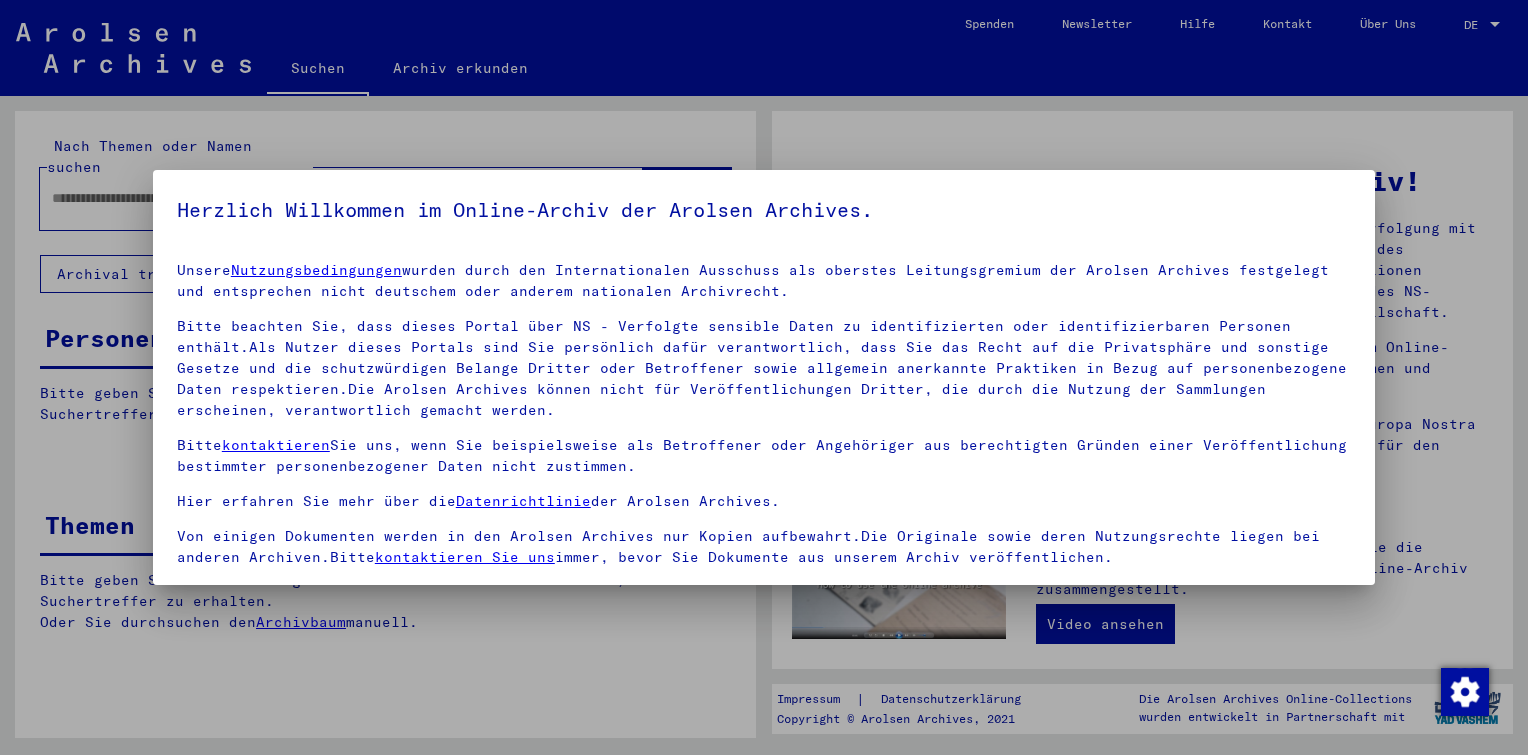scroll, scrollTop: 0, scrollLeft: 0, axis: both 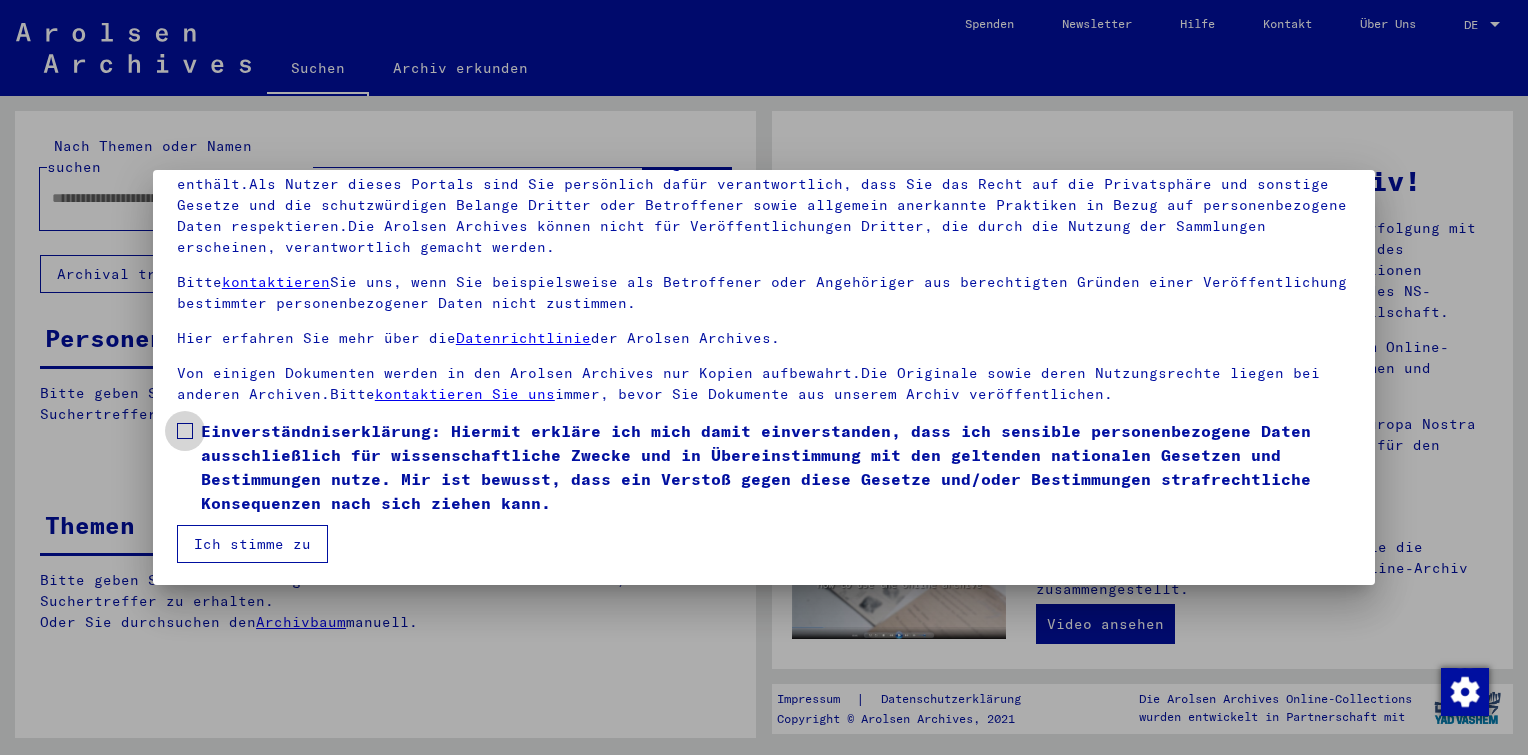 click at bounding box center [185, 431] 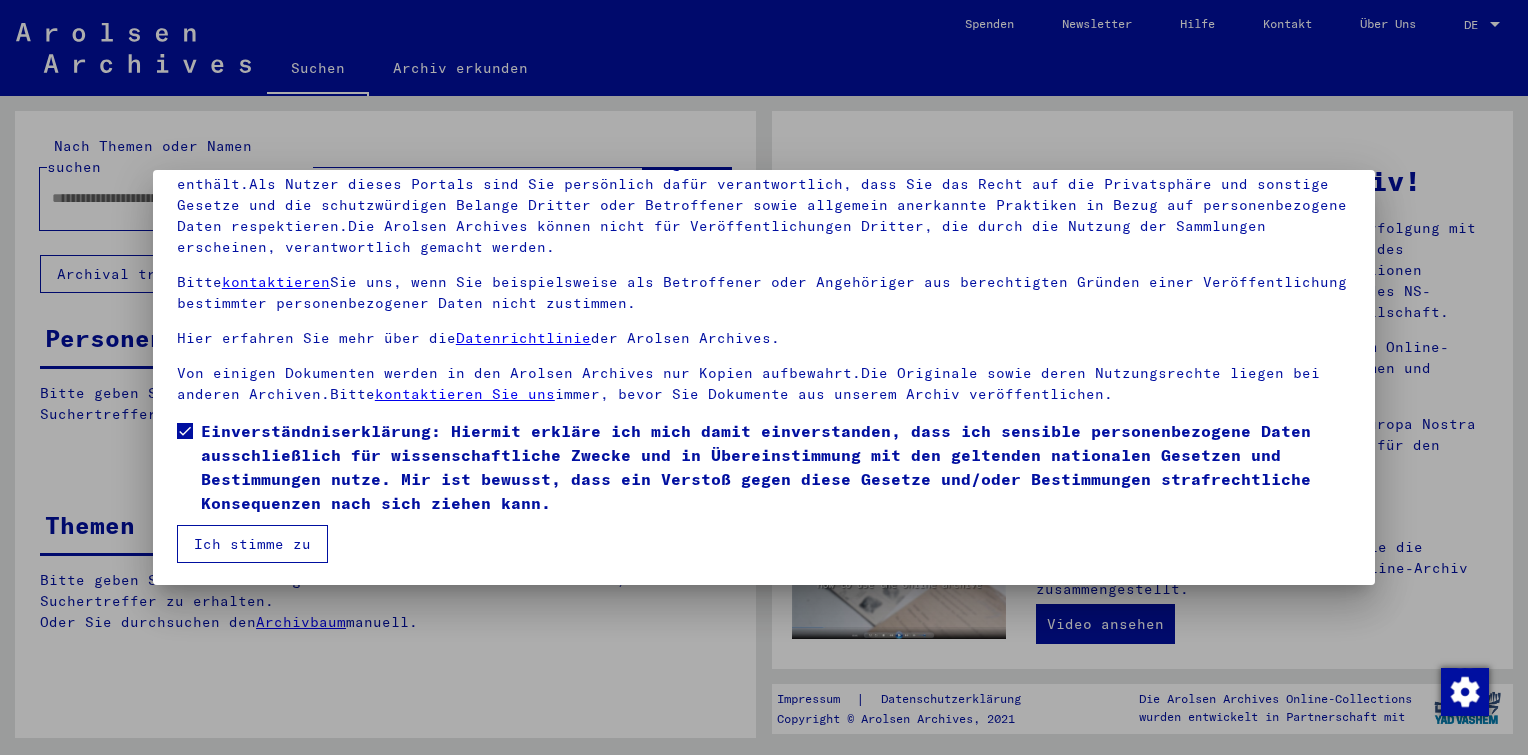 click on "Ich stimme zu" at bounding box center (252, 544) 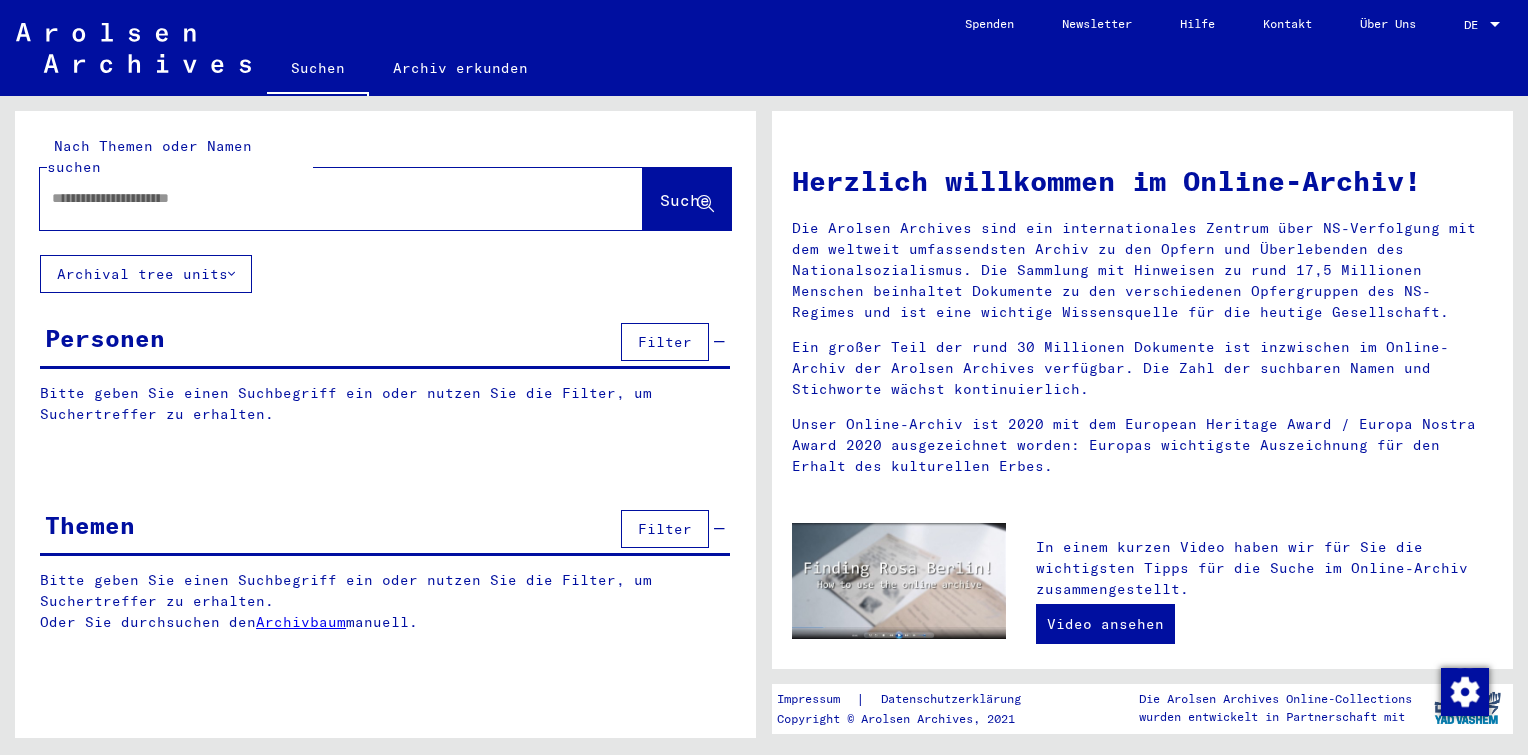 click at bounding box center [317, 198] 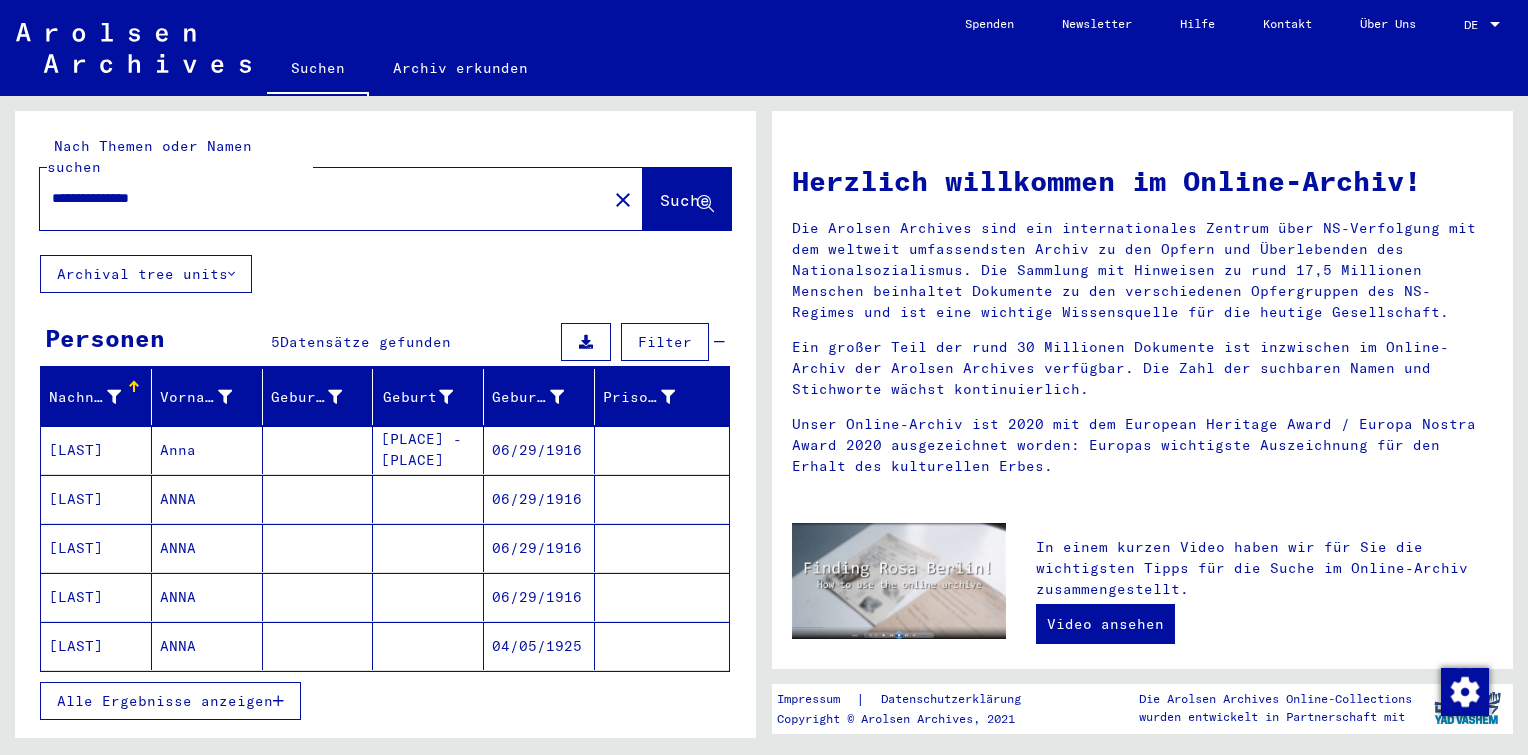 click at bounding box center [318, 499] 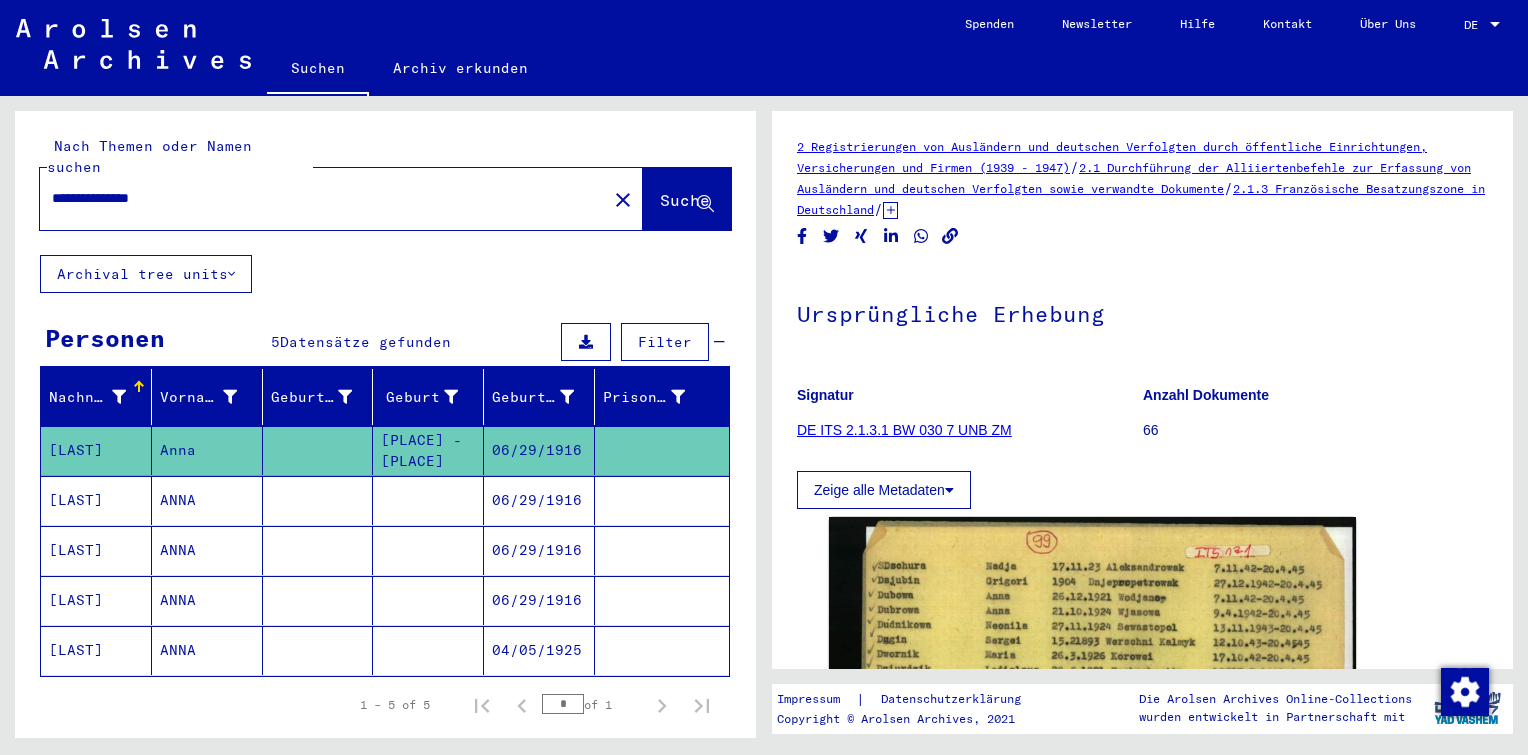 scroll, scrollTop: 164, scrollLeft: 0, axis: vertical 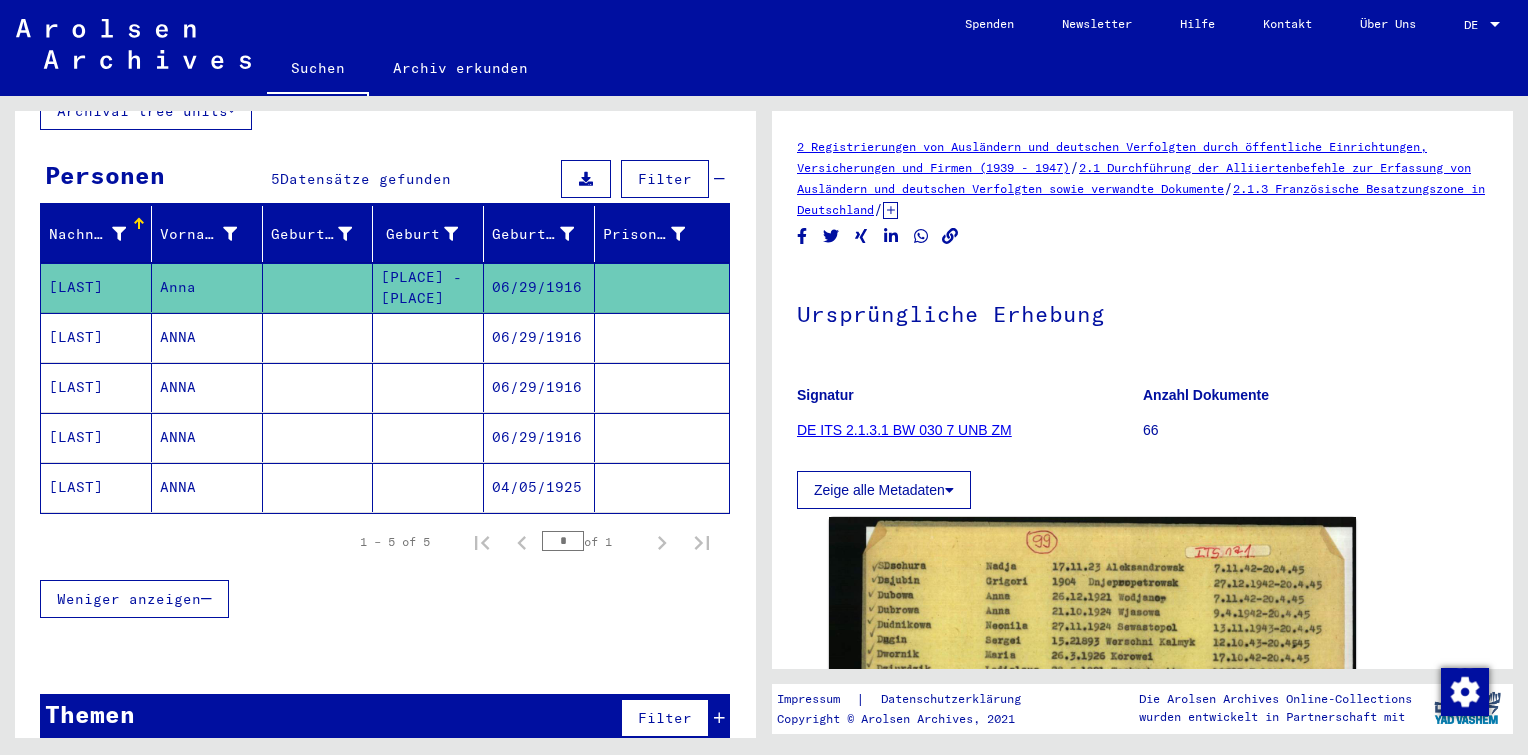 click 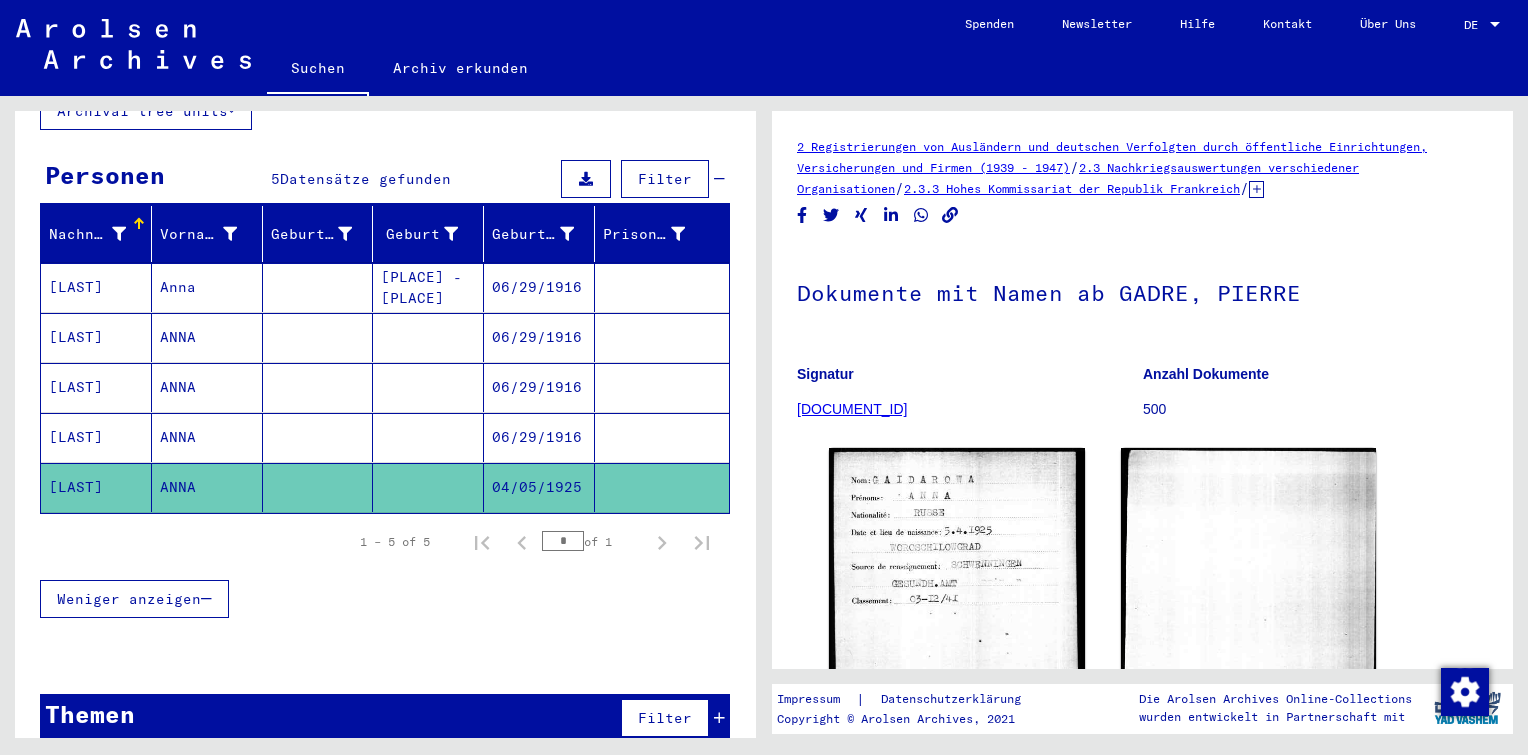 scroll, scrollTop: 0, scrollLeft: 0, axis: both 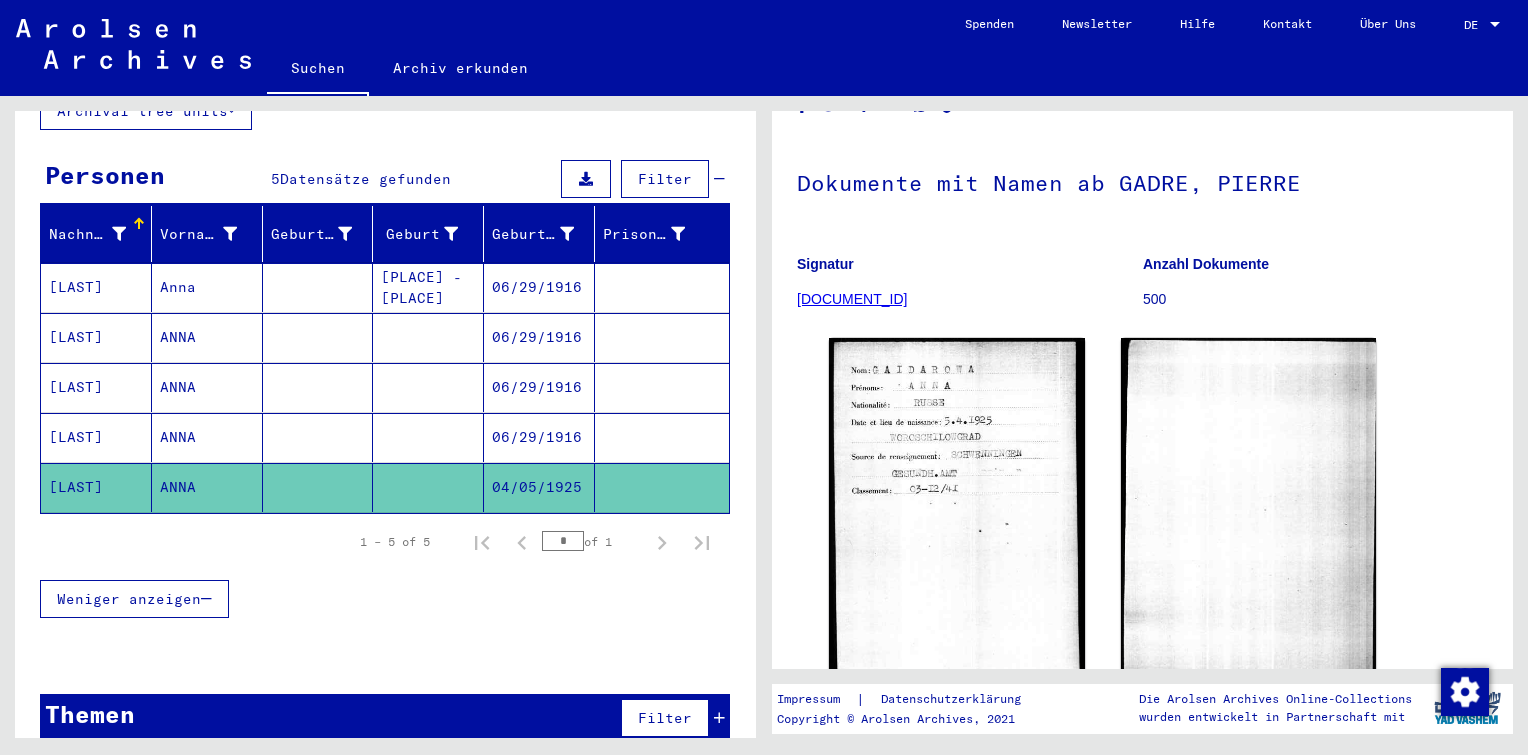 click at bounding box center (428, 487) 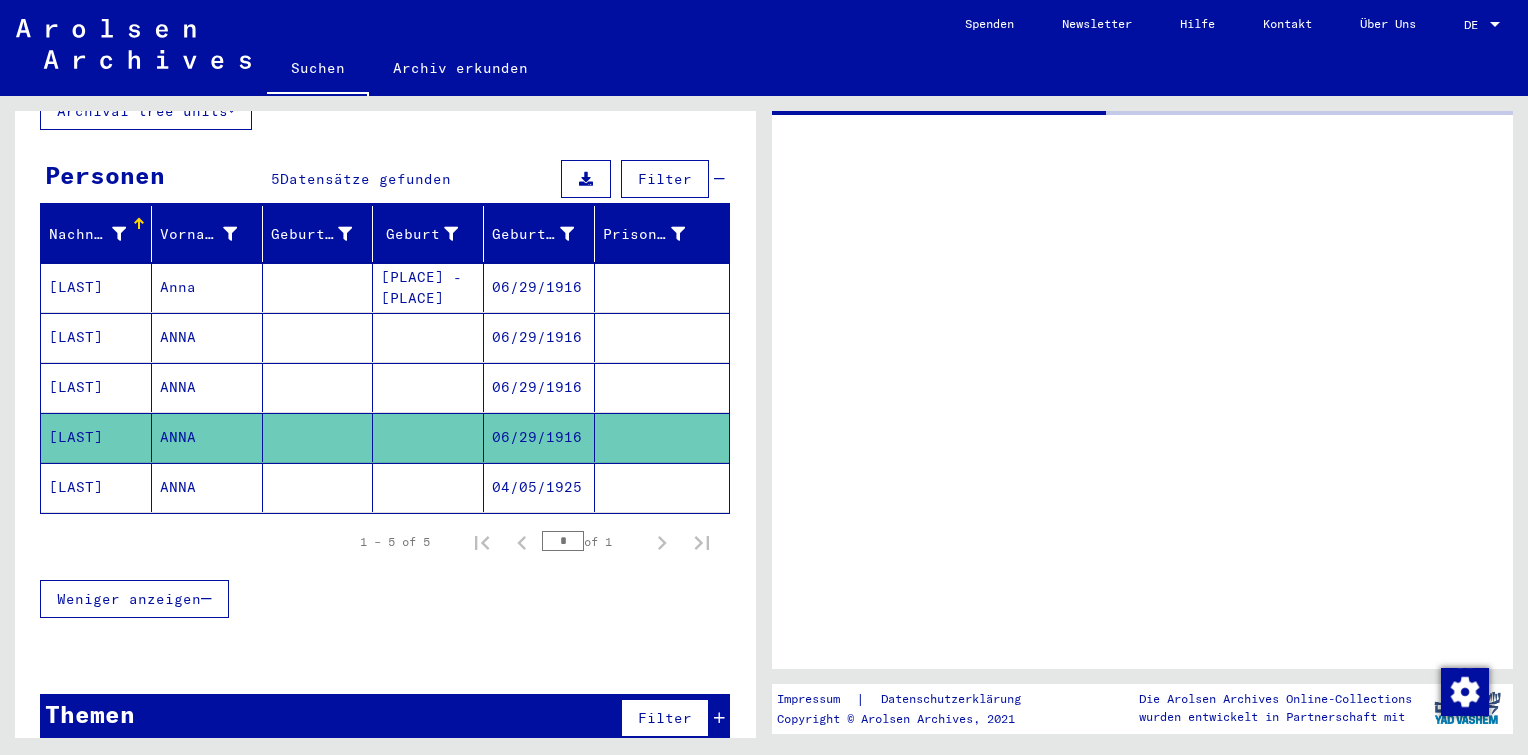 scroll, scrollTop: 0, scrollLeft: 0, axis: both 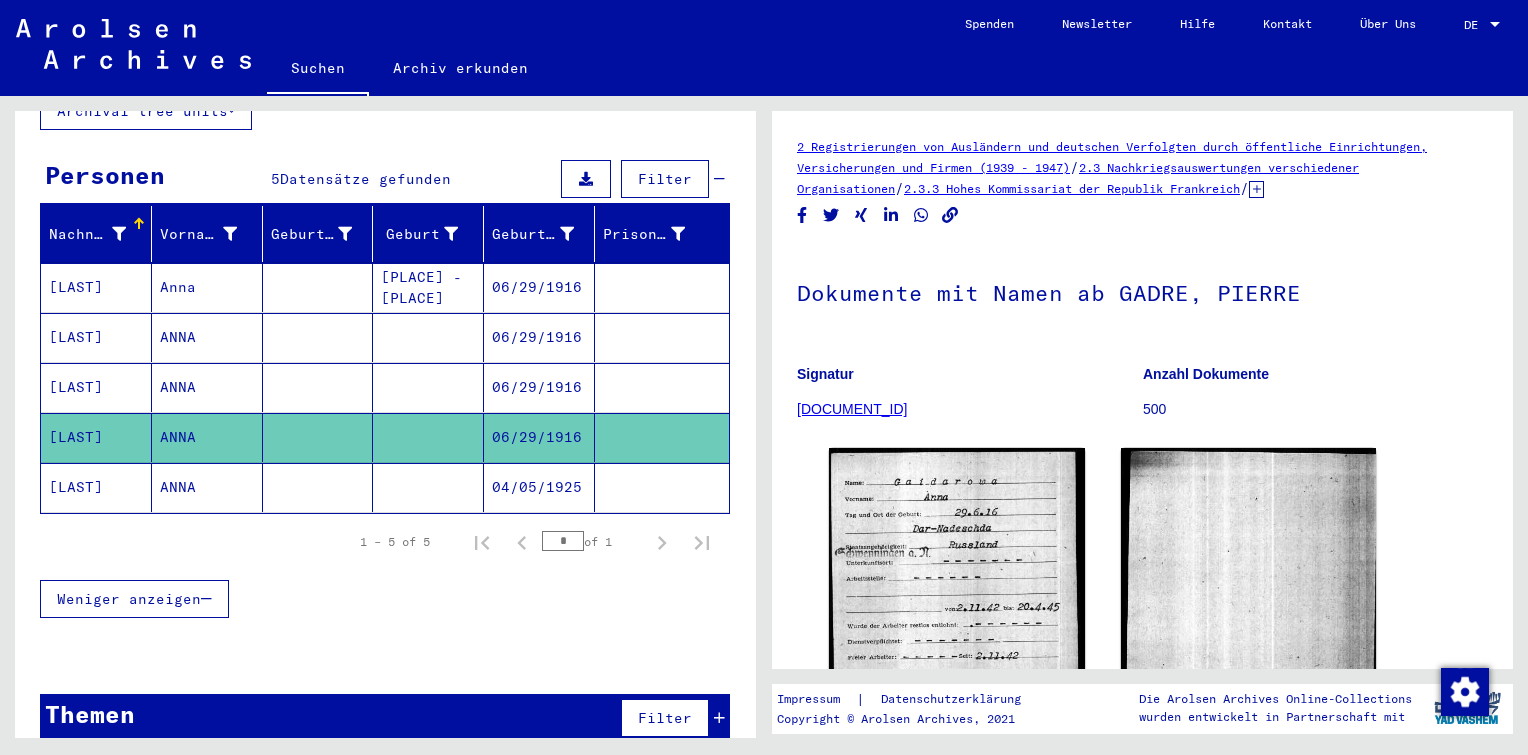 click at bounding box center [428, 437] 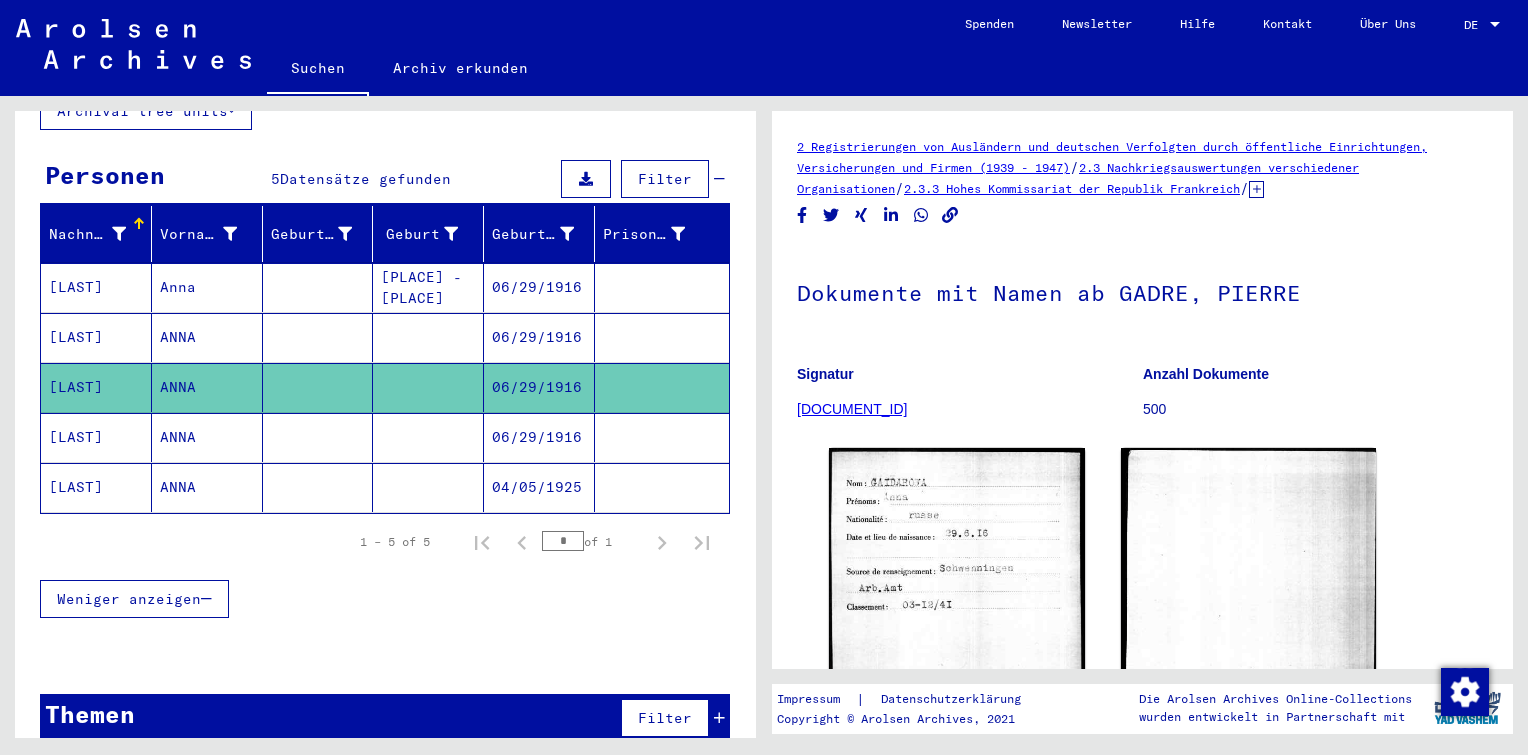 scroll, scrollTop: 0, scrollLeft: 0, axis: both 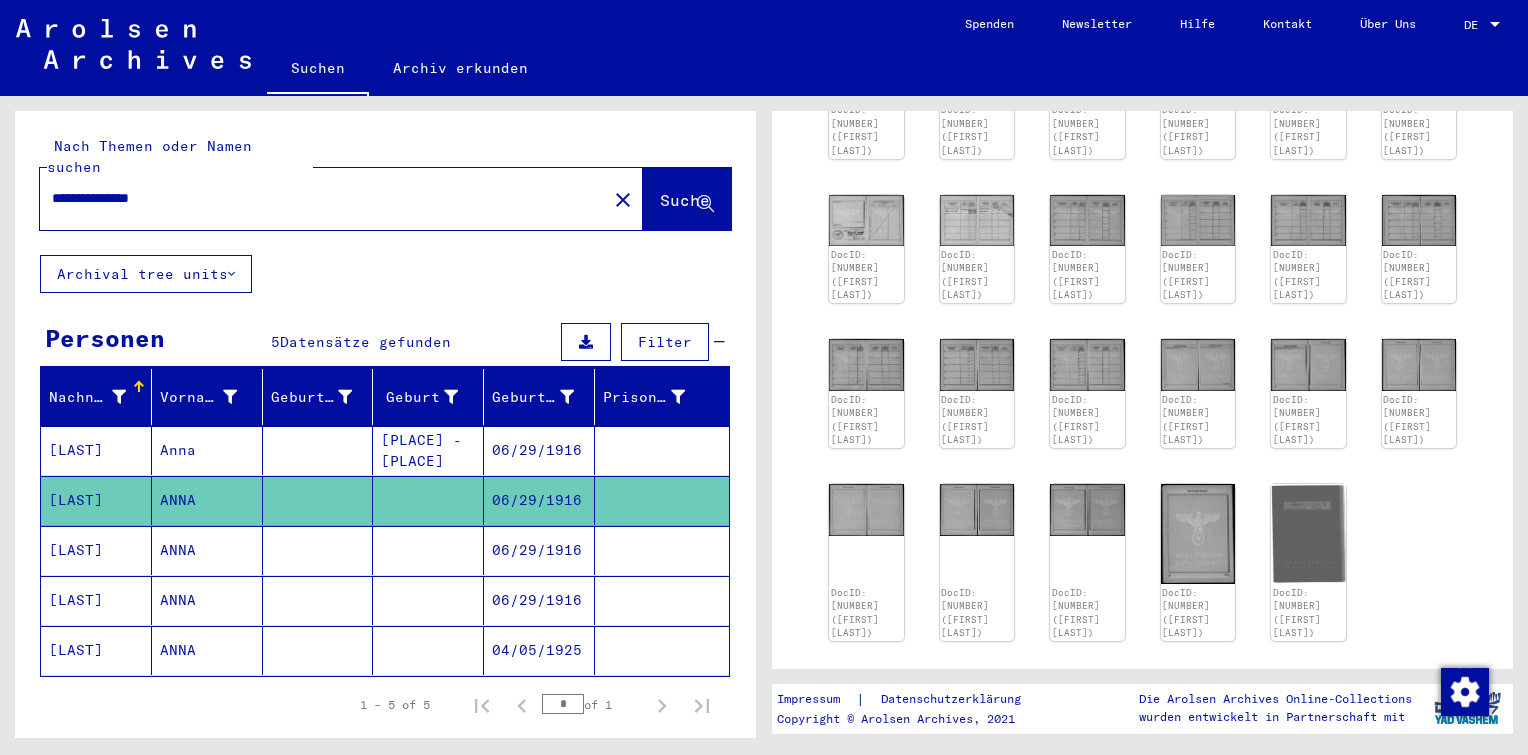 click on "**********" at bounding box center (323, 198) 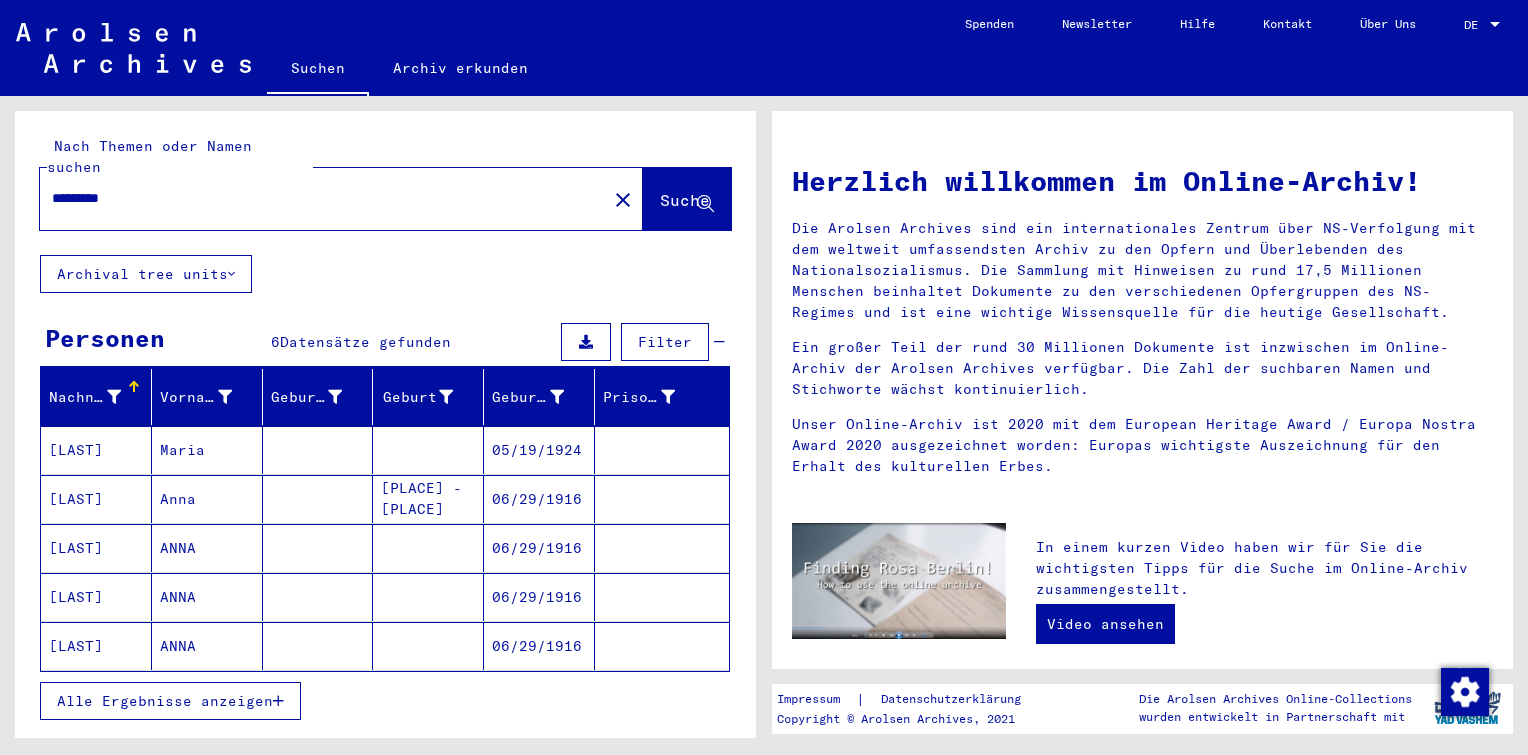 click at bounding box center [318, 499] 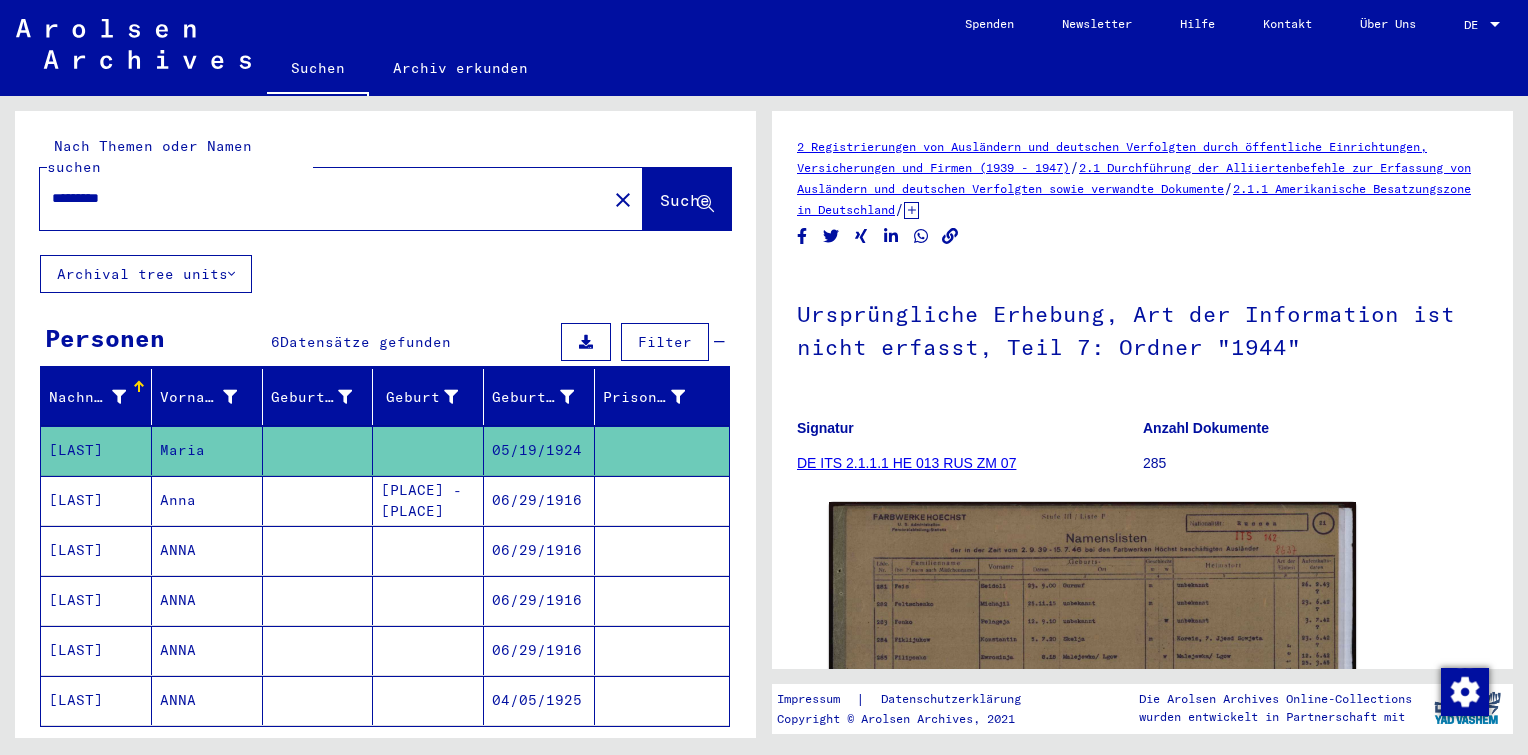 scroll, scrollTop: 76, scrollLeft: 0, axis: vertical 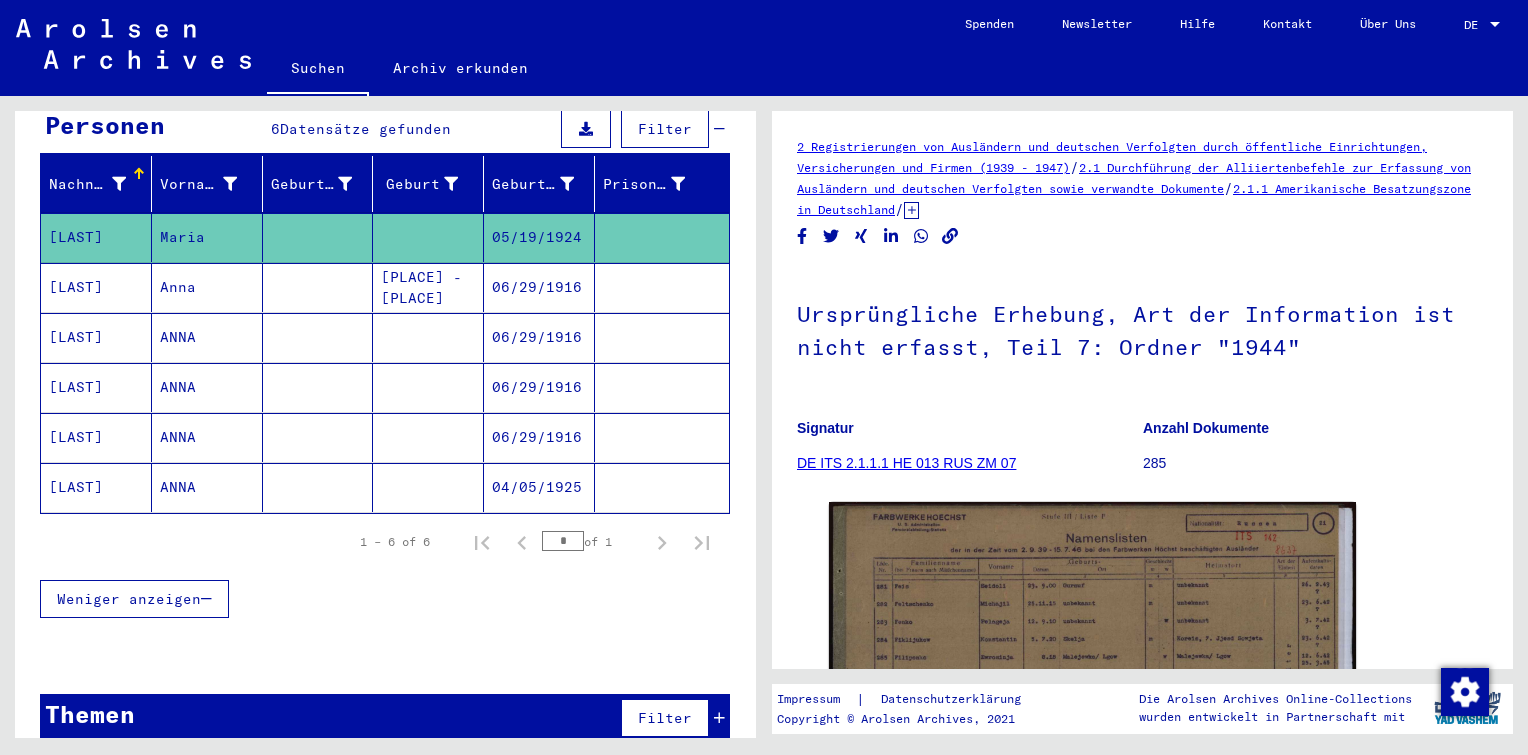 click 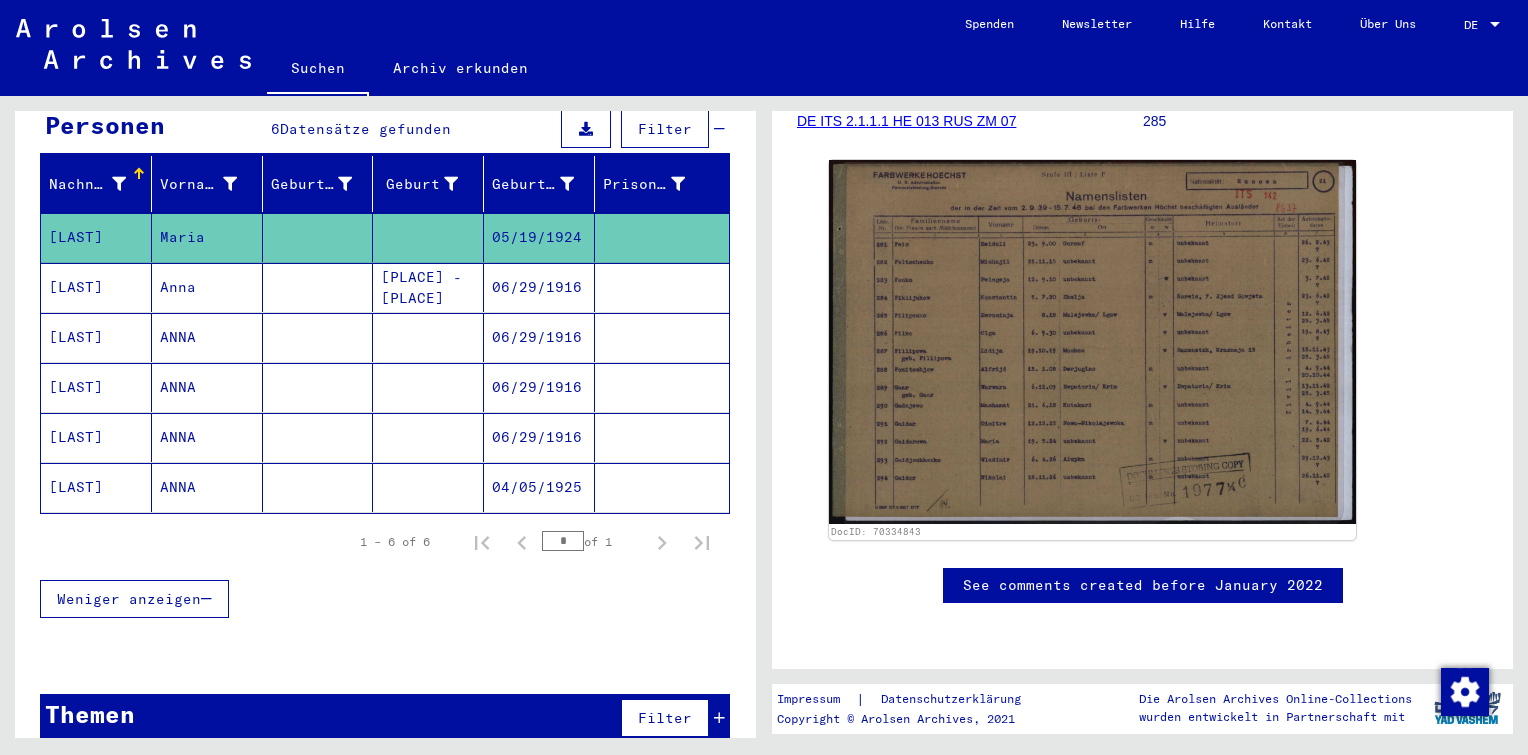 scroll, scrollTop: 1048, scrollLeft: 0, axis: vertical 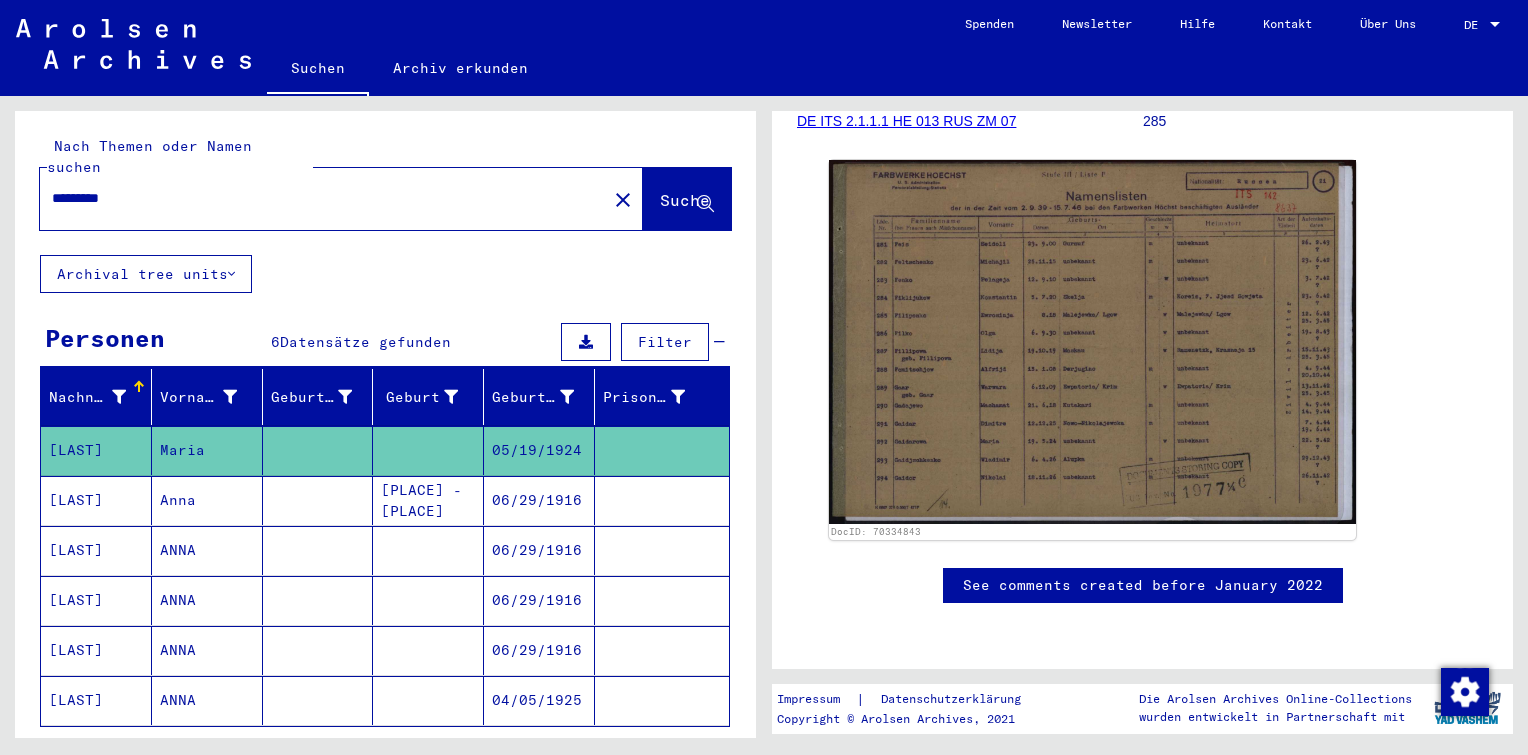drag, startPoint x: 172, startPoint y: 175, endPoint x: 0, endPoint y: 168, distance: 172.14238 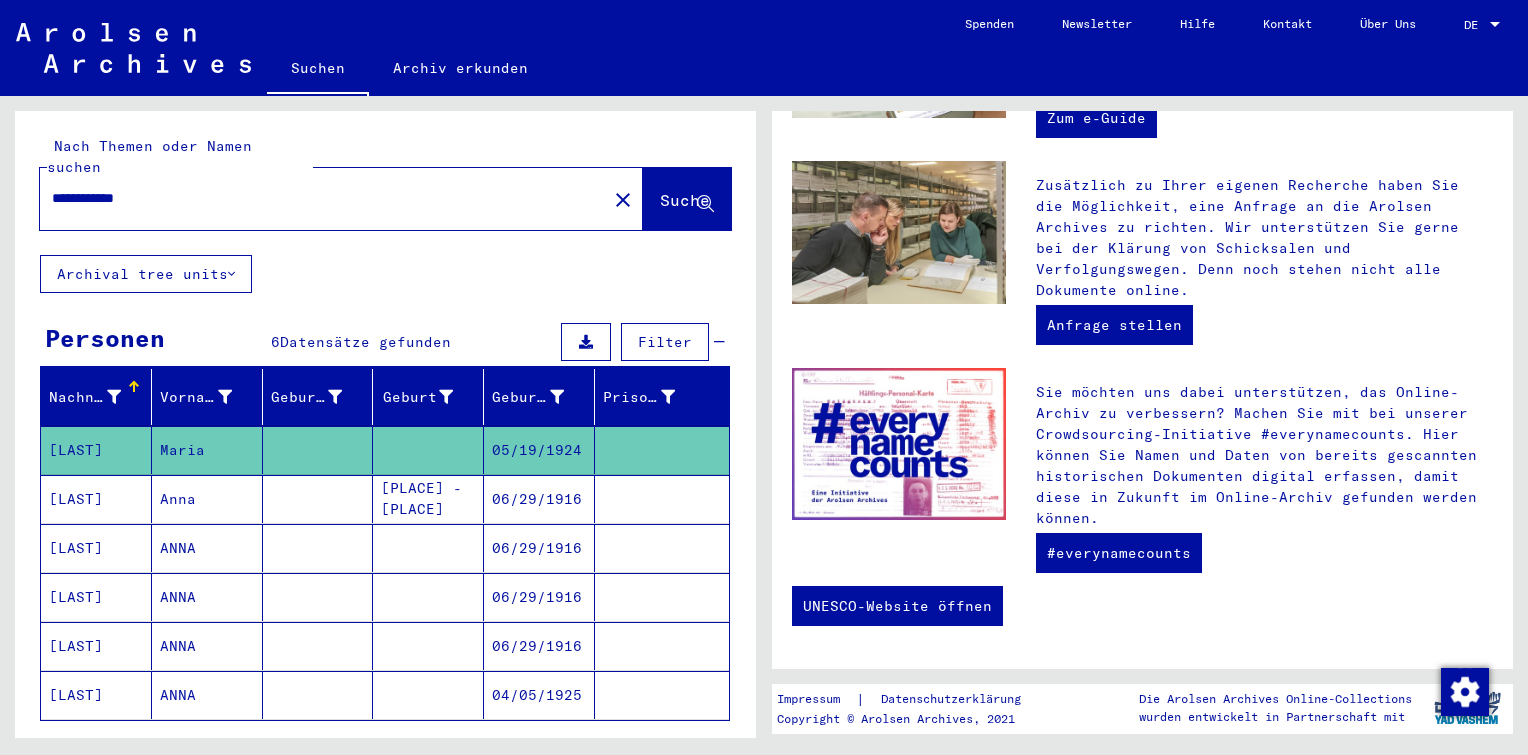 scroll, scrollTop: 0, scrollLeft: 0, axis: both 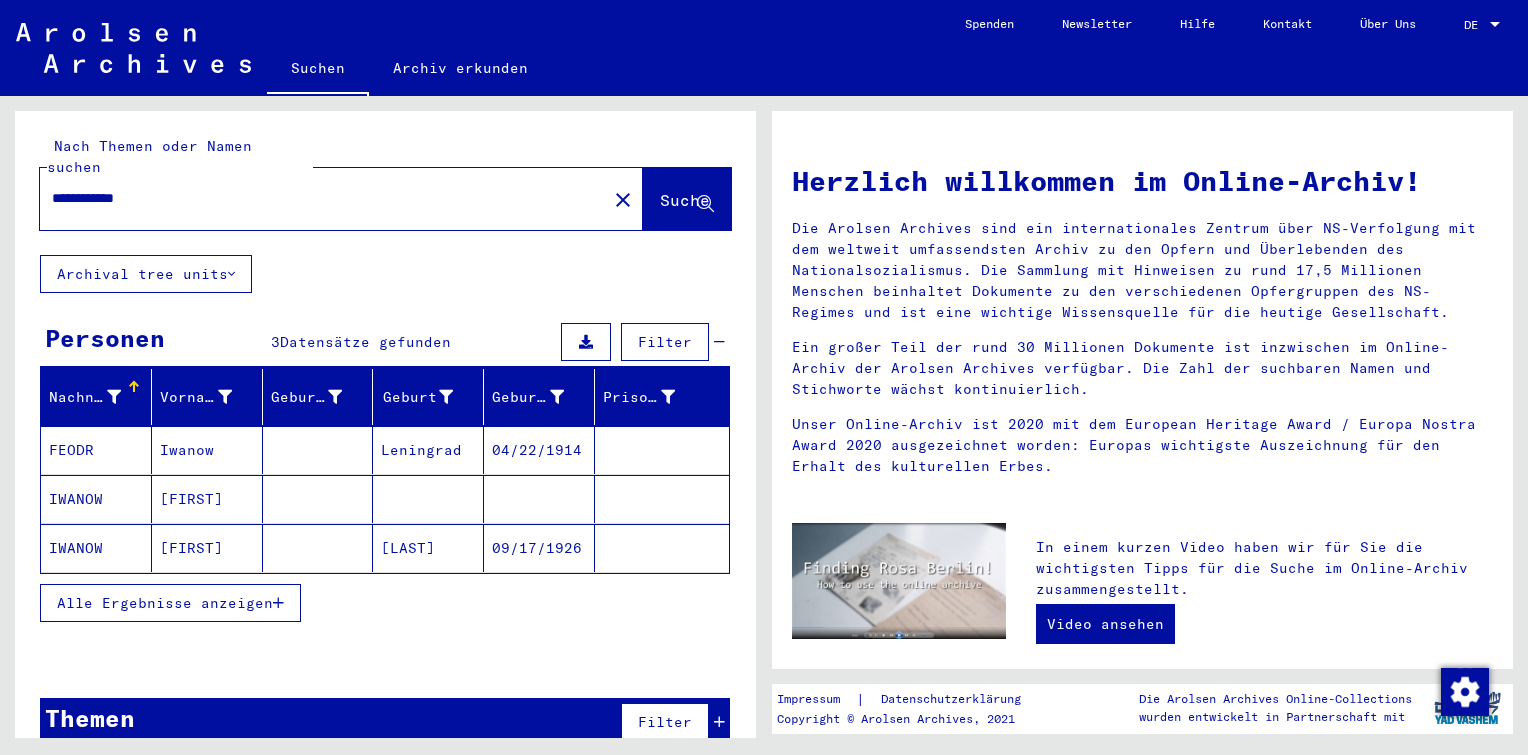 click on "[FIRST]" 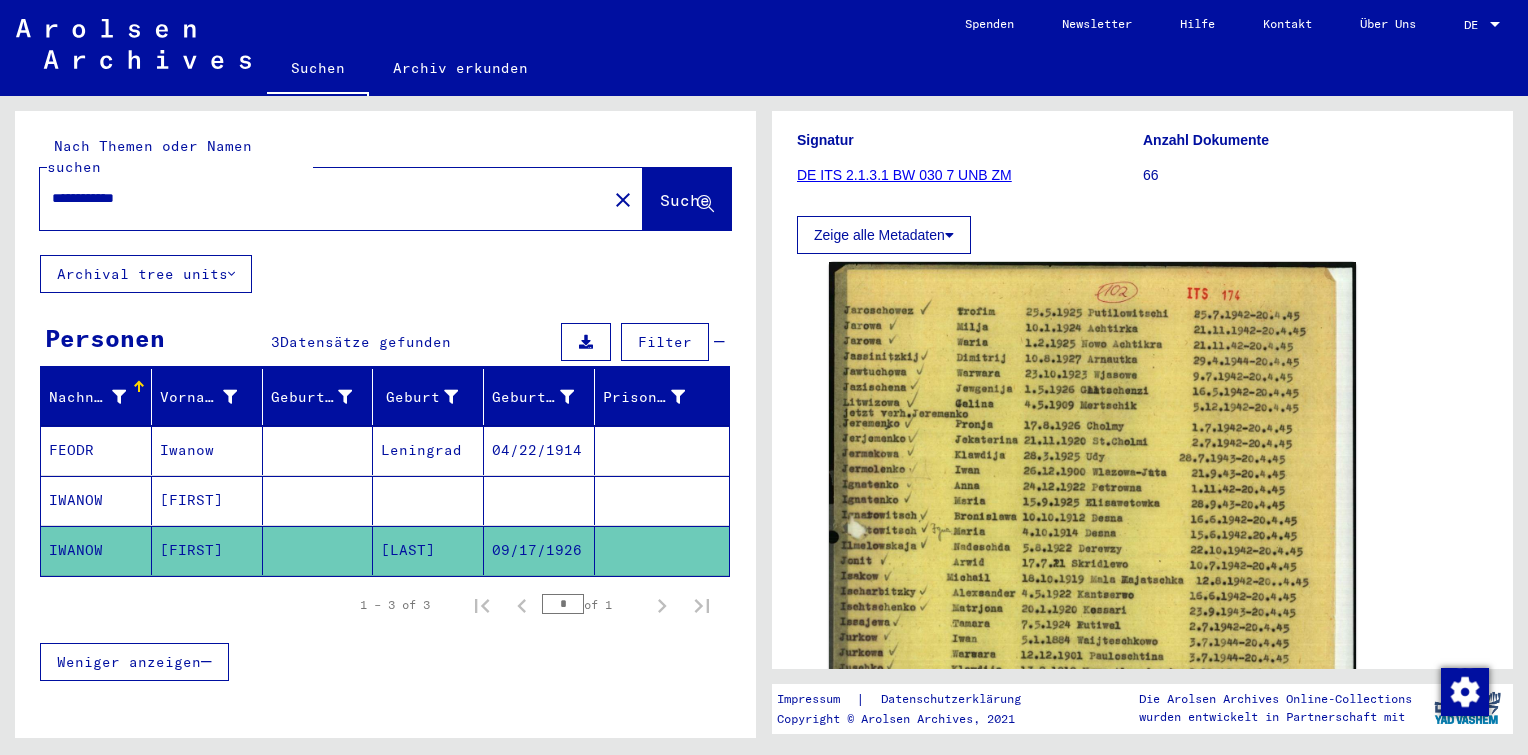 scroll, scrollTop: 0, scrollLeft: 0, axis: both 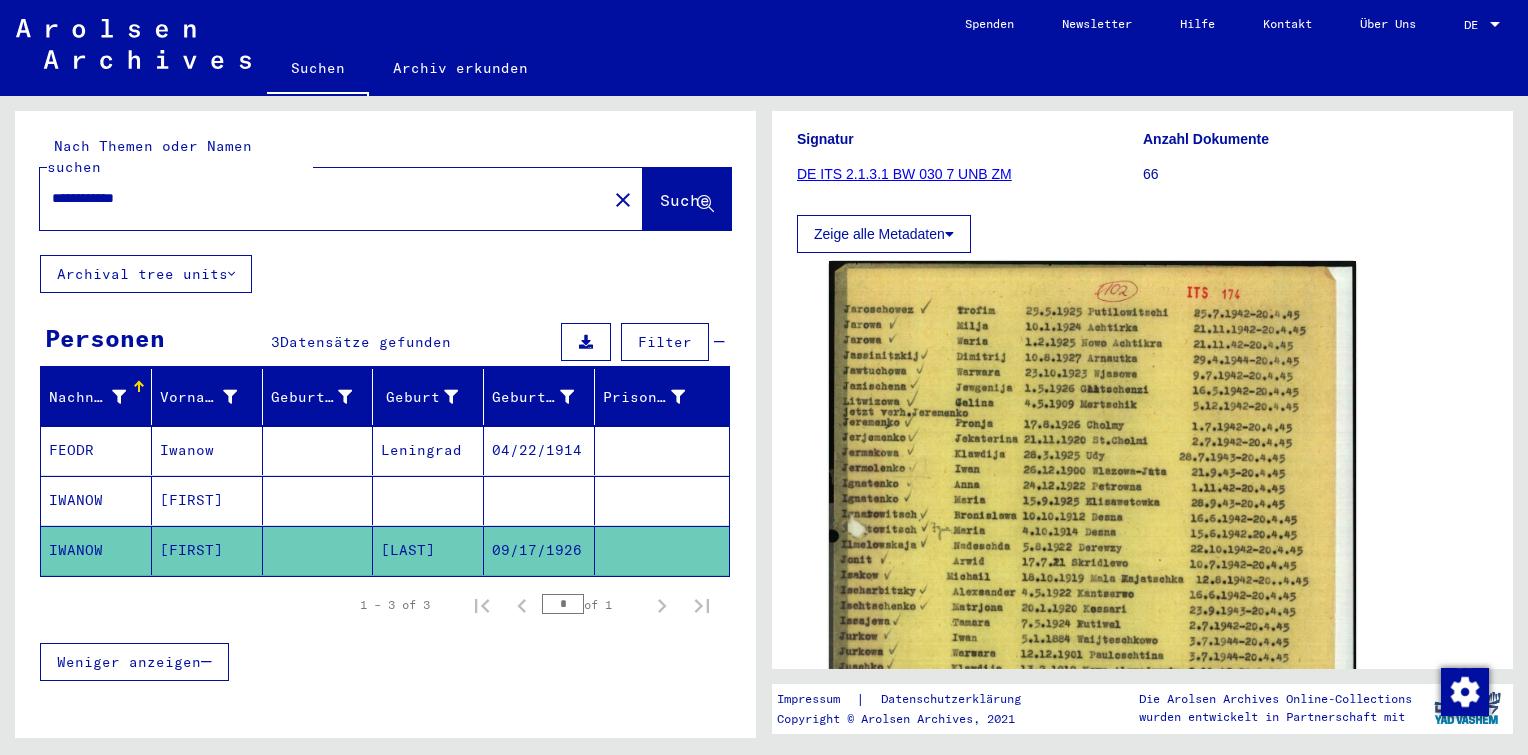 click at bounding box center [539, 550] 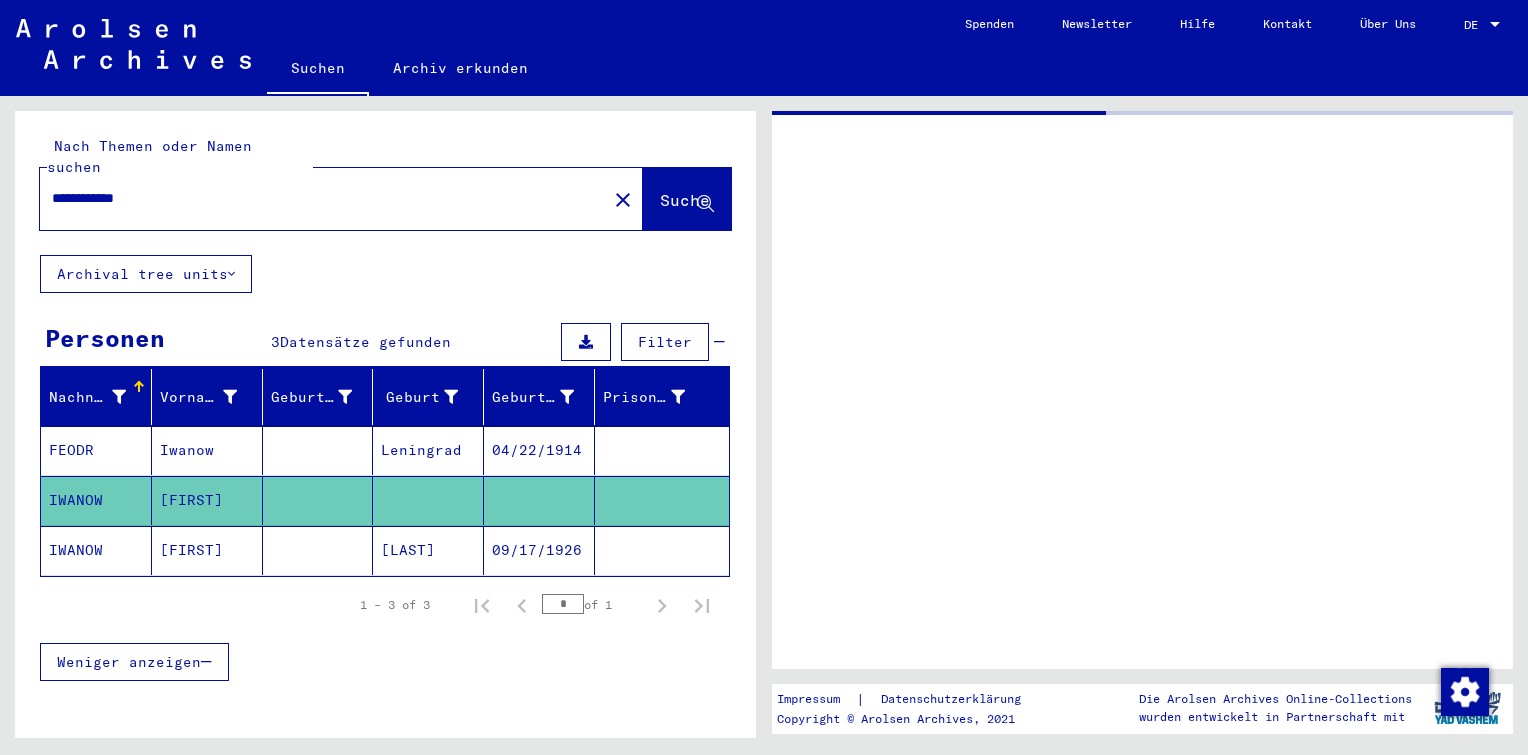 scroll, scrollTop: 0, scrollLeft: 0, axis: both 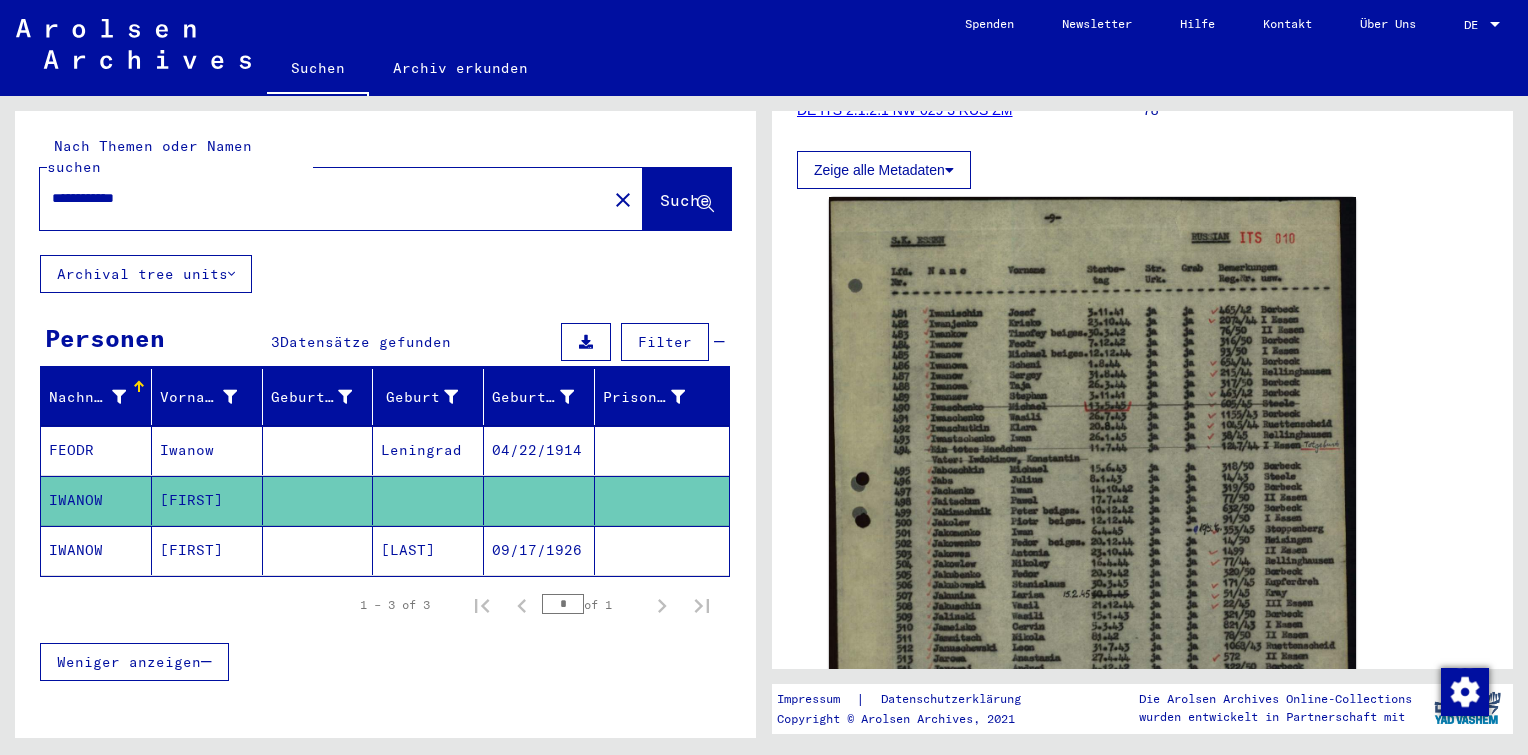 click on "Leningrad" at bounding box center (428, 500) 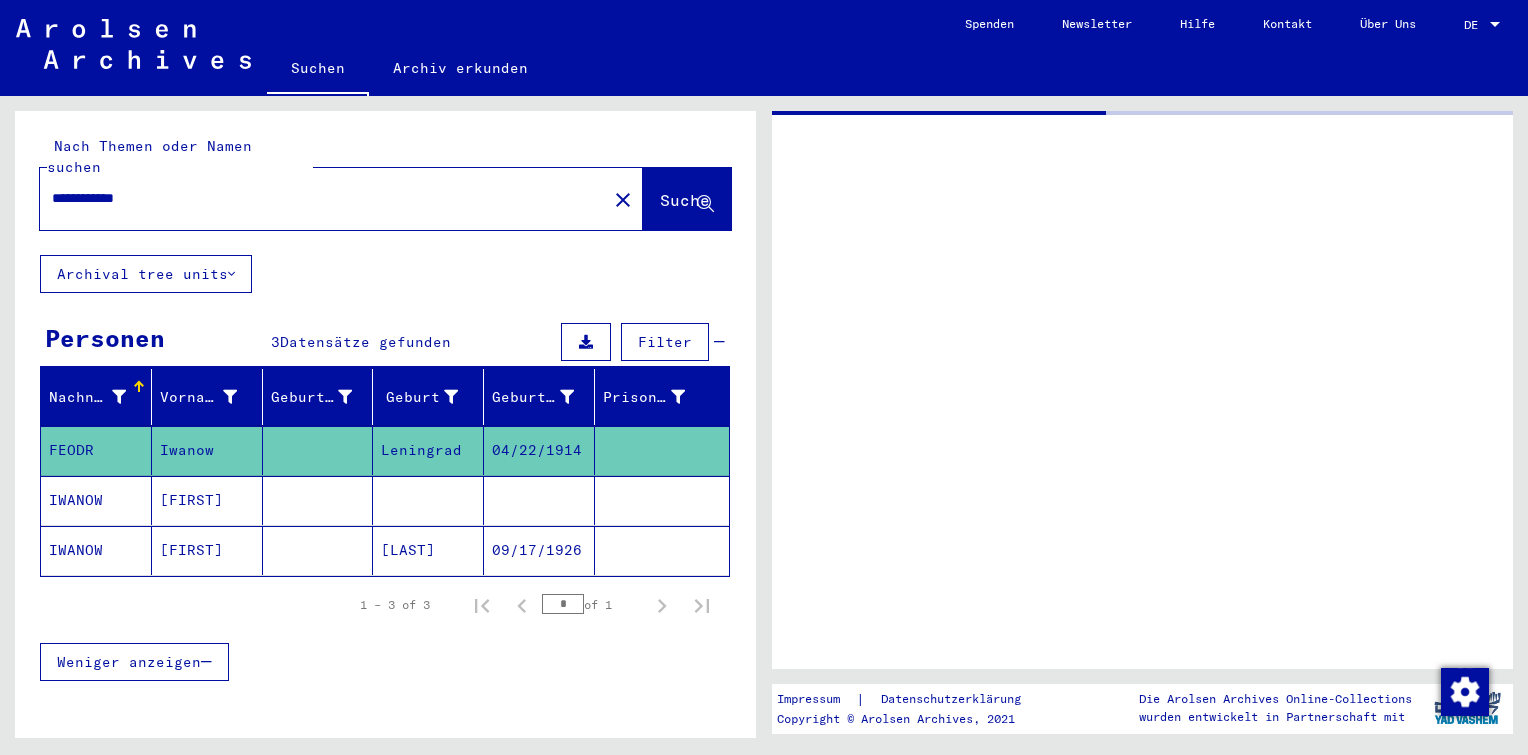 scroll, scrollTop: 0, scrollLeft: 0, axis: both 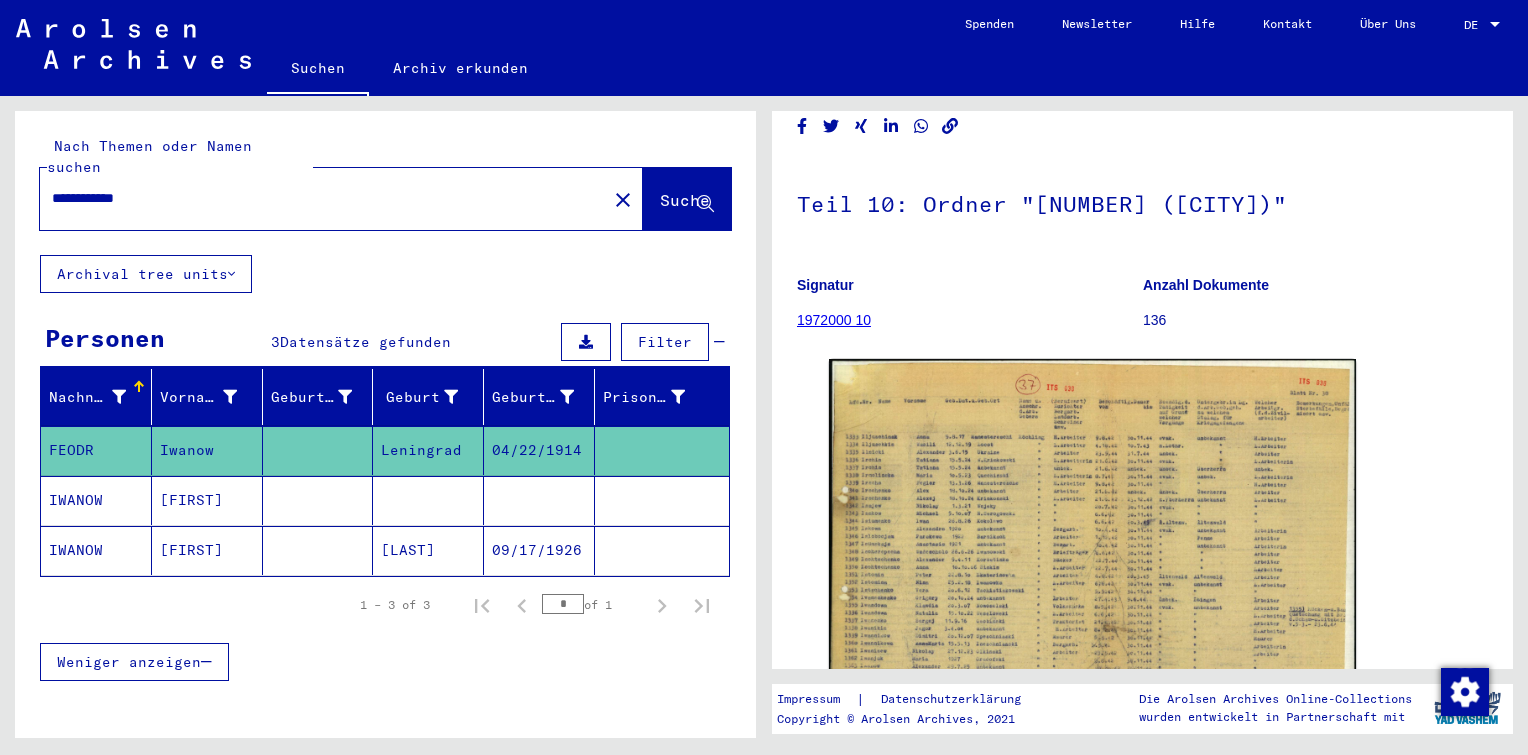 click on "**********" at bounding box center (323, 198) 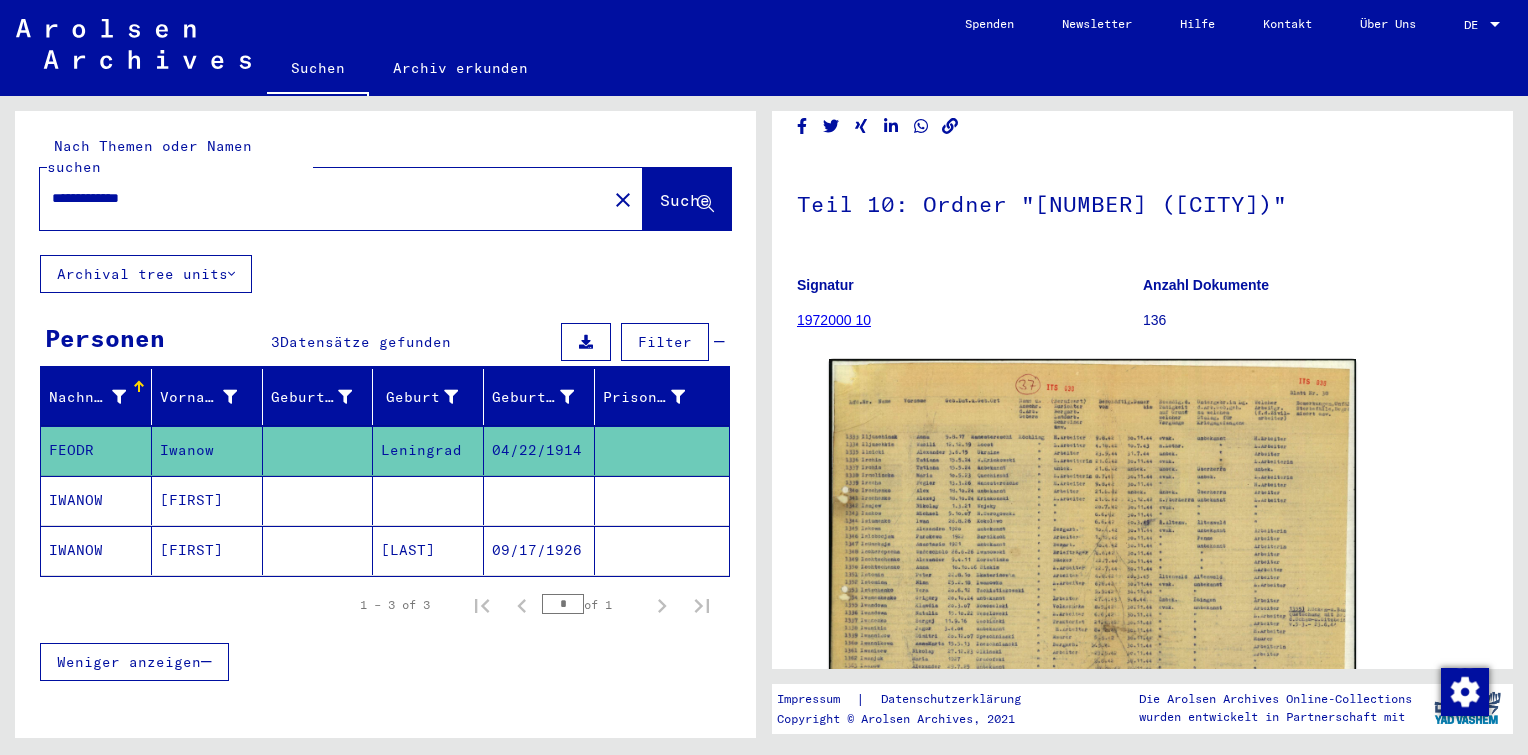 scroll, scrollTop: 0, scrollLeft: 0, axis: both 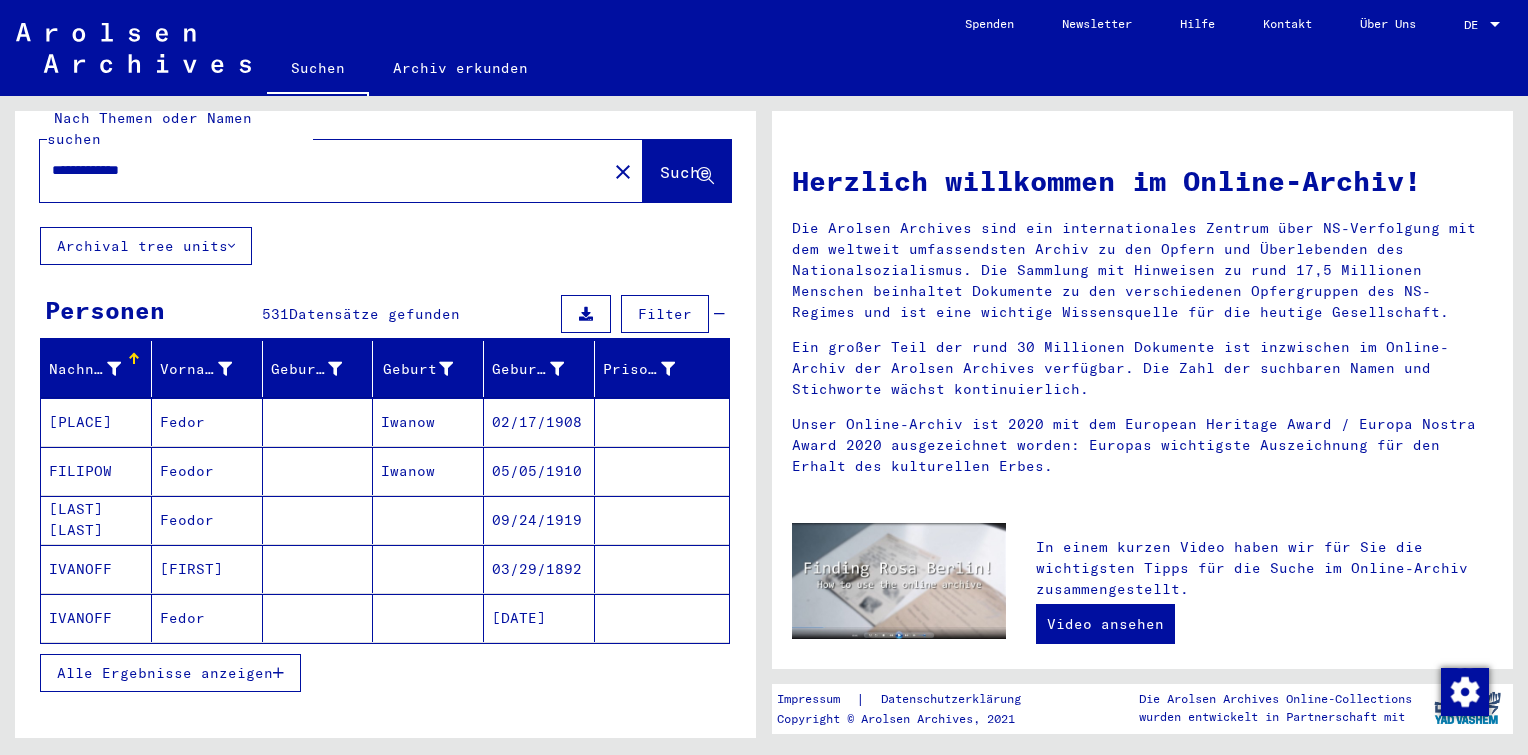 click on "**********" at bounding box center [317, 170] 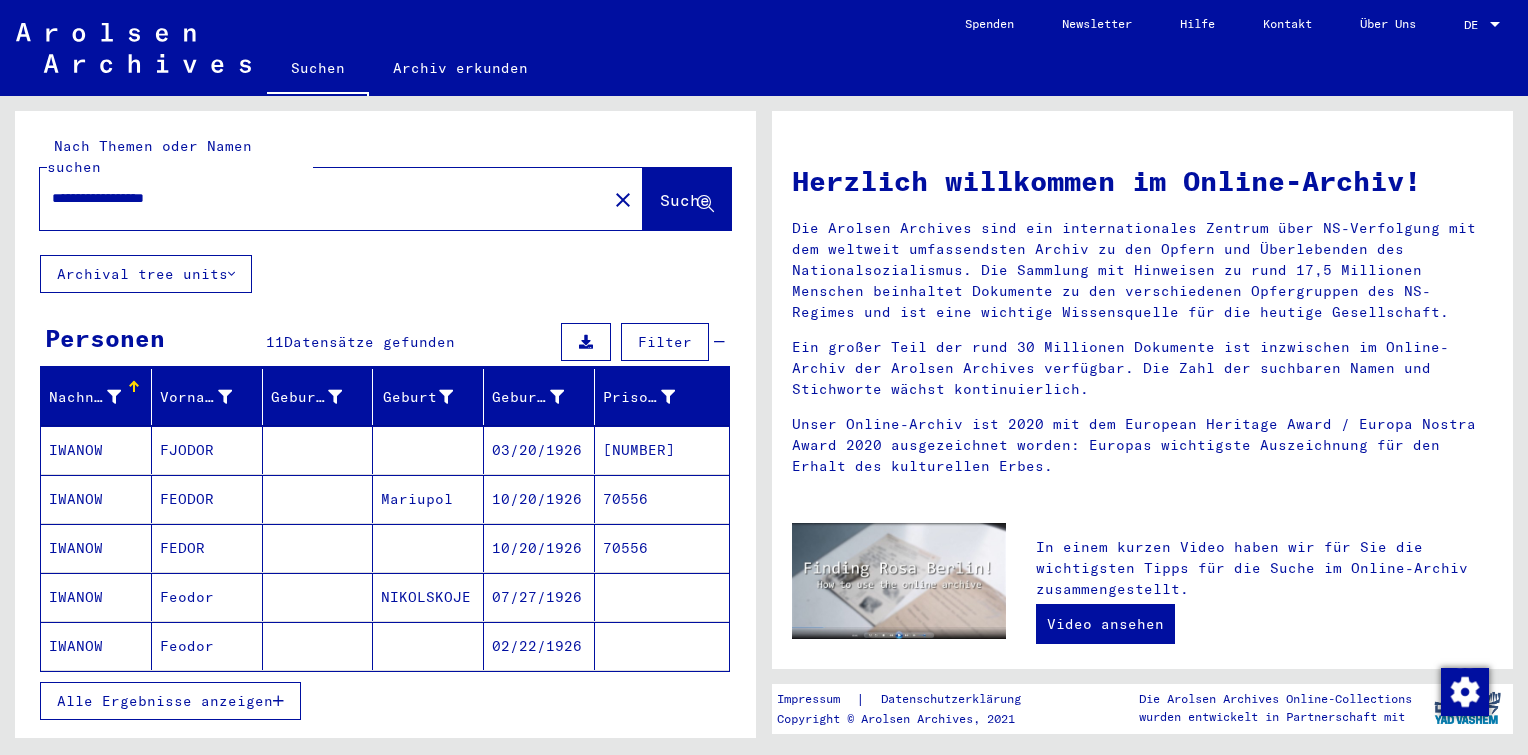 scroll, scrollTop: 253, scrollLeft: 0, axis: vertical 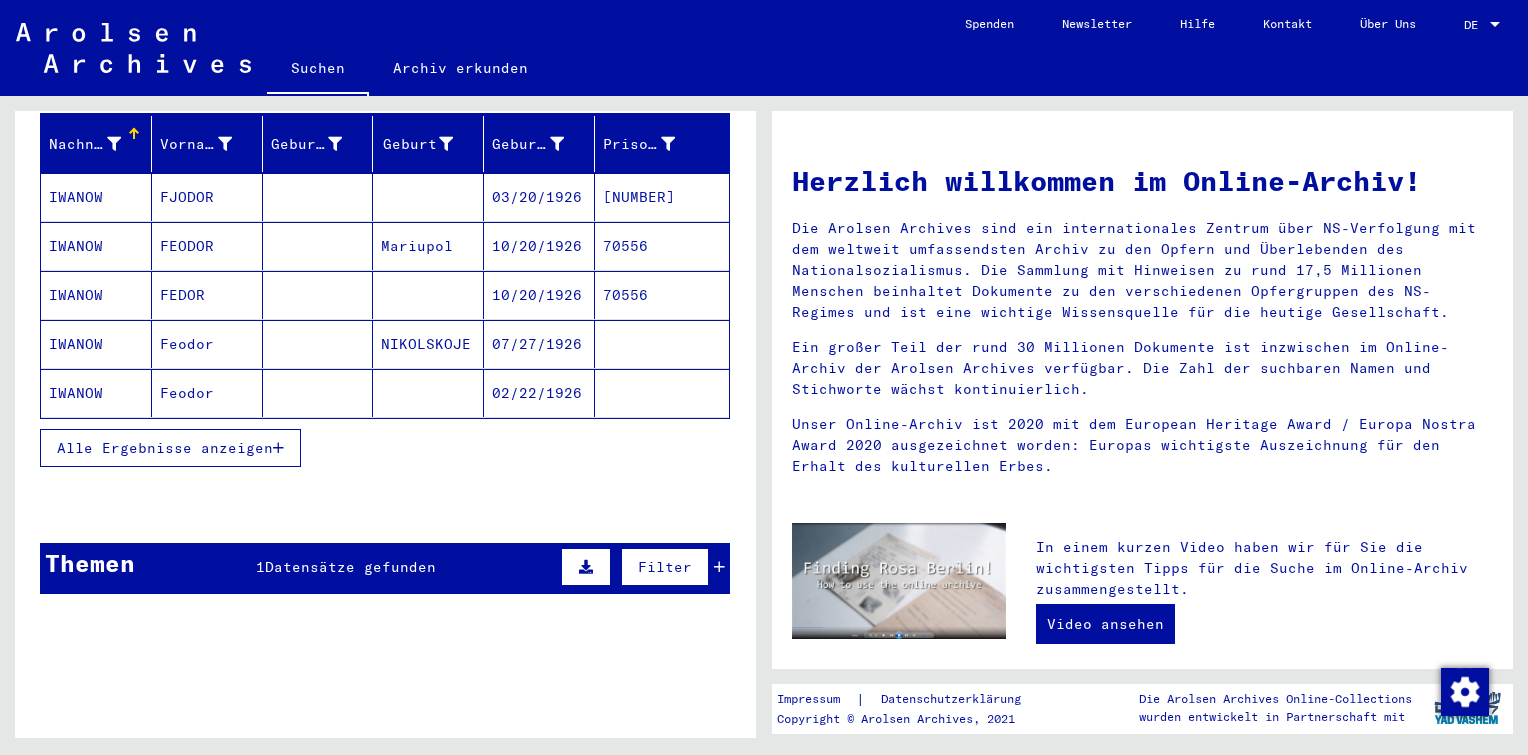 click on "Datensätze gefunden" at bounding box center [350, 567] 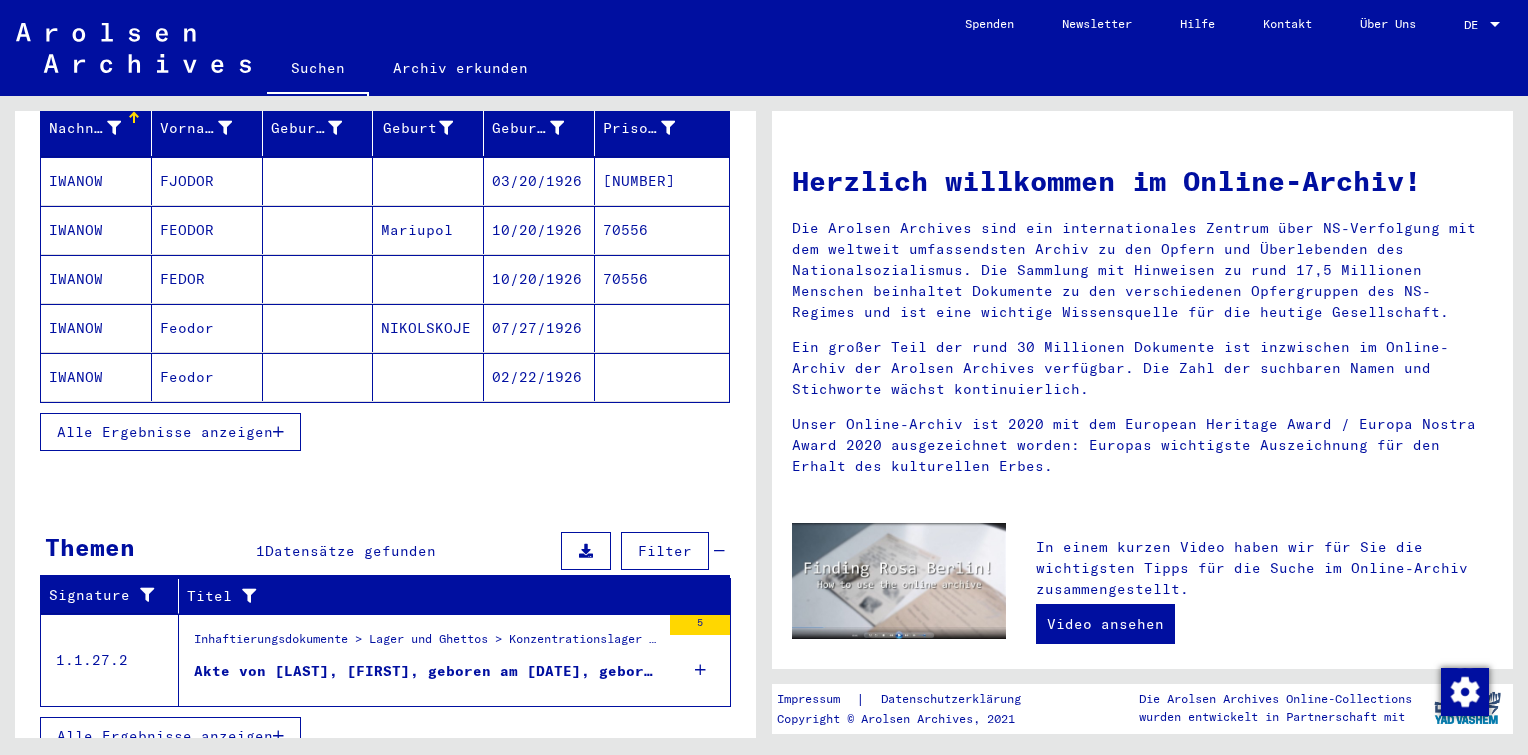 scroll, scrollTop: 268, scrollLeft: 0, axis: vertical 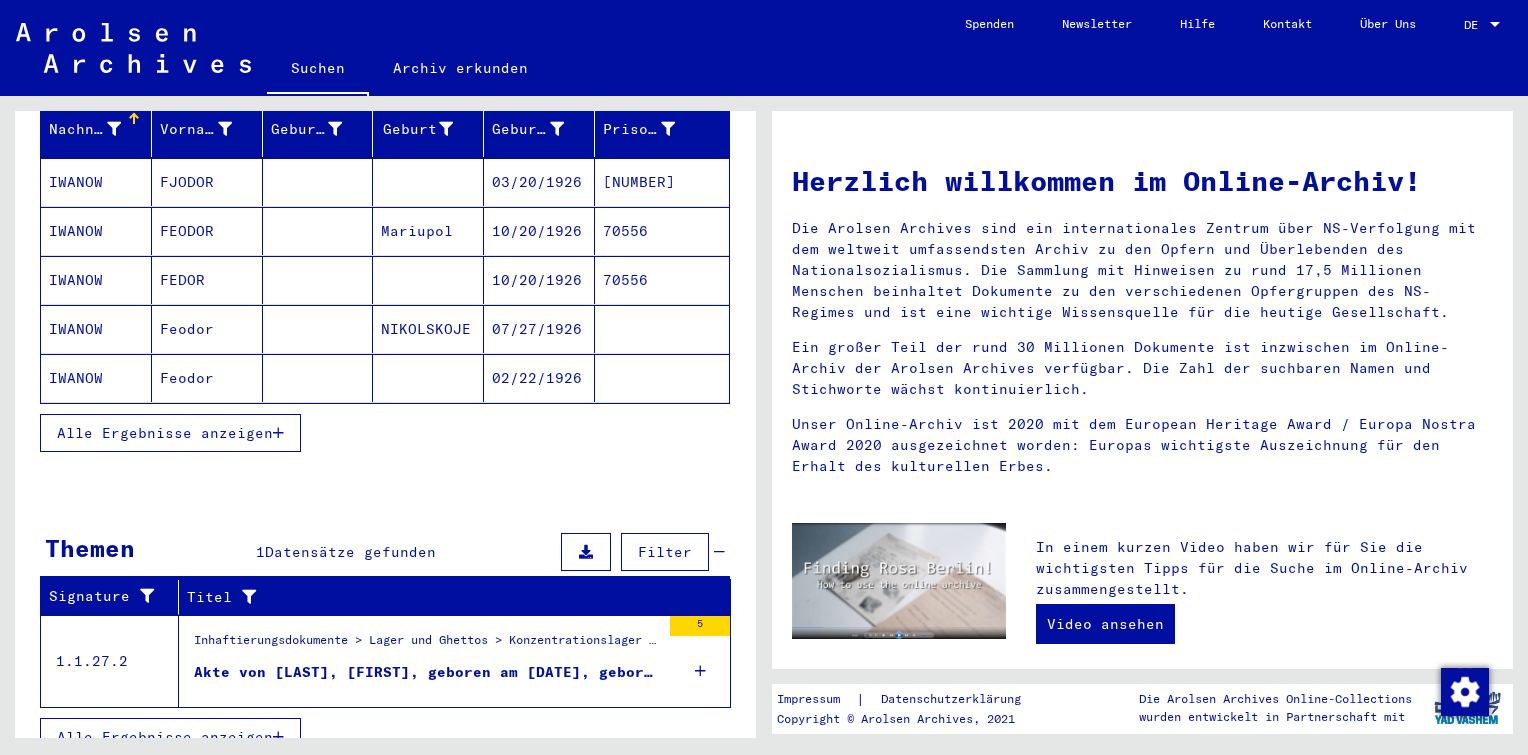click at bounding box center [700, 671] 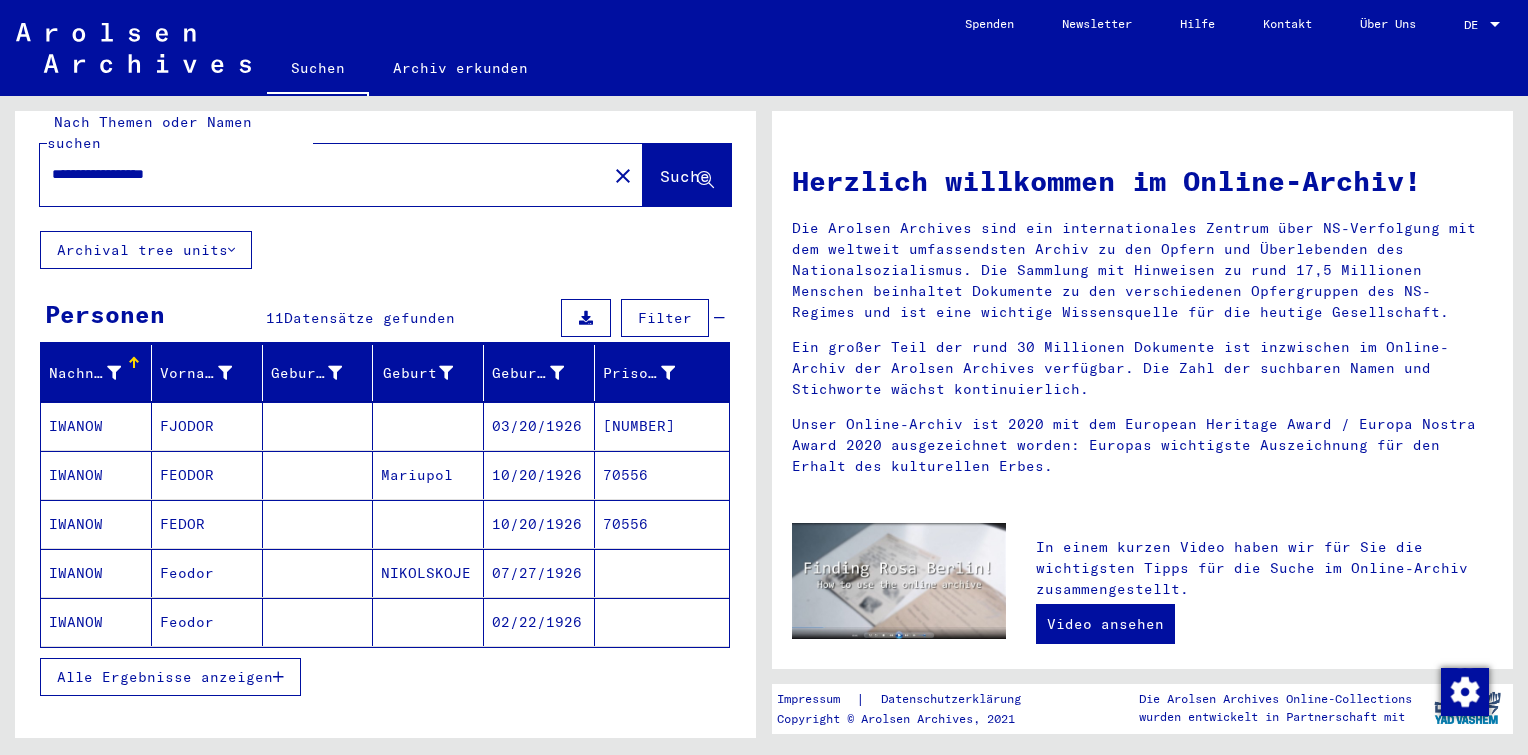 scroll, scrollTop: 20, scrollLeft: 0, axis: vertical 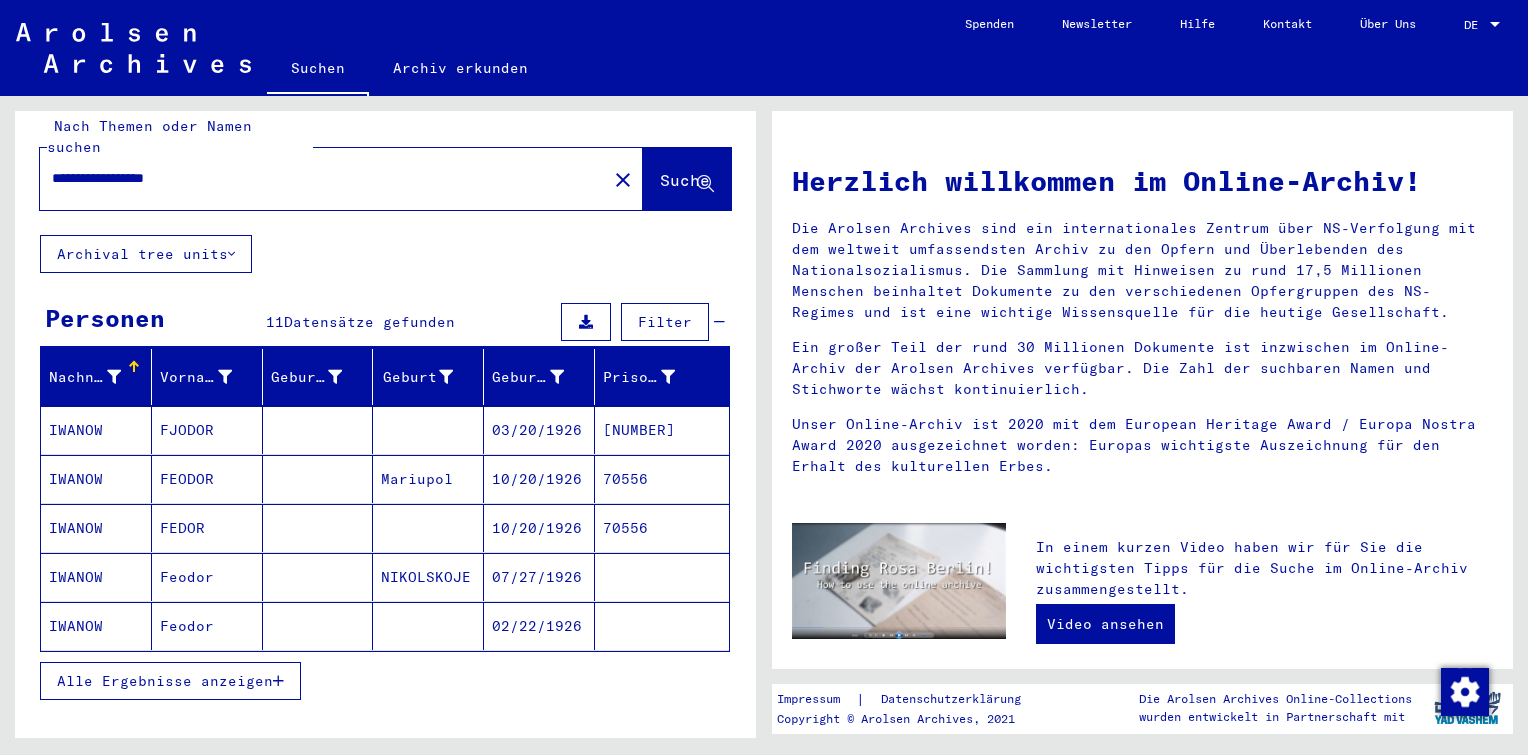 click on "Alle Ergebnisse anzeigen" at bounding box center (170, 681) 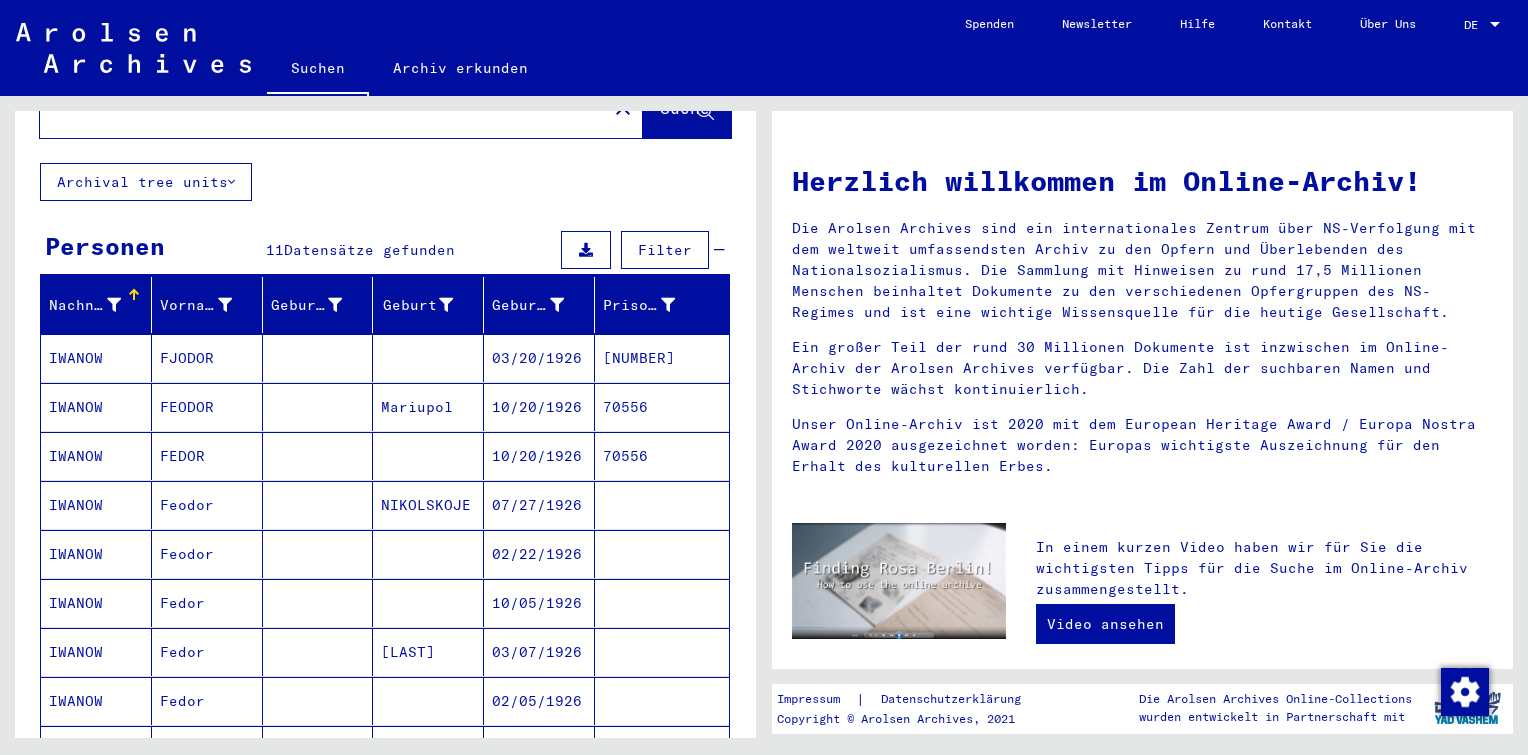 scroll, scrollTop: 90, scrollLeft: 0, axis: vertical 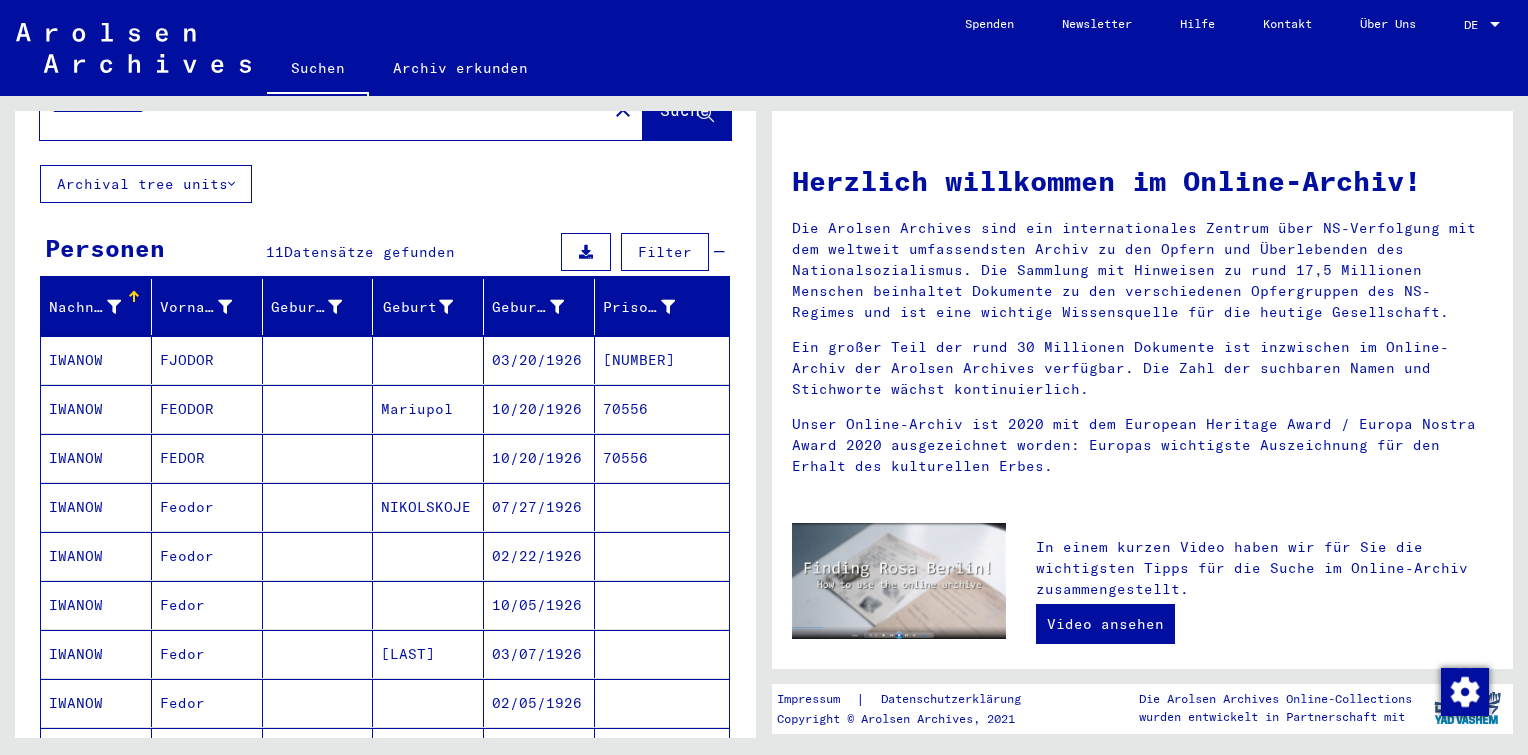 click at bounding box center (428, 409) 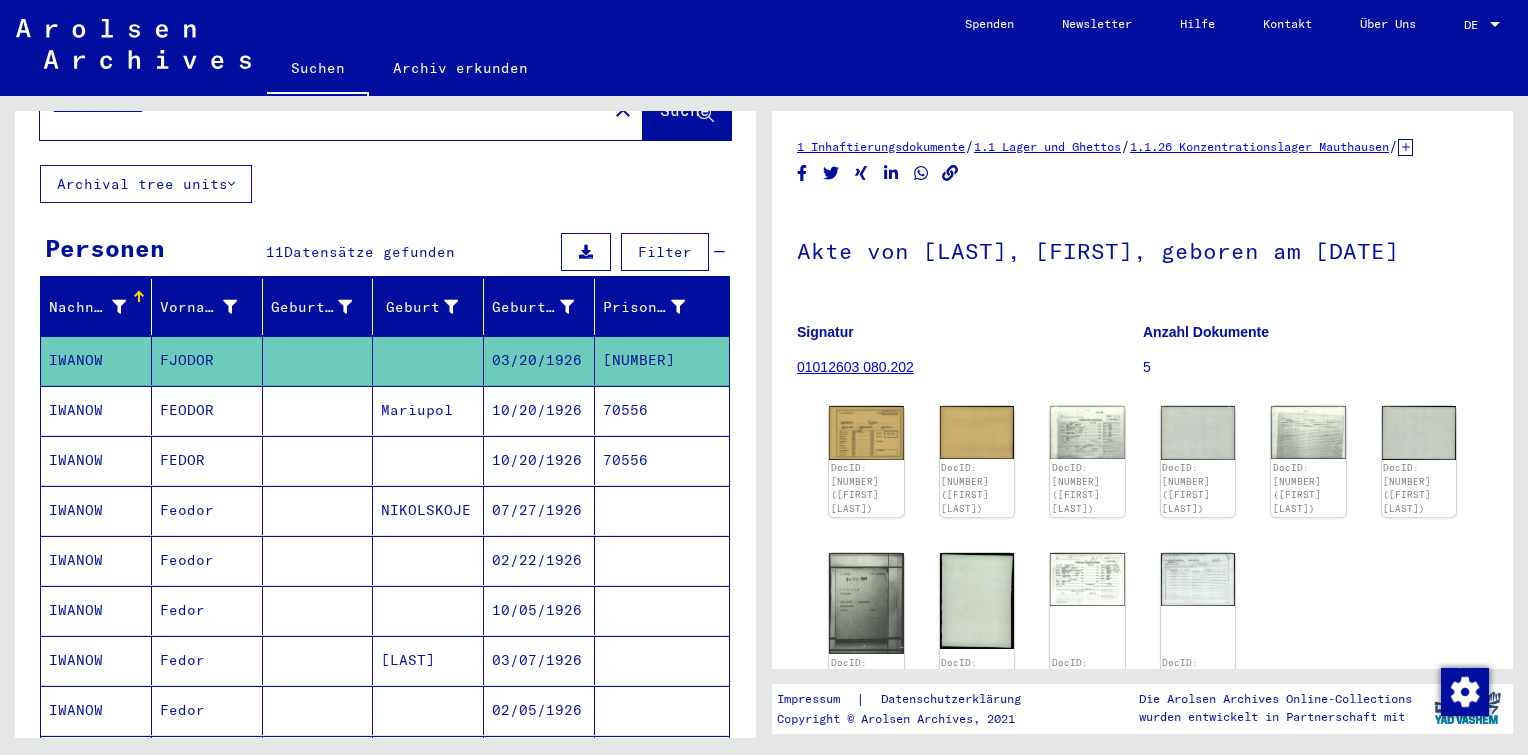 scroll, scrollTop: 0, scrollLeft: 0, axis: both 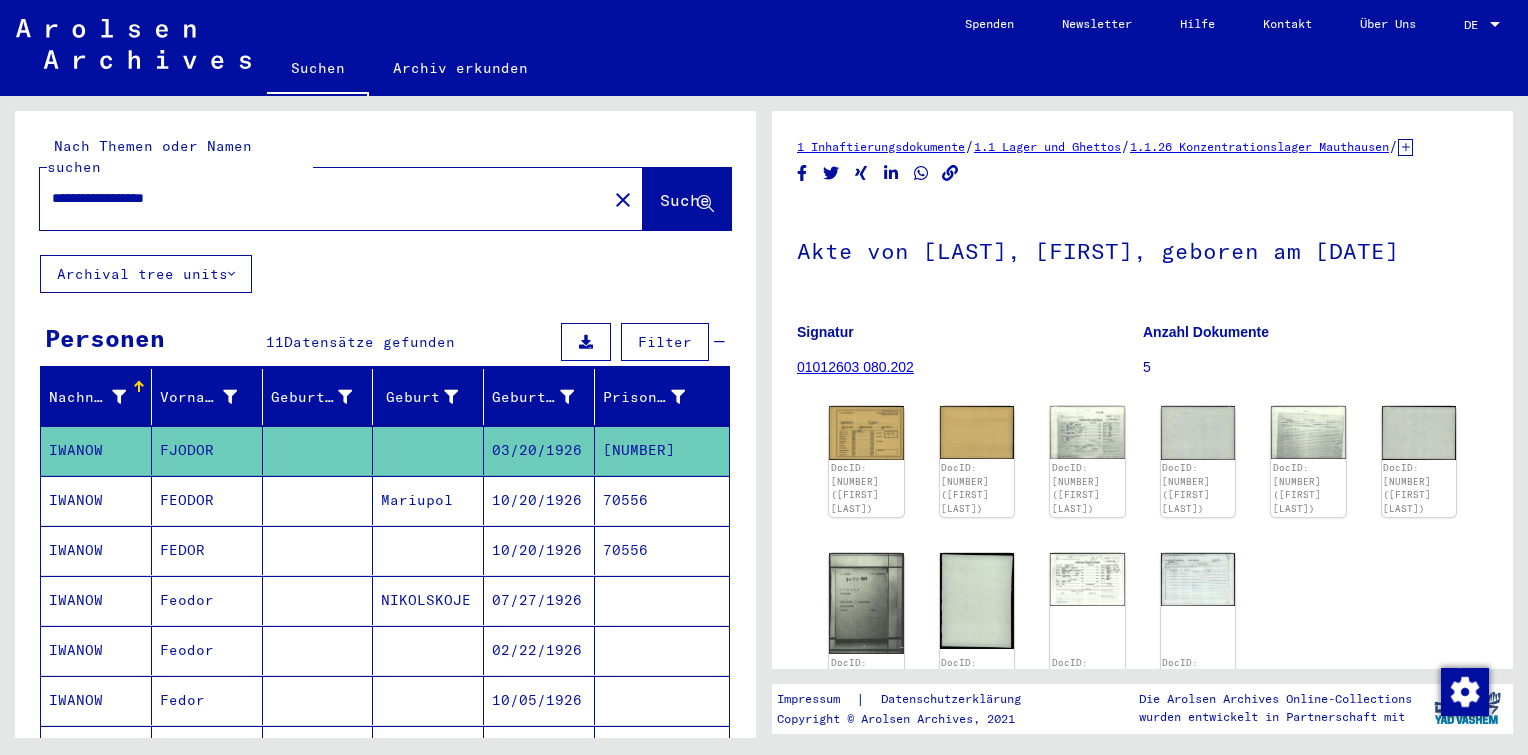 click on "**********" at bounding box center (323, 198) 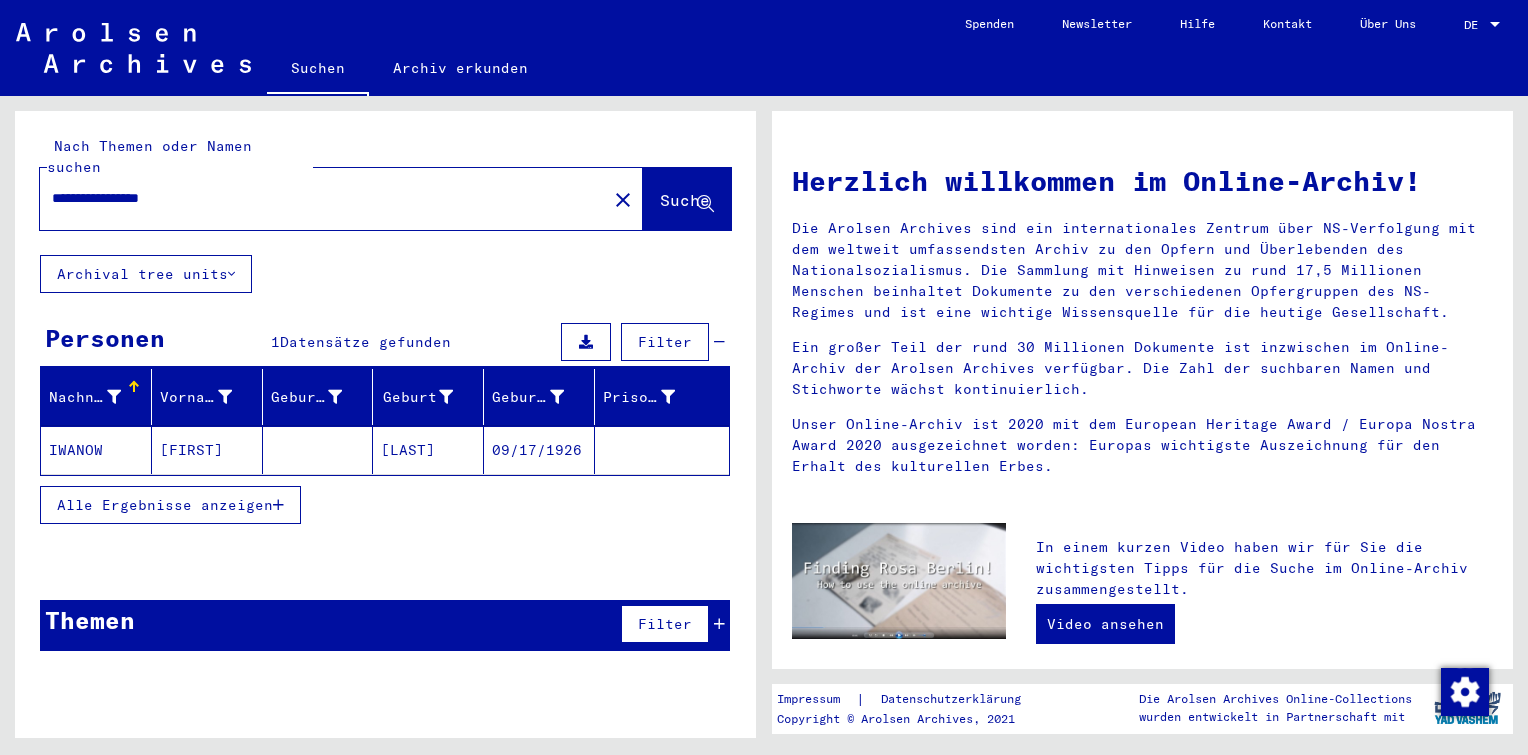 click on "[FIRST]" 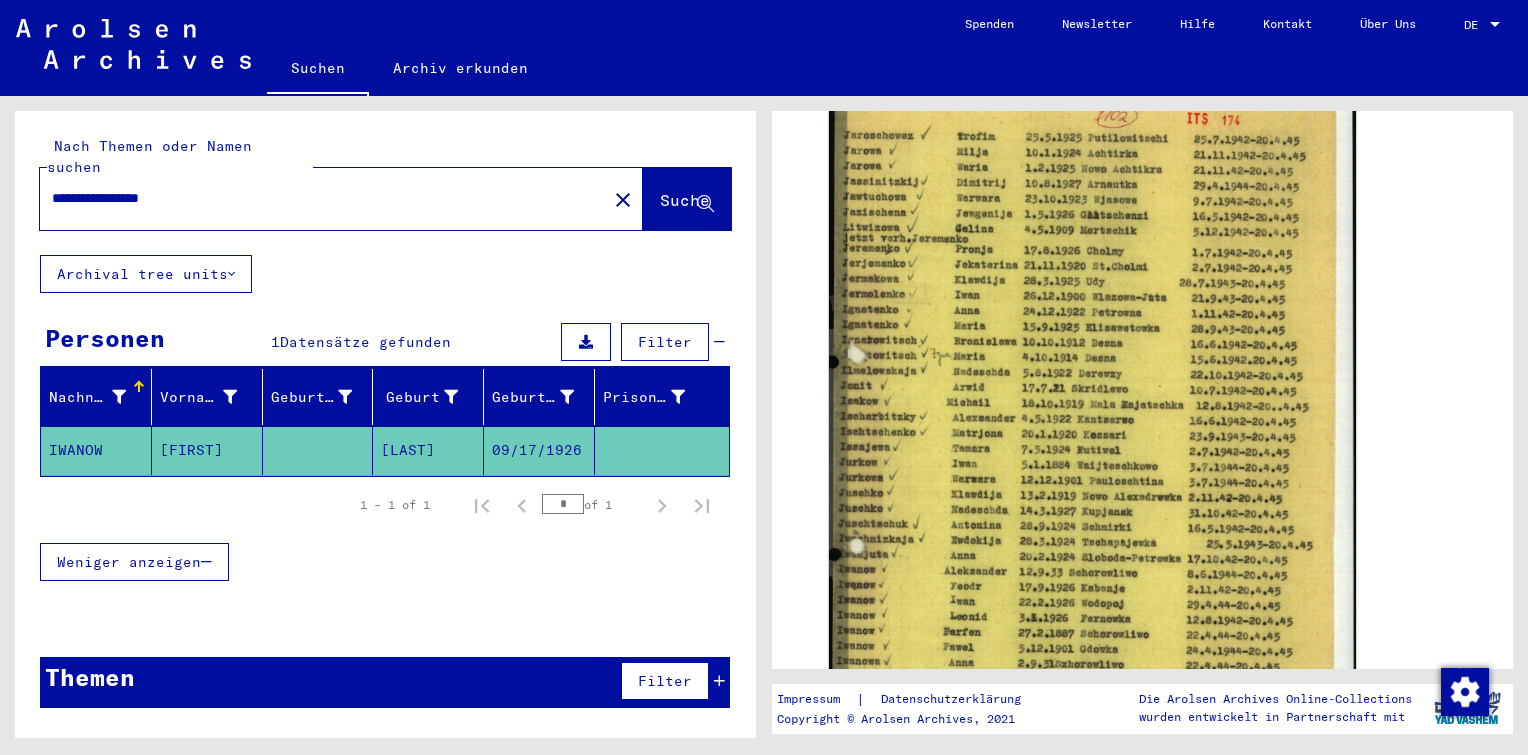 scroll, scrollTop: 444, scrollLeft: 0, axis: vertical 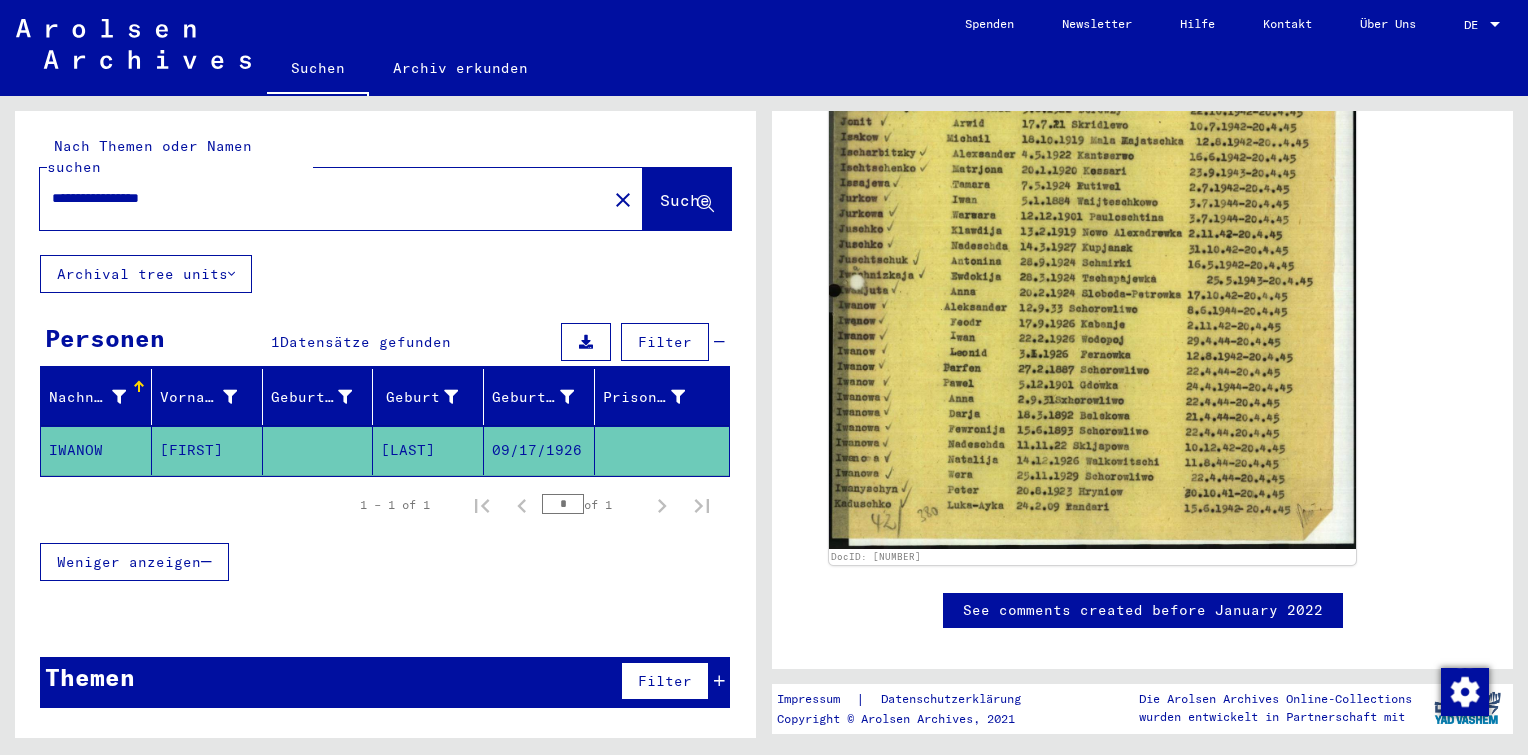 click on "**********" at bounding box center (323, 198) 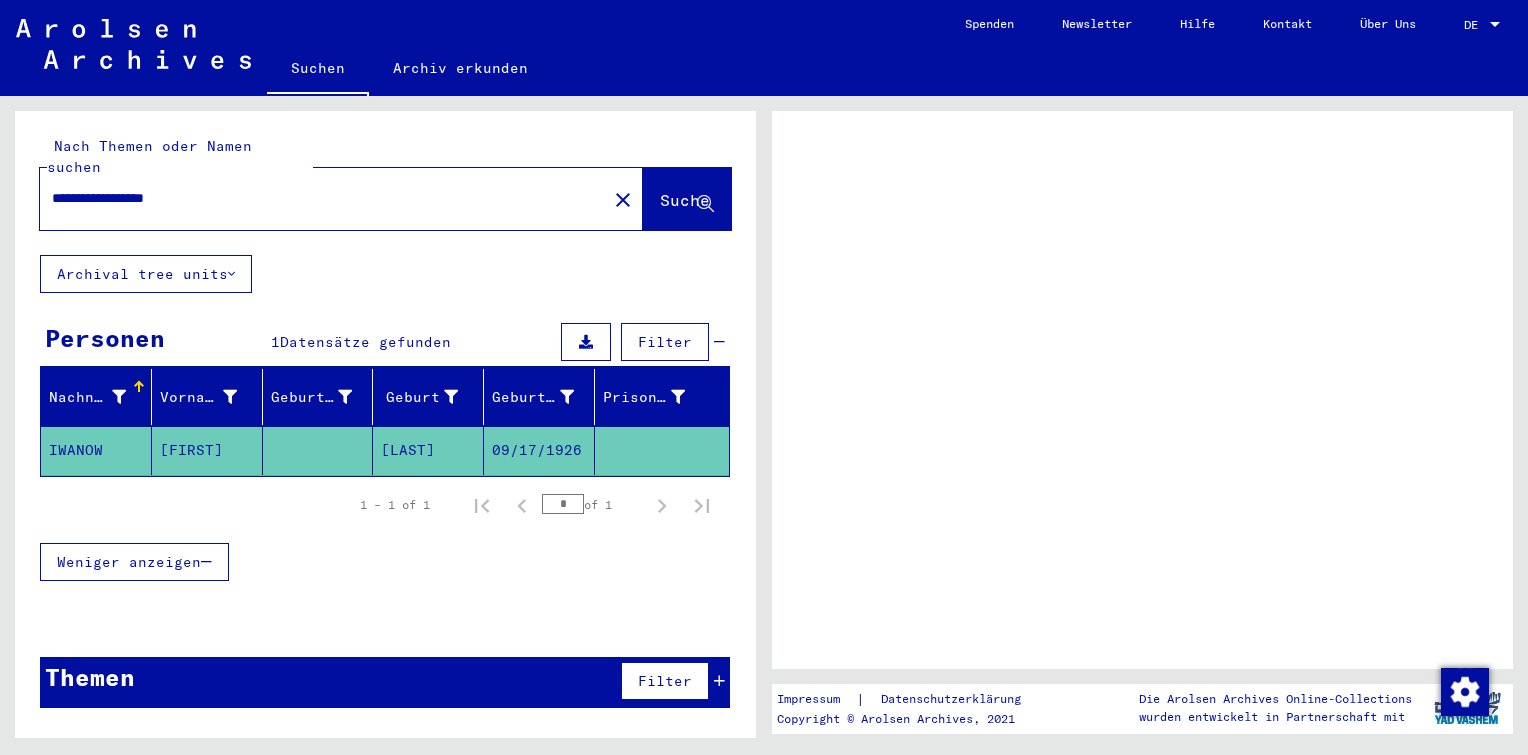 scroll, scrollTop: 0, scrollLeft: 0, axis: both 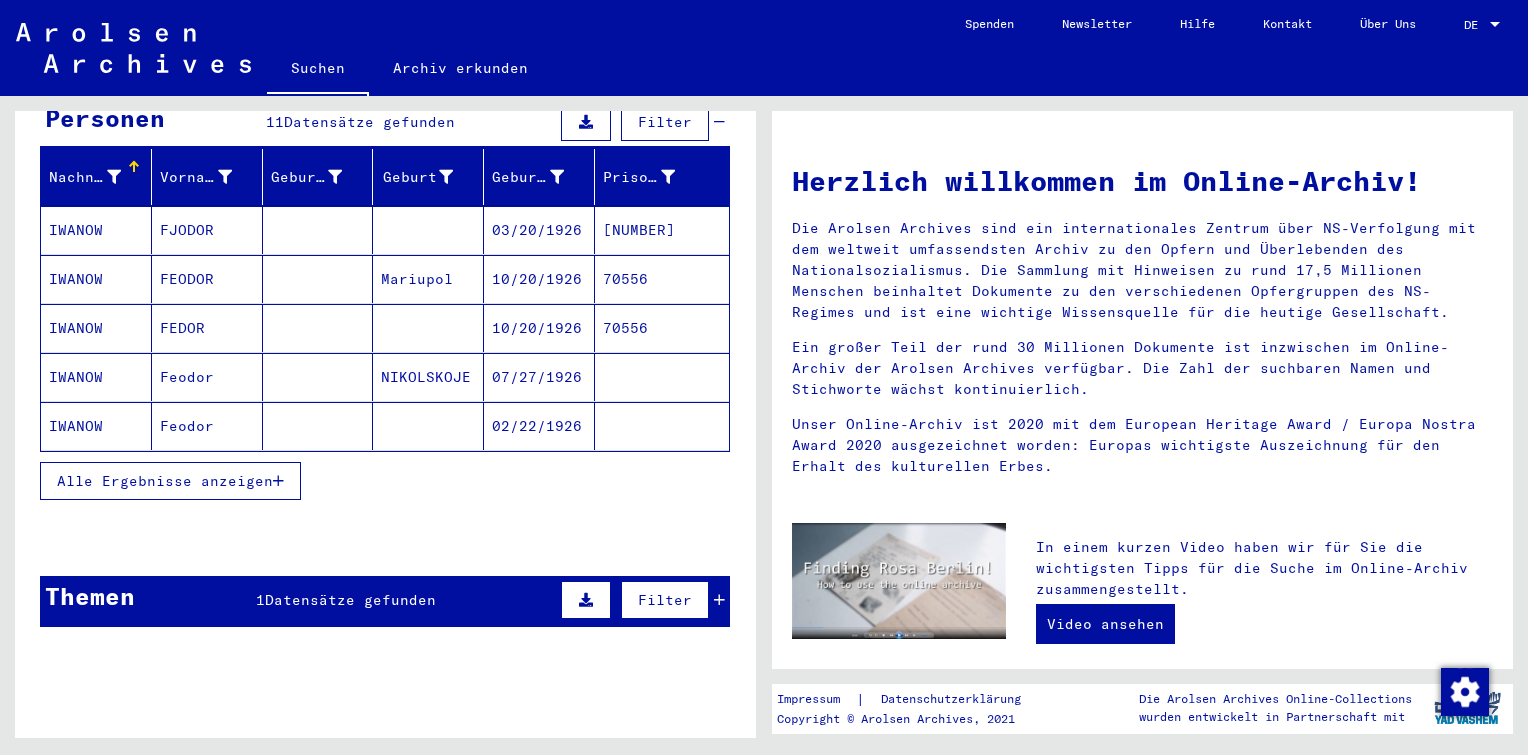 click on "Themen 1  Datensätze gefunden  Filter" at bounding box center (385, 601) 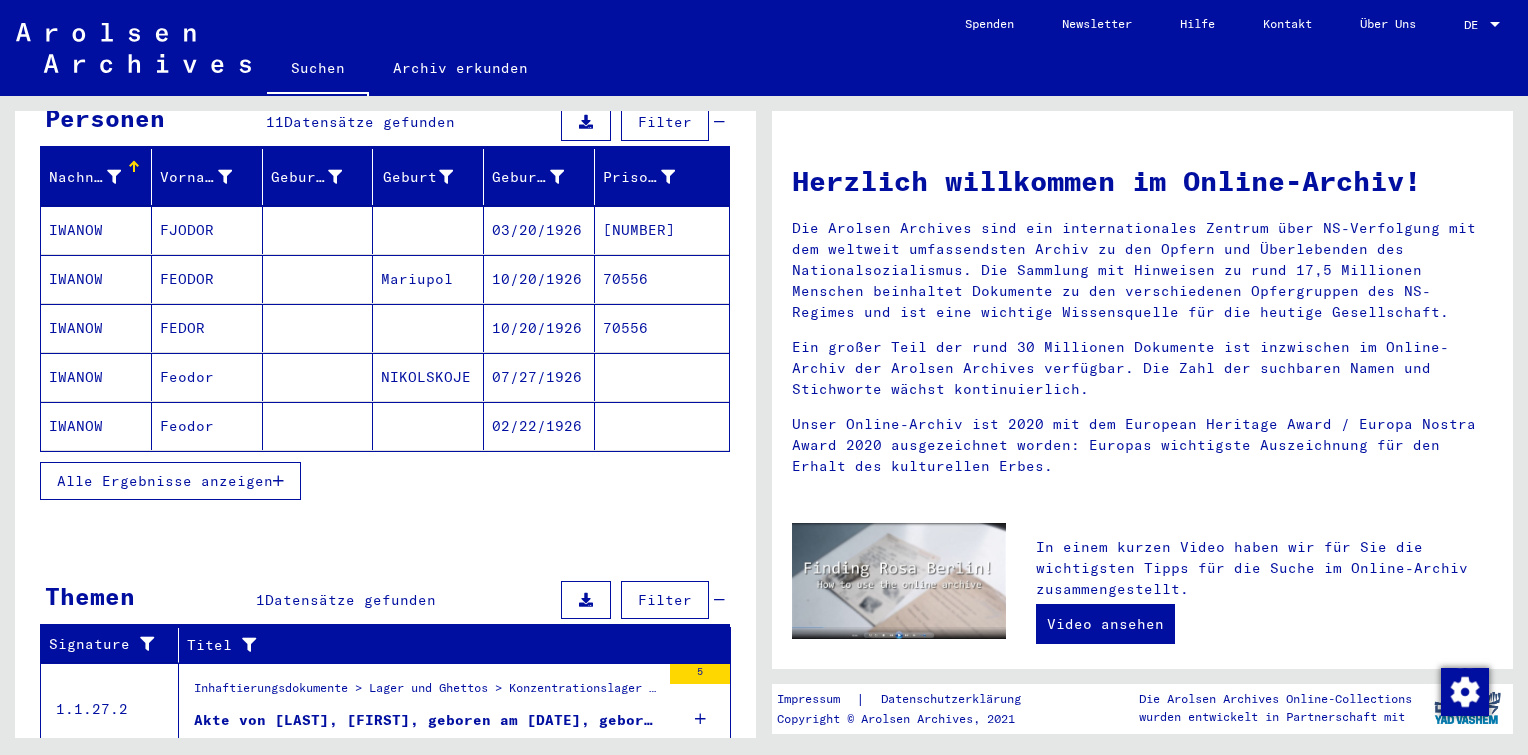 scroll, scrollTop: 269, scrollLeft: 0, axis: vertical 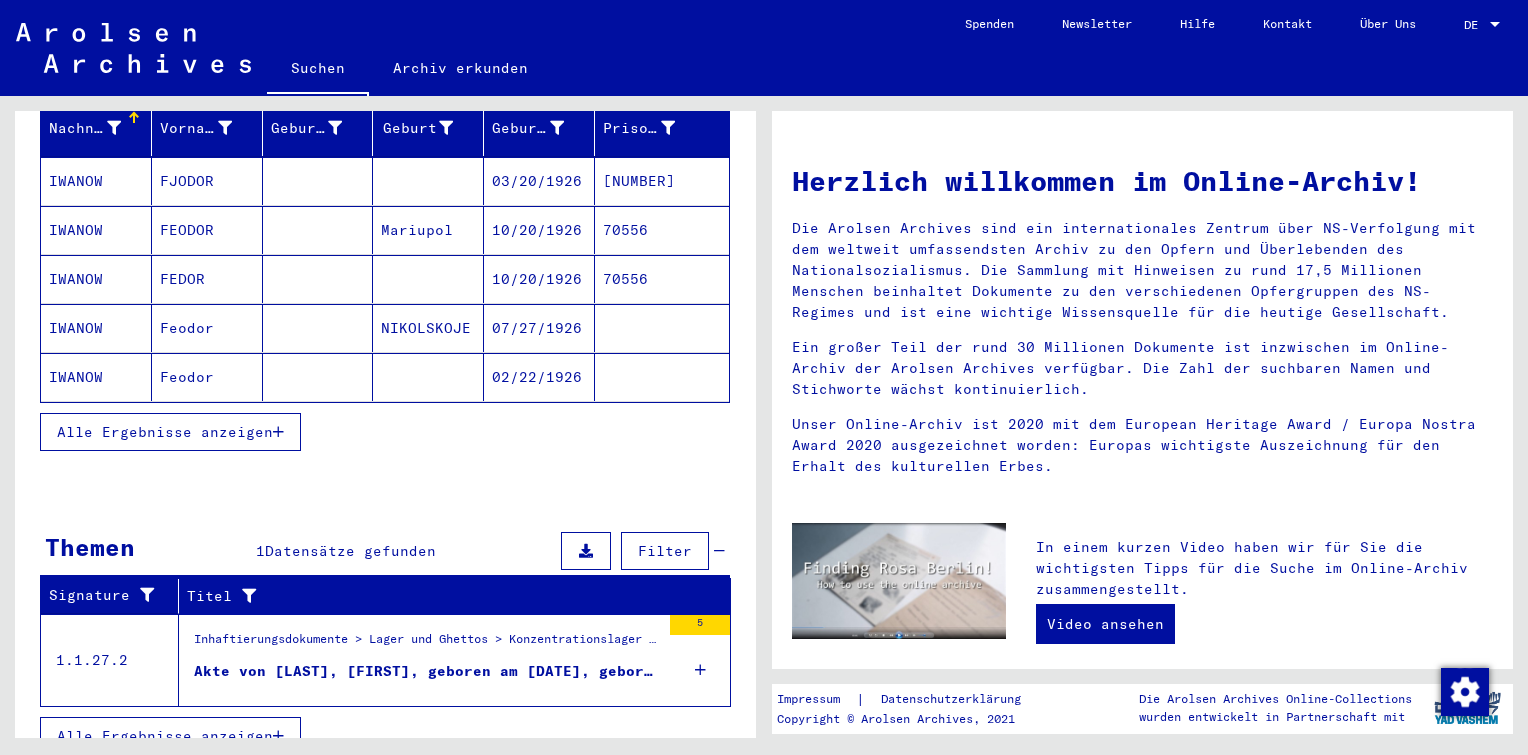 click on "Alle Ergebnisse anzeigen" at bounding box center [165, 432] 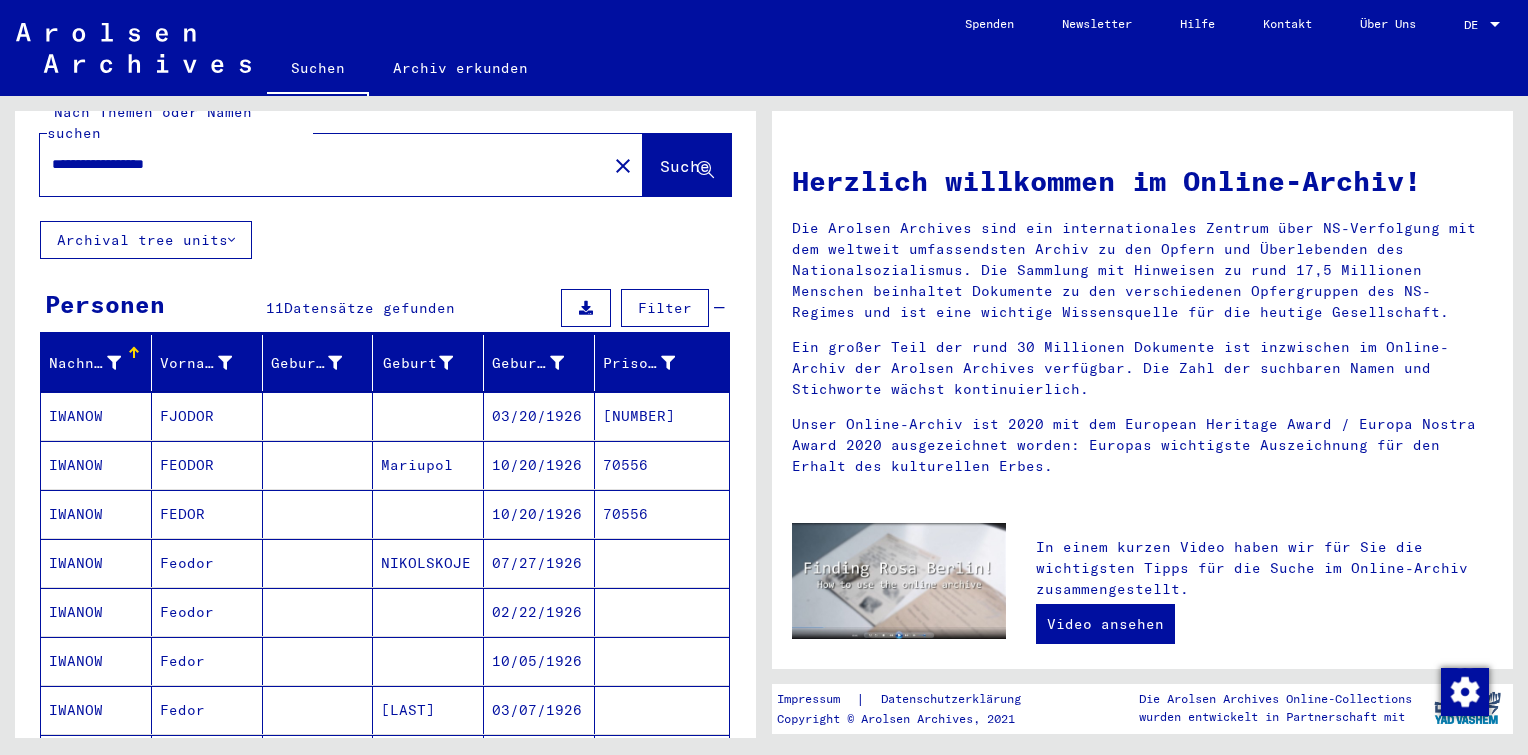 scroll, scrollTop: 24, scrollLeft: 0, axis: vertical 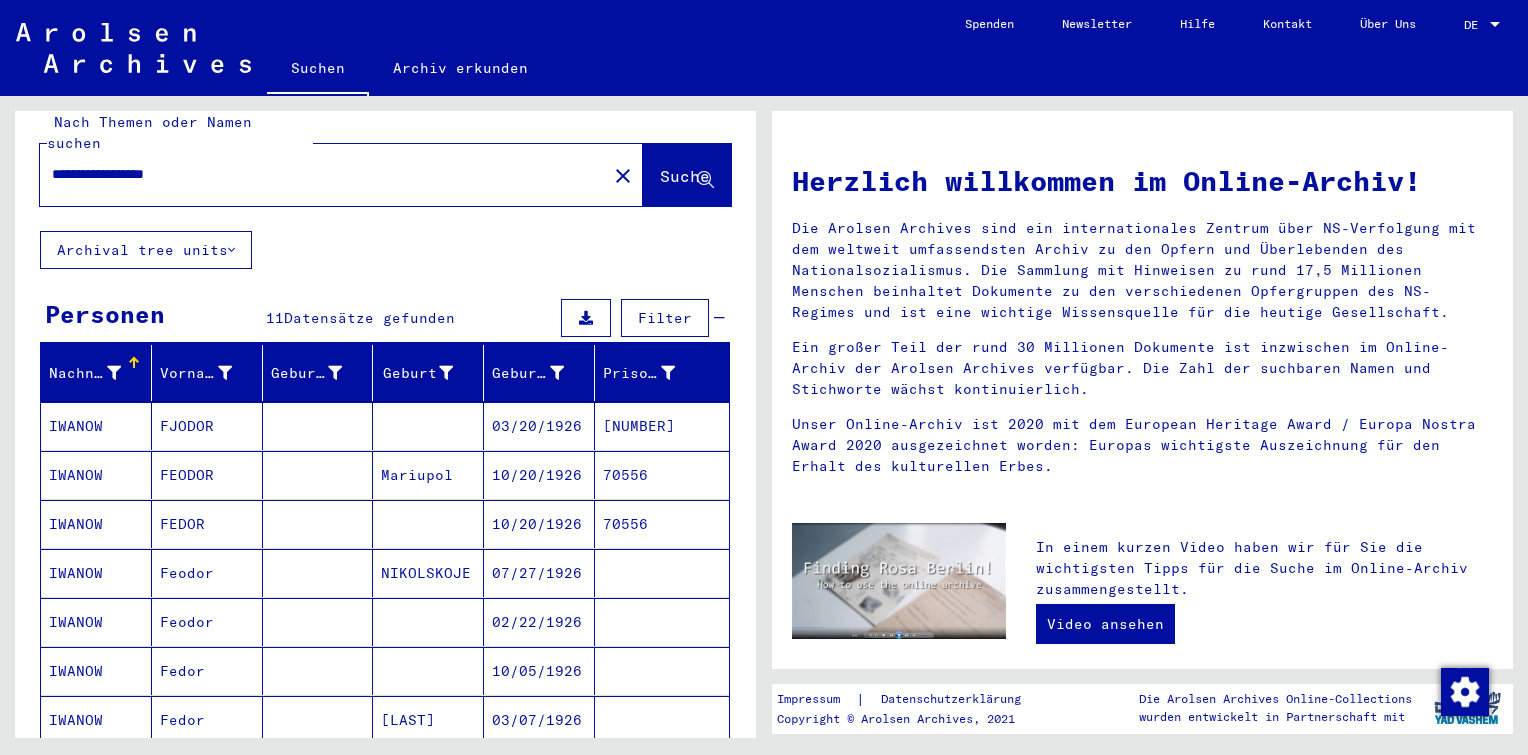click on "**********" at bounding box center [317, 174] 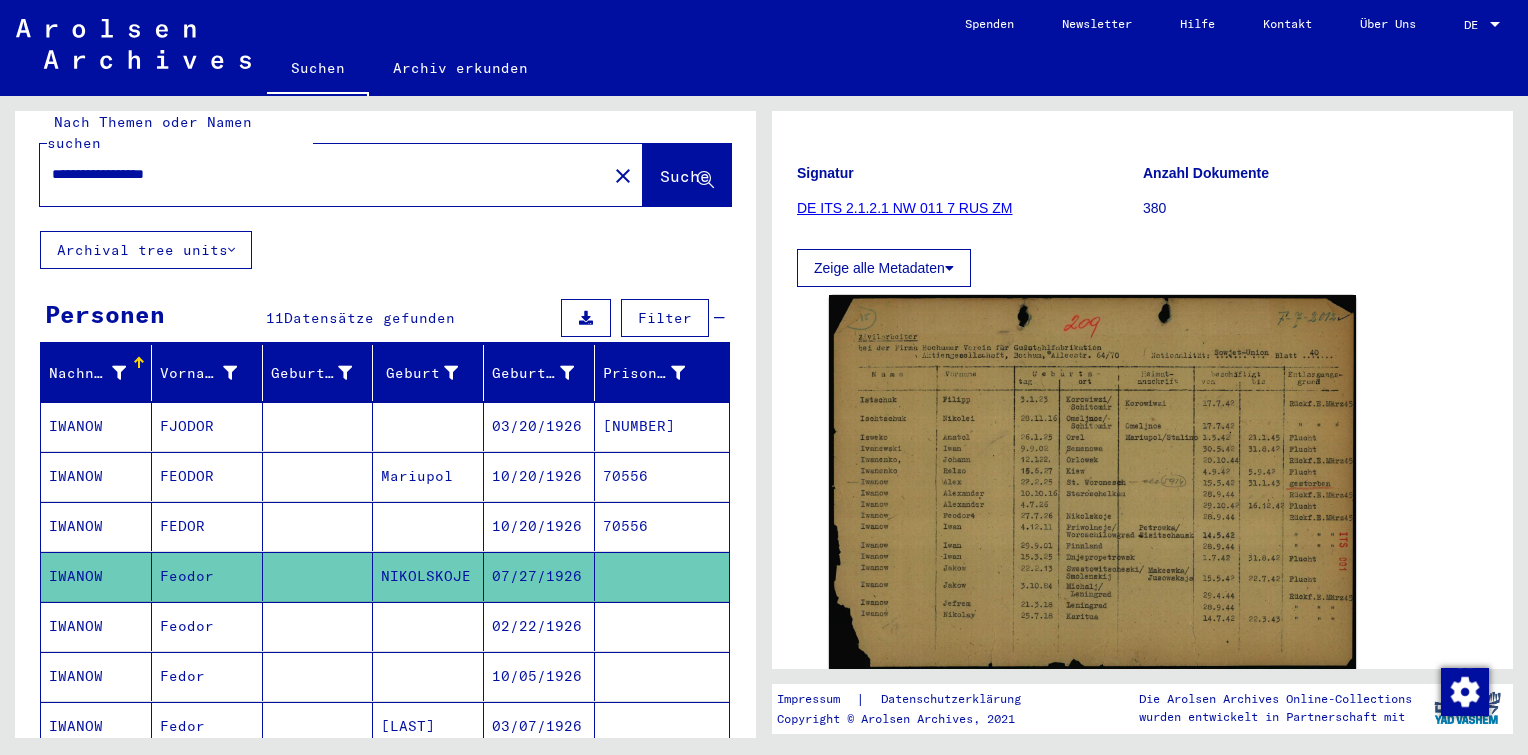 scroll, scrollTop: 224, scrollLeft: 0, axis: vertical 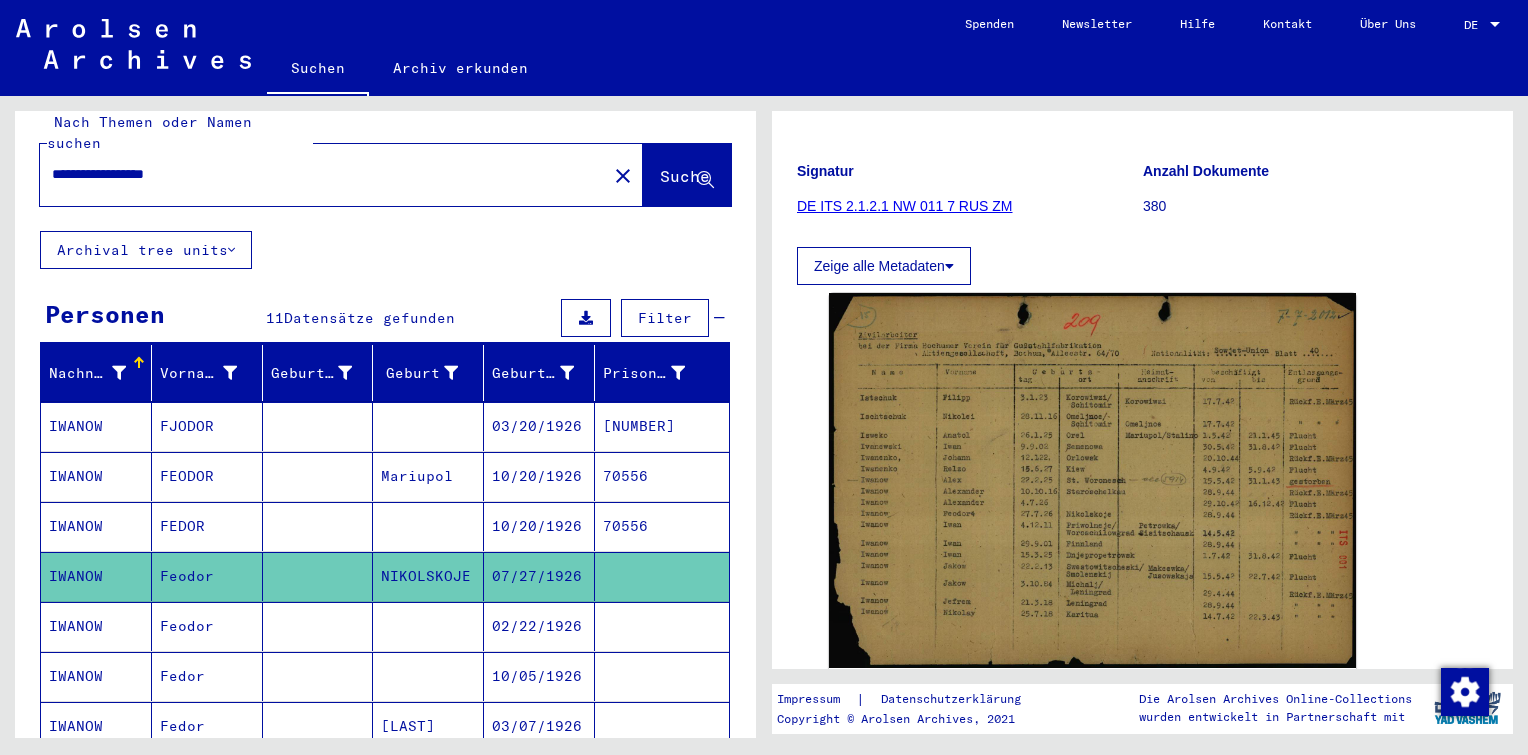 click on "02/22/1926" at bounding box center [539, 676] 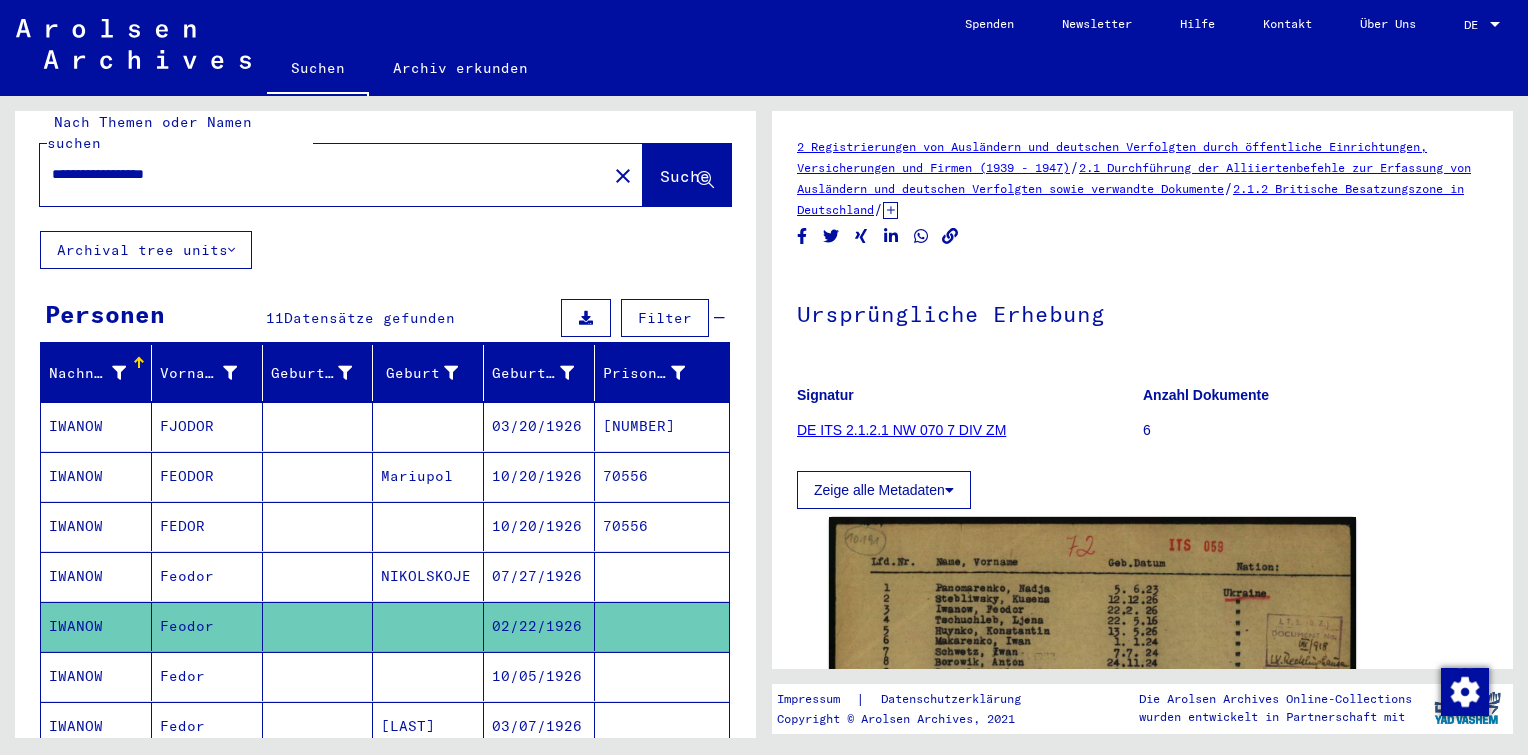 scroll, scrollTop: 0, scrollLeft: 0, axis: both 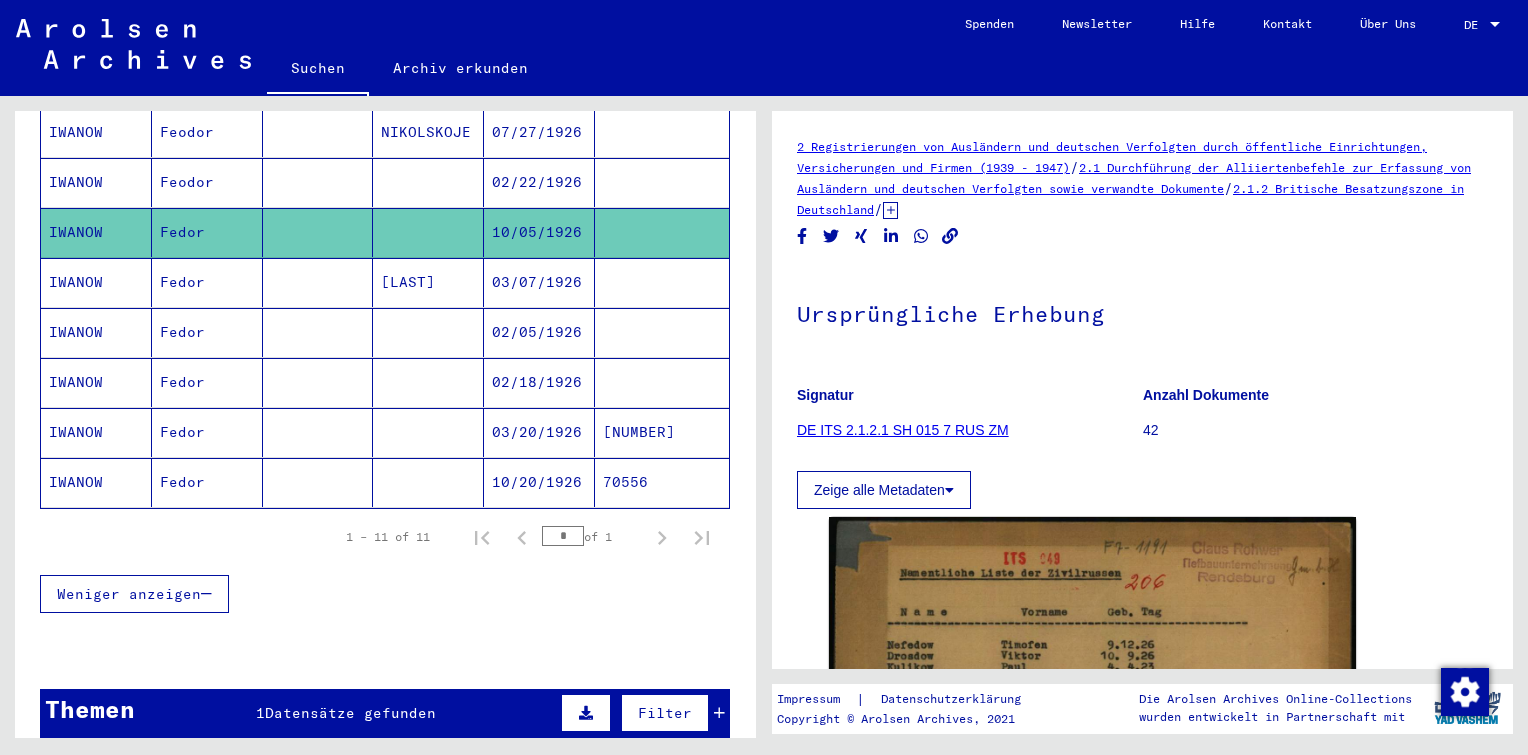 click on "10/20/1926" 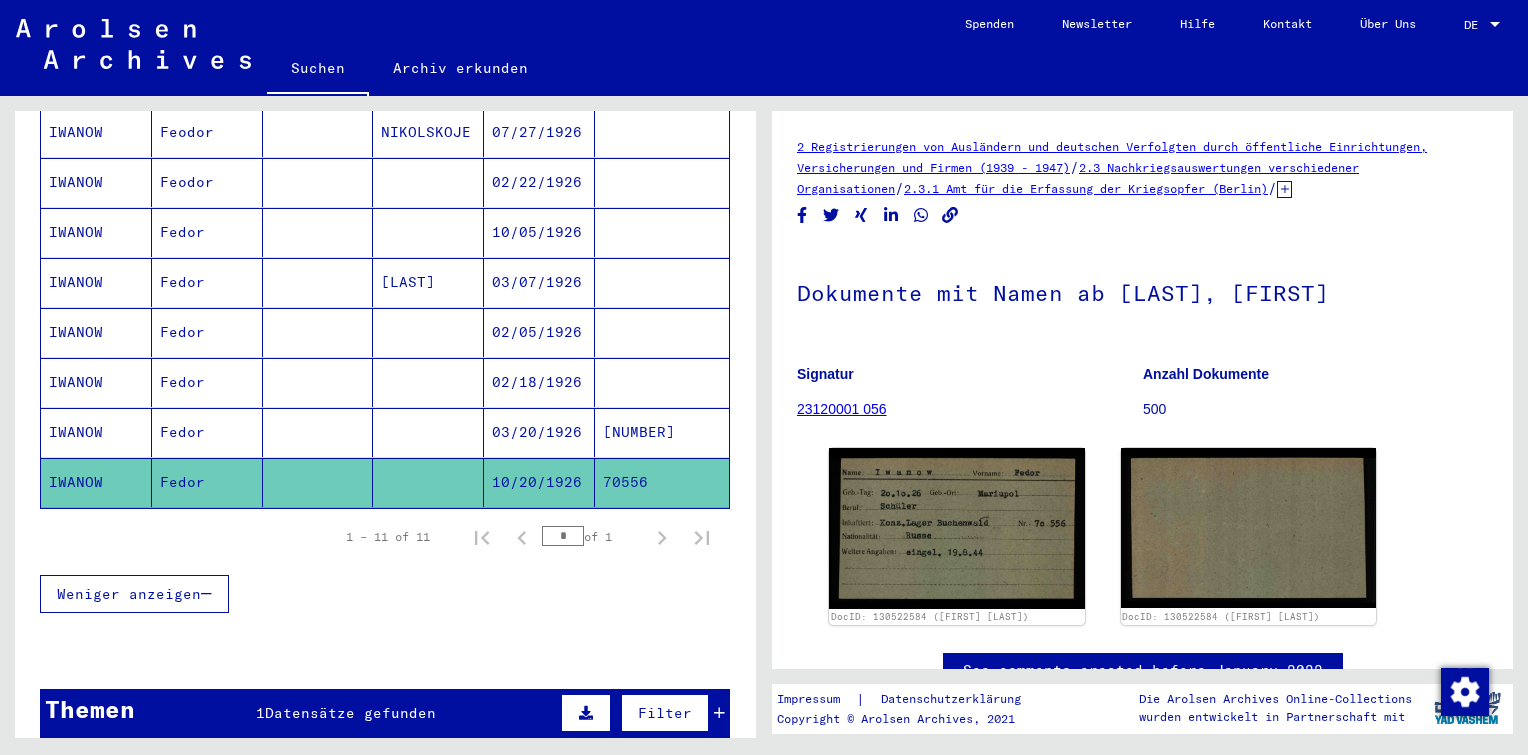 scroll, scrollTop: 0, scrollLeft: 0, axis: both 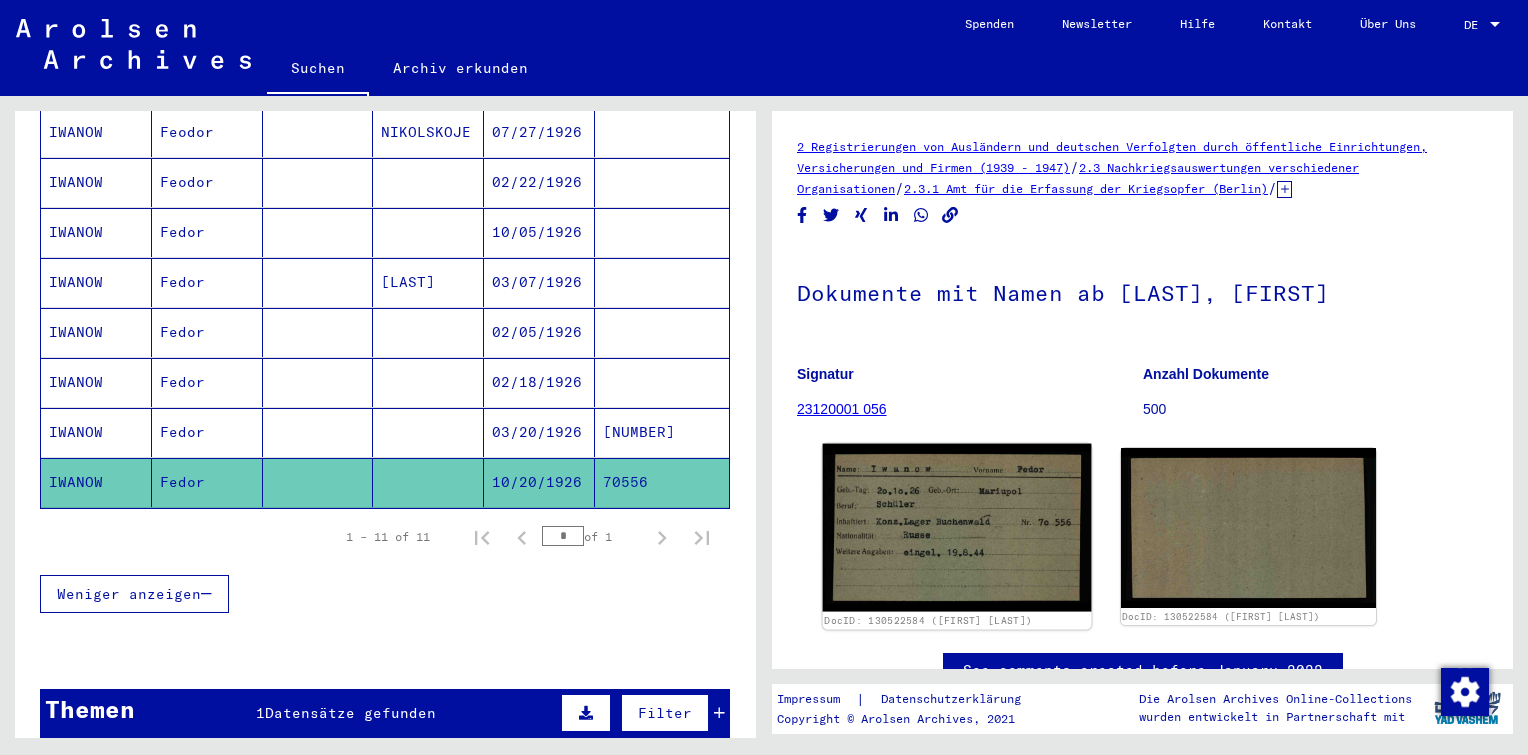 click 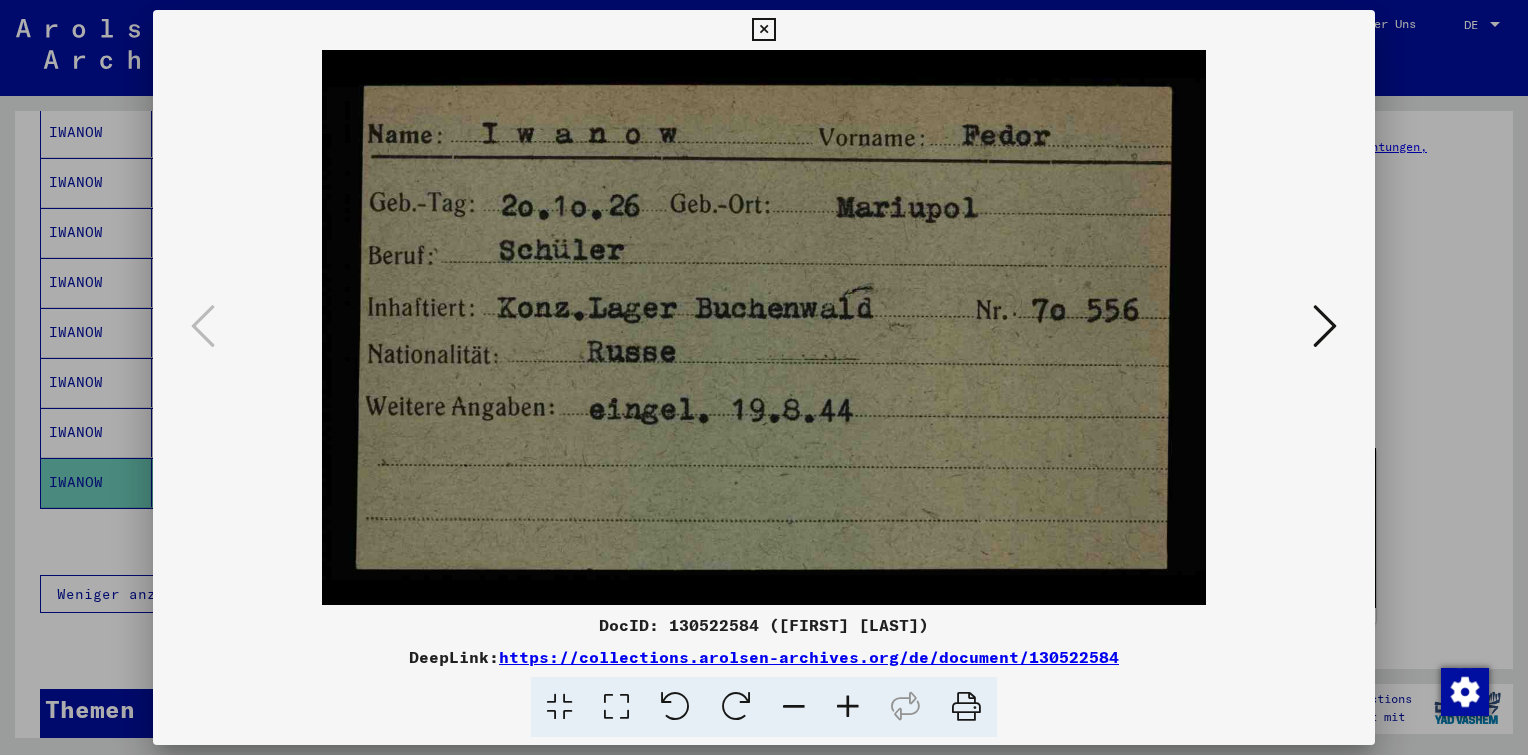 click at bounding box center (763, 30) 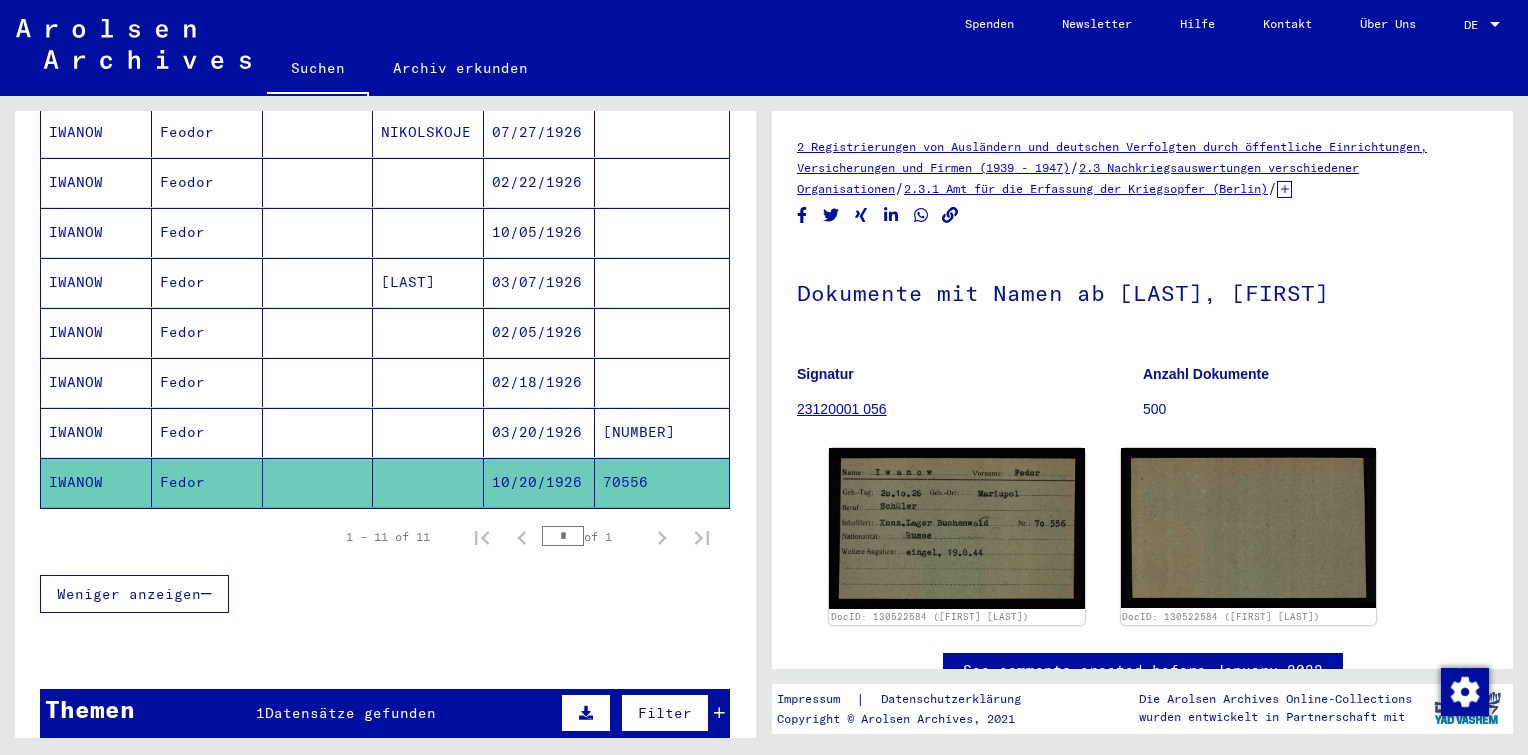 click on "02/18/1926" at bounding box center (539, 432) 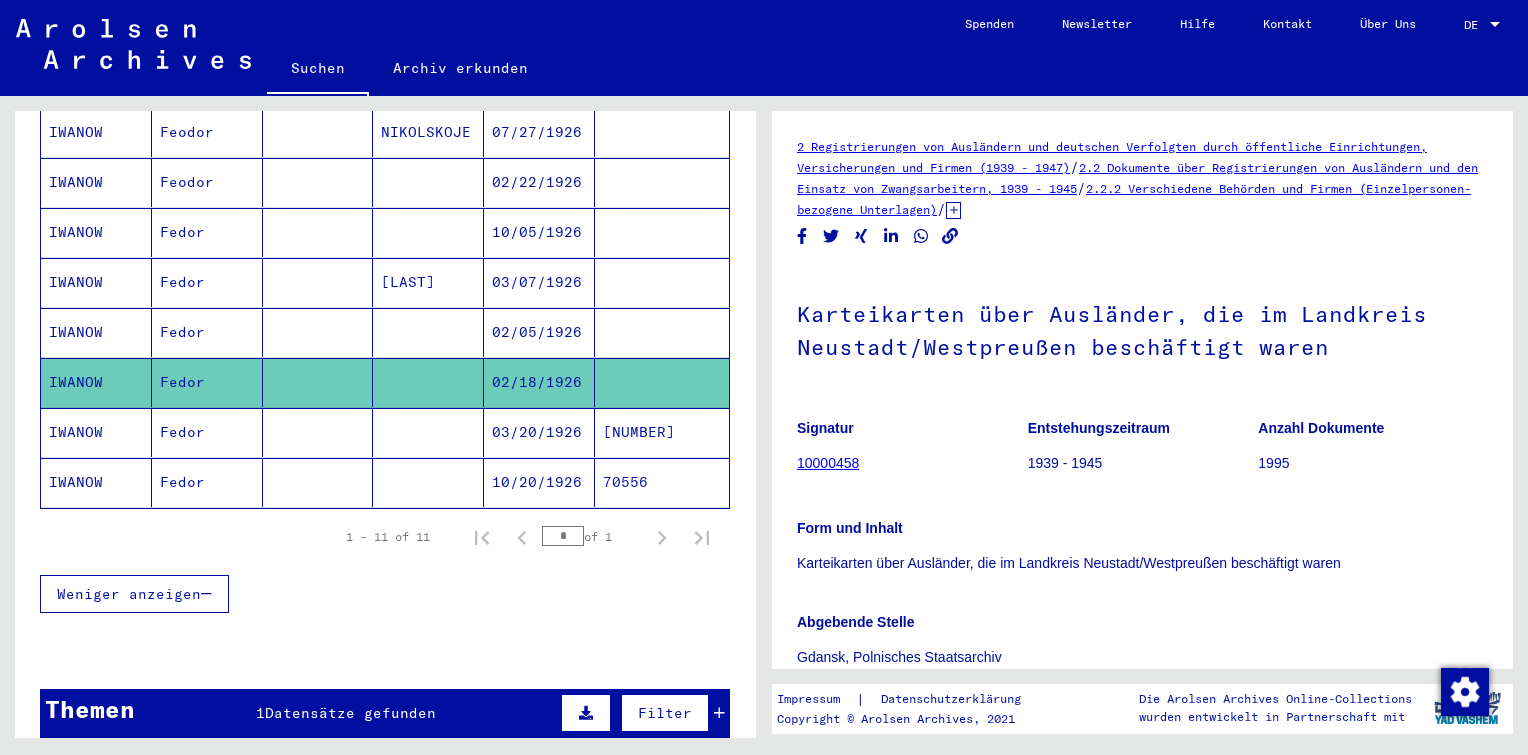 scroll, scrollTop: 71, scrollLeft: 0, axis: vertical 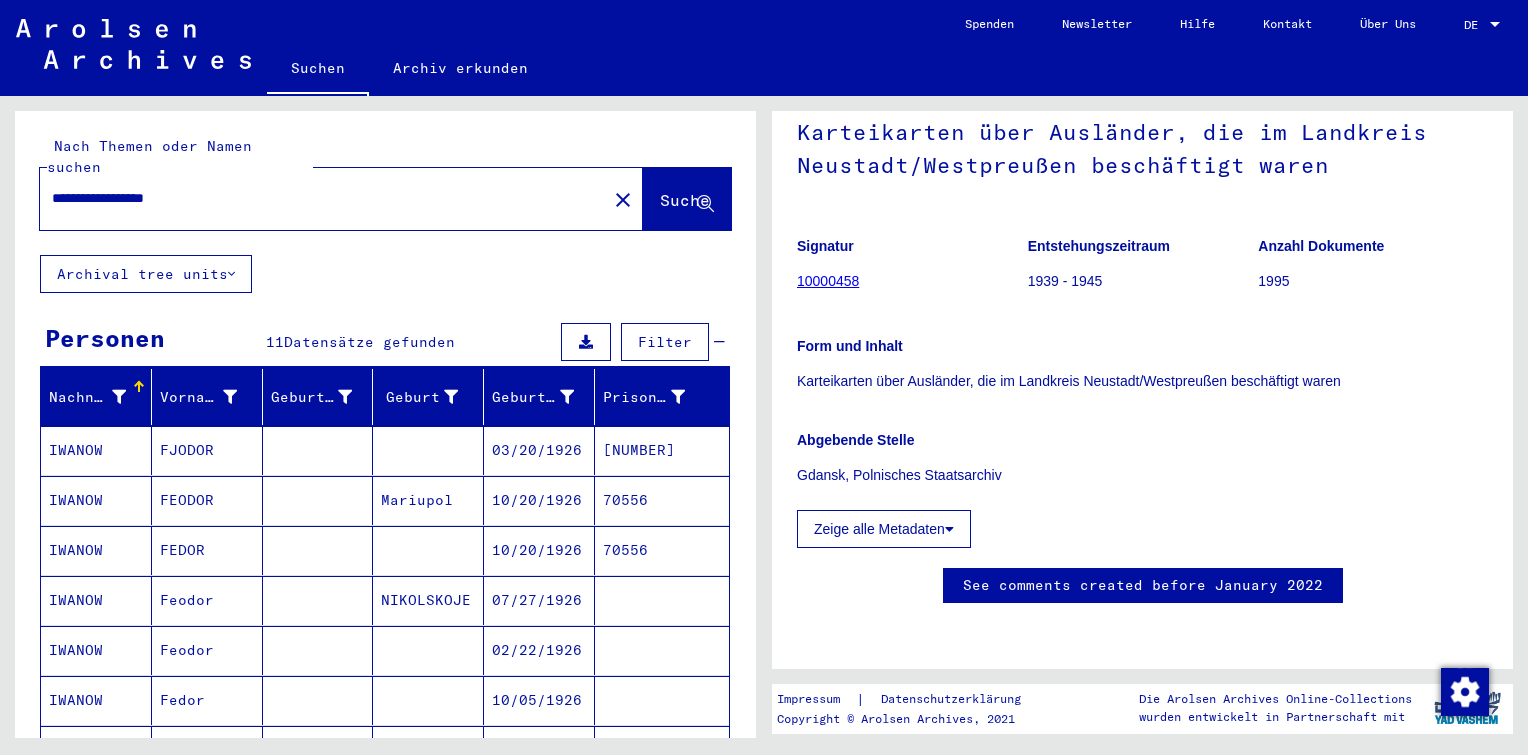 click on "**********" at bounding box center [323, 198] 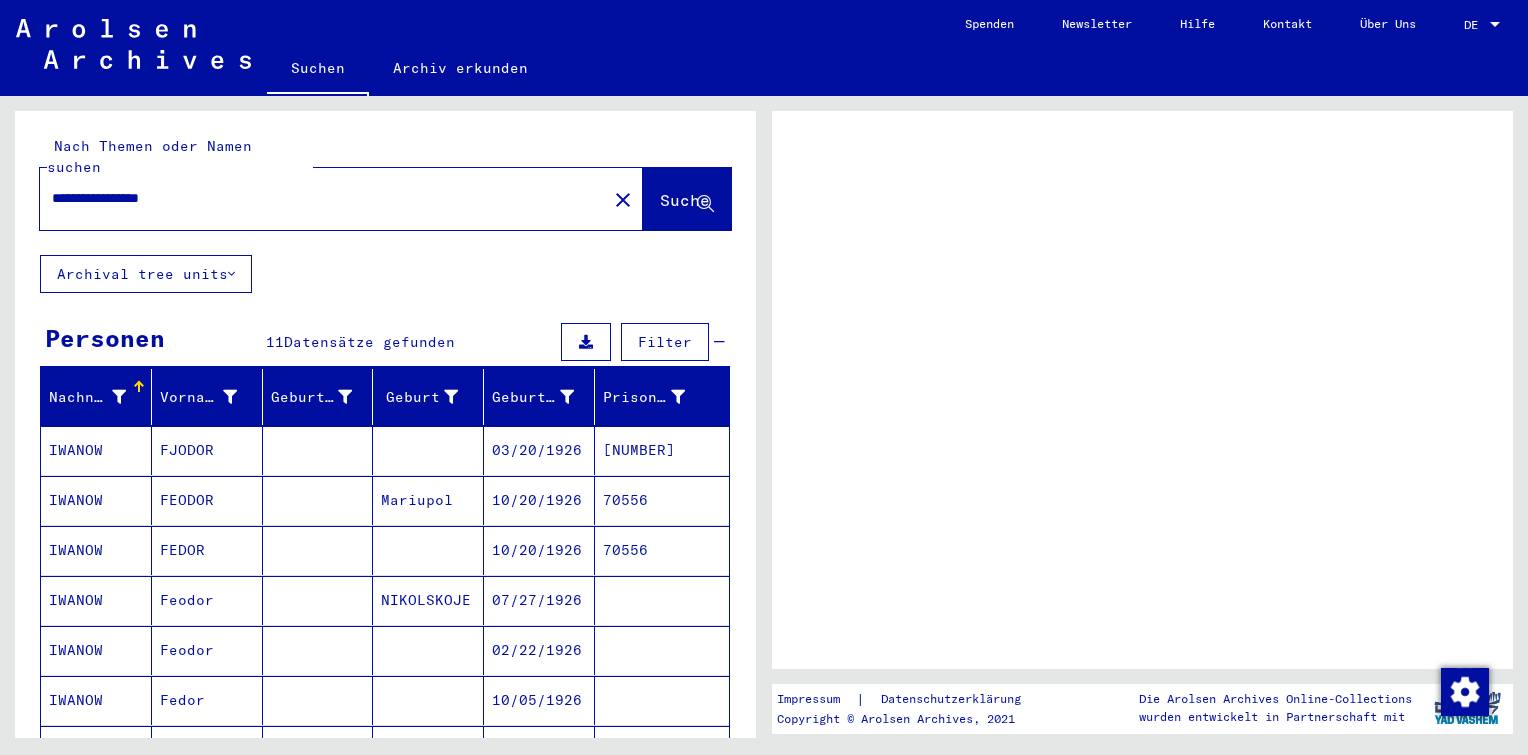 scroll, scrollTop: 0, scrollLeft: 0, axis: both 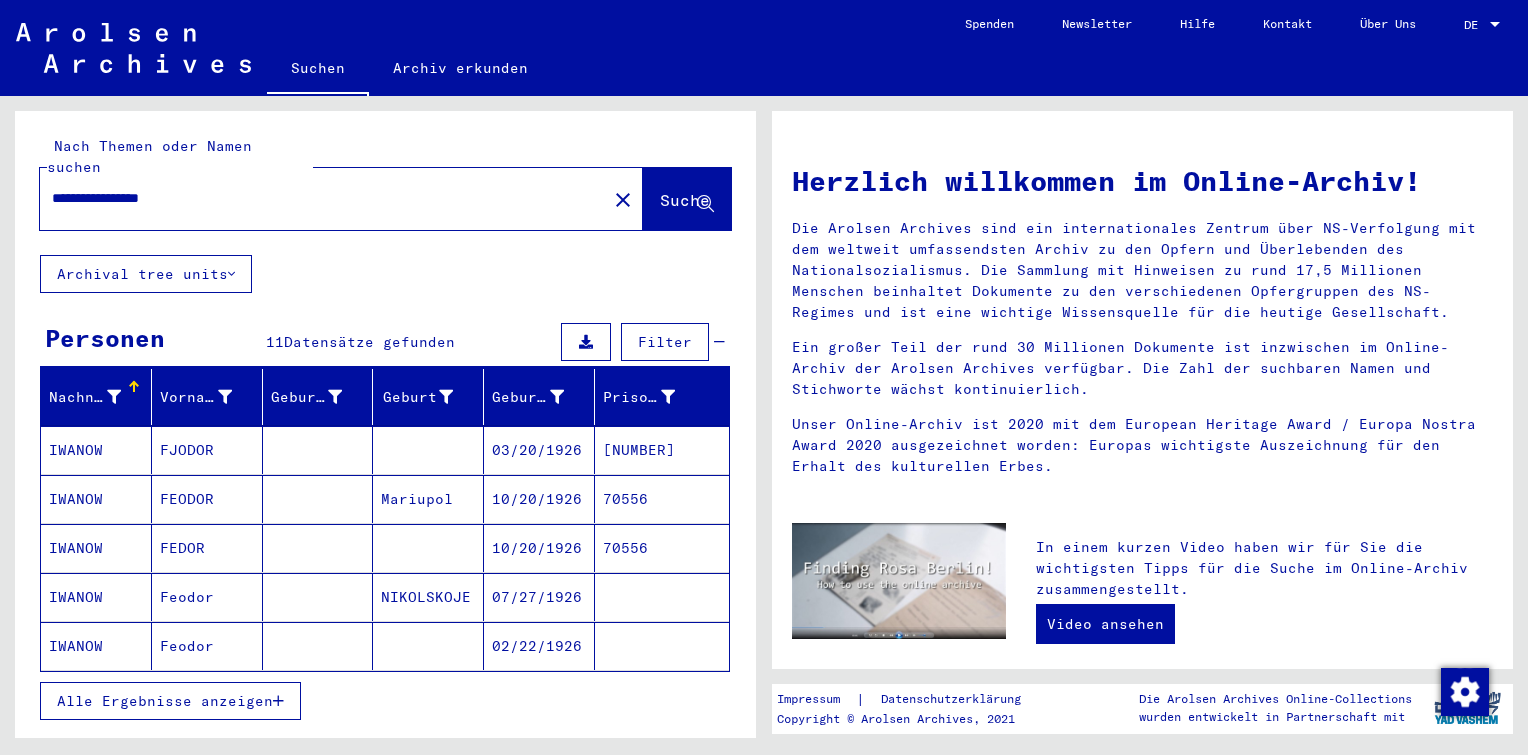 click on "Alle Ergebnisse anzeigen" at bounding box center [165, 701] 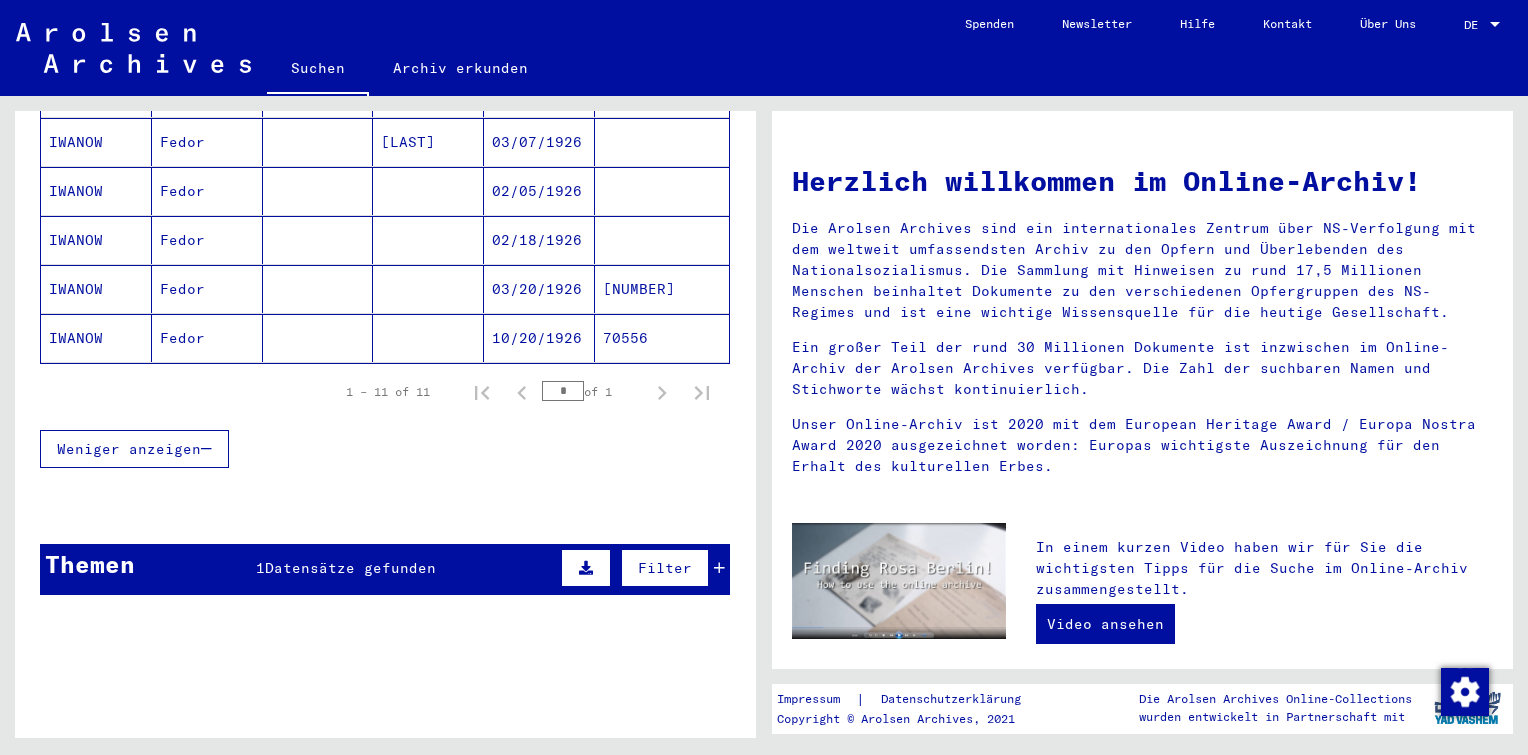 scroll, scrollTop: 601, scrollLeft: 0, axis: vertical 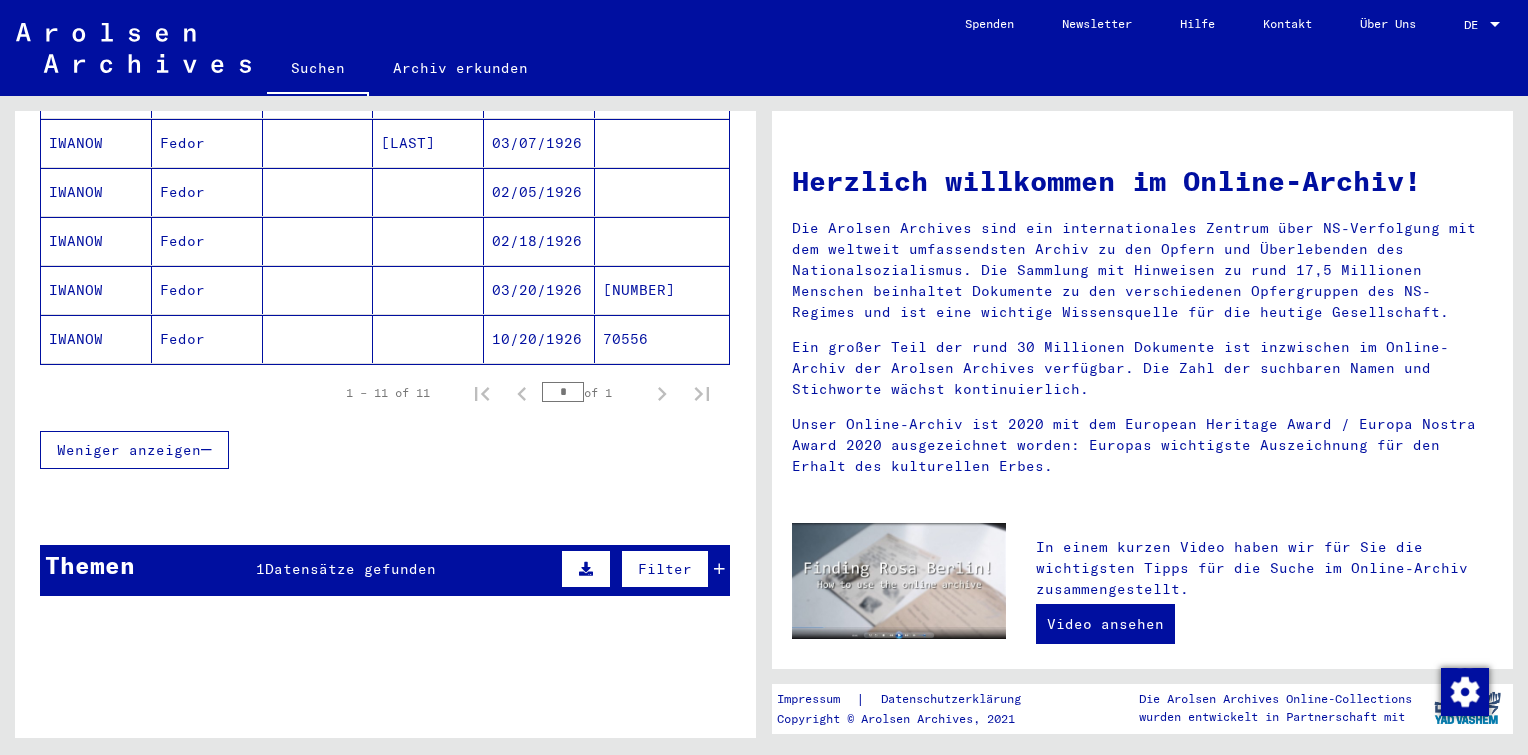 click on "Themen 1  Datensätze gefunden  Filter" at bounding box center [385, 570] 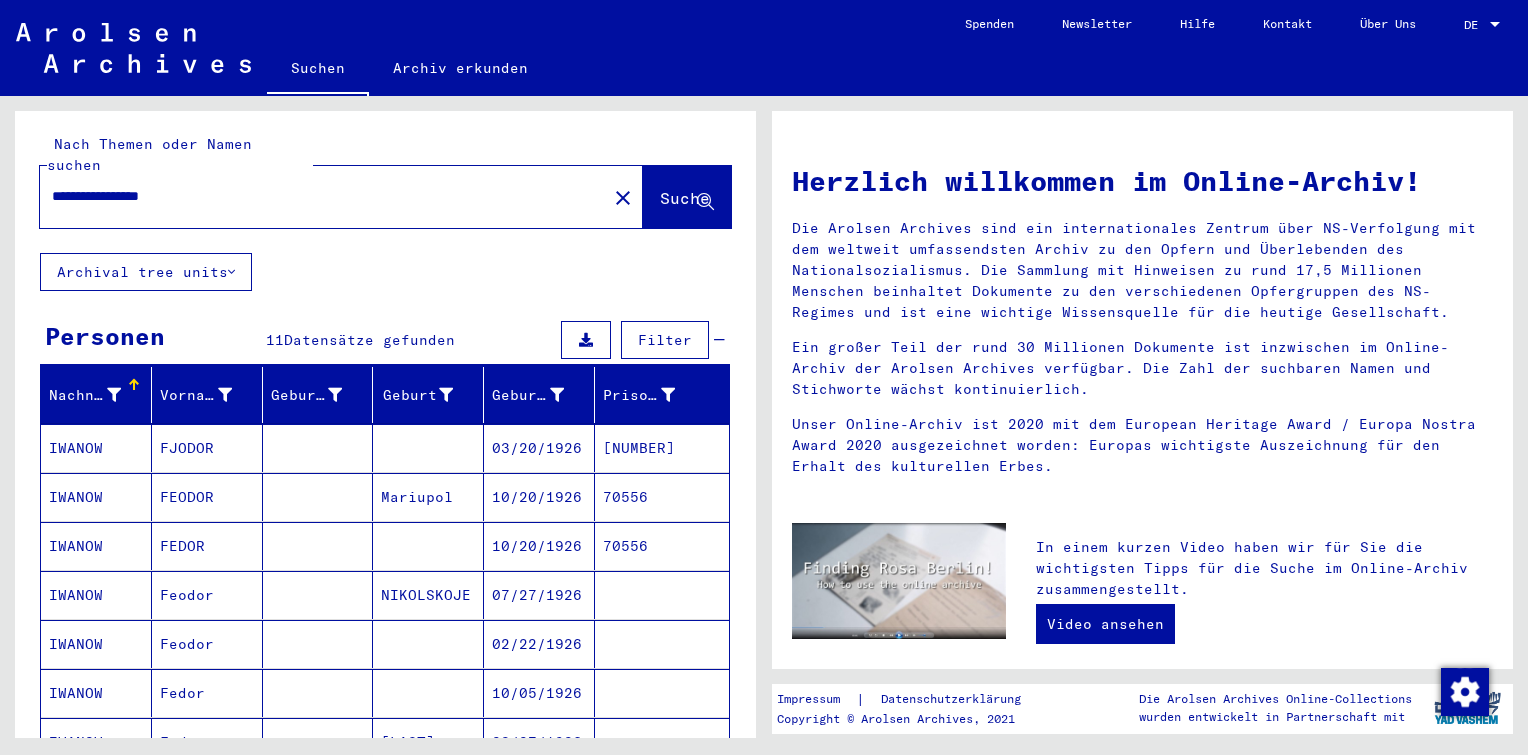 scroll, scrollTop: 0, scrollLeft: 0, axis: both 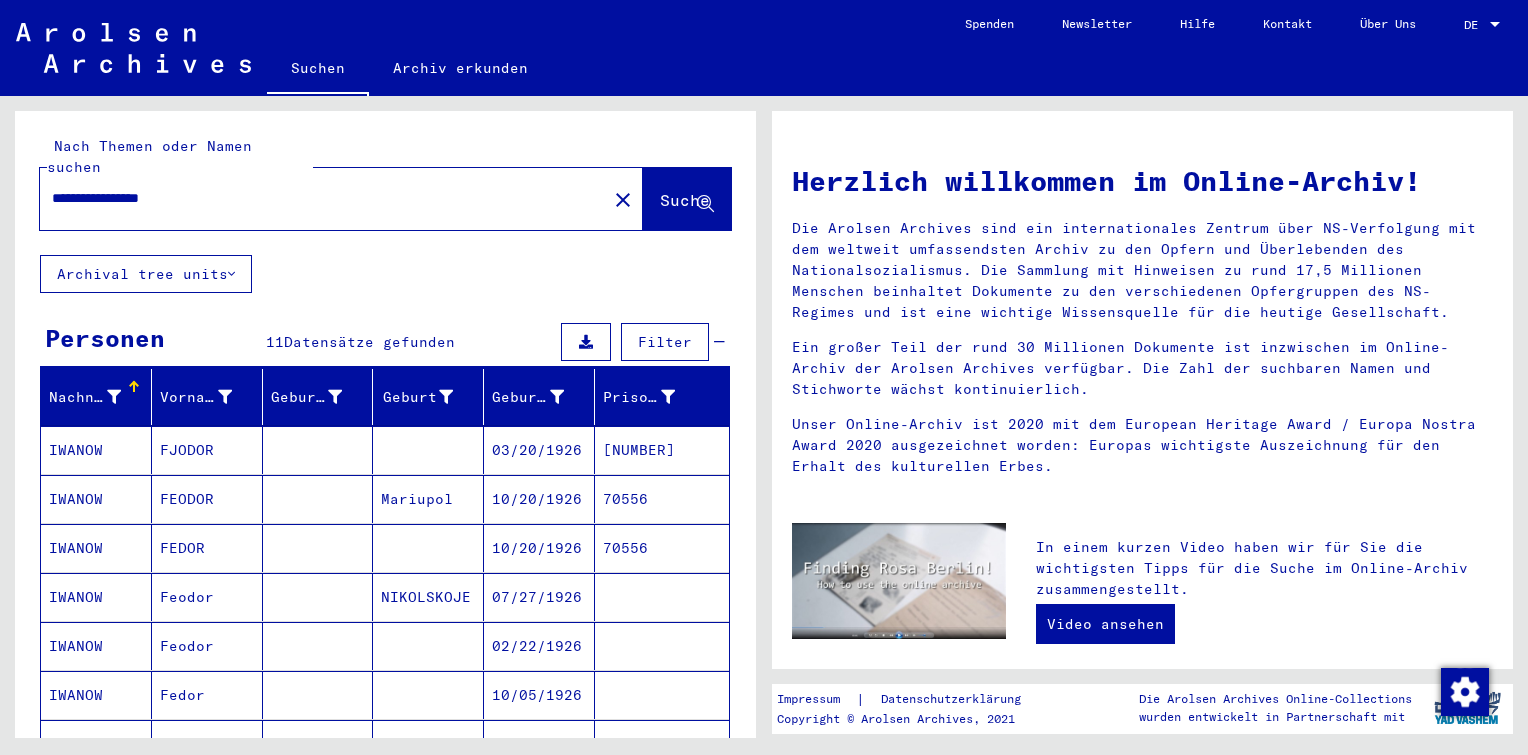 click on "**********" at bounding box center (317, 198) 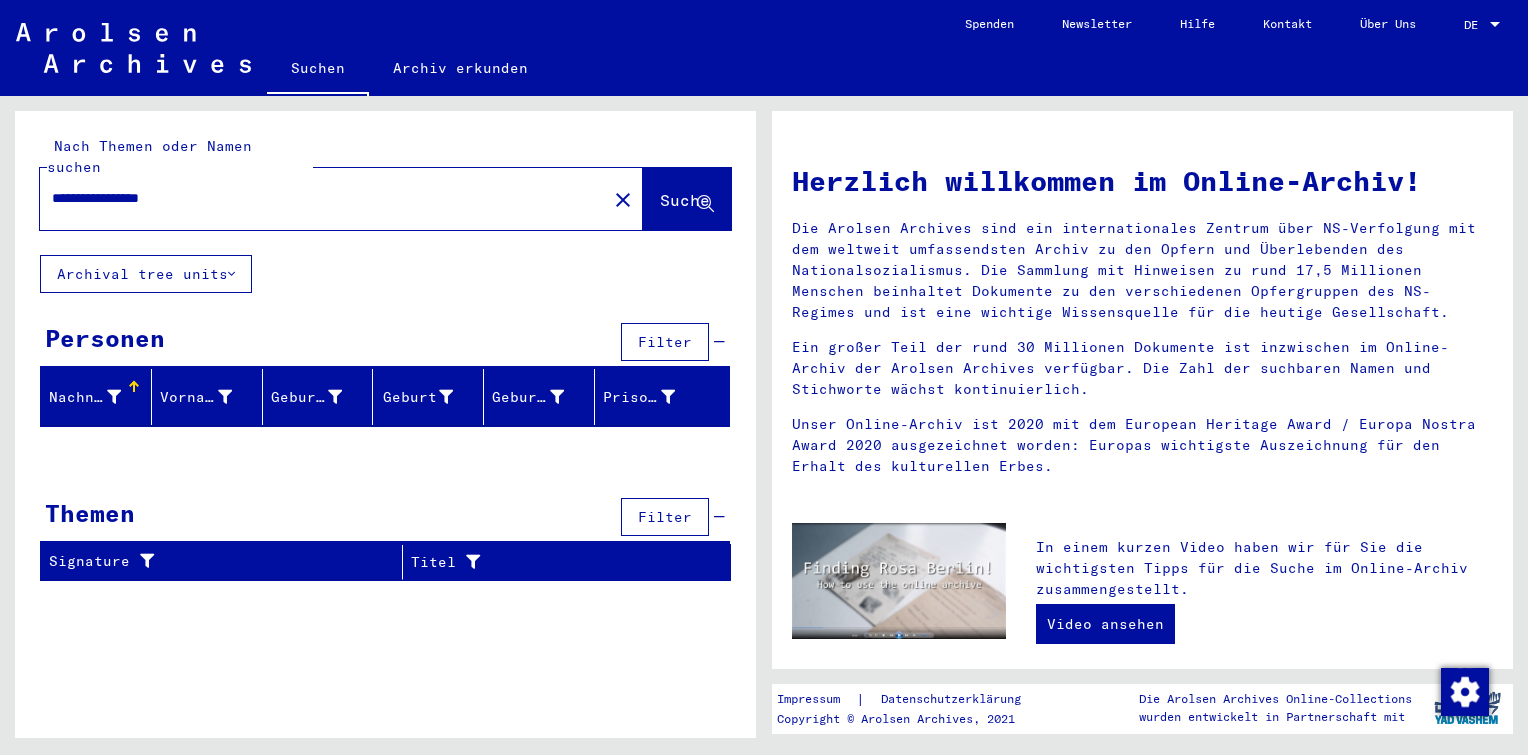click on "**********" at bounding box center [317, 198] 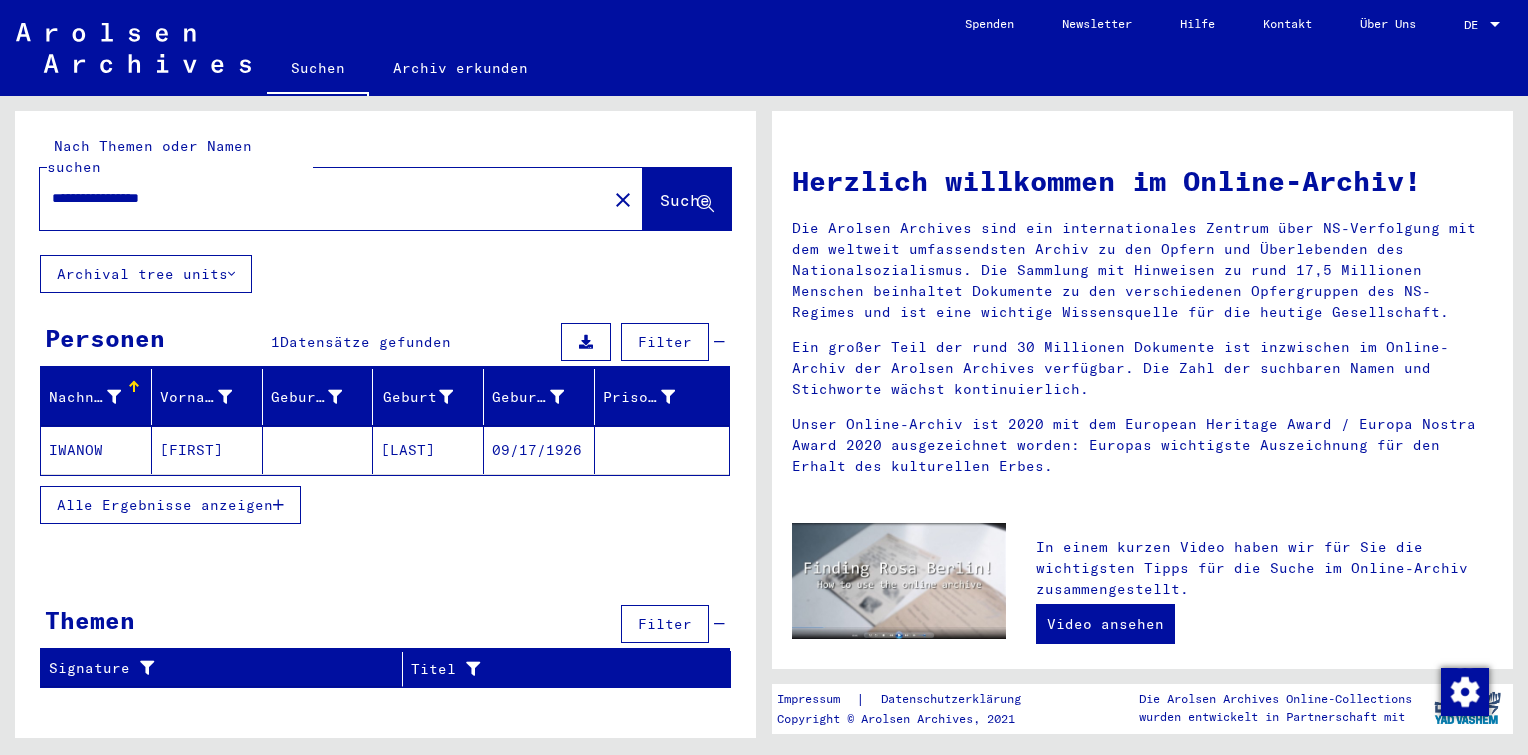 click on "[FIRST]" 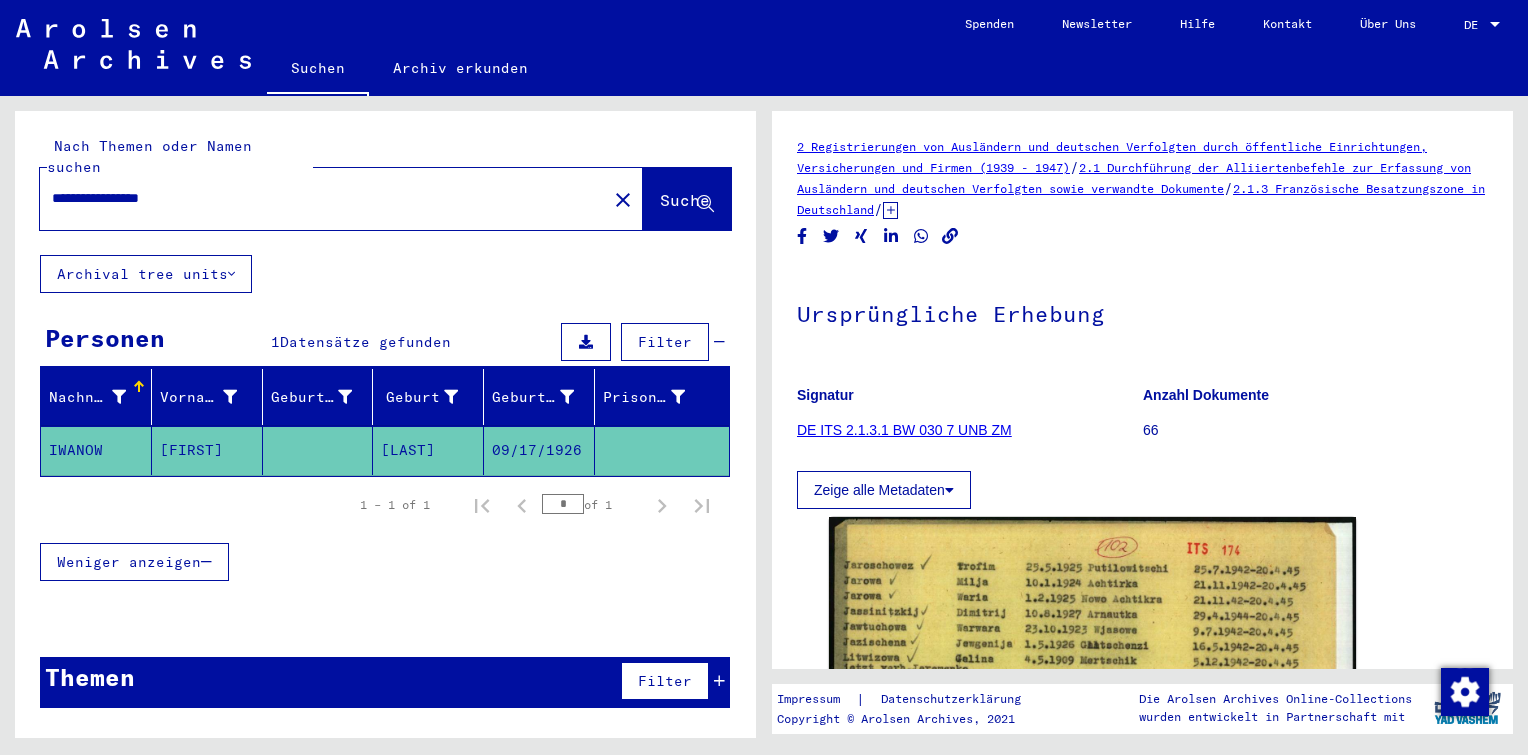 scroll, scrollTop: 0, scrollLeft: 0, axis: both 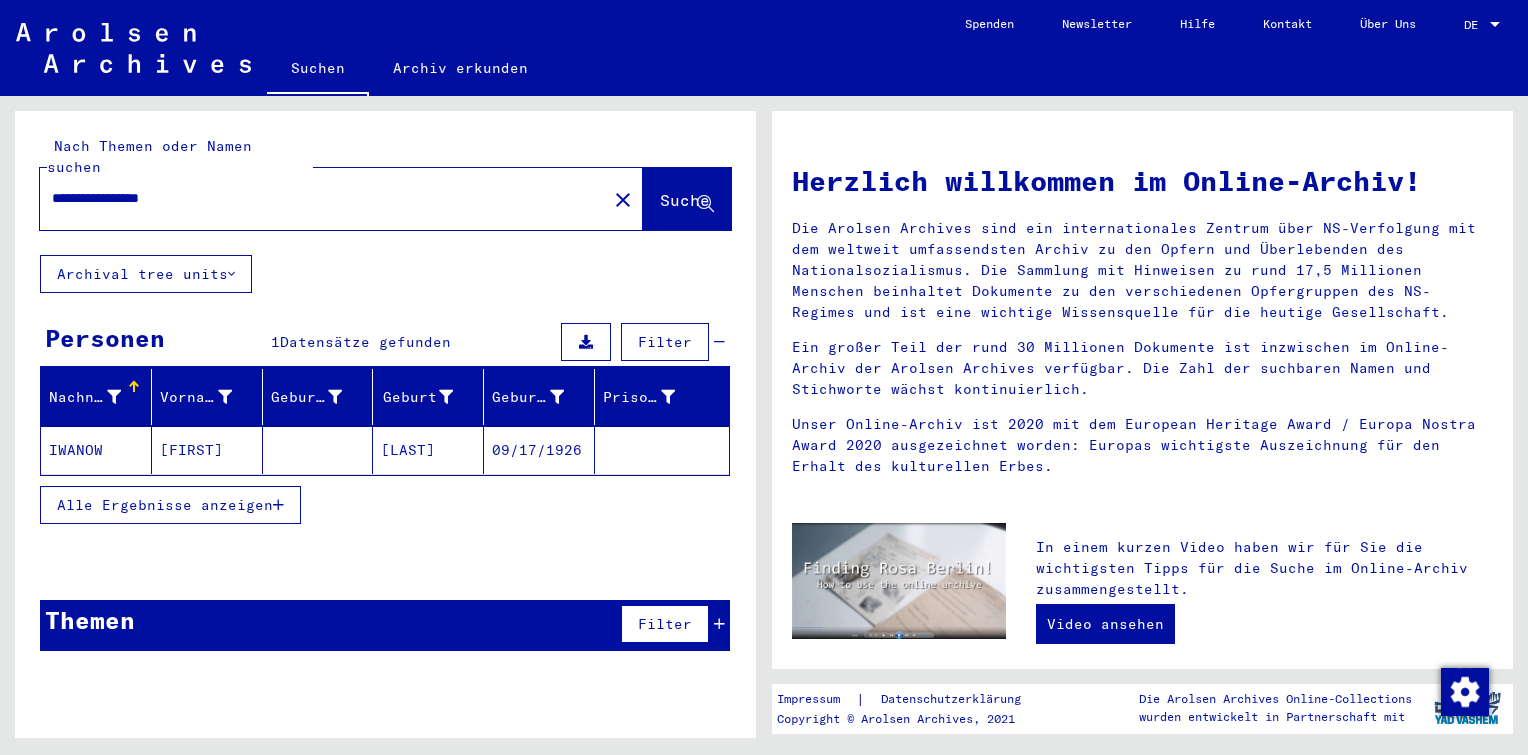 click 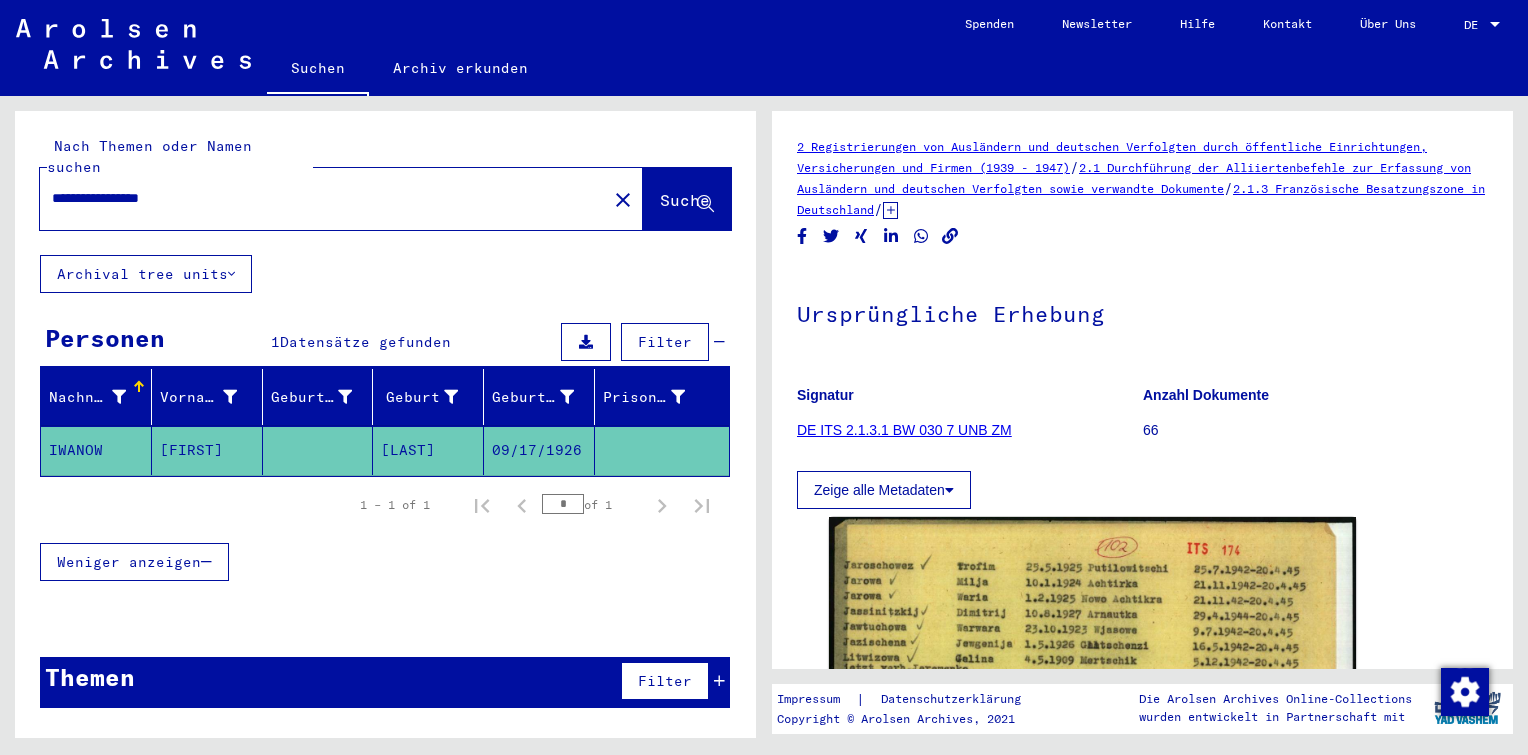 scroll, scrollTop: 0, scrollLeft: 0, axis: both 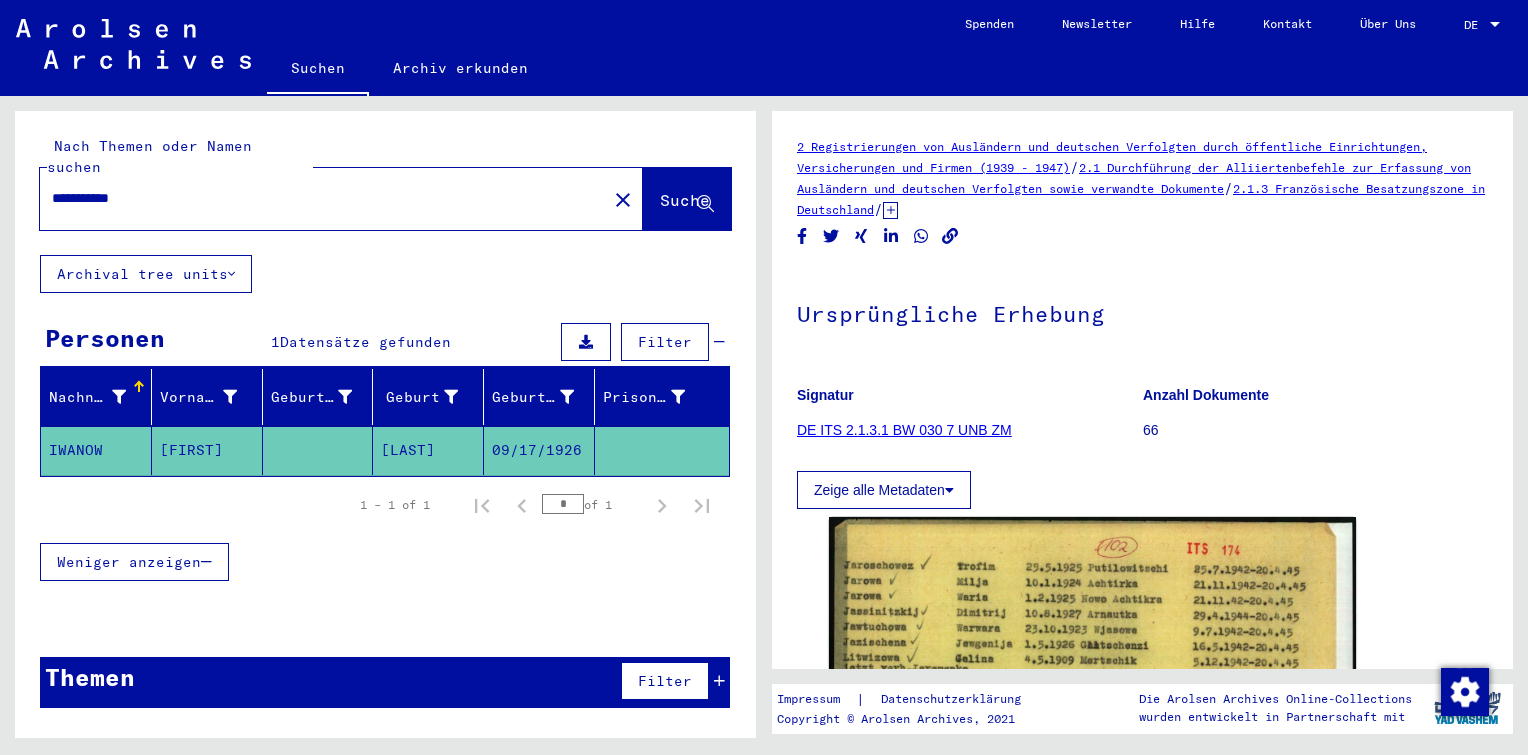 type on "**********" 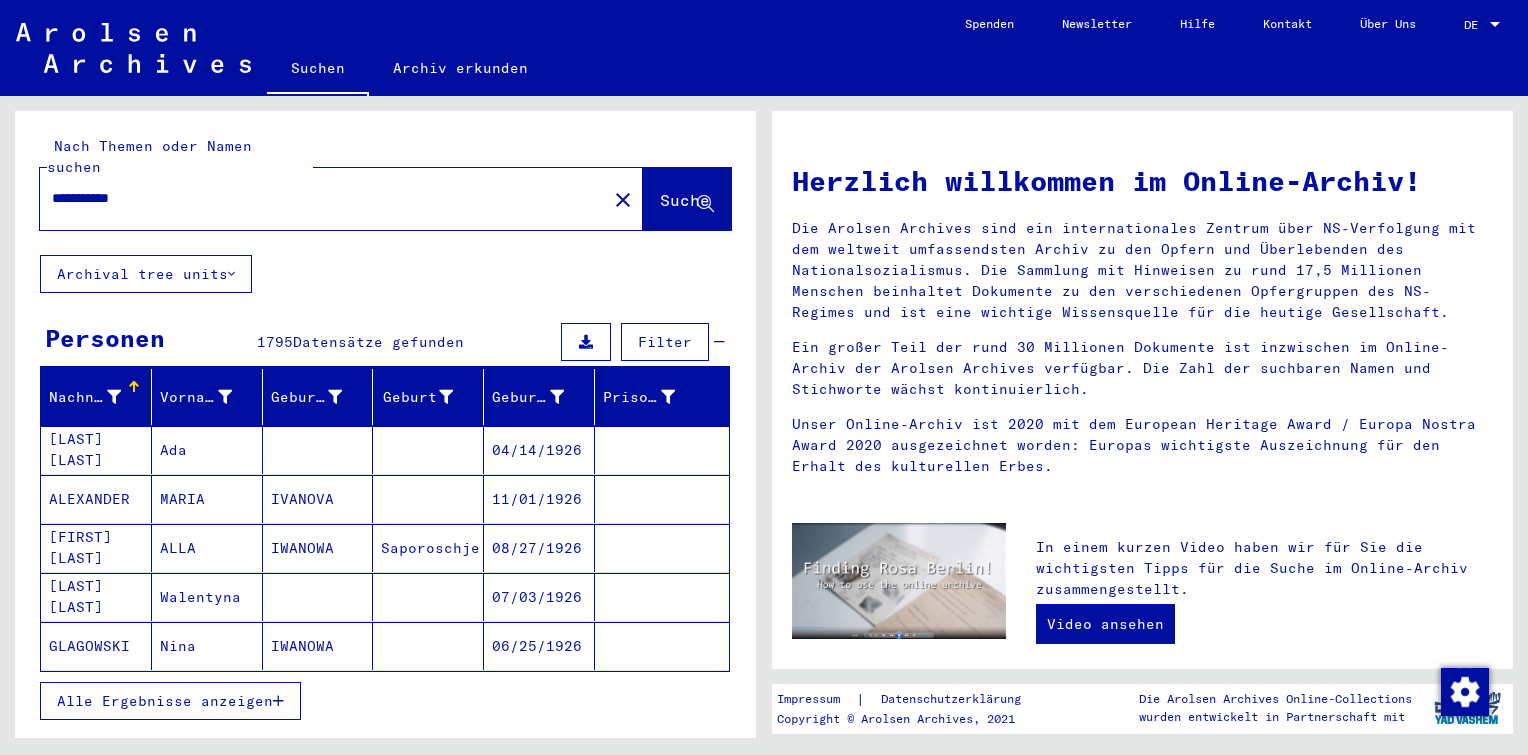 click on "IVANOVA" at bounding box center (318, 548) 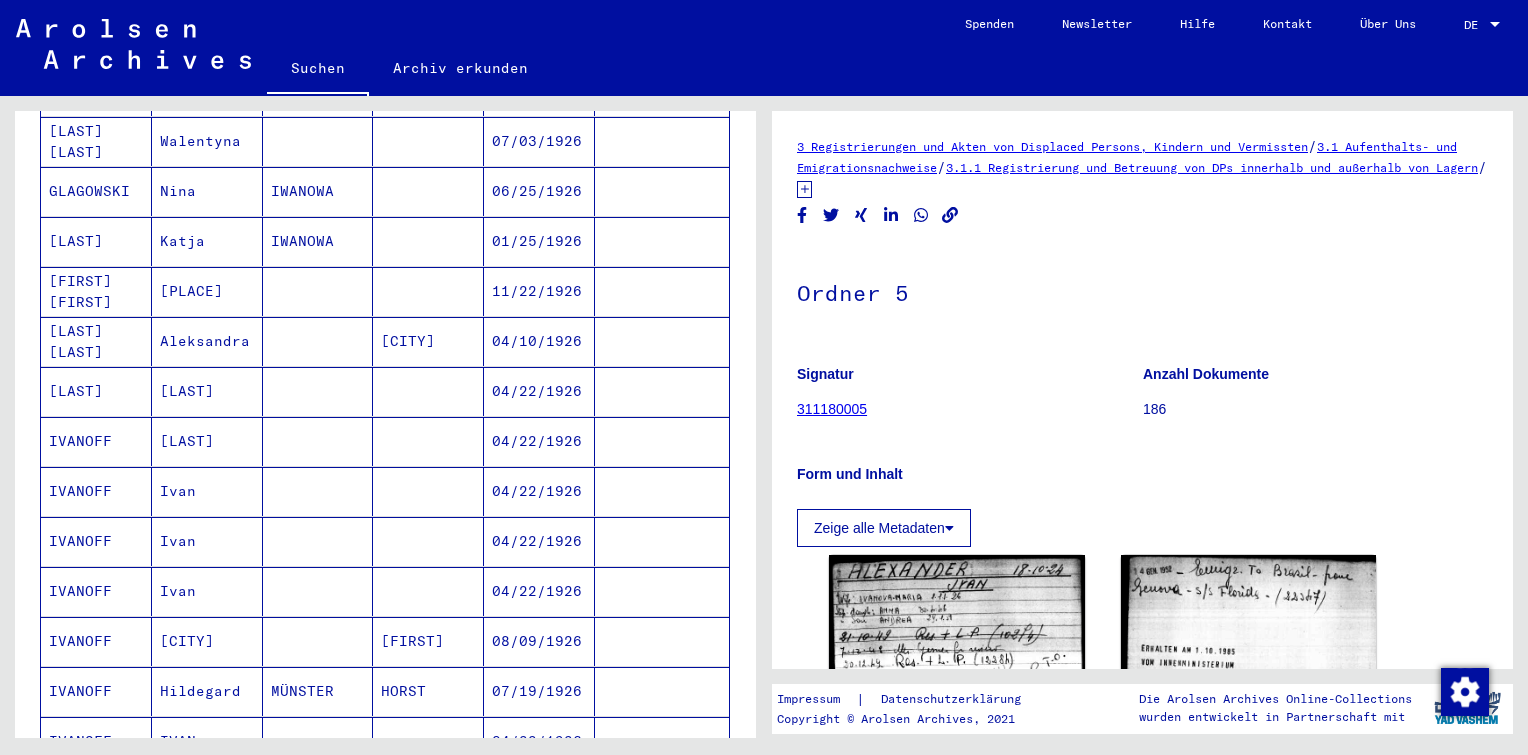 scroll, scrollTop: 508, scrollLeft: 0, axis: vertical 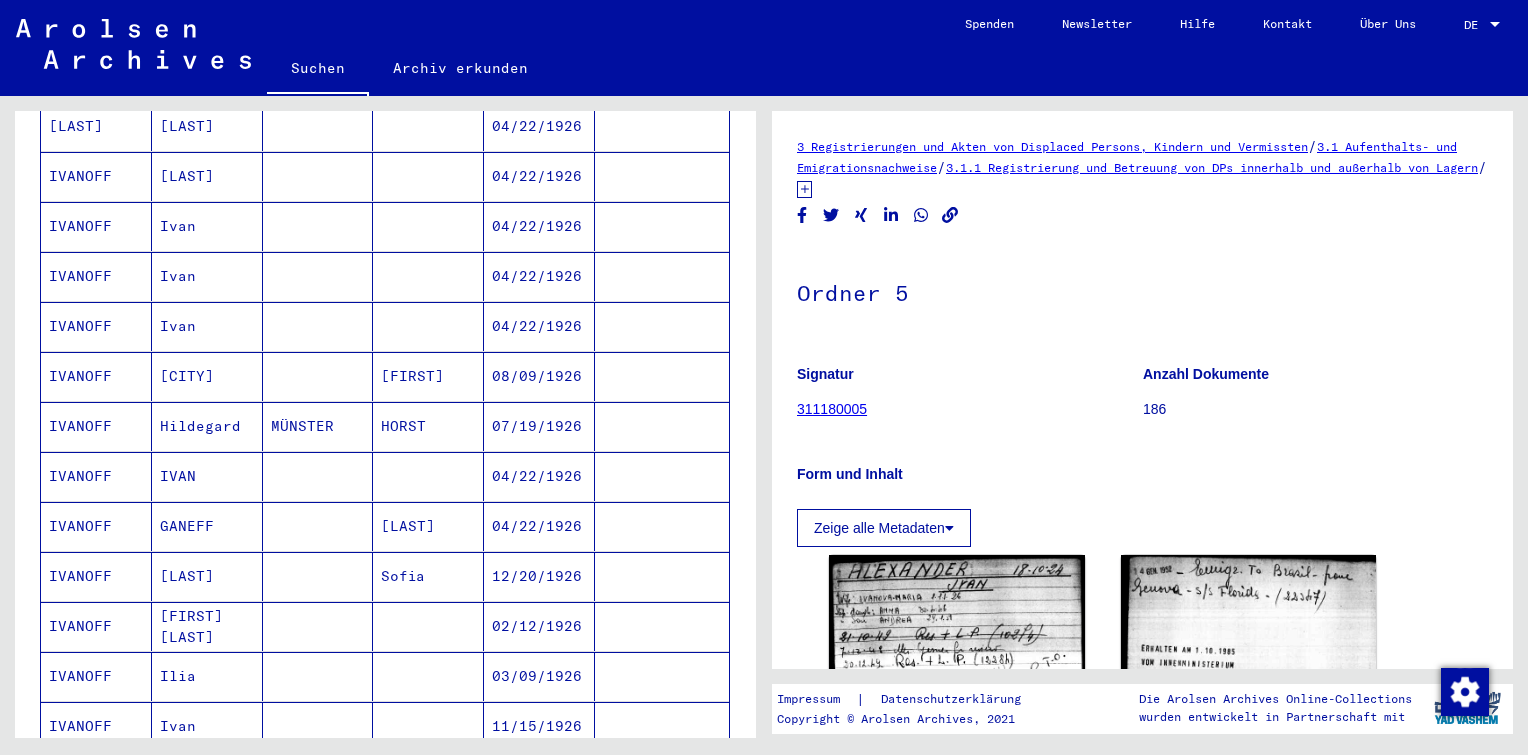 click on "HORST" at bounding box center [428, 476] 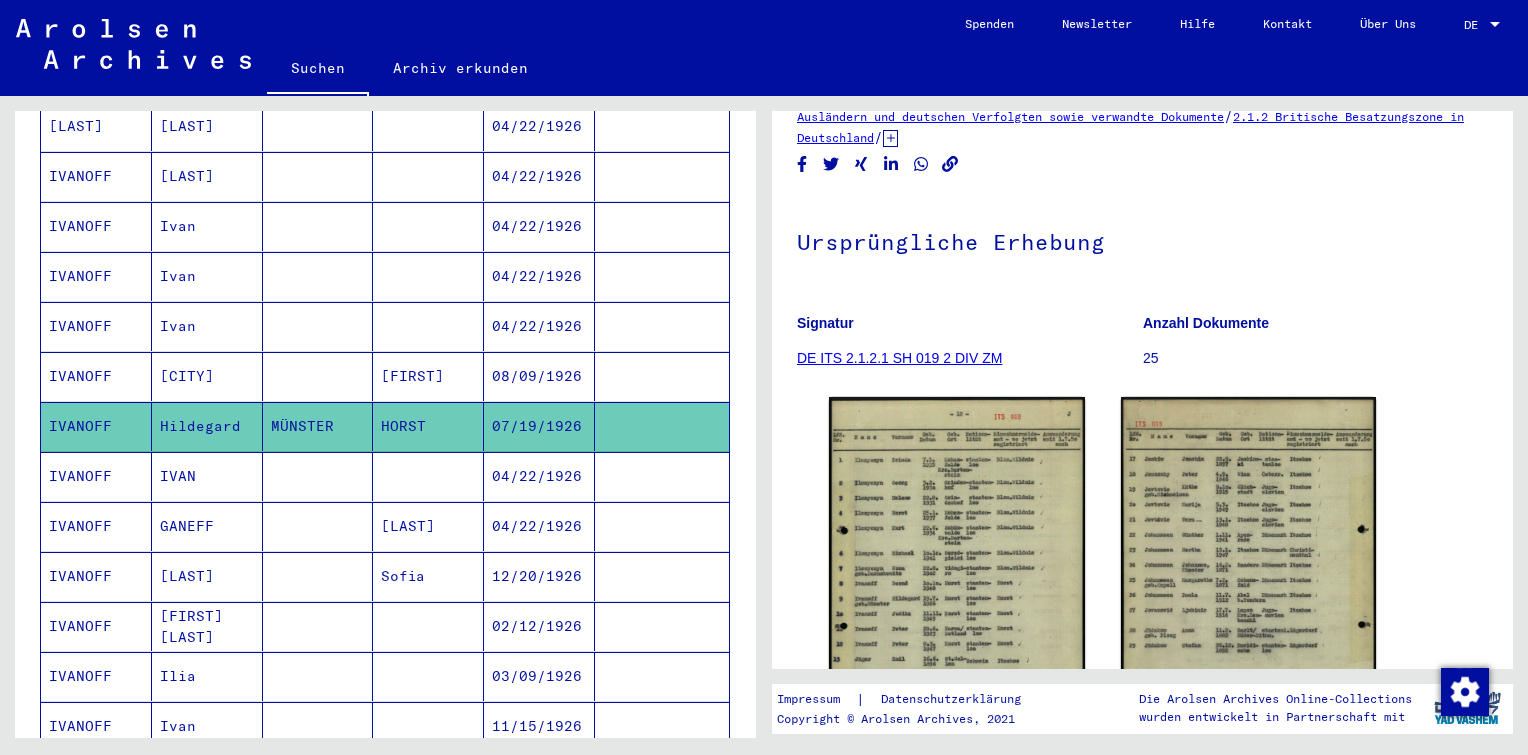 scroll, scrollTop: 72, scrollLeft: 0, axis: vertical 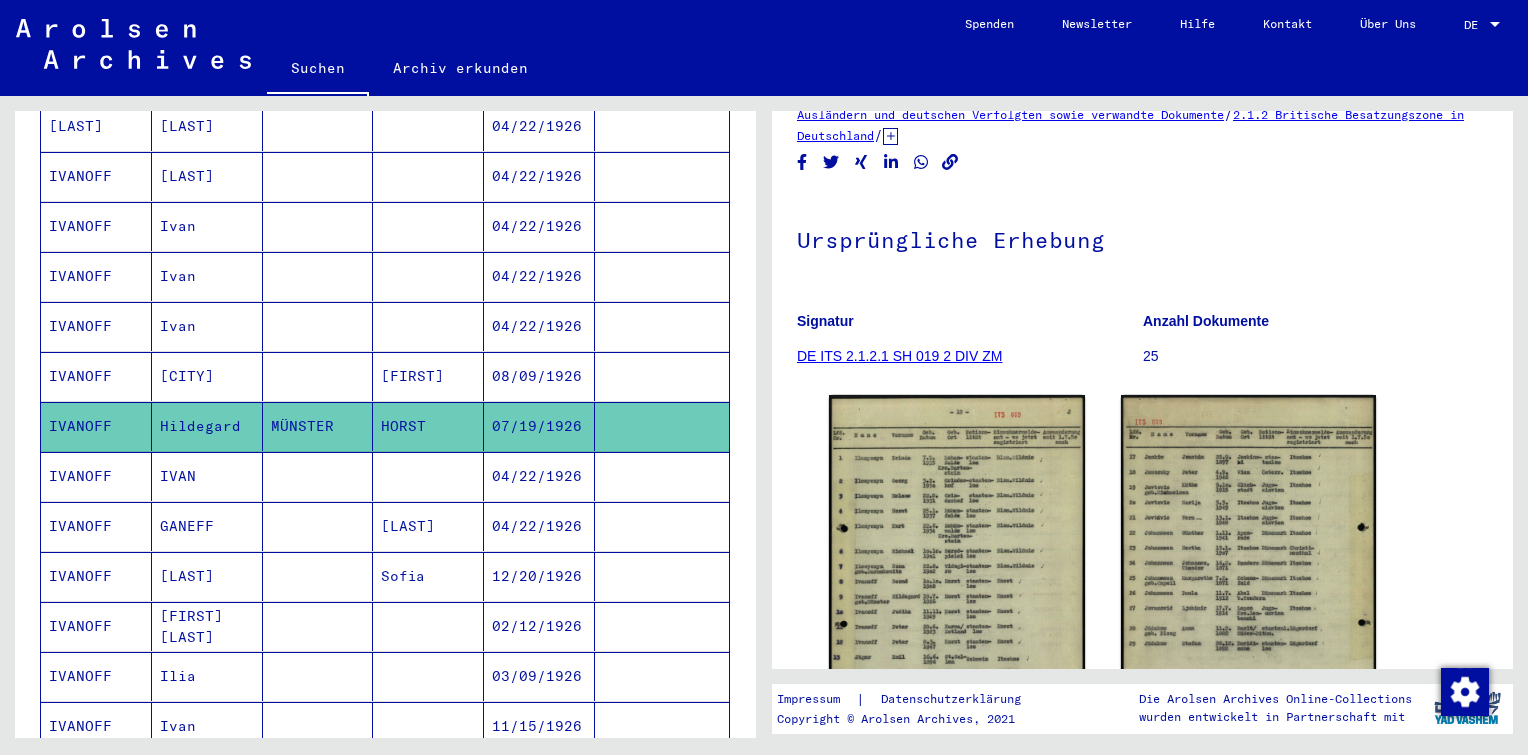 click 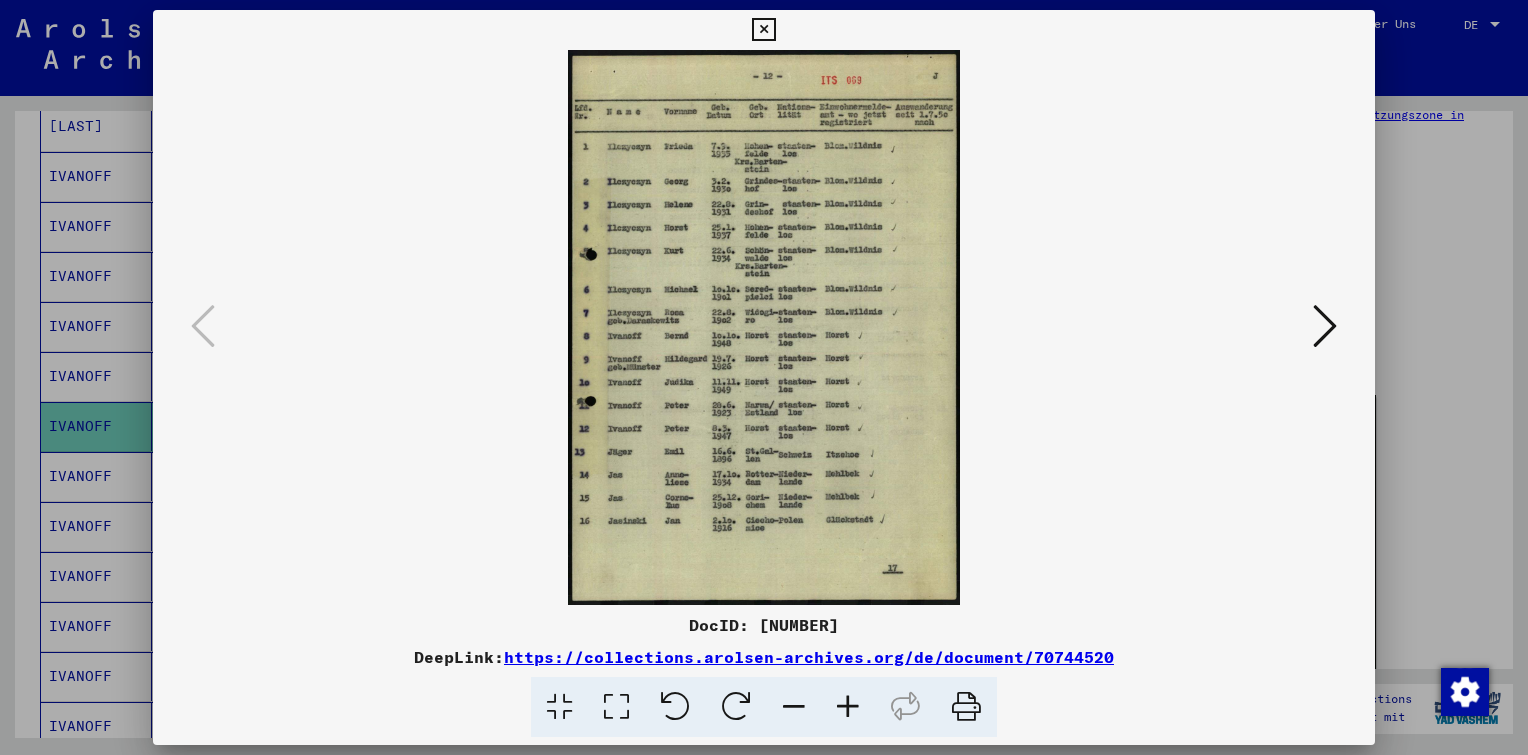 click at bounding box center [848, 707] 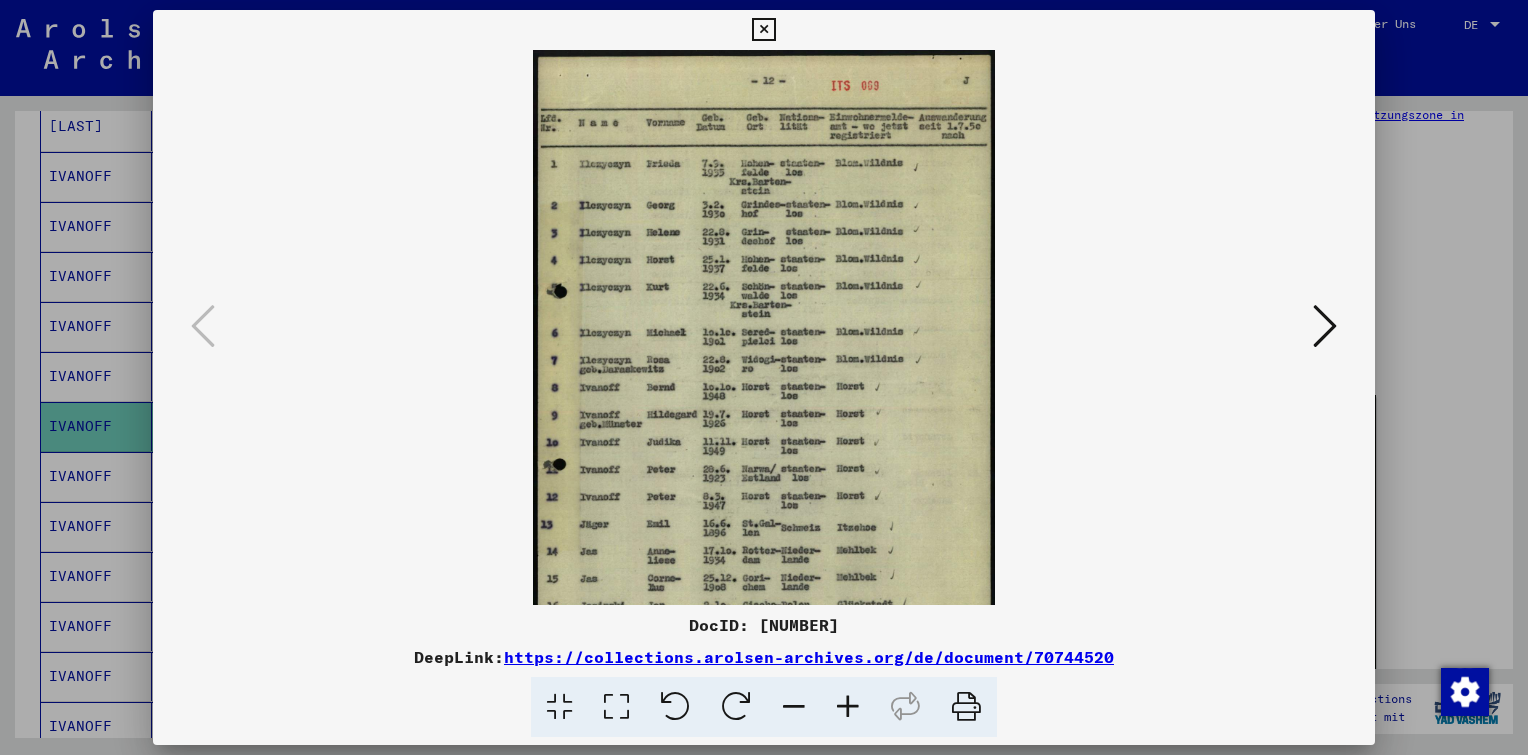 click at bounding box center [848, 707] 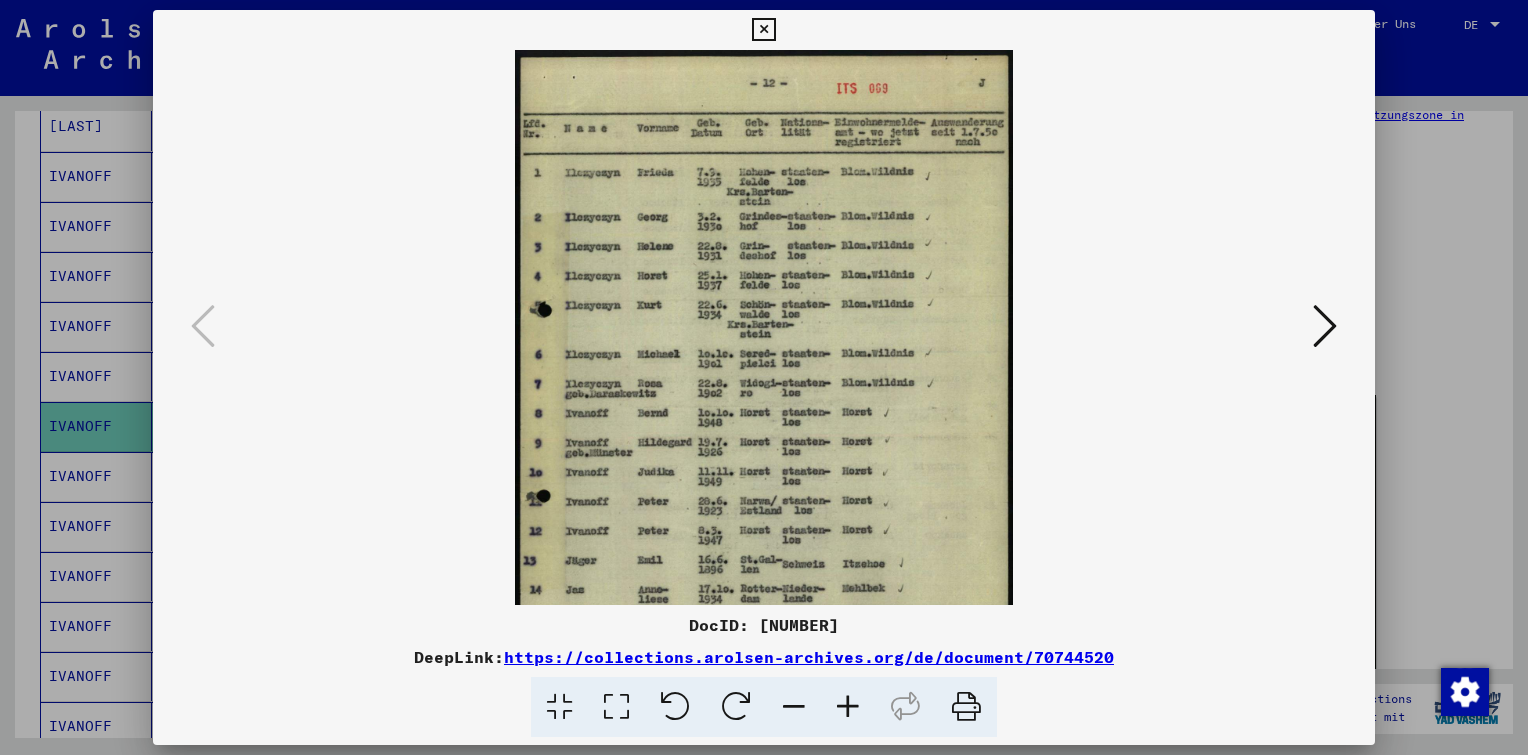 click at bounding box center (848, 707) 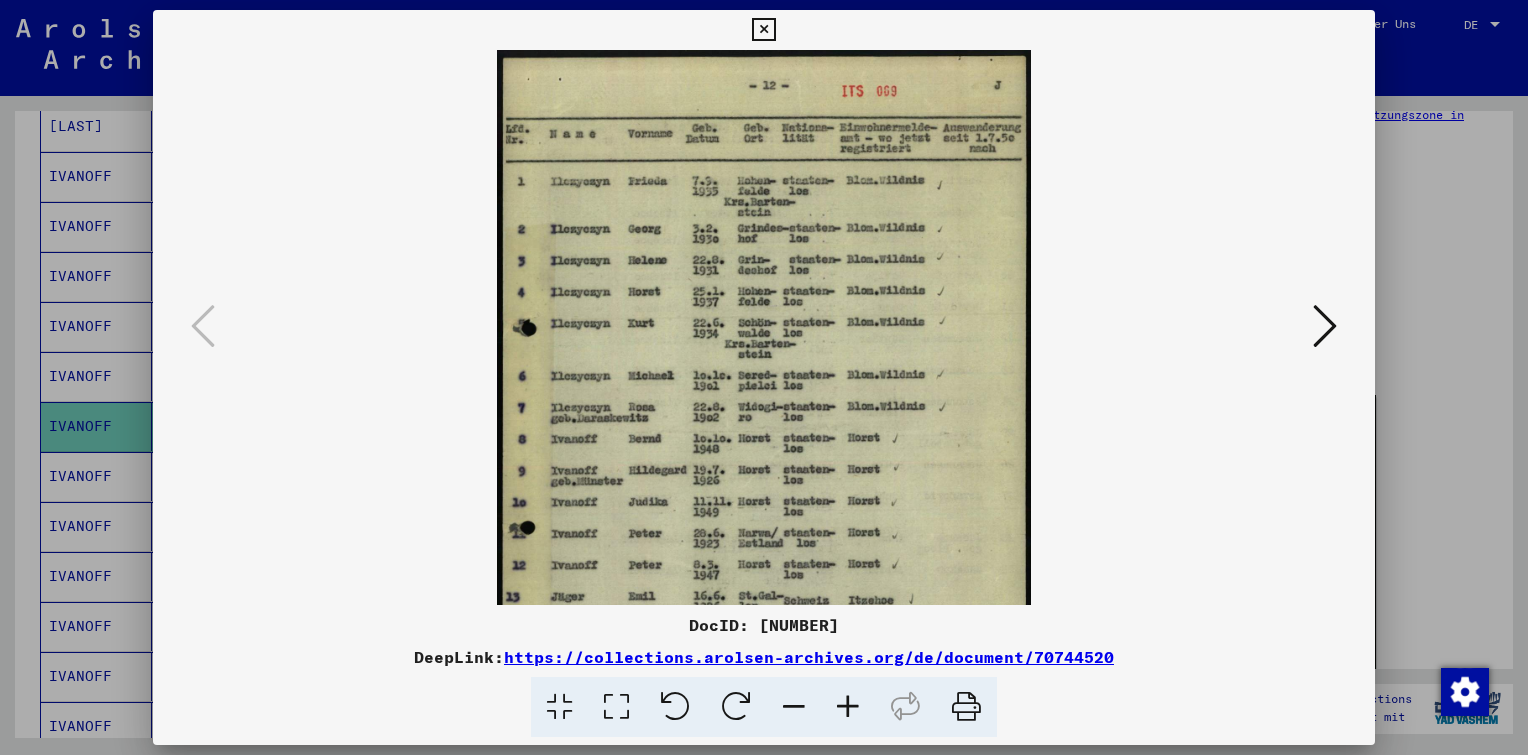 click at bounding box center (848, 707) 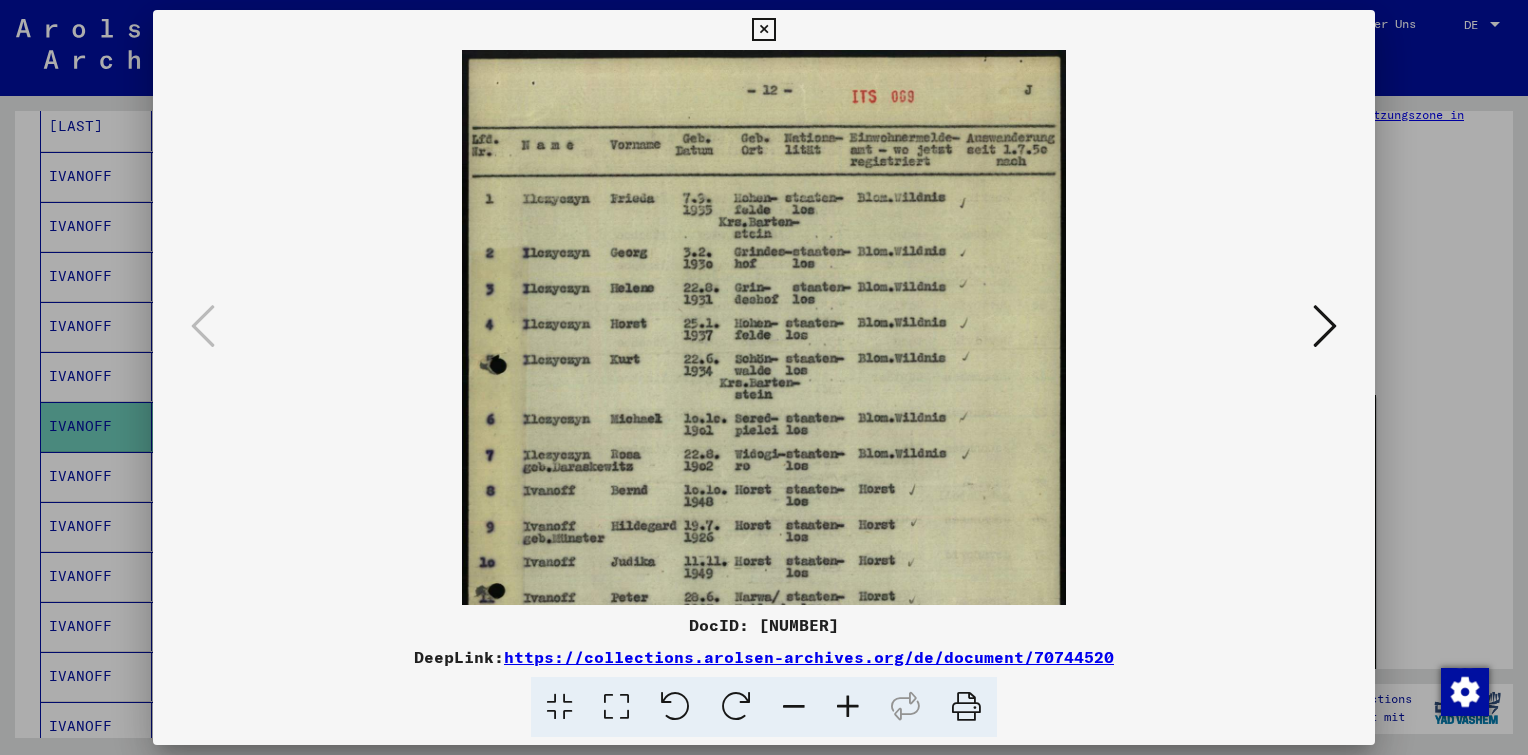 click at bounding box center (848, 707) 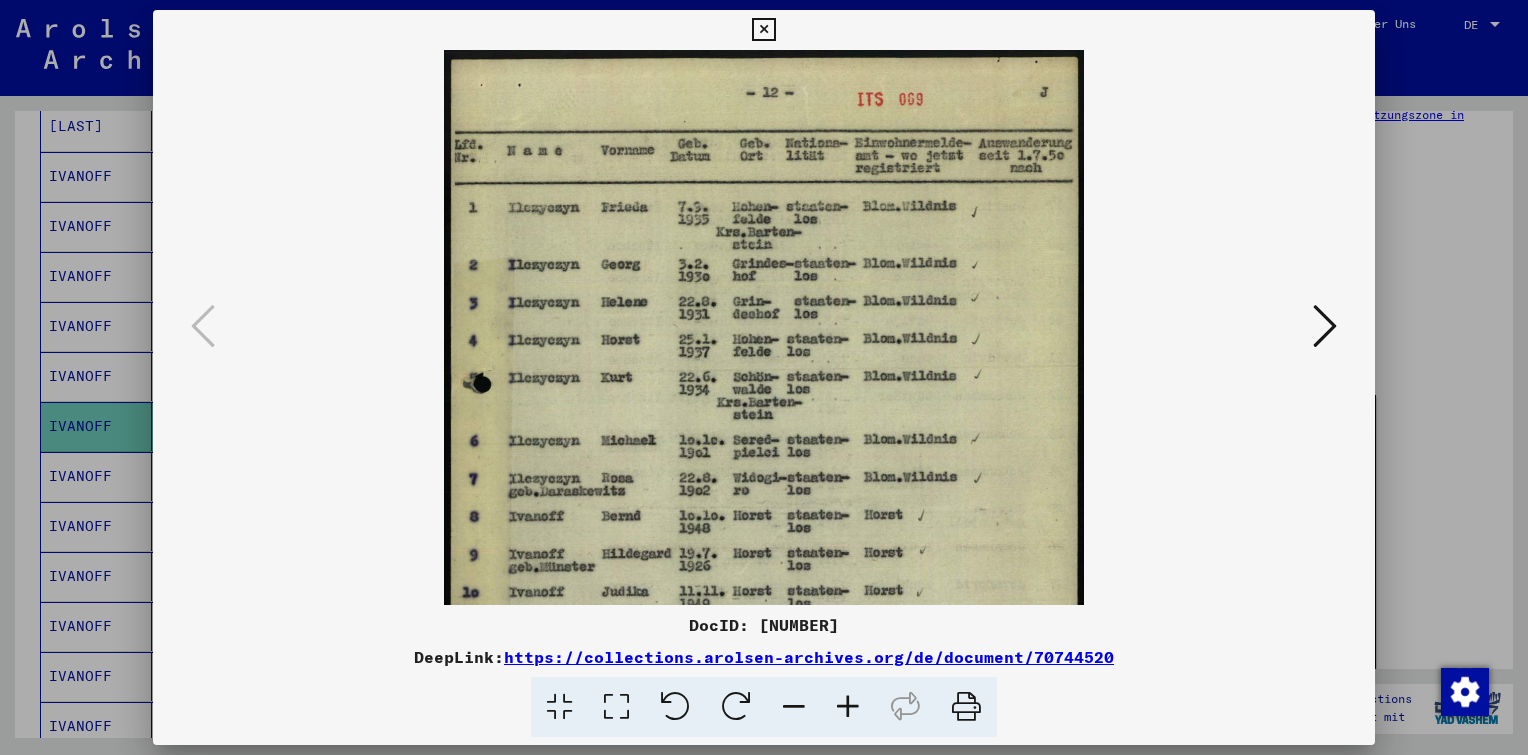 click at bounding box center [848, 707] 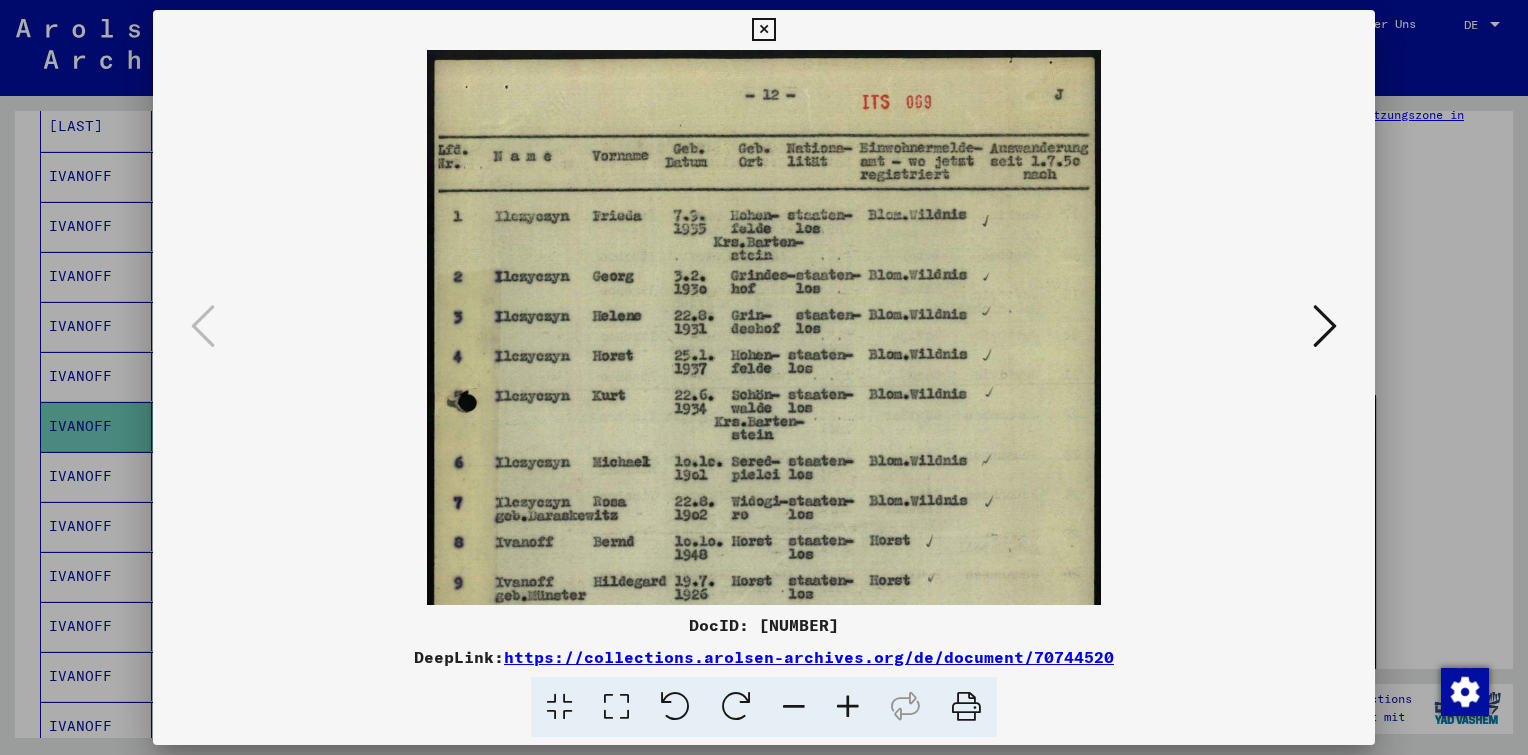 click at bounding box center [848, 707] 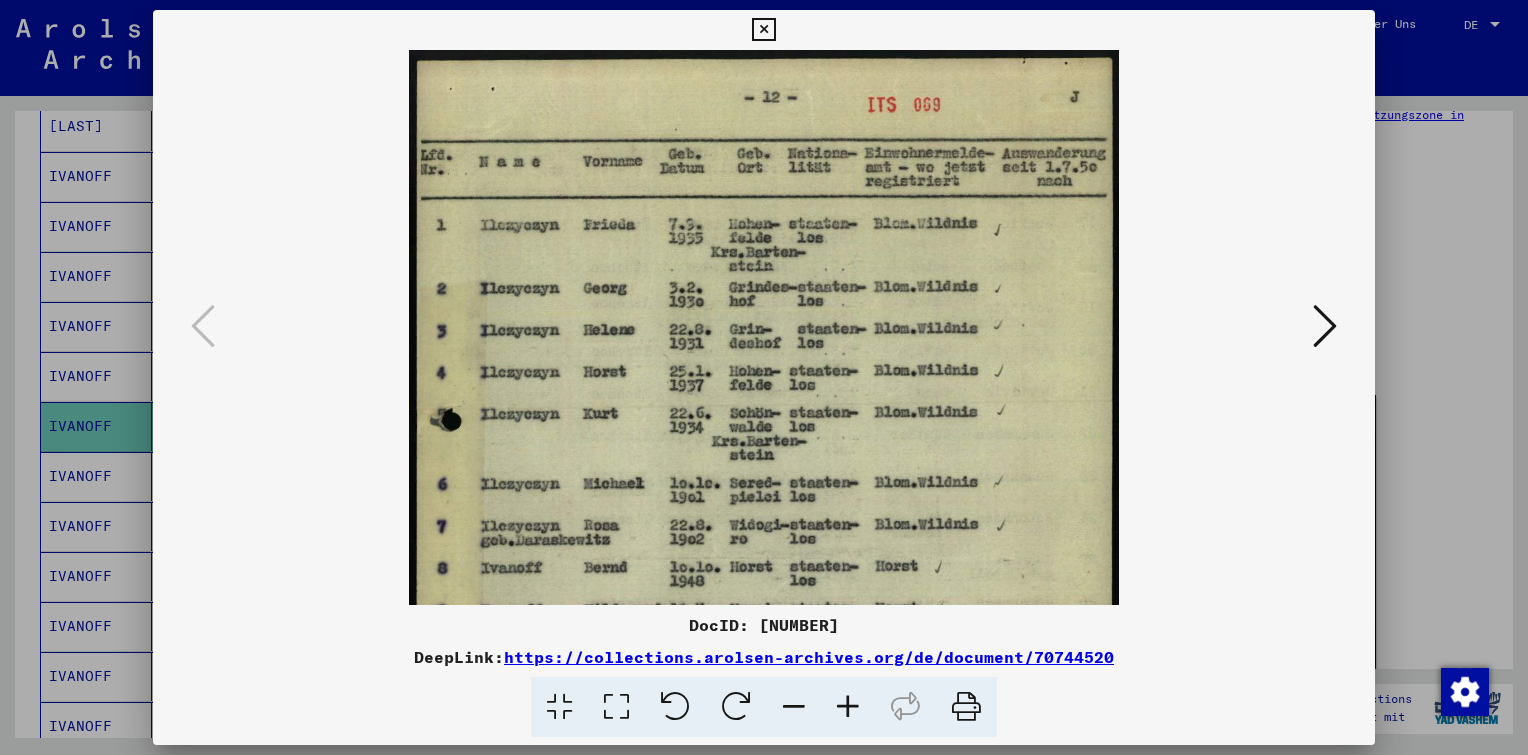 click at bounding box center (848, 707) 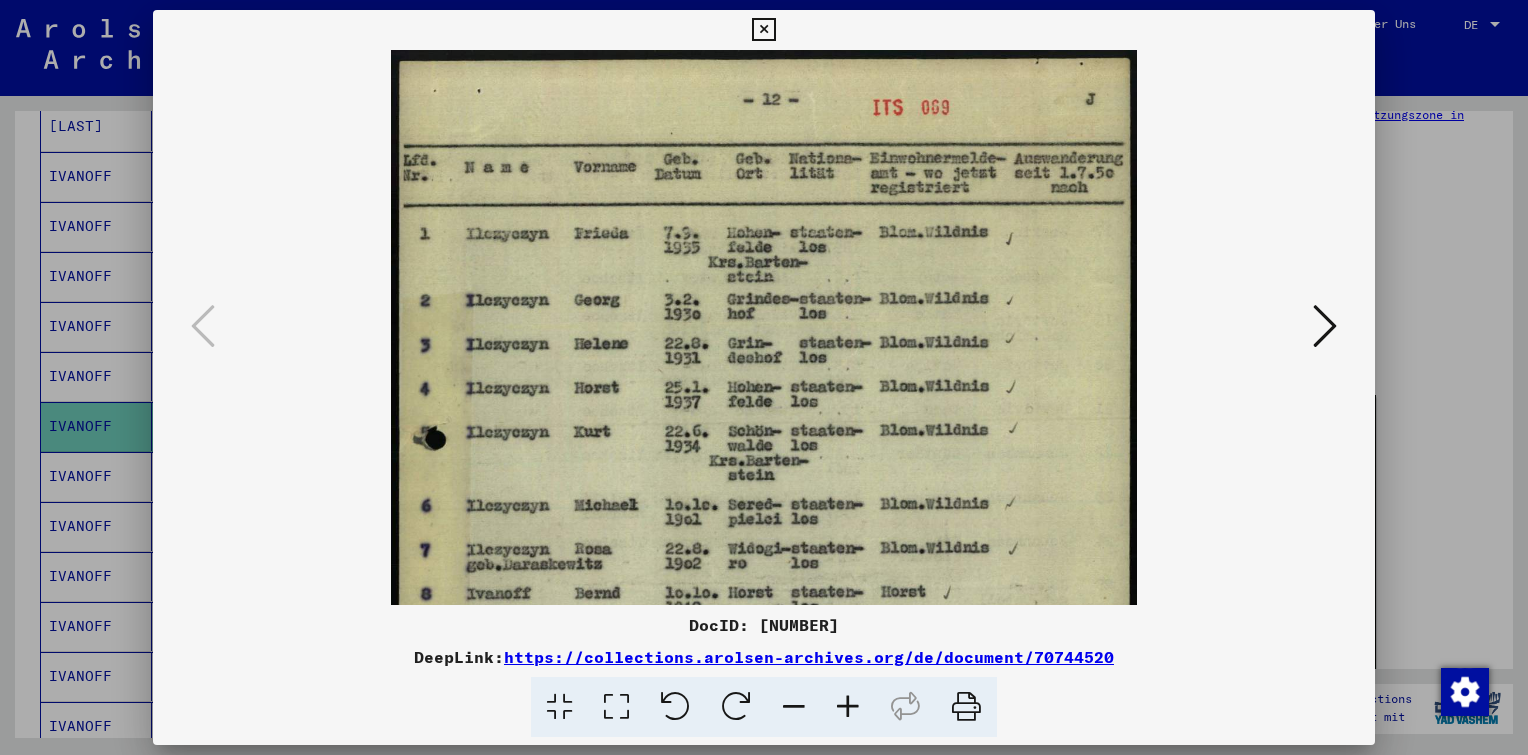 click at bounding box center (848, 707) 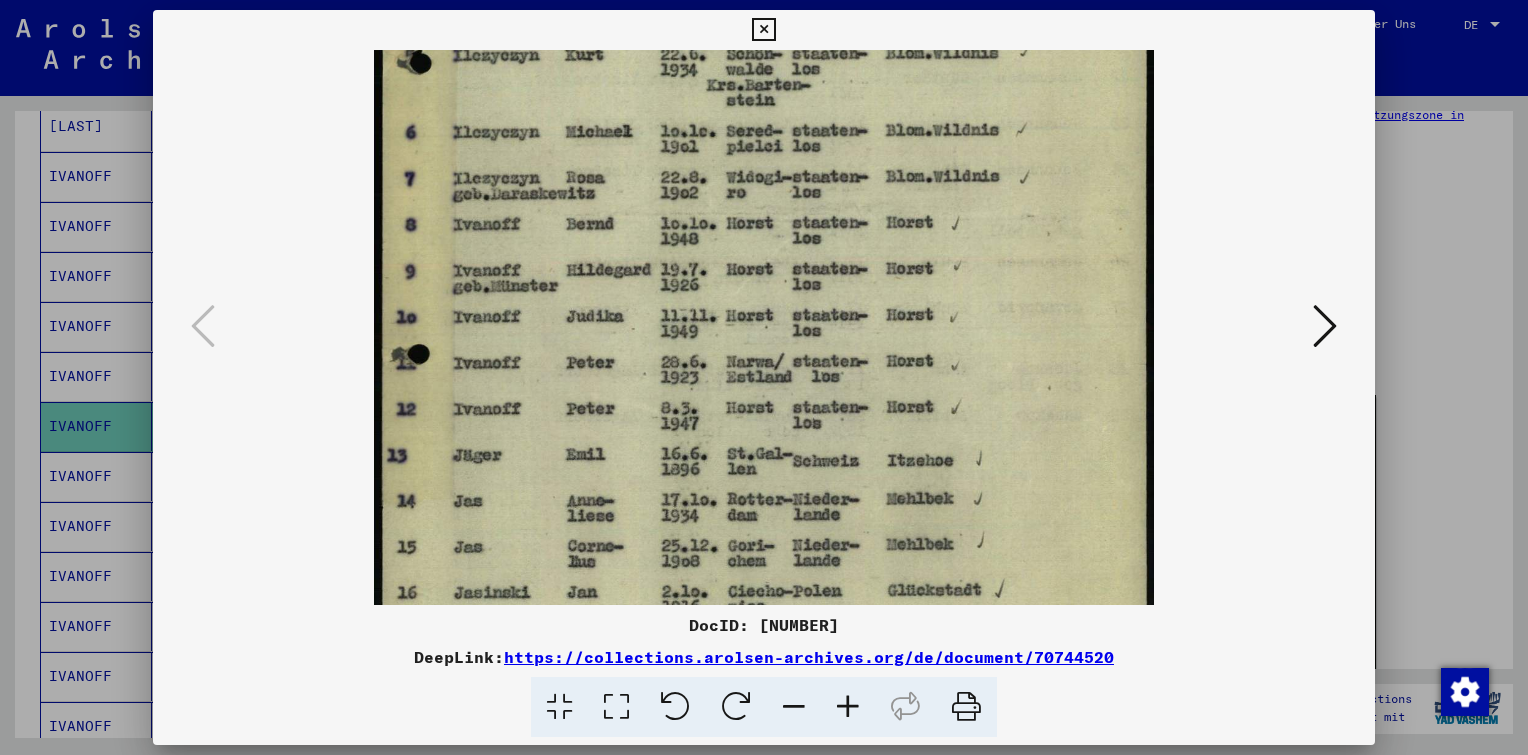 scroll, scrollTop: 396, scrollLeft: 0, axis: vertical 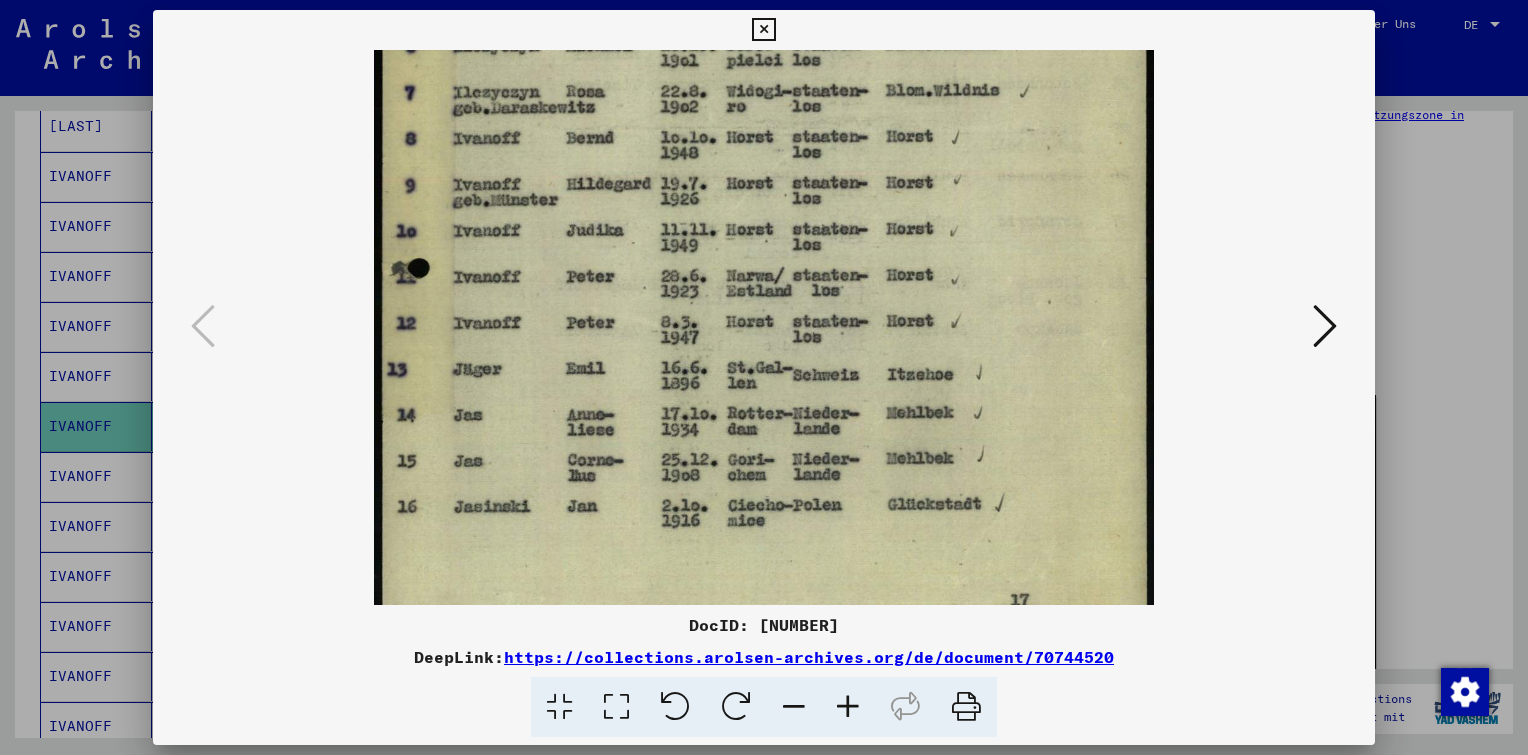 drag, startPoint x: 736, startPoint y: 533, endPoint x: 565, endPoint y: 59, distance: 503.90176 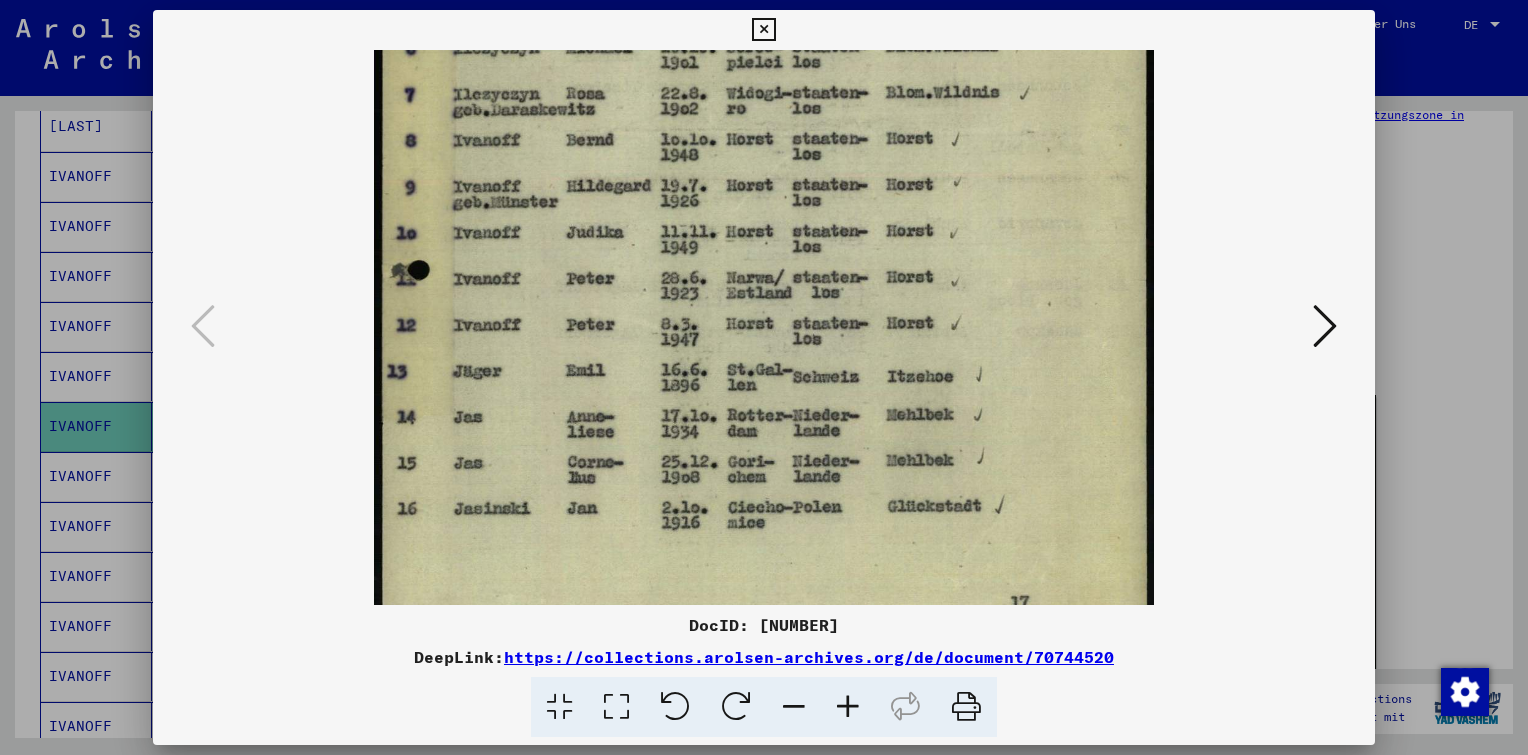 click at bounding box center [1325, 327] 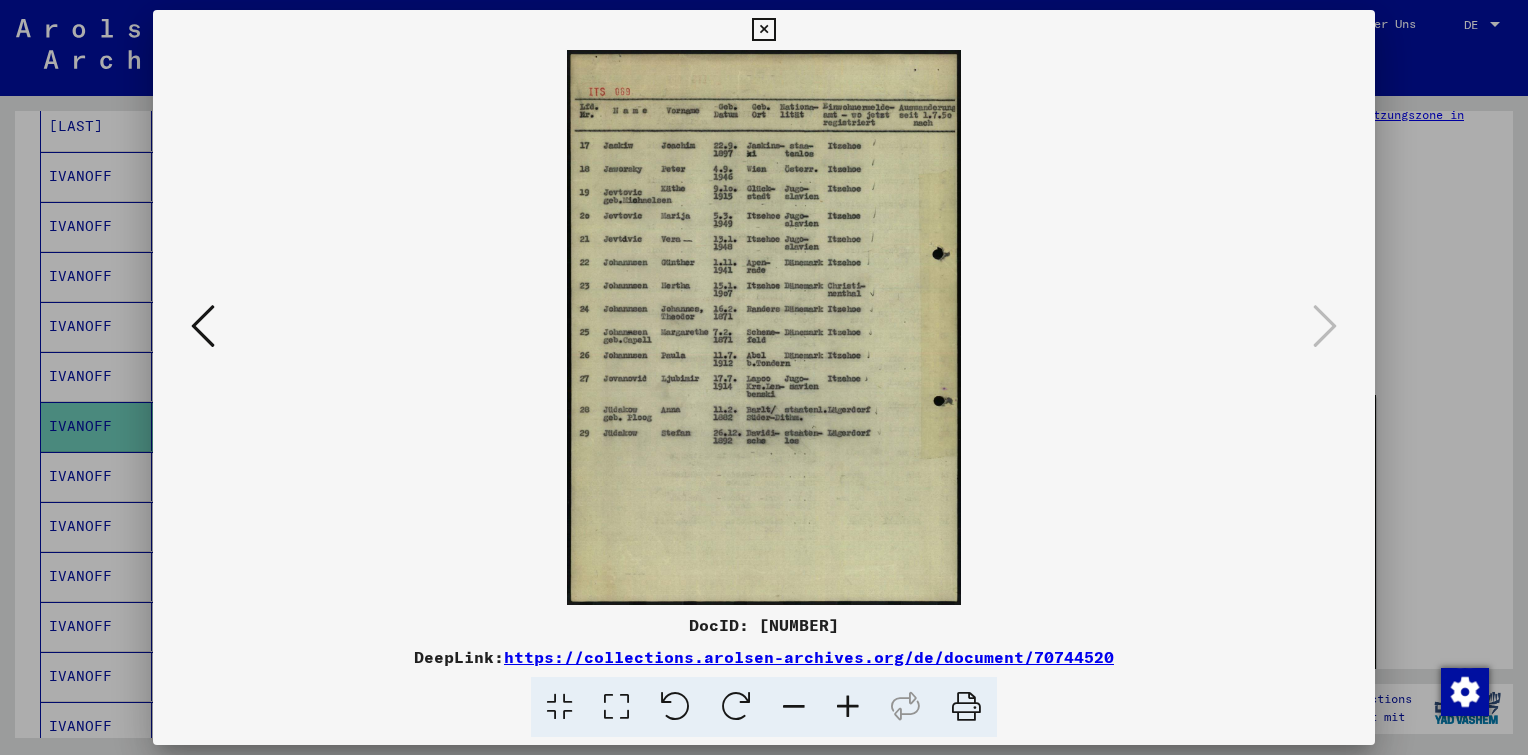 click at bounding box center (848, 707) 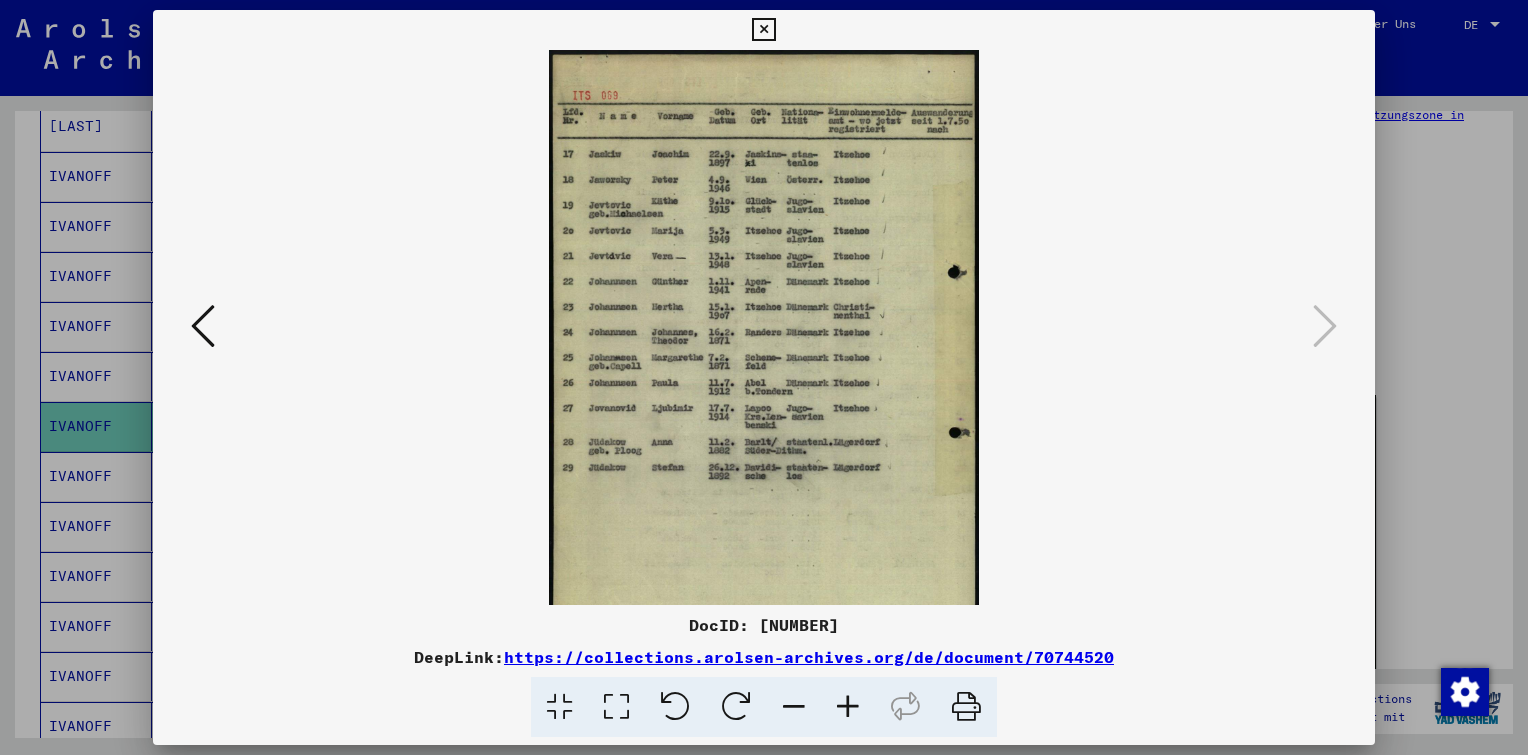click at bounding box center (848, 707) 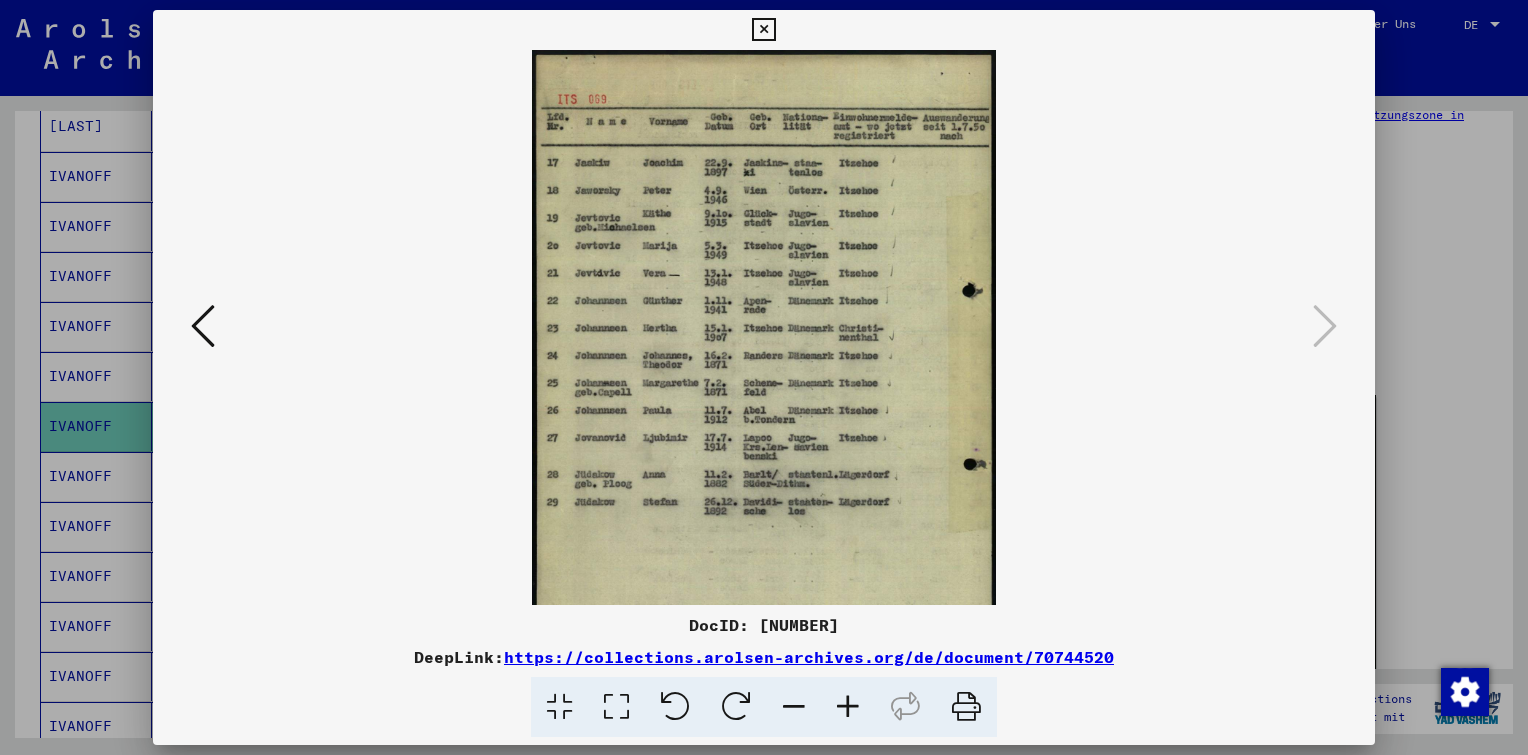 click at bounding box center (848, 707) 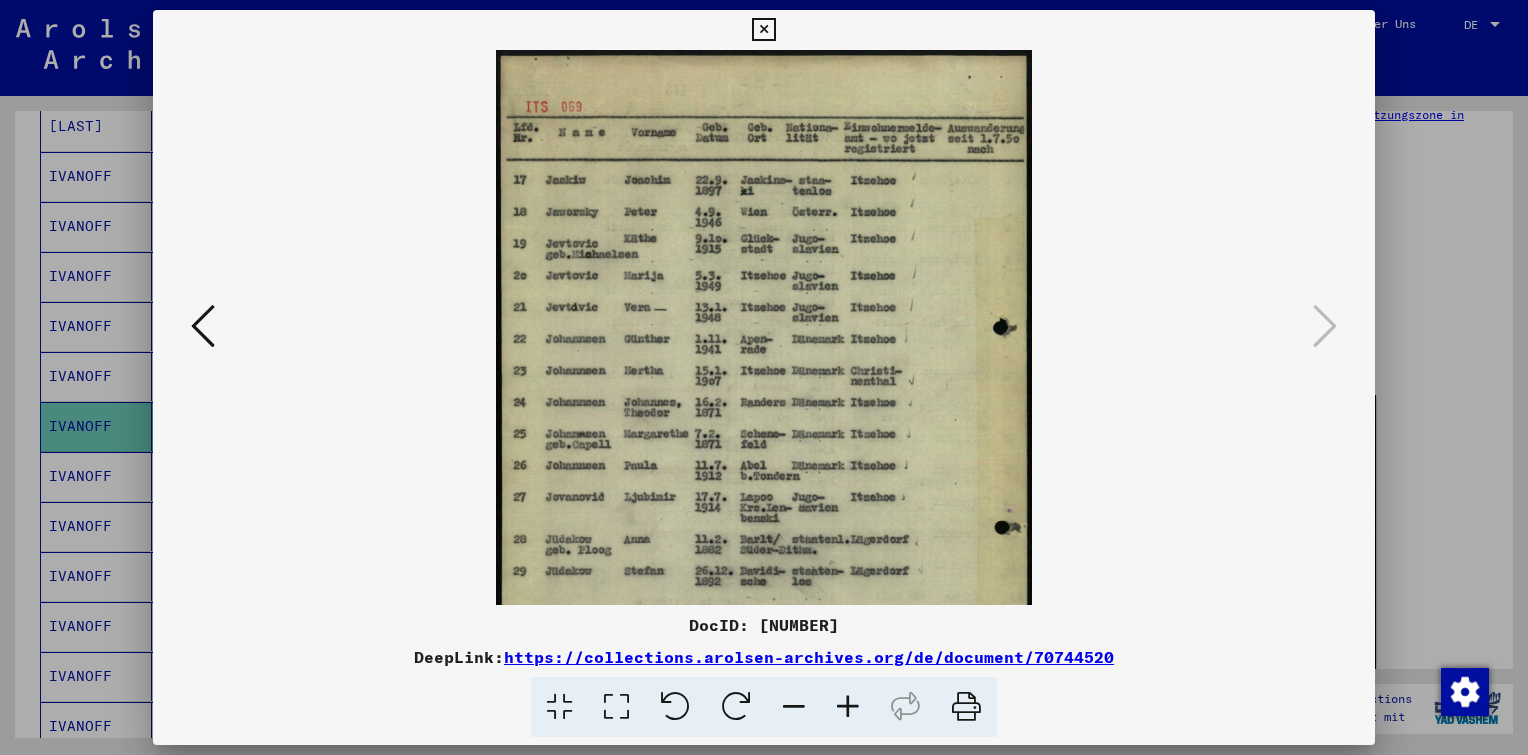 click at bounding box center (848, 707) 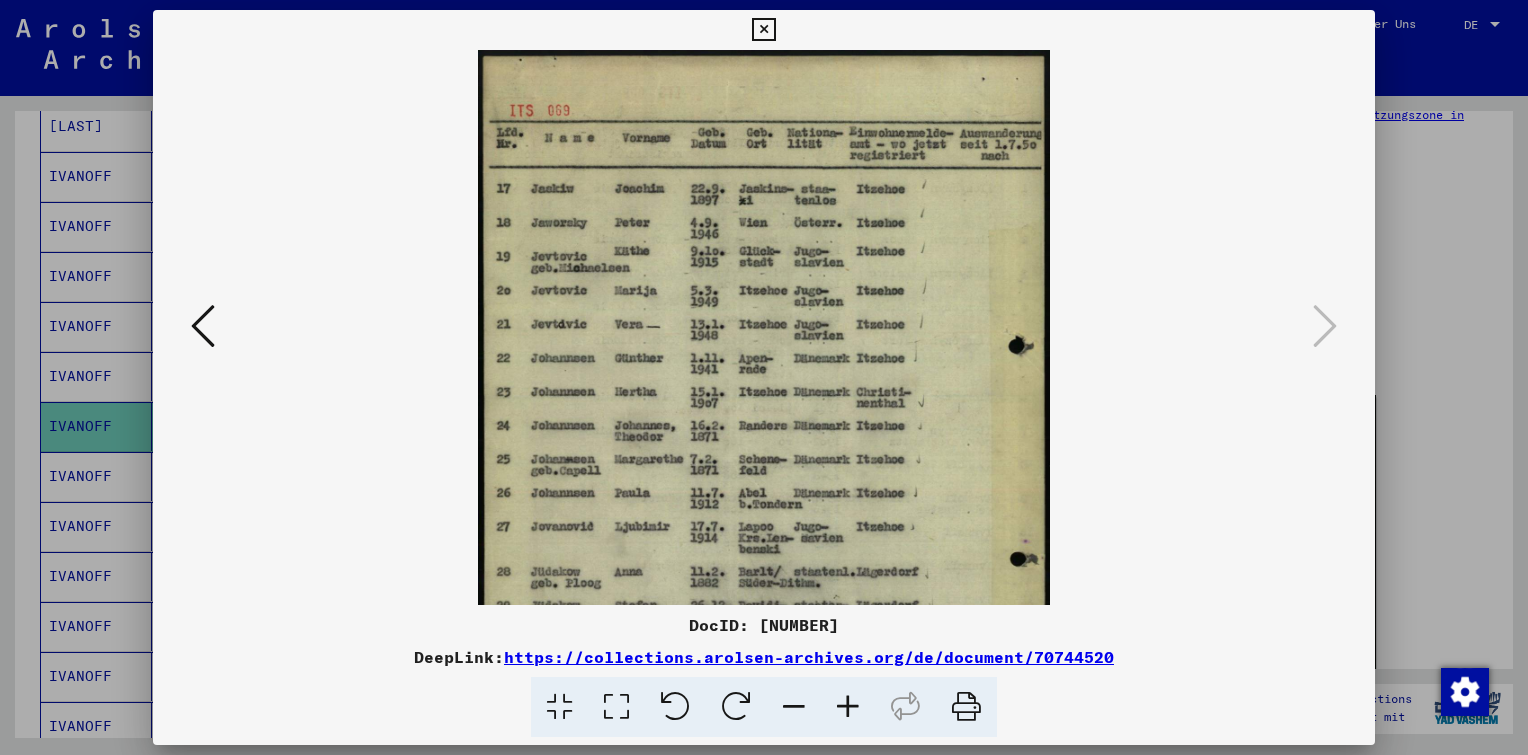 click at bounding box center [848, 707] 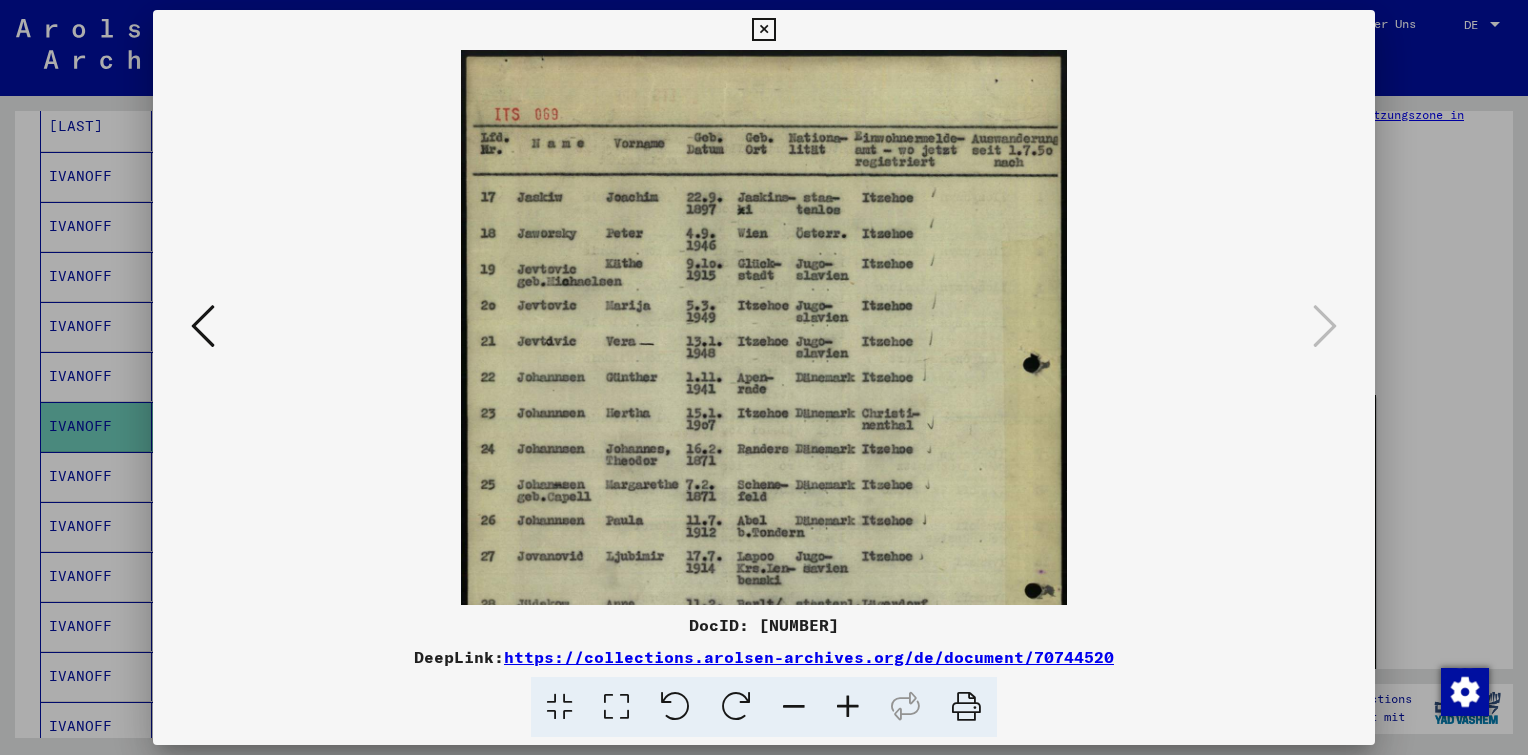 click at bounding box center (848, 707) 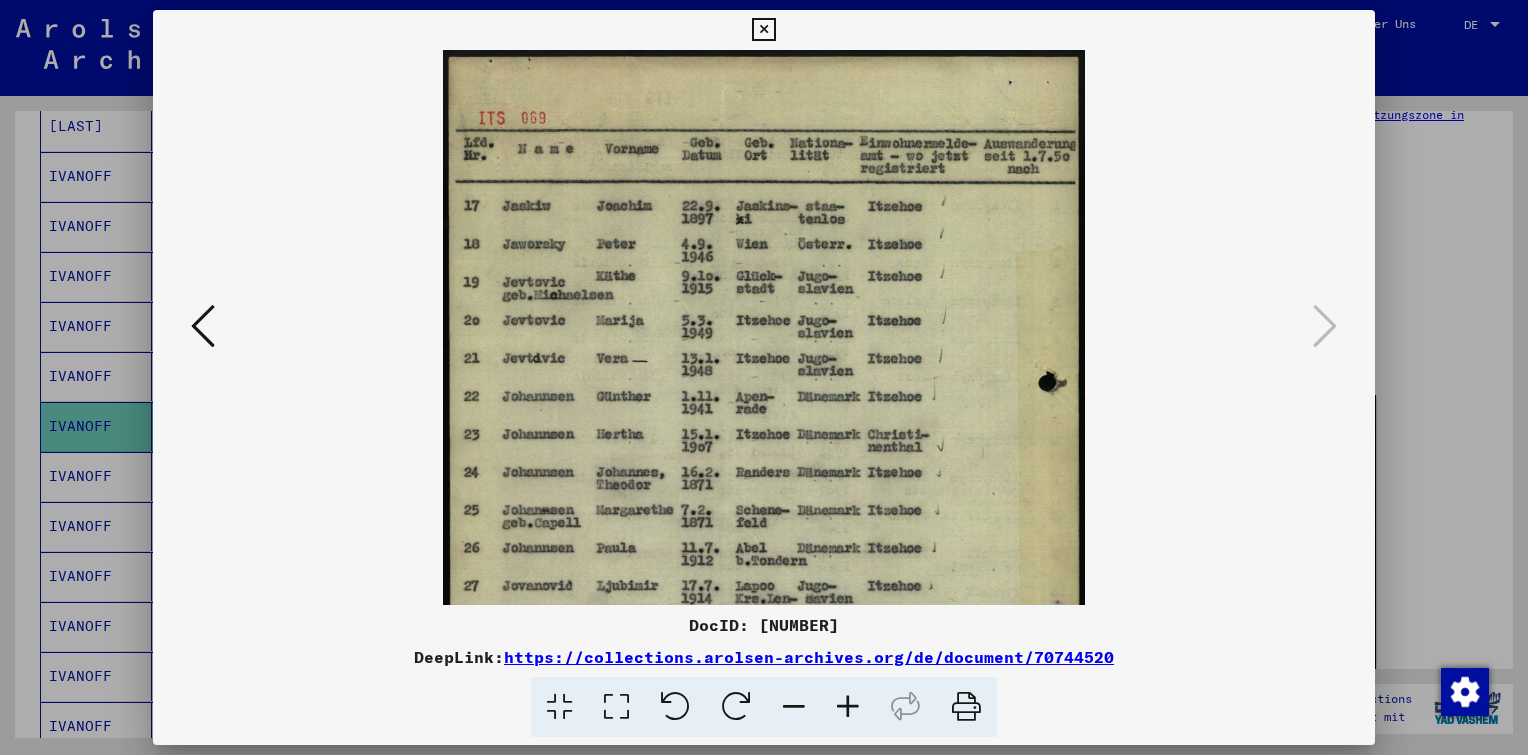 click at bounding box center [848, 707] 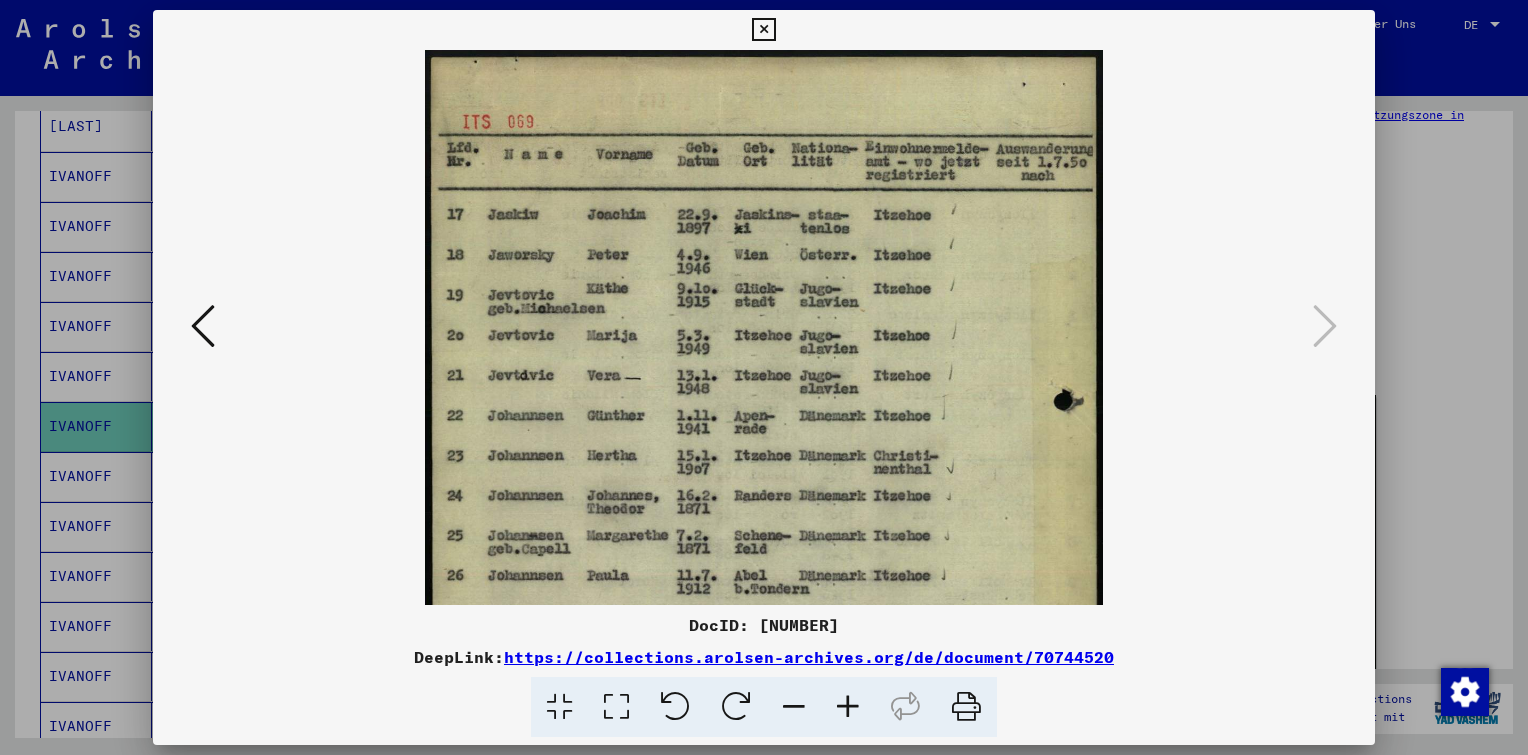 click at bounding box center [848, 707] 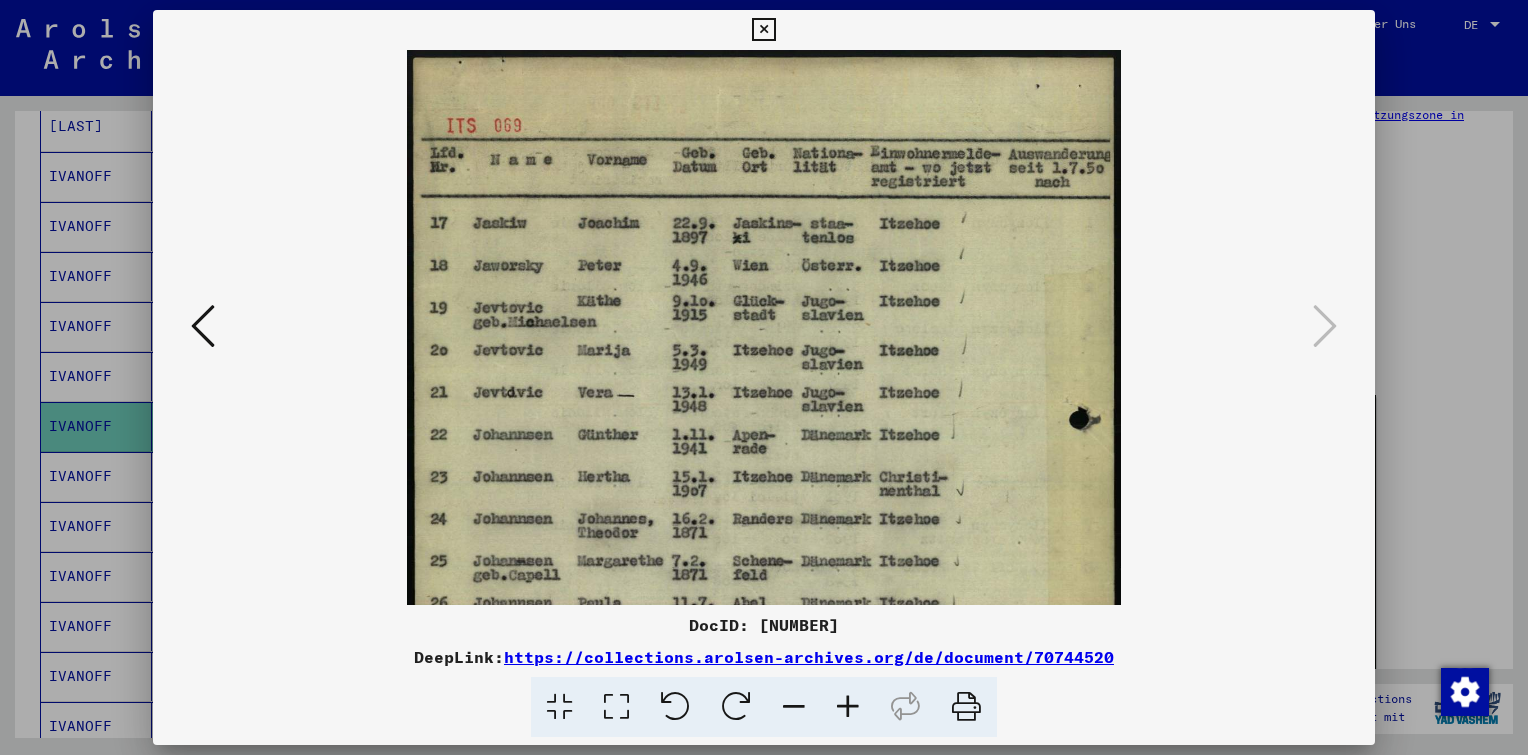 click at bounding box center (848, 707) 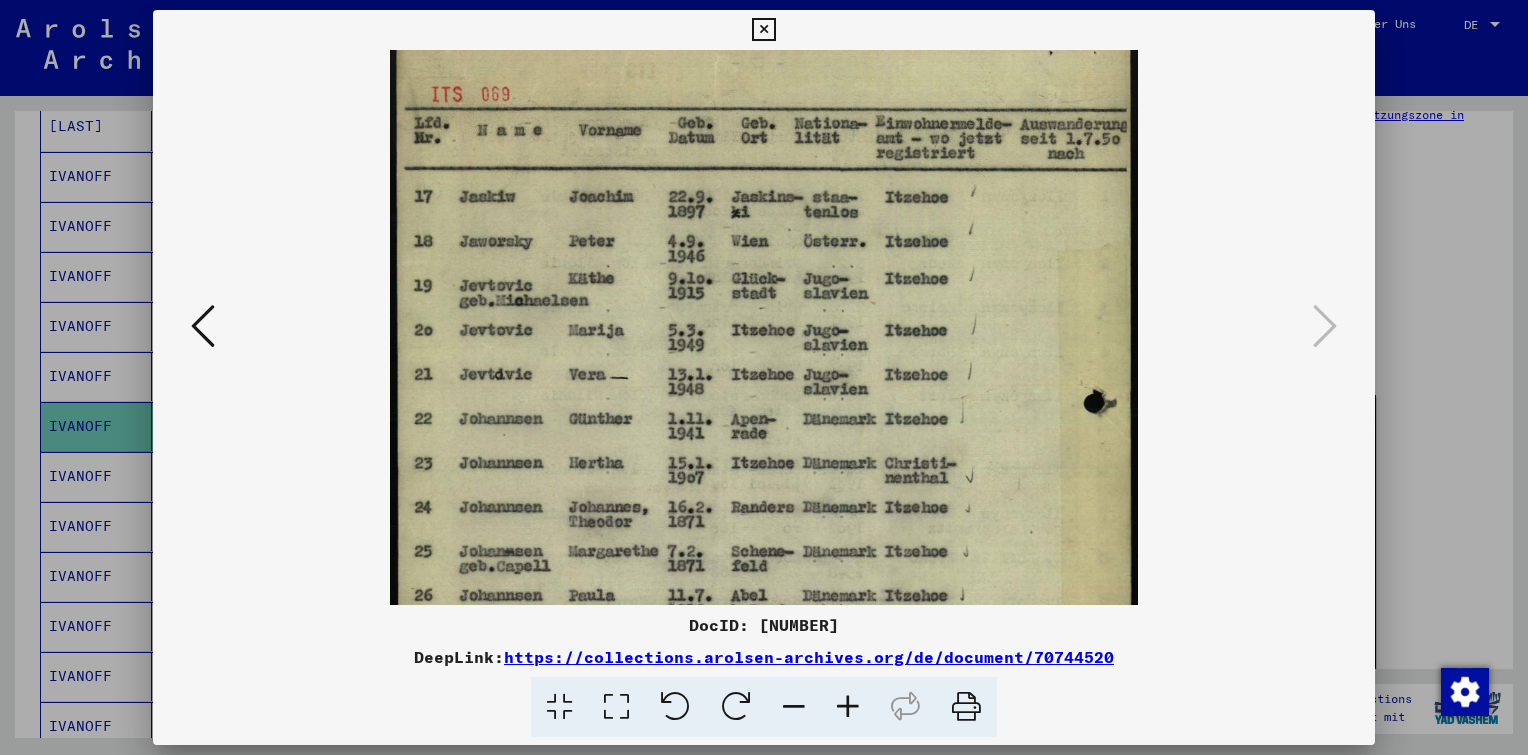 scroll, scrollTop: 32, scrollLeft: 0, axis: vertical 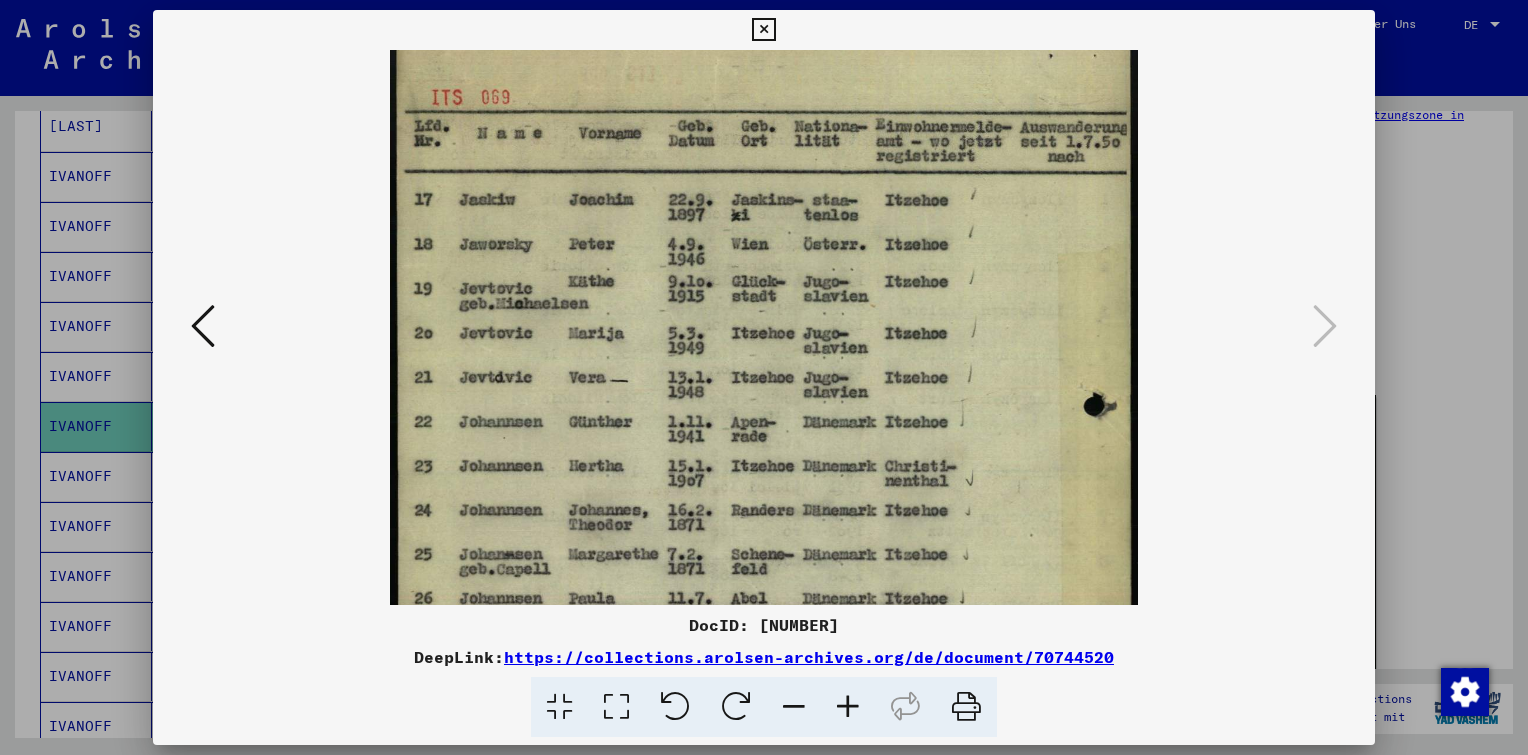 drag, startPoint x: 723, startPoint y: 440, endPoint x: 658, endPoint y: 415, distance: 69.641945 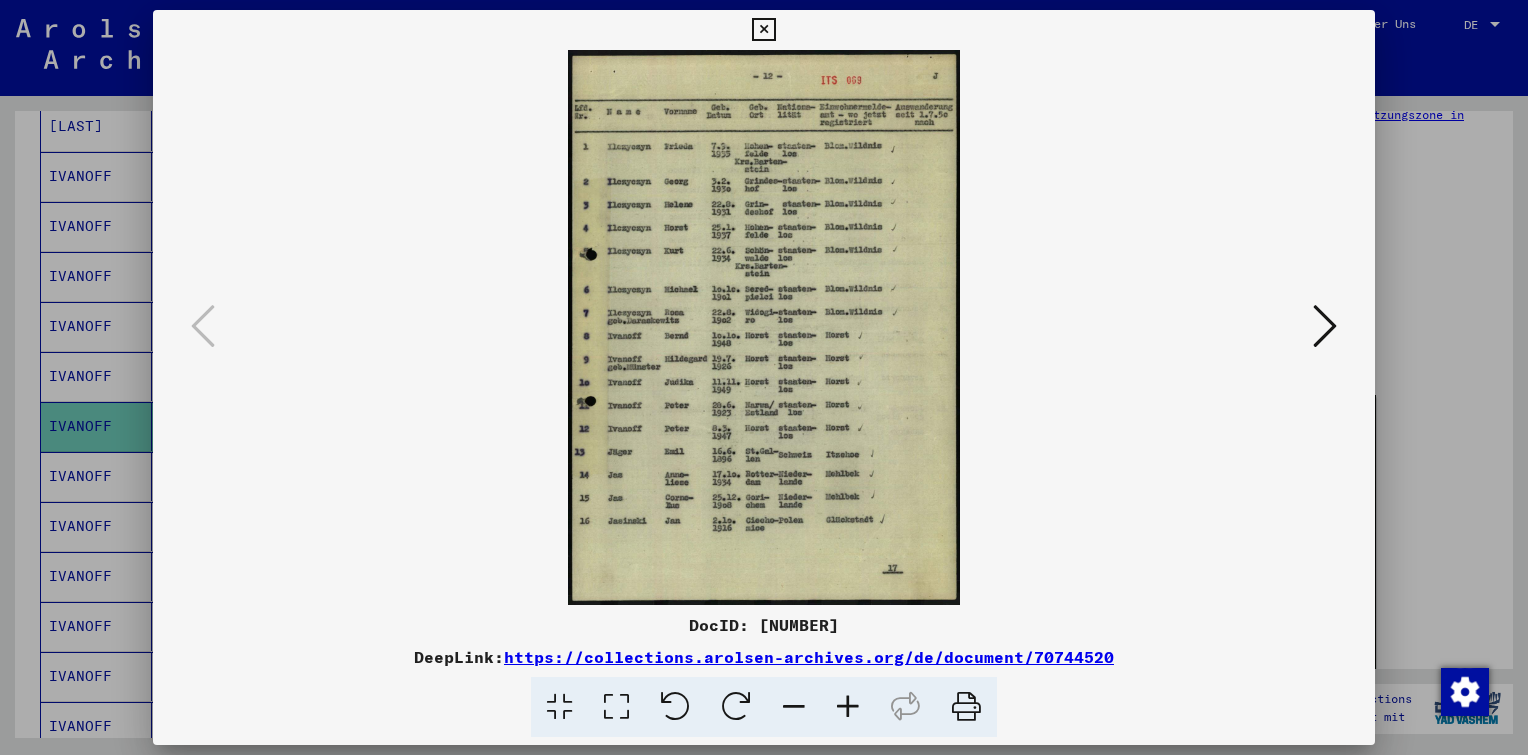 click at bounding box center [848, 707] 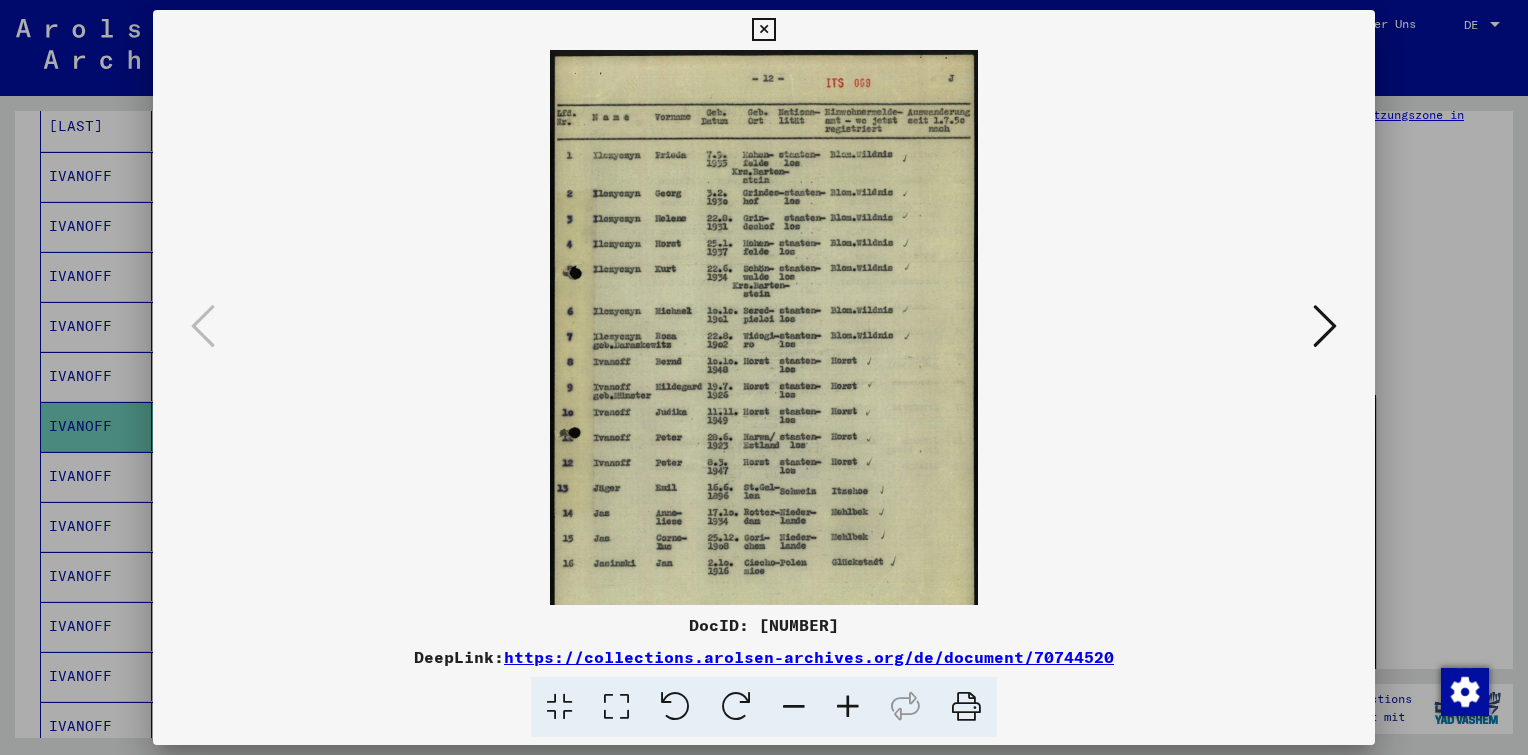 click at bounding box center (848, 707) 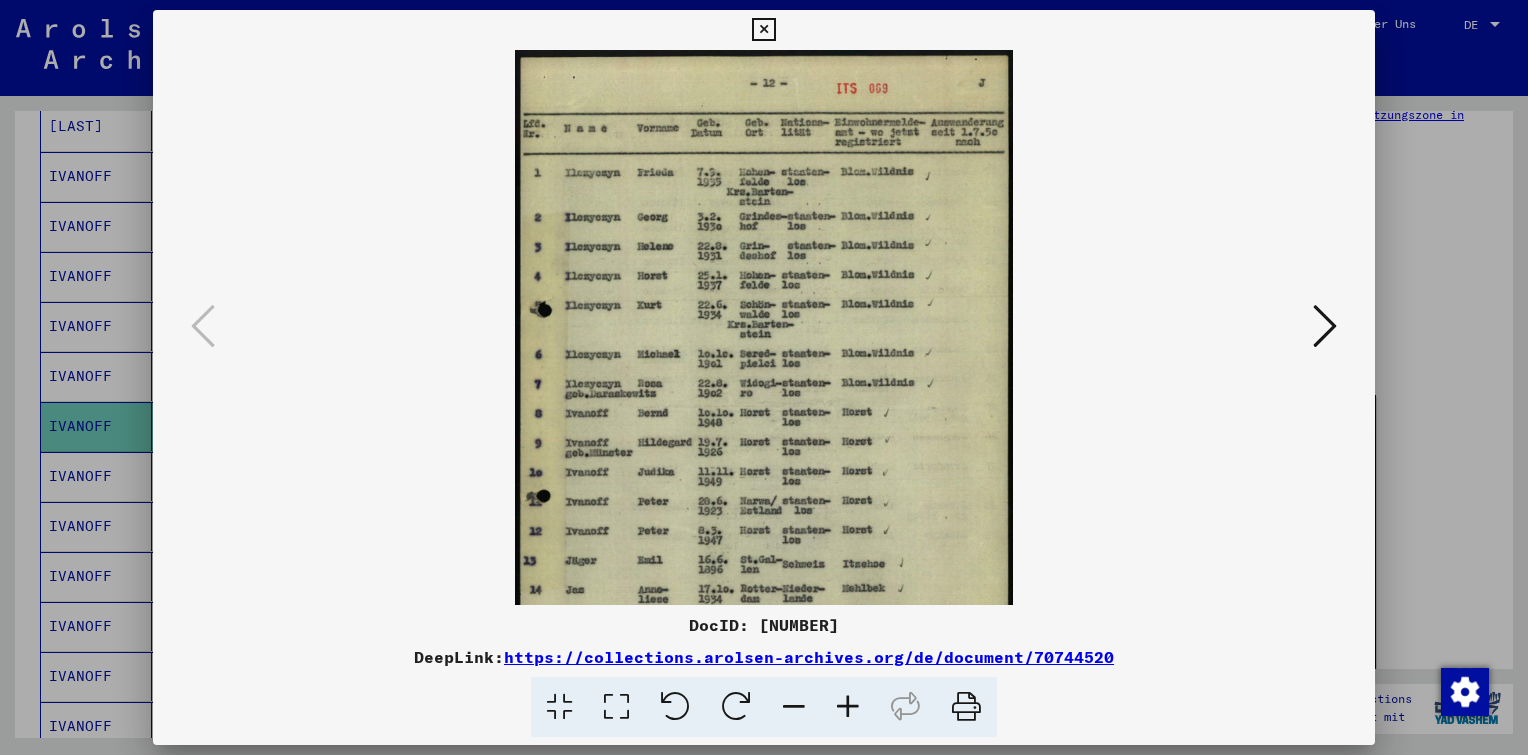 click at bounding box center [848, 707] 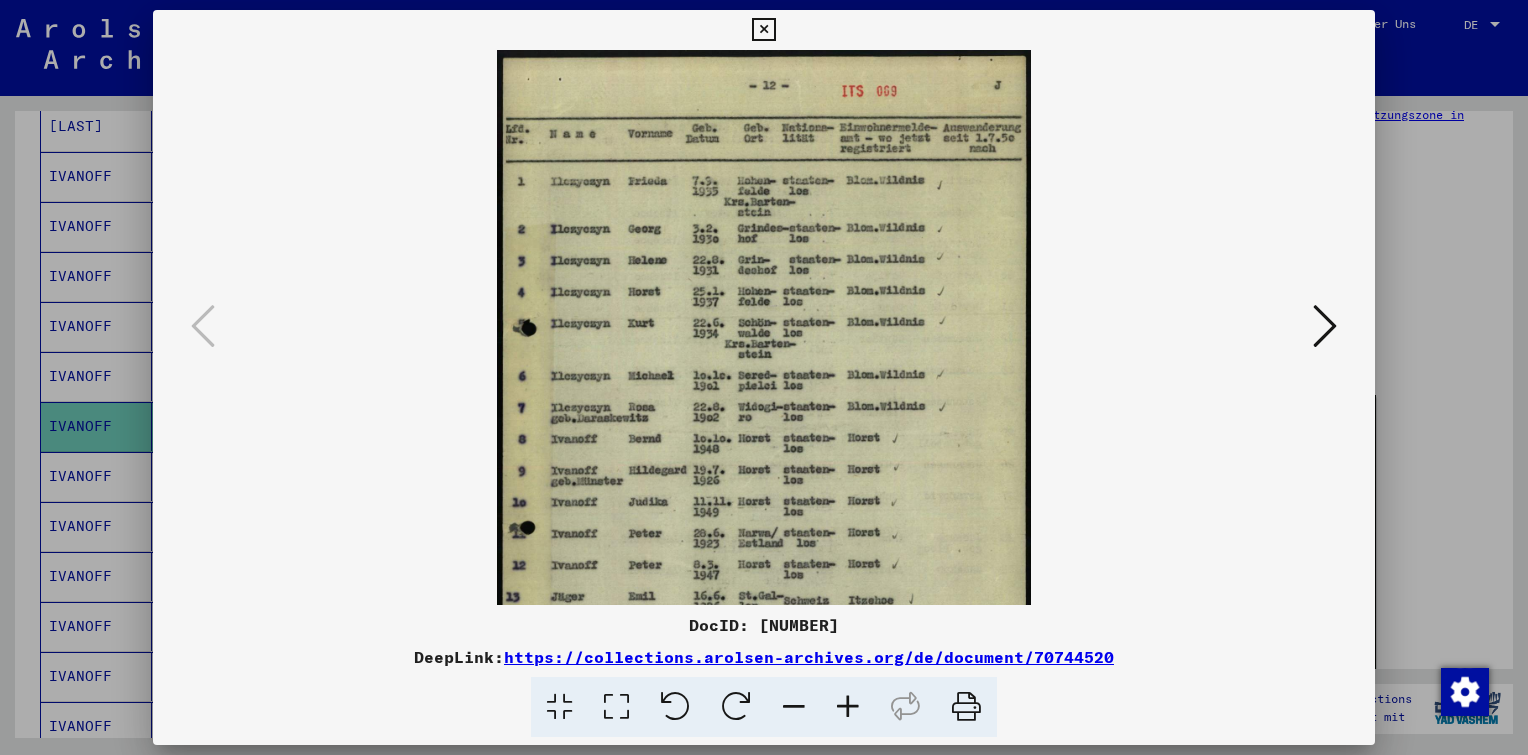 click at bounding box center [848, 707] 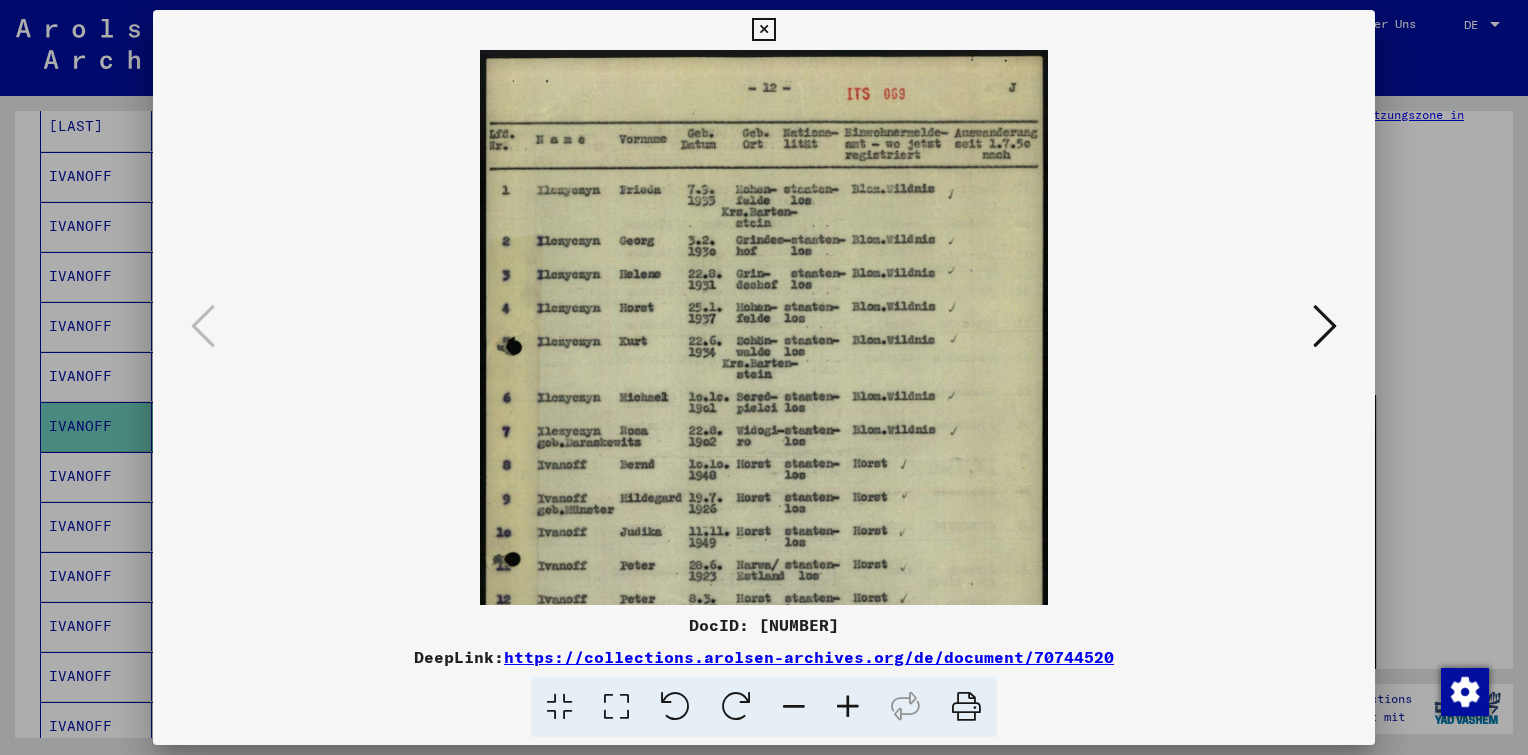 click at bounding box center (848, 707) 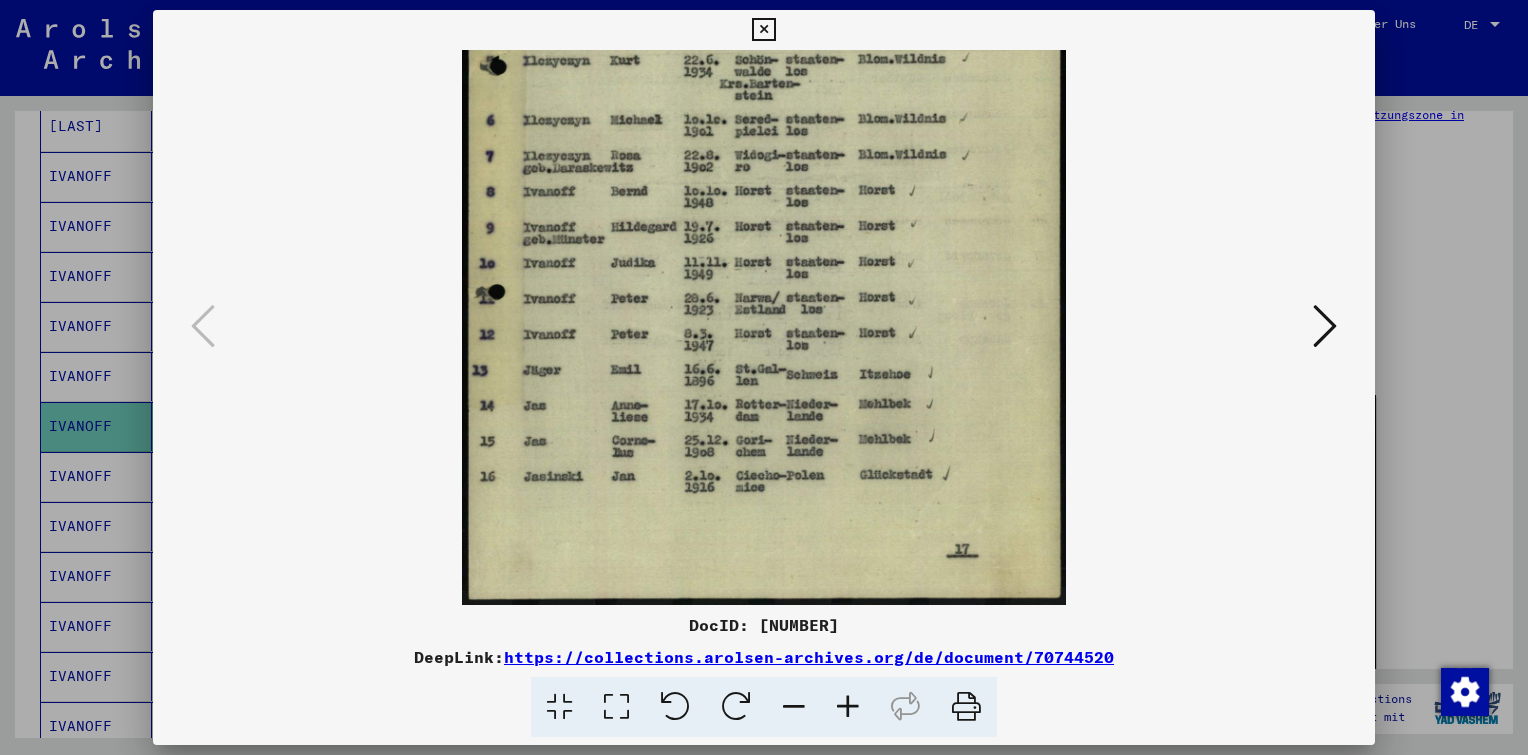 scroll, scrollTop: 300, scrollLeft: 0, axis: vertical 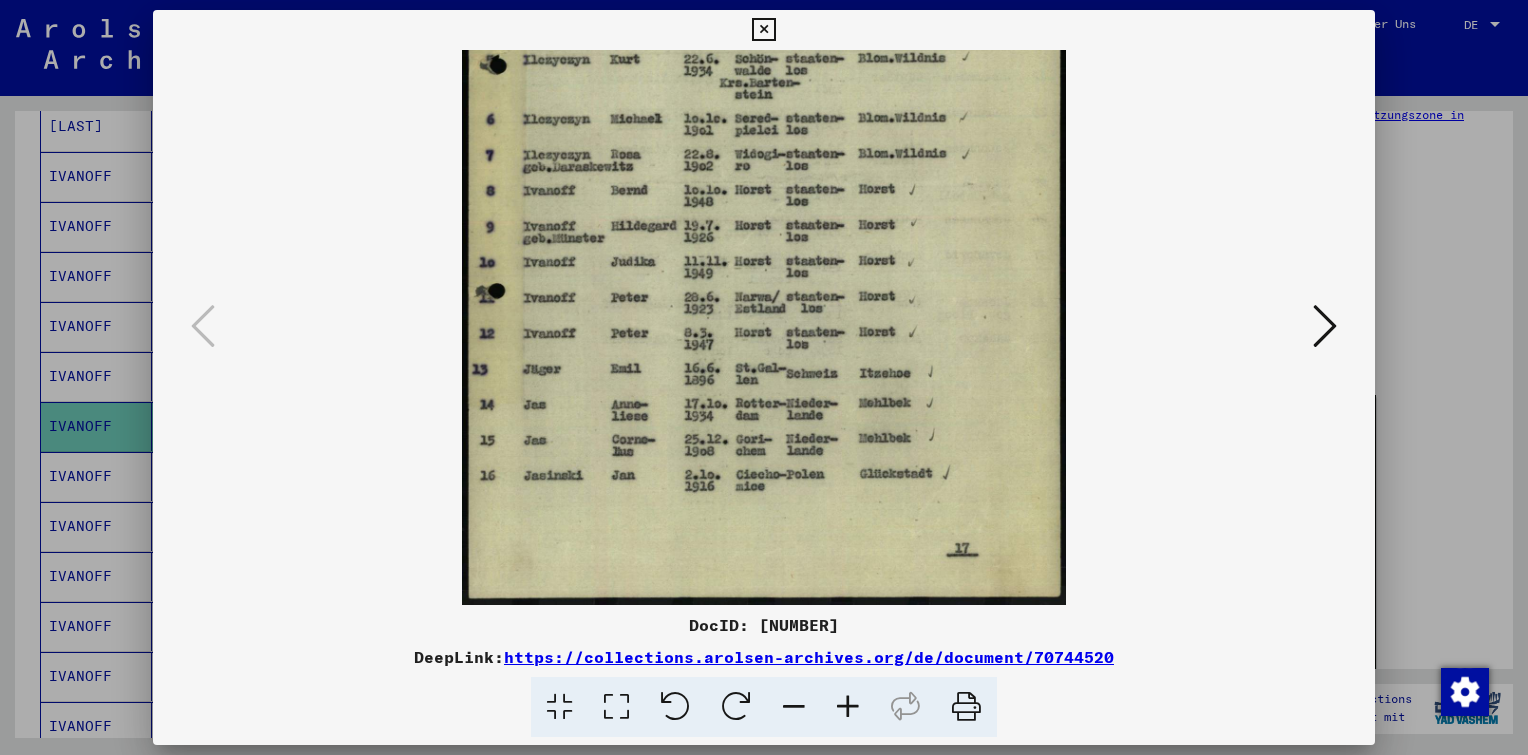 drag, startPoint x: 743, startPoint y: 479, endPoint x: 608, endPoint y: 181, distance: 327.15286 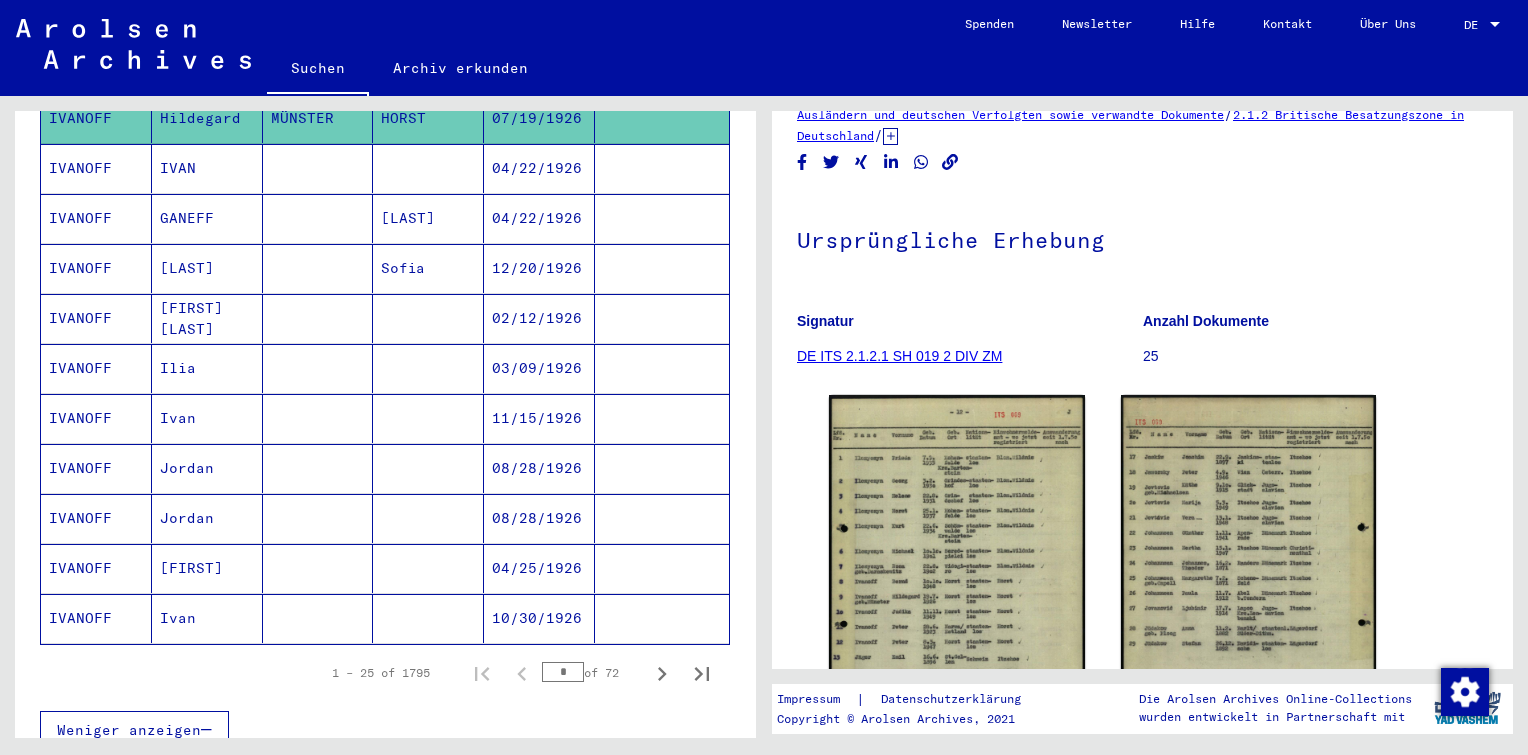 scroll, scrollTop: 1062, scrollLeft: 0, axis: vertical 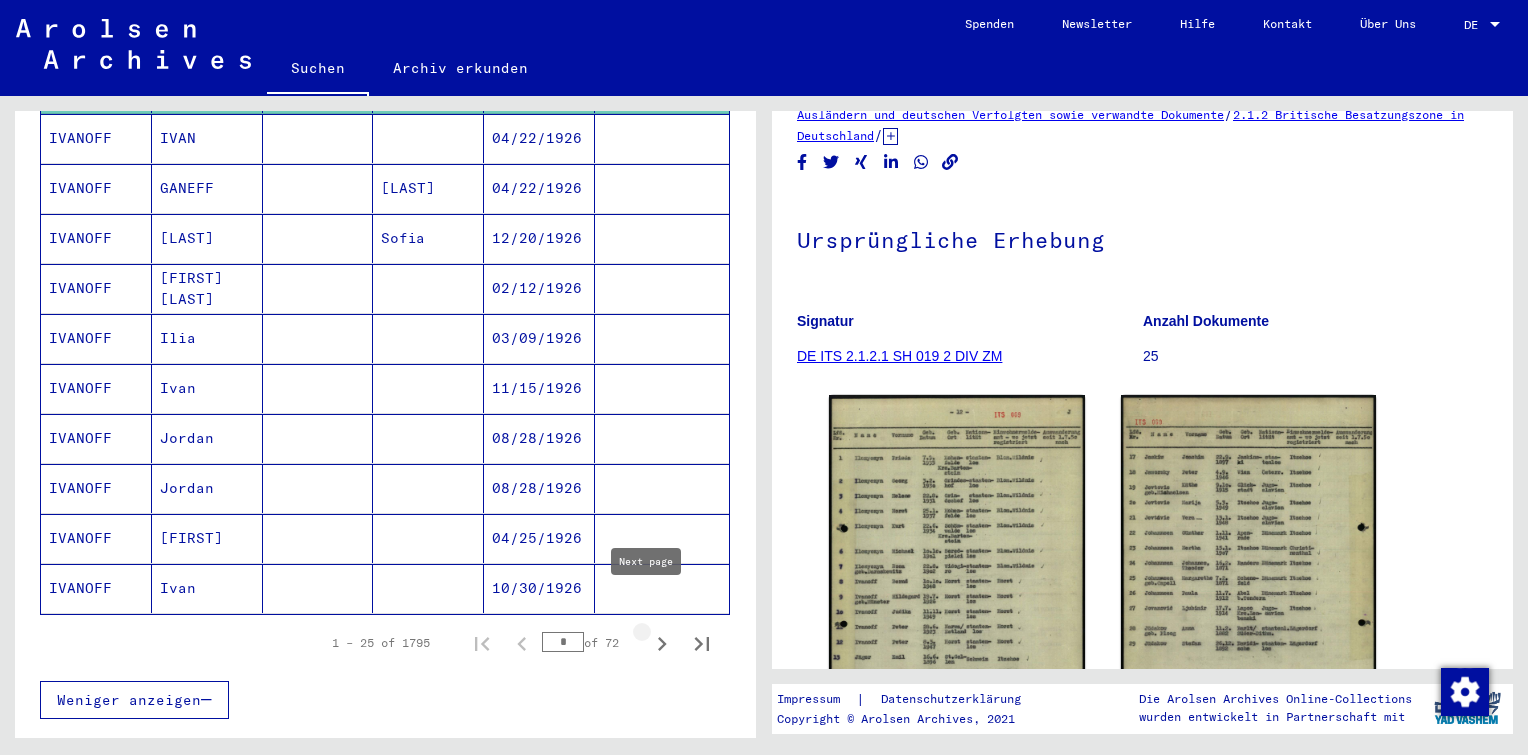 click 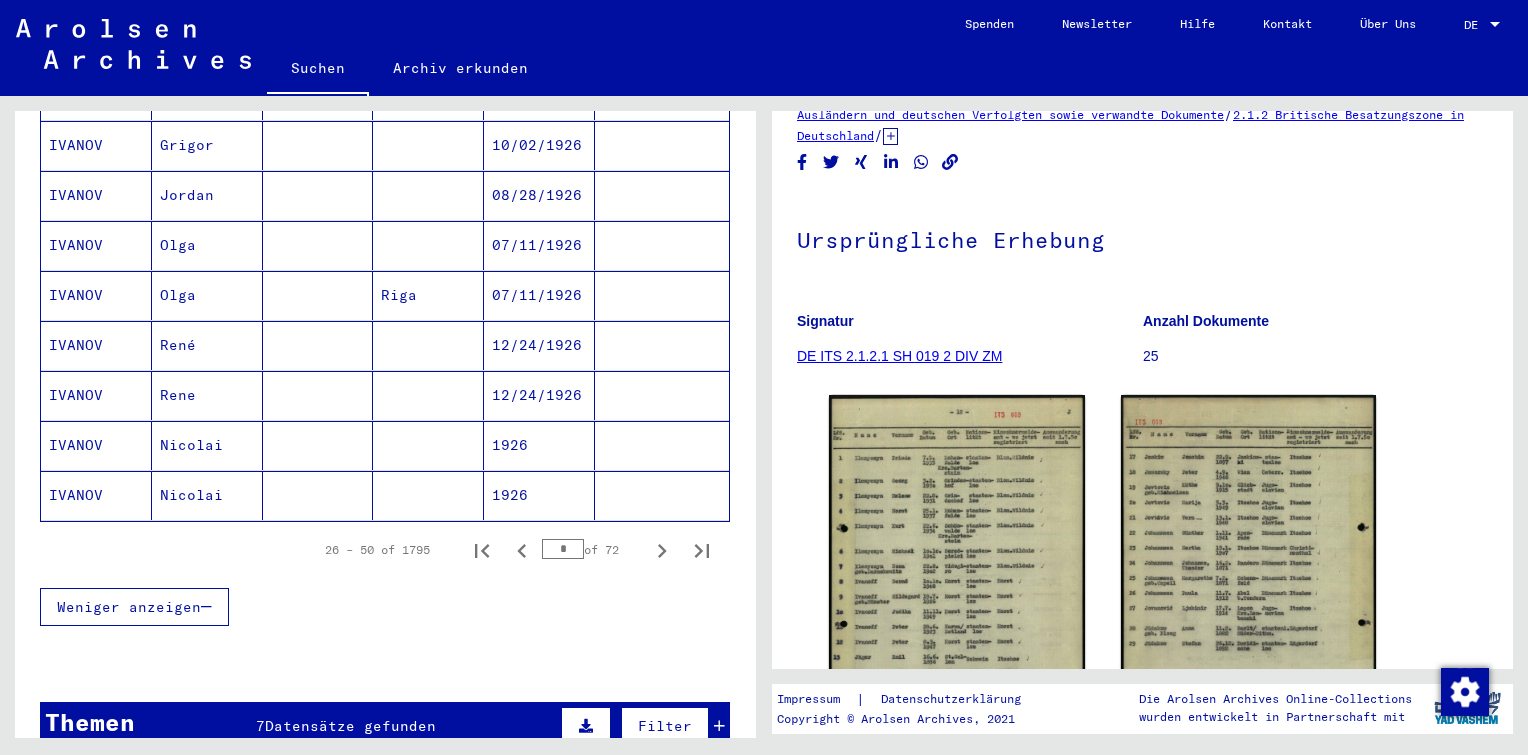 scroll, scrollTop: 1155, scrollLeft: 0, axis: vertical 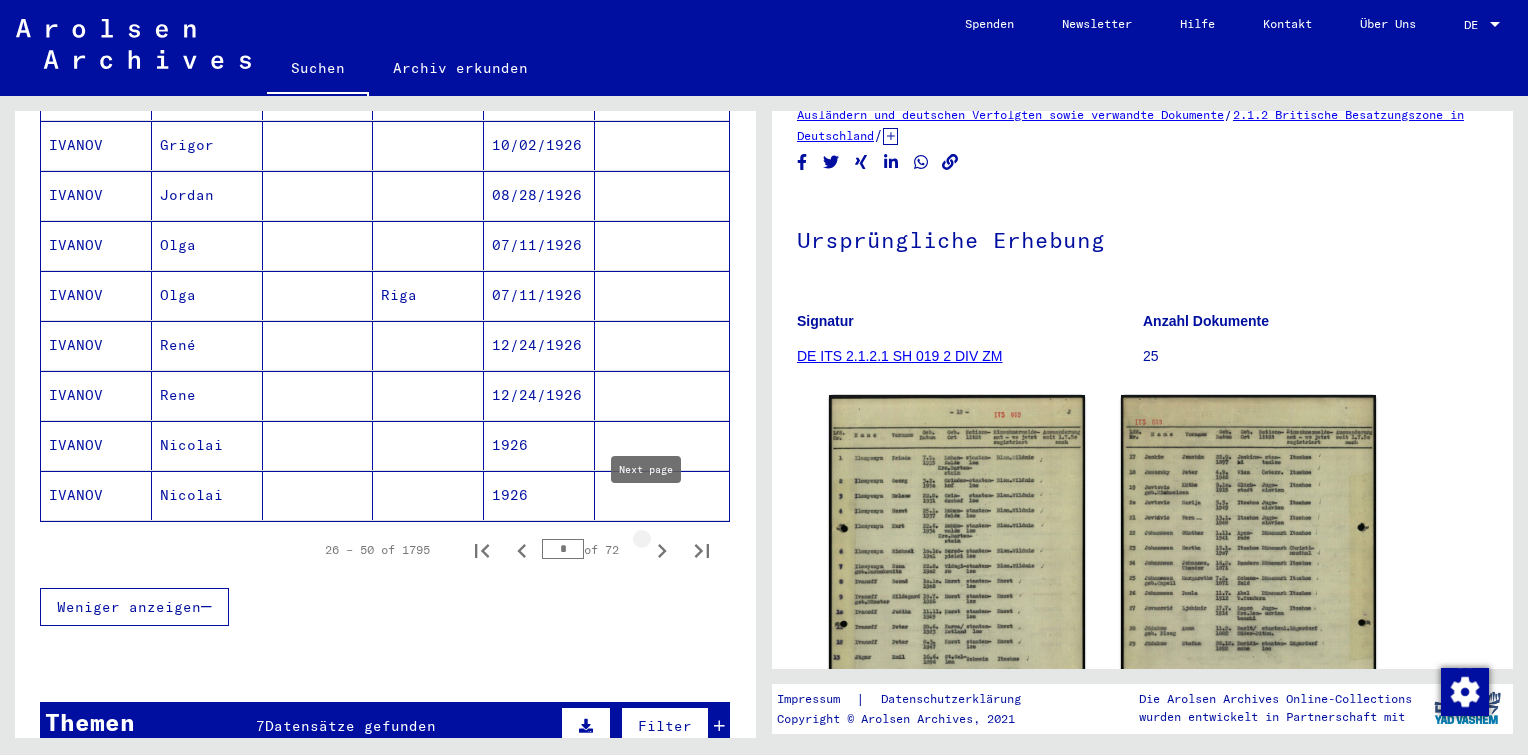 click 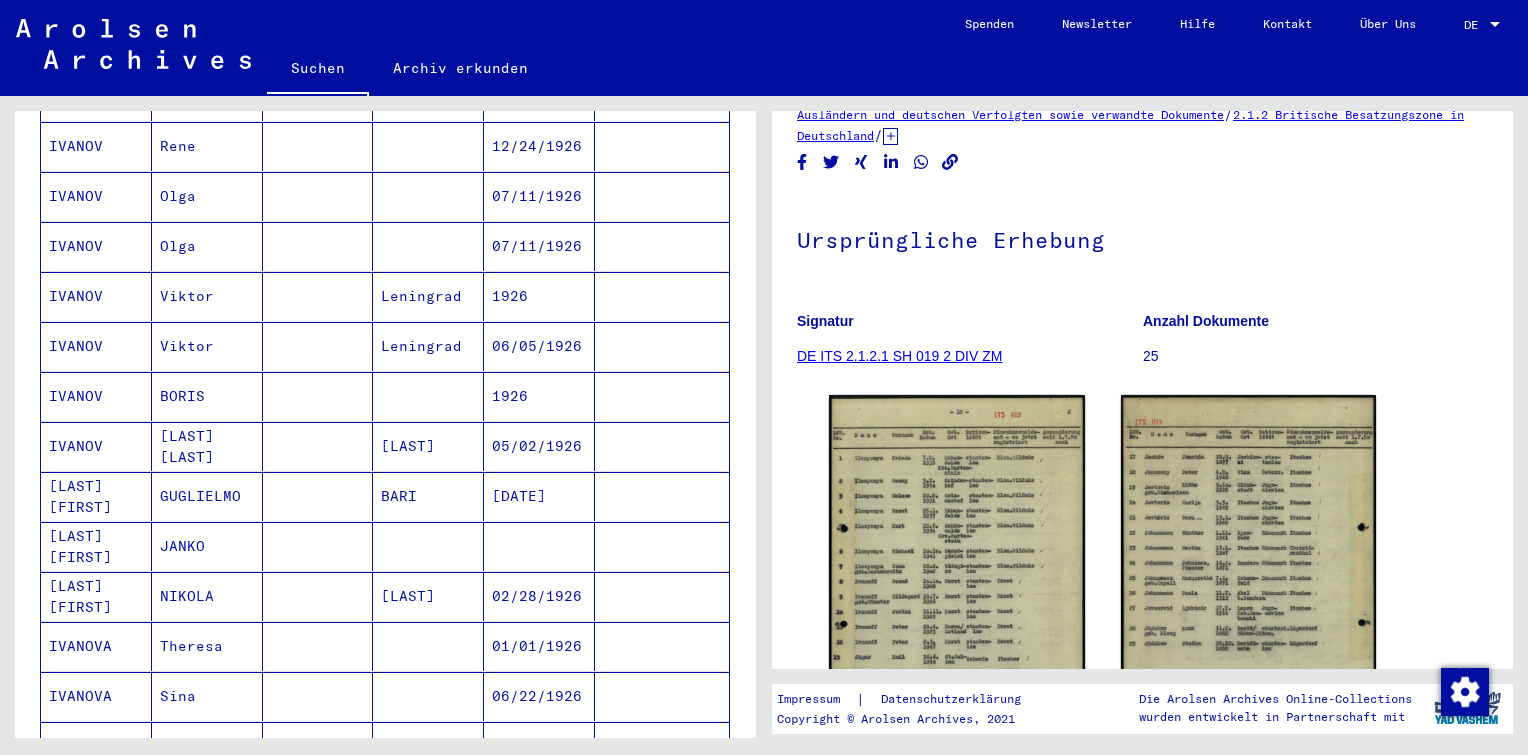 scroll, scrollTop: 1332, scrollLeft: 0, axis: vertical 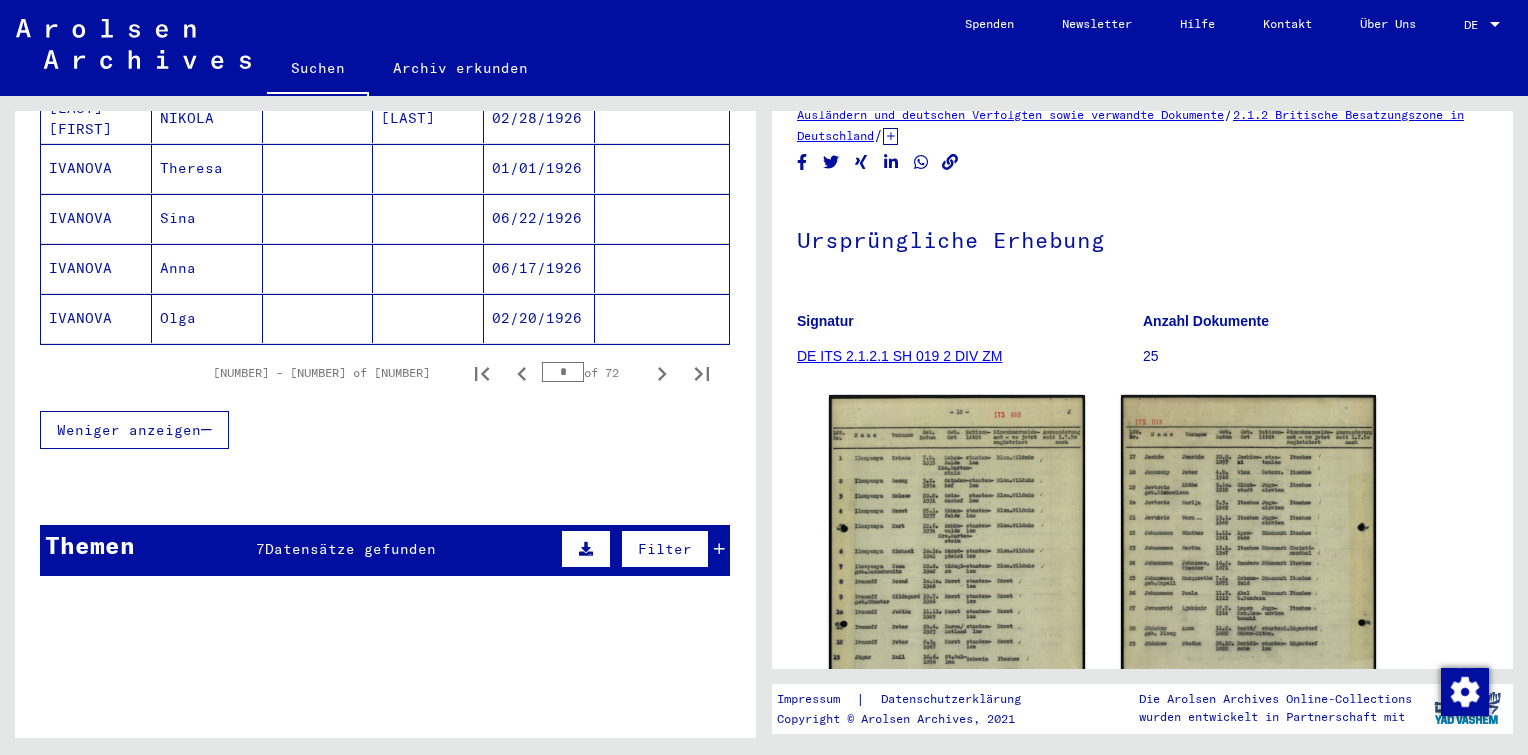 click on "Themen [NUMBER]  Datensätze gefunden  Filter" at bounding box center [385, 550] 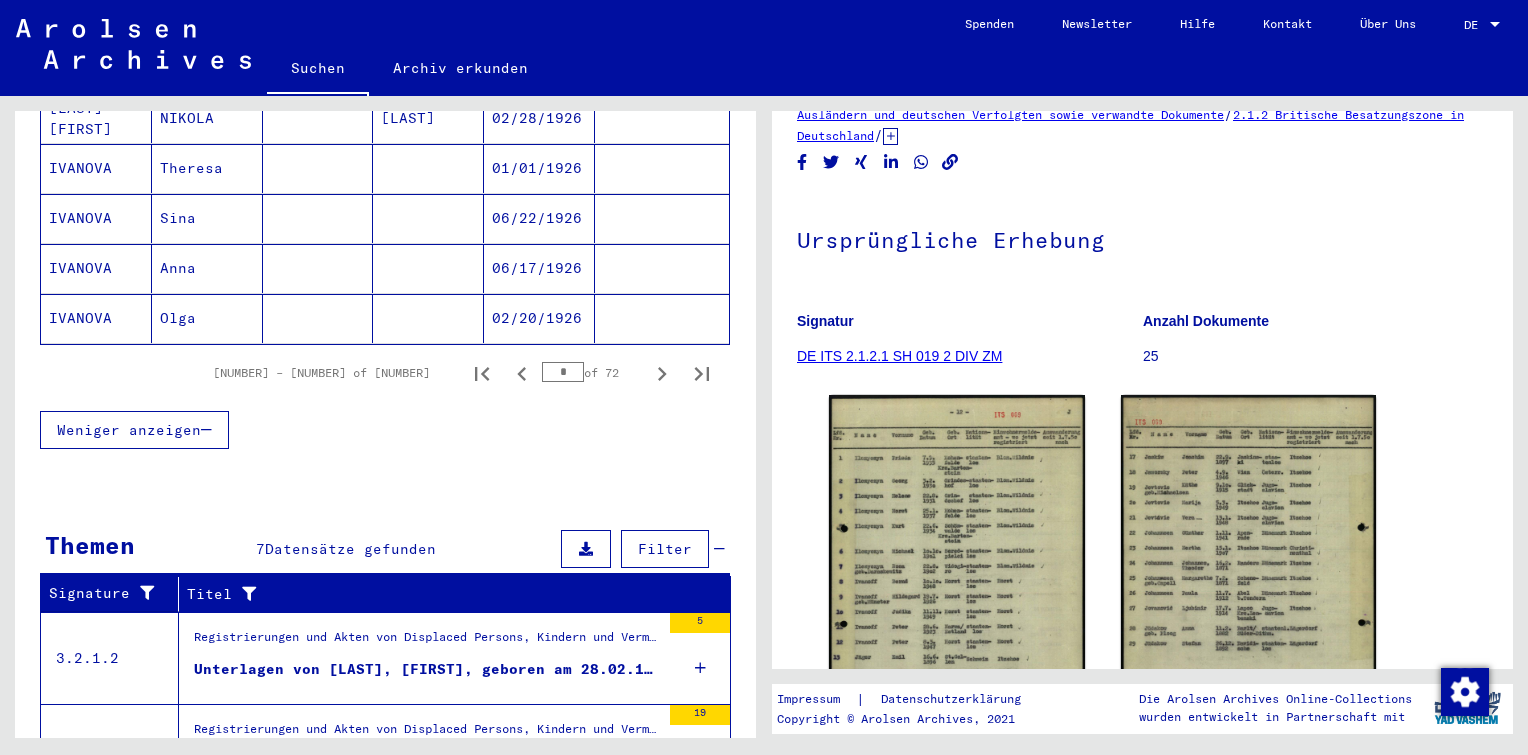 scroll, scrollTop: 1688, scrollLeft: 0, axis: vertical 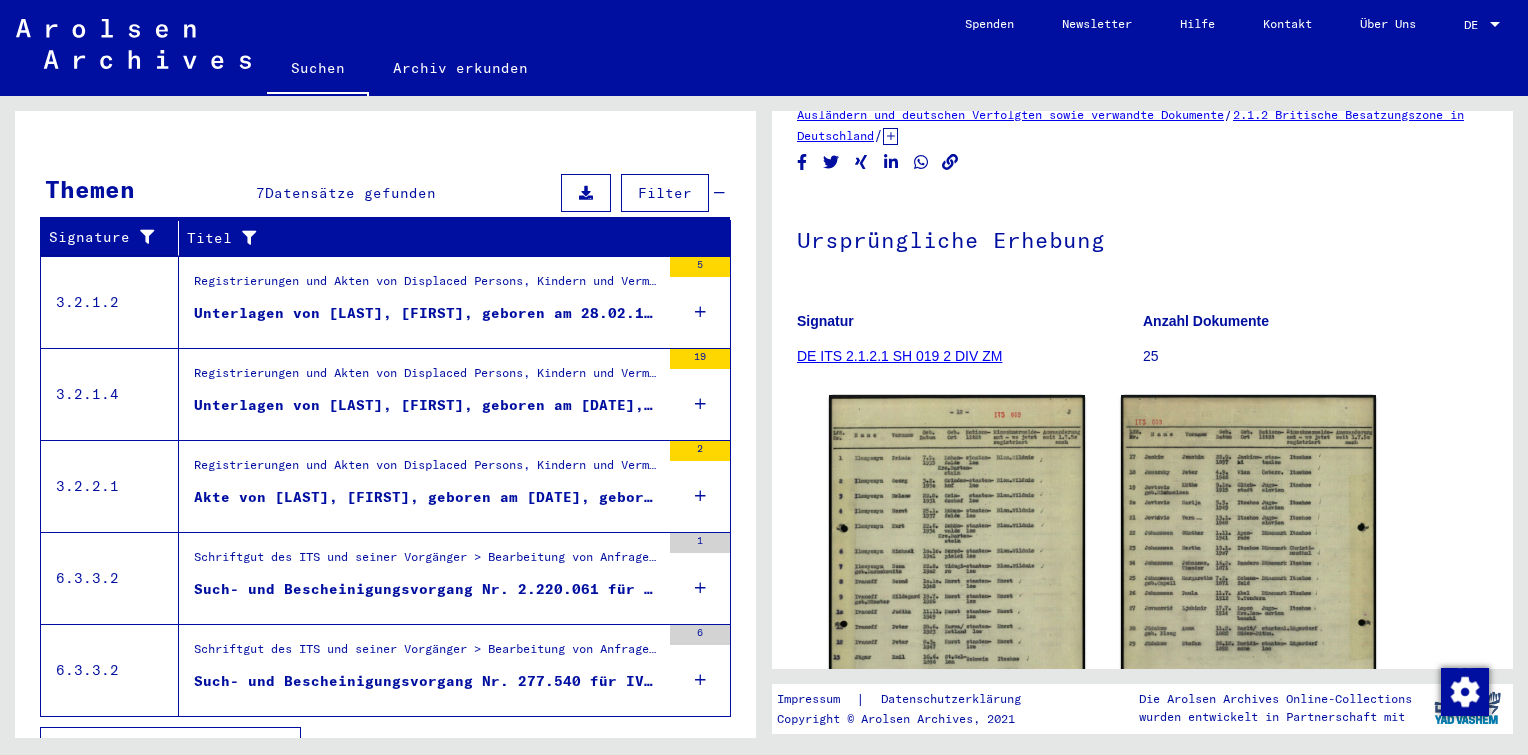 click at bounding box center [700, 588] 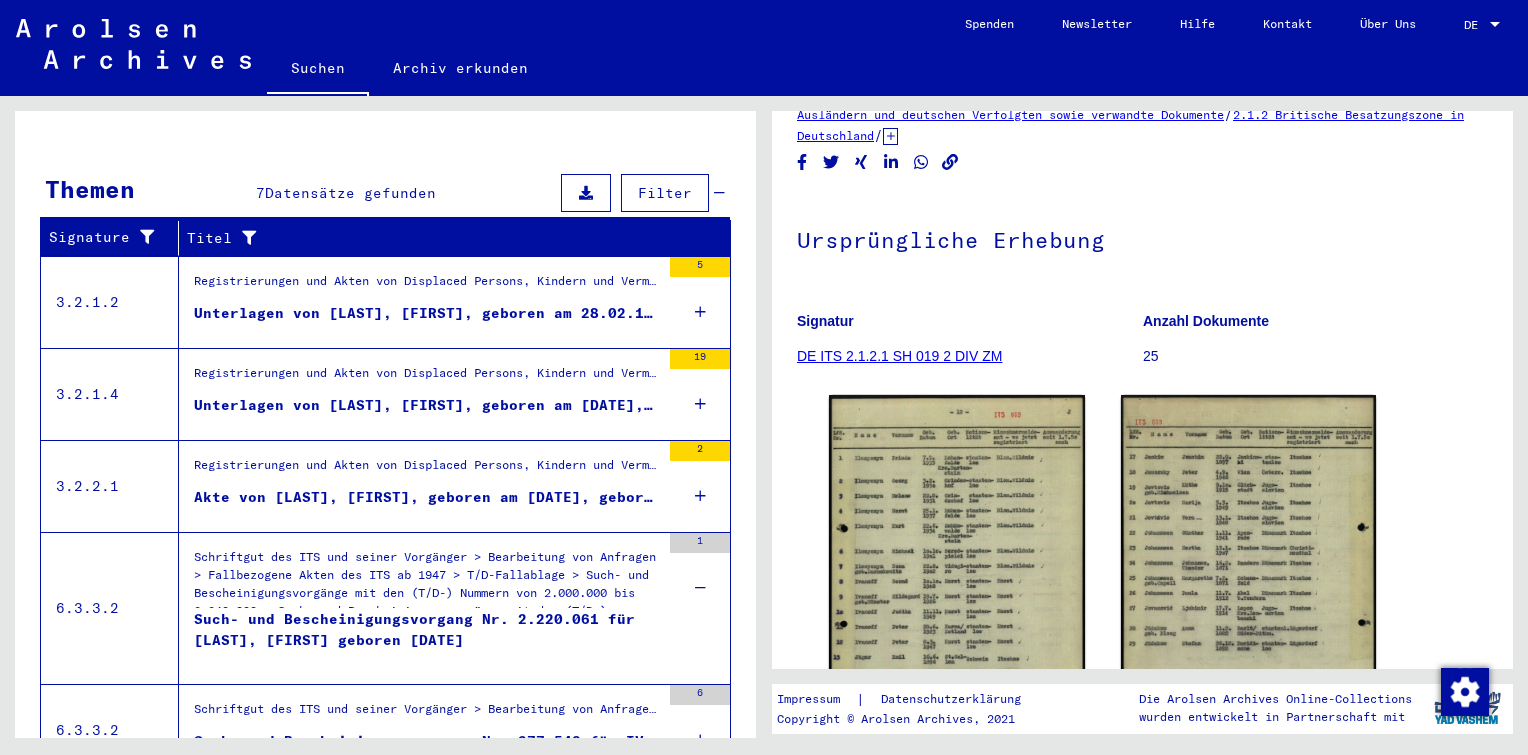 click at bounding box center (700, 740) 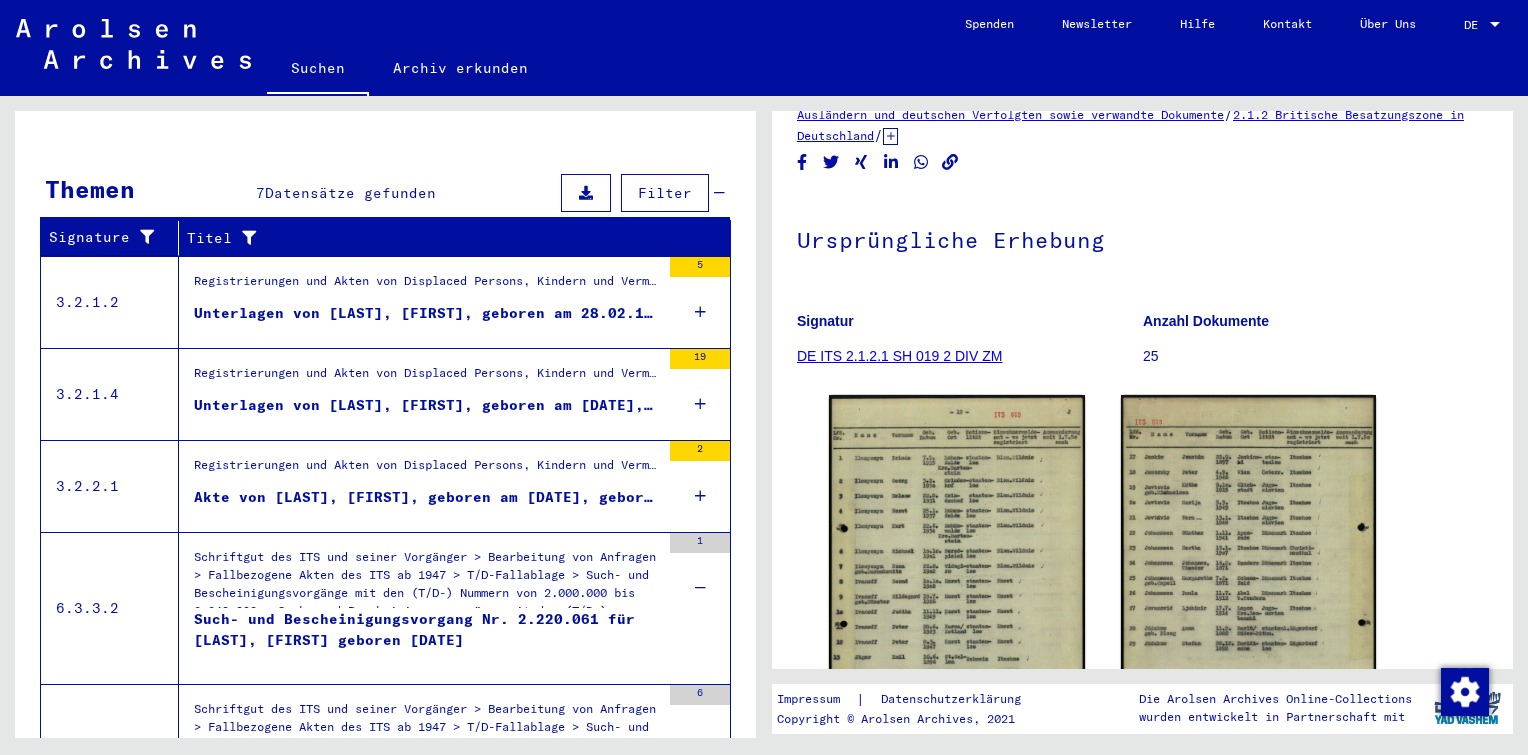 scroll, scrollTop: 1808, scrollLeft: 0, axis: vertical 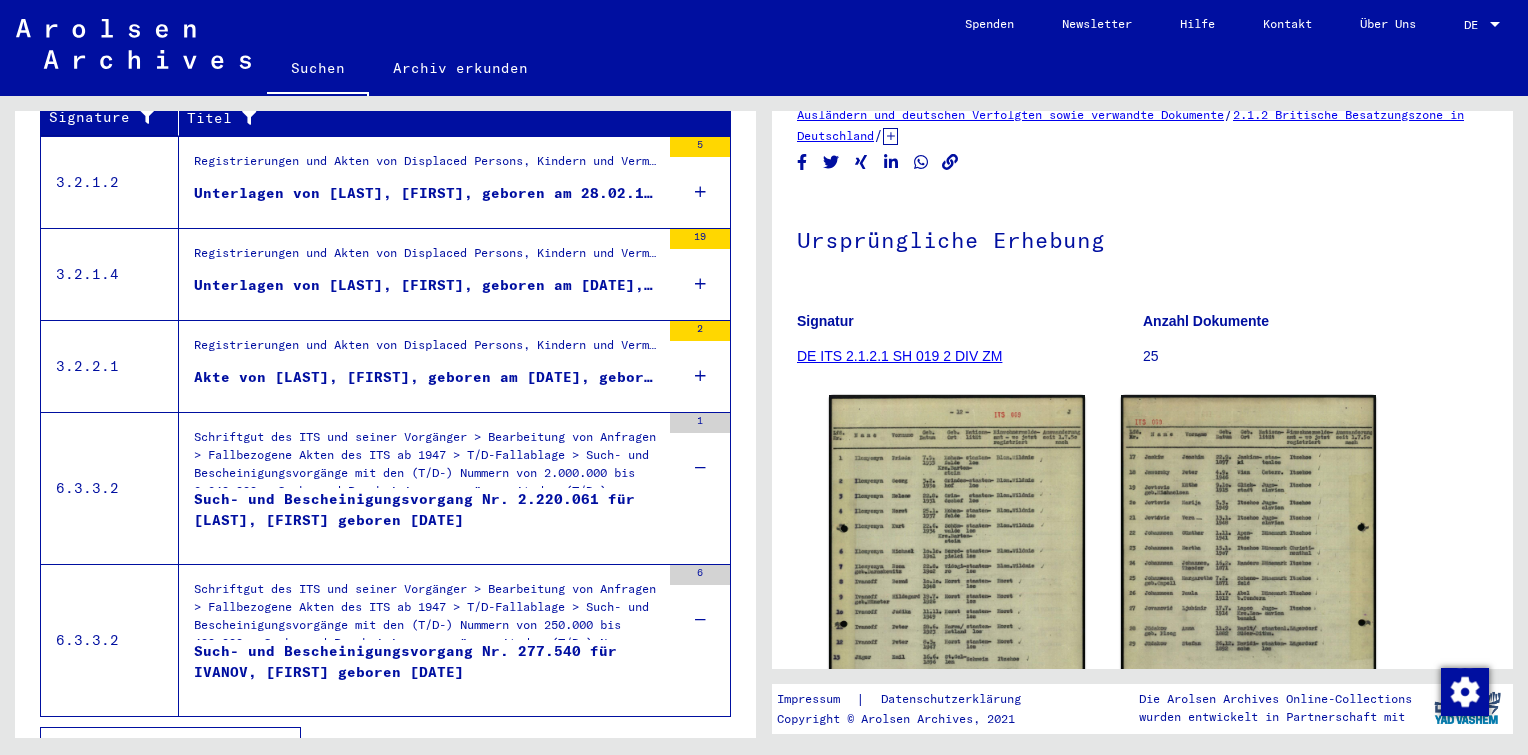 click on "Alle Ergebnisse anzeigen" at bounding box center [165, 746] 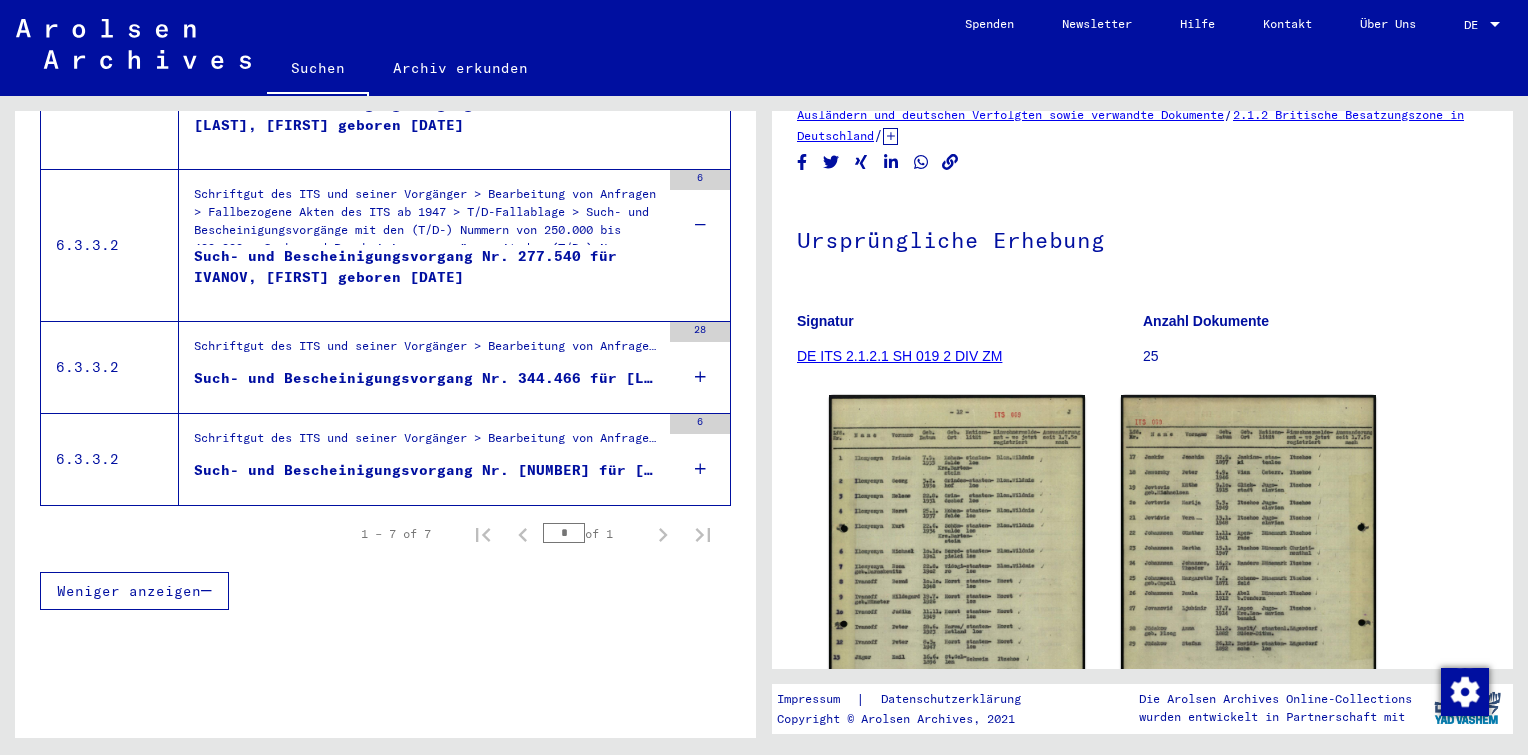 scroll, scrollTop: 789, scrollLeft: 0, axis: vertical 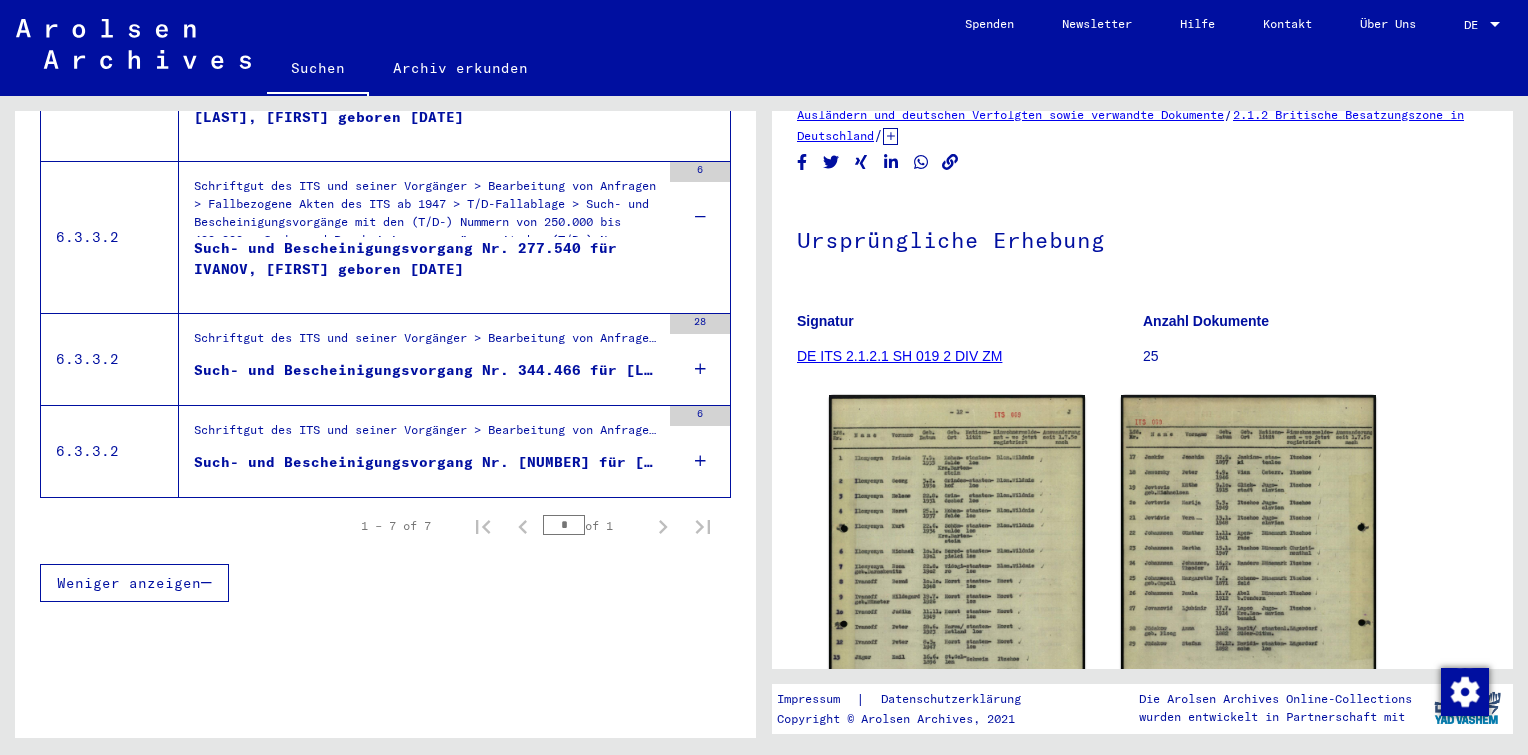 click at bounding box center [662, 411] 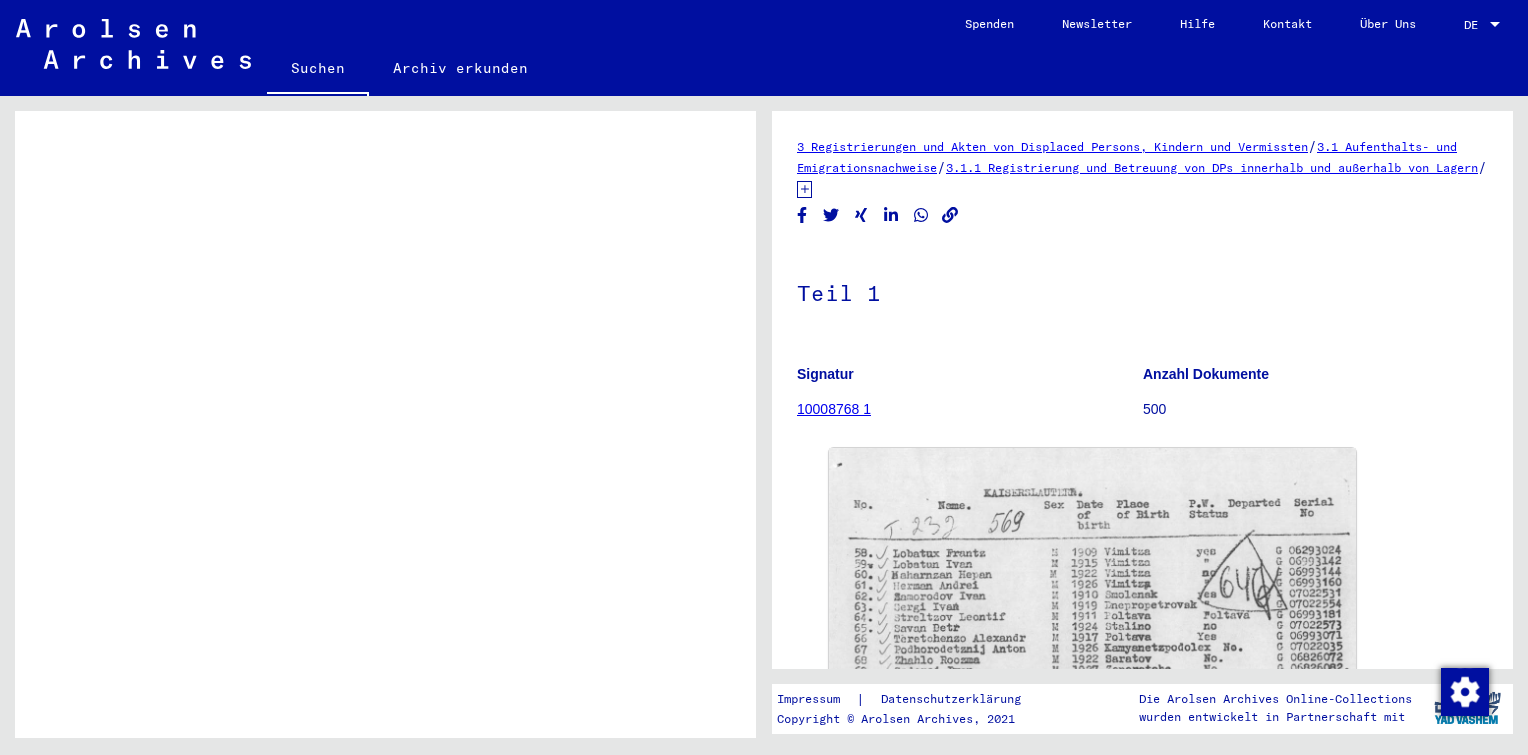scroll, scrollTop: 0, scrollLeft: 0, axis: both 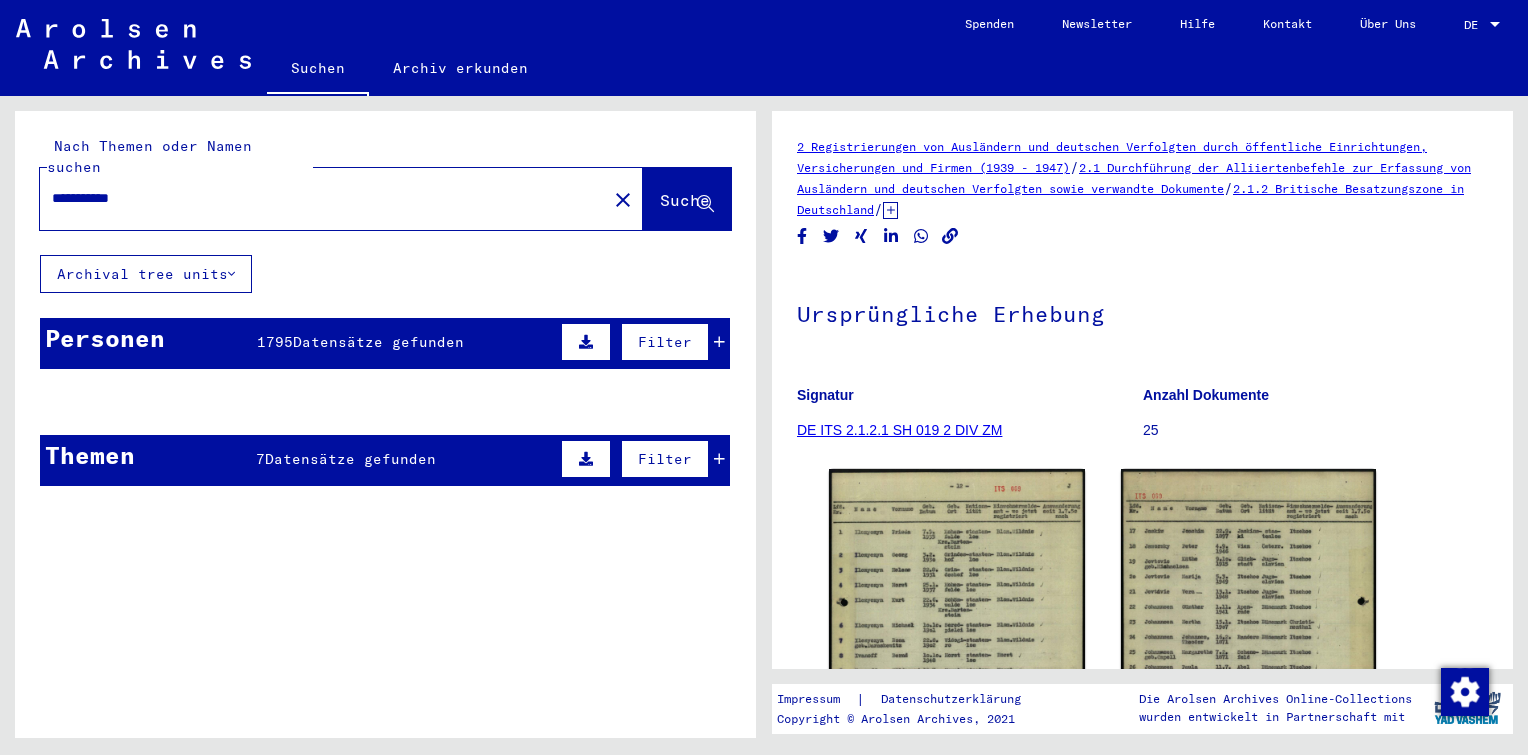 click on "Datensätze gefunden" at bounding box center [378, 342] 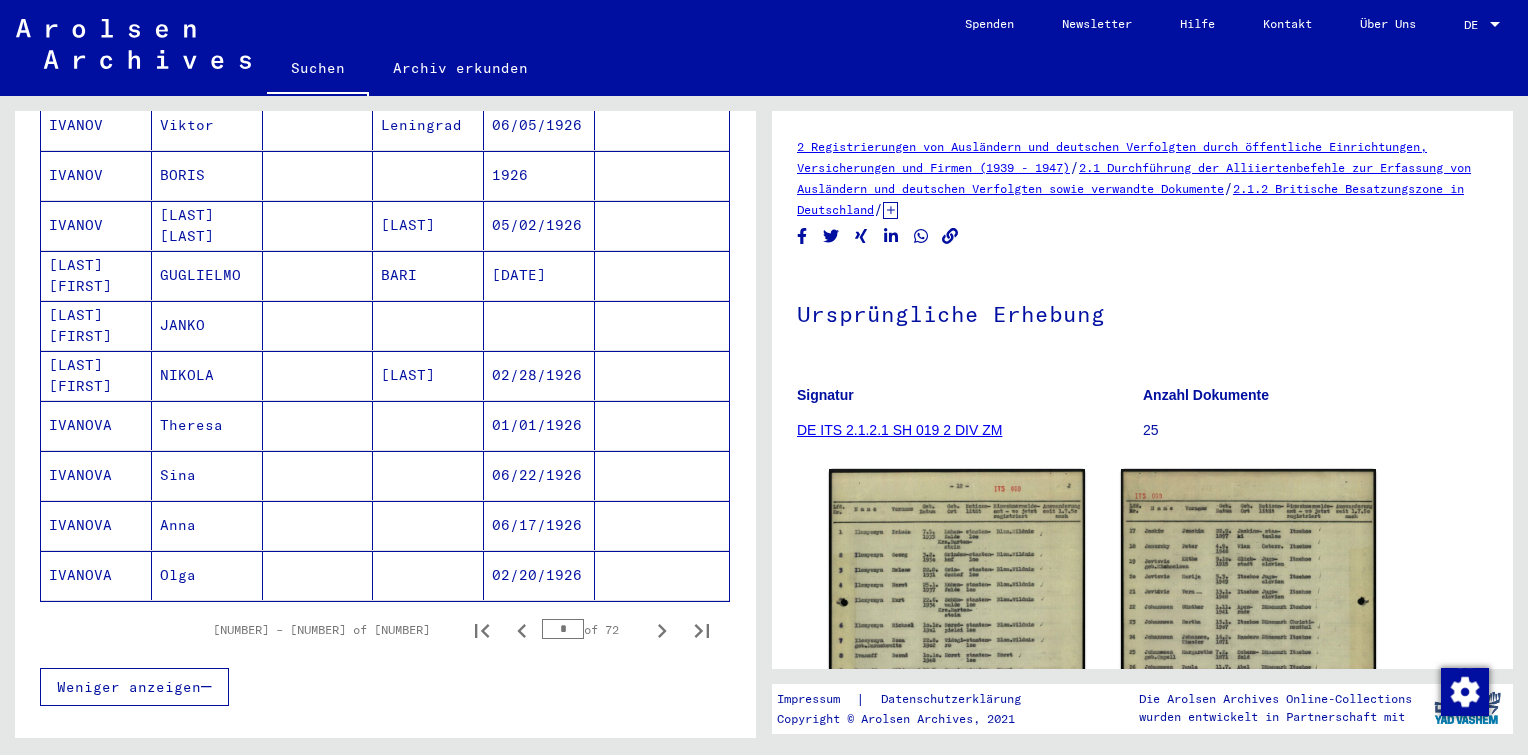 scroll, scrollTop: 1079, scrollLeft: 0, axis: vertical 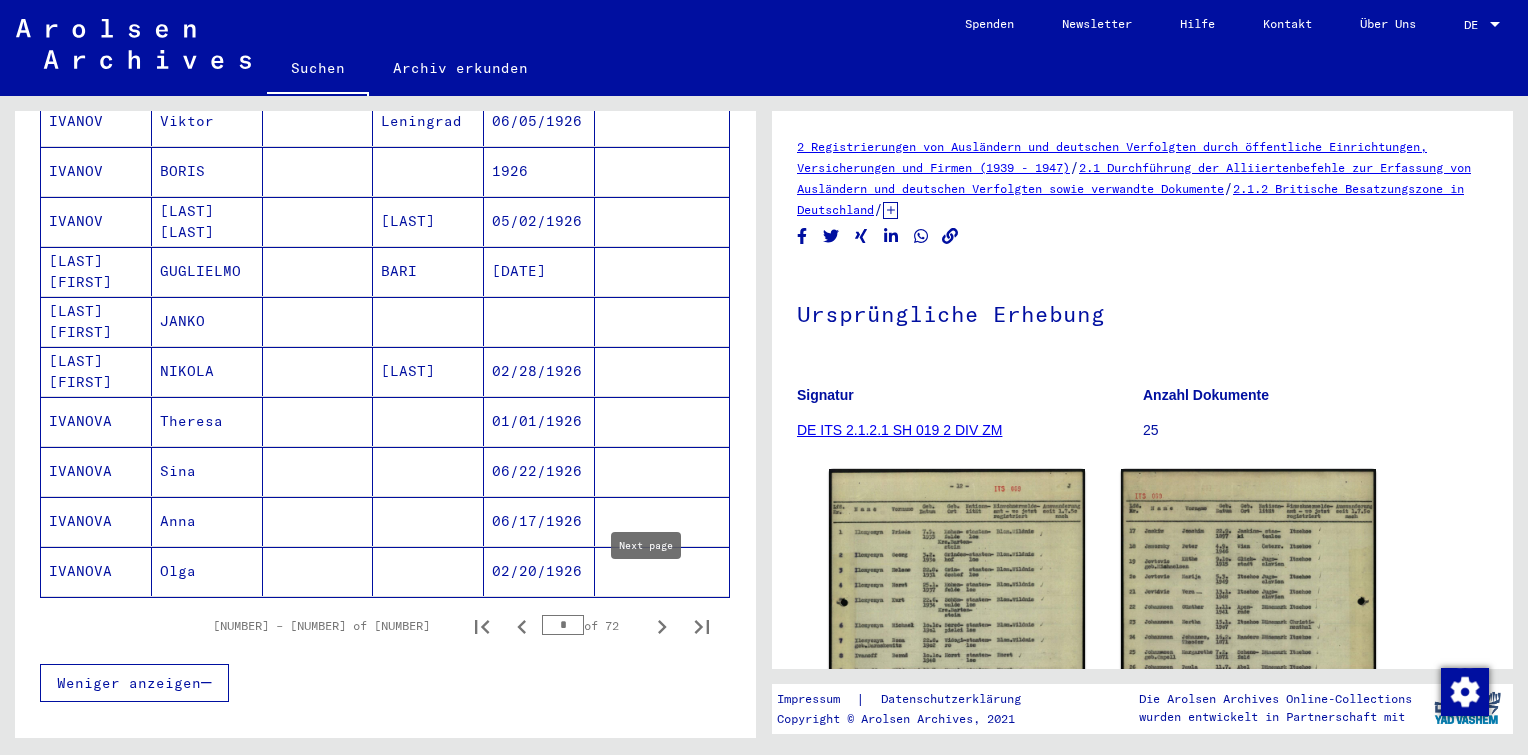 click 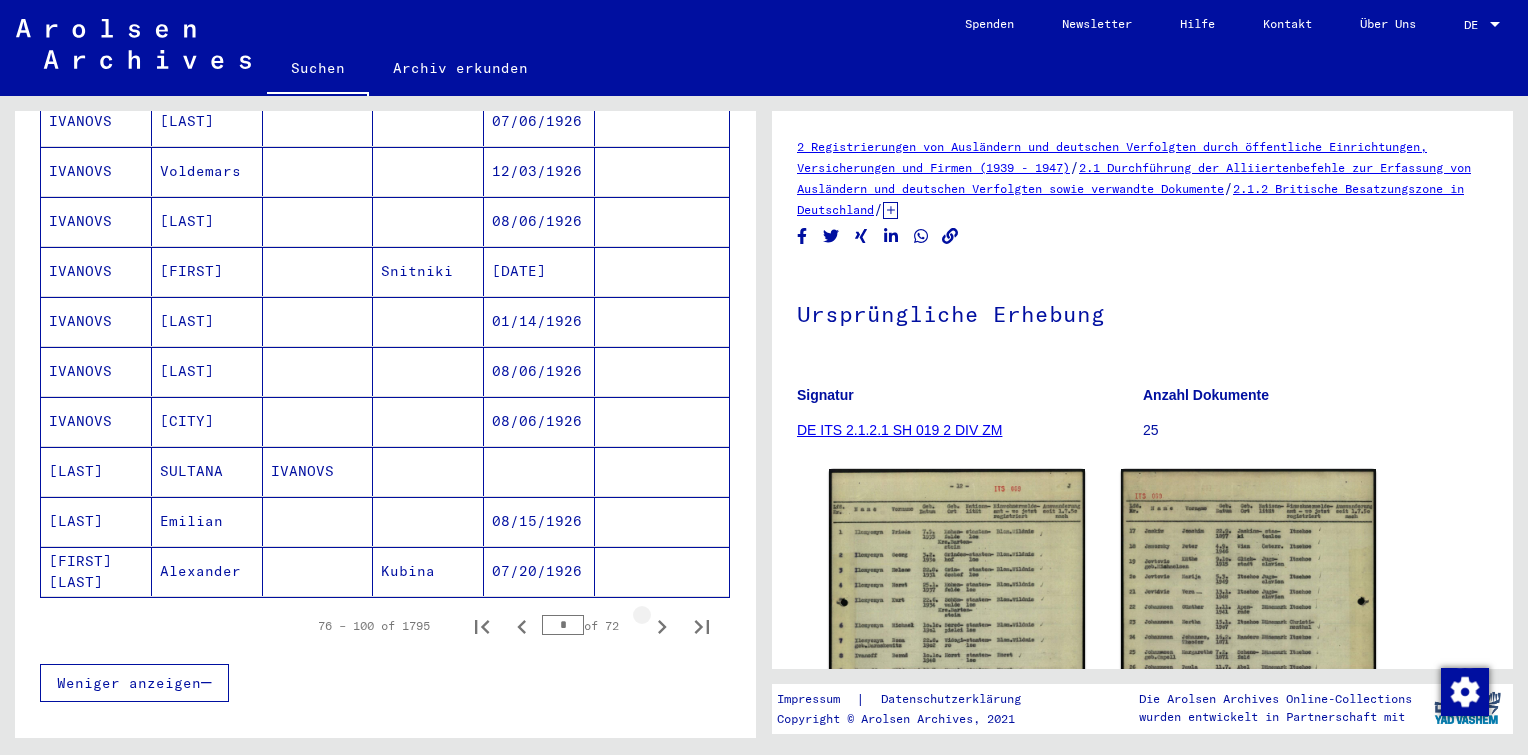 click 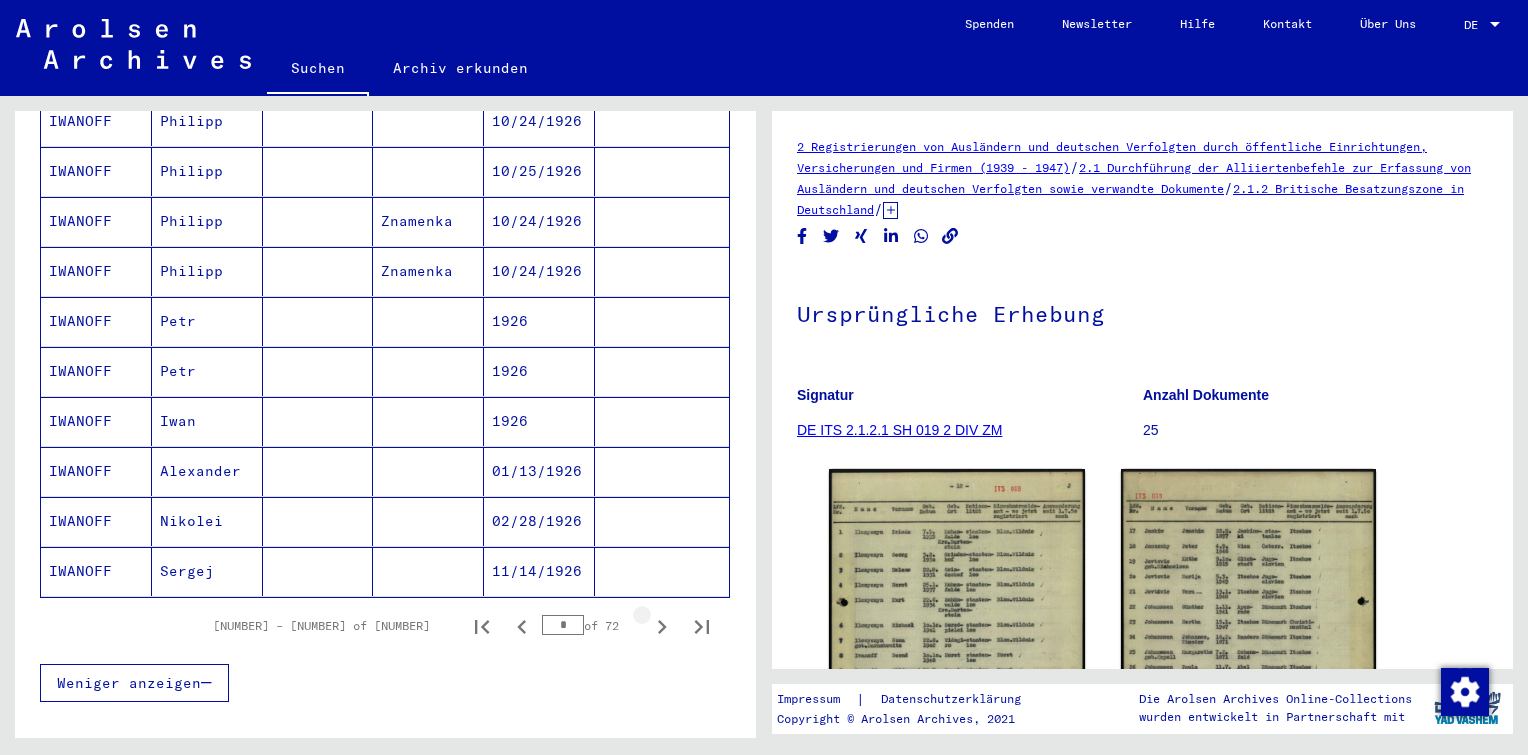 click 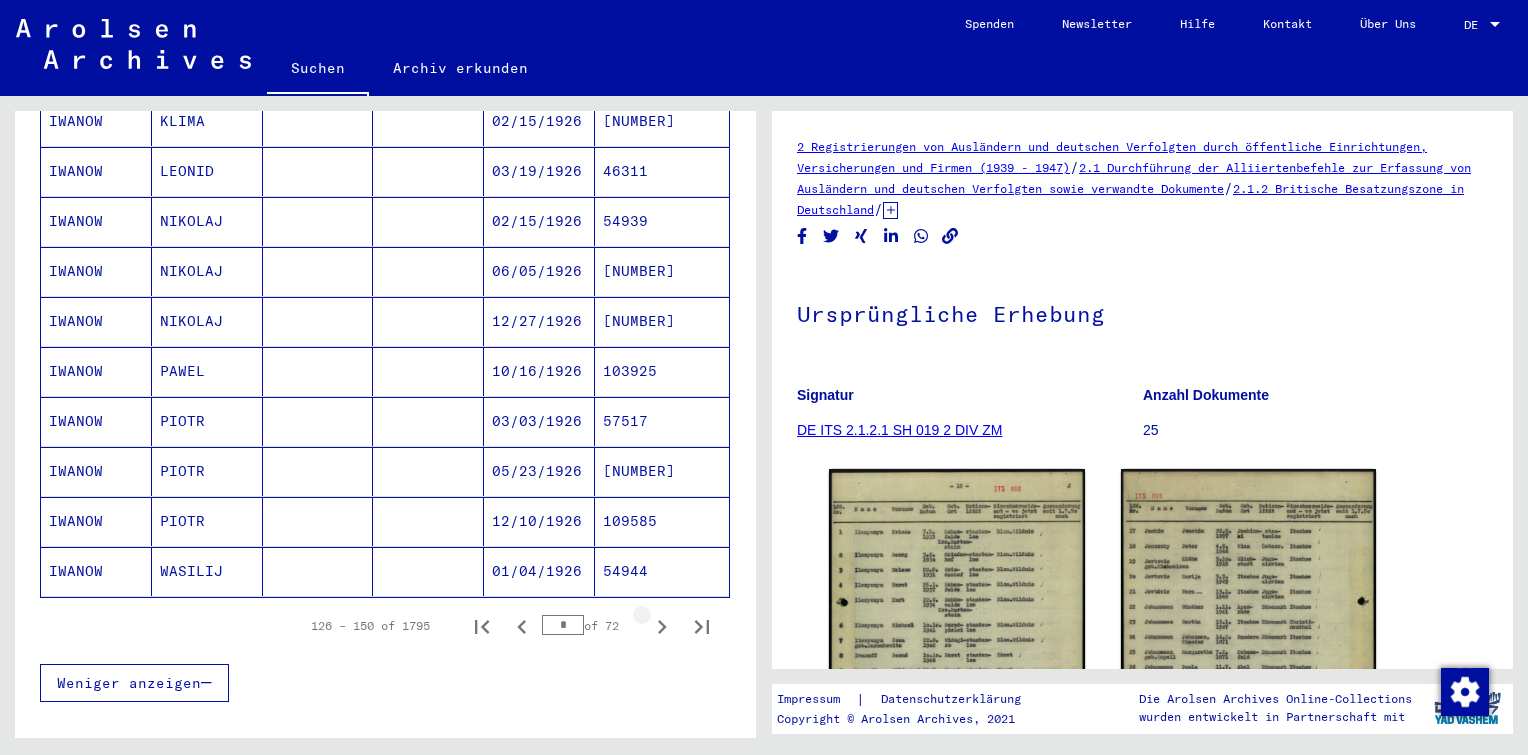 click 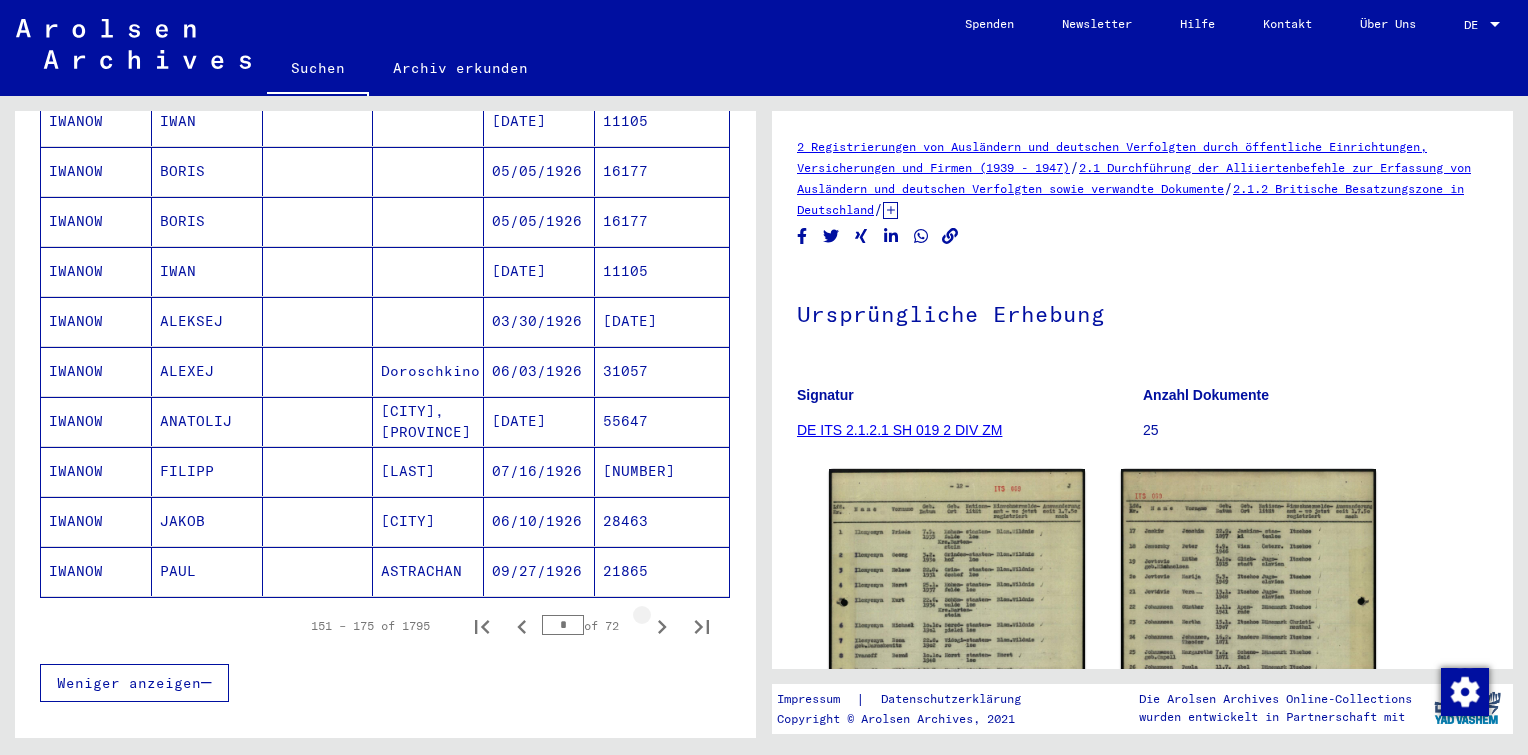click 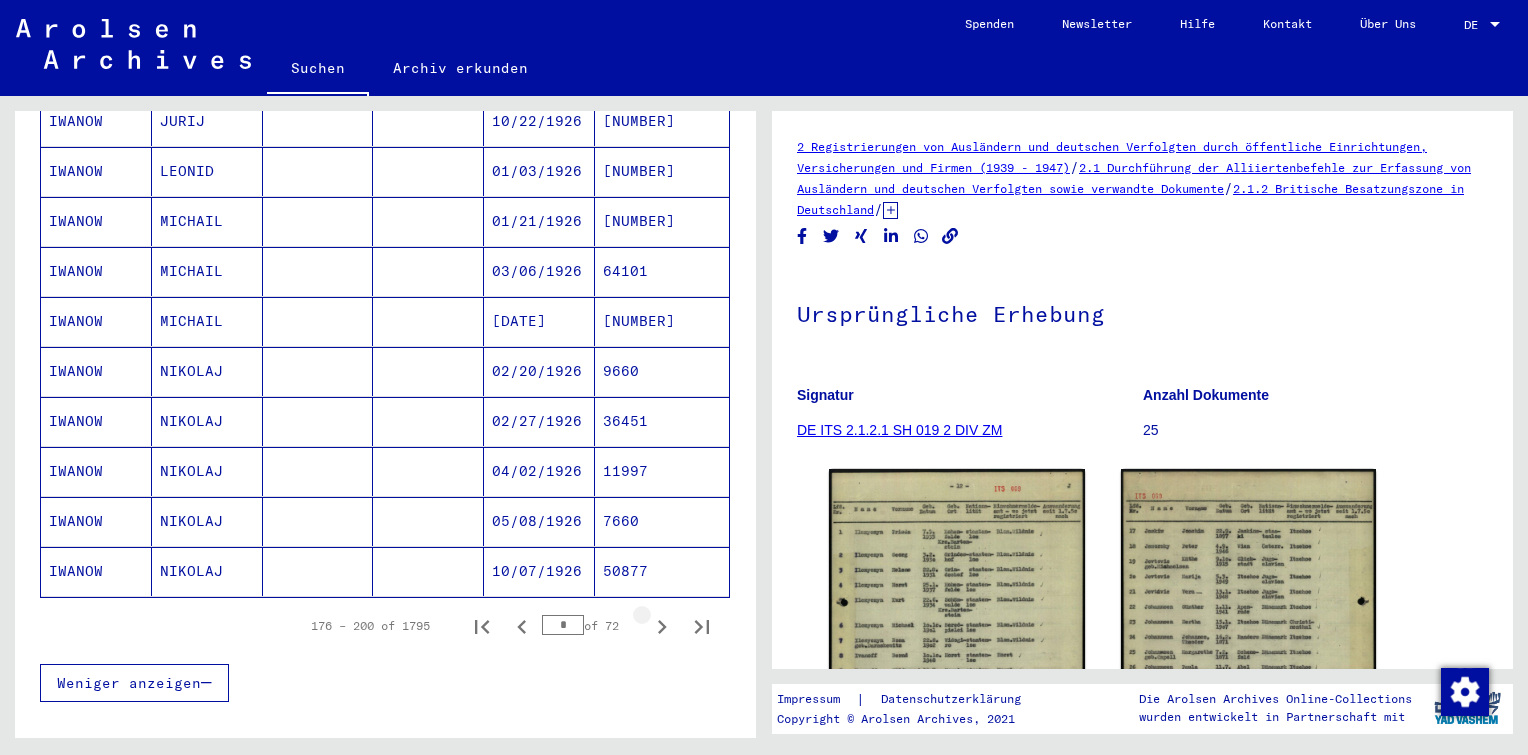 click 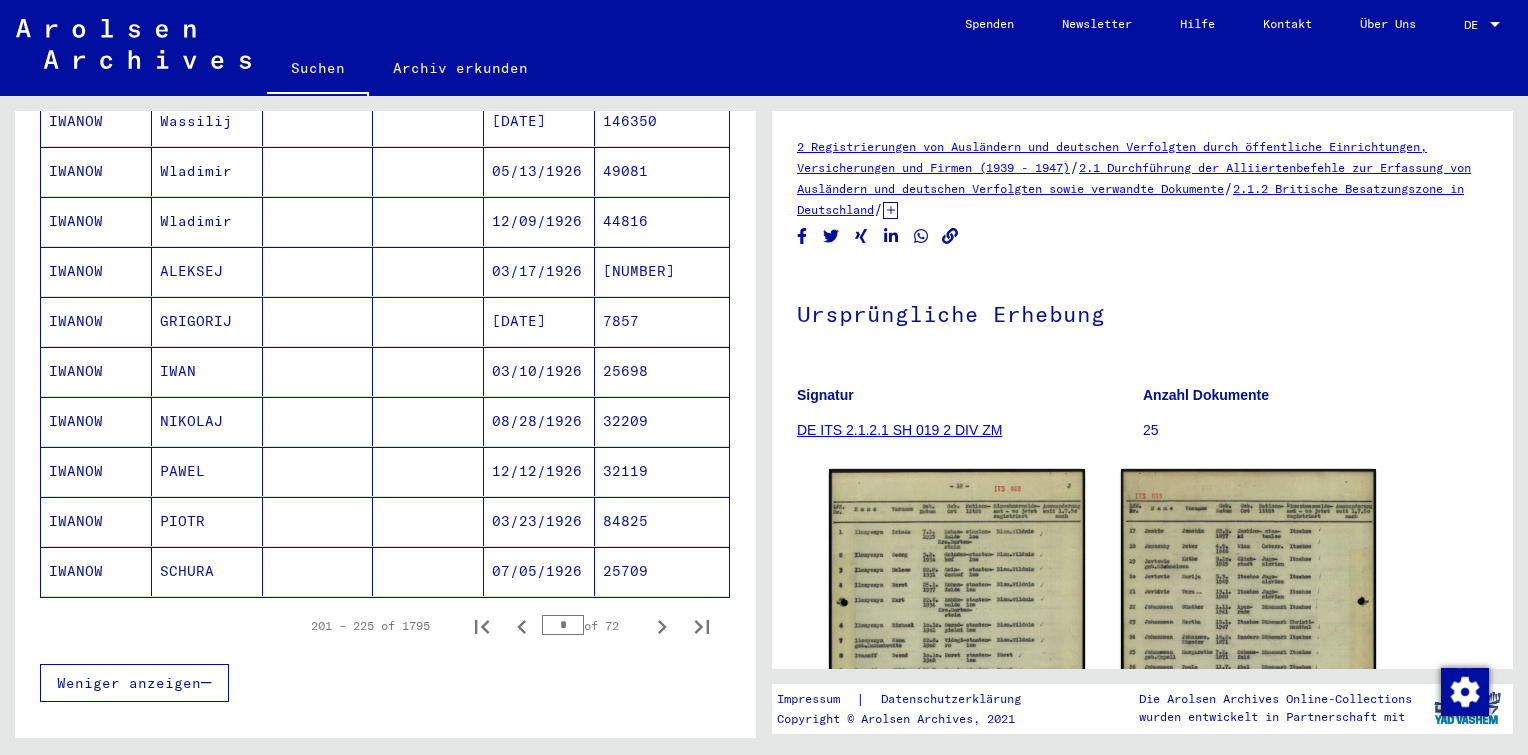 click 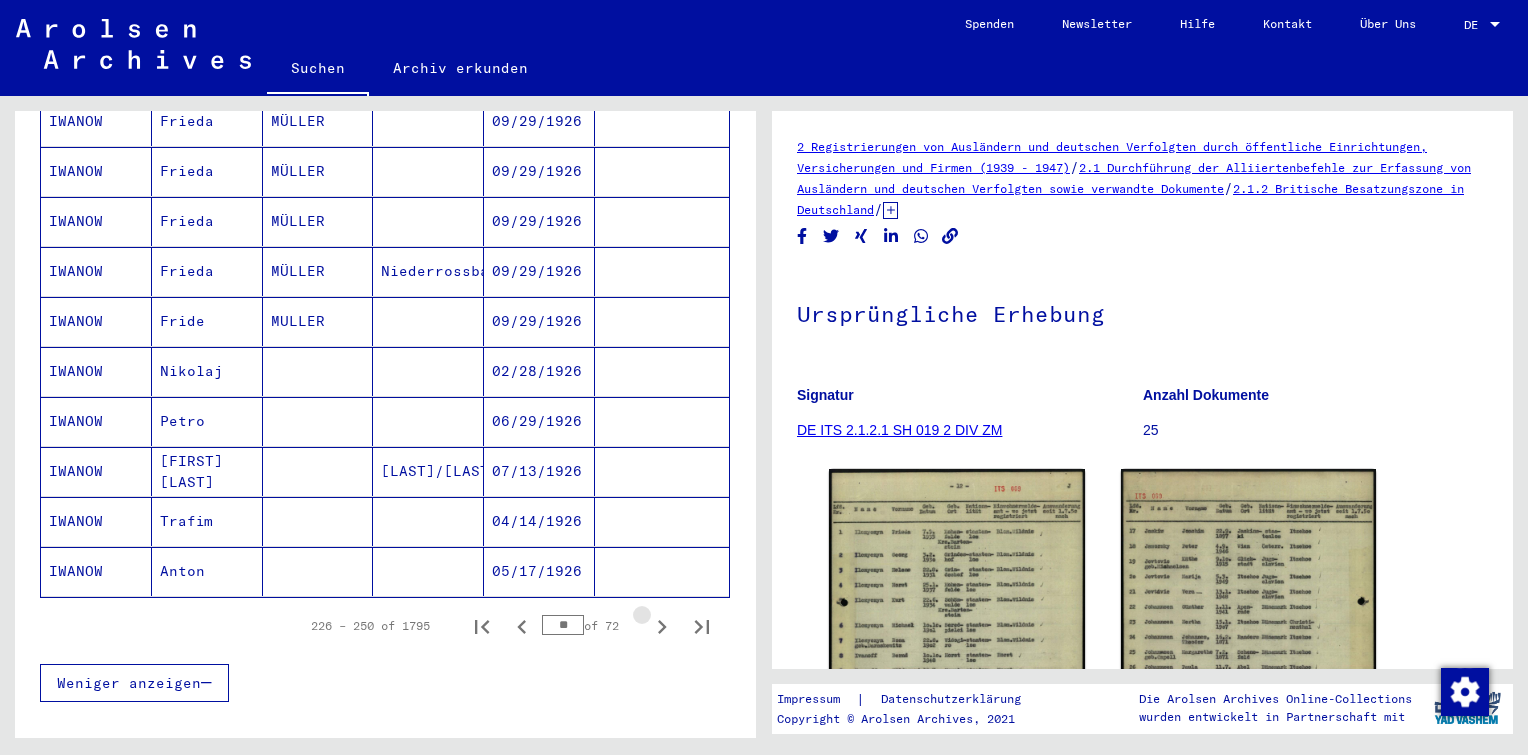 click 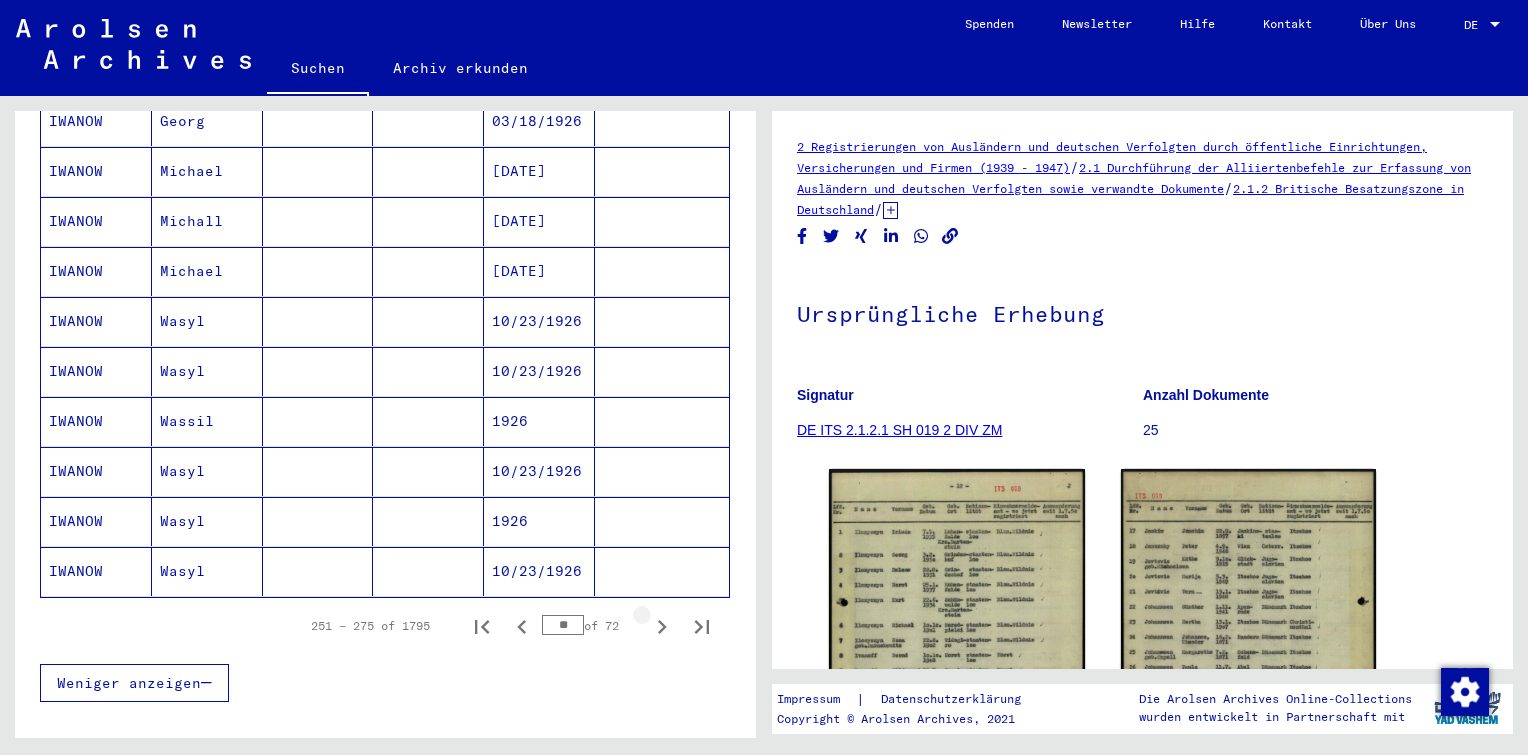 click 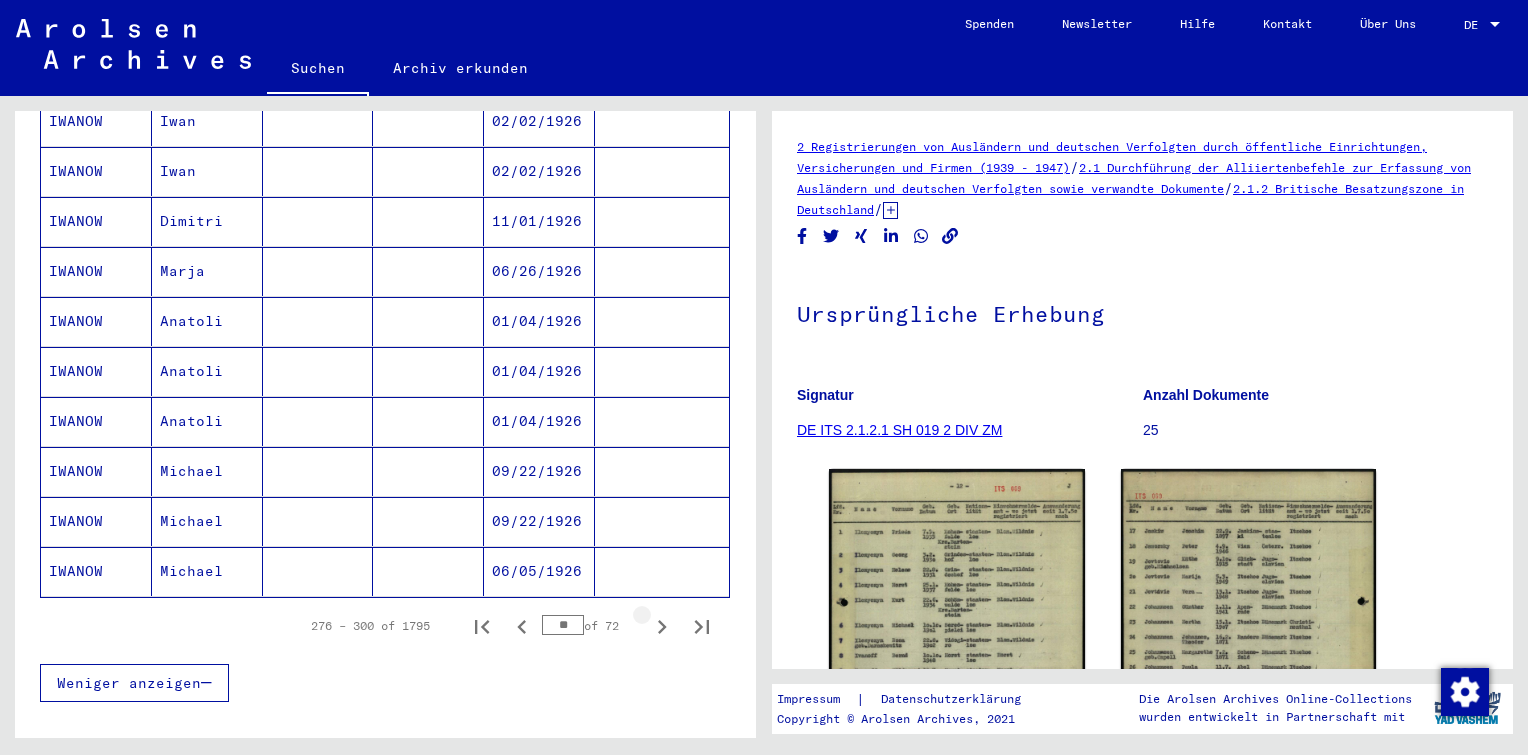 click 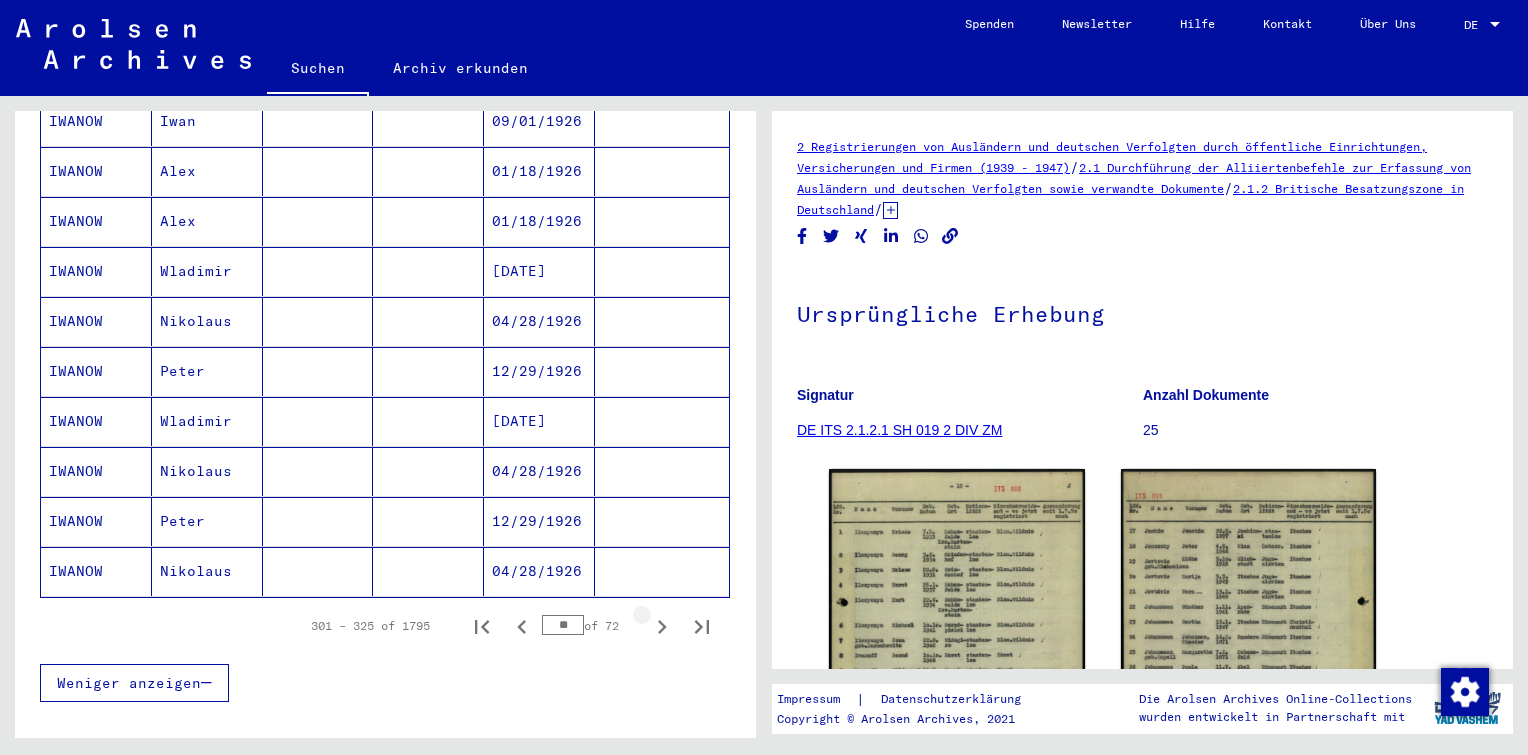 click 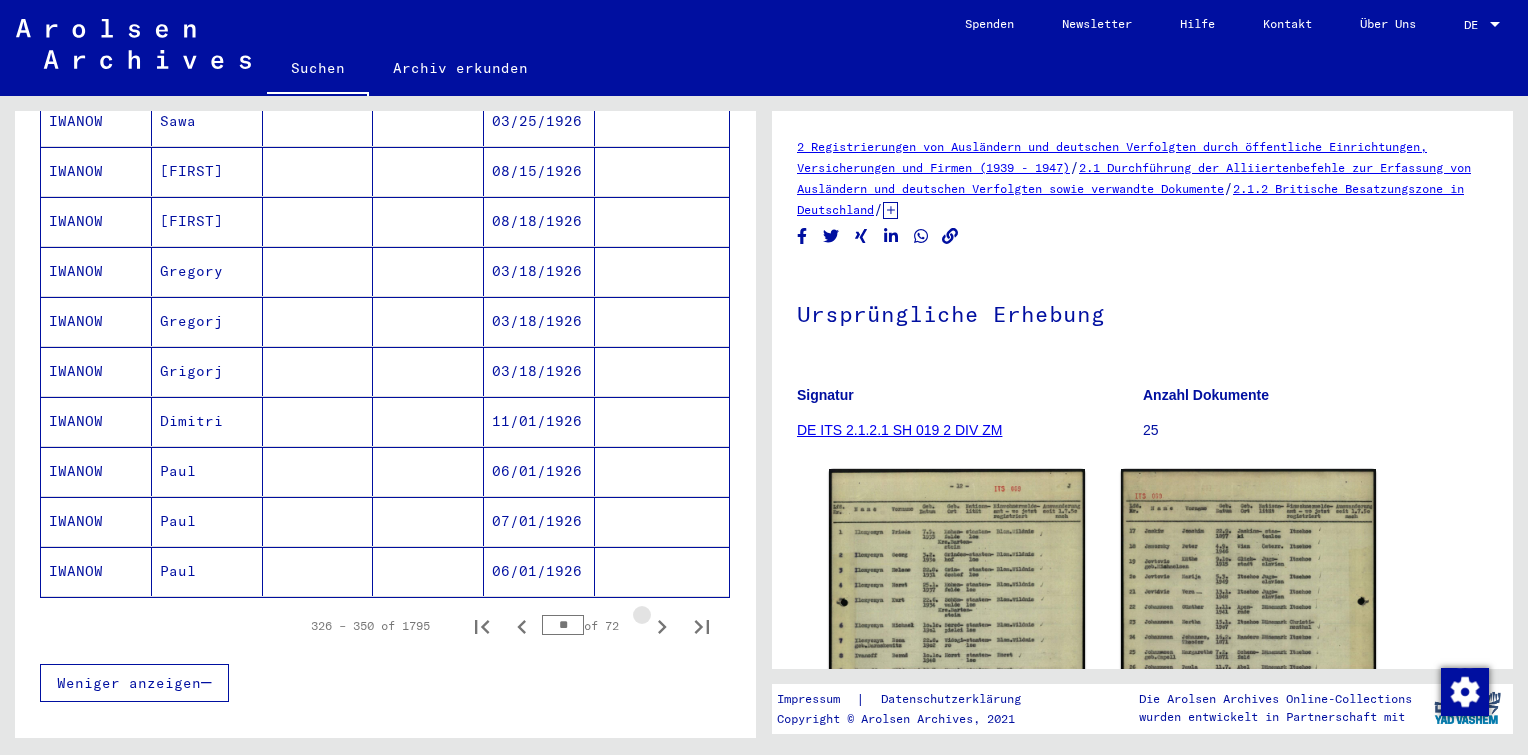 click 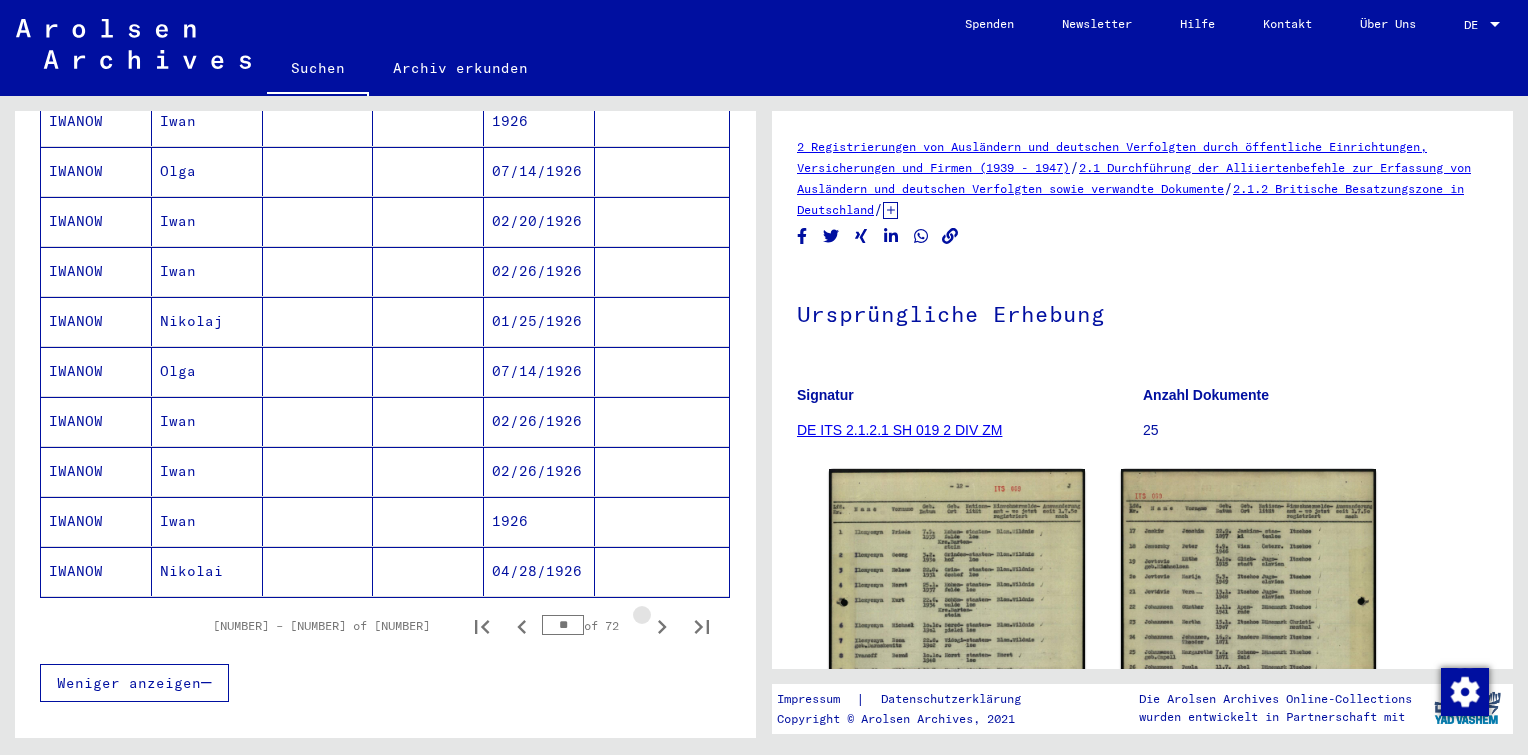 click 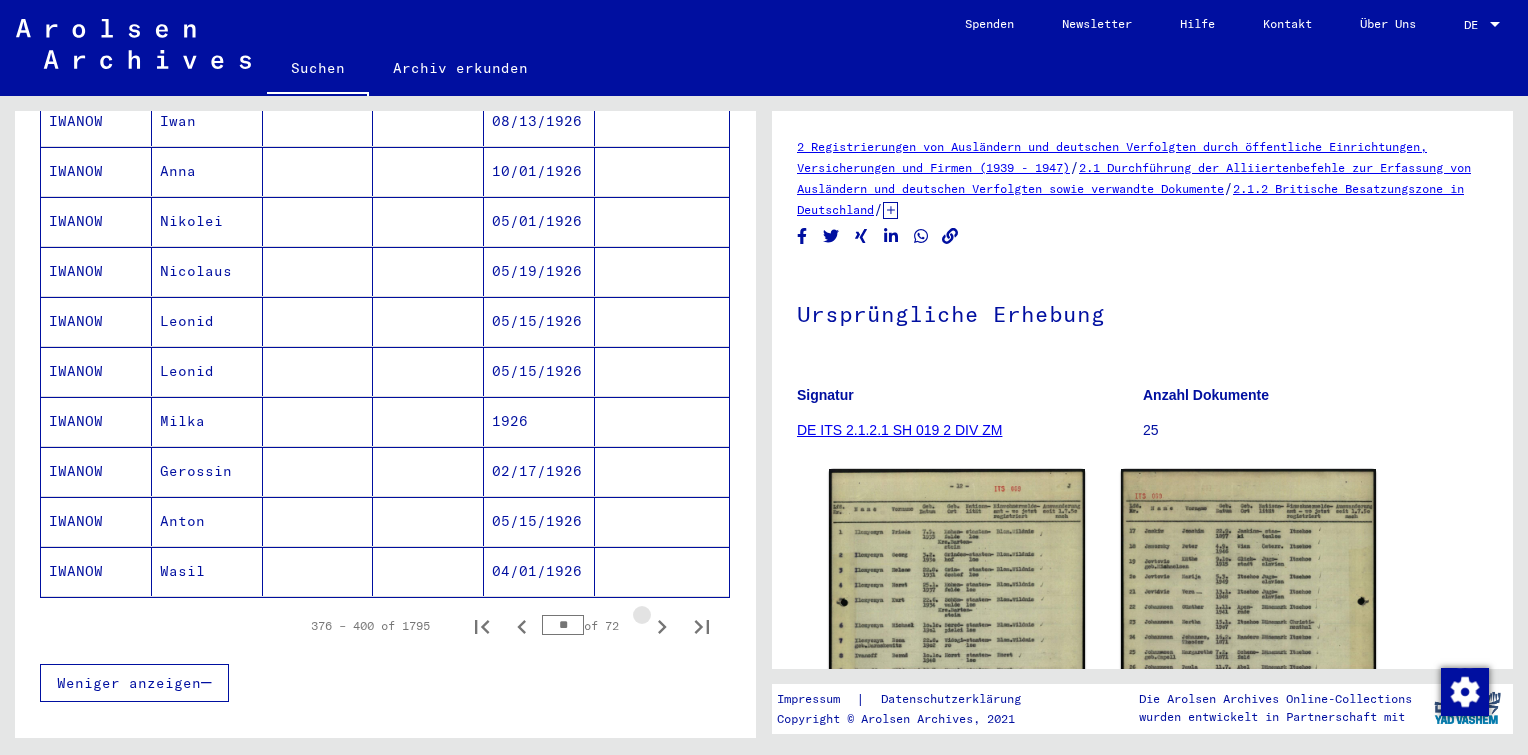 click 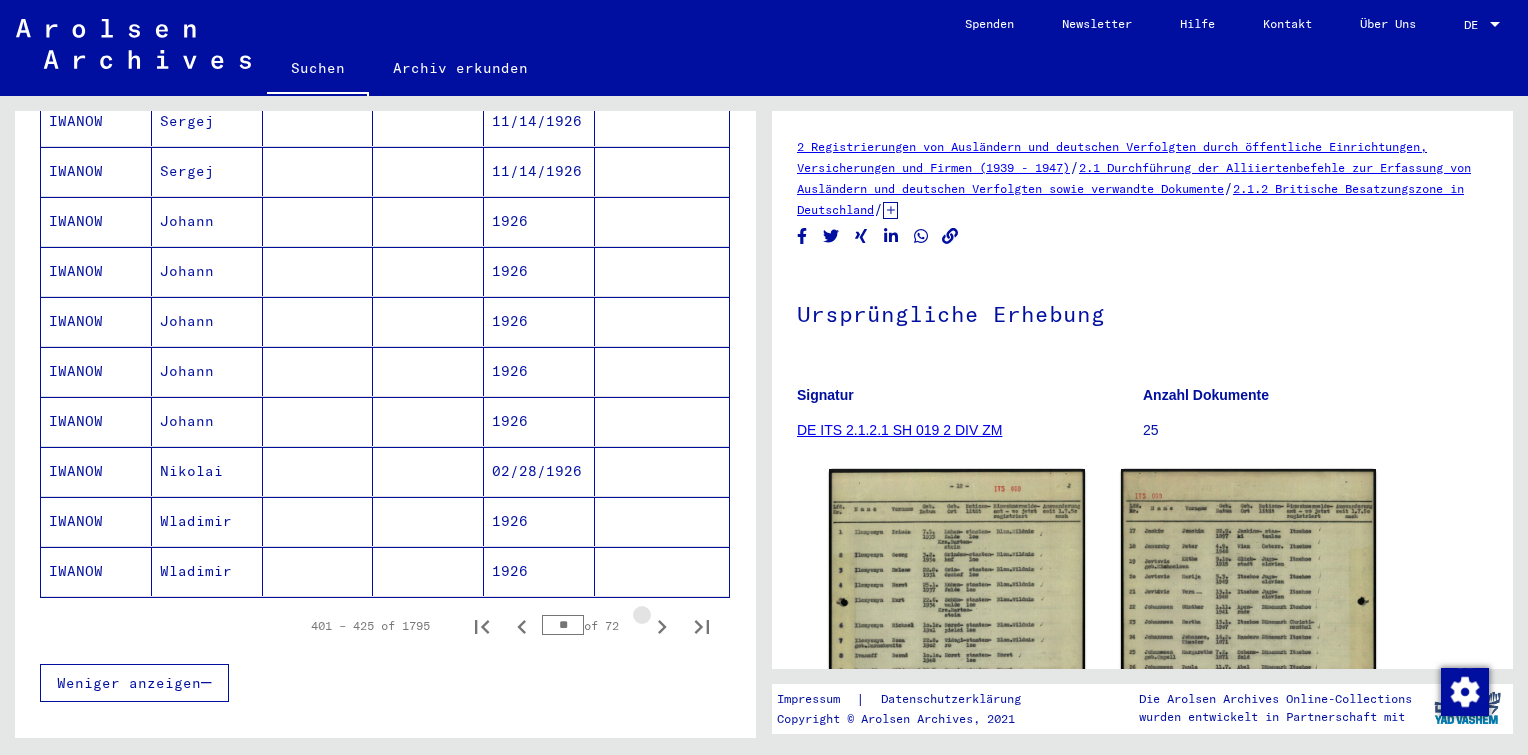 click 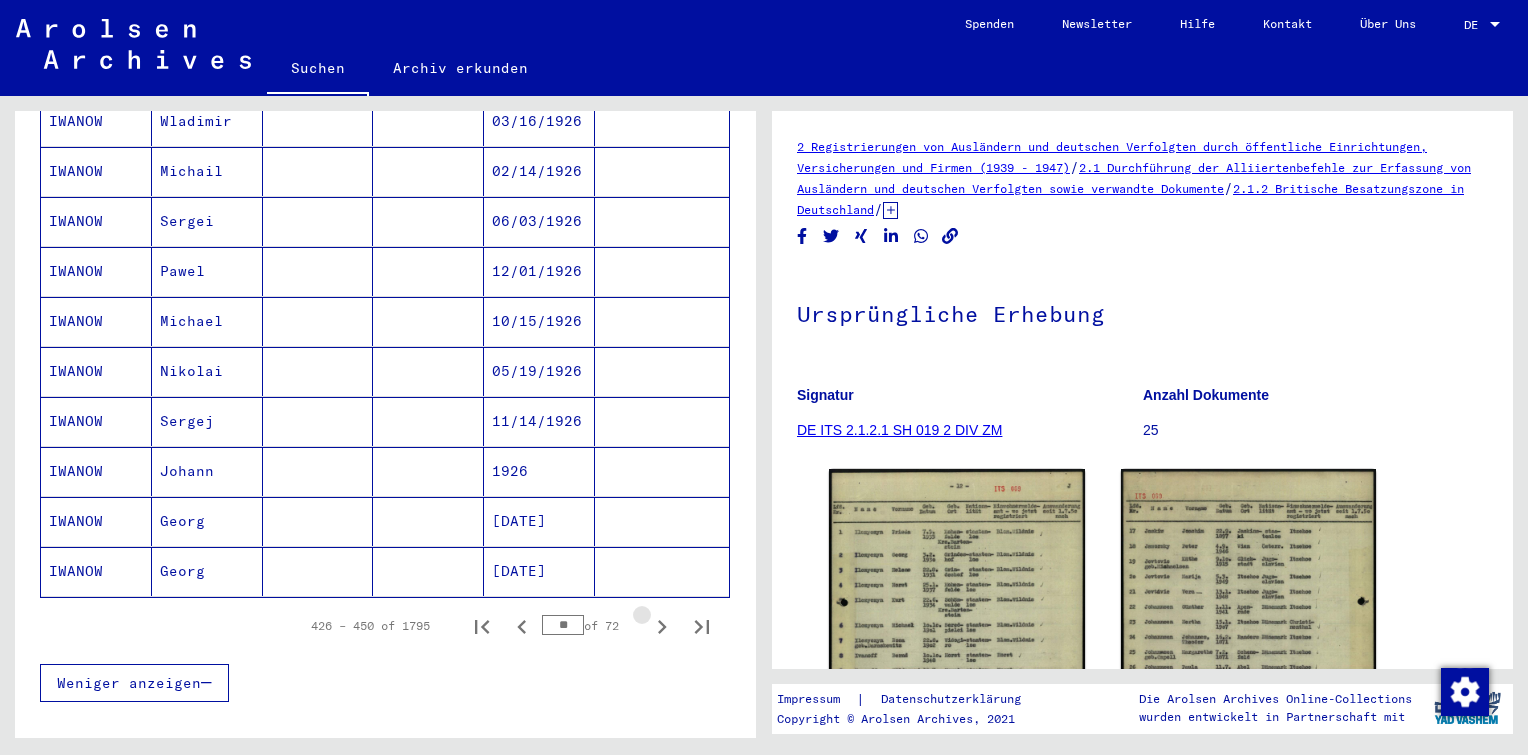 click 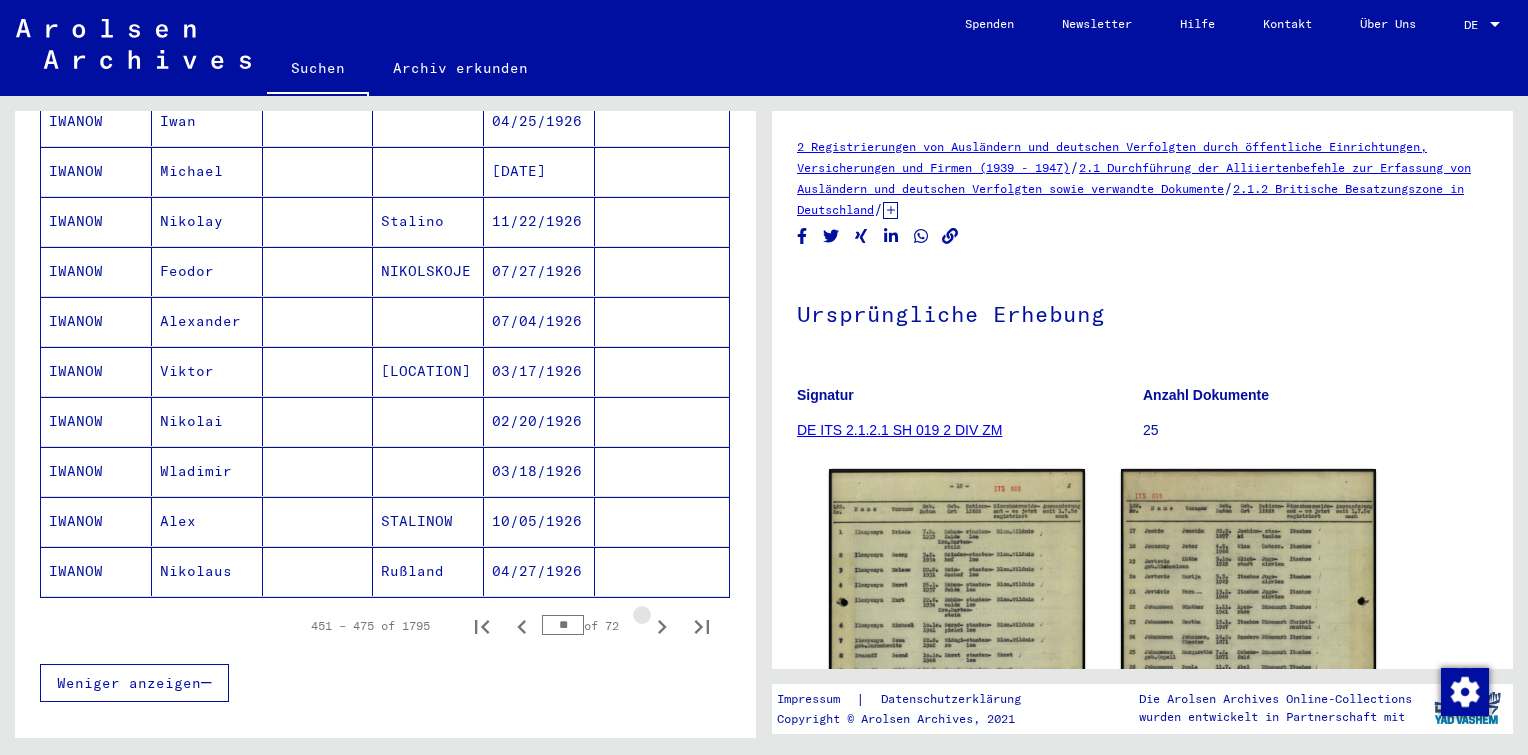 click 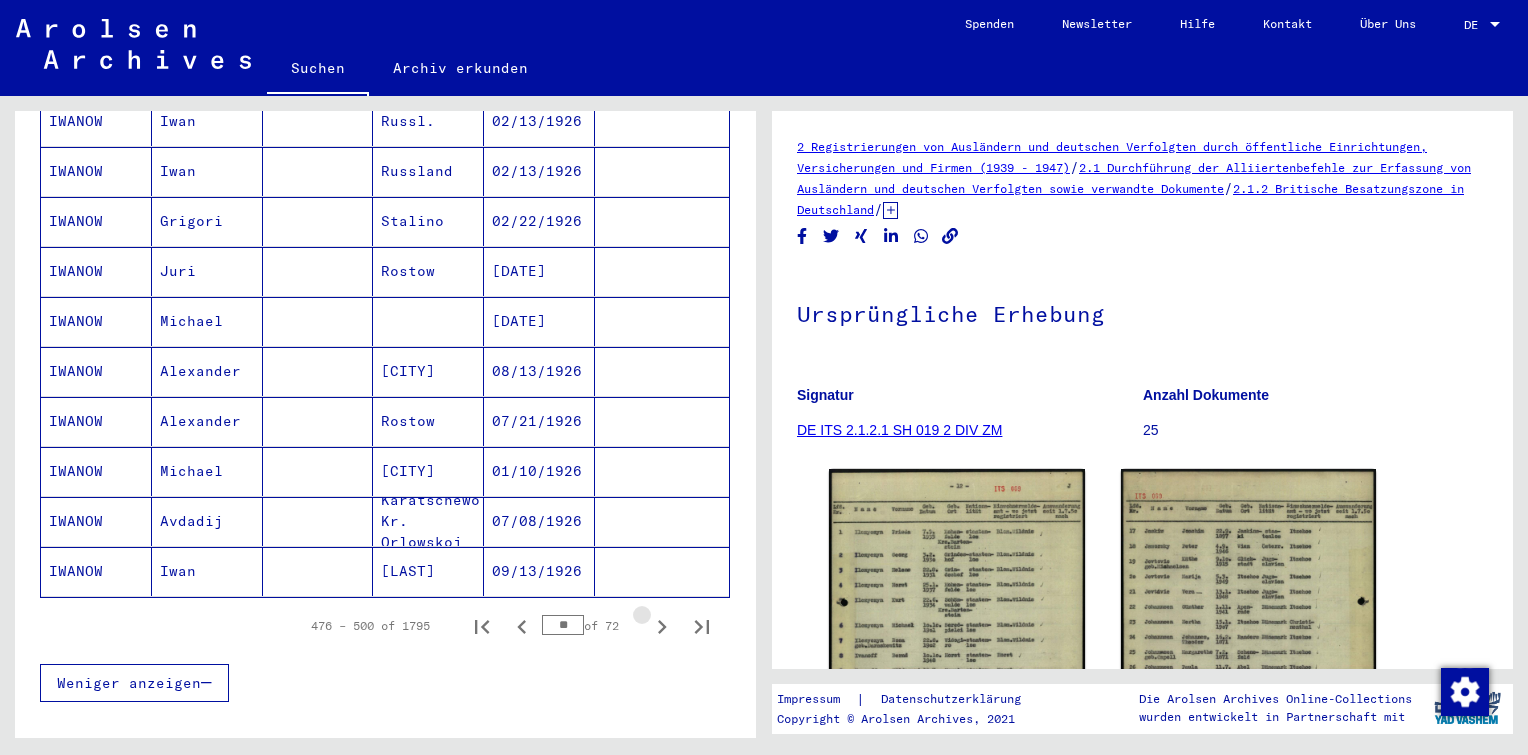 click 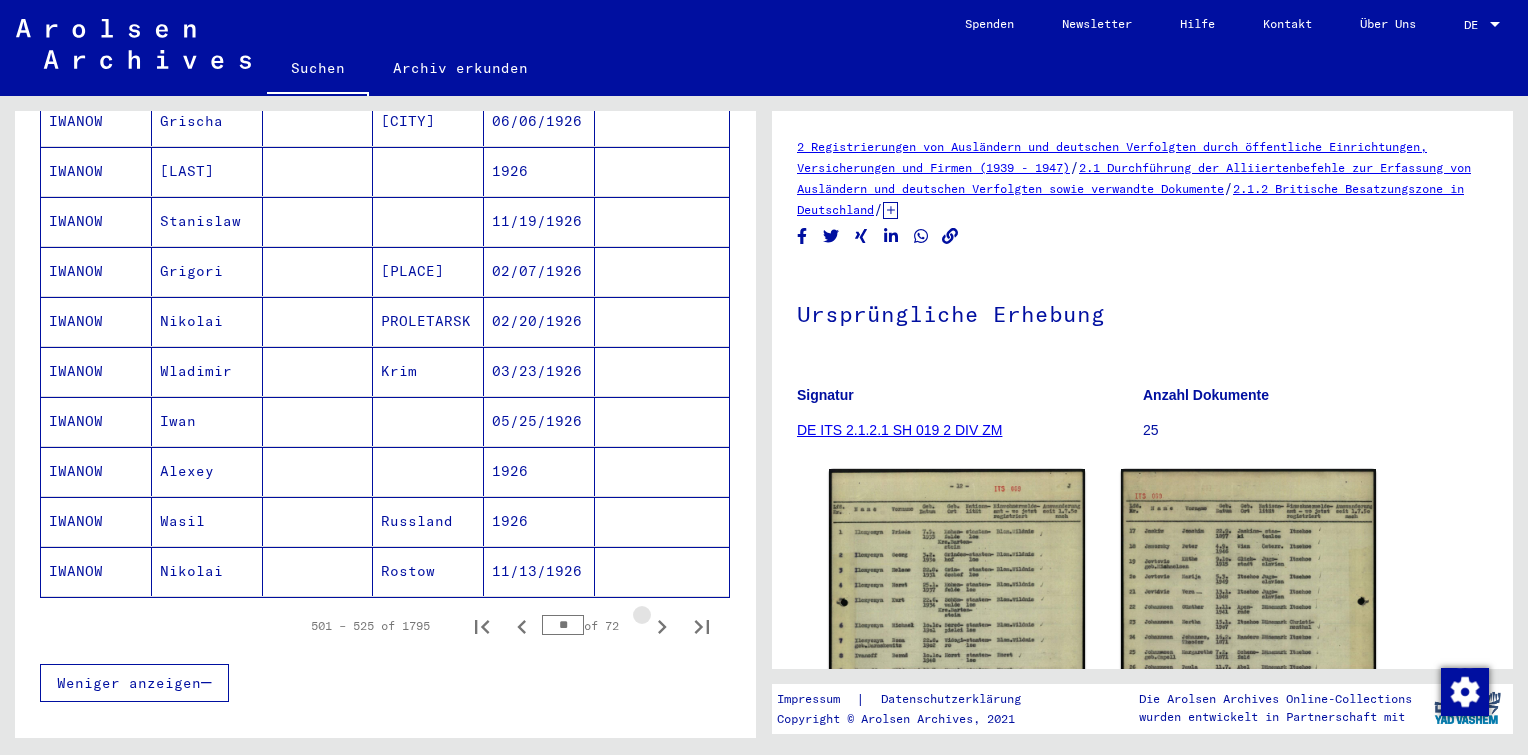 click 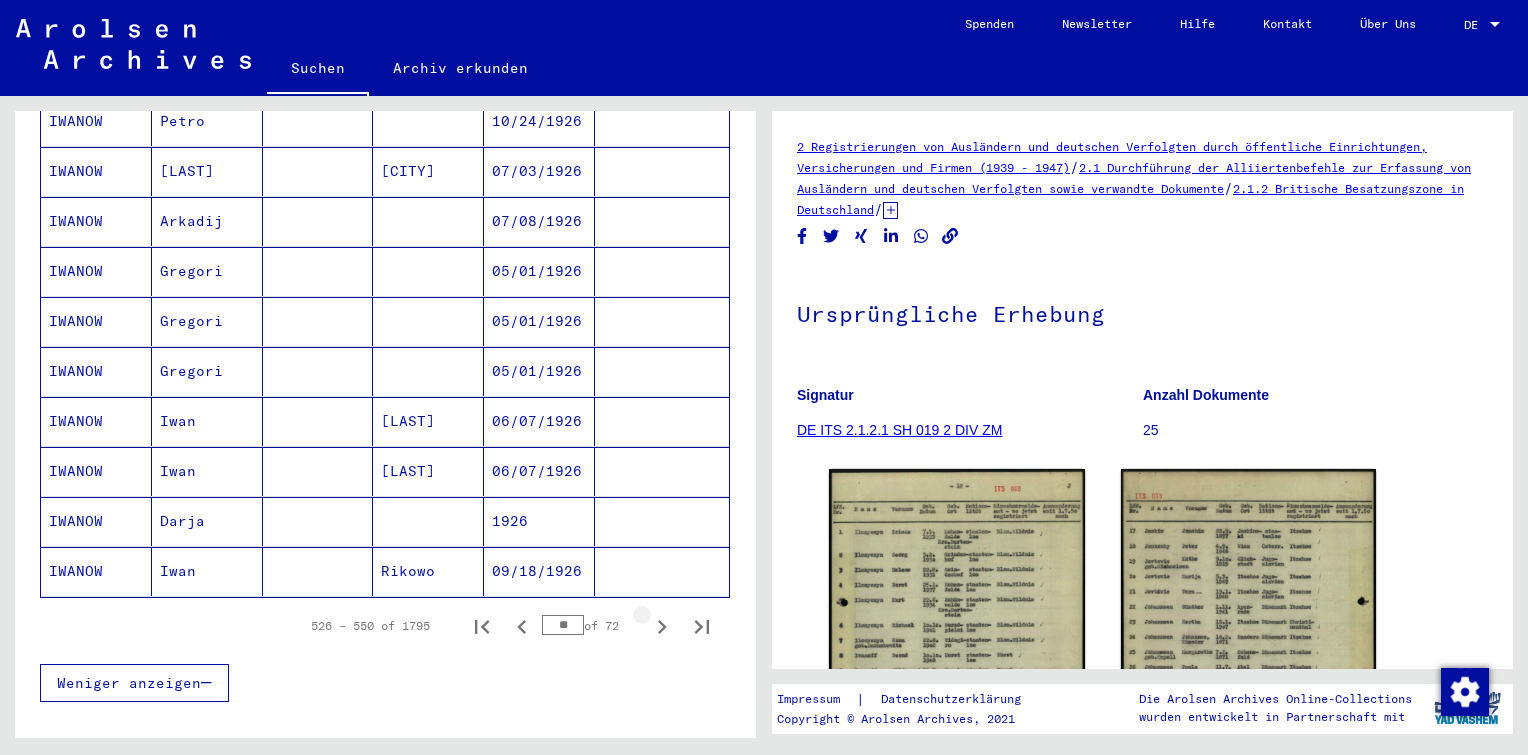 click 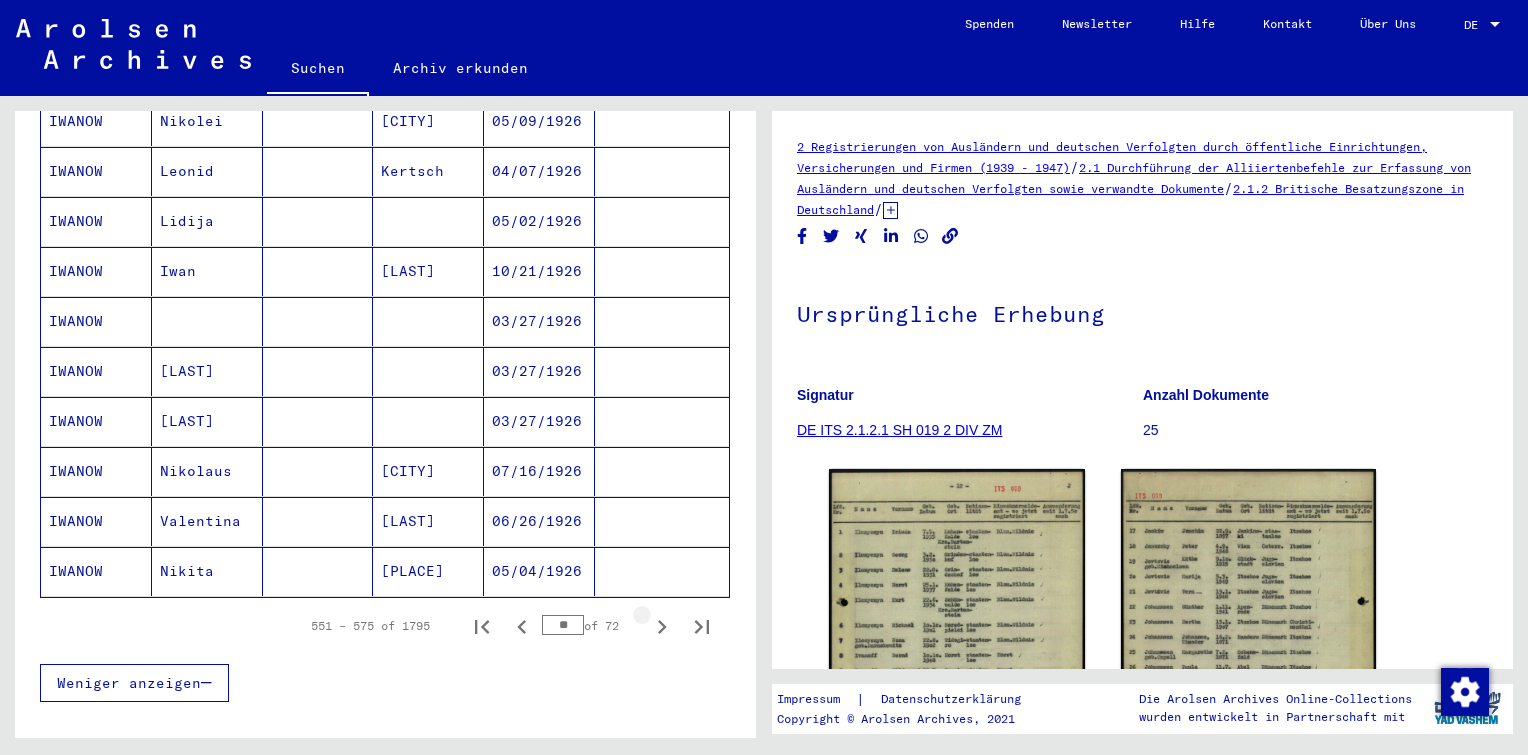 click 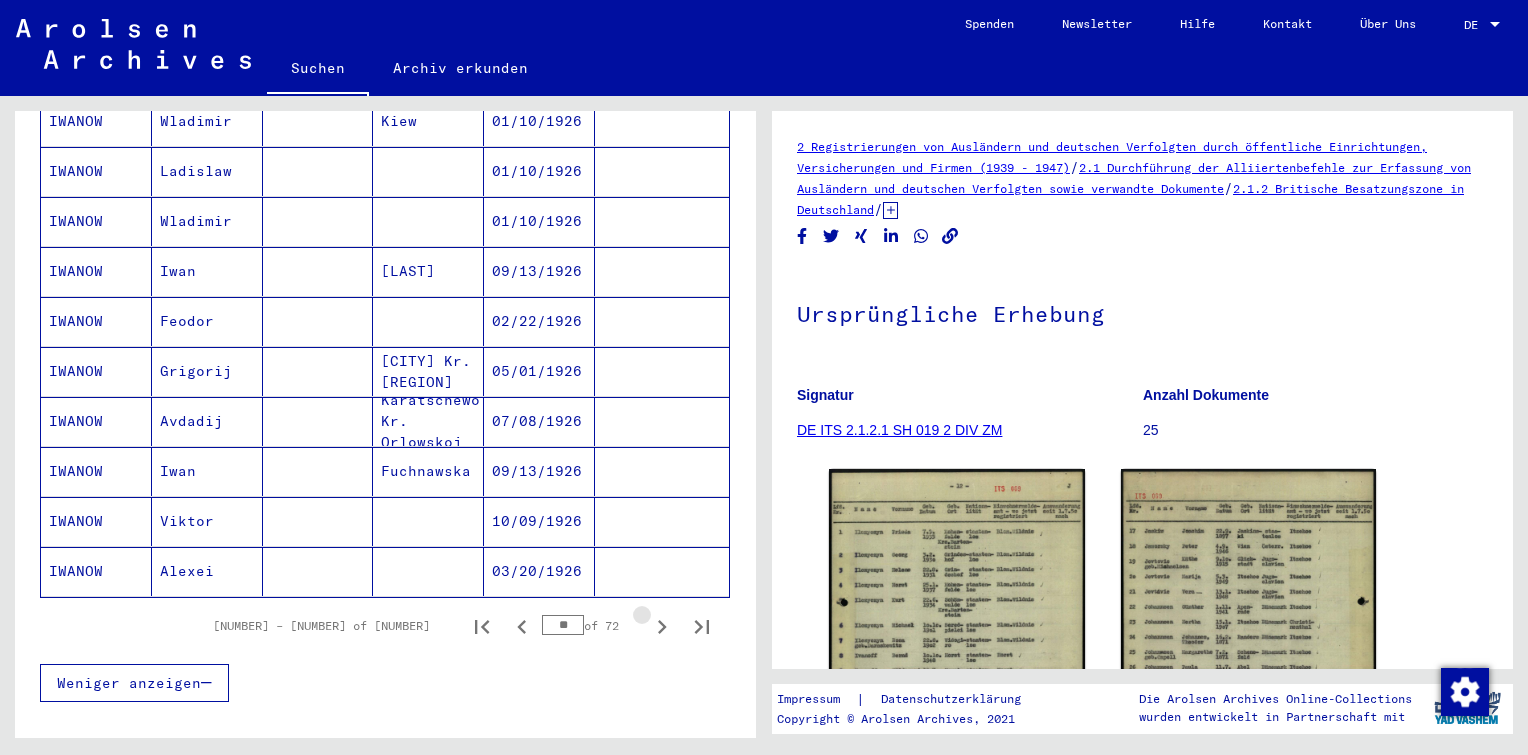 click 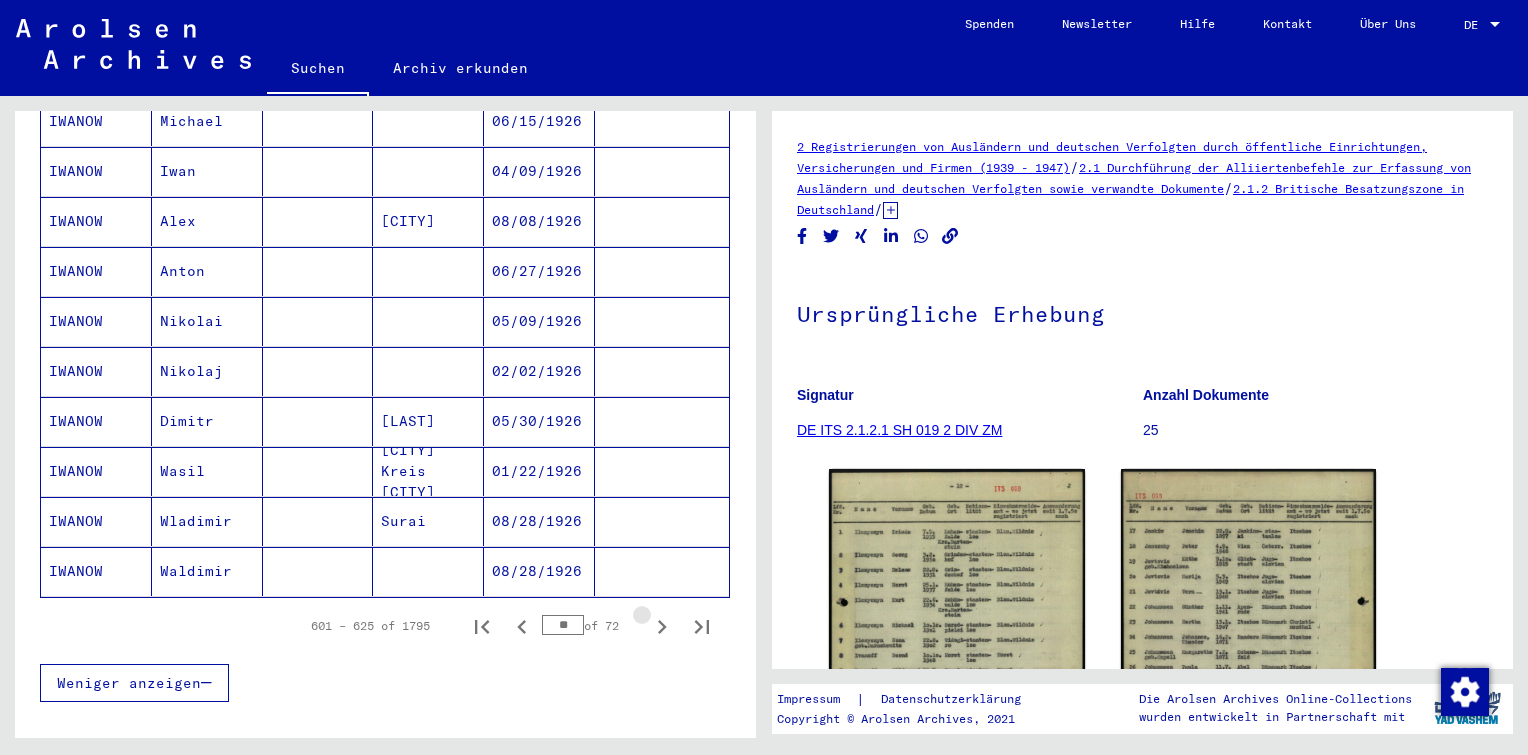 click 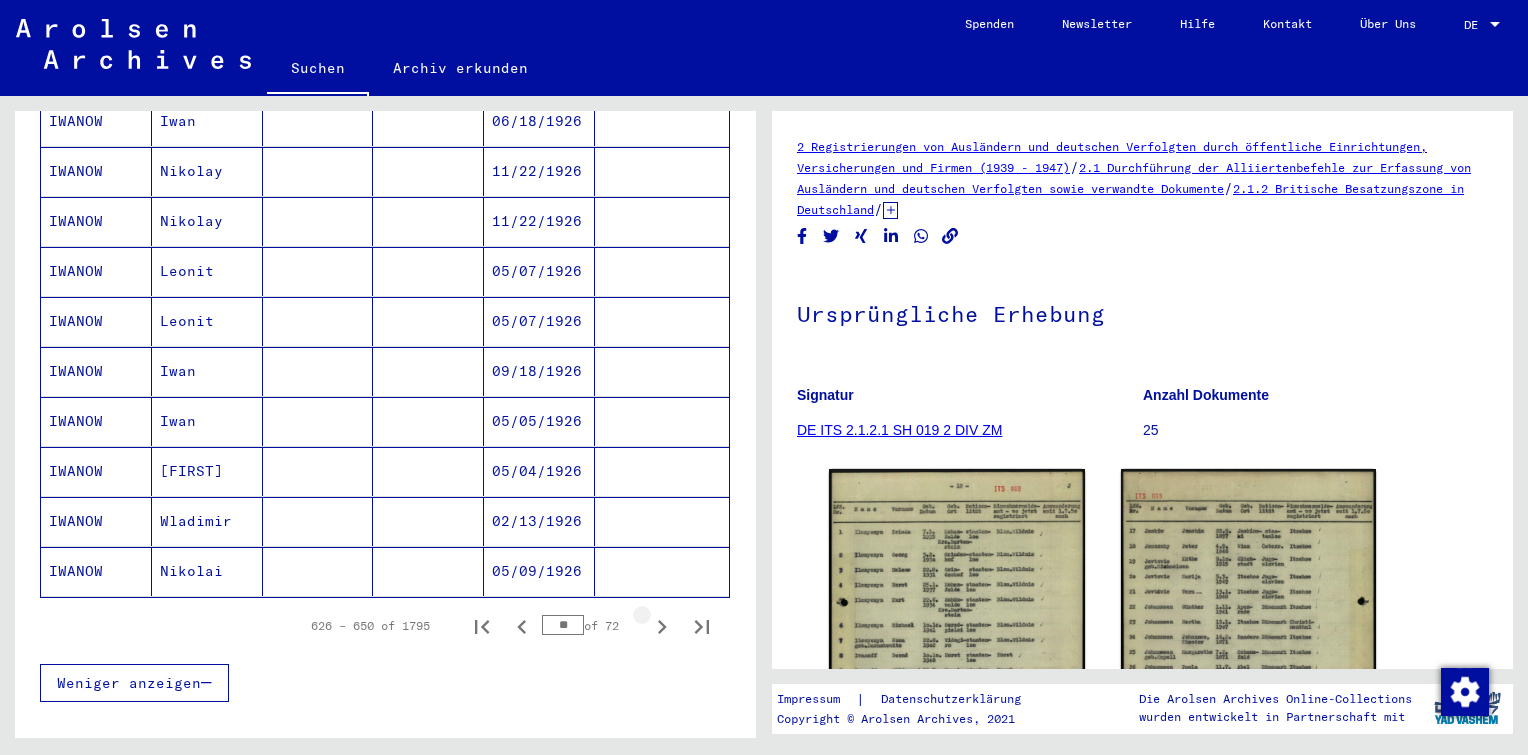 click 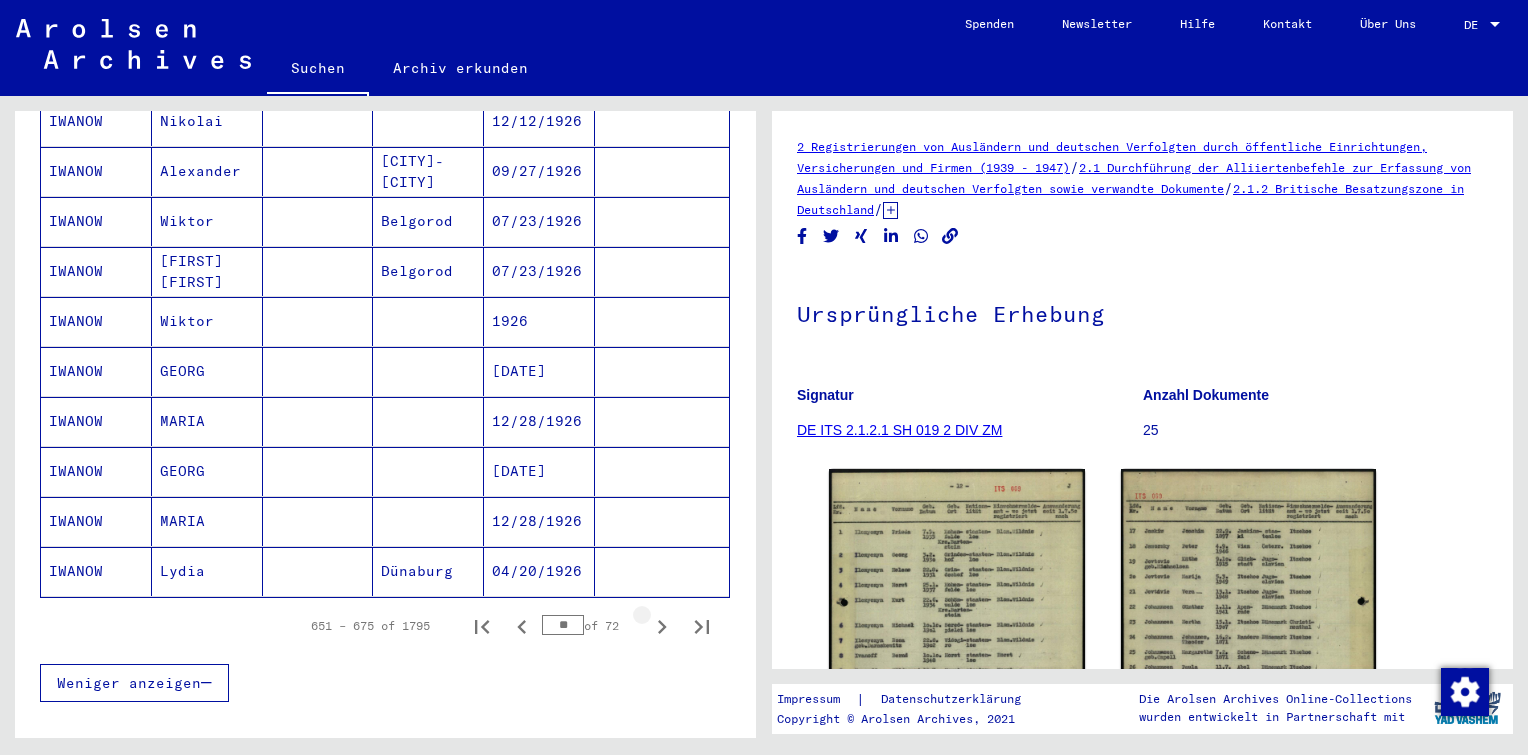 click 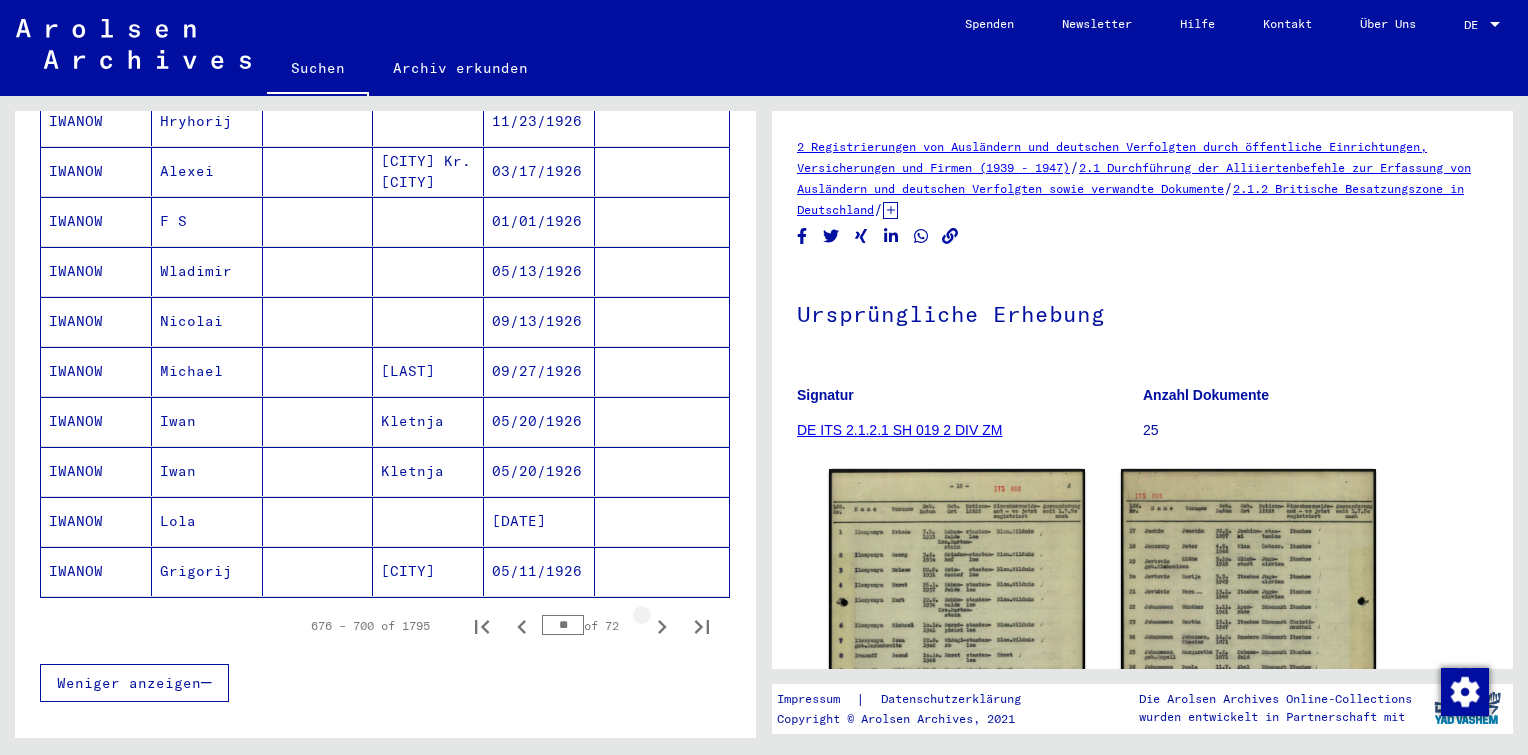 click 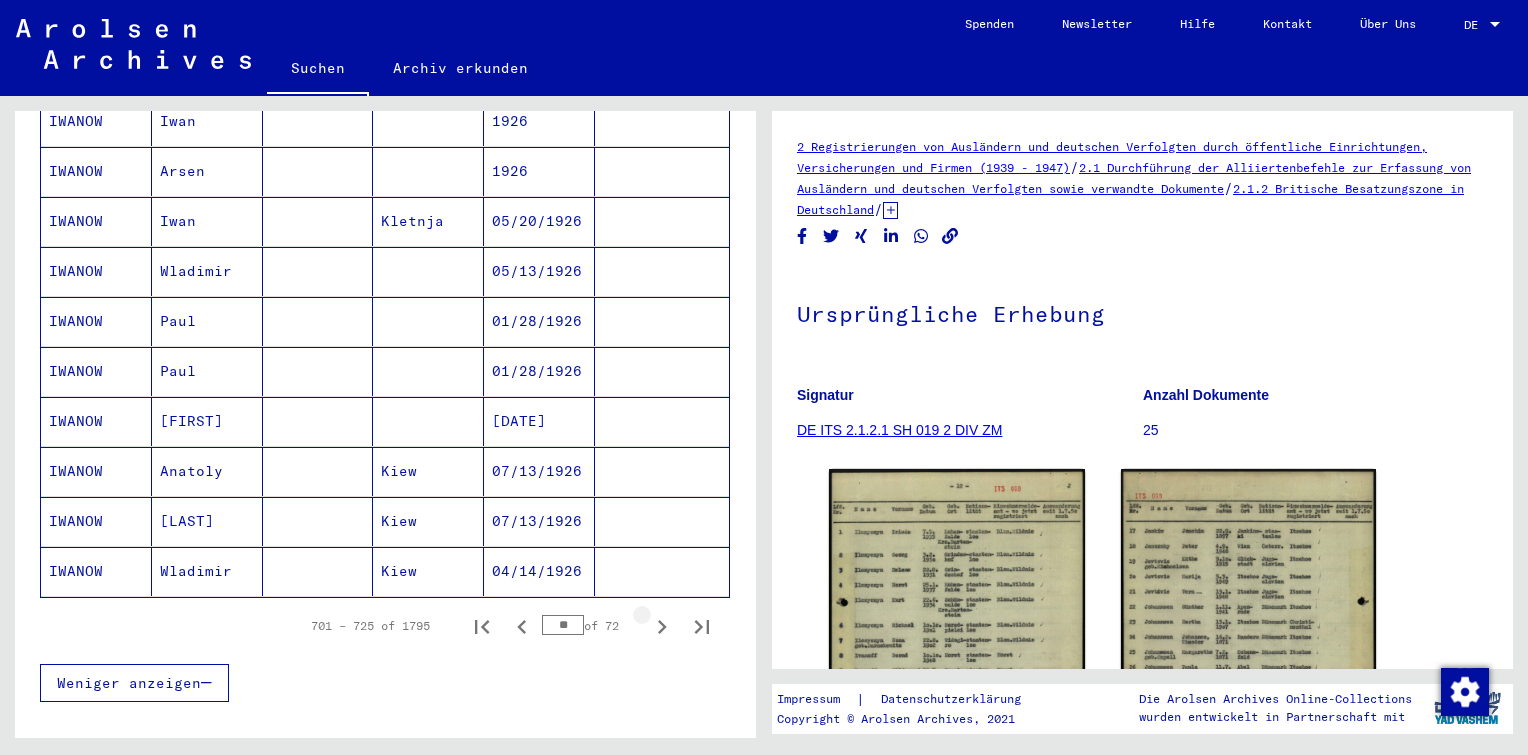 click 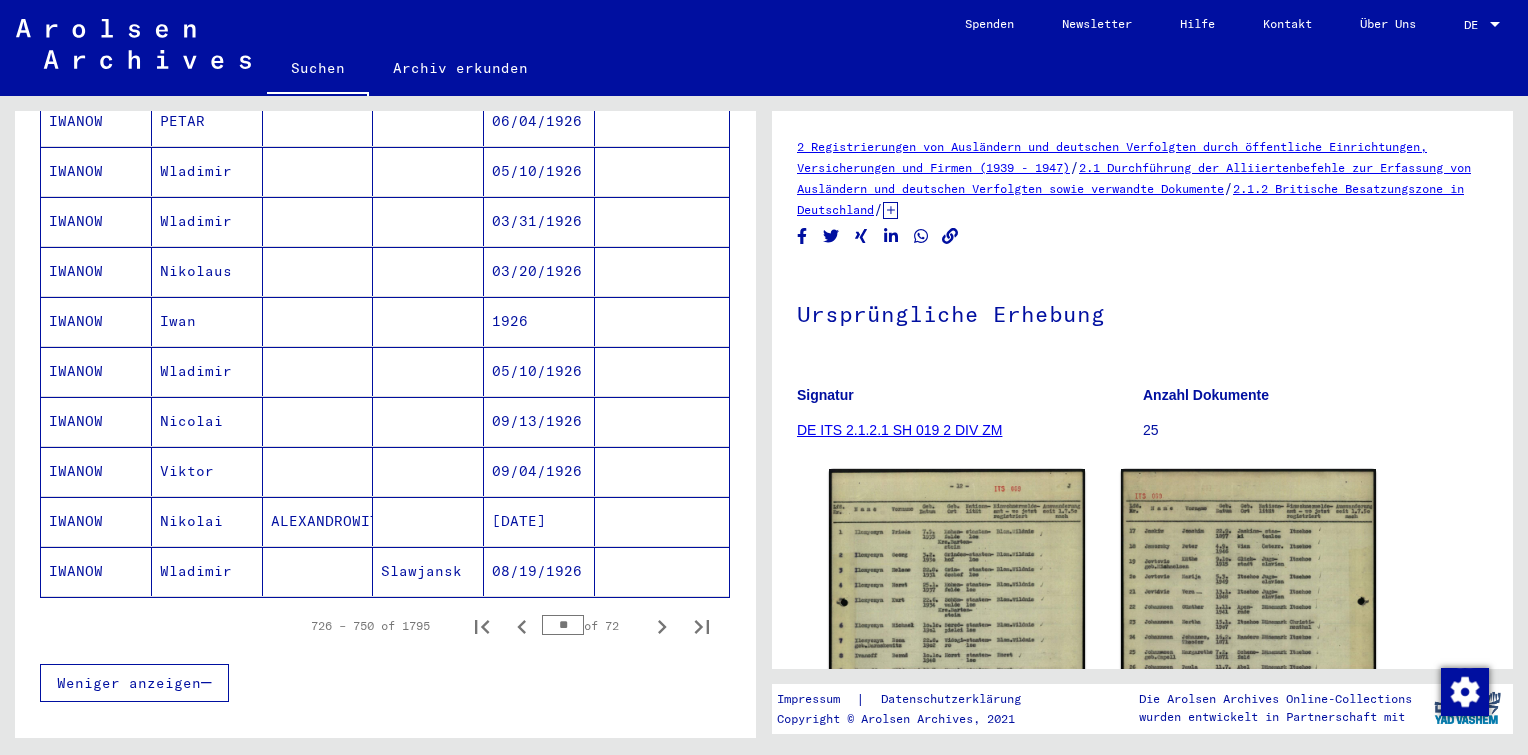 click 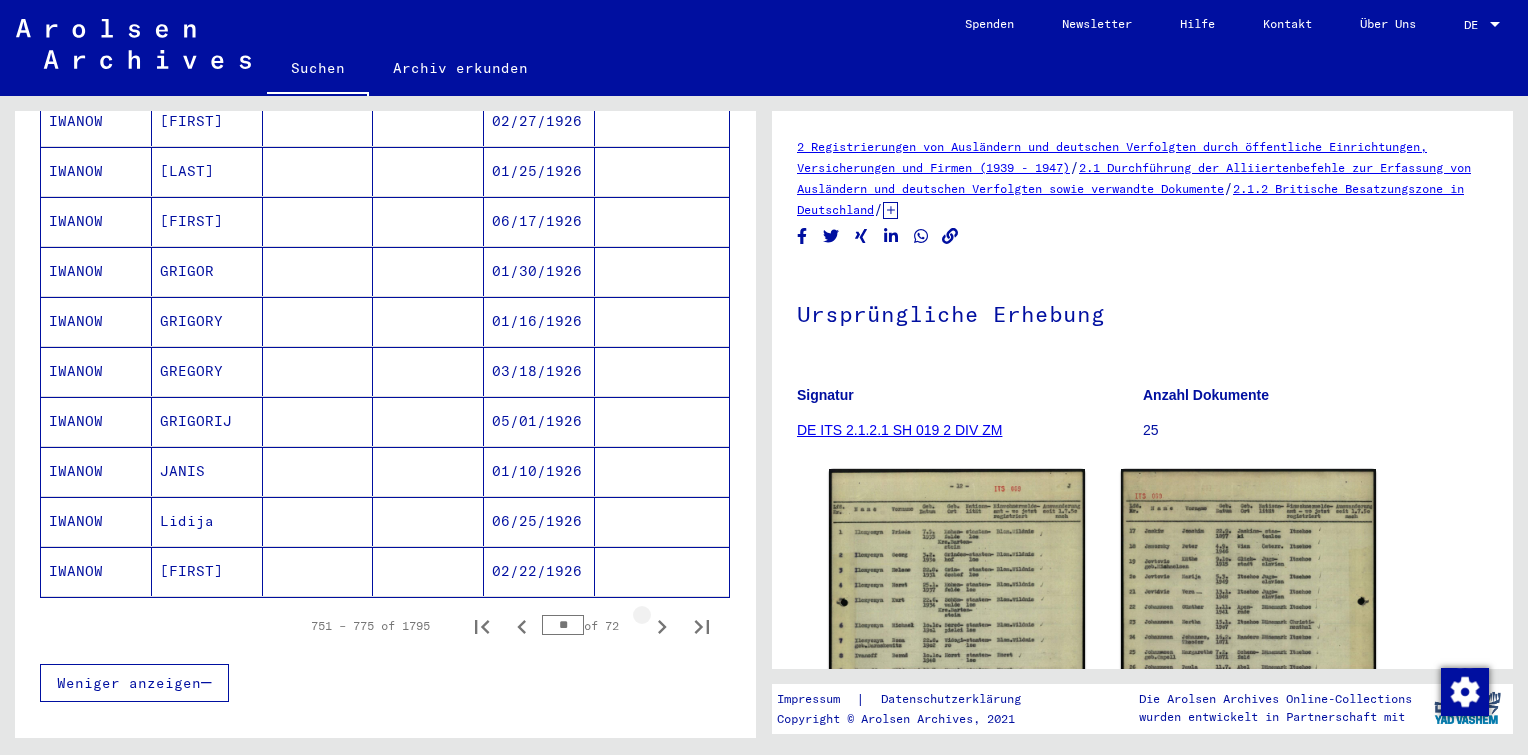 click 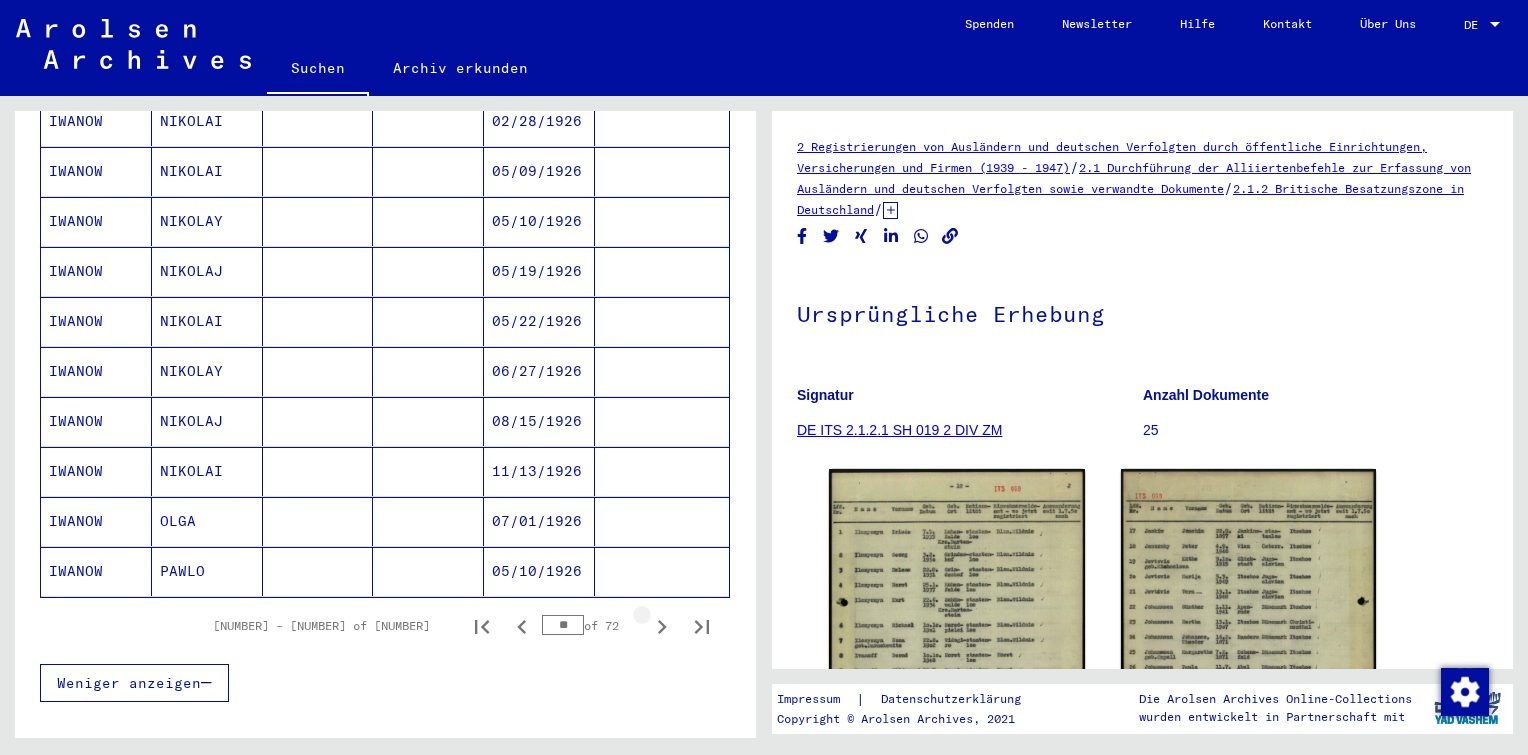click 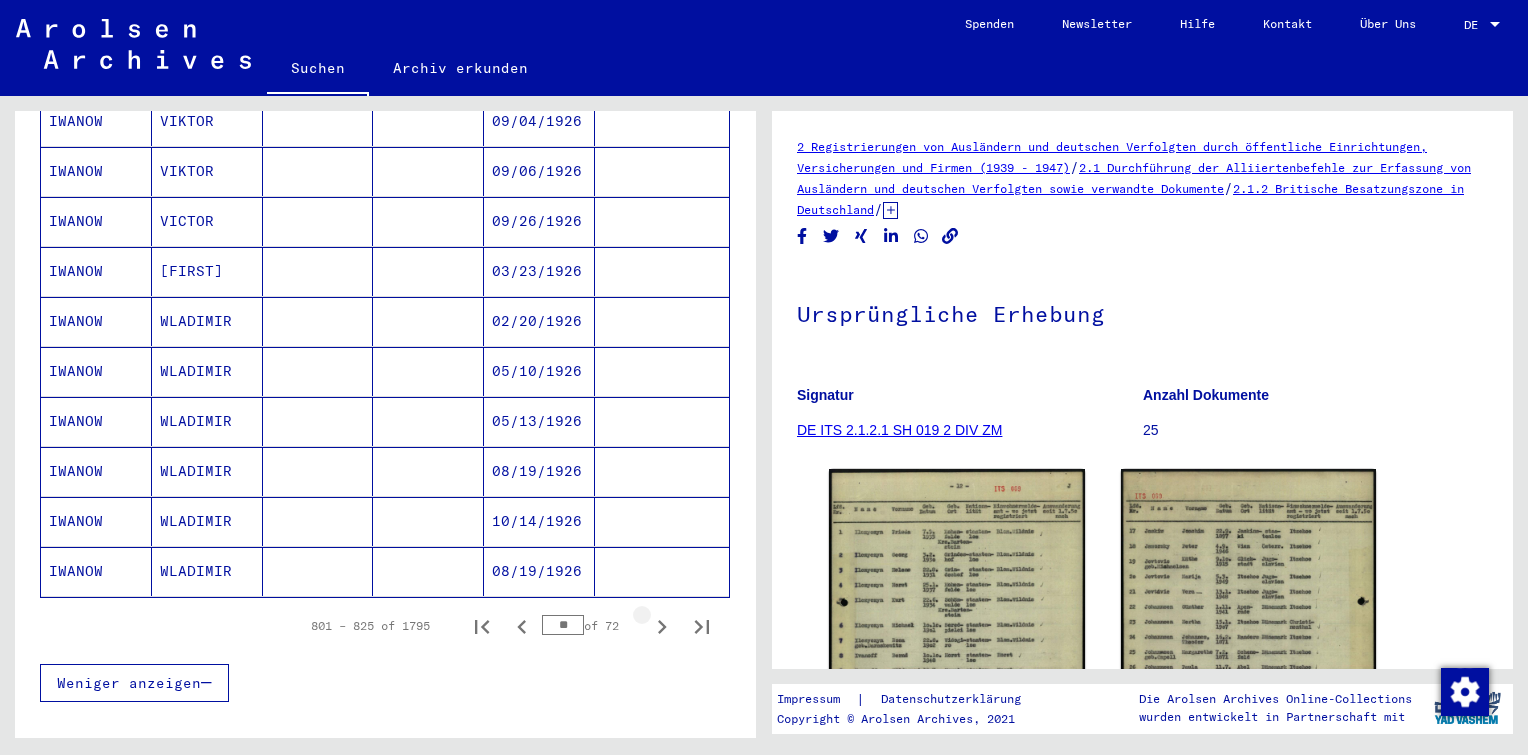 click 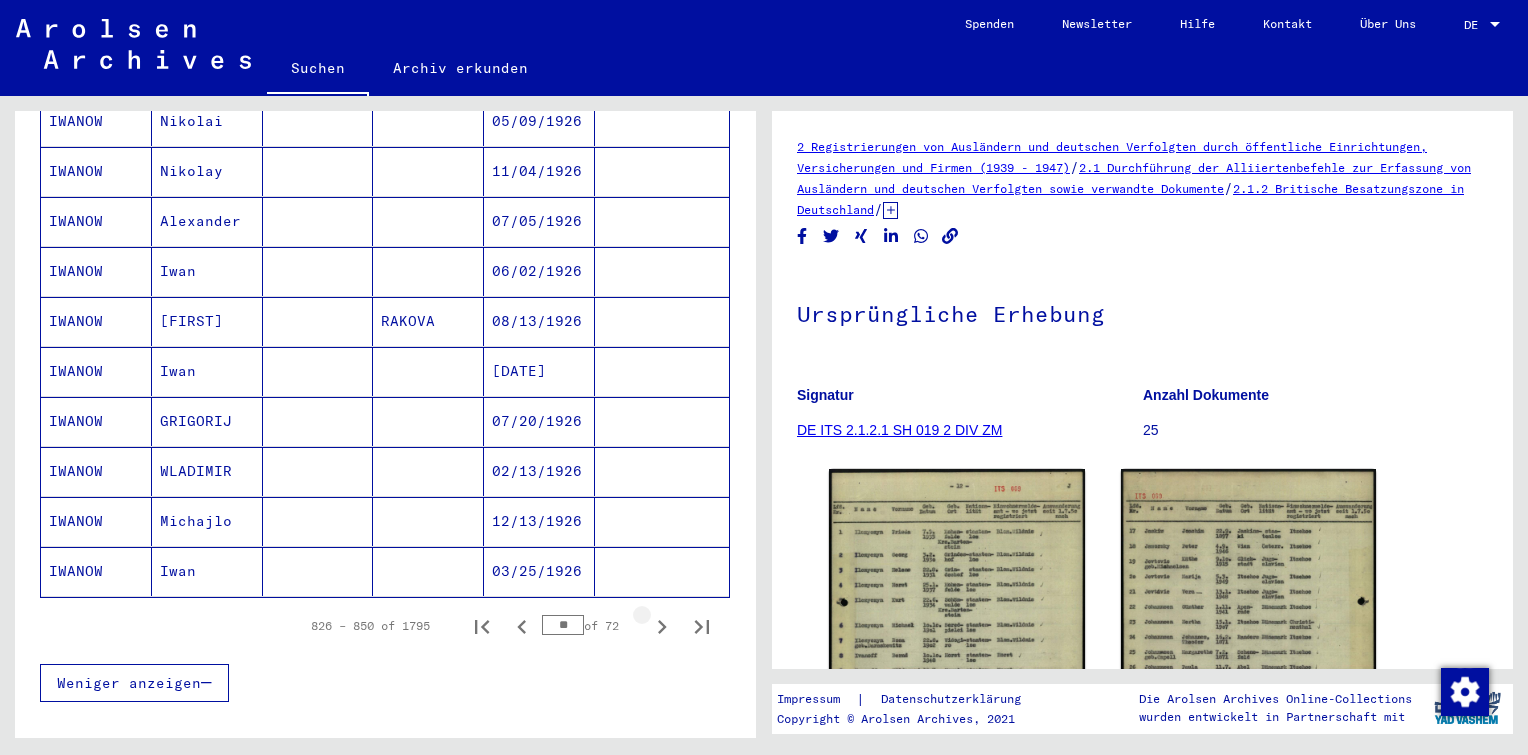click 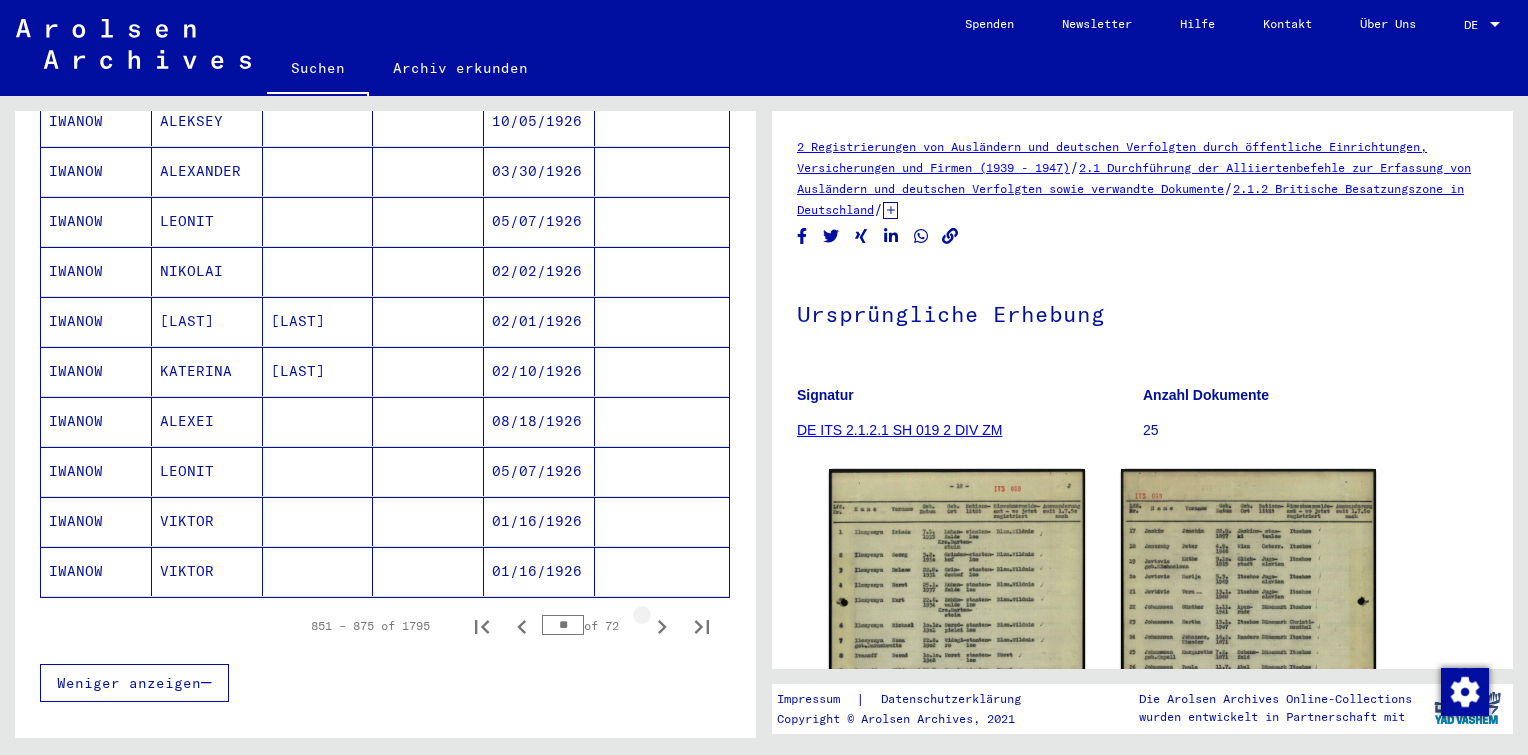 click 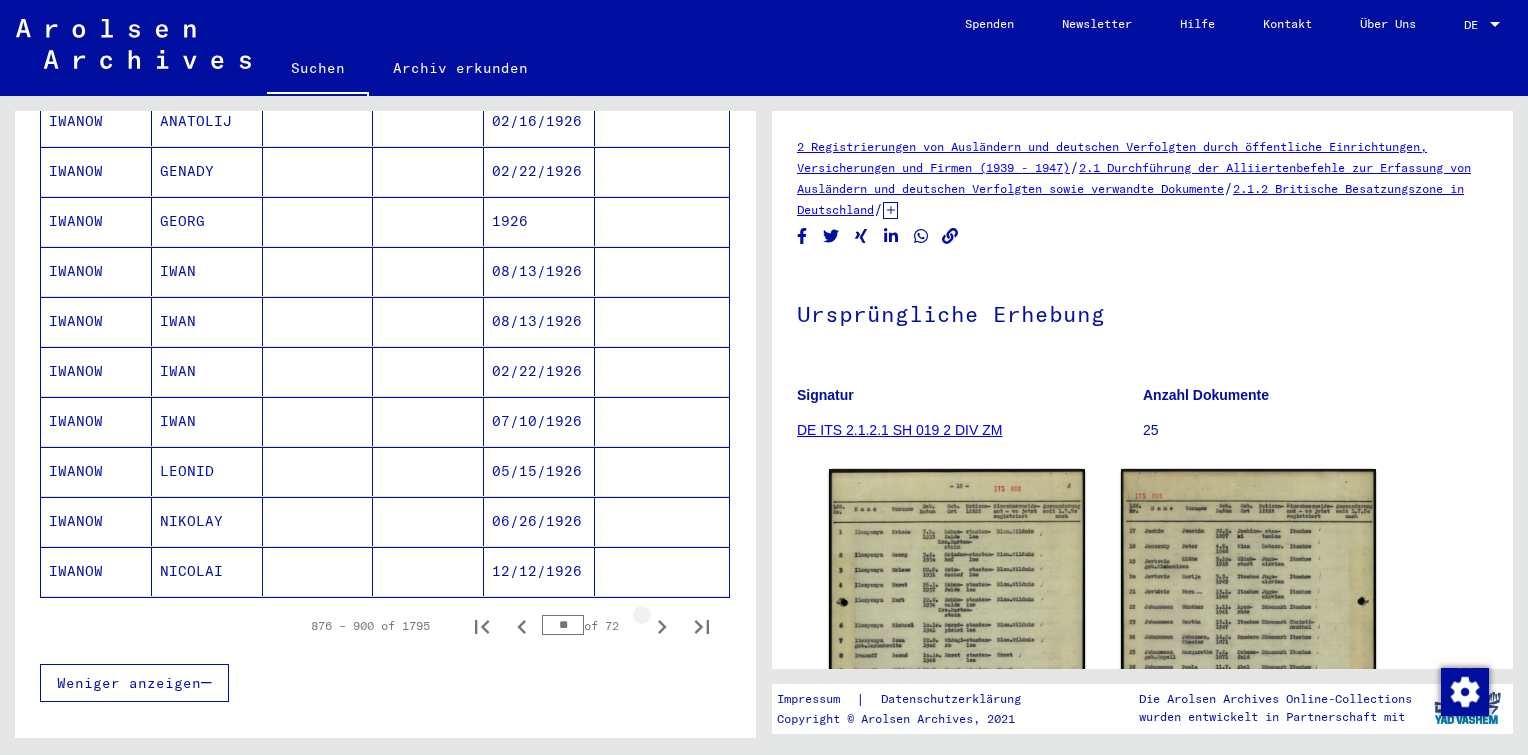 click 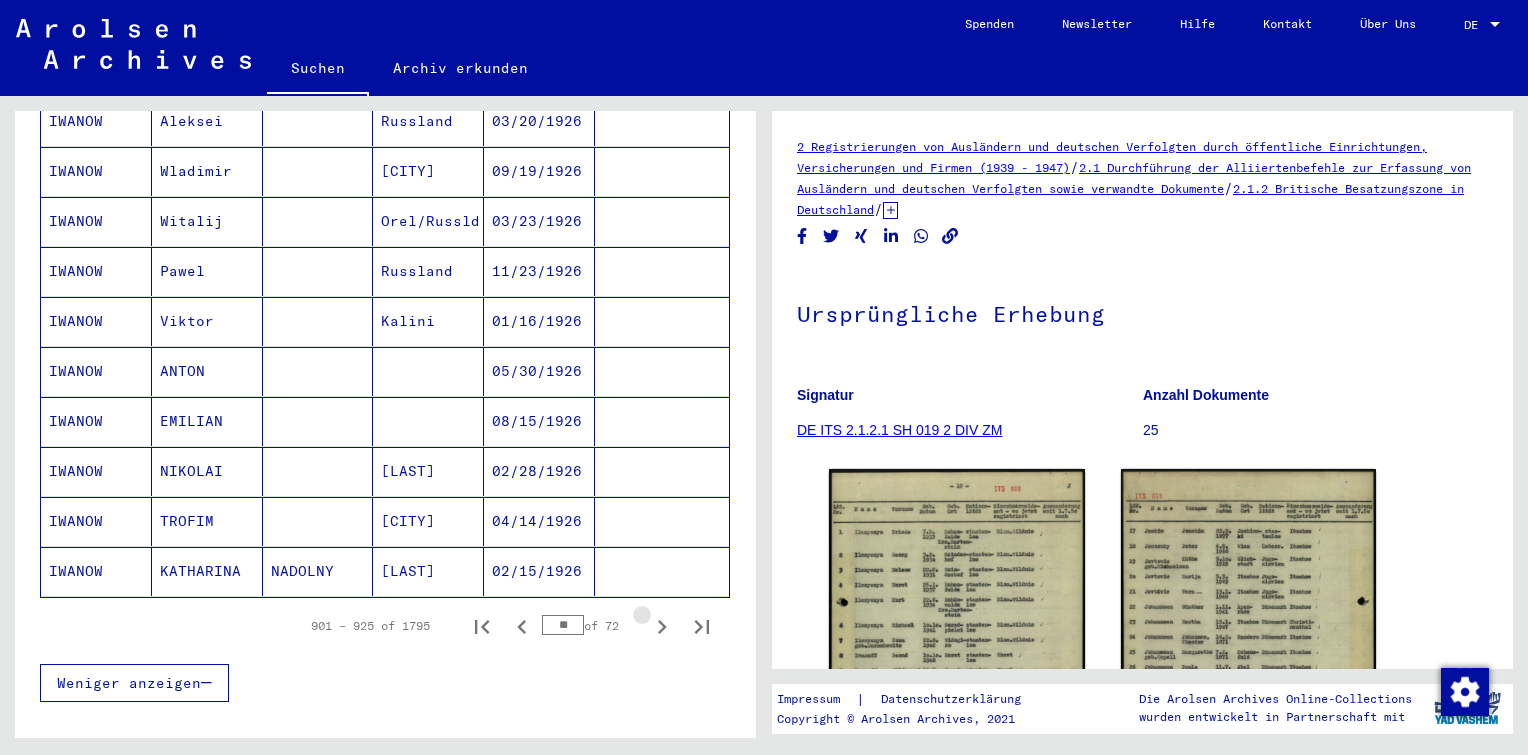 click 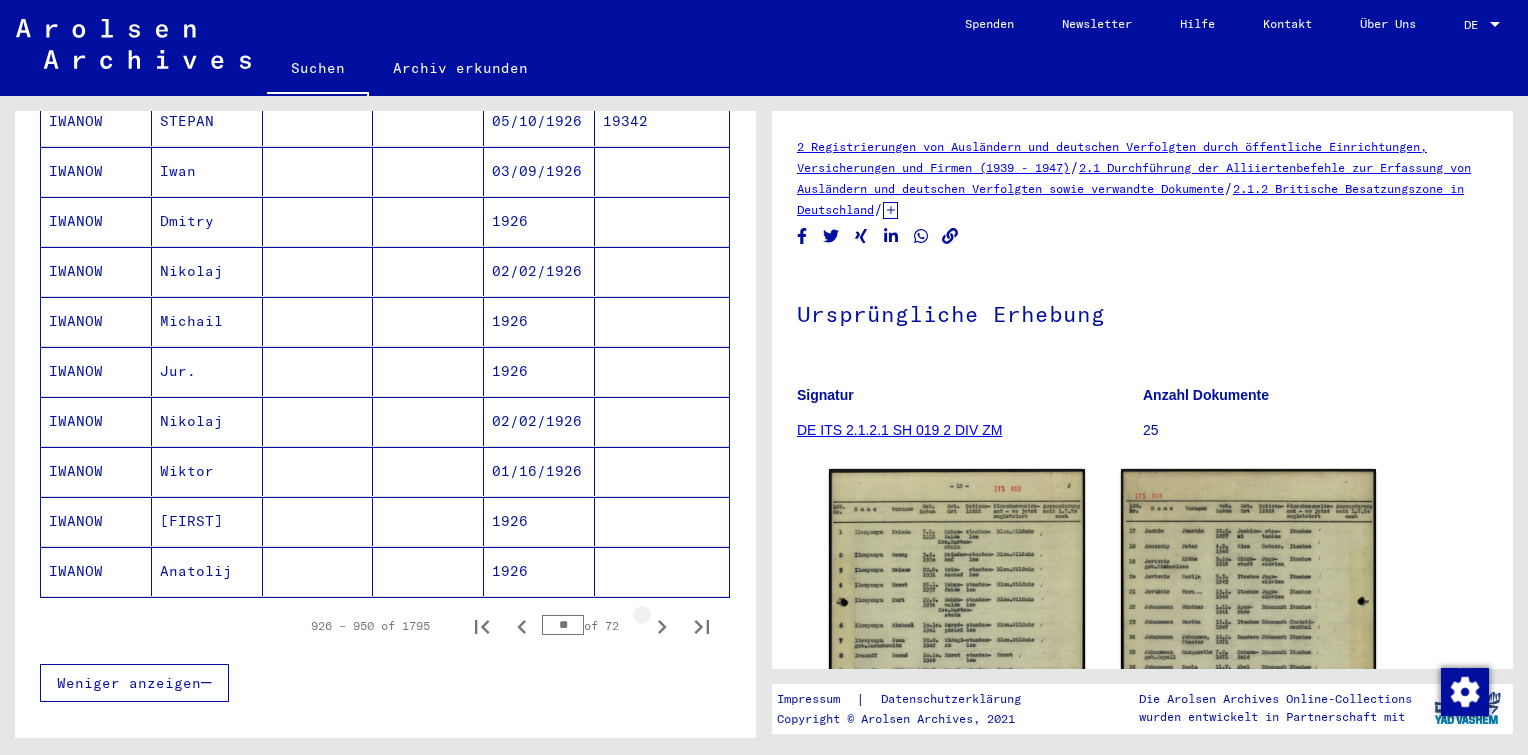 click 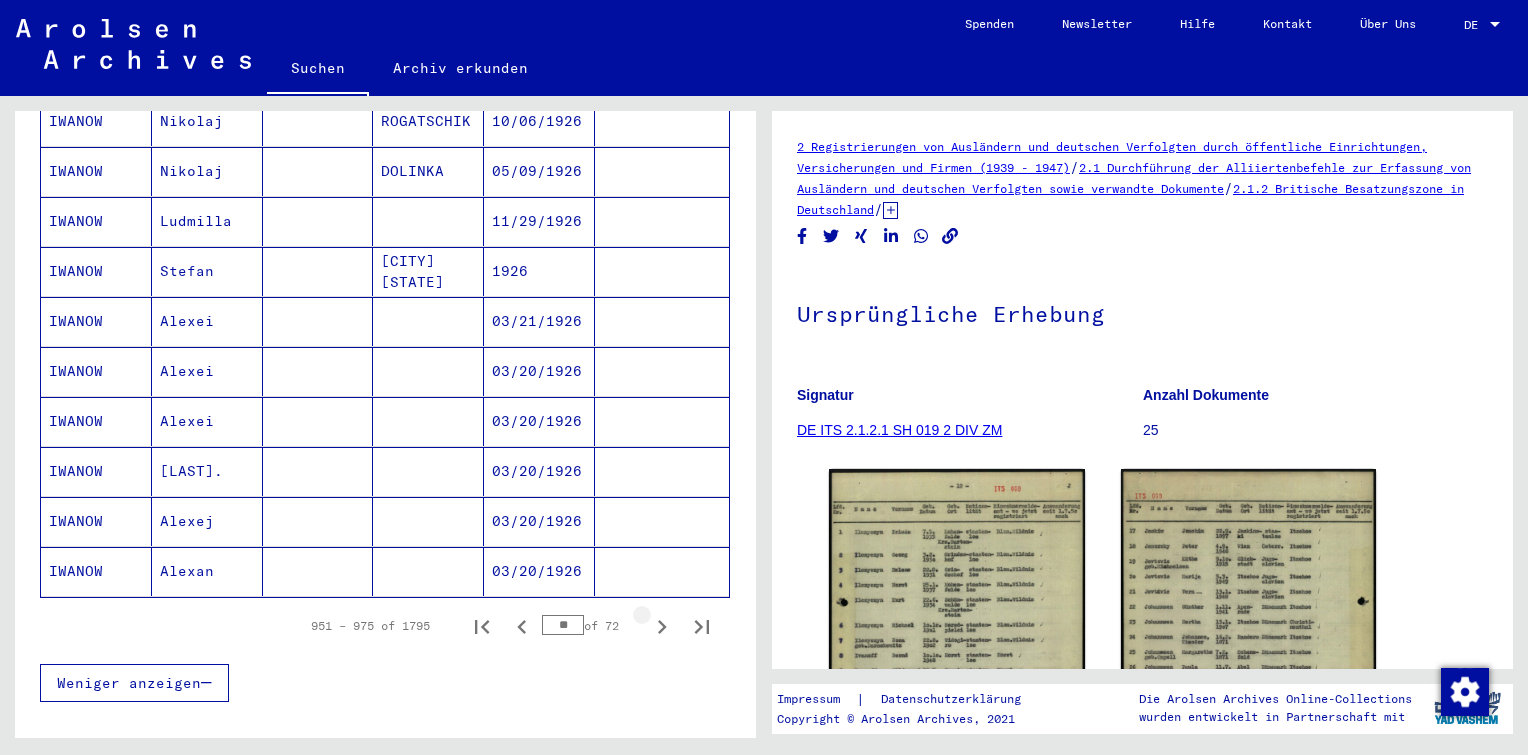 click 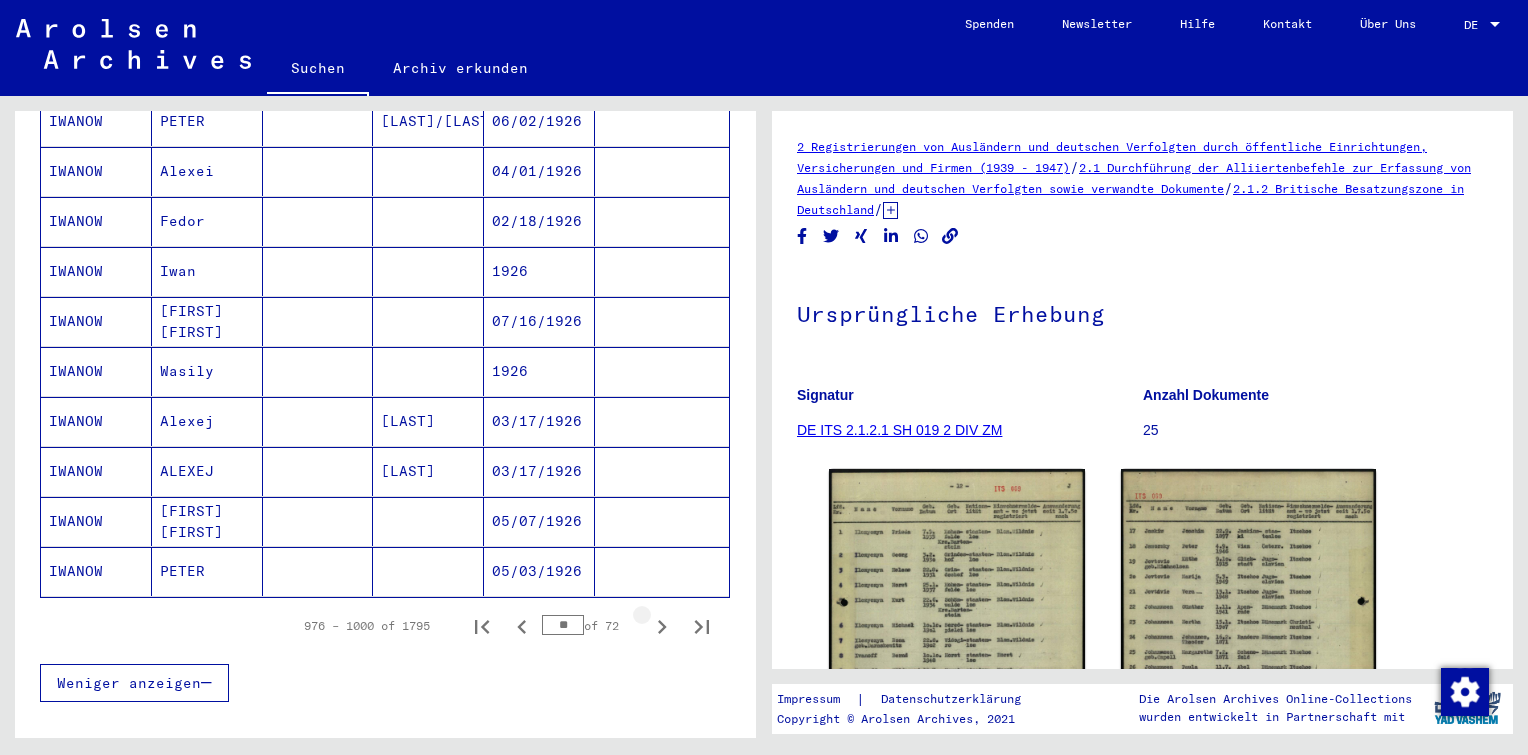 click 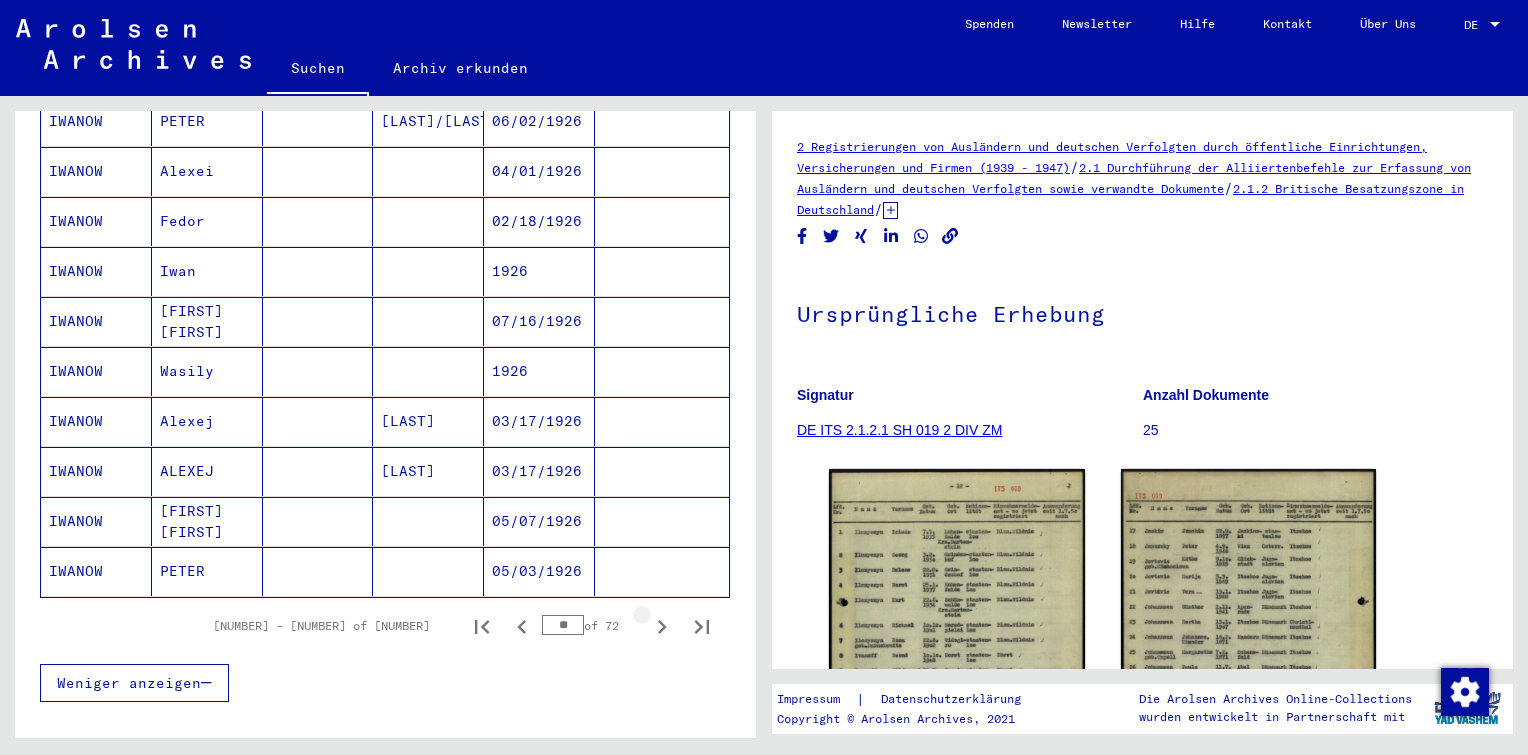 click 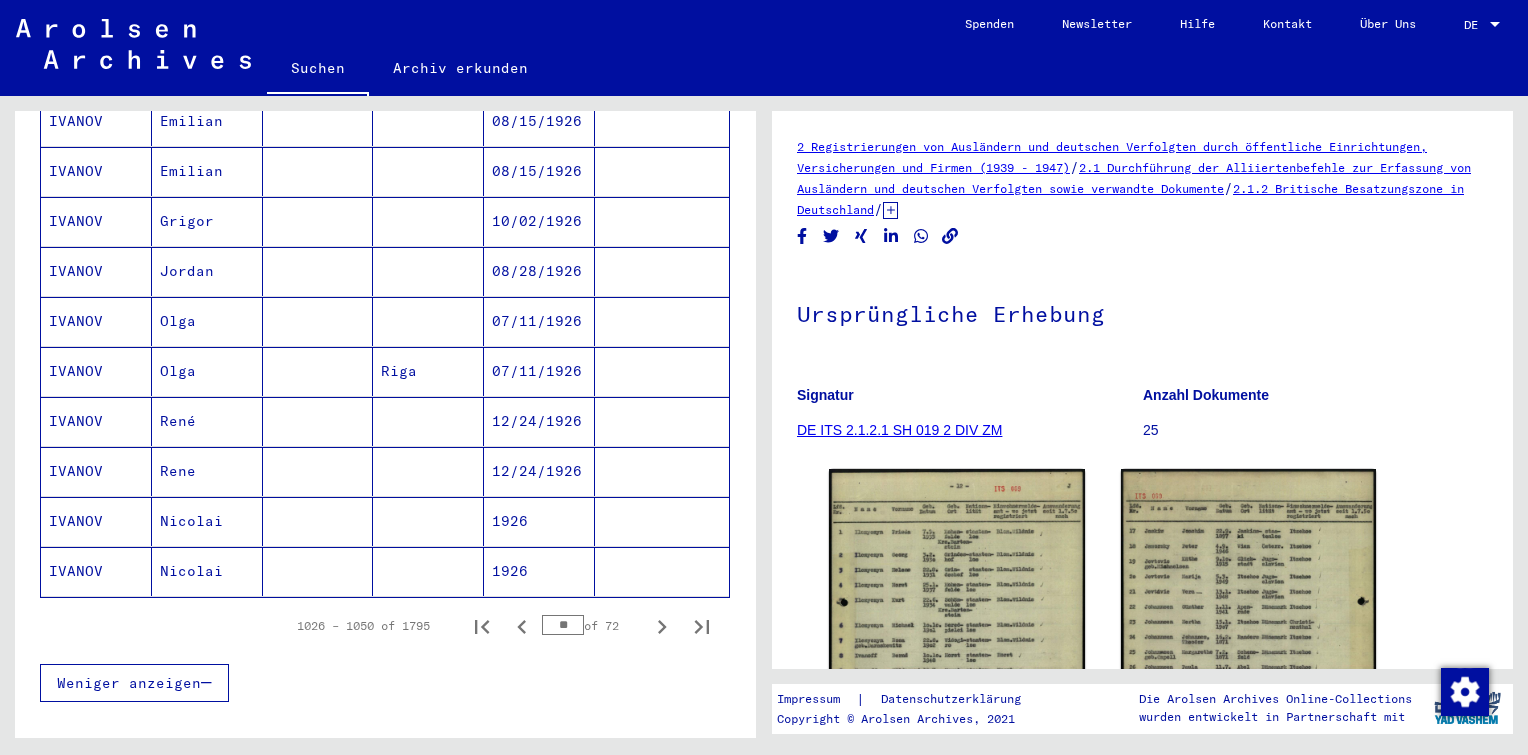 click 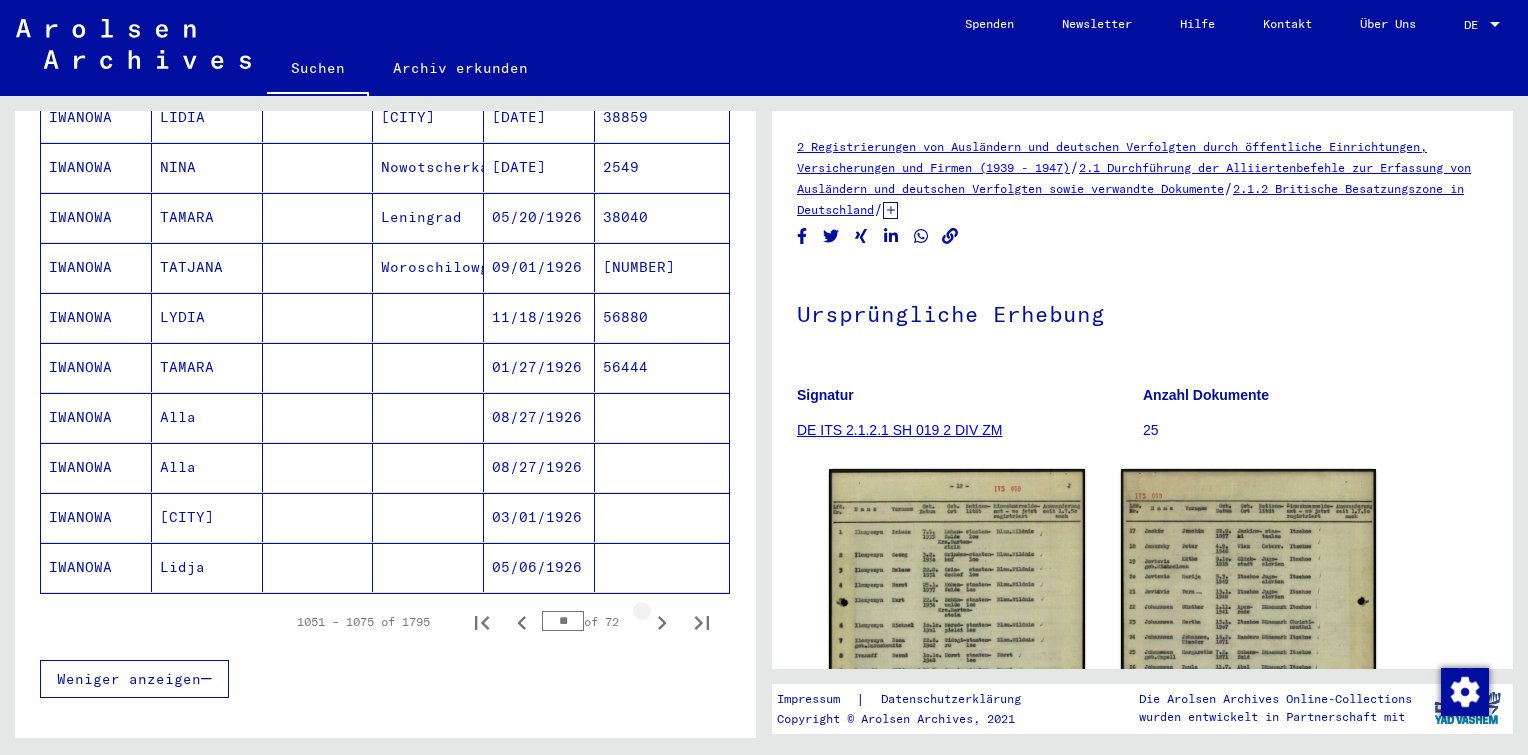 scroll, scrollTop: 1079, scrollLeft: 0, axis: vertical 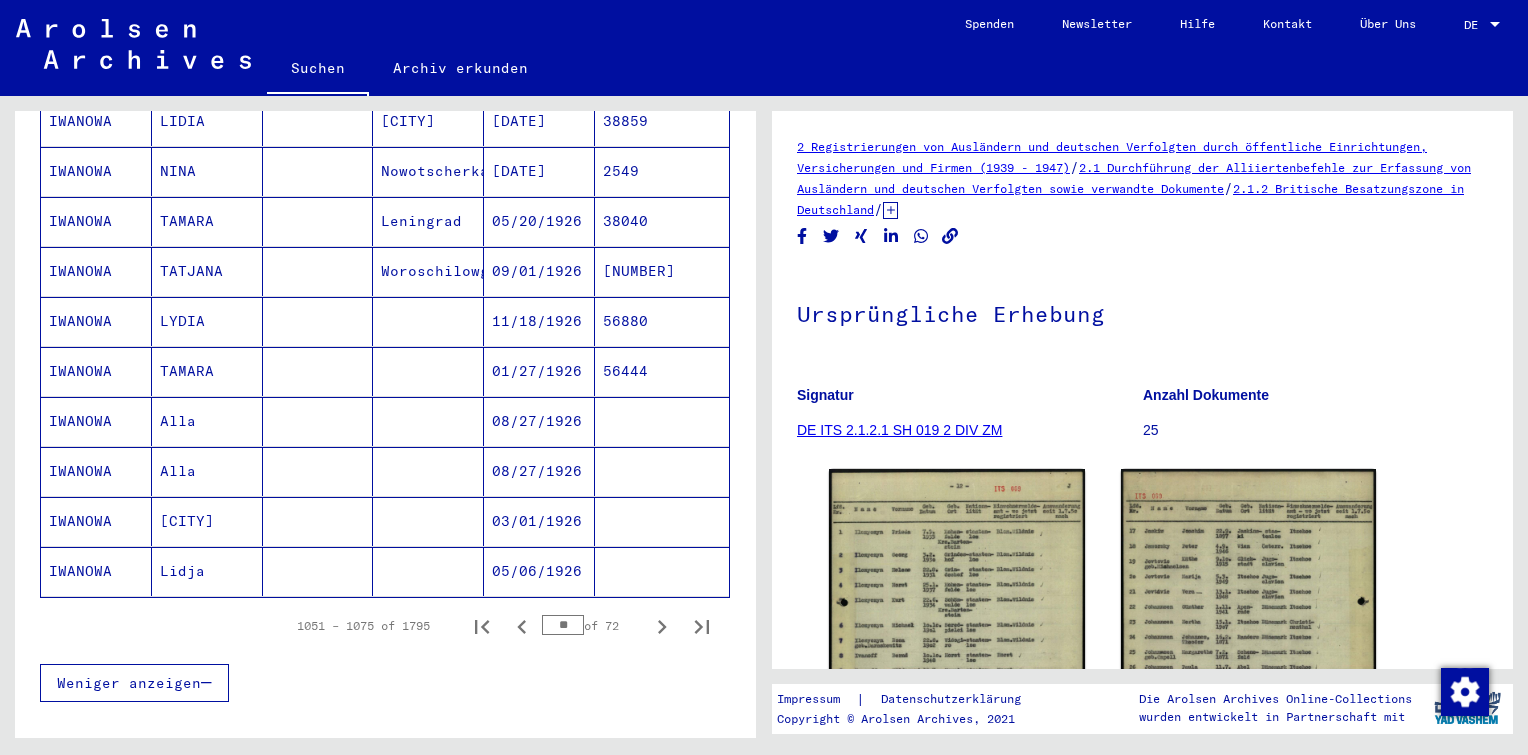click 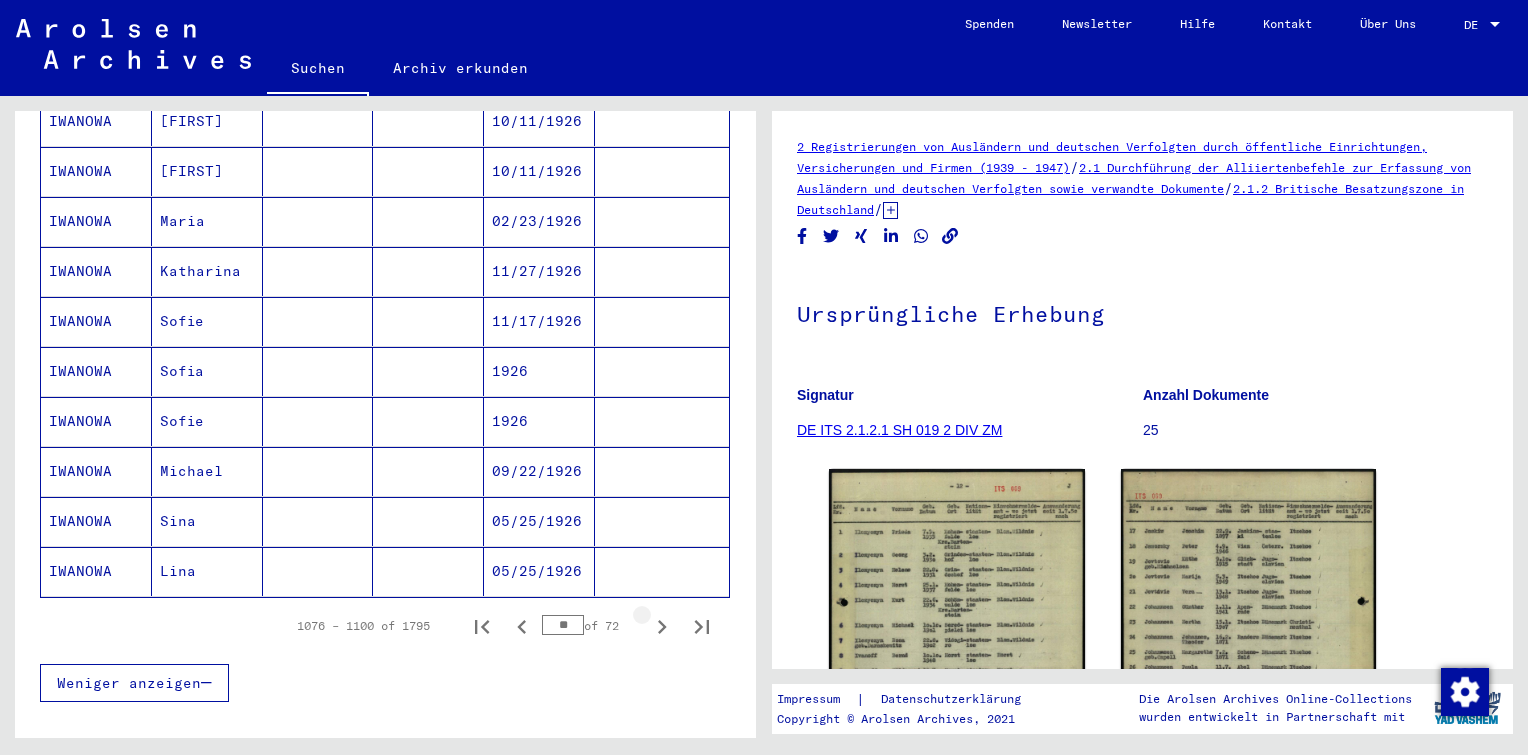 click 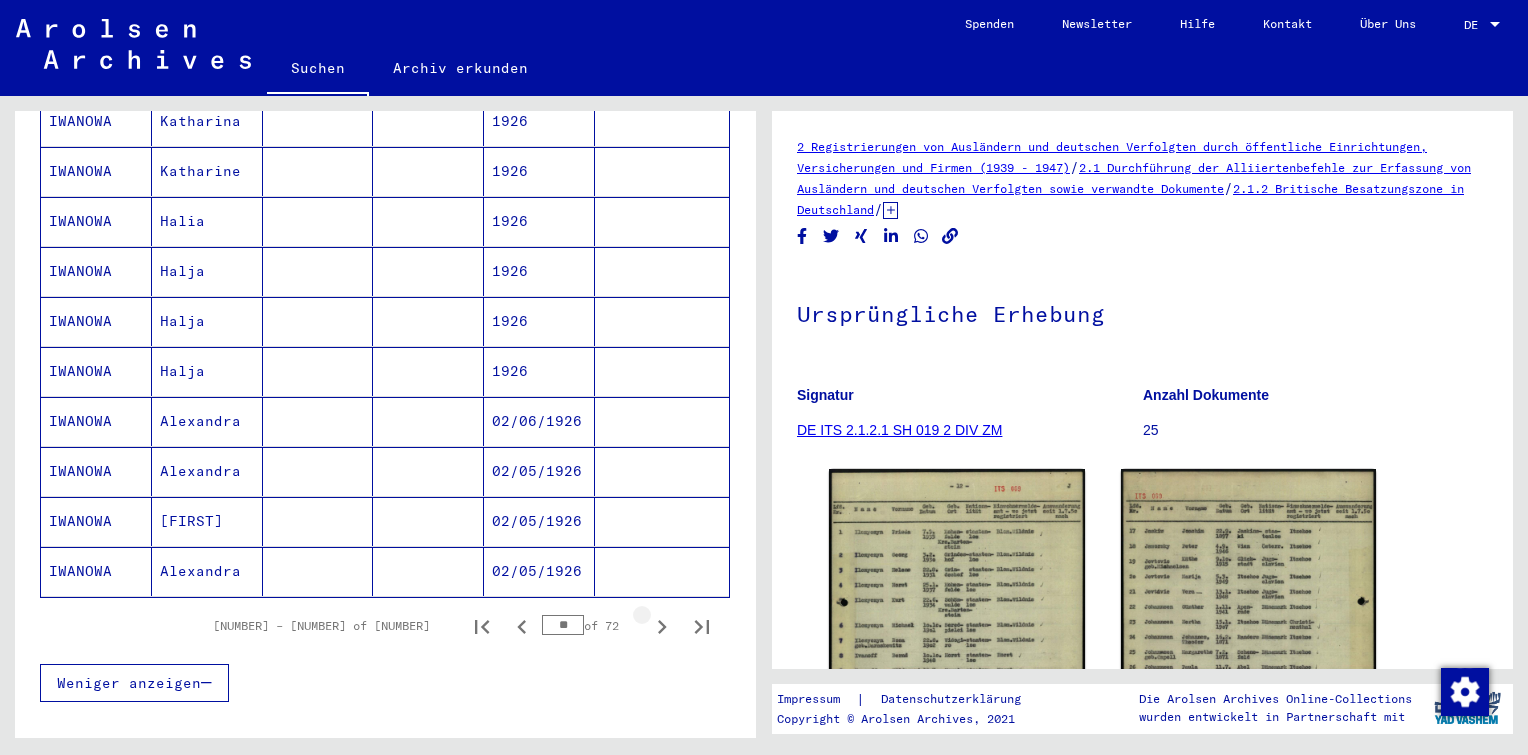 click 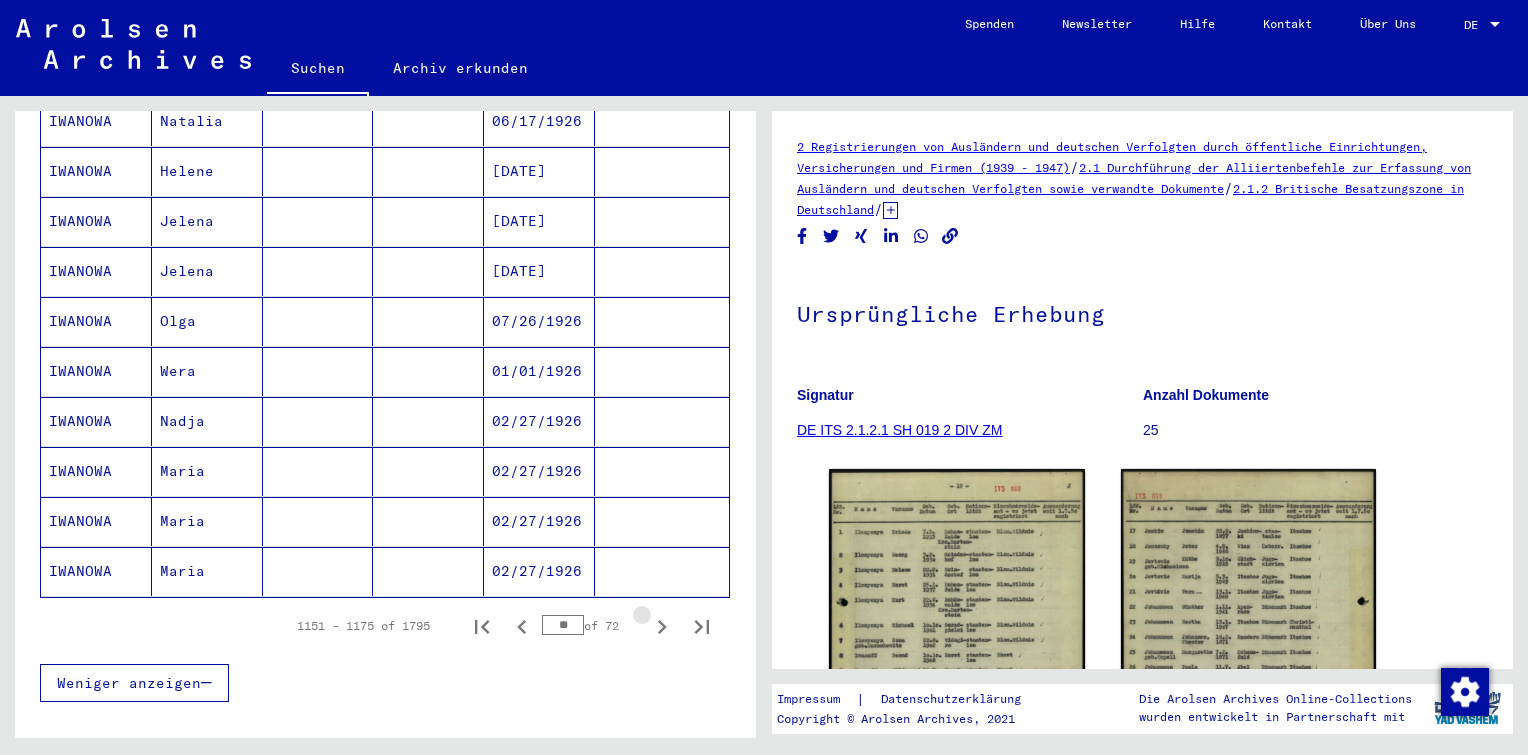 click 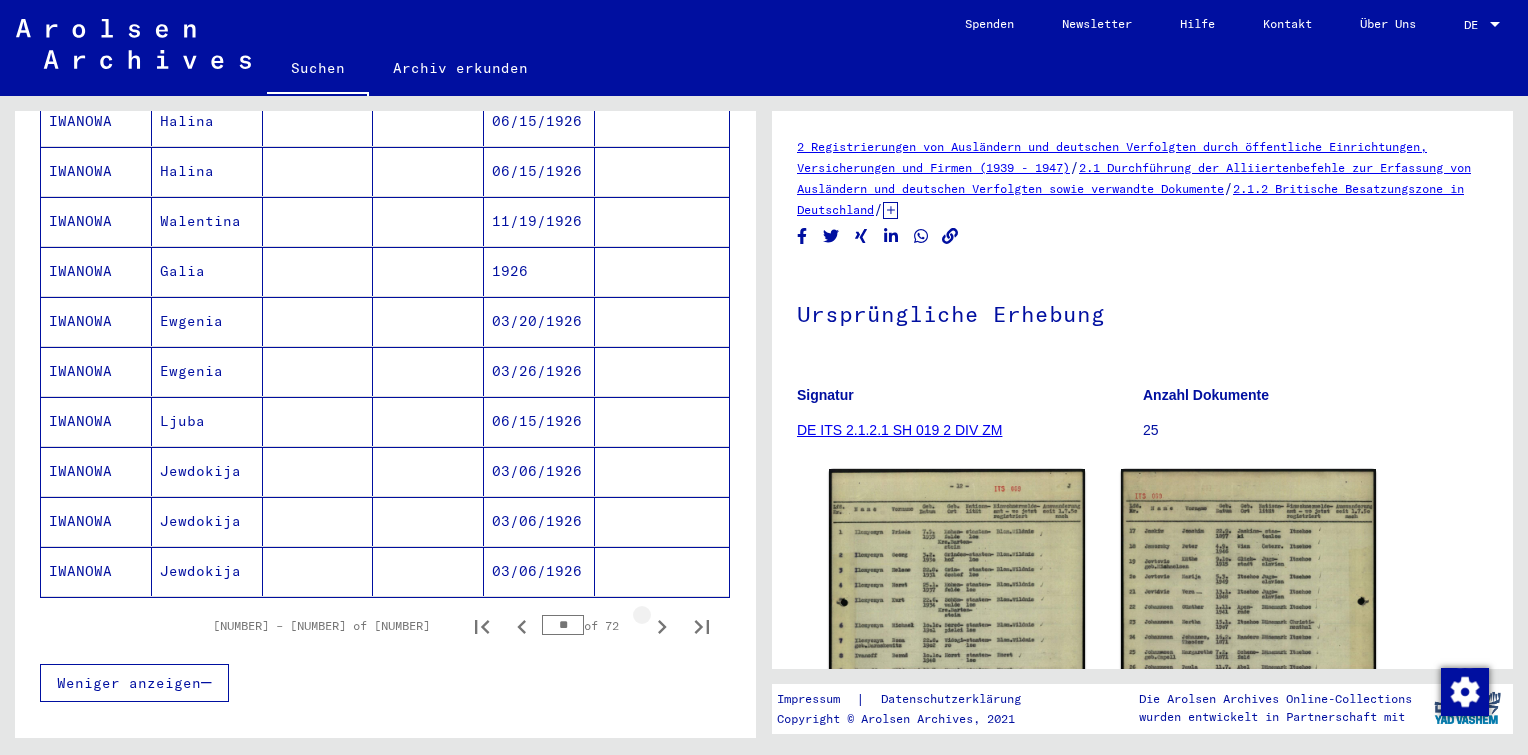 click 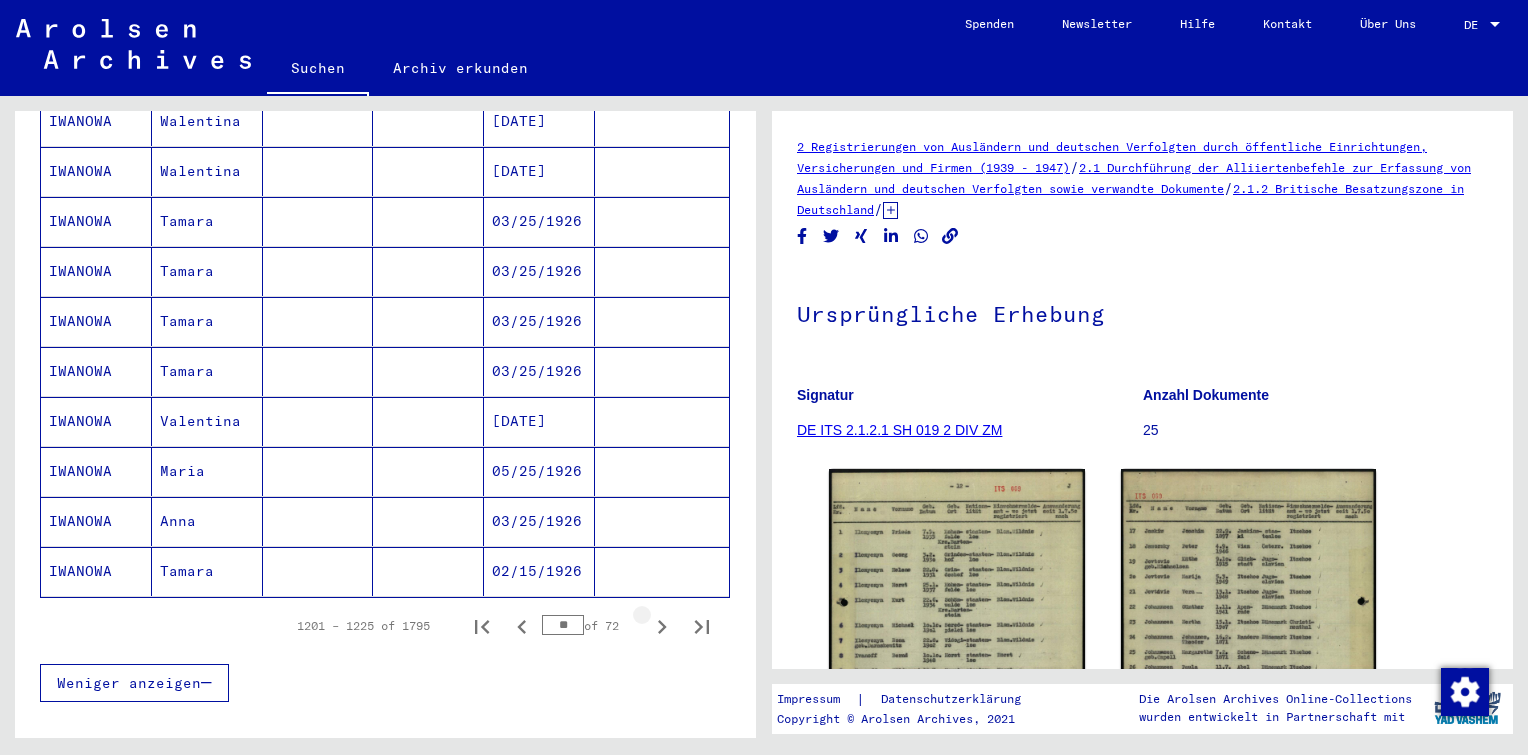 click 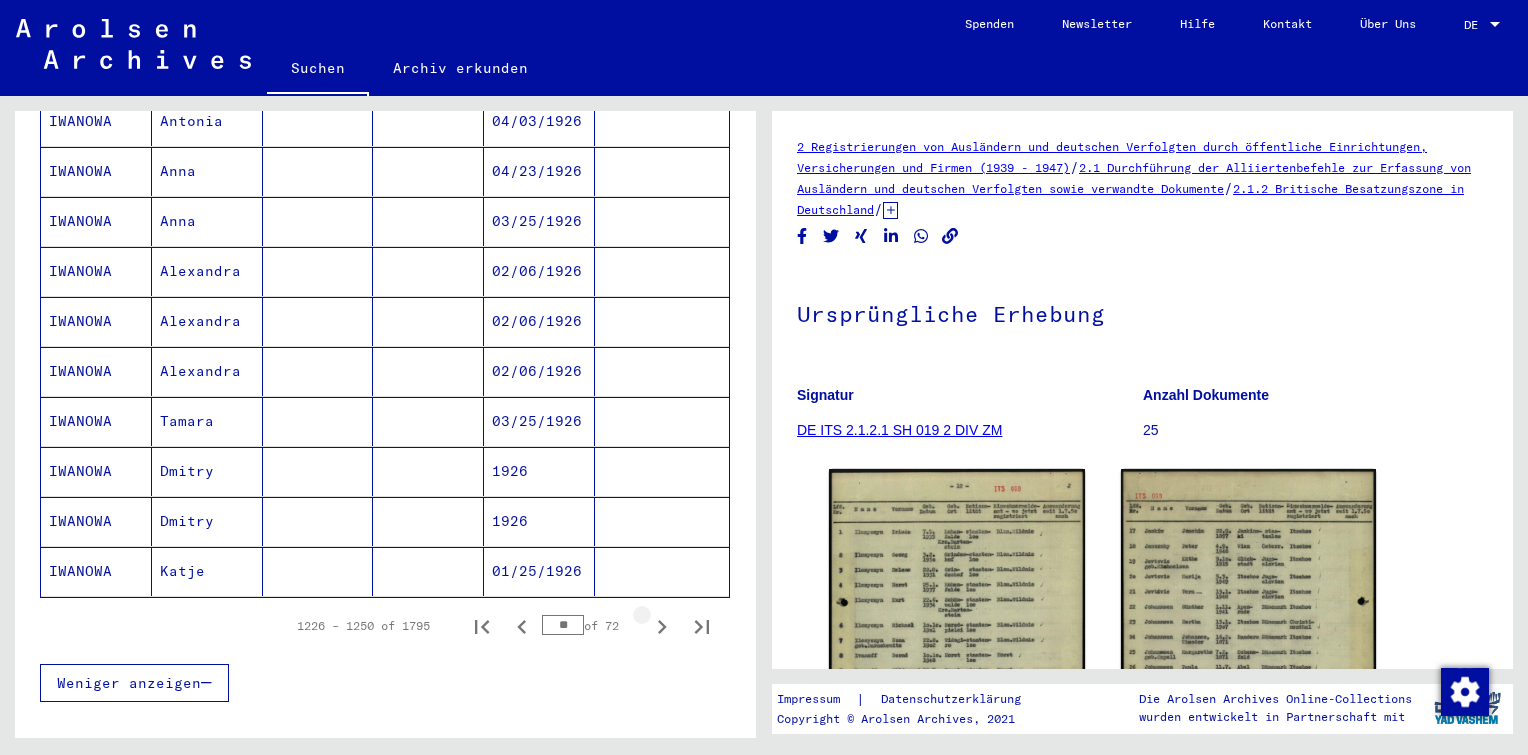 click 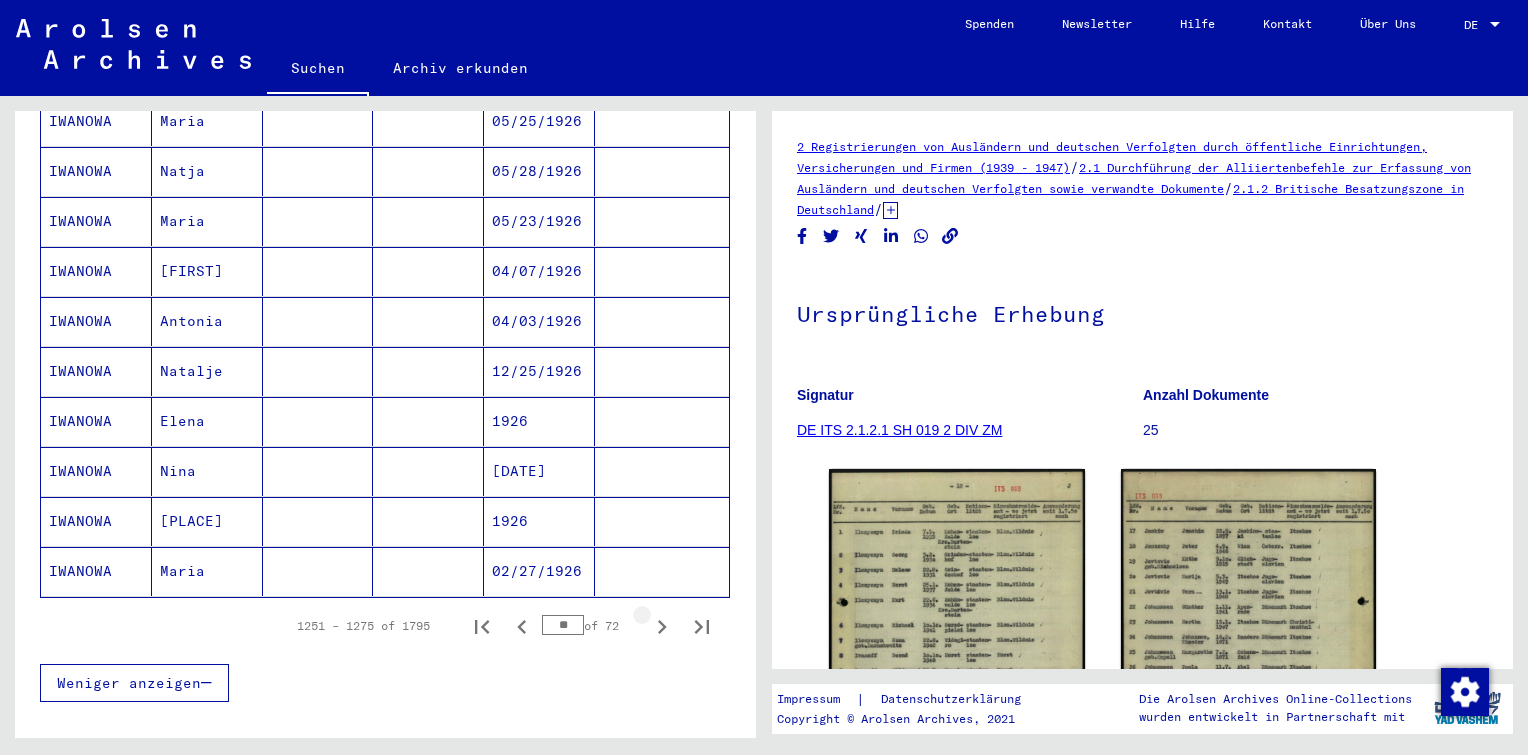click 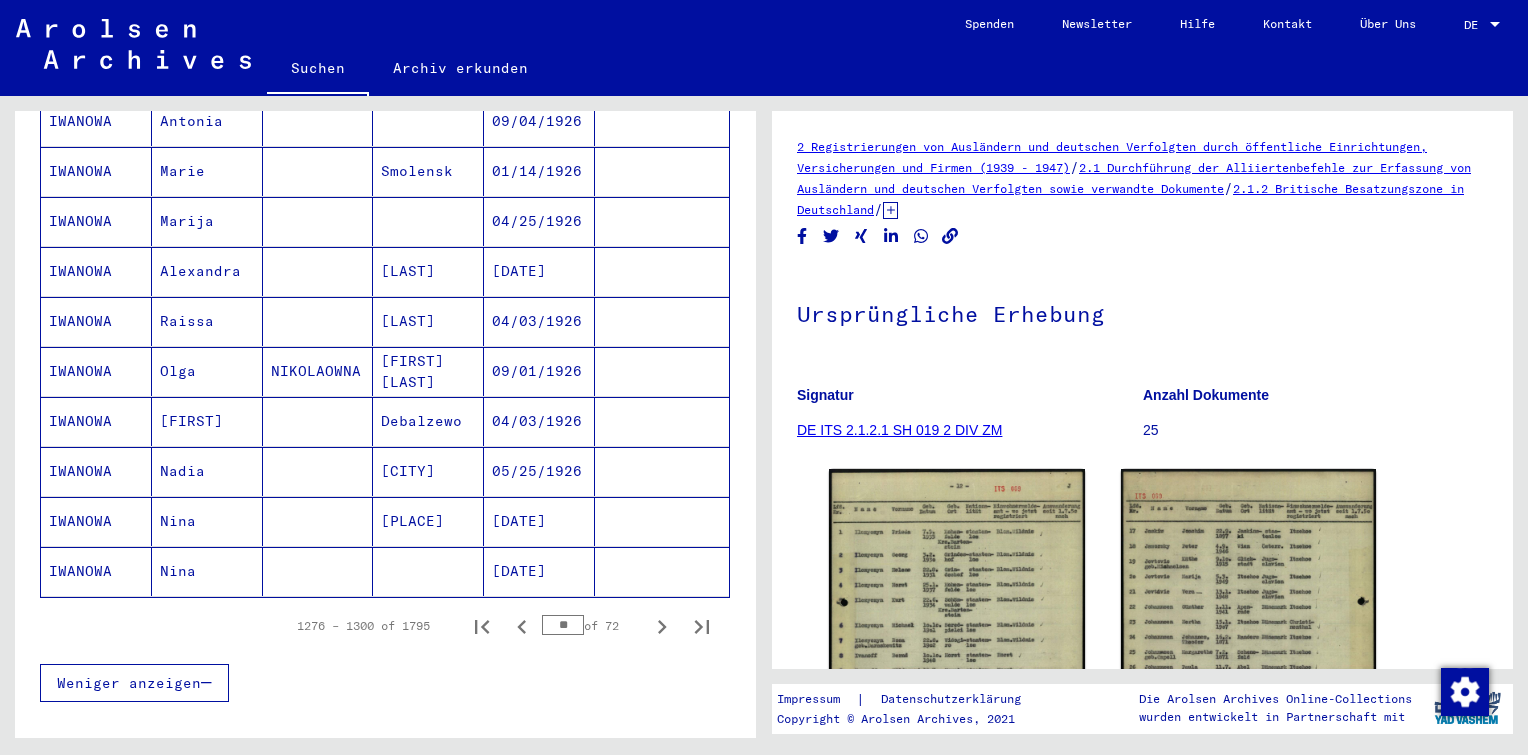 click 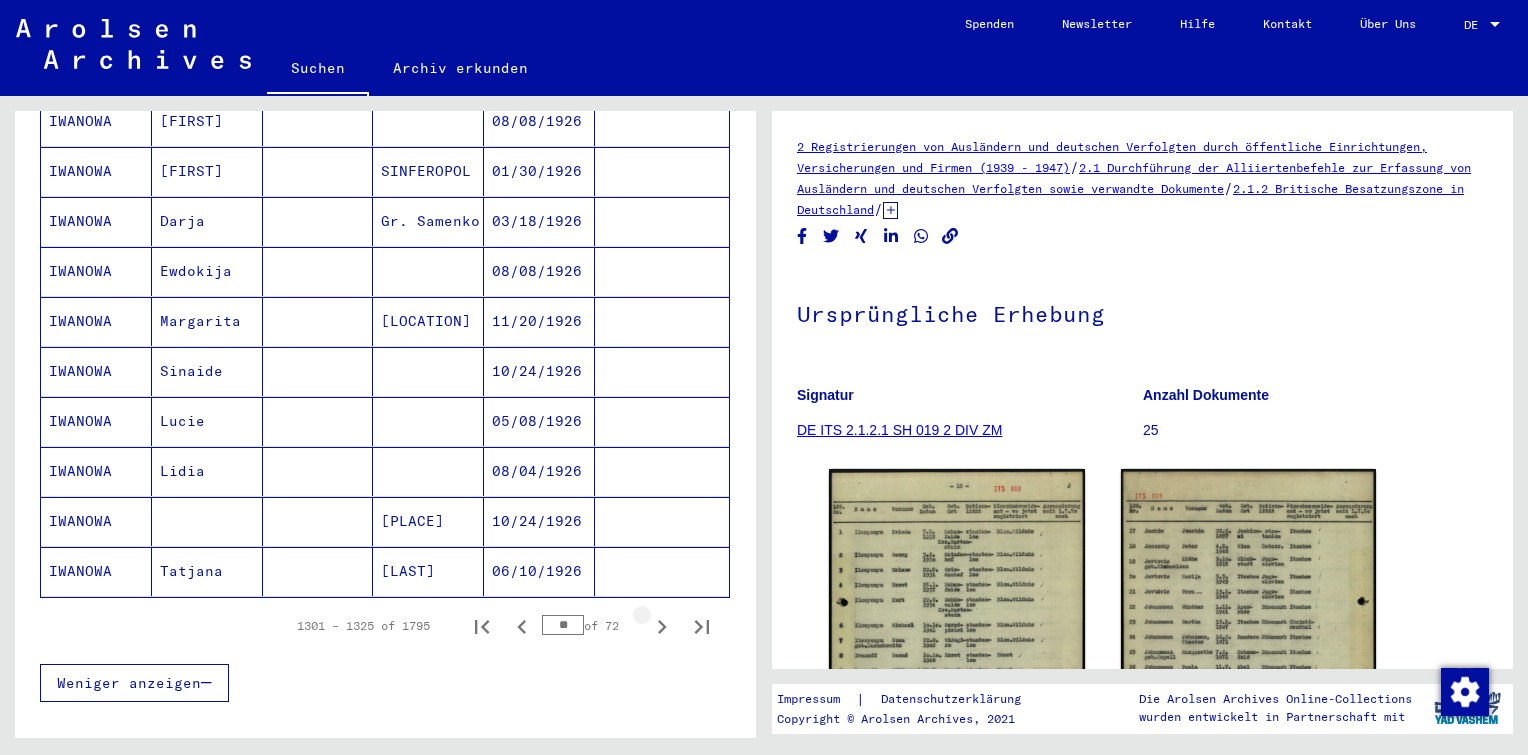 click 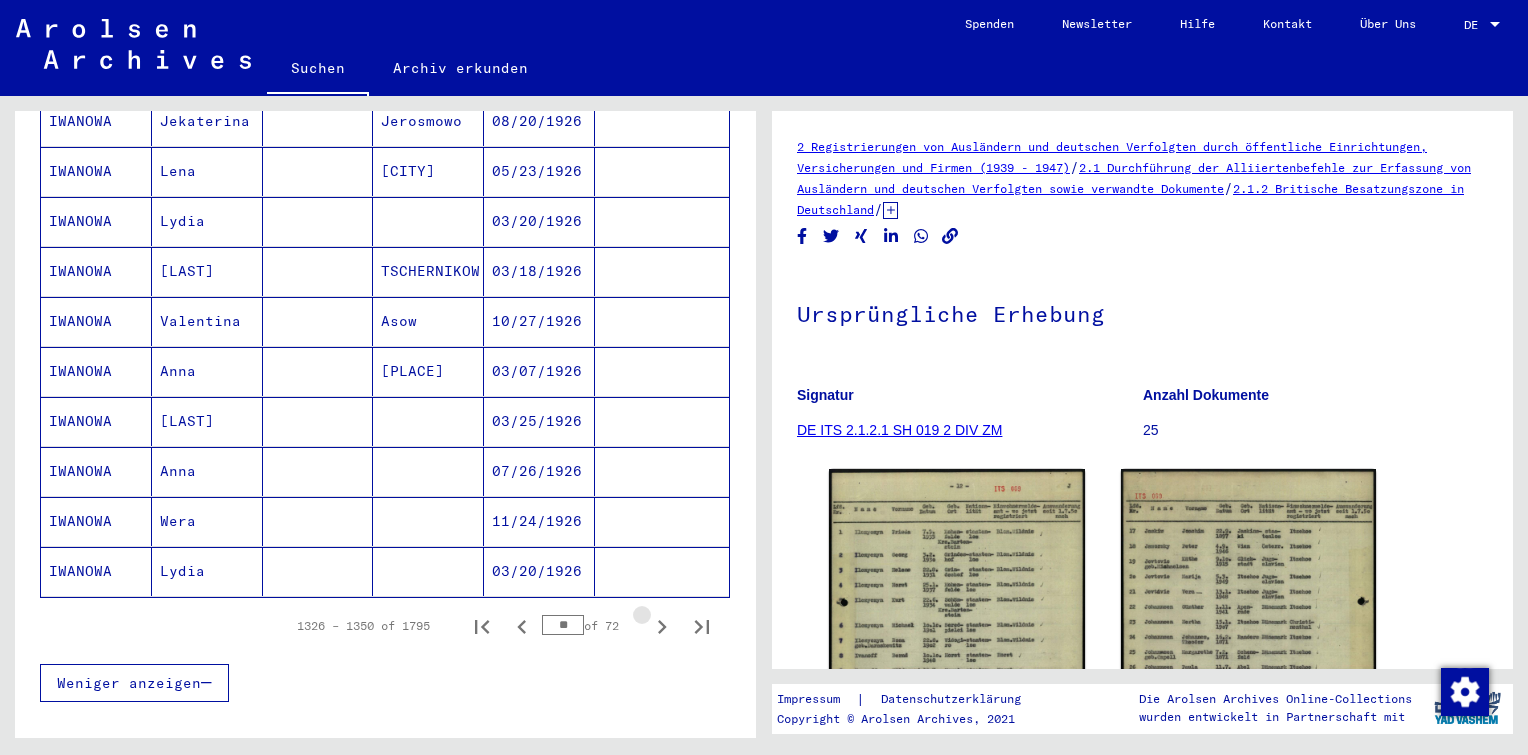 click 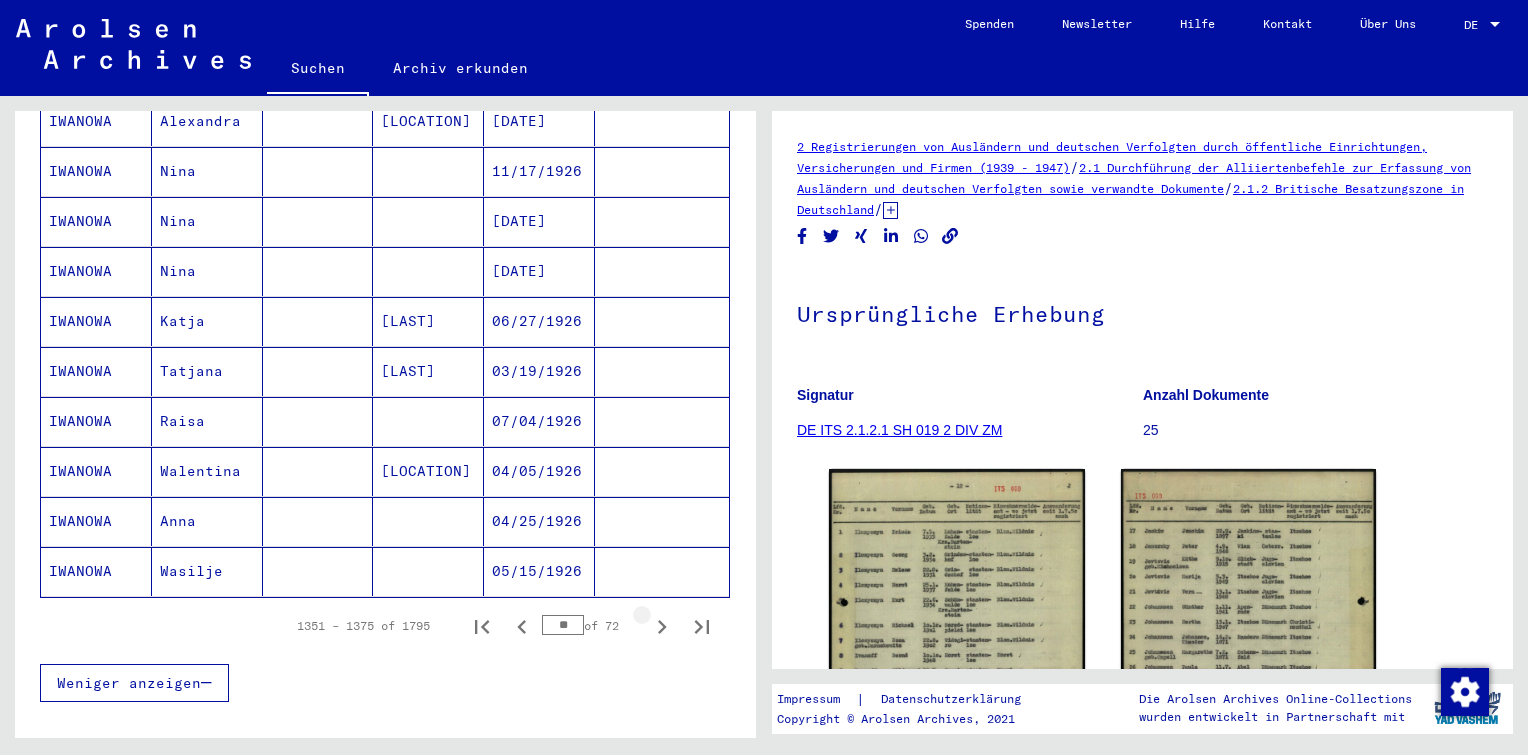 click 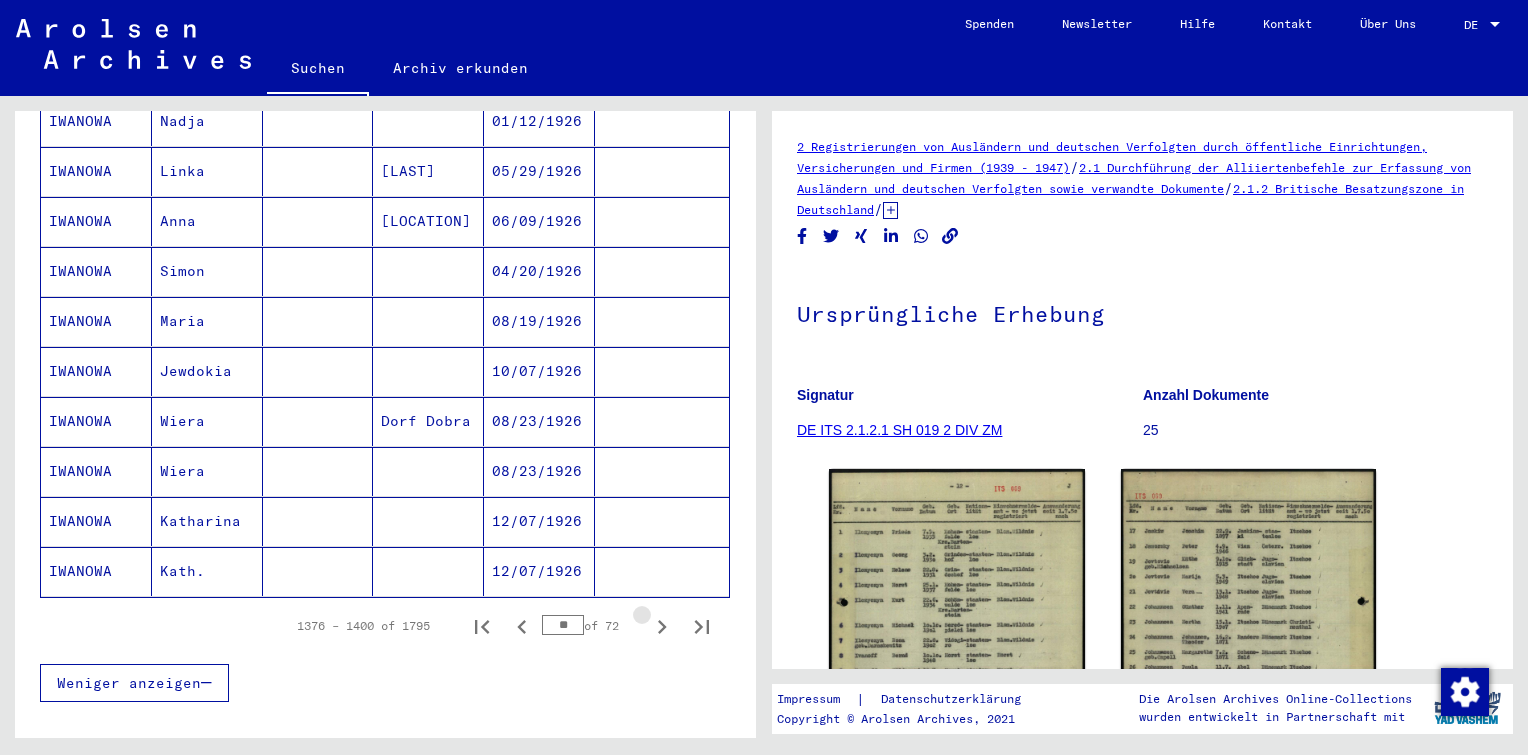 click 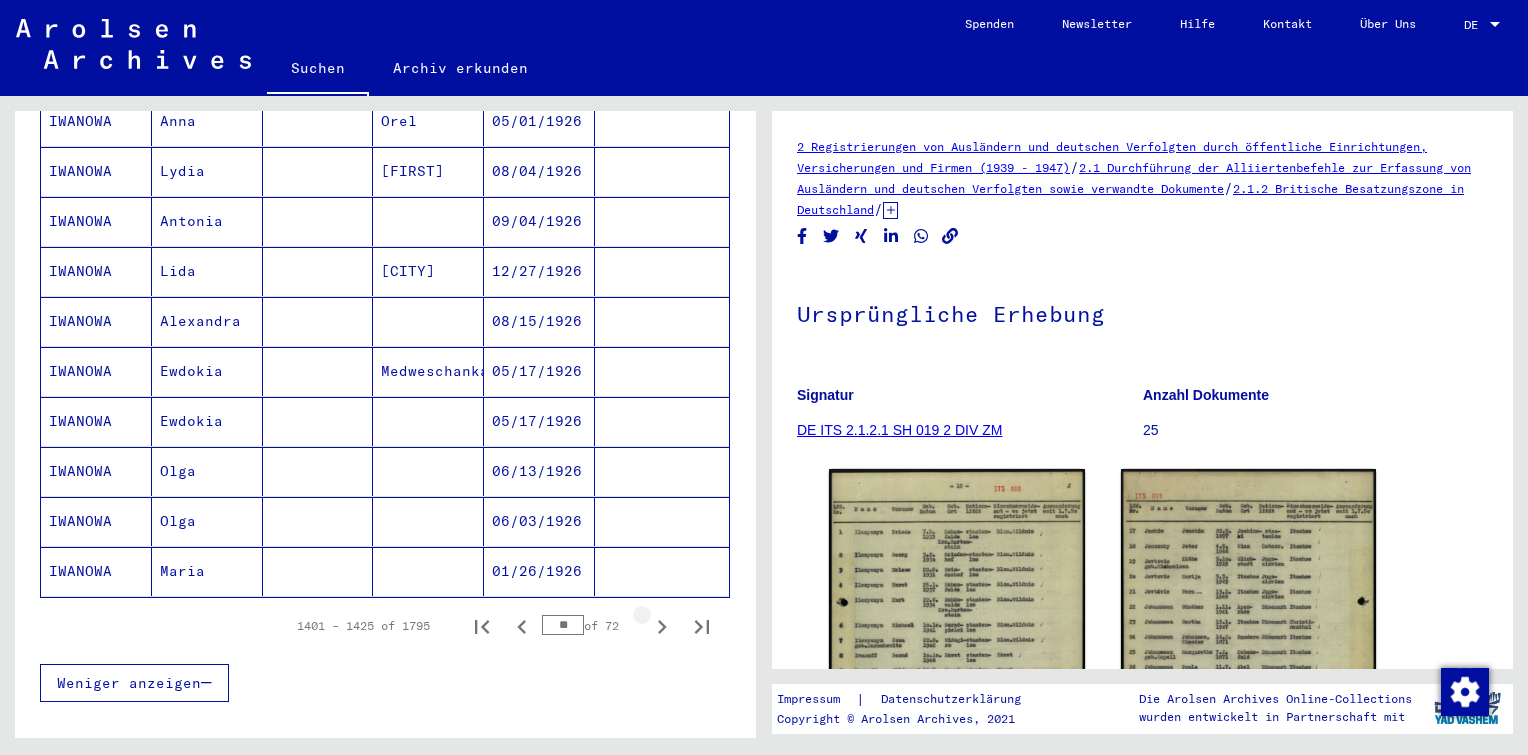 click 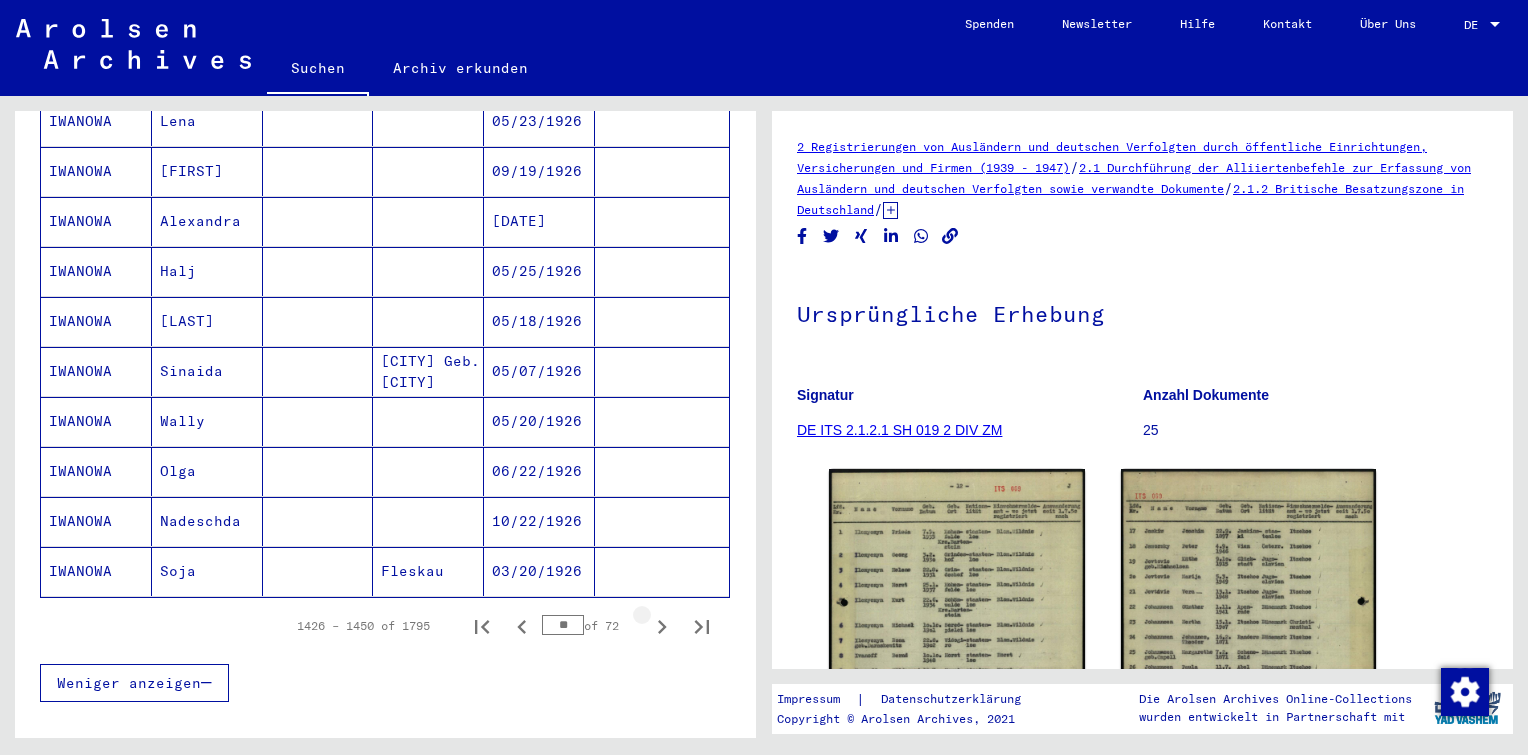 click 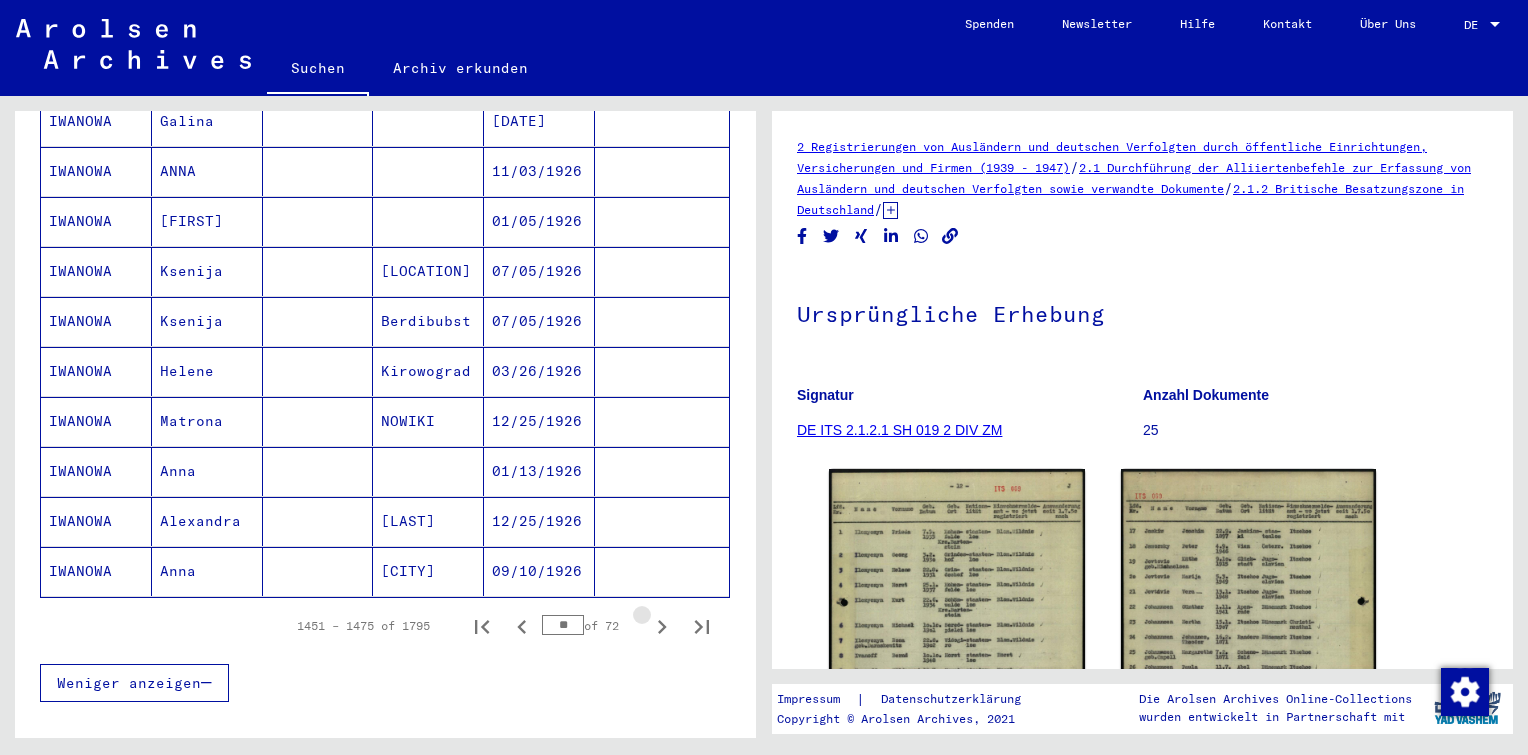 click 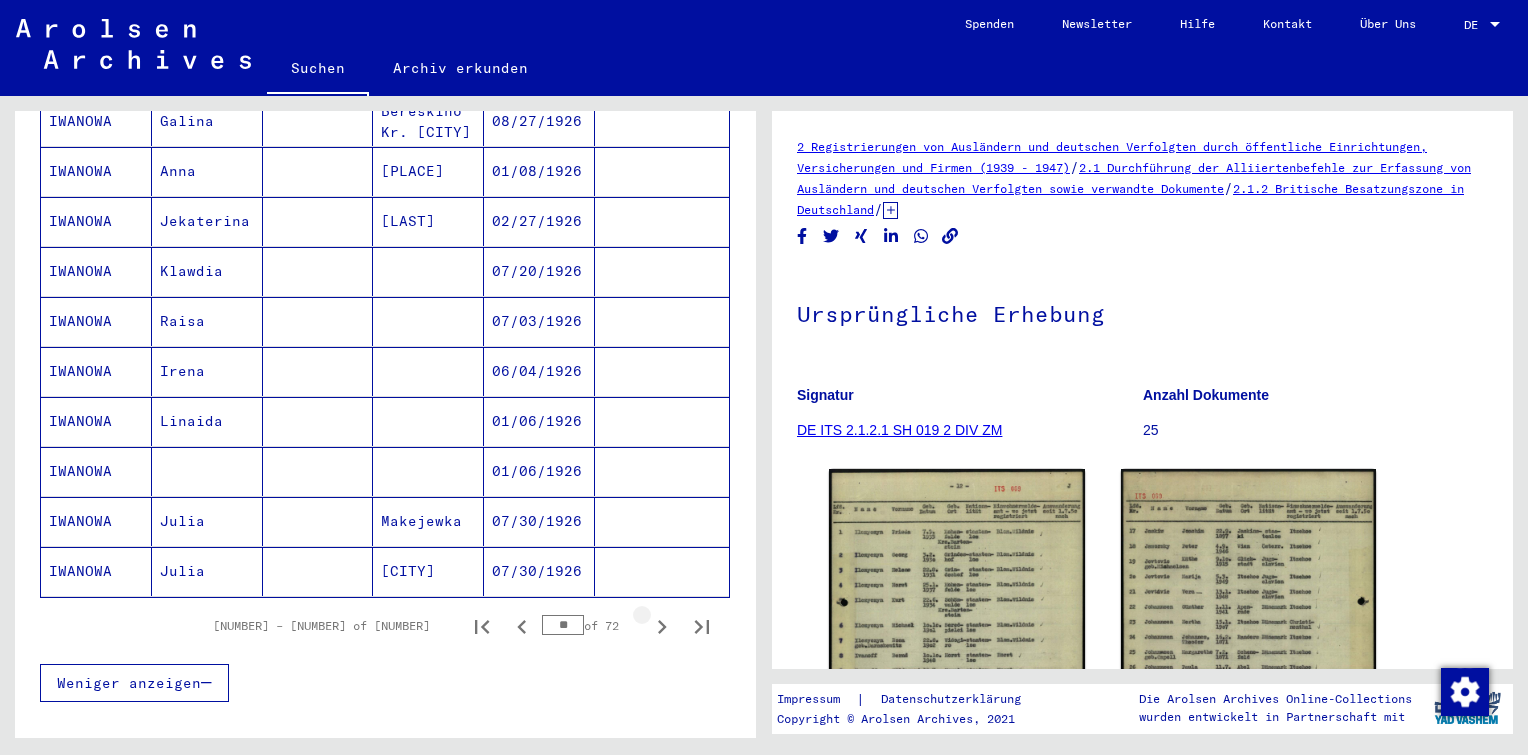 click 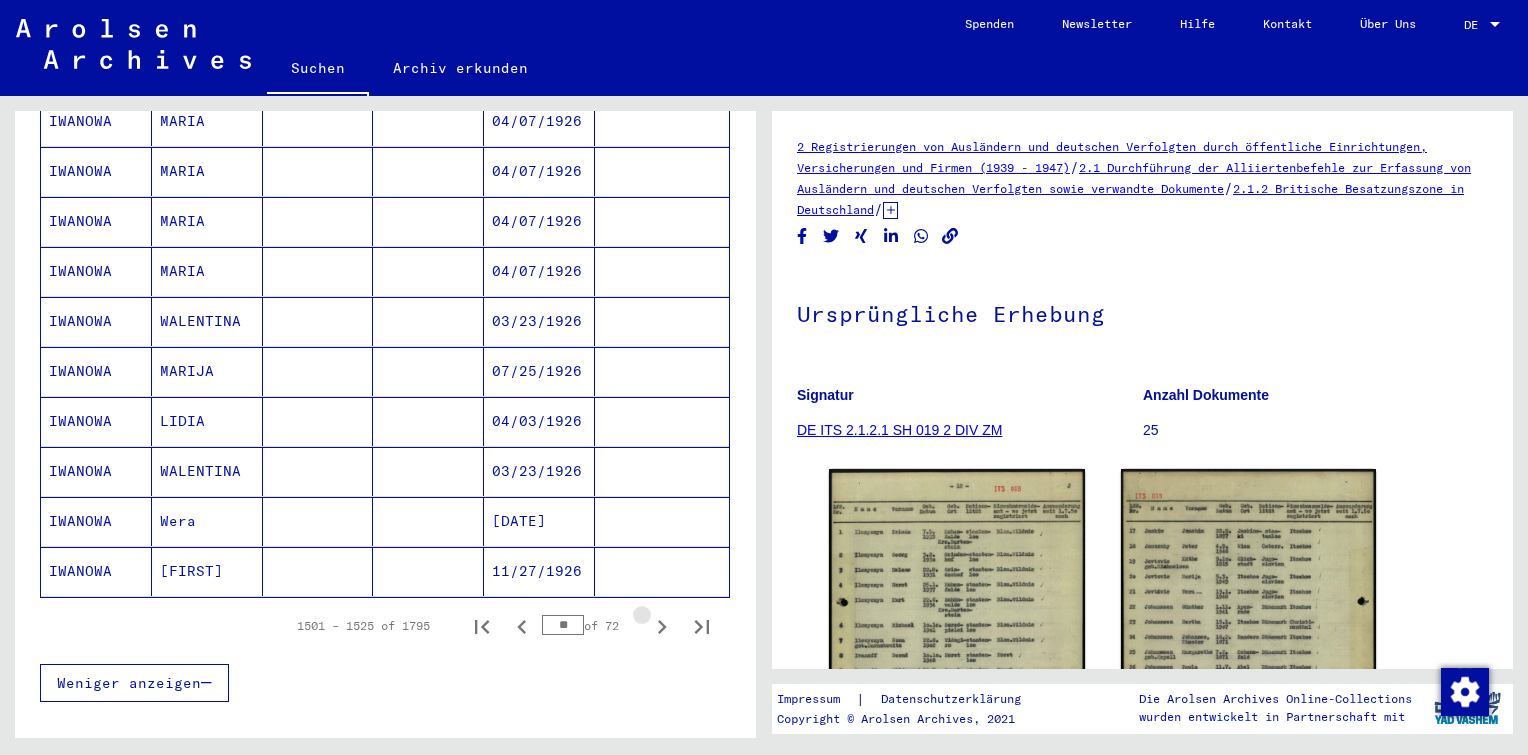 click 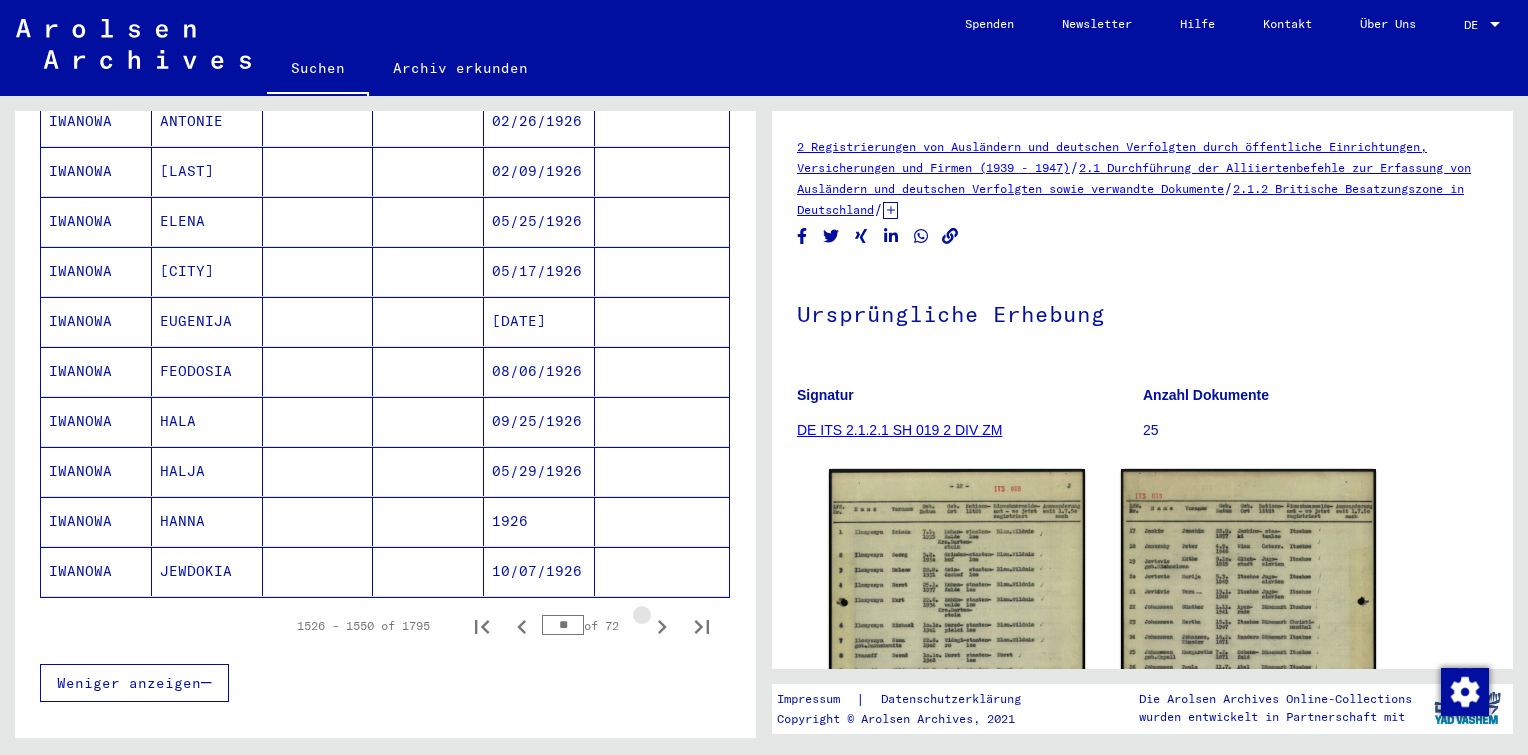 click 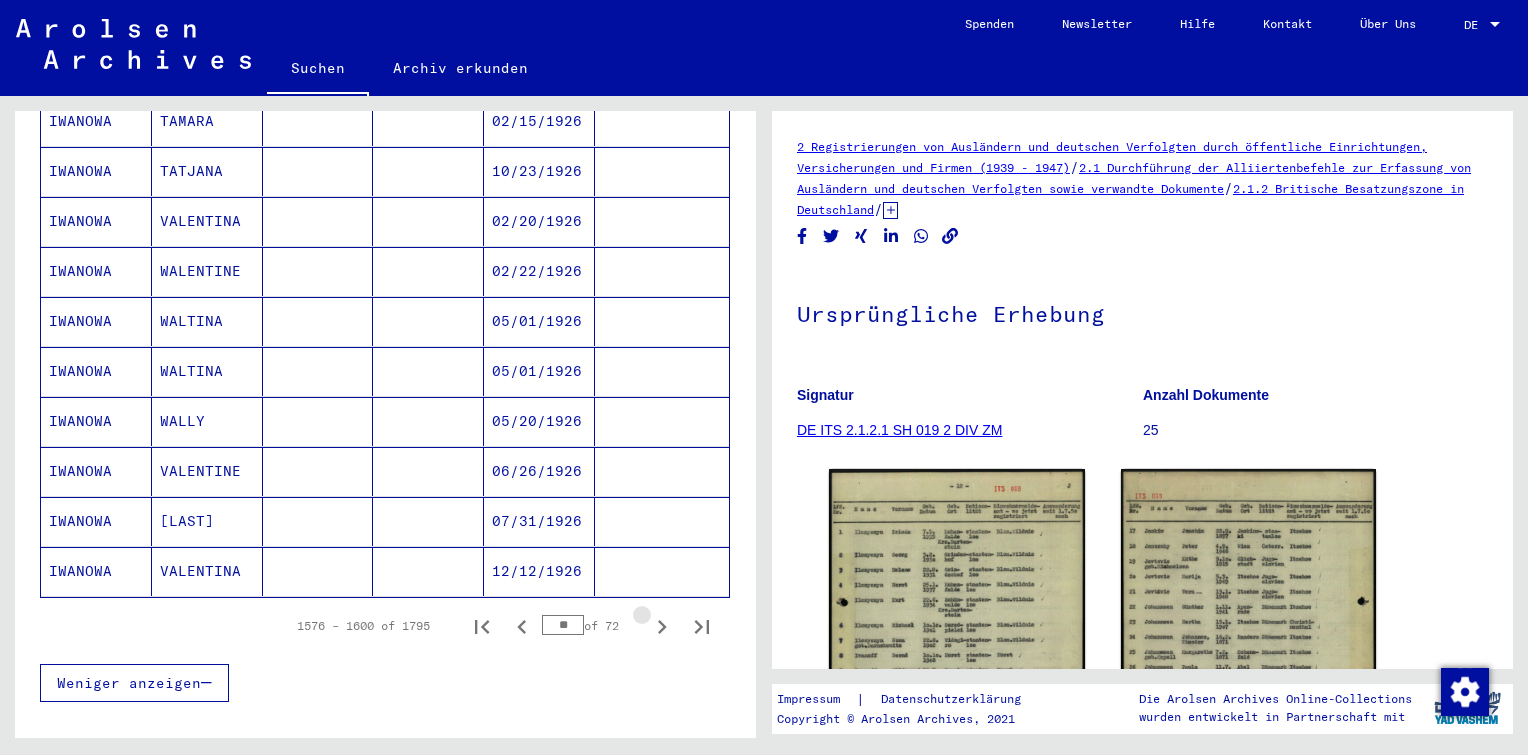click 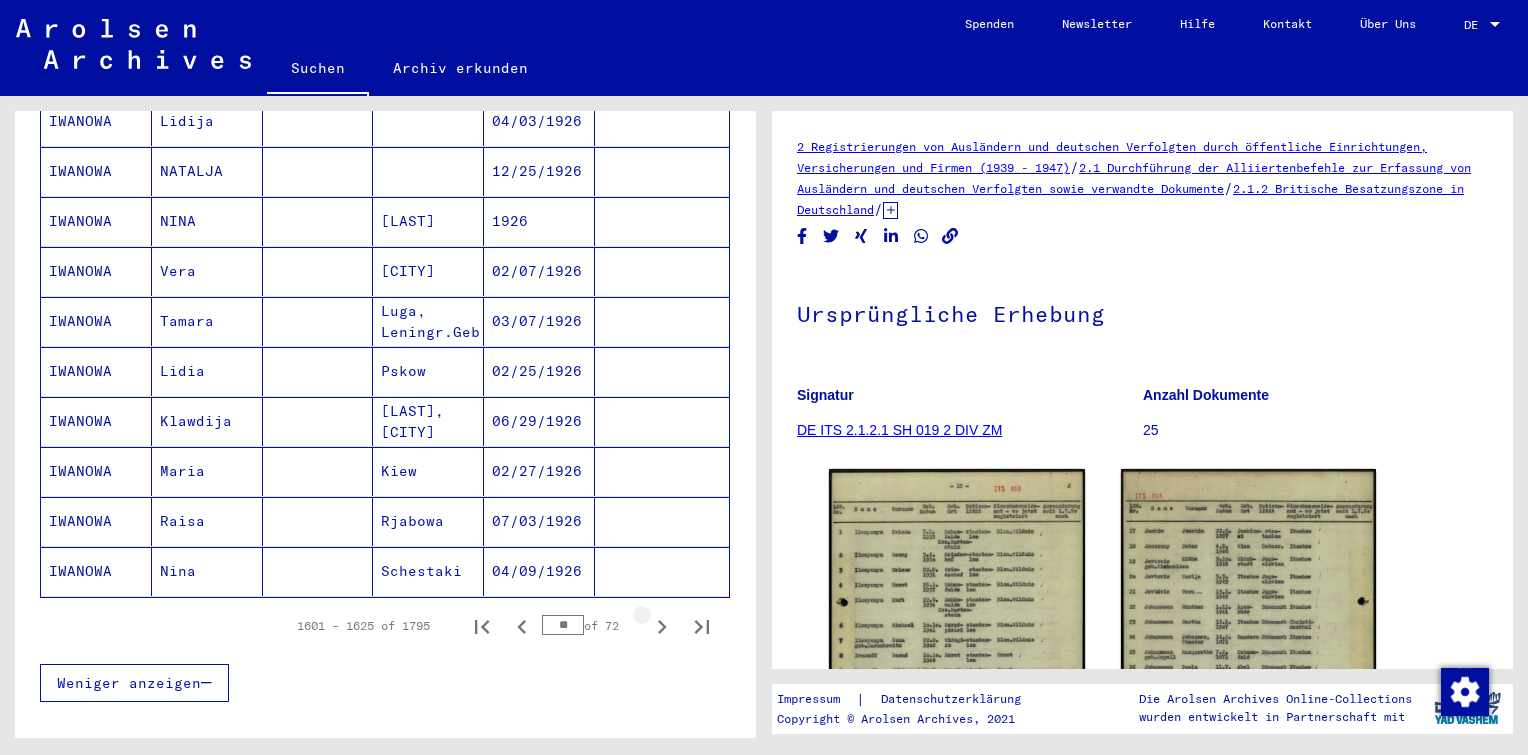 click 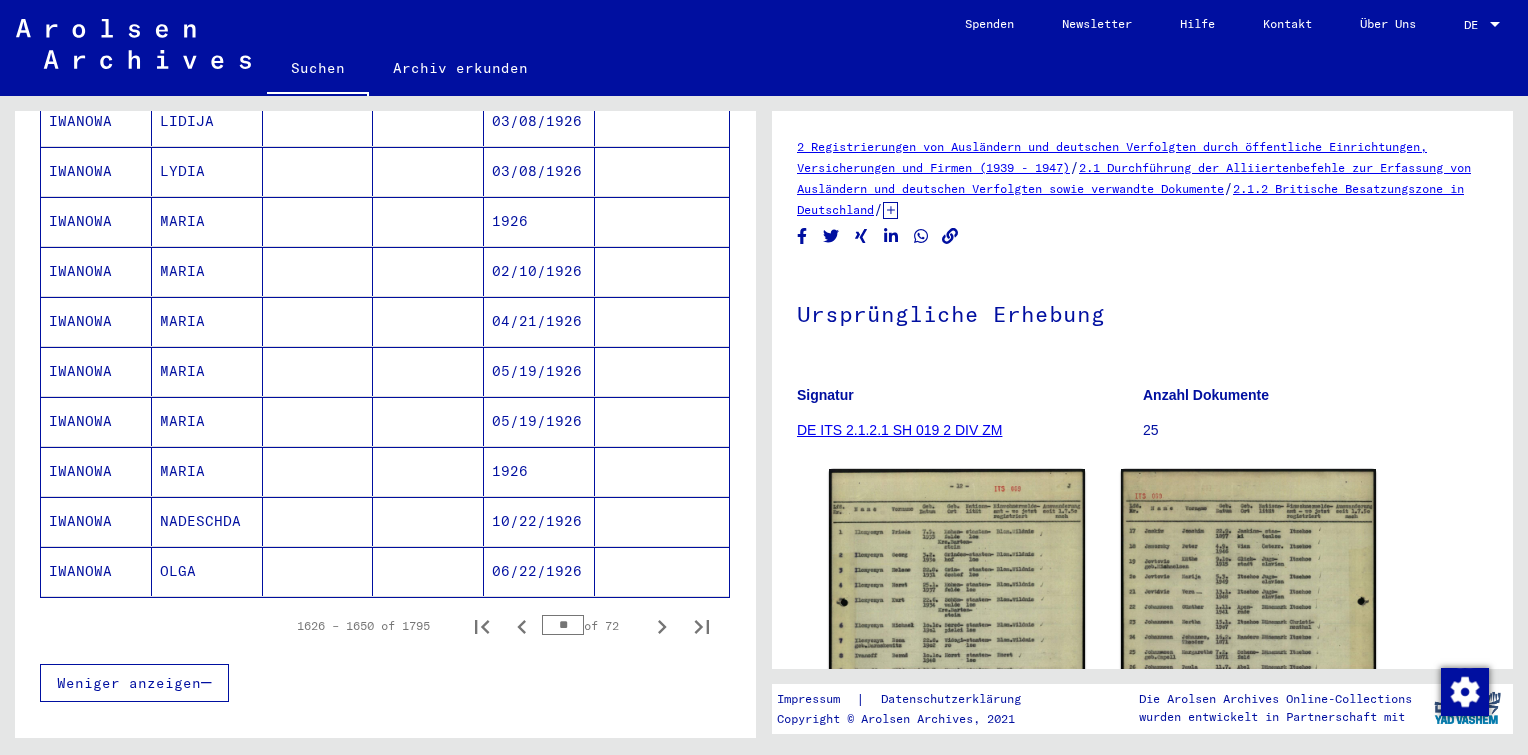 click 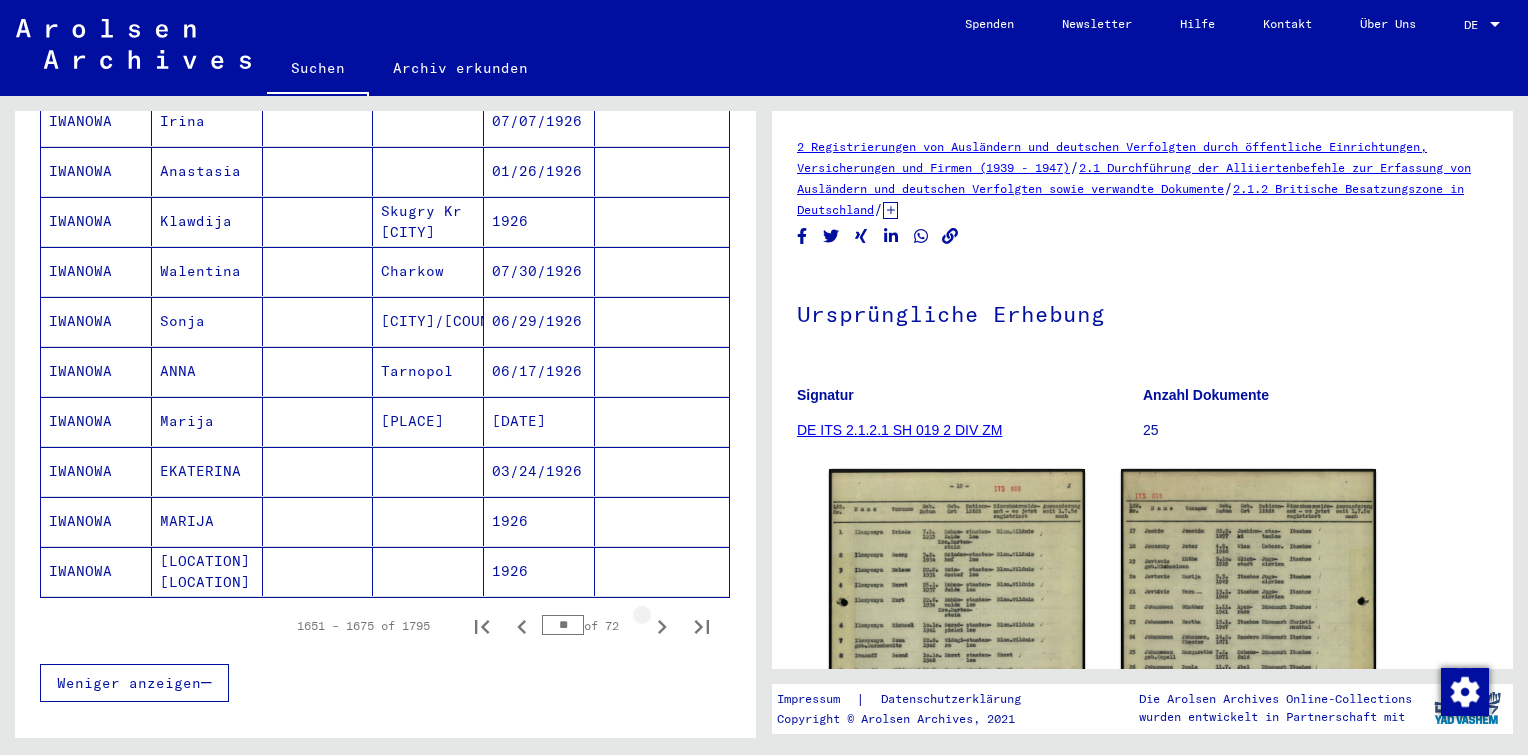 click 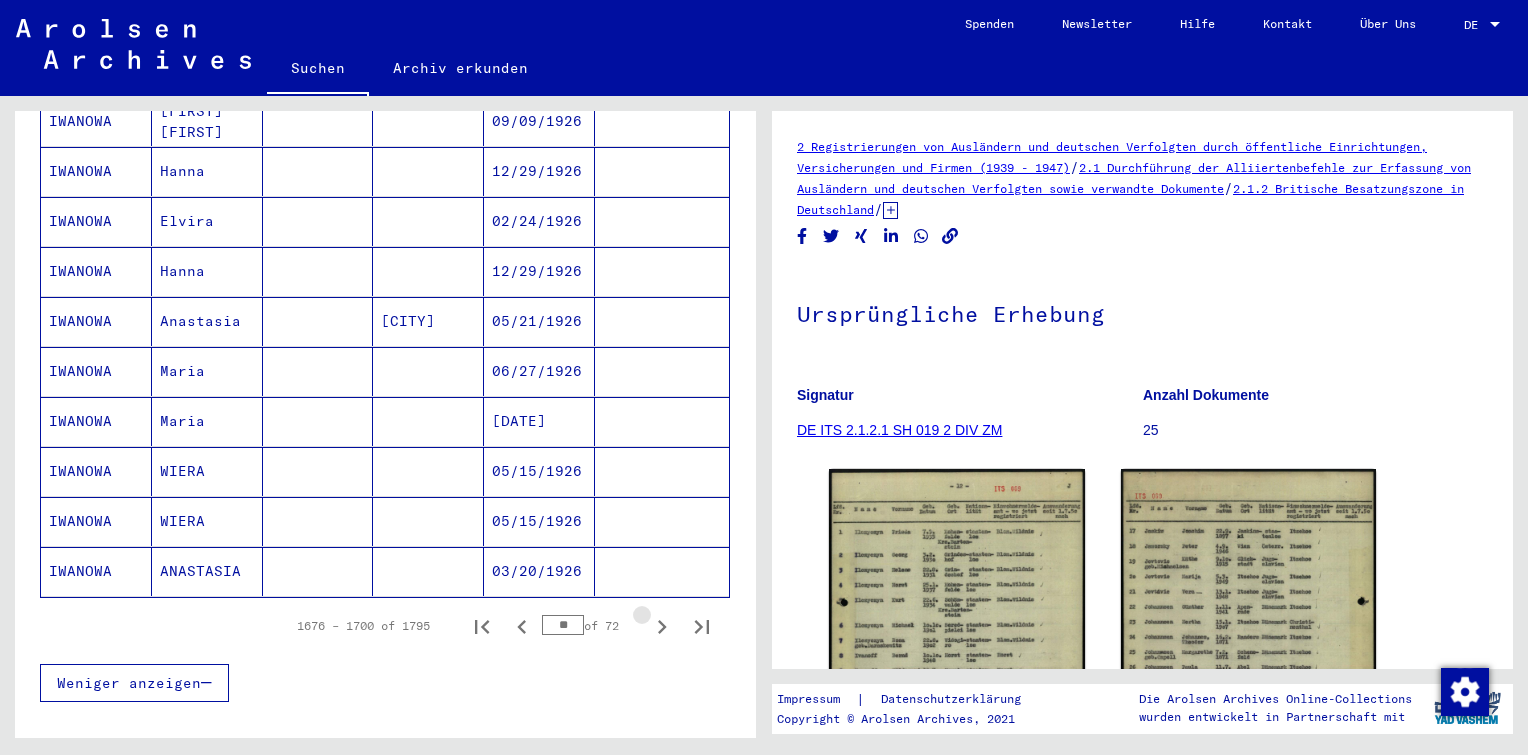 click 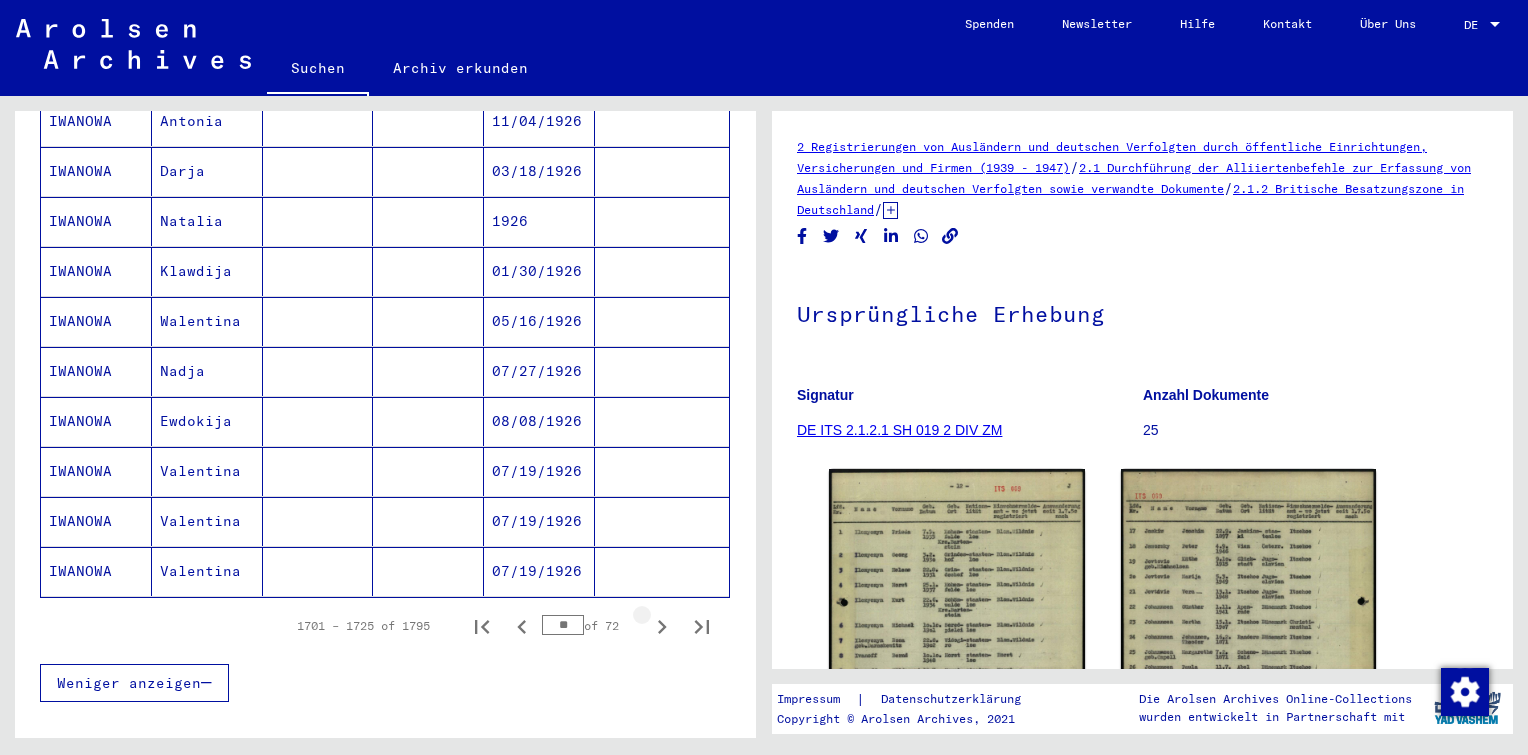 click 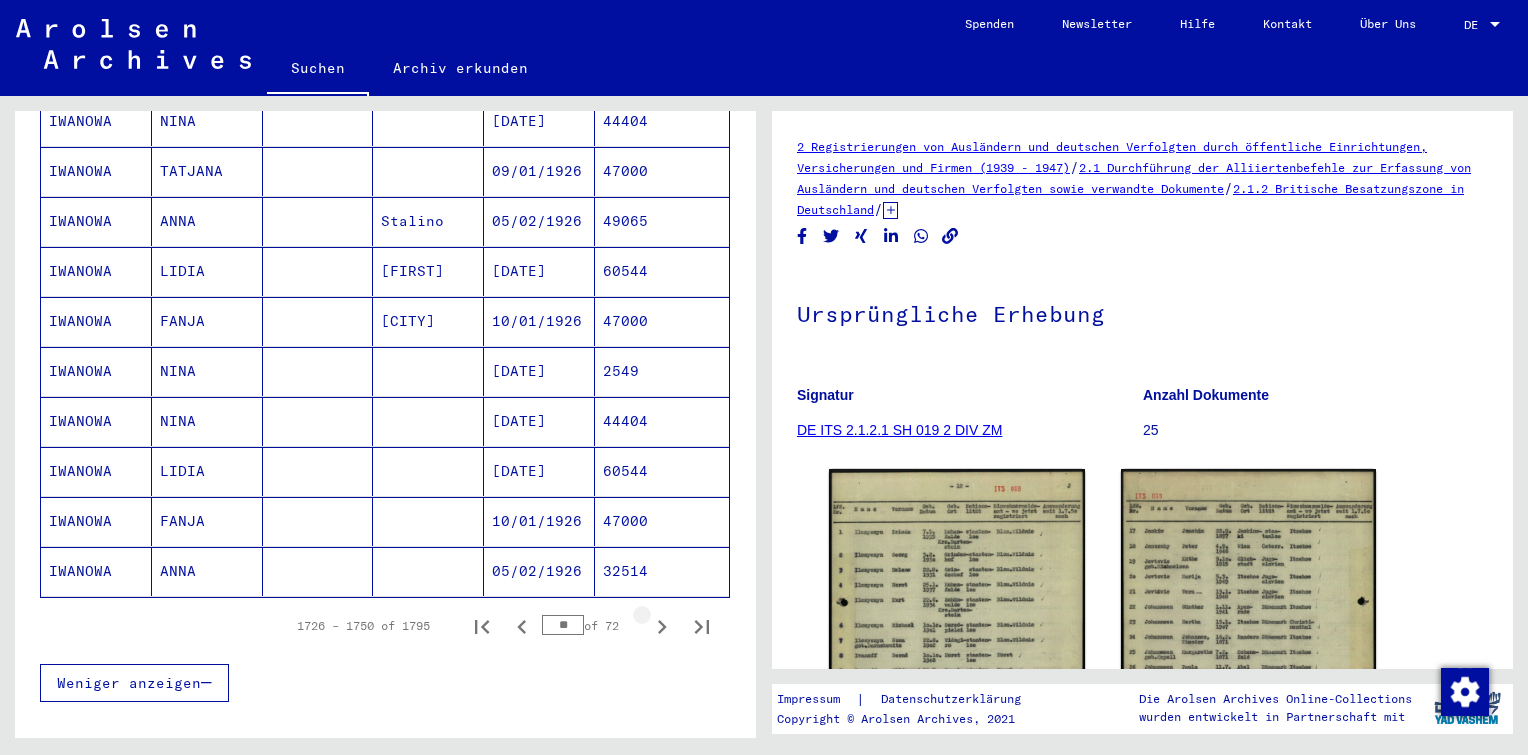 click 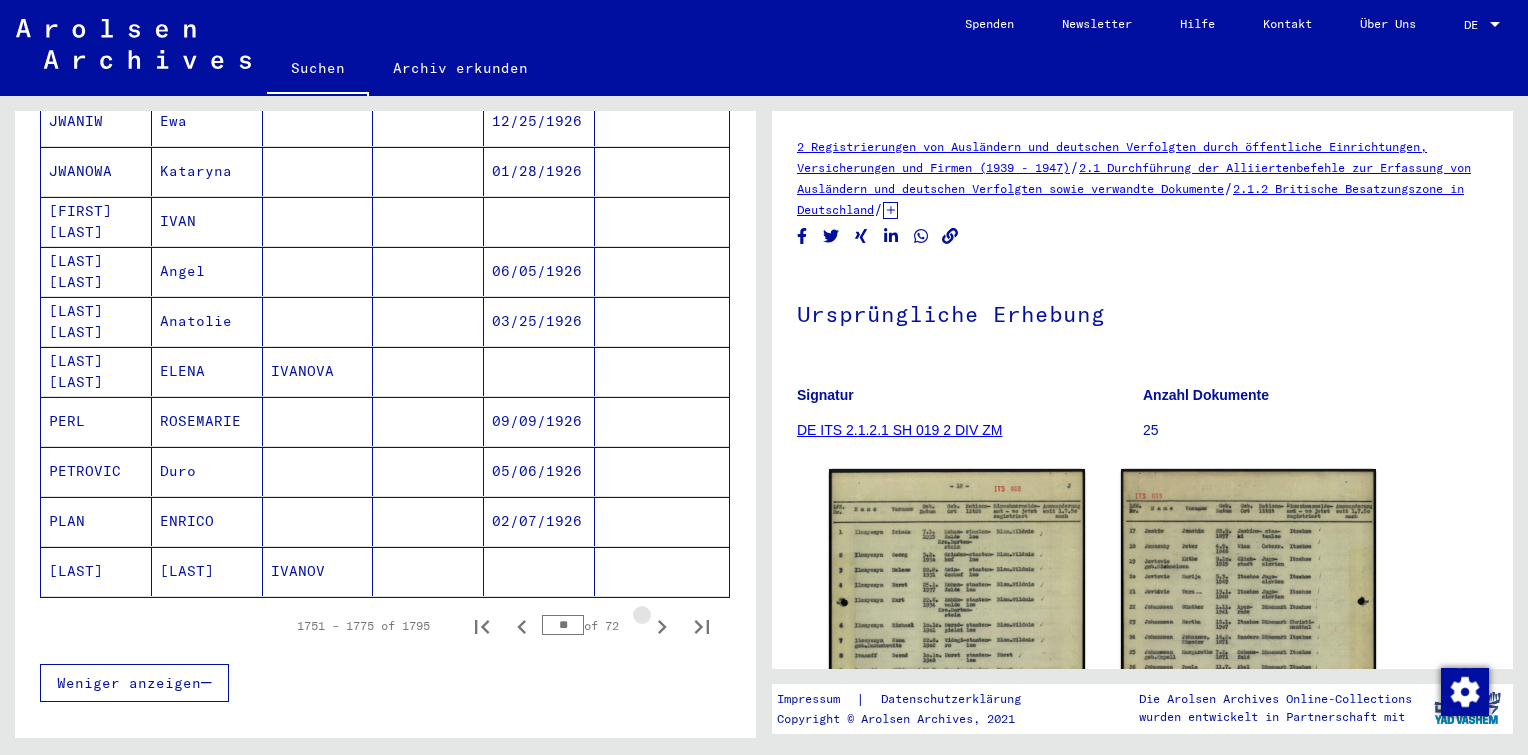 click 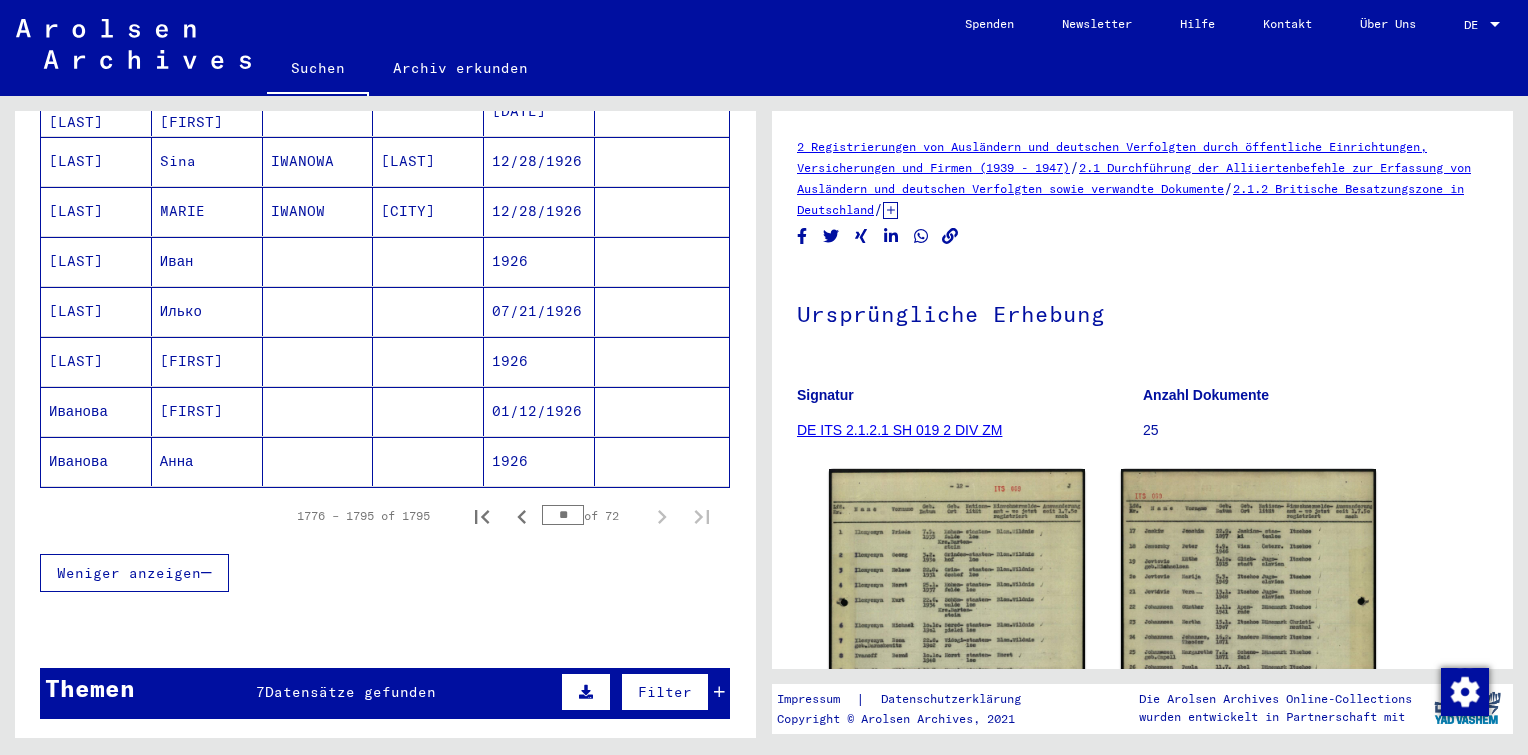 scroll, scrollTop: 944, scrollLeft: 0, axis: vertical 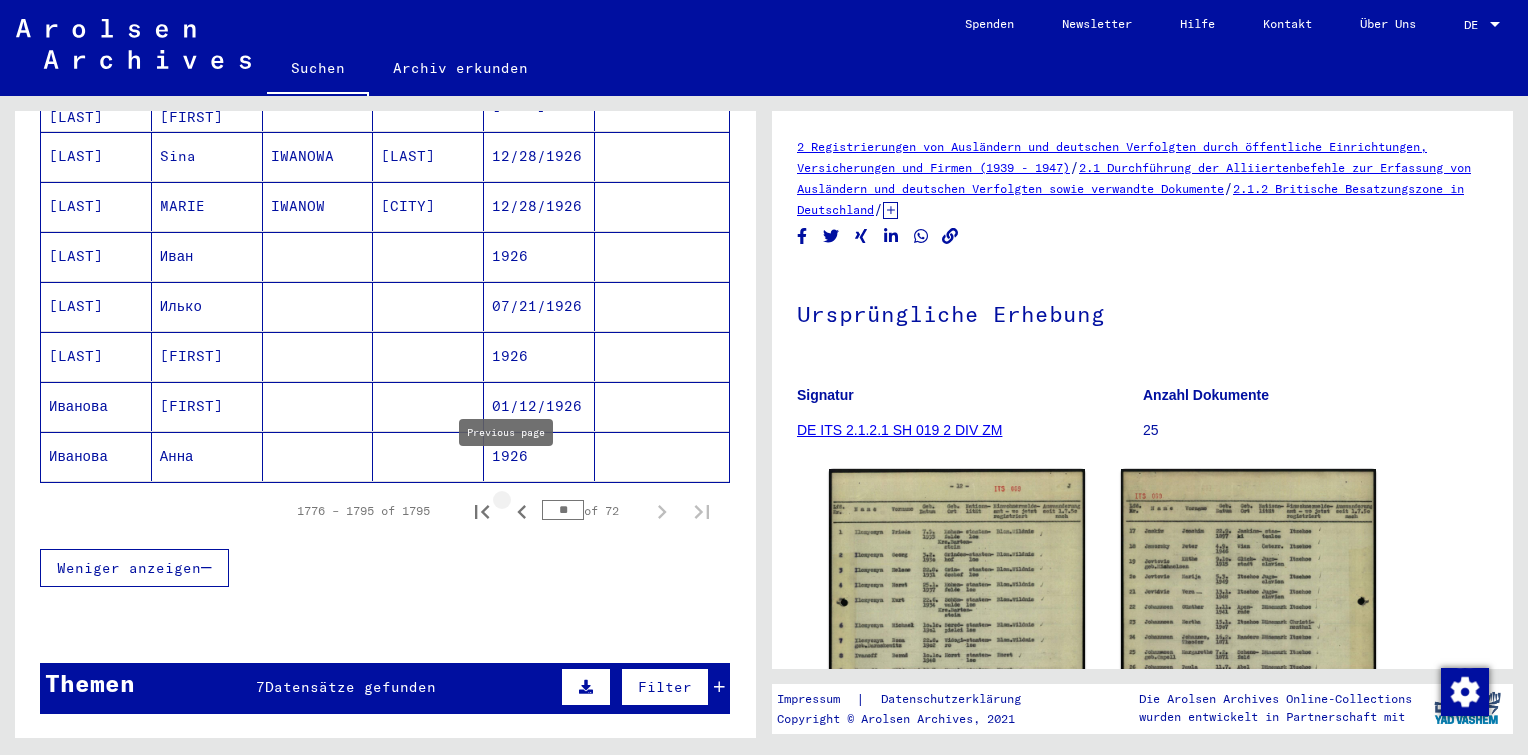 click 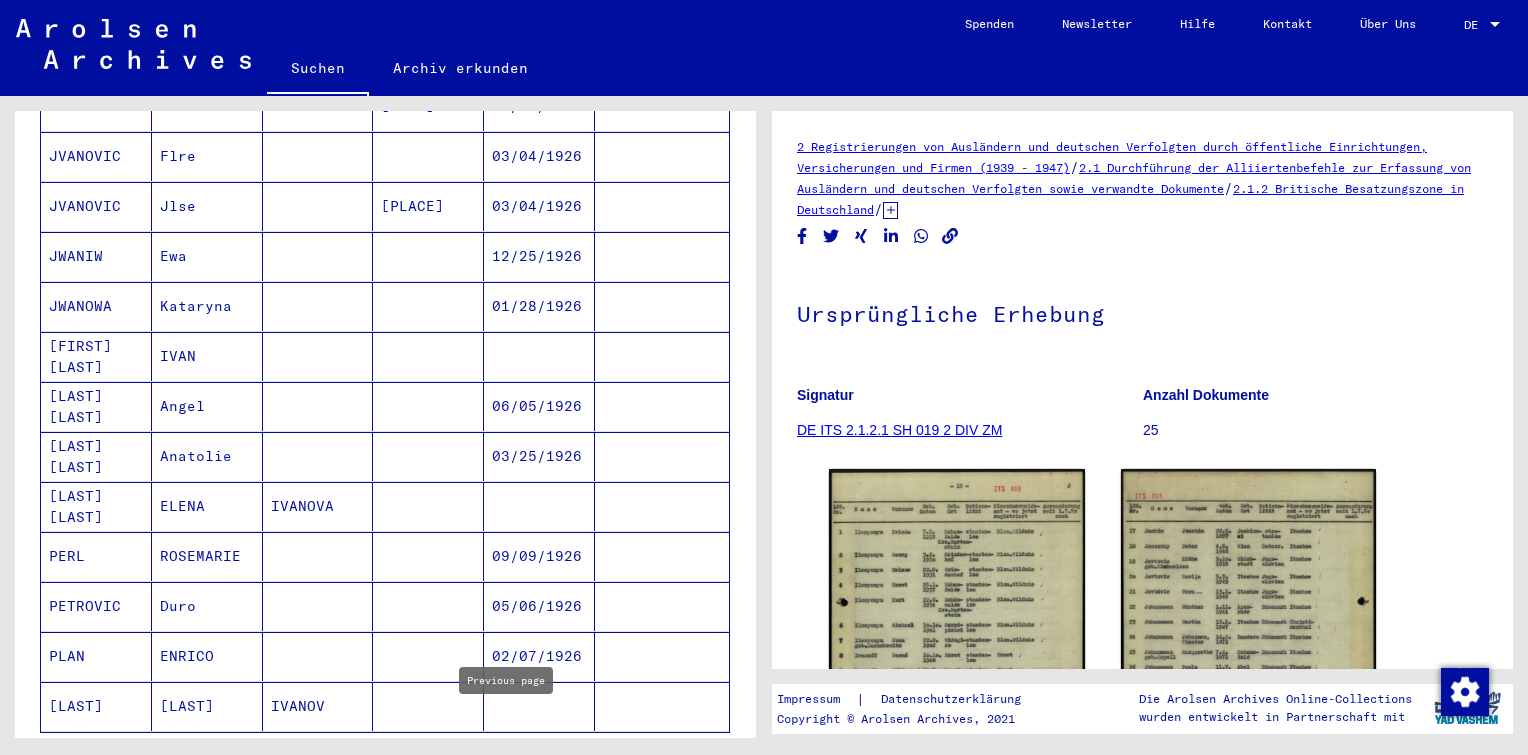 click 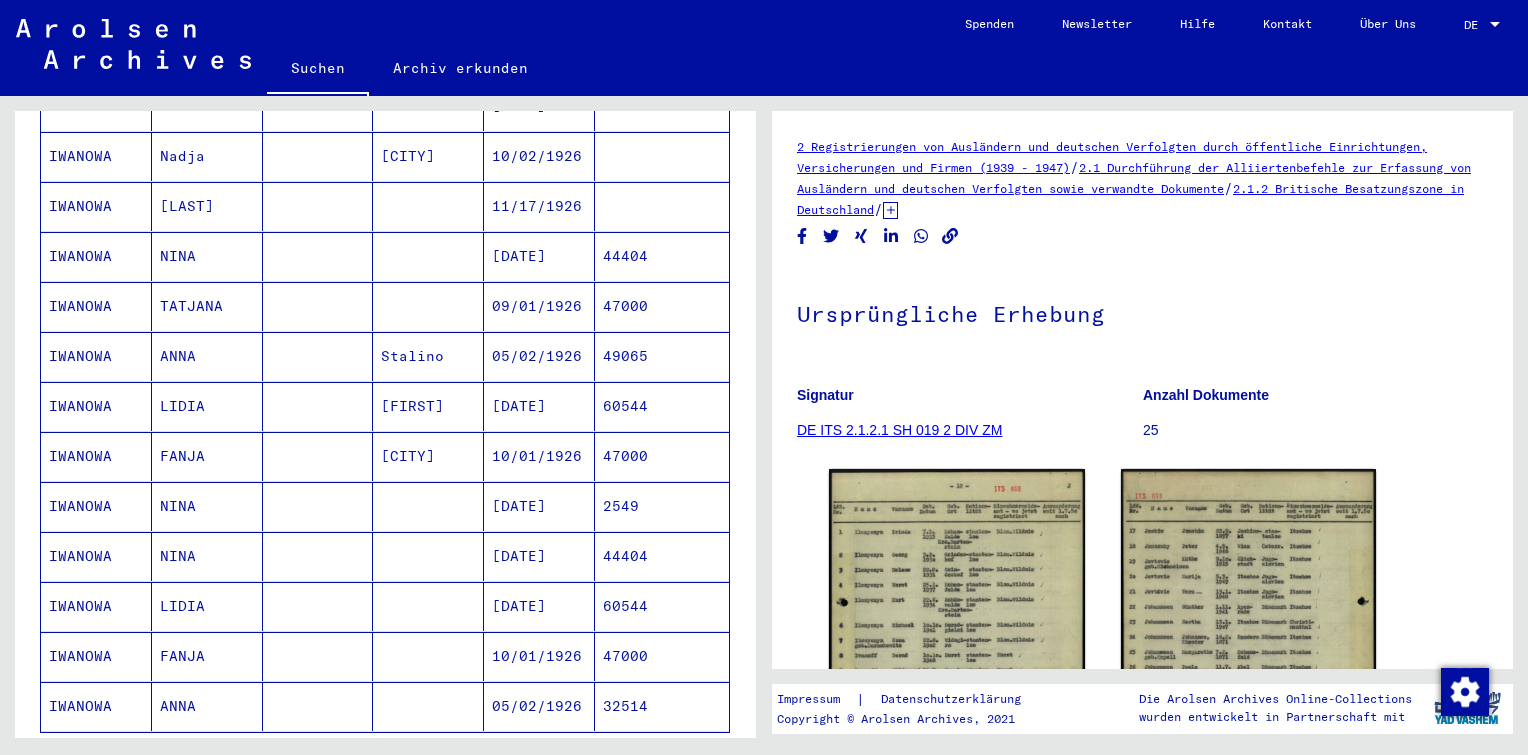 click 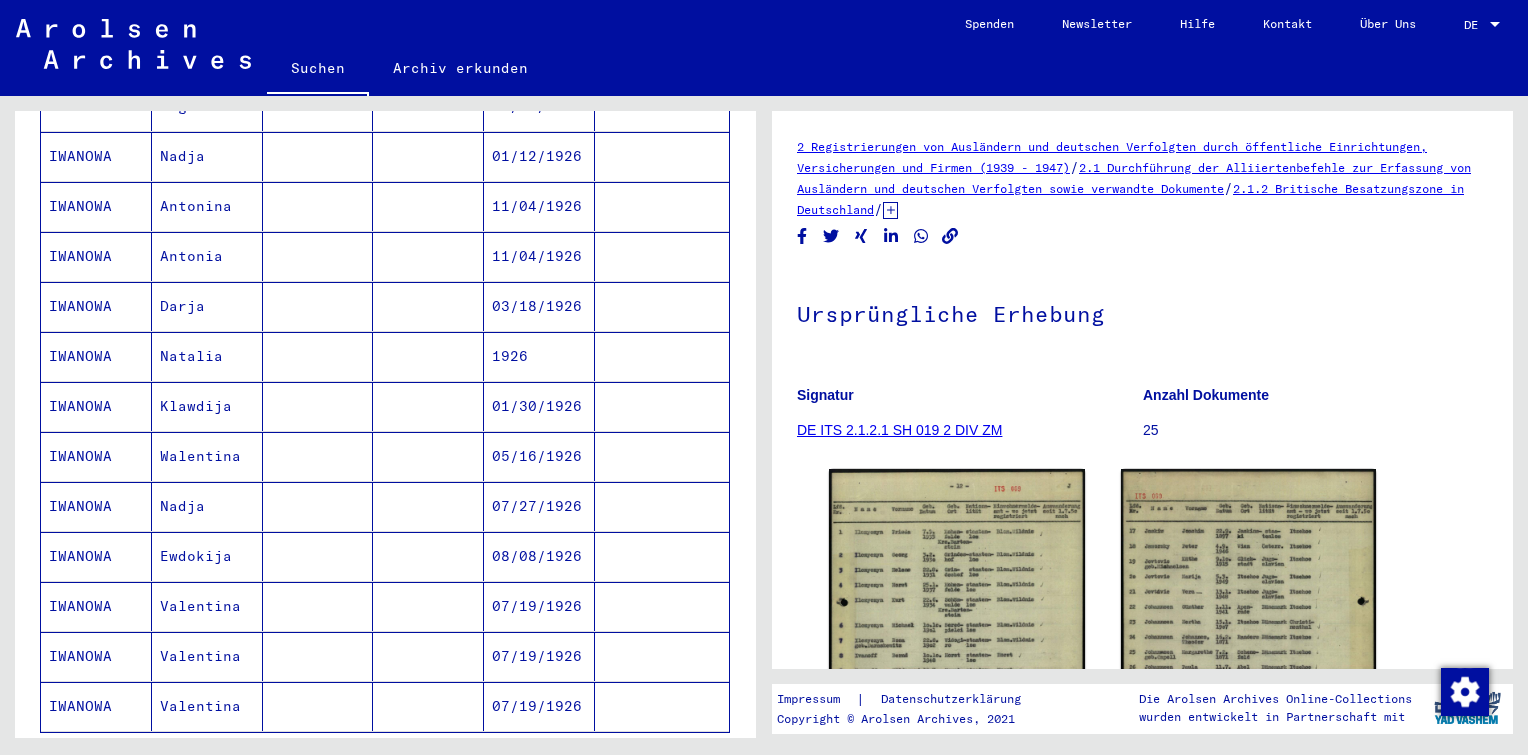 click 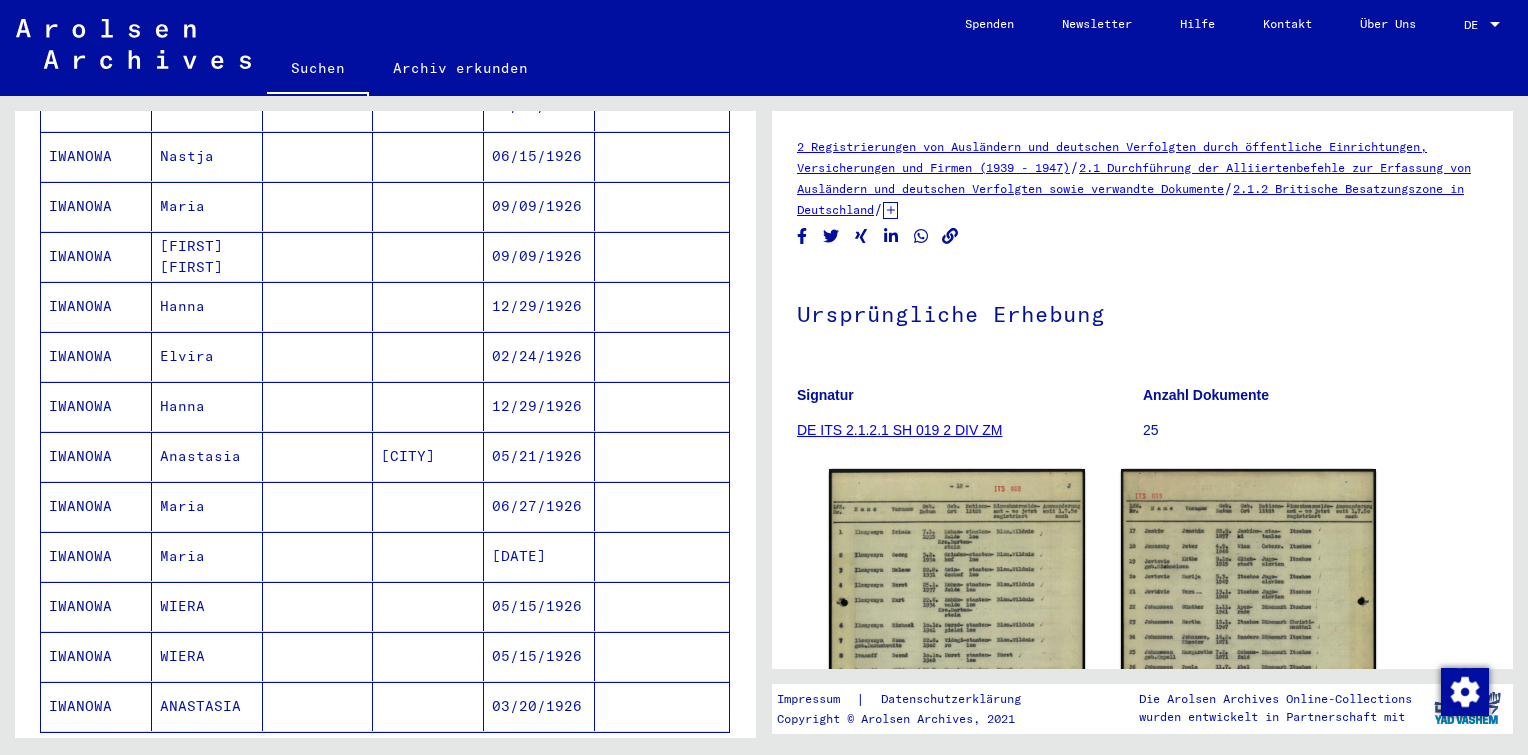 click 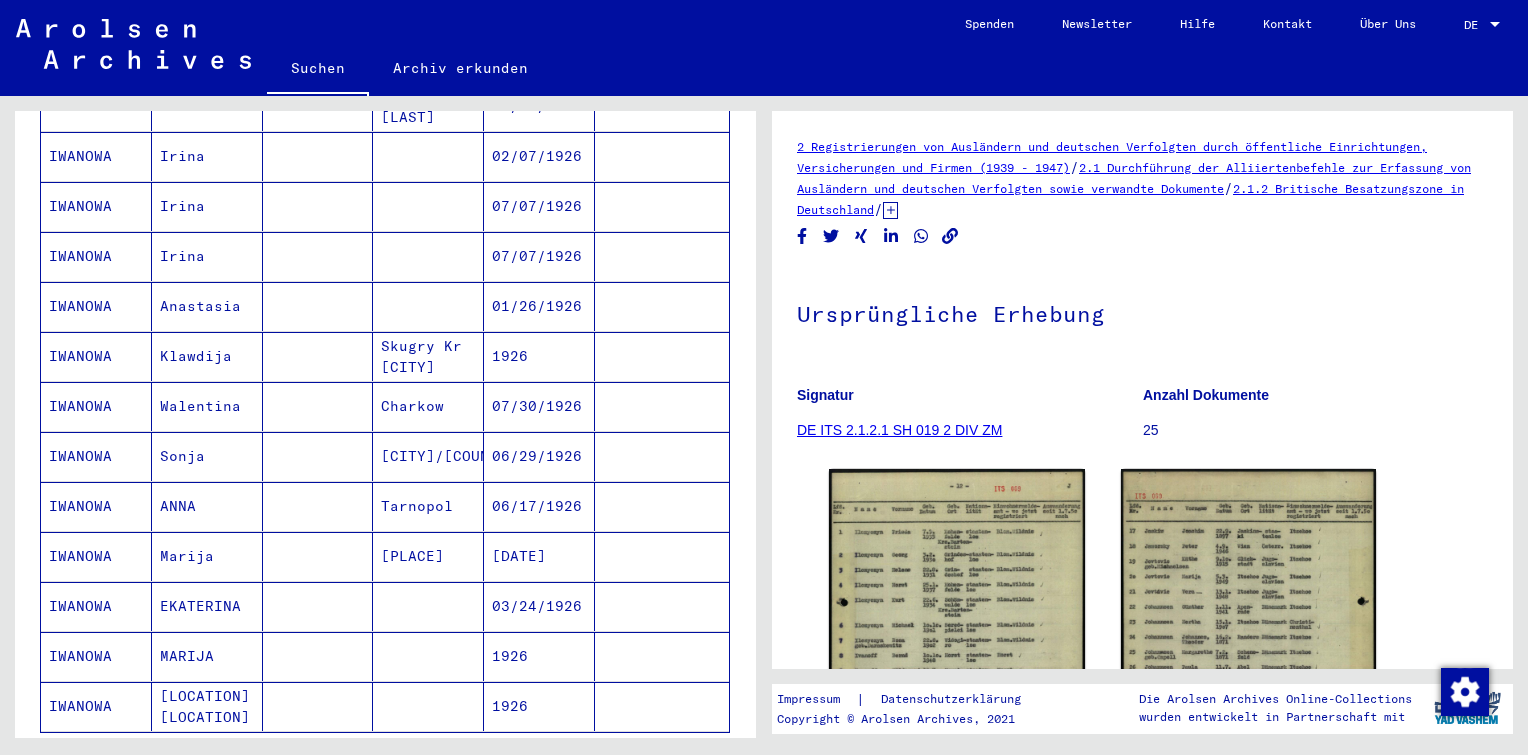 click 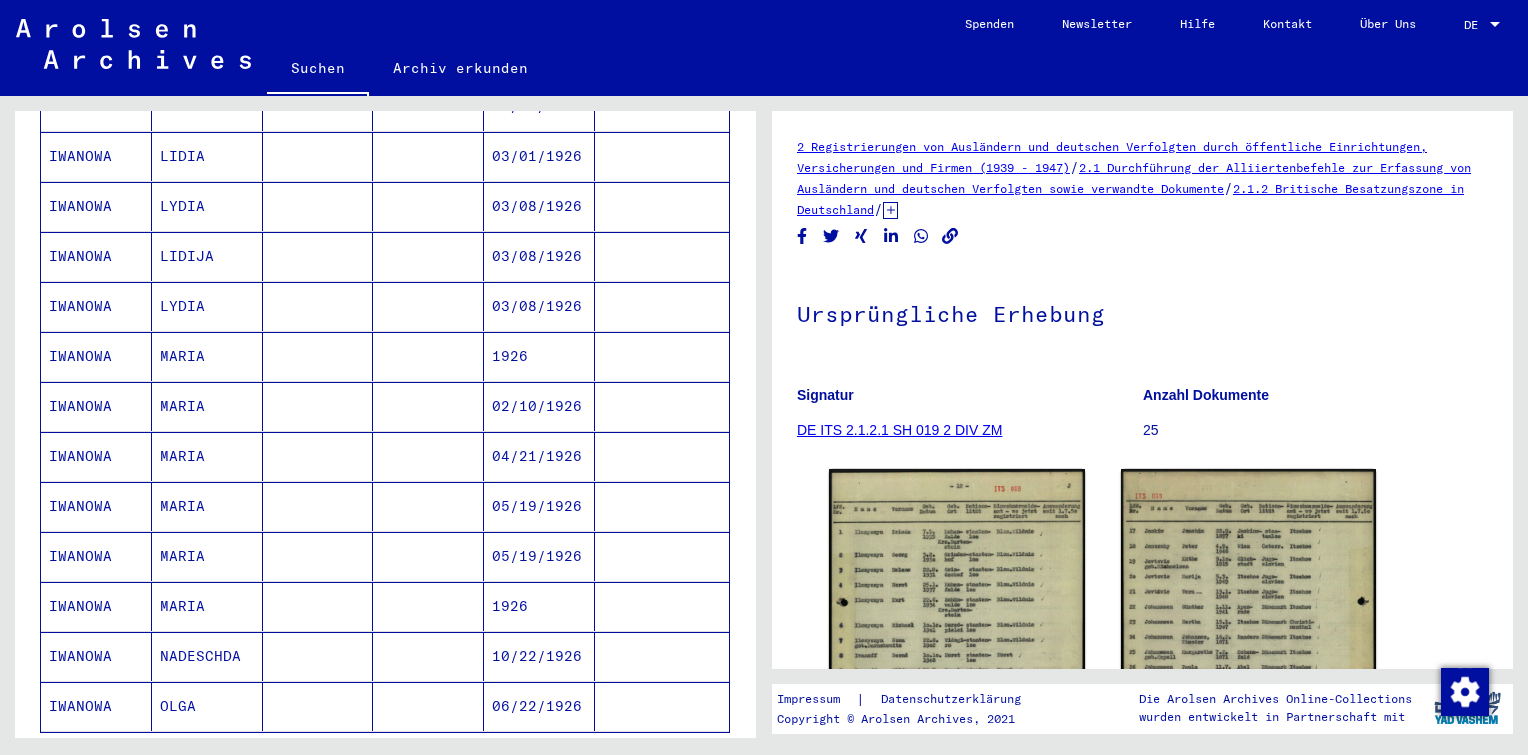 click 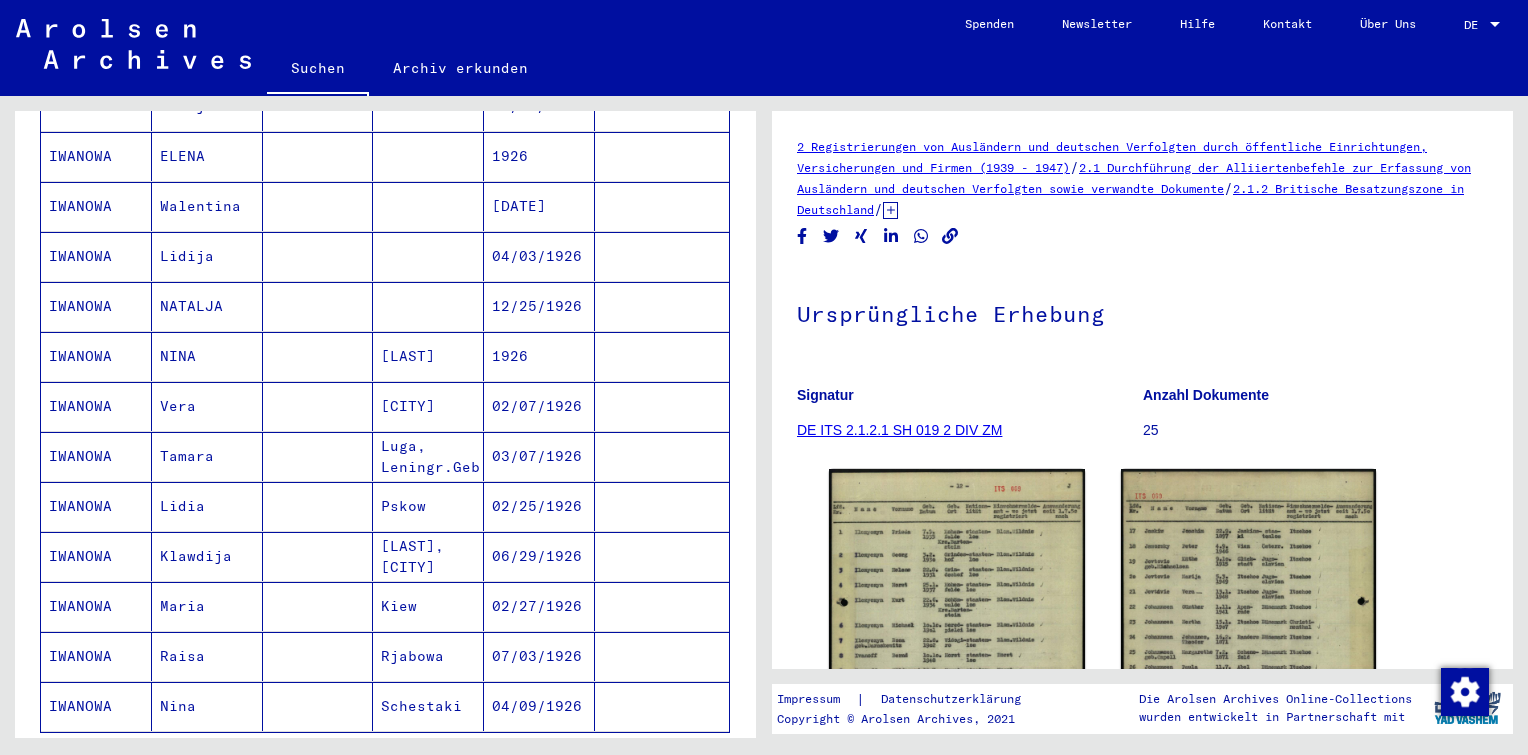click 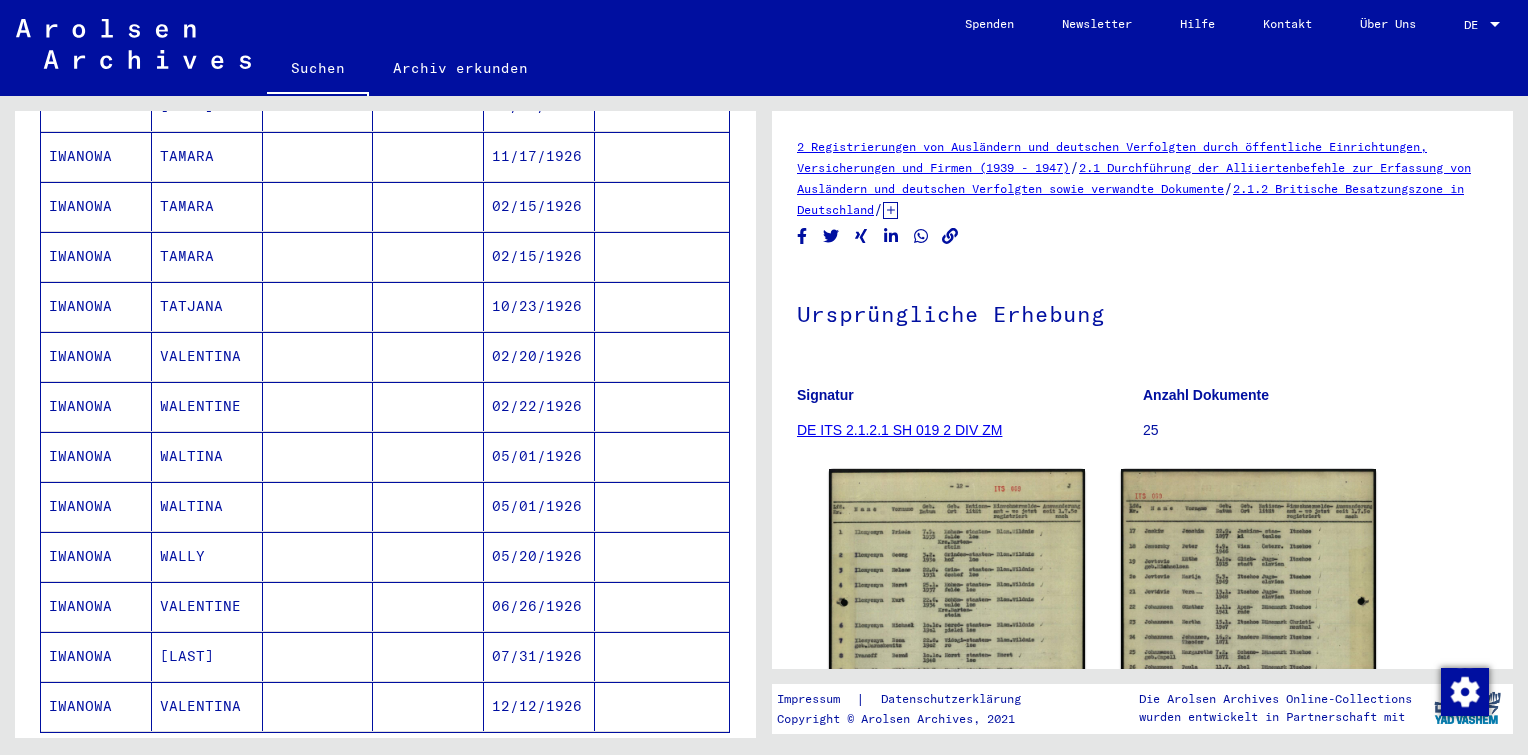 click 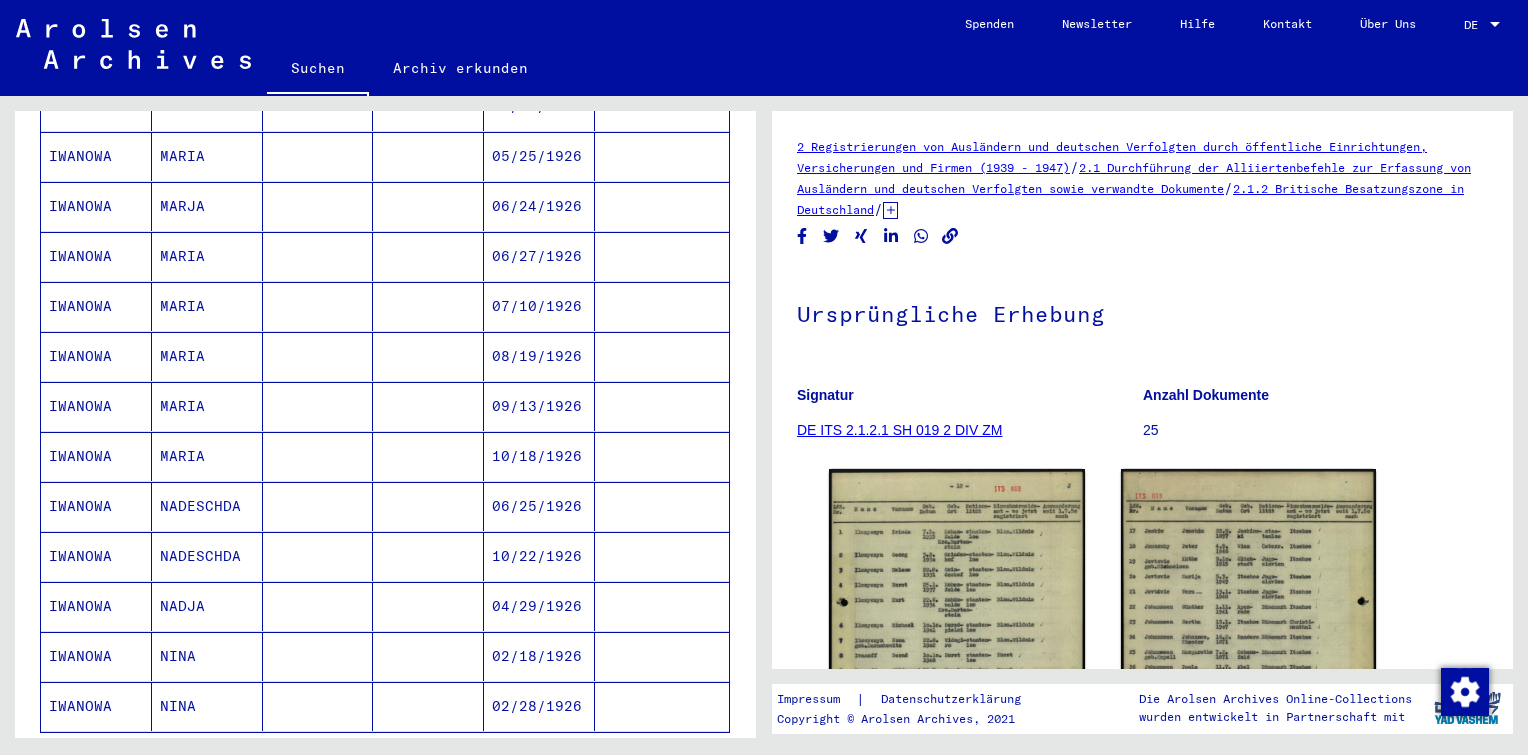 click 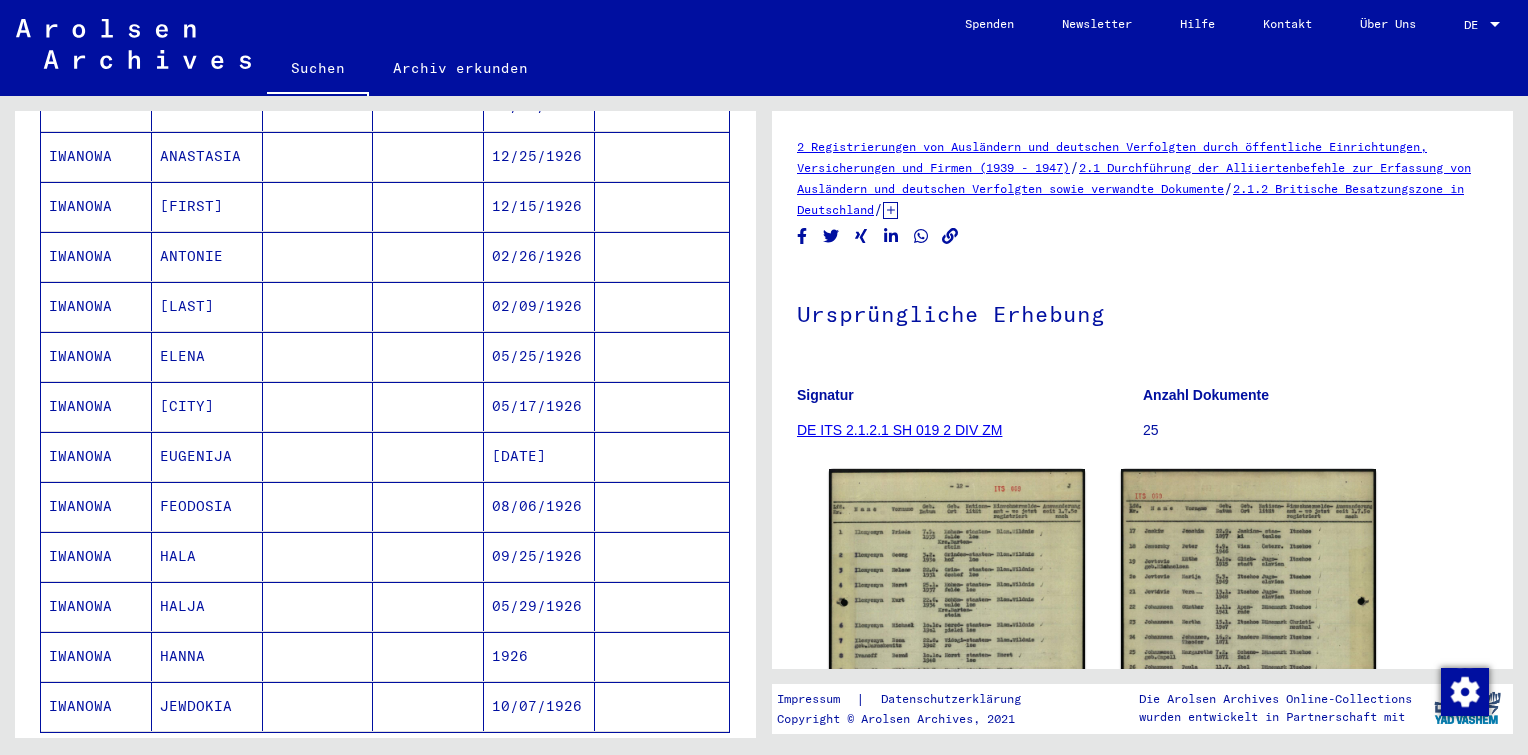 click 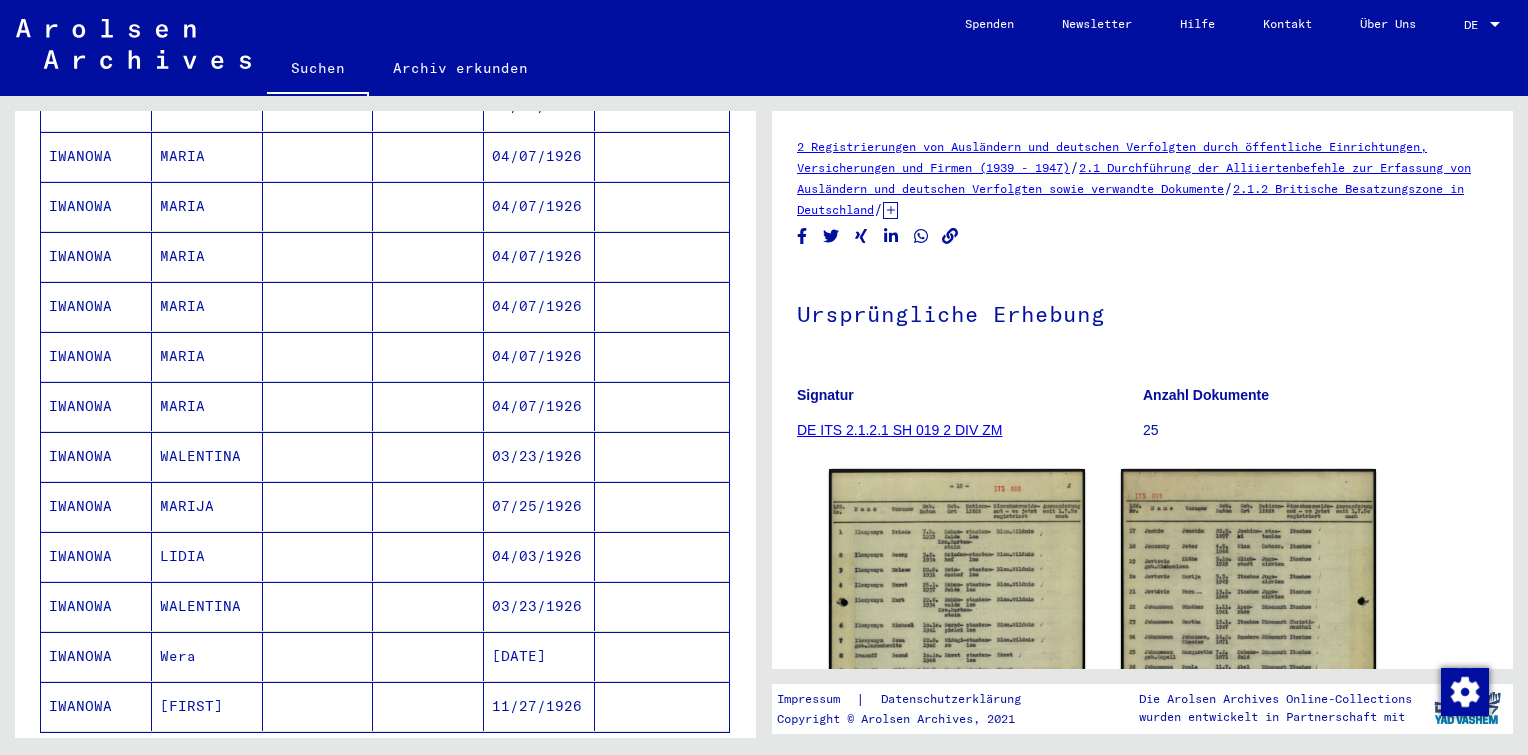 click 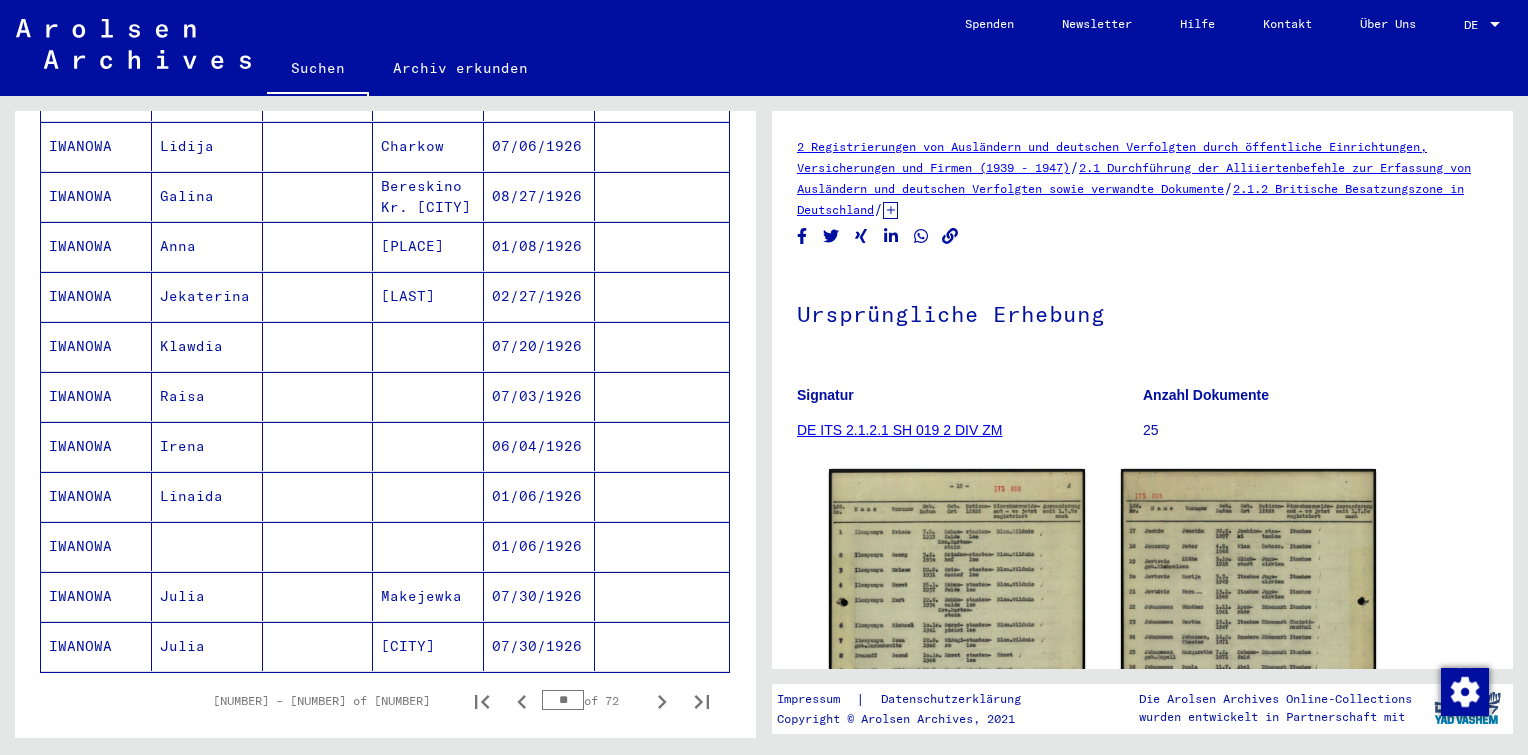 scroll, scrollTop: 1008, scrollLeft: 0, axis: vertical 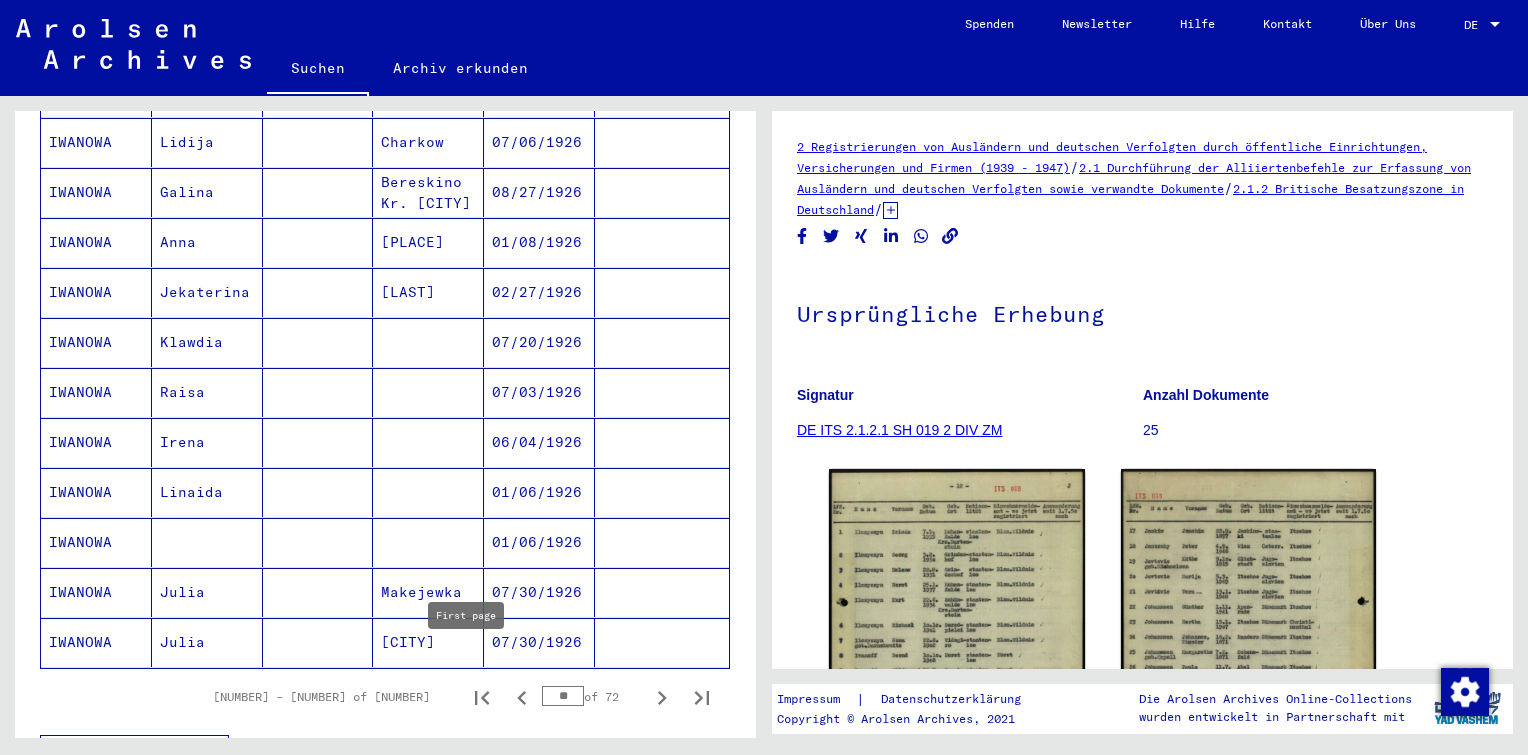 click 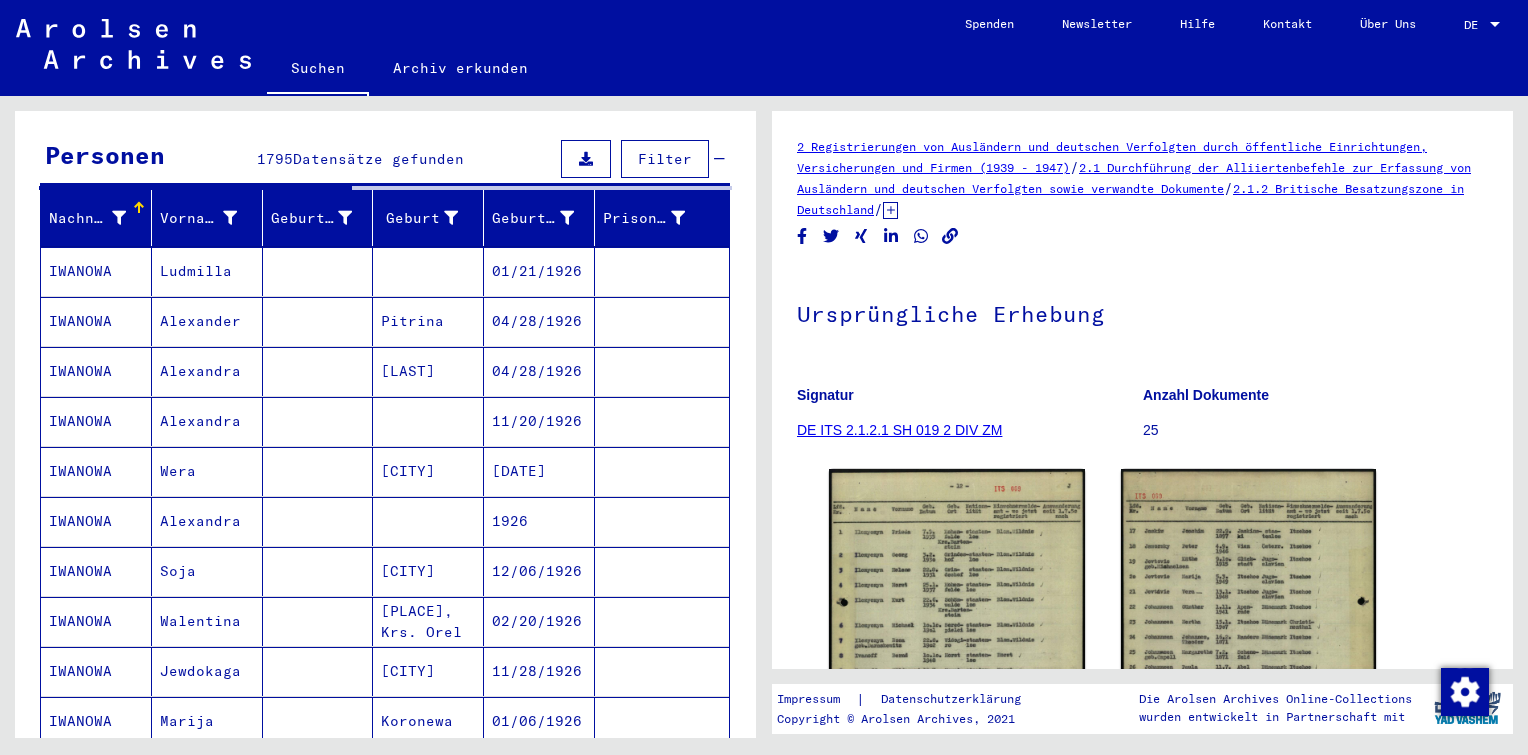 scroll, scrollTop: 0, scrollLeft: 0, axis: both 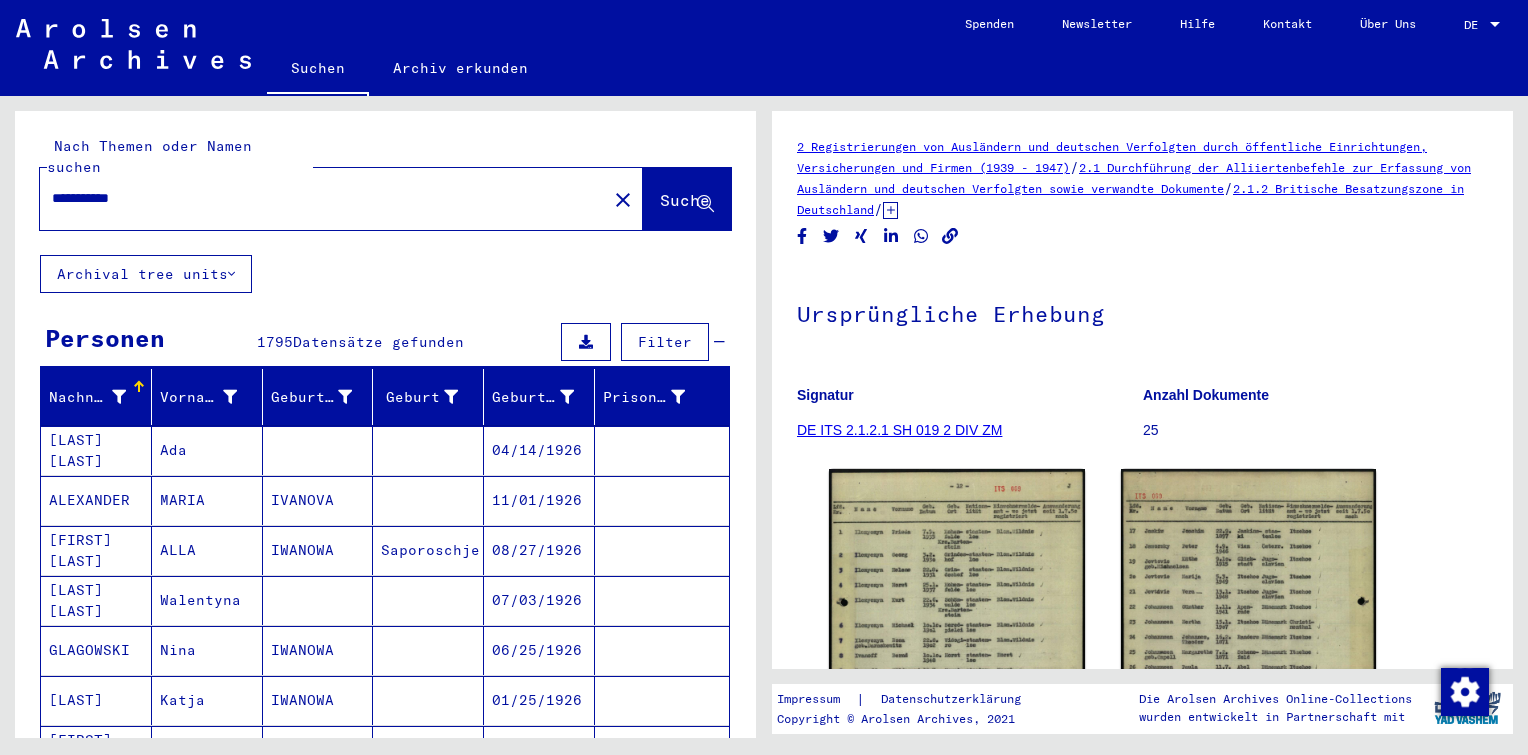 click on "**********" at bounding box center [323, 198] 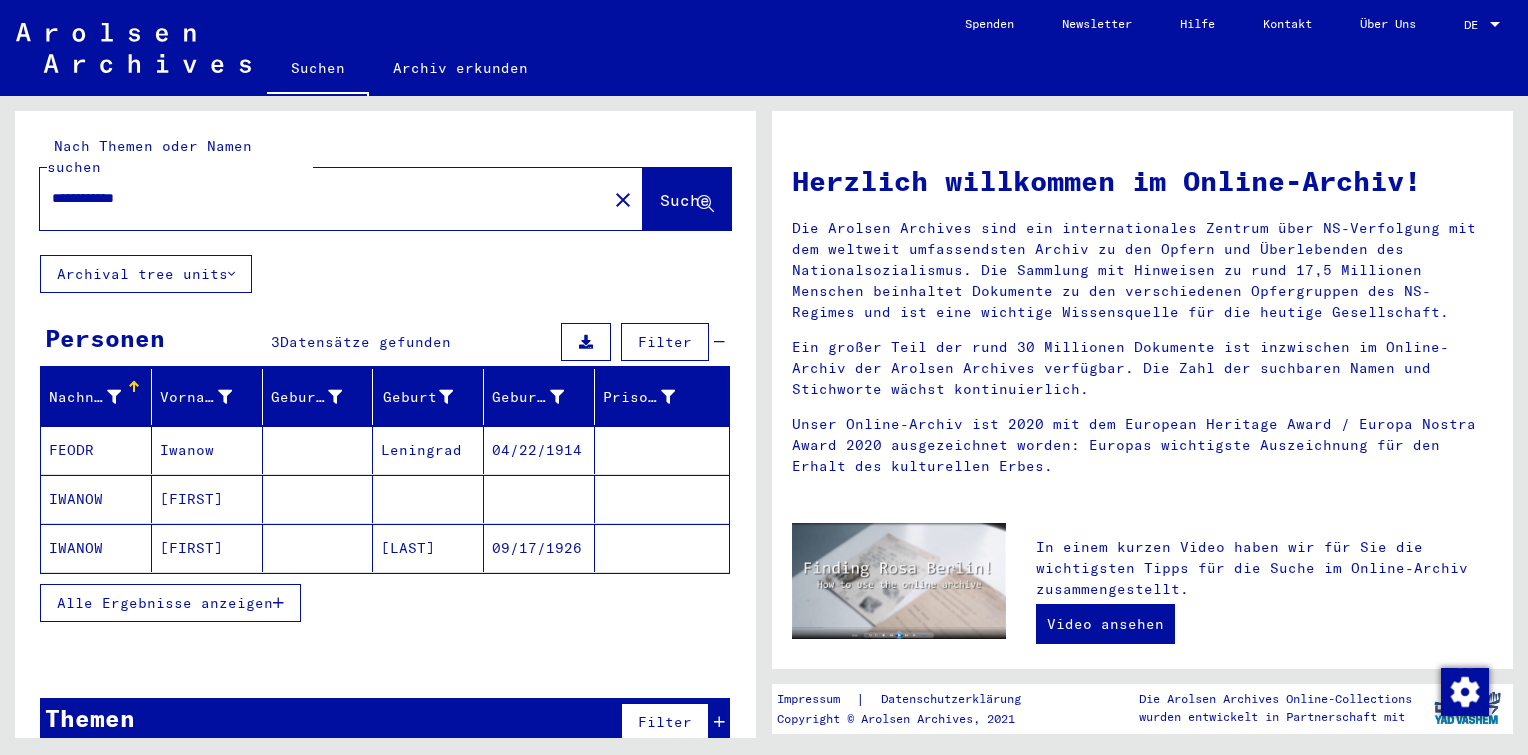 click on "Iwanow" at bounding box center (207, 499) 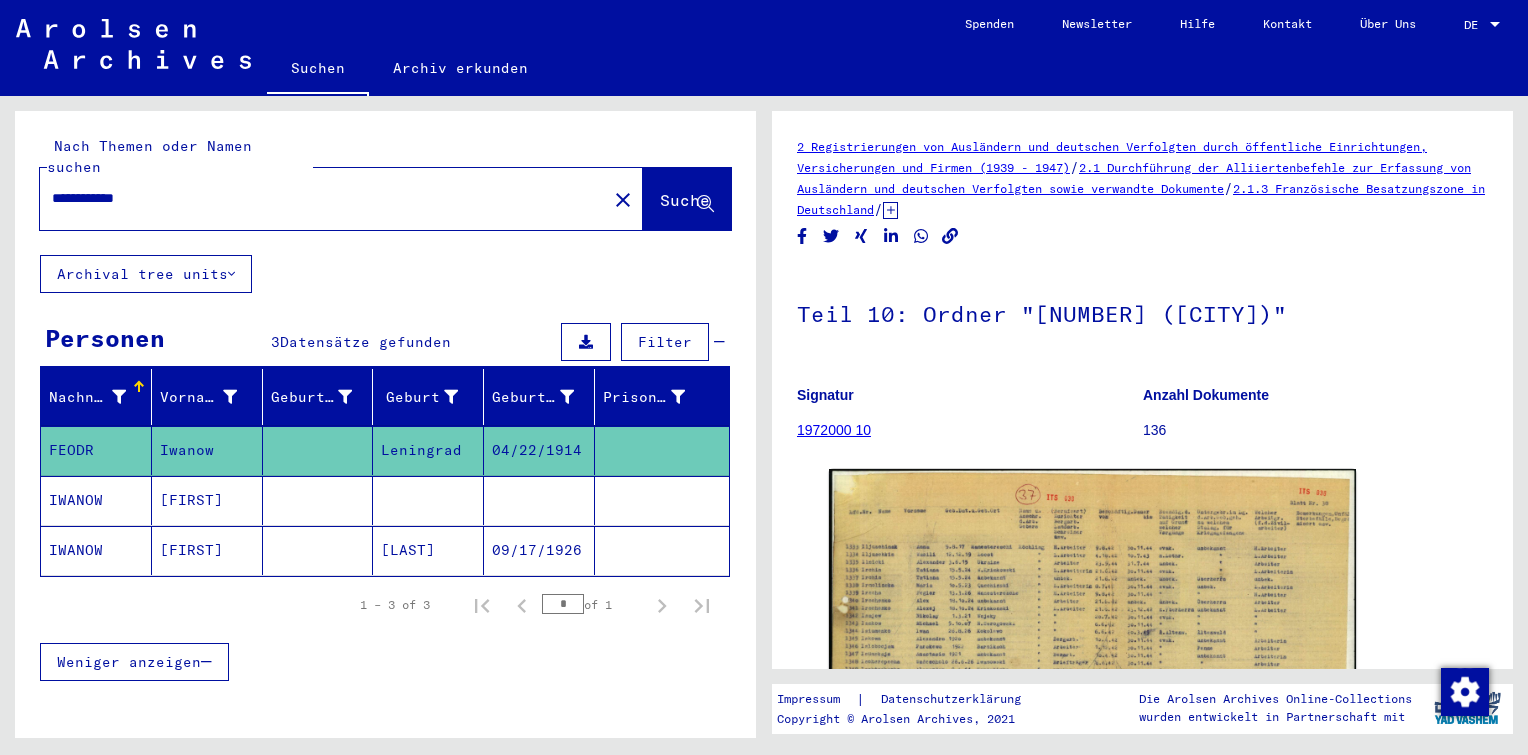 scroll, scrollTop: 0, scrollLeft: 0, axis: both 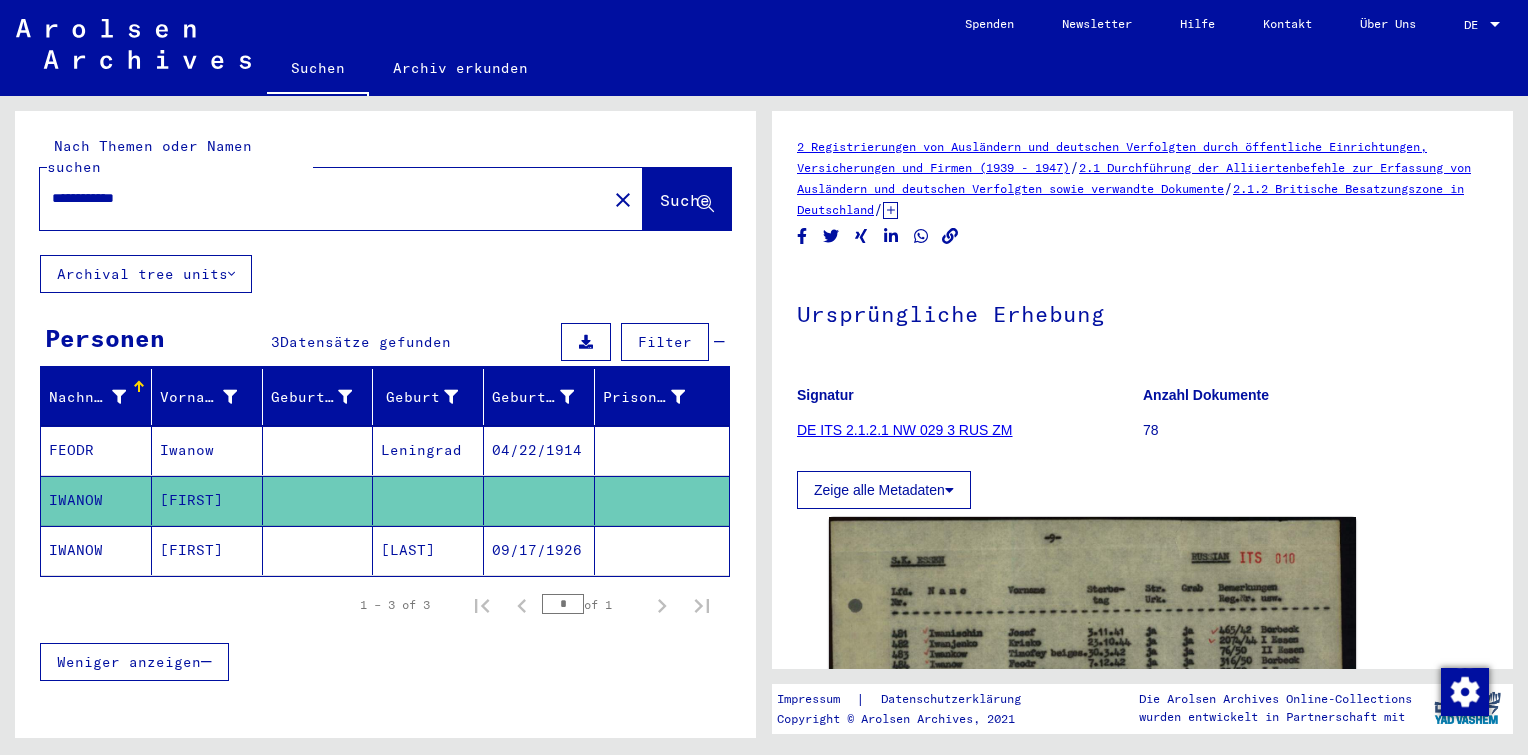 drag, startPoint x: 193, startPoint y: 184, endPoint x: 0, endPoint y: 203, distance: 193.93298 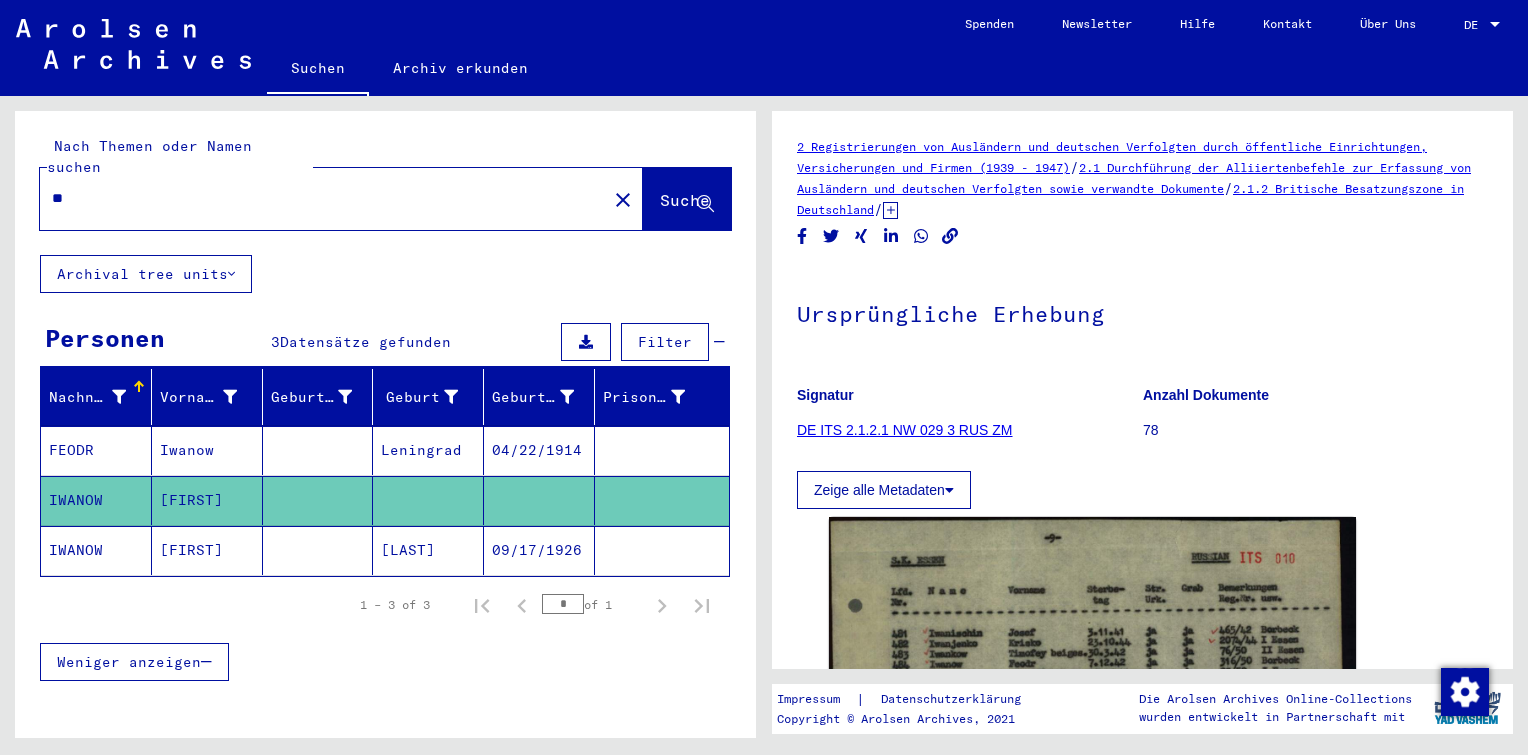 type on "*" 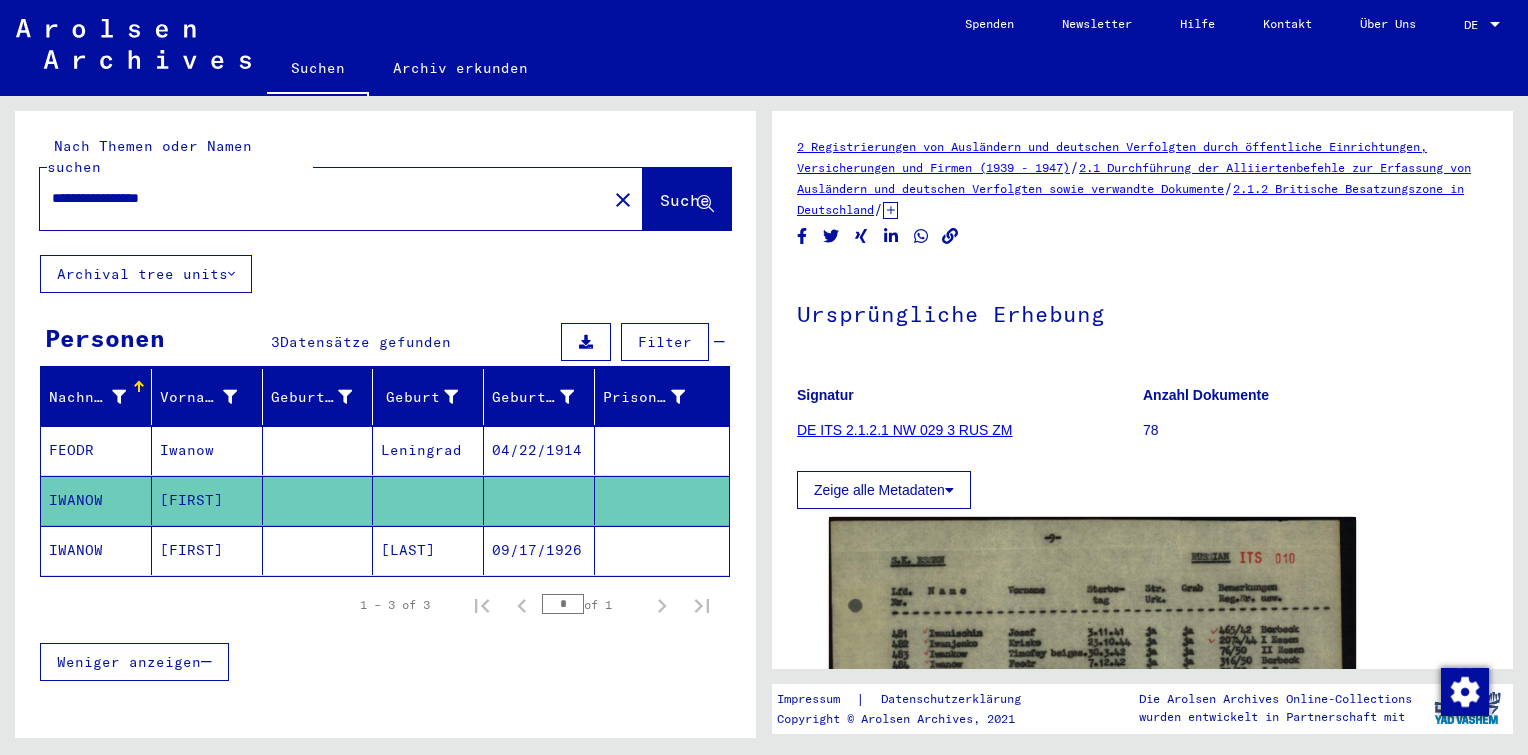 type on "**********" 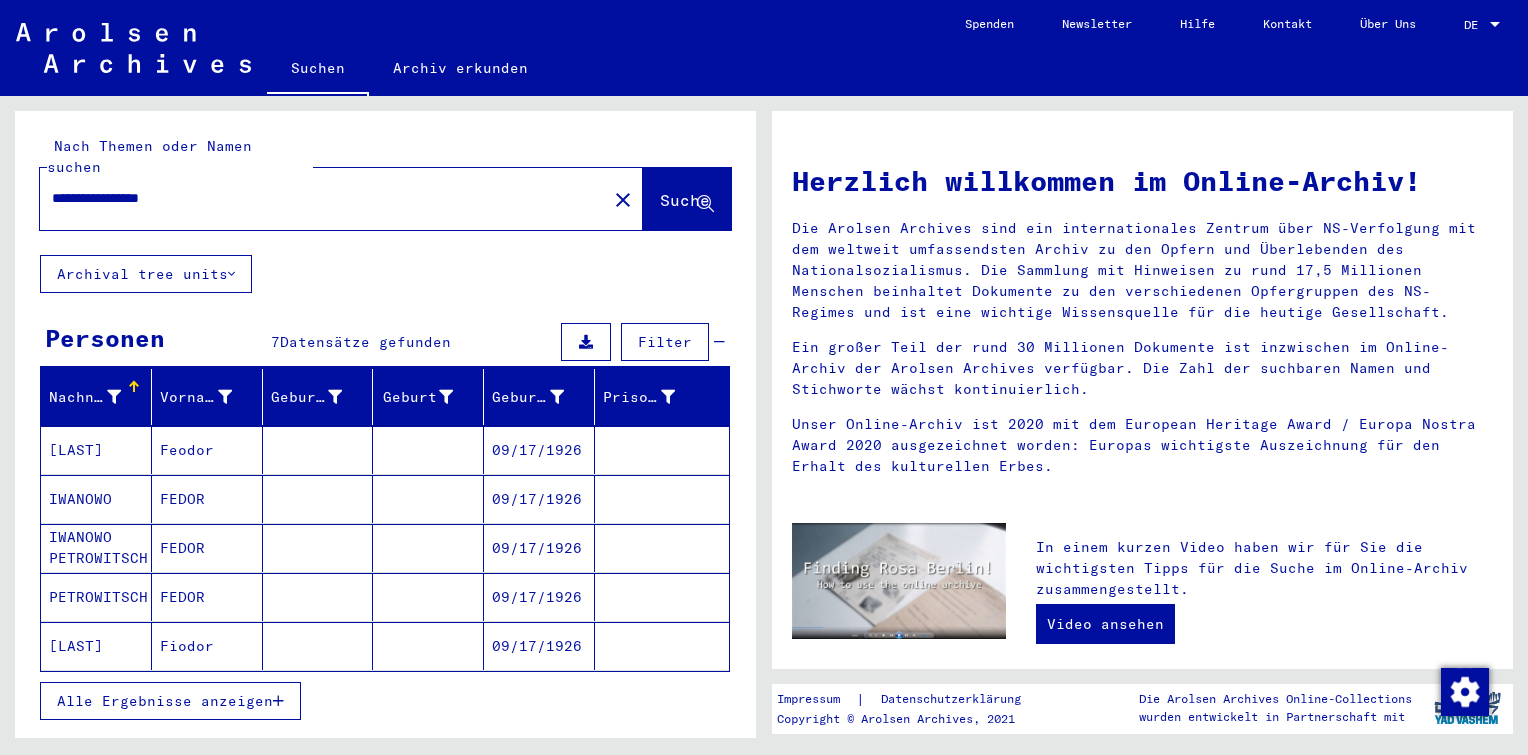 click on "Alle Ergebnisse anzeigen" at bounding box center (165, 701) 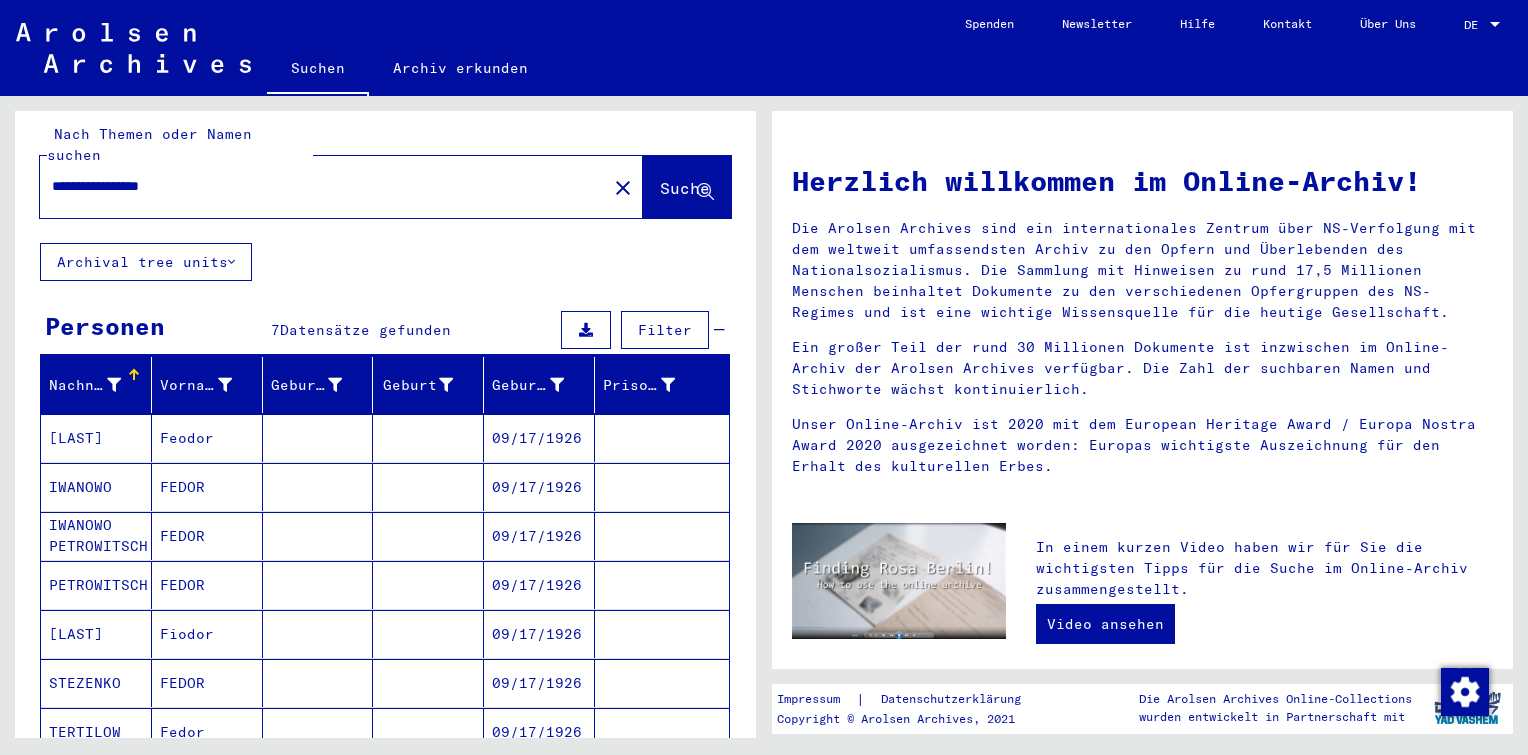 scroll, scrollTop: 0, scrollLeft: 0, axis: both 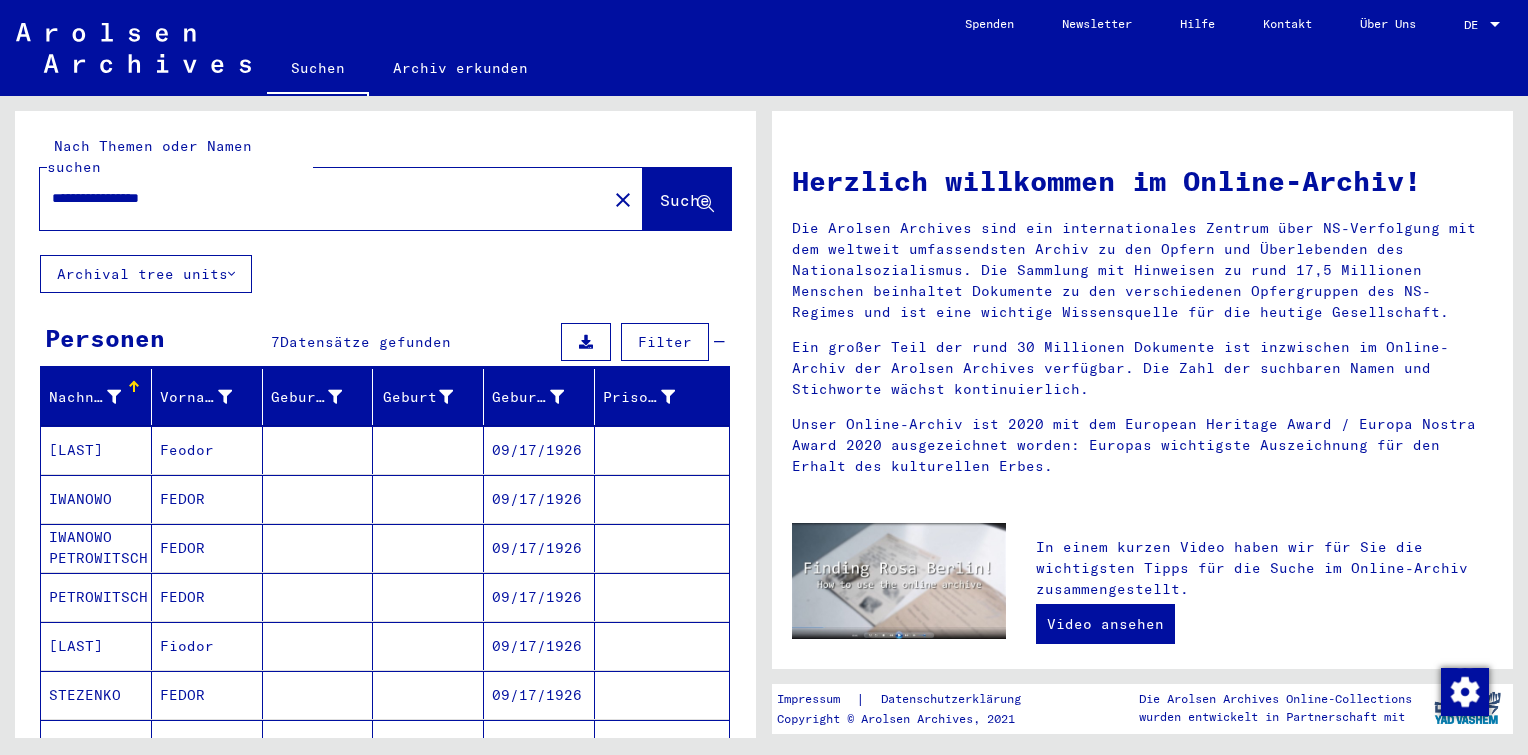 click on "FEDOR" at bounding box center [207, 548] 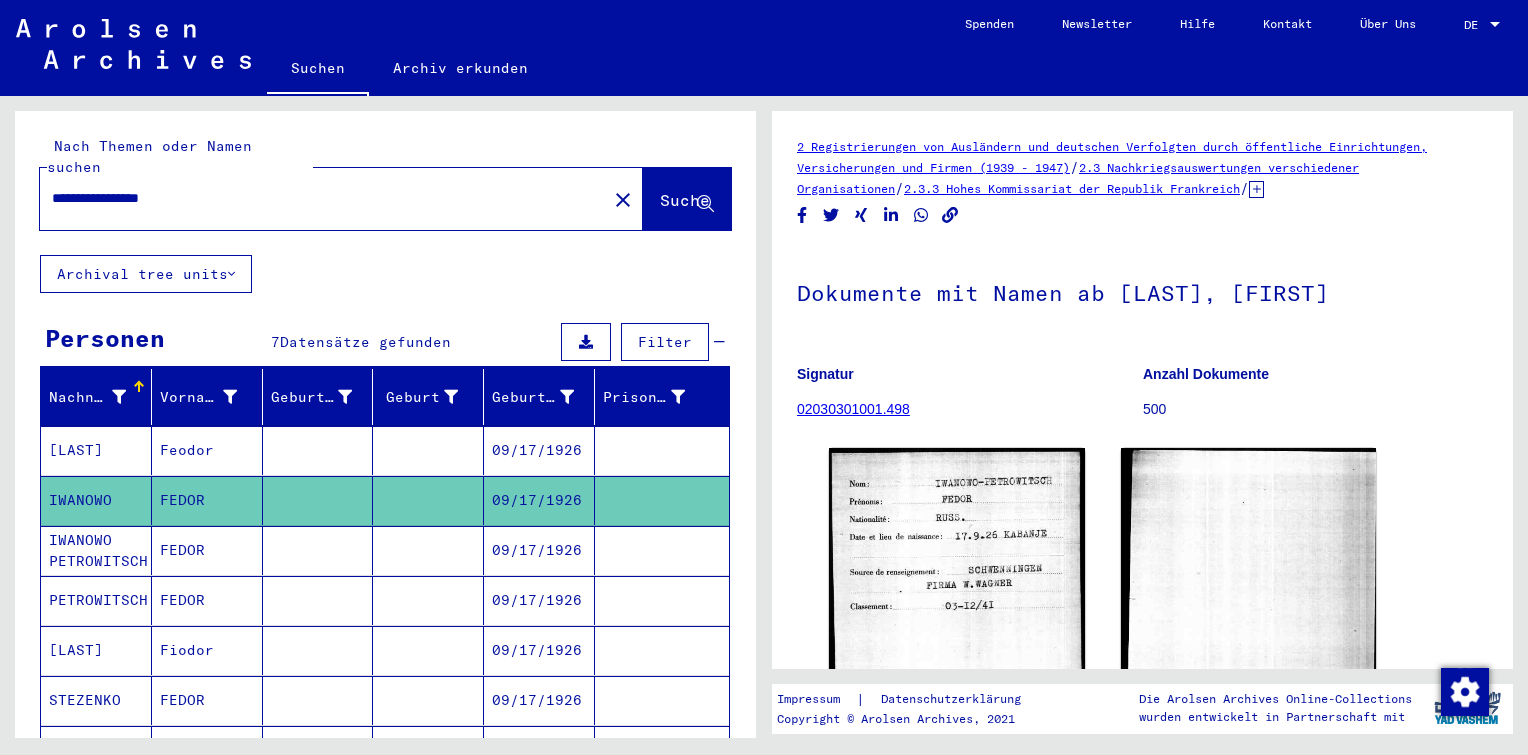 scroll, scrollTop: 0, scrollLeft: 0, axis: both 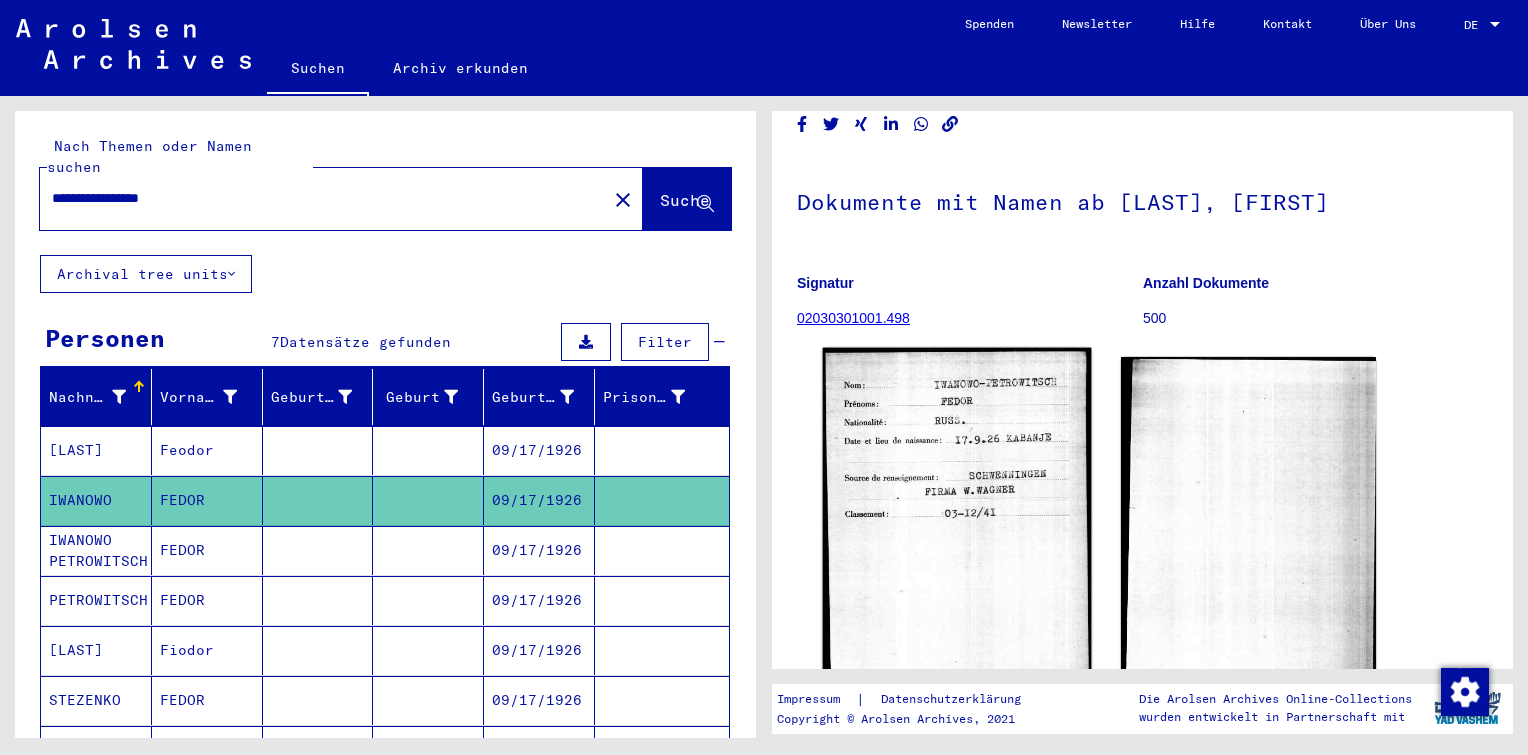 click 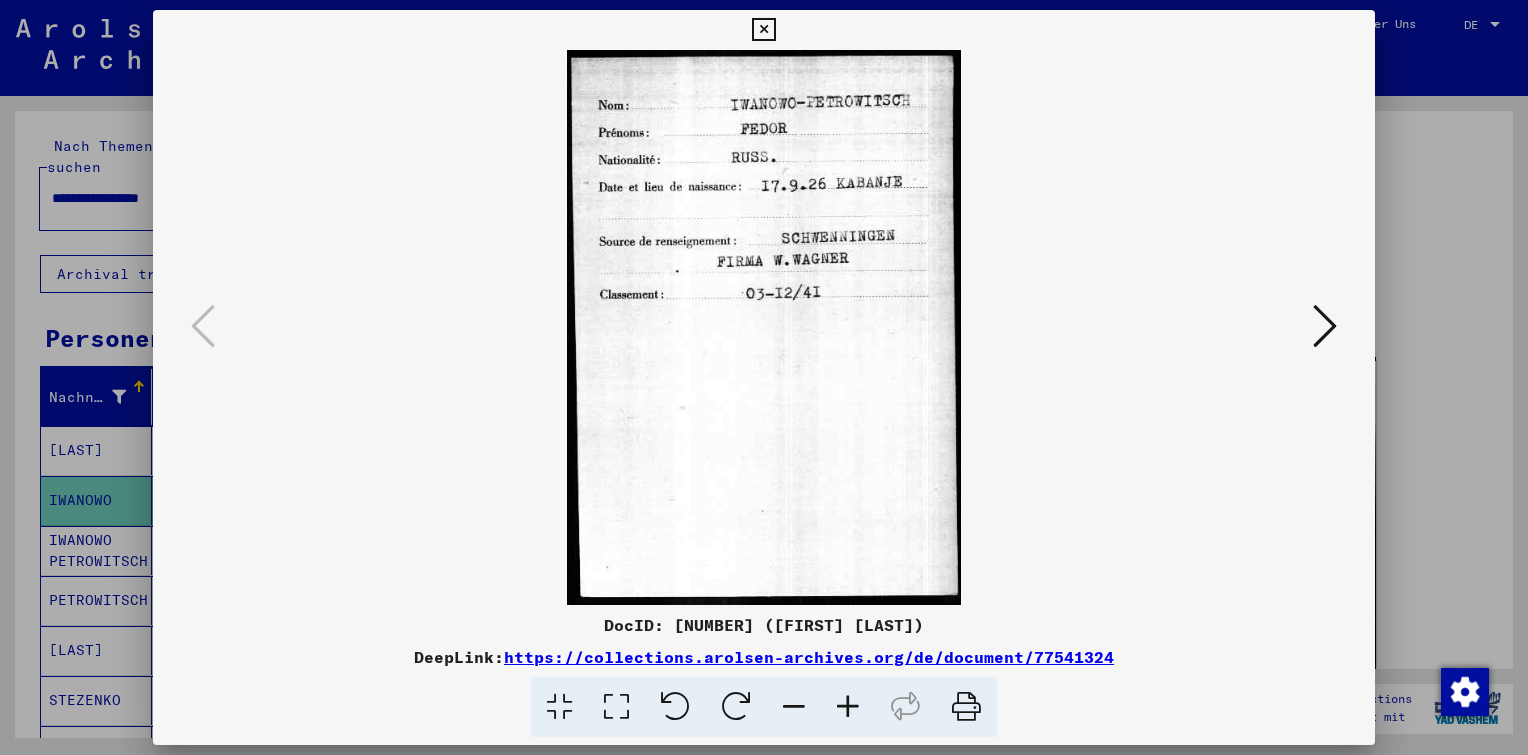drag, startPoint x: 919, startPoint y: 624, endPoint x: 680, endPoint y: 624, distance: 239 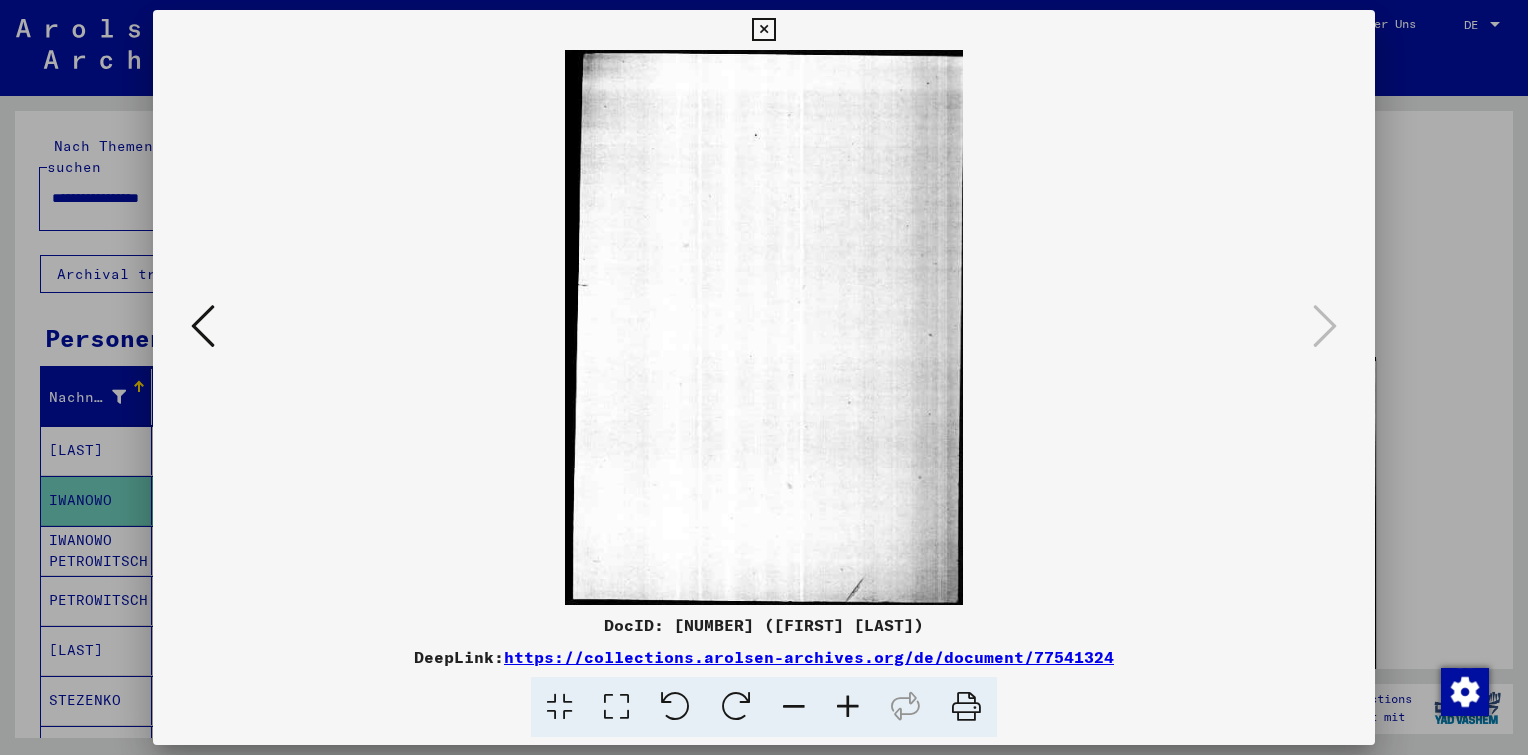 click at bounding box center [763, 30] 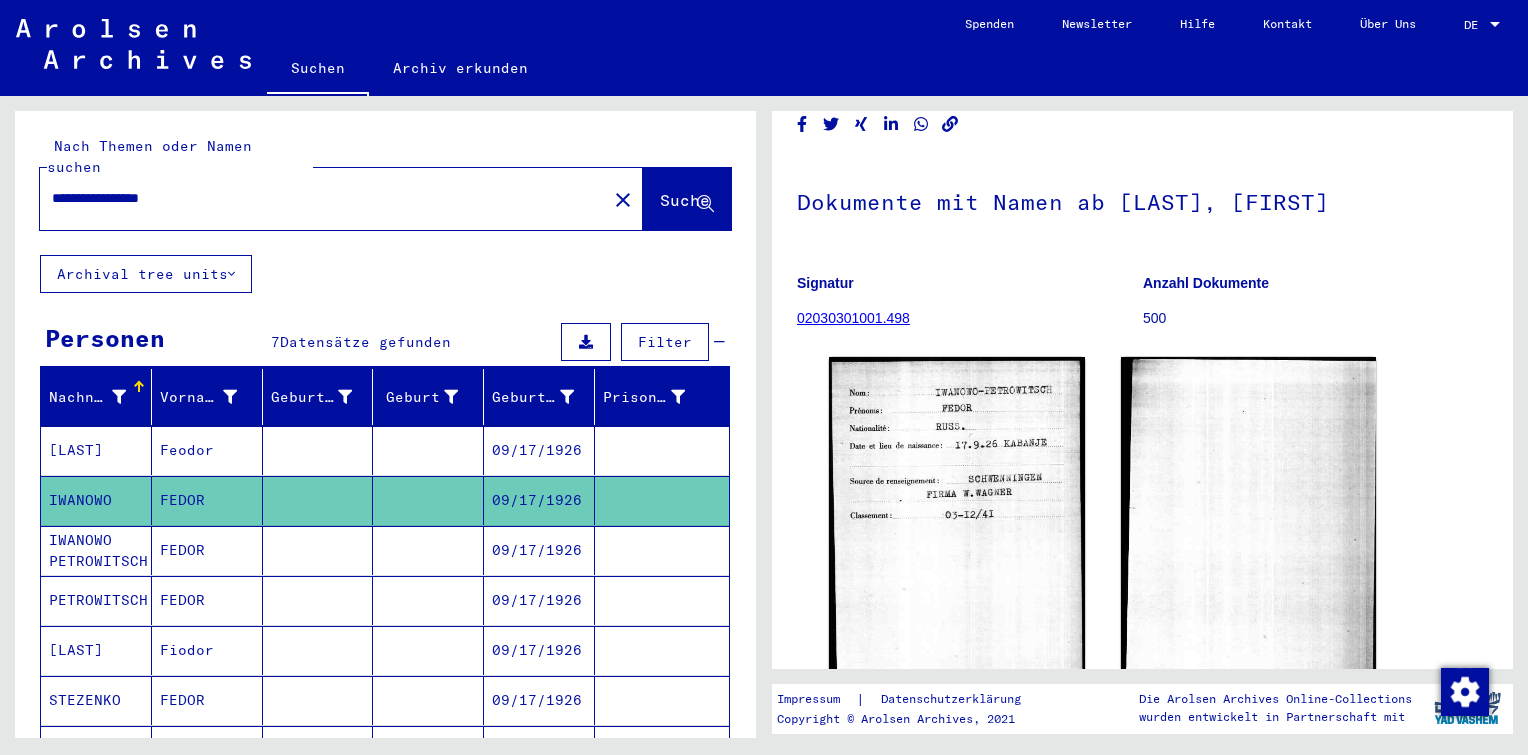 click at bounding box center (318, 600) 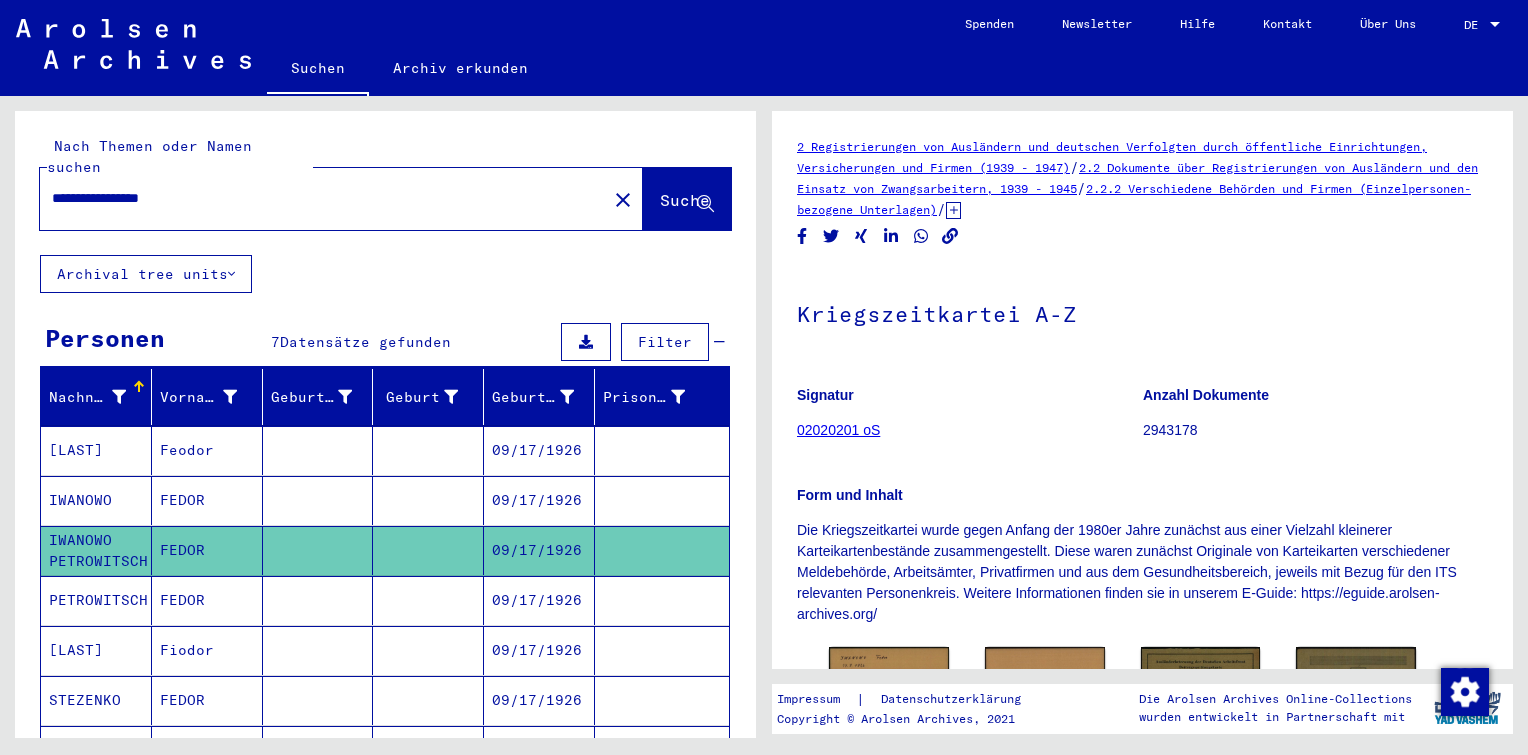 scroll, scrollTop: 0, scrollLeft: 0, axis: both 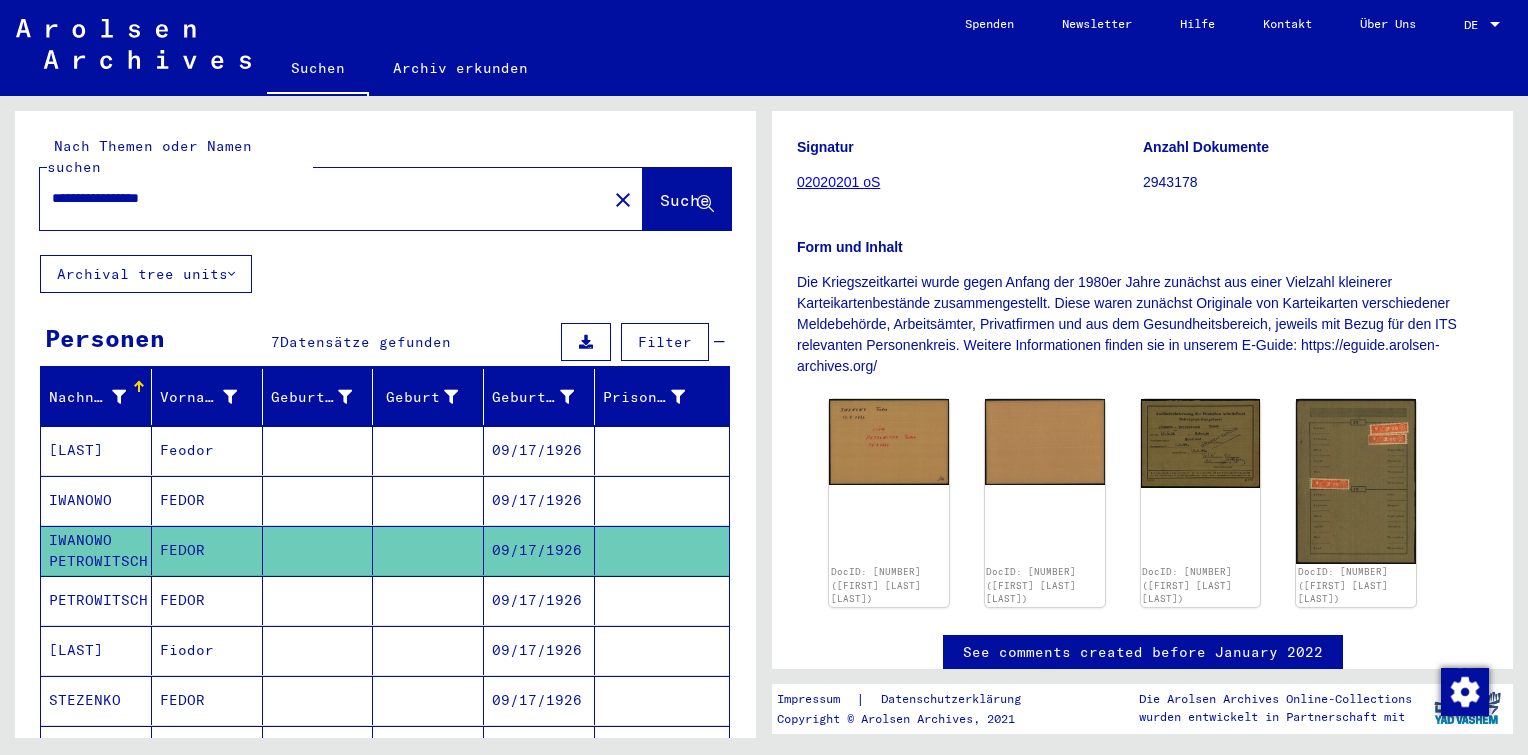 click 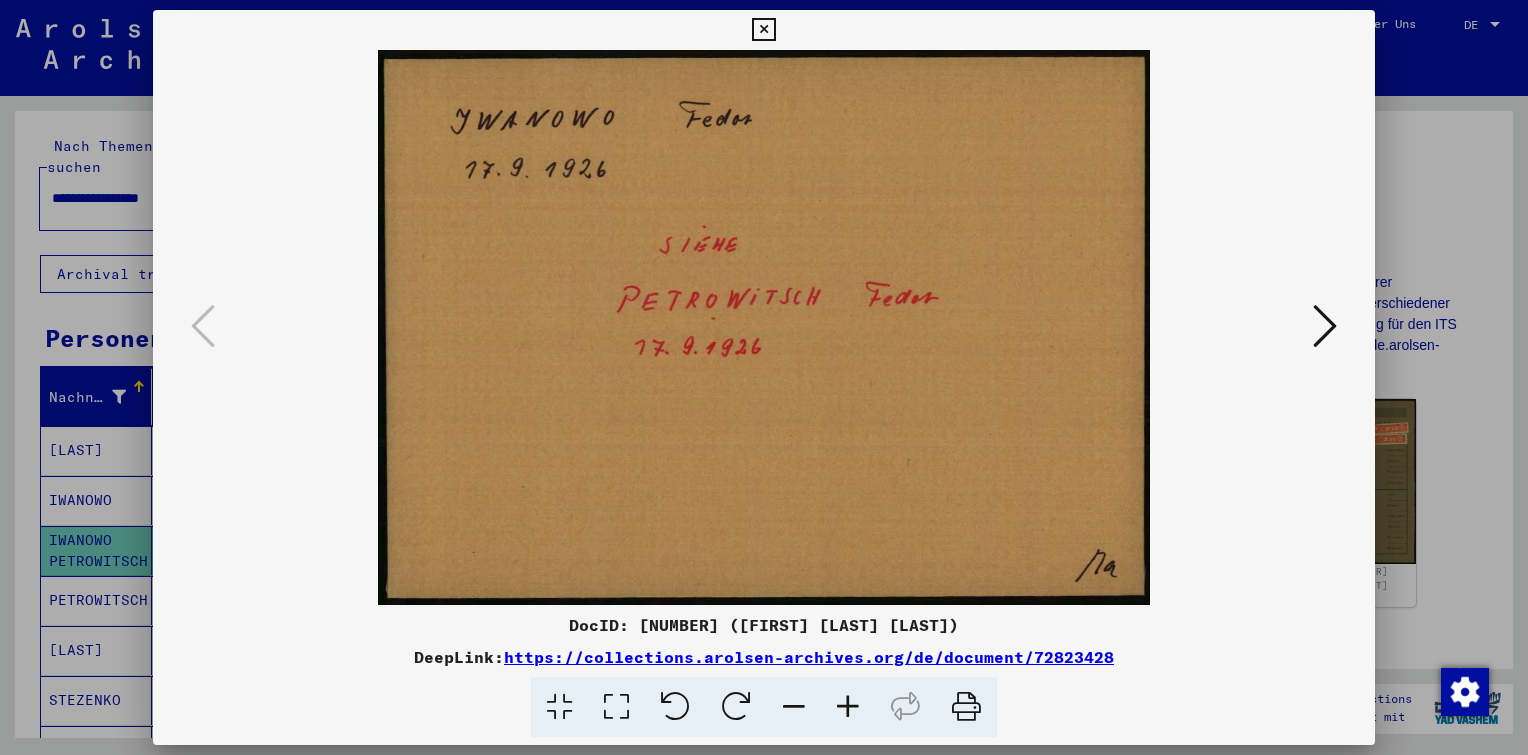 drag, startPoint x: 981, startPoint y: 624, endPoint x: 616, endPoint y: 624, distance: 365 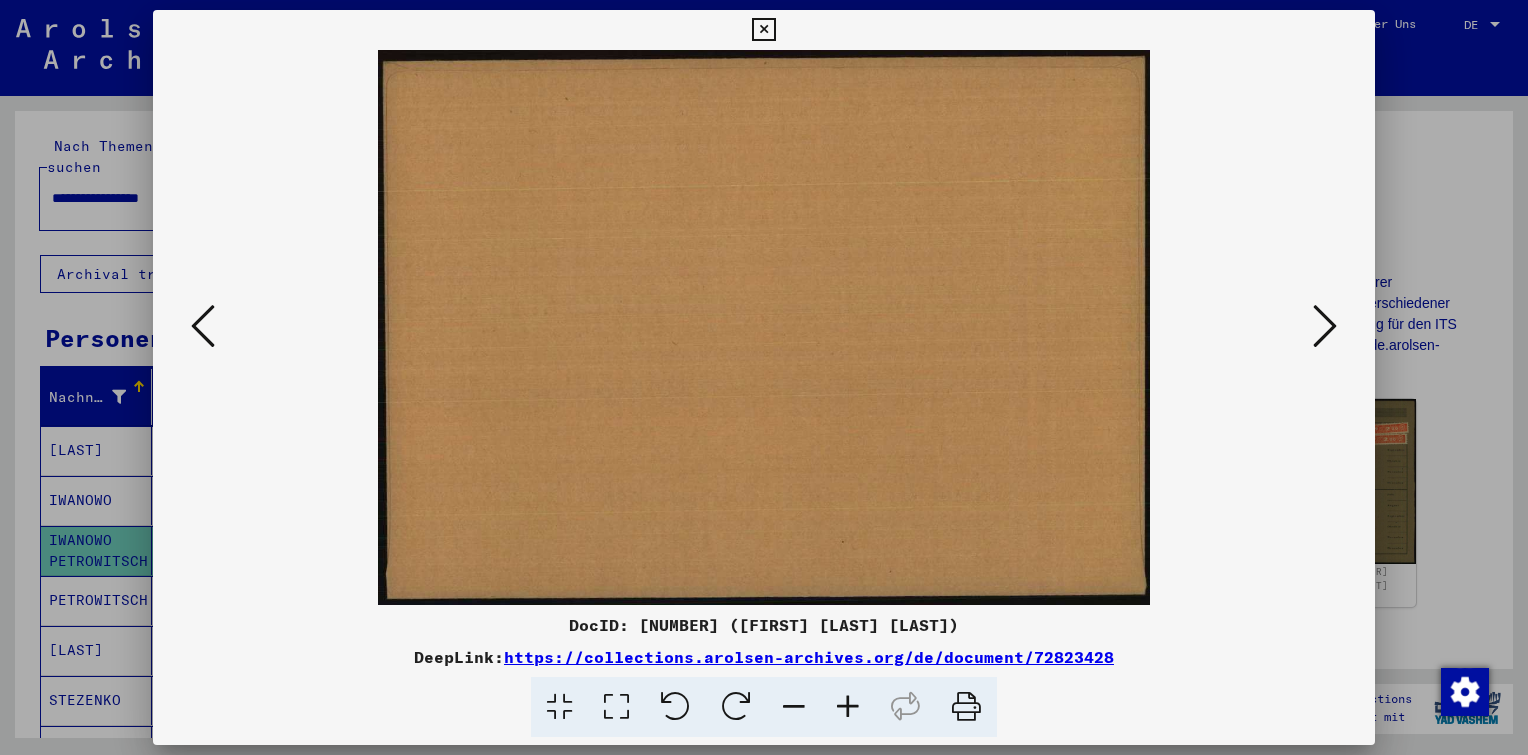 type 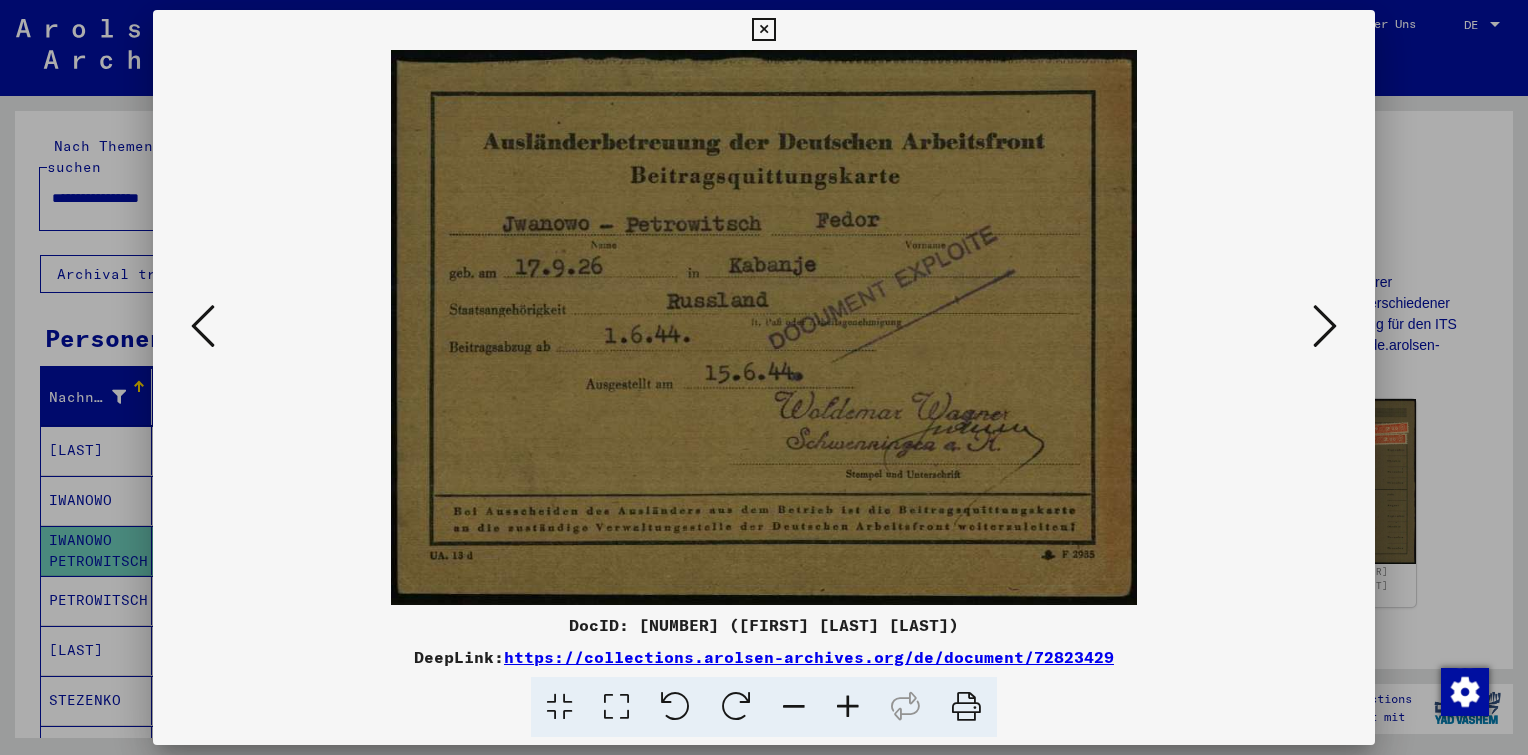 drag, startPoint x: 978, startPoint y: 624, endPoint x: 620, endPoint y: 624, distance: 358 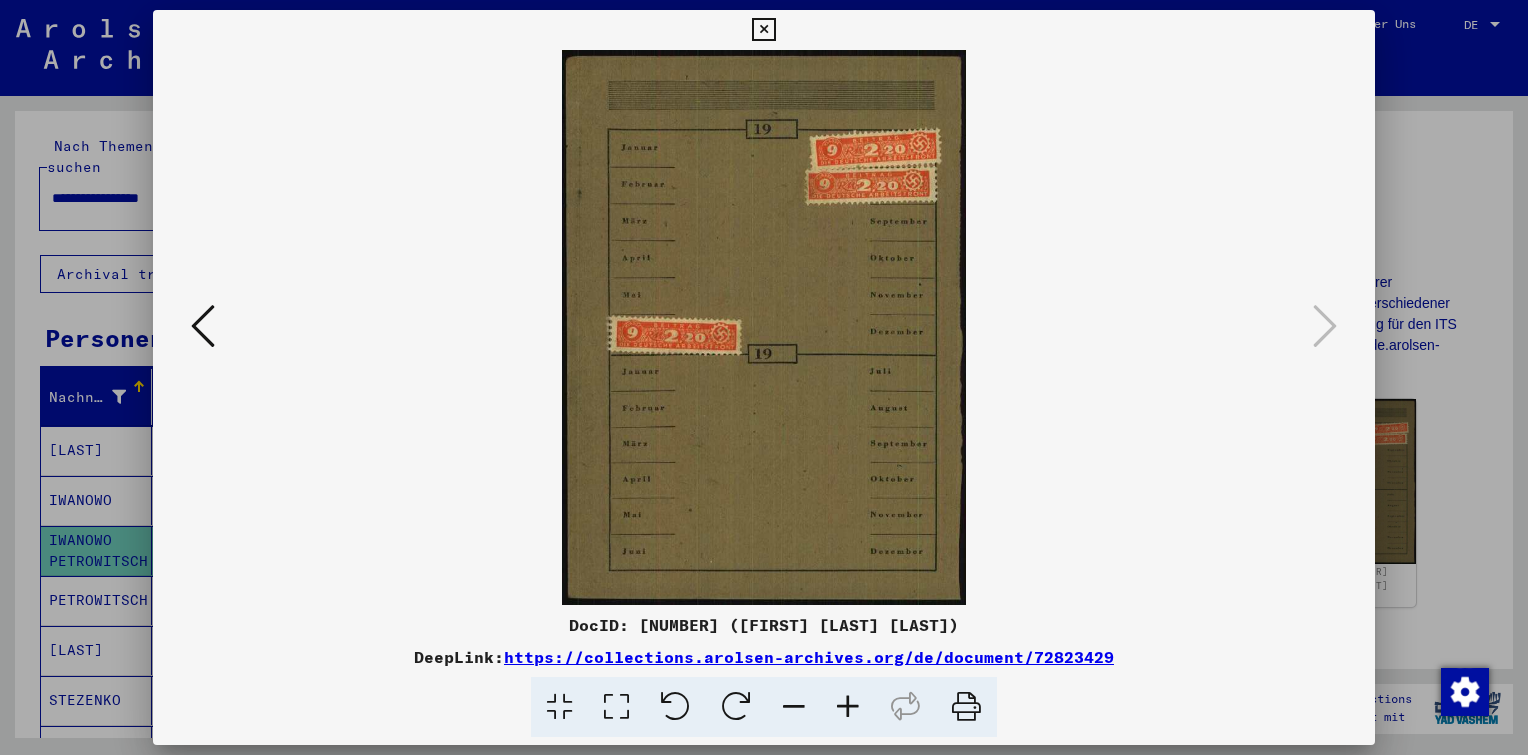 copy on "72823429 ([FIRST] [LAST] [LAST])" 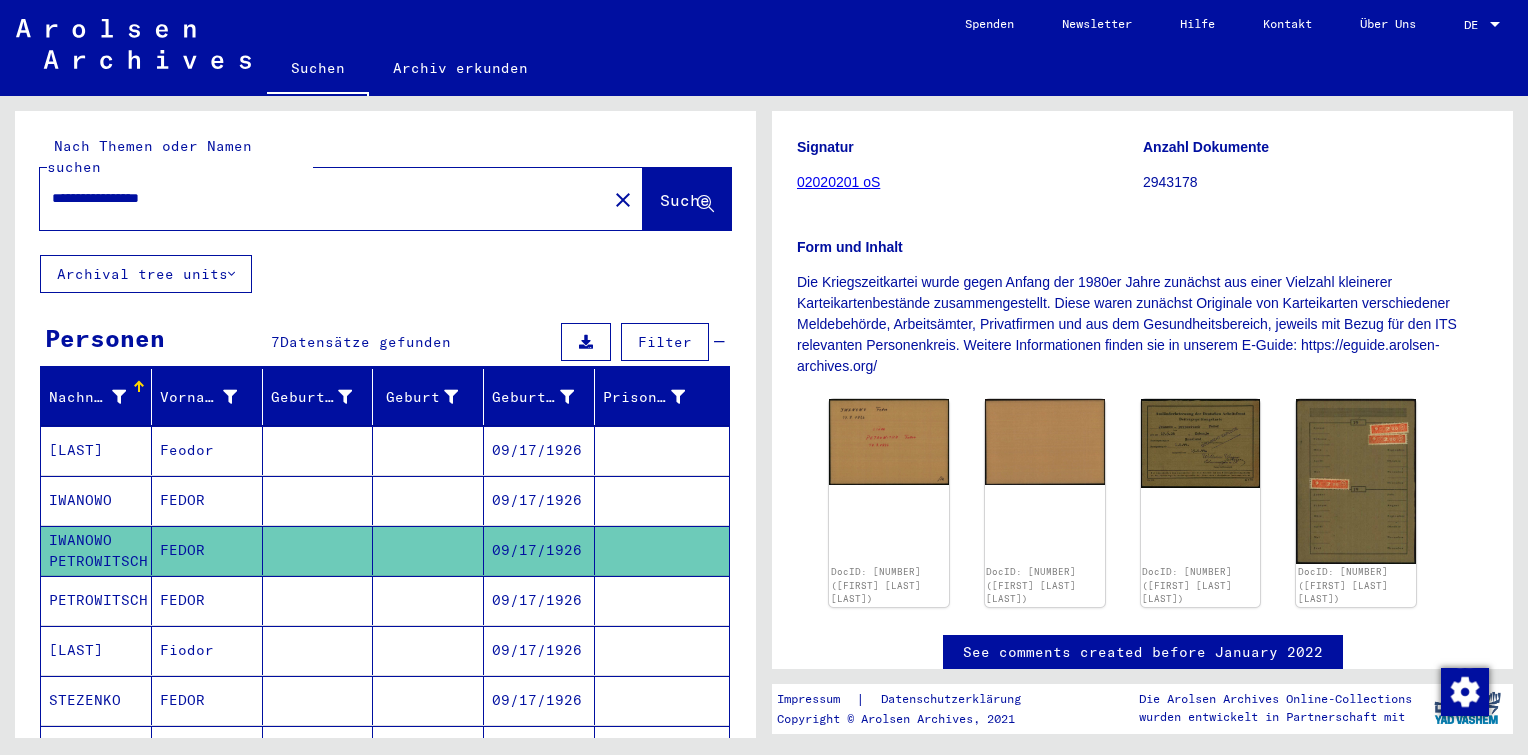 click at bounding box center (428, 650) 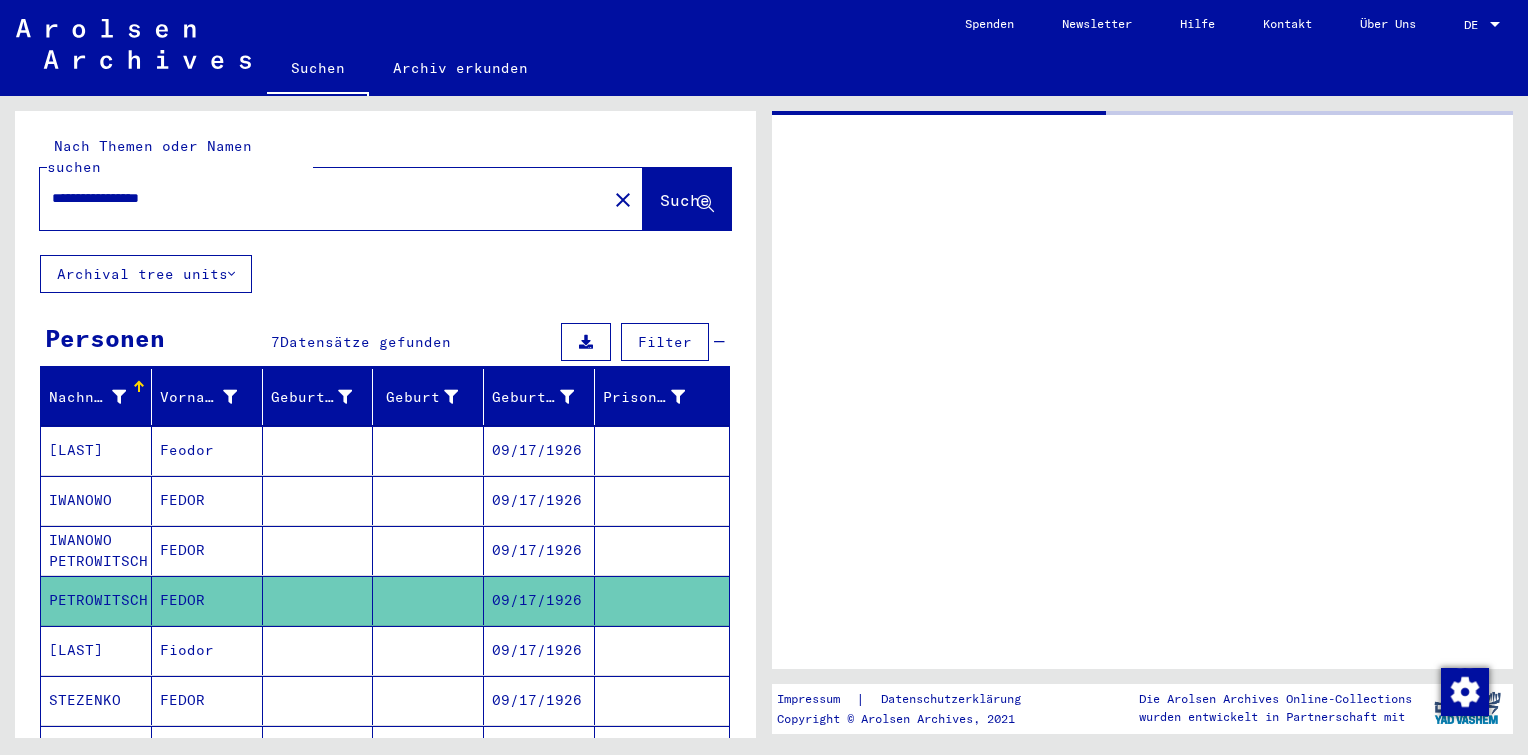 scroll, scrollTop: 0, scrollLeft: 0, axis: both 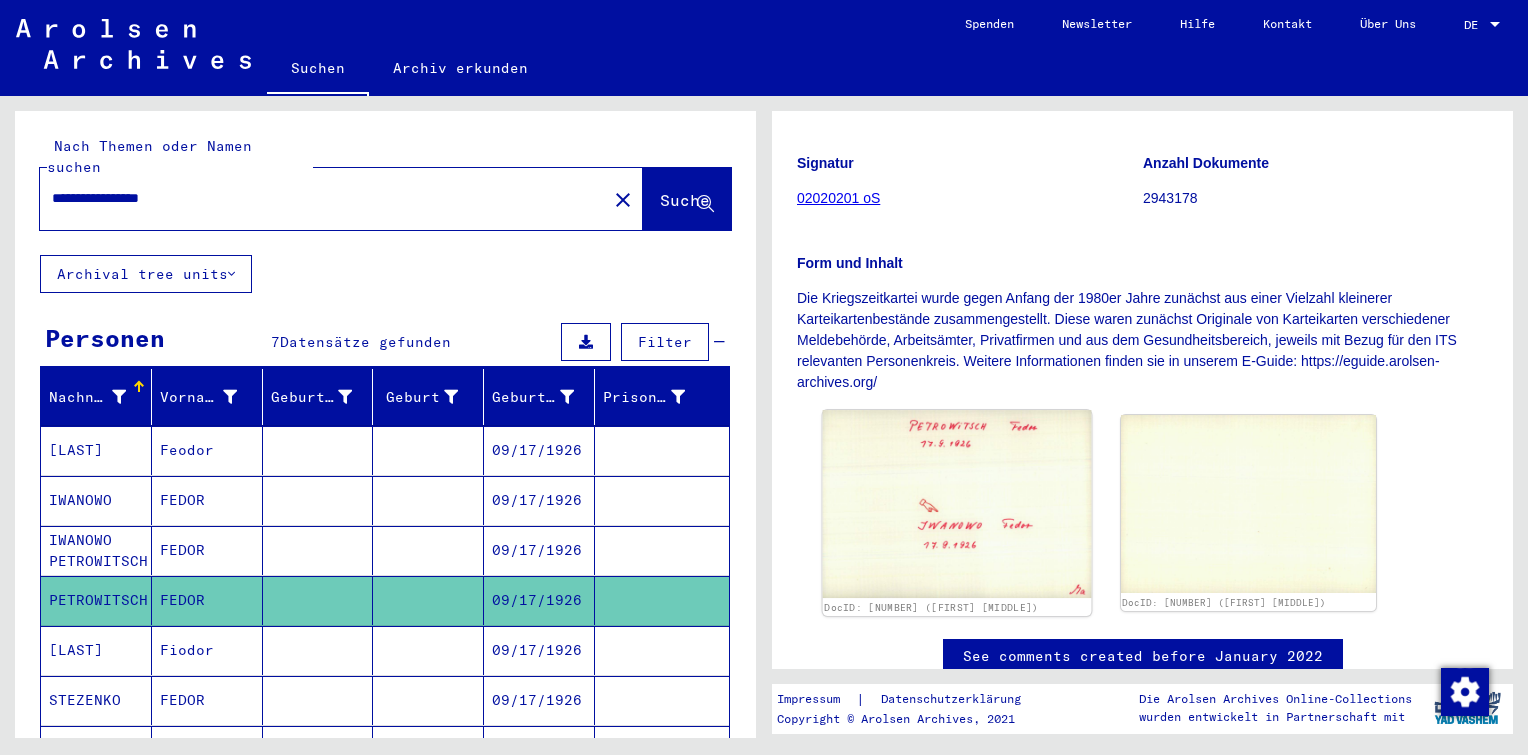 click 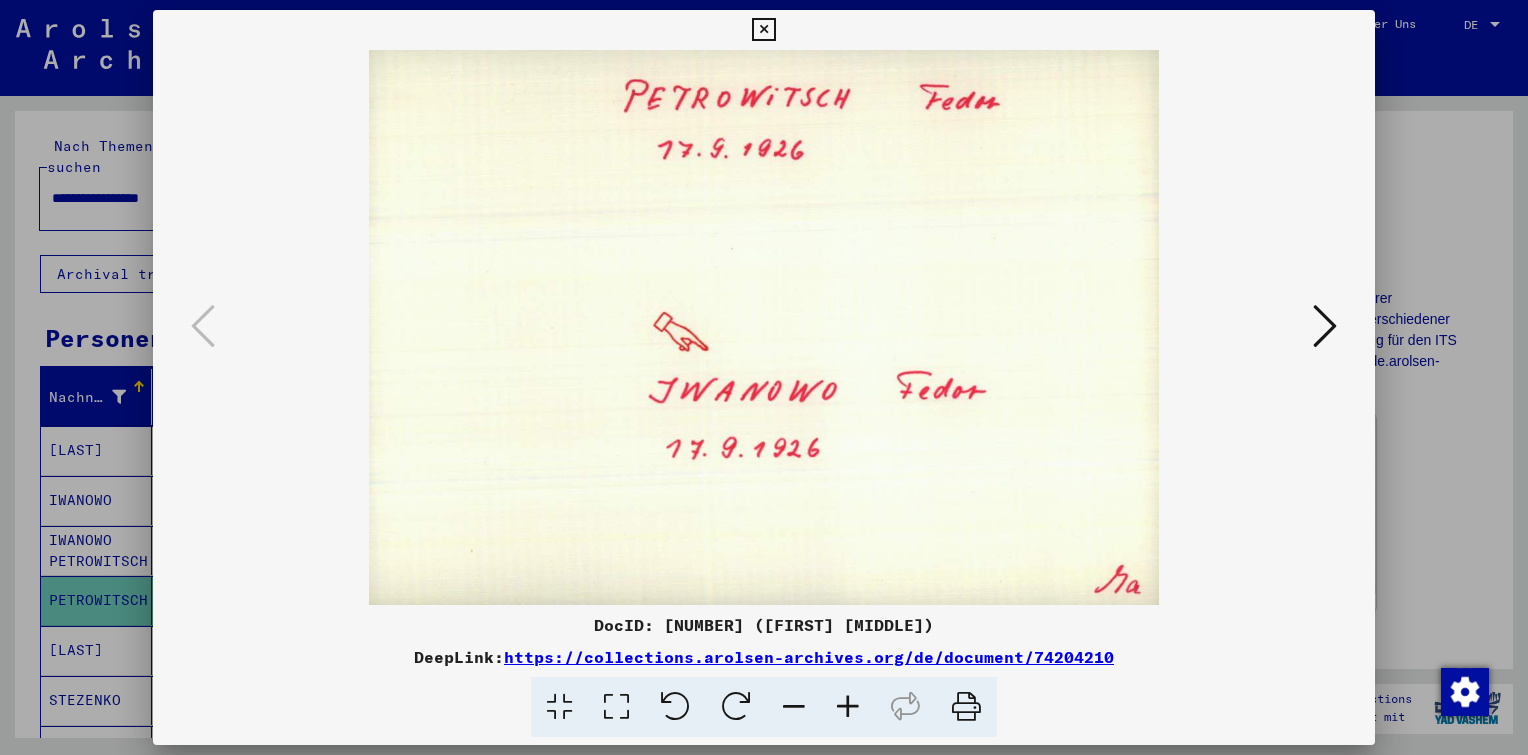 drag, startPoint x: 942, startPoint y: 627, endPoint x: 660, endPoint y: 616, distance: 282.21445 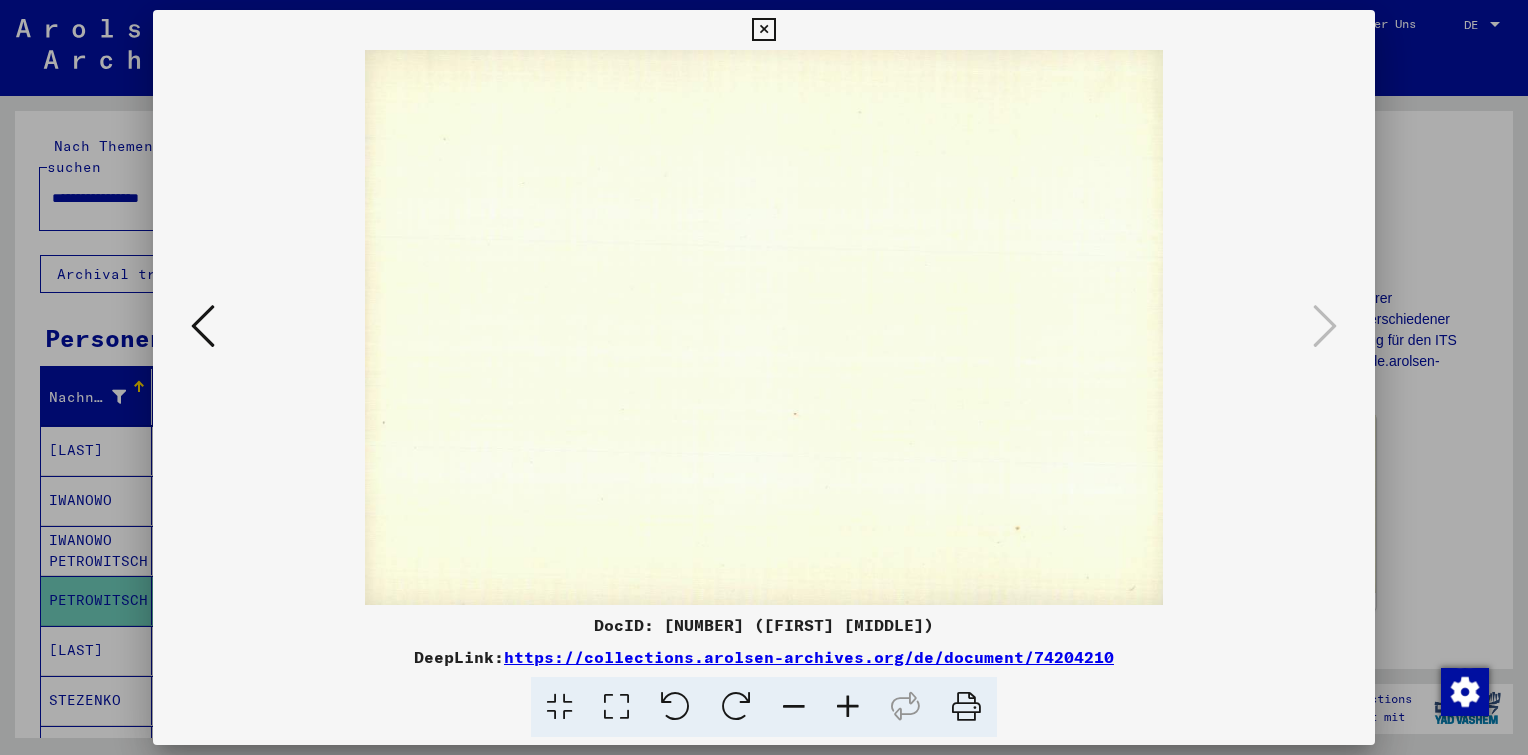 copy on "[NUMBER] ([FIRST] [LAST])" 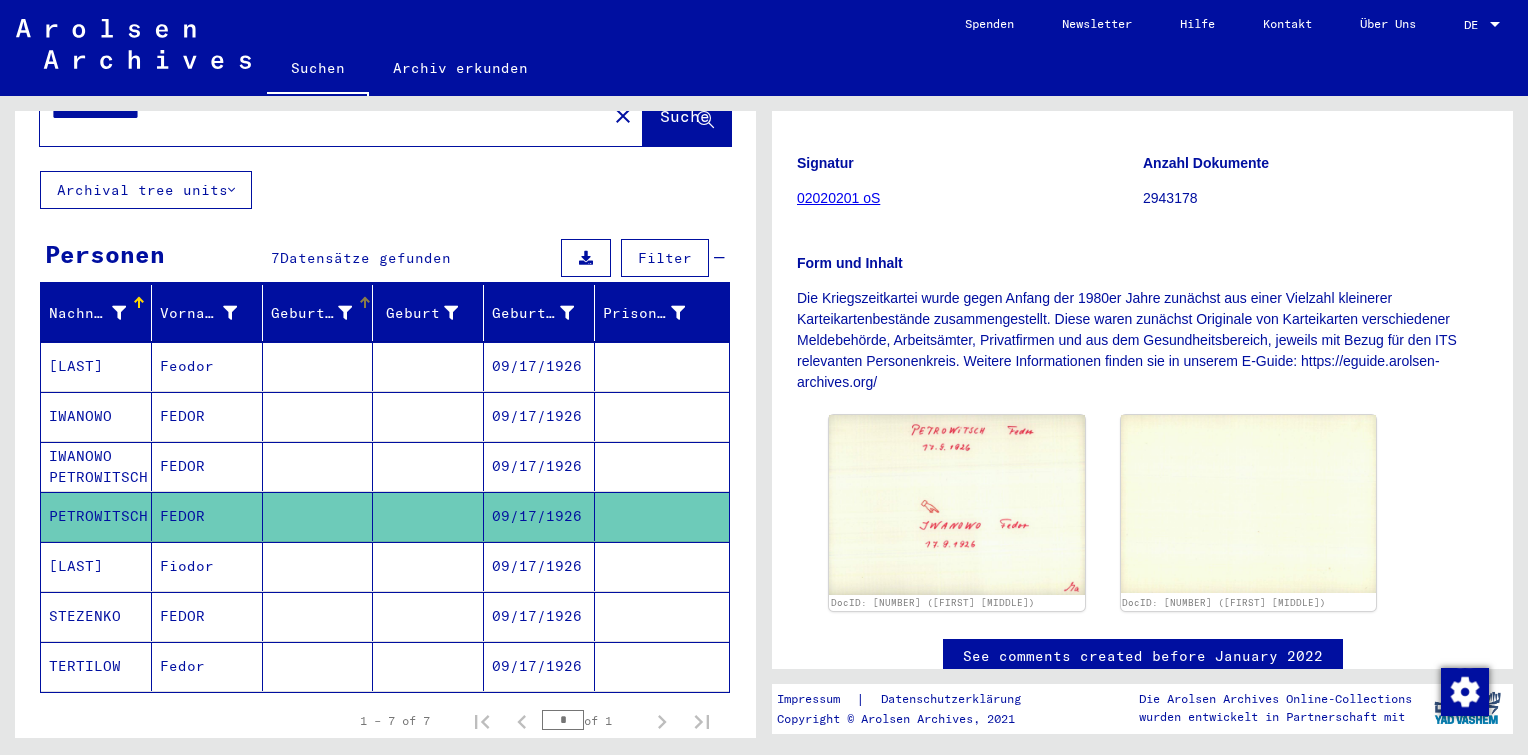 scroll, scrollTop: 0, scrollLeft: 0, axis: both 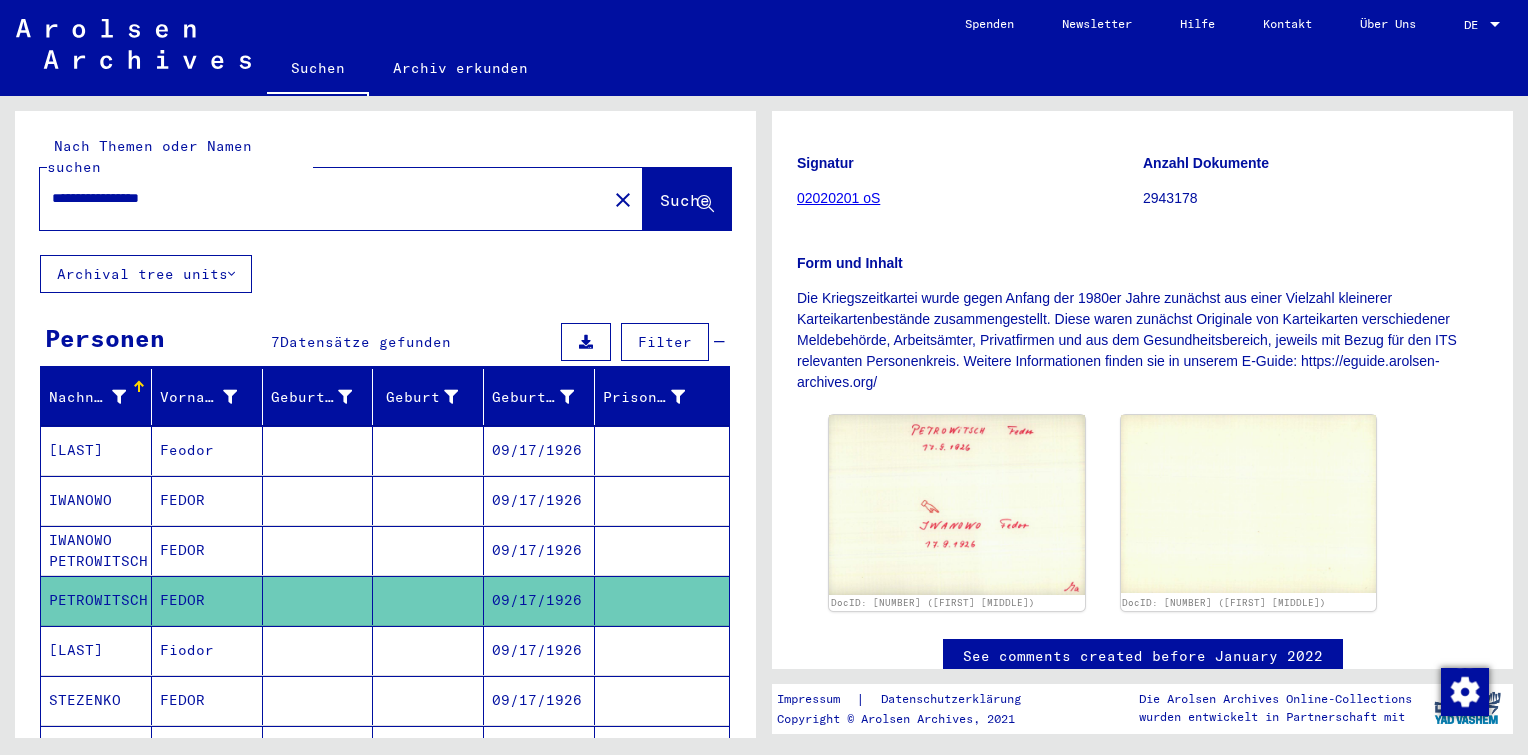 drag, startPoint x: 210, startPoint y: 177, endPoint x: -4, endPoint y: 147, distance: 216.09258 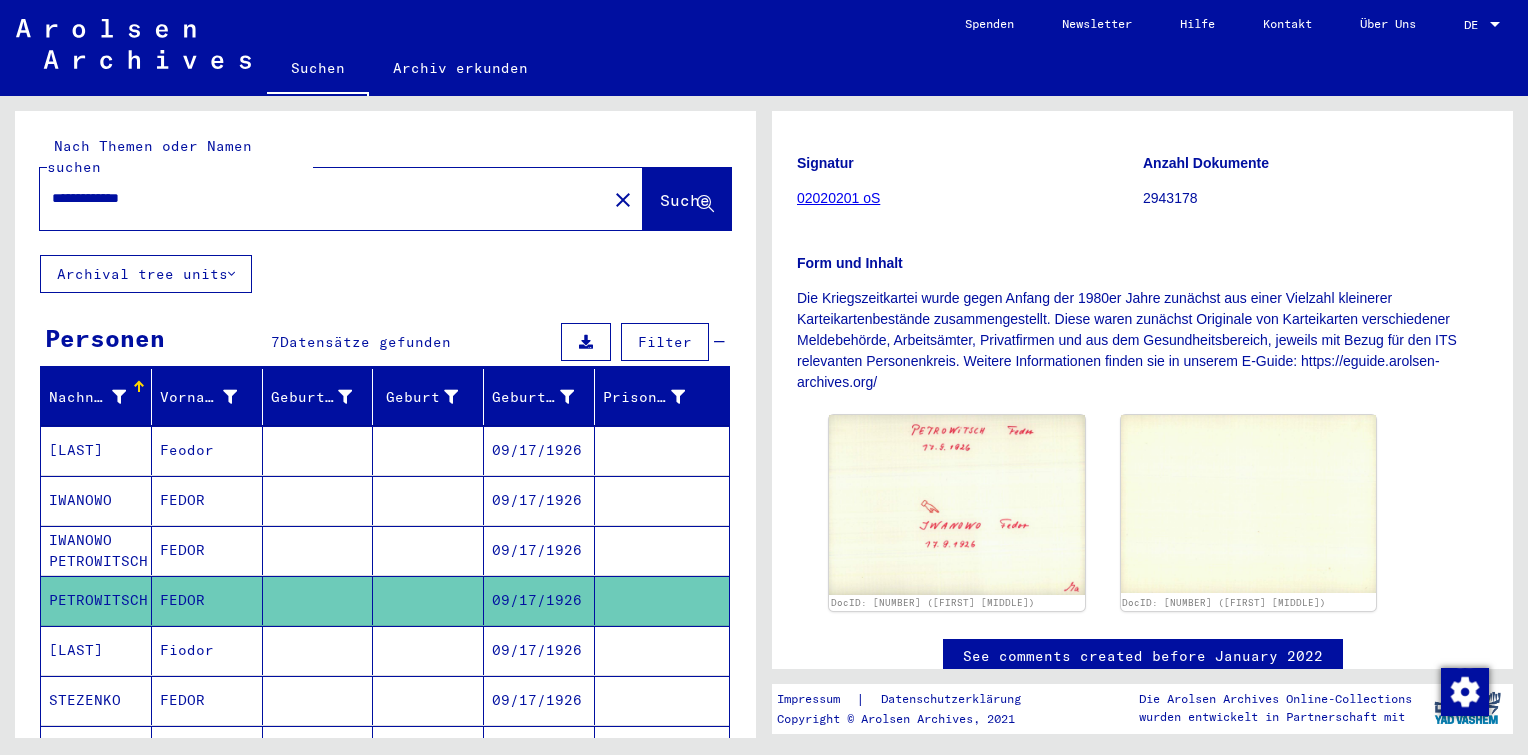 scroll, scrollTop: 0, scrollLeft: 0, axis: both 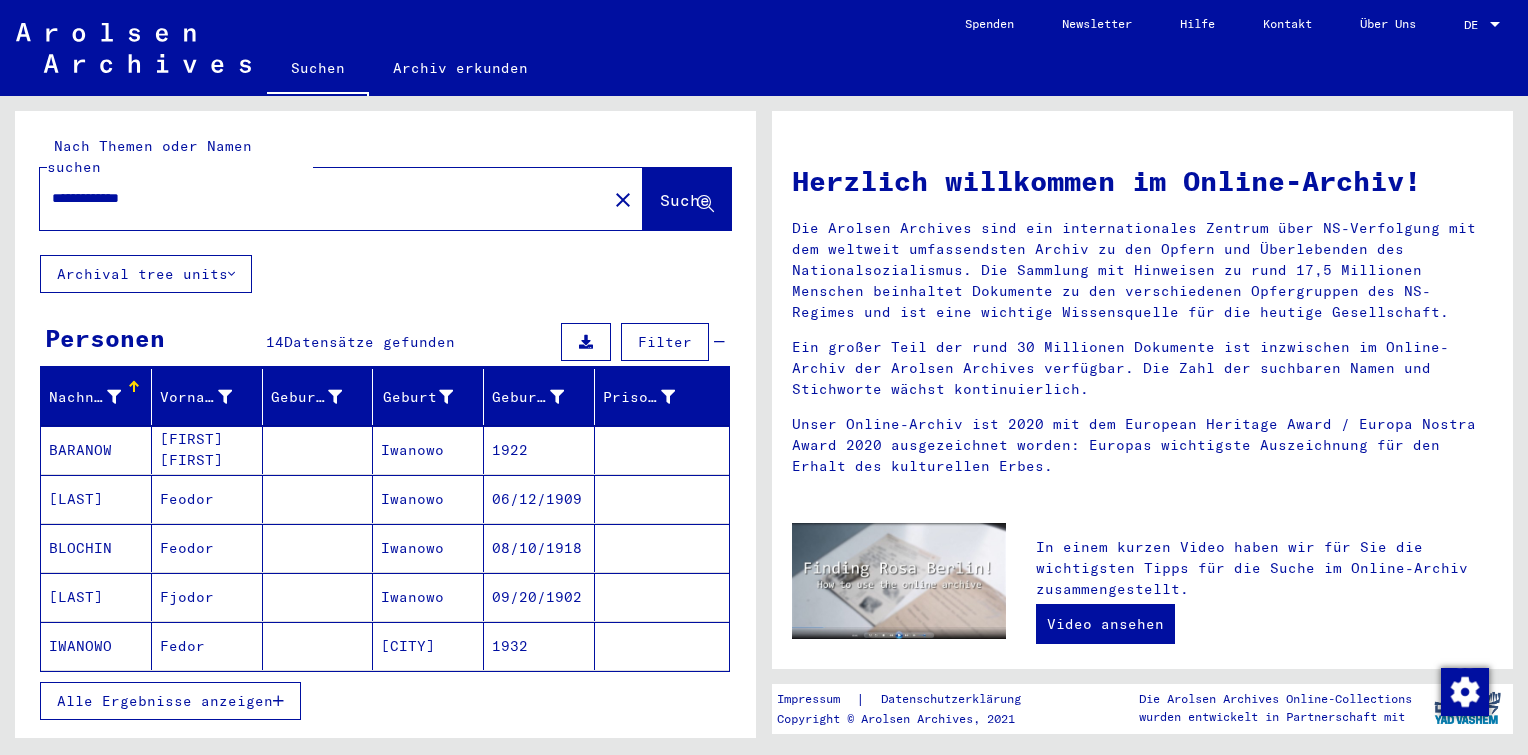 click on "Alle Ergebnisse anzeigen" at bounding box center [170, 701] 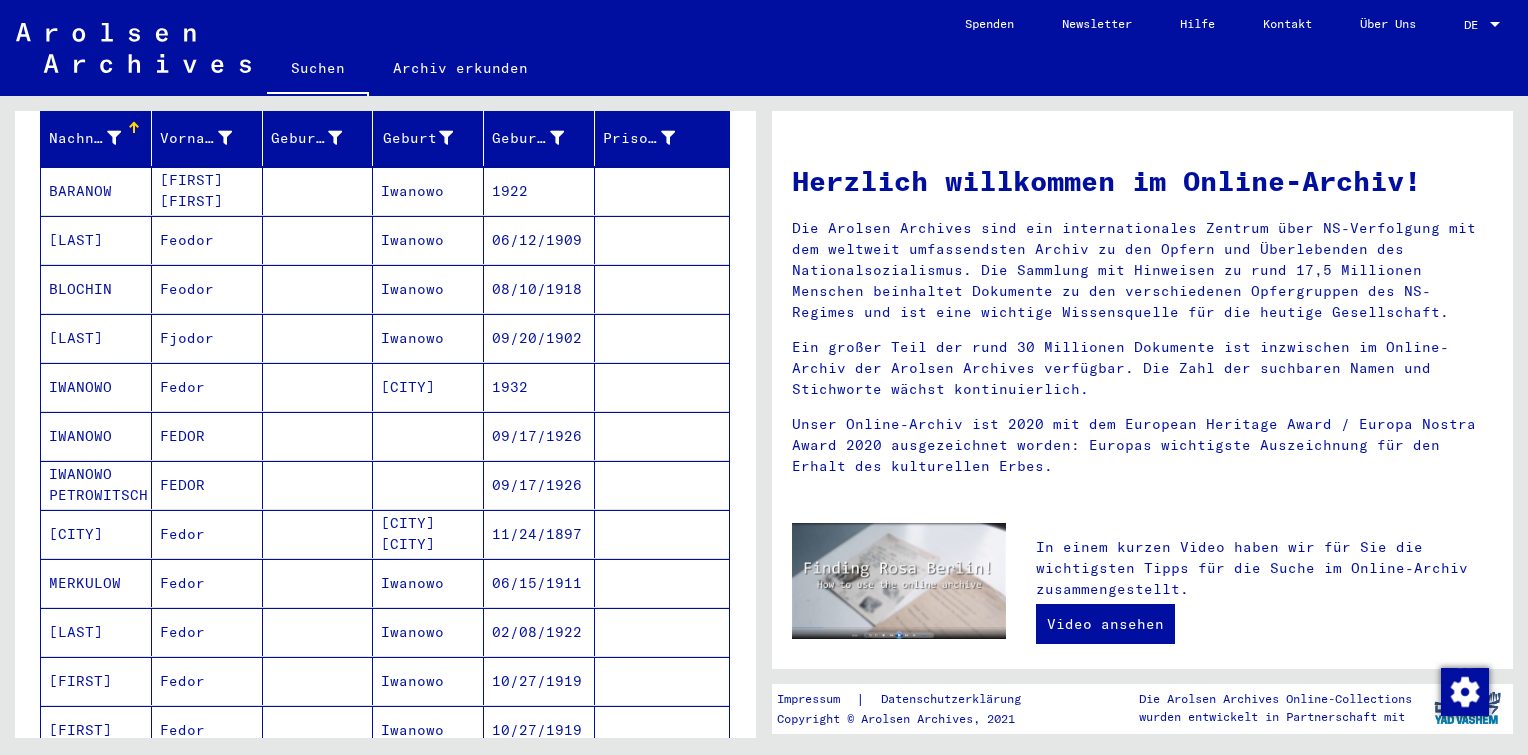 scroll, scrollTop: 300, scrollLeft: 0, axis: vertical 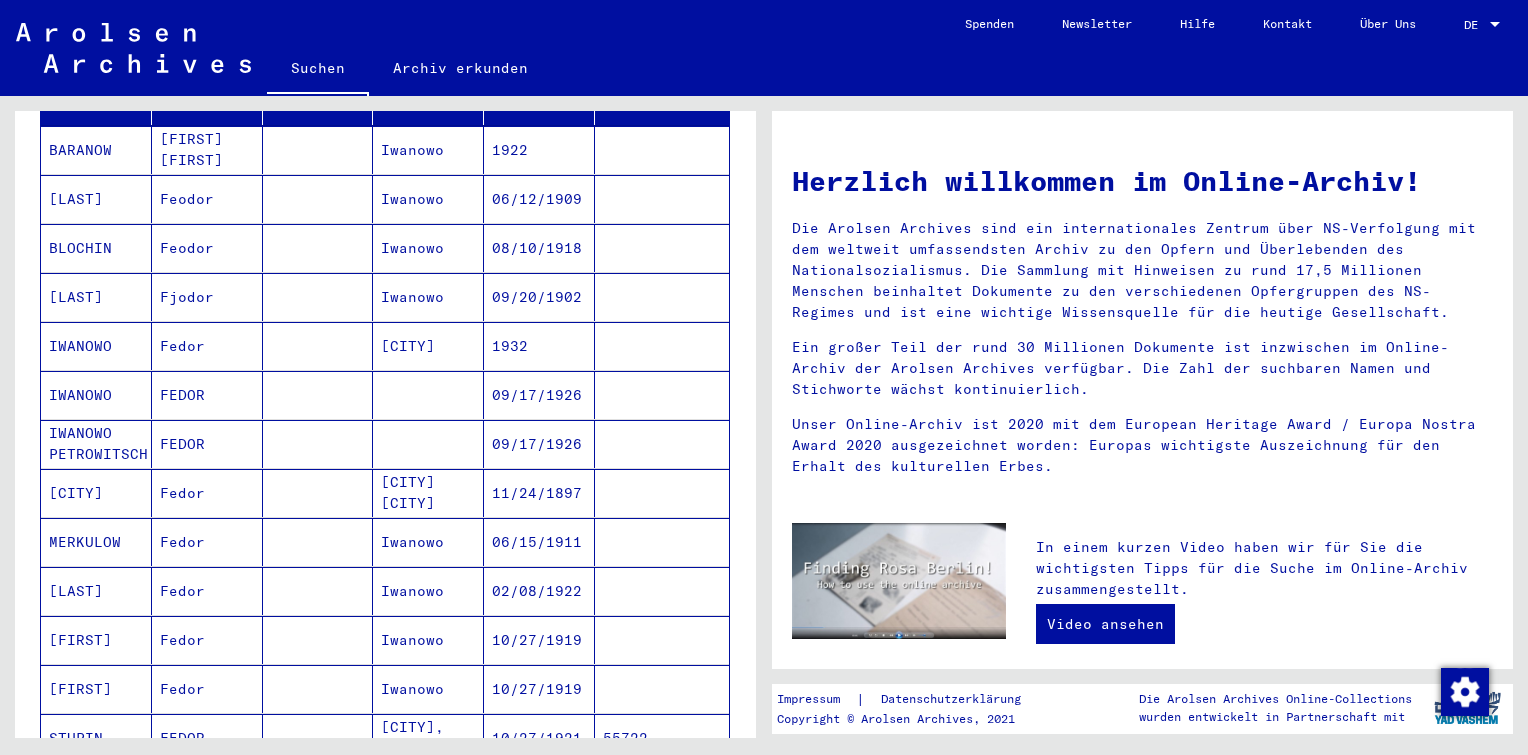 click at bounding box center (318, 444) 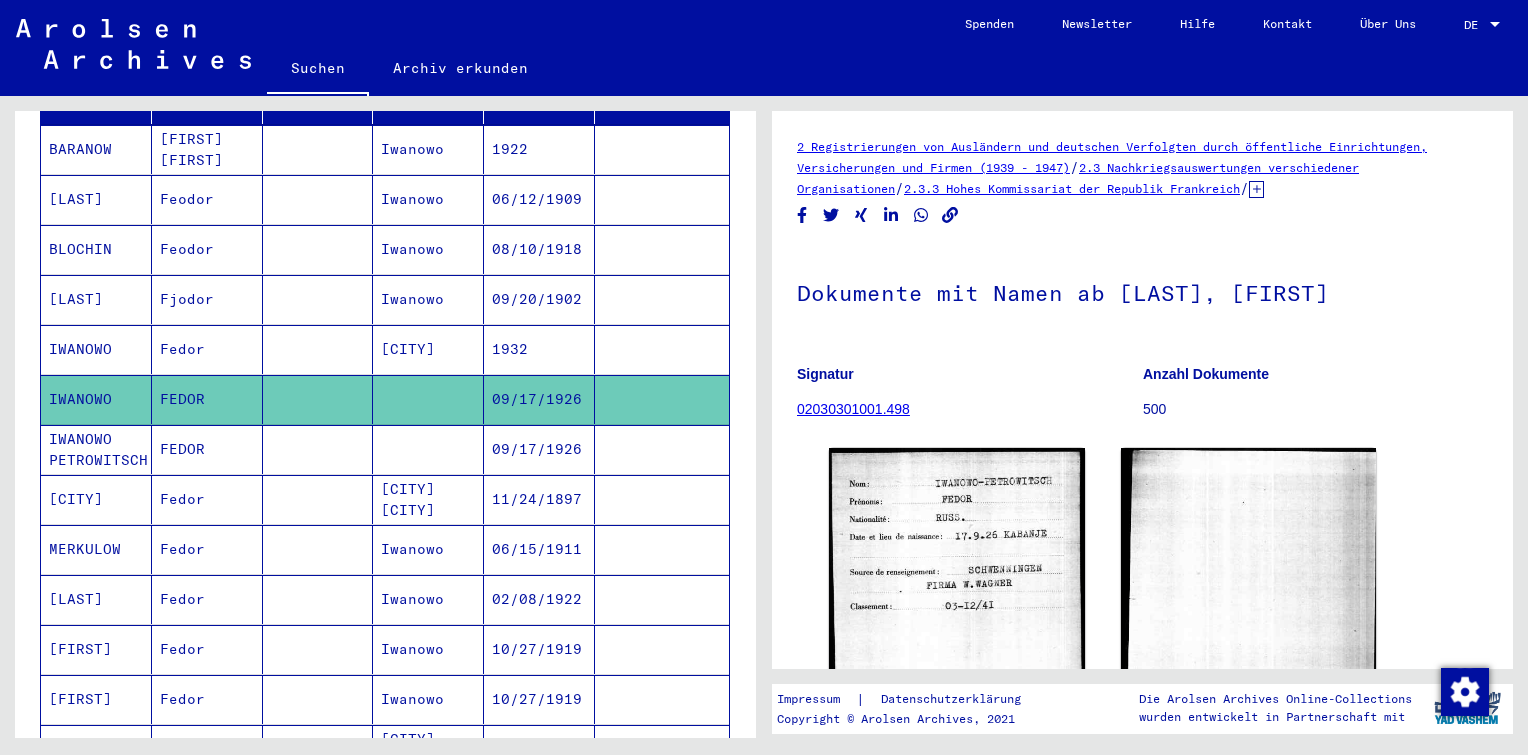 scroll, scrollTop: 0, scrollLeft: 0, axis: both 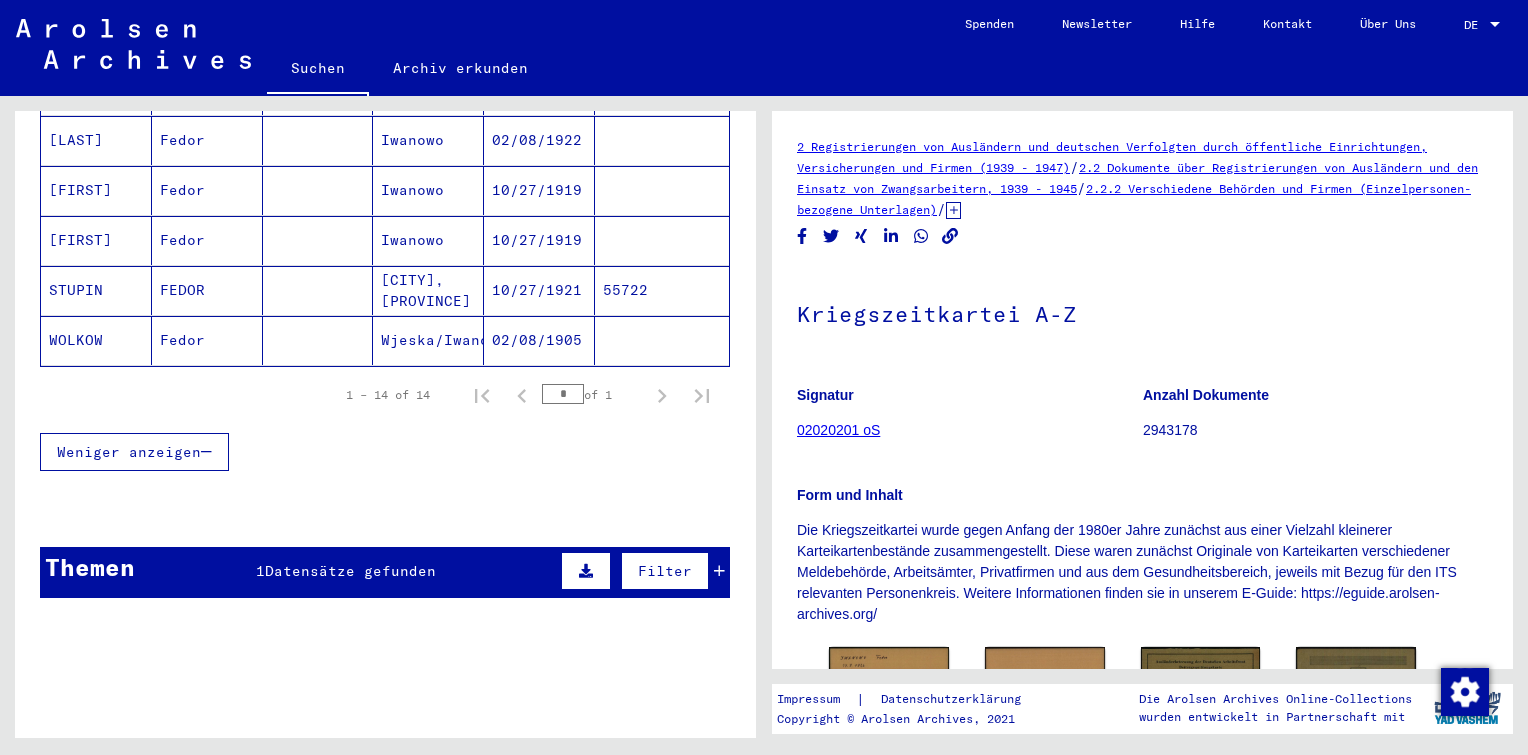 click on "Datensätze gefunden" at bounding box center (350, 571) 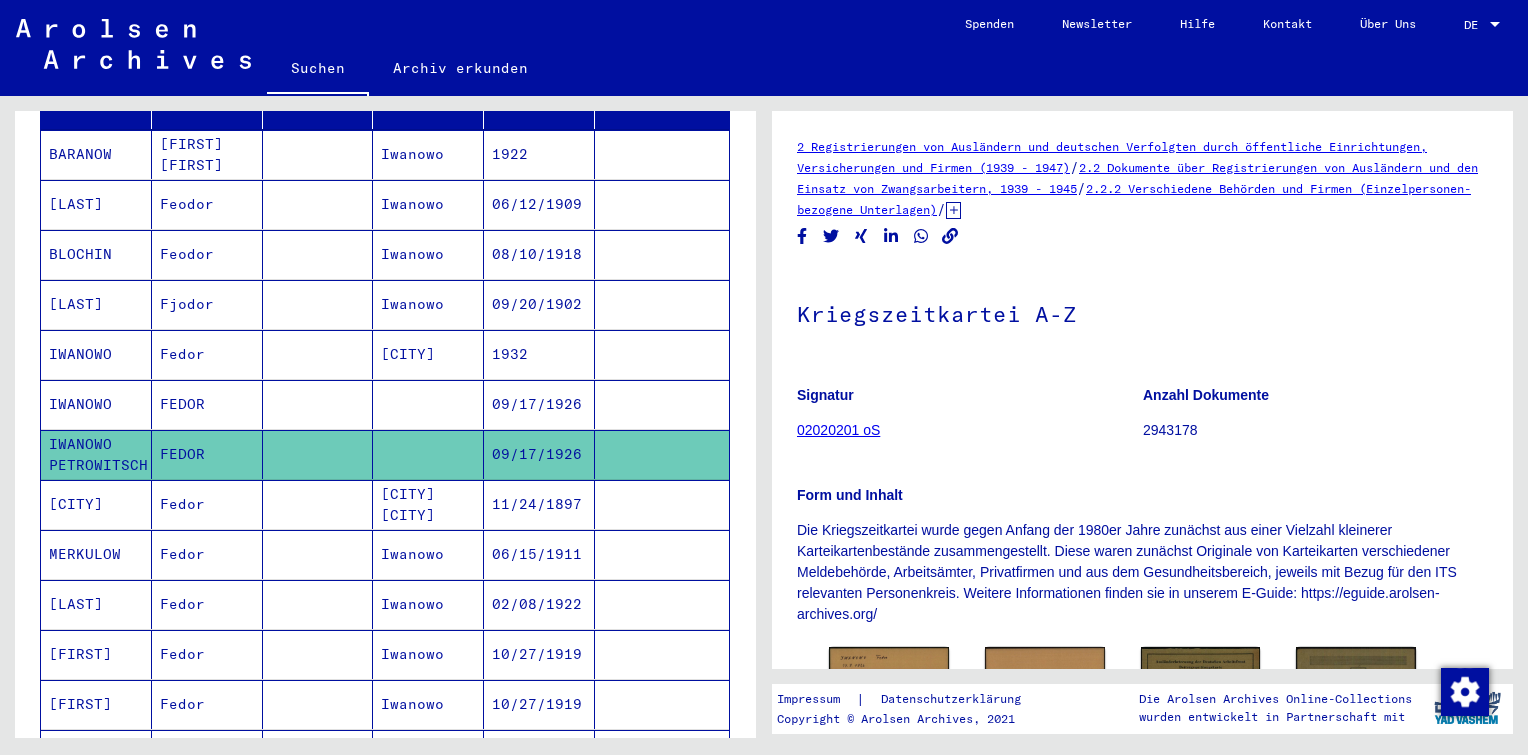 scroll, scrollTop: 0, scrollLeft: 0, axis: both 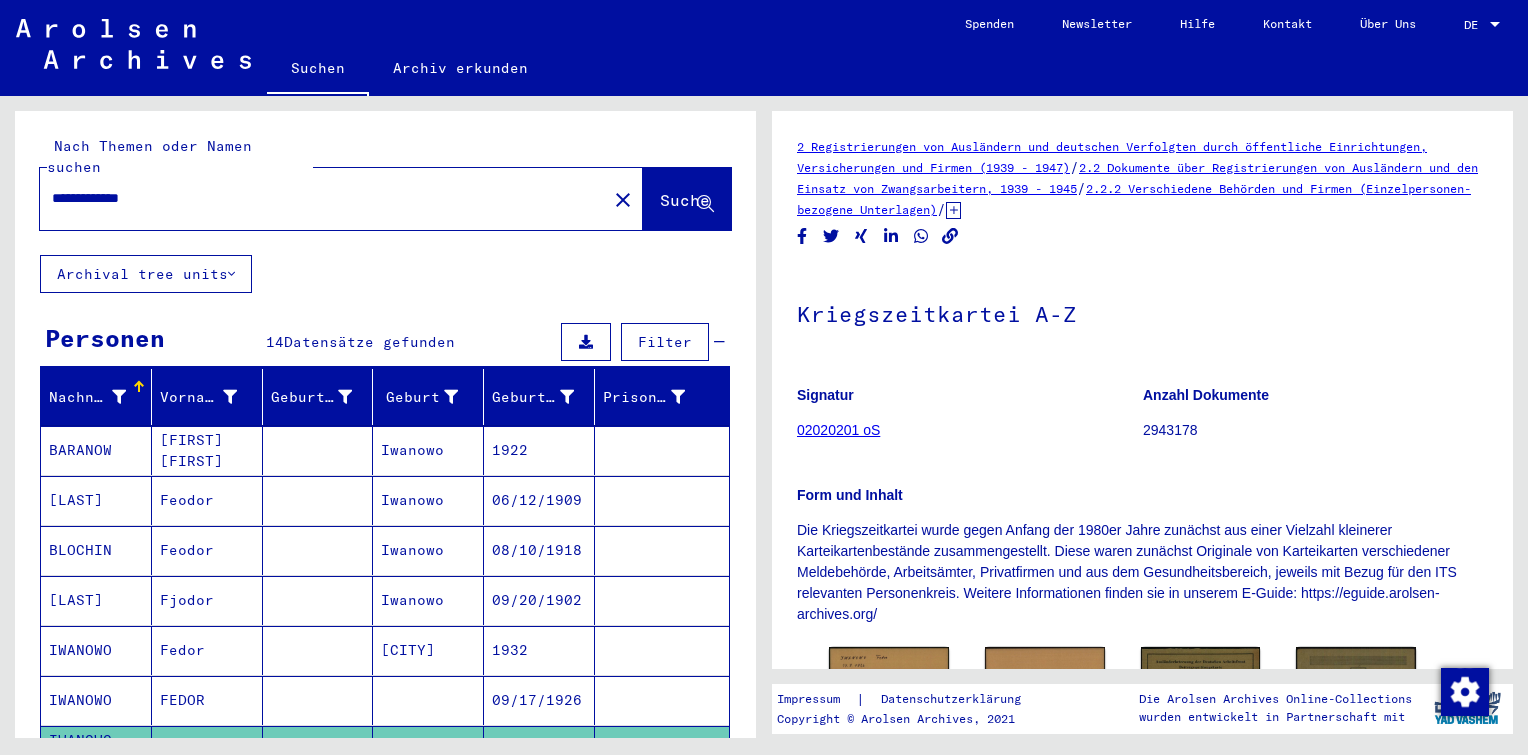 click on "**********" at bounding box center (323, 198) 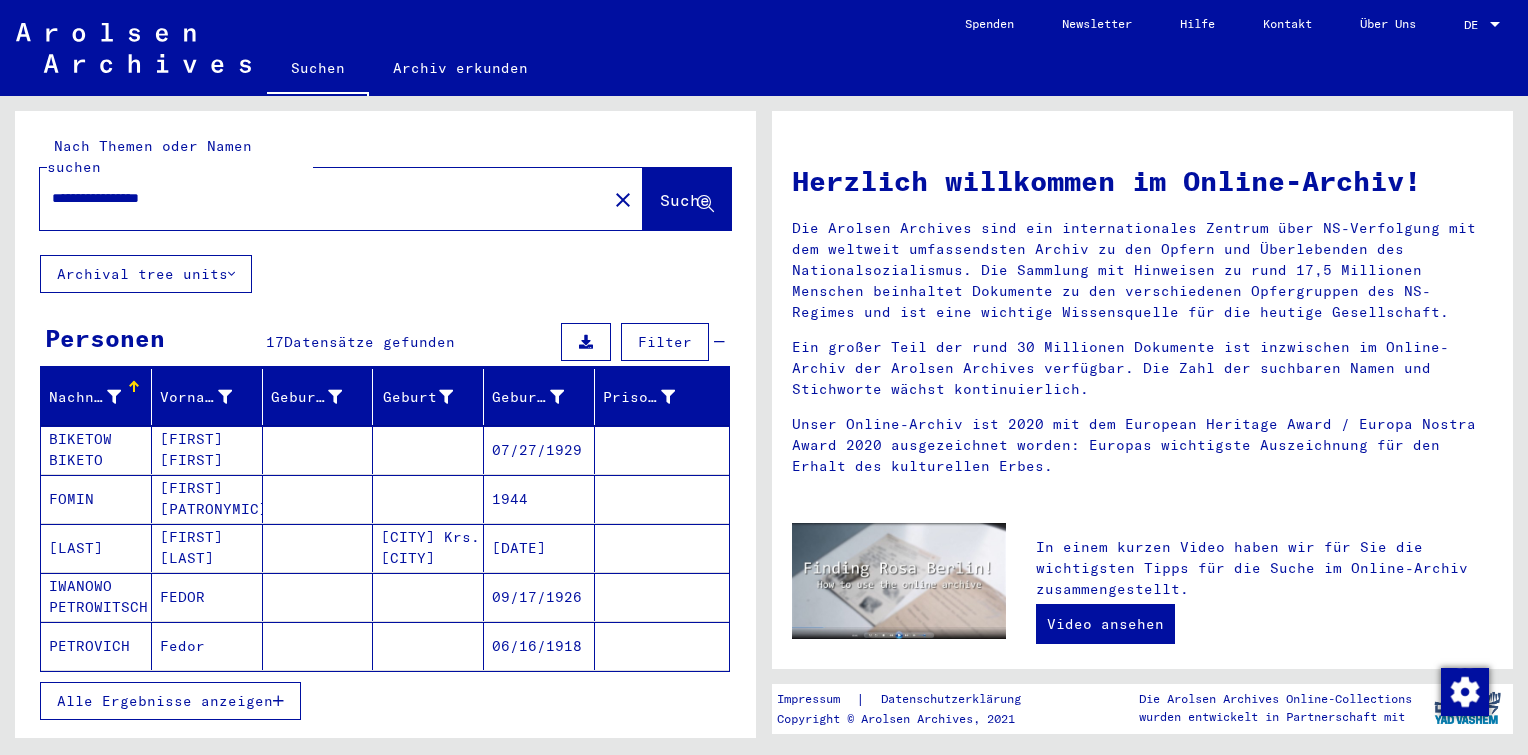 click on "Alle Ergebnisse anzeigen" at bounding box center (165, 701) 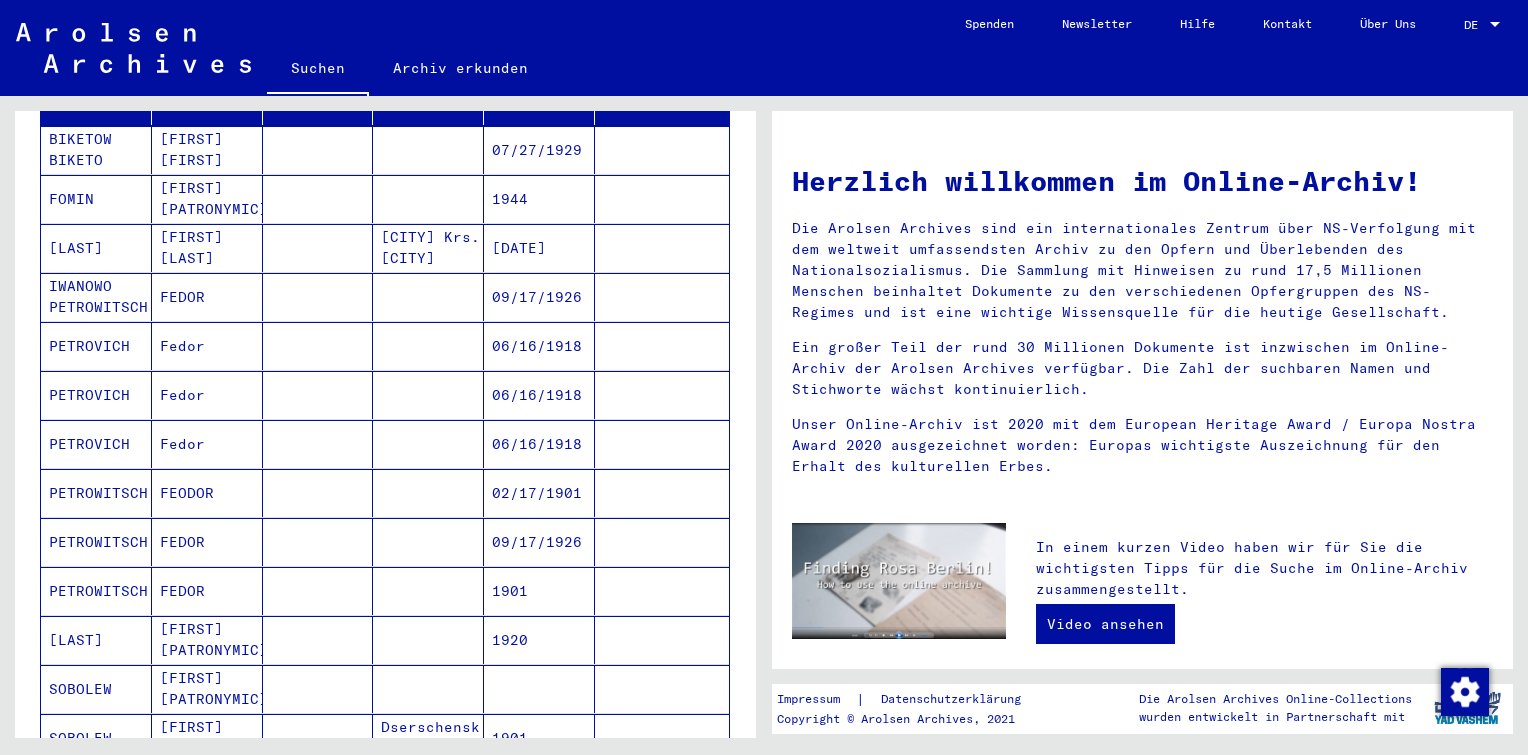 scroll, scrollTop: 300, scrollLeft: 0, axis: vertical 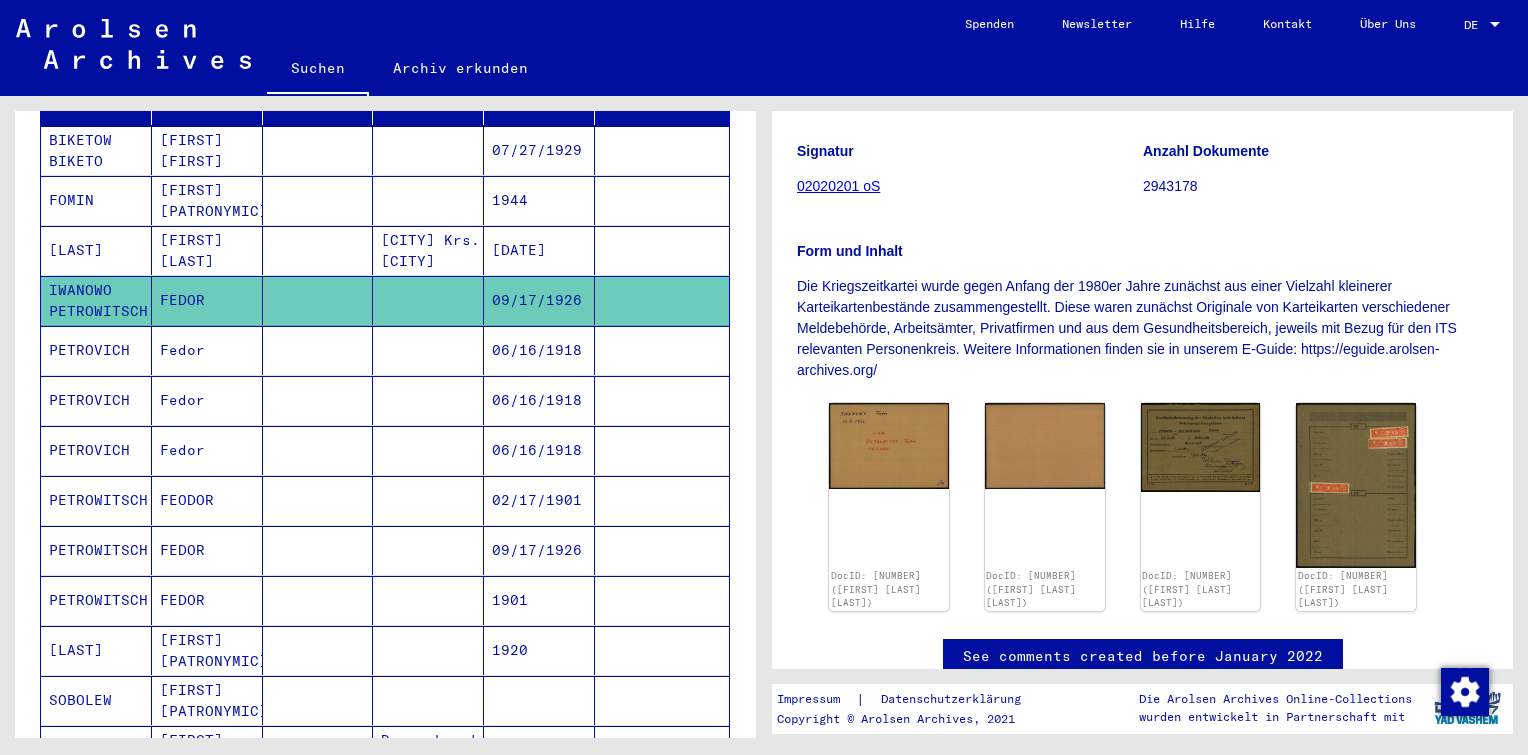 click on "09/17/1926" at bounding box center (539, 600) 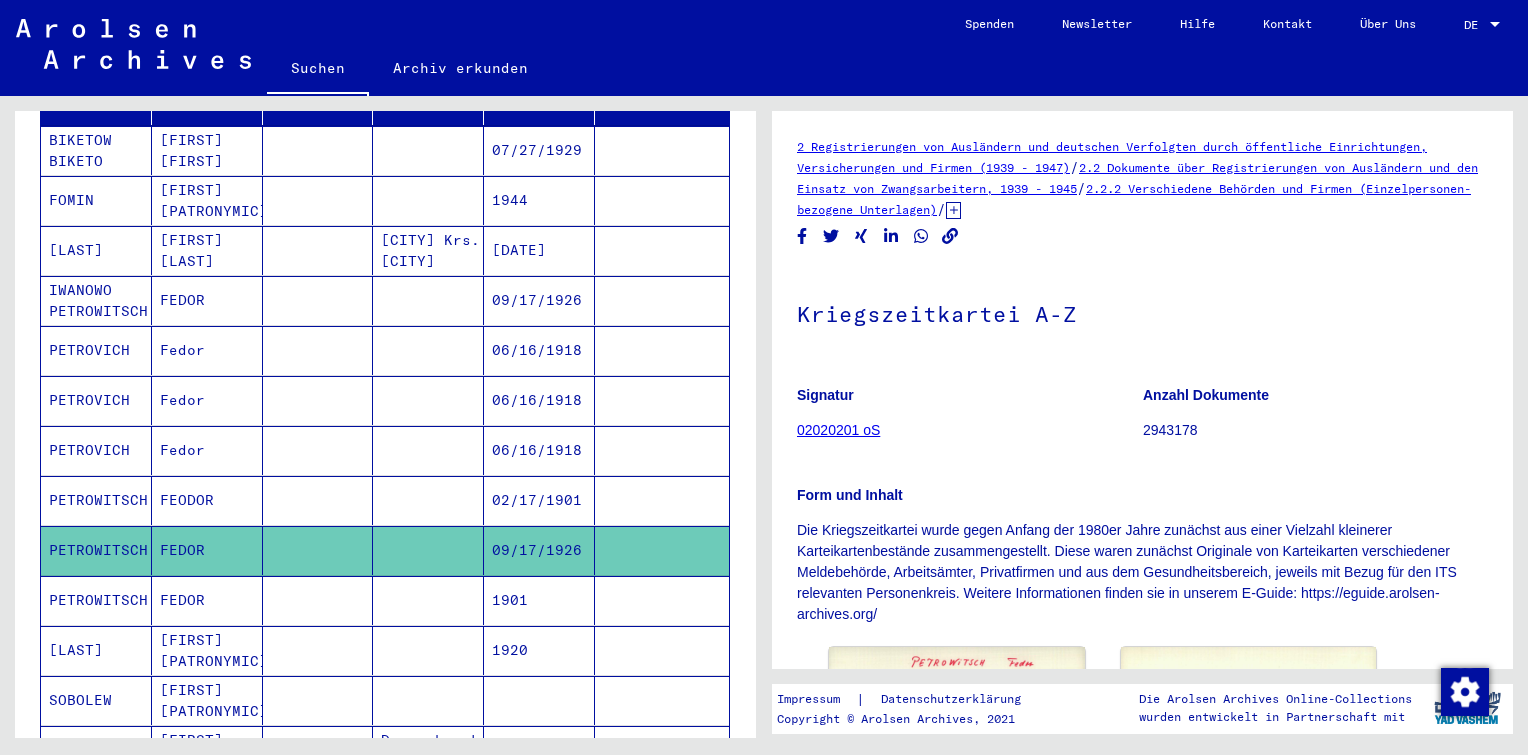 scroll, scrollTop: 275, scrollLeft: 0, axis: vertical 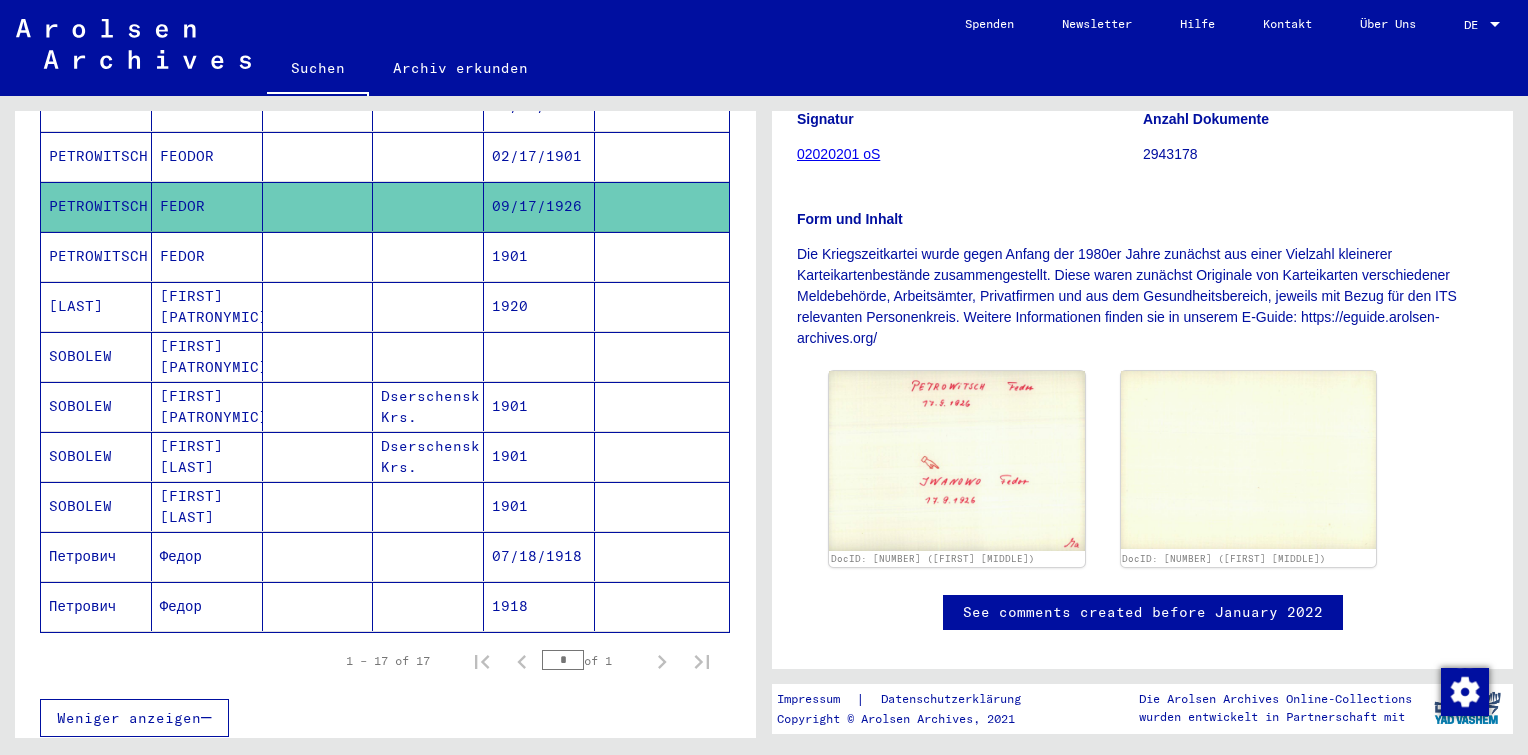 click on "1918" 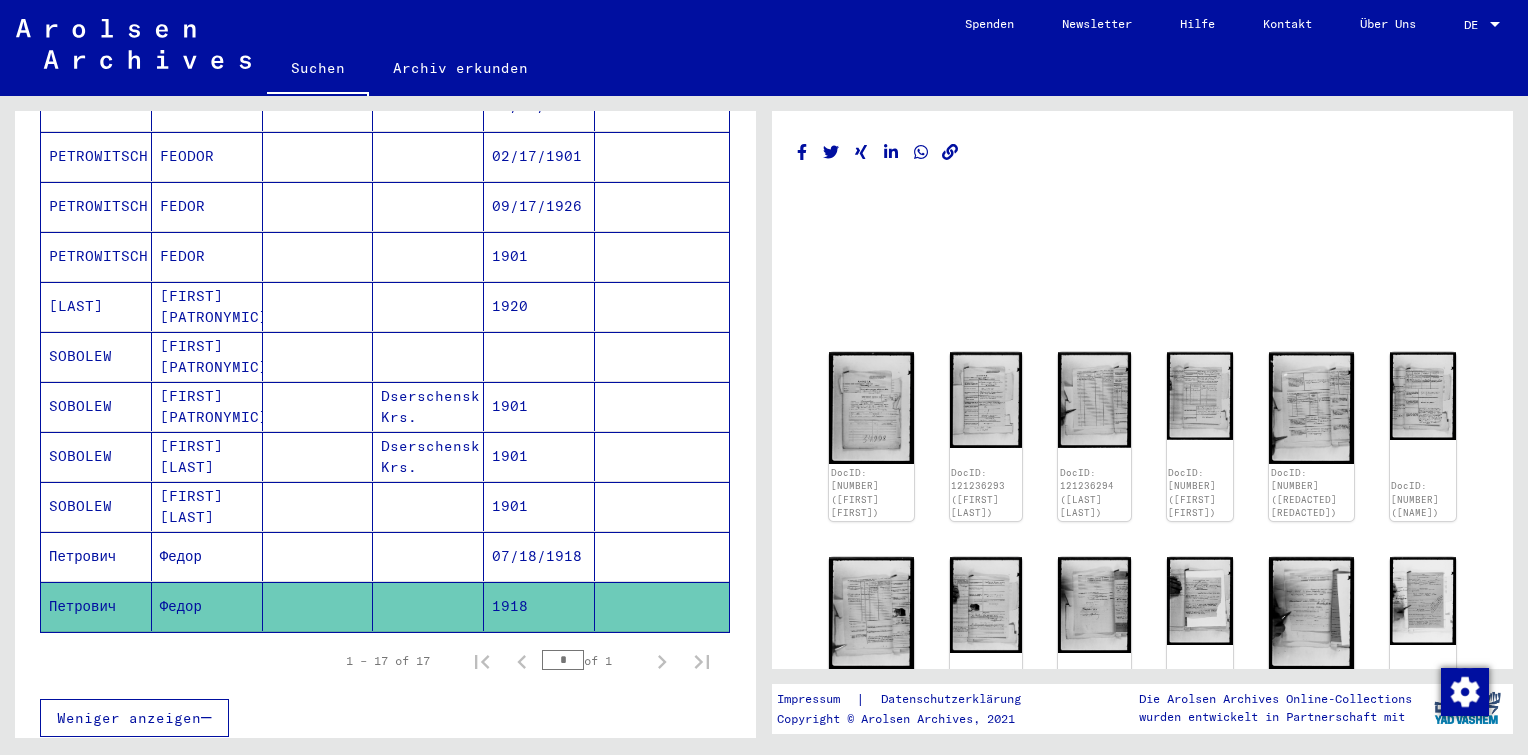scroll, scrollTop: 0, scrollLeft: 0, axis: both 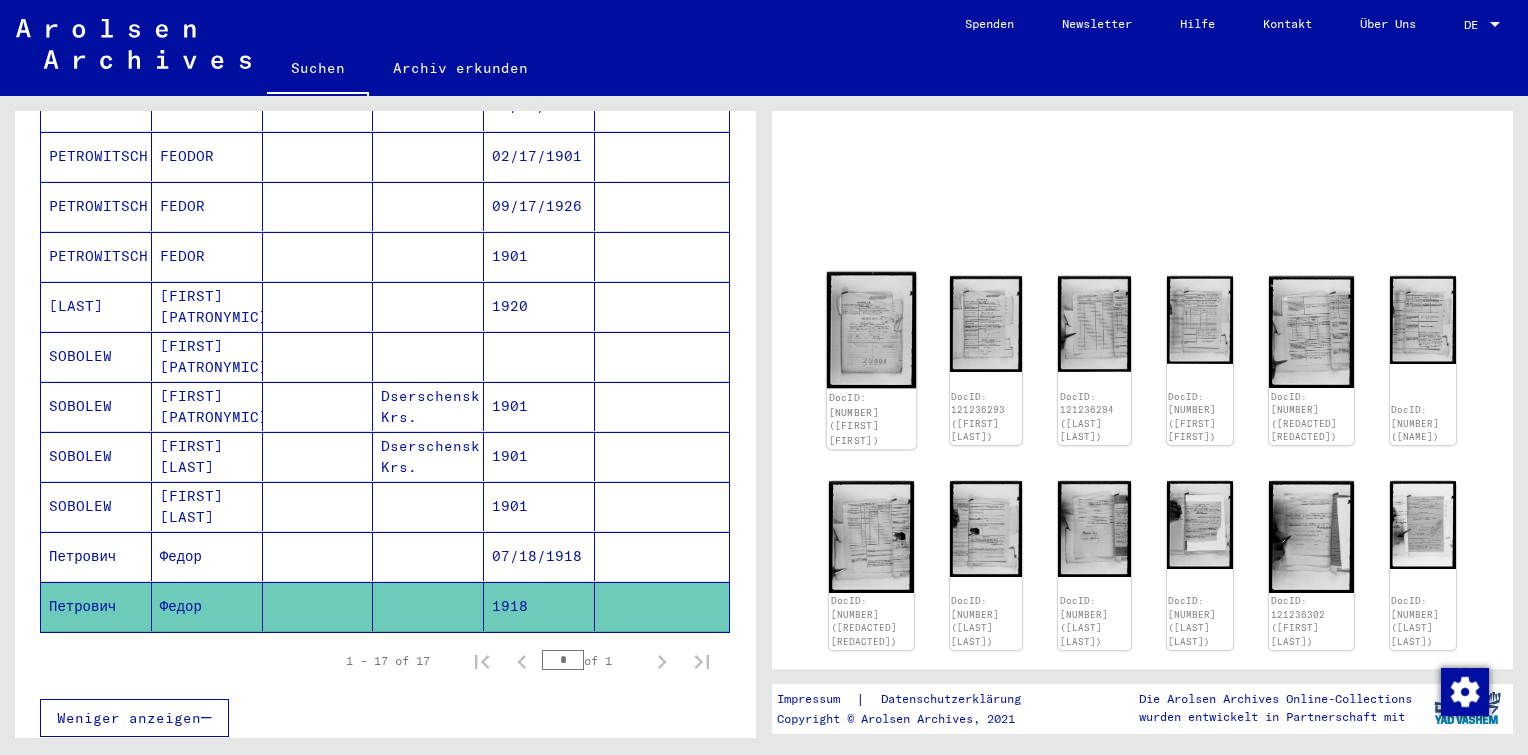 click 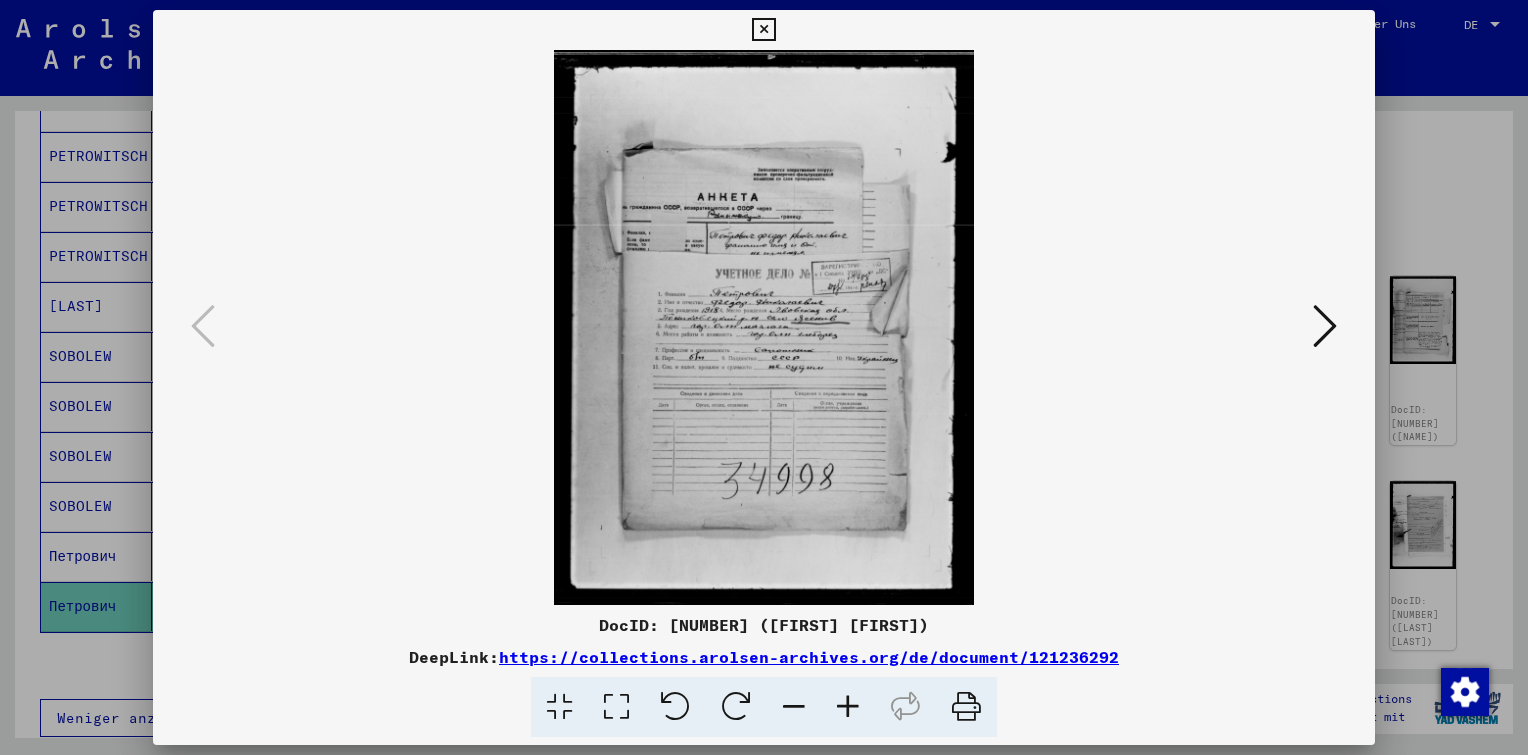 click at bounding box center (848, 707) 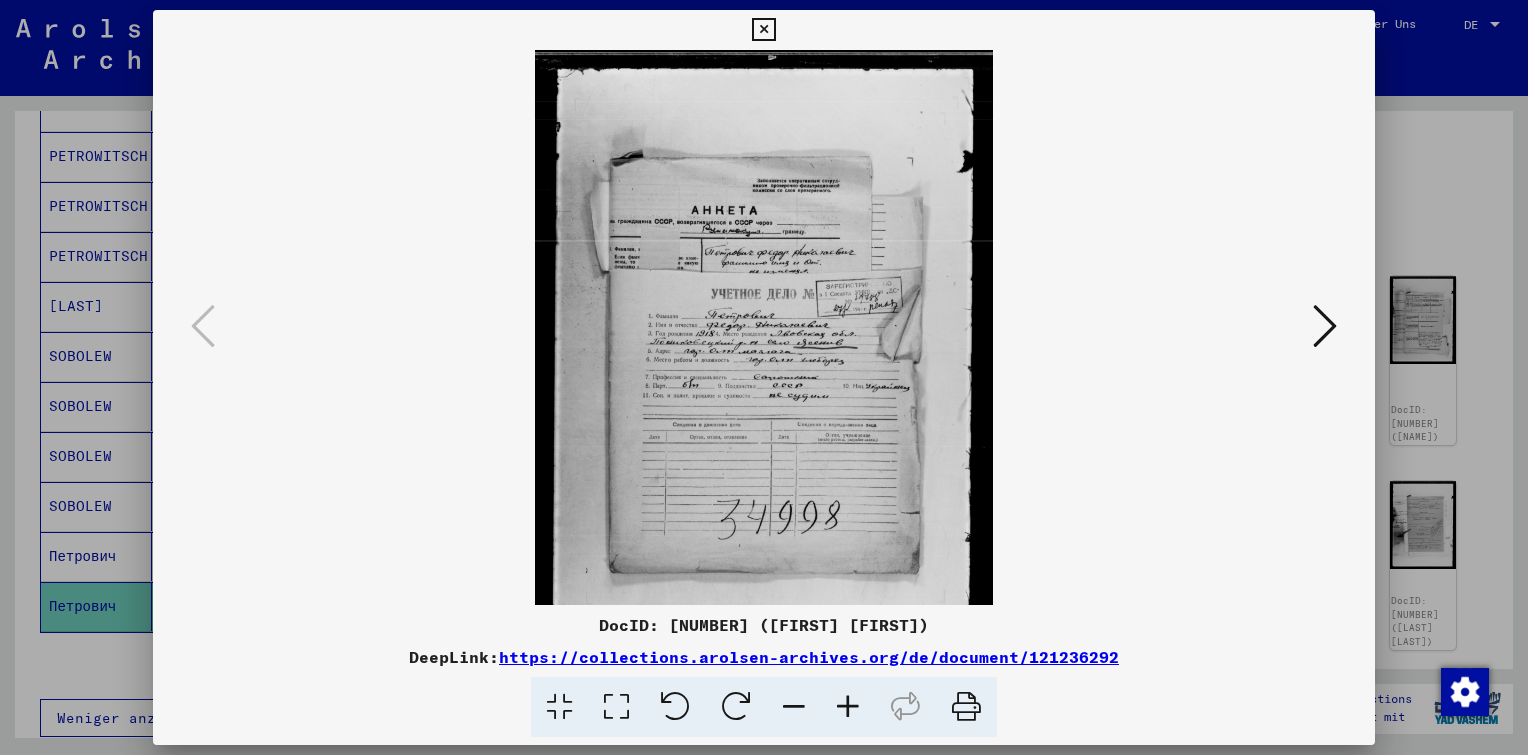 click at bounding box center (848, 707) 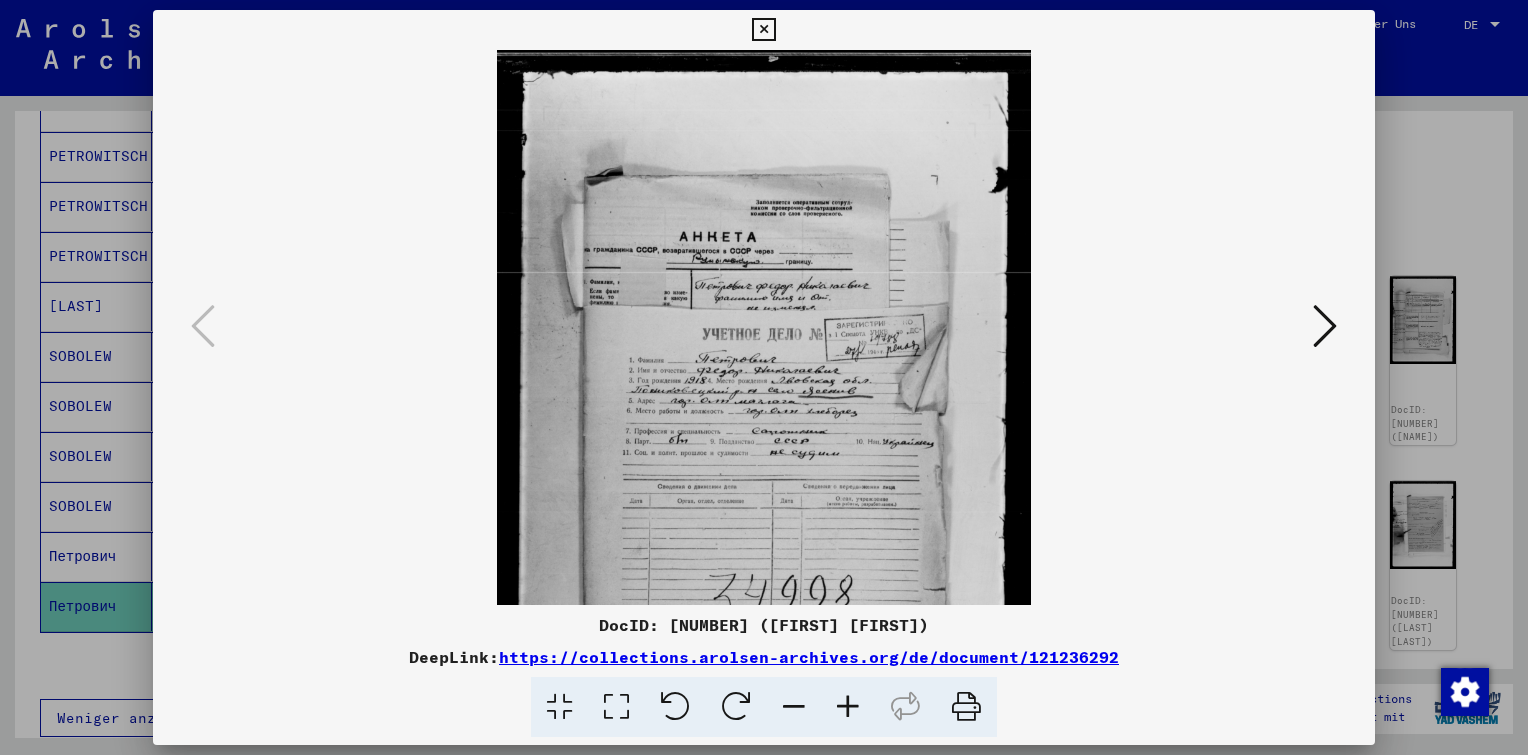 click at bounding box center (848, 707) 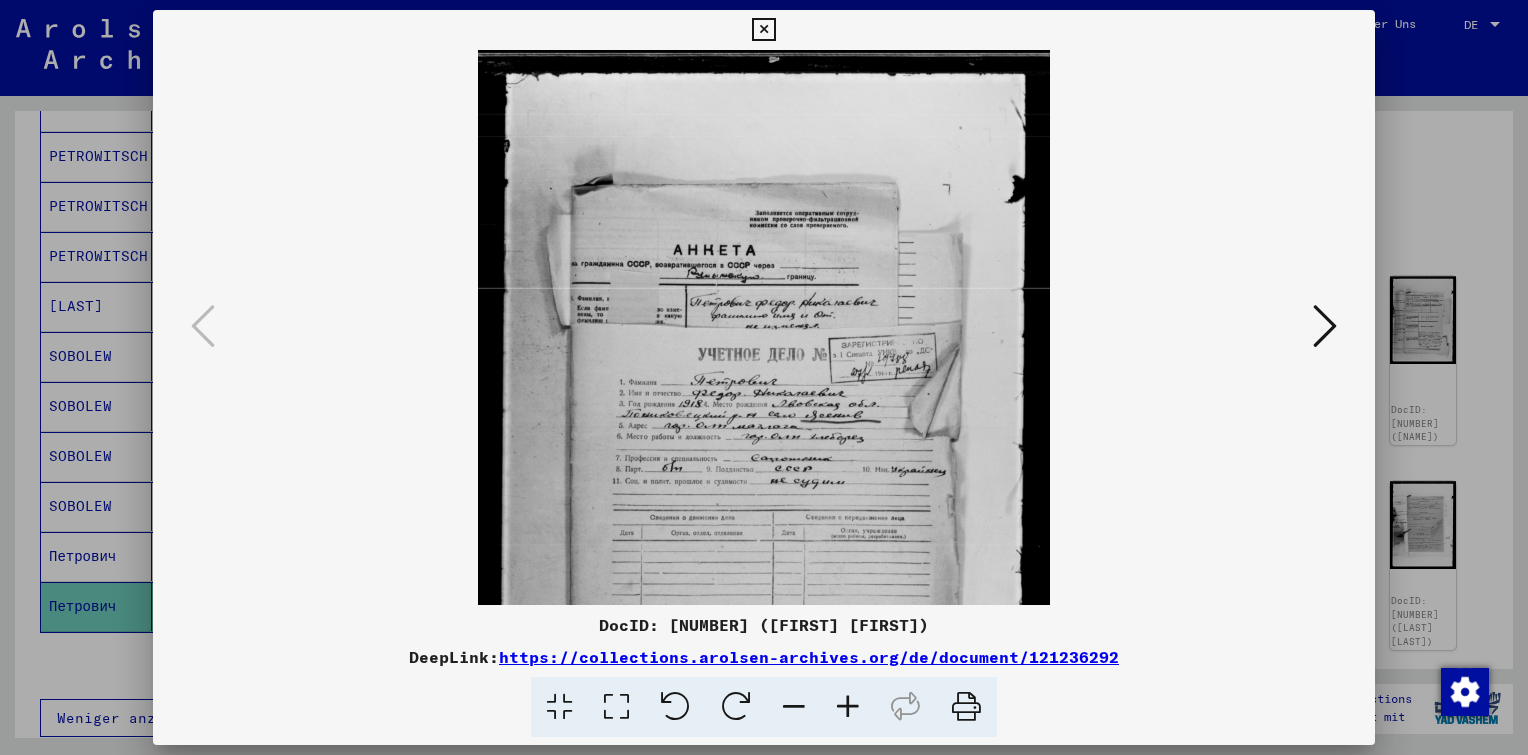 click at bounding box center (848, 707) 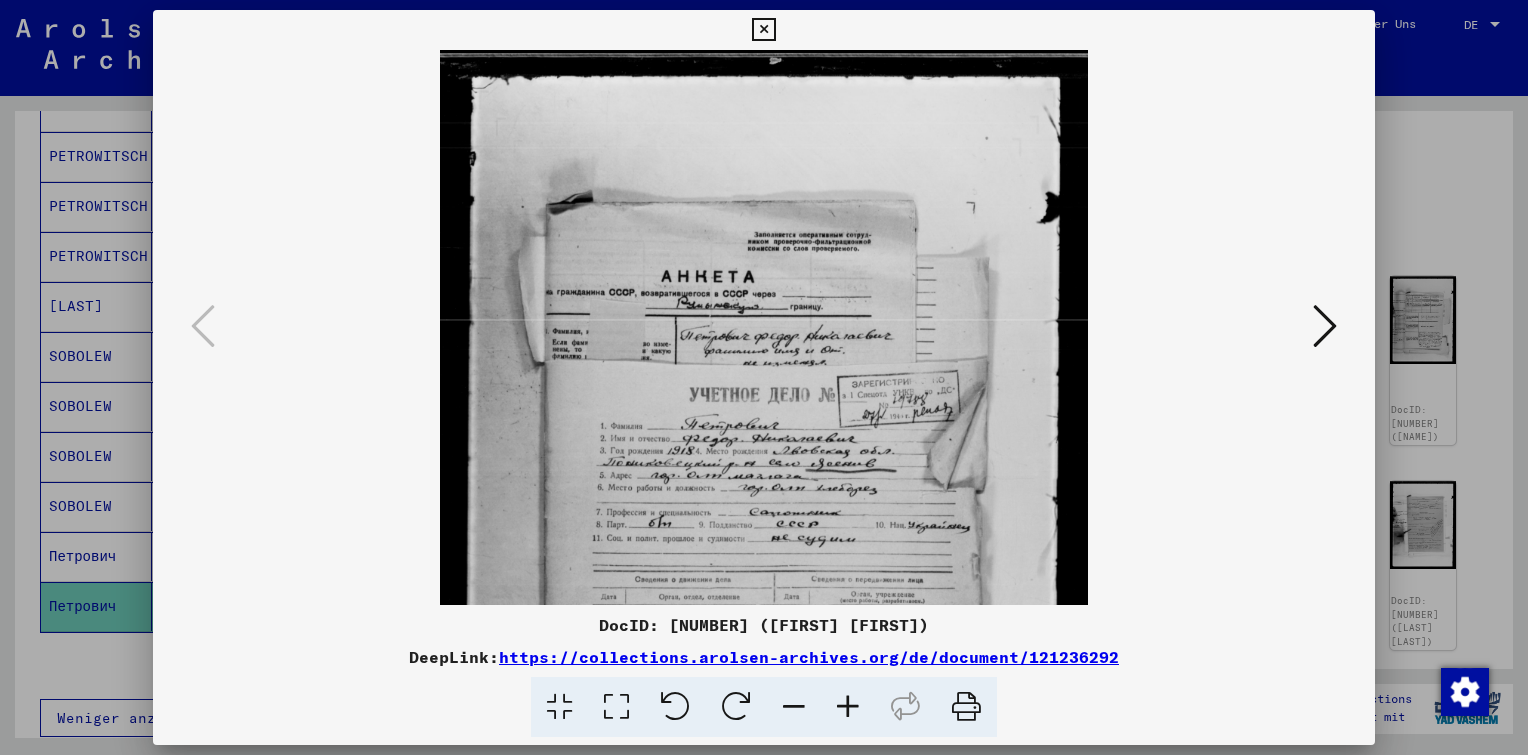 click at bounding box center [848, 707] 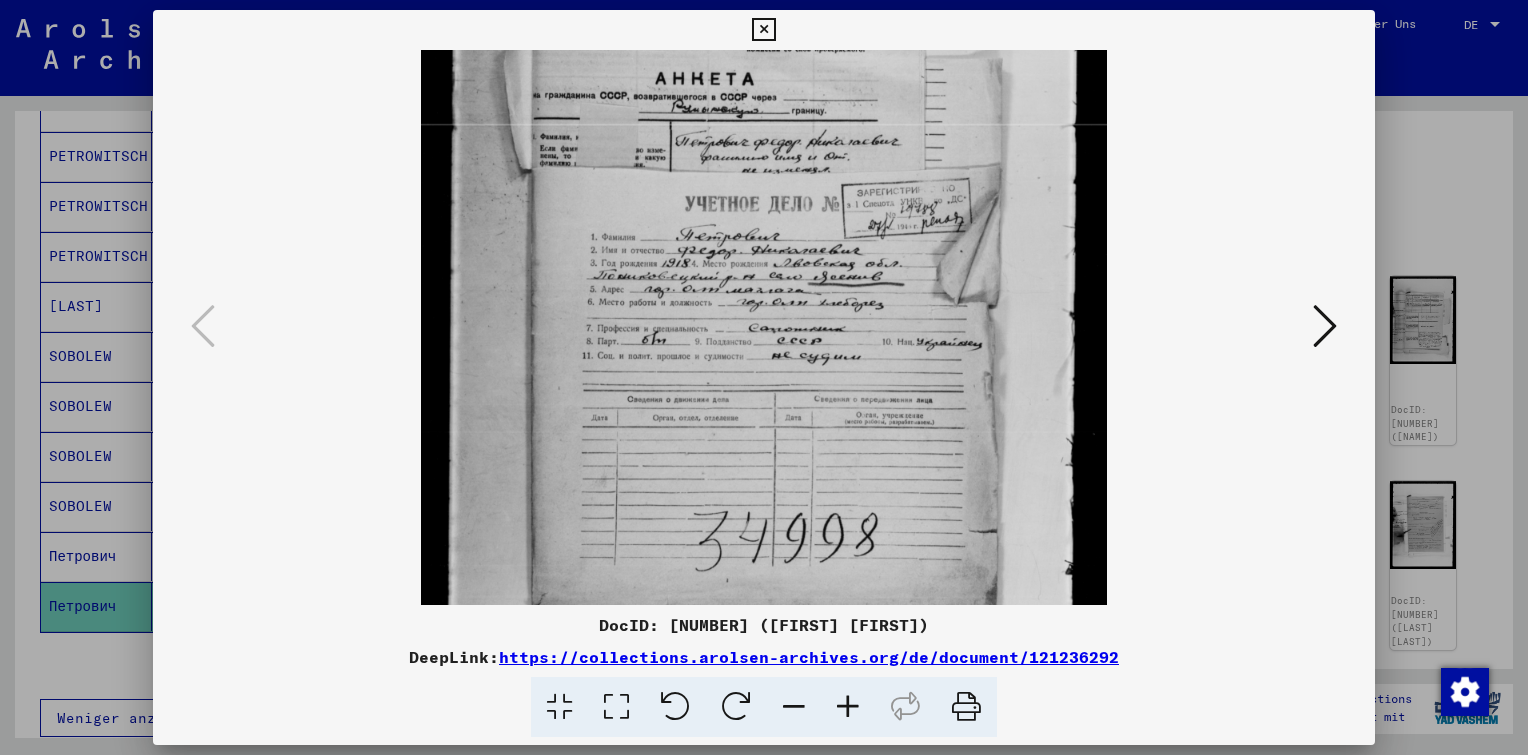 scroll, scrollTop: 215, scrollLeft: 0, axis: vertical 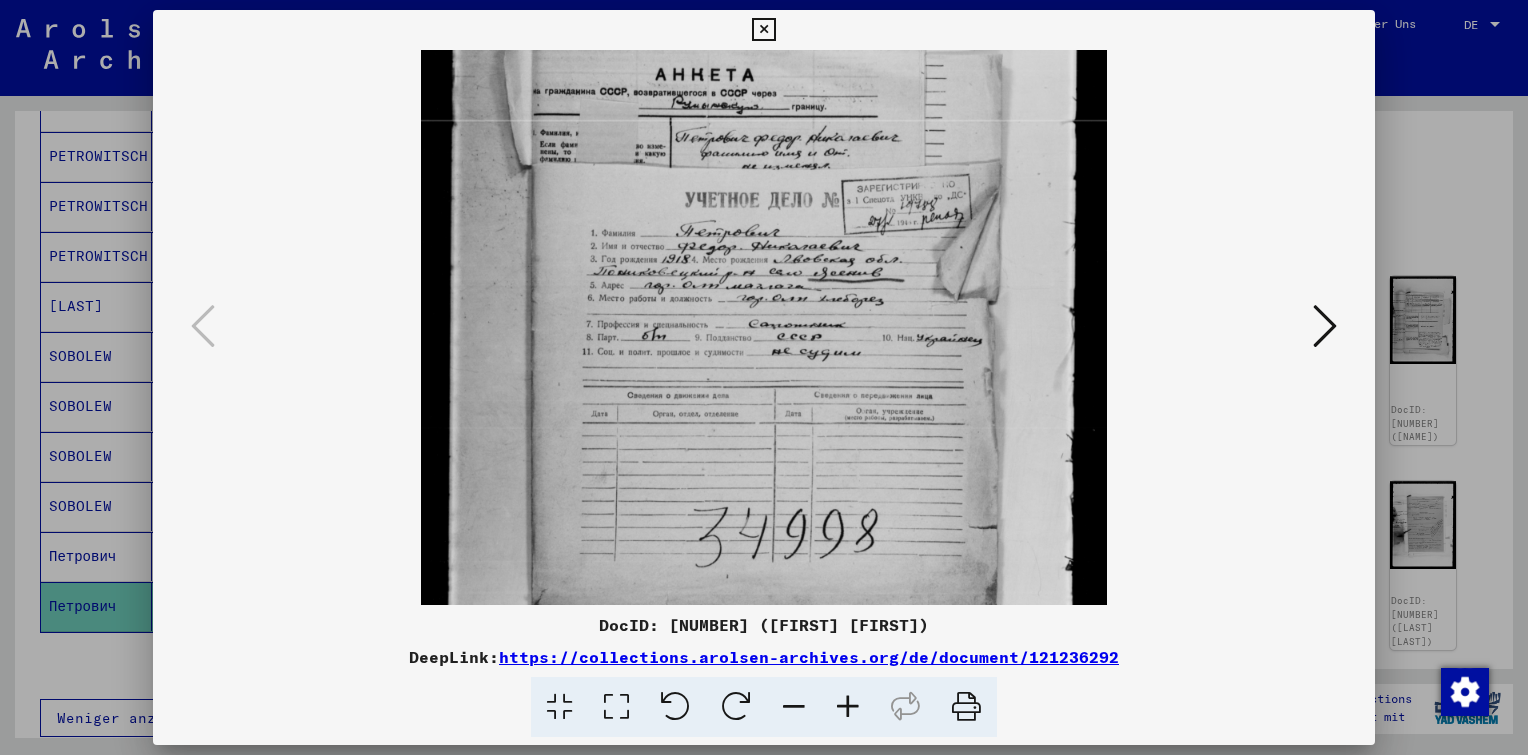 drag, startPoint x: 791, startPoint y: 485, endPoint x: 695, endPoint y: 272, distance: 233.63432 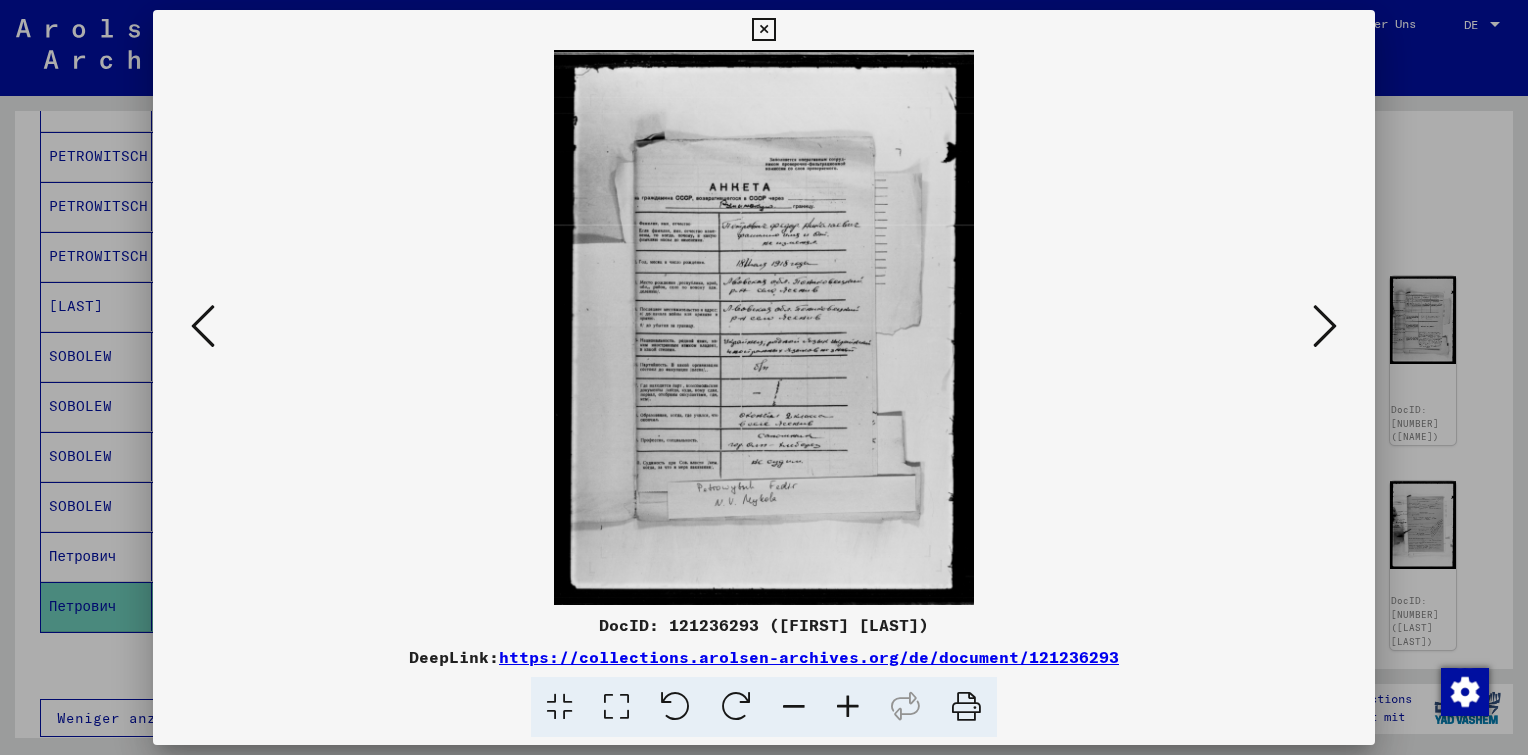 scroll, scrollTop: 0, scrollLeft: 0, axis: both 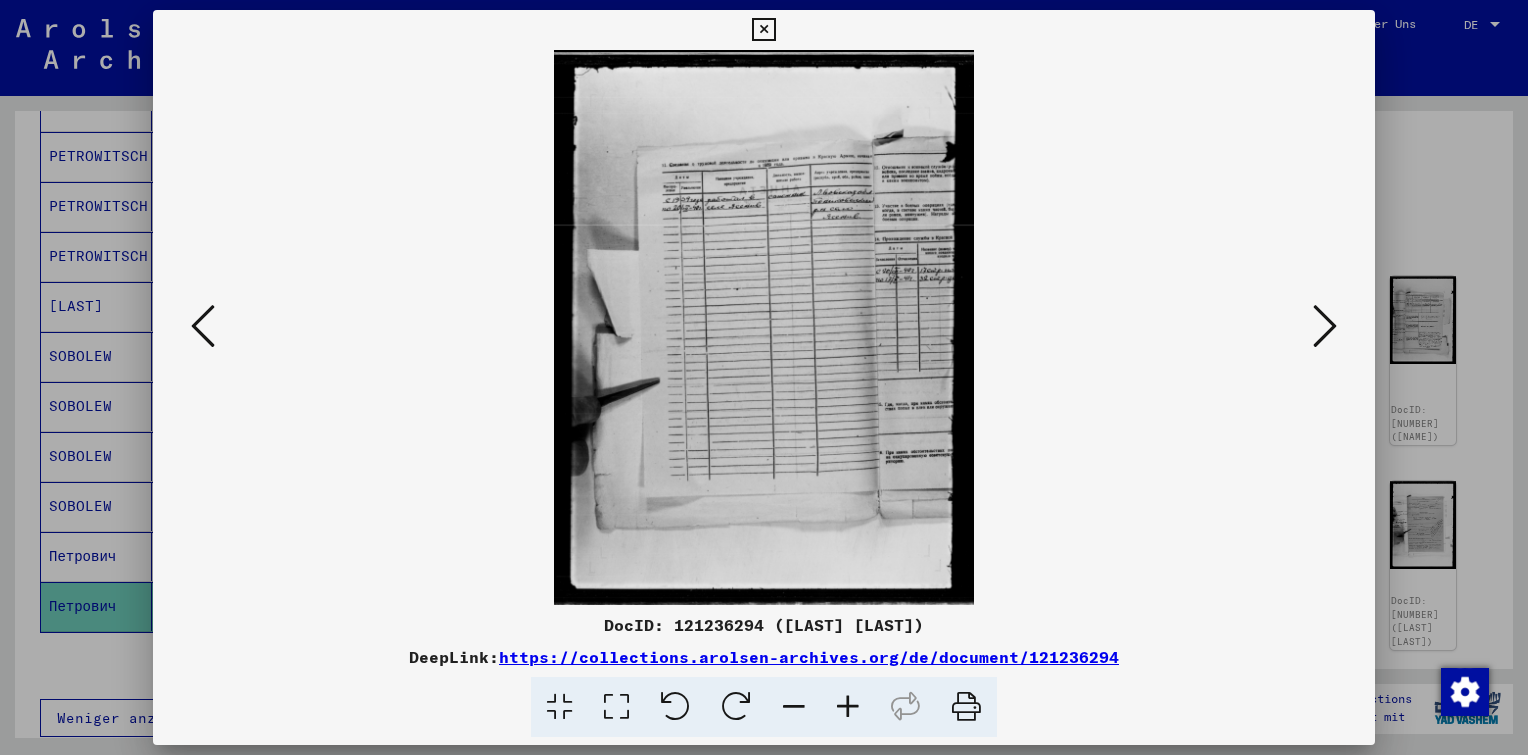 click at bounding box center [203, 326] 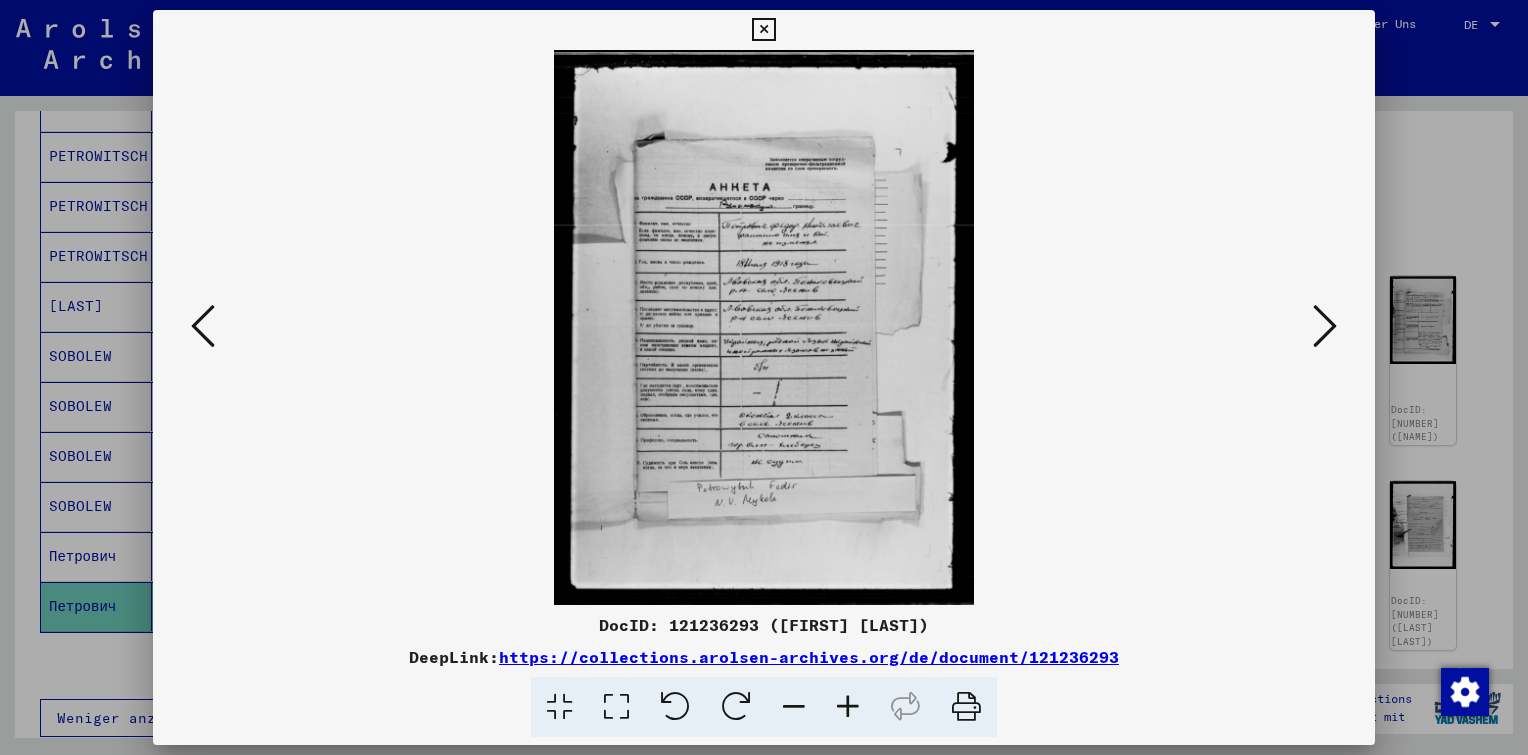 click at bounding box center [848, 707] 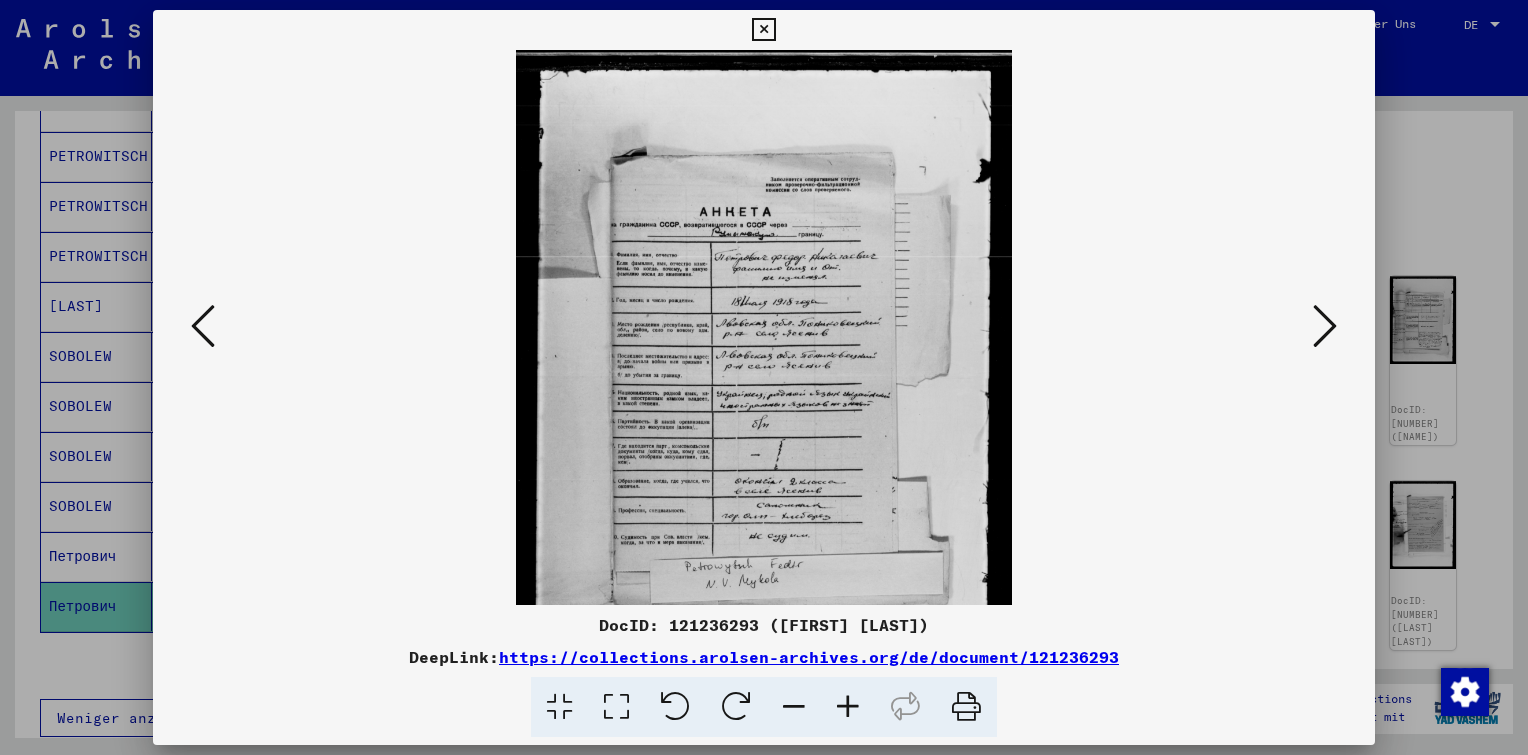 click at bounding box center [848, 707] 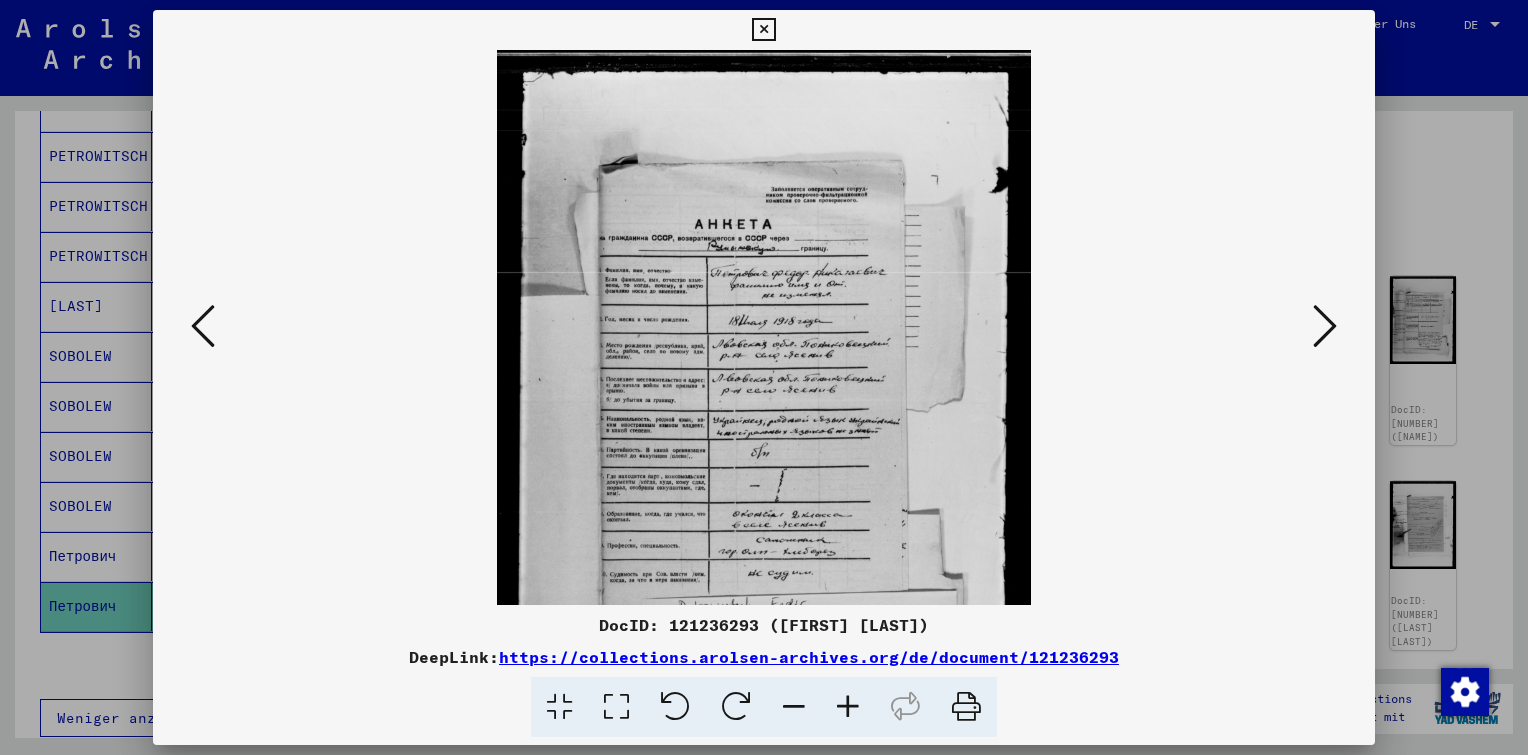 click at bounding box center [848, 707] 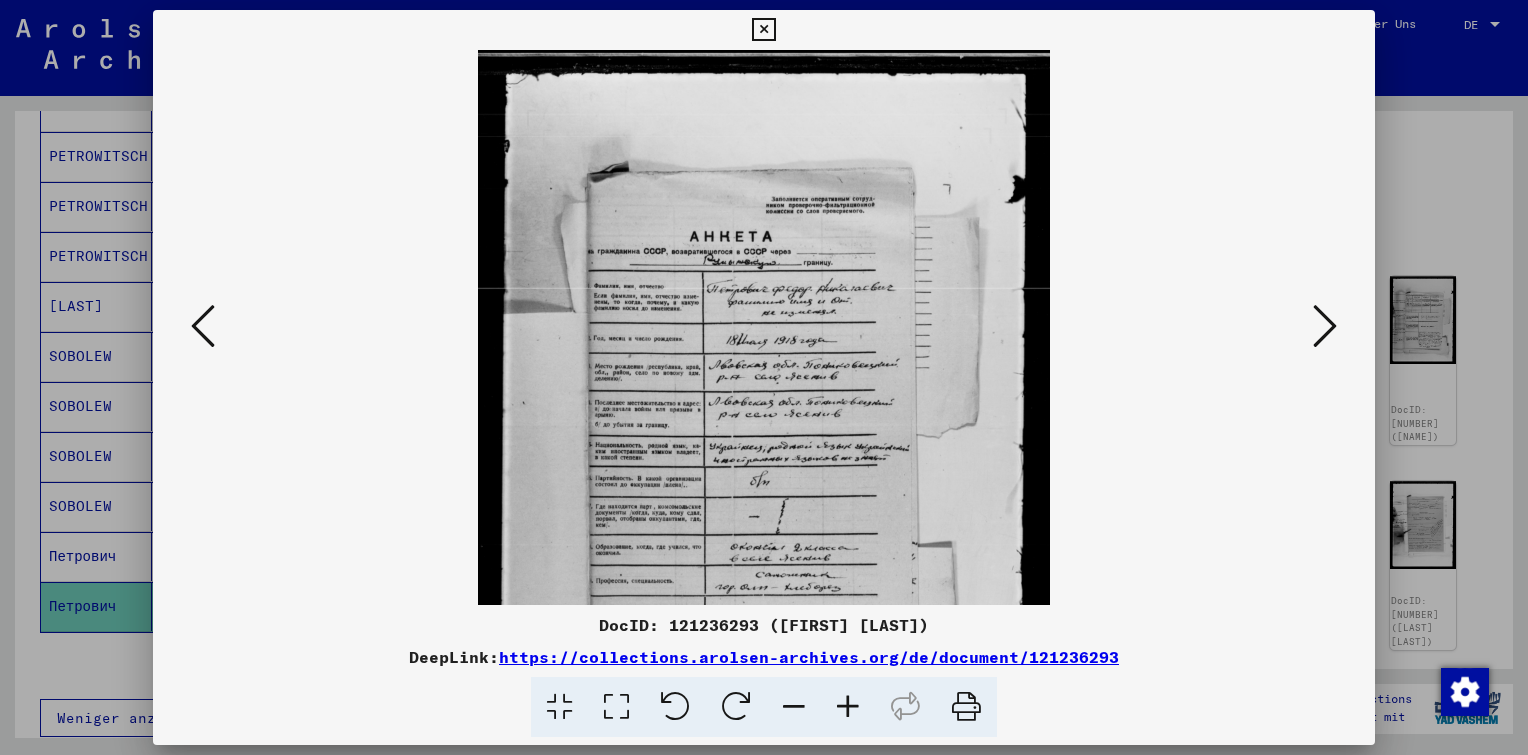 click at bounding box center (848, 707) 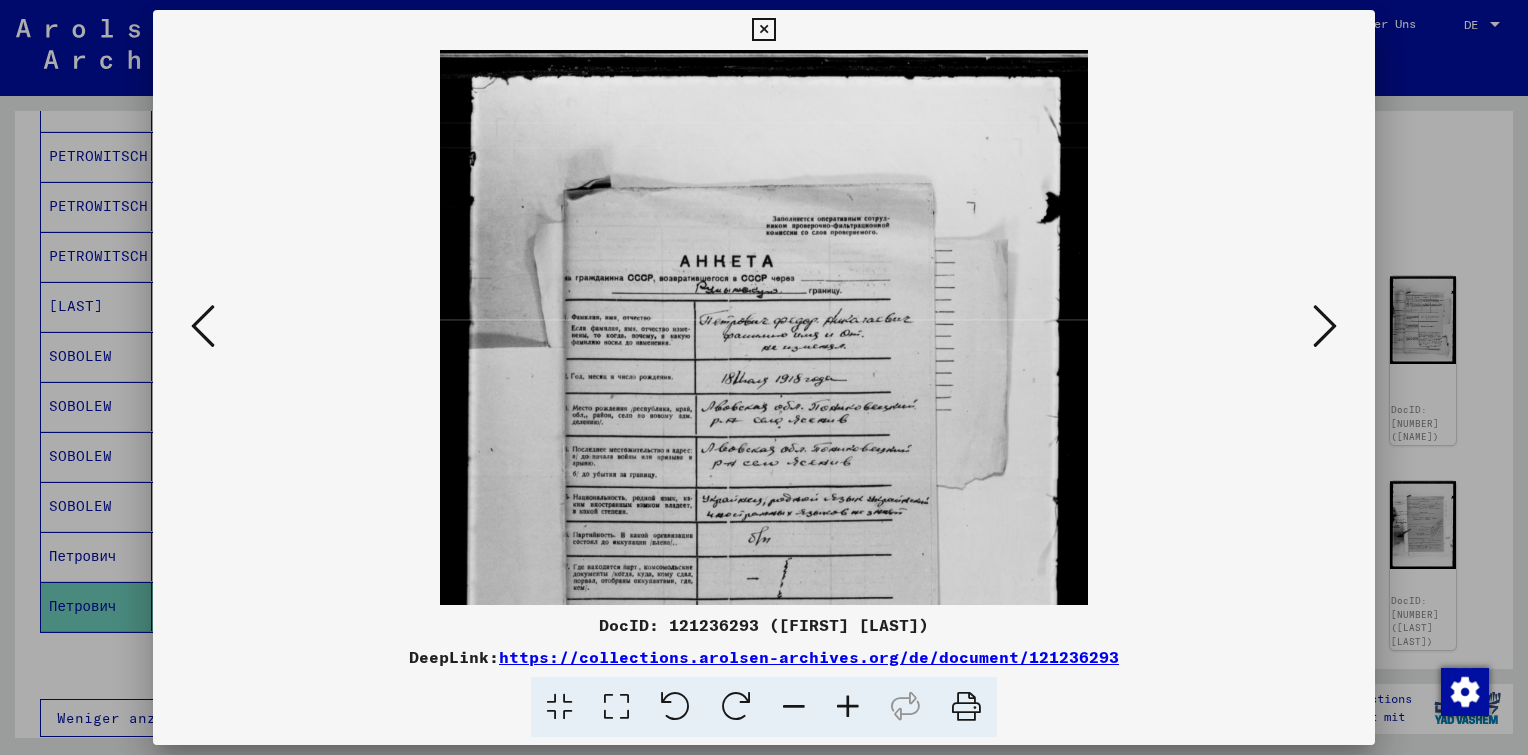 click at bounding box center (848, 707) 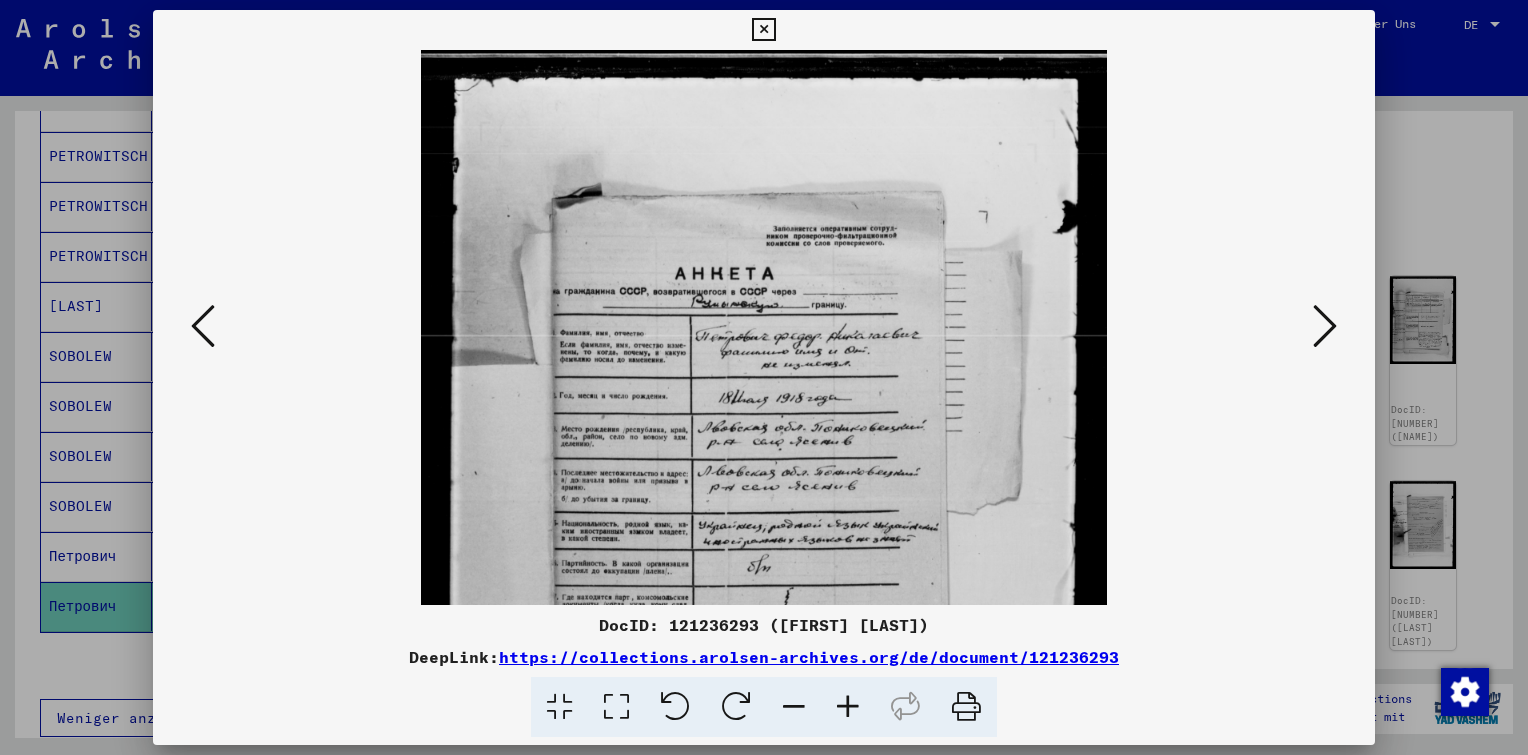 click at bounding box center [848, 707] 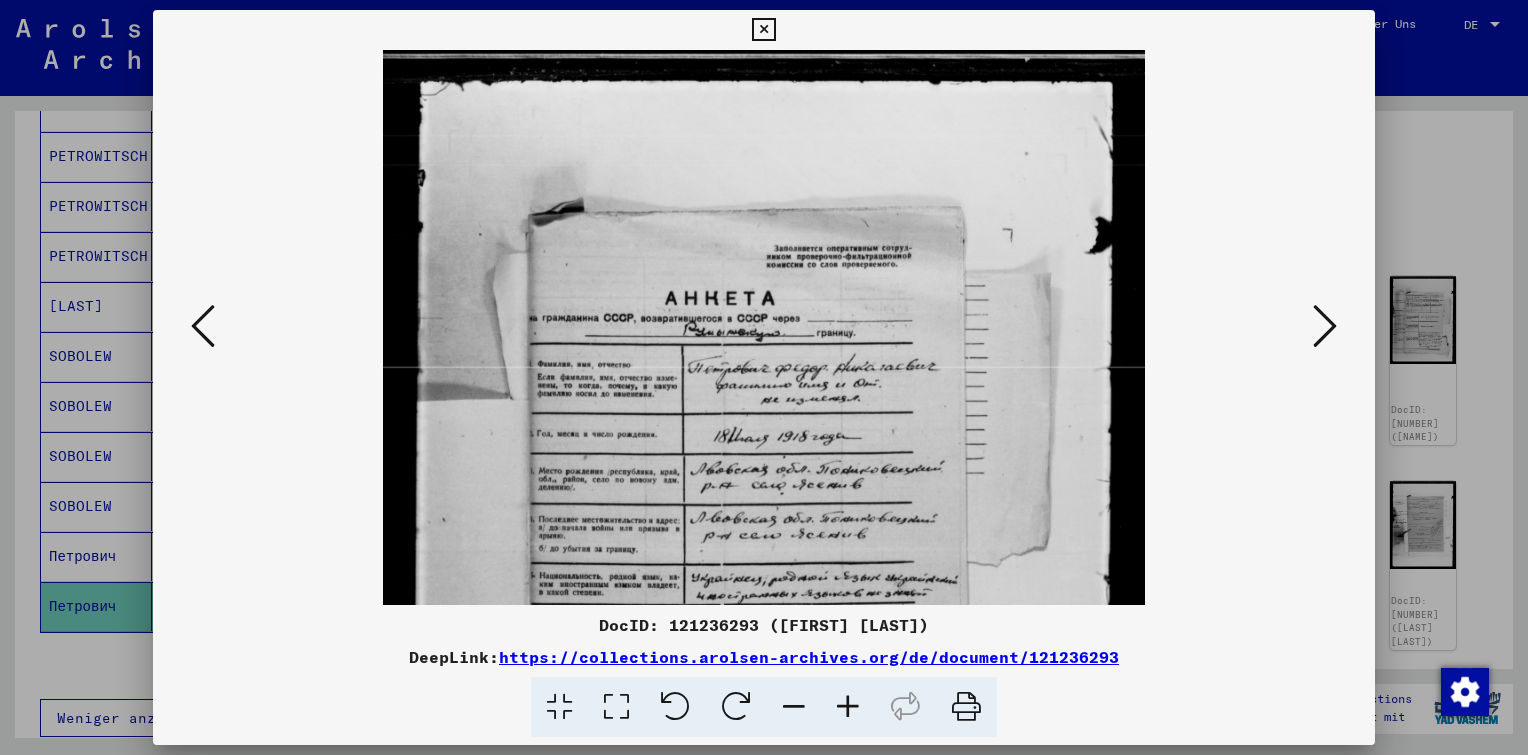 click at bounding box center [848, 707] 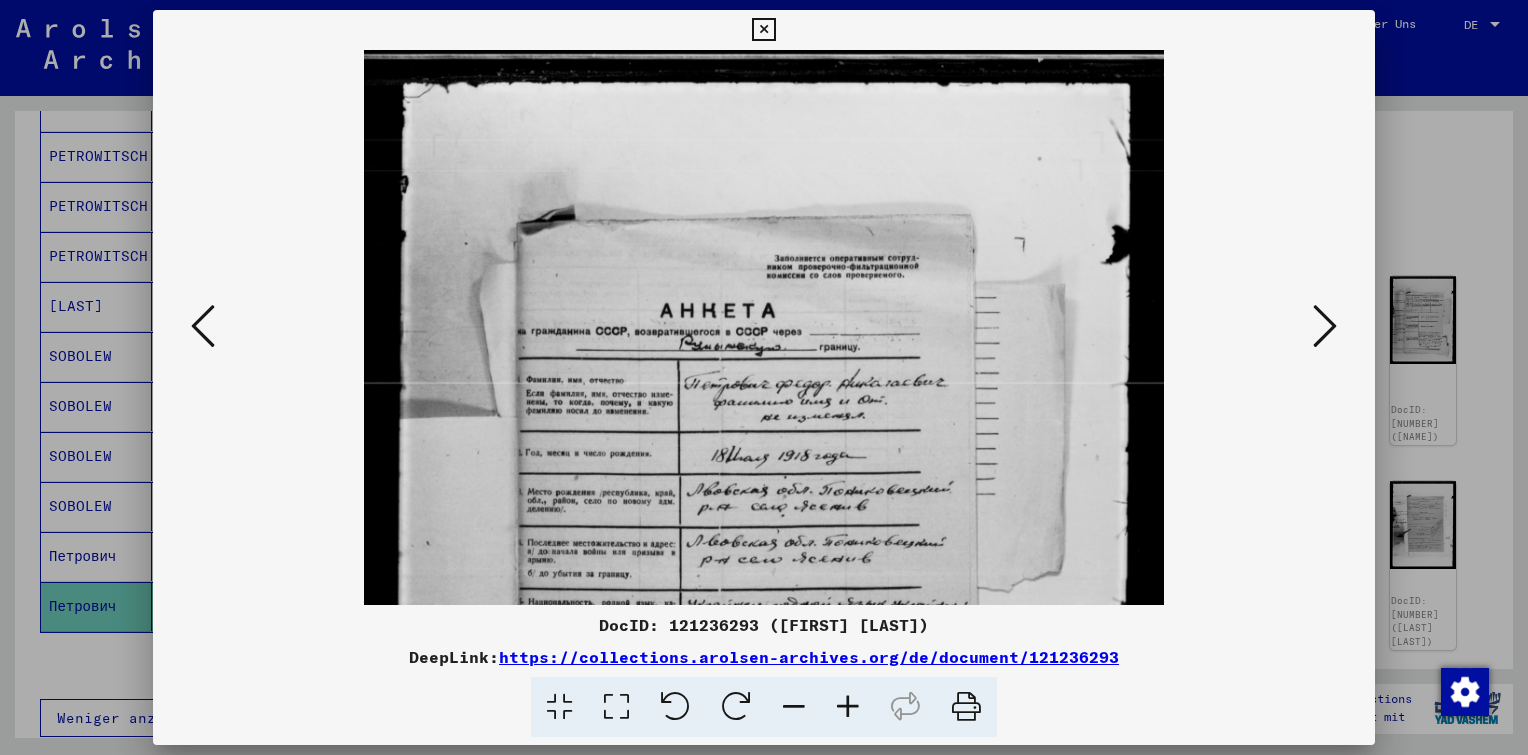 click at bounding box center (848, 707) 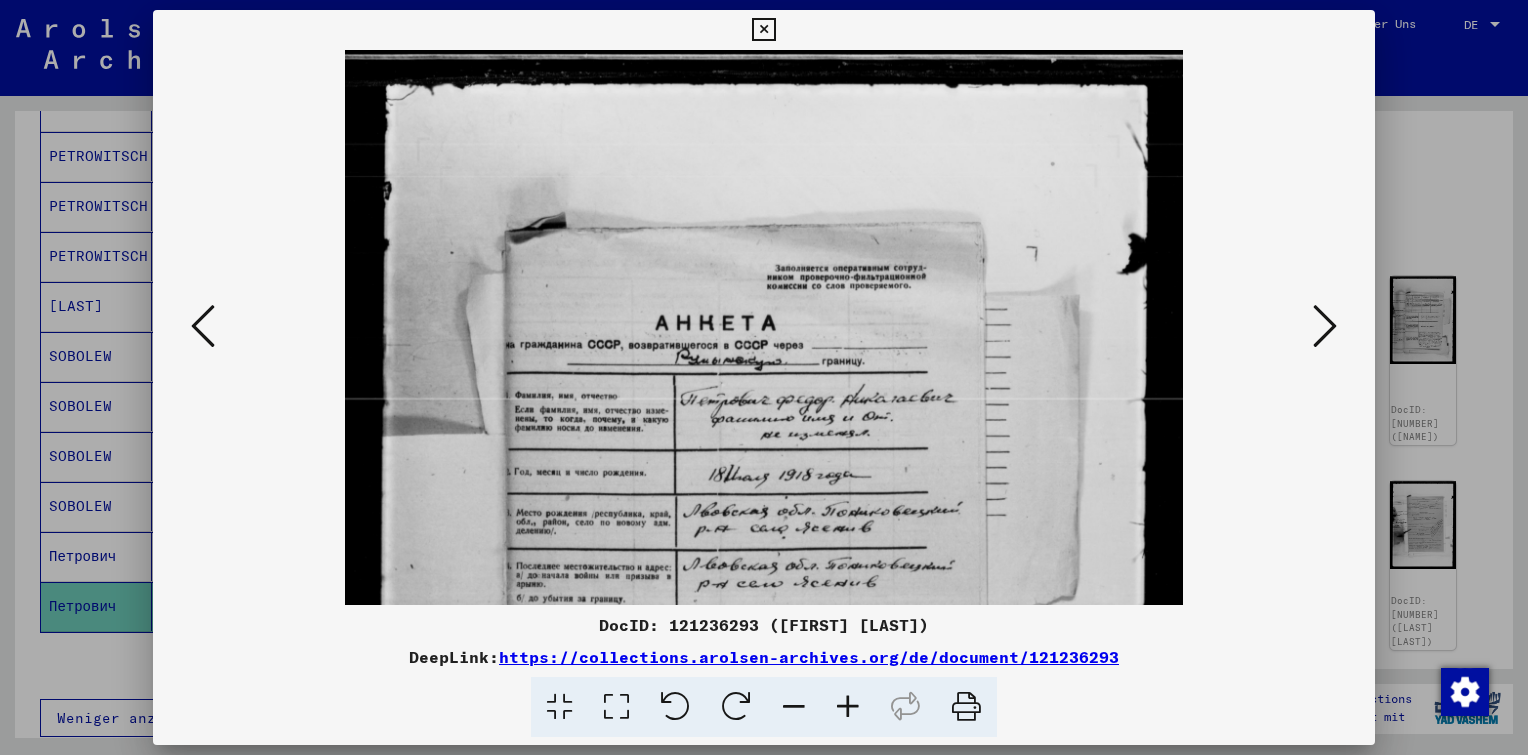 click at bounding box center [848, 707] 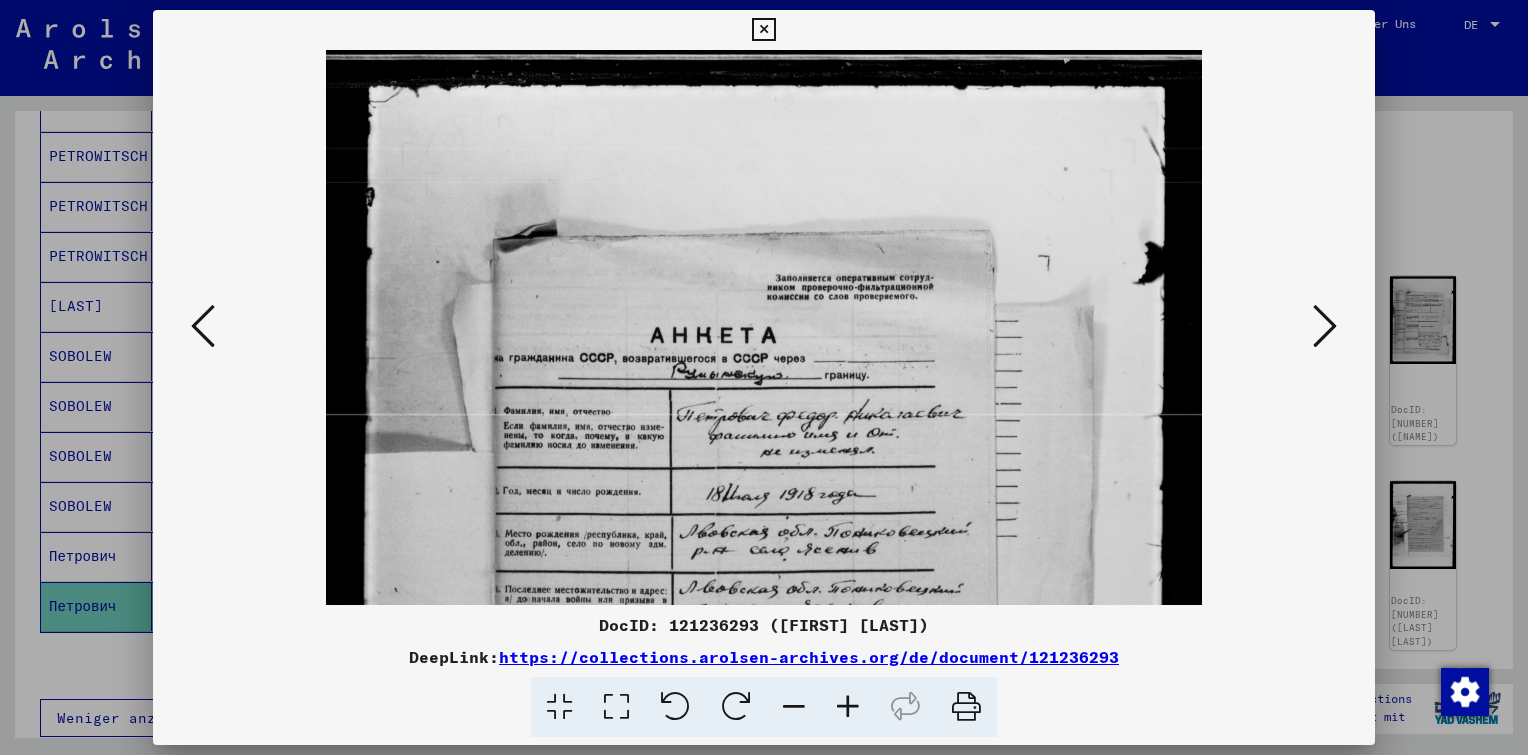 click at bounding box center [848, 707] 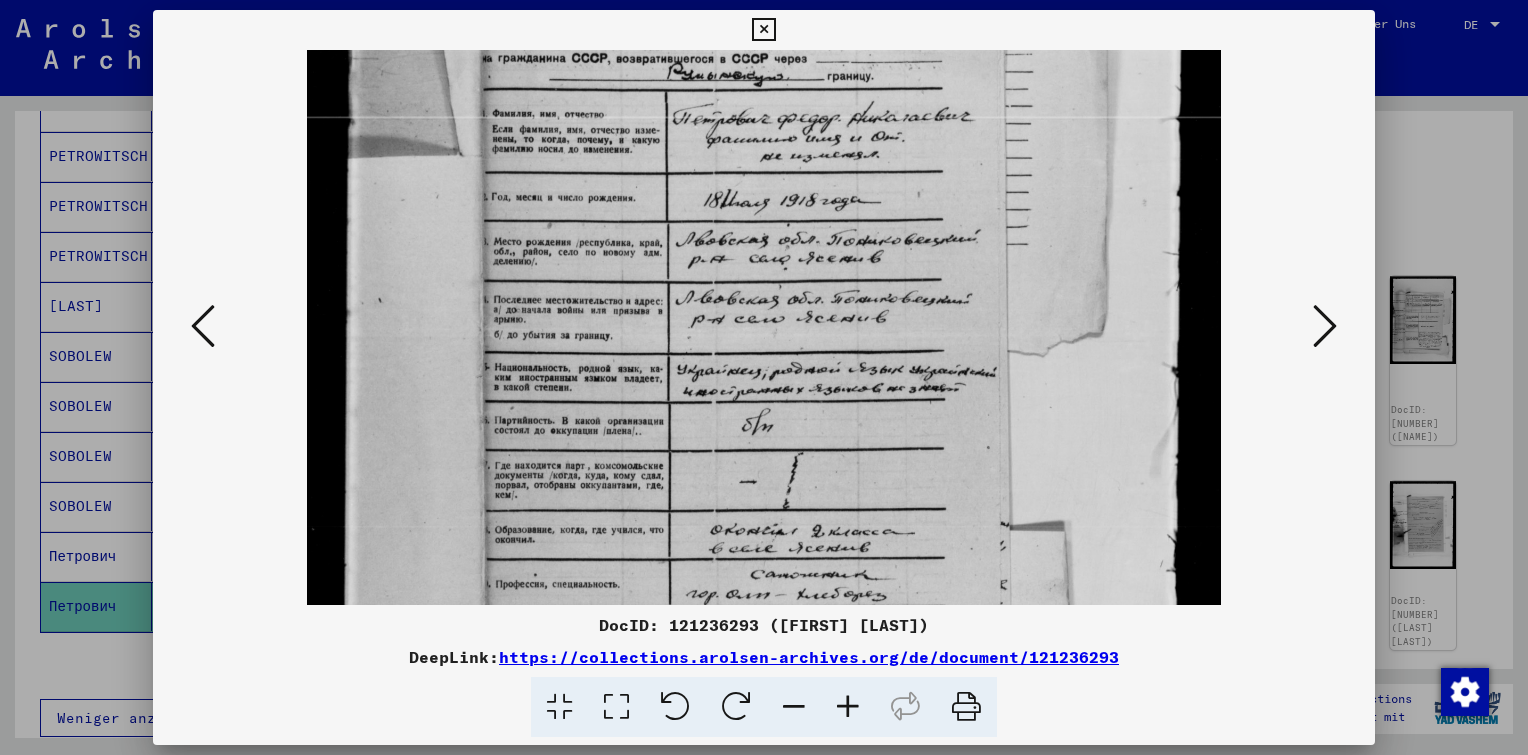 scroll, scrollTop: 316, scrollLeft: 0, axis: vertical 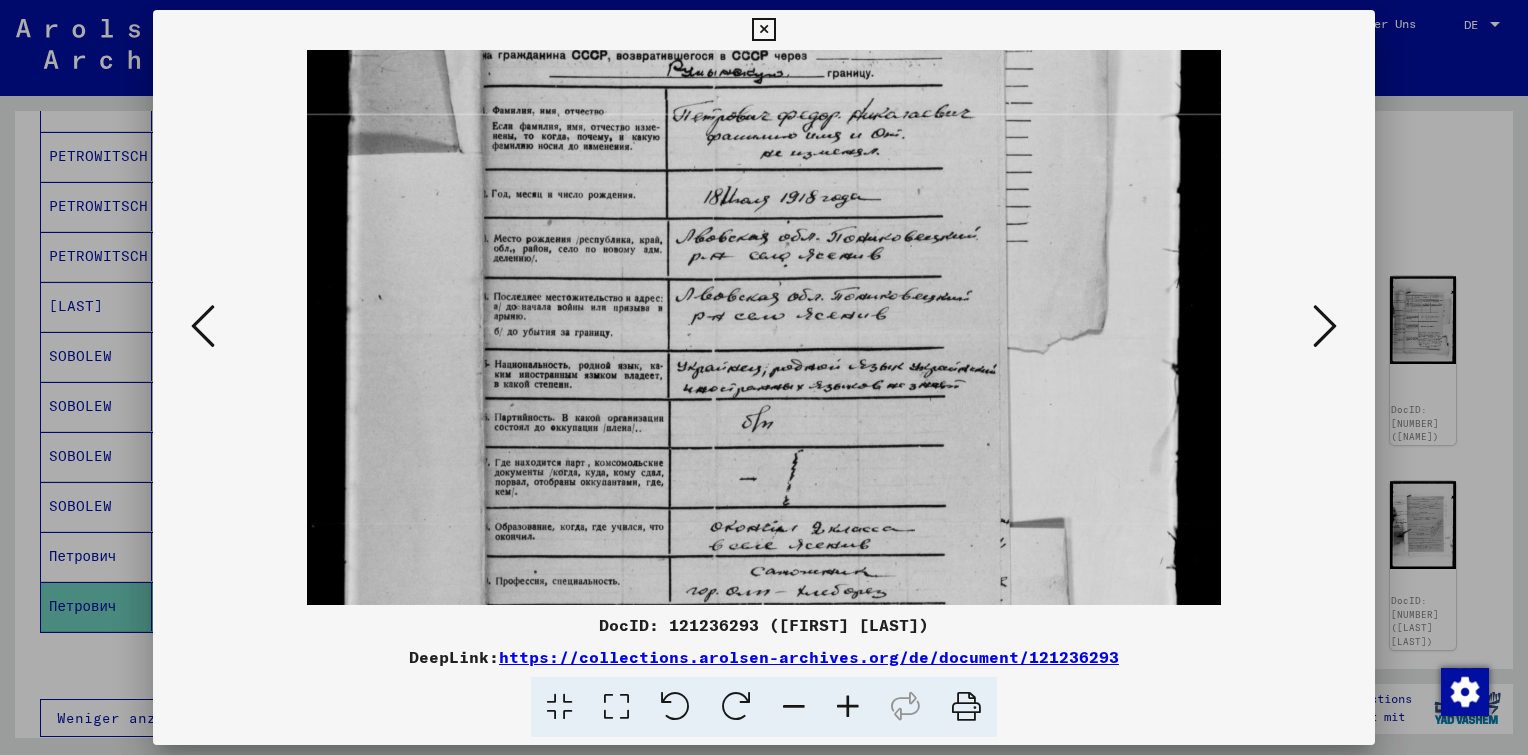 drag, startPoint x: 807, startPoint y: 460, endPoint x: 663, endPoint y: 148, distance: 343.62772 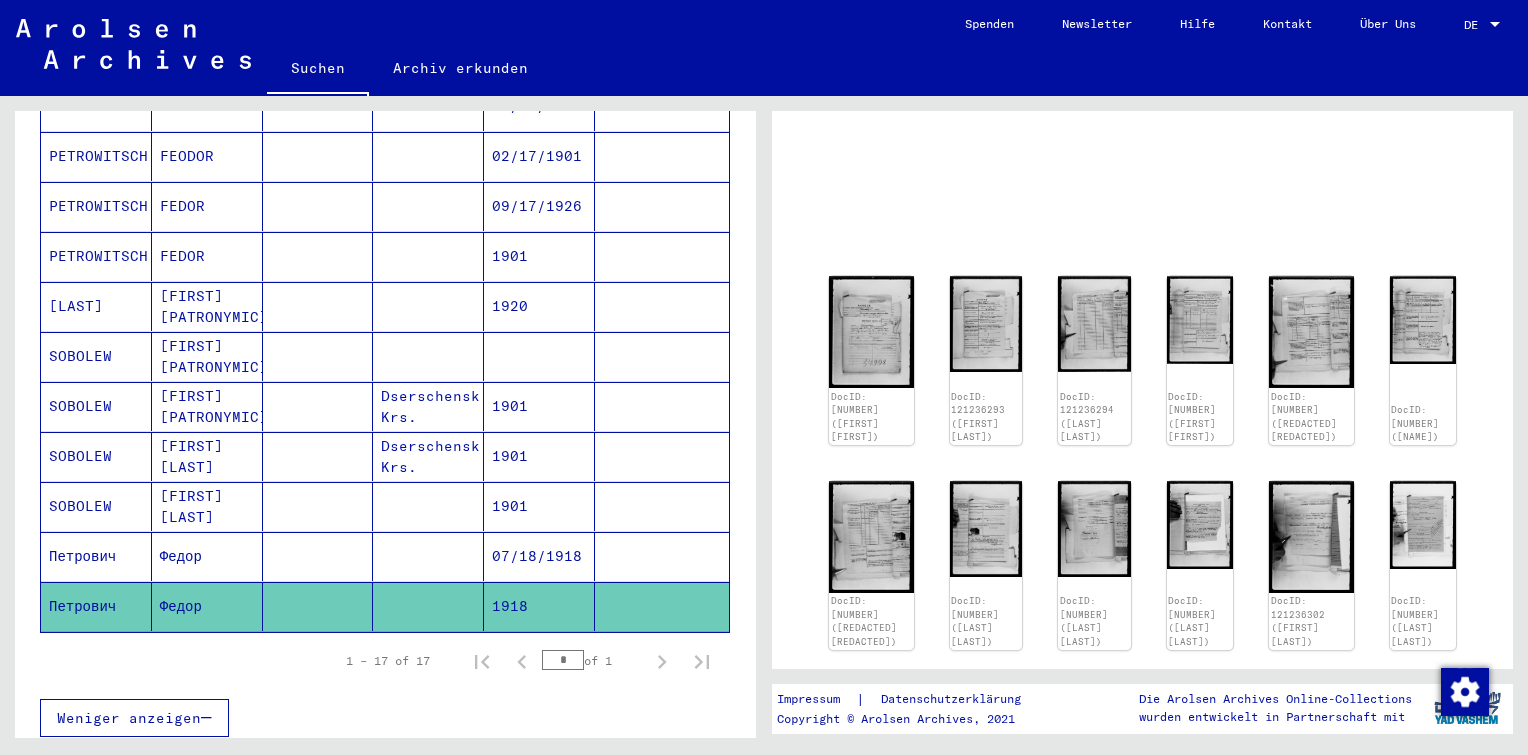 click at bounding box center [428, 556] 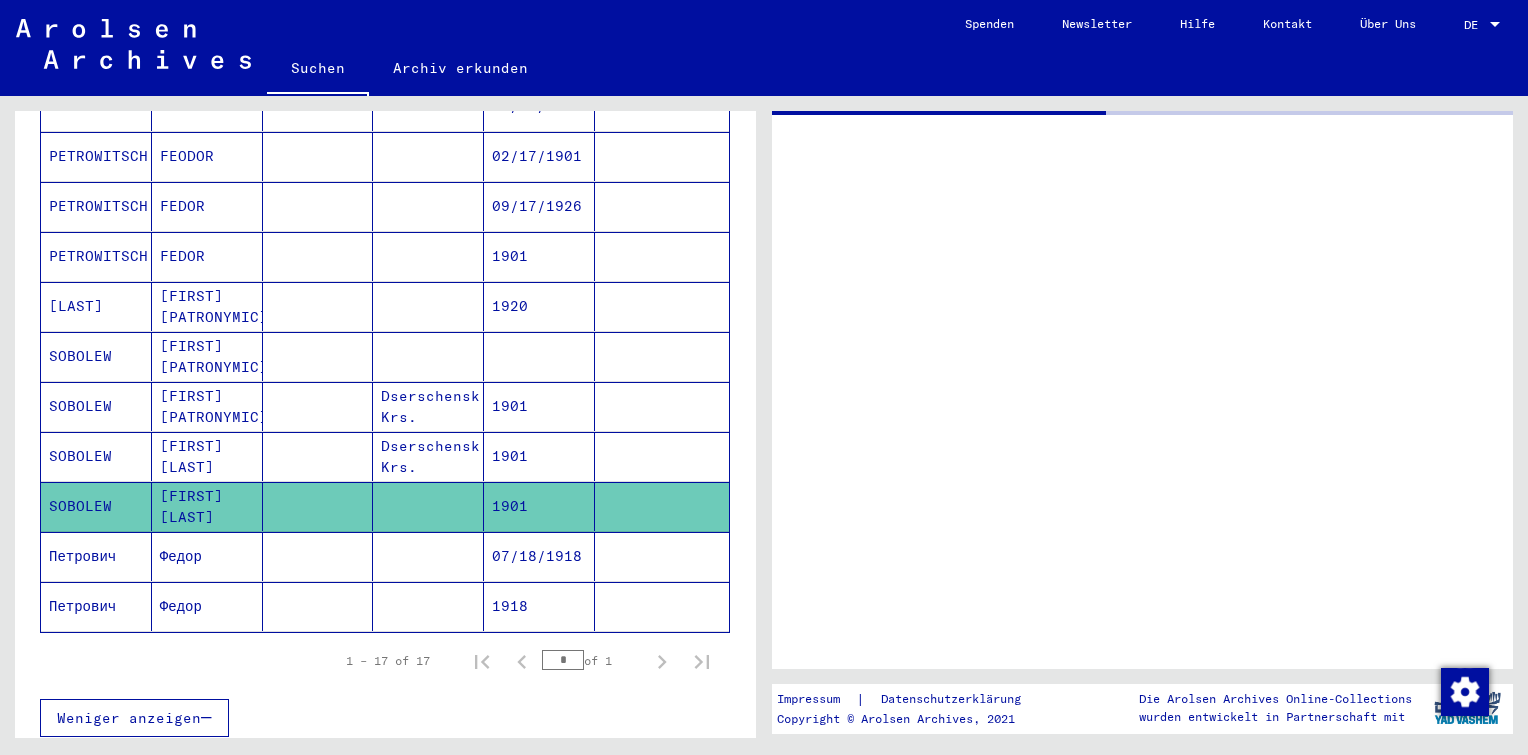 scroll, scrollTop: 0, scrollLeft: 0, axis: both 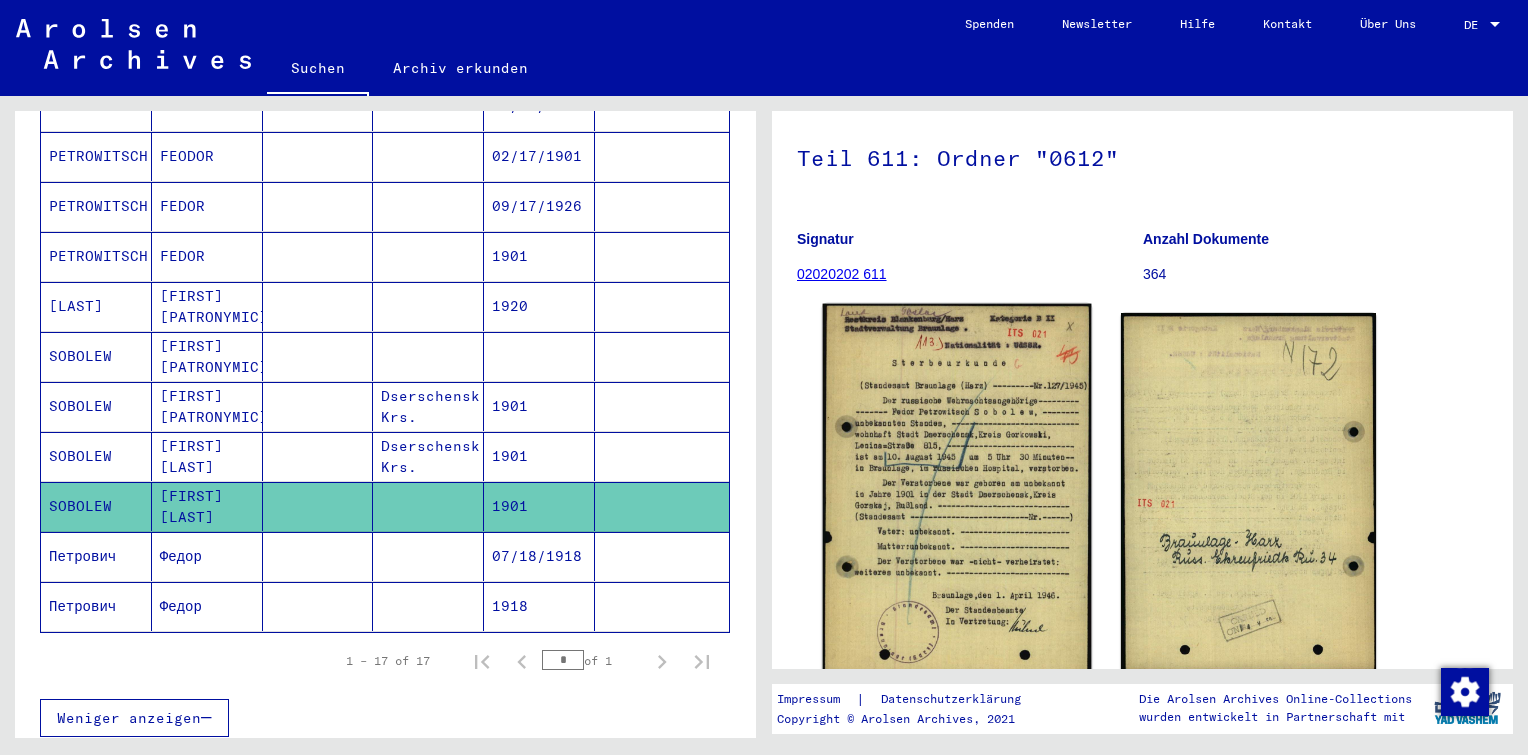 click 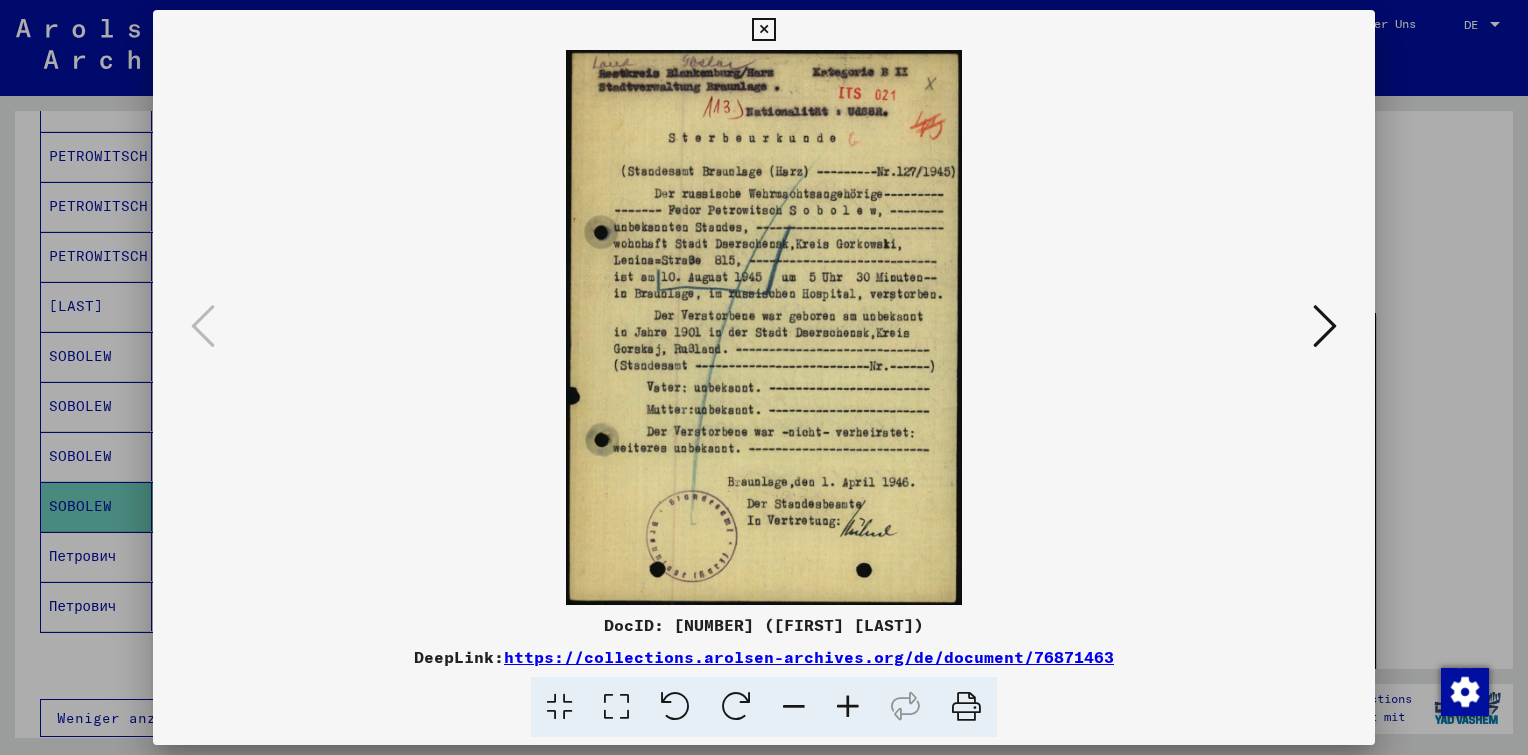 click at bounding box center [763, 30] 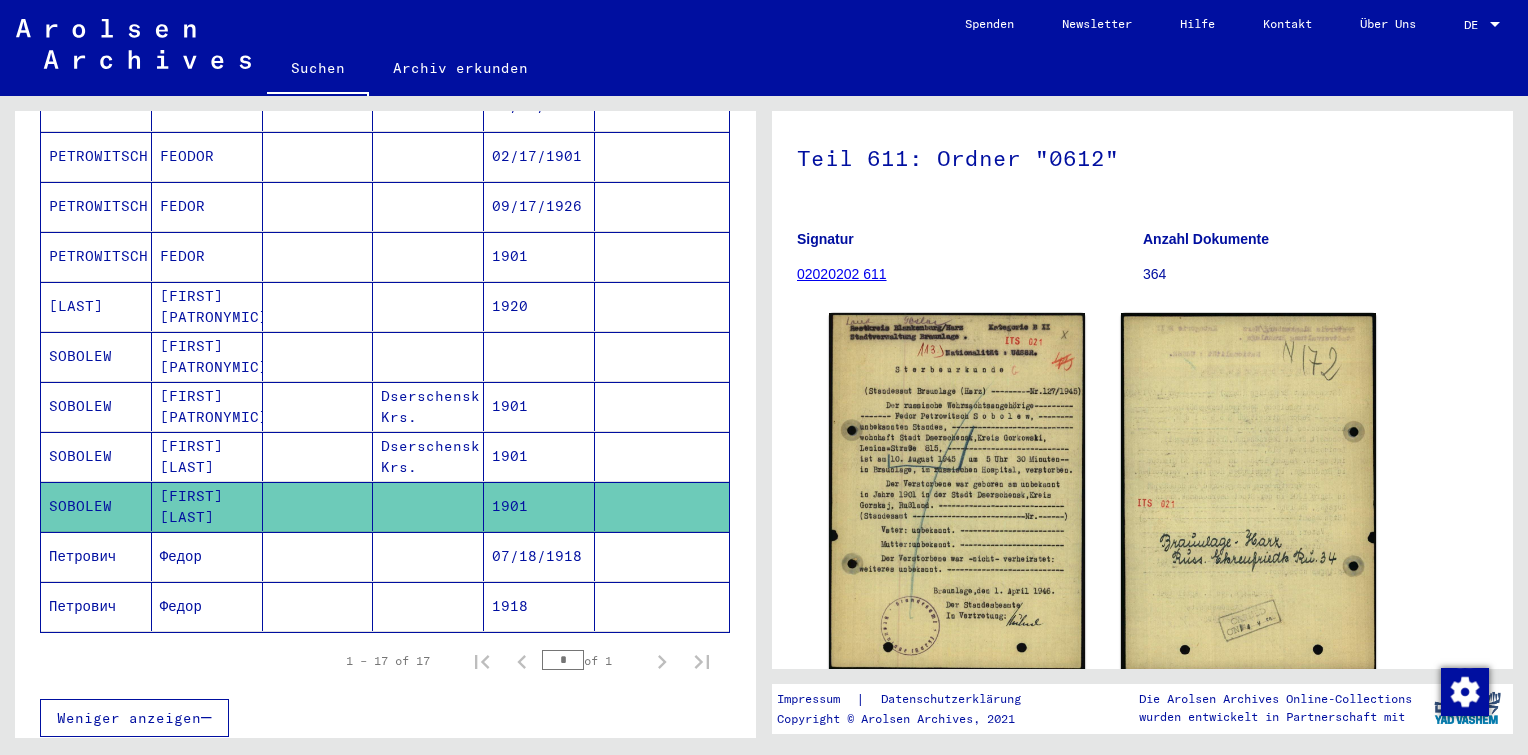 click on "1901" at bounding box center (539, 506) 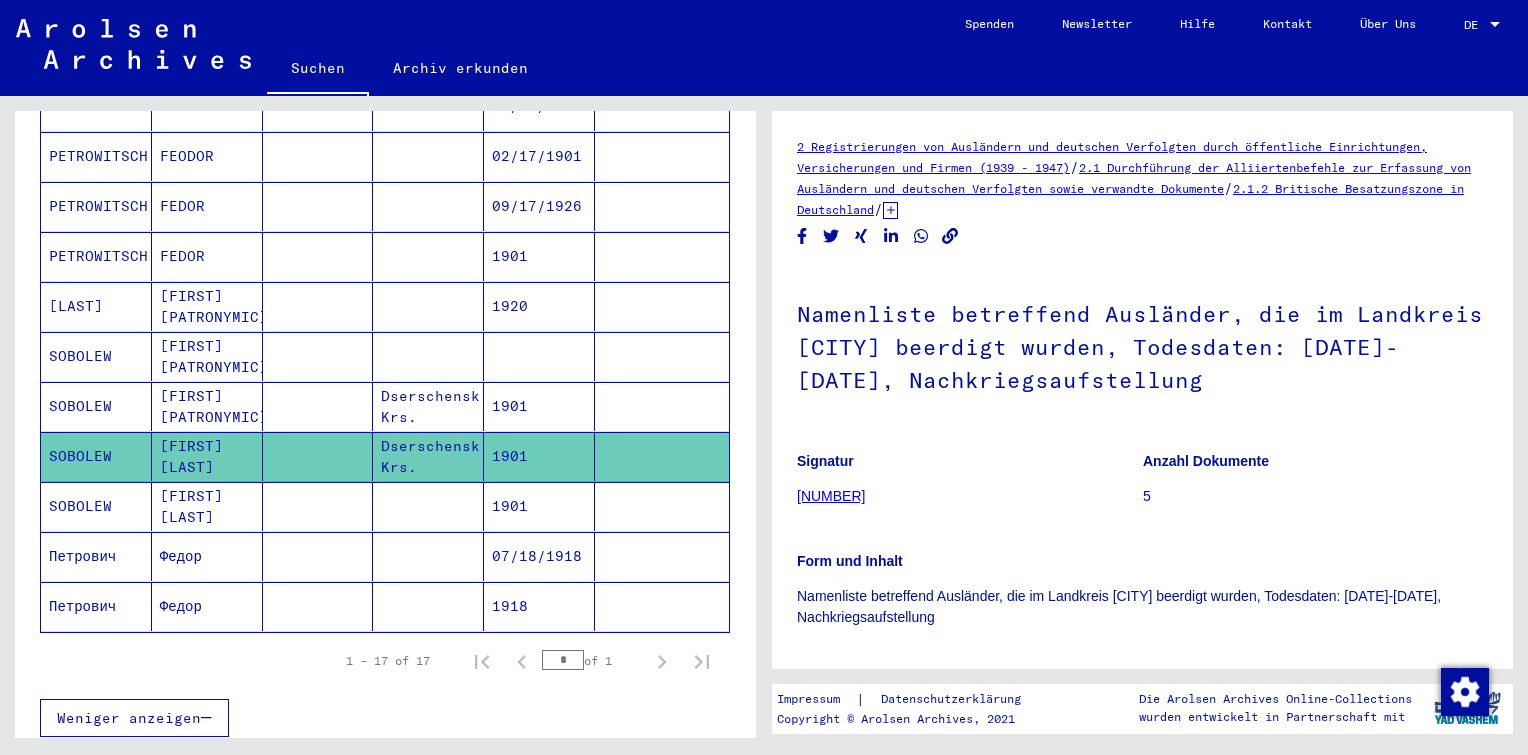 click at bounding box center [428, 356] 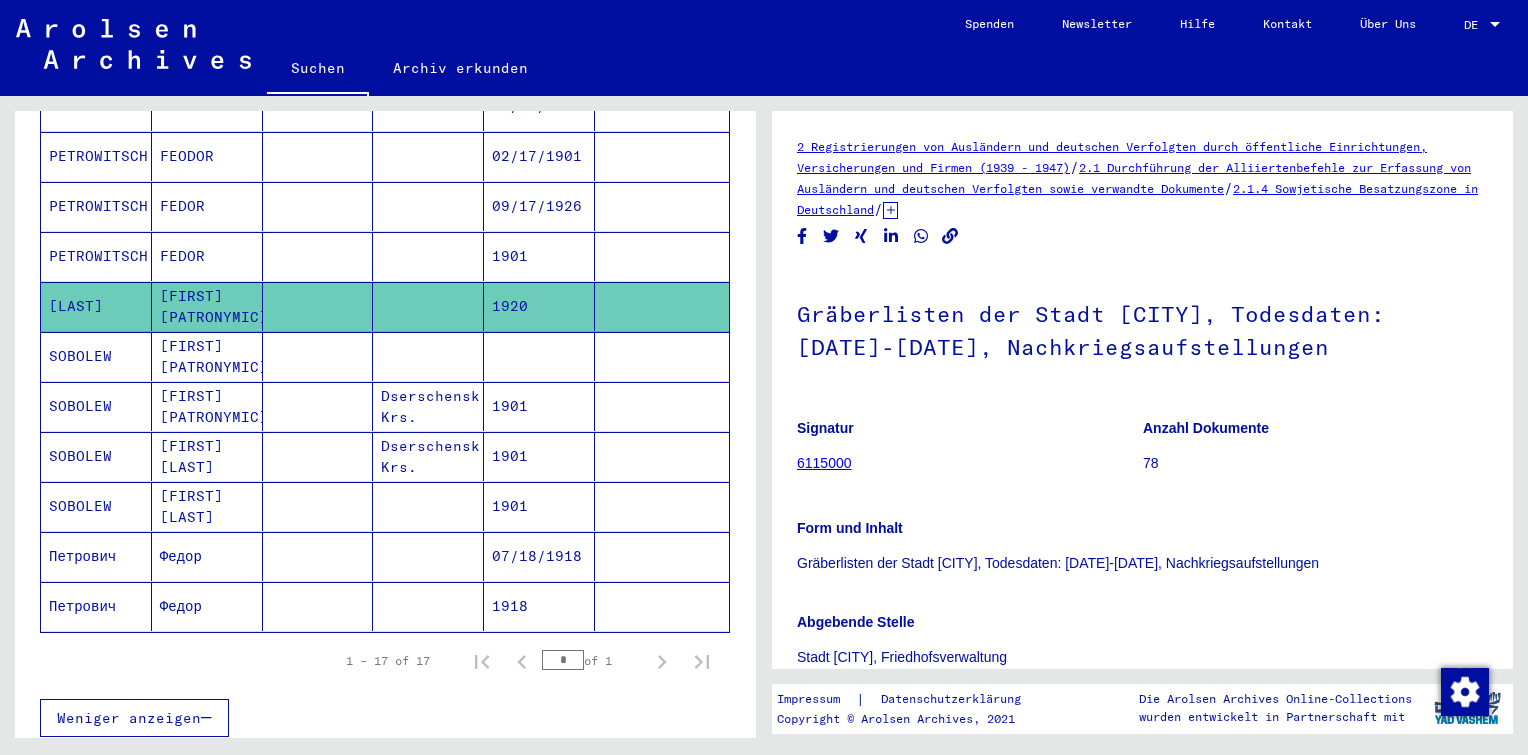 click at bounding box center [428, 406] 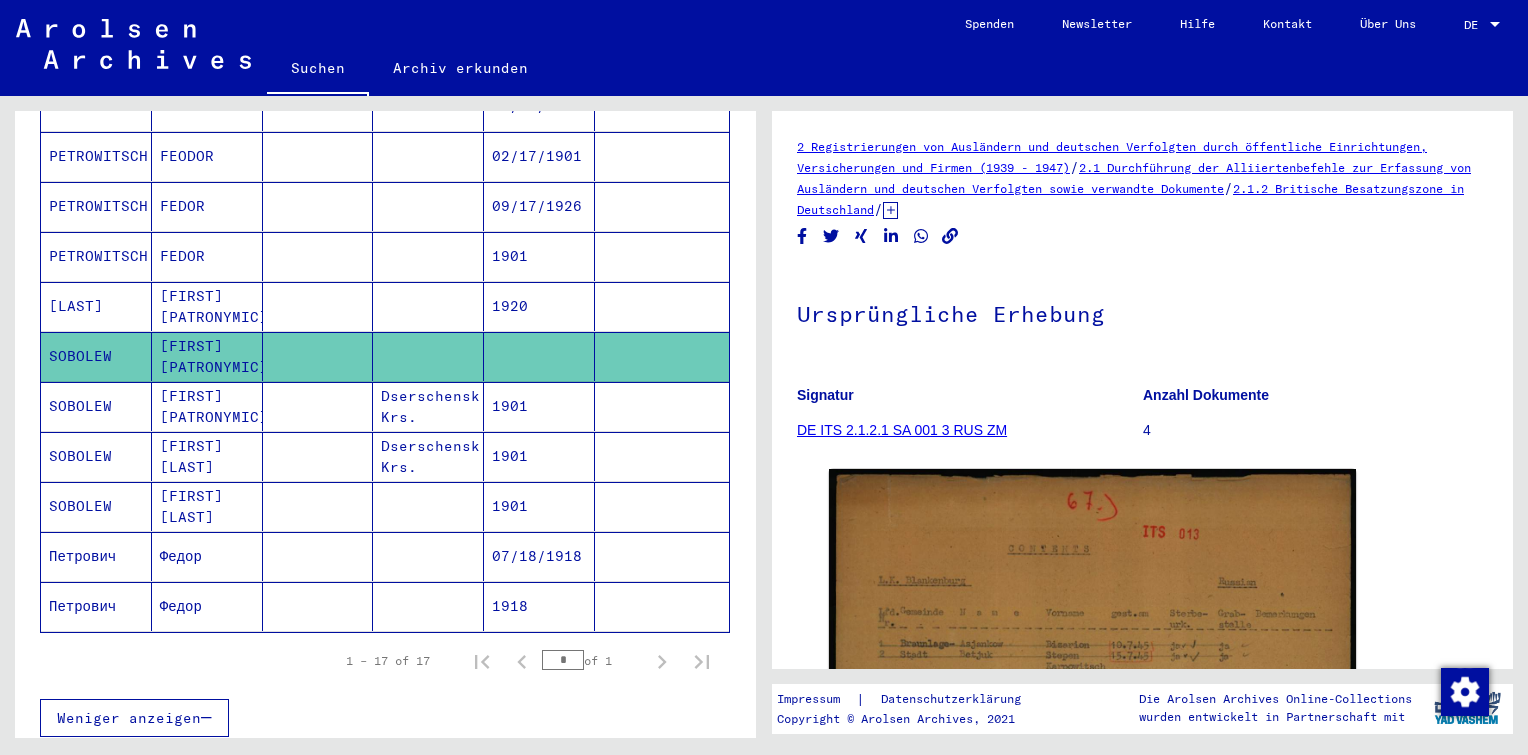 click at bounding box center [428, 356] 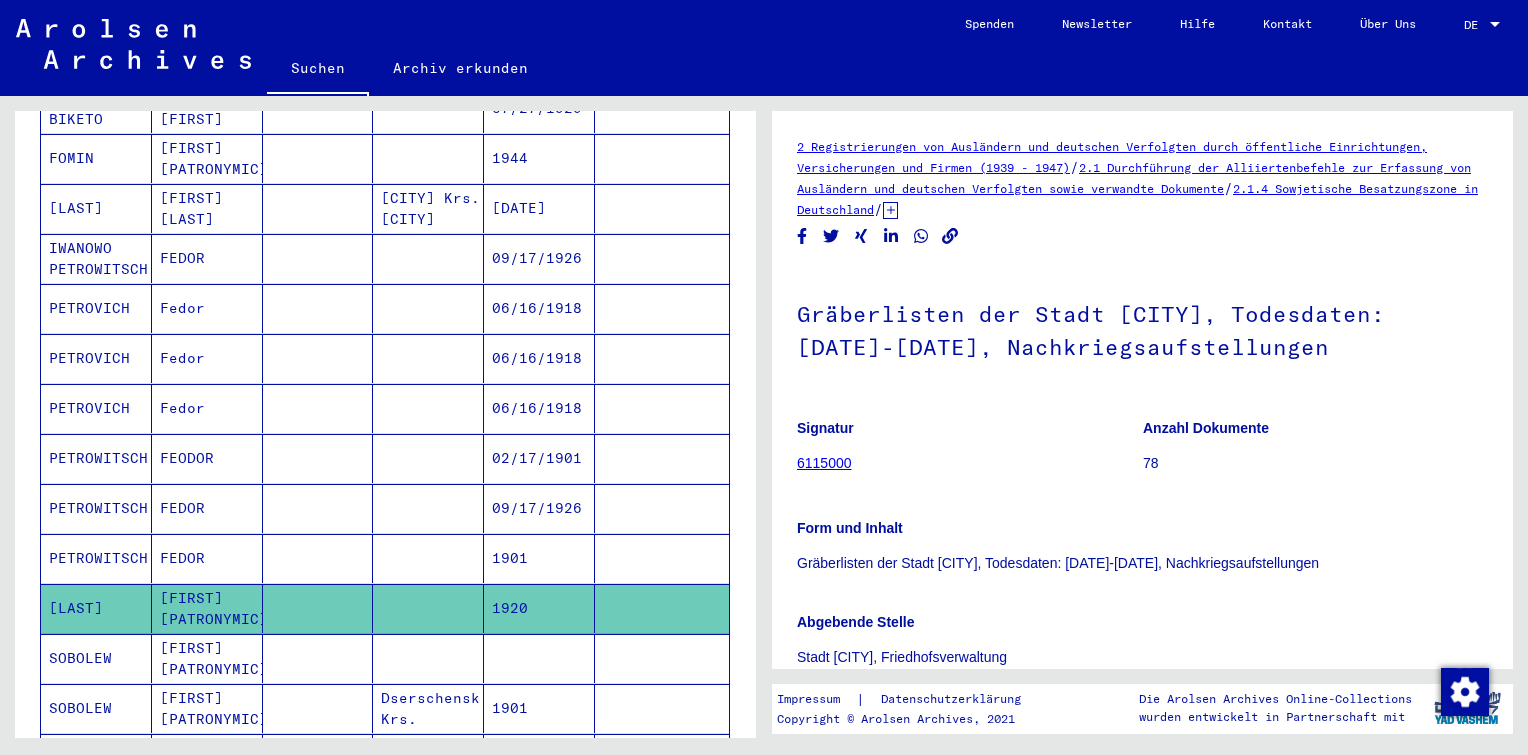 scroll, scrollTop: 331, scrollLeft: 0, axis: vertical 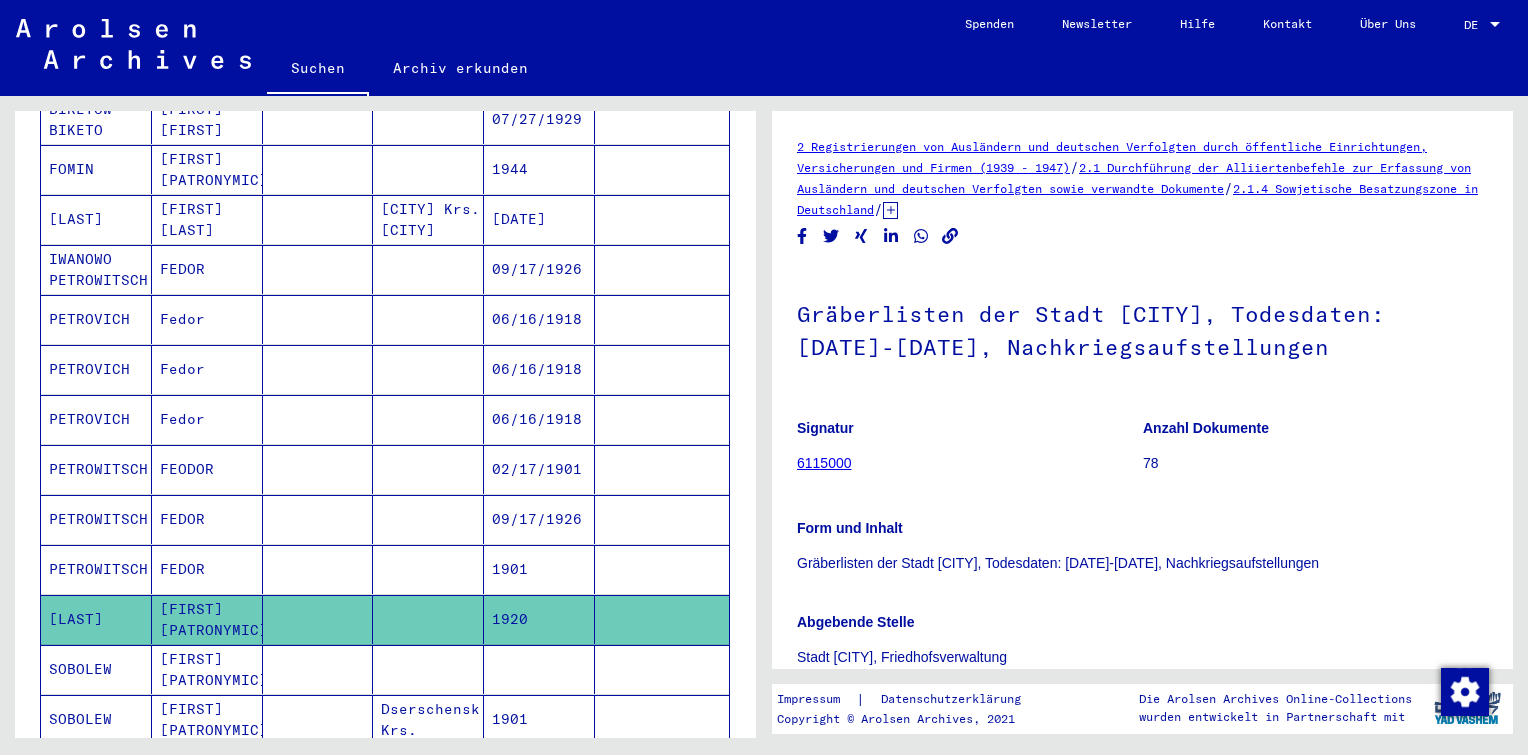 click at bounding box center (428, 469) 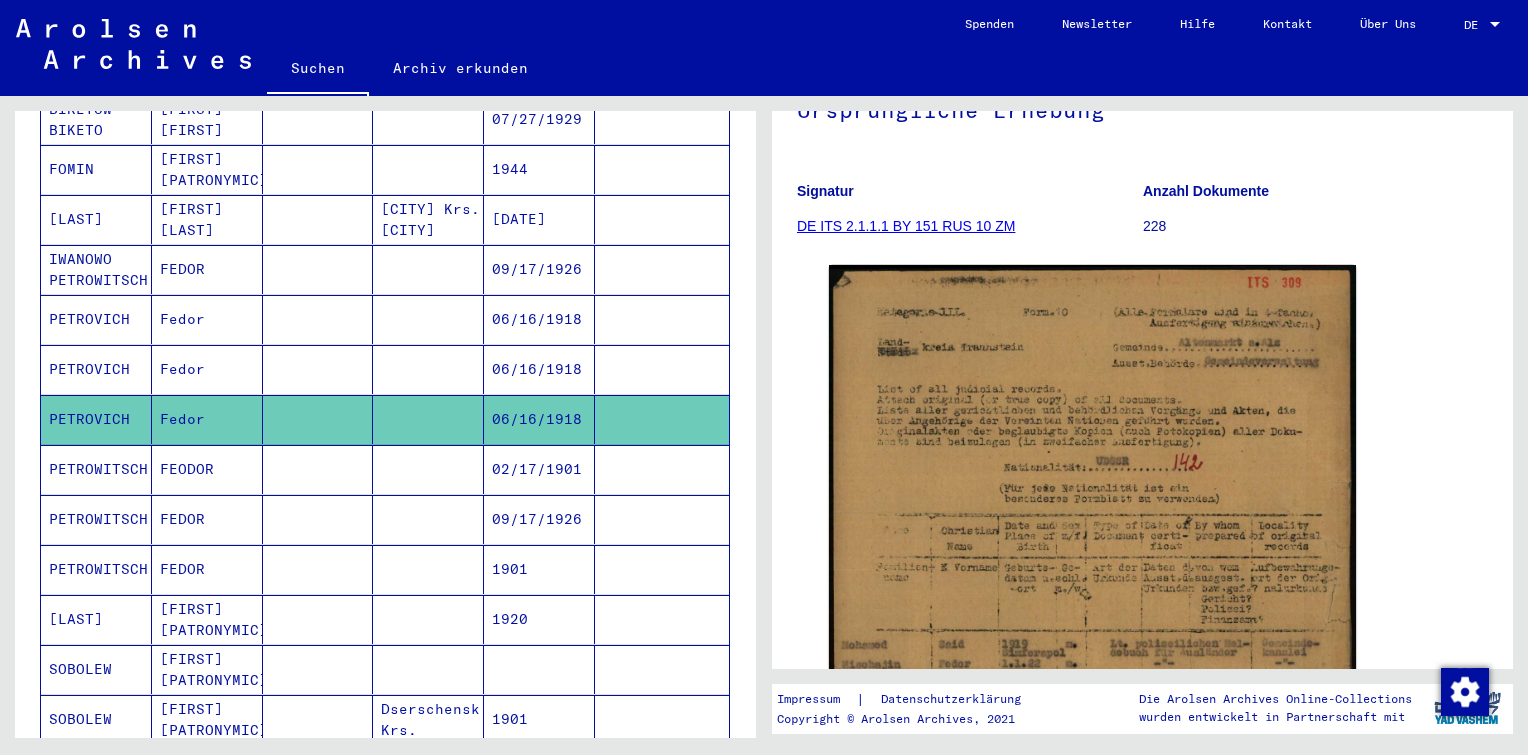 scroll, scrollTop: 204, scrollLeft: 0, axis: vertical 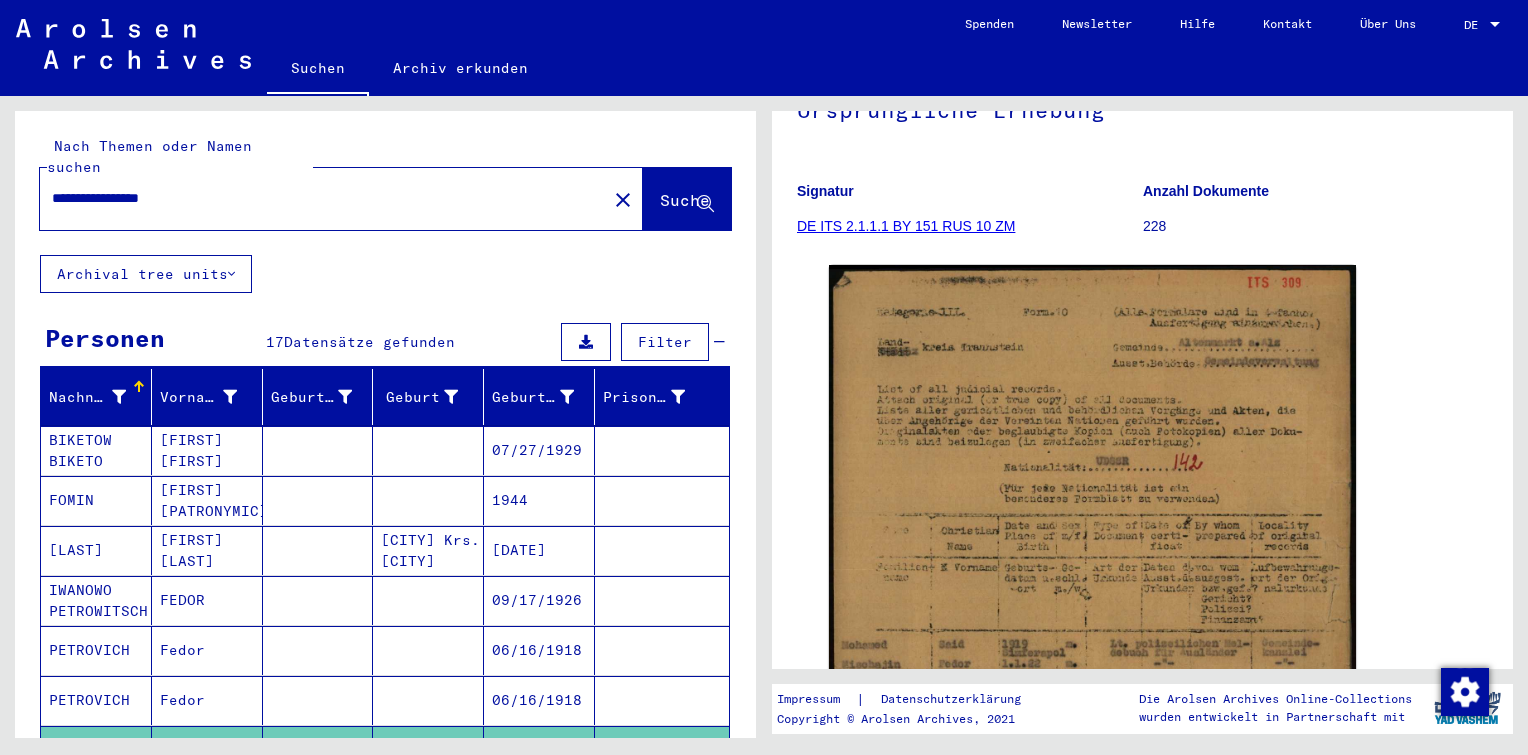 click on "**********" at bounding box center [323, 198] 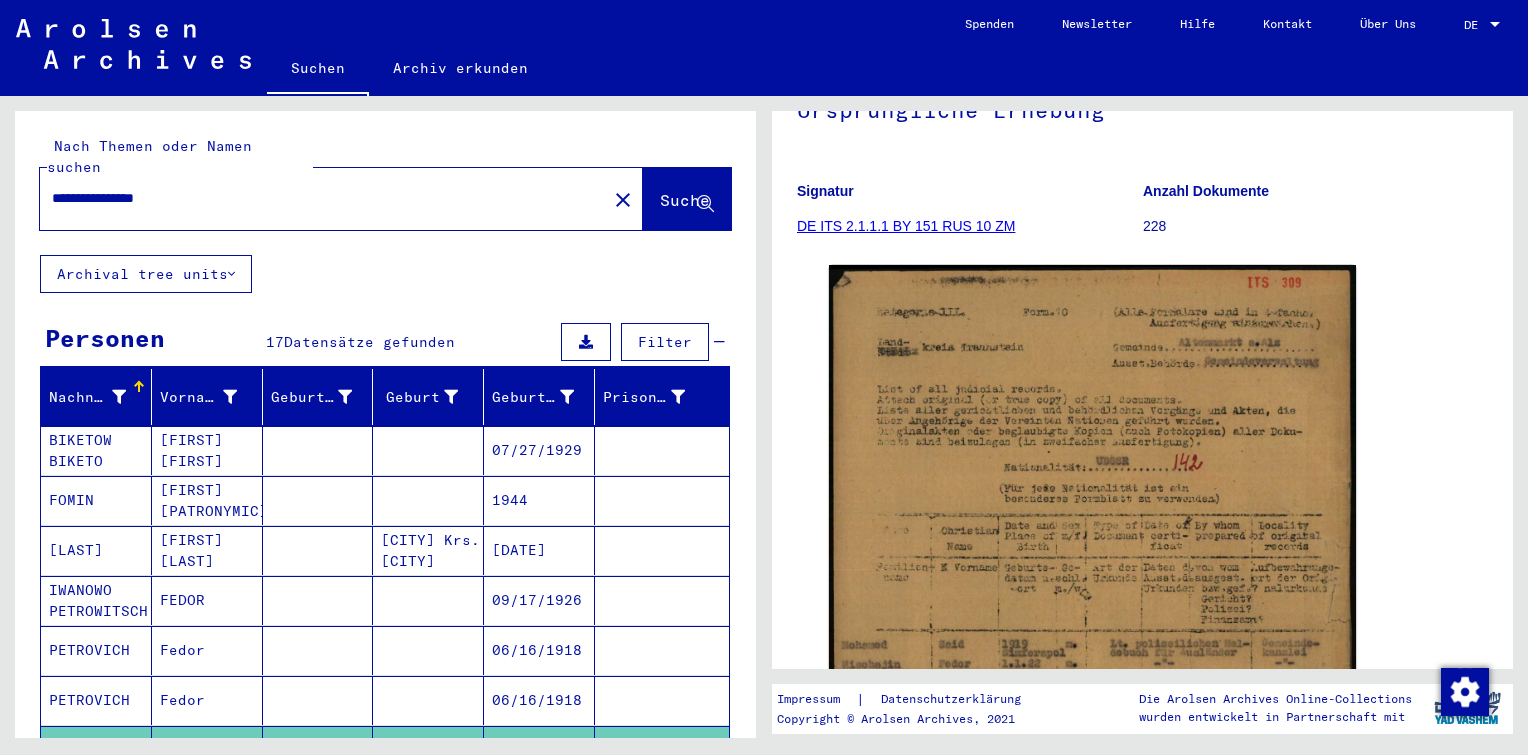 scroll, scrollTop: 0, scrollLeft: 0, axis: both 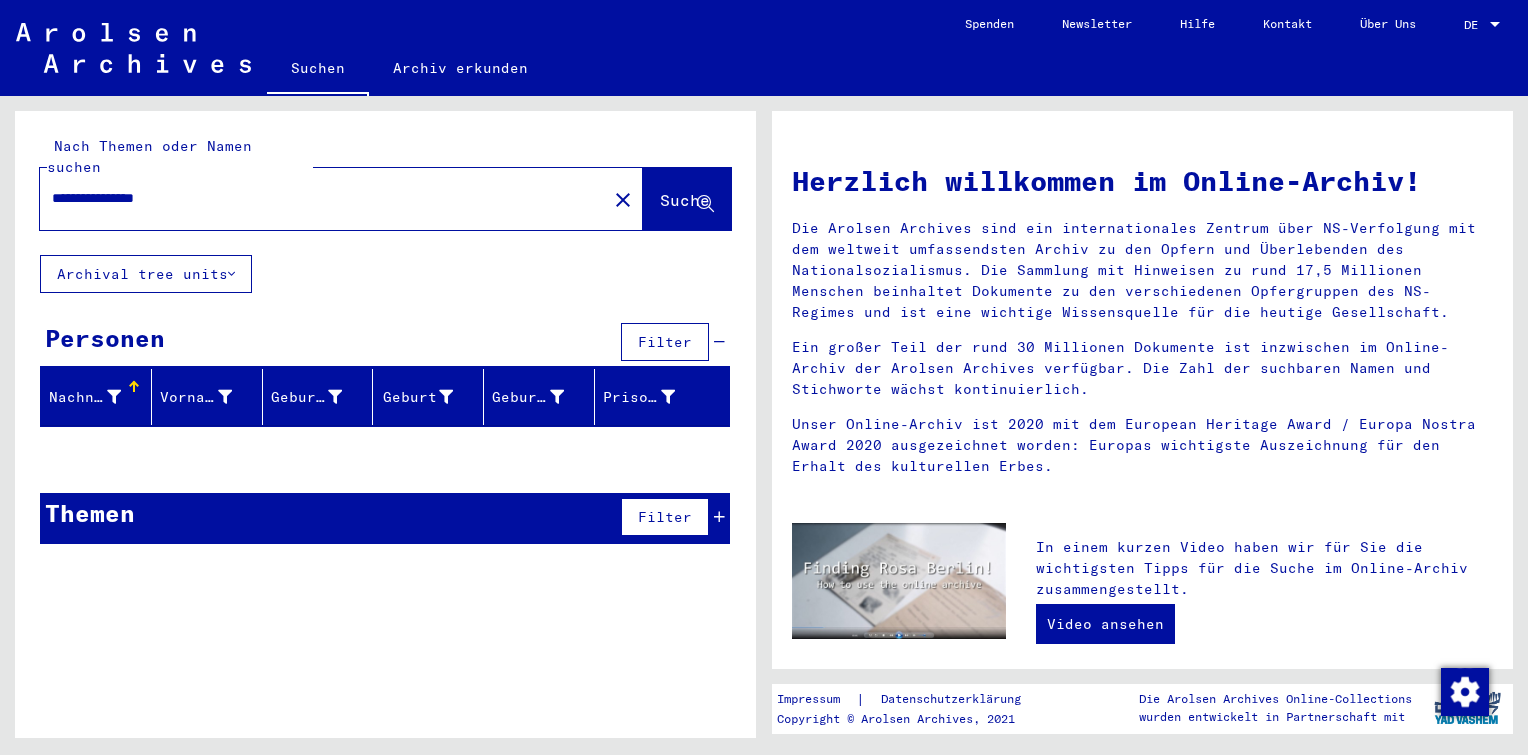click on "**********" at bounding box center (317, 198) 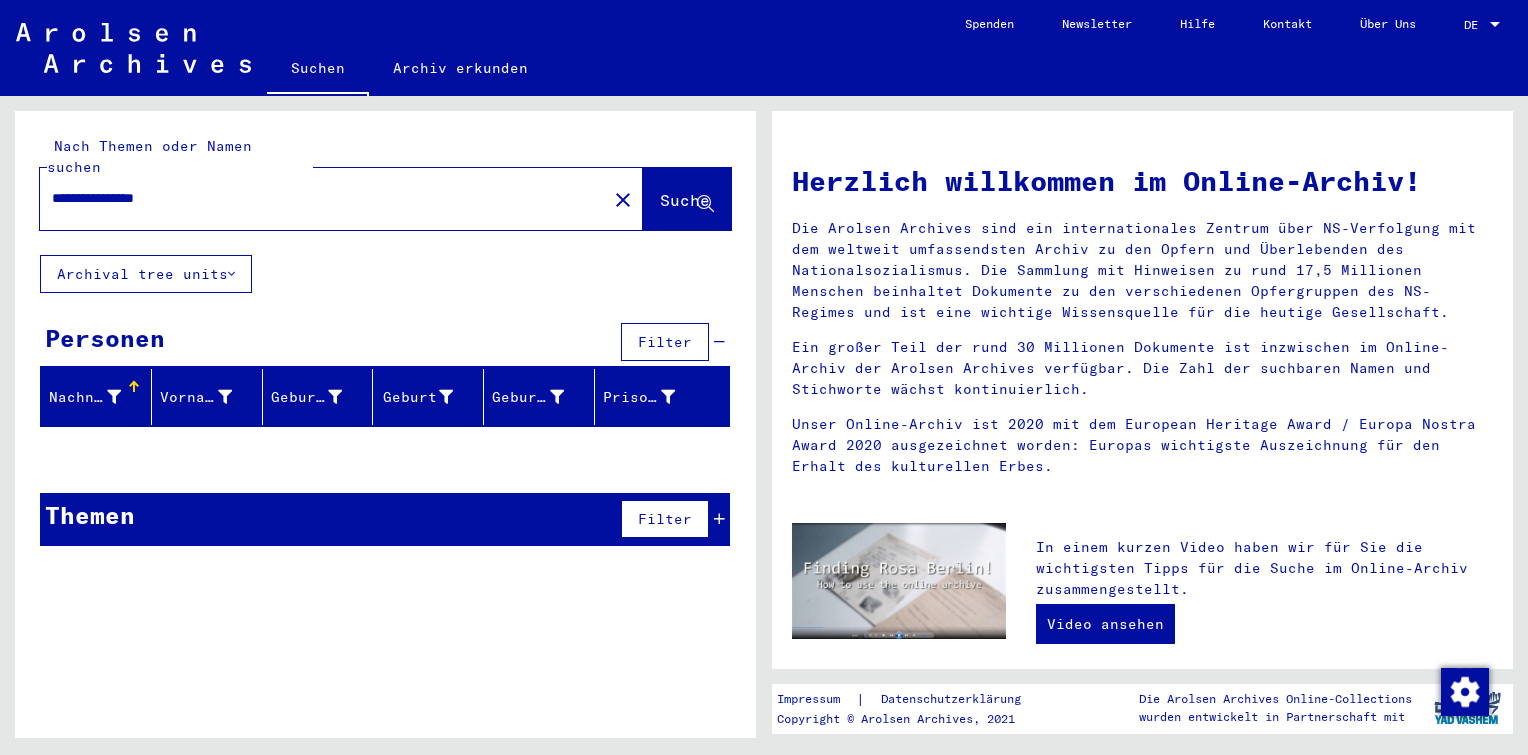 click on "**********" at bounding box center [317, 198] 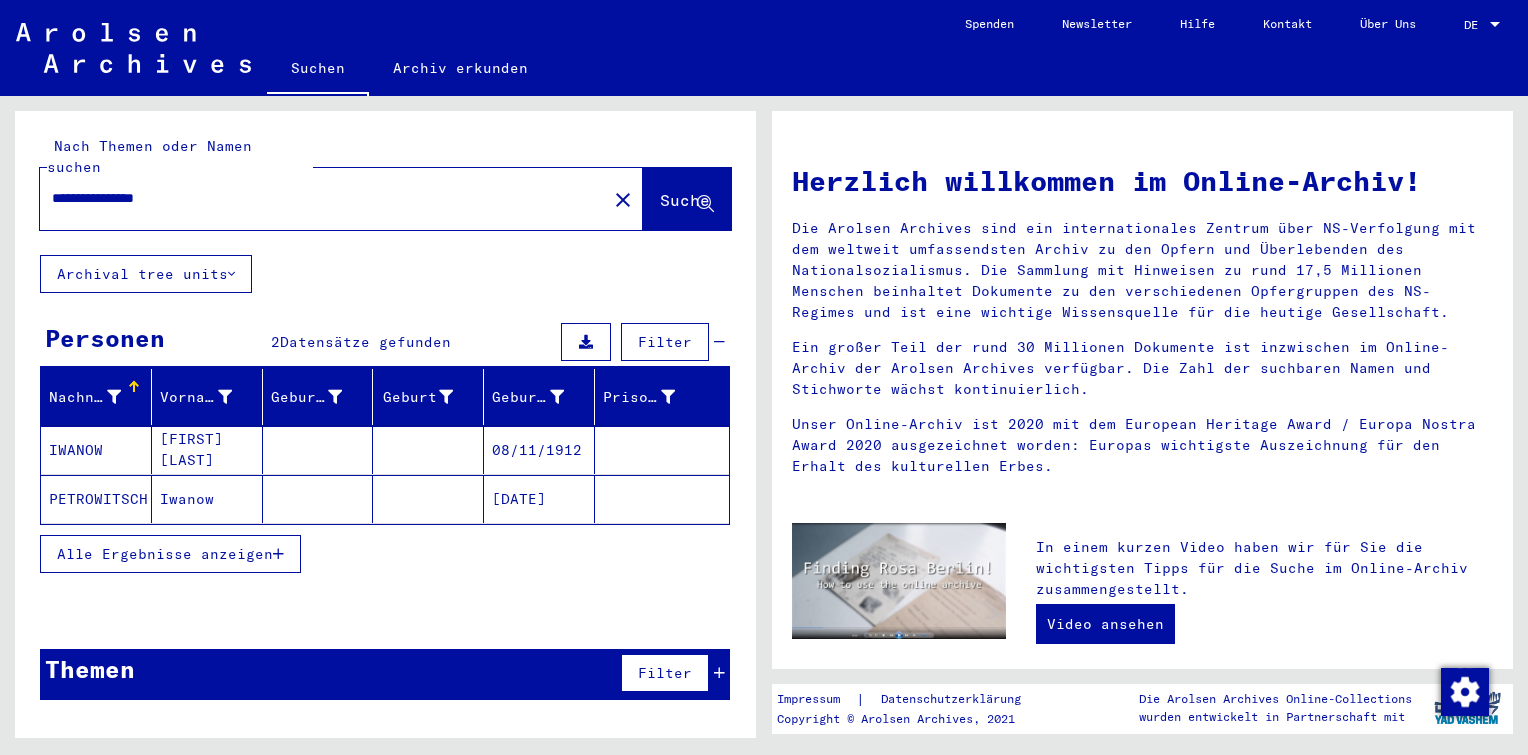 click on "**********" at bounding box center (317, 198) 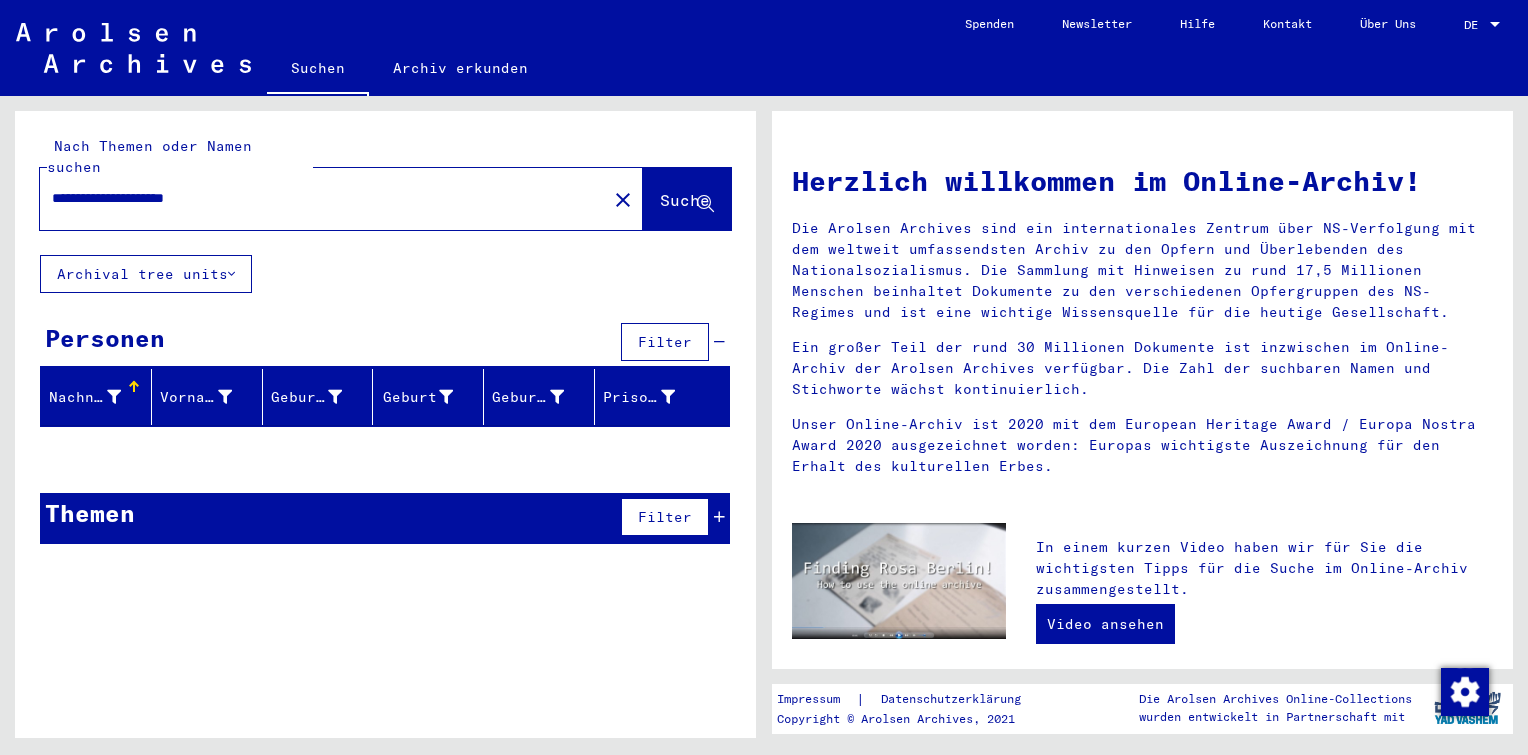 click on "**********" at bounding box center [317, 198] 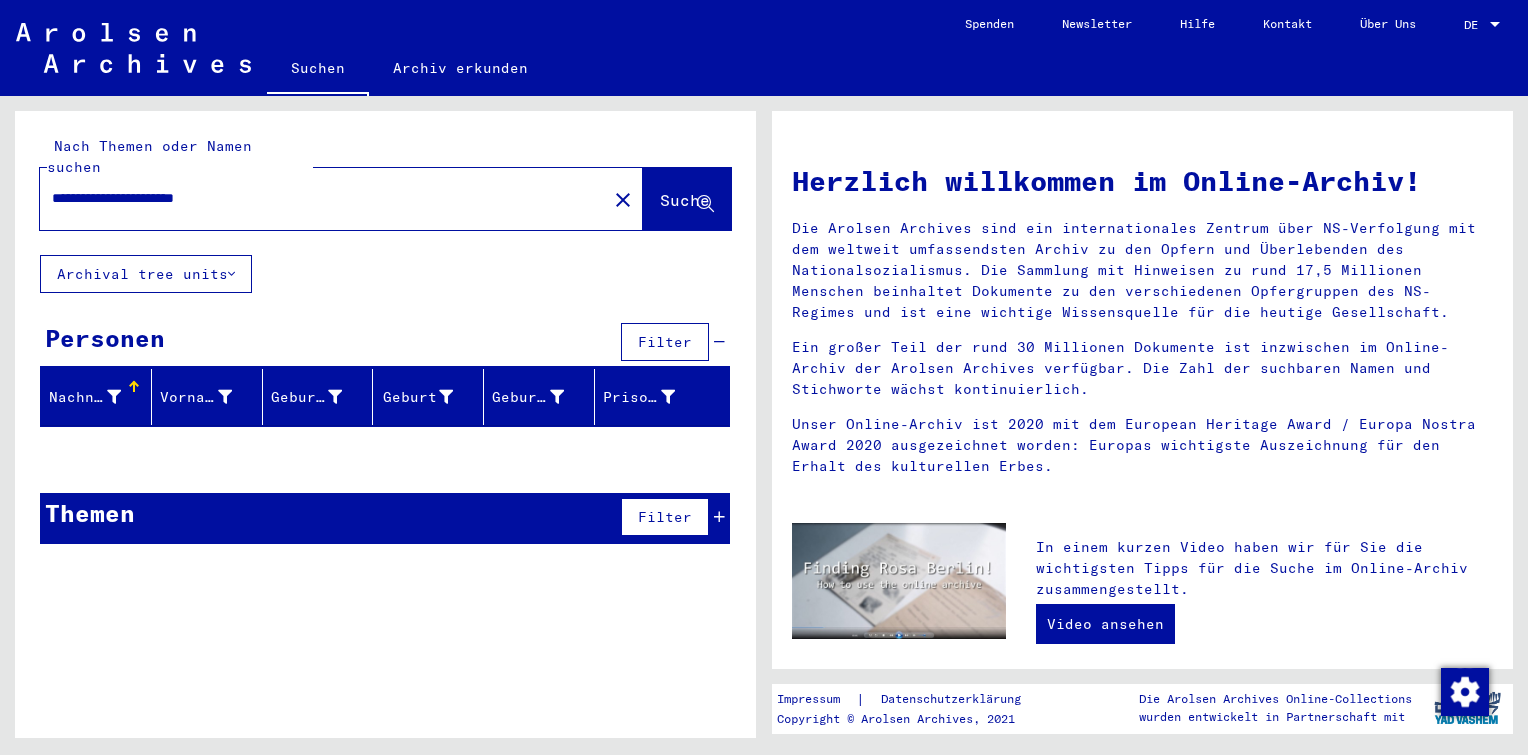 click on "**********" at bounding box center (317, 198) 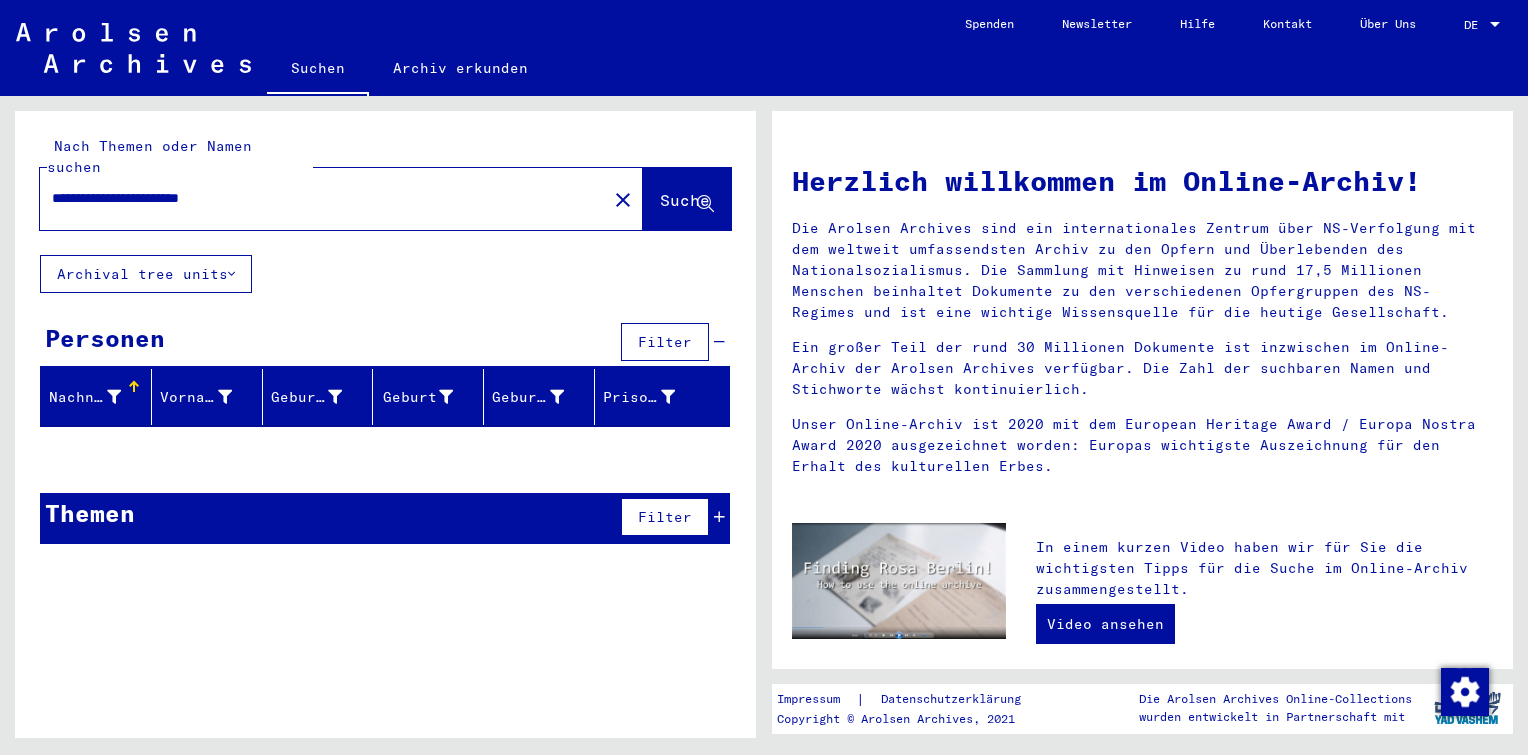 drag, startPoint x: 205, startPoint y: 168, endPoint x: -4, endPoint y: 152, distance: 209.61154 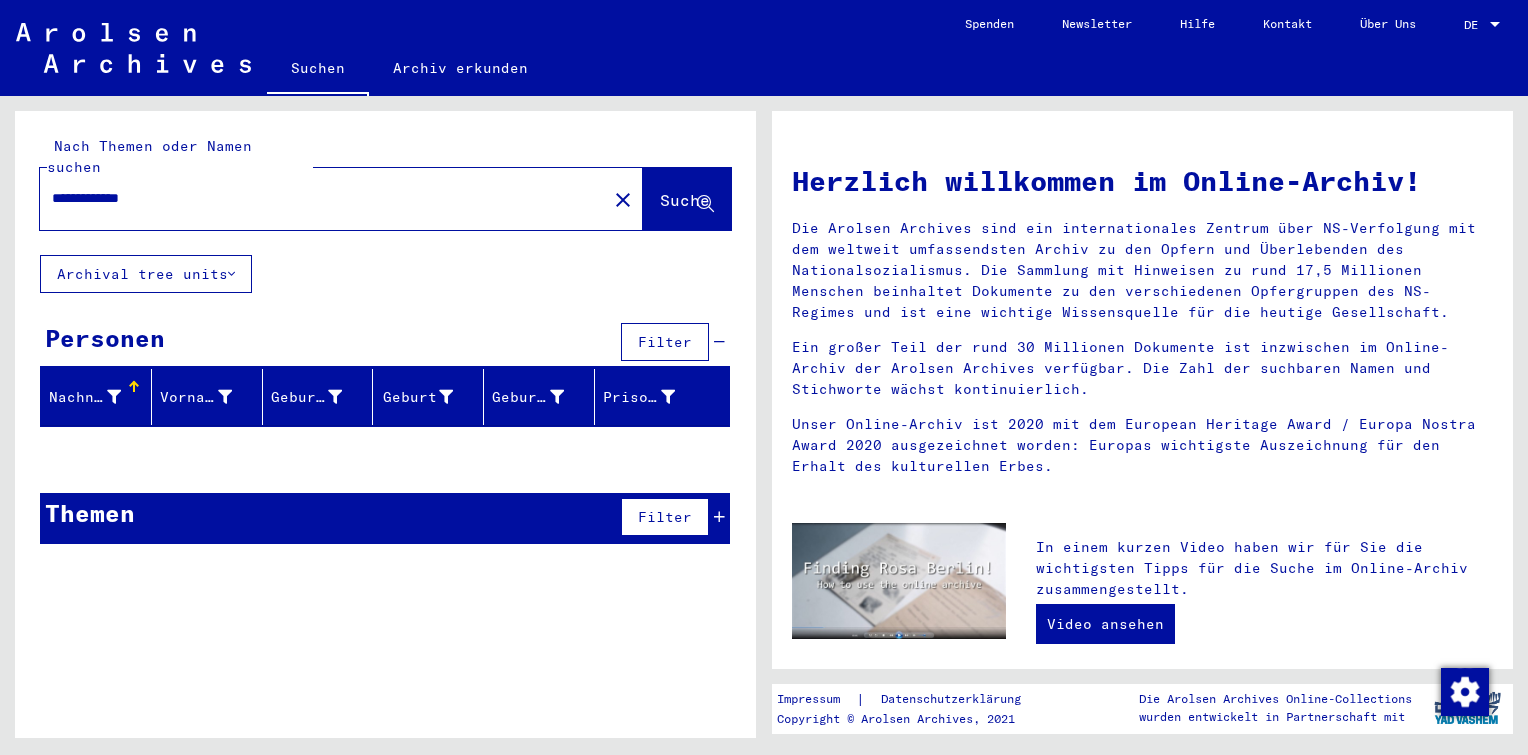 type on "**********" 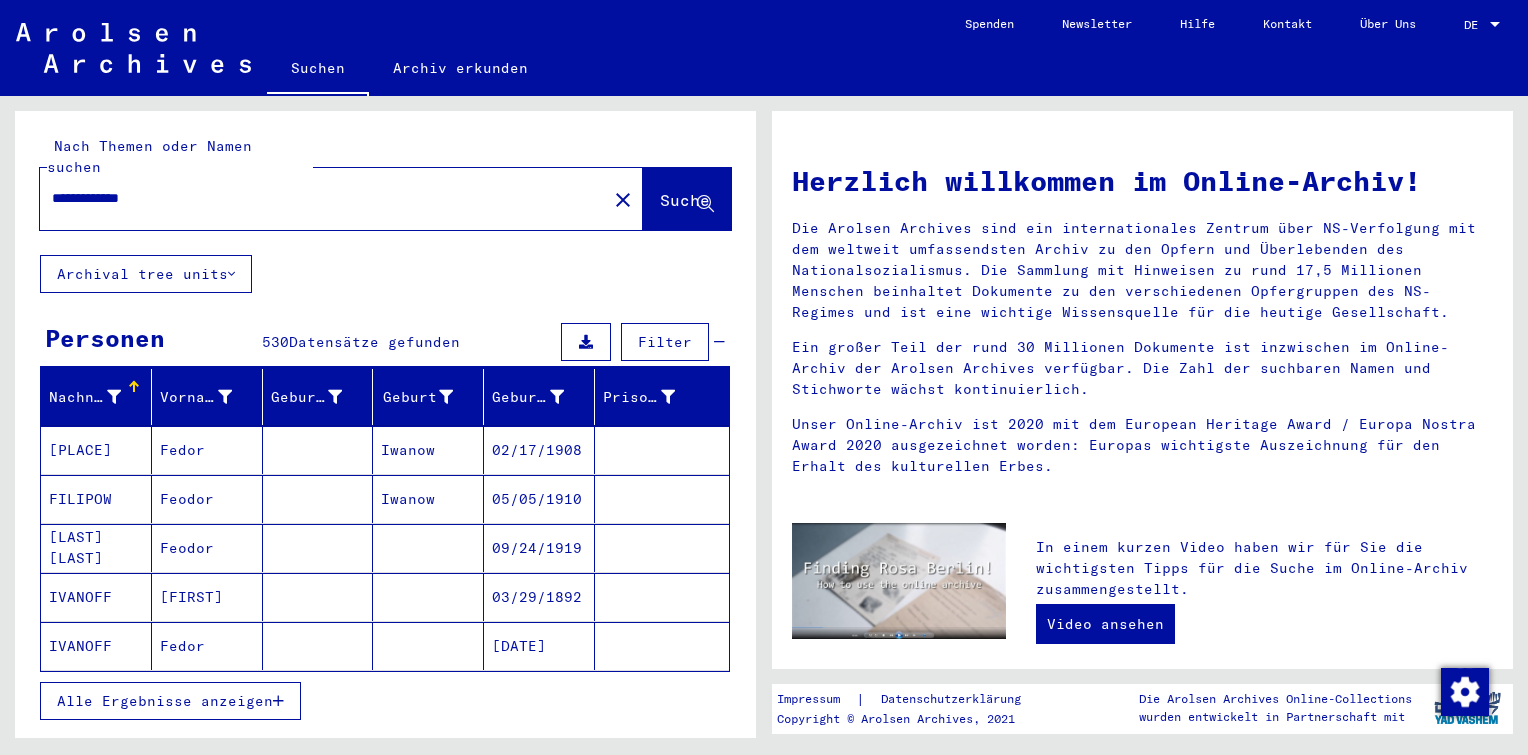 click on "Alle Ergebnisse anzeigen" at bounding box center [165, 701] 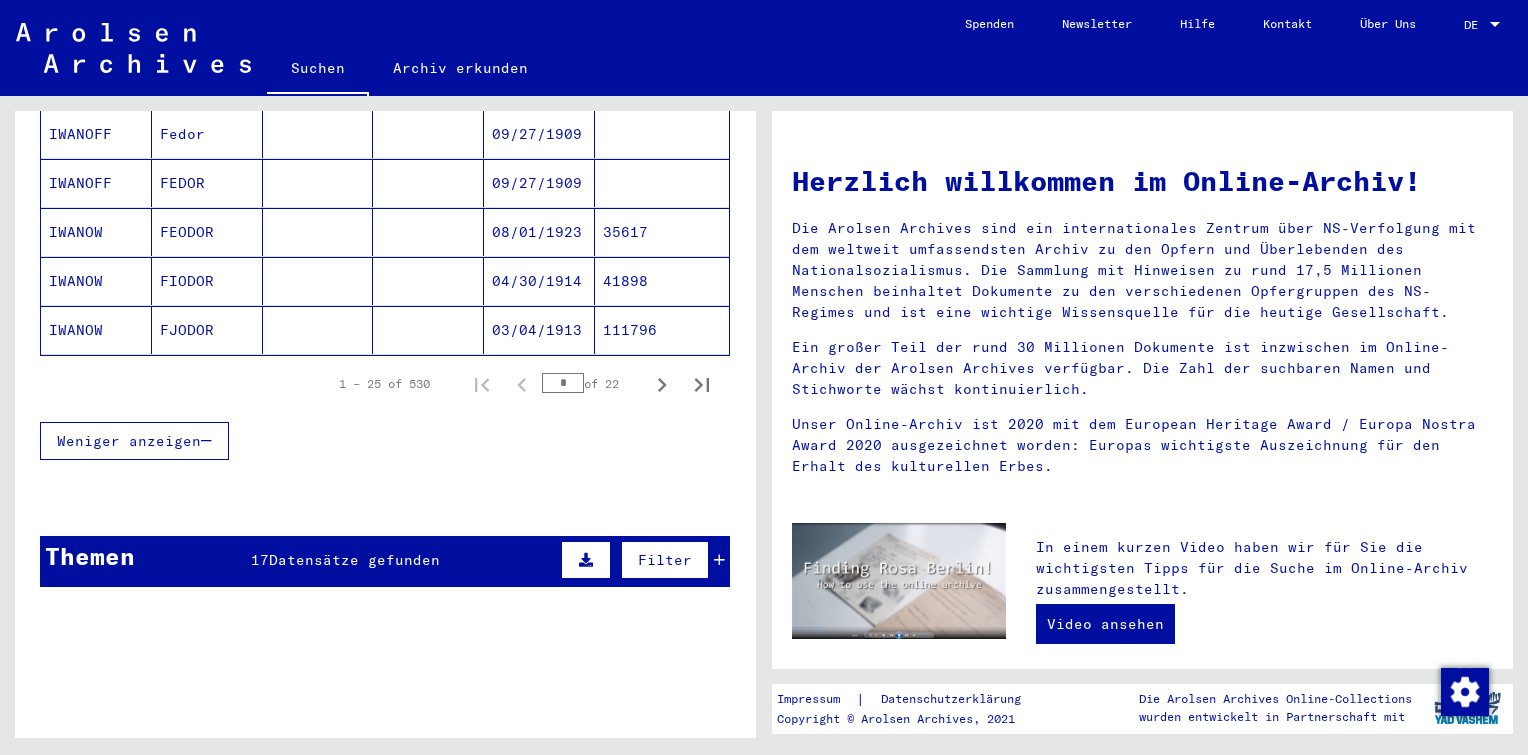 scroll, scrollTop: 1294, scrollLeft: 0, axis: vertical 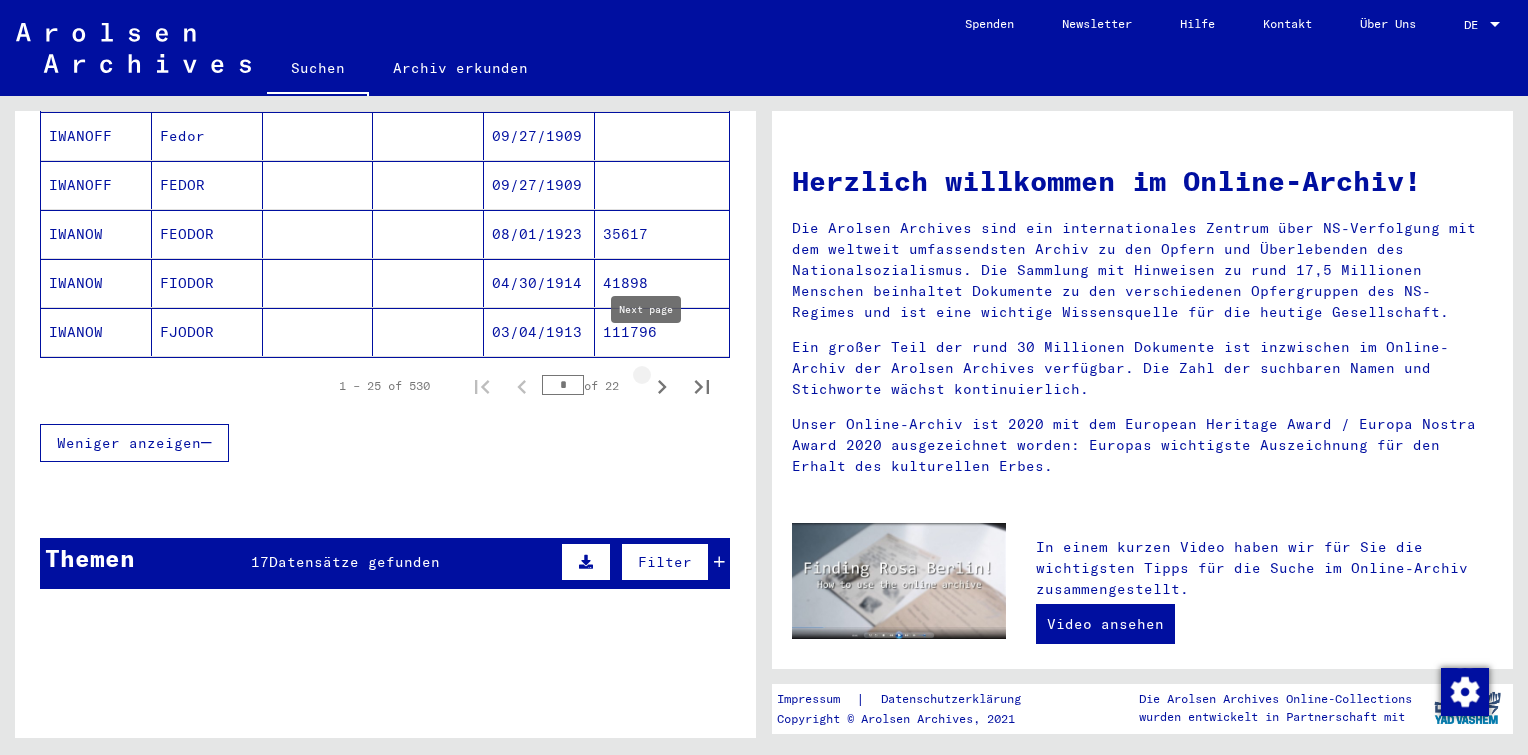 click 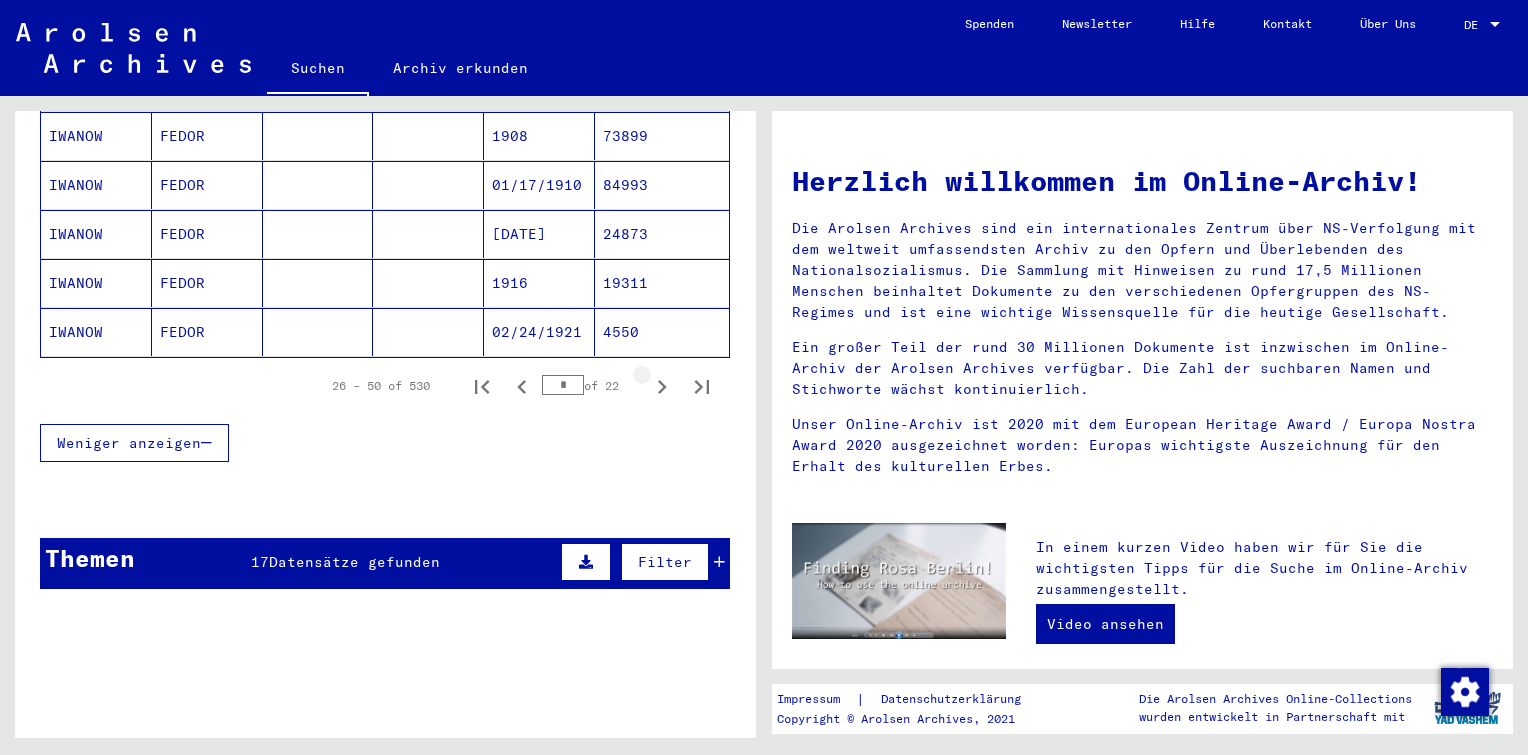 click 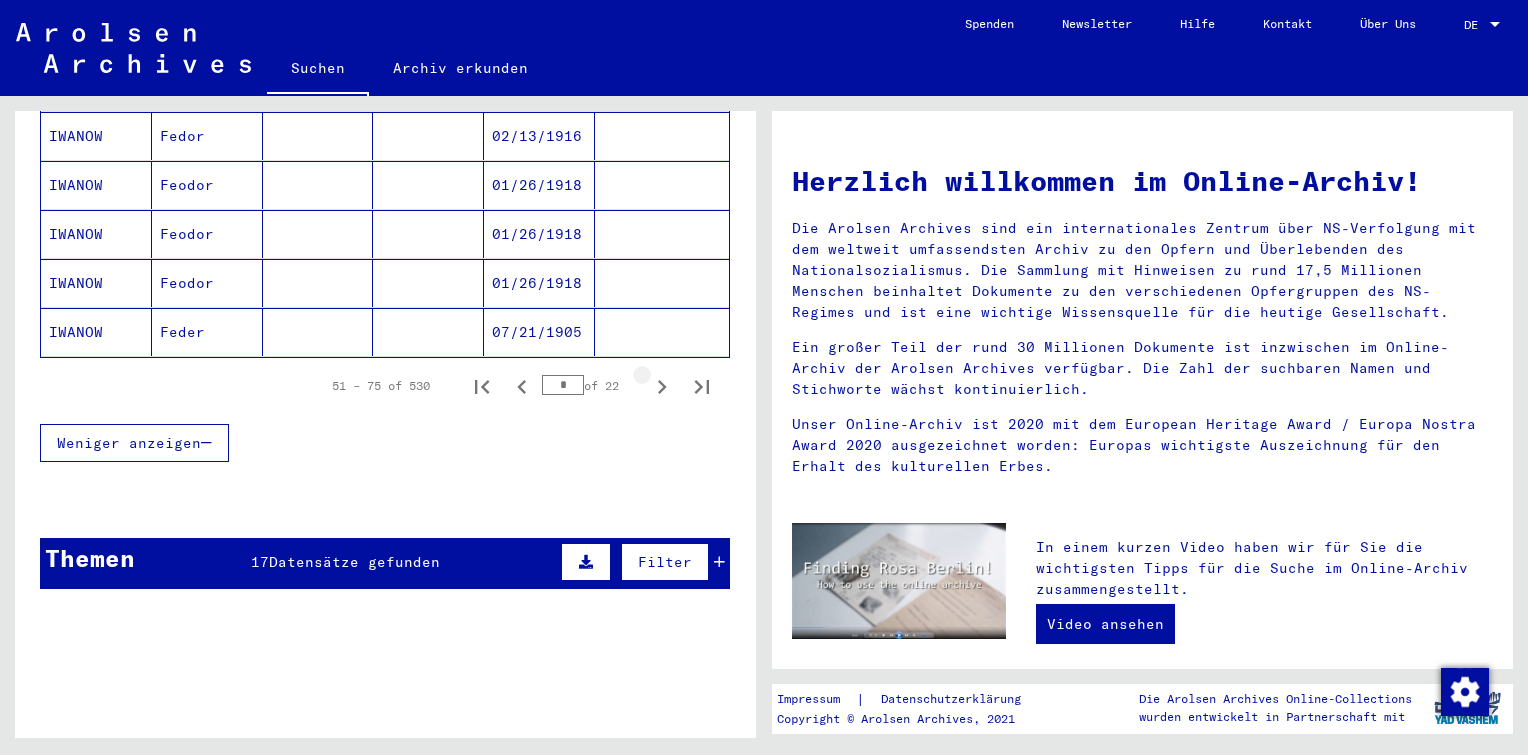 click 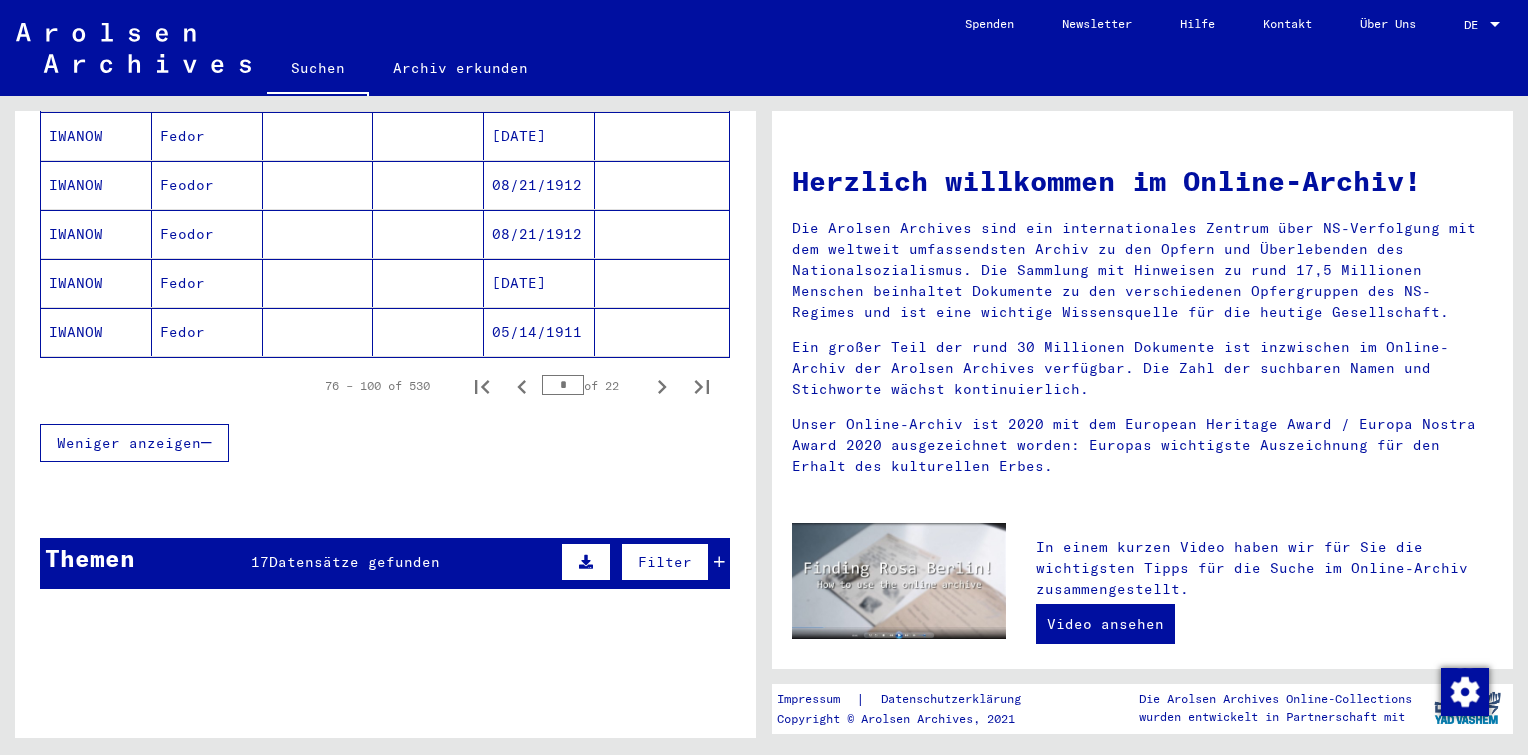 click 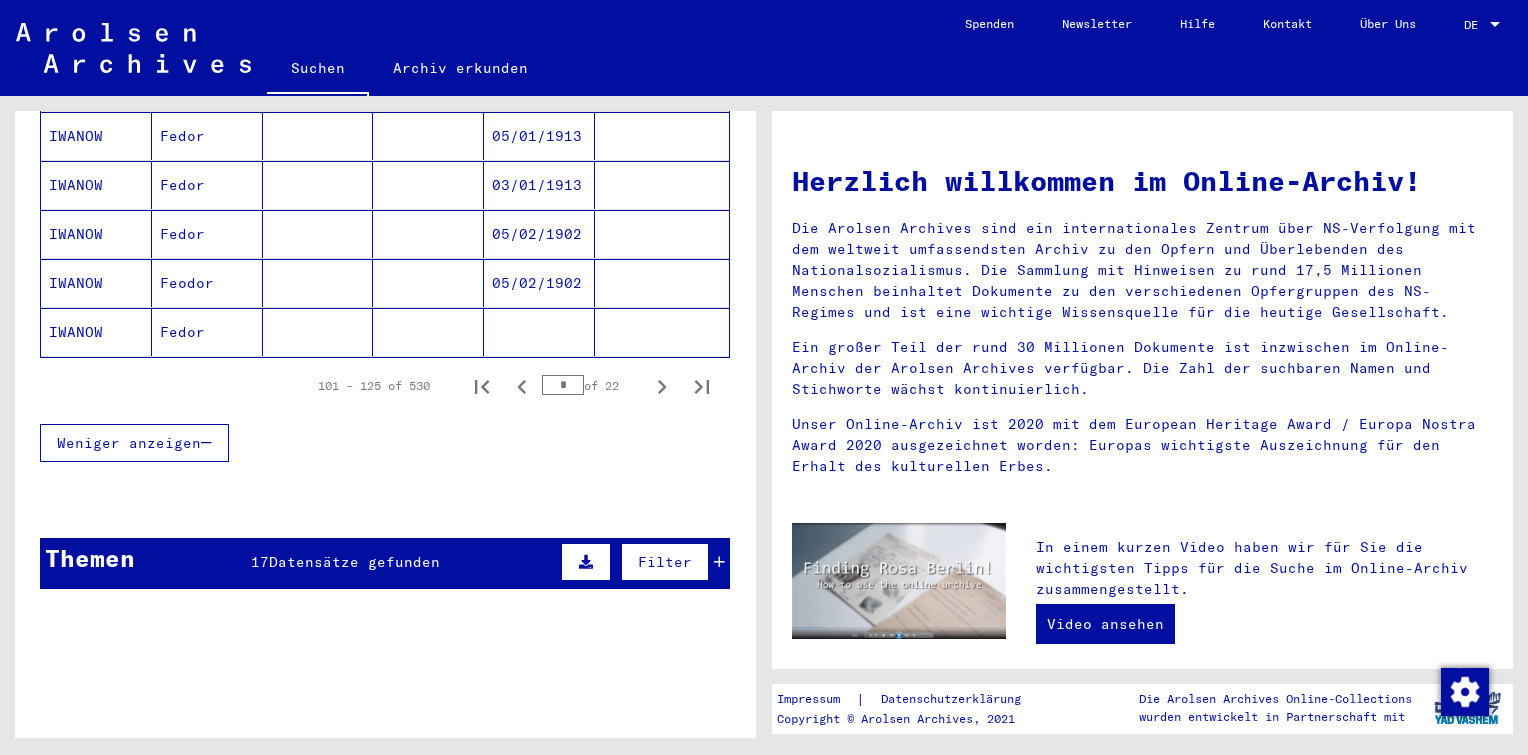 click 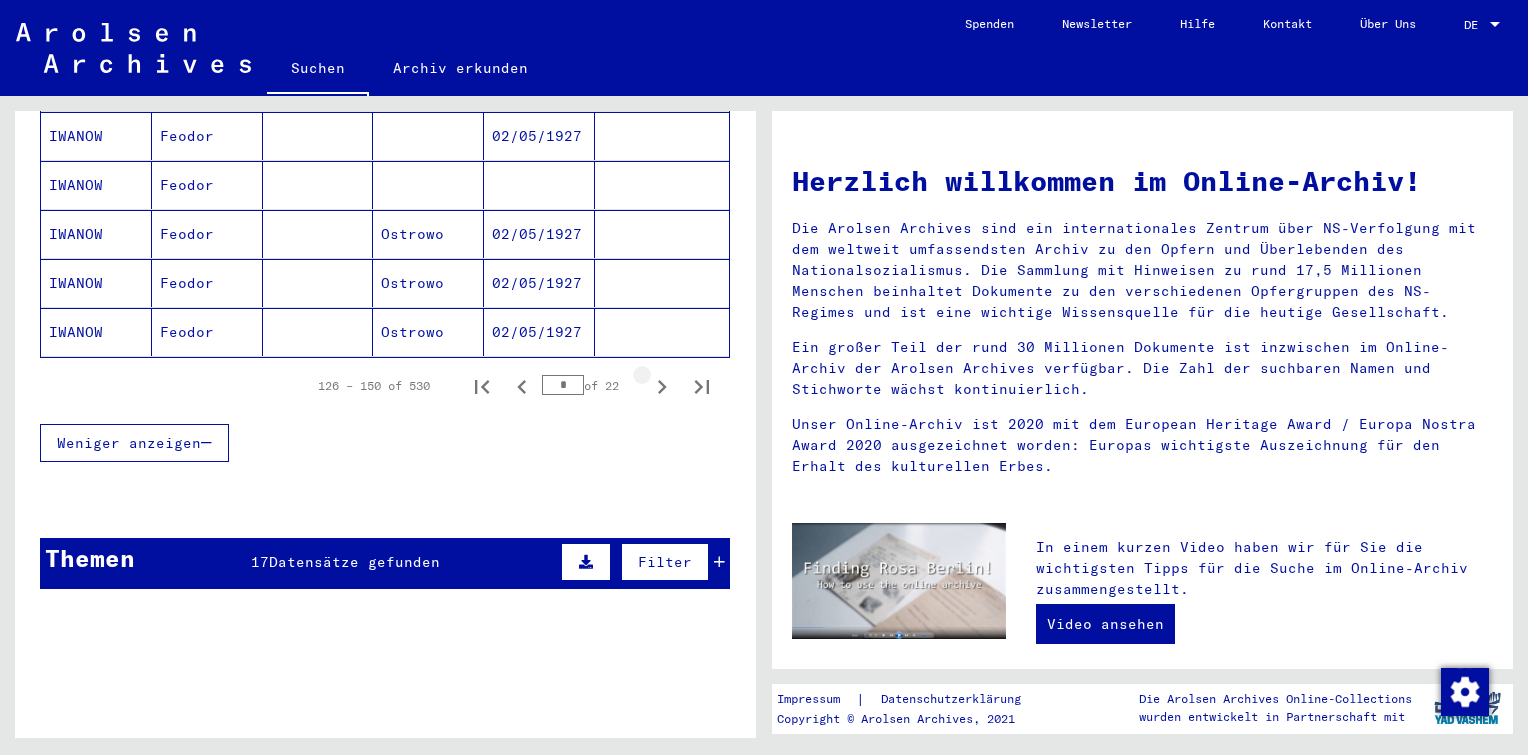 click 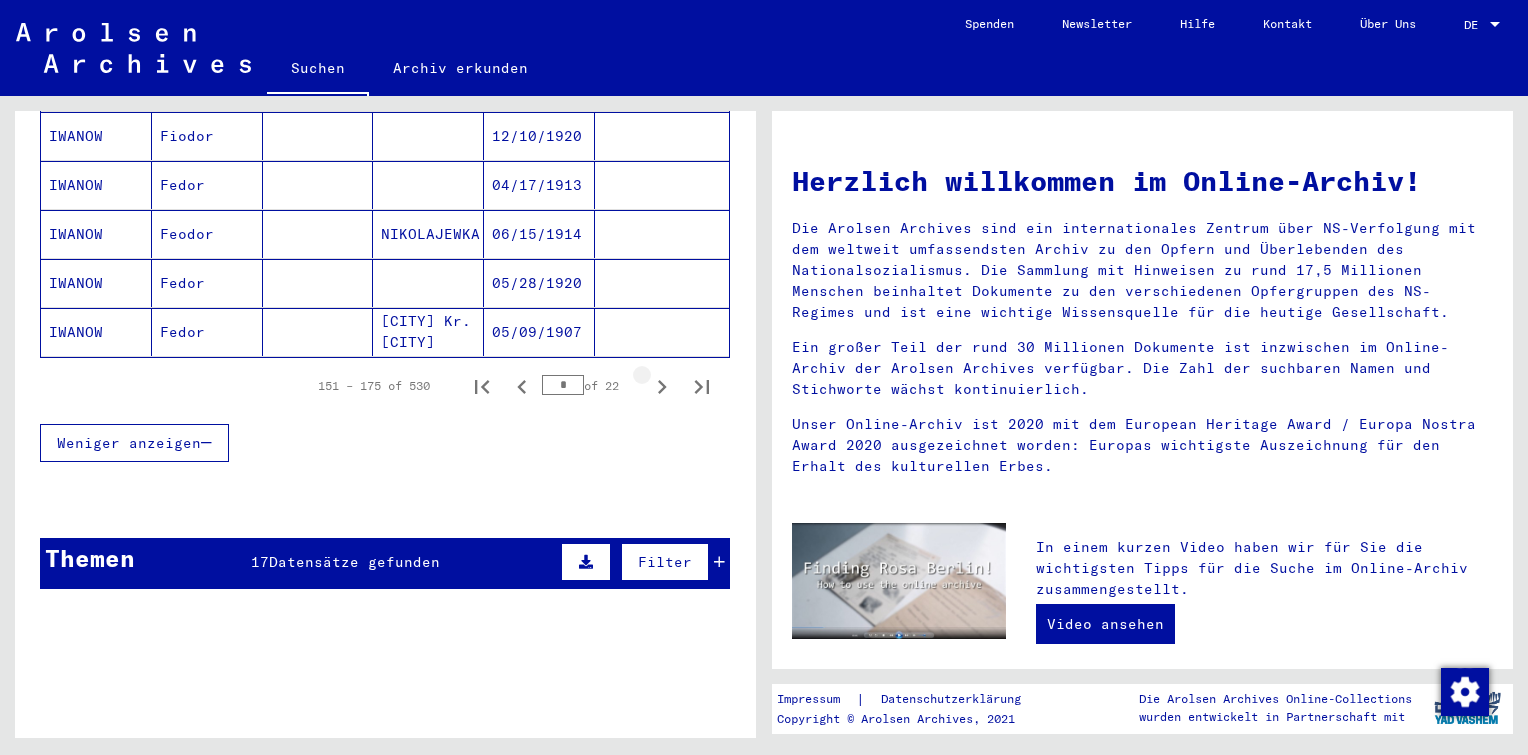click 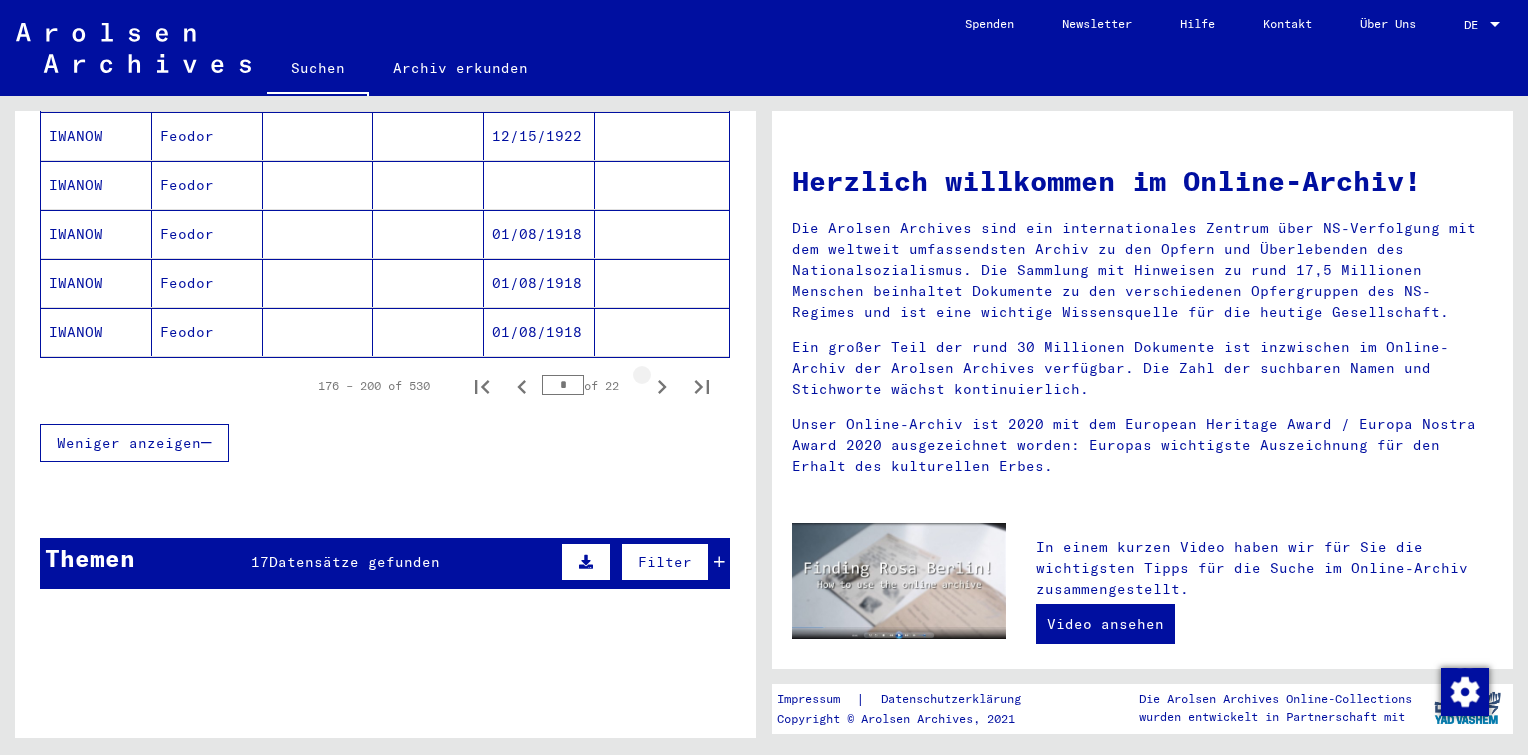 click 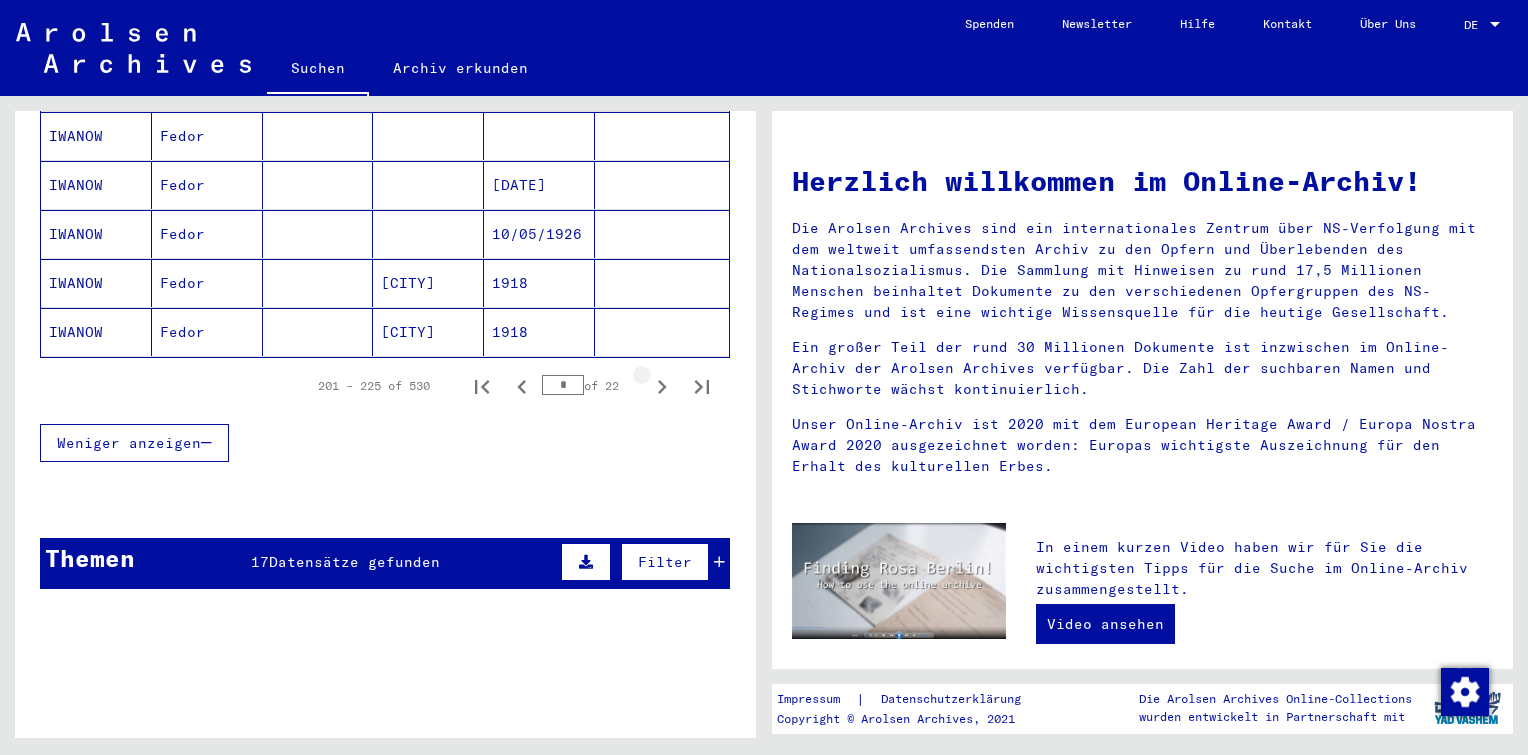 click 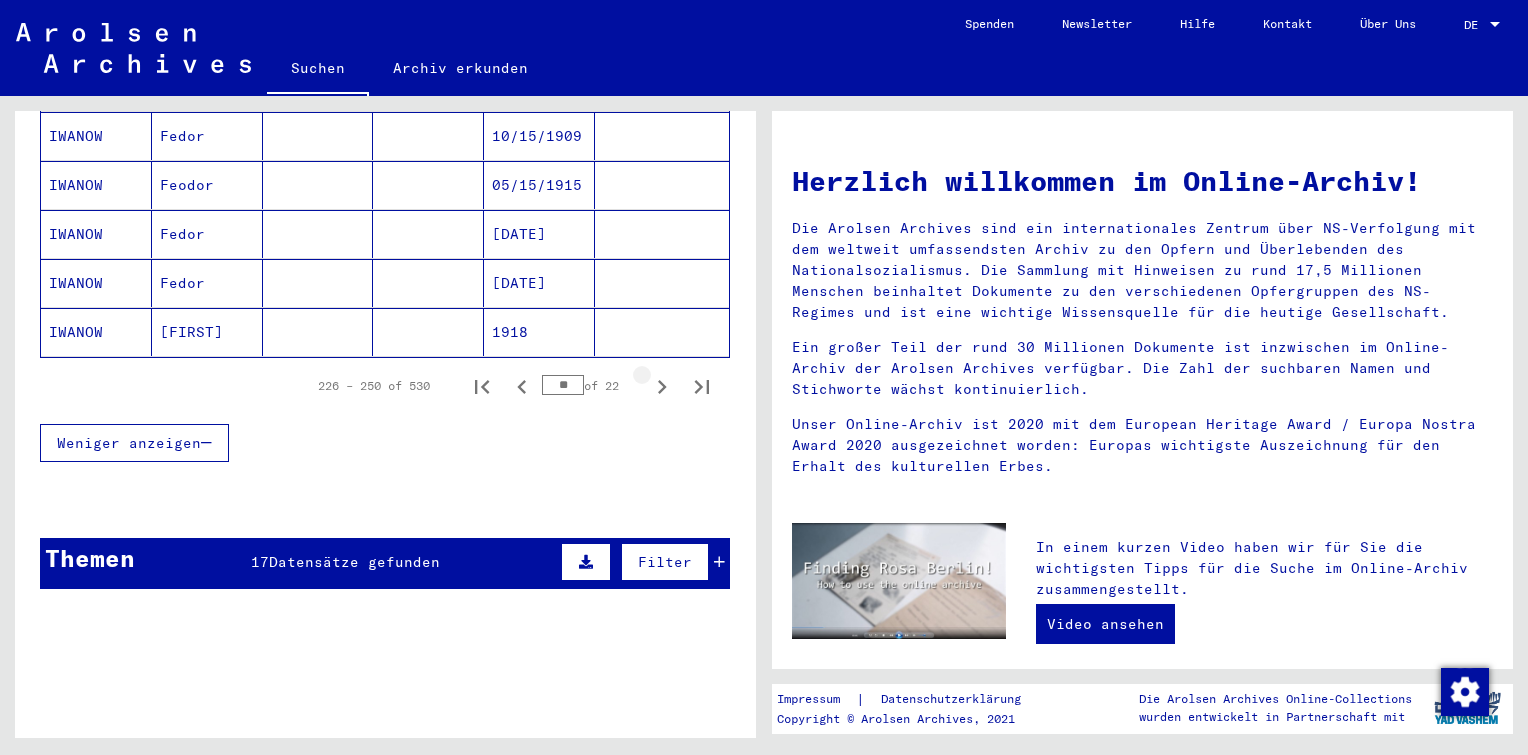 click 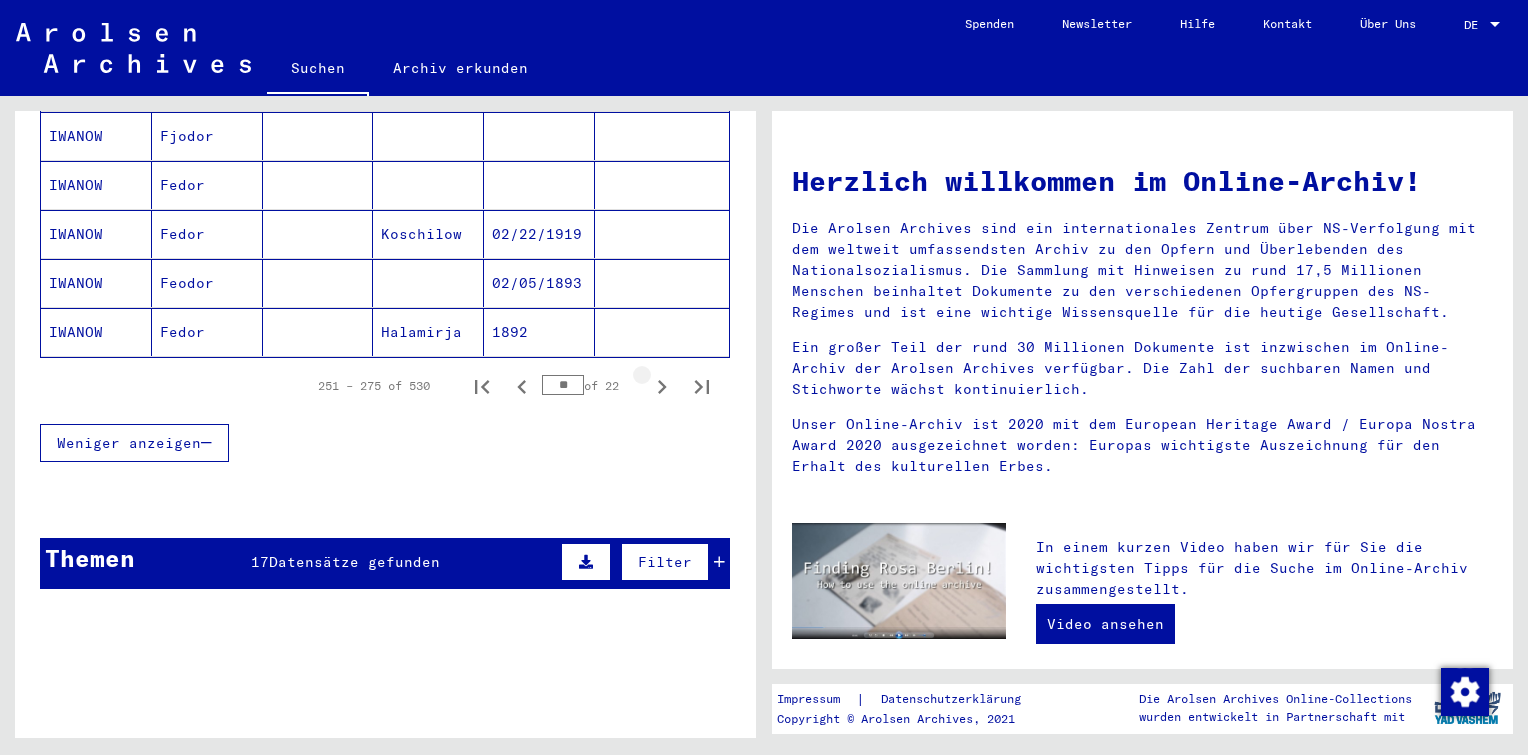 click 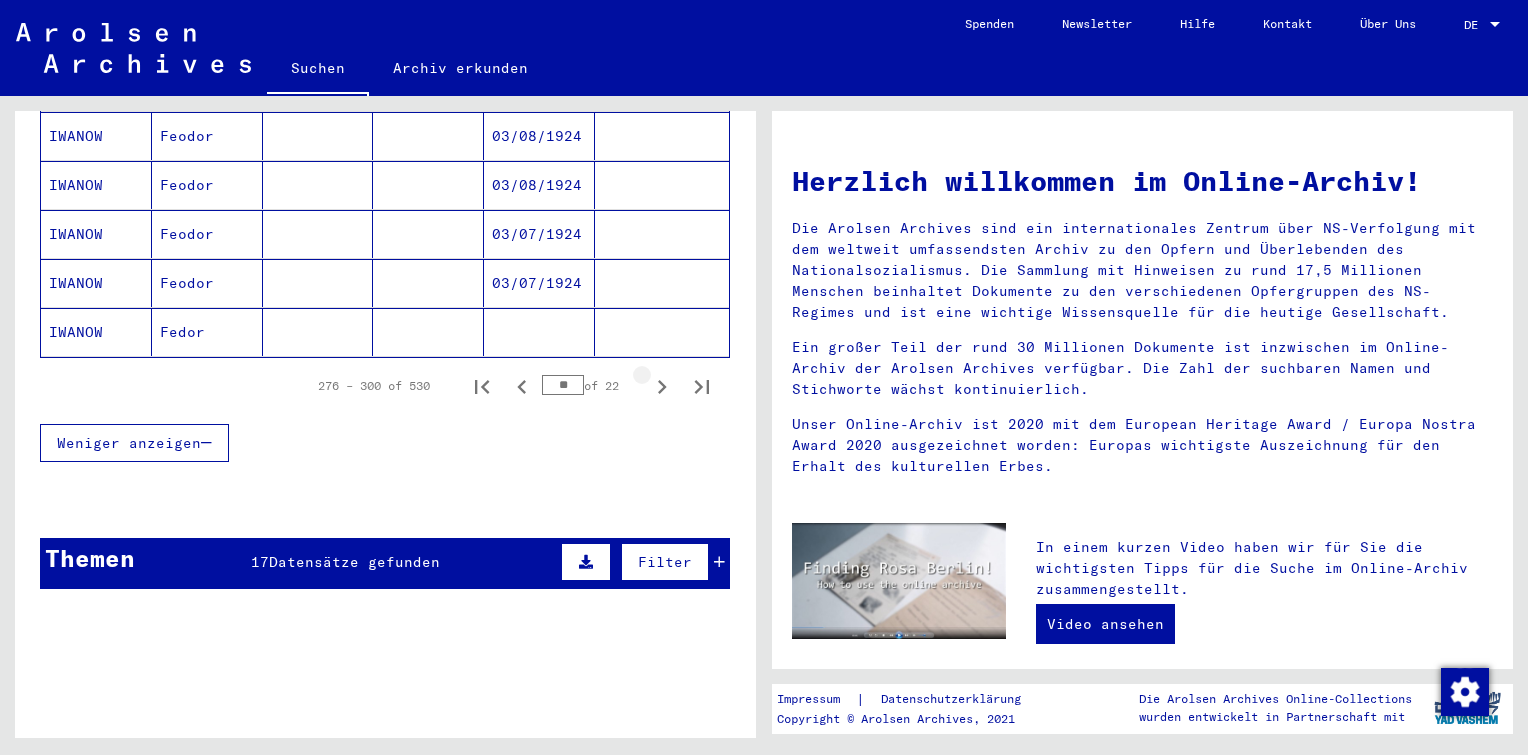 click 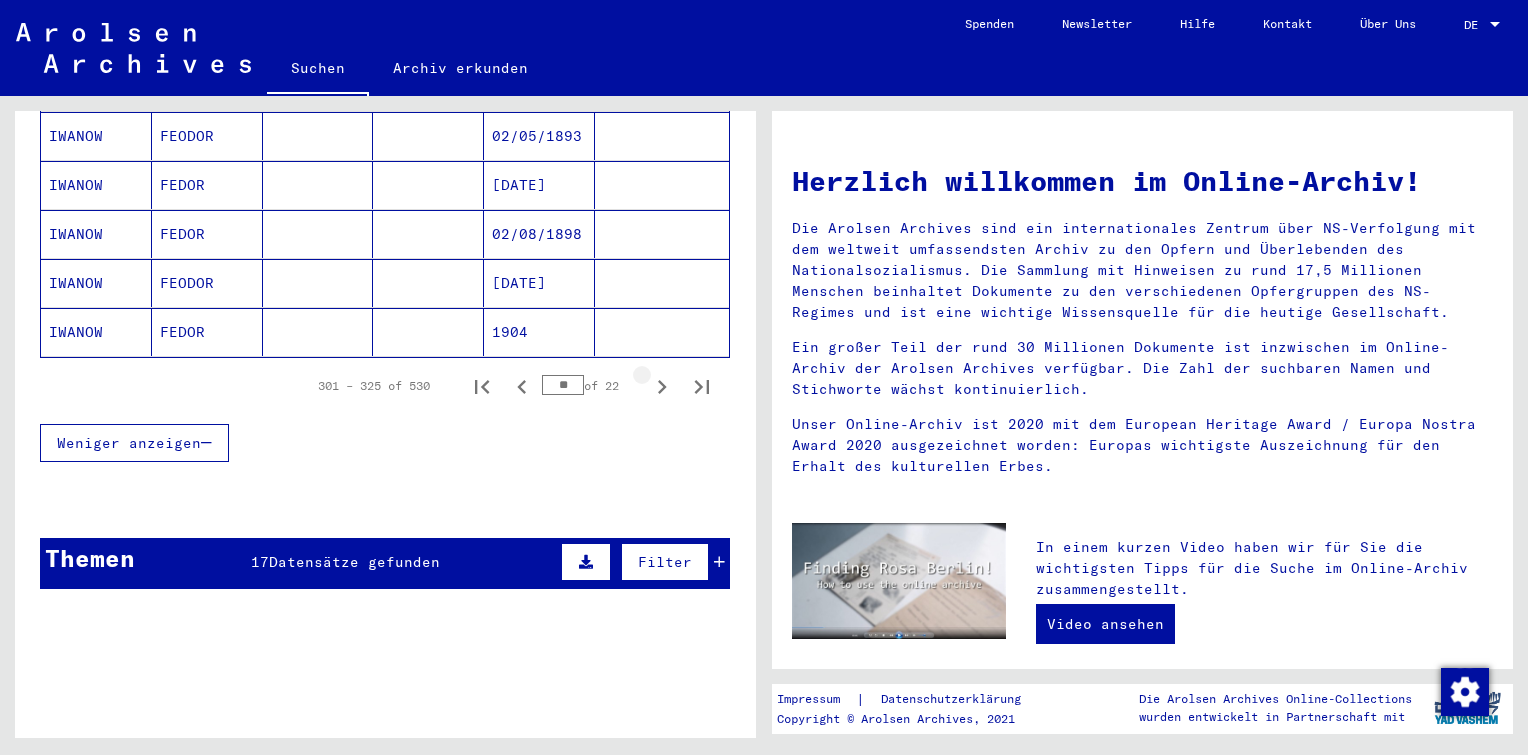 click 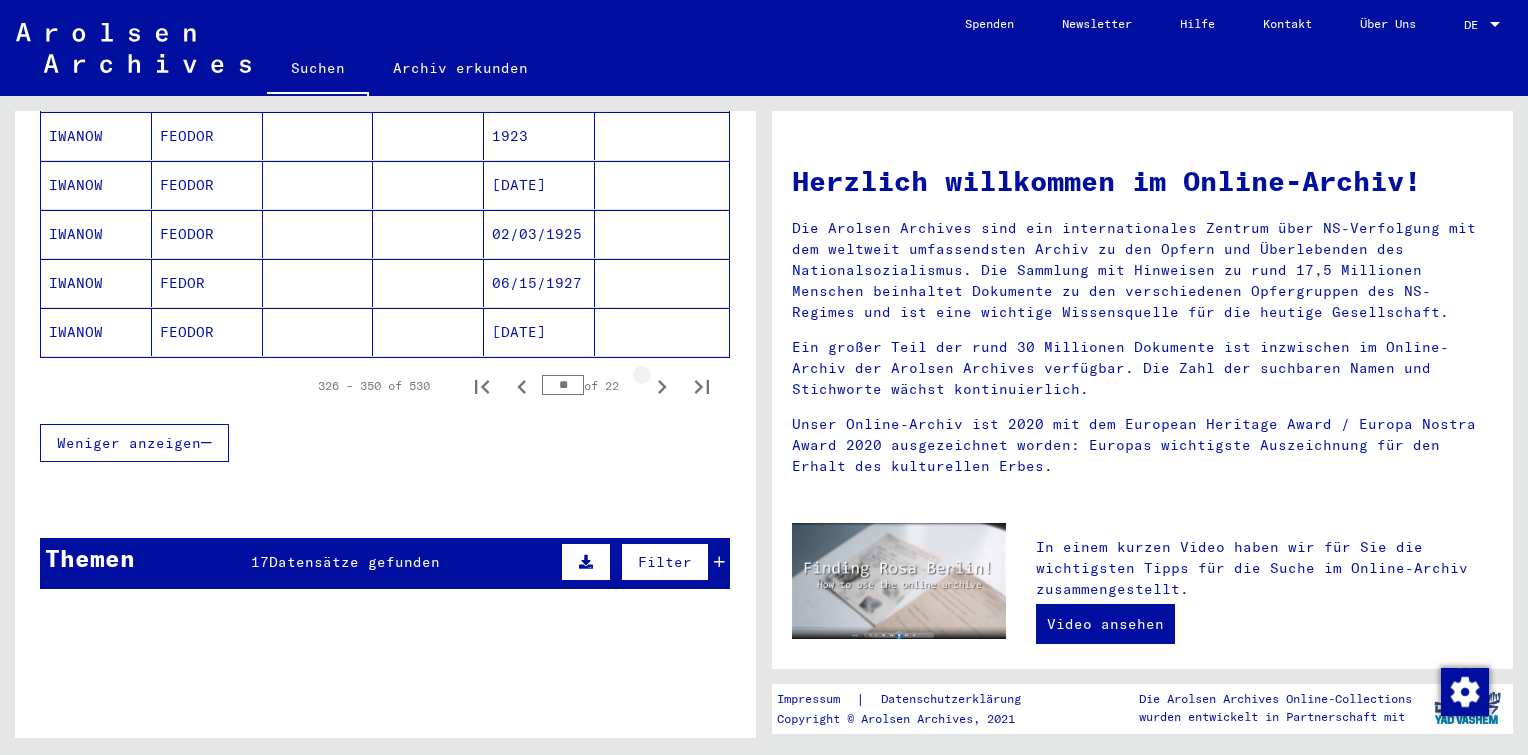 click 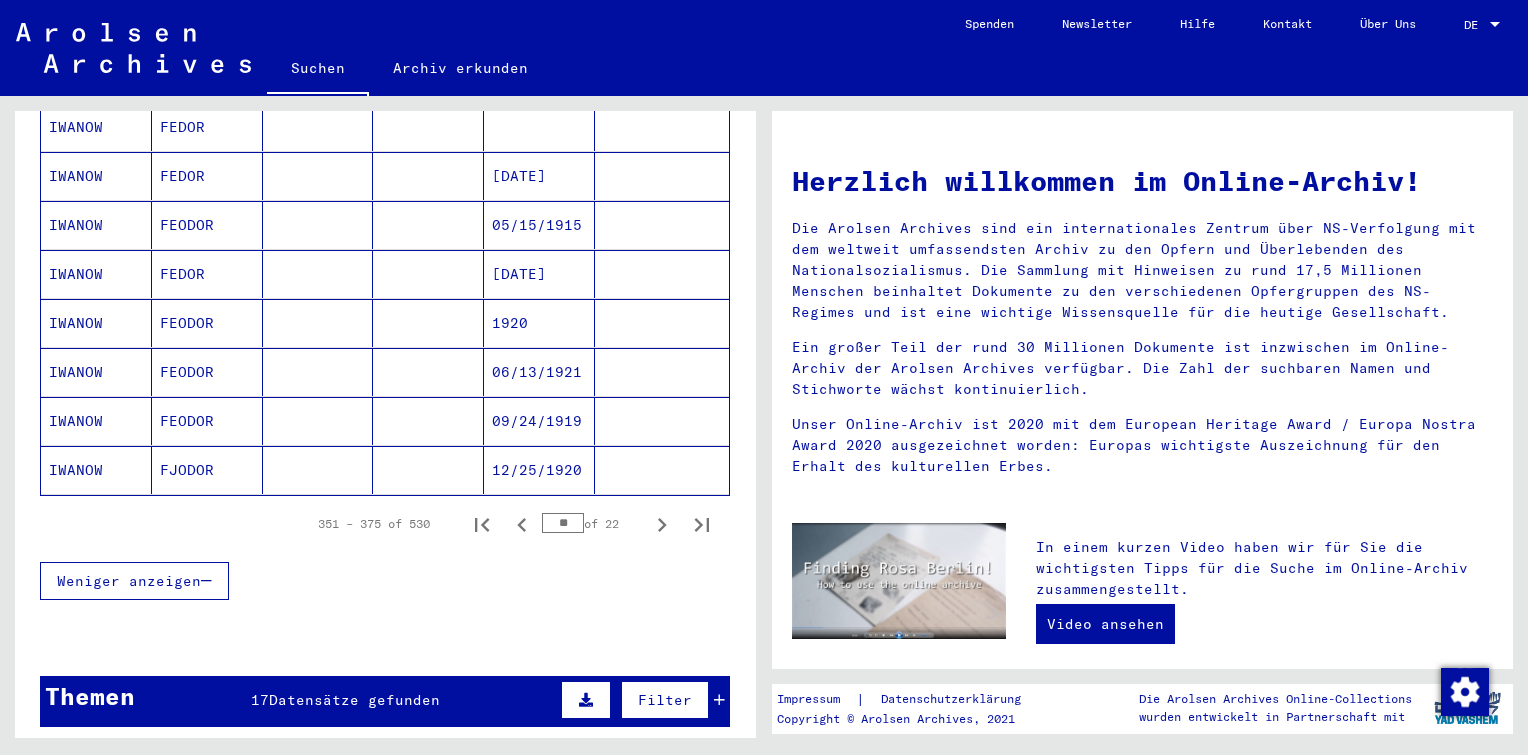 scroll, scrollTop: 1156, scrollLeft: 0, axis: vertical 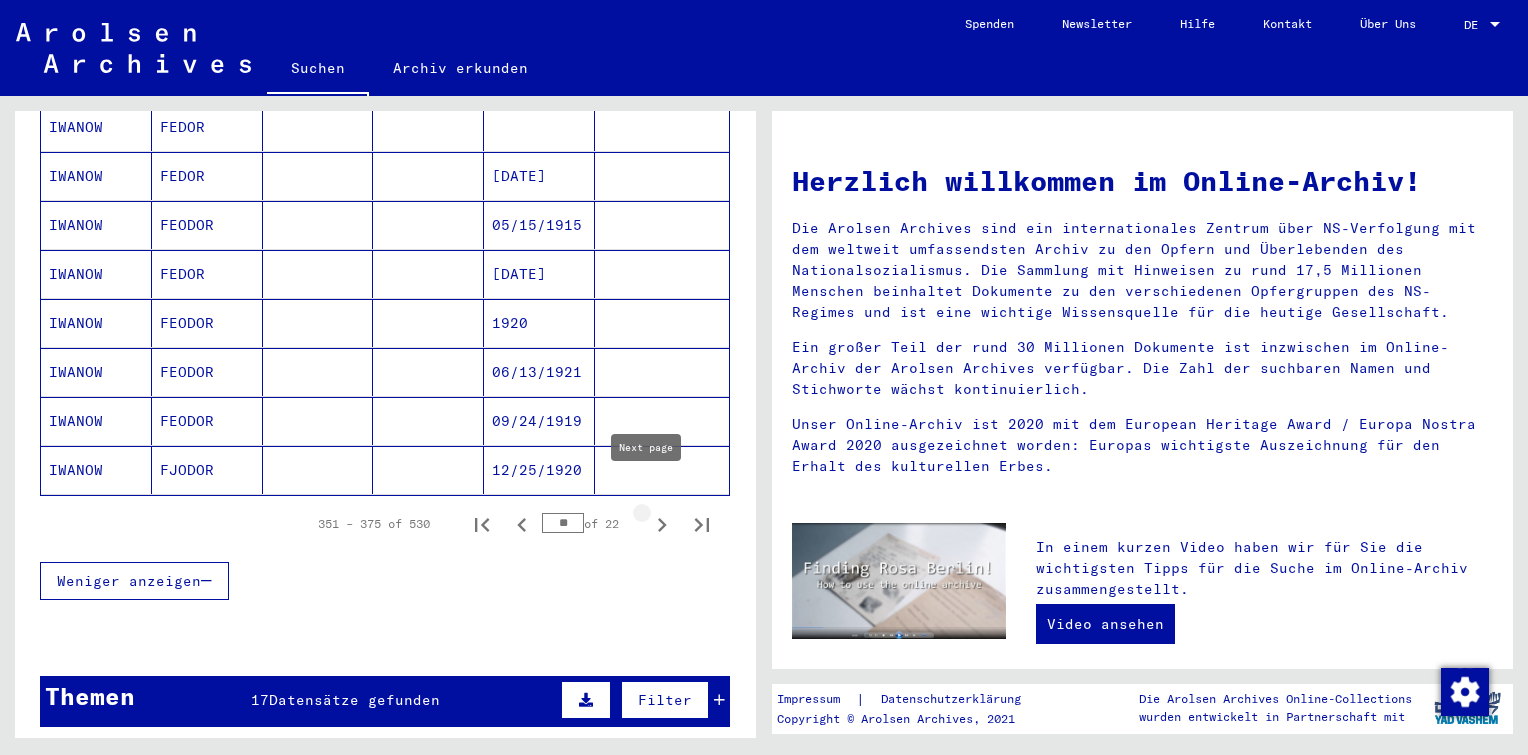 click 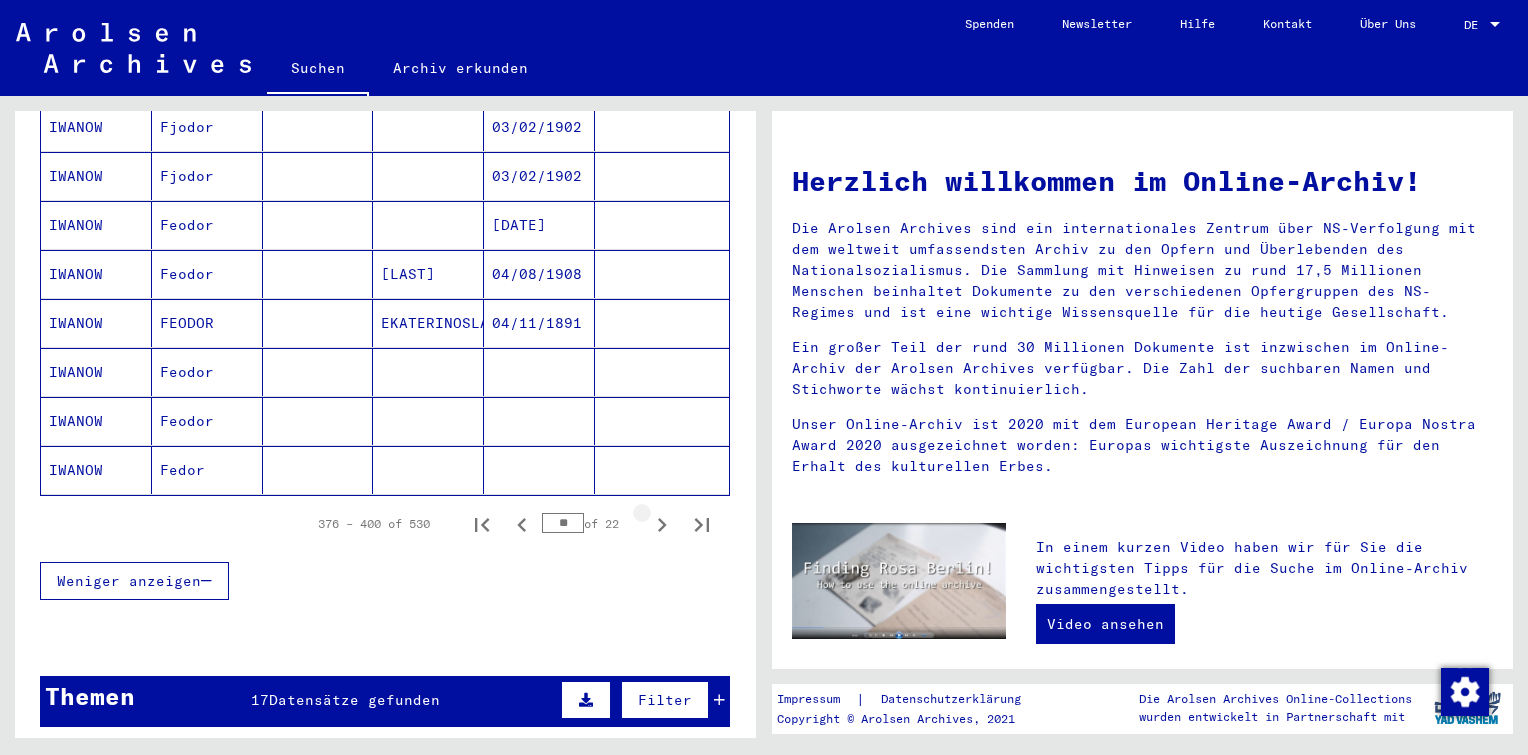 click 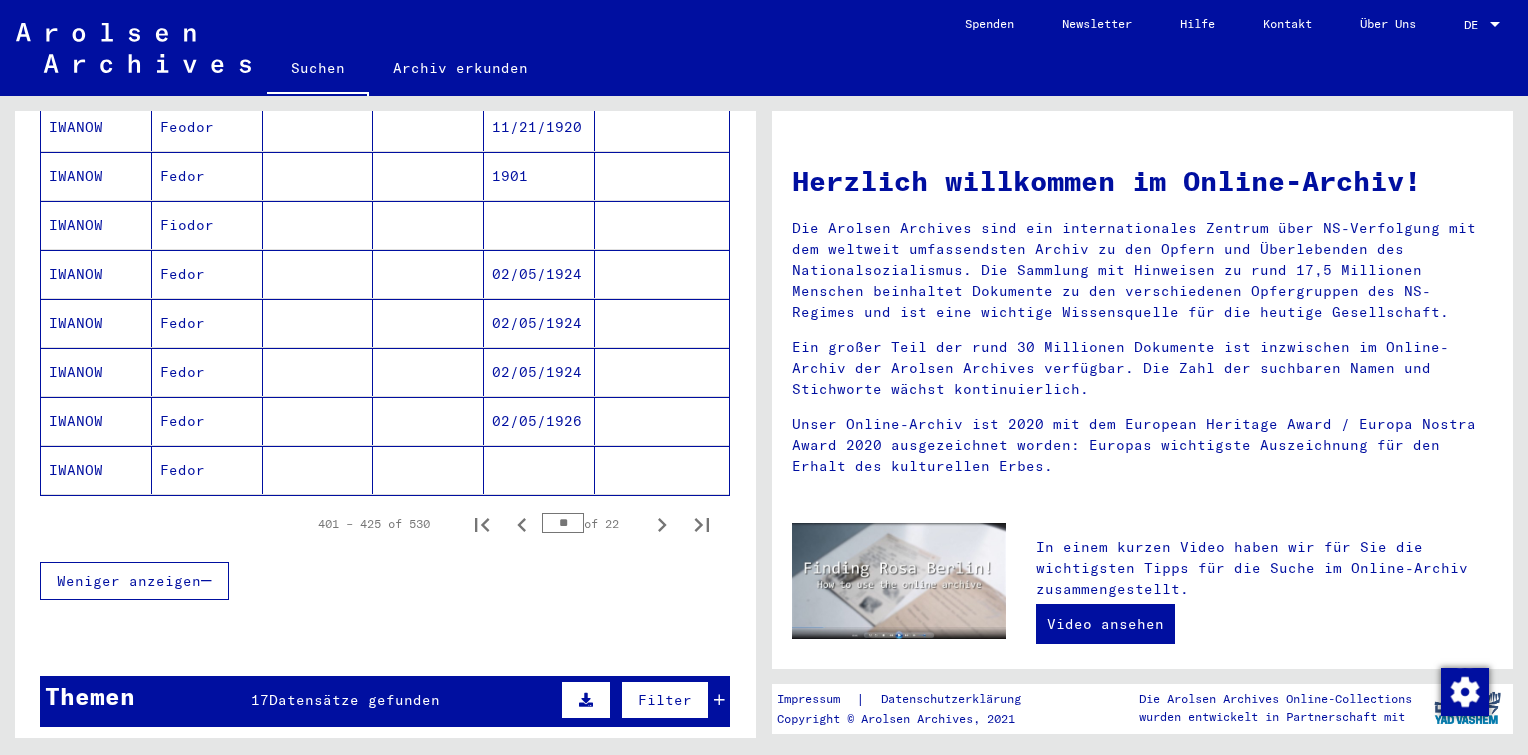 click on "02/05/1926" at bounding box center (539, 470) 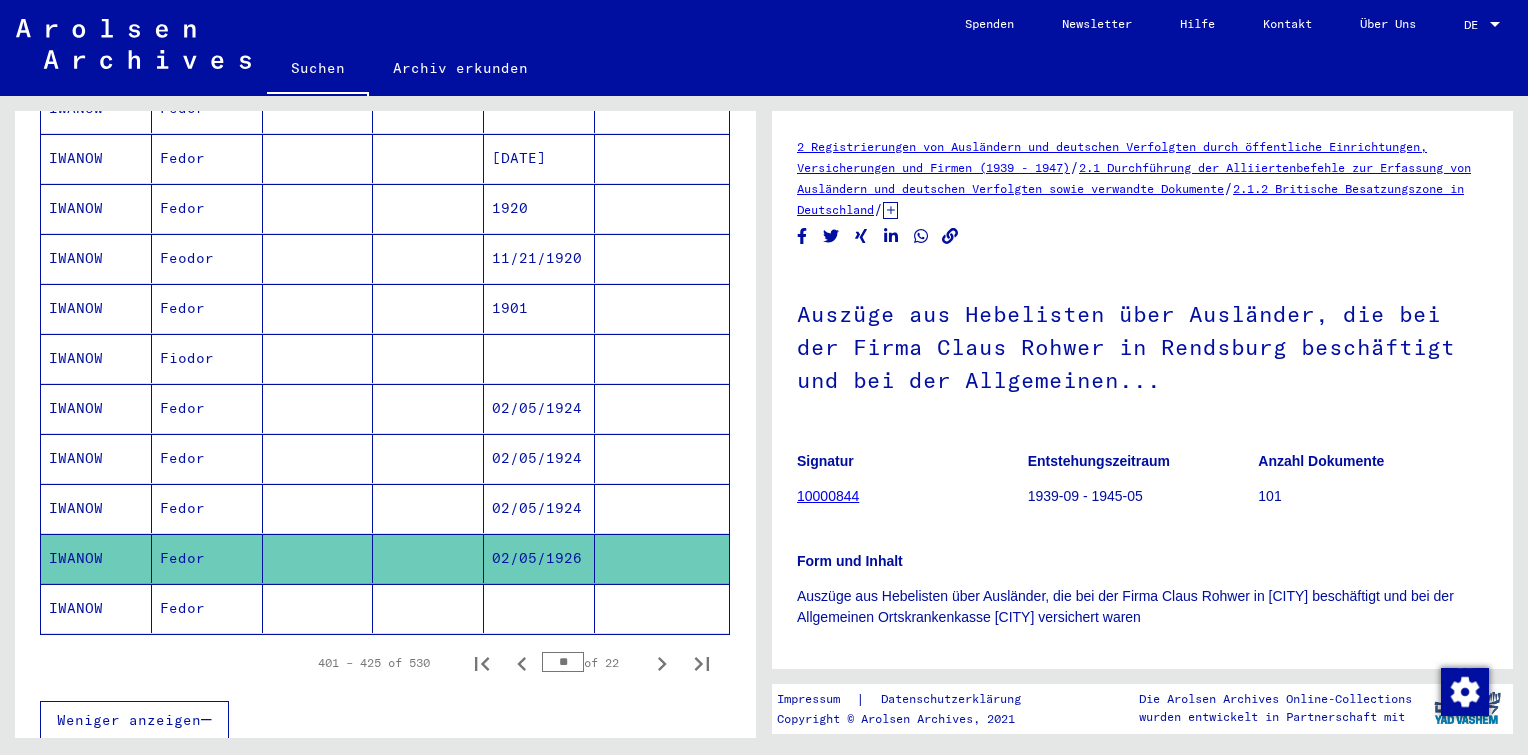 scroll, scrollTop: 1069, scrollLeft: 0, axis: vertical 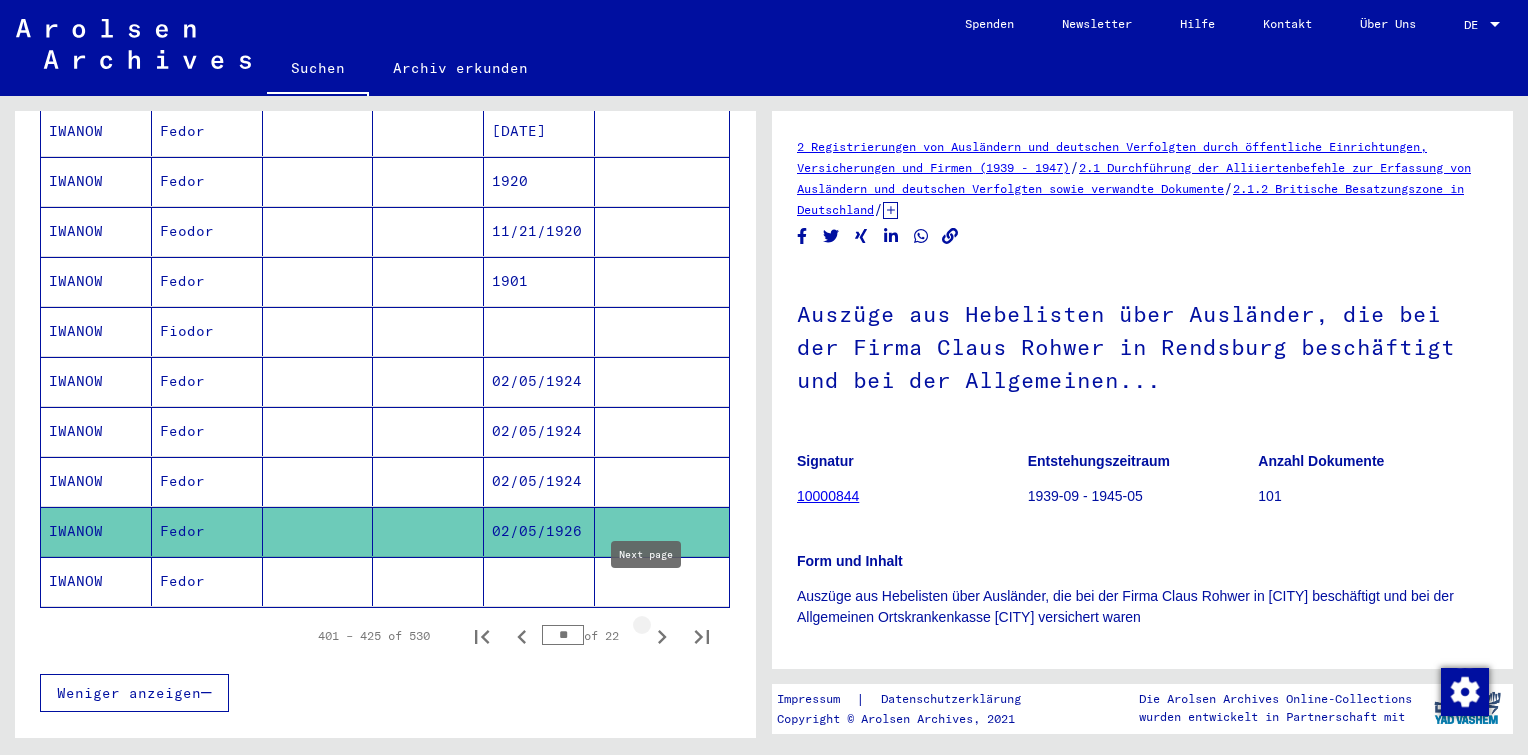 click 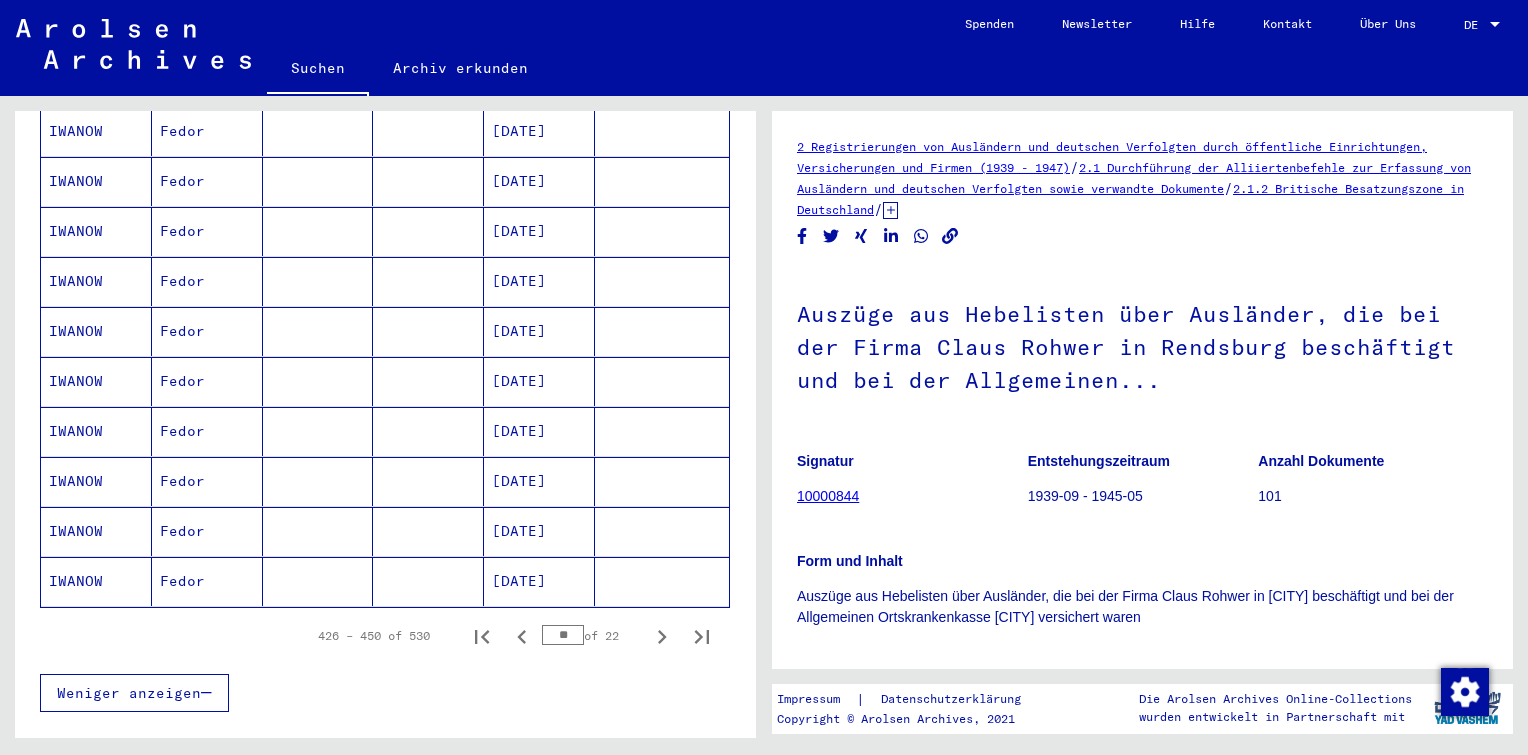 click 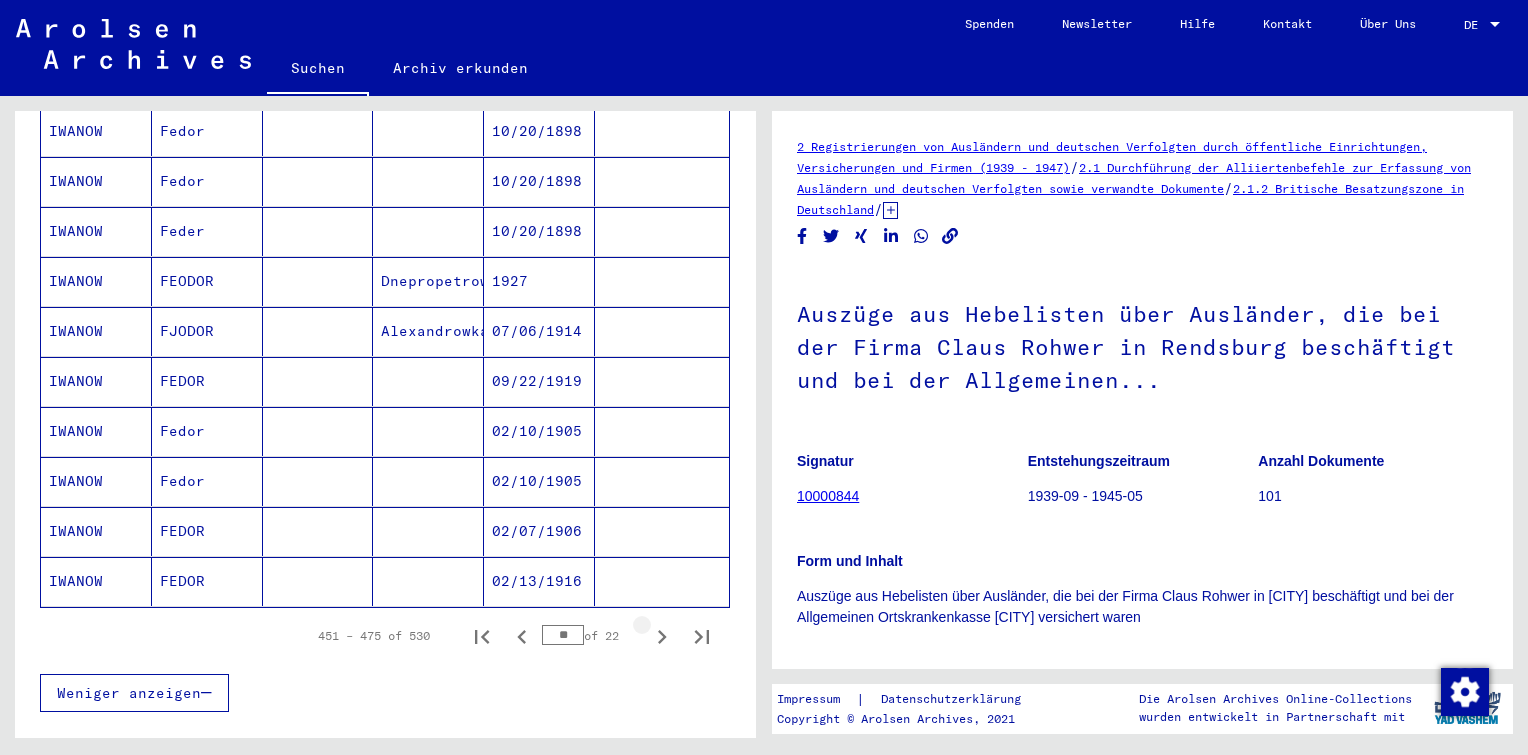 click 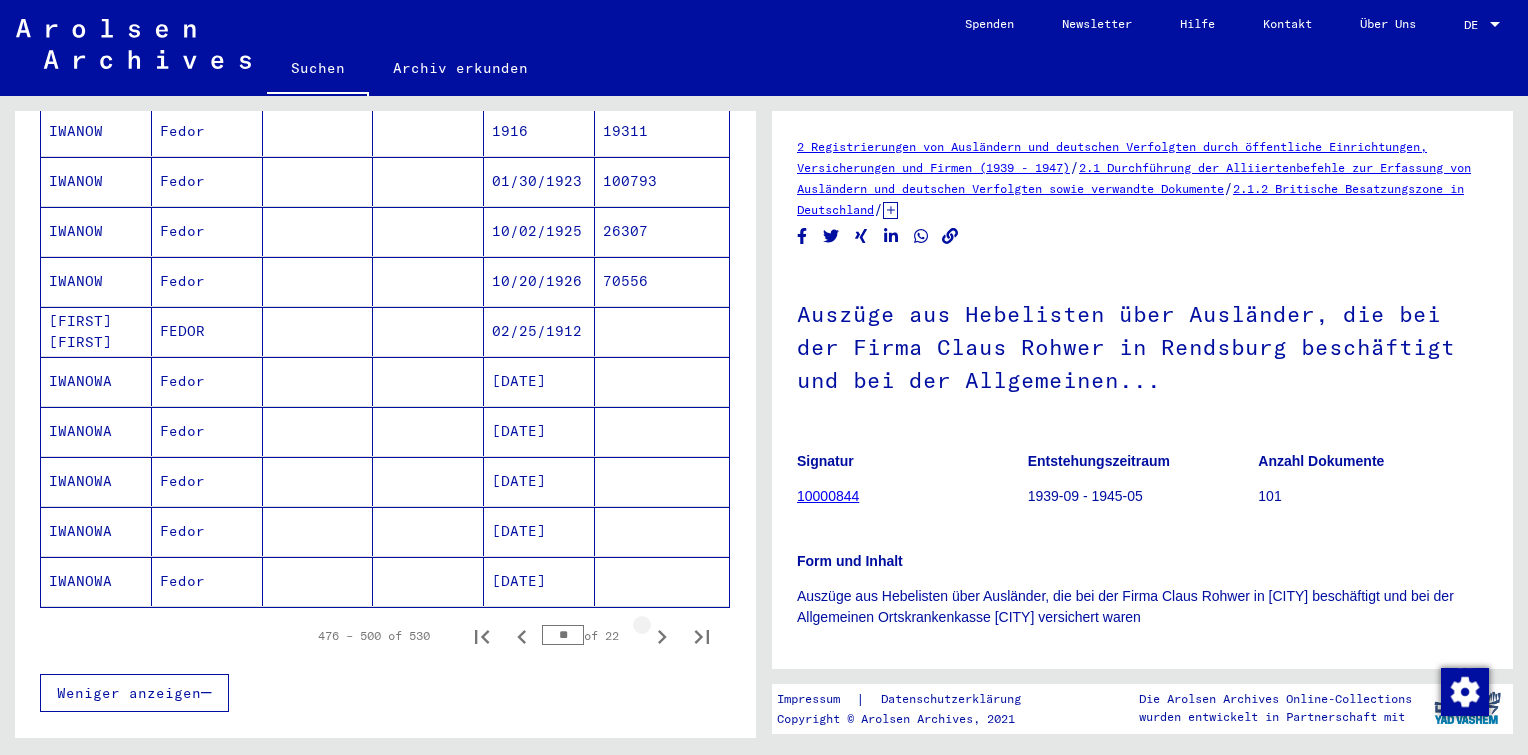 click 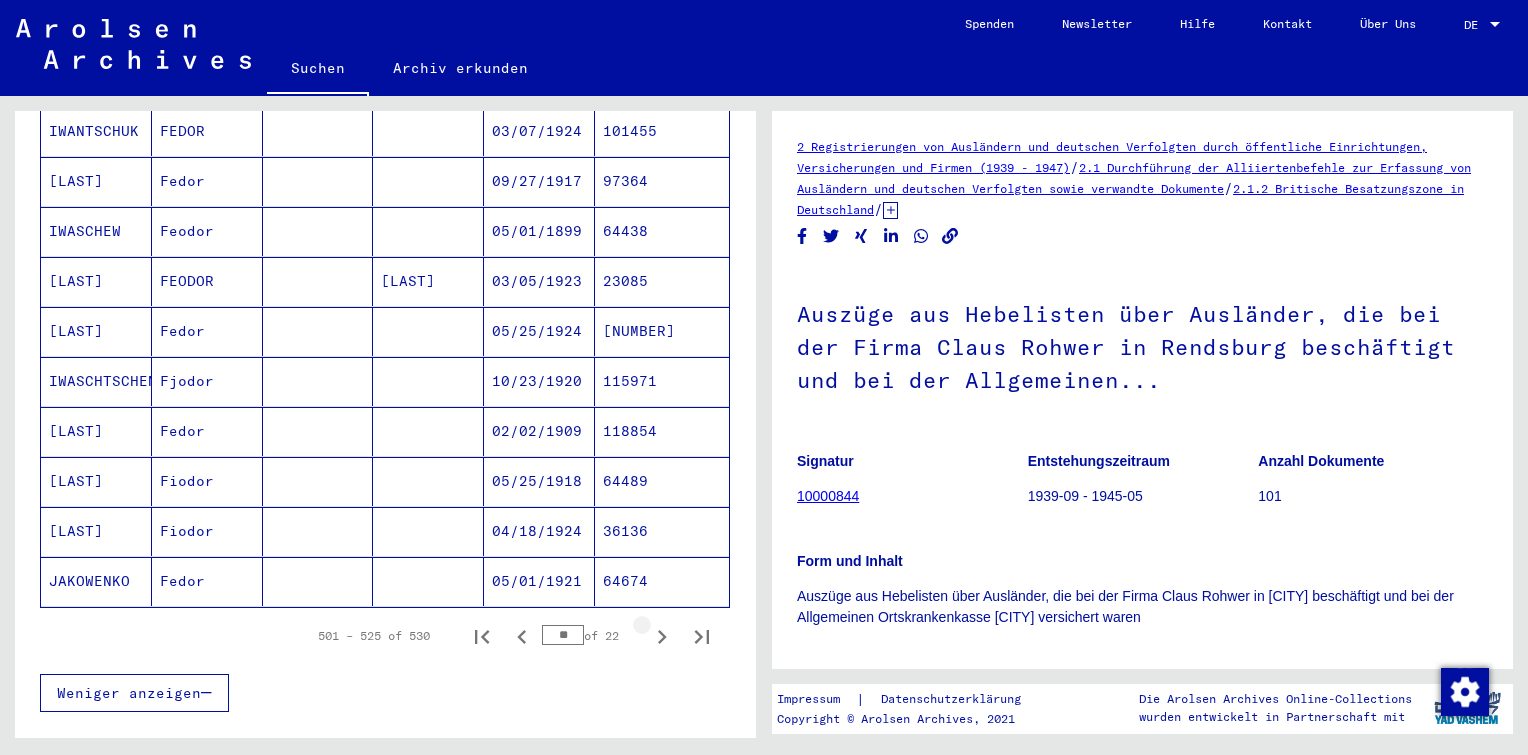 click 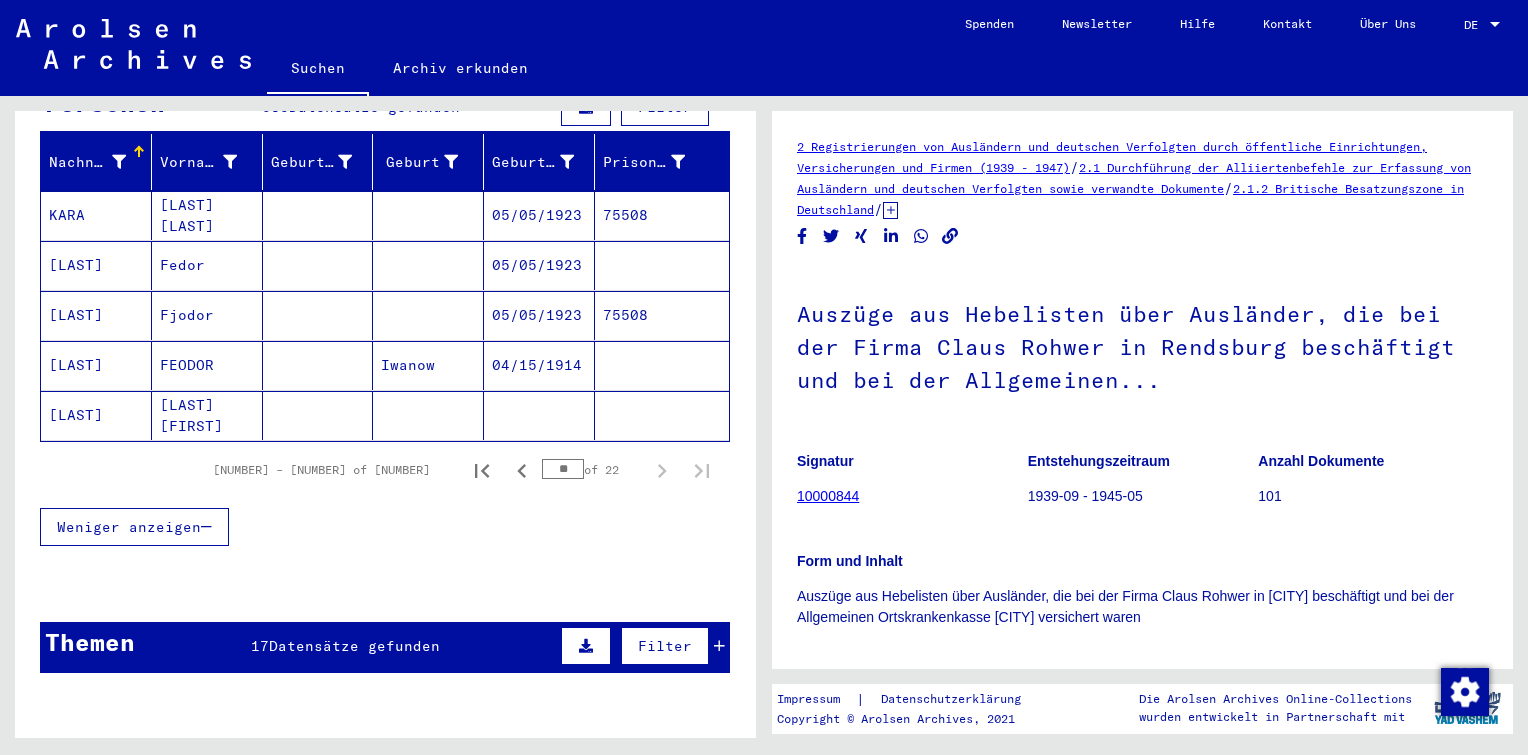 scroll, scrollTop: 148, scrollLeft: 0, axis: vertical 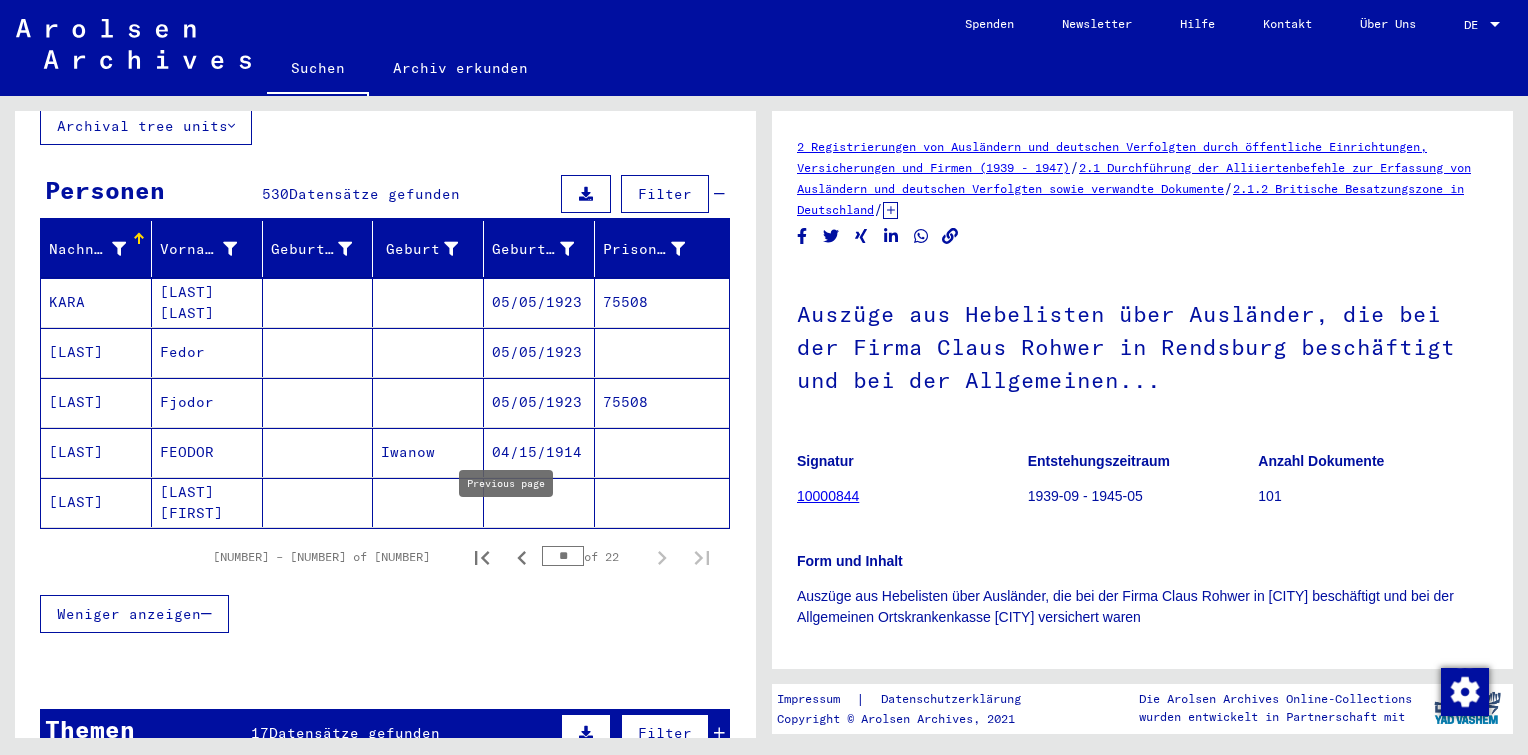 click 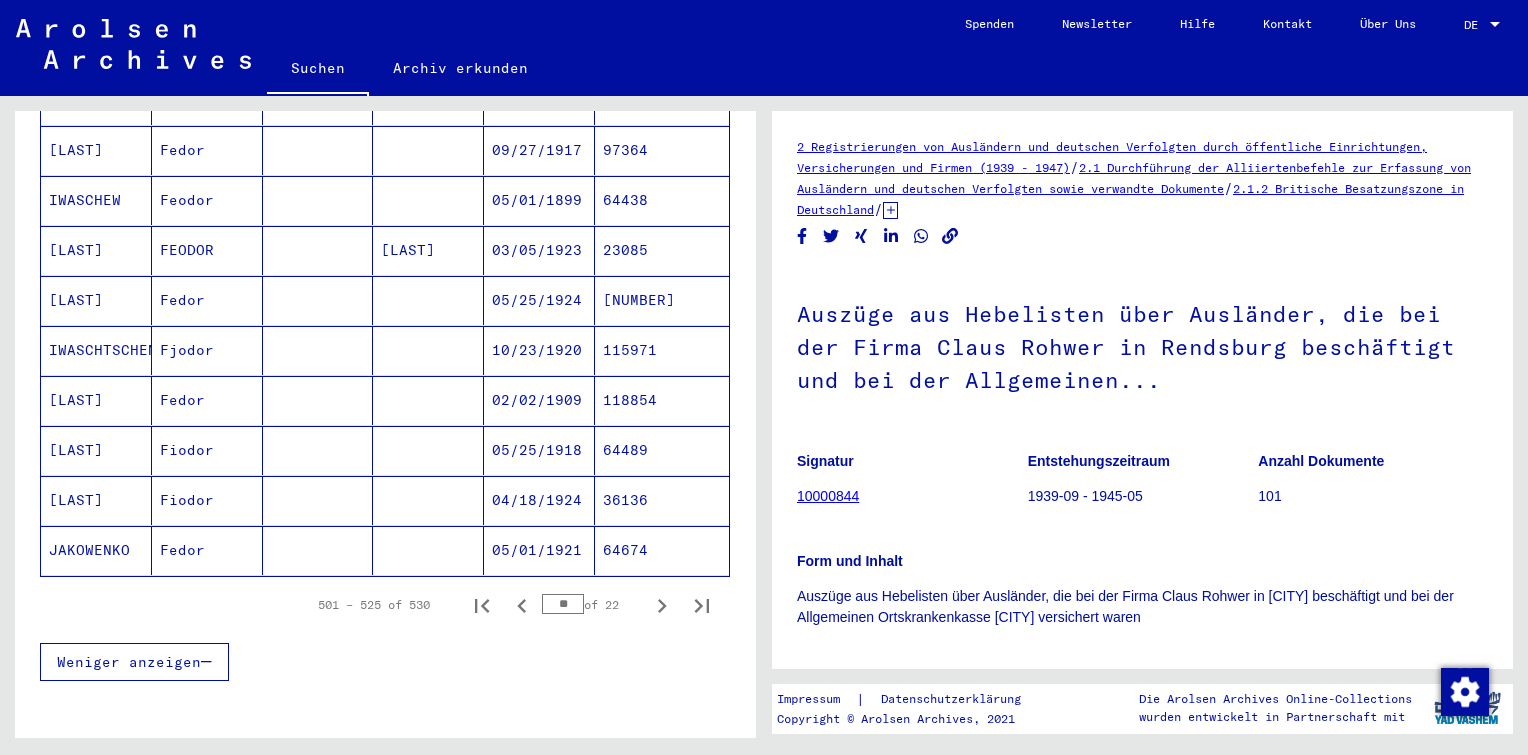 scroll, scrollTop: 1161, scrollLeft: 0, axis: vertical 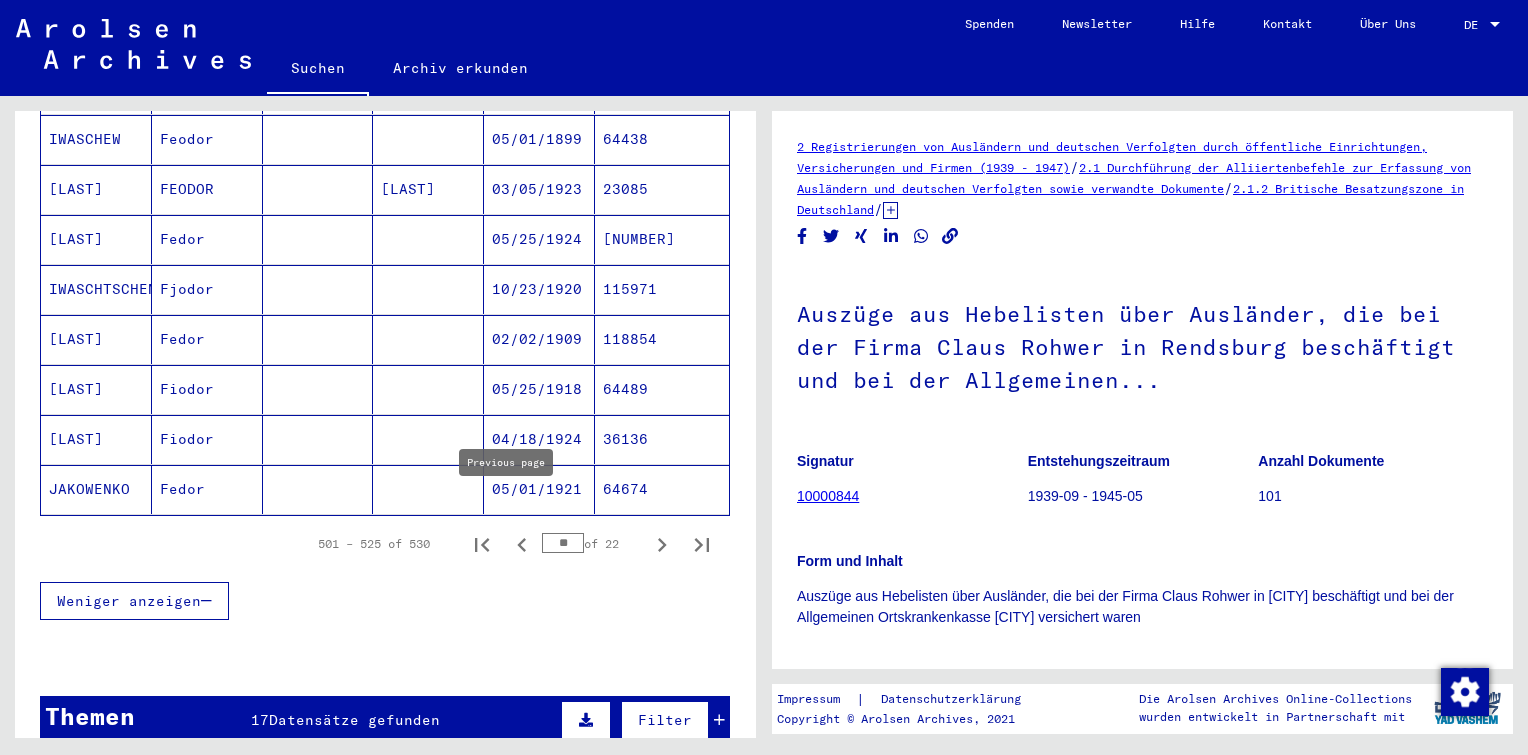 click 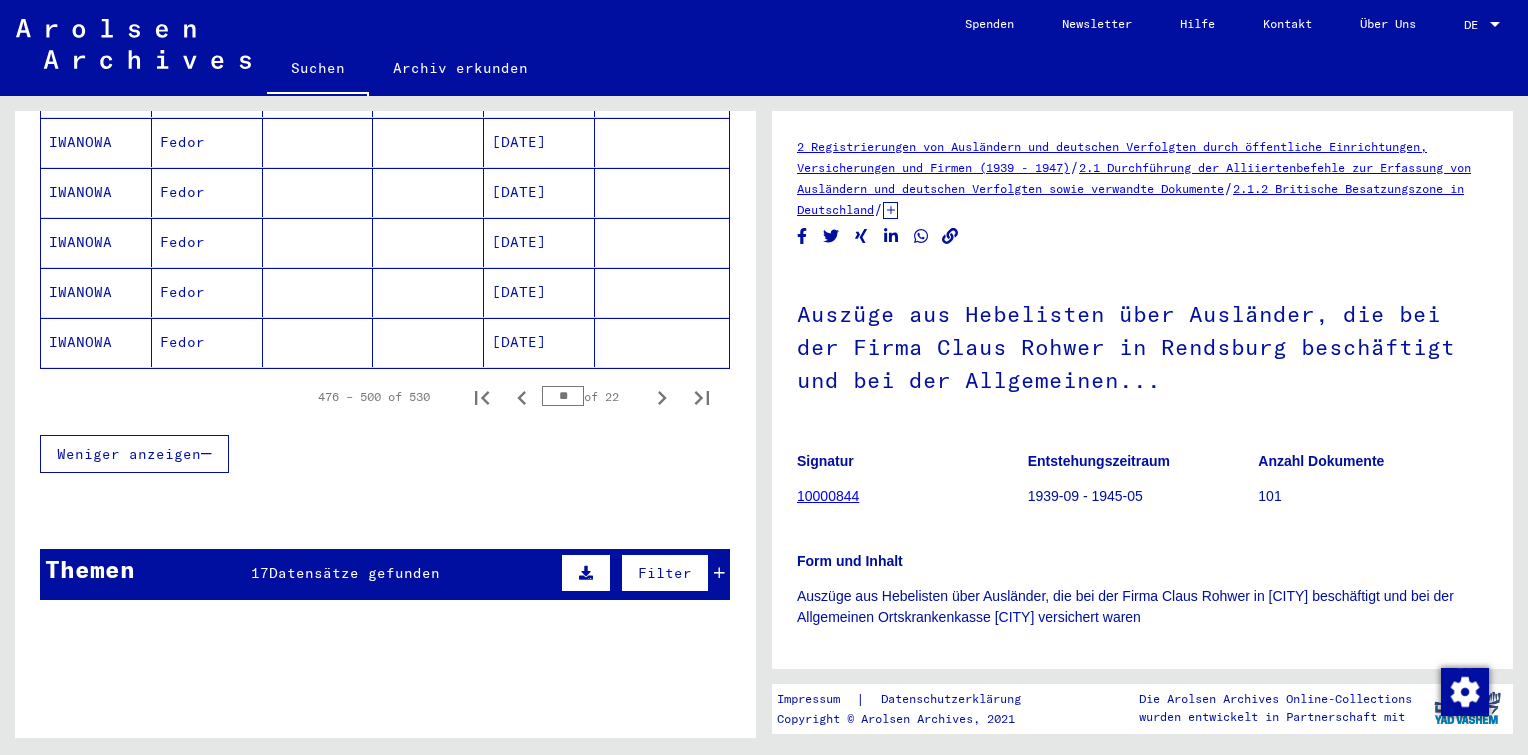 scroll, scrollTop: 1309, scrollLeft: 0, axis: vertical 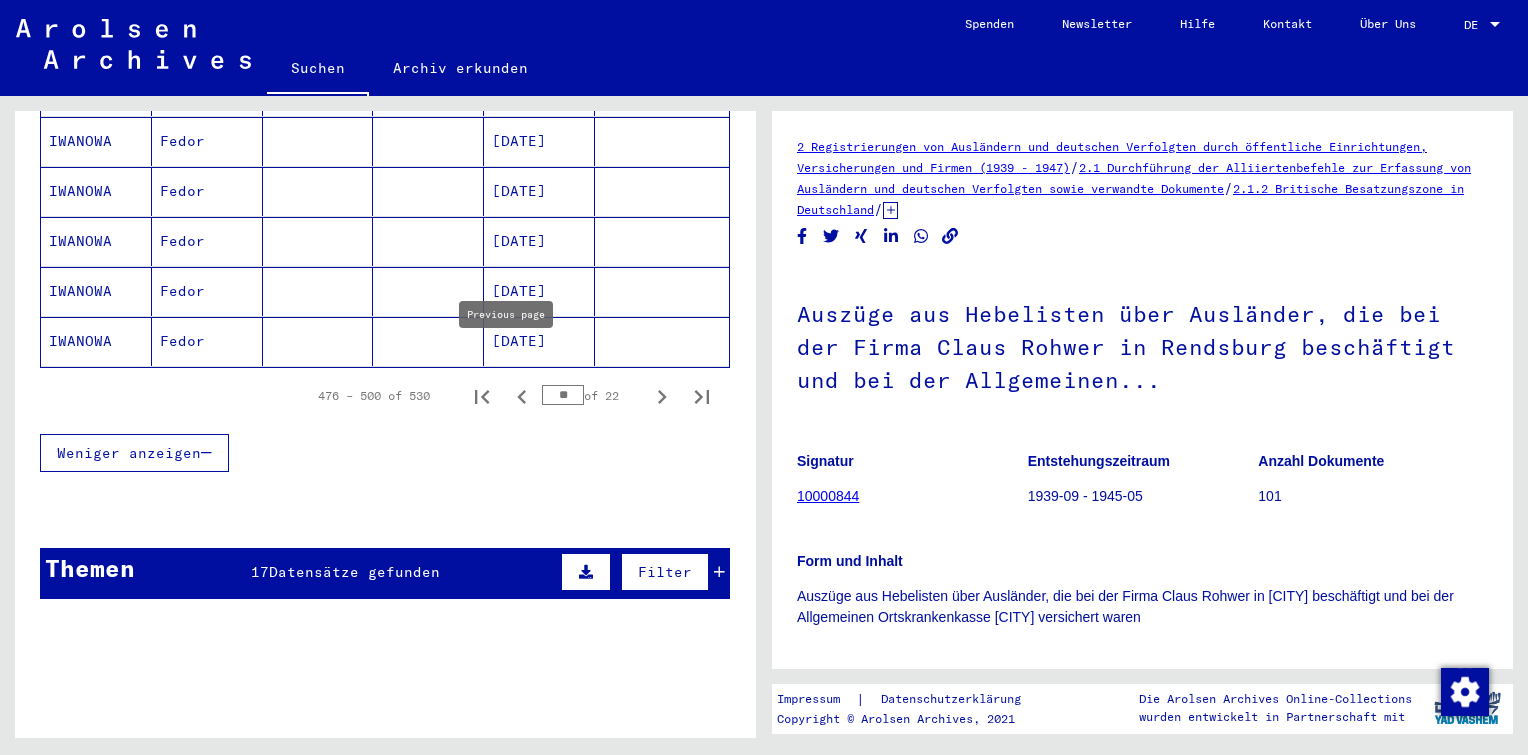 click 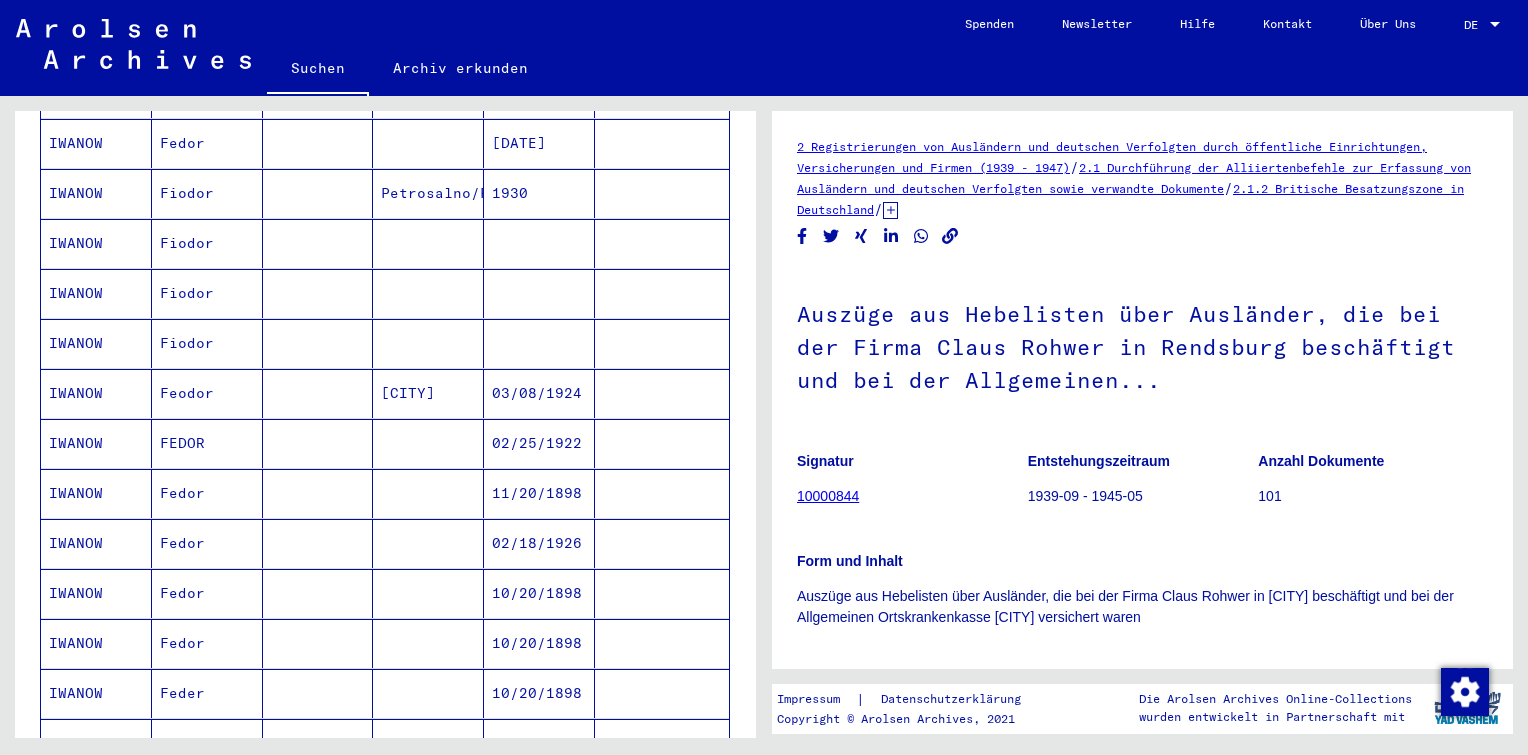 scroll, scrollTop: 604, scrollLeft: 0, axis: vertical 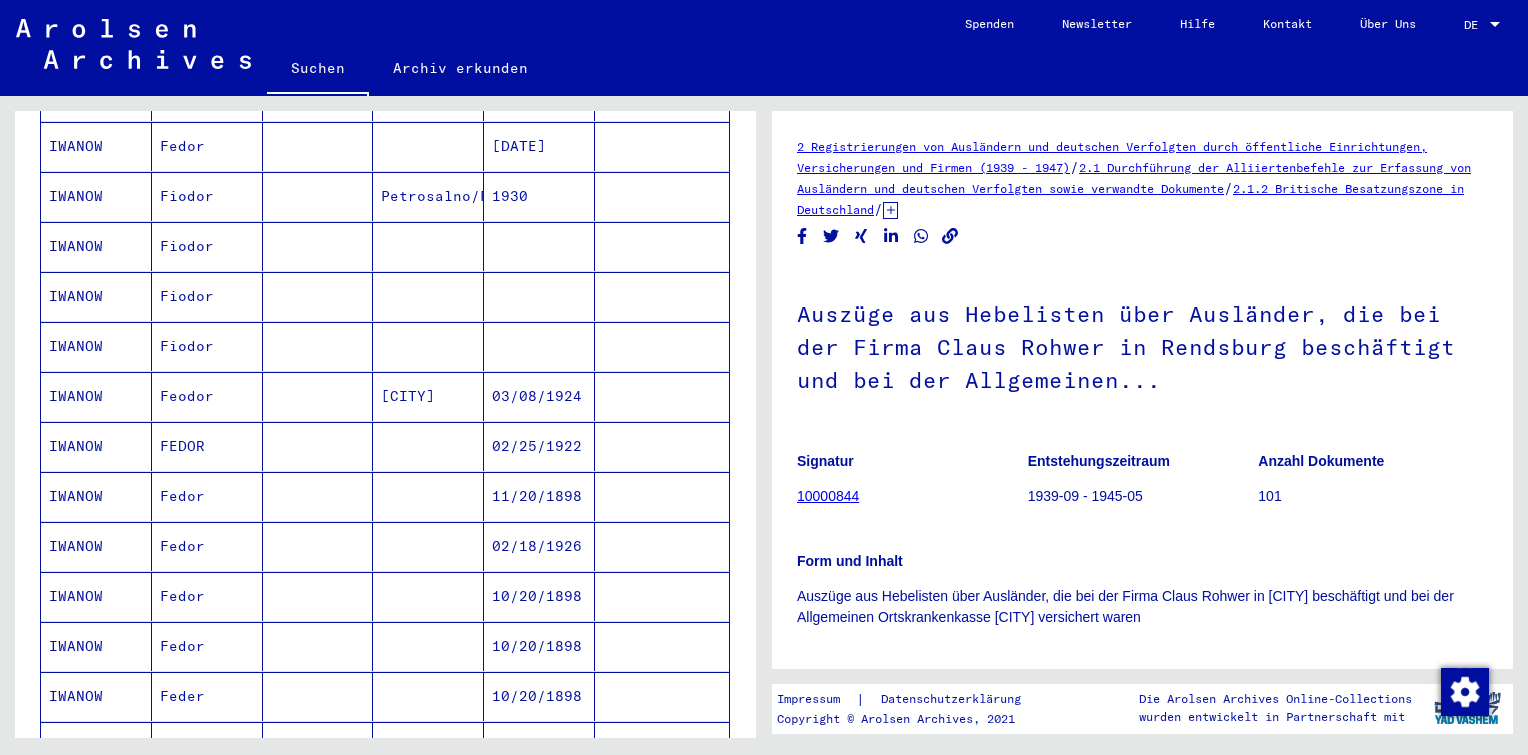 click on "02/18/1926" at bounding box center [539, 596] 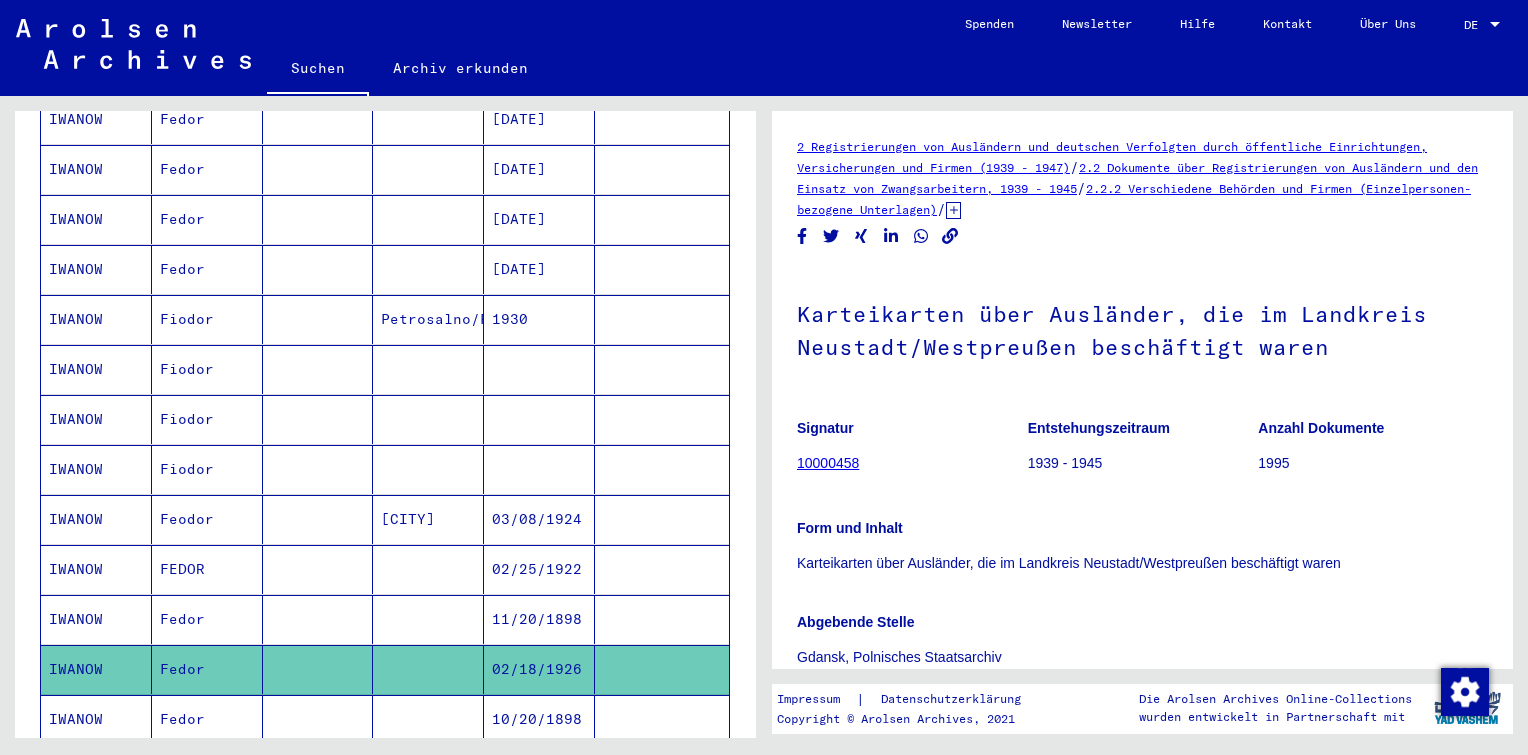 scroll, scrollTop: 476, scrollLeft: 0, axis: vertical 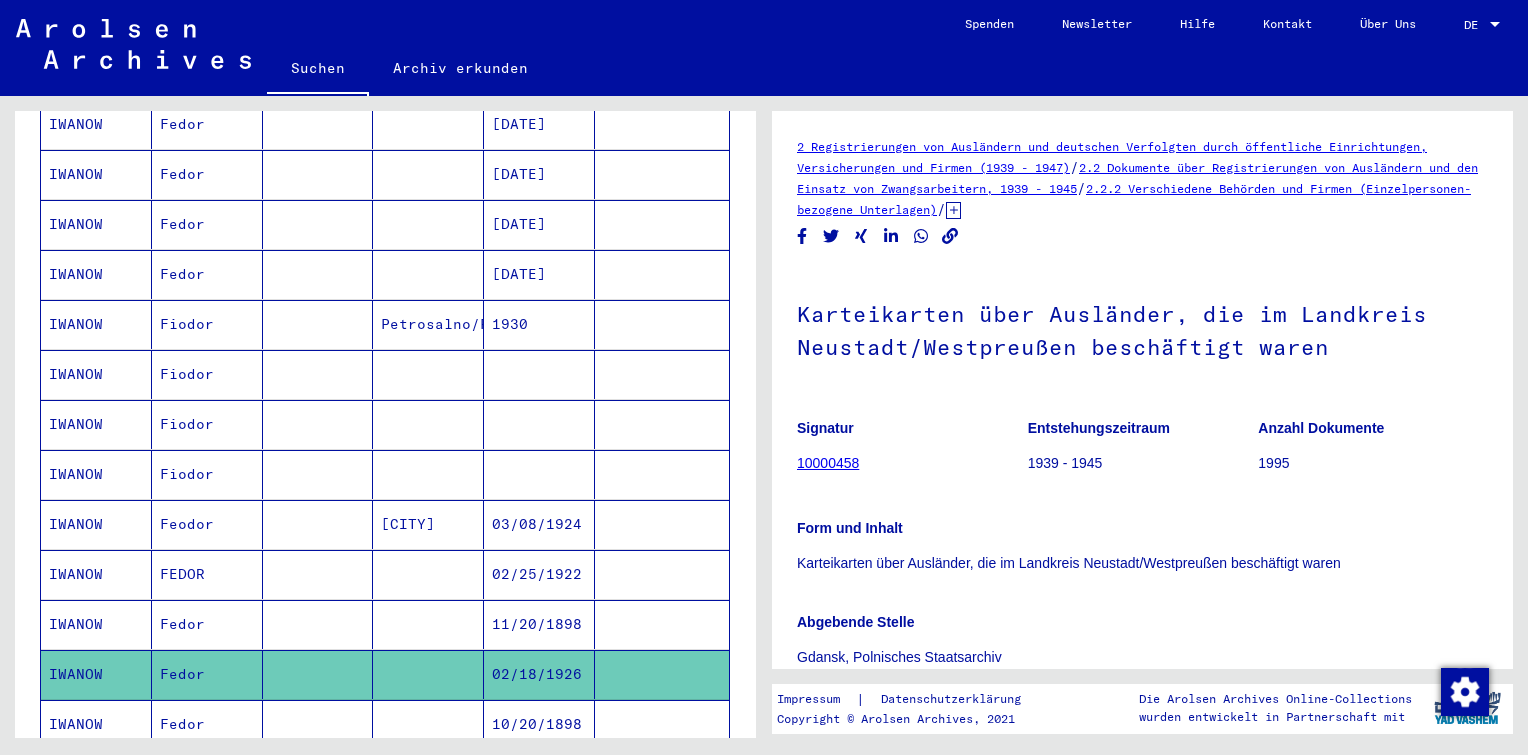click at bounding box center [539, 524] 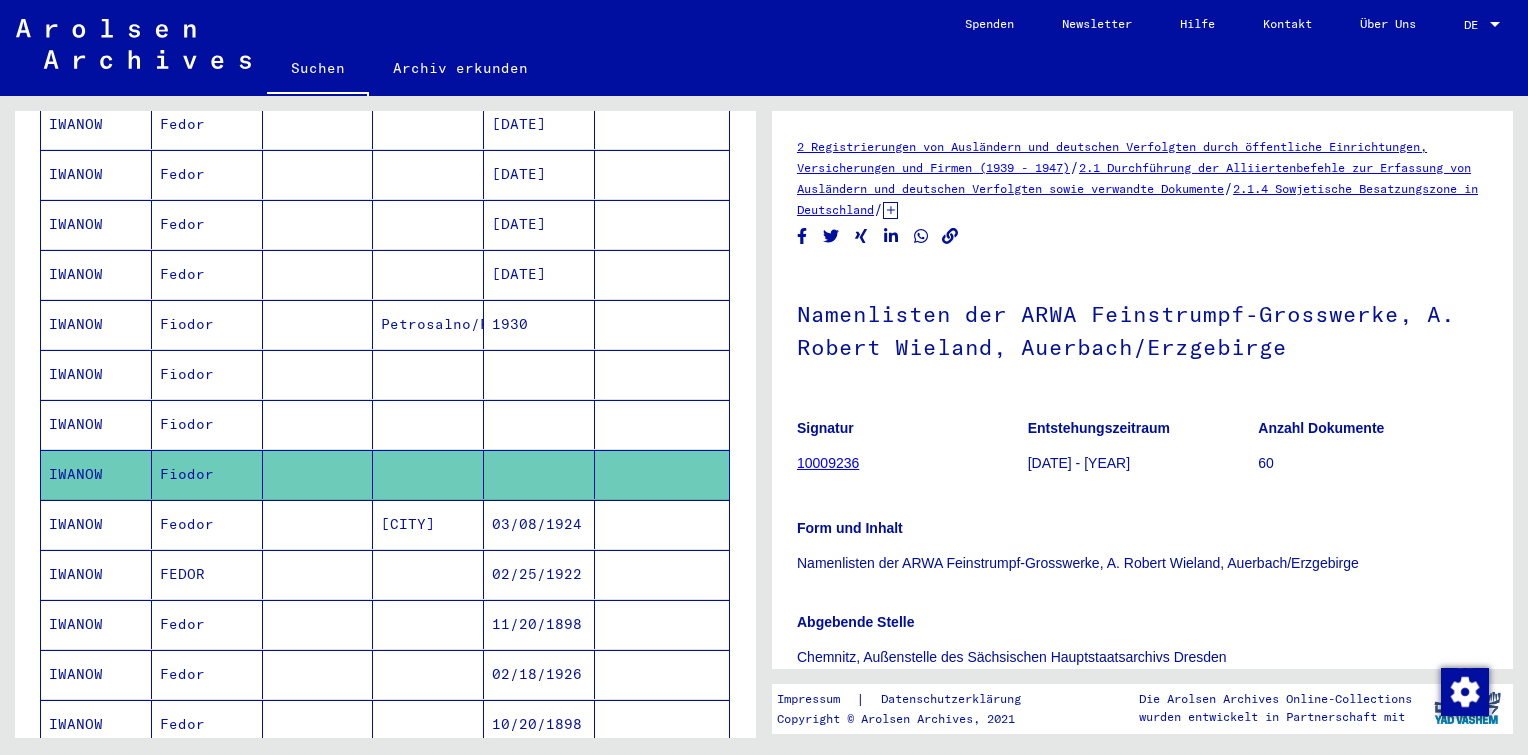 click at bounding box center (539, 474) 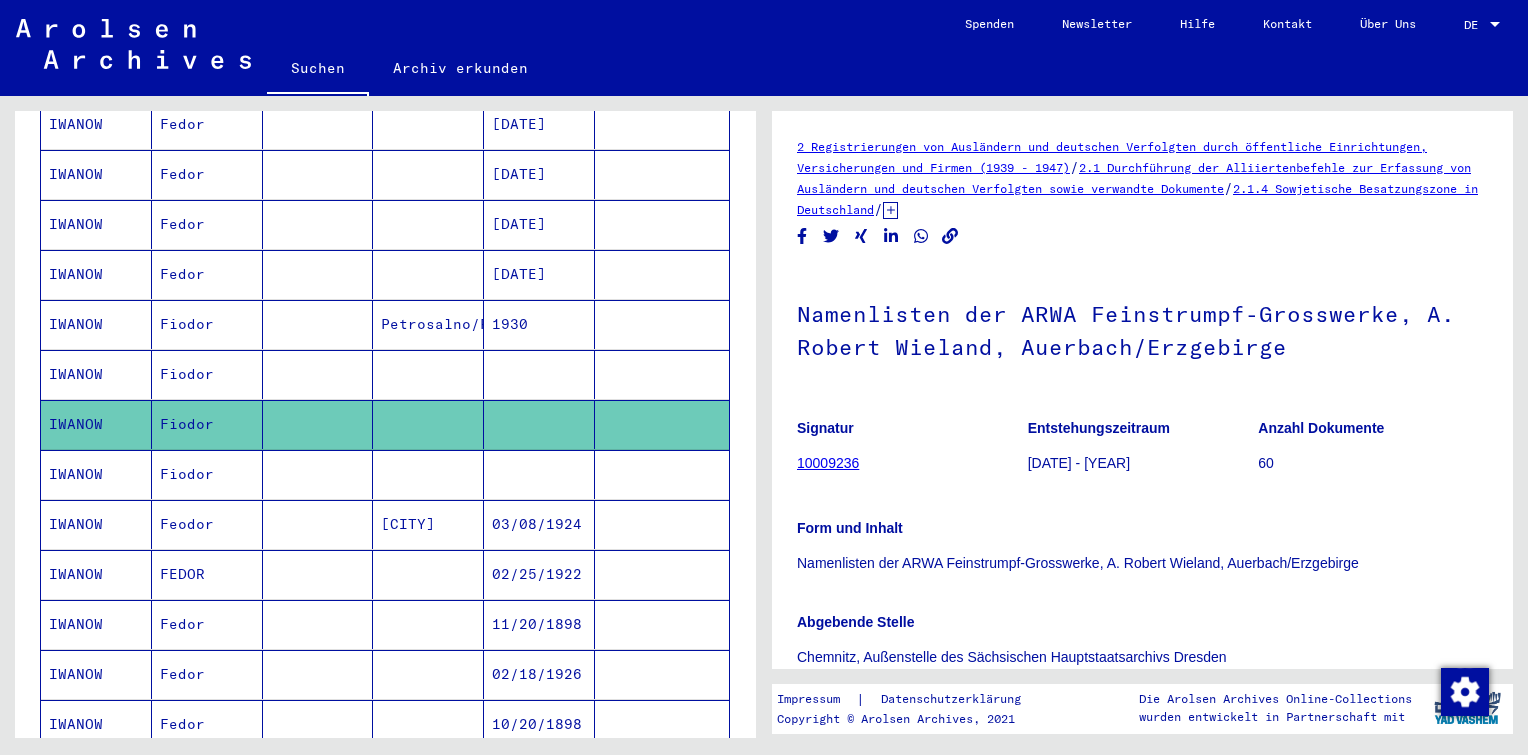 click at bounding box center (539, 424) 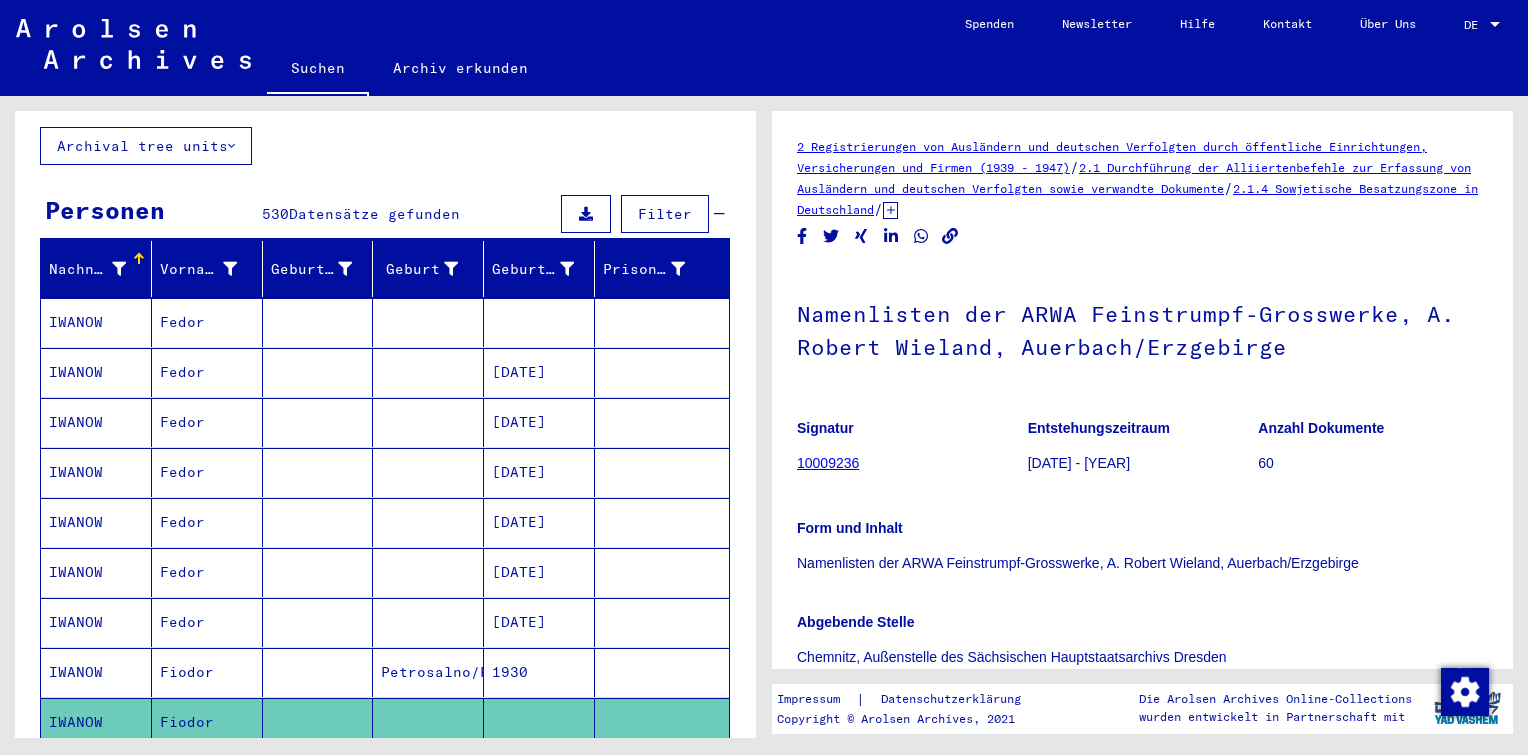 scroll, scrollTop: 111, scrollLeft: 0, axis: vertical 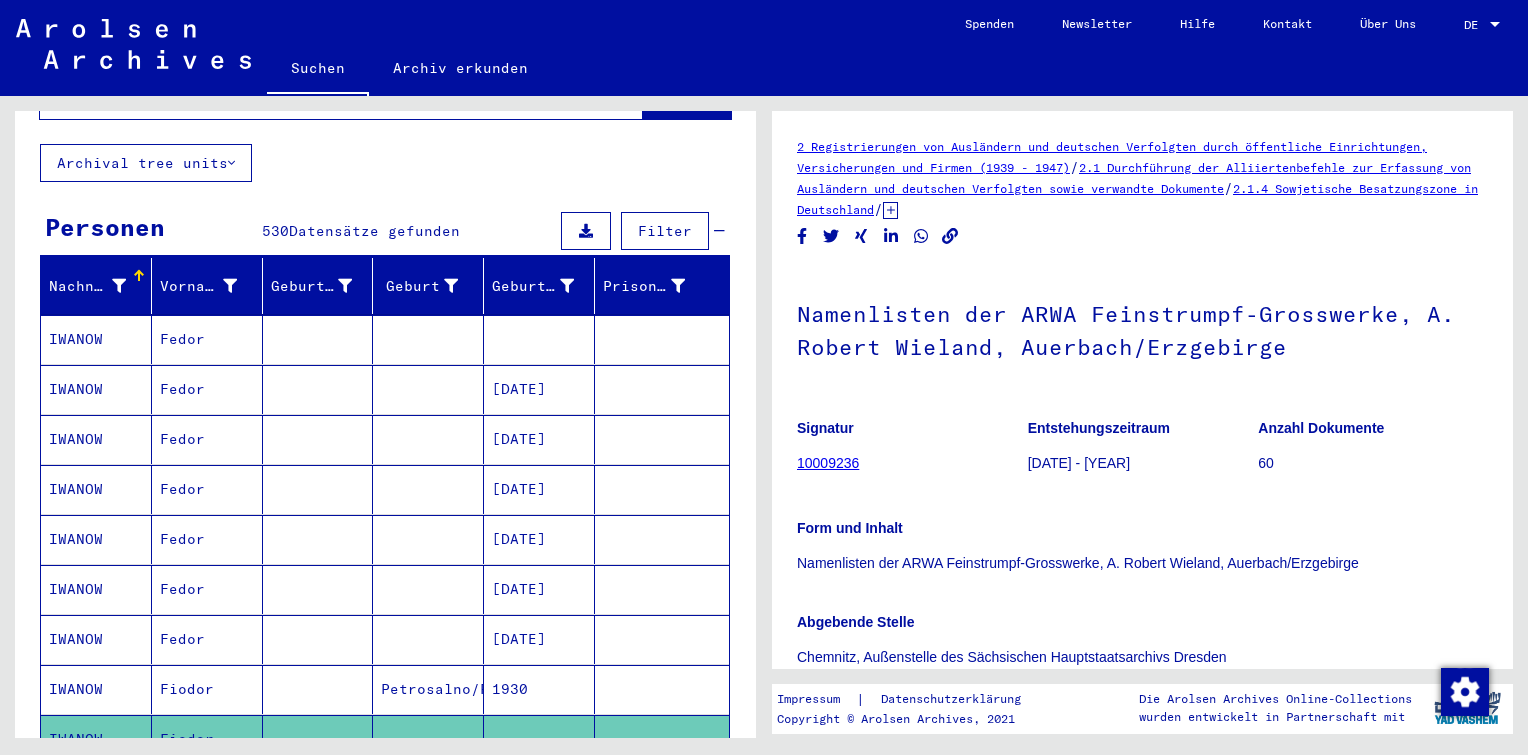 click at bounding box center [539, 389] 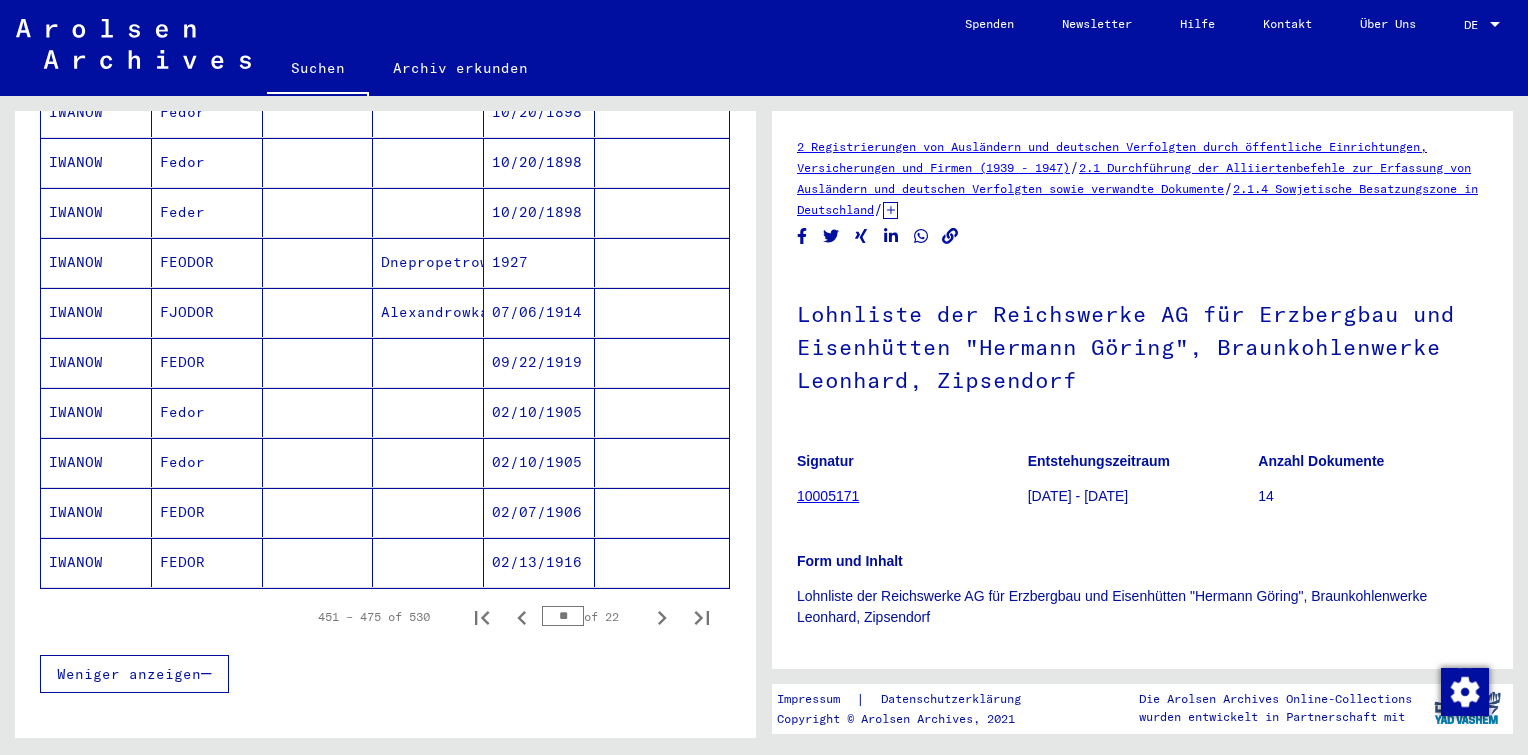 scroll, scrollTop: 1091, scrollLeft: 0, axis: vertical 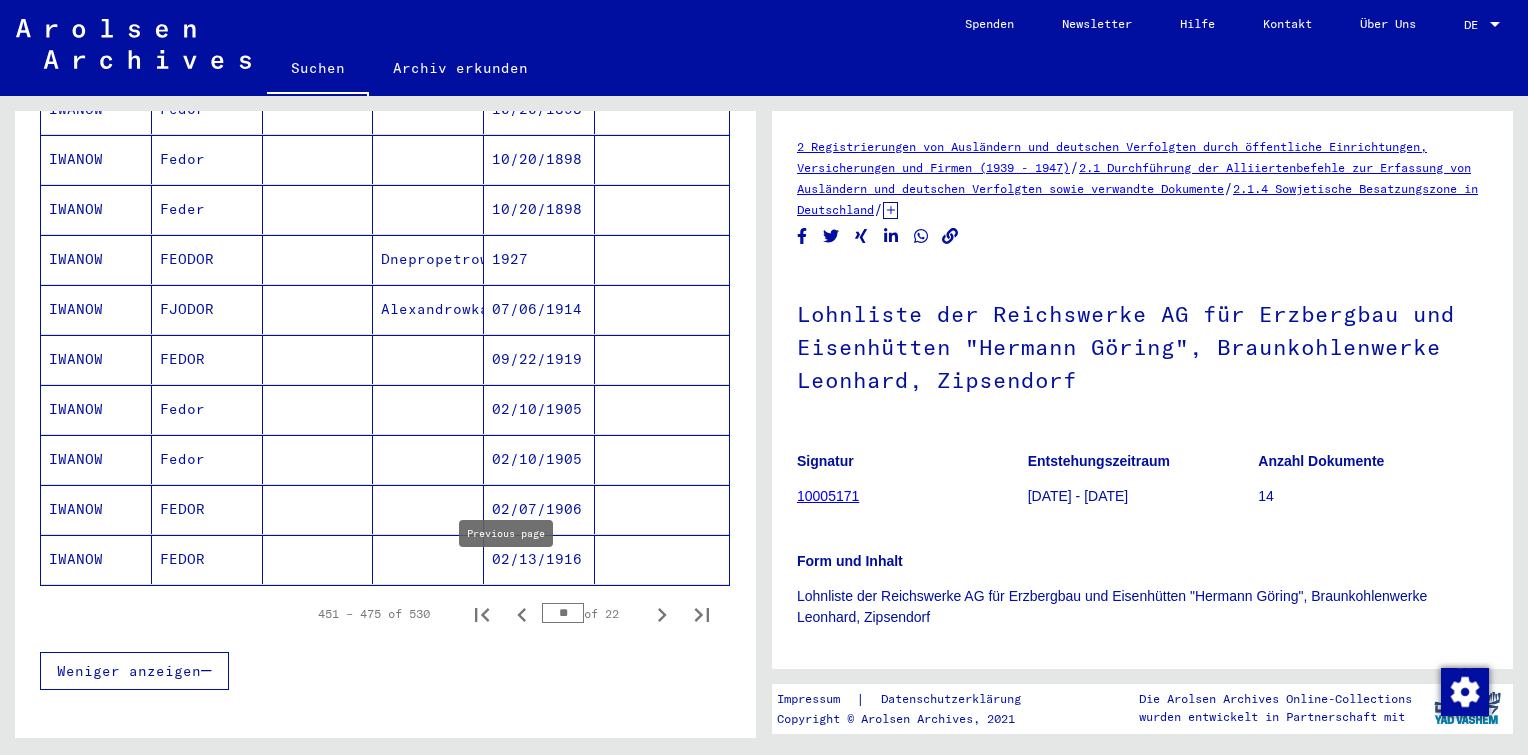 click 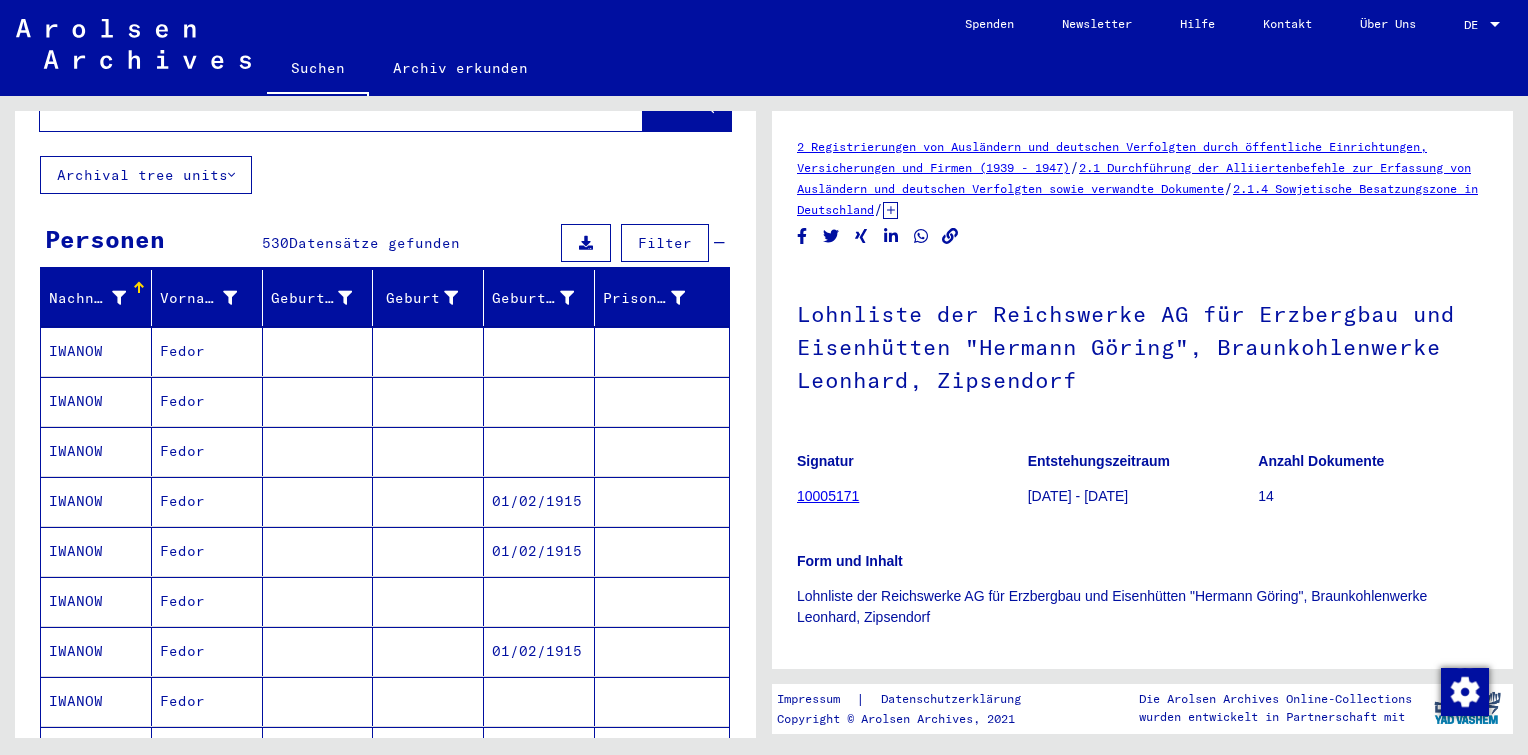 scroll, scrollTop: 0, scrollLeft: 0, axis: both 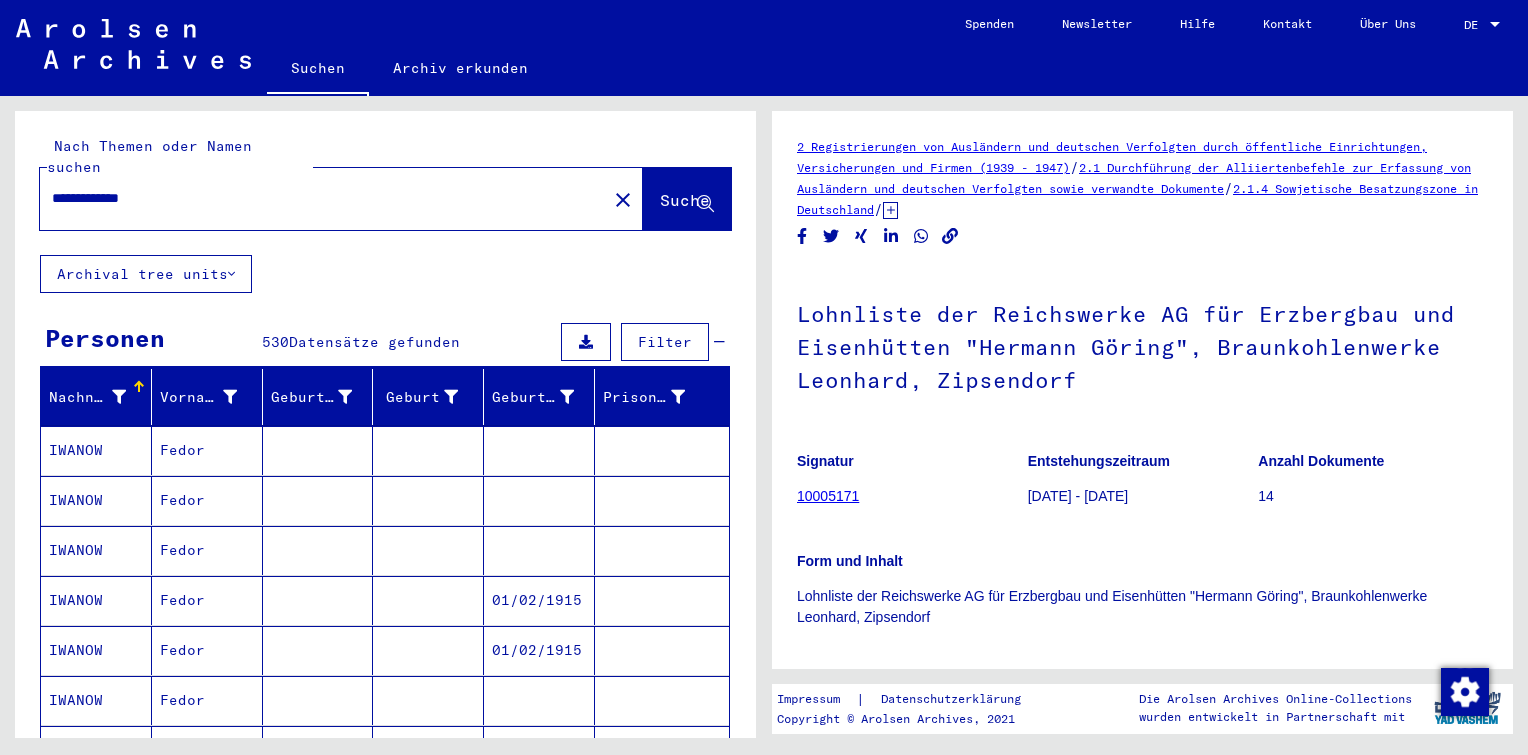 type 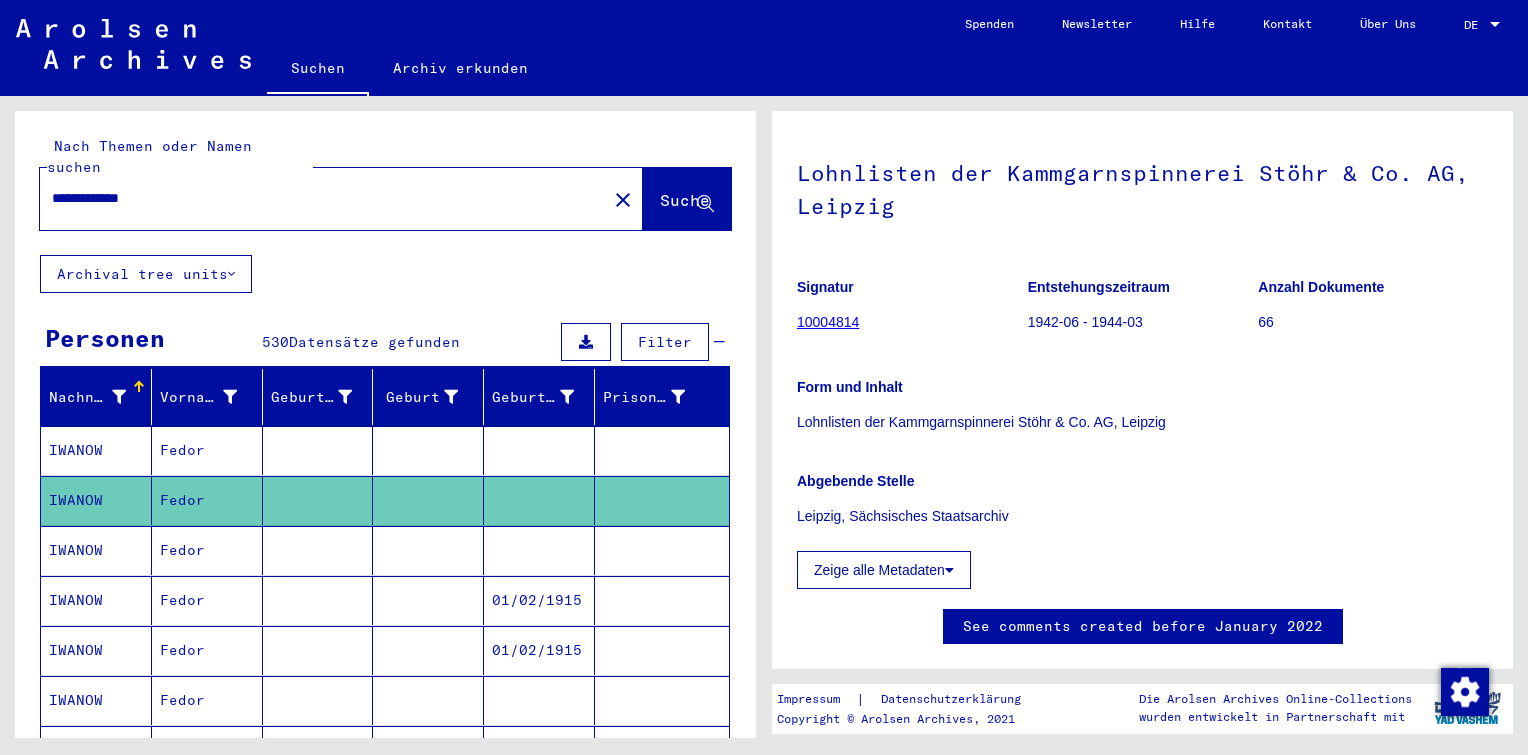 scroll, scrollTop: 180, scrollLeft: 0, axis: vertical 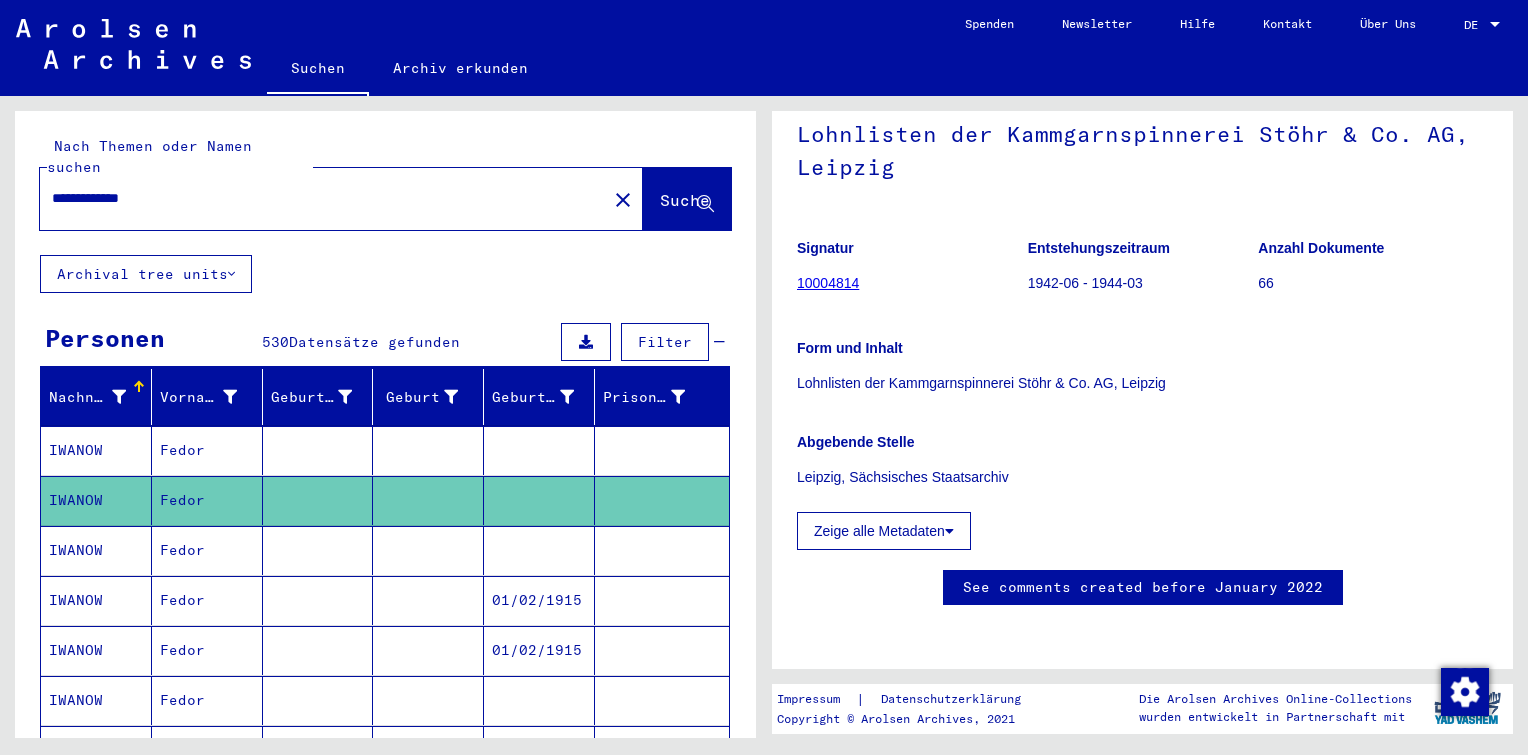 click at bounding box center [539, 500] 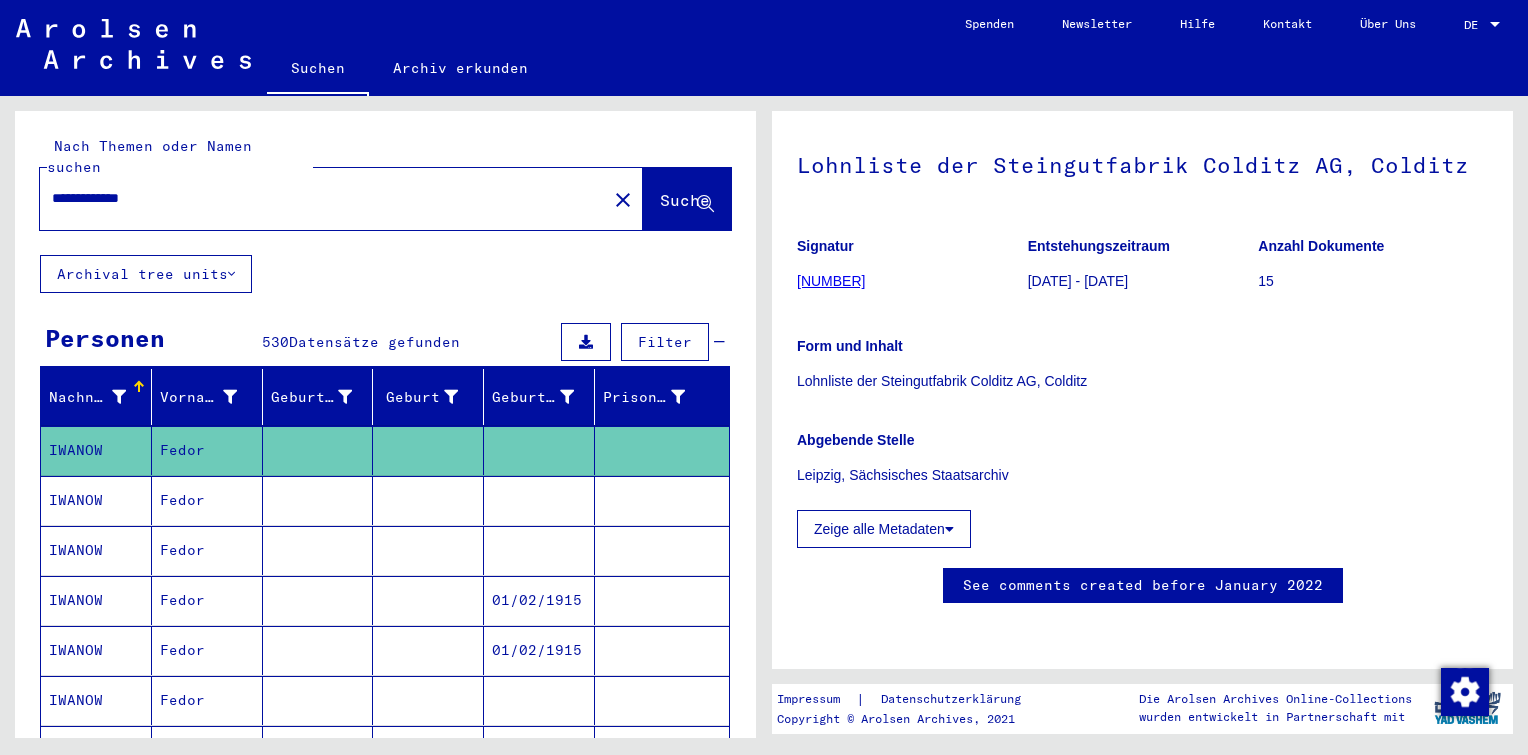 scroll, scrollTop: 180, scrollLeft: 0, axis: vertical 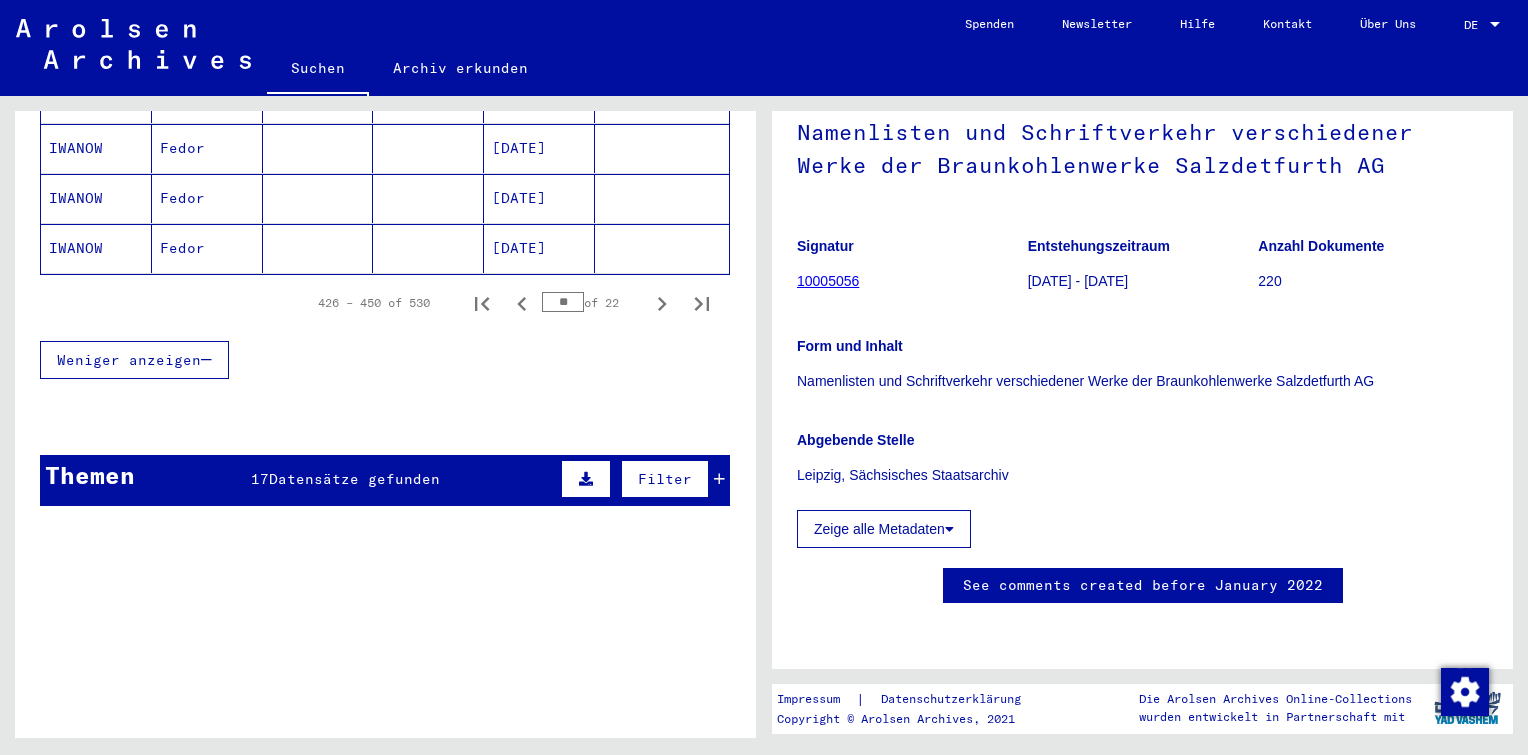 click on "Themen 17  Datensätze gefunden  Filter" at bounding box center [385, 480] 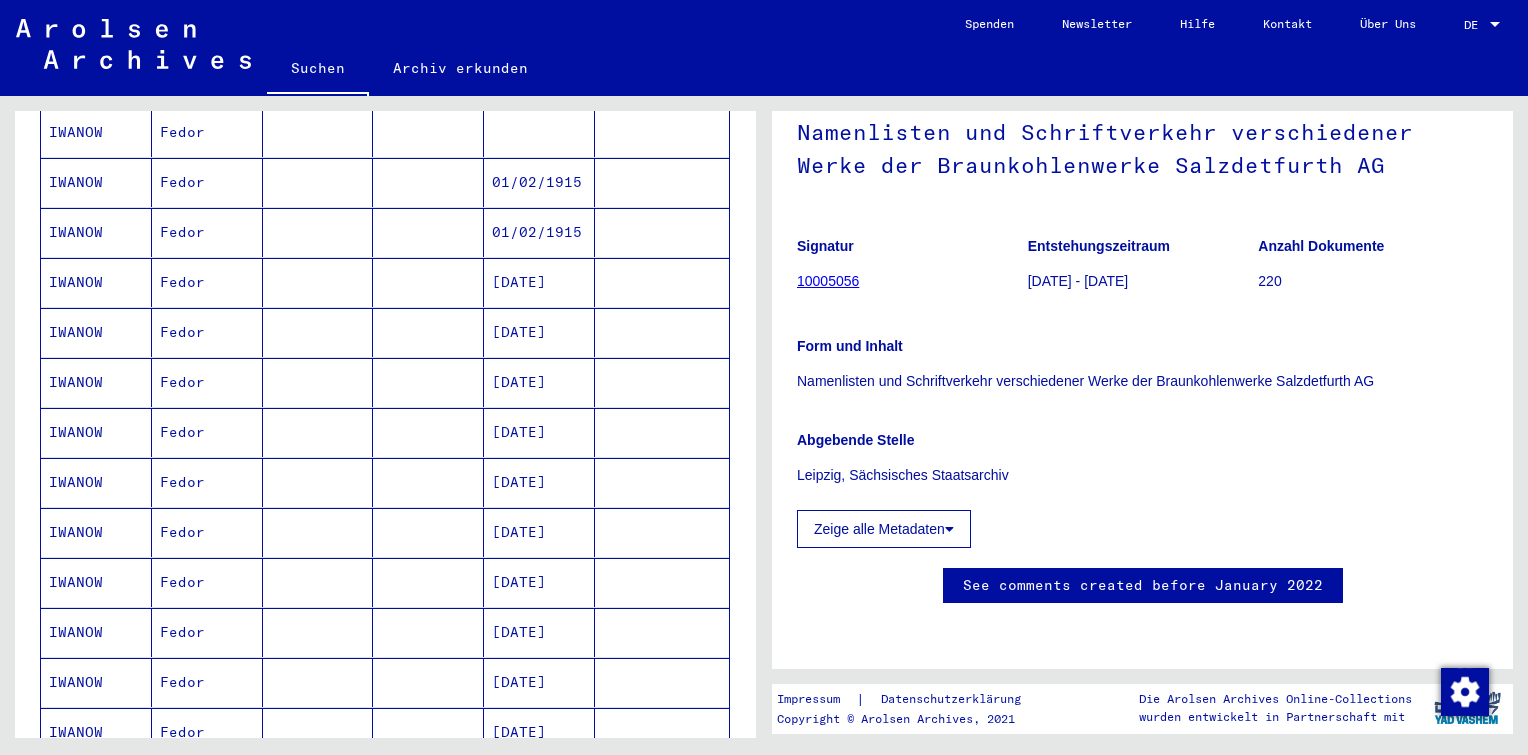scroll, scrollTop: 0, scrollLeft: 0, axis: both 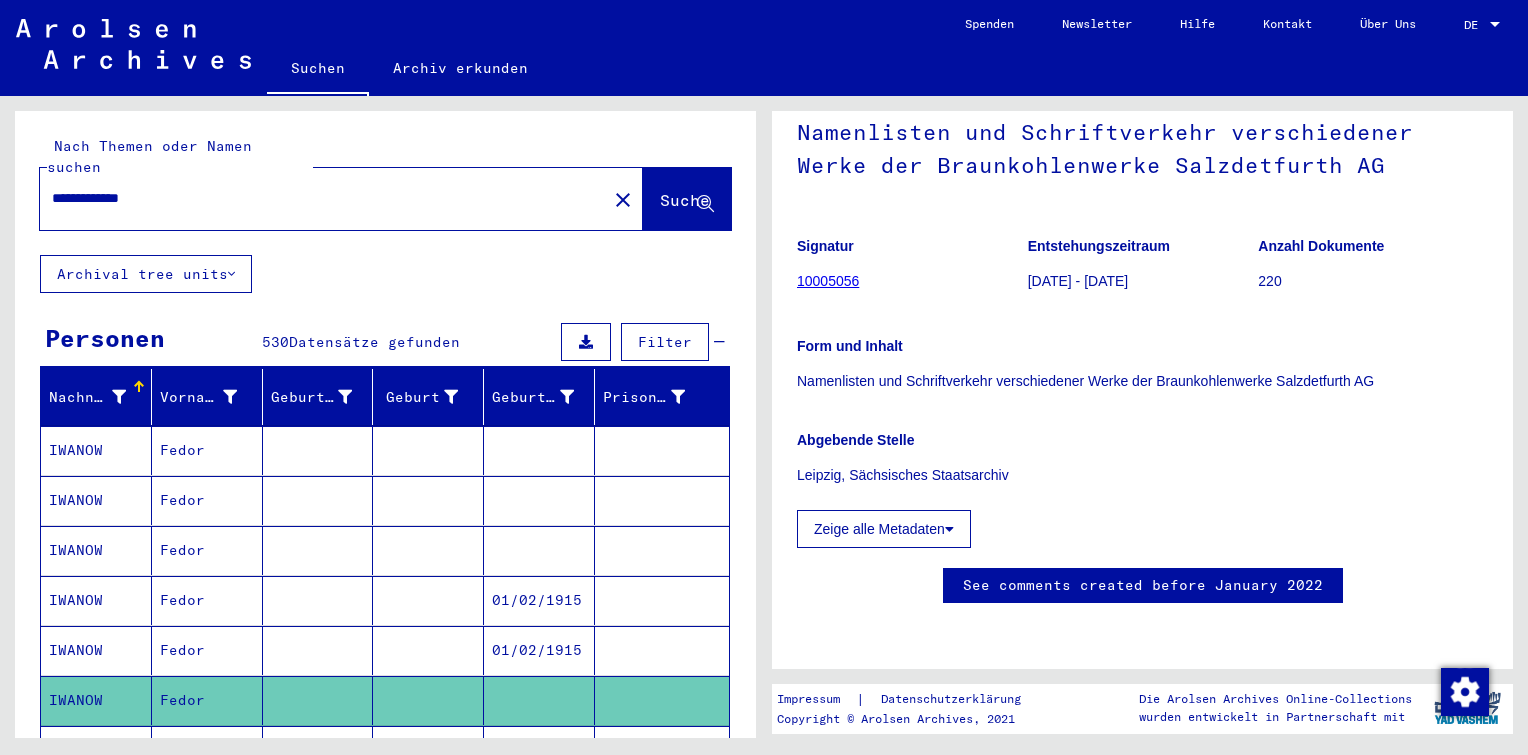 drag, startPoint x: 200, startPoint y: 177, endPoint x: 0, endPoint y: 189, distance: 200.35968 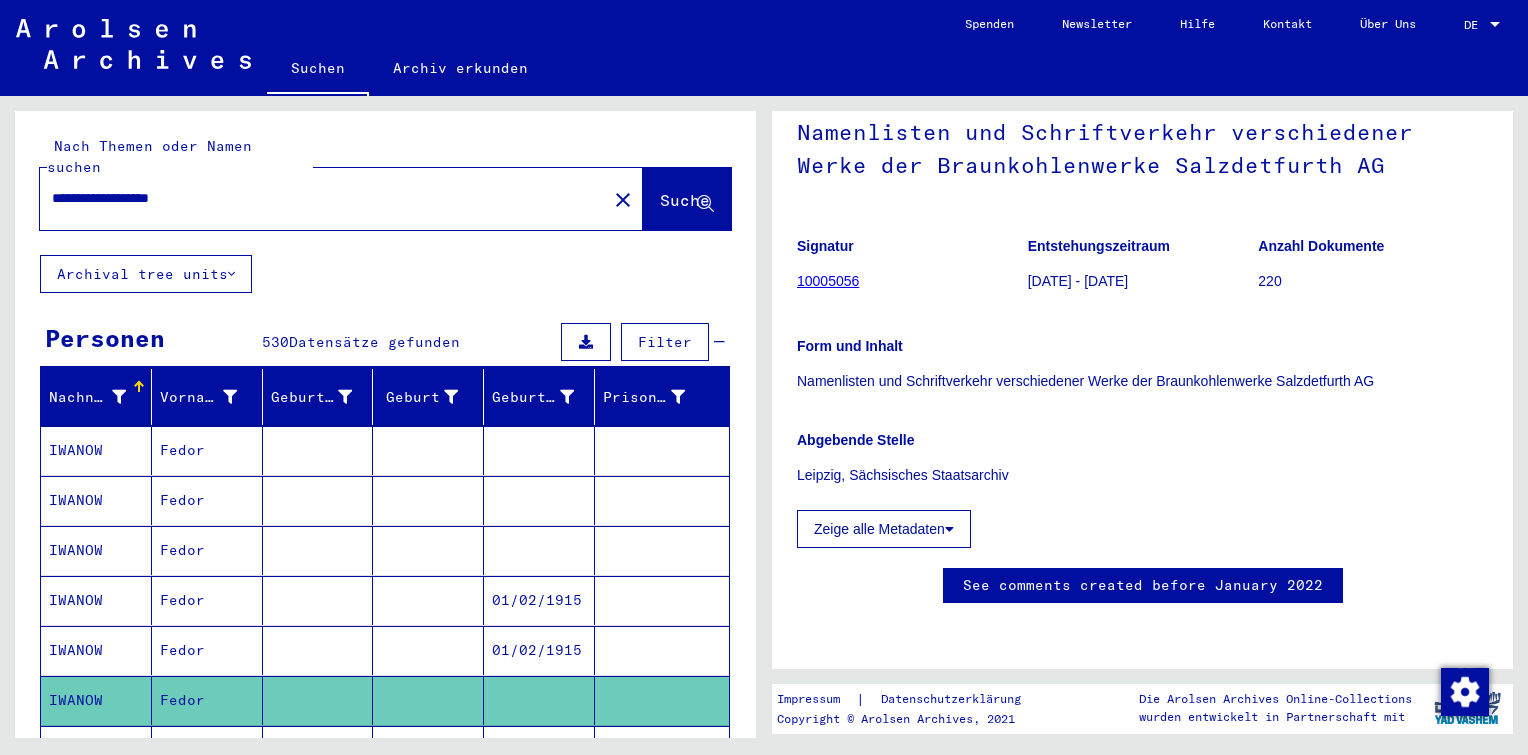 scroll, scrollTop: 0, scrollLeft: 0, axis: both 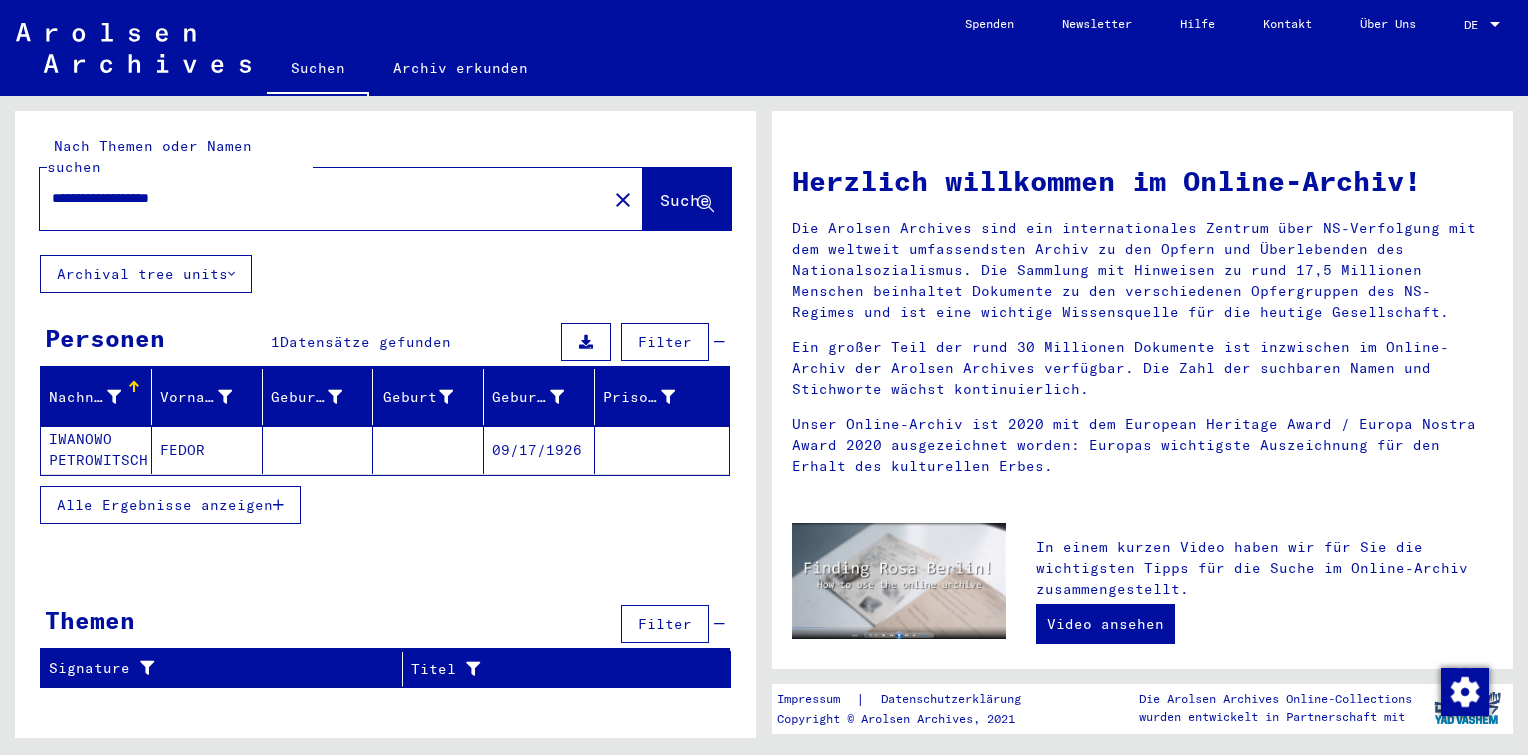 click on "IWANOWO PETROWITSCH" 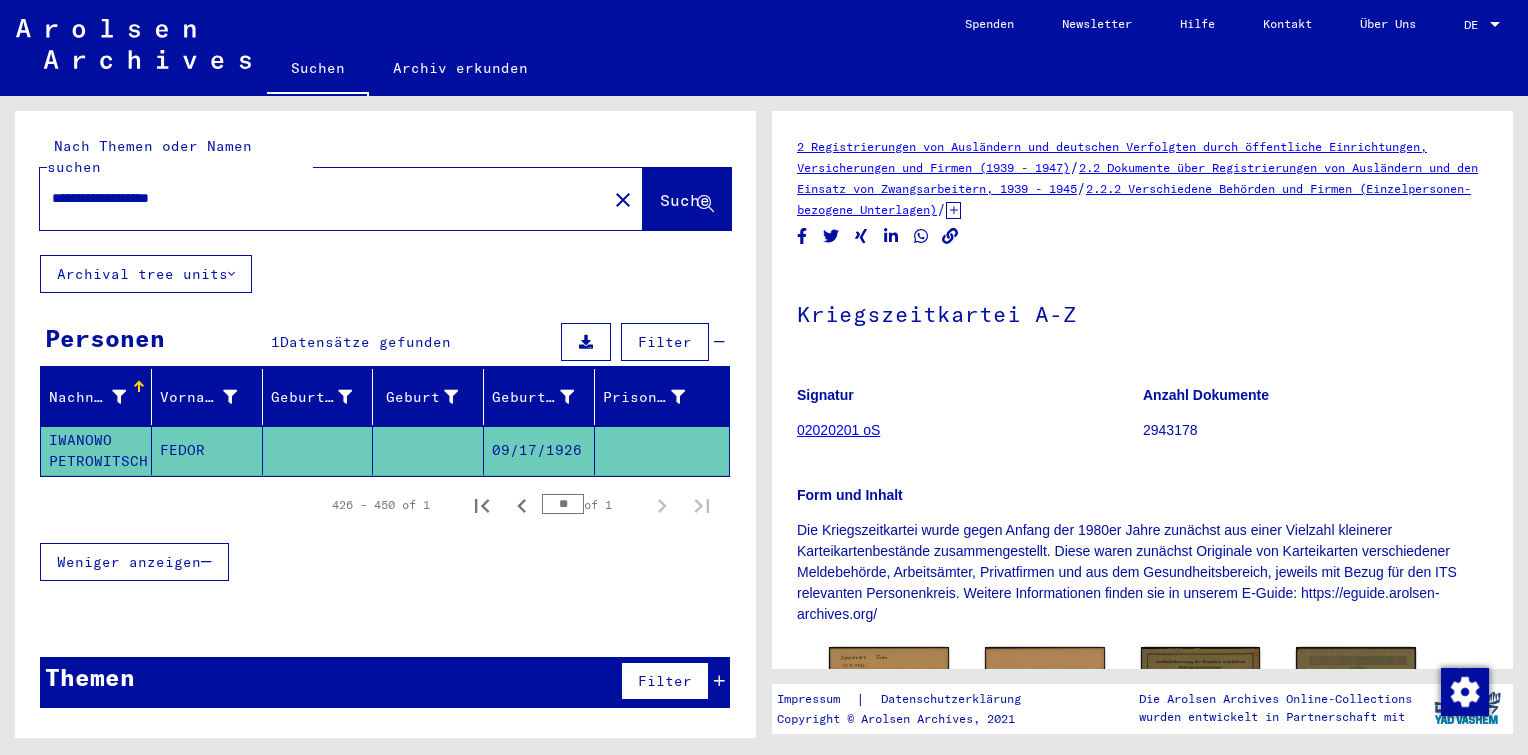 scroll, scrollTop: 308, scrollLeft: 0, axis: vertical 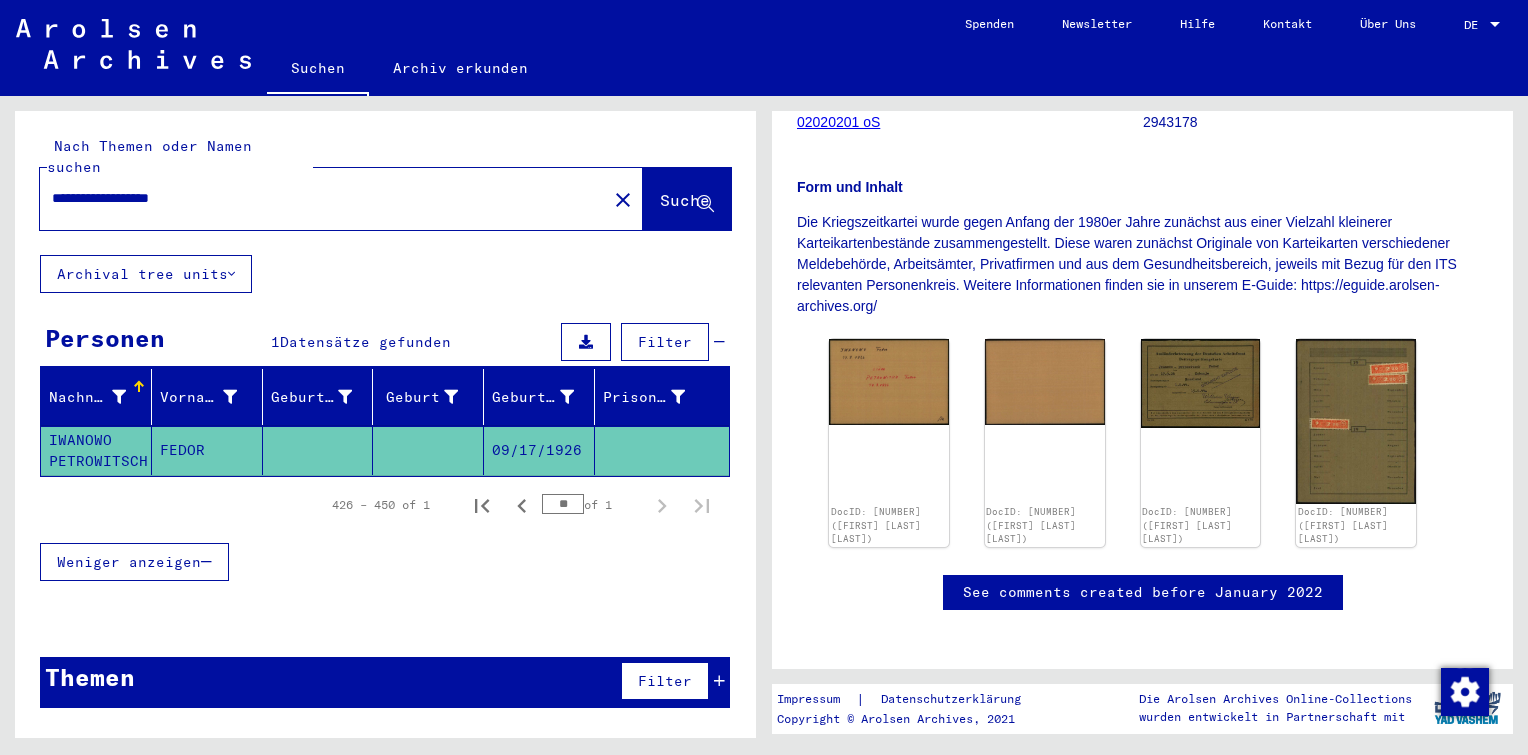 click on "**********" at bounding box center [323, 198] 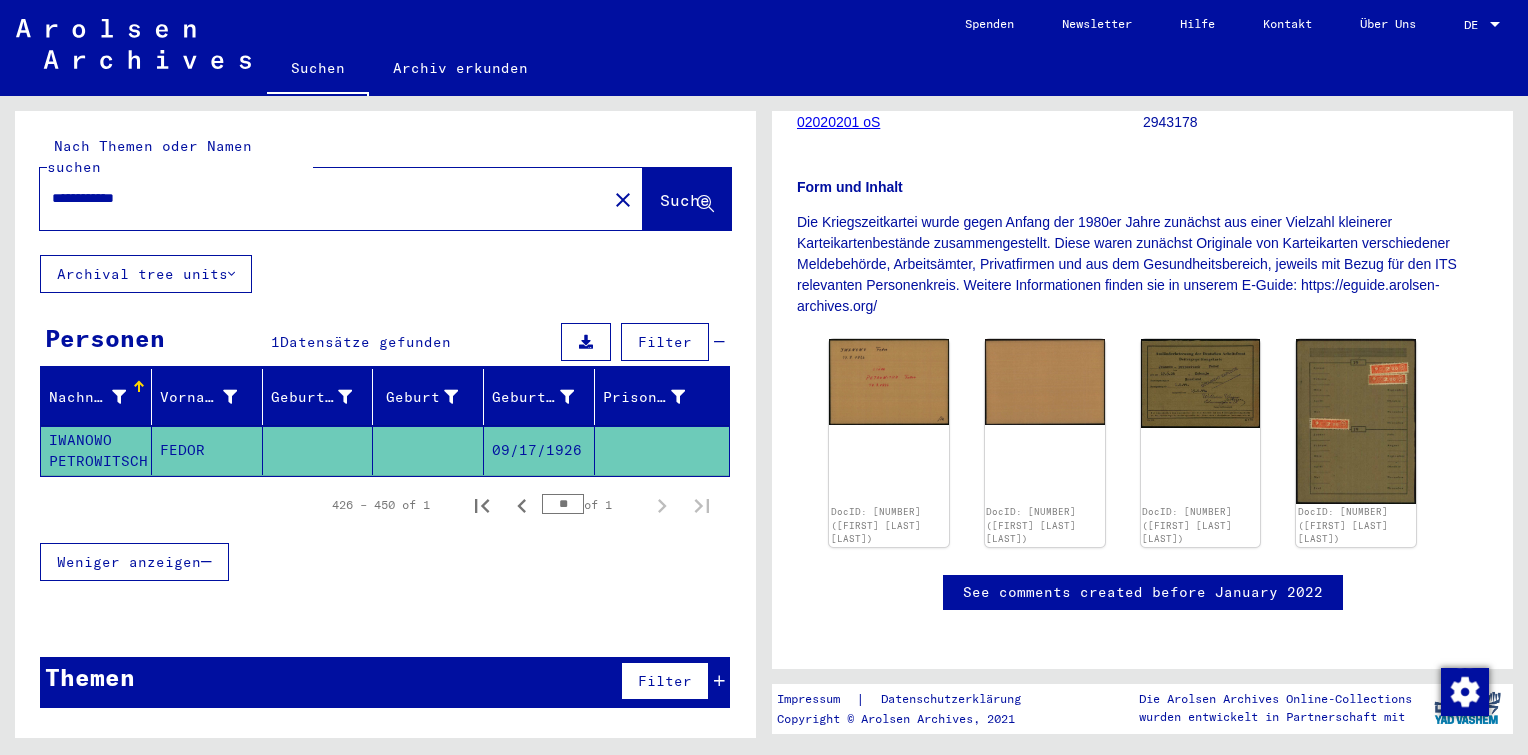 scroll, scrollTop: 0, scrollLeft: 0, axis: both 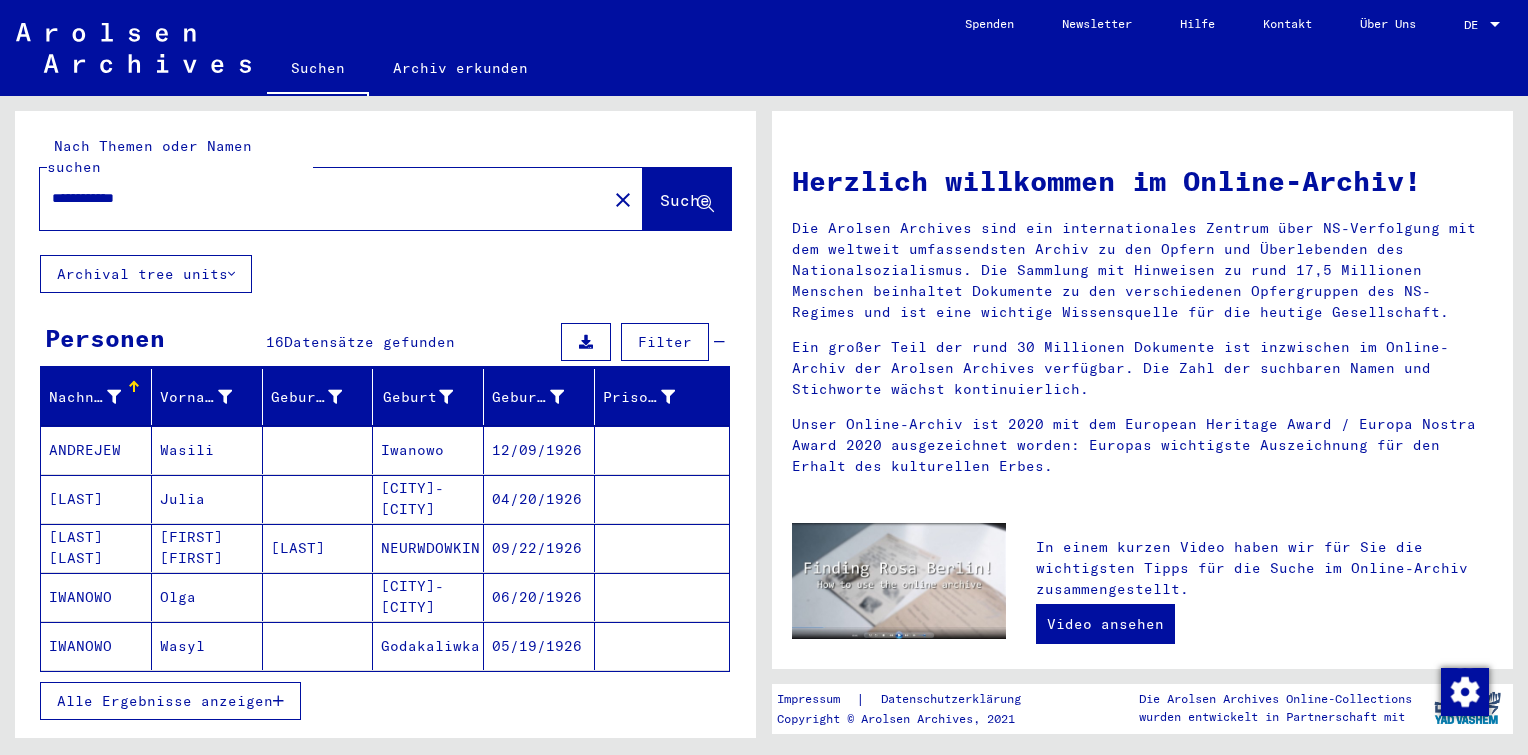 click on "Alle Ergebnisse anzeigen" at bounding box center (165, 701) 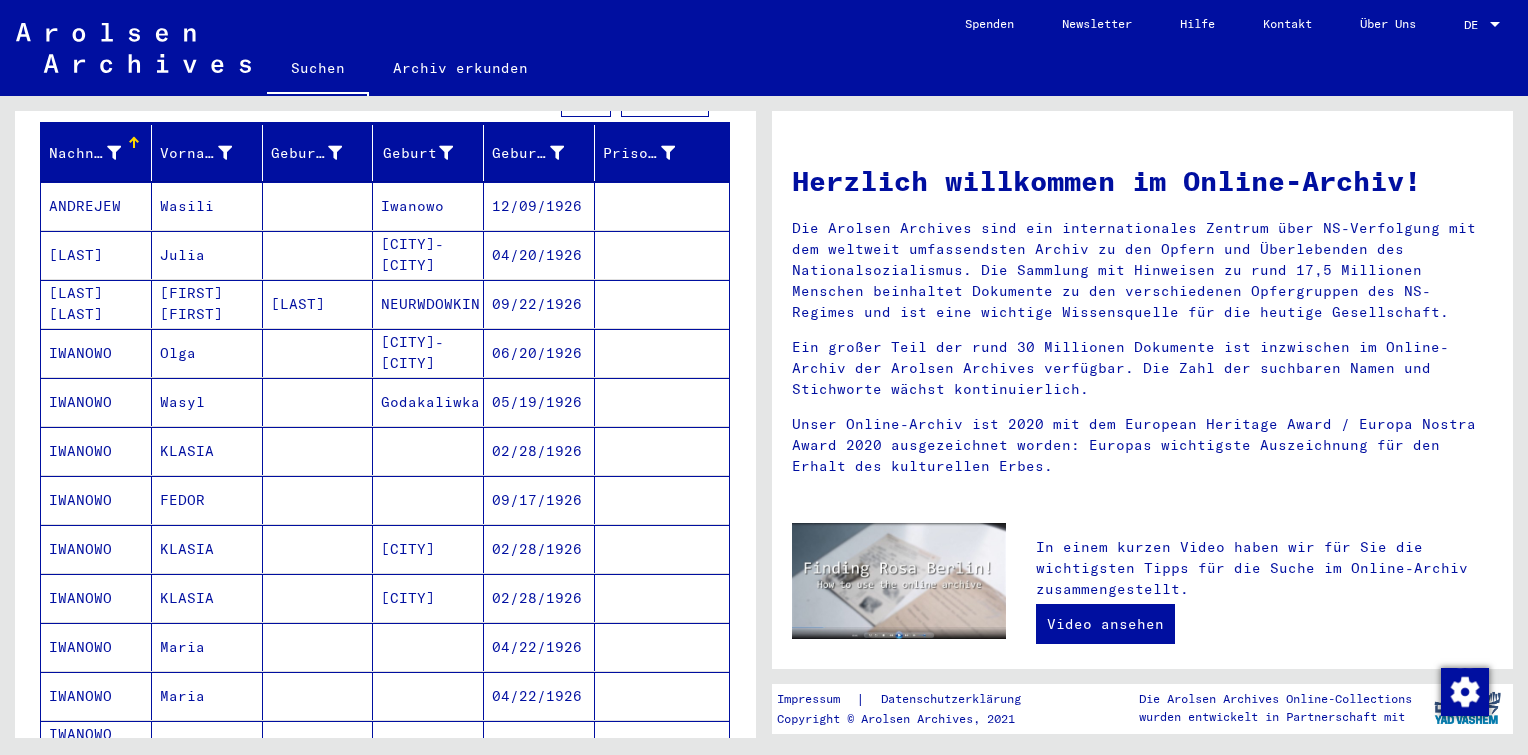 scroll, scrollTop: 248, scrollLeft: 0, axis: vertical 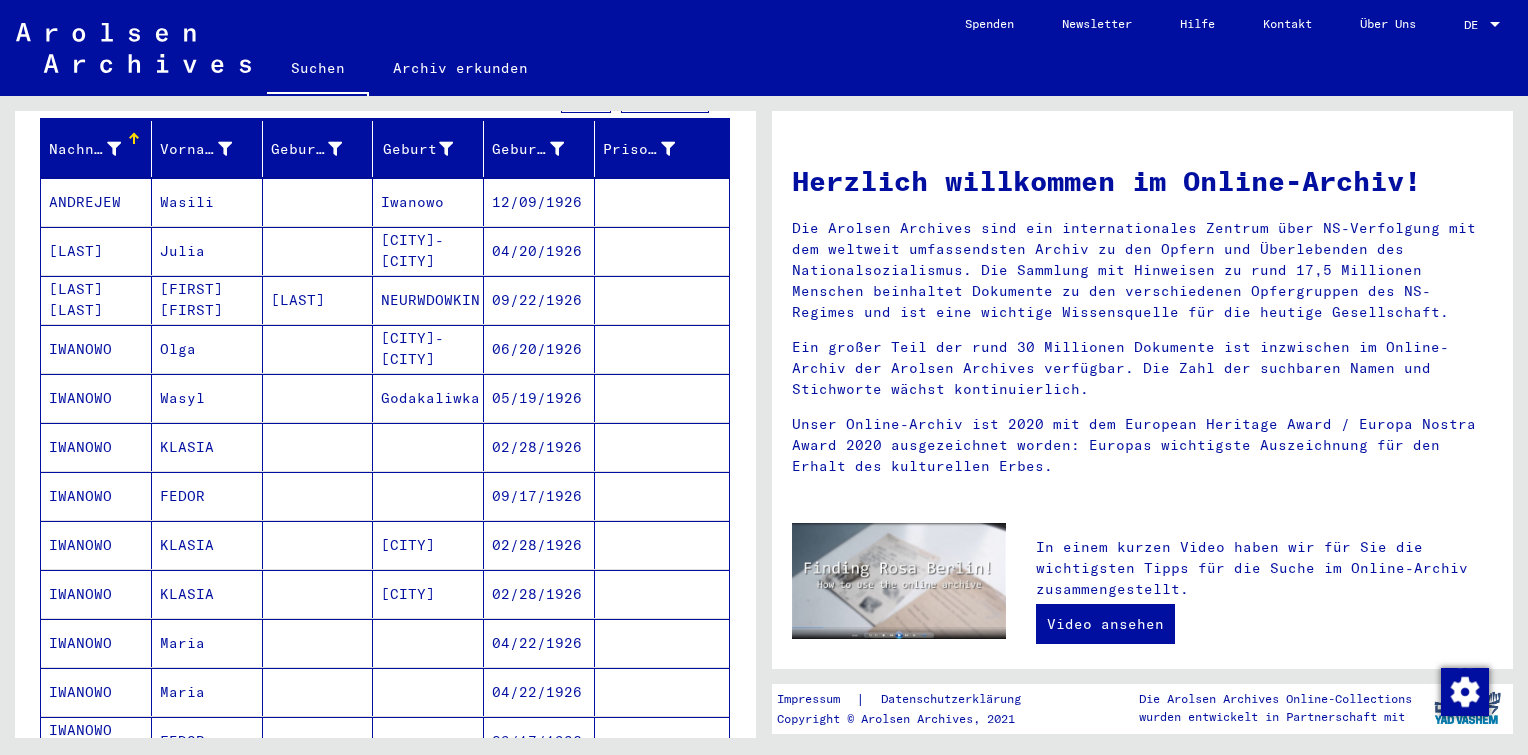 click at bounding box center (318, 545) 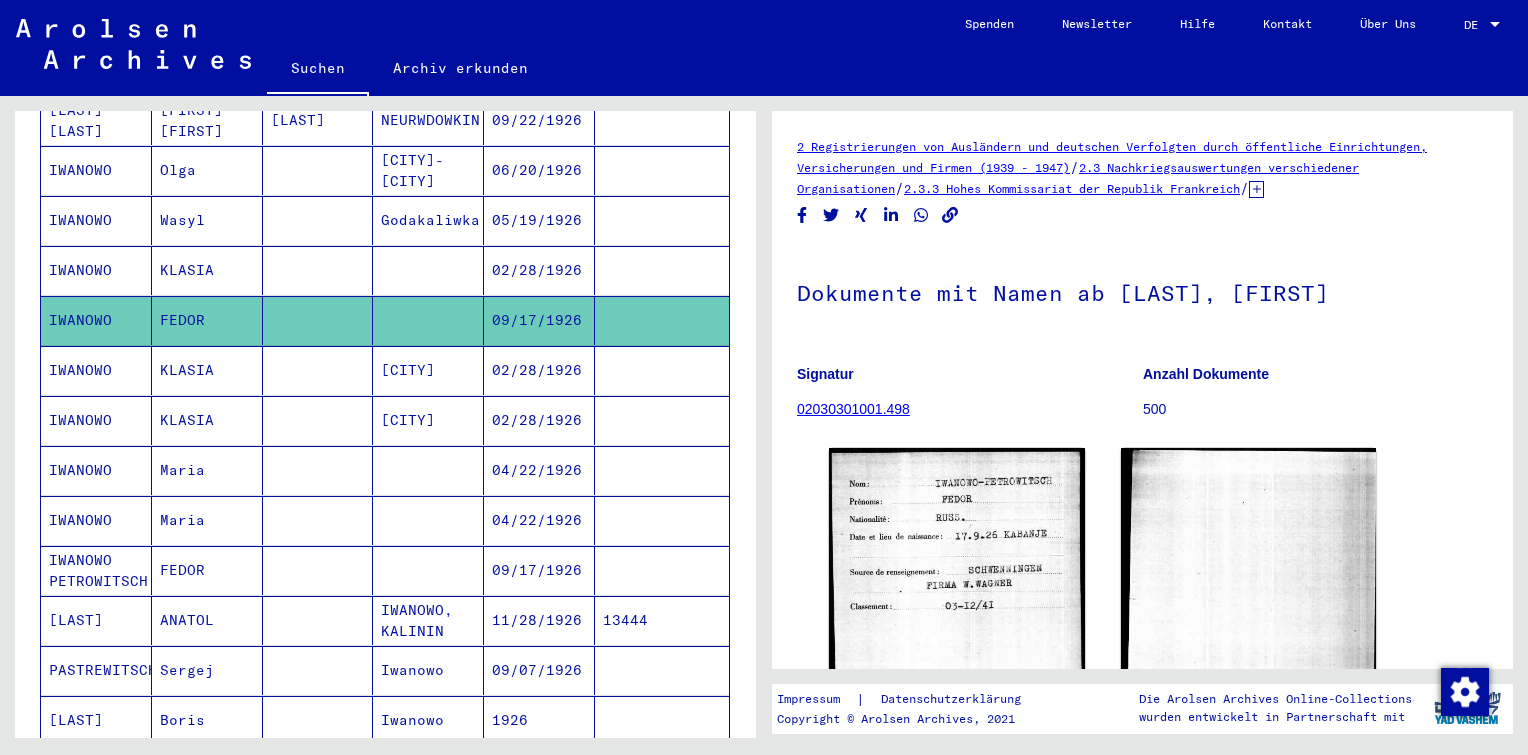 scroll, scrollTop: 431, scrollLeft: 0, axis: vertical 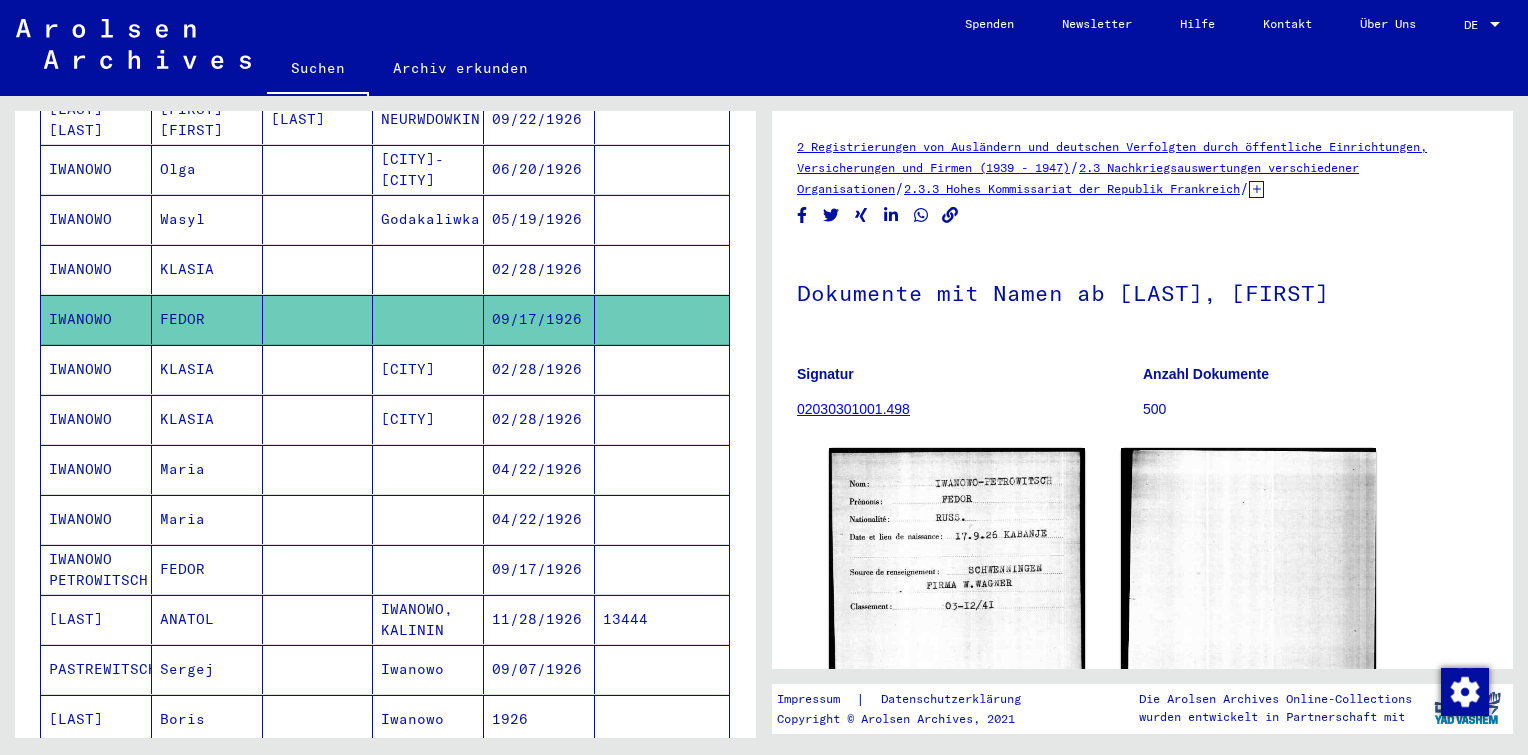 click at bounding box center [428, 619] 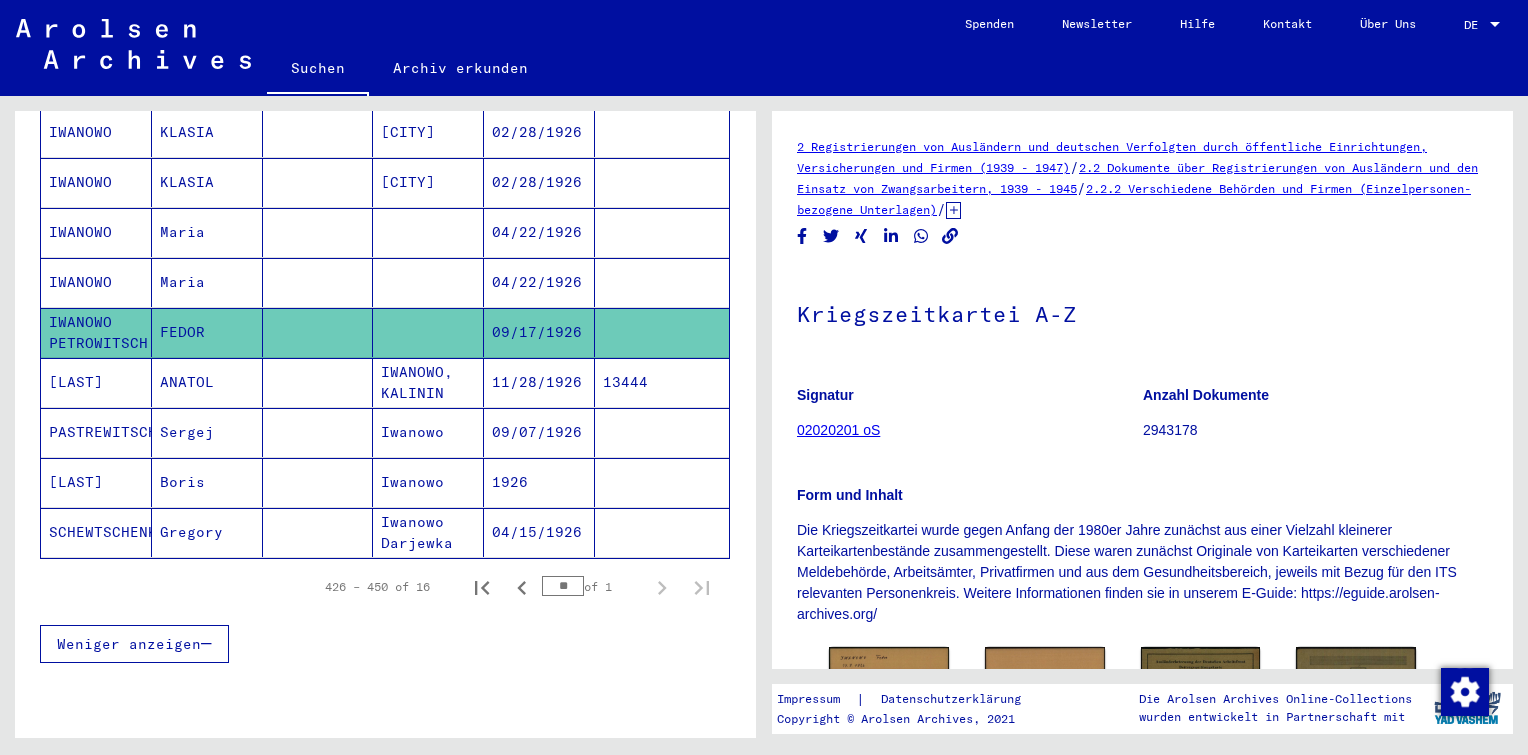 scroll, scrollTop: 859, scrollLeft: 0, axis: vertical 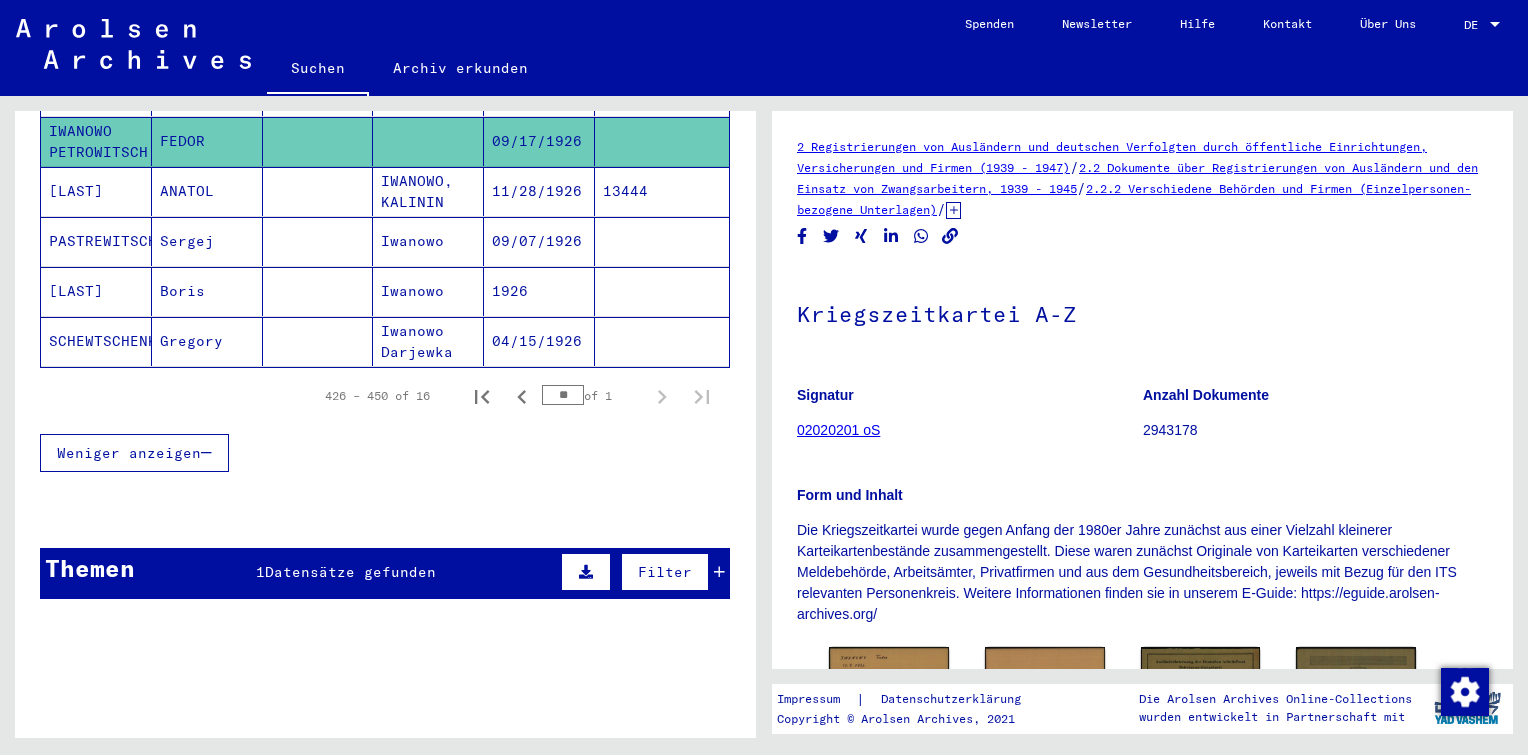 click on "Datensätze gefunden" at bounding box center (350, 572) 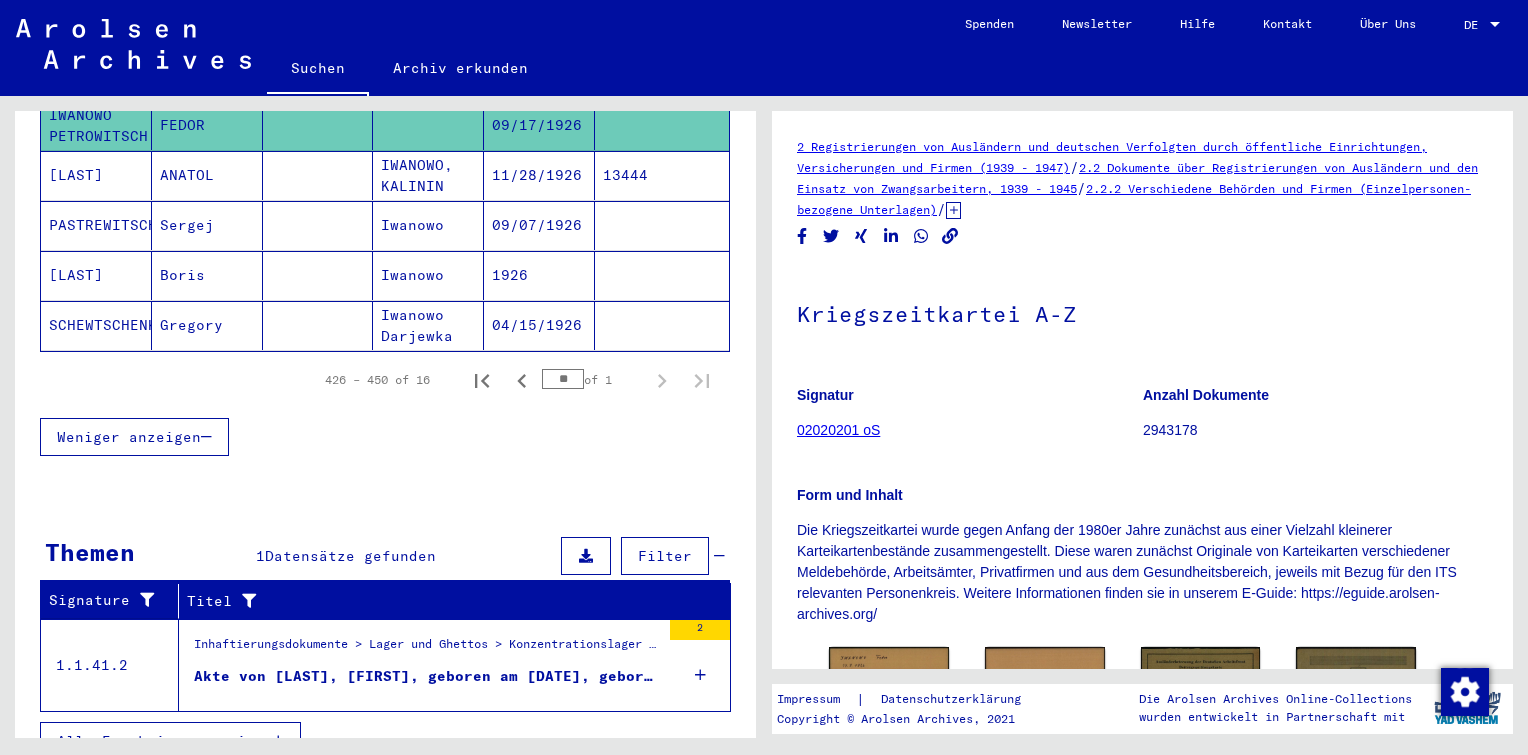 scroll, scrollTop: 0, scrollLeft: 0, axis: both 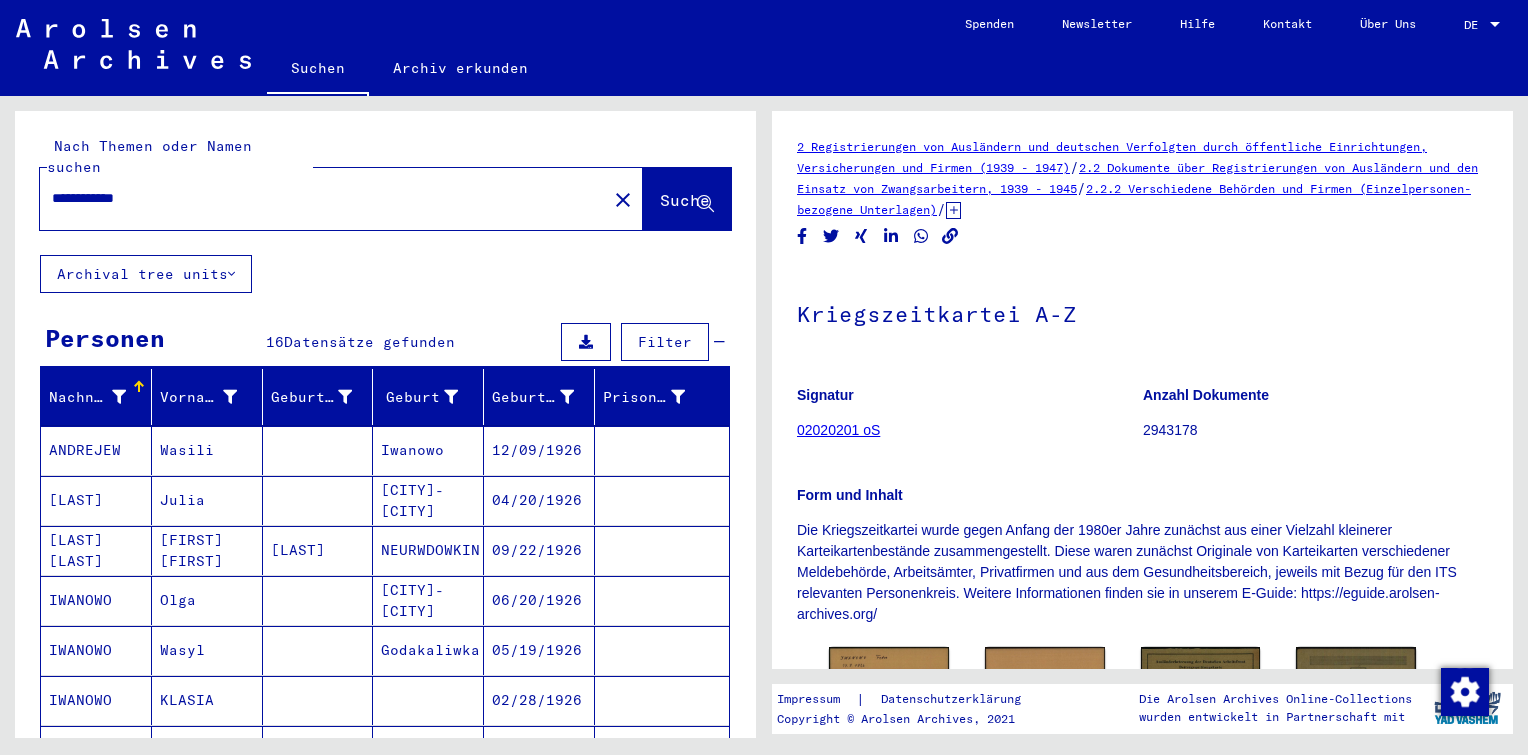 drag, startPoint x: 164, startPoint y: 176, endPoint x: 0, endPoint y: 170, distance: 164.10973 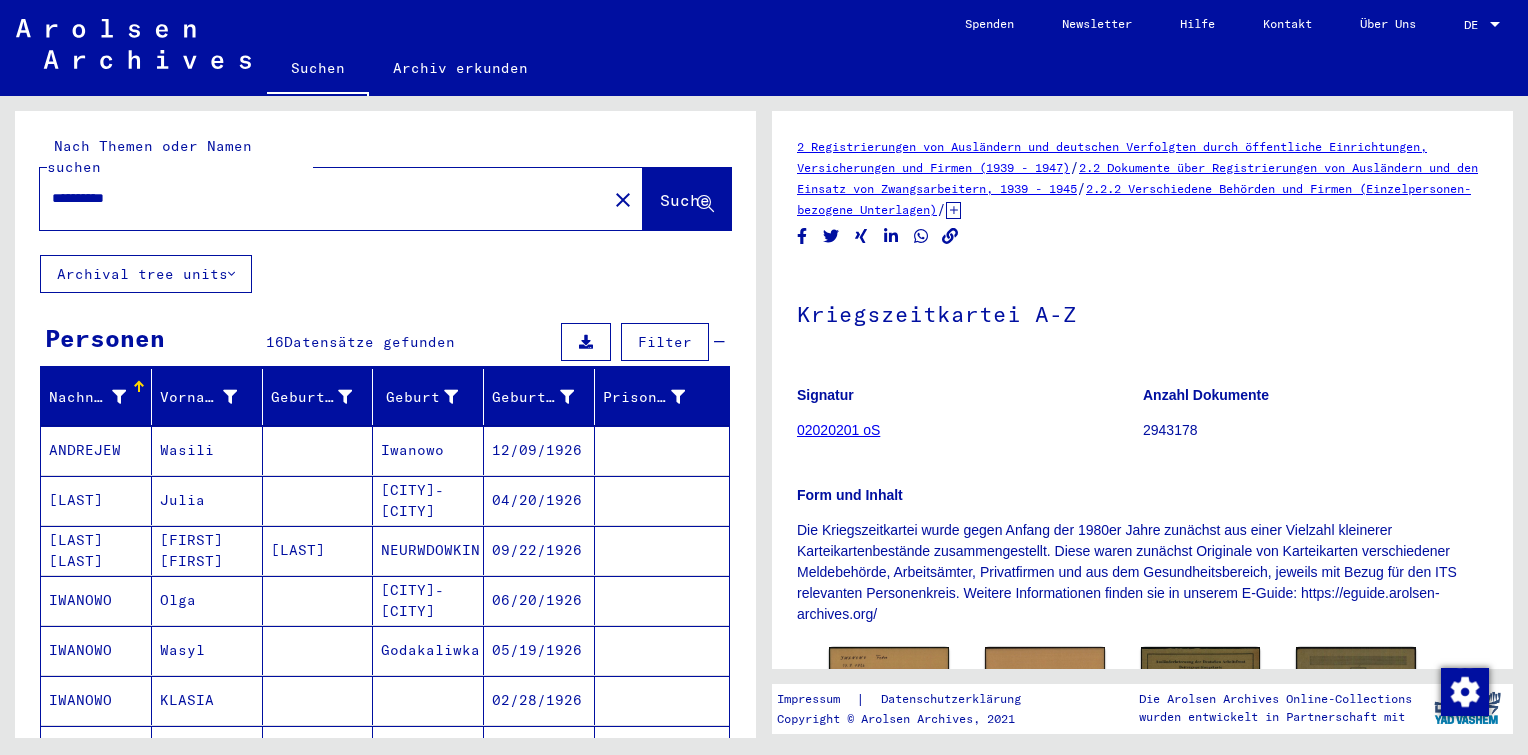 type on "**********" 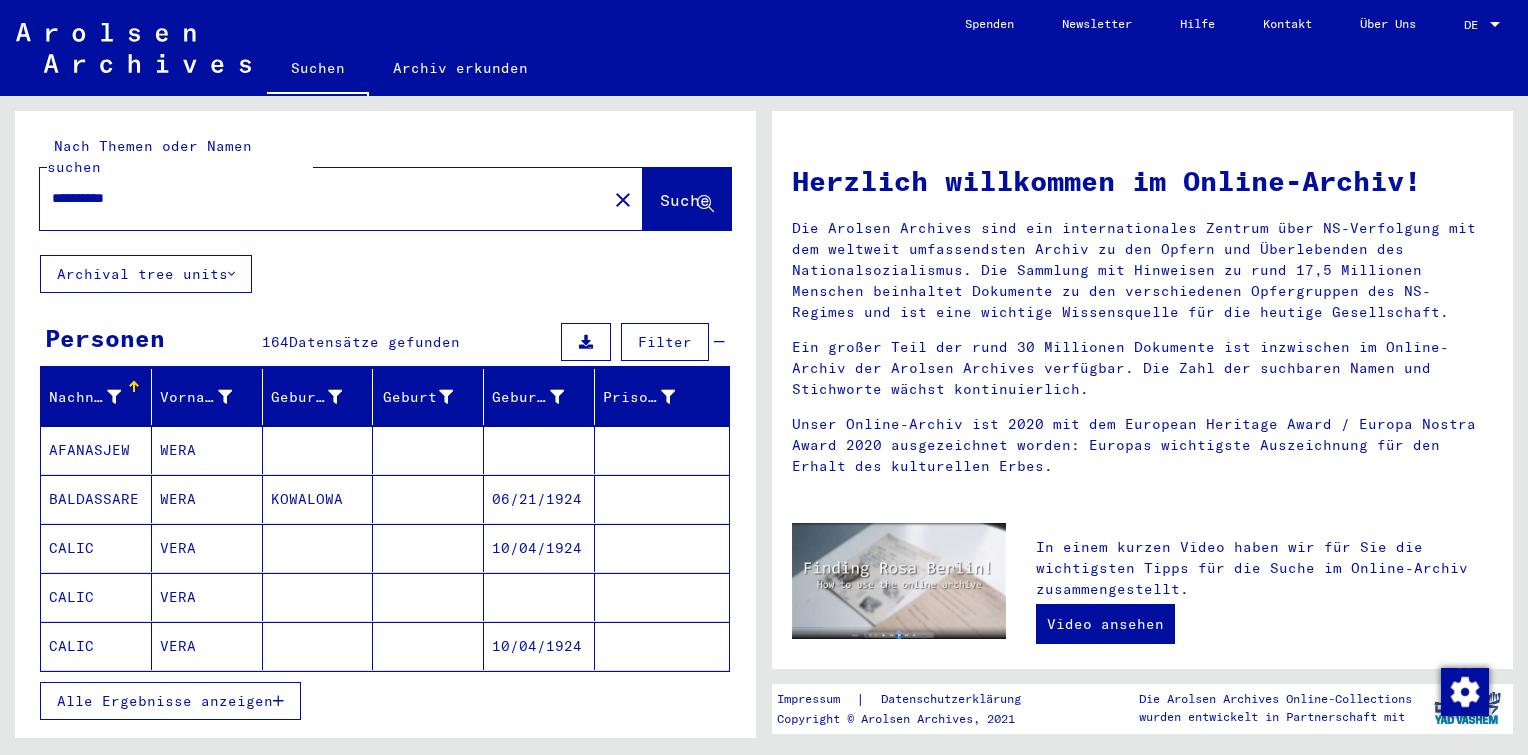 click on "Alle Ergebnisse anzeigen" at bounding box center (170, 701) 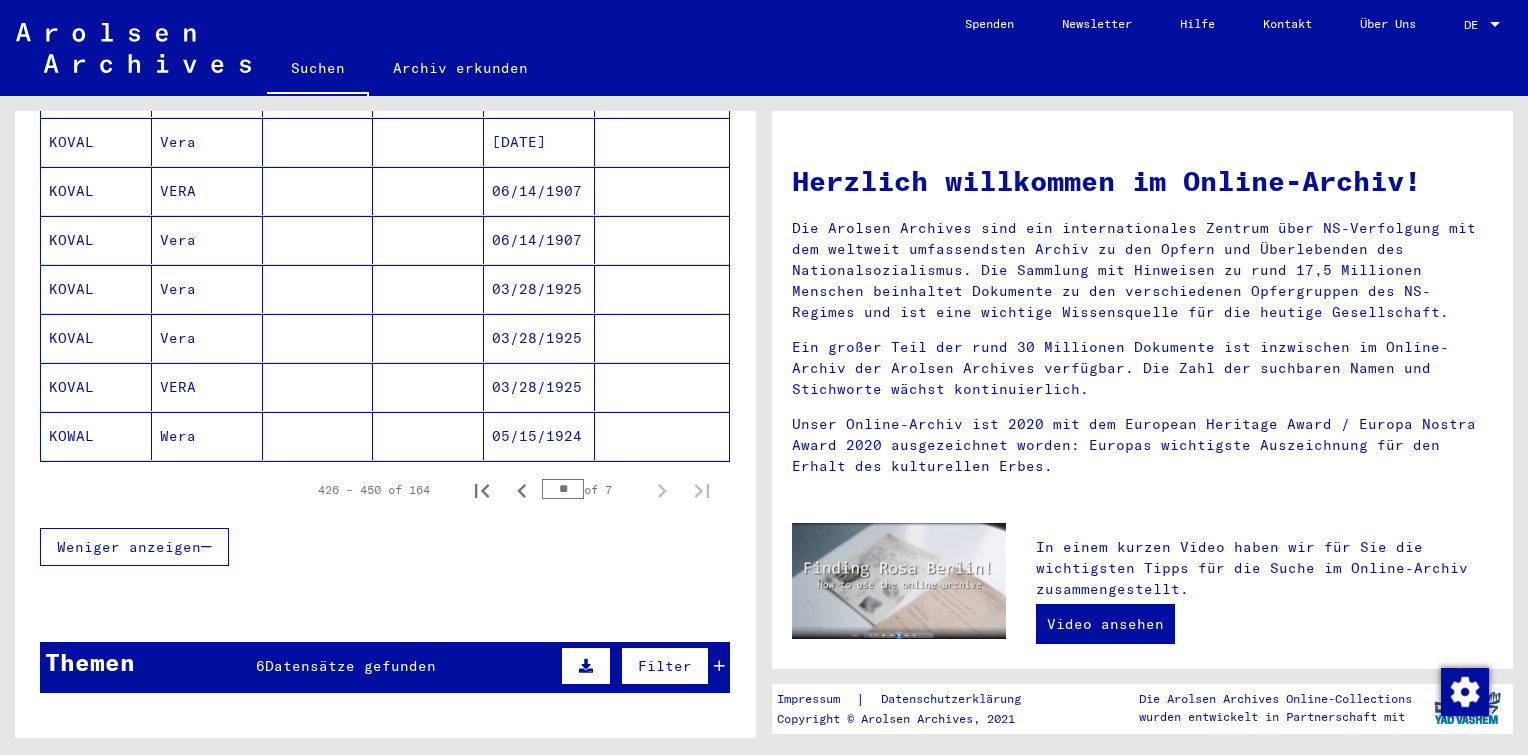 scroll, scrollTop: 1196, scrollLeft: 0, axis: vertical 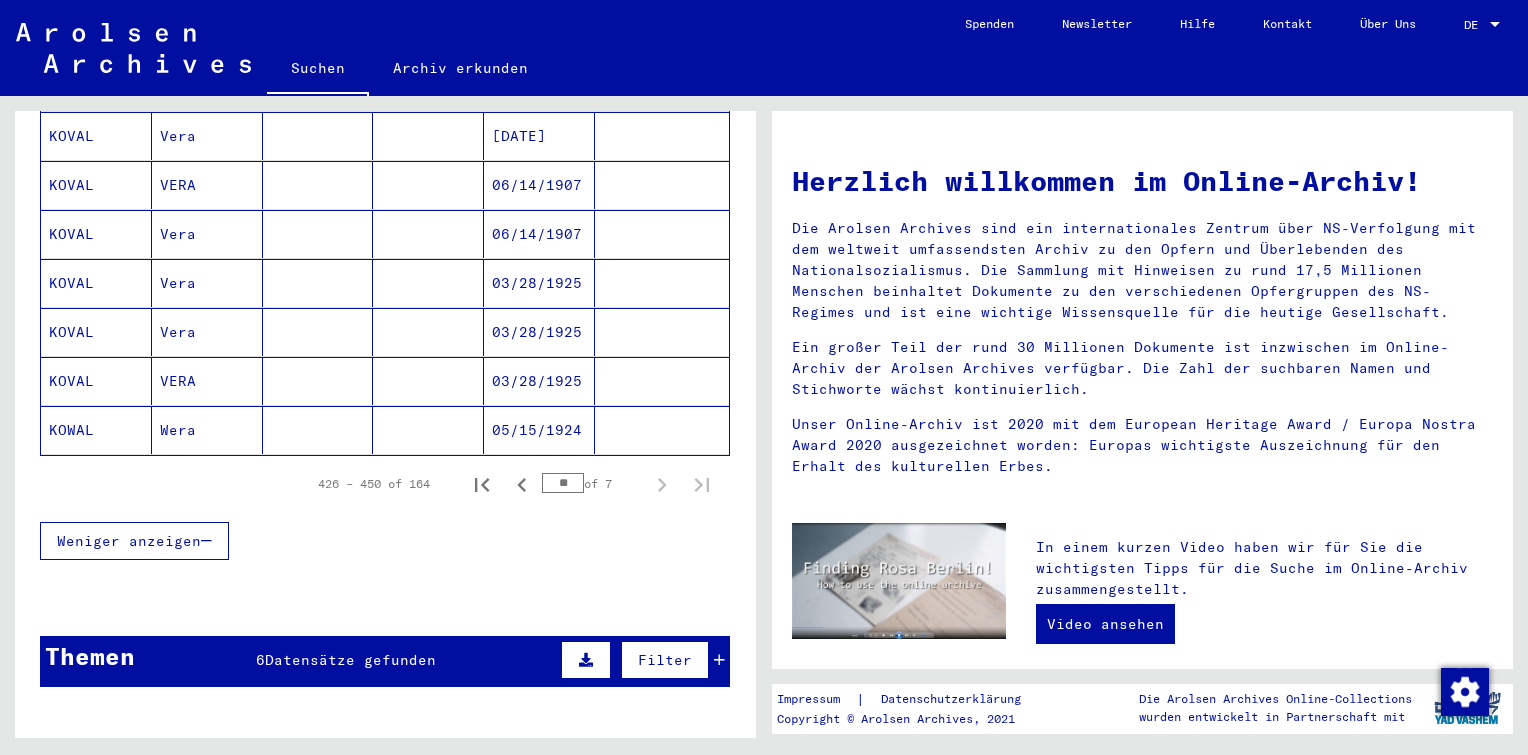 click on "05/15/1924" 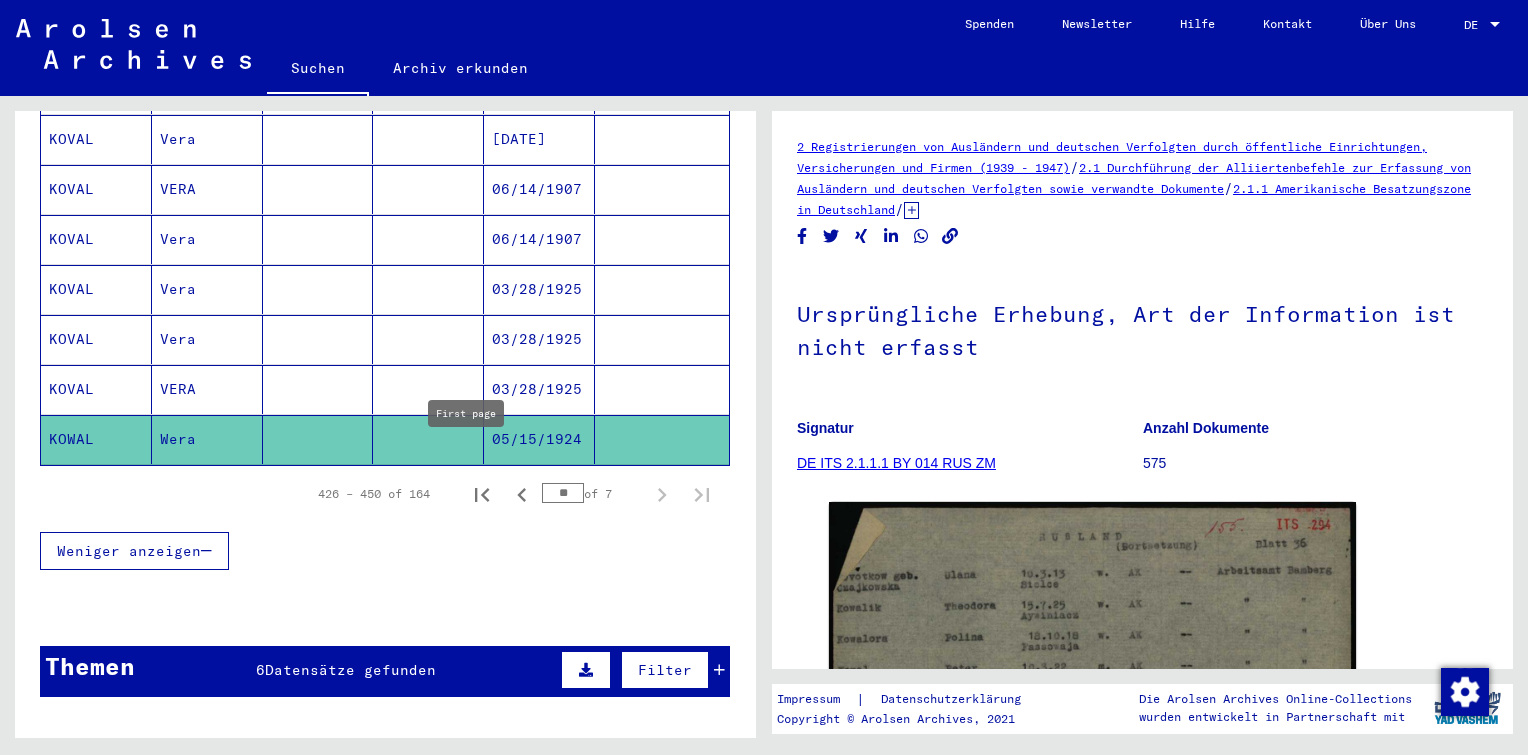 click 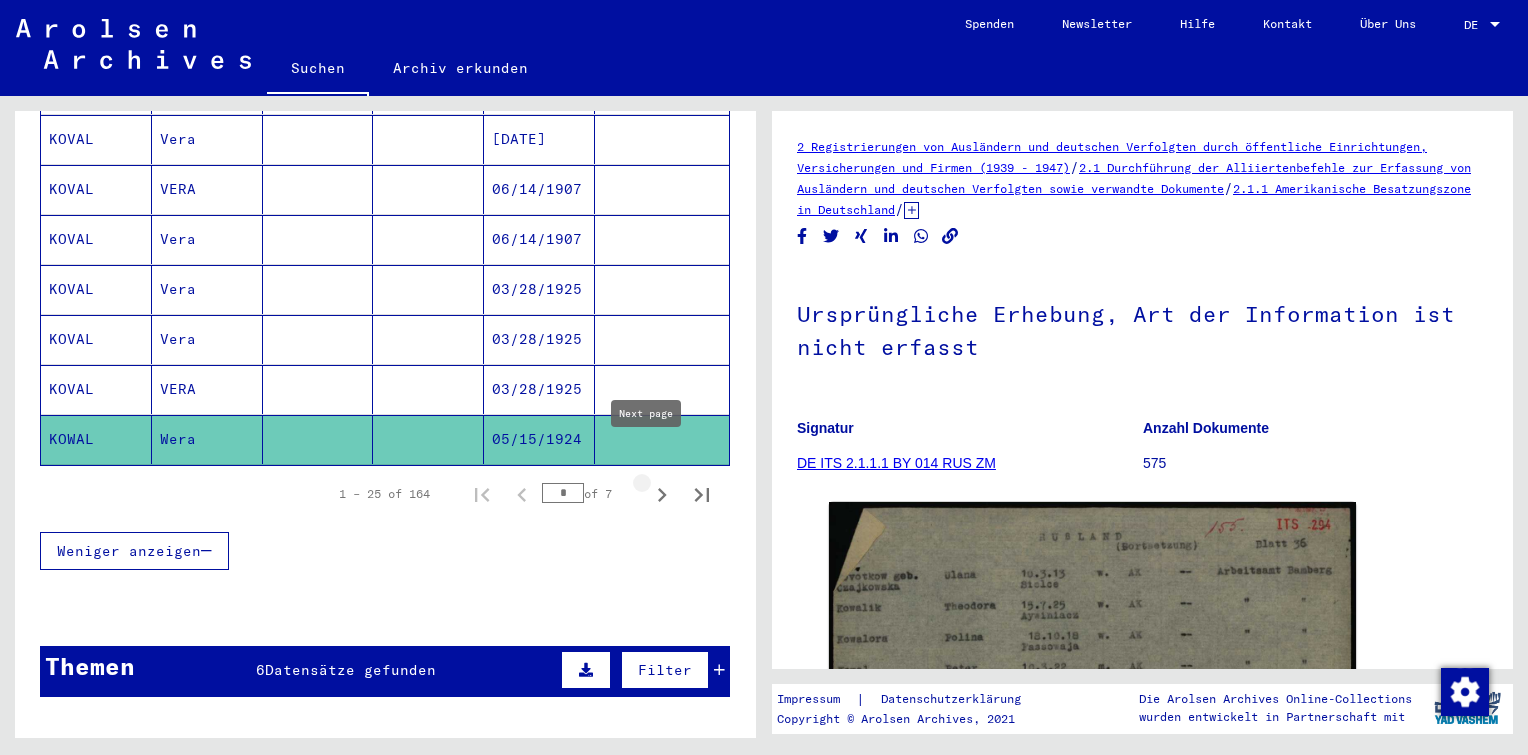 click 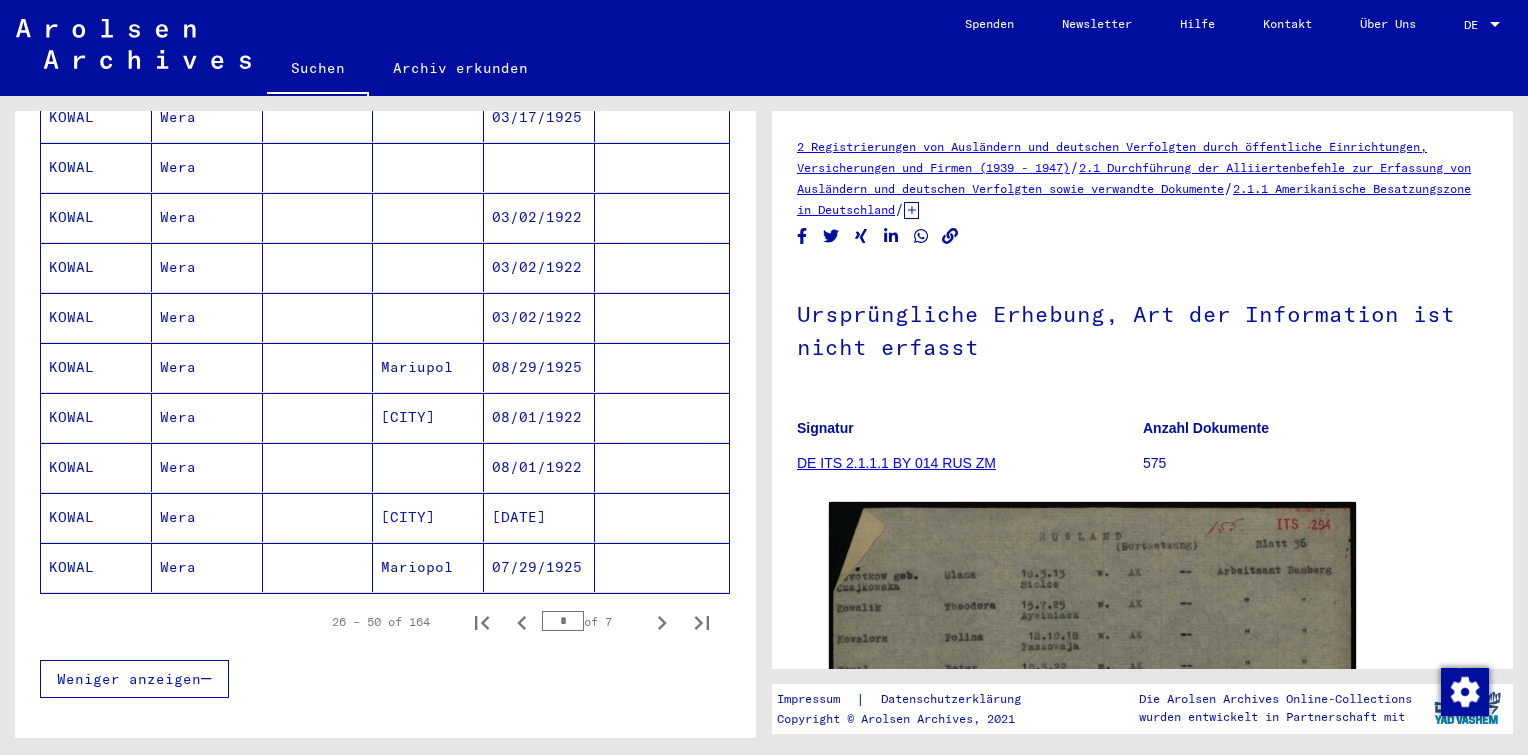 scroll, scrollTop: 1083, scrollLeft: 0, axis: vertical 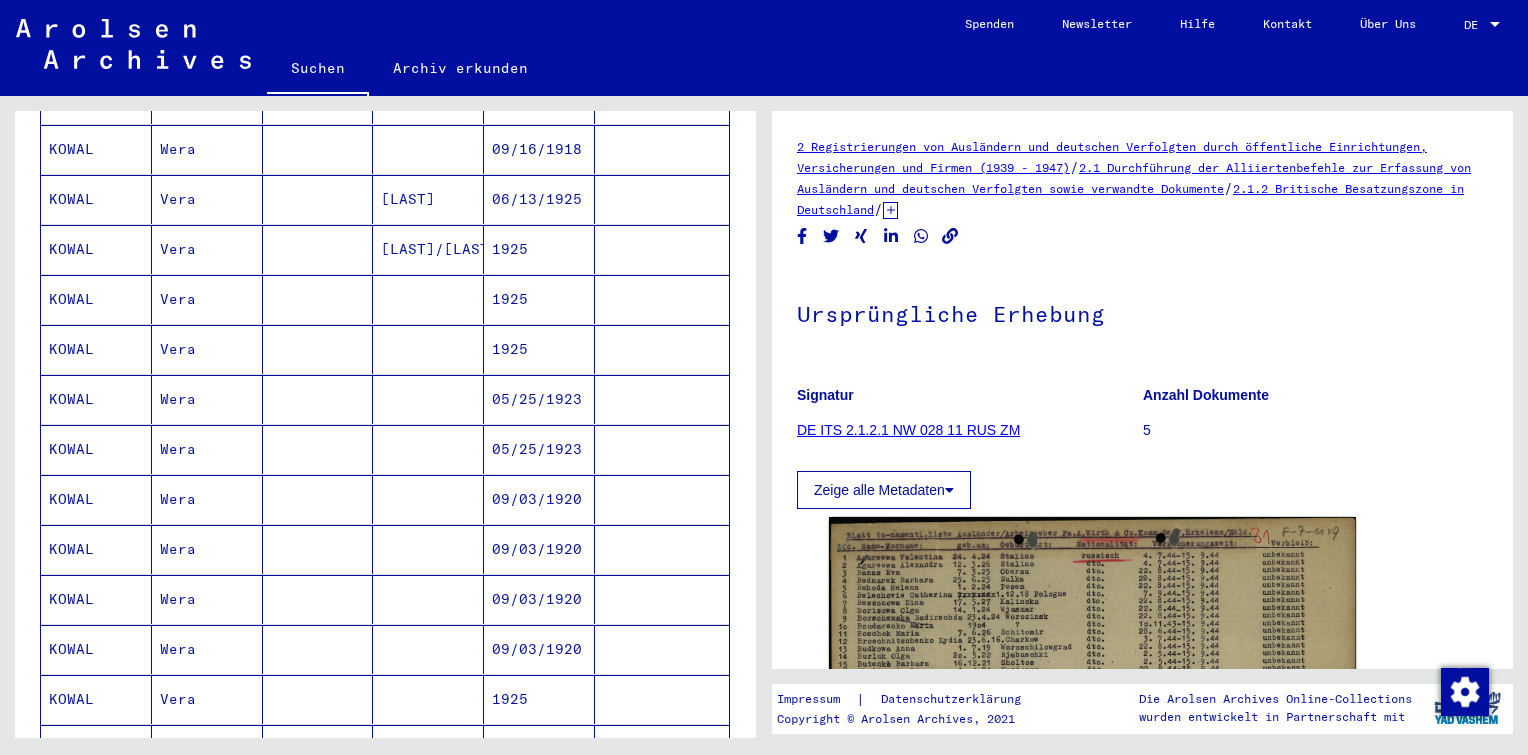 click on "1925" at bounding box center (539, 349) 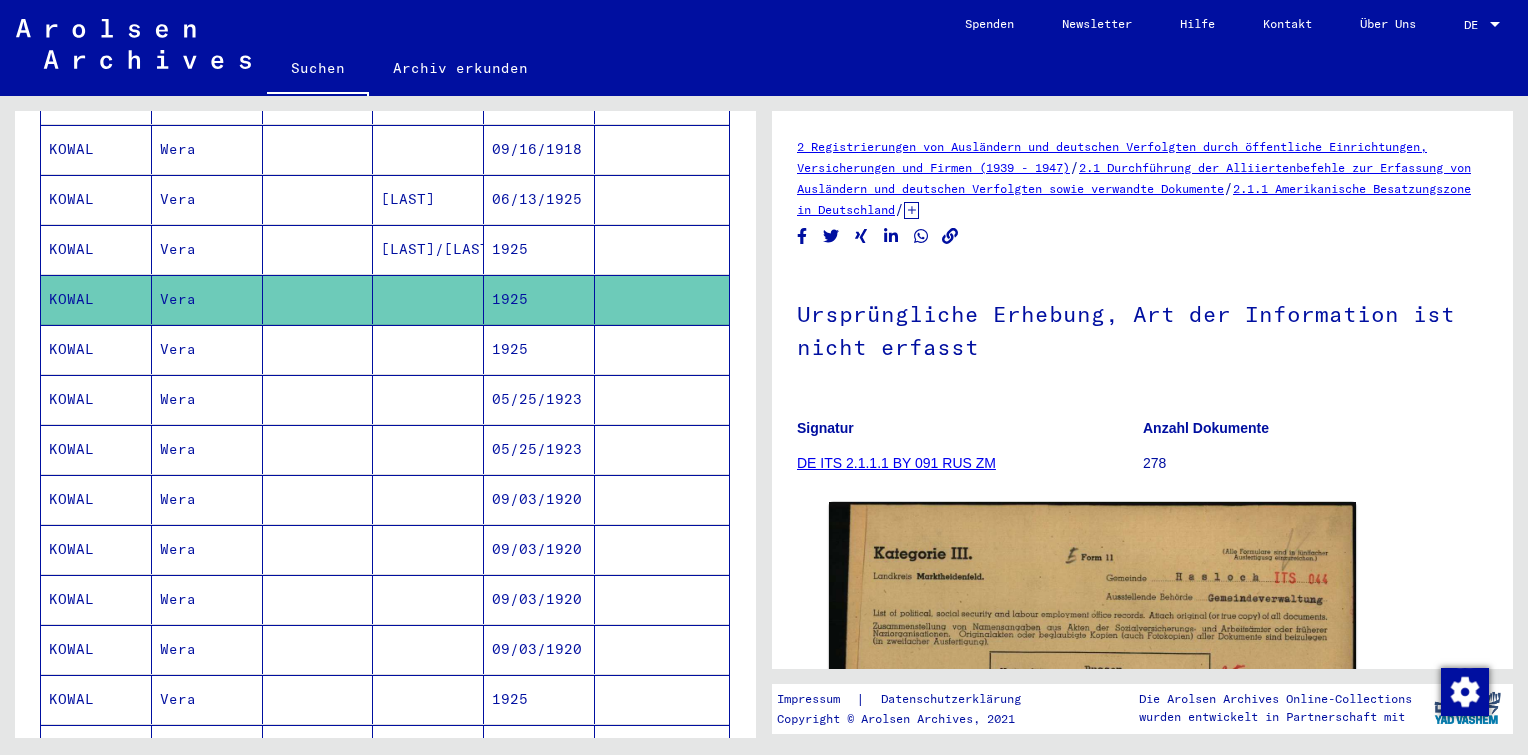 click on "1925" at bounding box center (539, 399) 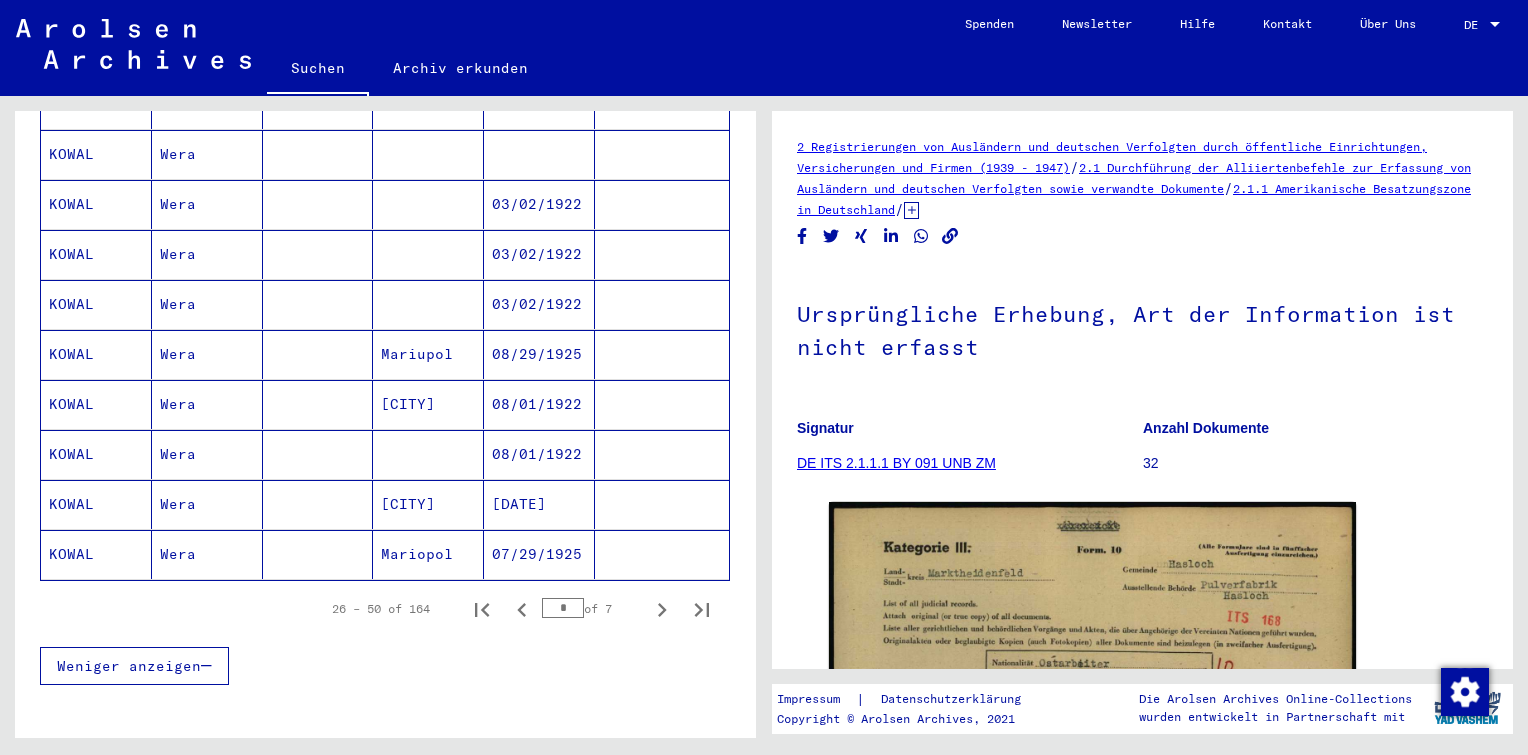 scroll, scrollTop: 1311, scrollLeft: 0, axis: vertical 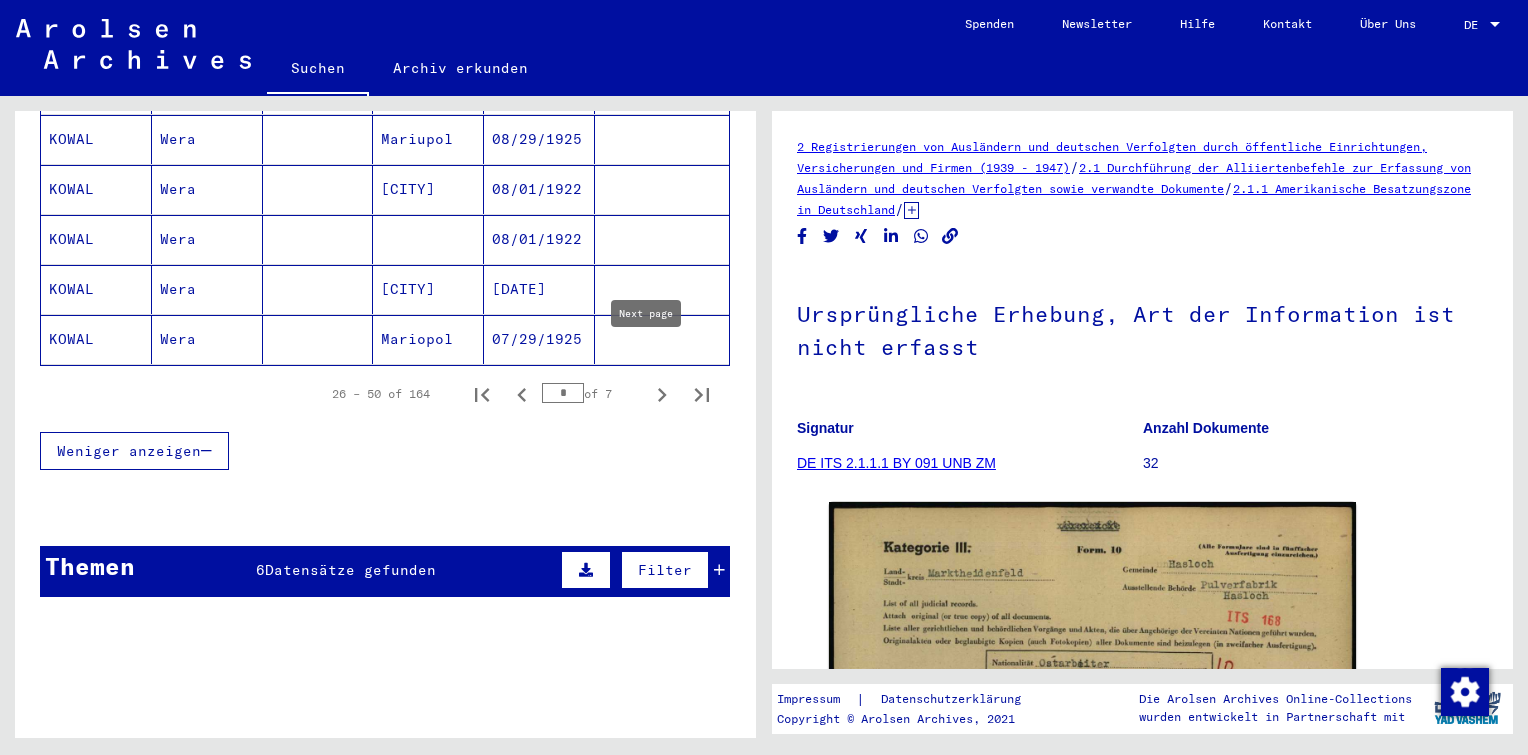 click 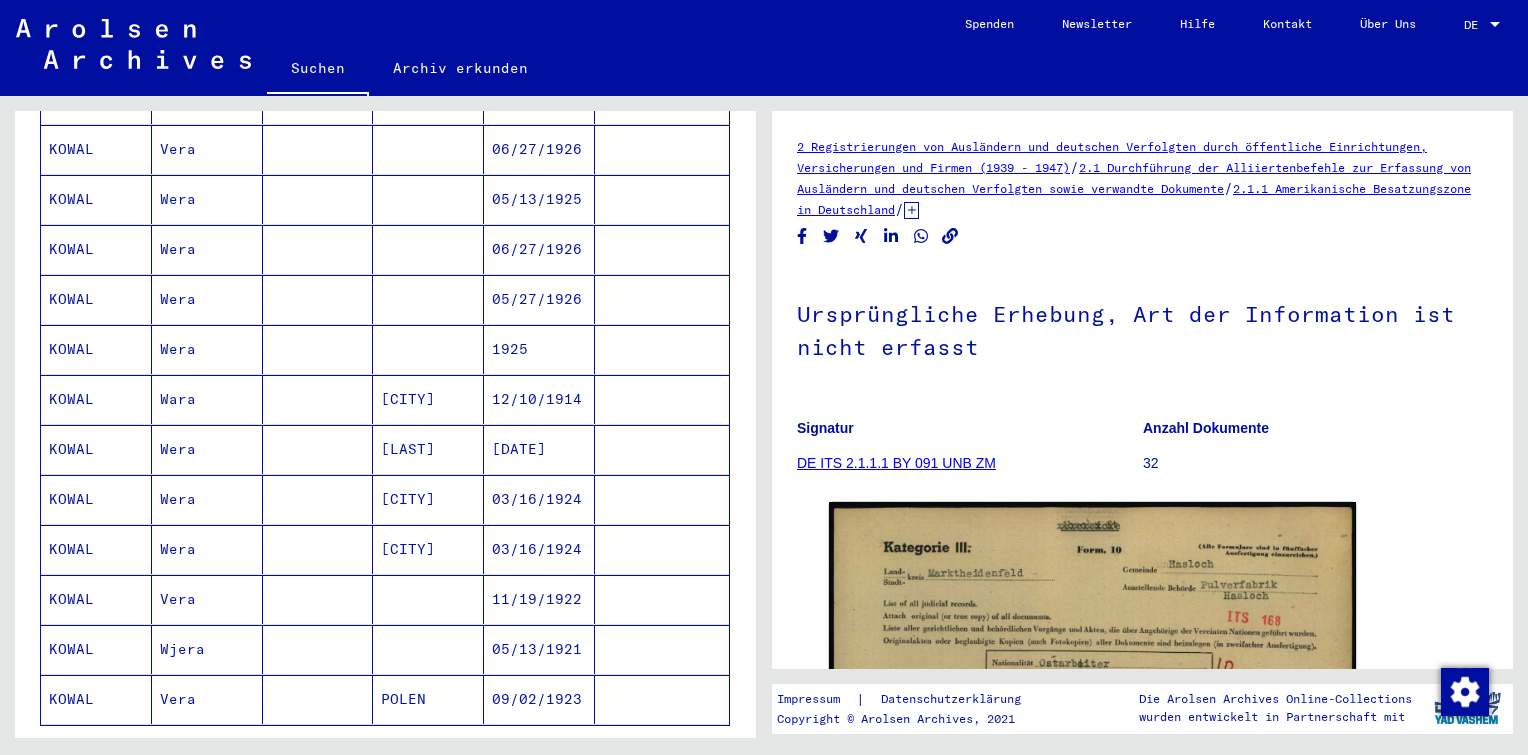 scroll, scrollTop: 952, scrollLeft: 0, axis: vertical 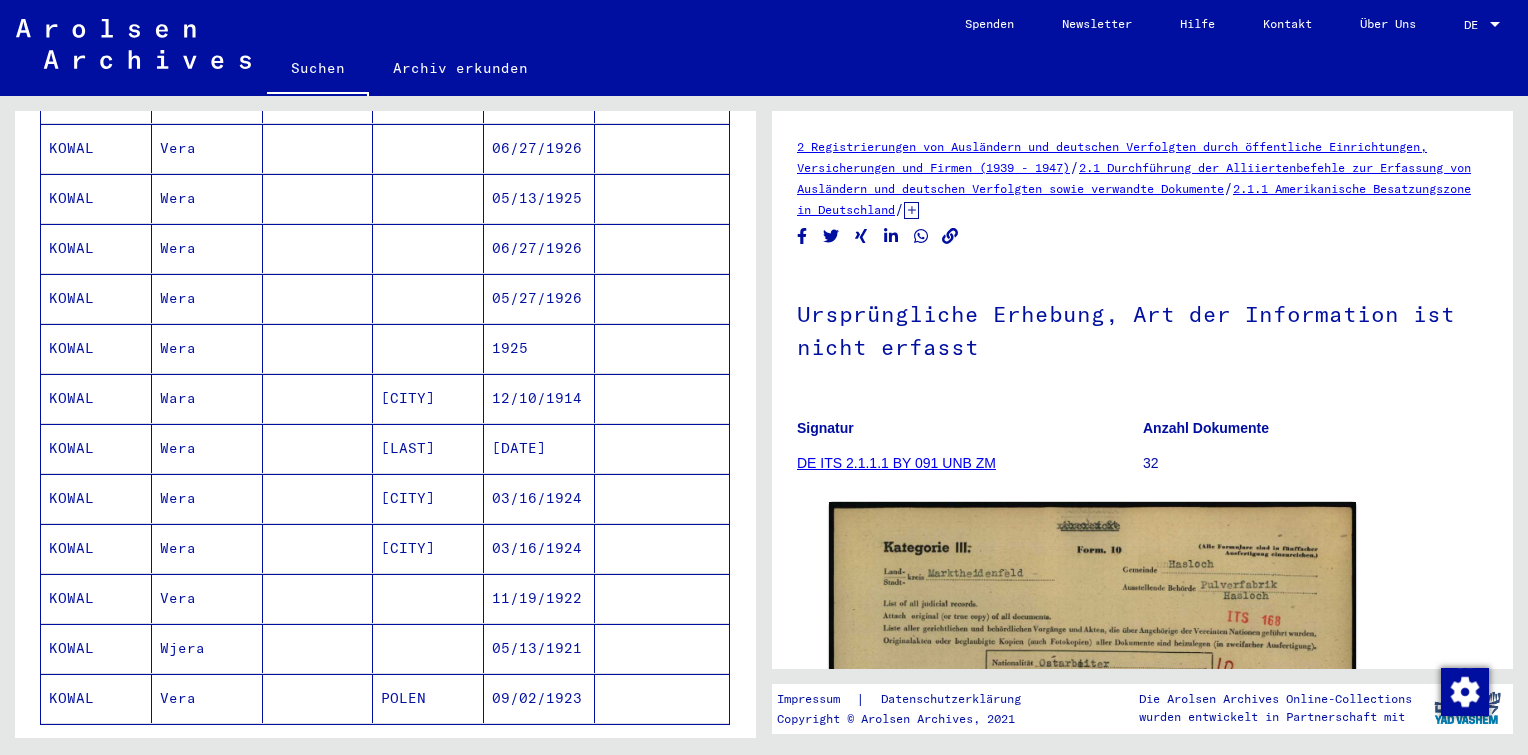 click on "[DATE]" at bounding box center (539, 498) 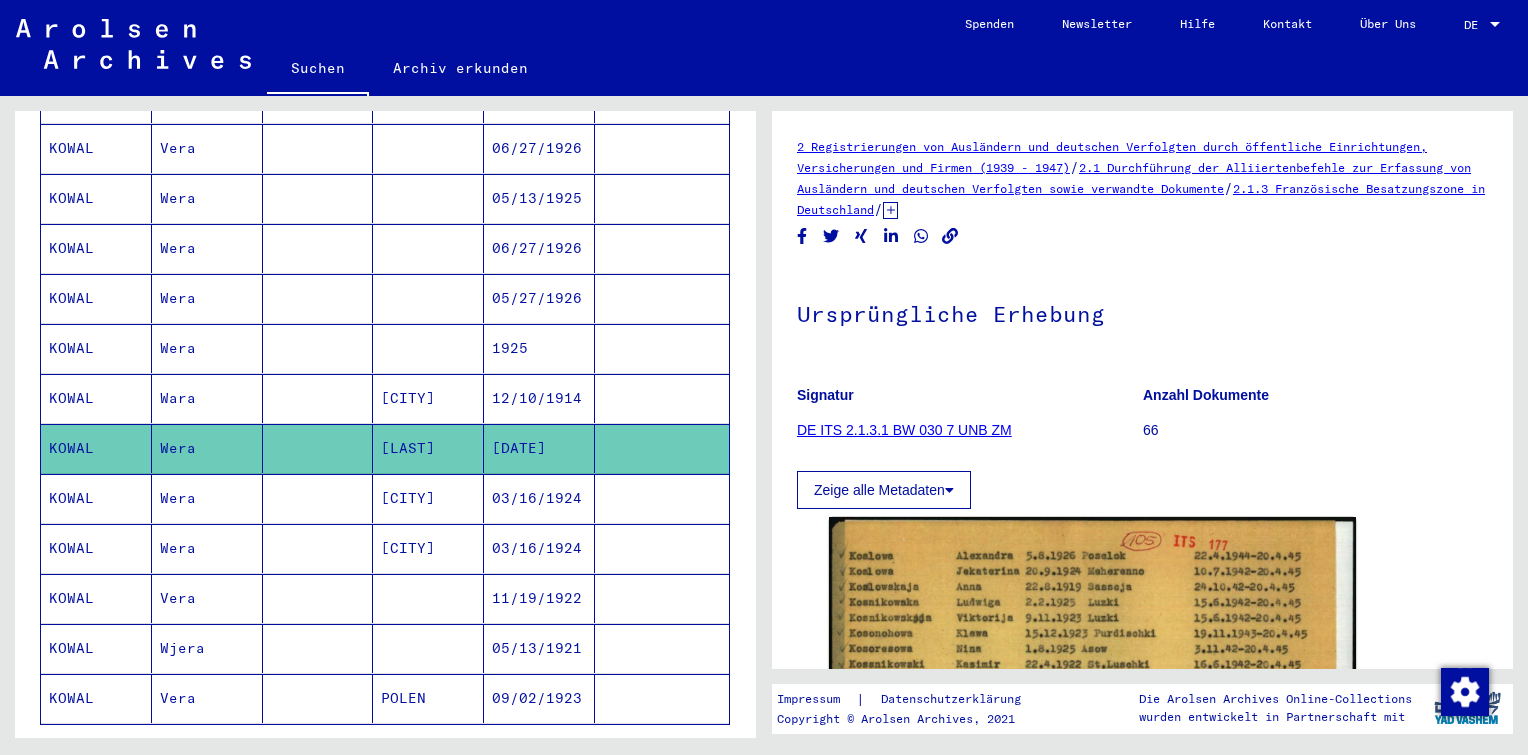scroll, scrollTop: 204, scrollLeft: 0, axis: vertical 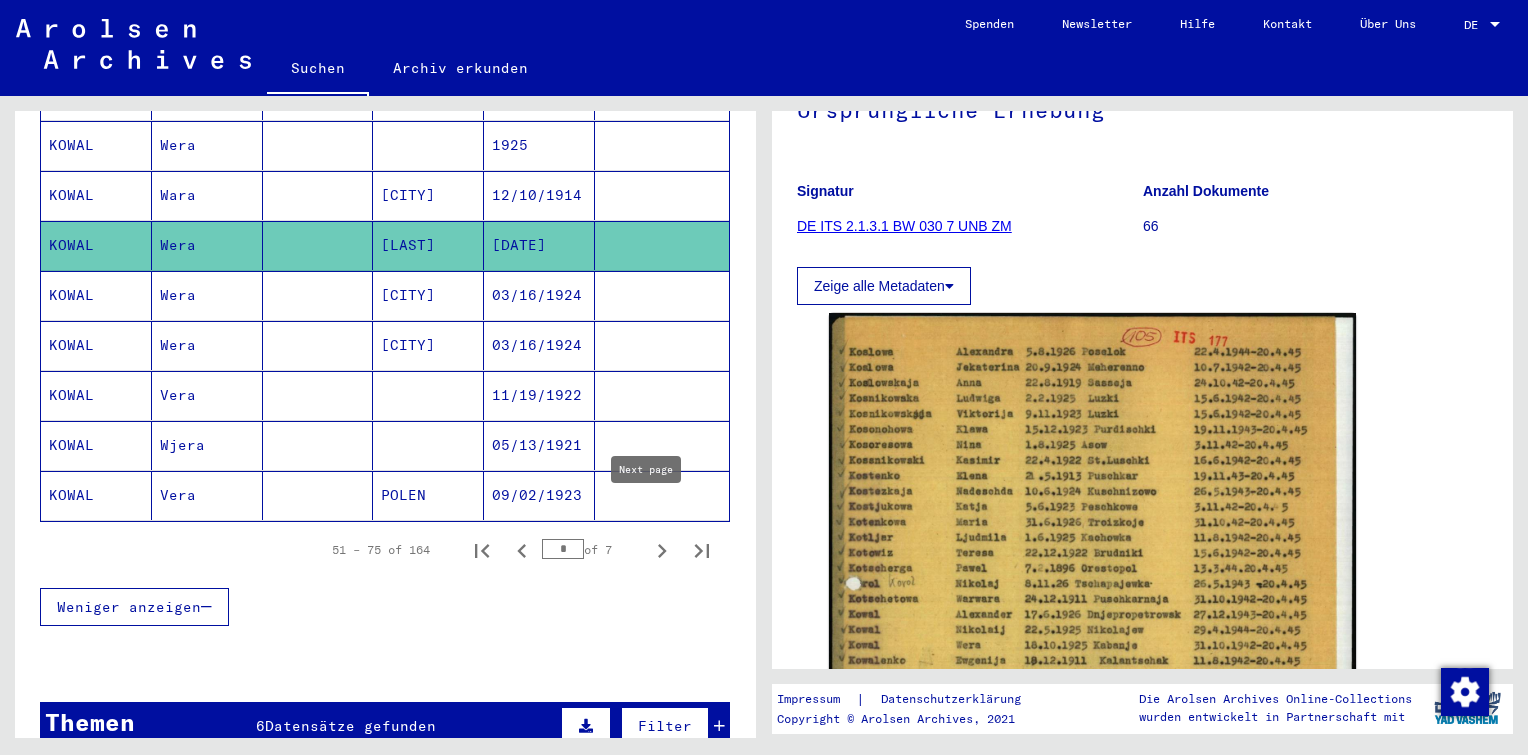 click 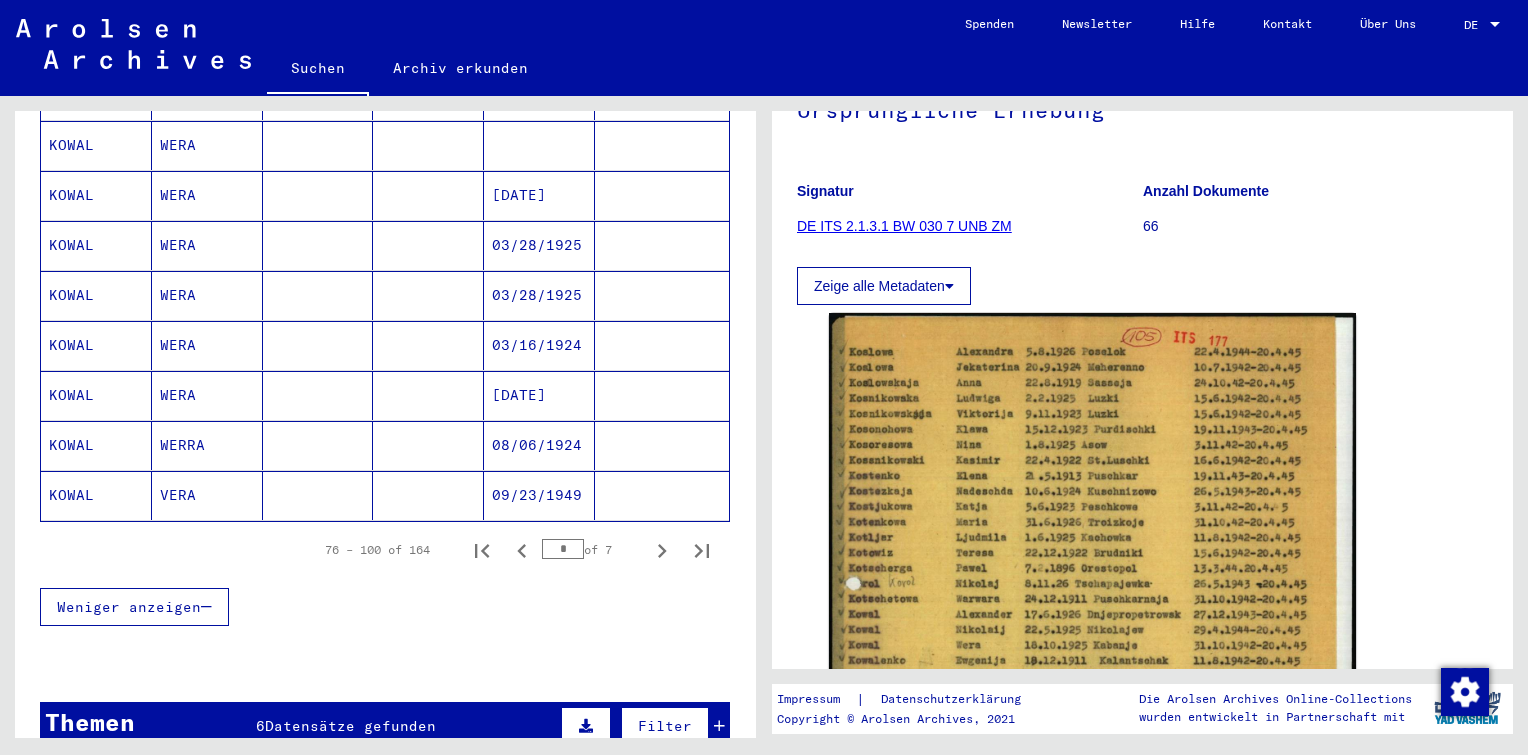 click on "[DATE]" at bounding box center [539, 445] 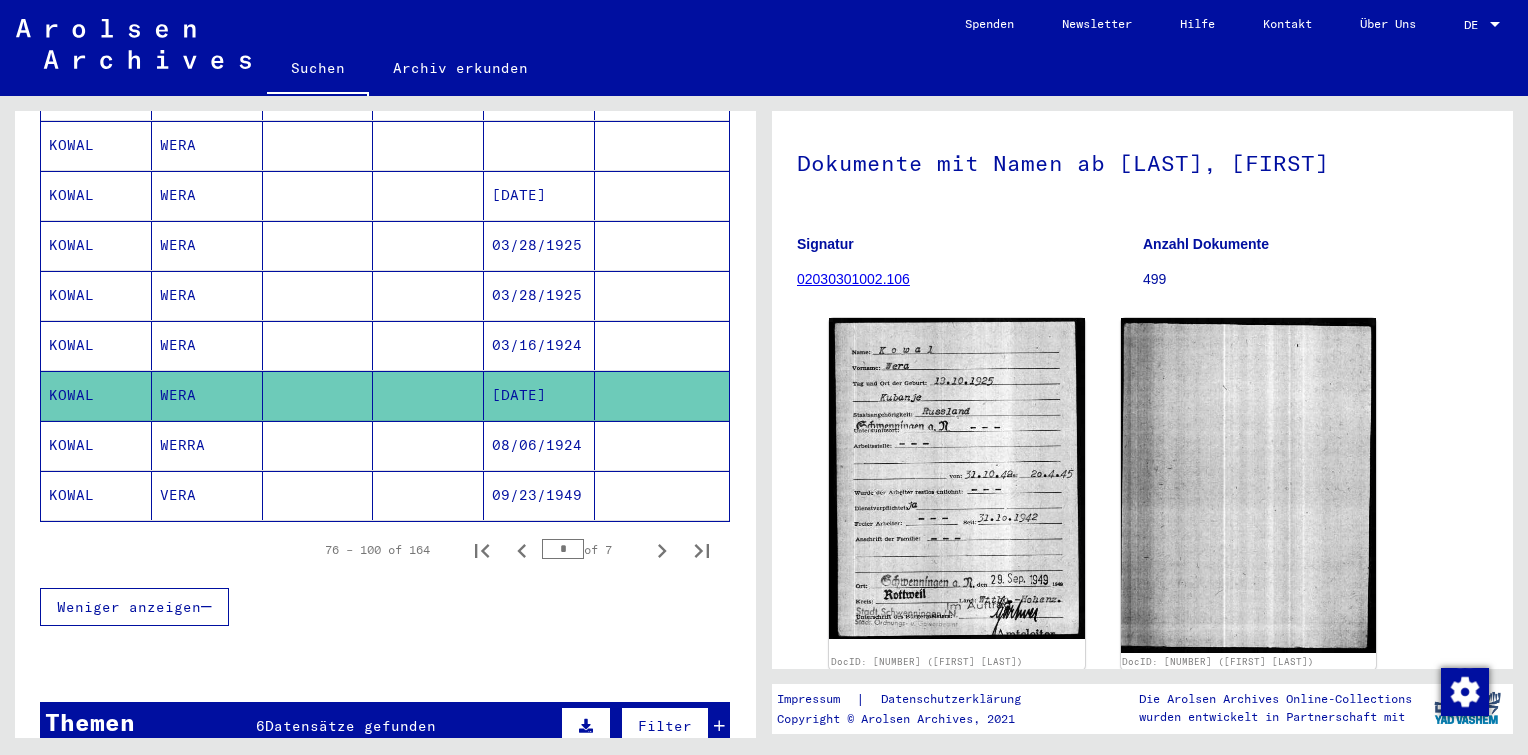 scroll, scrollTop: 136, scrollLeft: 0, axis: vertical 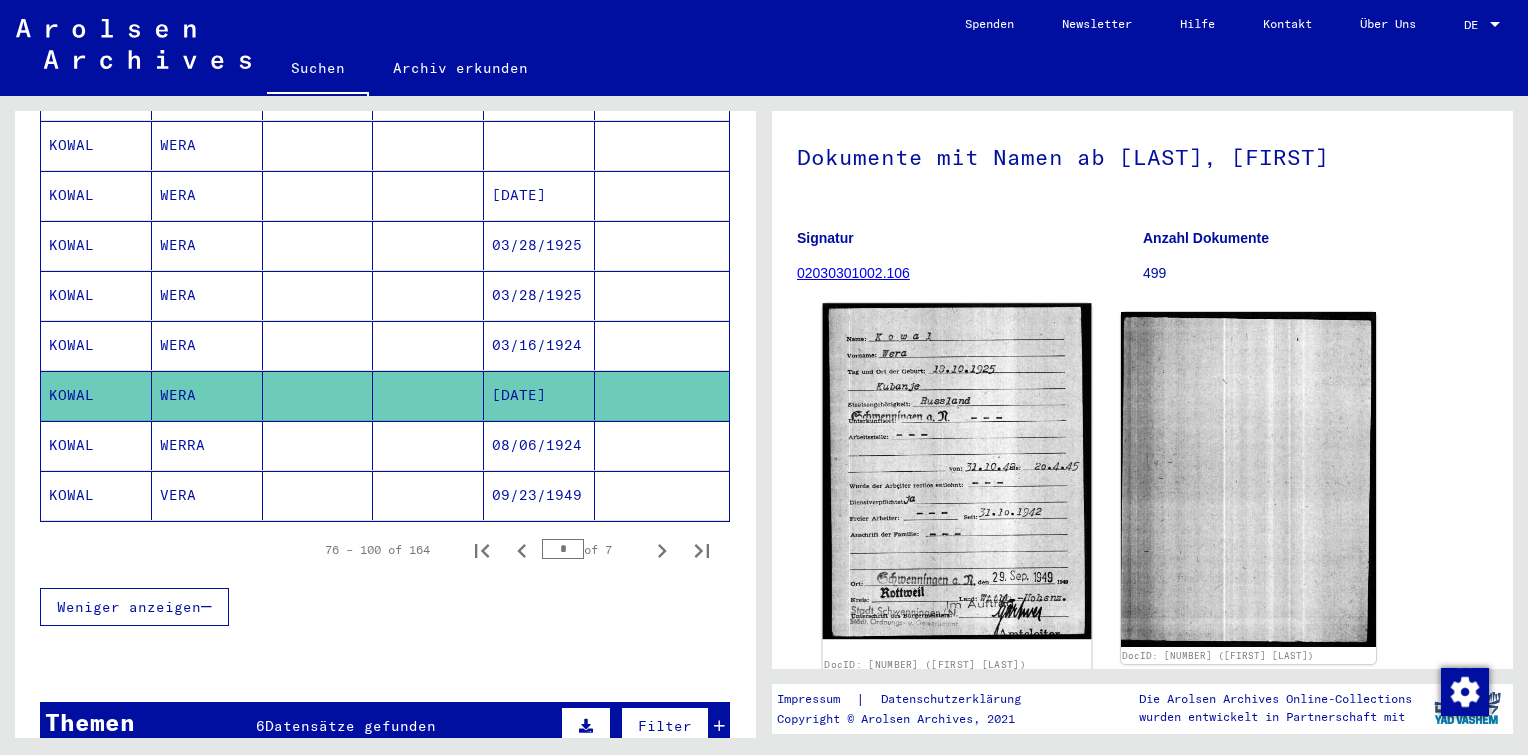 click 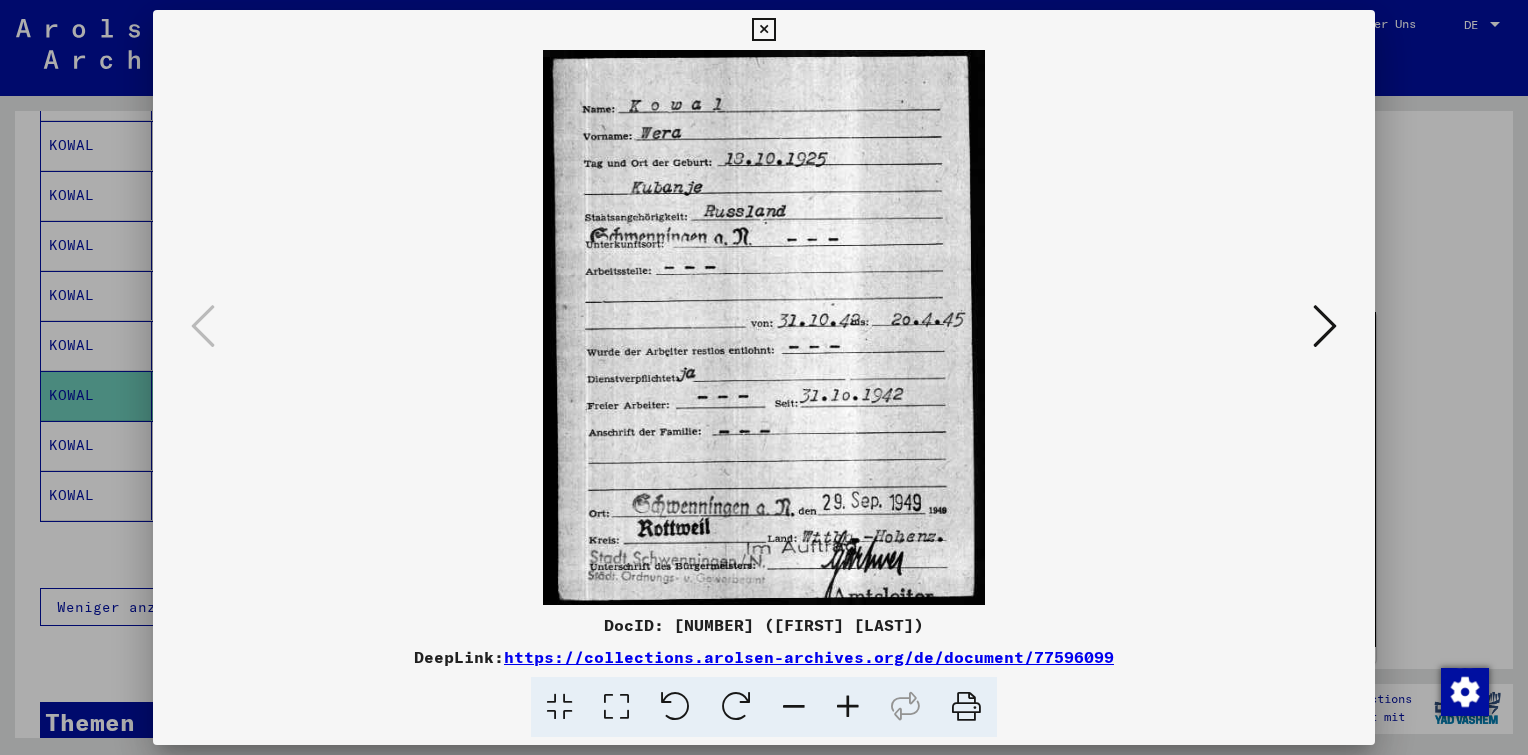 drag, startPoint x: 909, startPoint y: 627, endPoint x: 694, endPoint y: 627, distance: 215 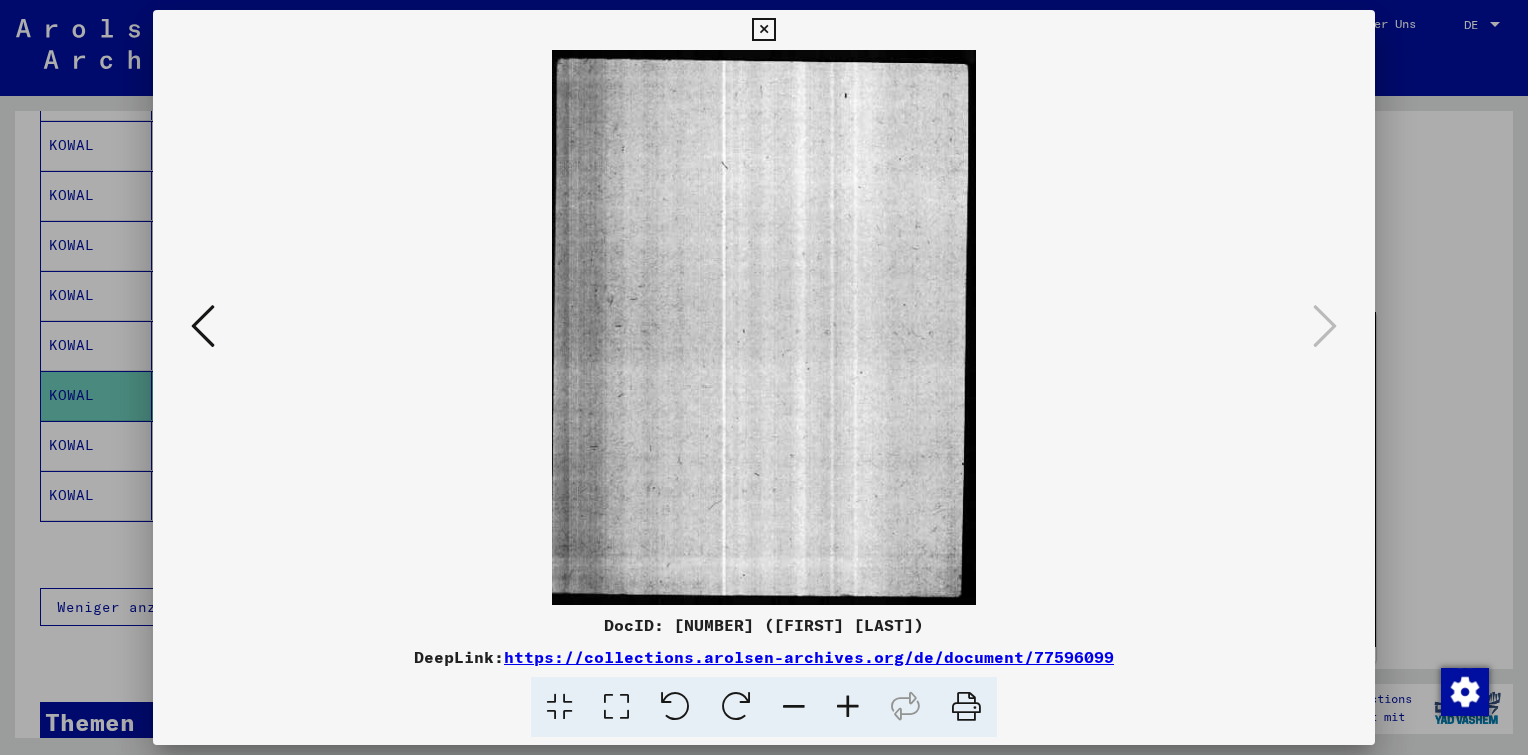 click at bounding box center [763, 30] 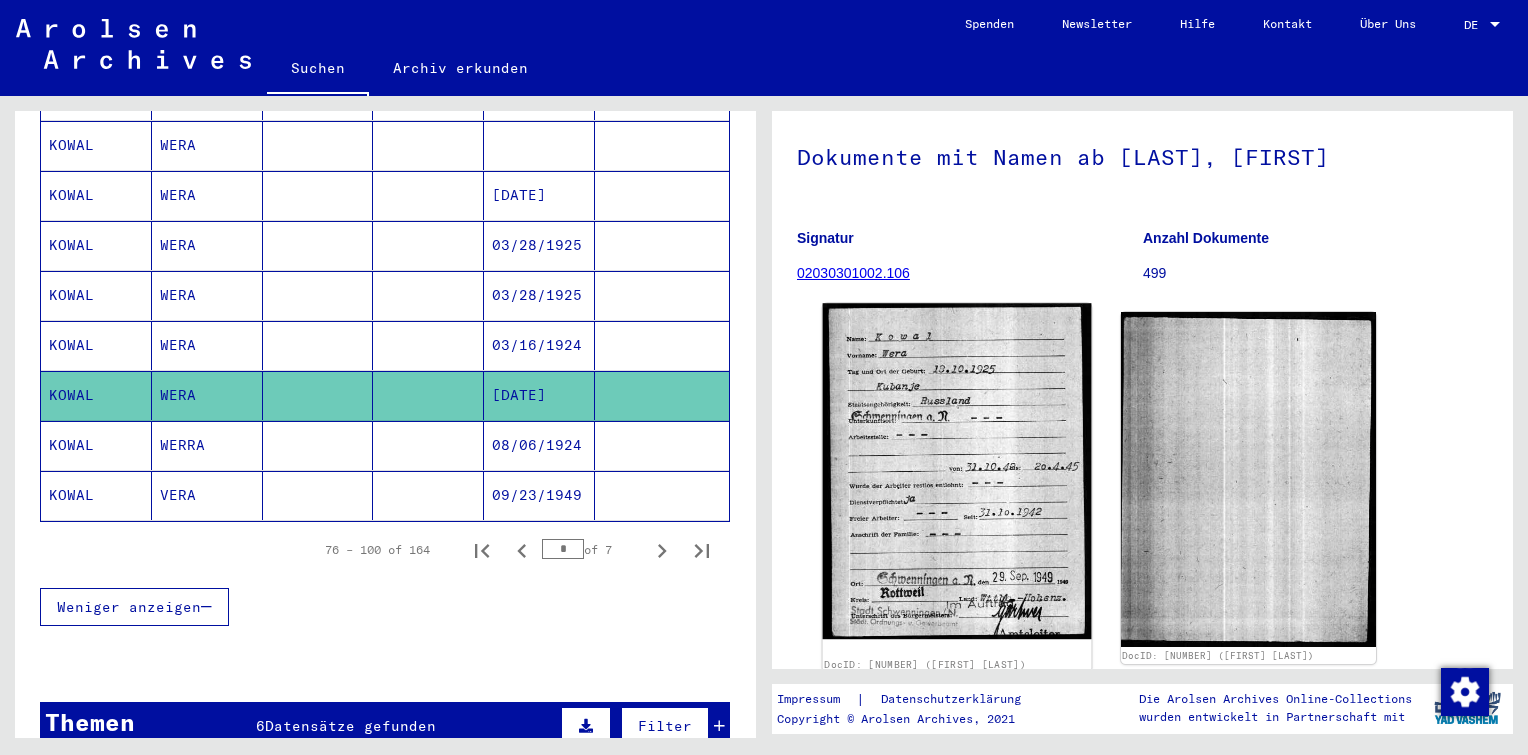 click 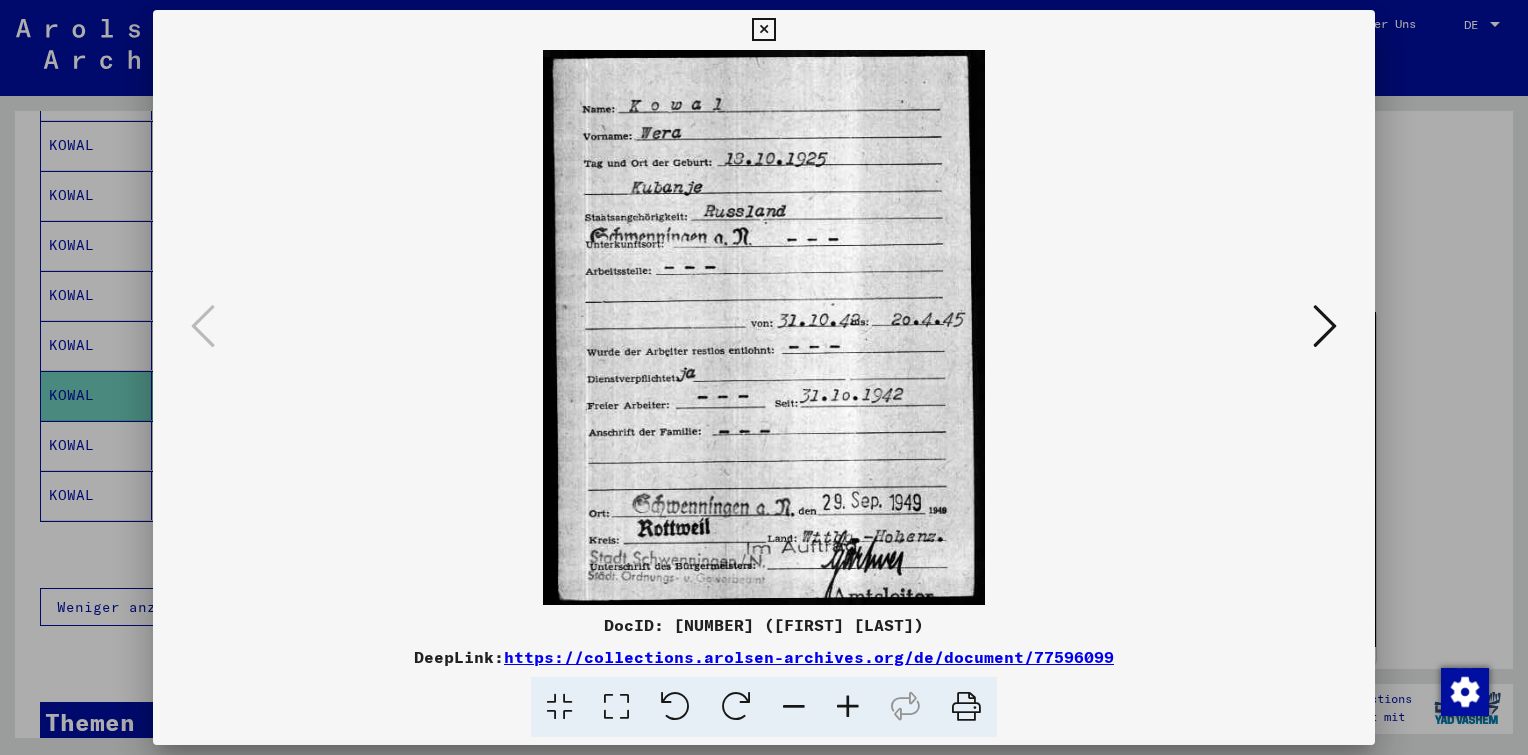 click at bounding box center (763, 30) 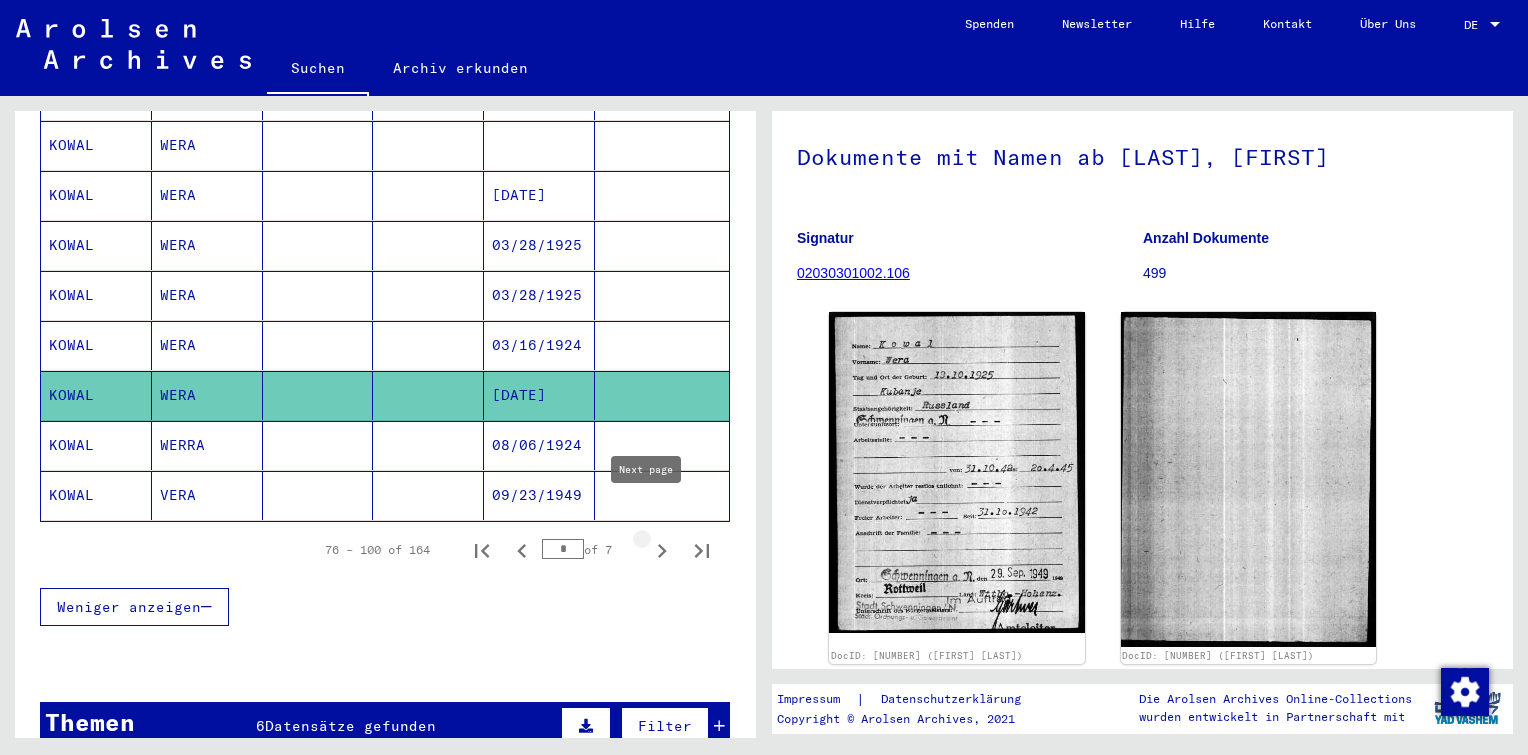 click 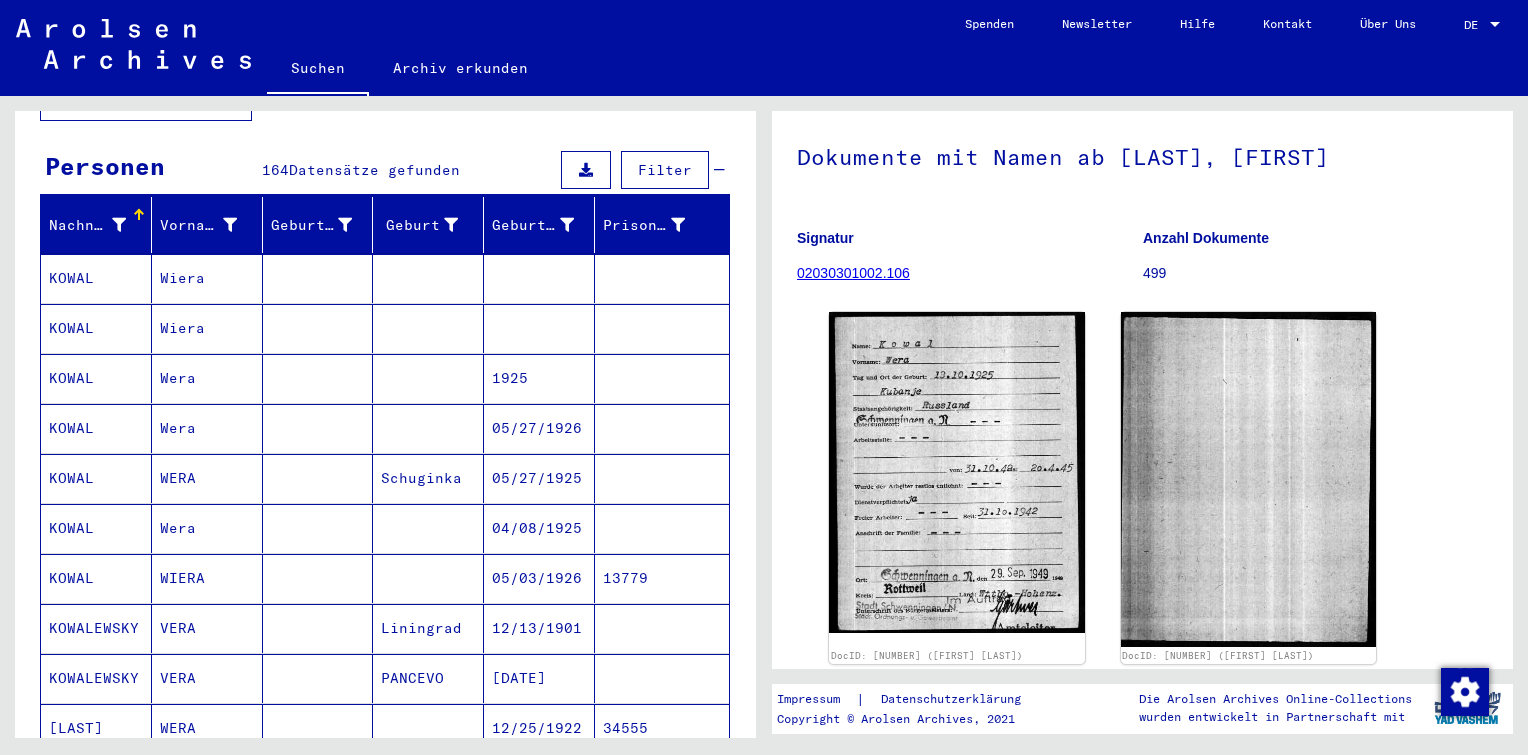 scroll, scrollTop: 162, scrollLeft: 0, axis: vertical 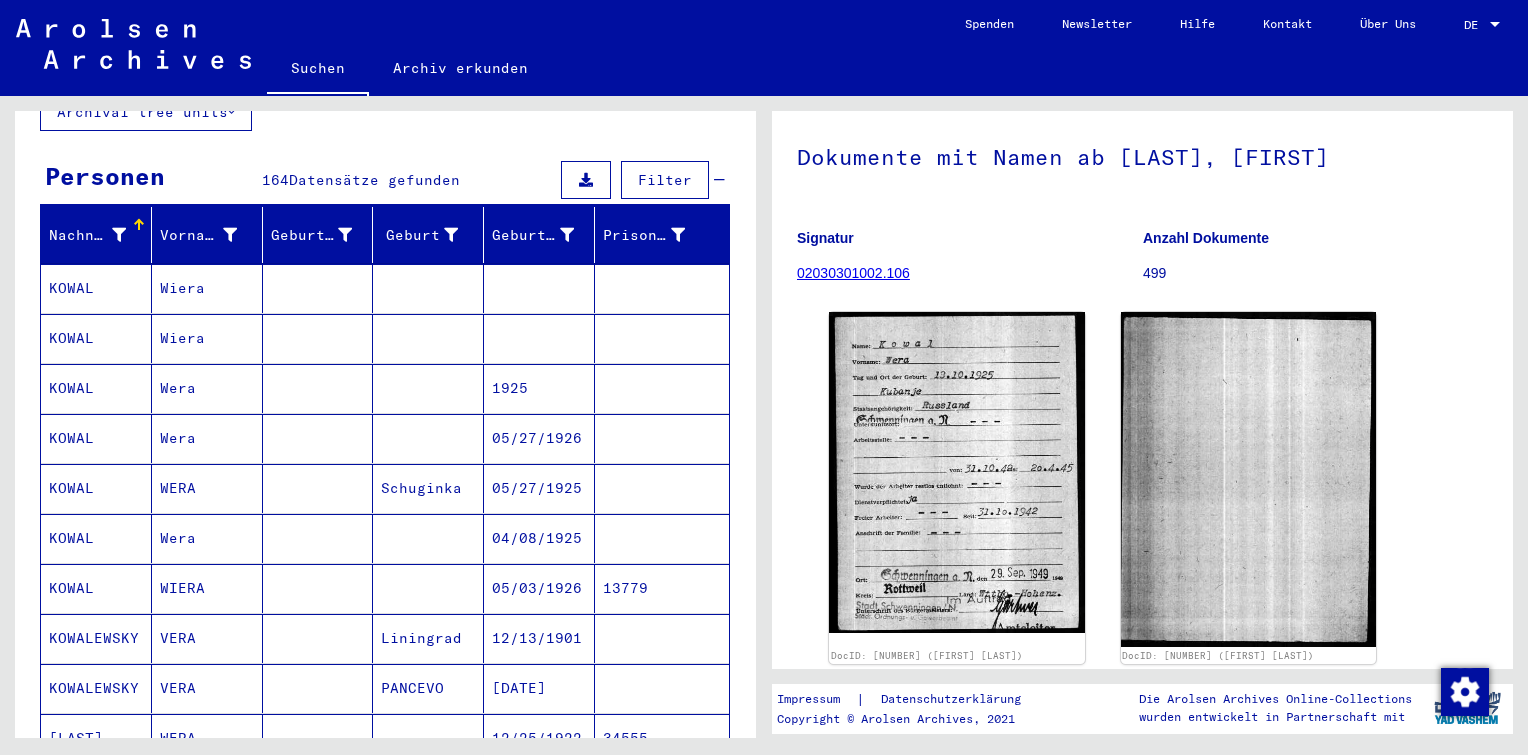 click at bounding box center (539, 338) 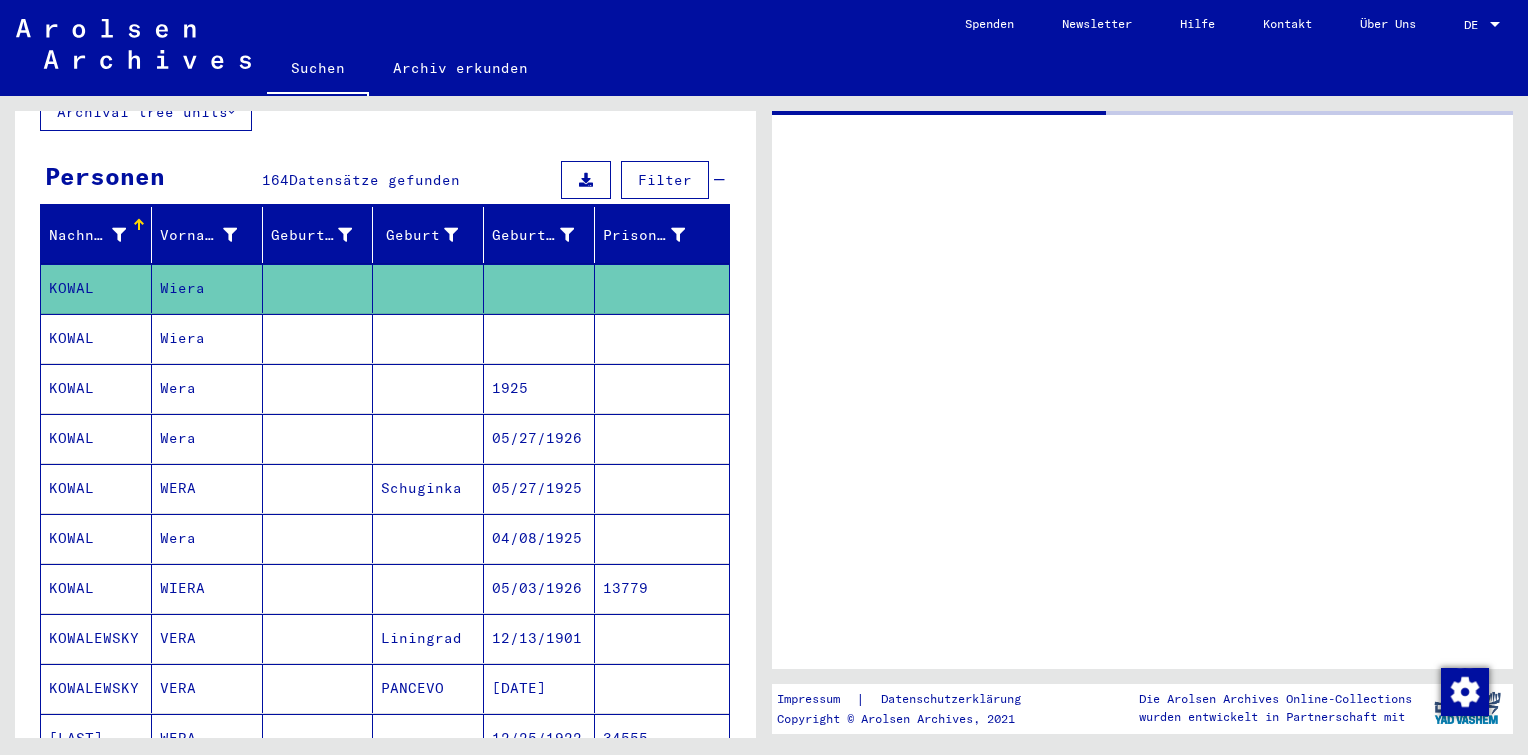 scroll, scrollTop: 0, scrollLeft: 0, axis: both 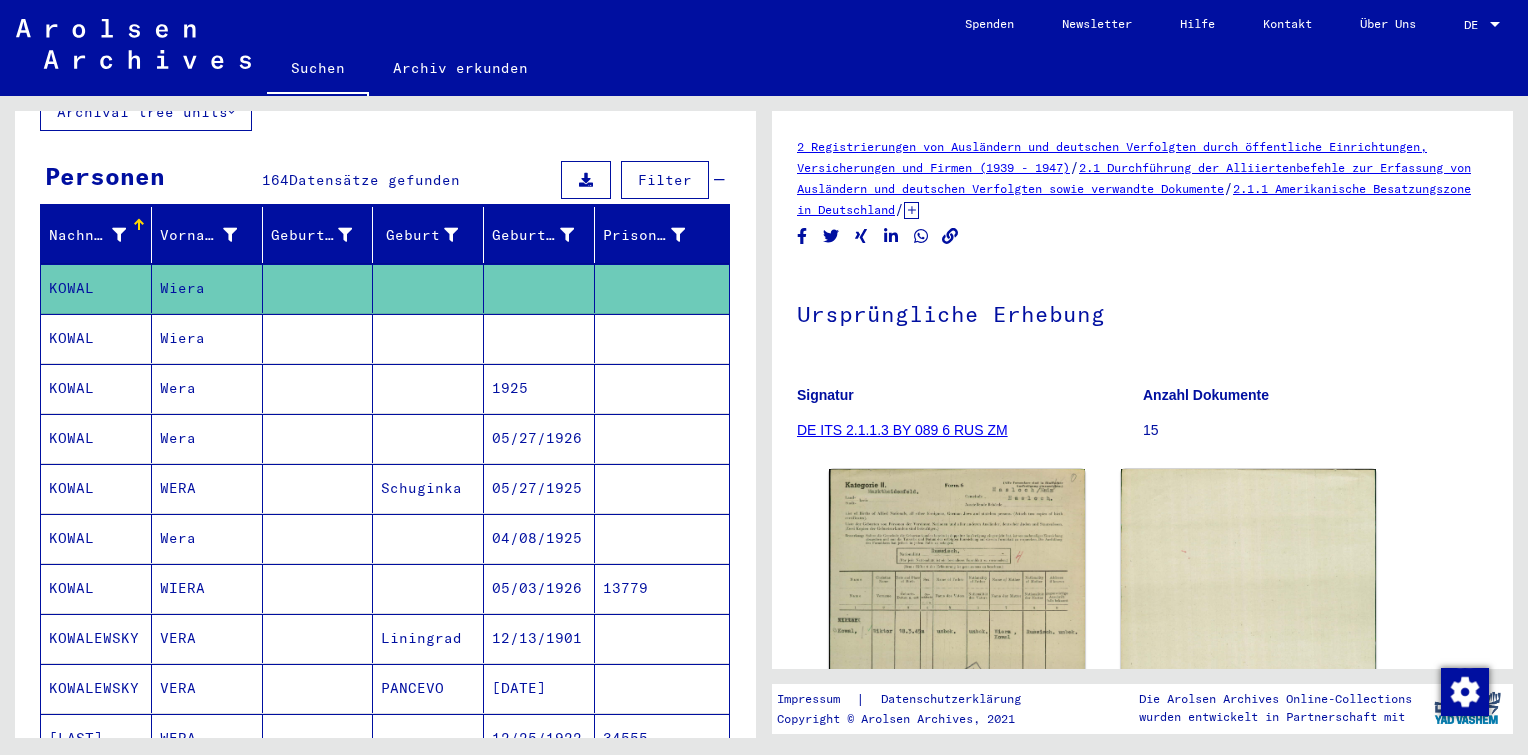 click at bounding box center (539, 388) 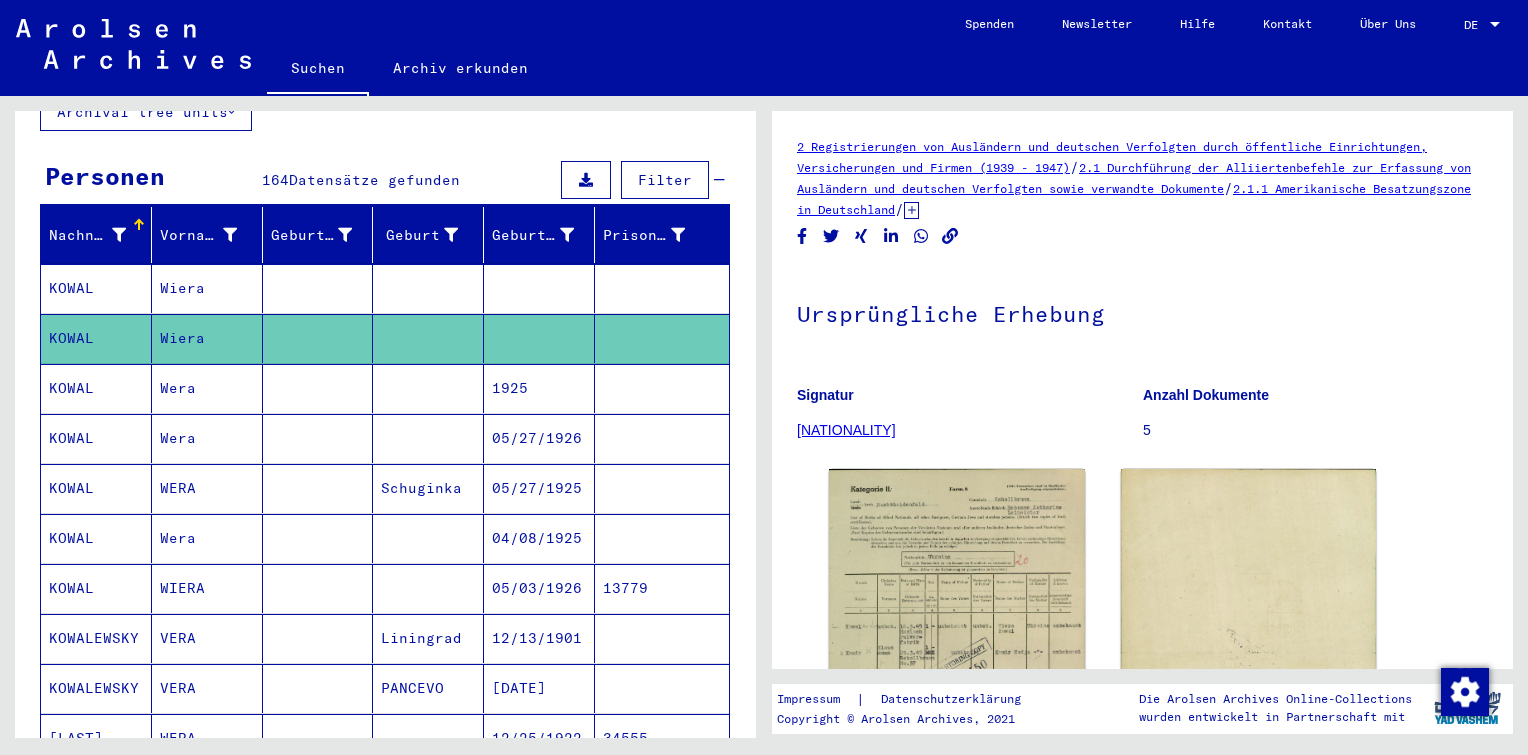 click on "1925" at bounding box center [539, 438] 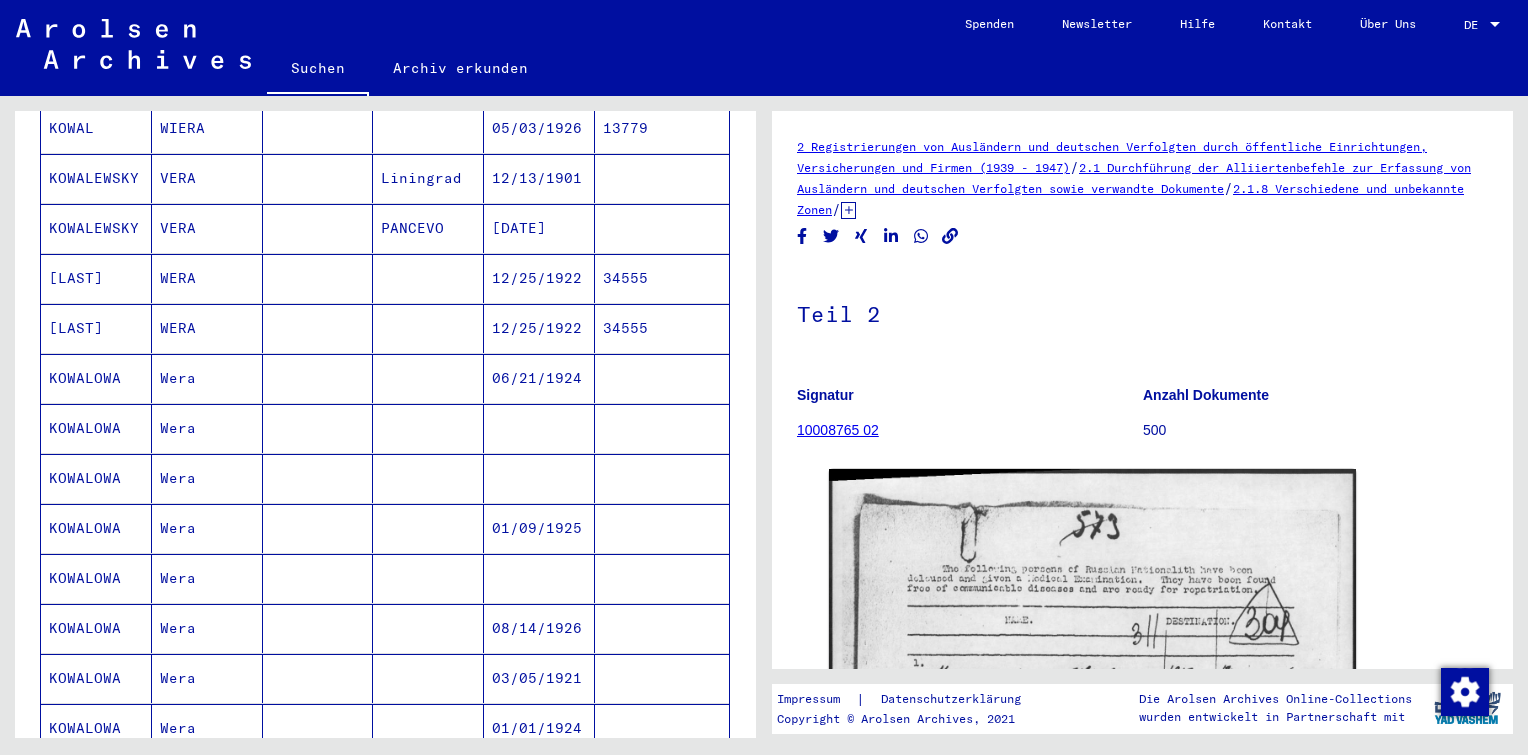 scroll, scrollTop: 625, scrollLeft: 0, axis: vertical 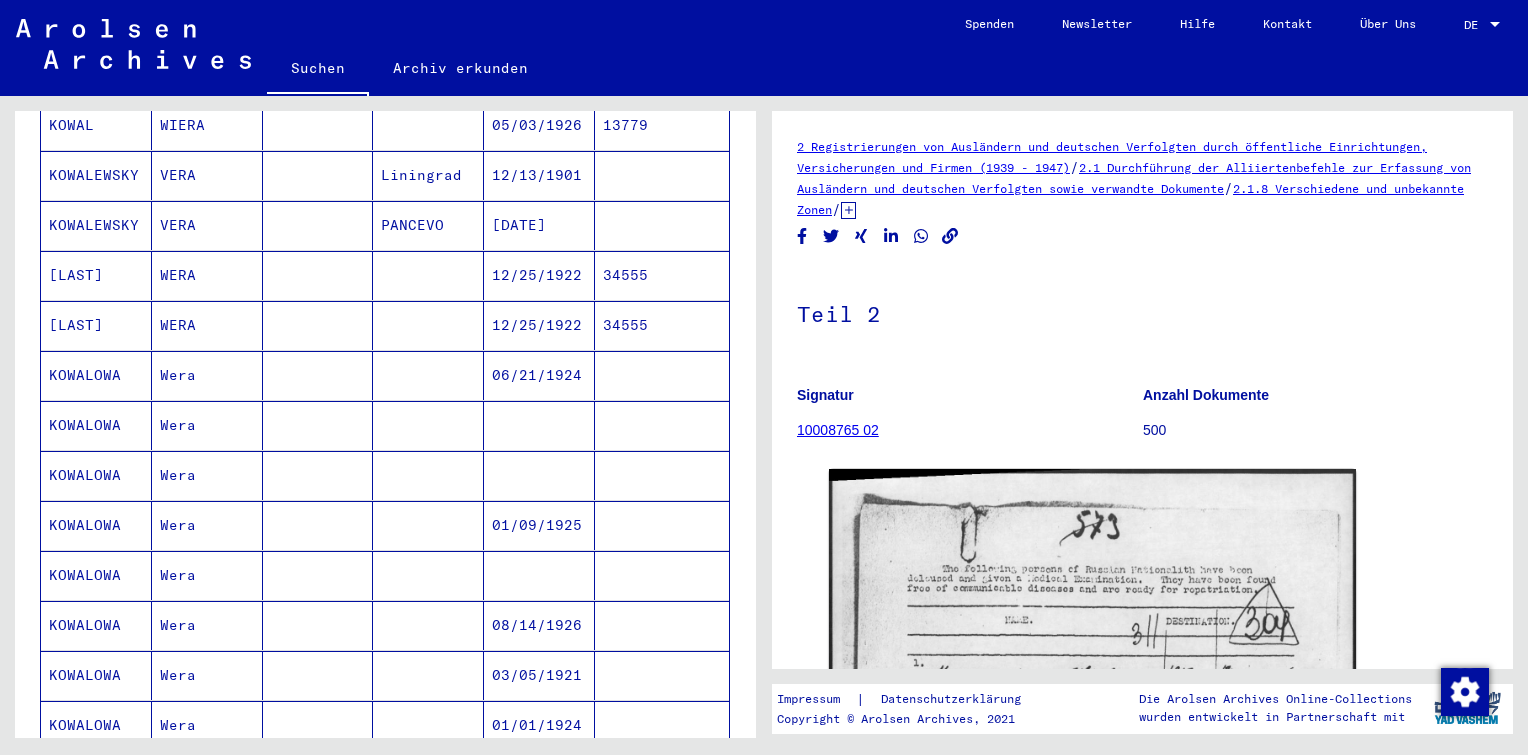 click at bounding box center (539, 475) 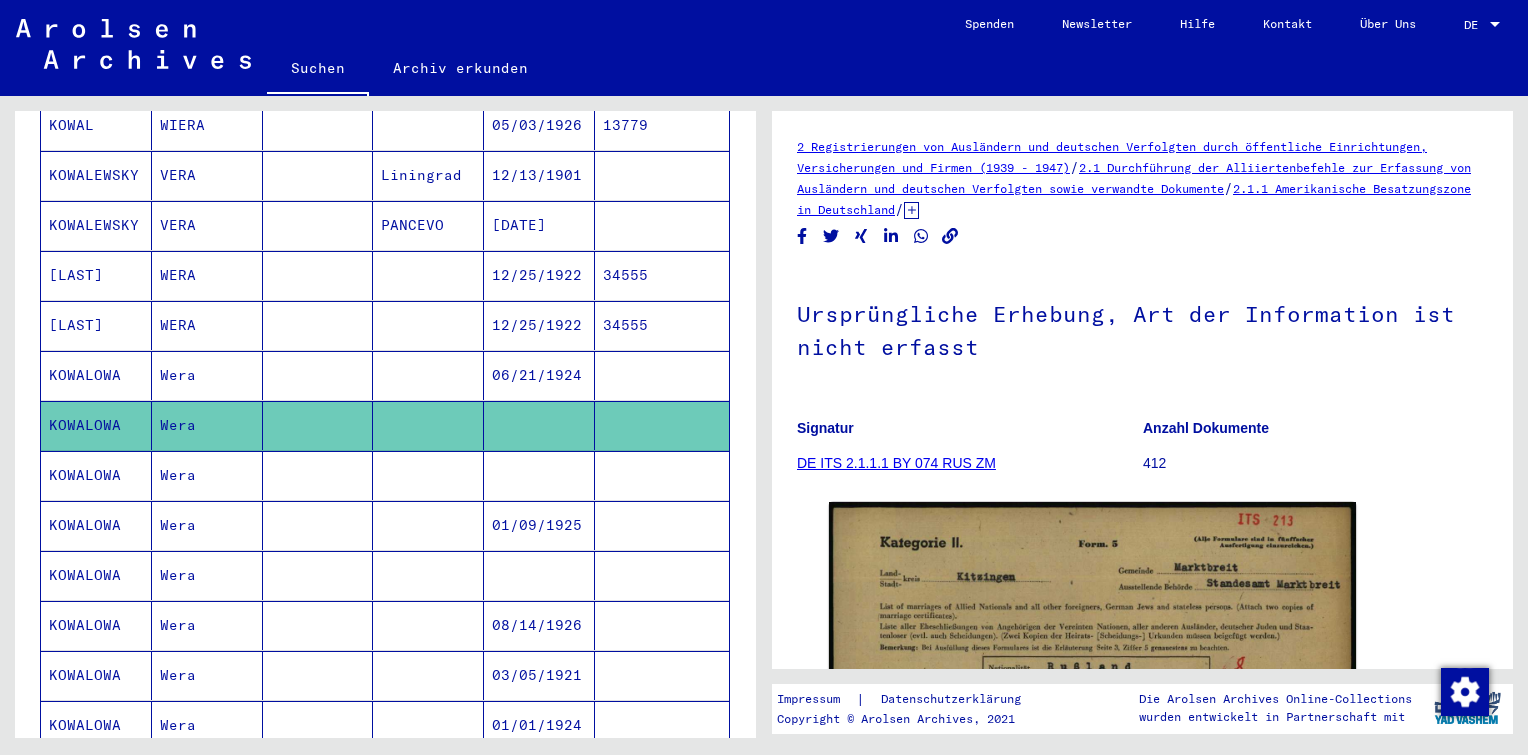 click at bounding box center [539, 525] 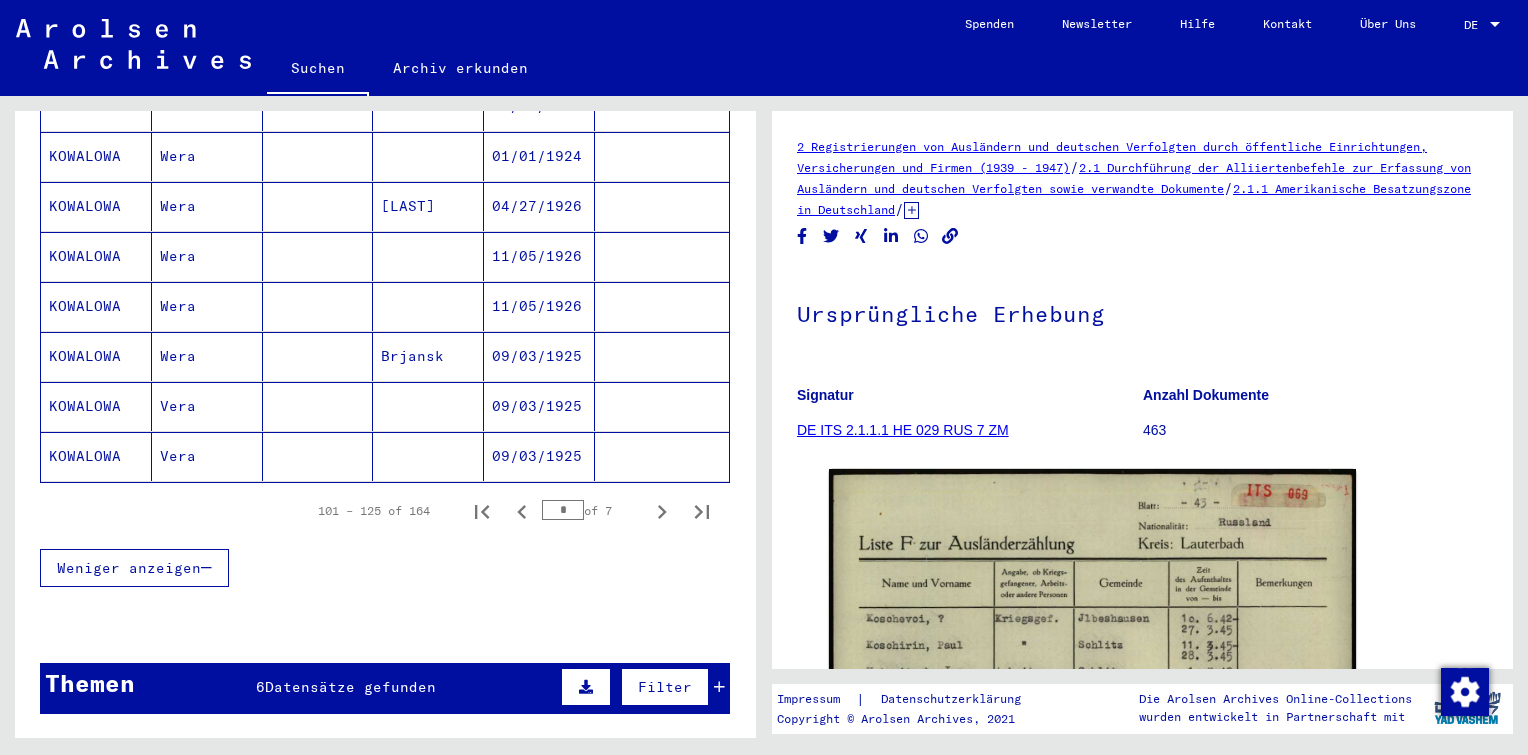 scroll, scrollTop: 1196, scrollLeft: 0, axis: vertical 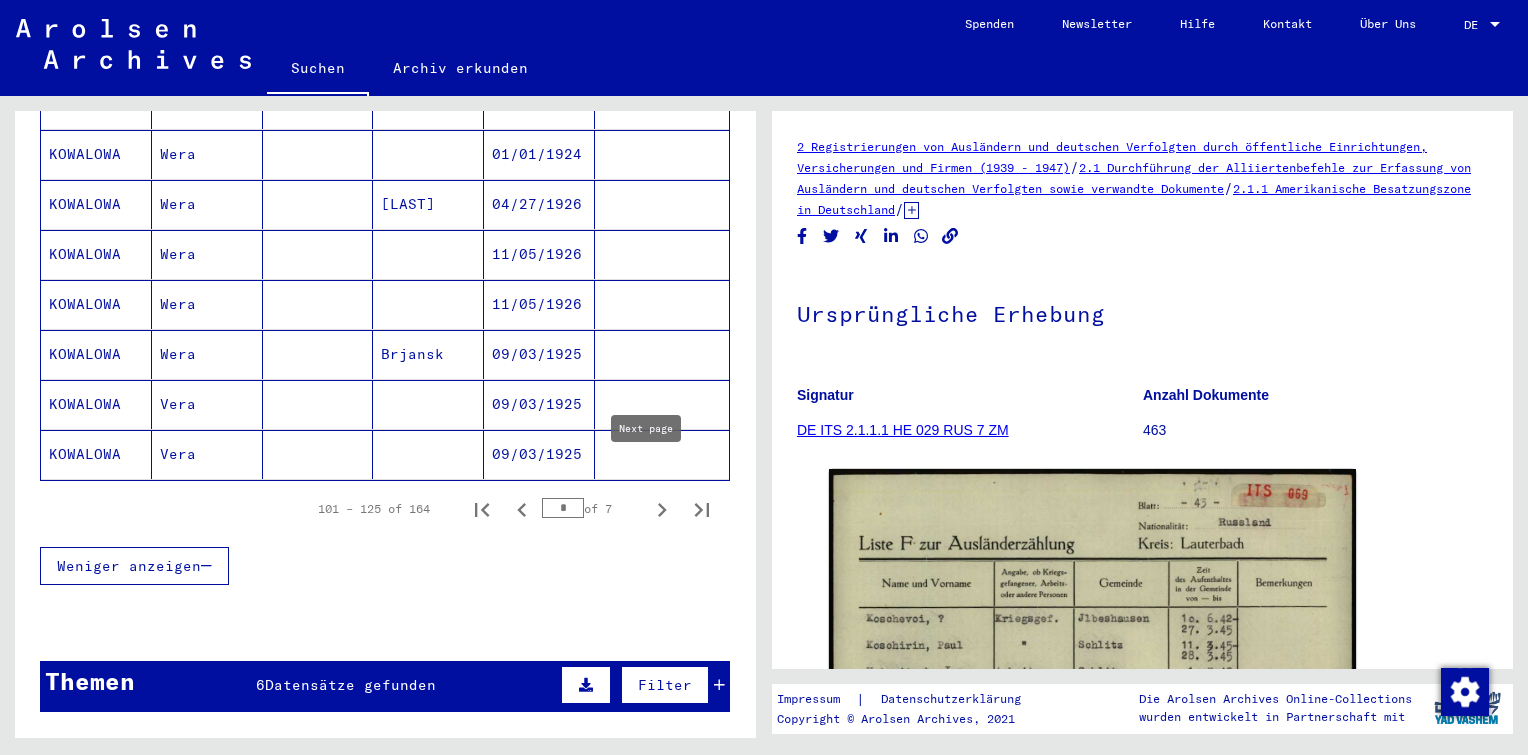 click 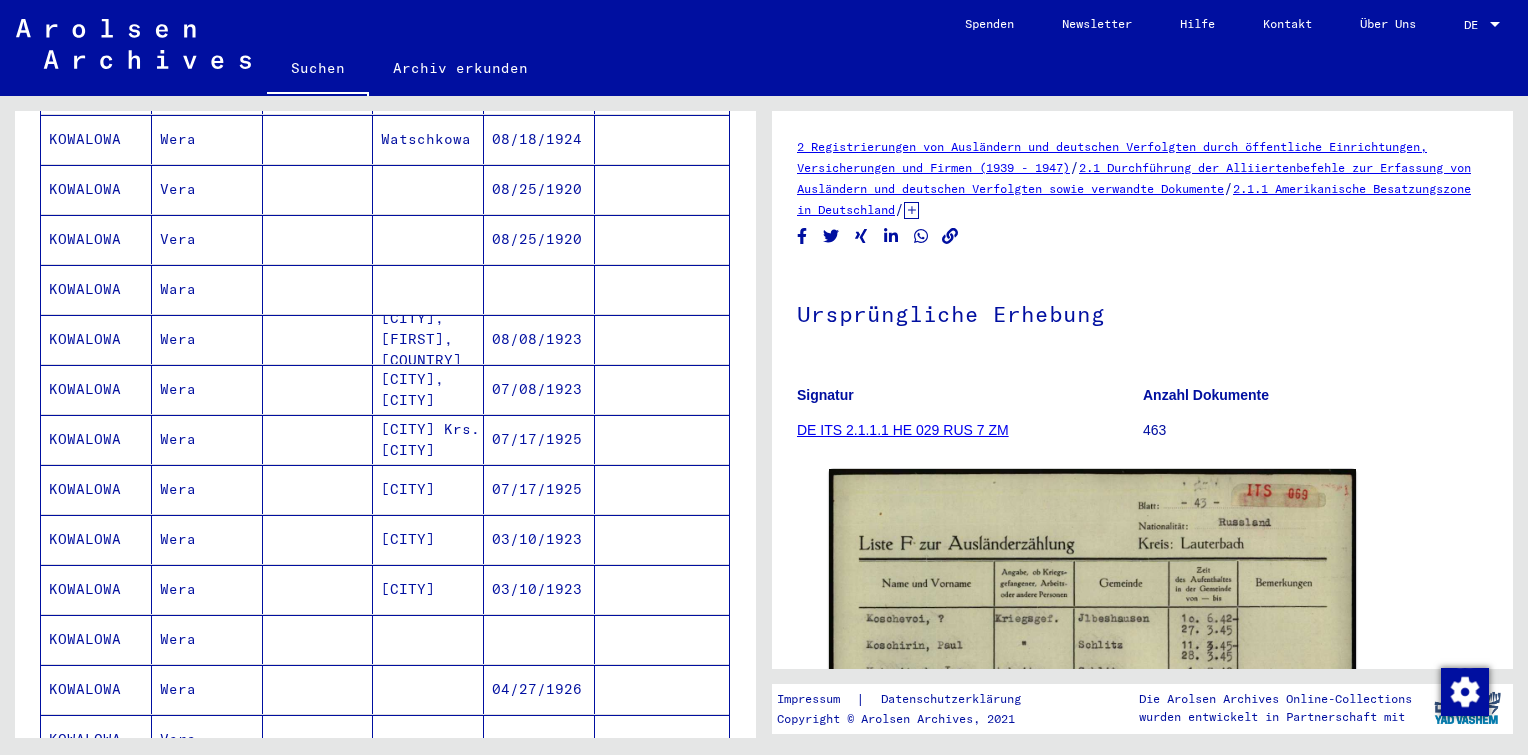 scroll, scrollTop: 512, scrollLeft: 0, axis: vertical 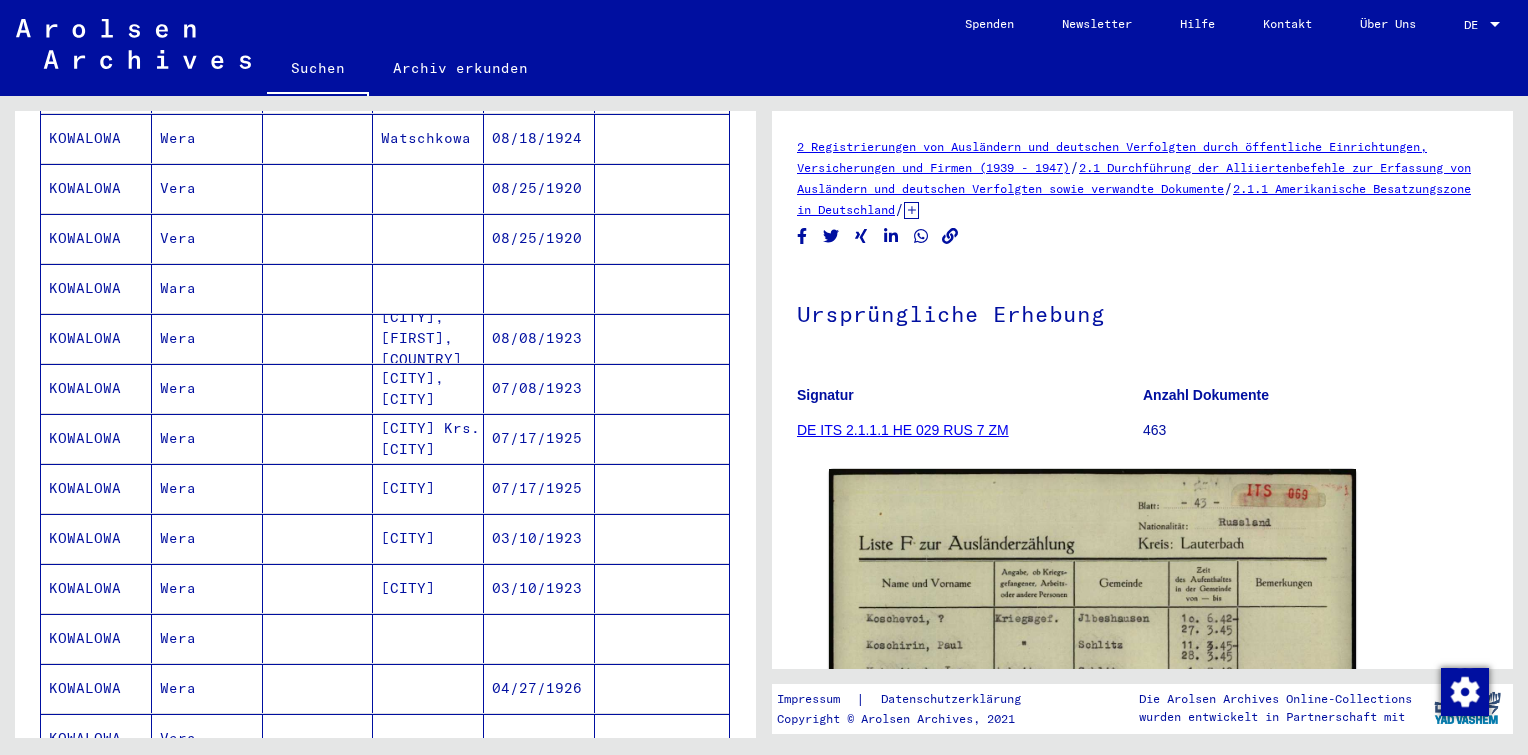 click on "07/17/1925" at bounding box center [539, 538] 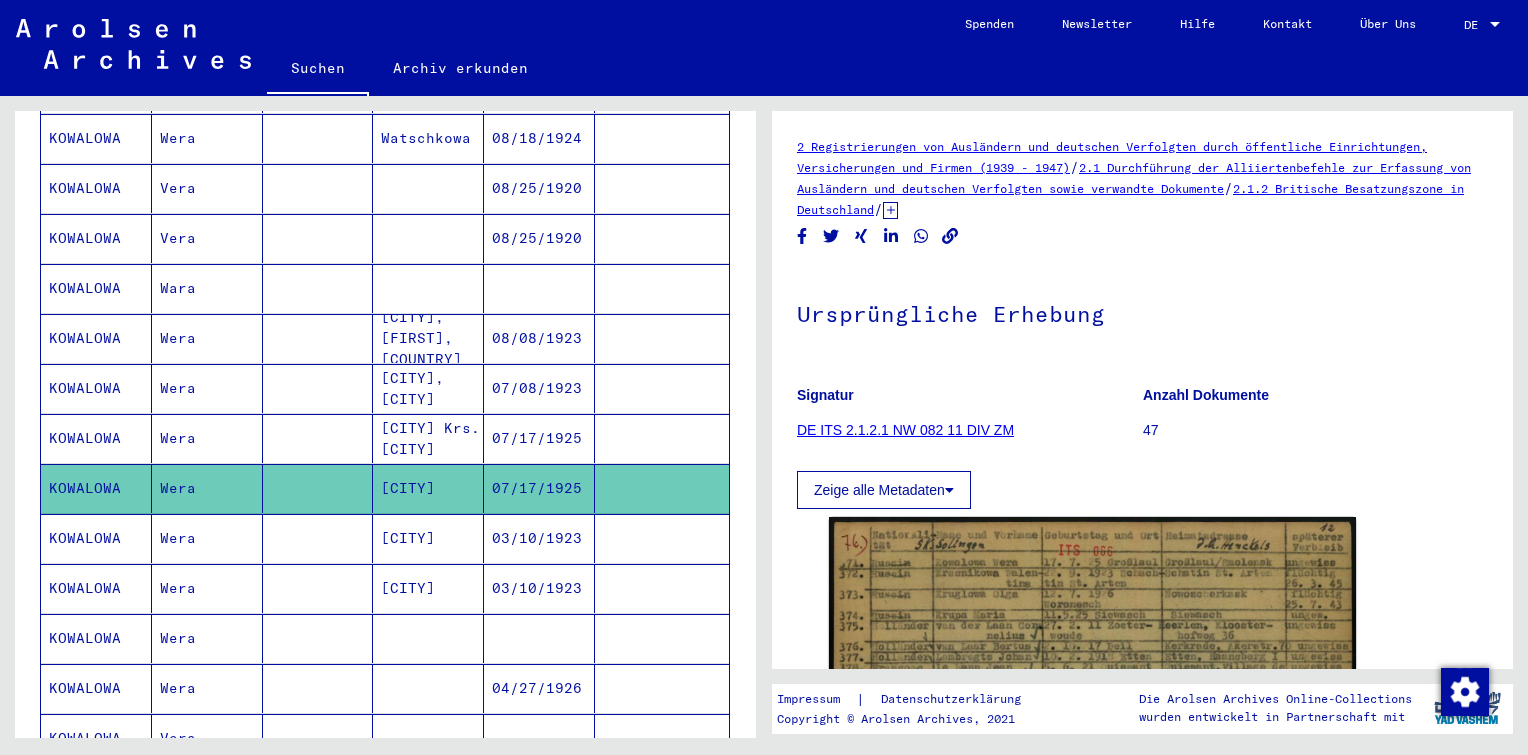 click on "07/17/1925" at bounding box center (539, 488) 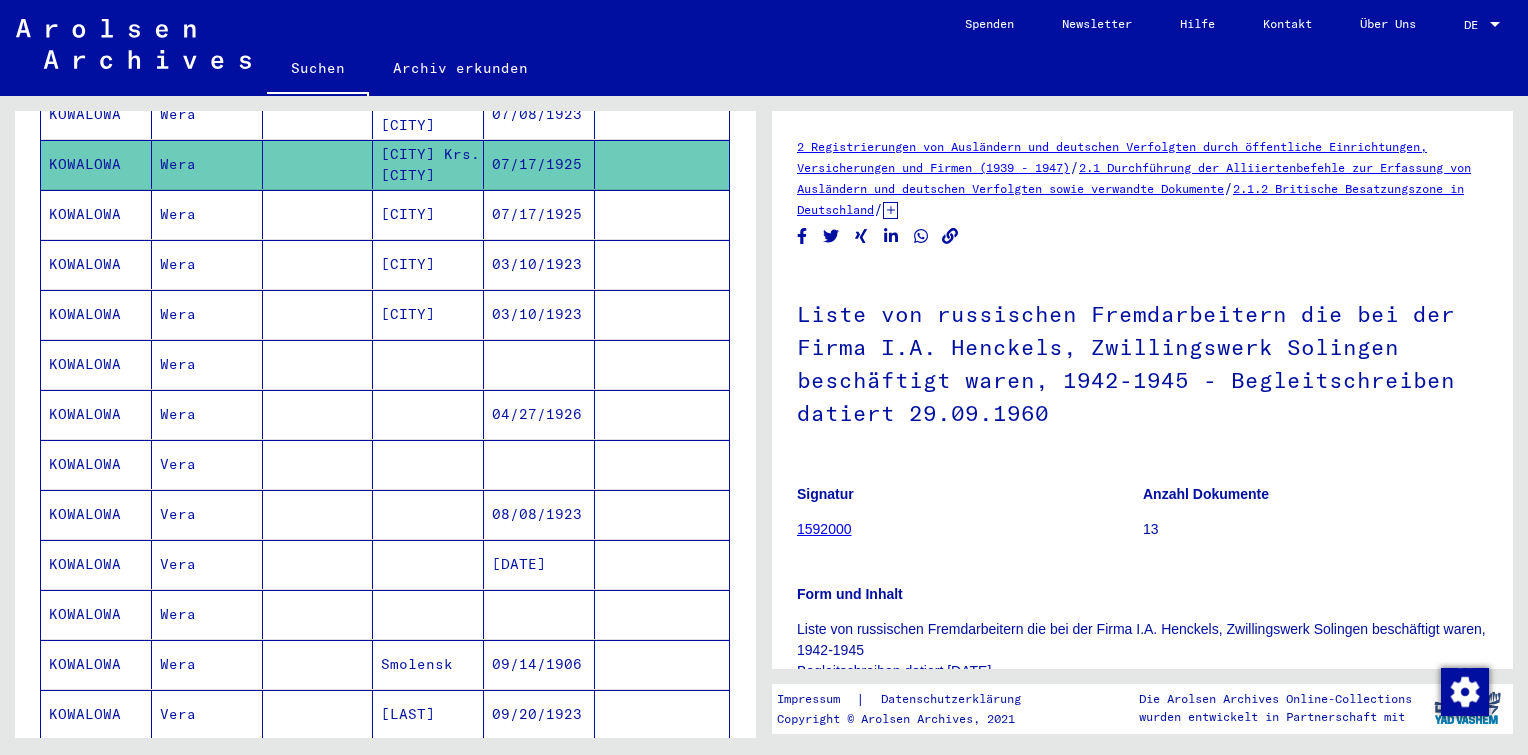 scroll, scrollTop: 787, scrollLeft: 0, axis: vertical 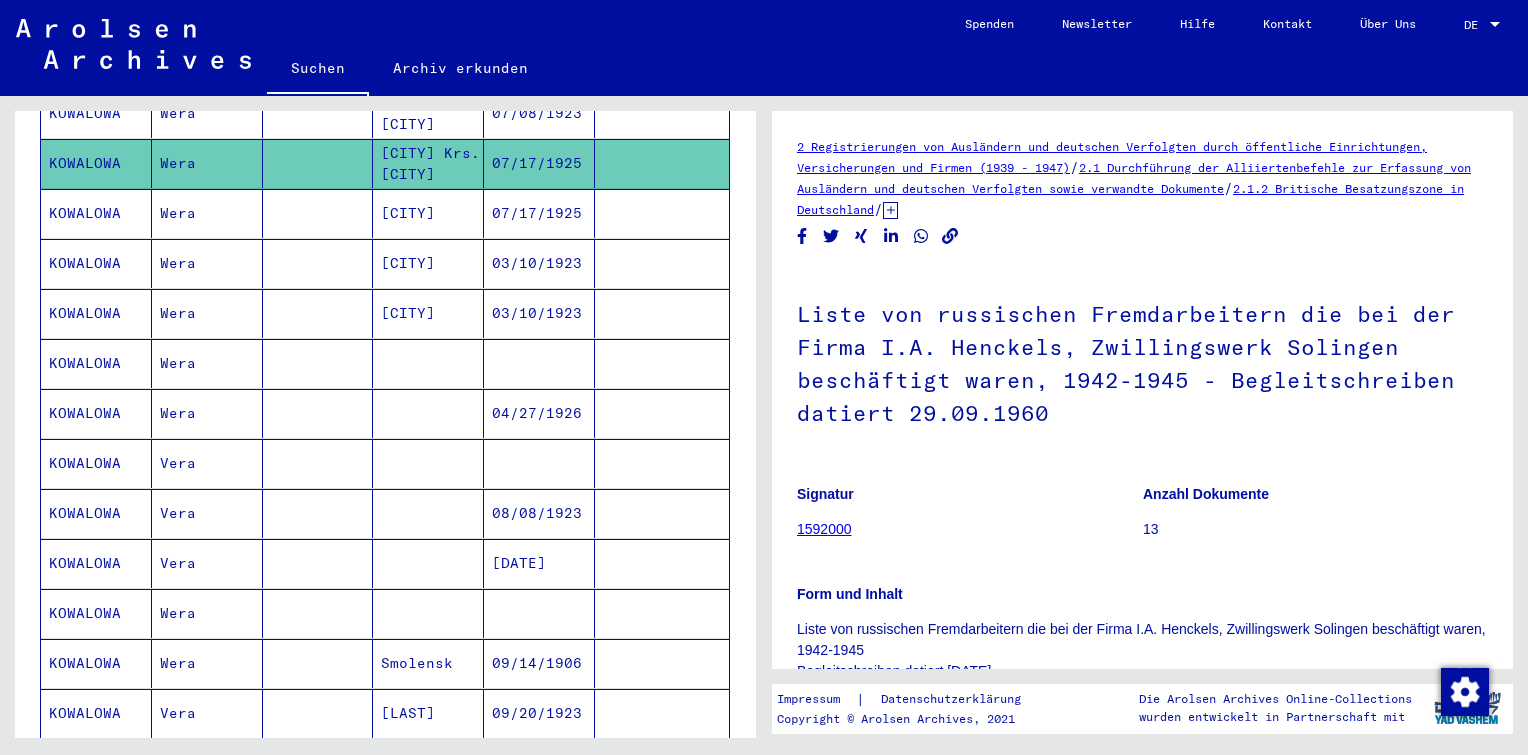 click at bounding box center [539, 413] 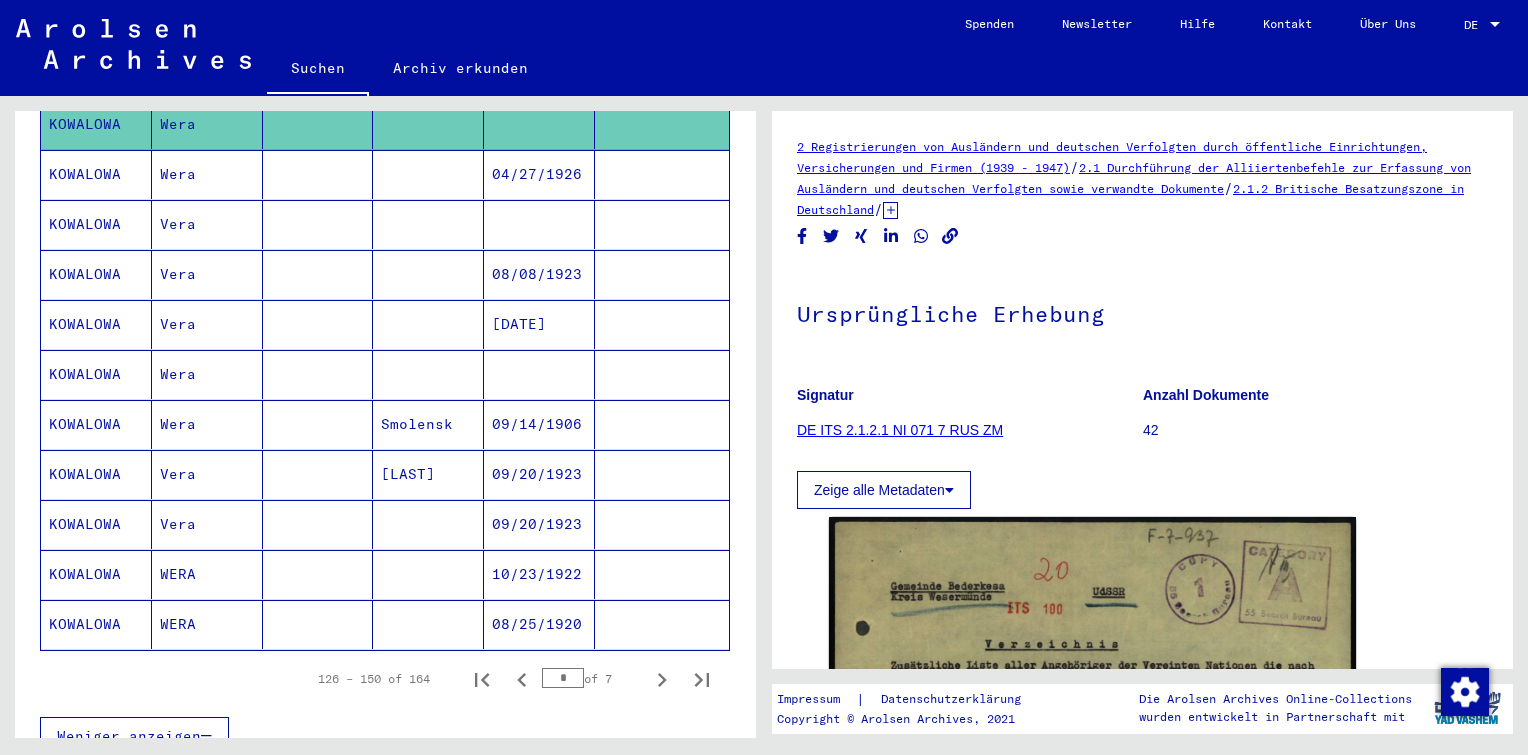 scroll, scrollTop: 1027, scrollLeft: 0, axis: vertical 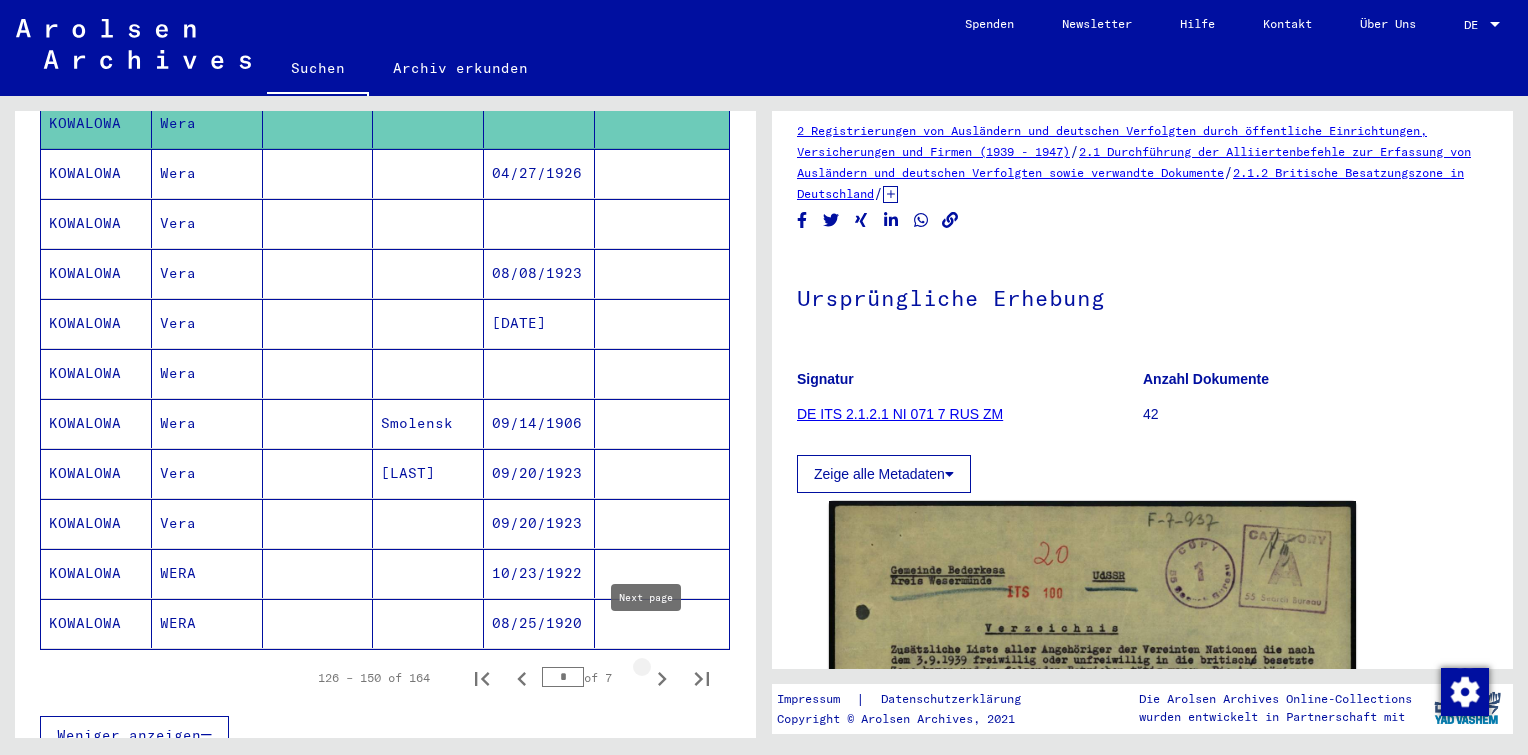 click 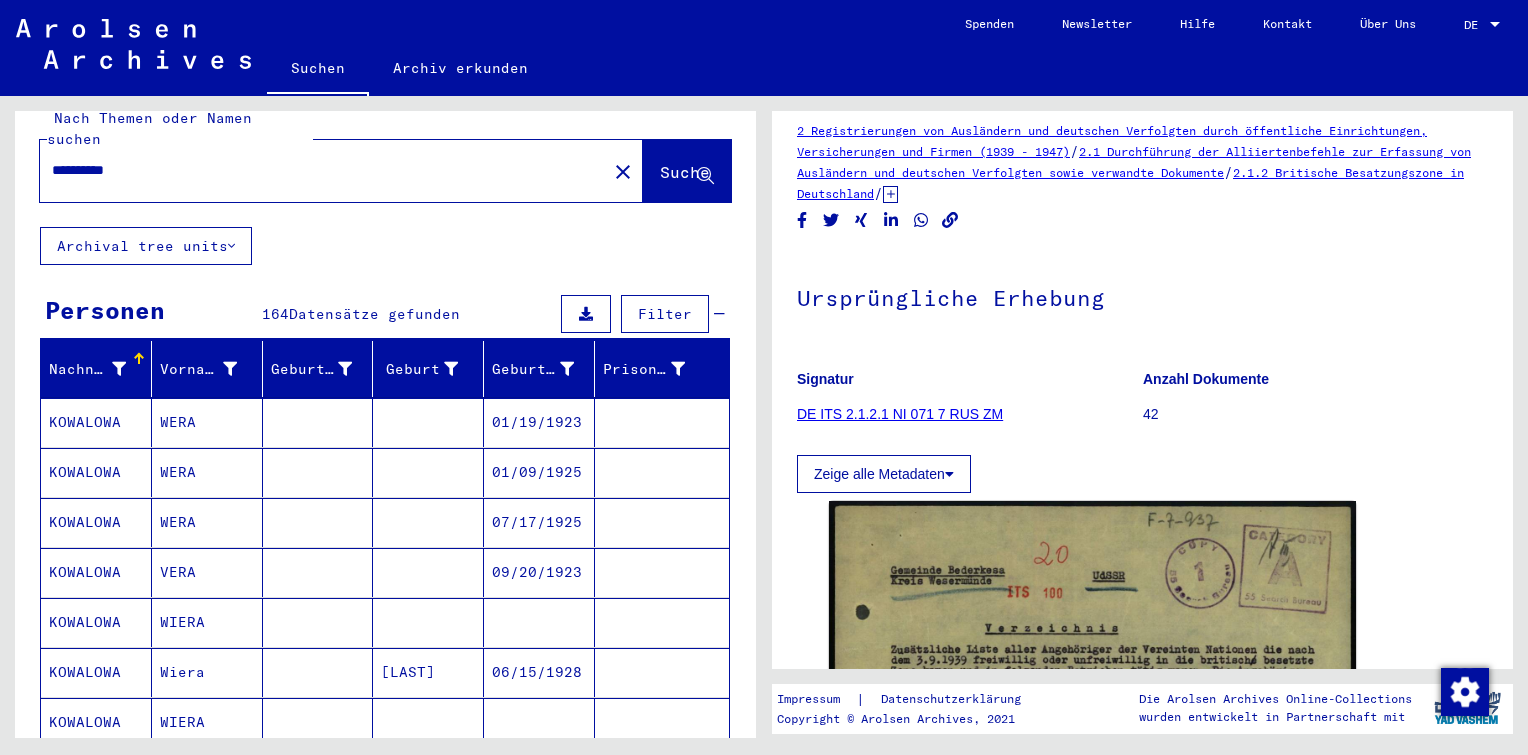 scroll, scrollTop: 29, scrollLeft: 0, axis: vertical 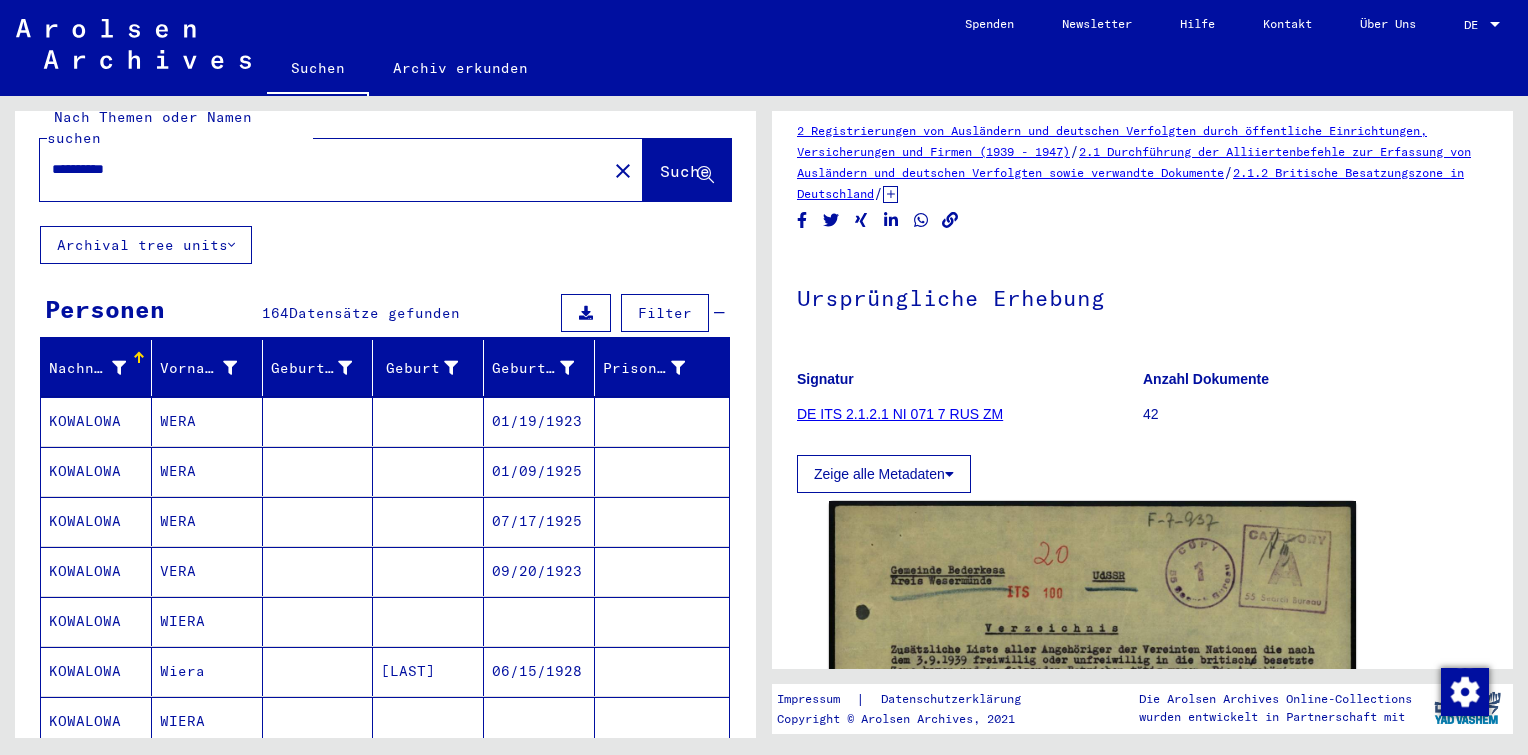 click on "07/17/1925" at bounding box center [539, 571] 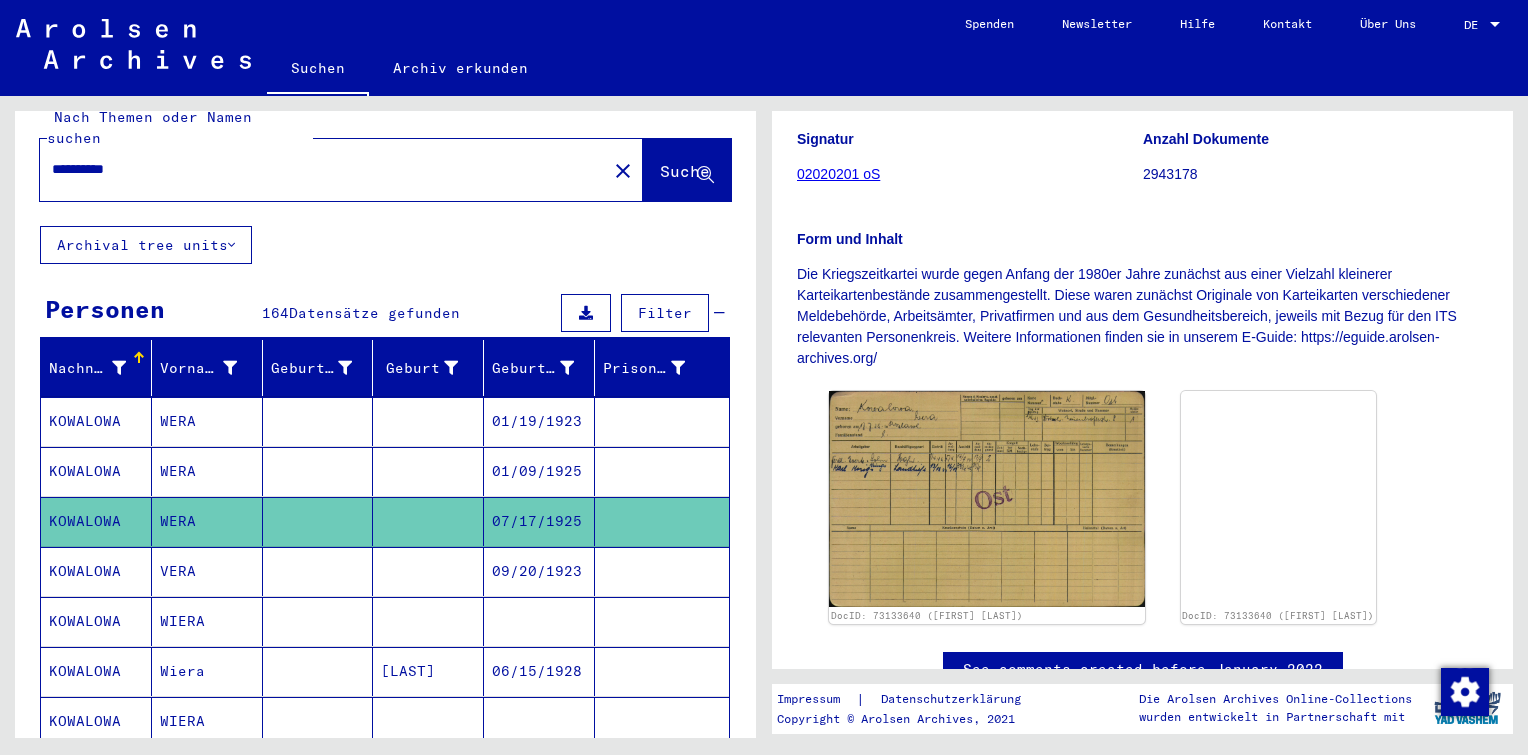 scroll, scrollTop: 259, scrollLeft: 0, axis: vertical 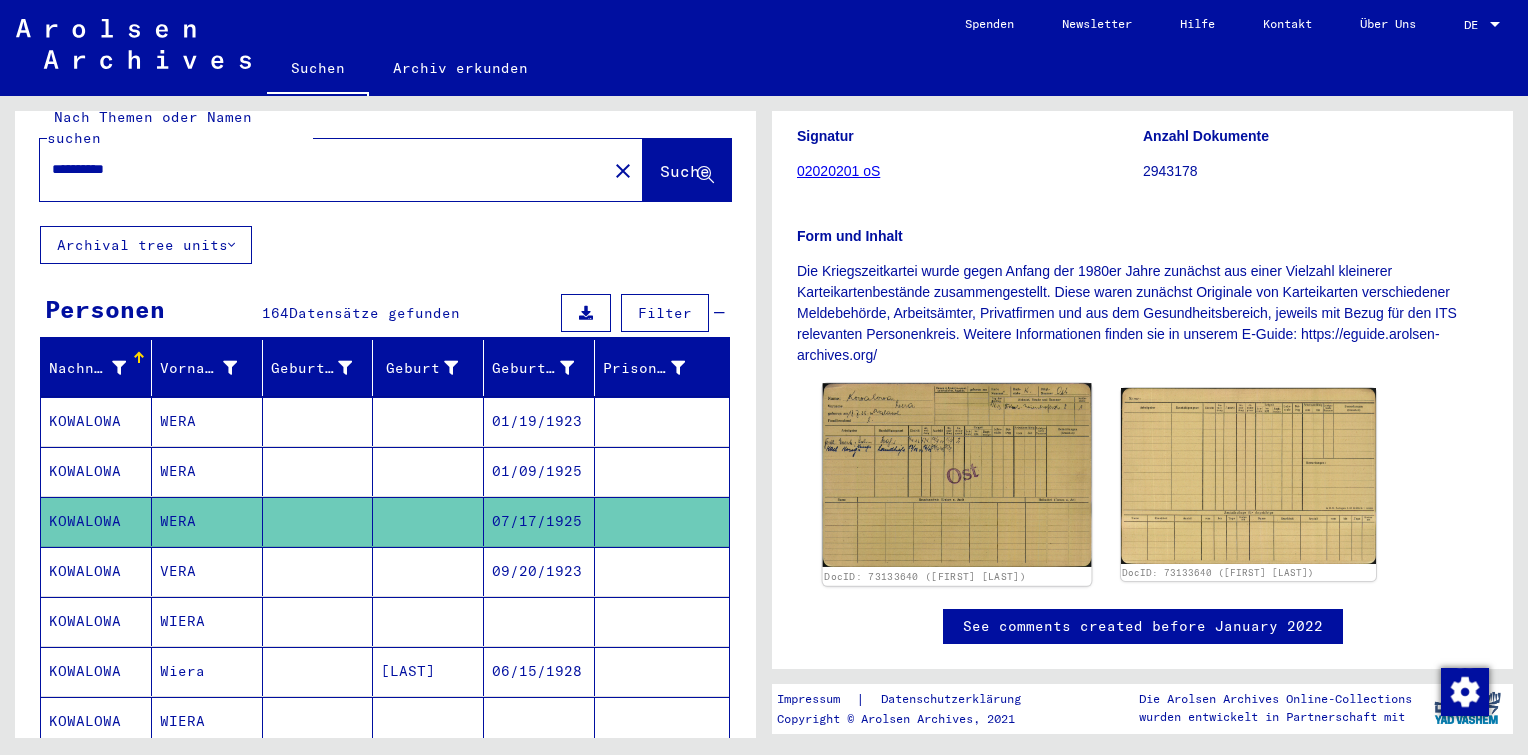 click 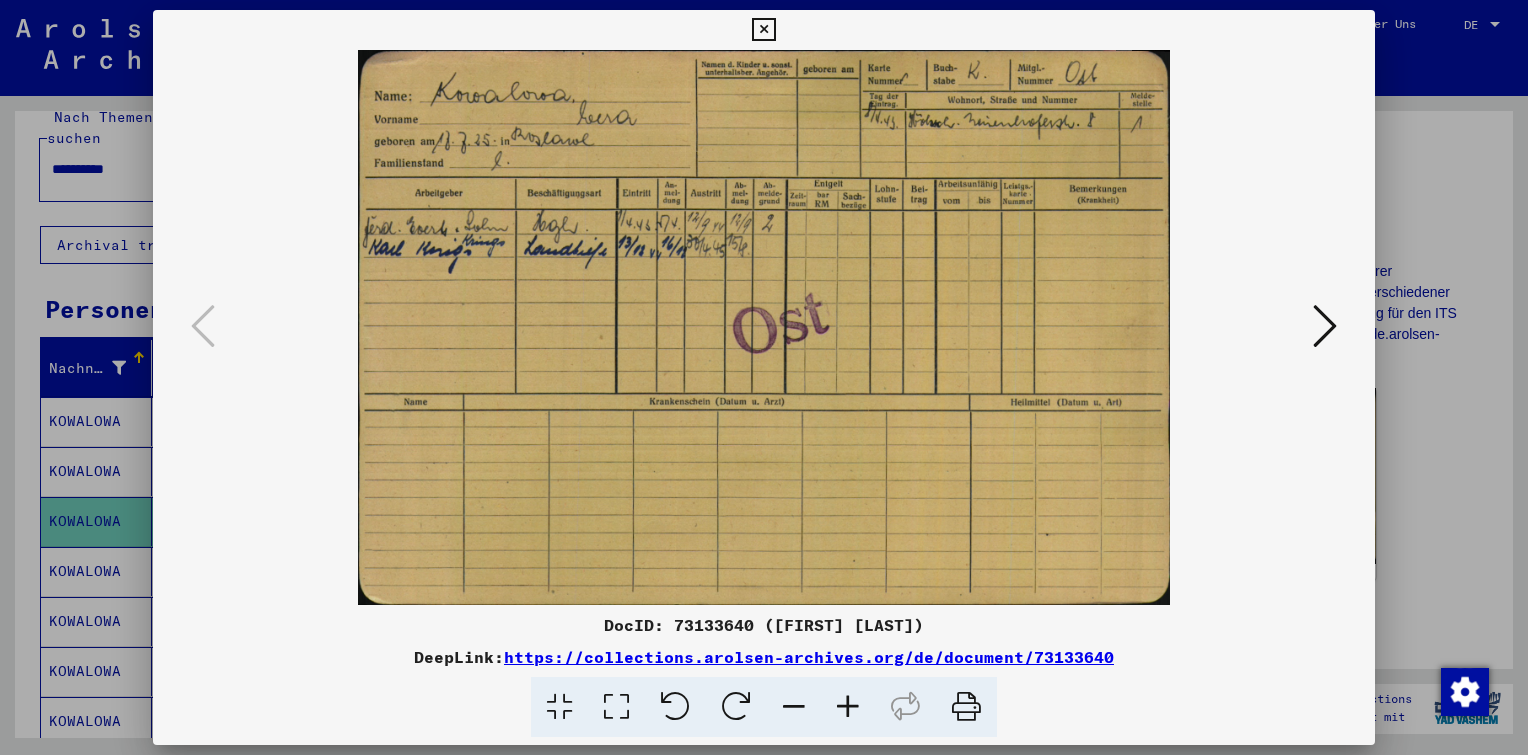 click at bounding box center [1325, 326] 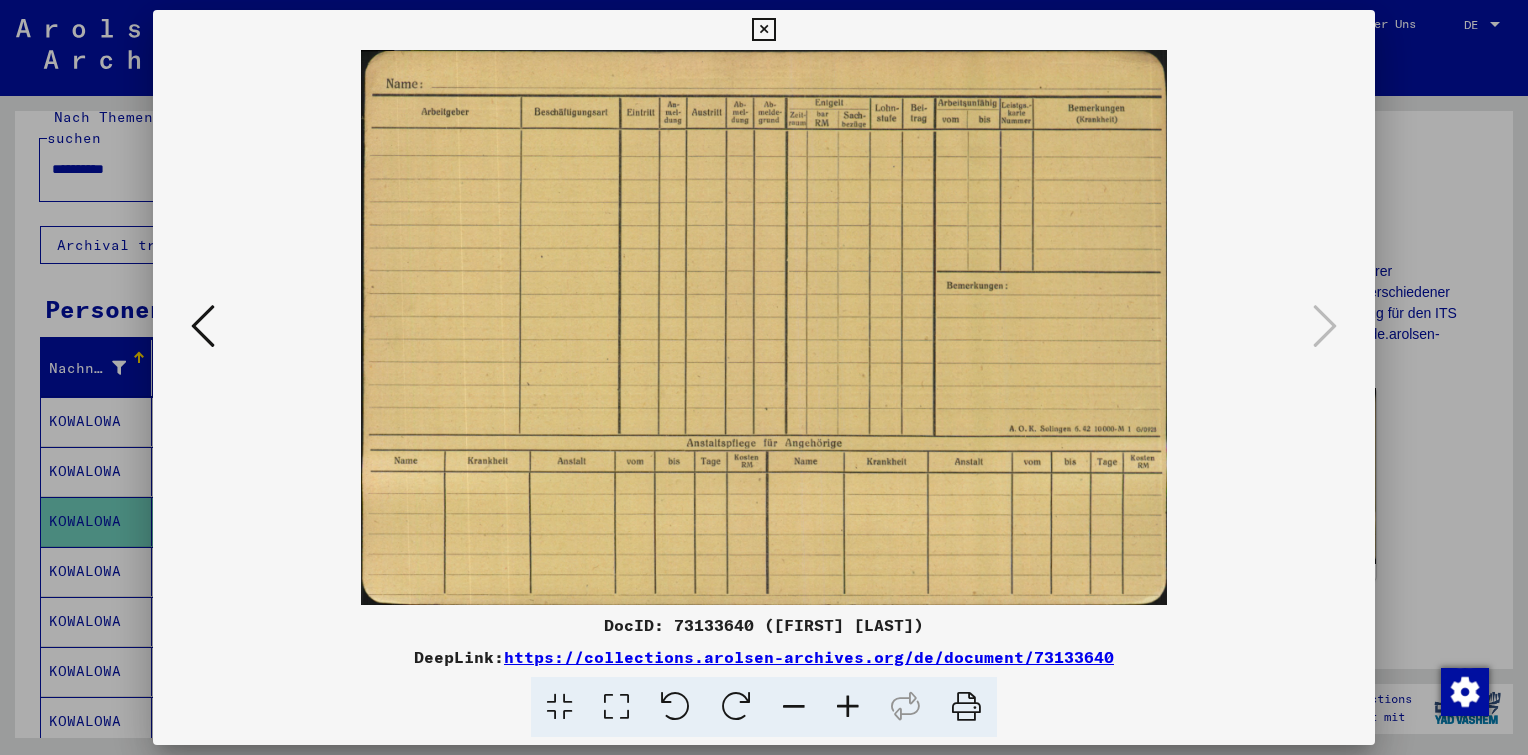 click at bounding box center [203, 326] 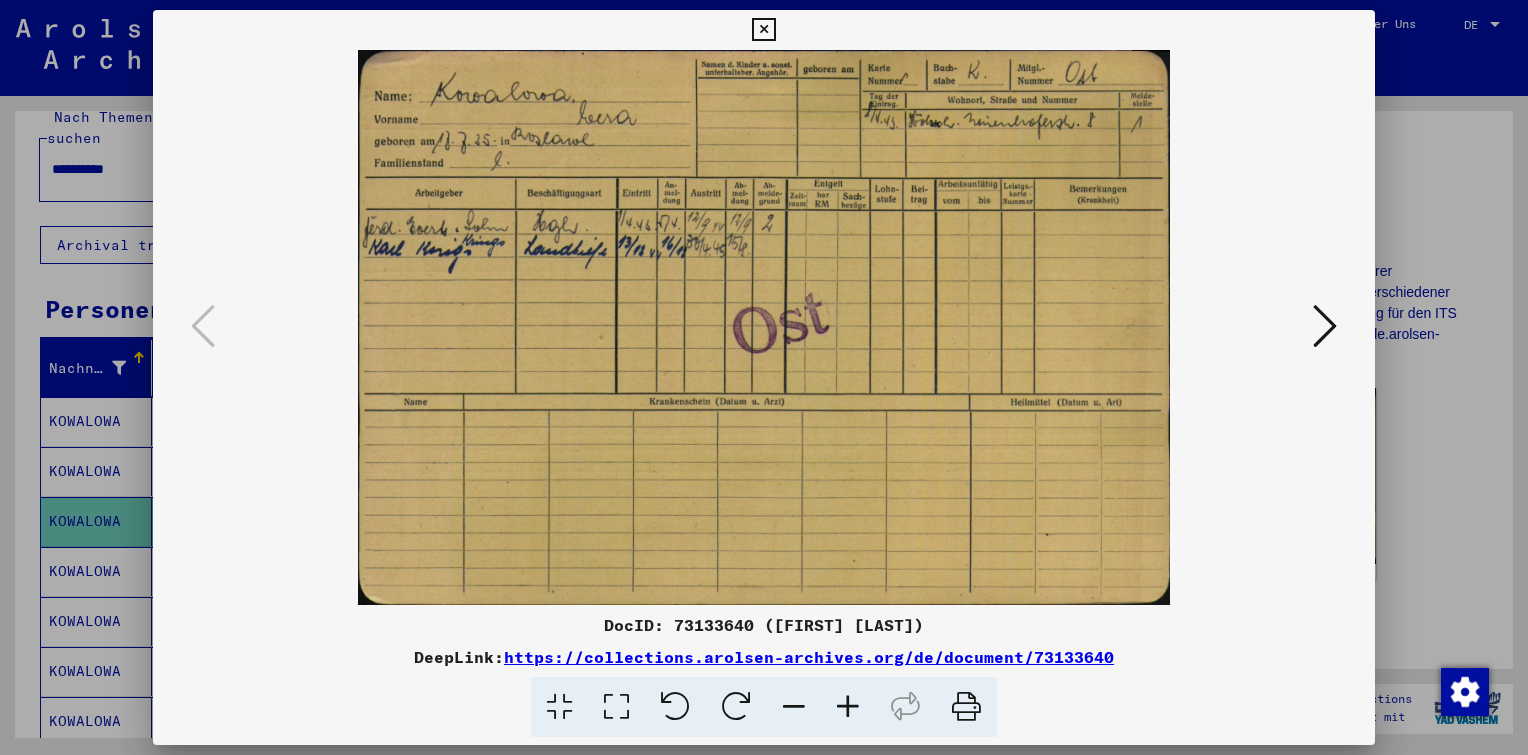 click at bounding box center (848, 707) 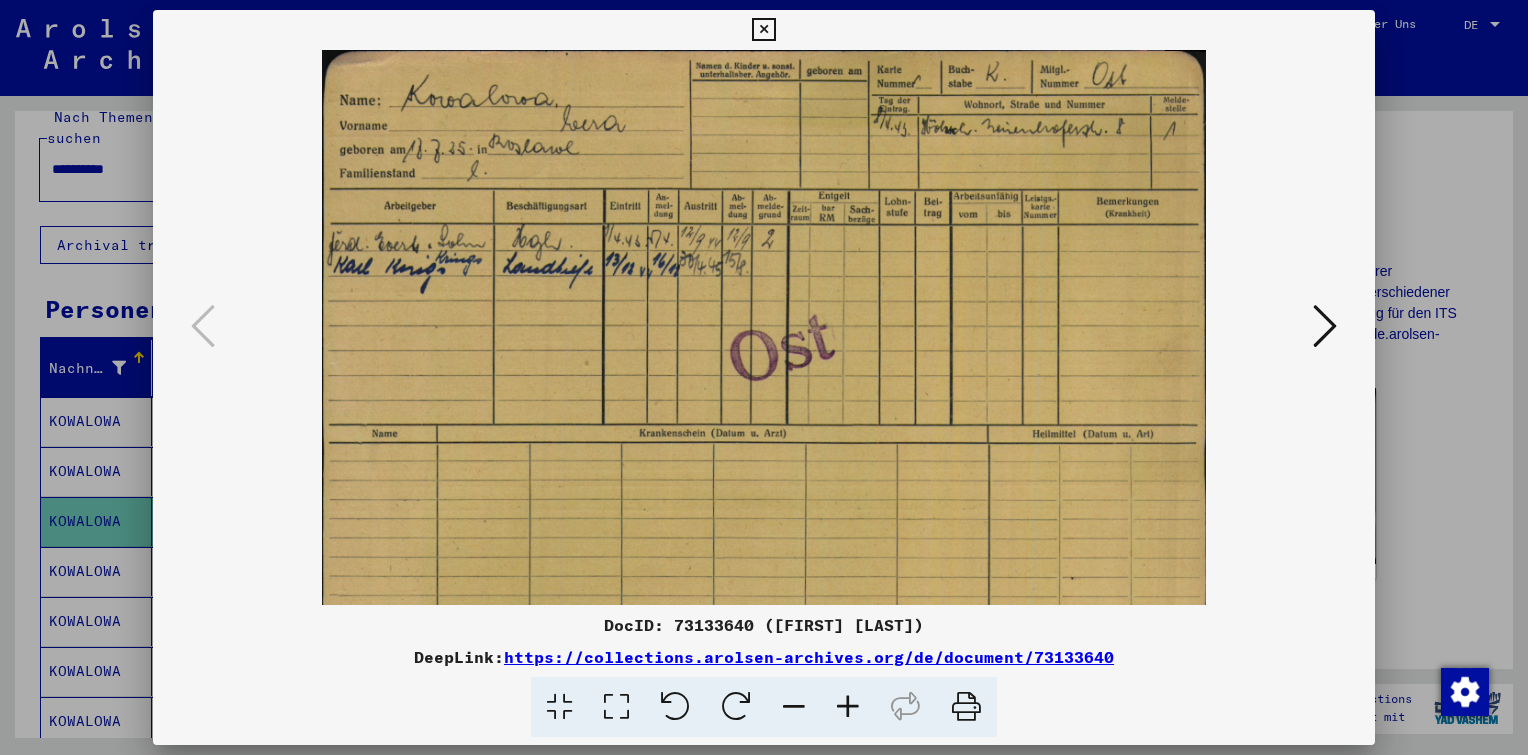 click at bounding box center (848, 707) 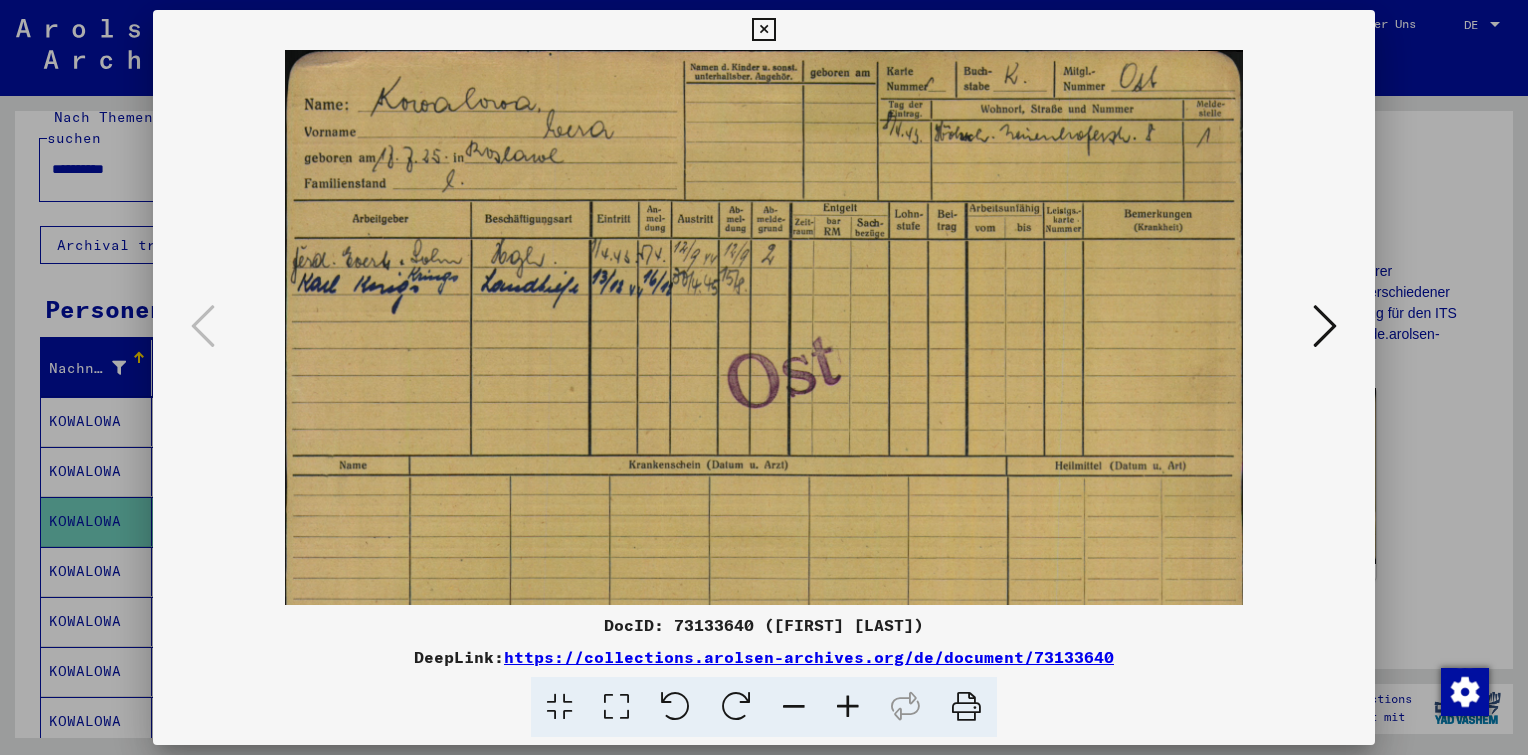 click at bounding box center [848, 707] 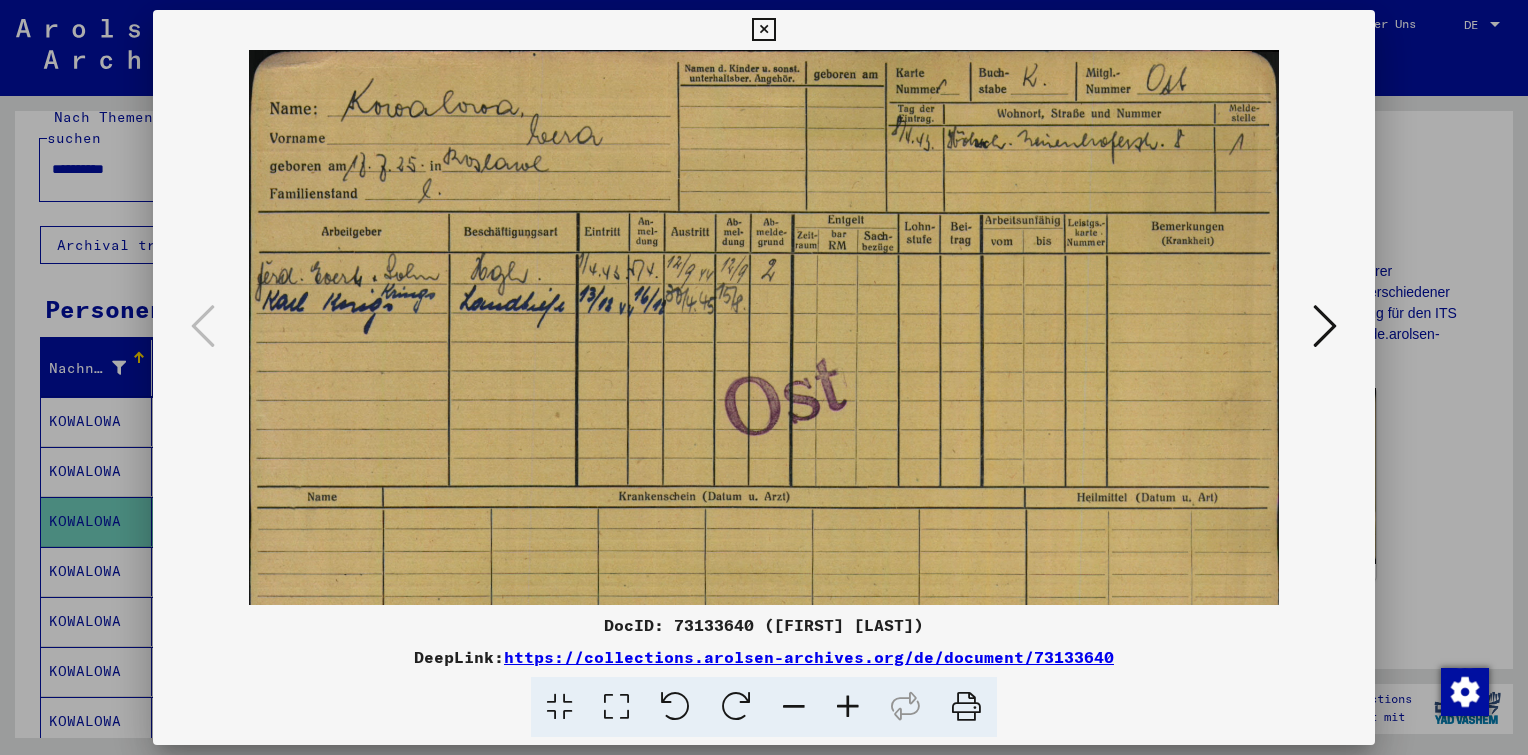 click at bounding box center [848, 707] 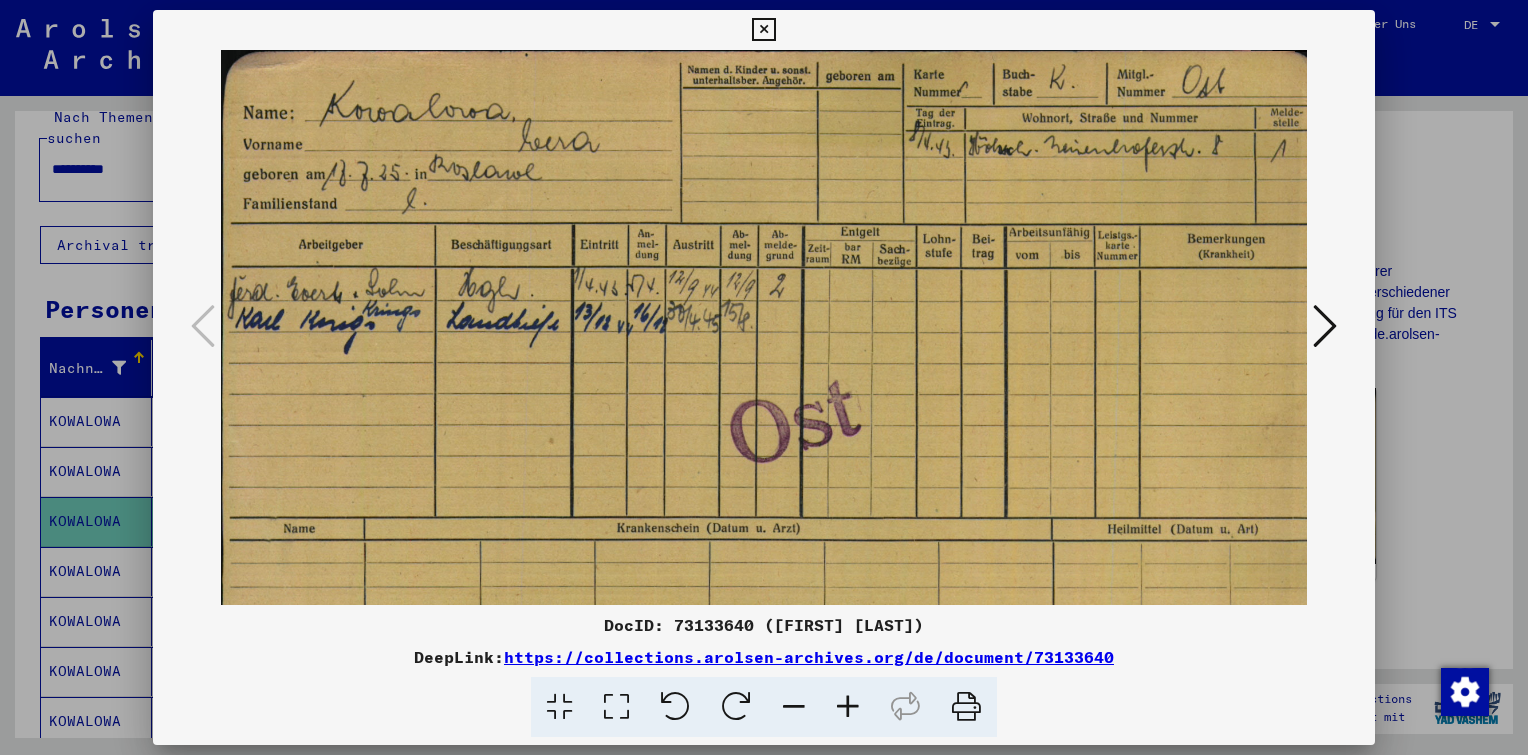 click at bounding box center (848, 707) 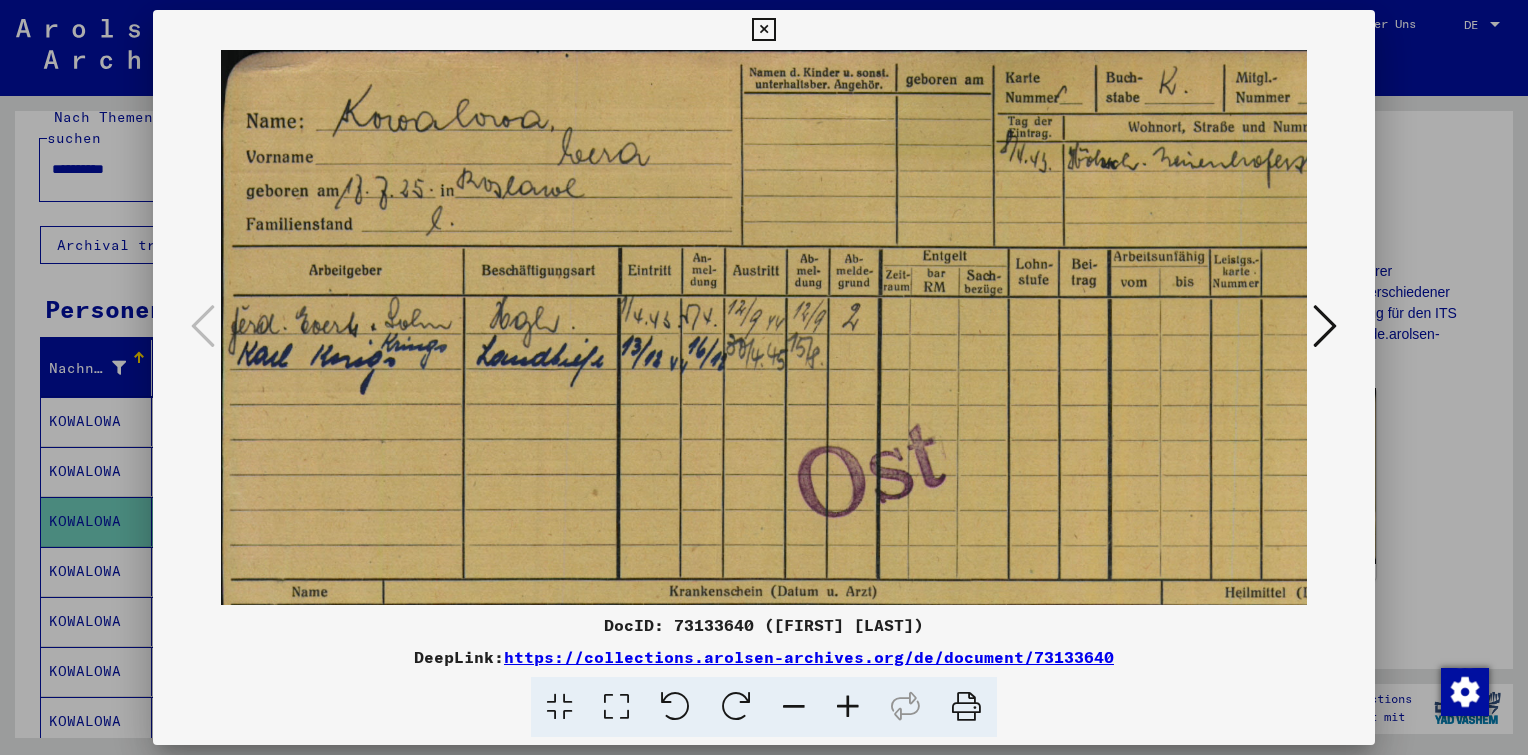 click at bounding box center (848, 707) 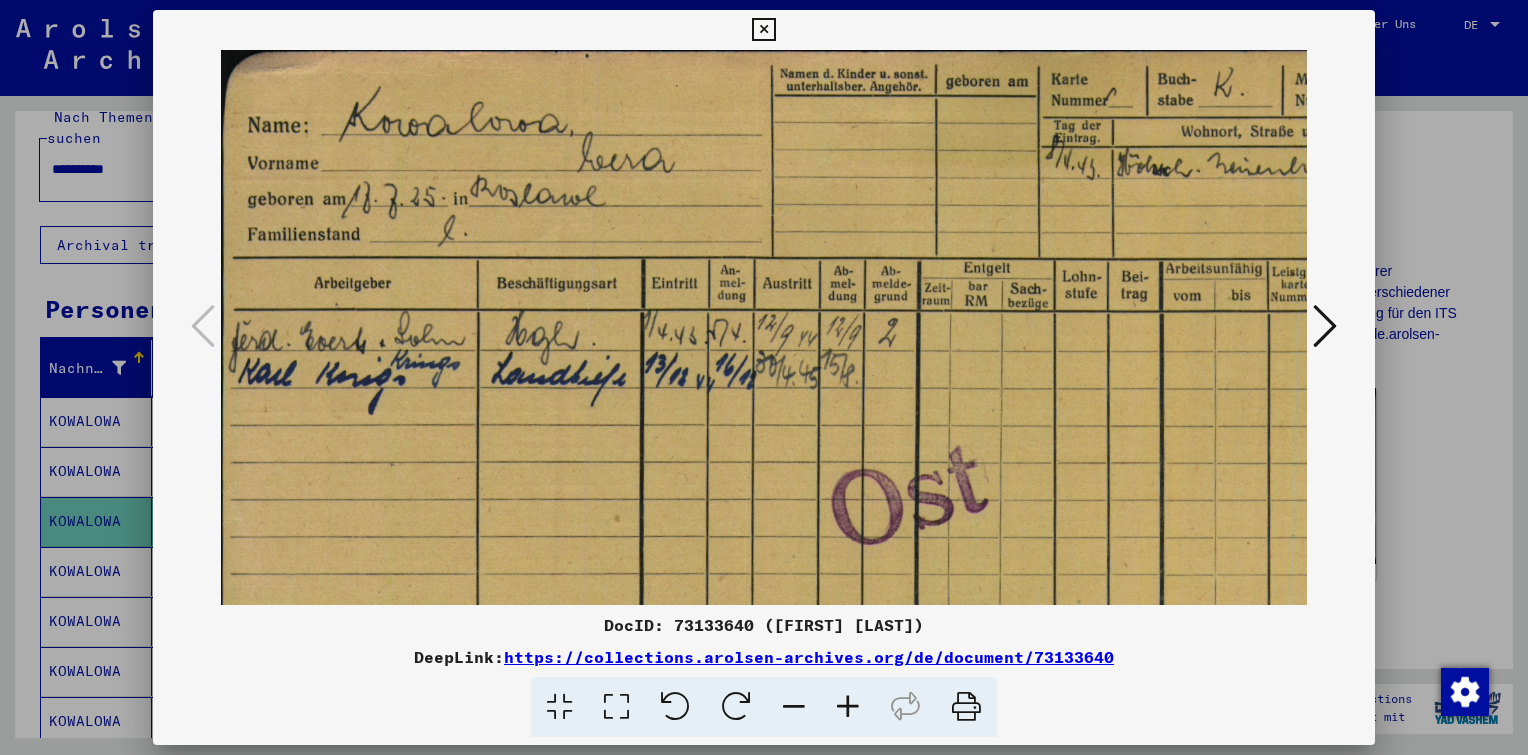click at bounding box center [848, 707] 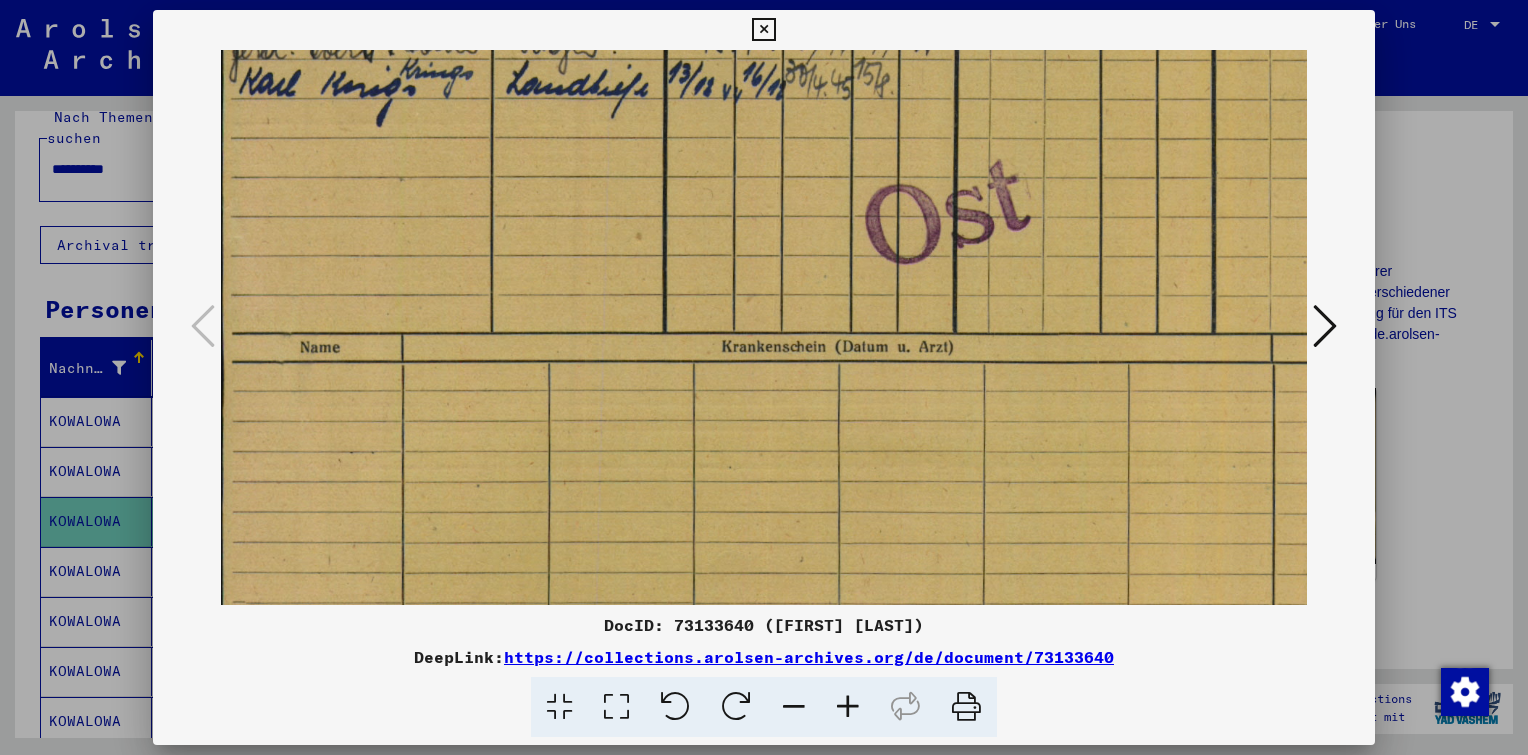 scroll, scrollTop: 336, scrollLeft: 0, axis: vertical 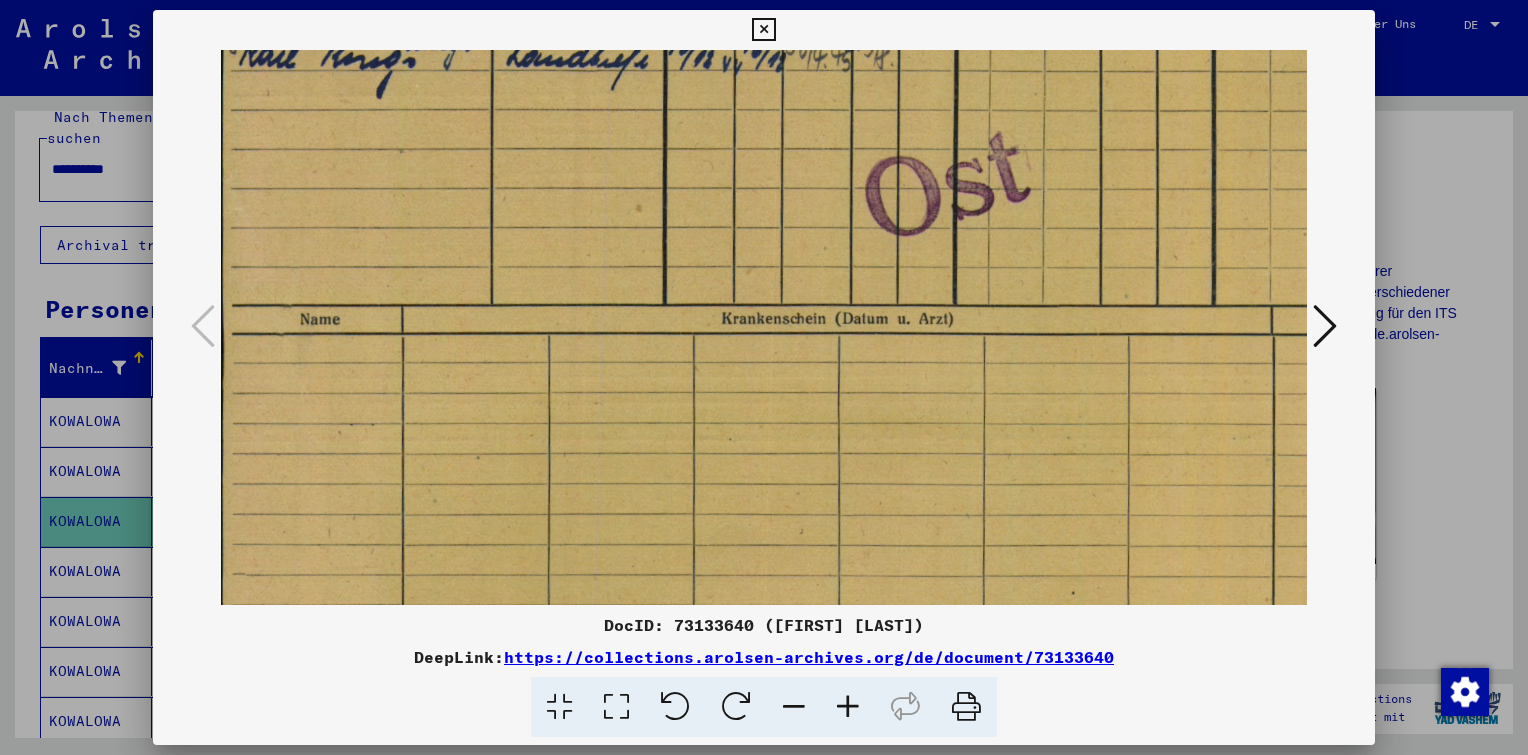 drag, startPoint x: 789, startPoint y: 279, endPoint x: 697, endPoint y: 160, distance: 150.41609 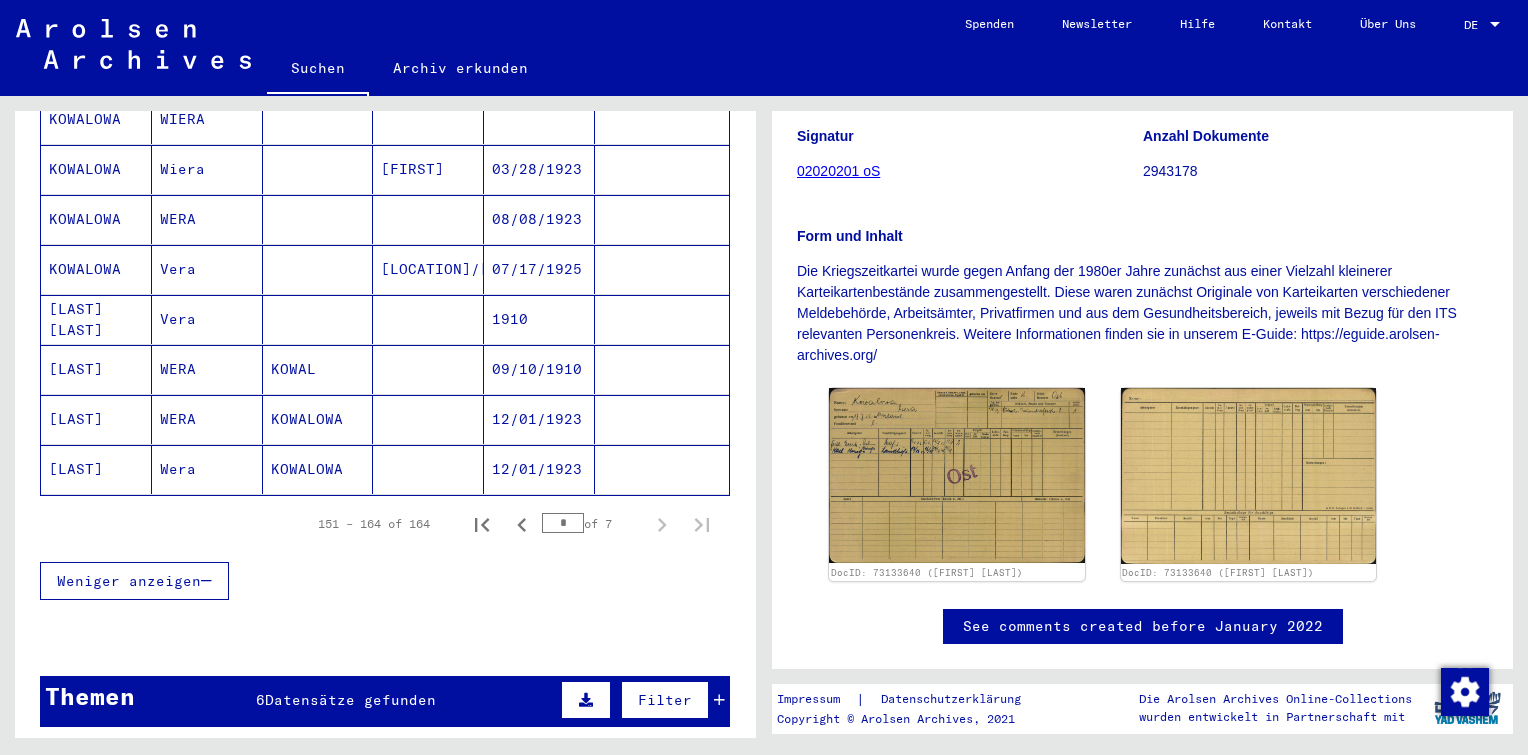 scroll, scrollTop: 634, scrollLeft: 0, axis: vertical 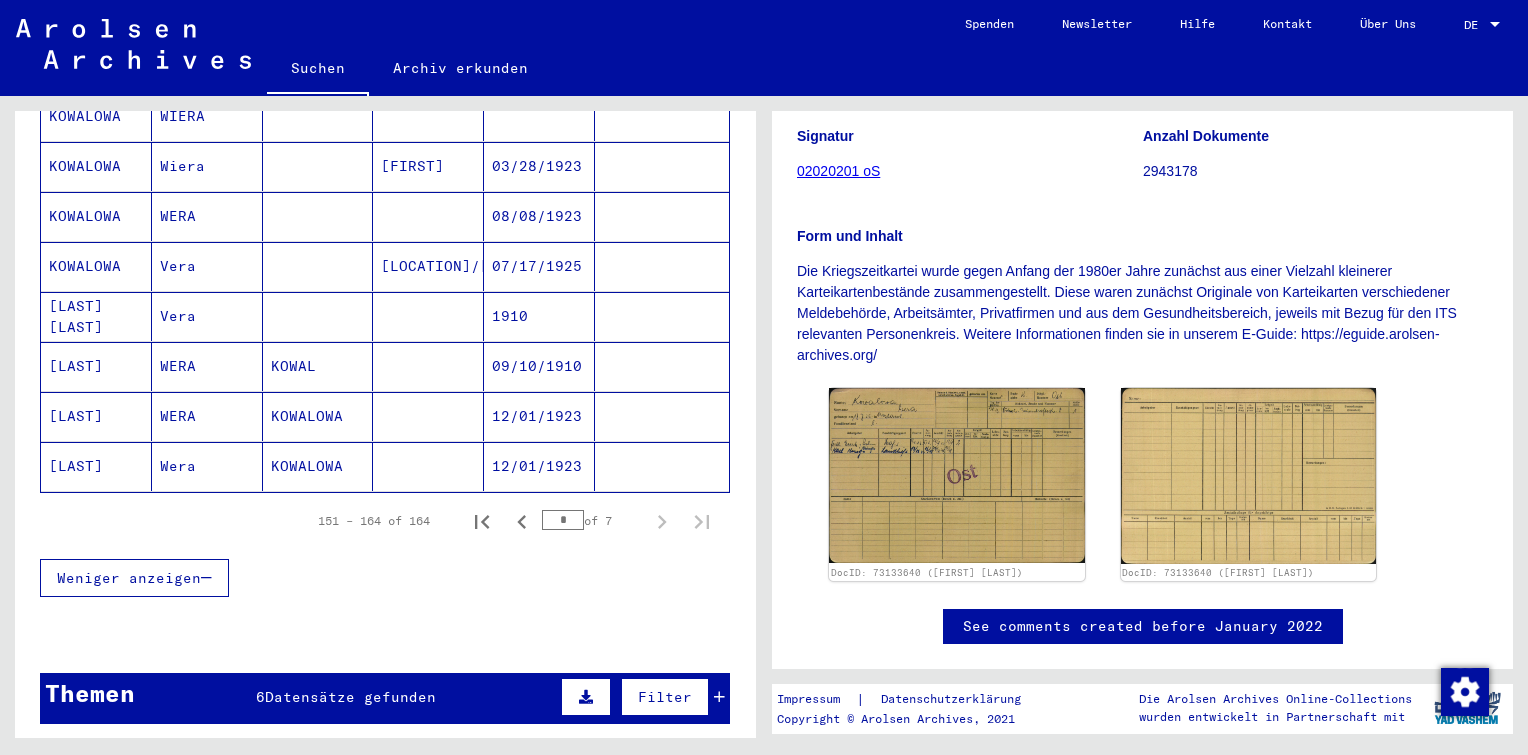 click on "Themen 6  Datensätze gefunden  Filter" at bounding box center [385, 698] 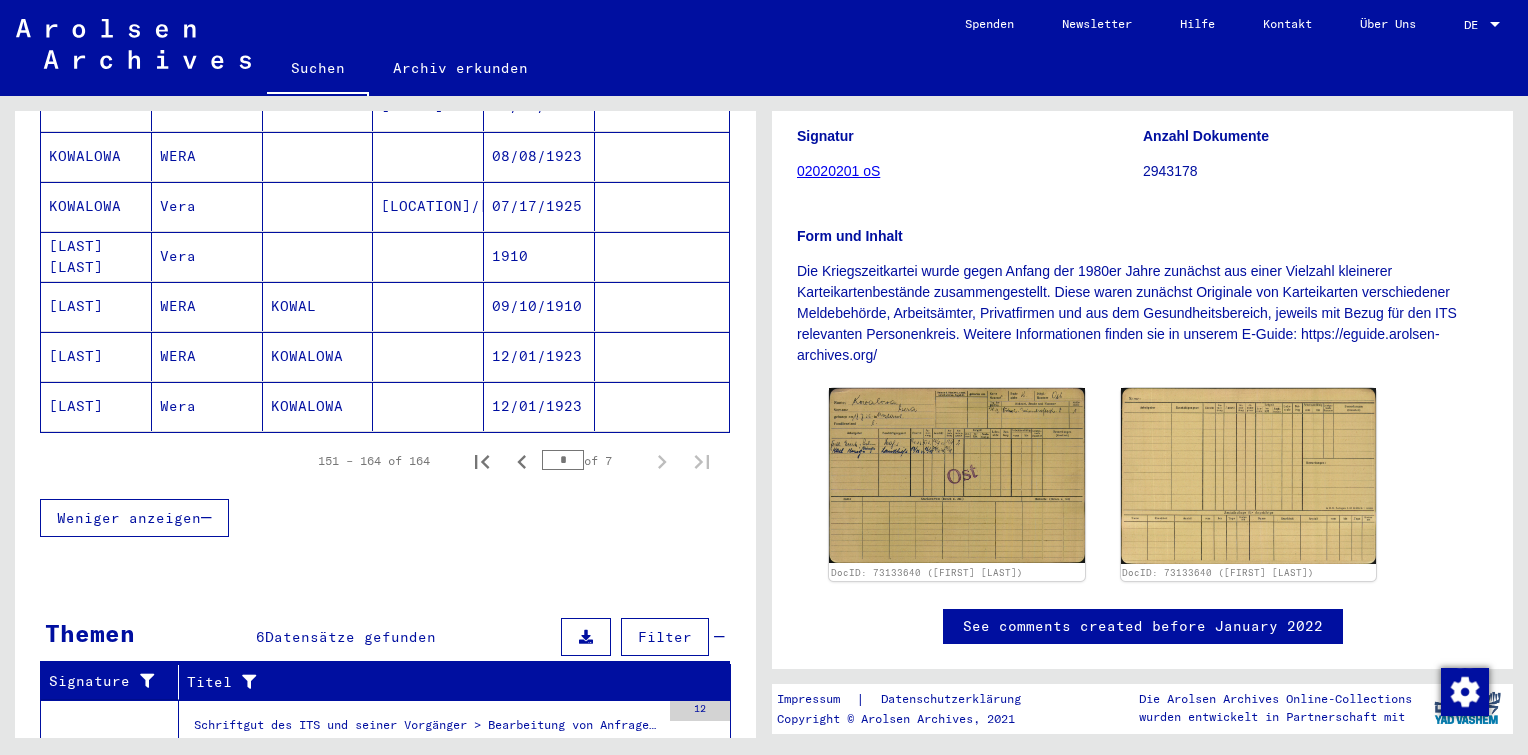 scroll, scrollTop: 698, scrollLeft: 0, axis: vertical 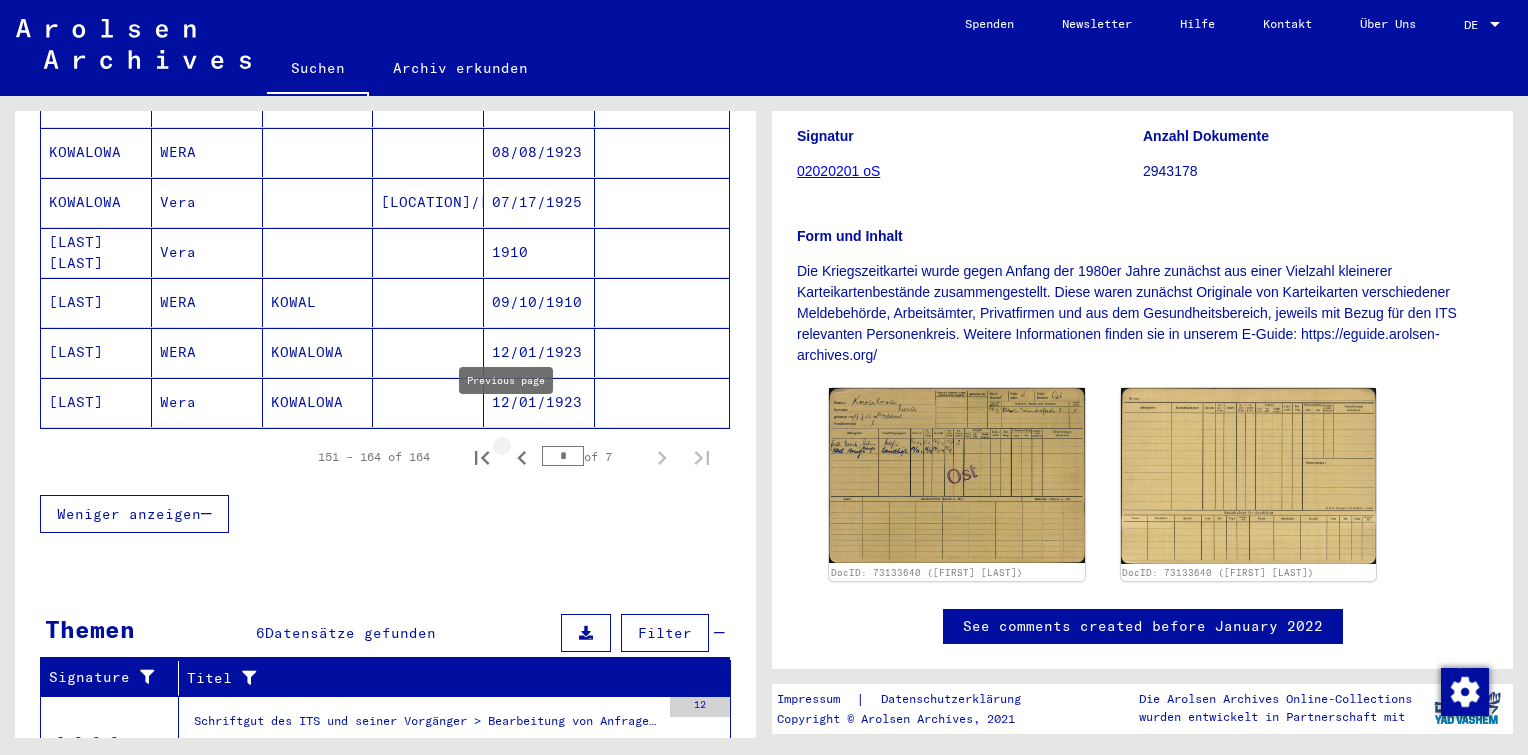 click 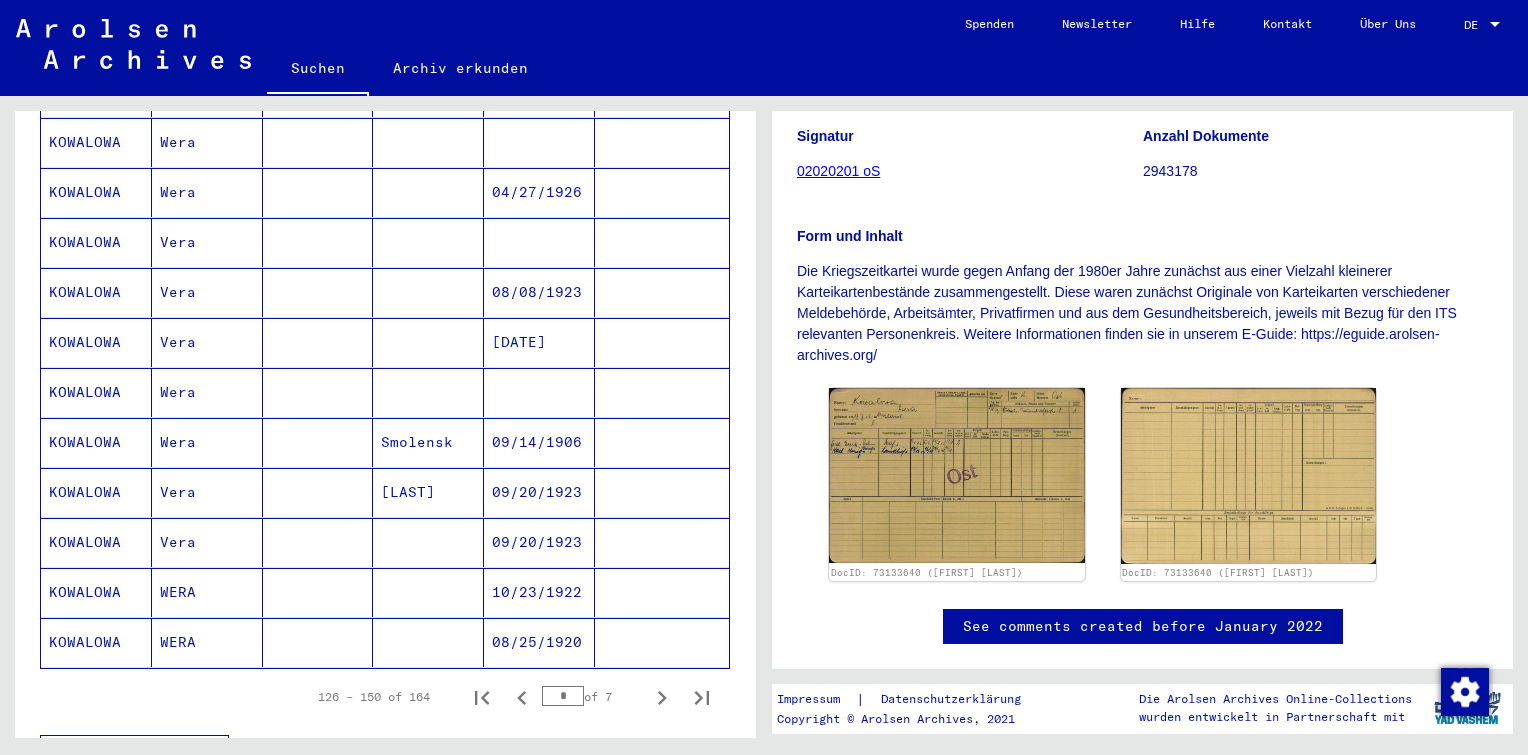 scroll, scrollTop: 1009, scrollLeft: 0, axis: vertical 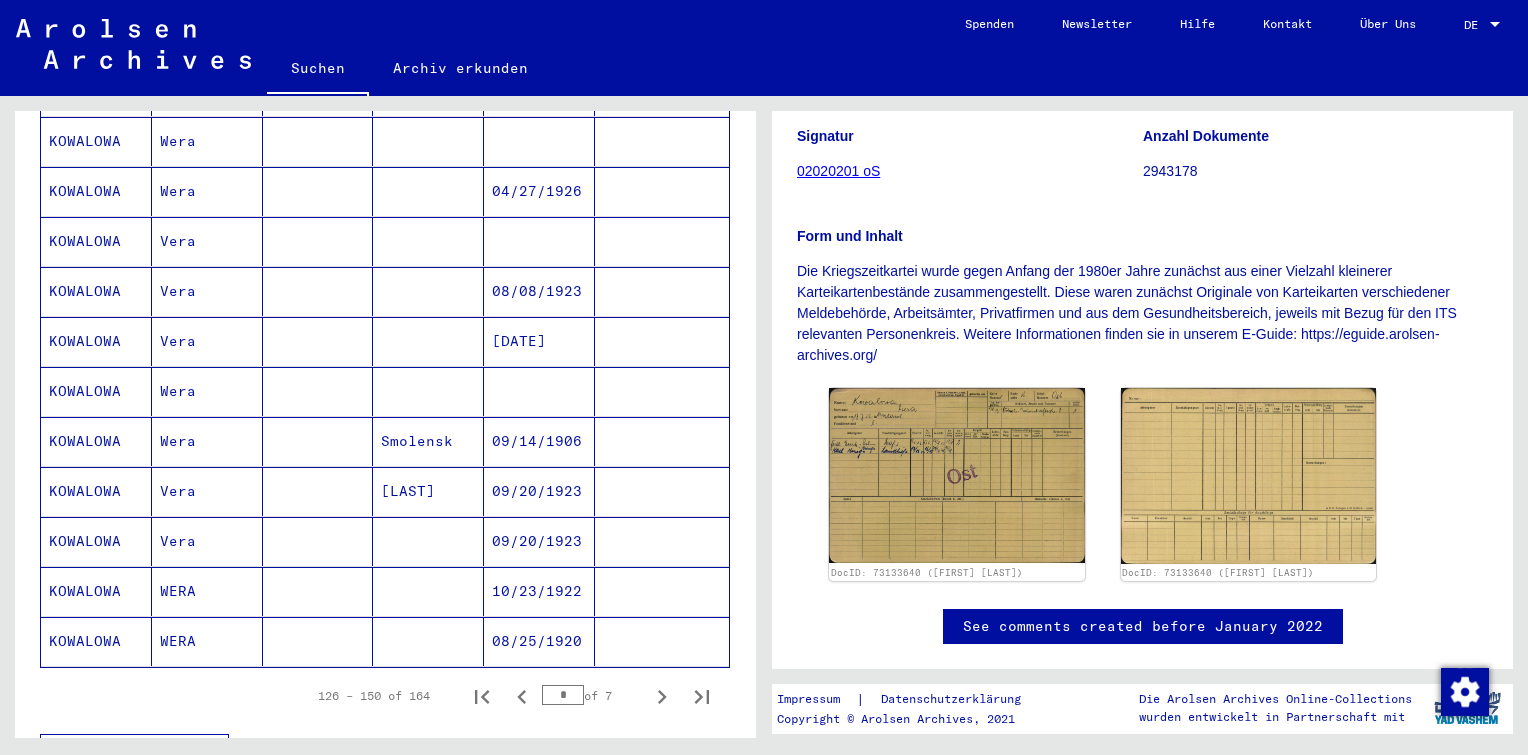click on "[DATE]" at bounding box center (539, 391) 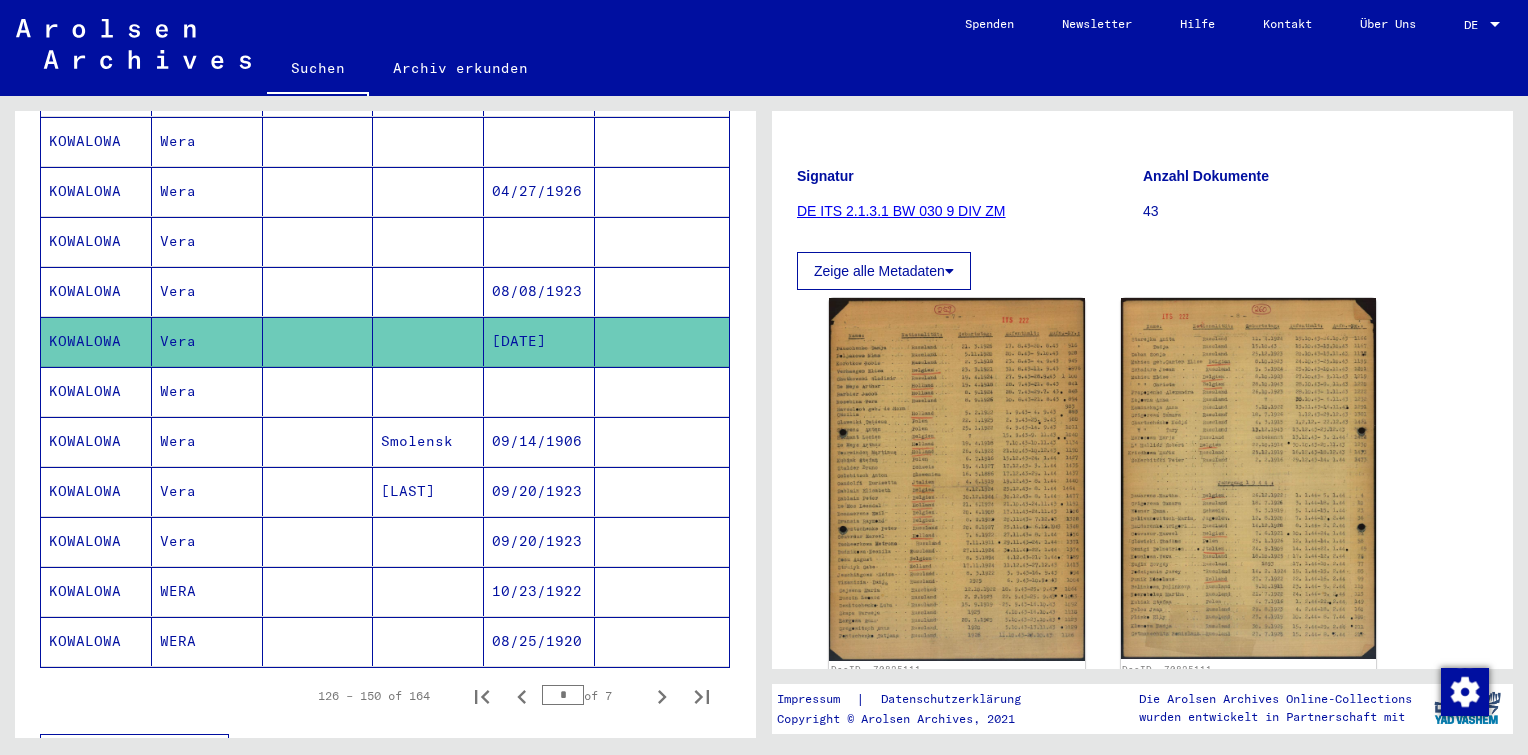 scroll, scrollTop: 223, scrollLeft: 0, axis: vertical 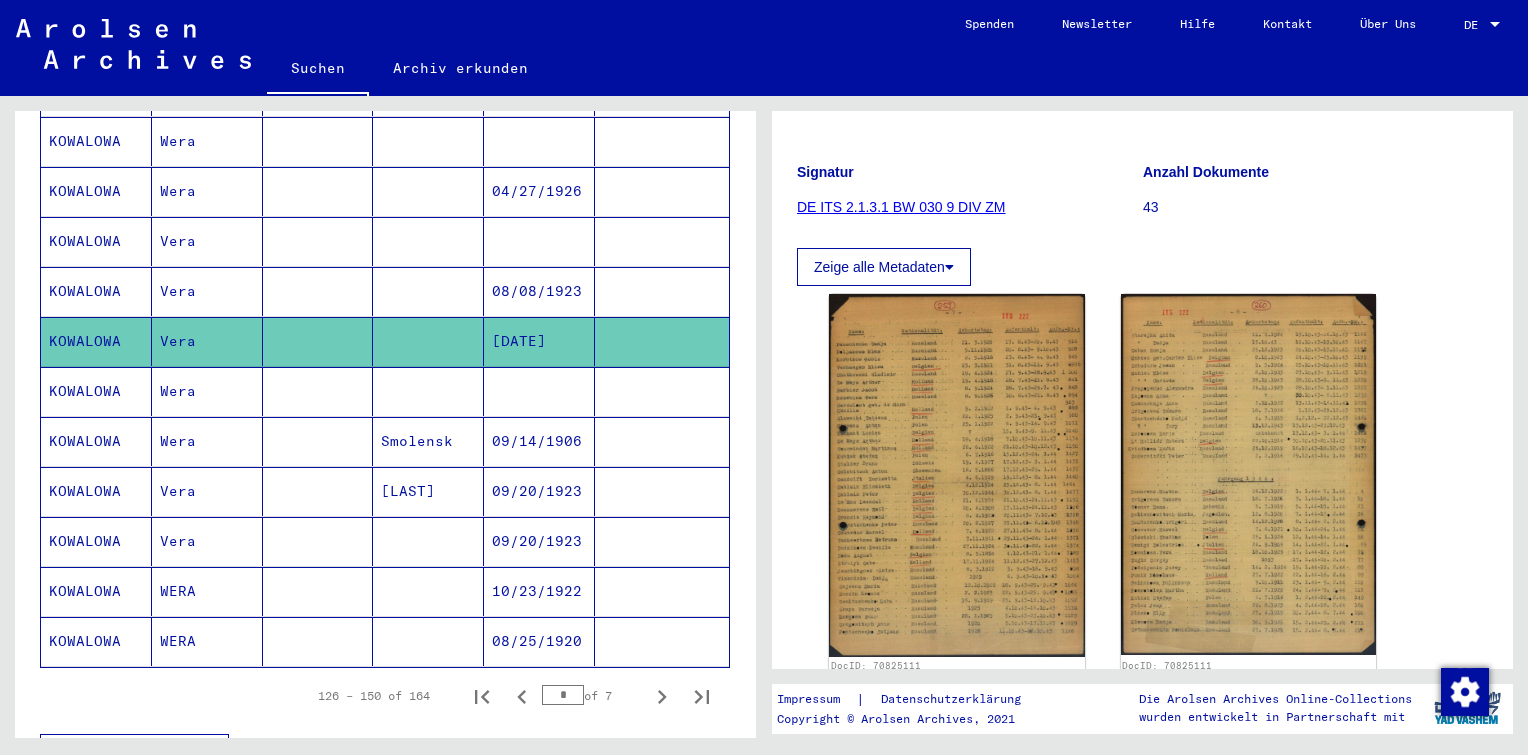 click at bounding box center [318, 441] 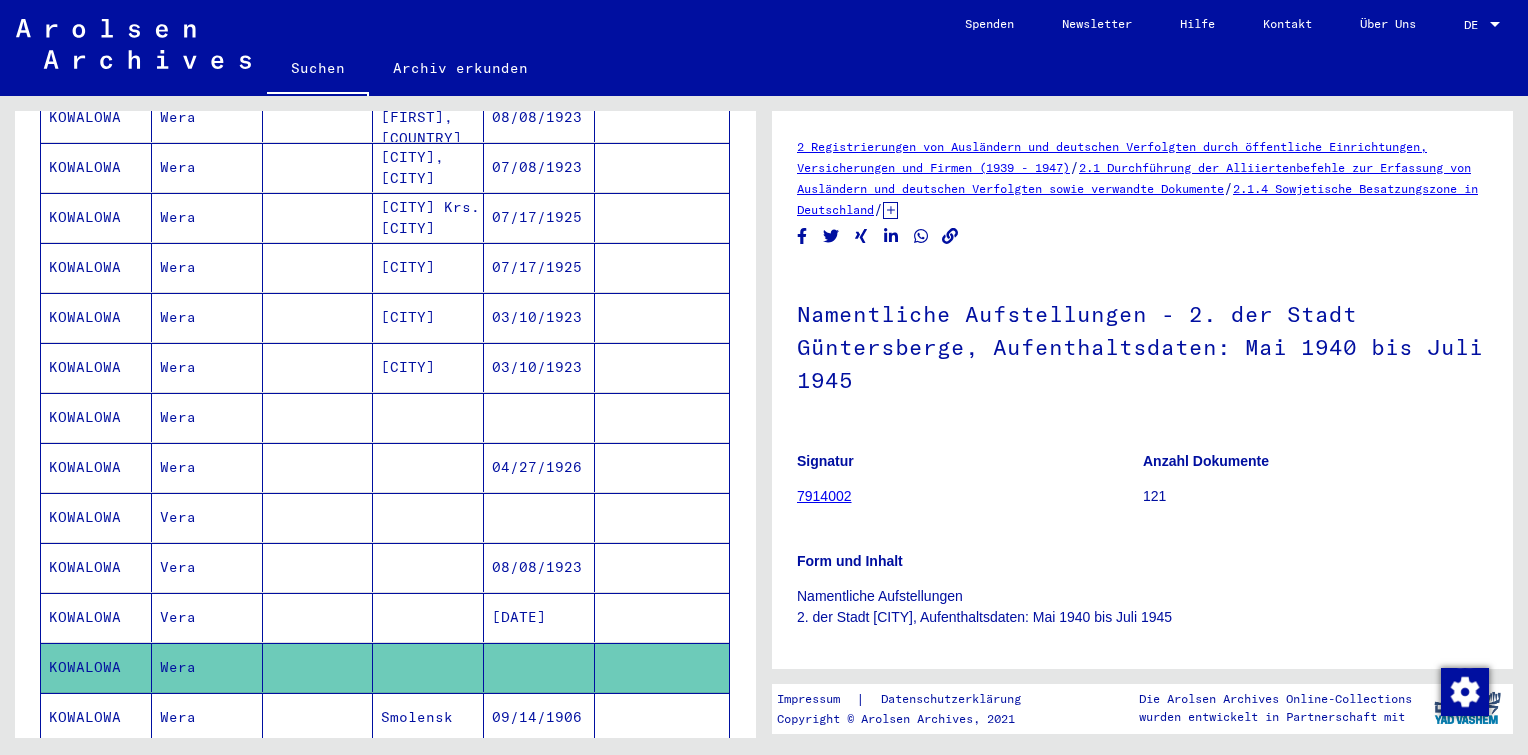 scroll, scrollTop: 0, scrollLeft: 0, axis: both 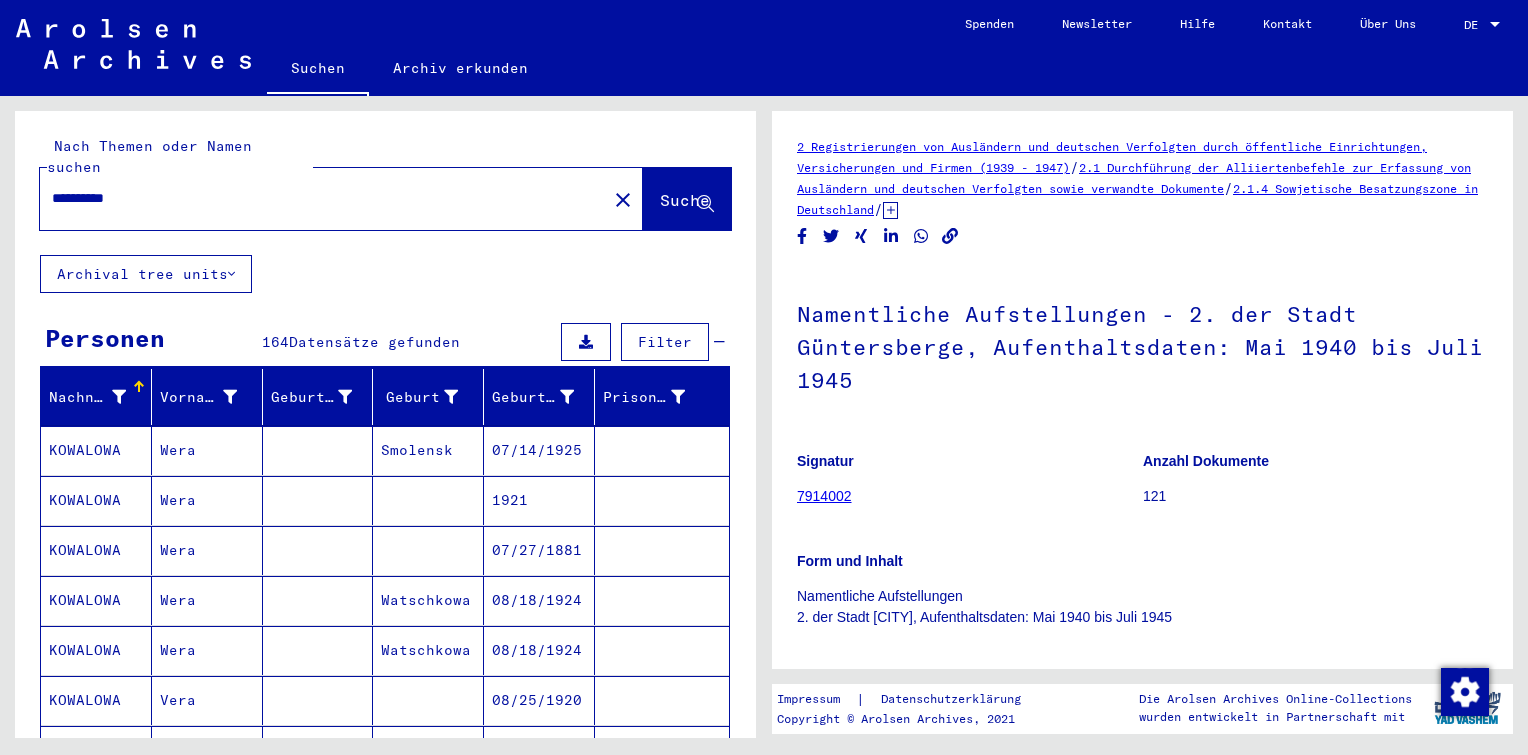 click on "**********" 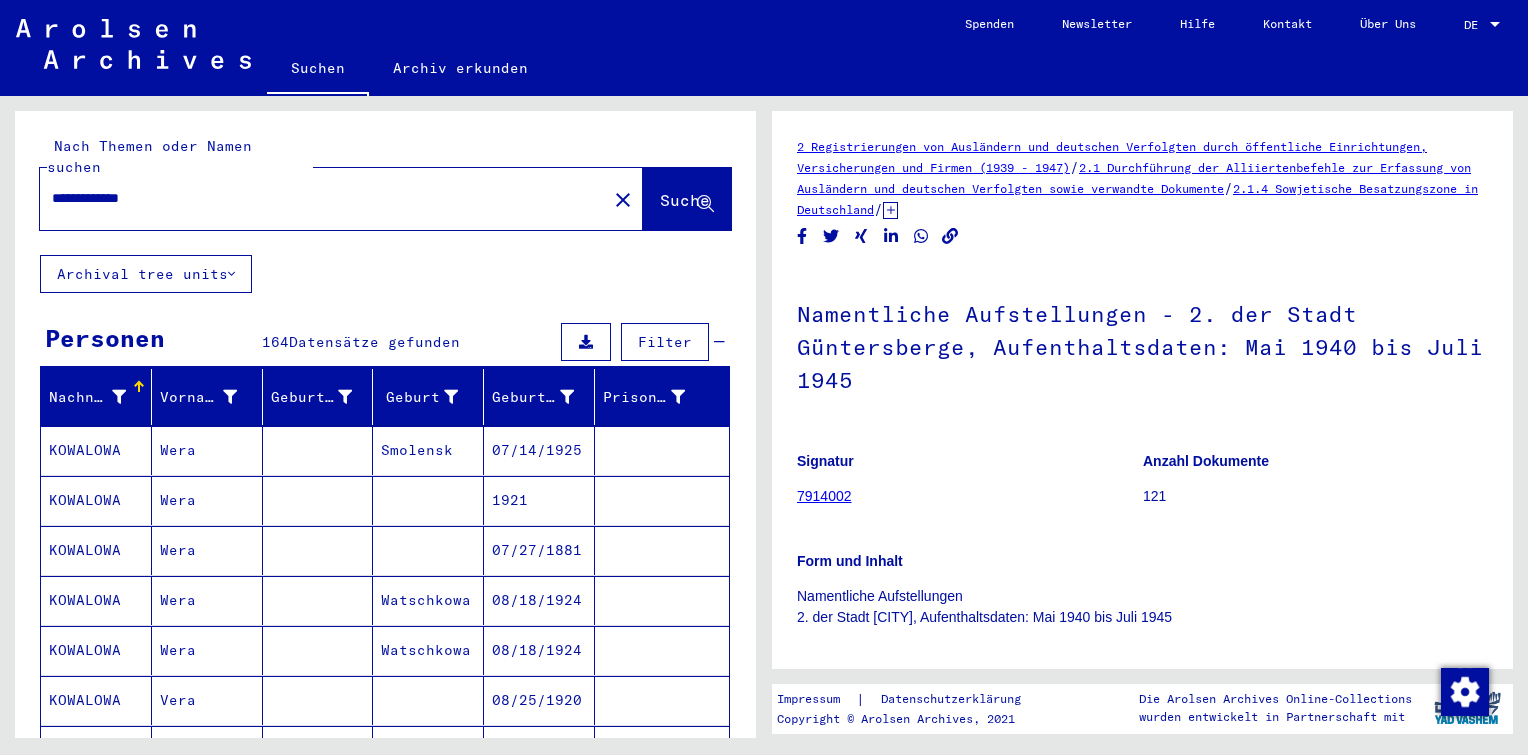 type on "**********" 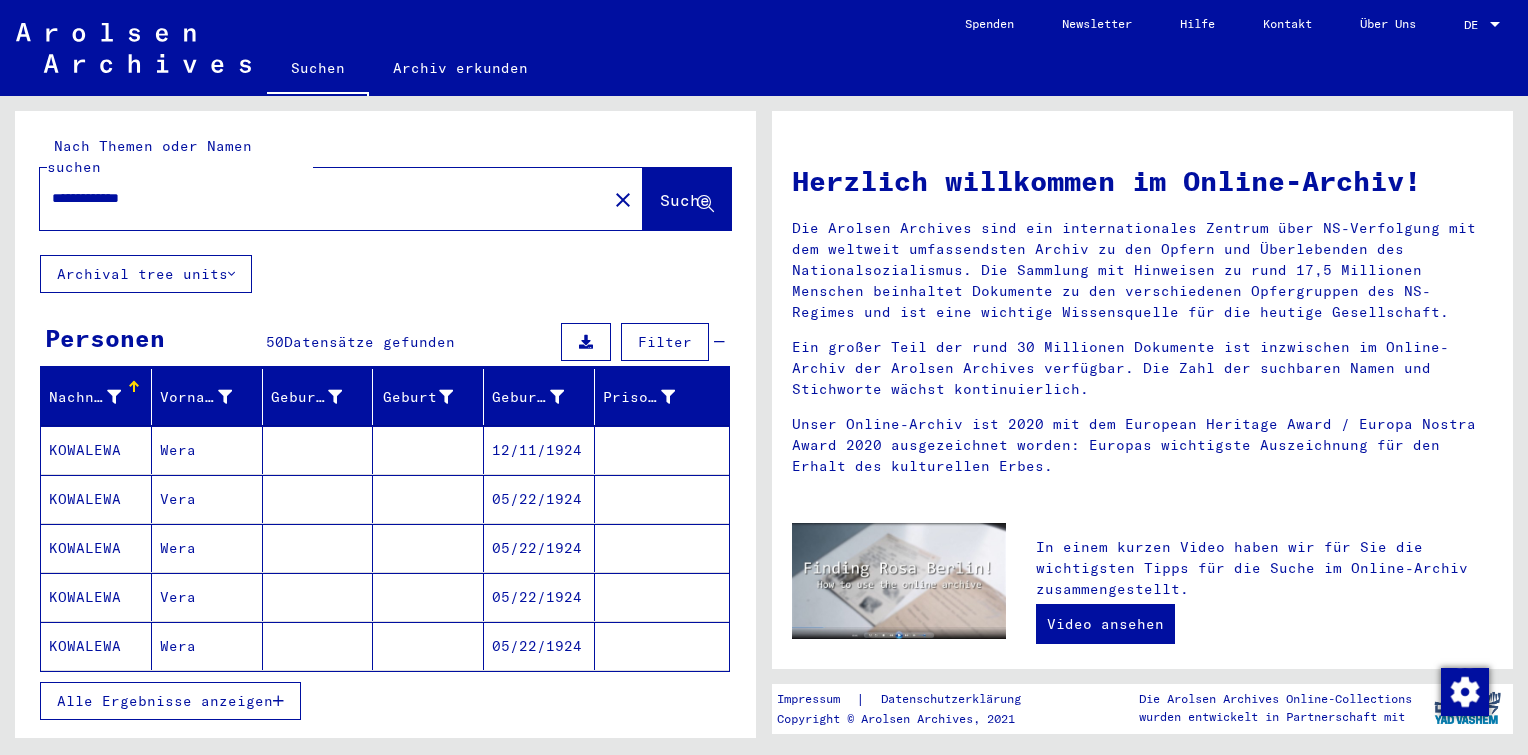 click on "Alle Ergebnisse anzeigen" at bounding box center [170, 701] 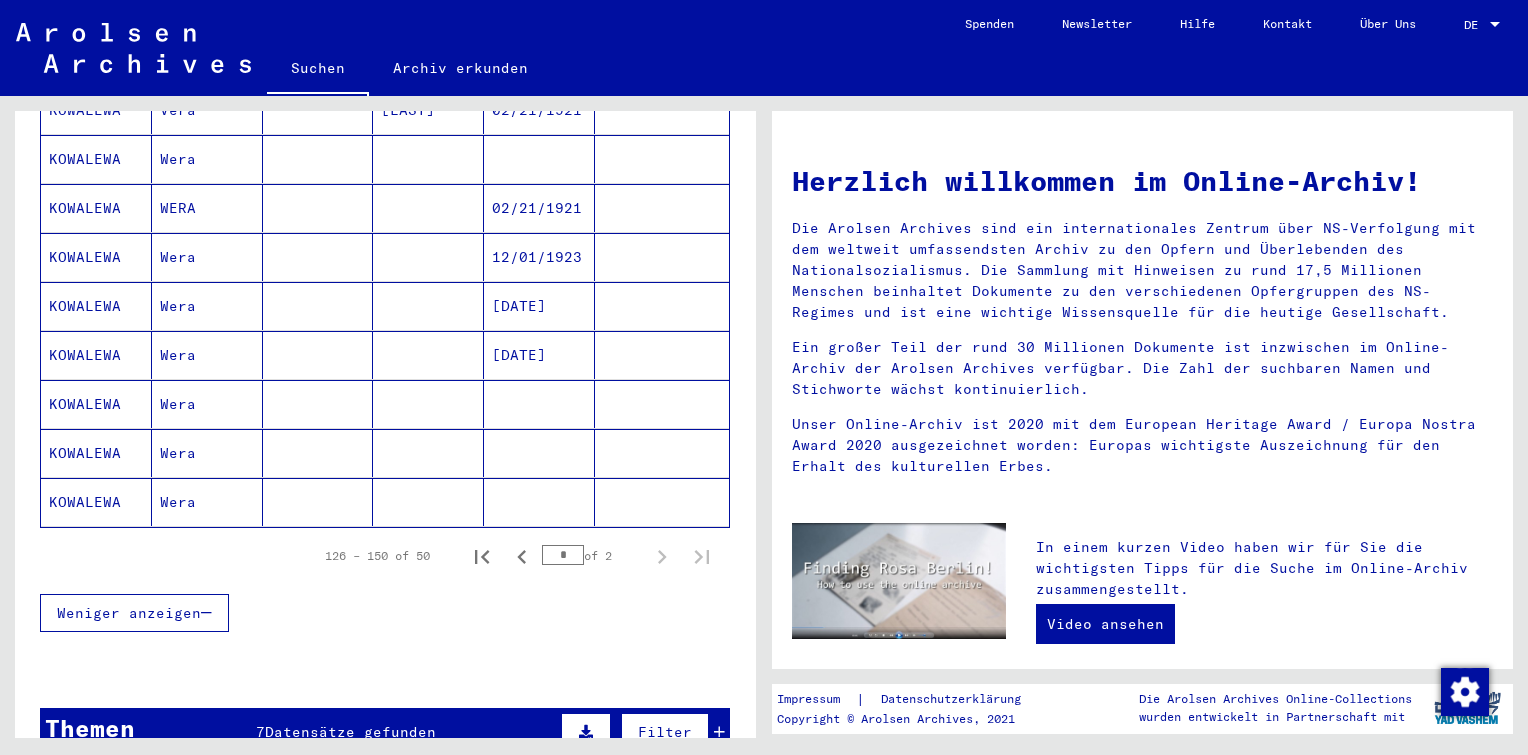 scroll, scrollTop: 1128, scrollLeft: 0, axis: vertical 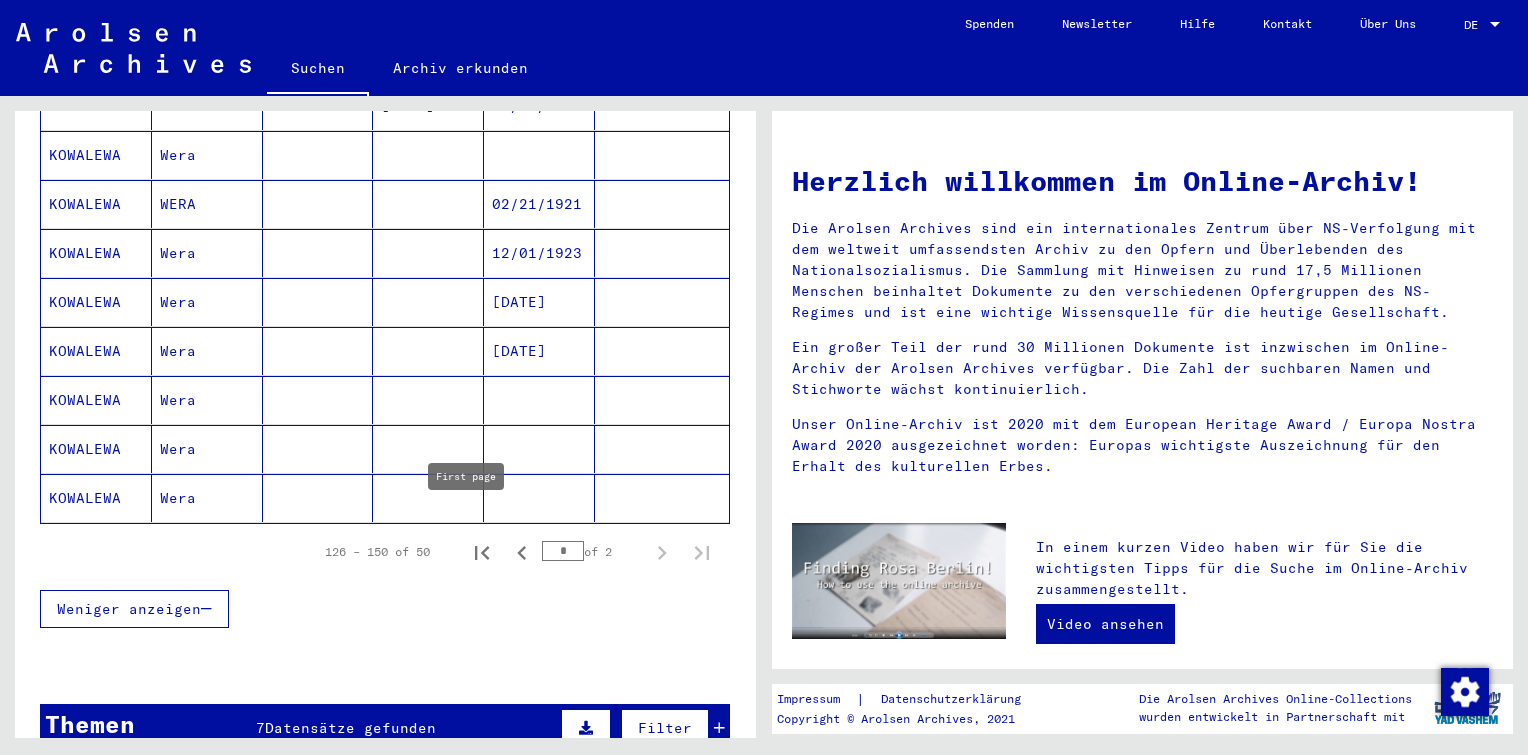 click 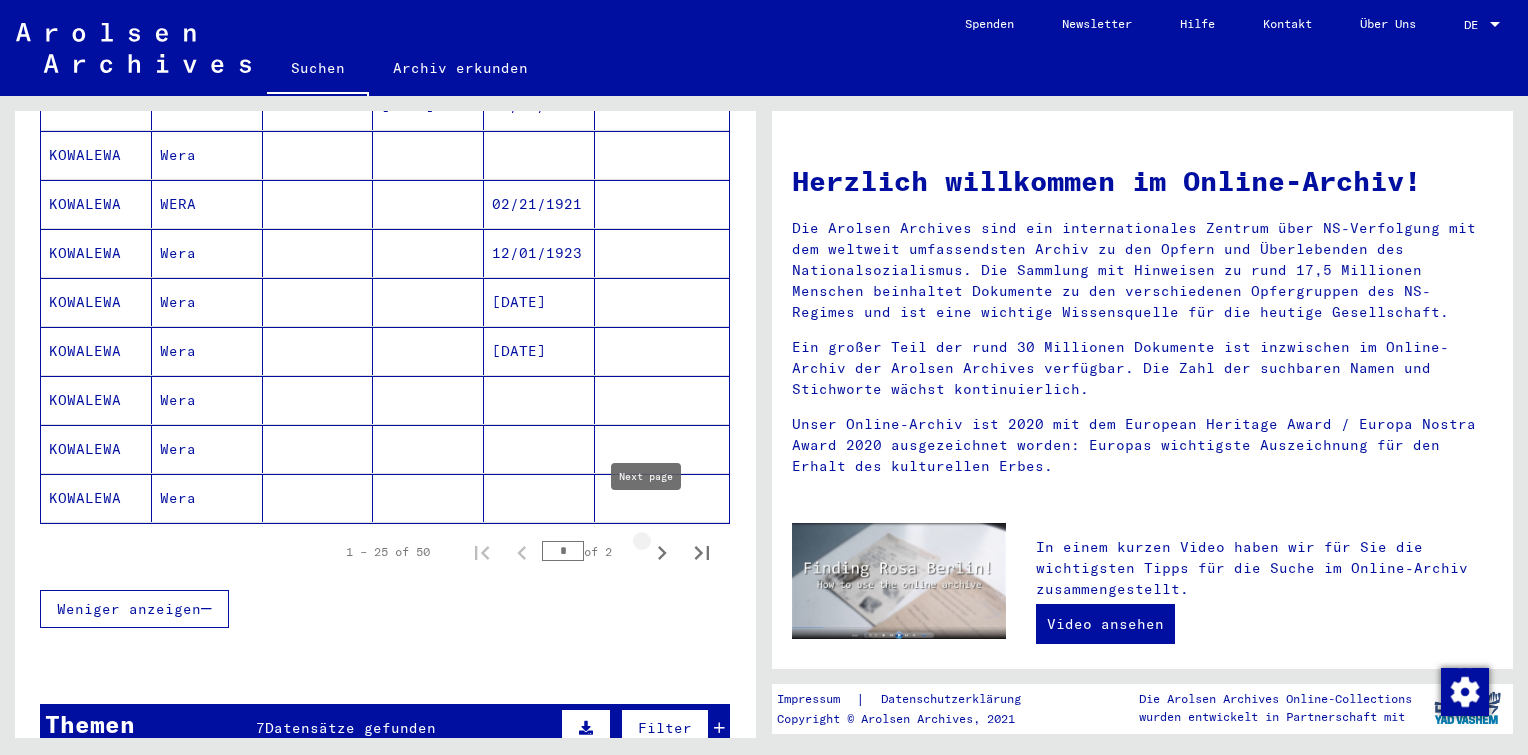 click 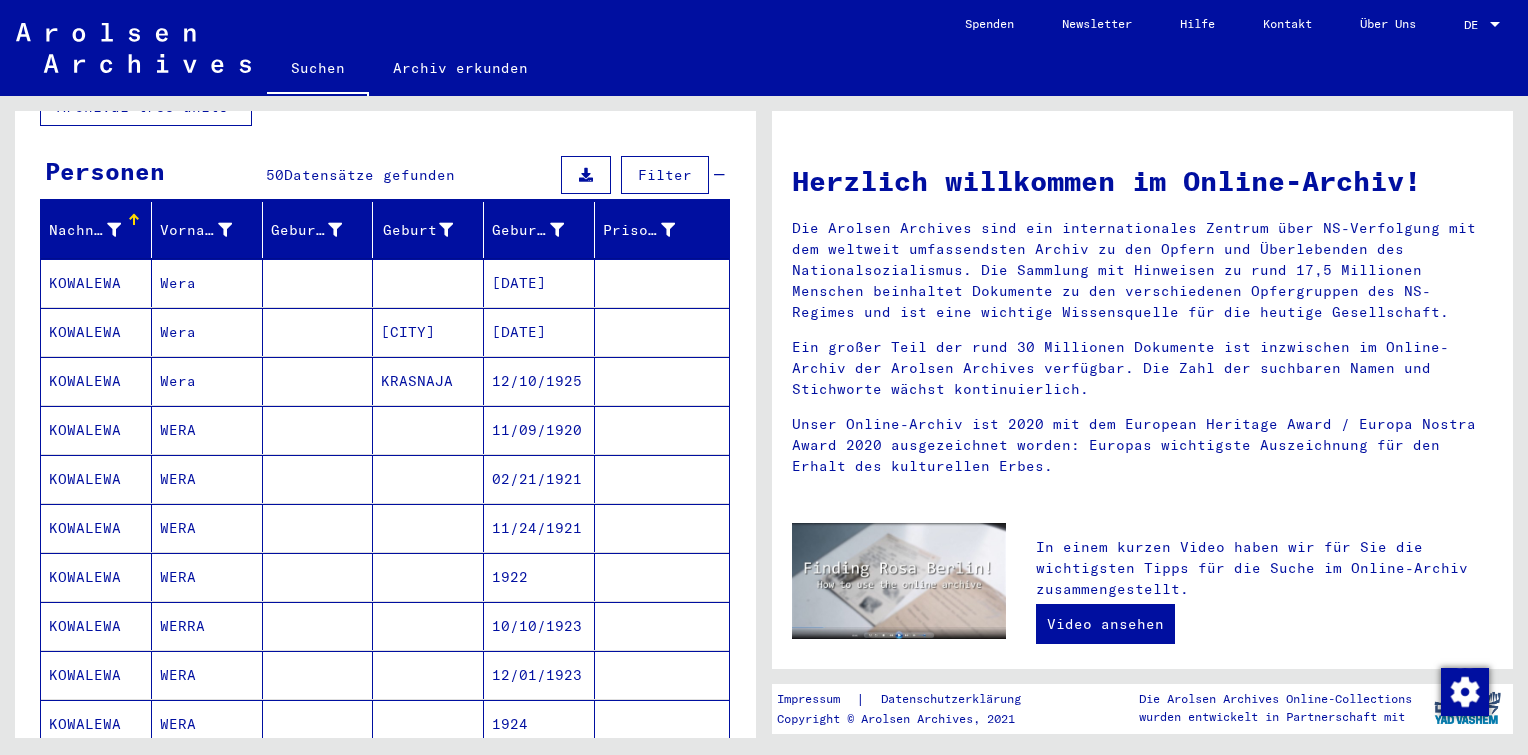 scroll, scrollTop: 166, scrollLeft: 0, axis: vertical 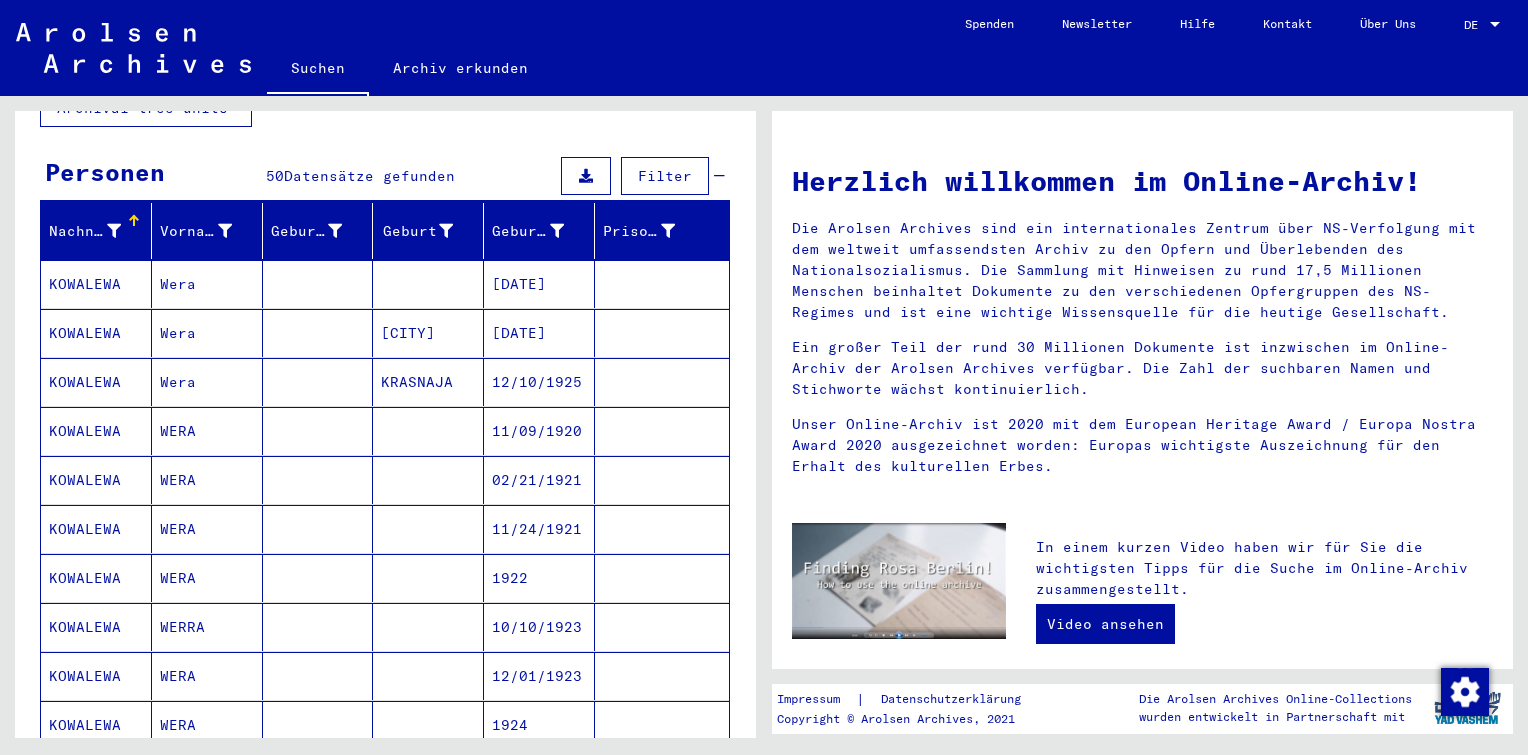 click on "12/10/1925" at bounding box center [539, 431] 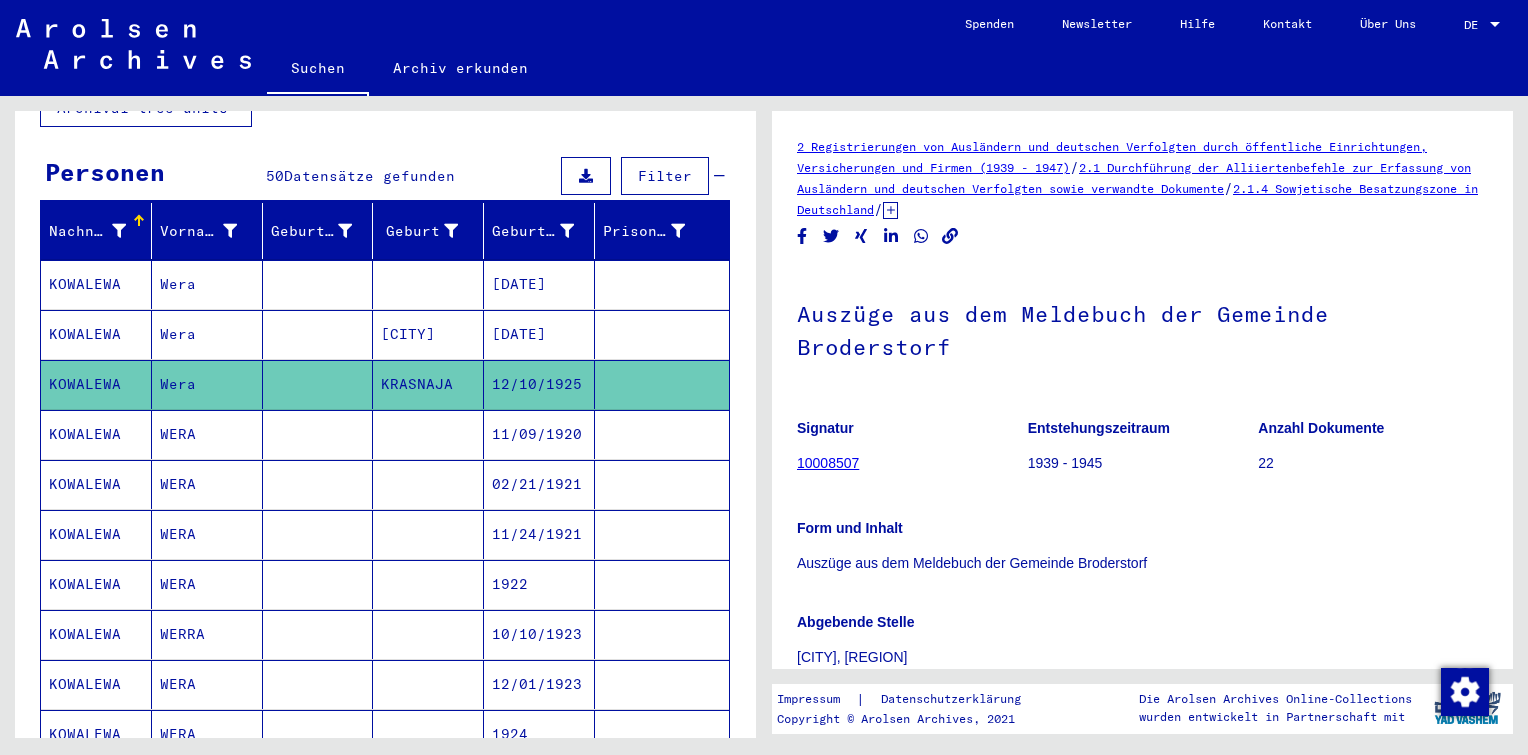 click on "[DATE]" at bounding box center (539, 334) 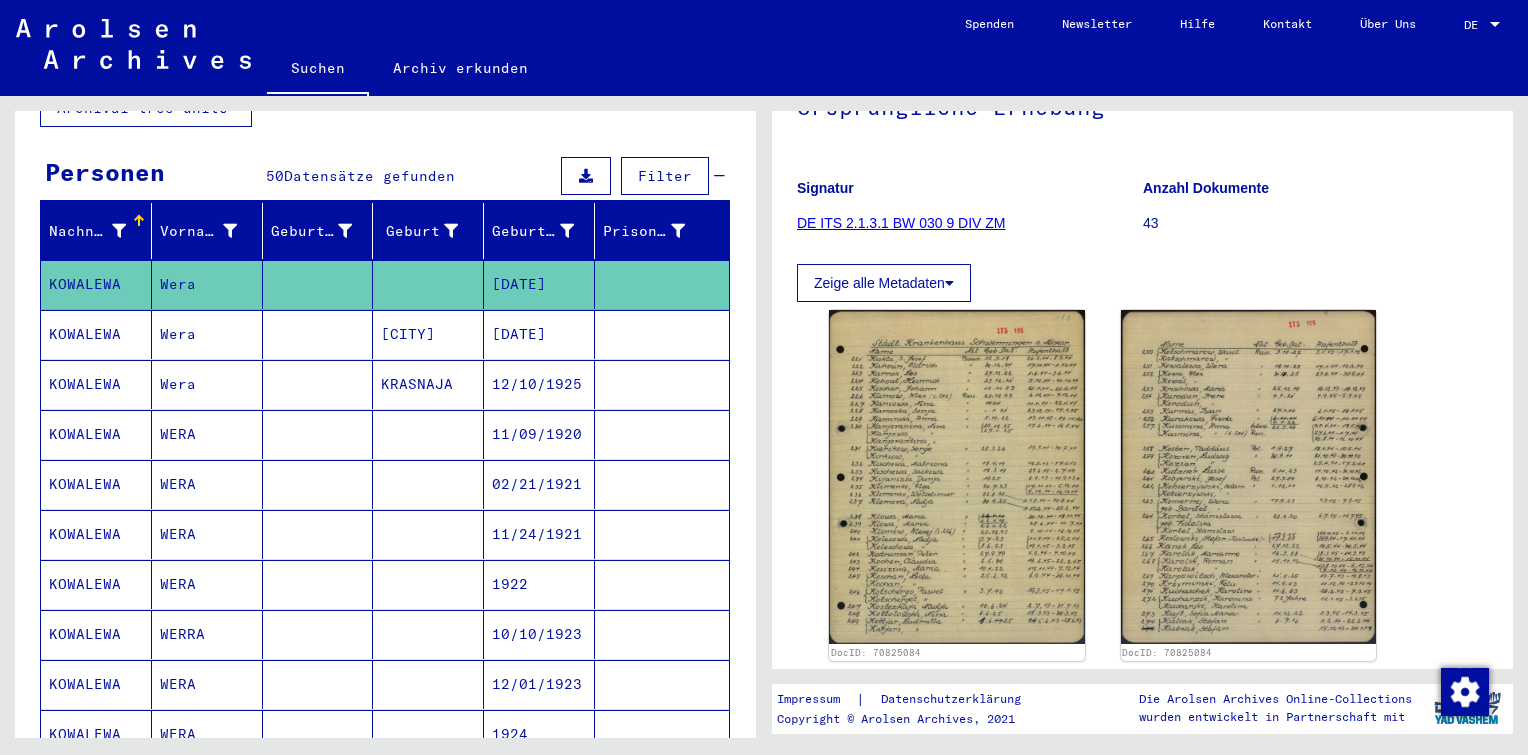 scroll, scrollTop: 232, scrollLeft: 0, axis: vertical 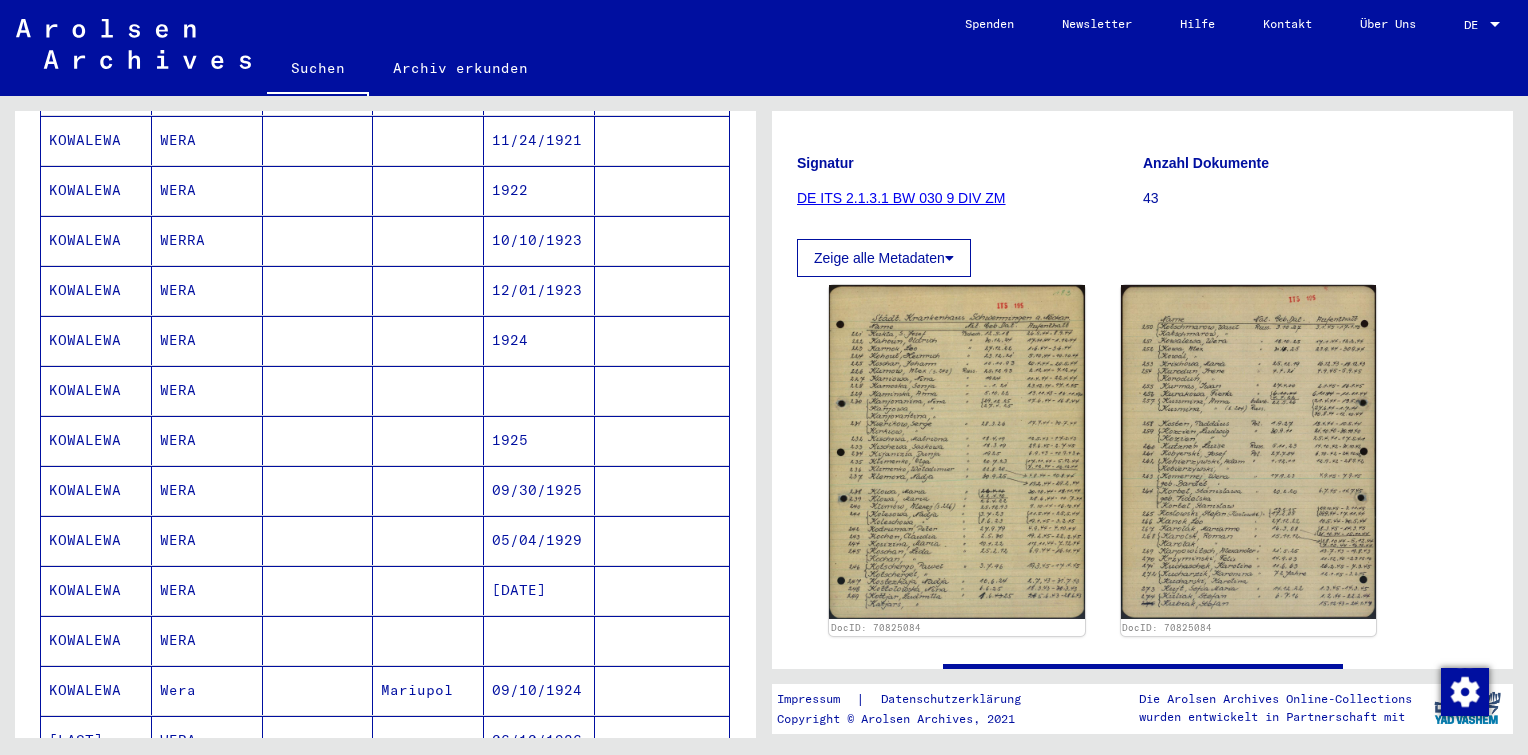 click on "1925" at bounding box center [539, 490] 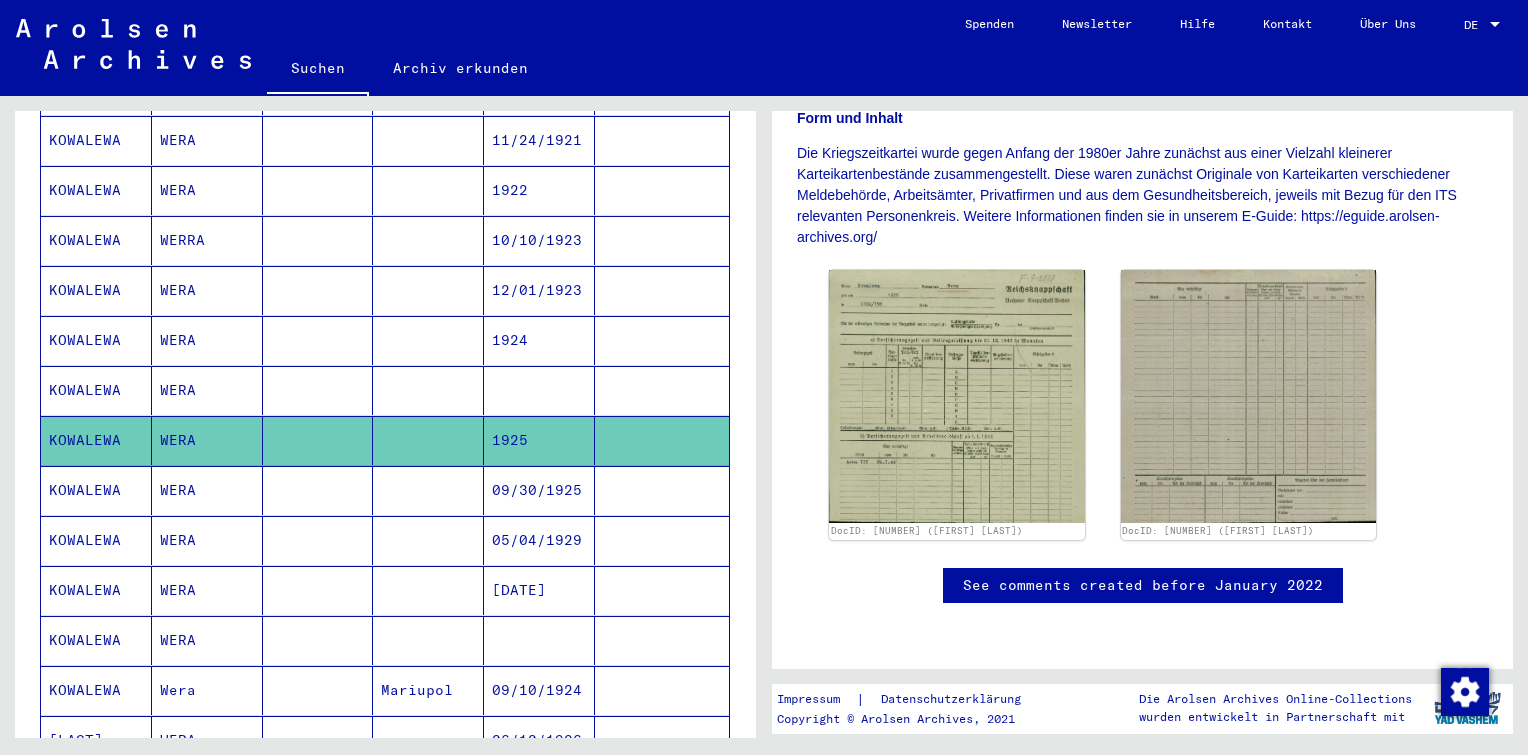 scroll, scrollTop: 401, scrollLeft: 0, axis: vertical 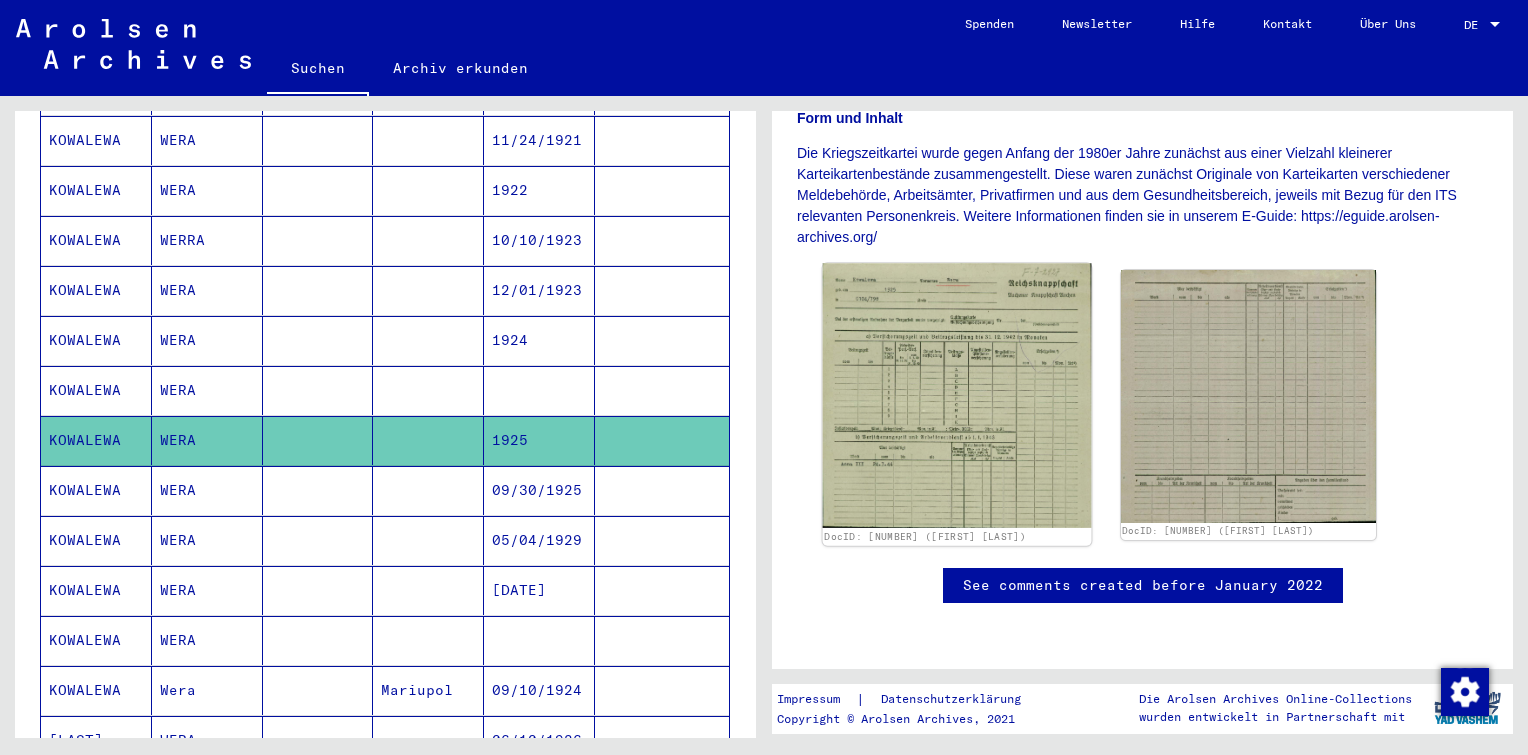 click 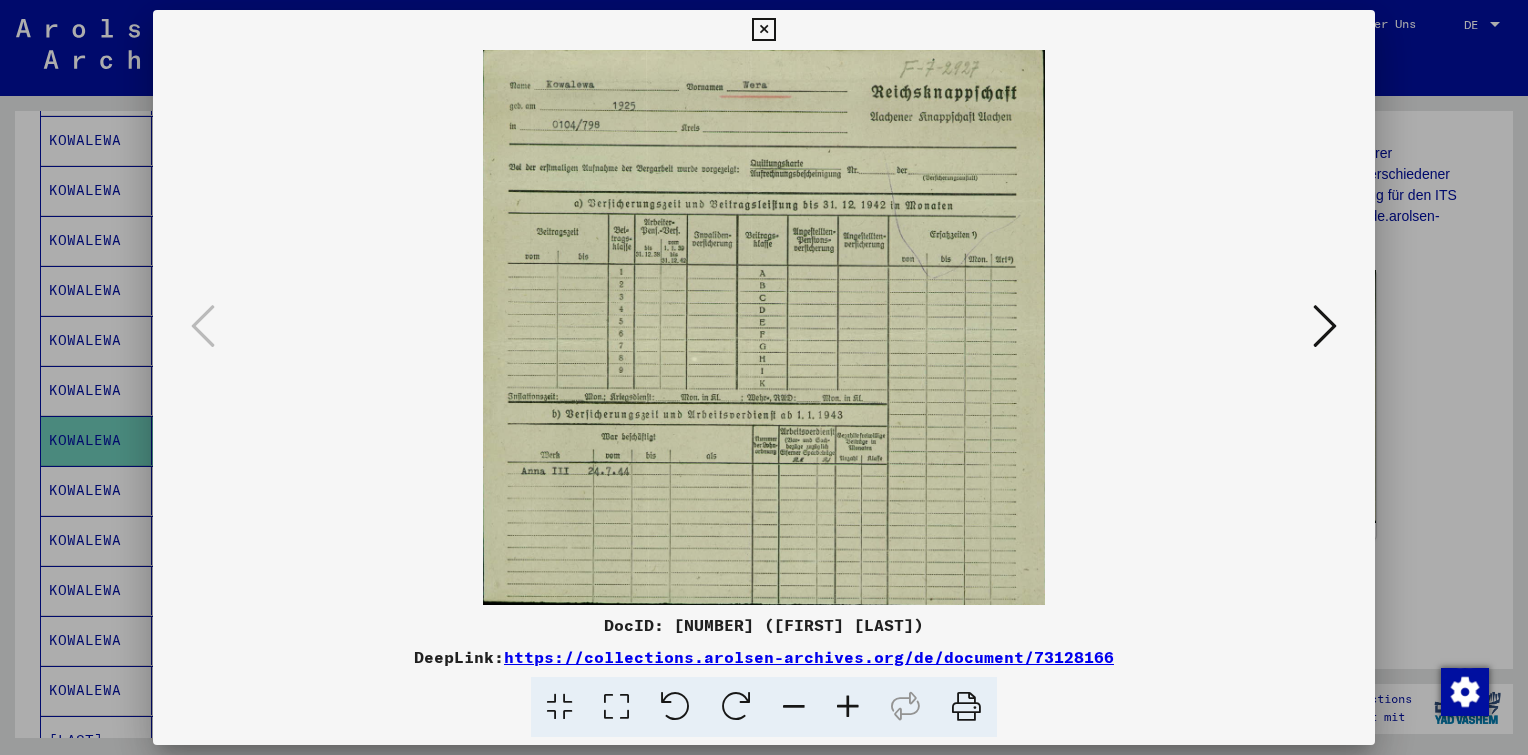 click at bounding box center [848, 707] 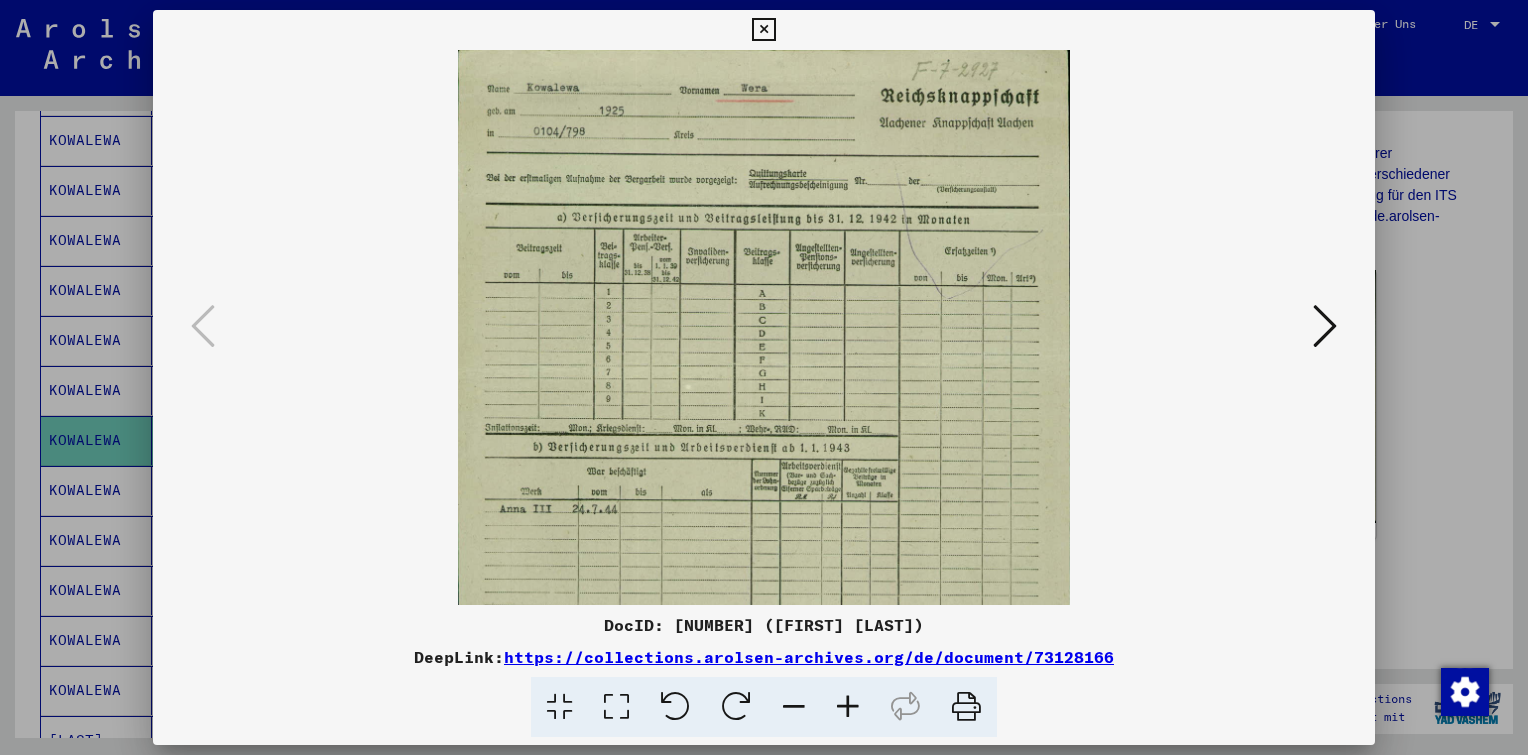 click at bounding box center [848, 707] 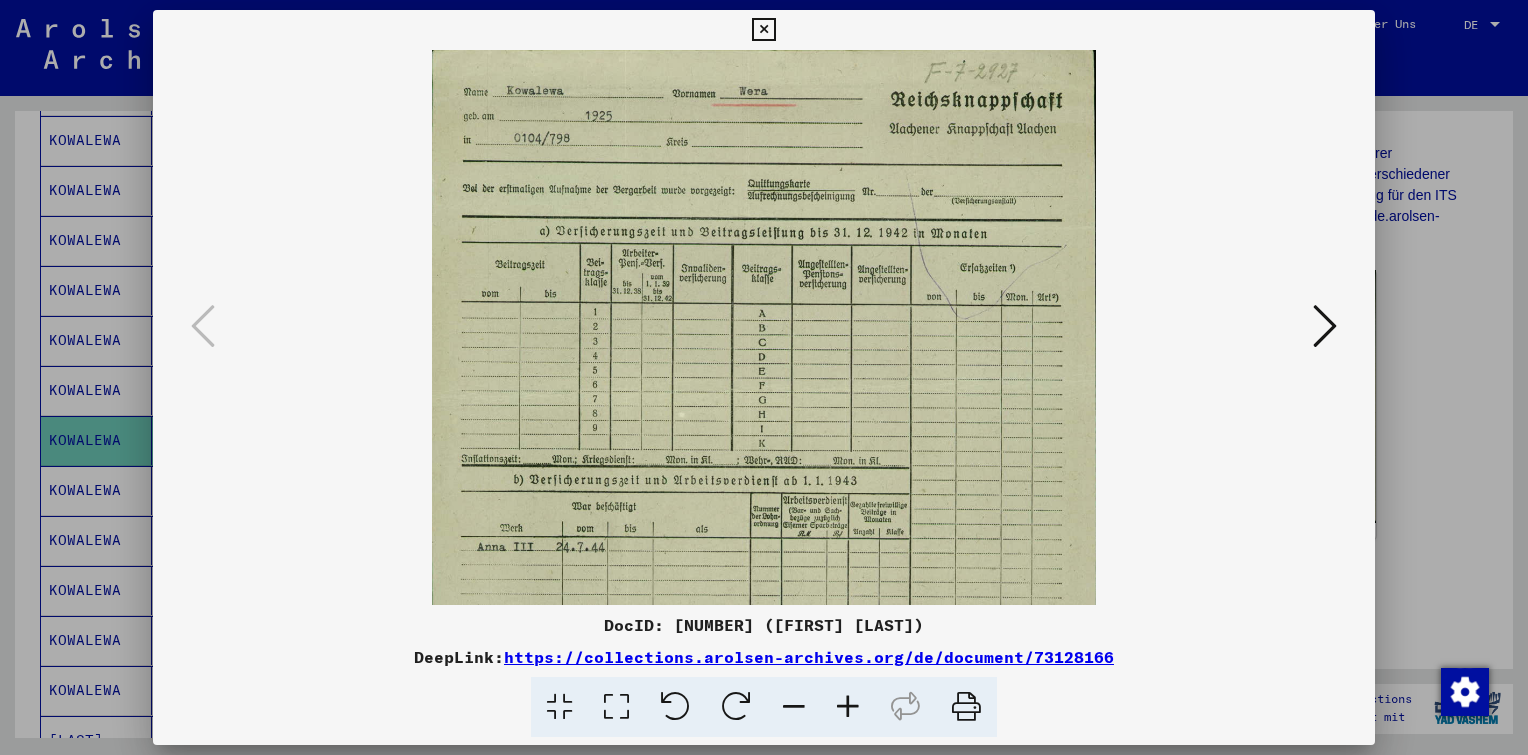 click at bounding box center (848, 707) 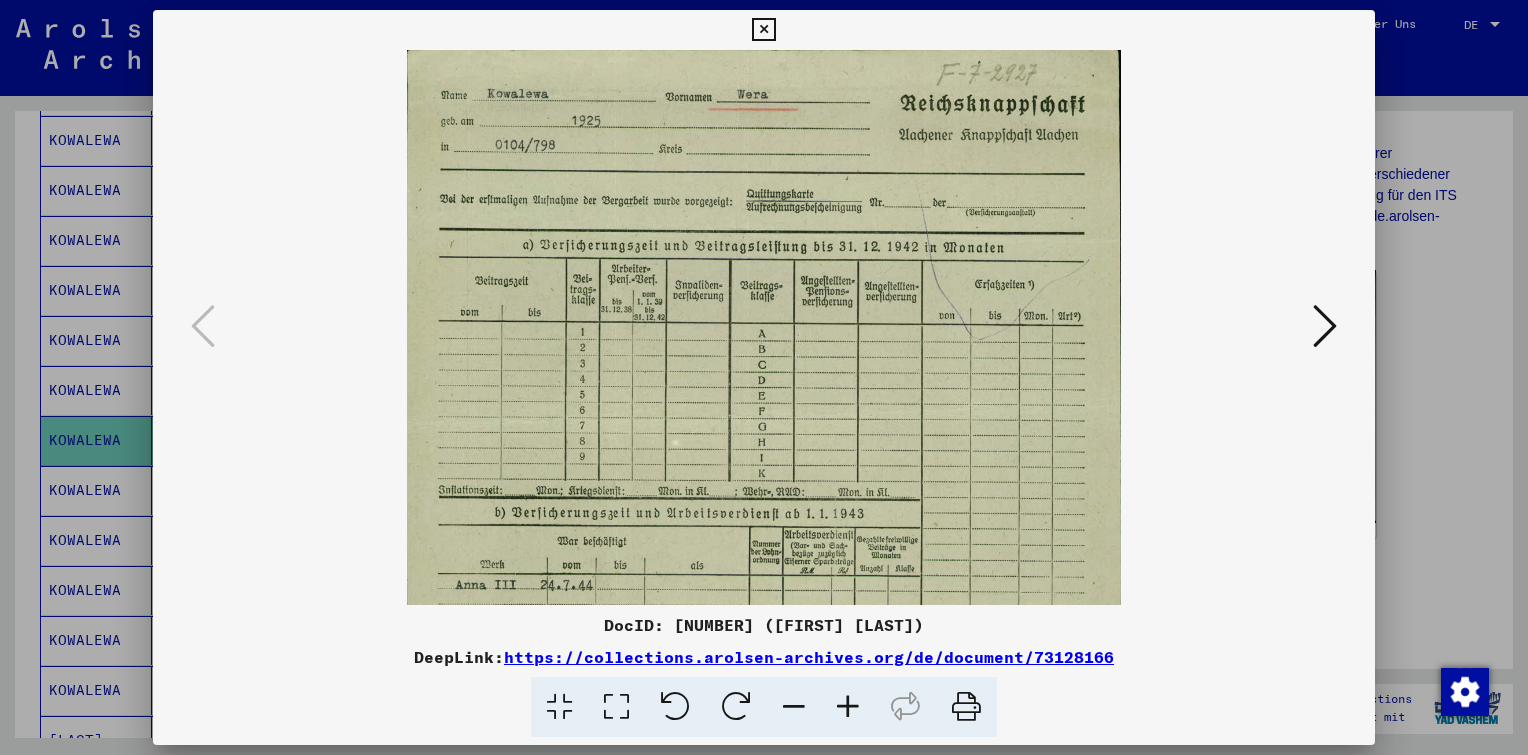 click at bounding box center (848, 707) 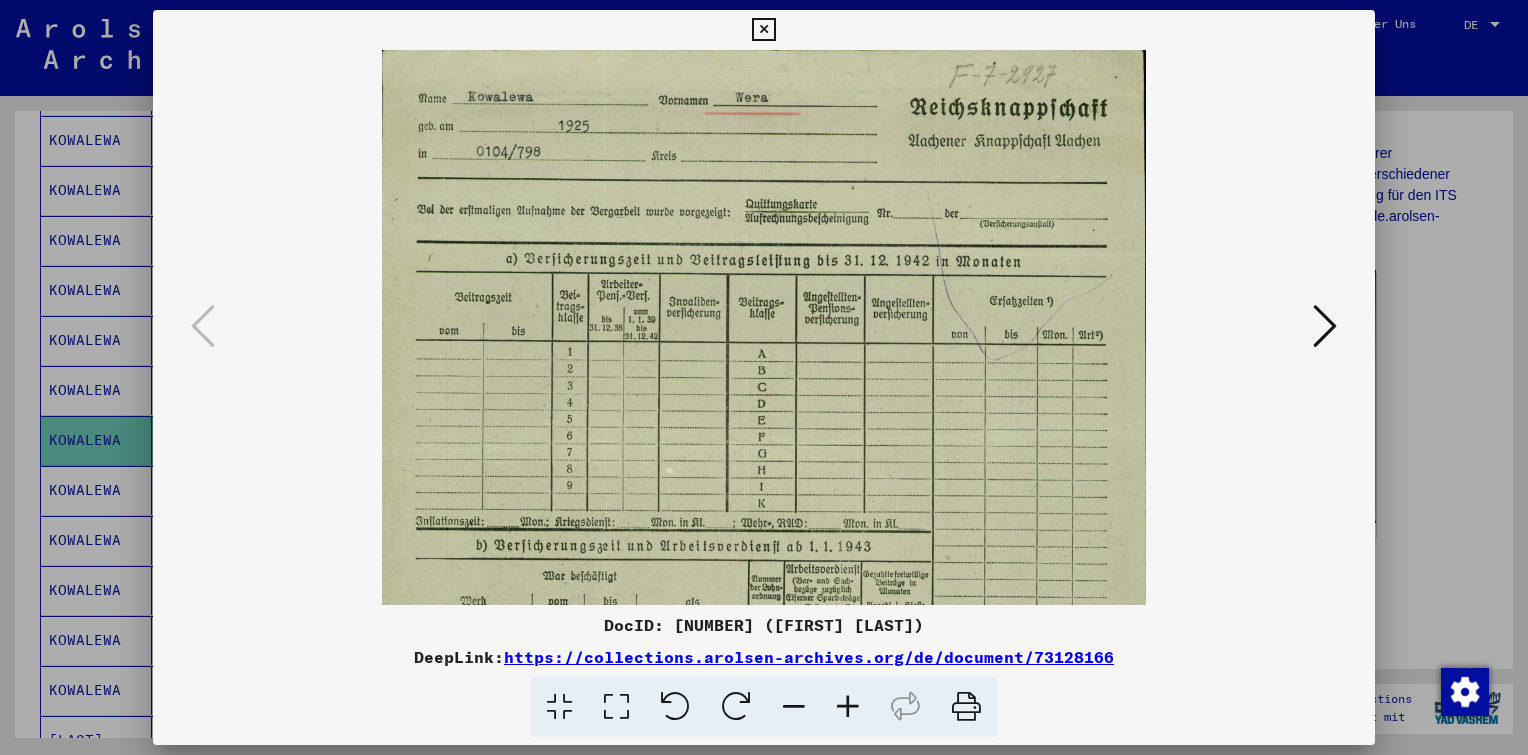 click at bounding box center (848, 707) 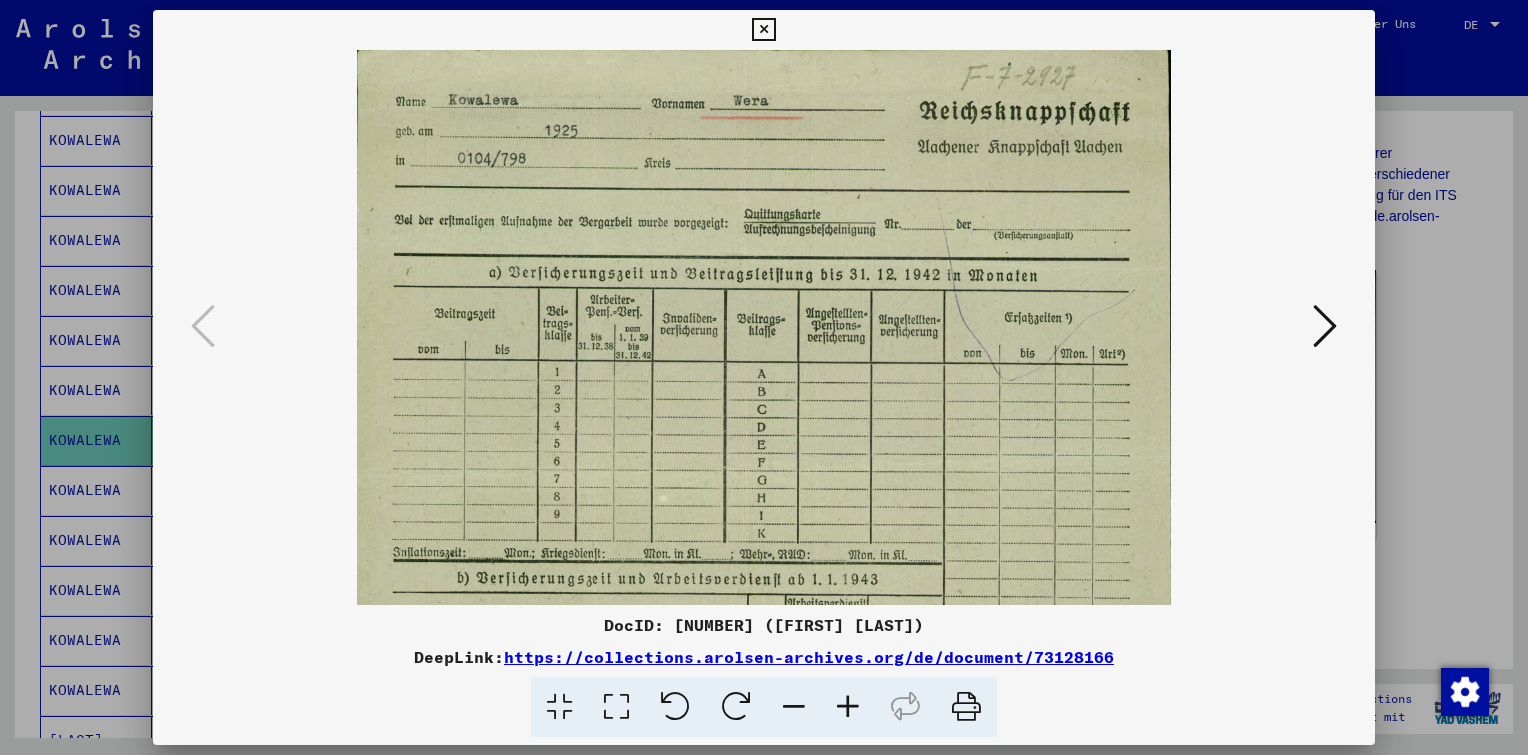 click at bounding box center (848, 707) 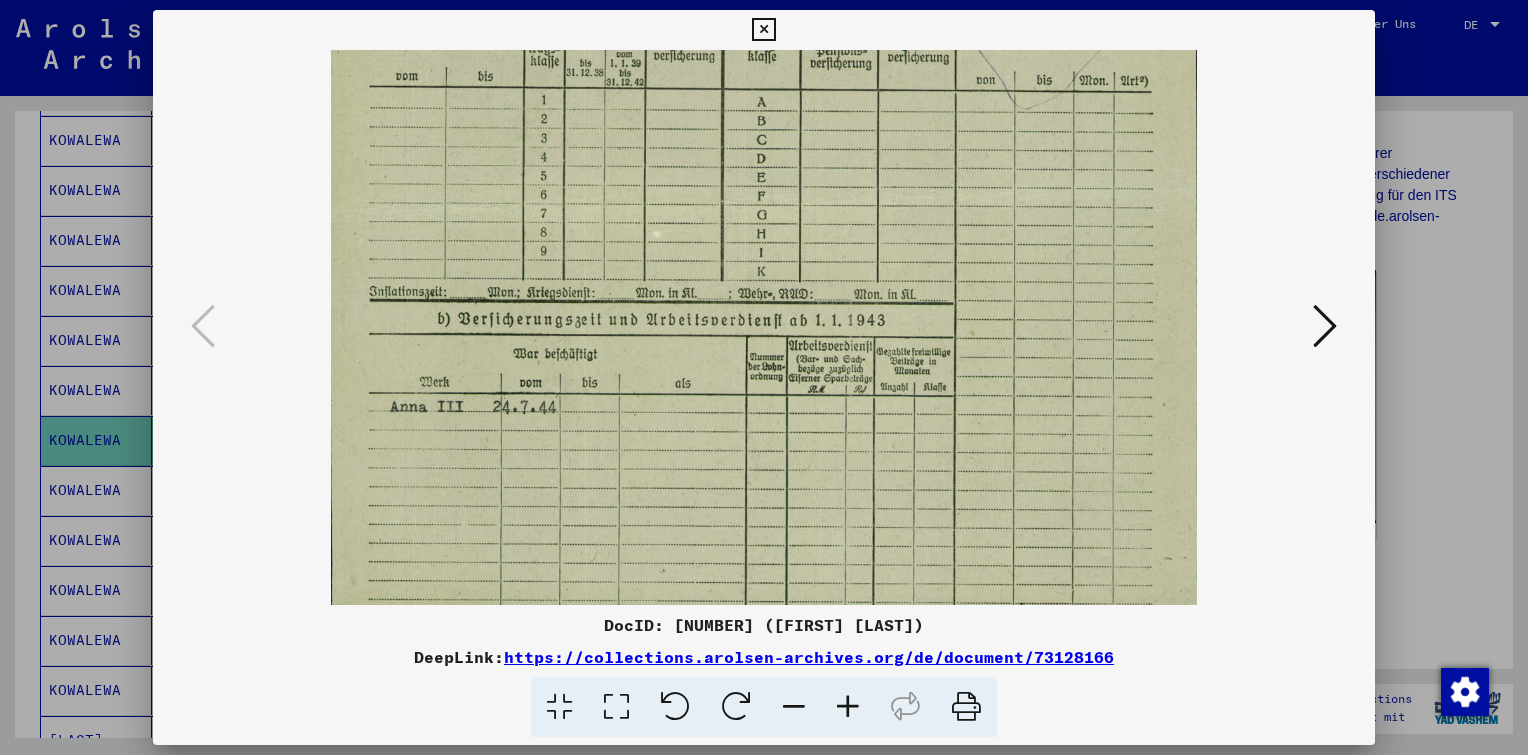 scroll, scrollTop: 294, scrollLeft: 0, axis: vertical 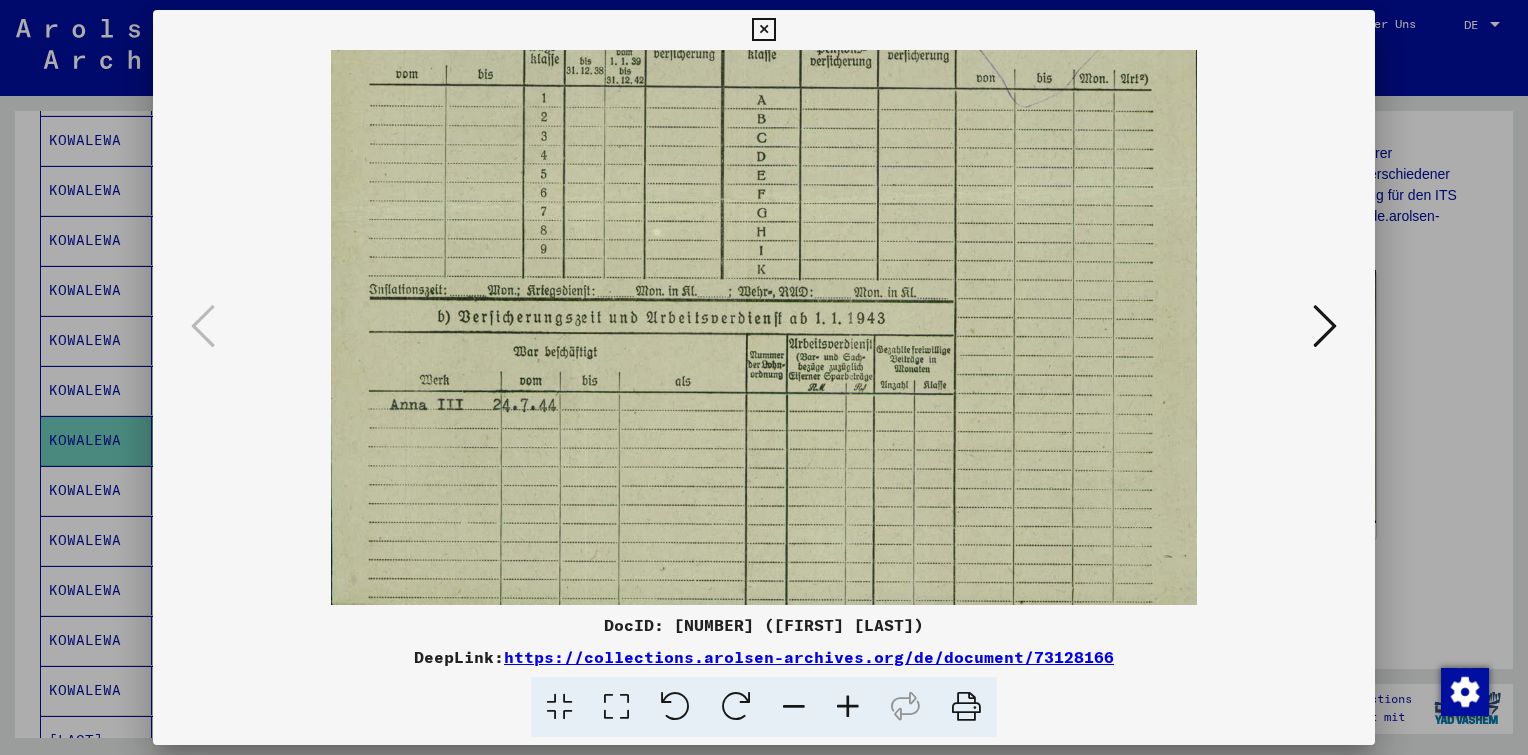 drag, startPoint x: 842, startPoint y: 432, endPoint x: 746, endPoint y: 152, distance: 296 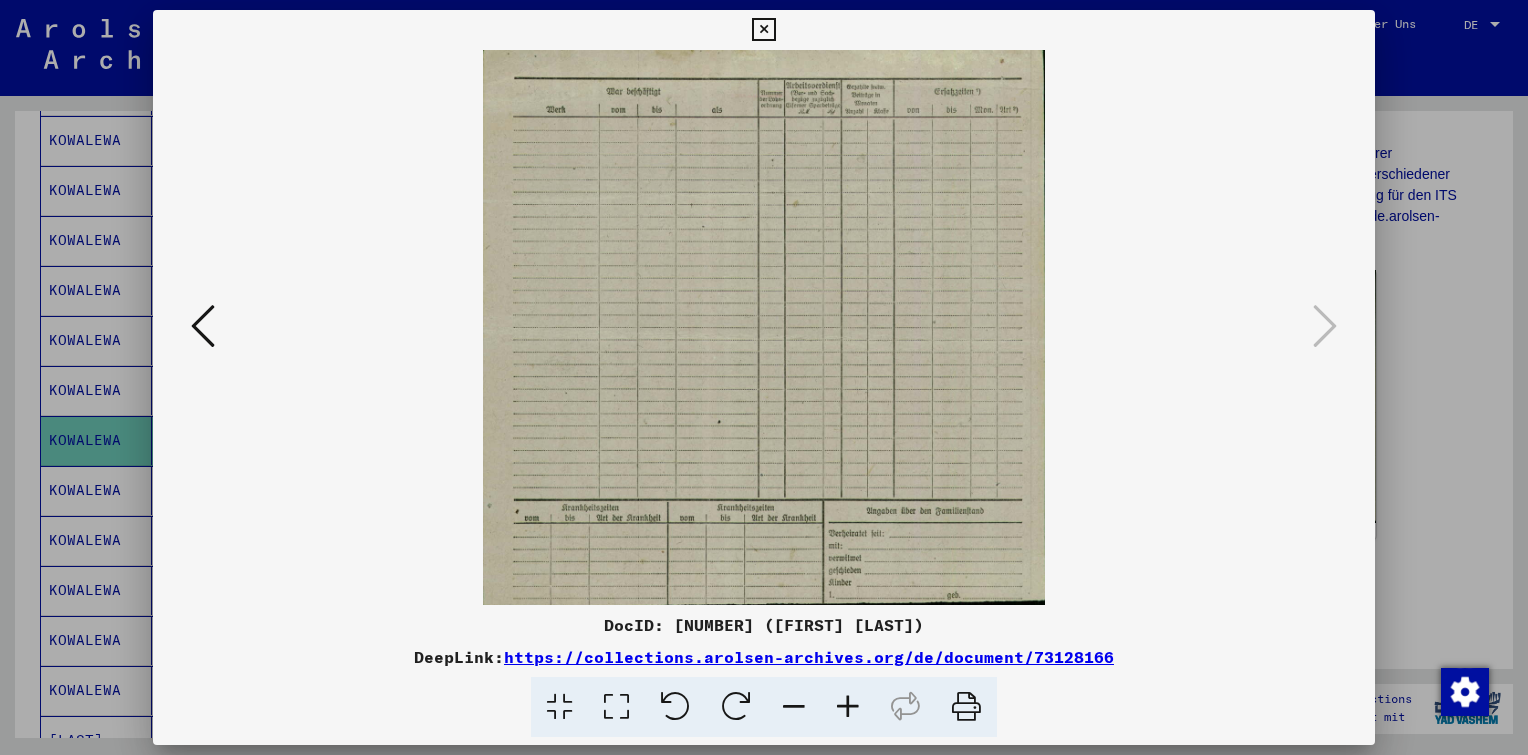 scroll, scrollTop: 0, scrollLeft: 0, axis: both 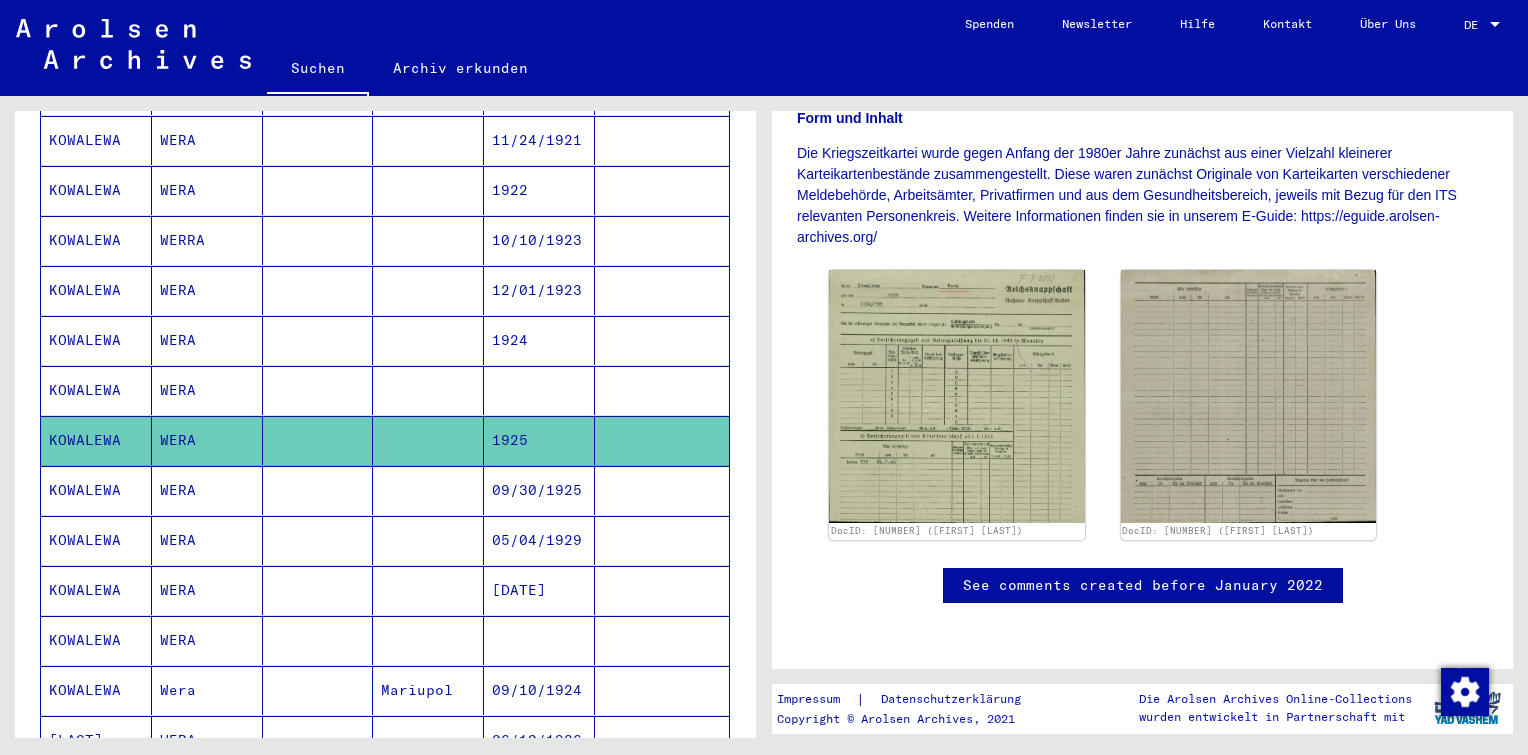 click on "09/30/1925" at bounding box center [539, 540] 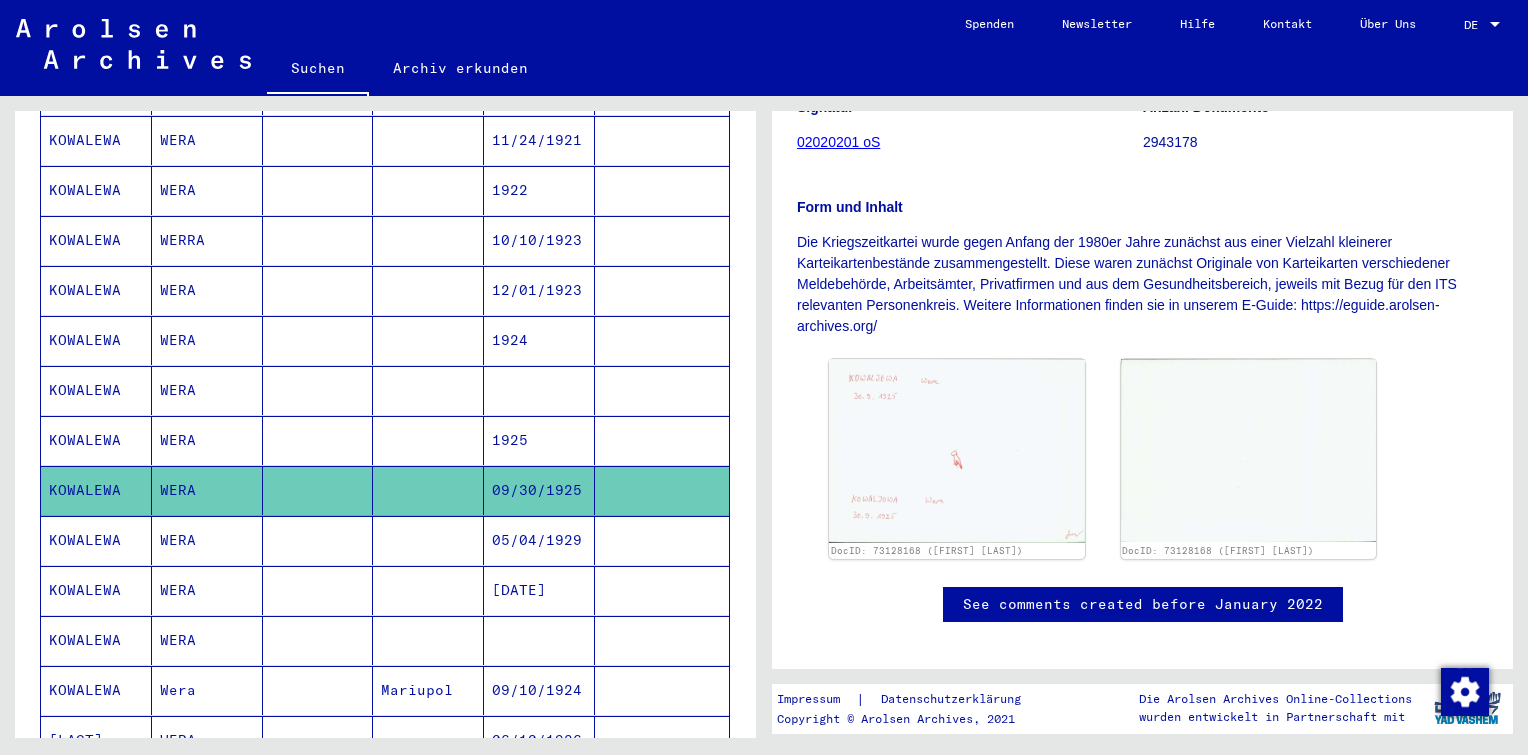 scroll, scrollTop: 334, scrollLeft: 0, axis: vertical 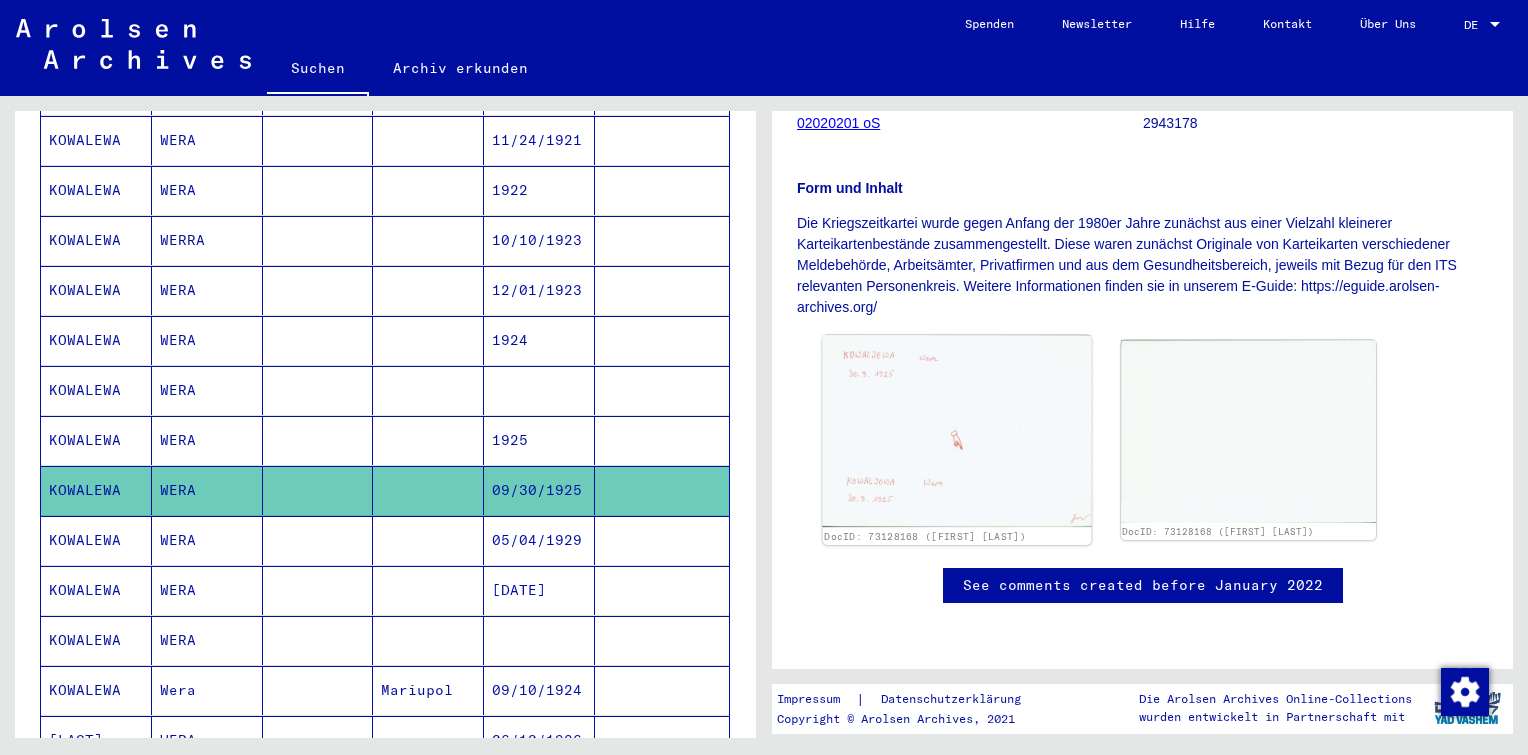 click 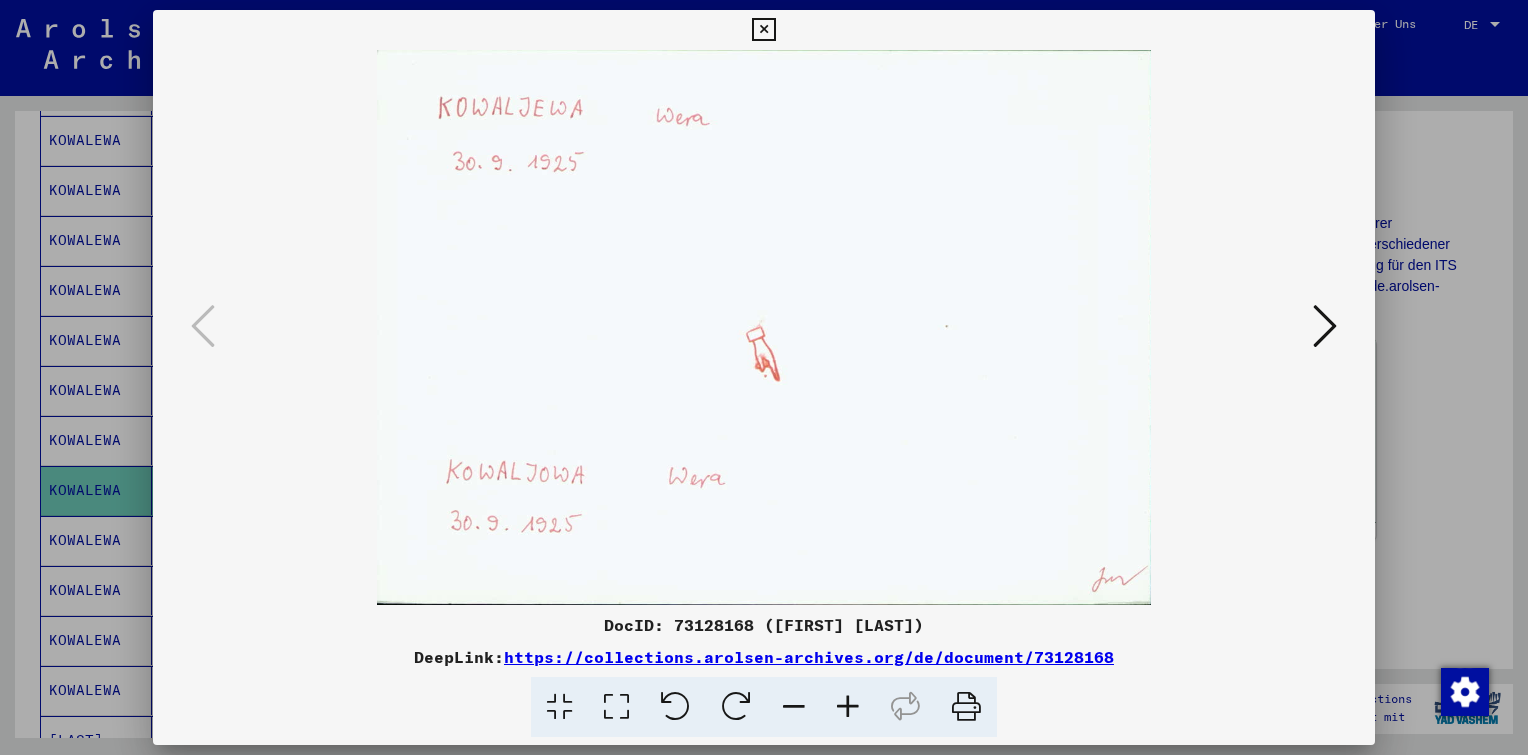 click at bounding box center [763, 30] 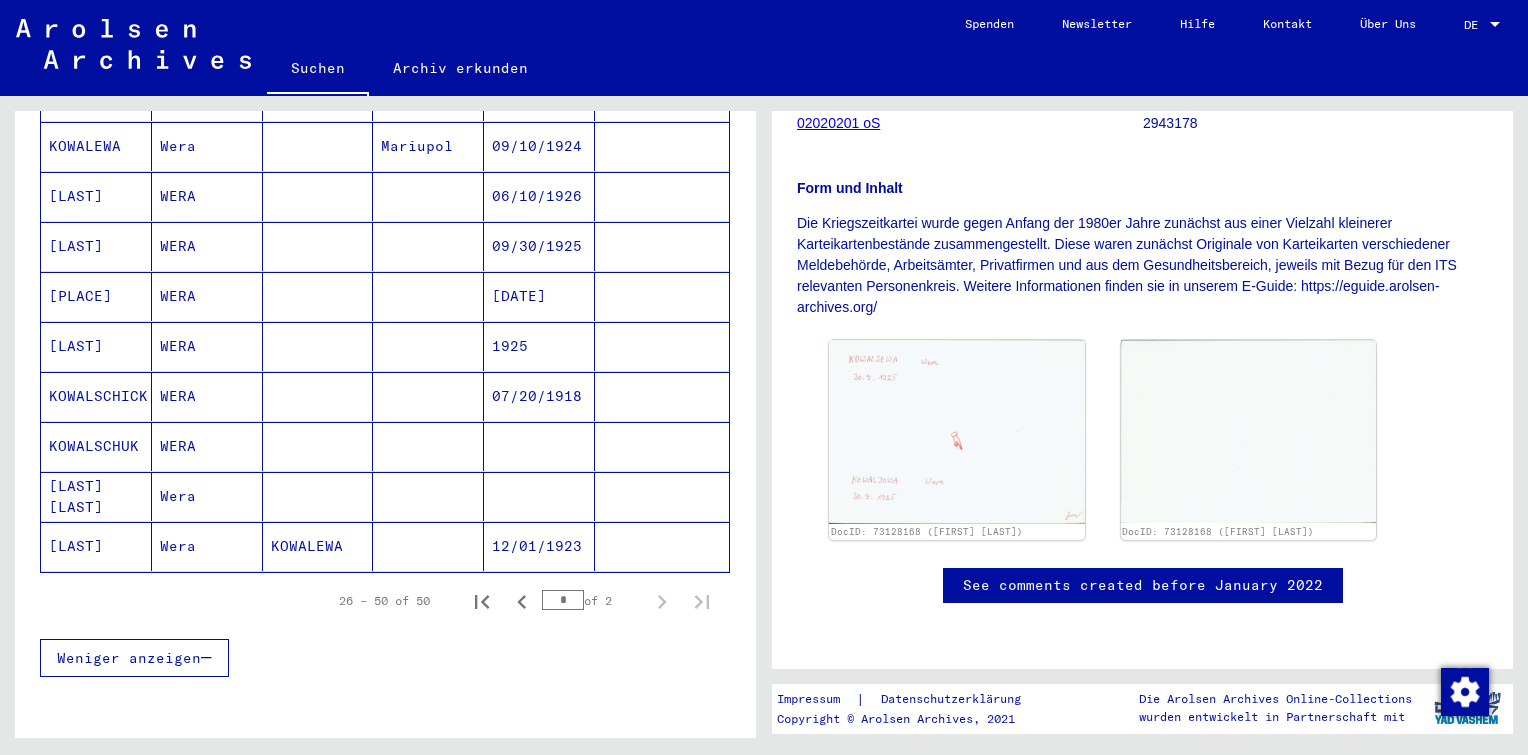 scroll, scrollTop: 1106, scrollLeft: 0, axis: vertical 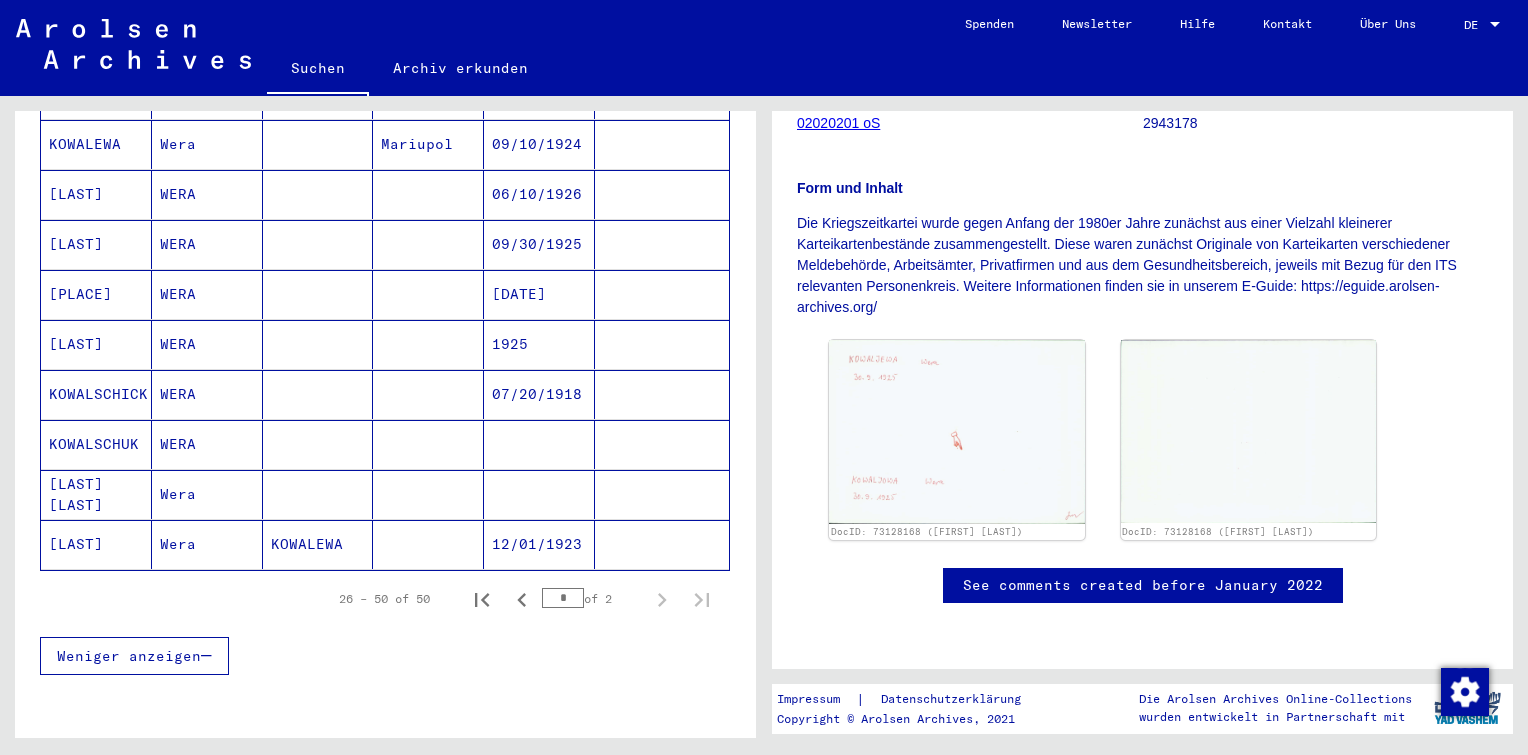 click at bounding box center (428, 394) 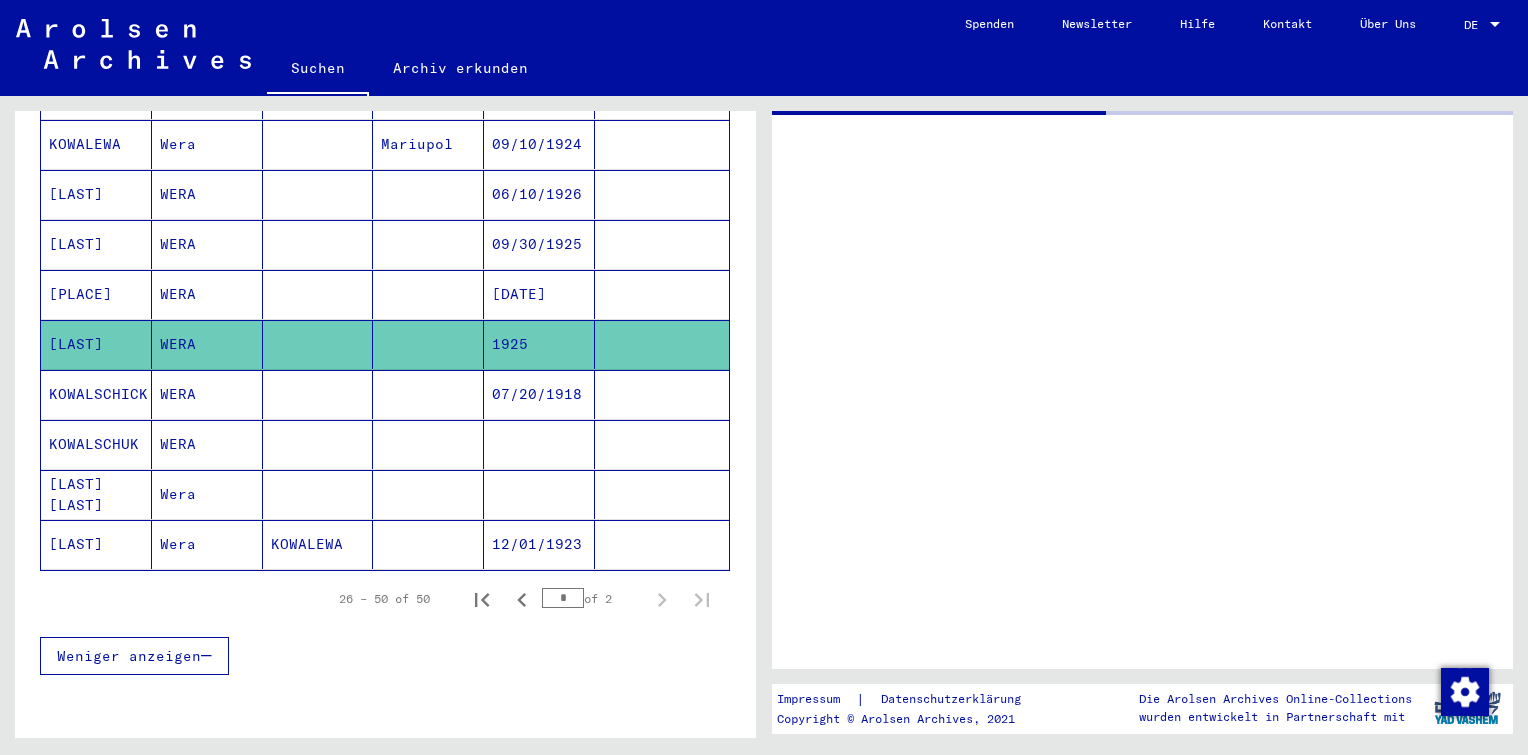 scroll, scrollTop: 0, scrollLeft: 0, axis: both 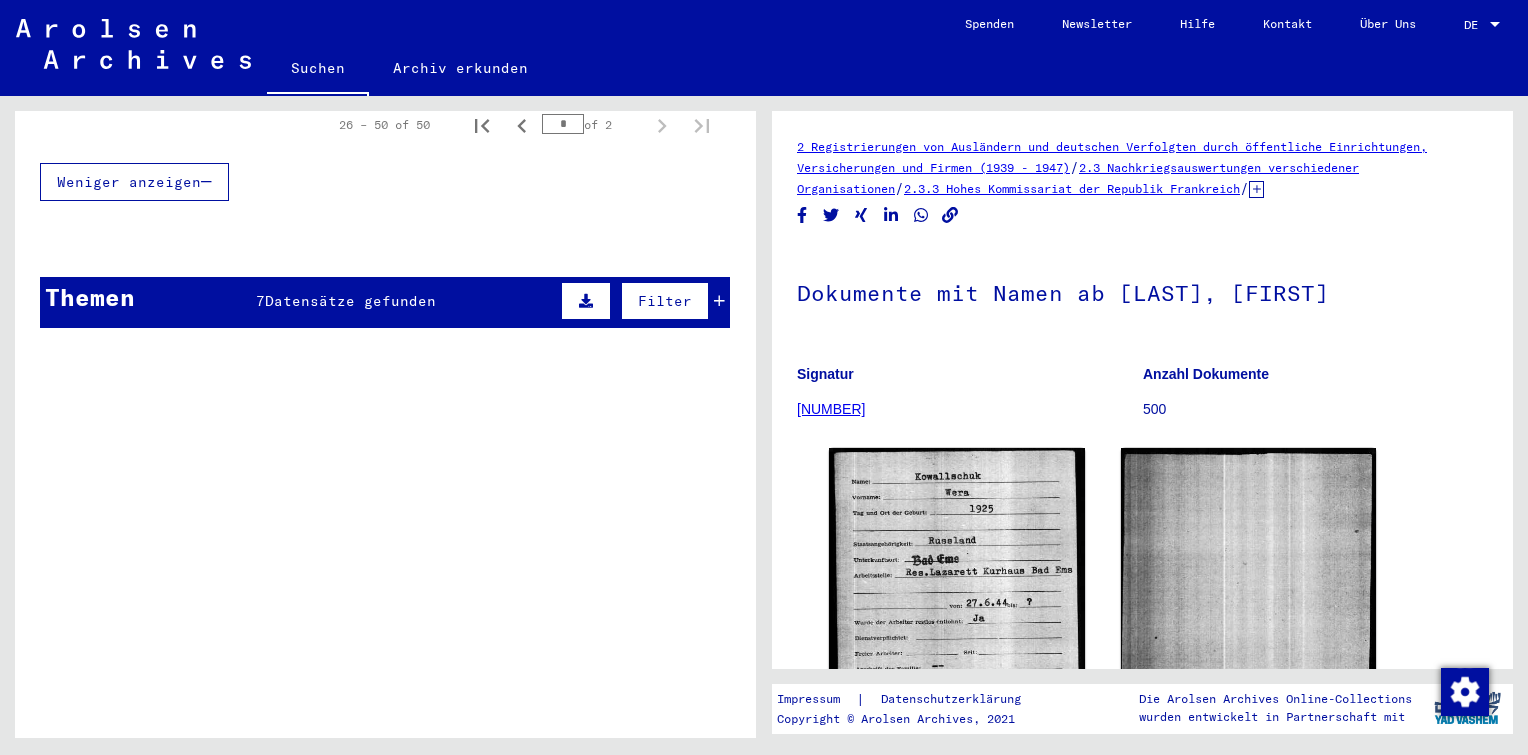 click on "Datensätze gefunden" at bounding box center [350, 301] 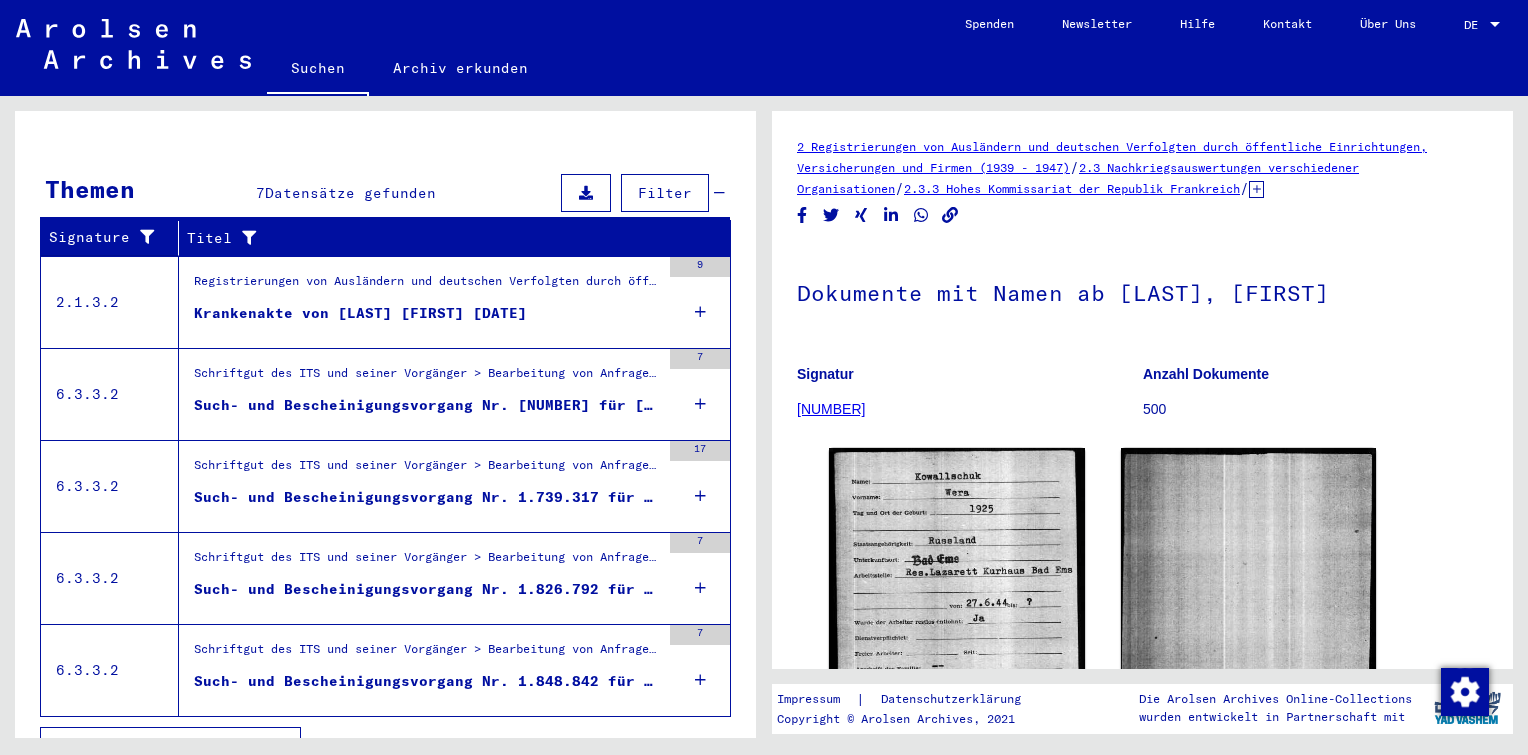 scroll, scrollTop: 1688, scrollLeft: 0, axis: vertical 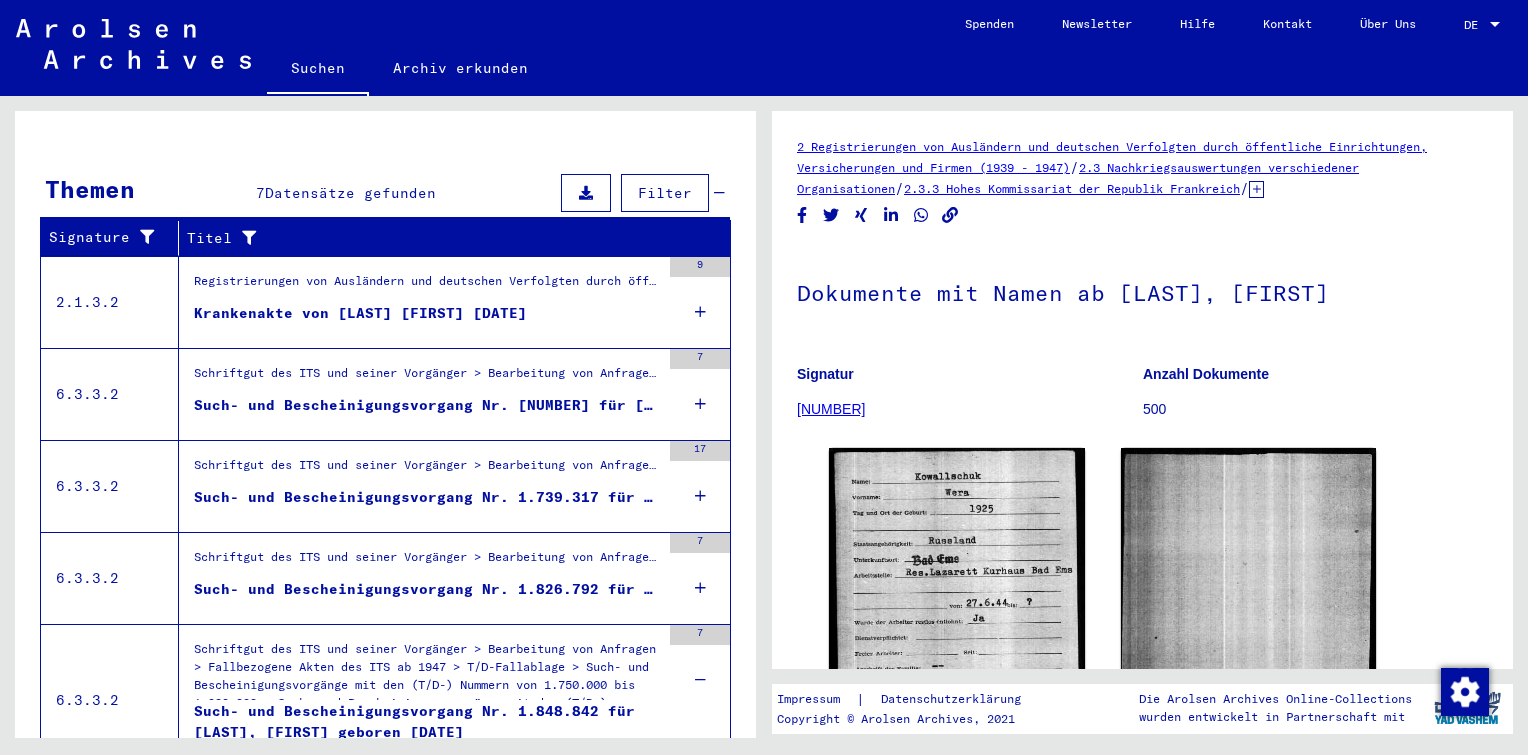 click on "7" at bounding box center [700, 578] 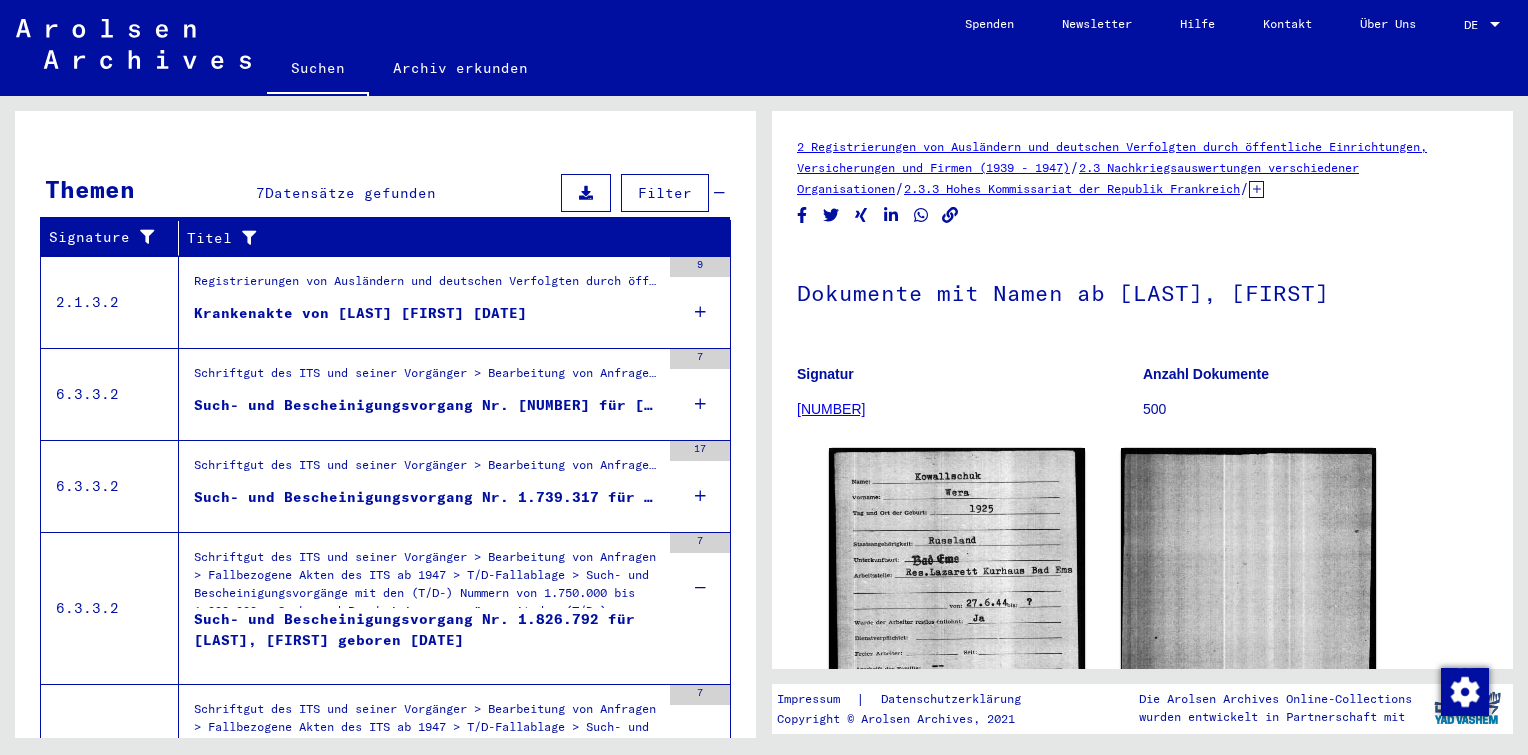 click on "17" at bounding box center (700, 486) 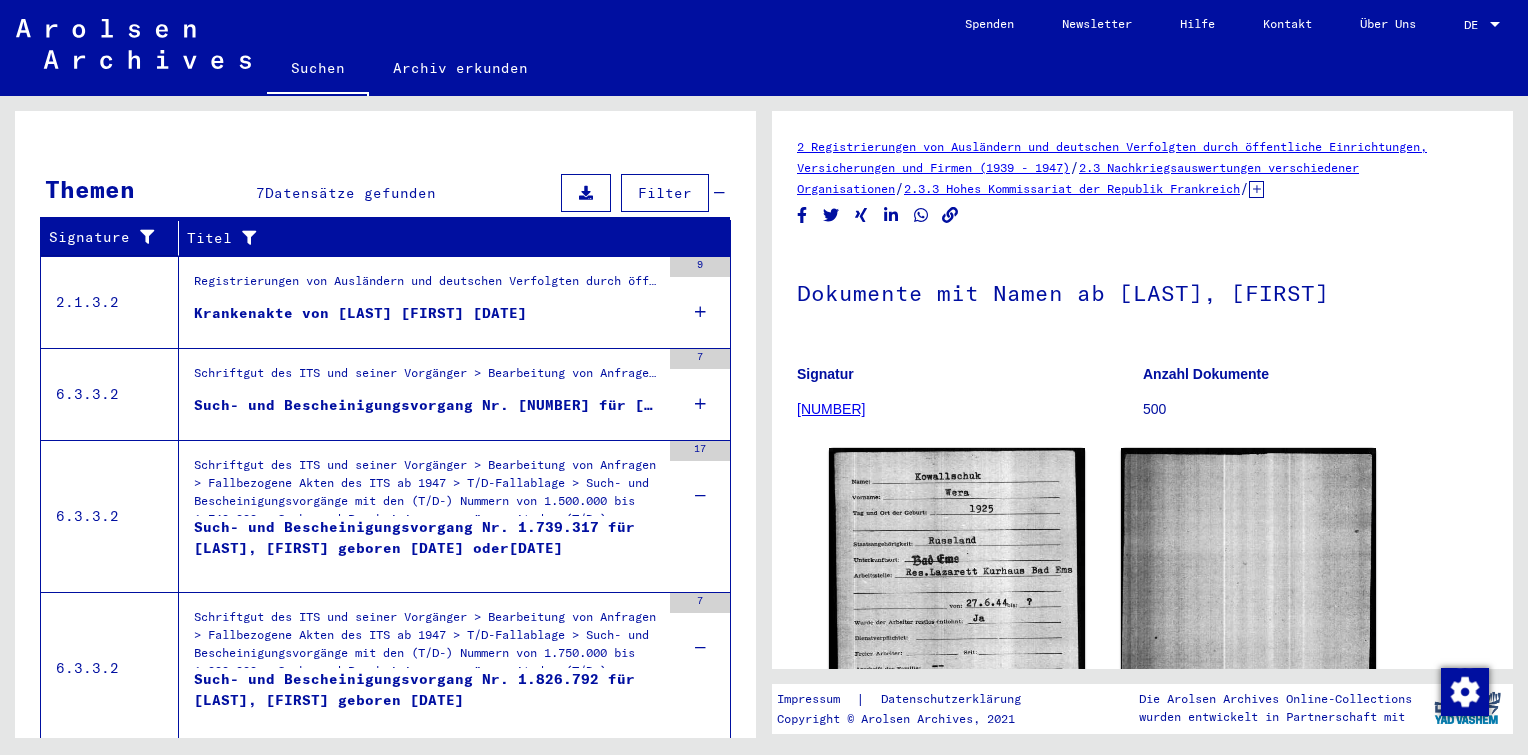 click at bounding box center [700, 404] 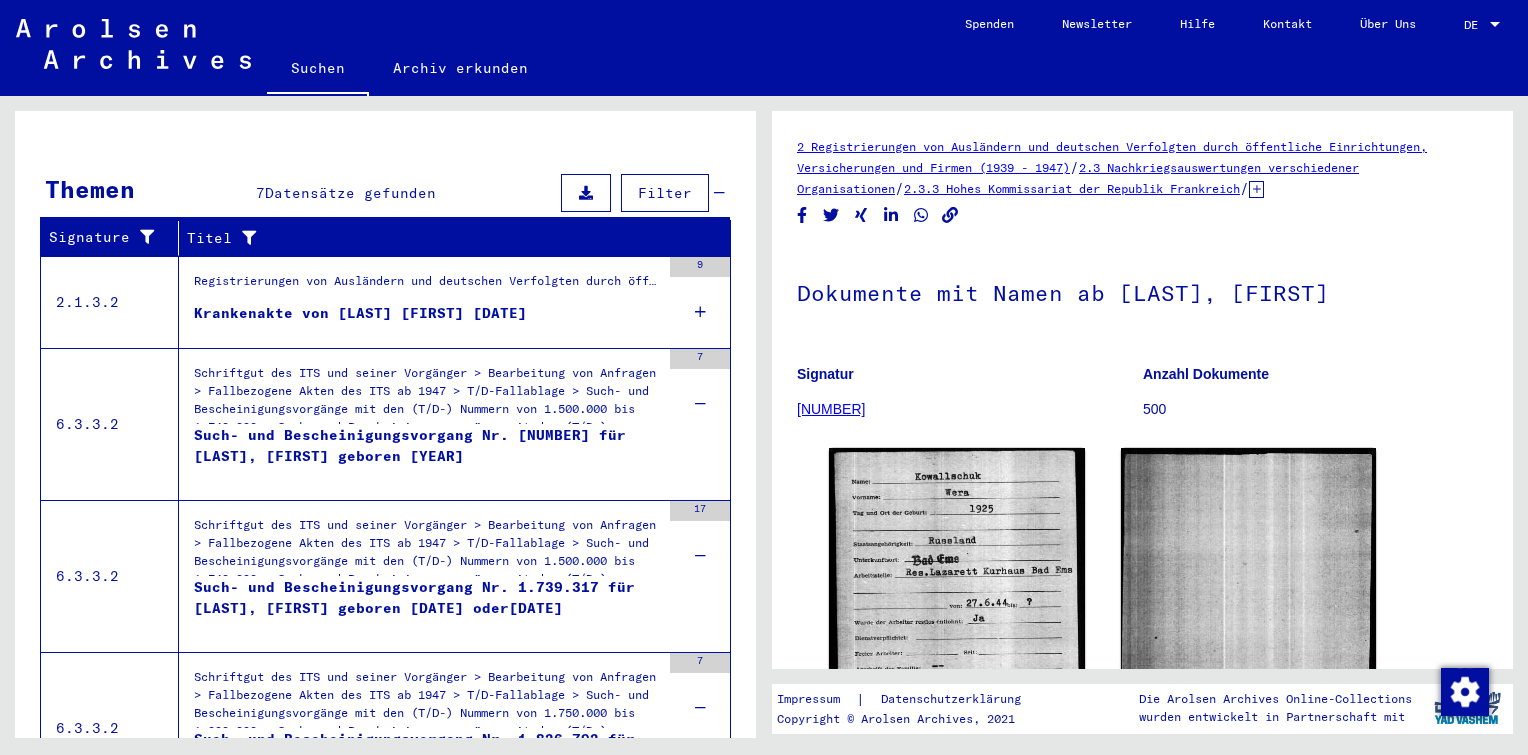 click at bounding box center [700, 312] 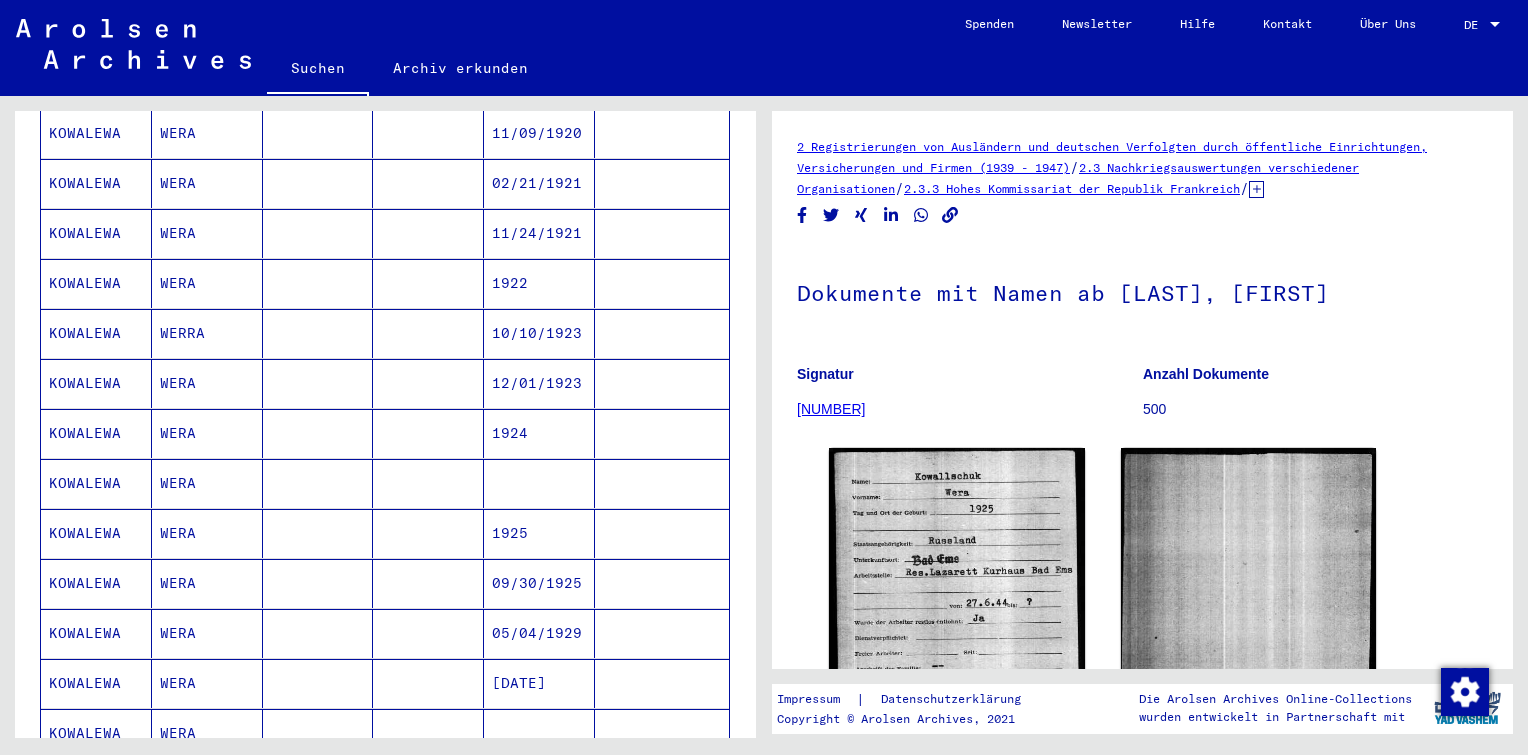 scroll, scrollTop: 0, scrollLeft: 0, axis: both 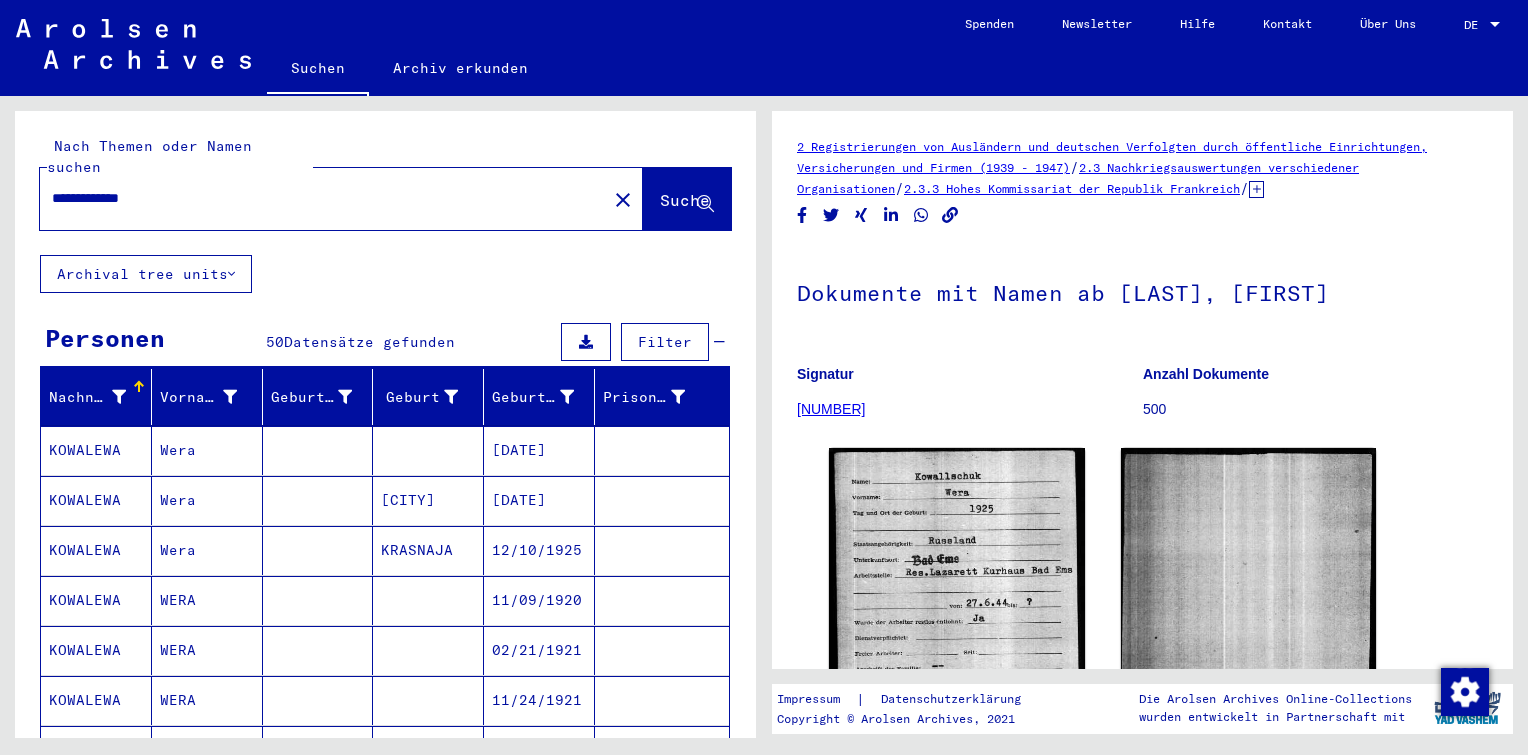 click on "**********" at bounding box center [323, 198] 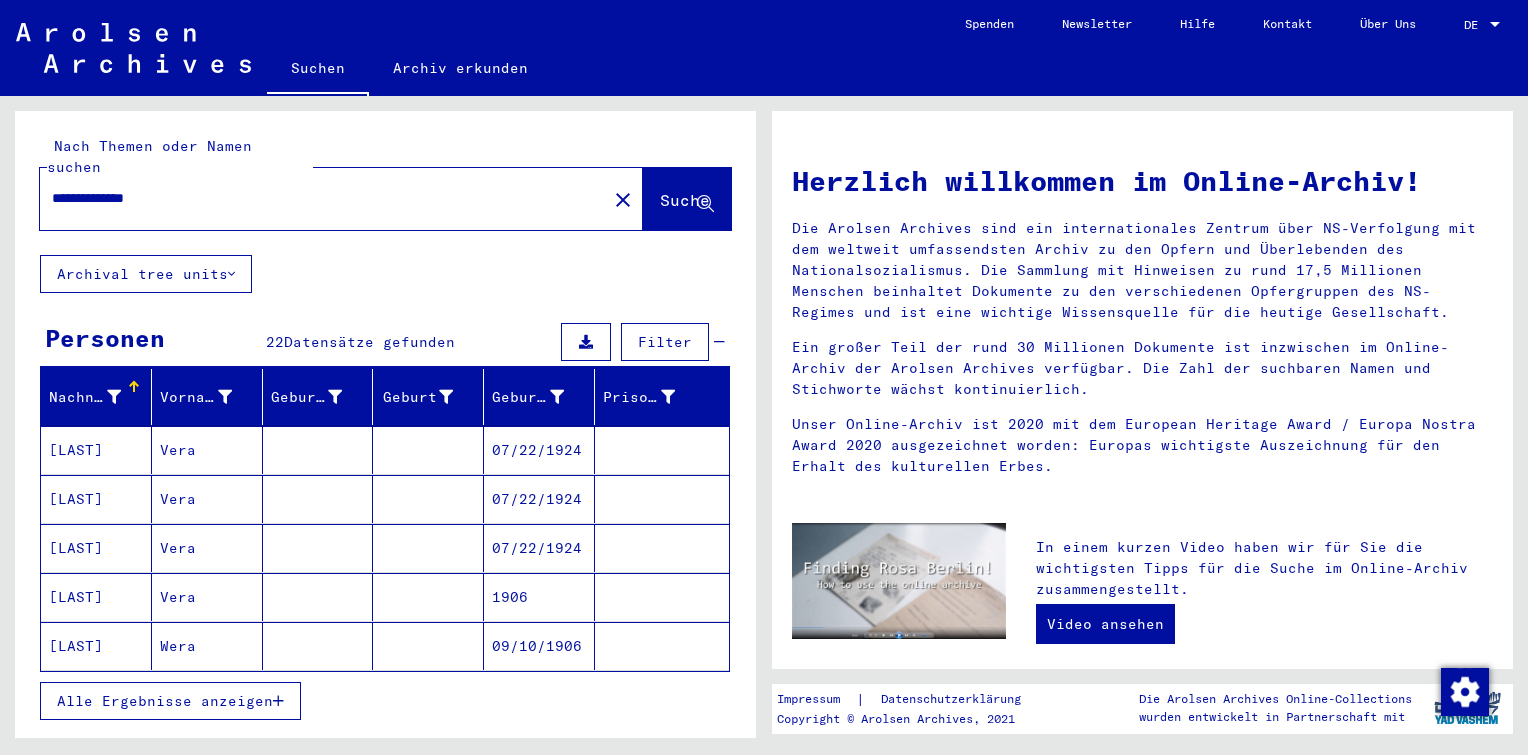click at bounding box center (278, 701) 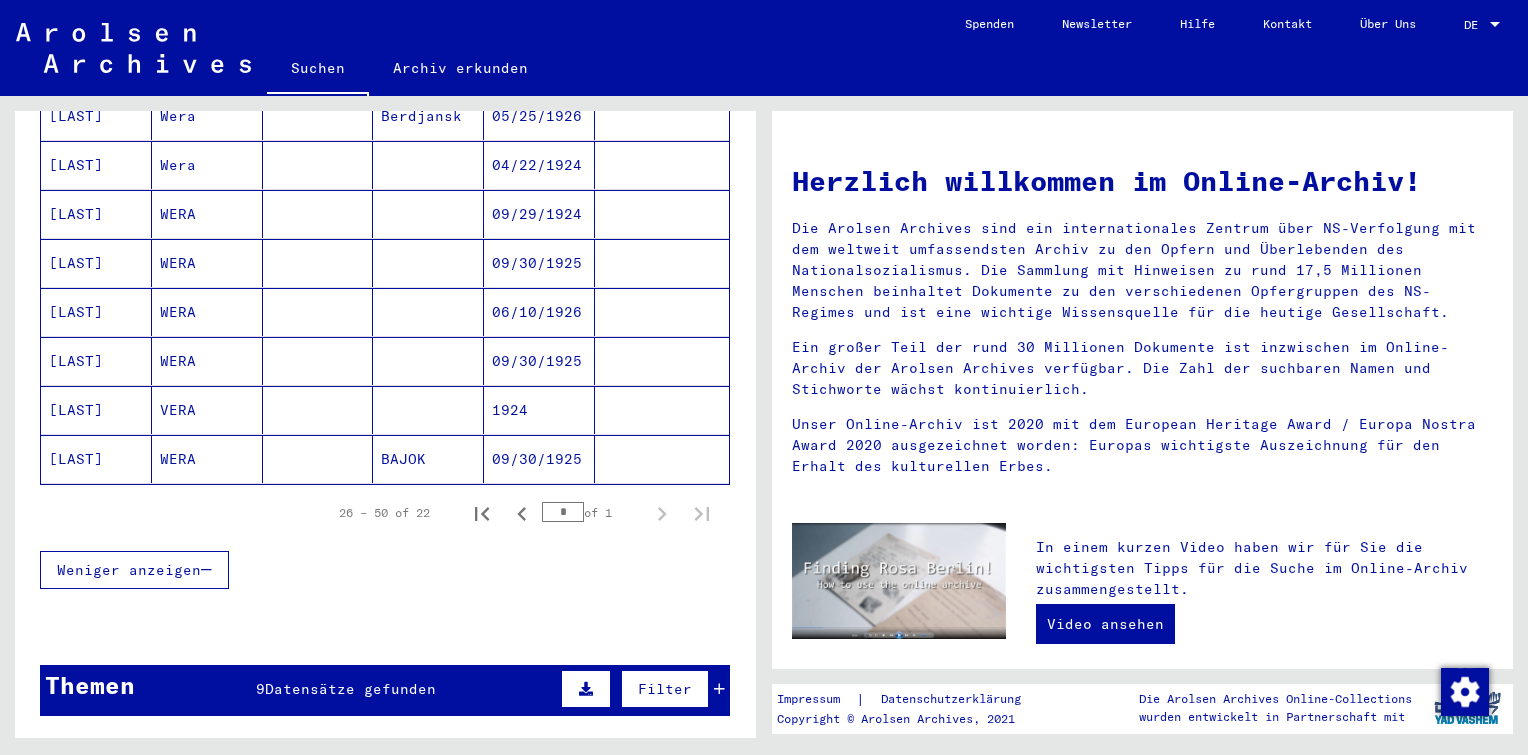 scroll, scrollTop: 0, scrollLeft: 0, axis: both 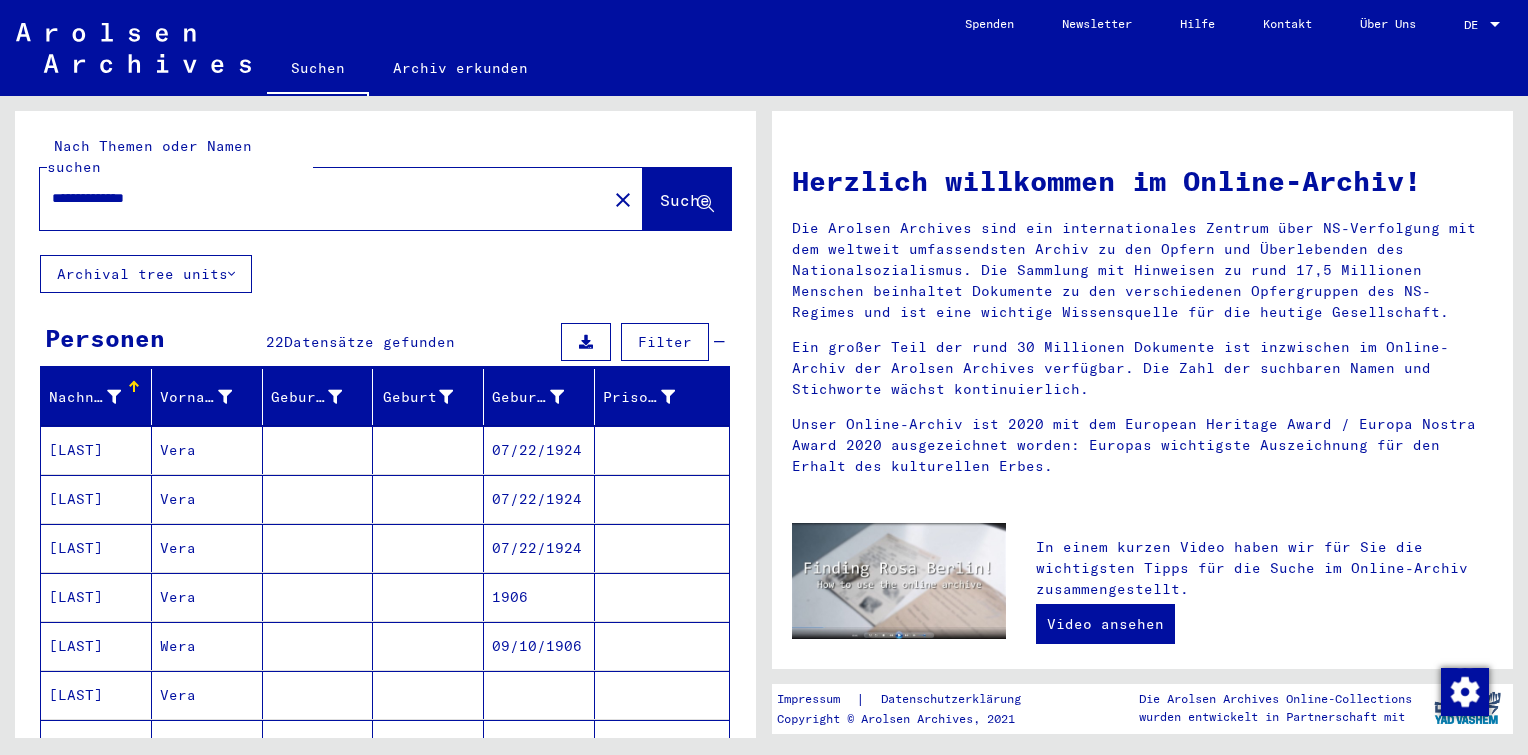 click on "**********" at bounding box center (317, 198) 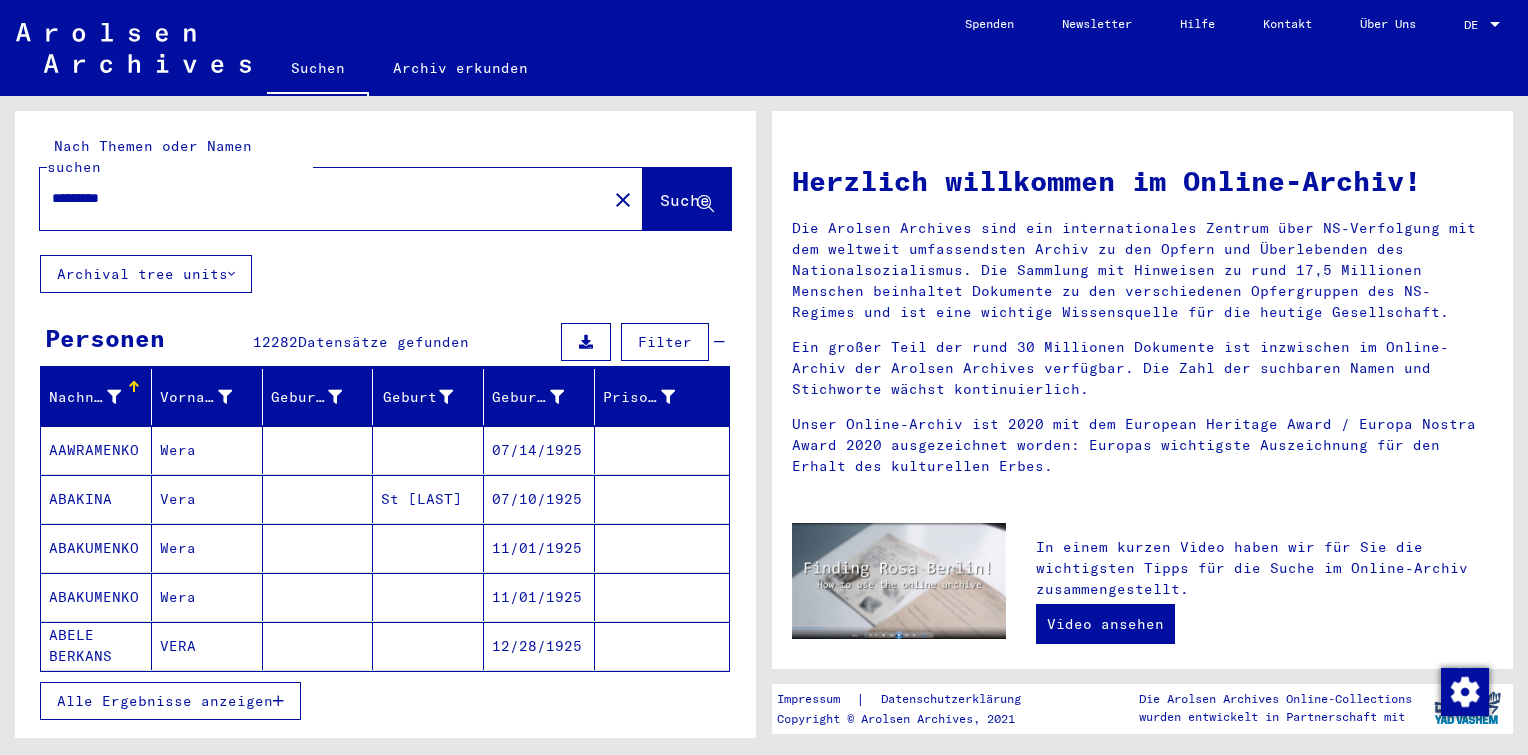 click on "*********" at bounding box center [317, 198] 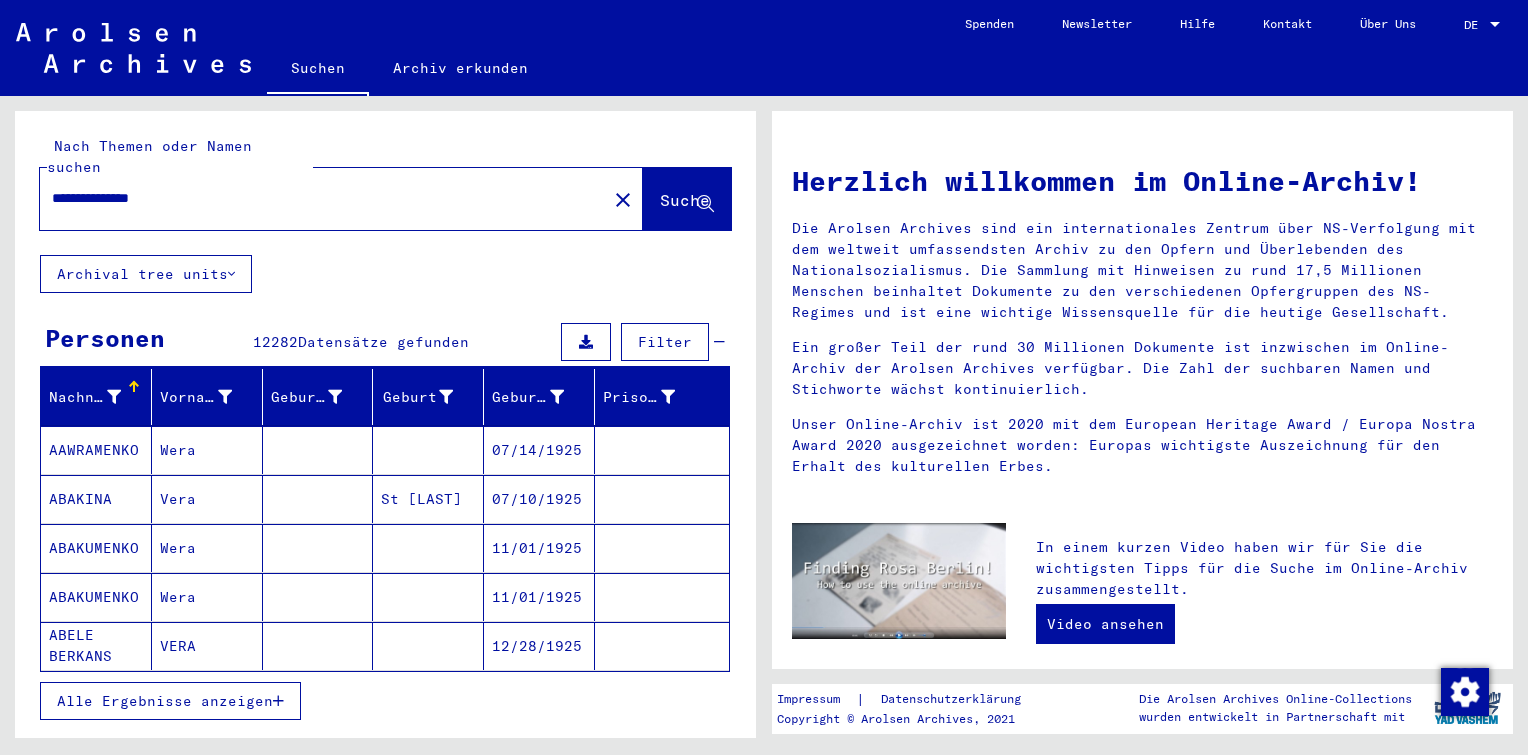 type on "**********" 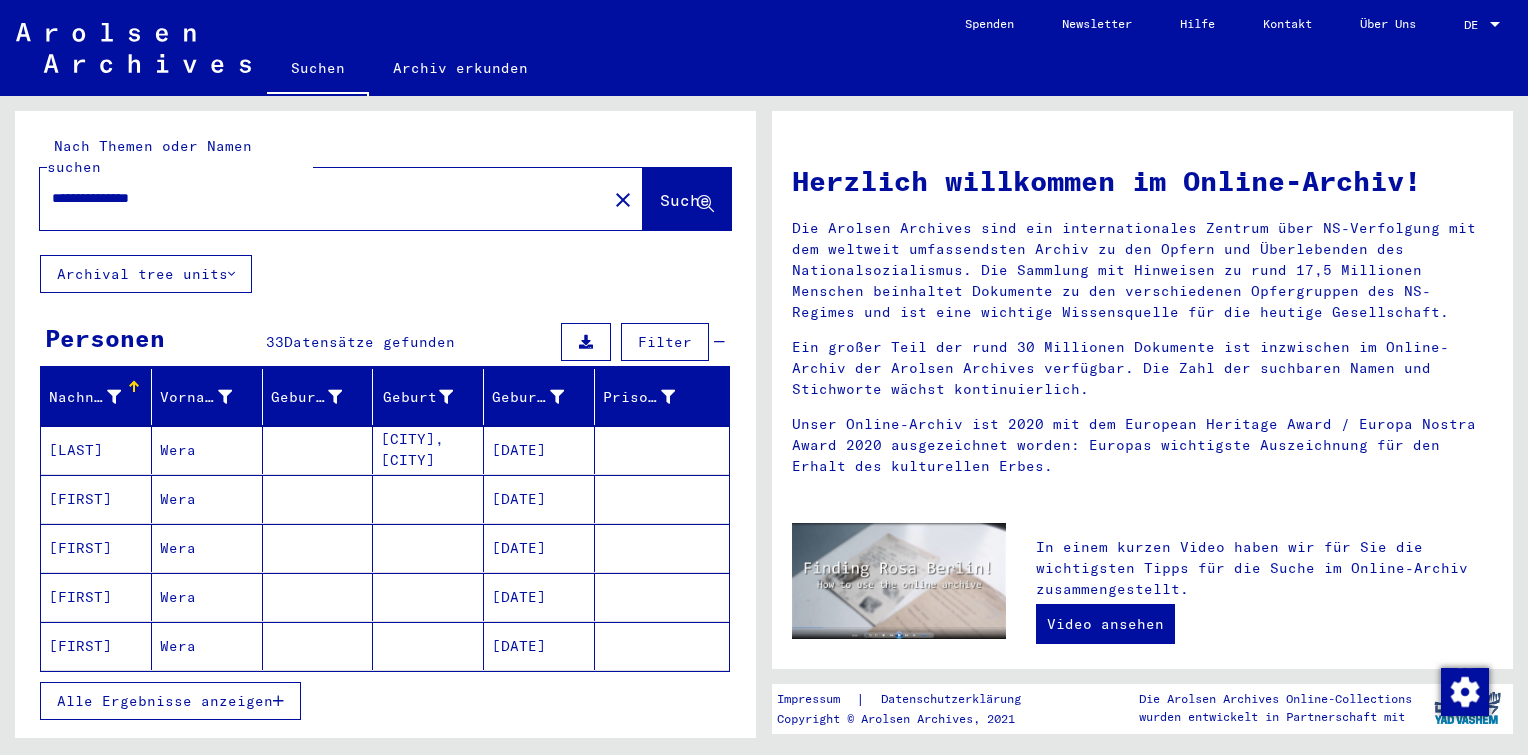 click on "Alle Ergebnisse anzeigen" at bounding box center [165, 701] 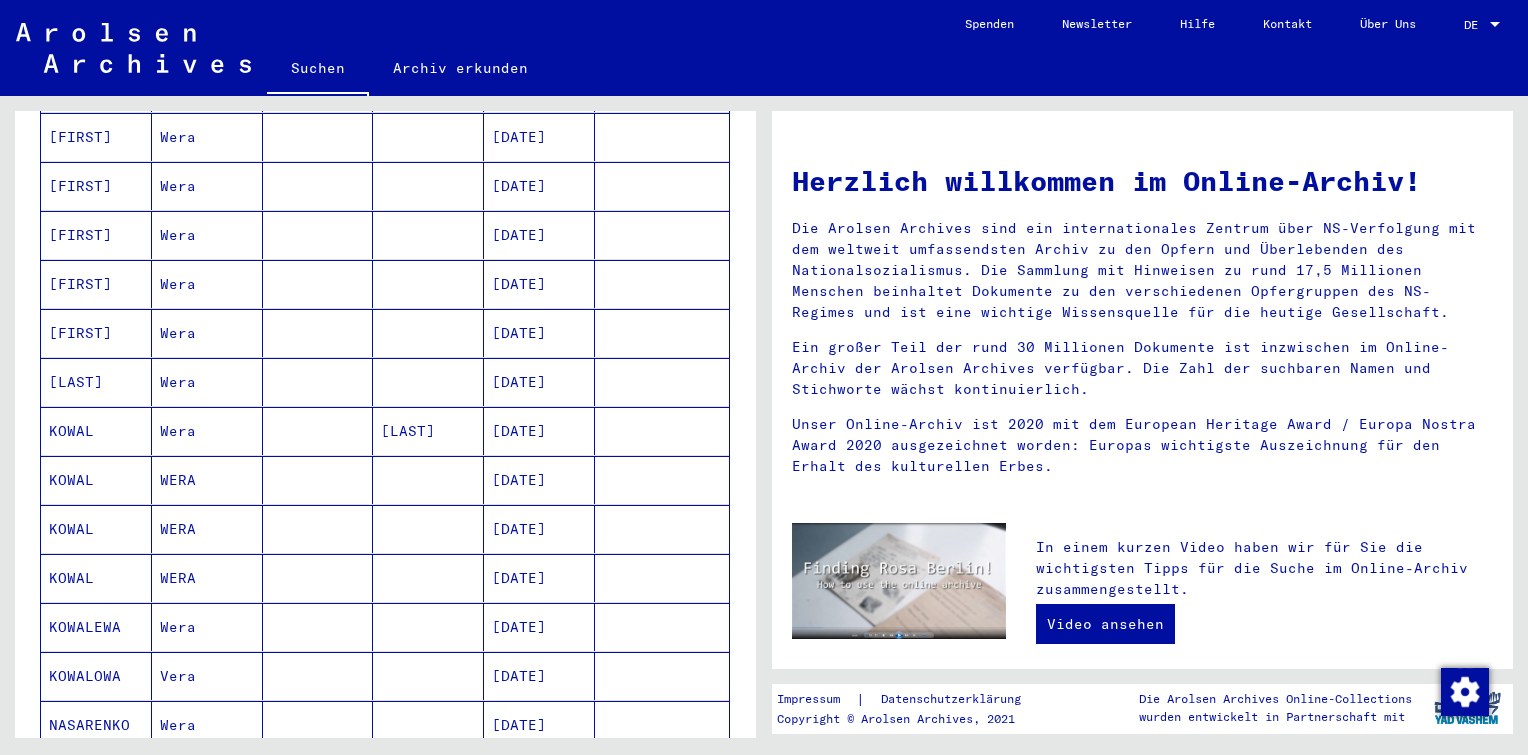 scroll, scrollTop: 408, scrollLeft: 0, axis: vertical 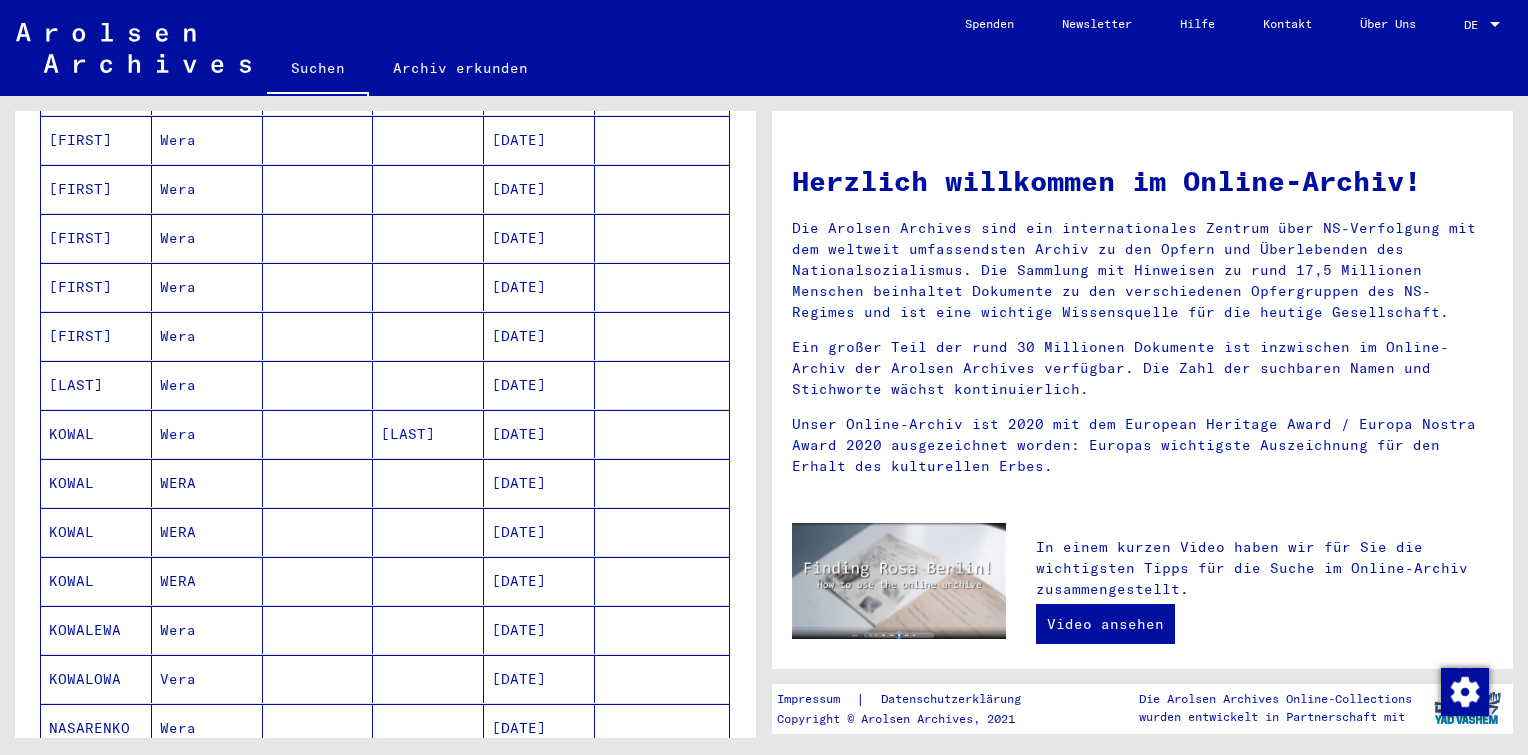 click at bounding box center (318, 483) 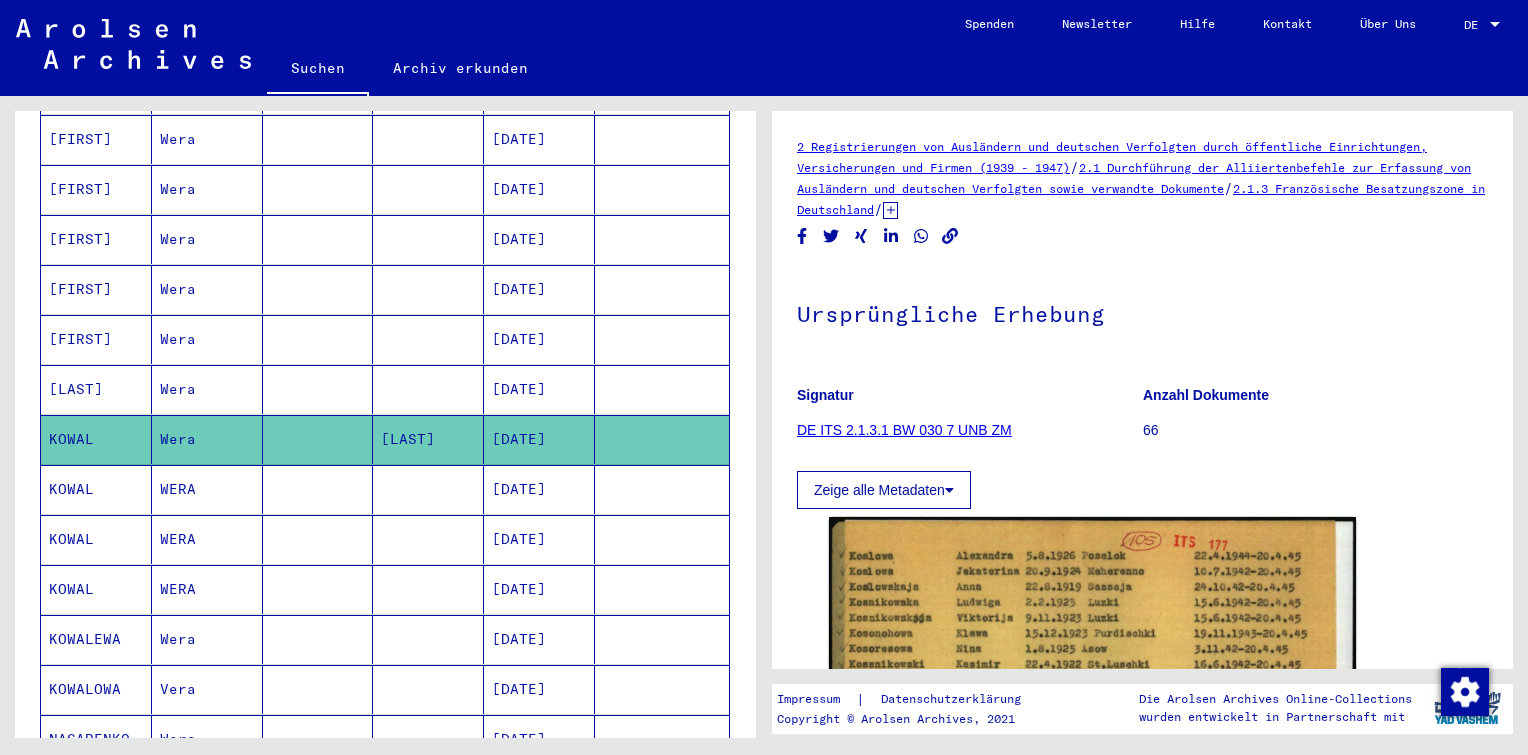 click at bounding box center (428, 539) 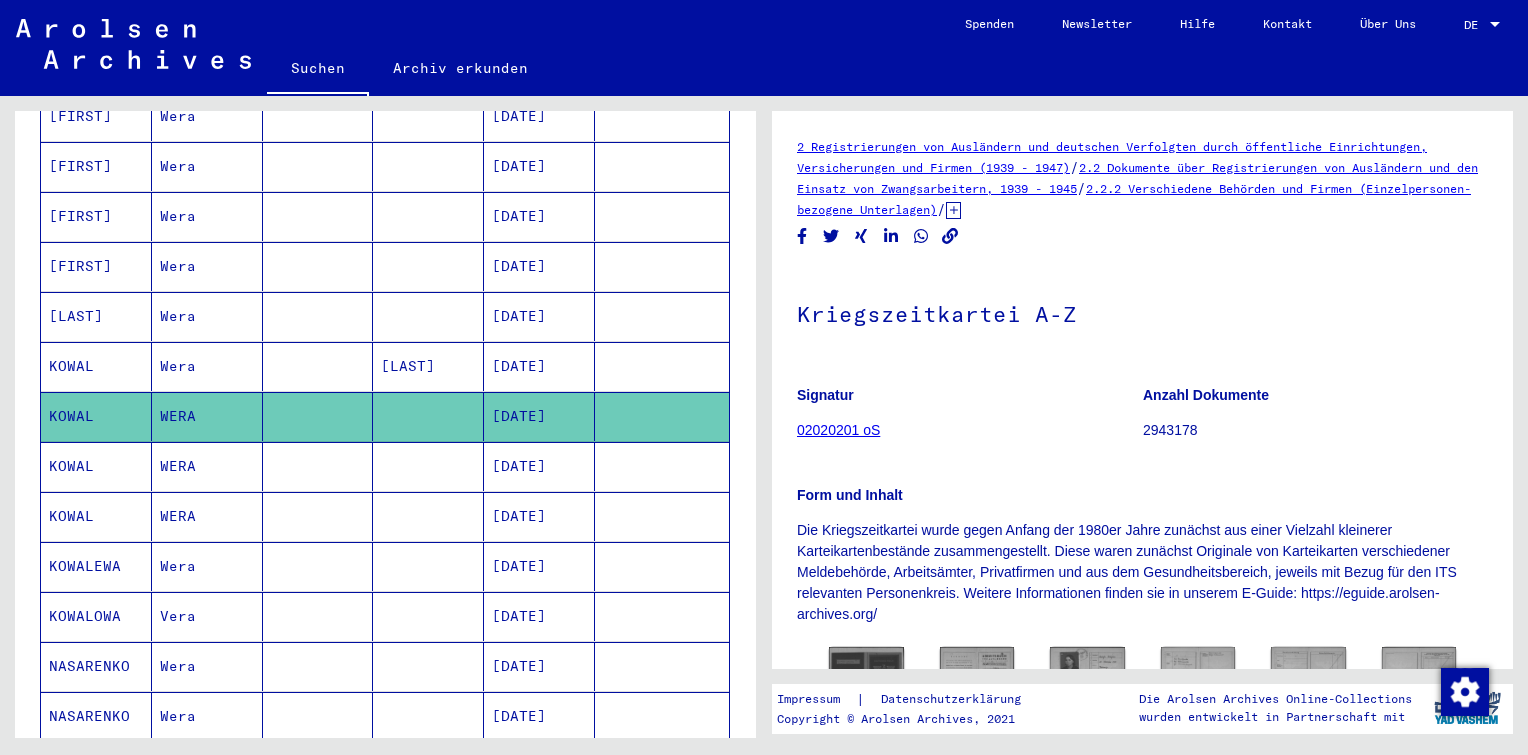 scroll, scrollTop: 485, scrollLeft: 0, axis: vertical 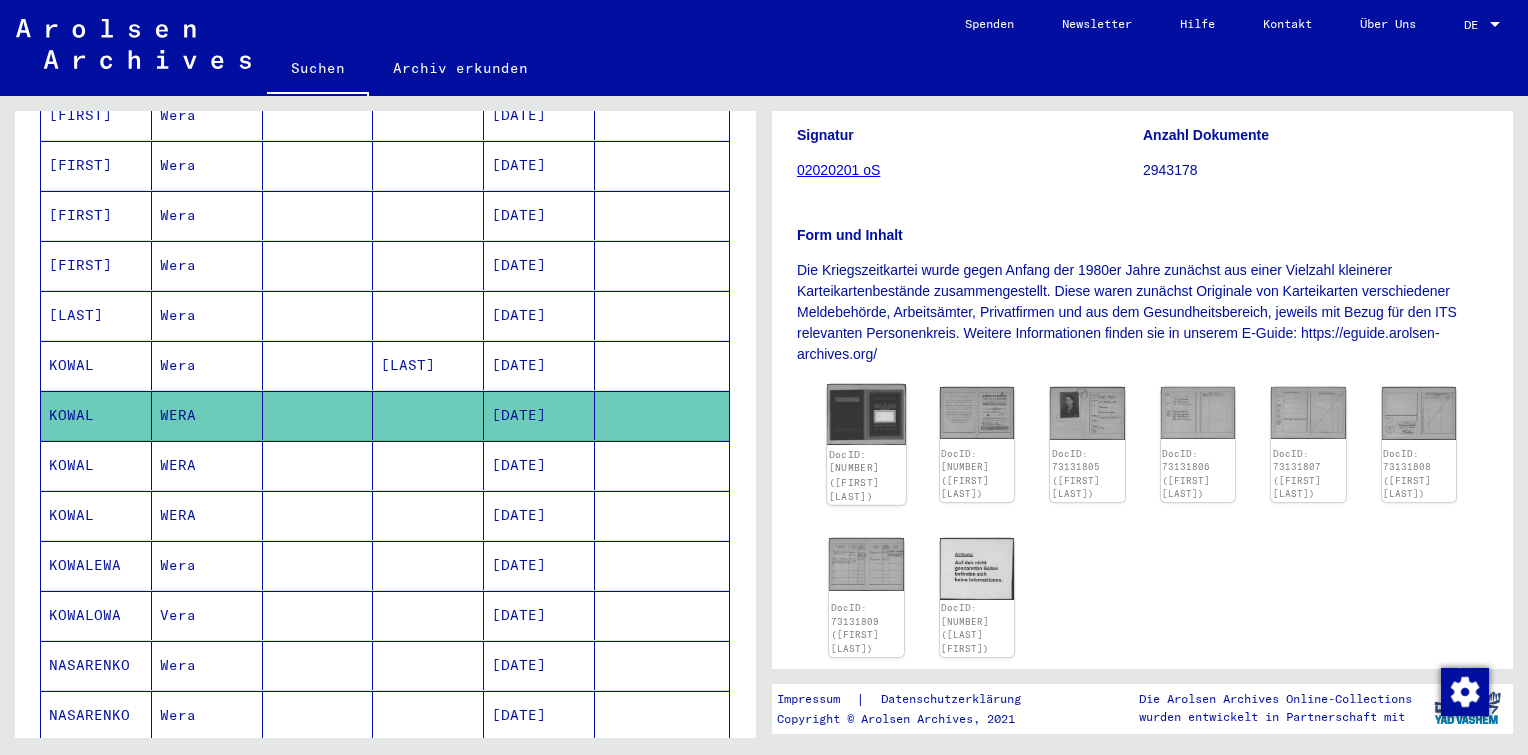 click 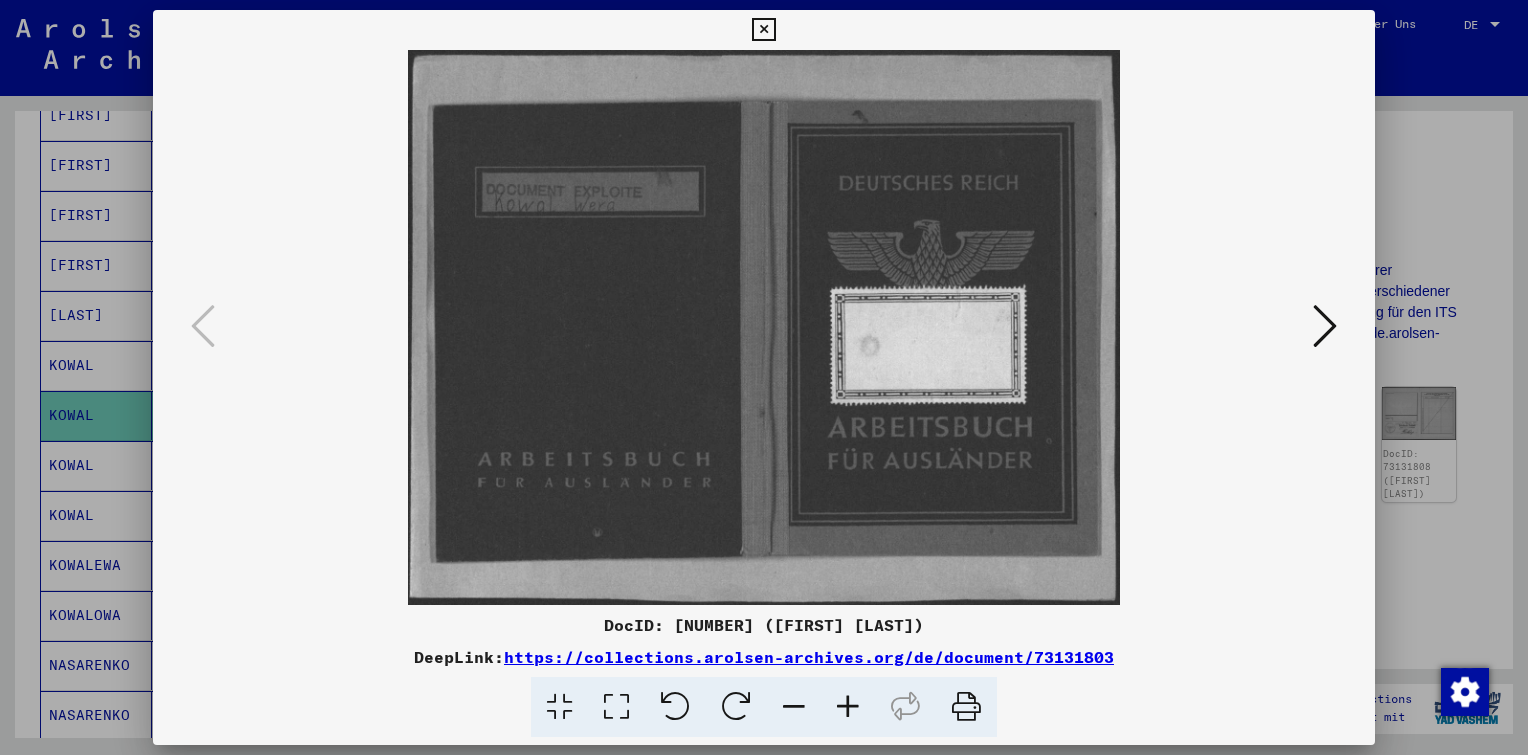 click at bounding box center [1325, 327] 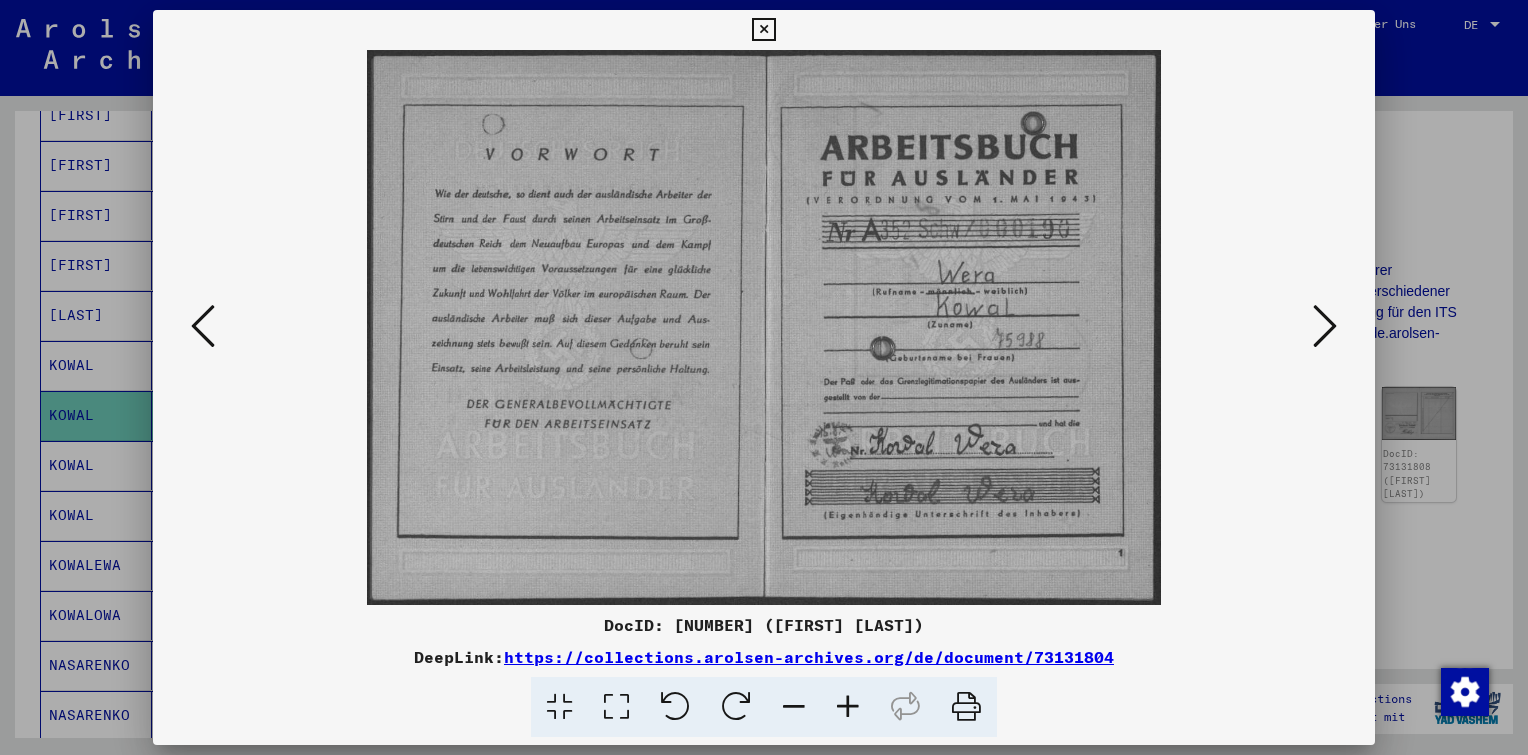 click at bounding box center [1325, 327] 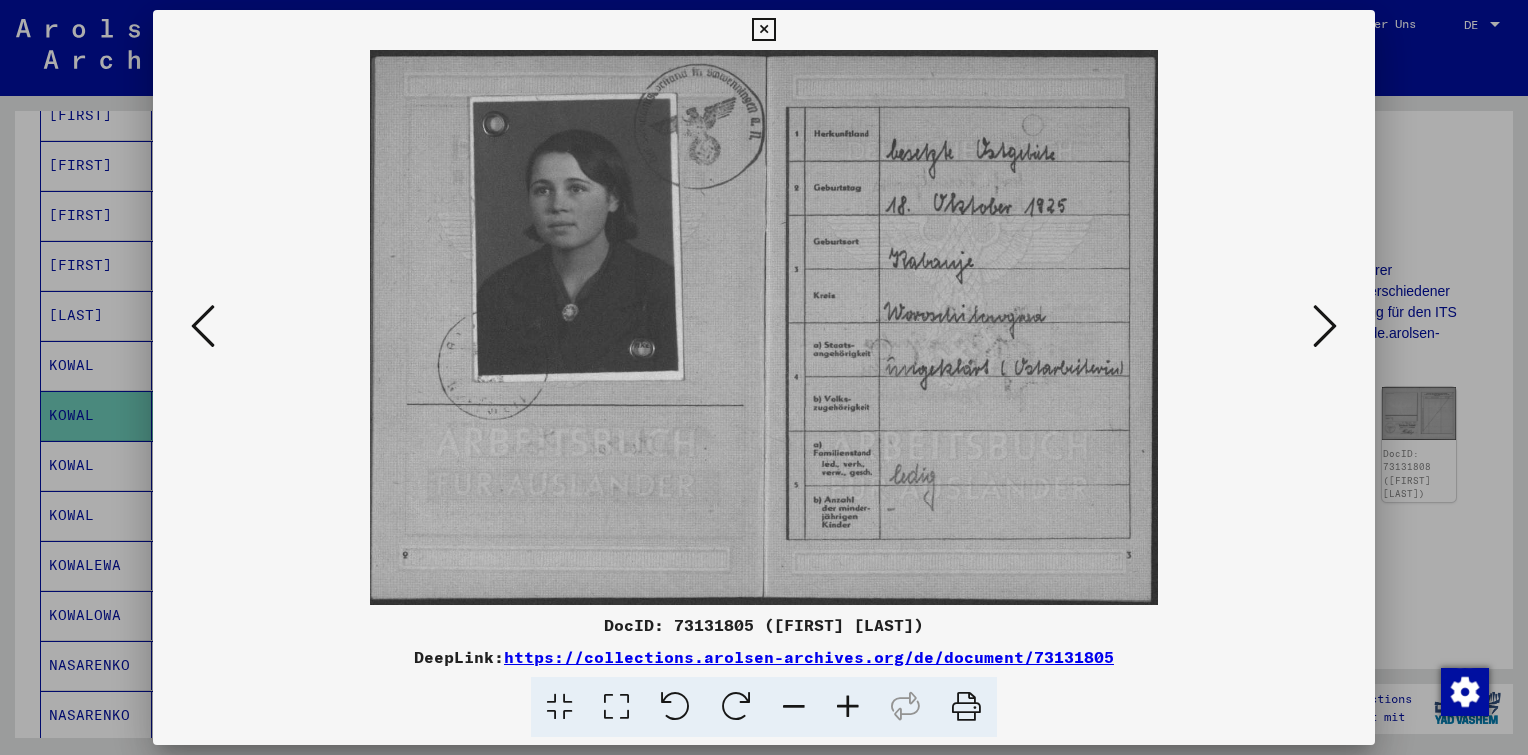 click at bounding box center [1325, 327] 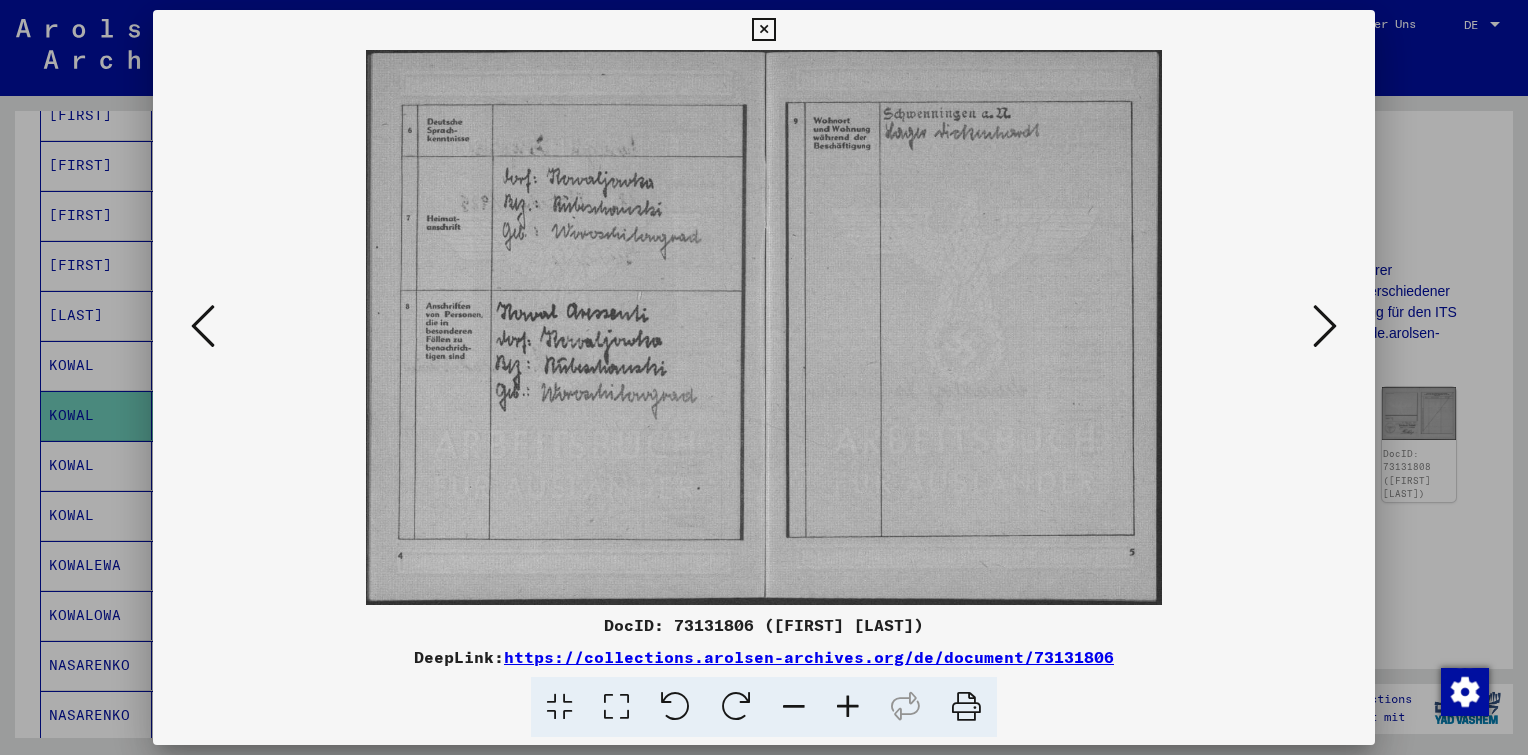 click at bounding box center [1325, 327] 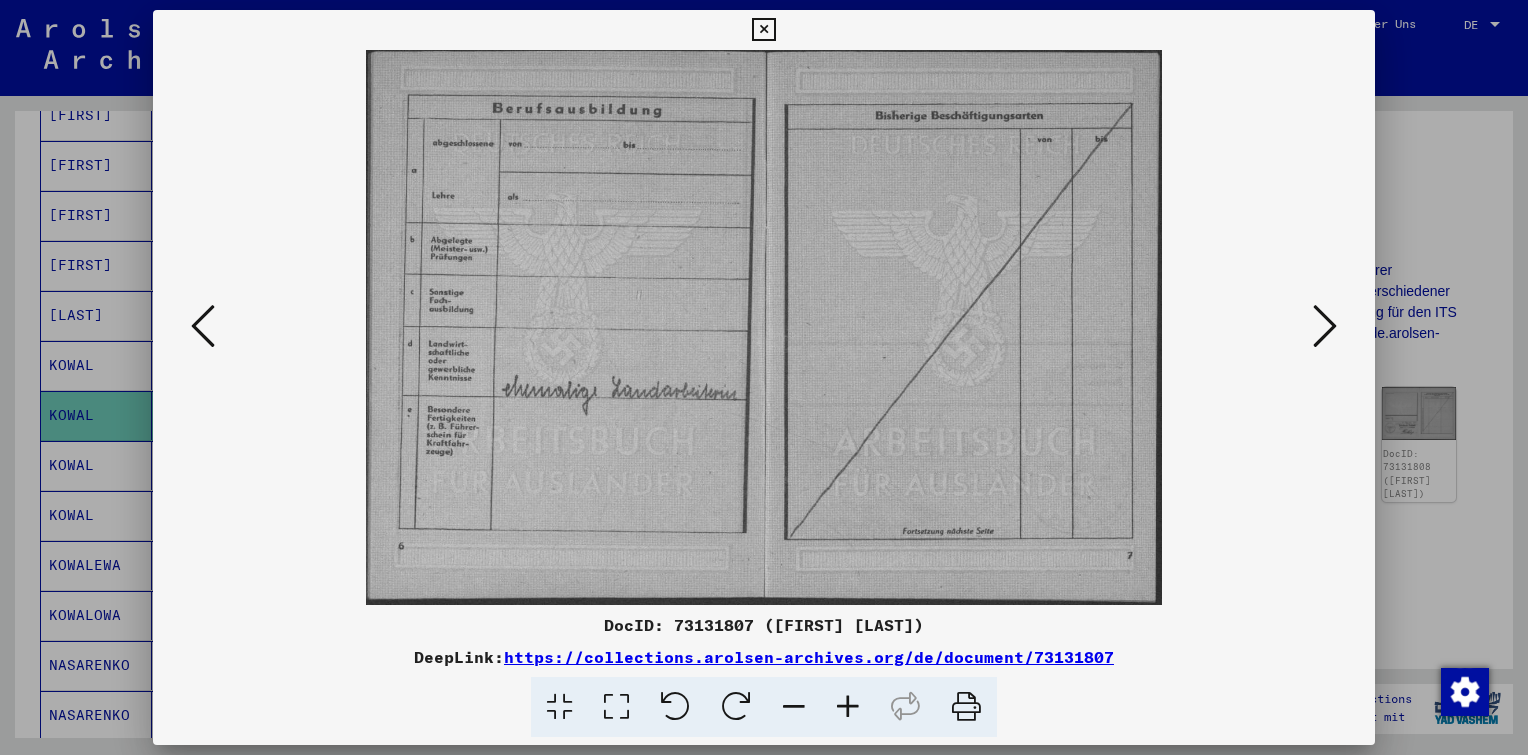 click at bounding box center (1325, 327) 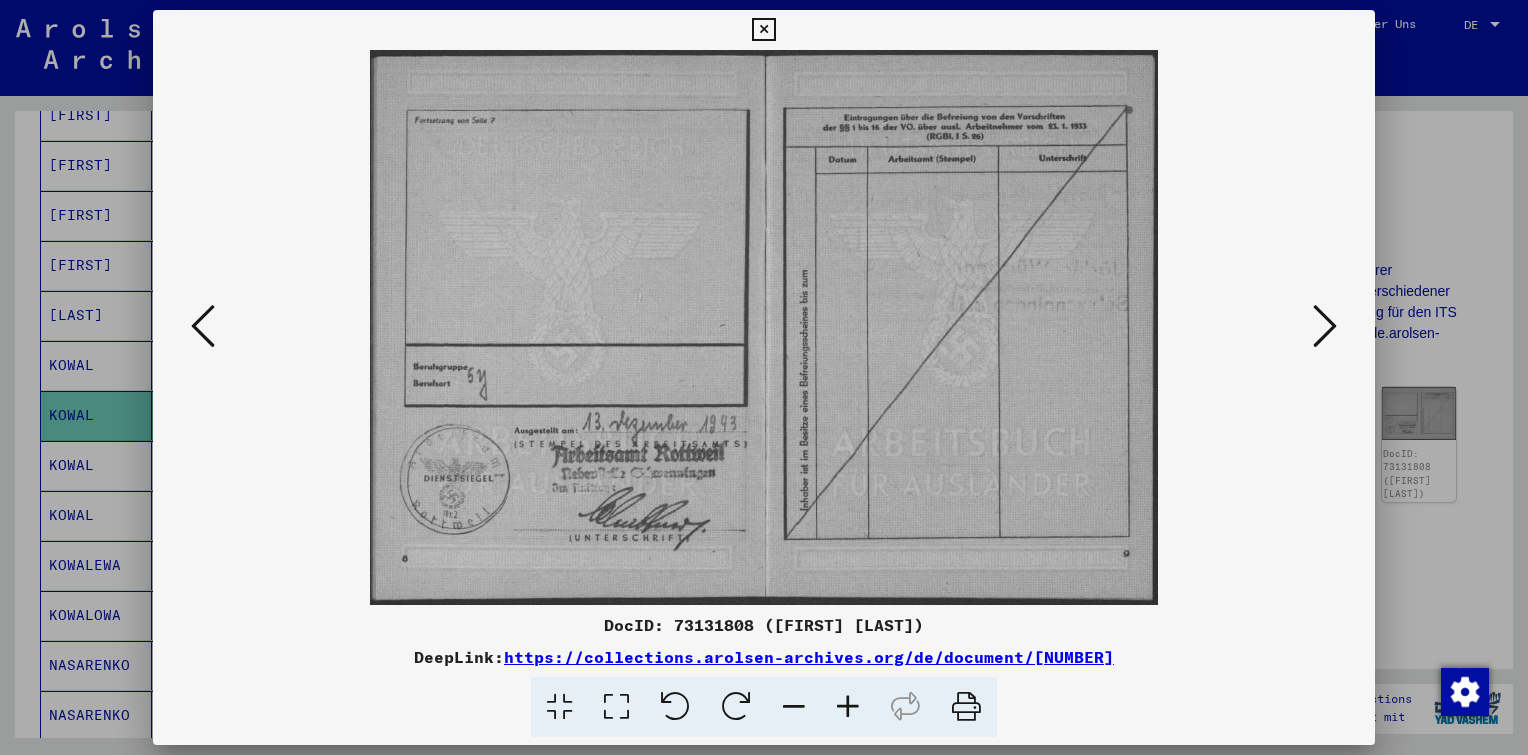 click at bounding box center (1325, 327) 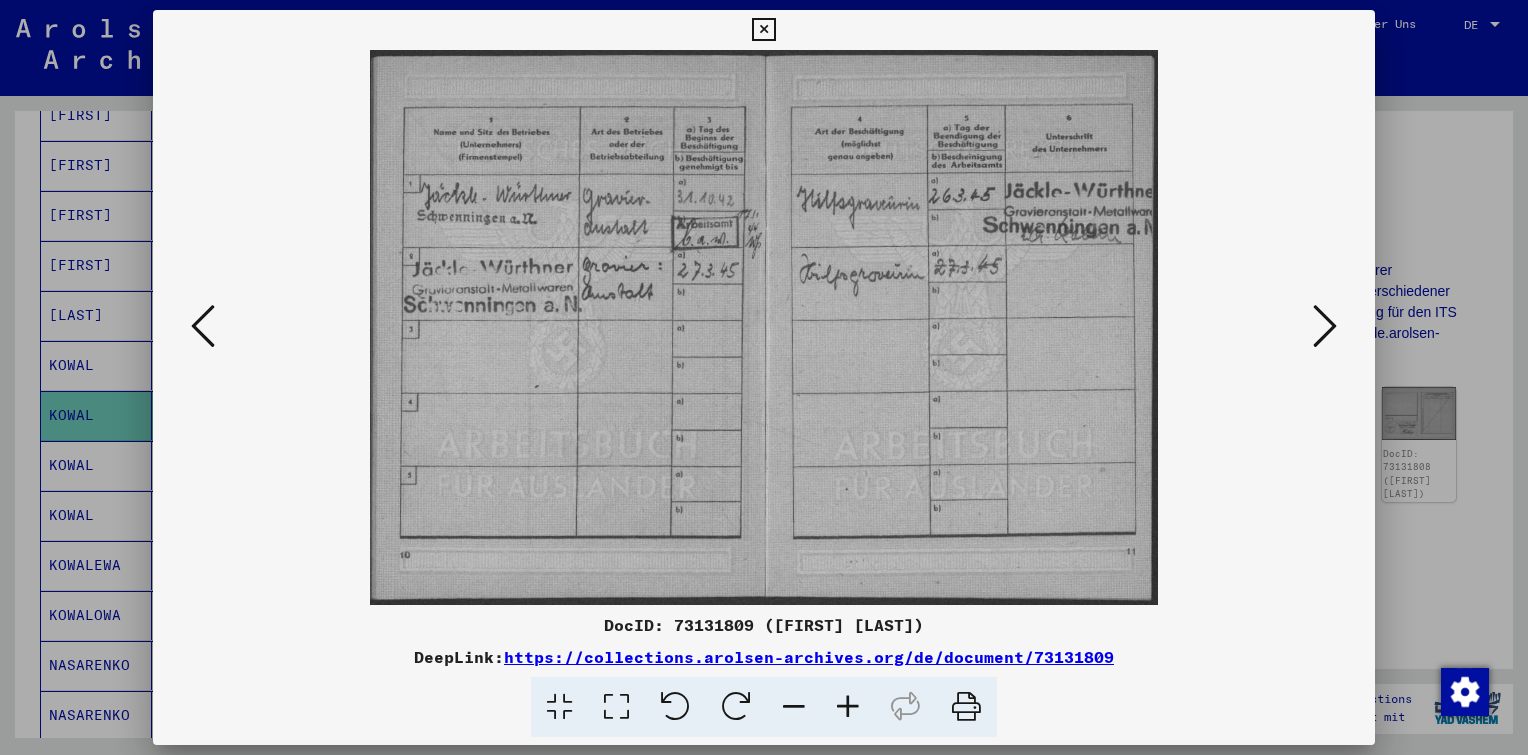 click at bounding box center (1325, 327) 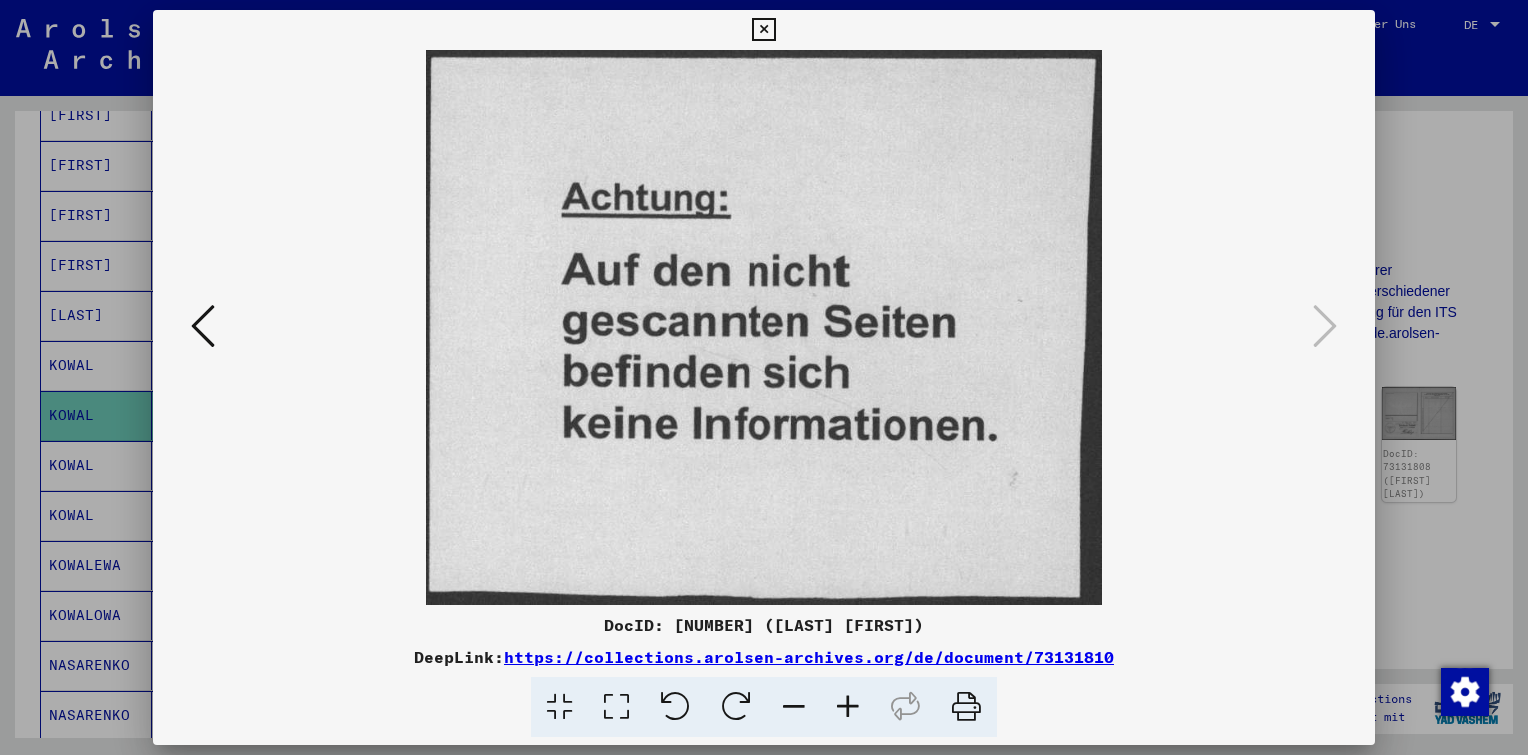 click at bounding box center [763, 30] 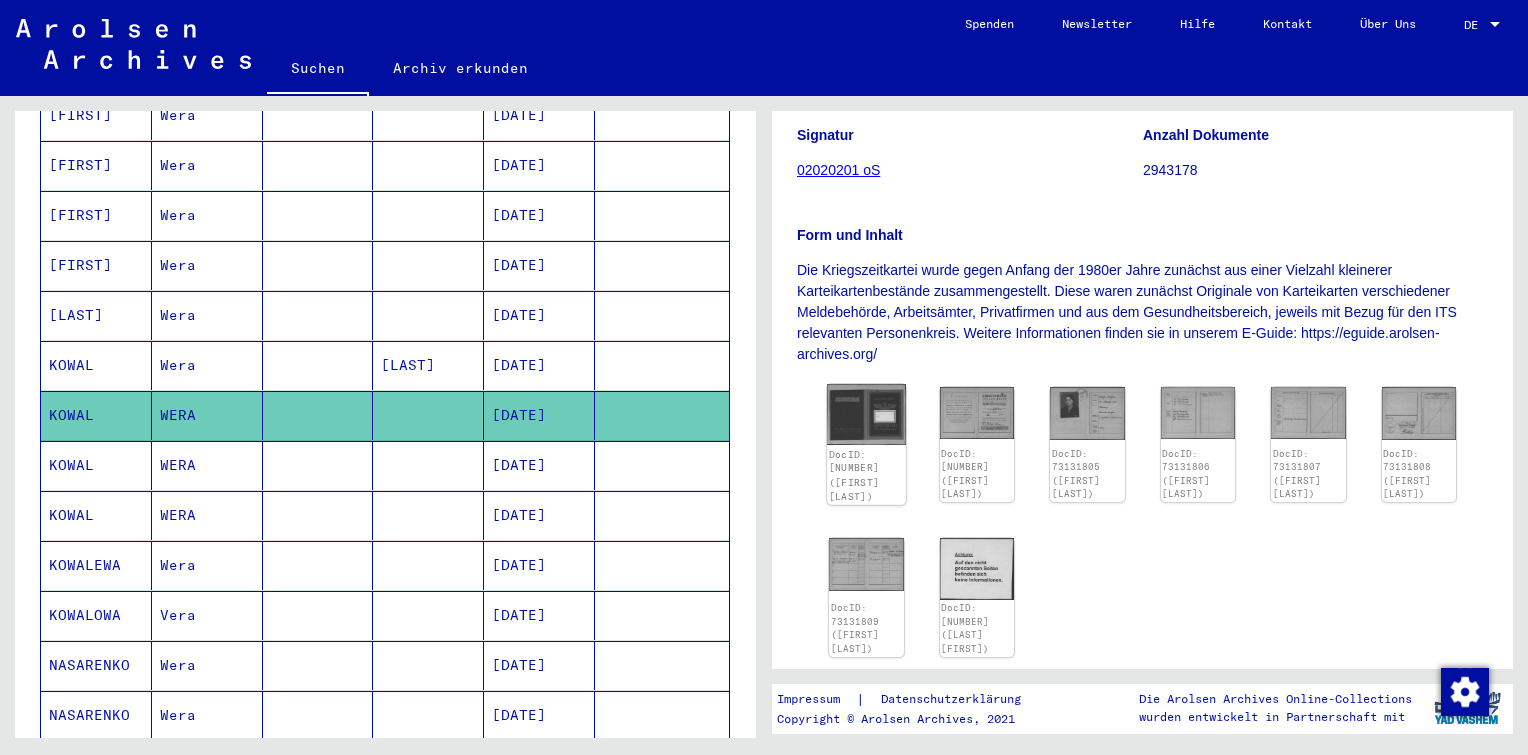 click 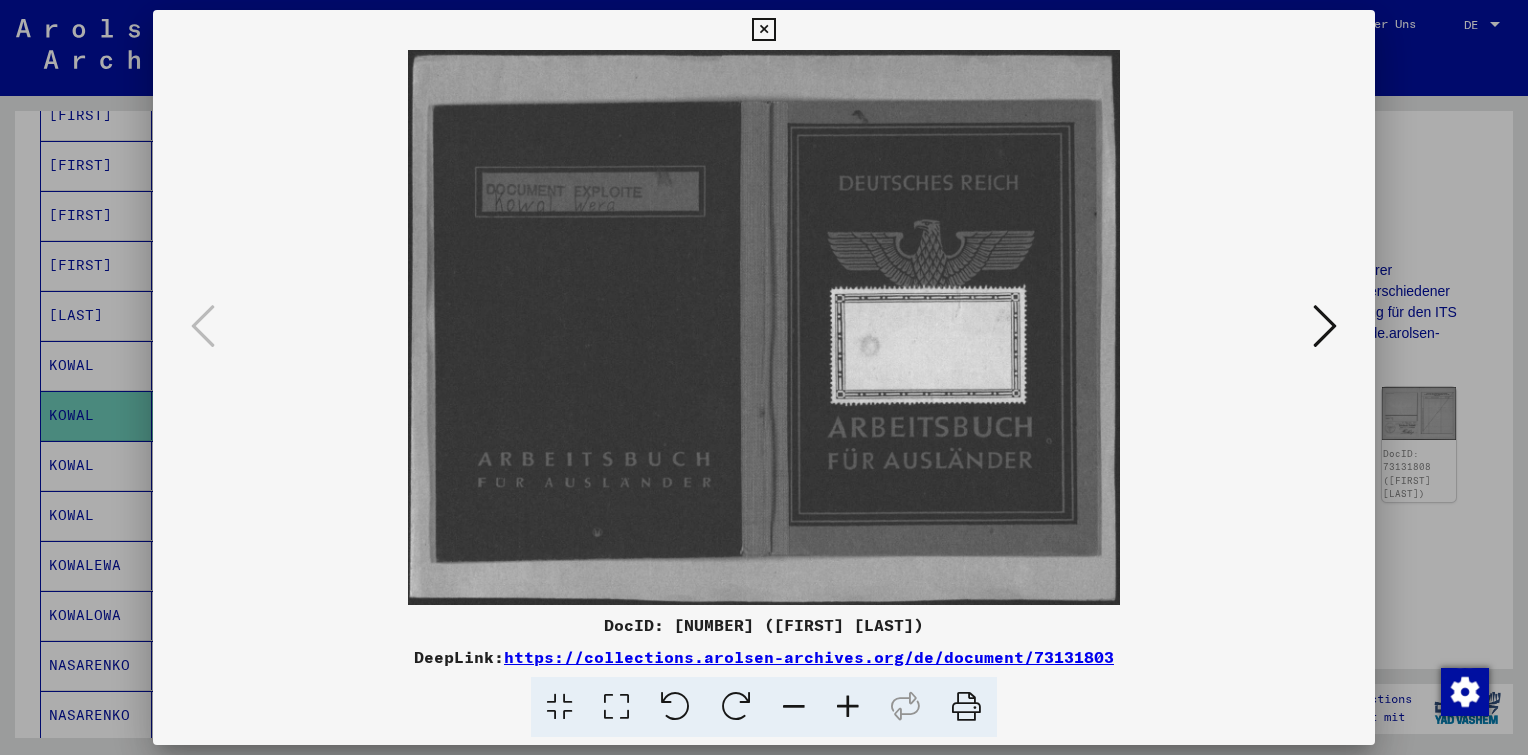 drag, startPoint x: 908, startPoint y: 620, endPoint x: 696, endPoint y: 632, distance: 212.33936 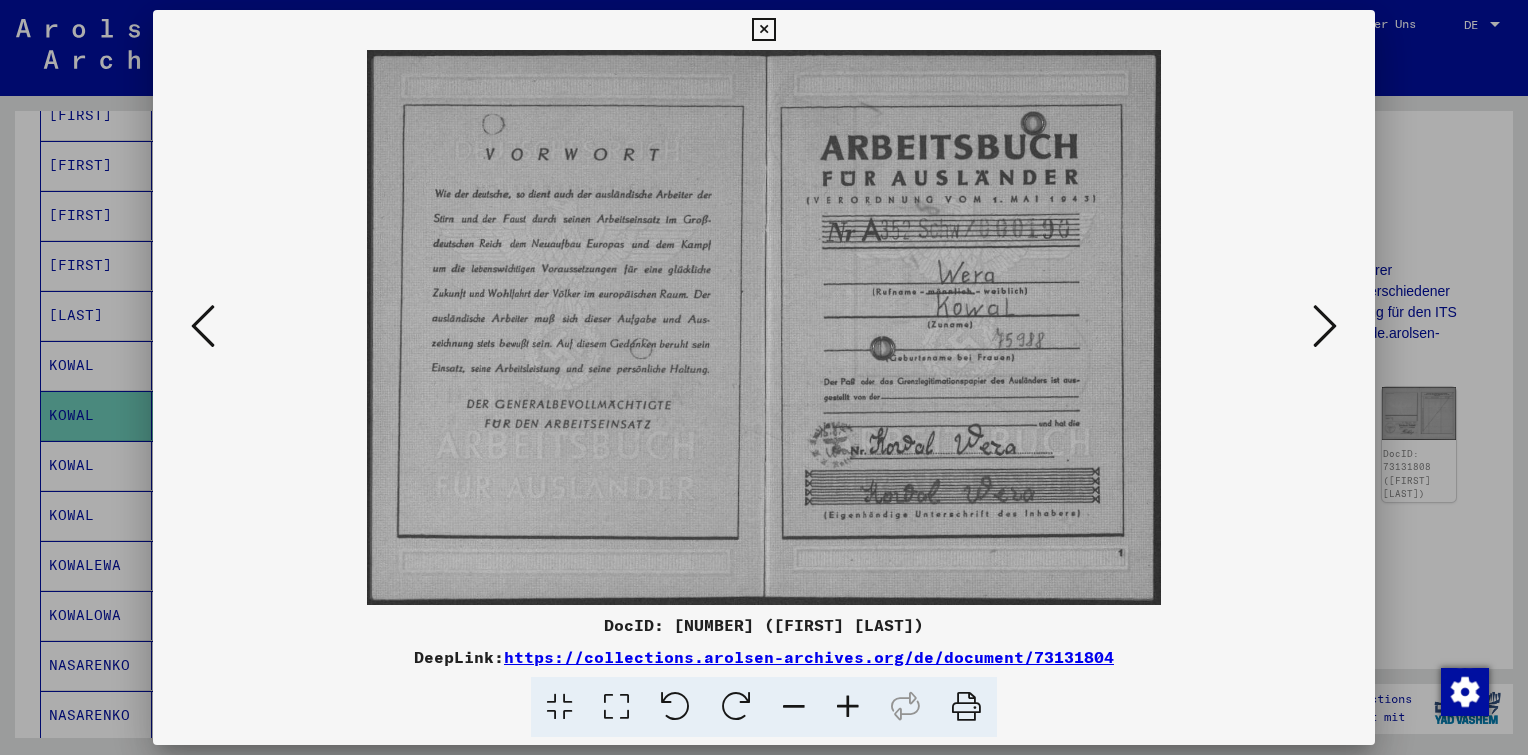 type 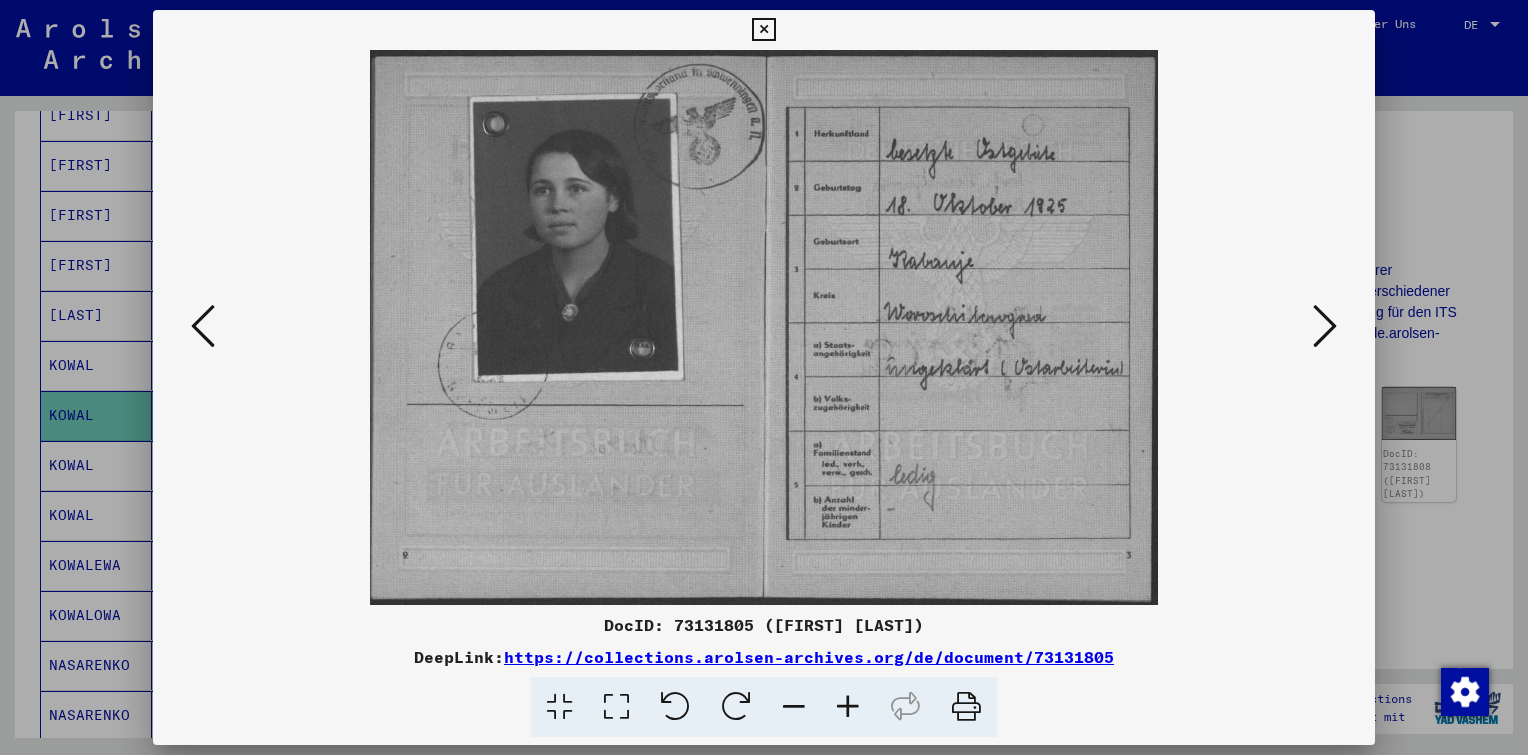 drag, startPoint x: 906, startPoint y: 628, endPoint x: 696, endPoint y: 621, distance: 210.11664 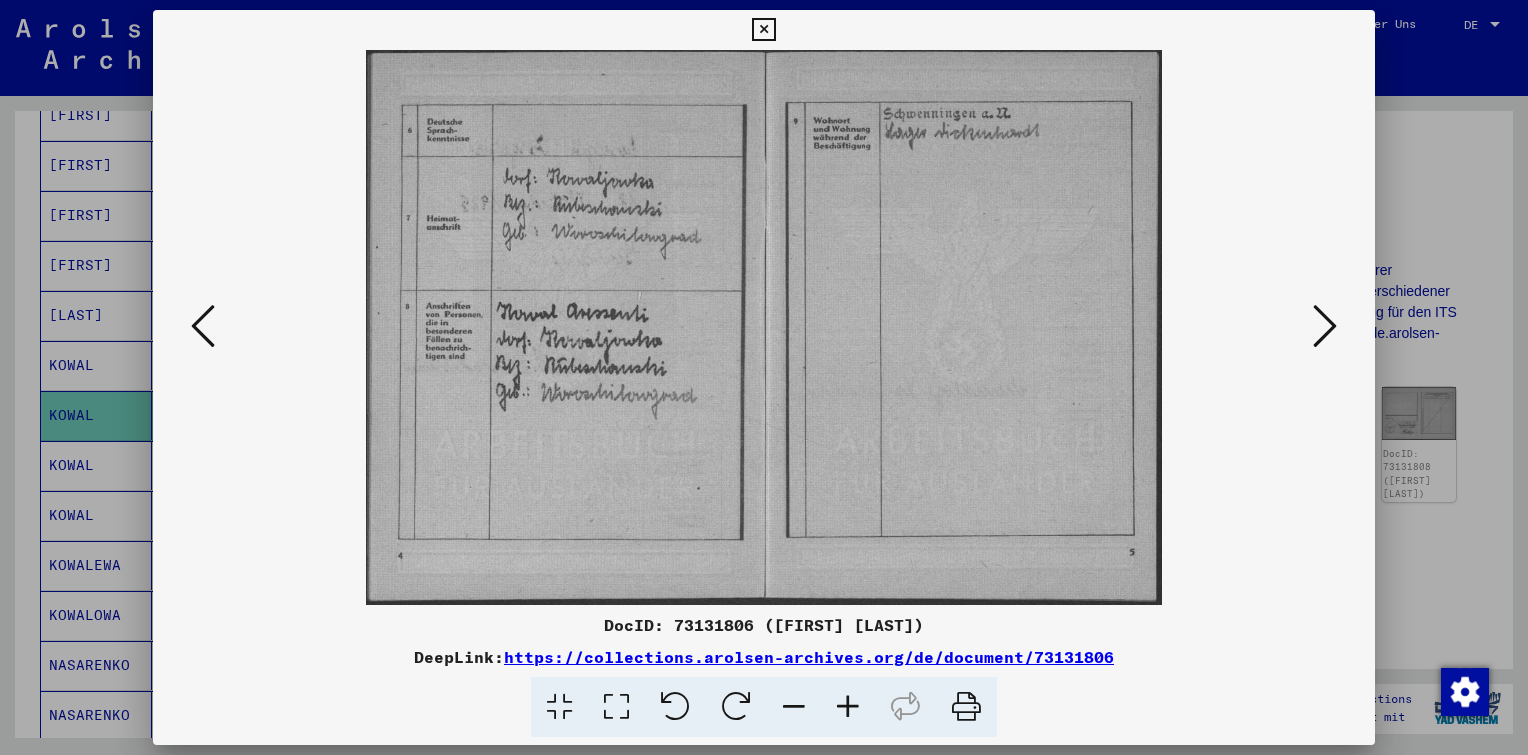 drag, startPoint x: 905, startPoint y: 632, endPoint x: 698, endPoint y: 622, distance: 207.24141 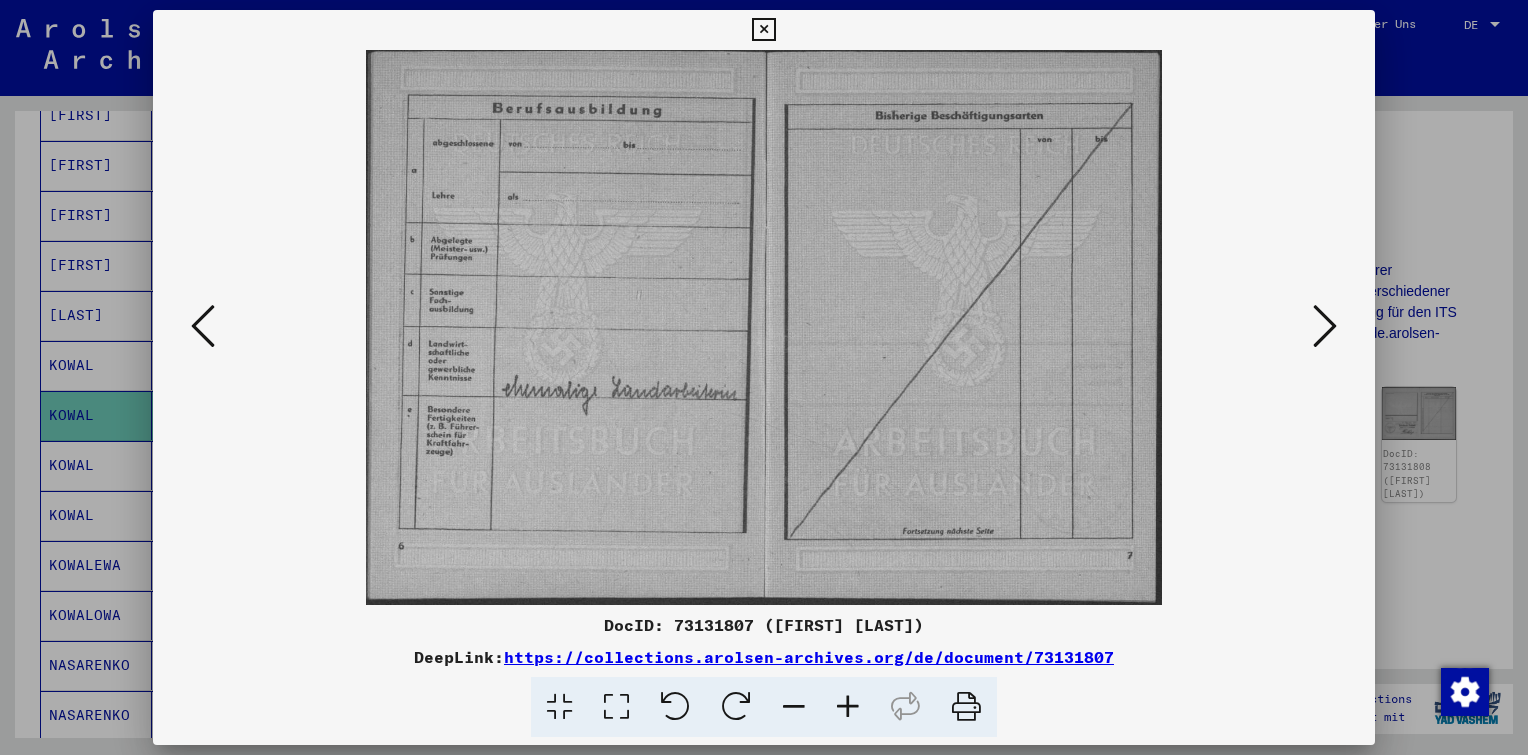 drag, startPoint x: 908, startPoint y: 623, endPoint x: 697, endPoint y: 608, distance: 211.5325 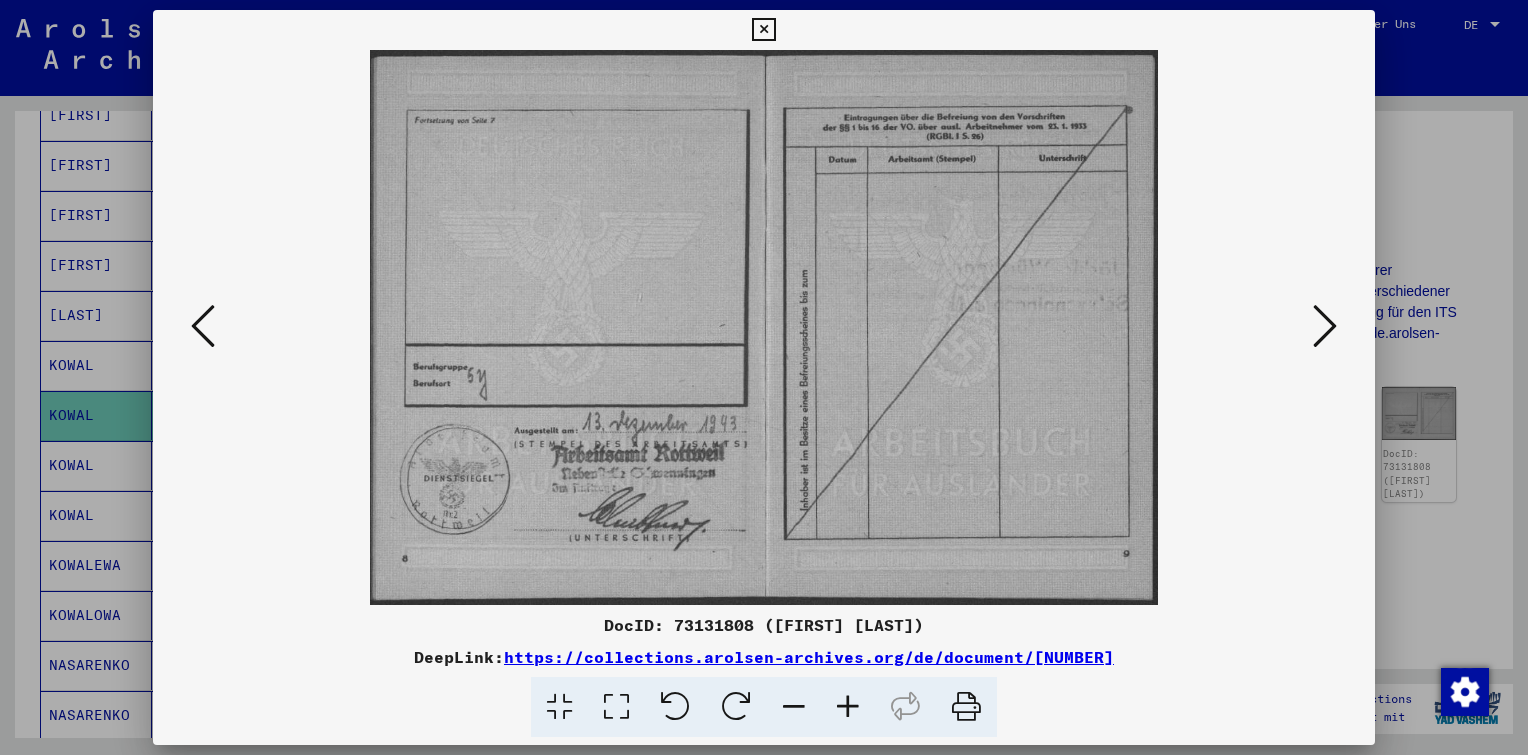 drag, startPoint x: 908, startPoint y: 624, endPoint x: 692, endPoint y: 634, distance: 216.23135 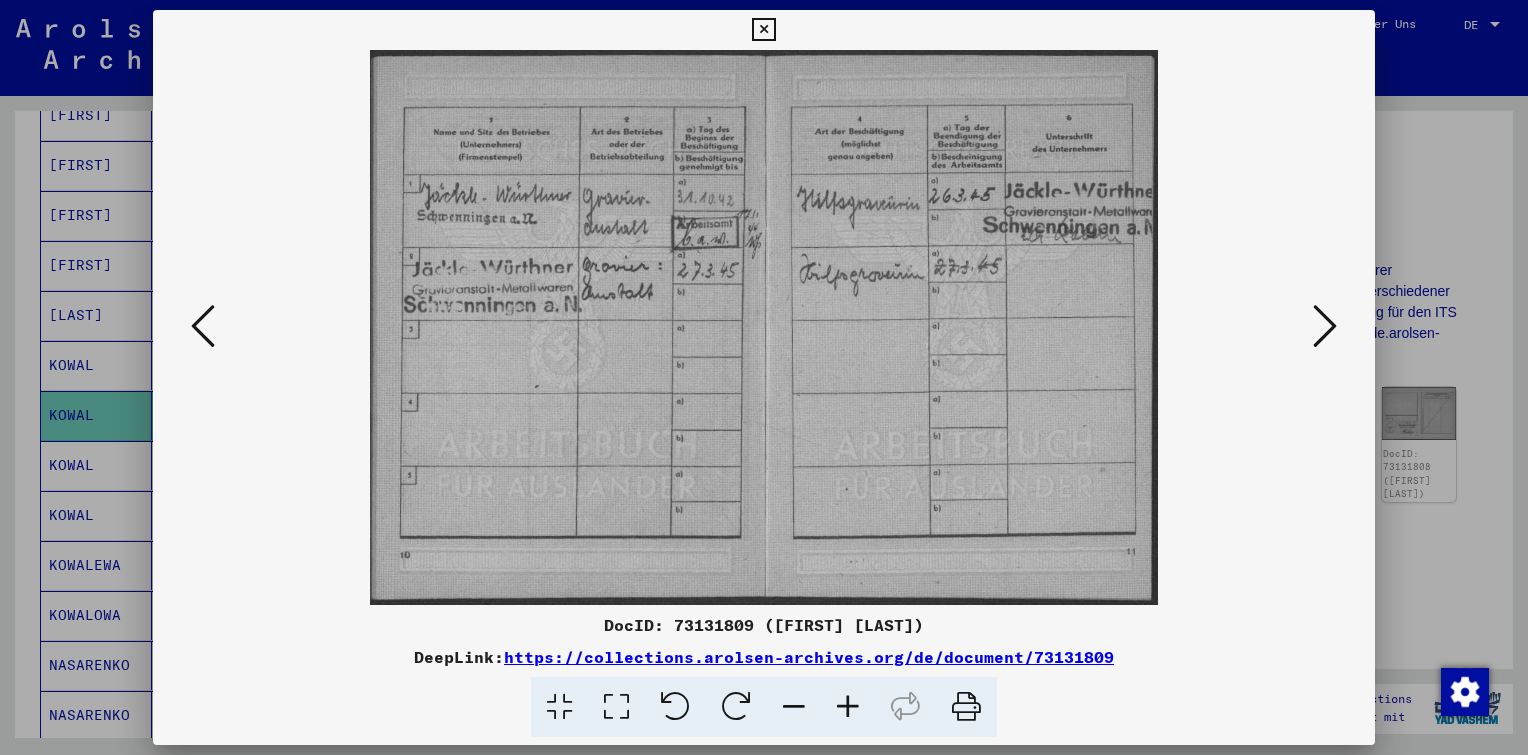 drag, startPoint x: 908, startPoint y: 625, endPoint x: 698, endPoint y: 622, distance: 210.02142 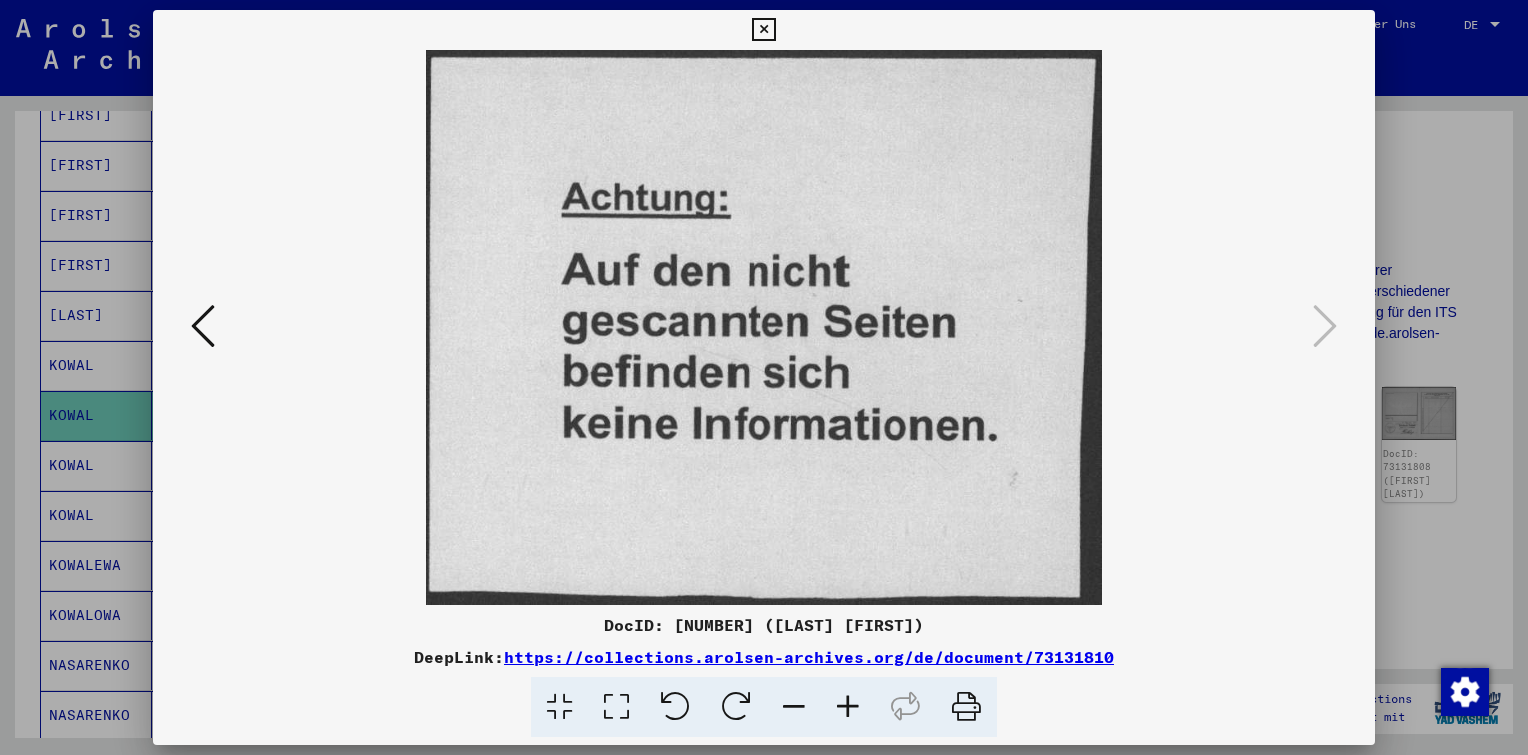 drag, startPoint x: 908, startPoint y: 629, endPoint x: 696, endPoint y: 627, distance: 212.00943 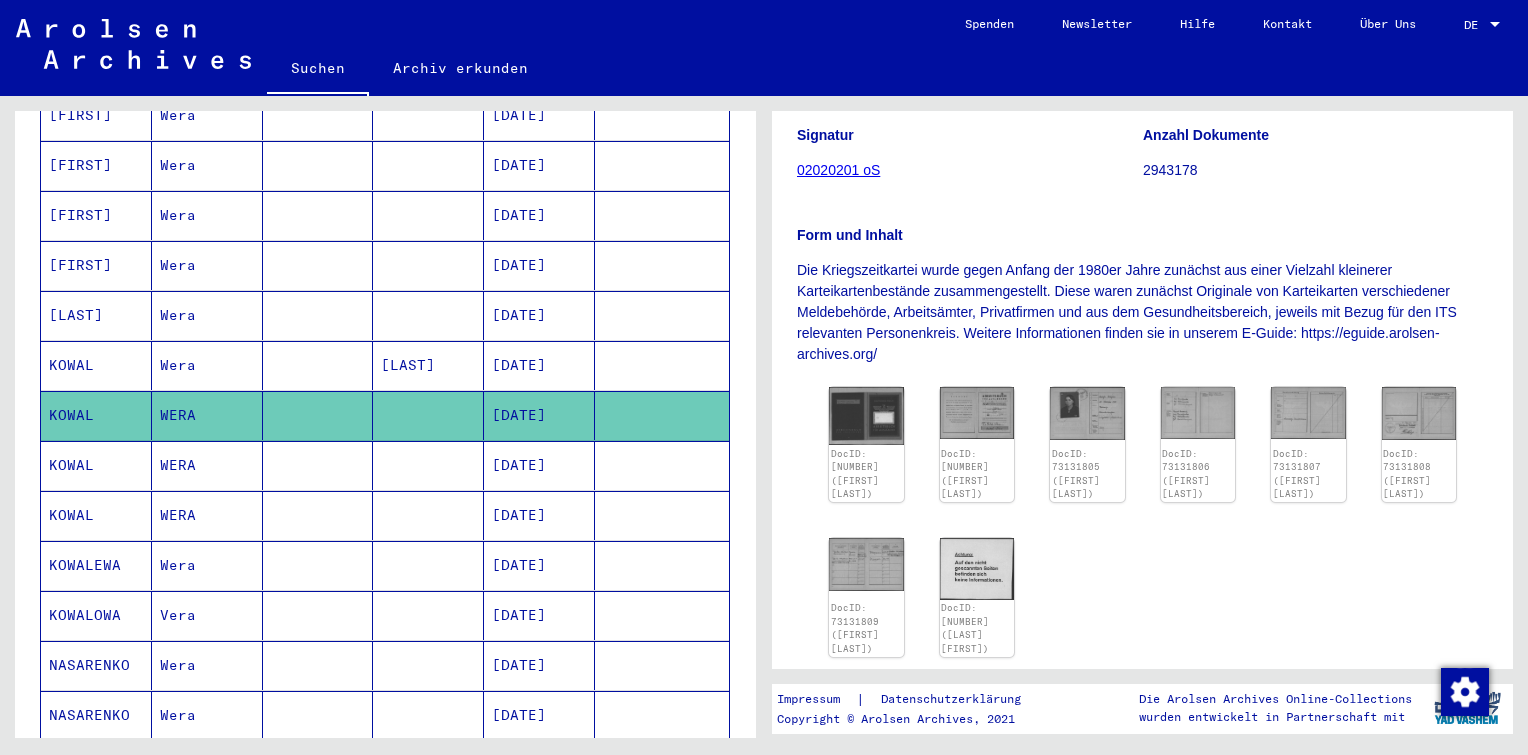 click on "[DATE]" at bounding box center (539, 515) 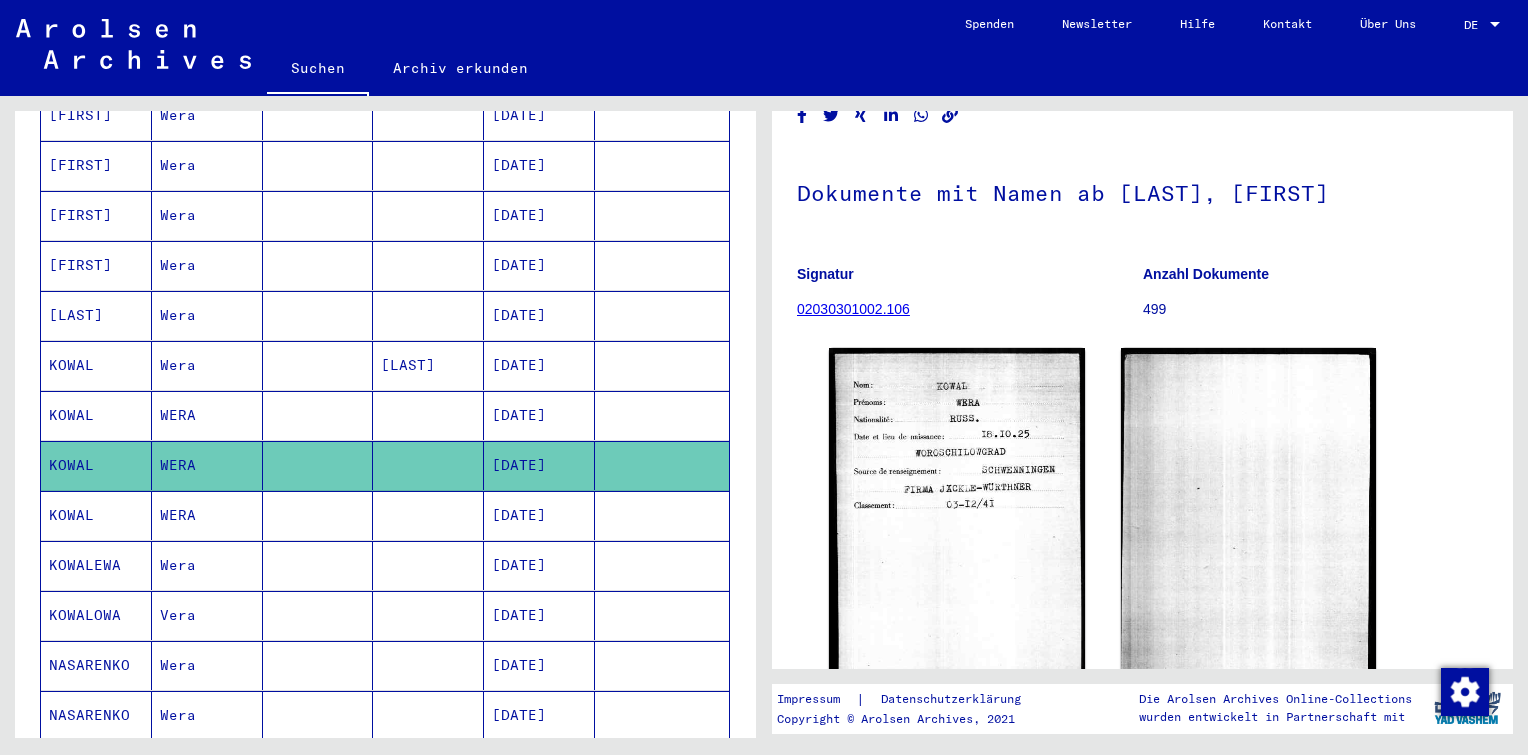 scroll, scrollTop: 110, scrollLeft: 0, axis: vertical 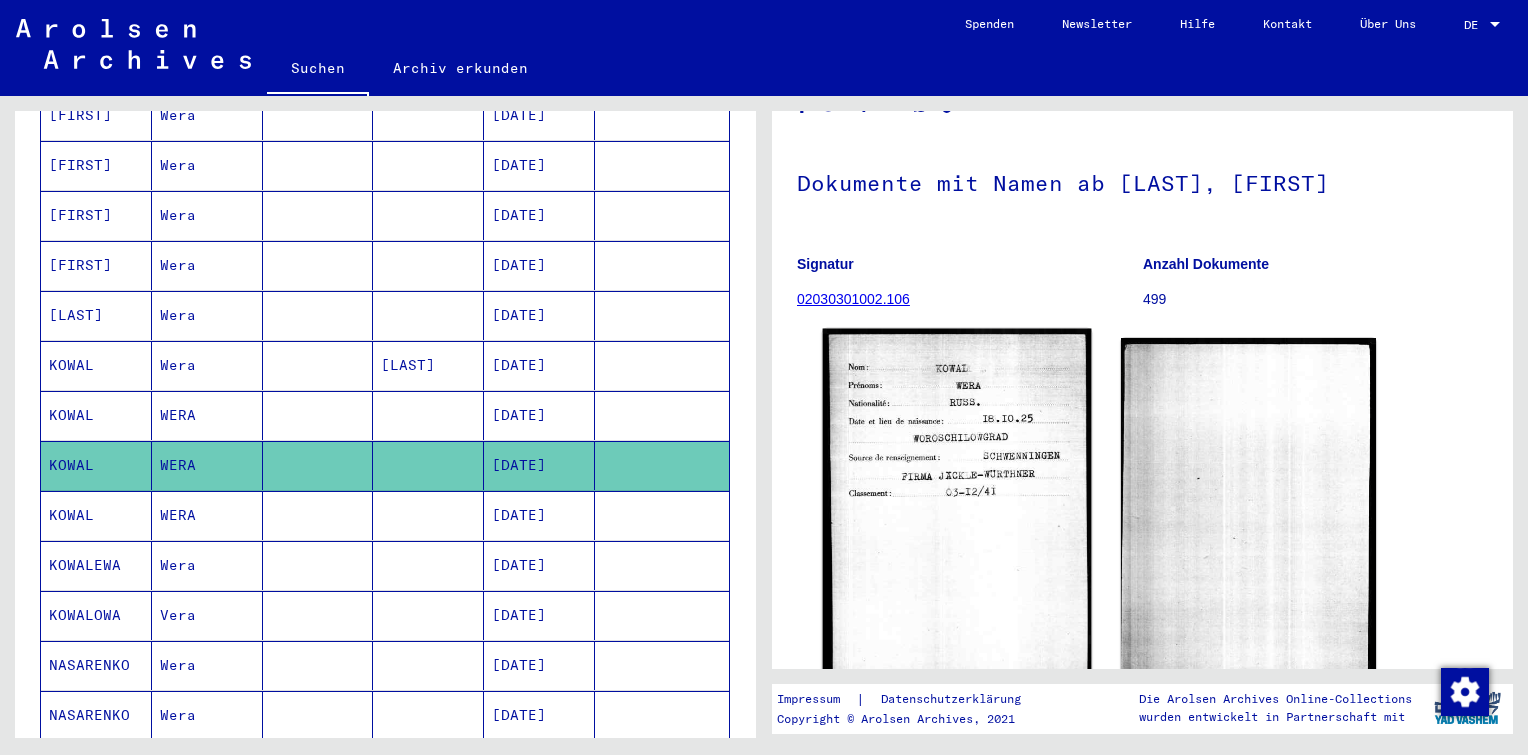 click 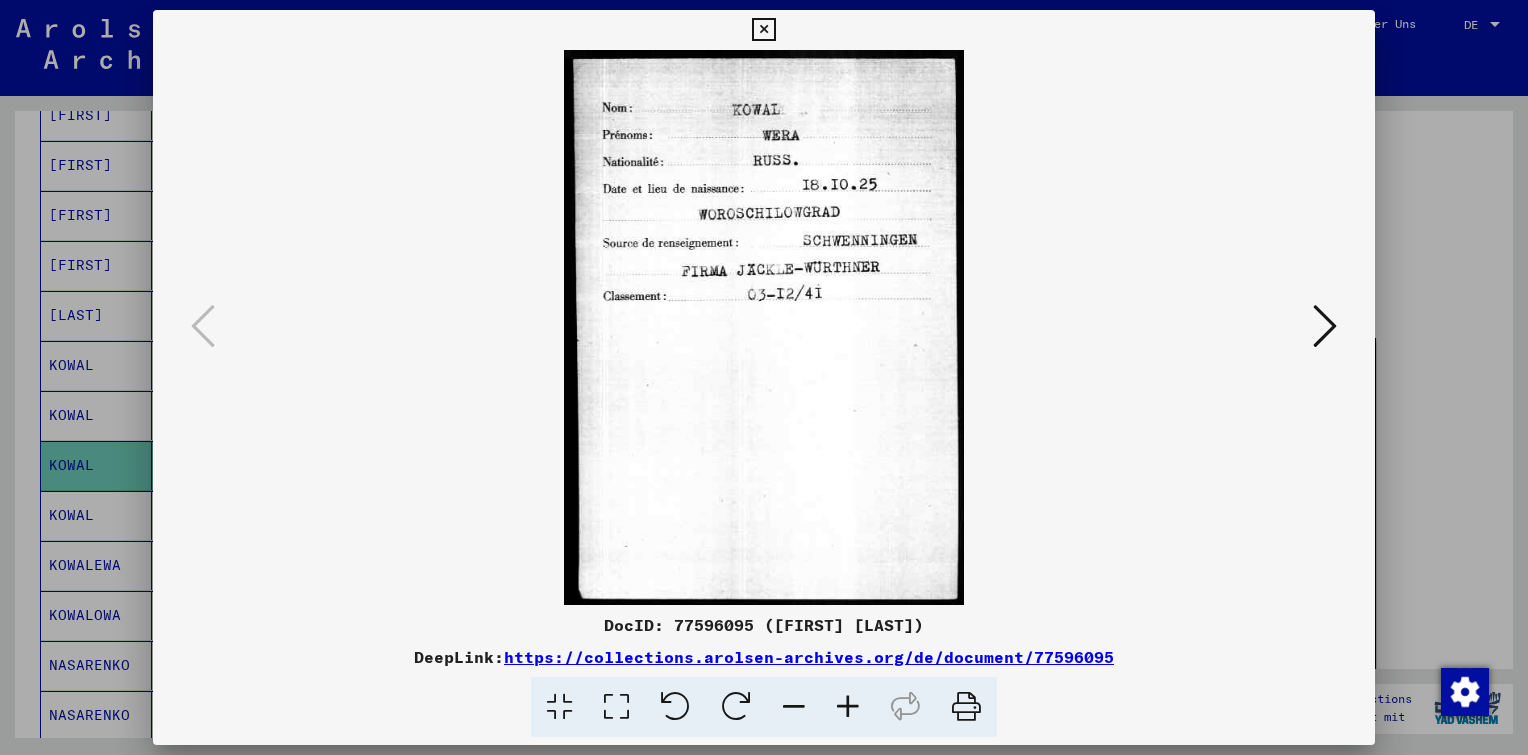 drag, startPoint x: 915, startPoint y: 631, endPoint x: 692, endPoint y: 611, distance: 223.89507 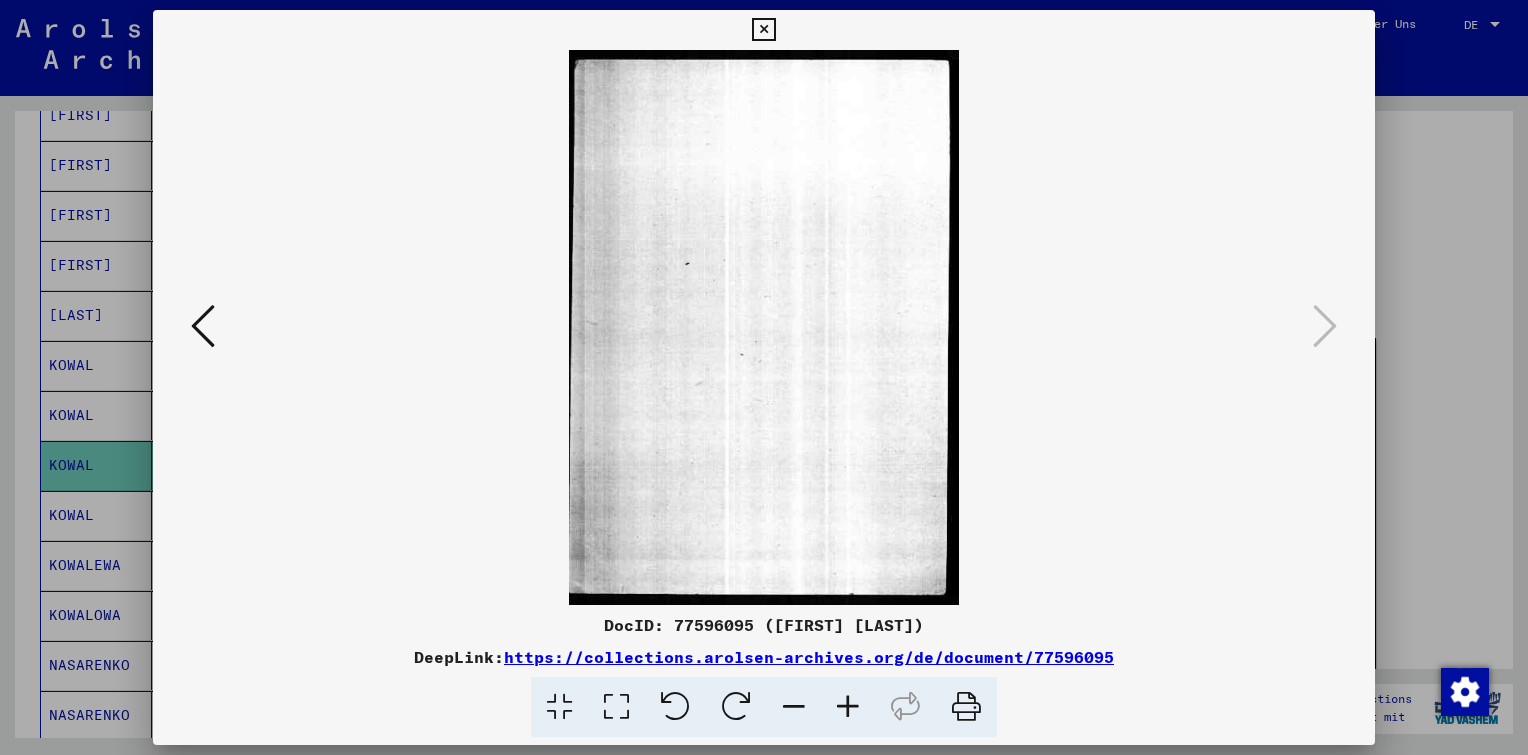 click at bounding box center (763, 30) 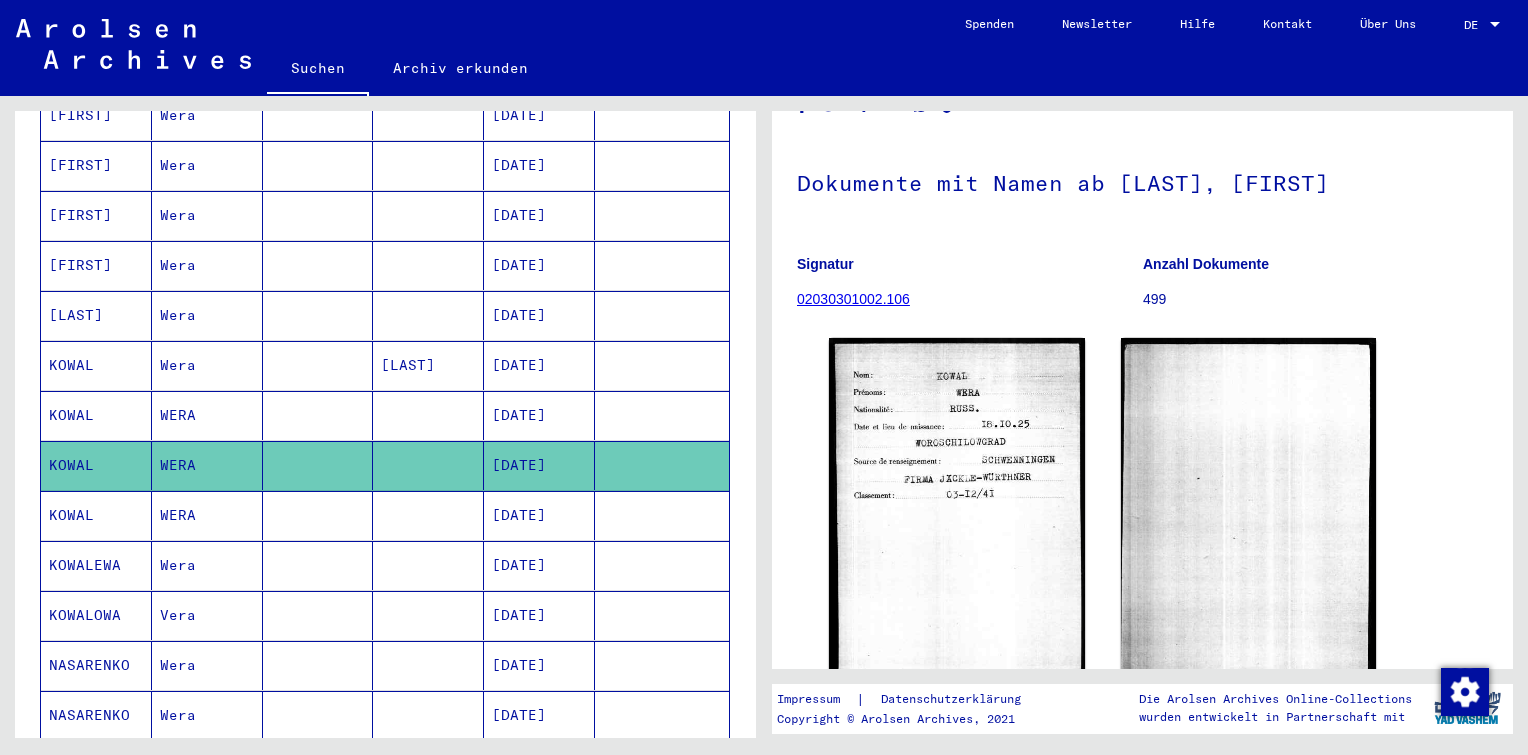 click at bounding box center [662, 565] 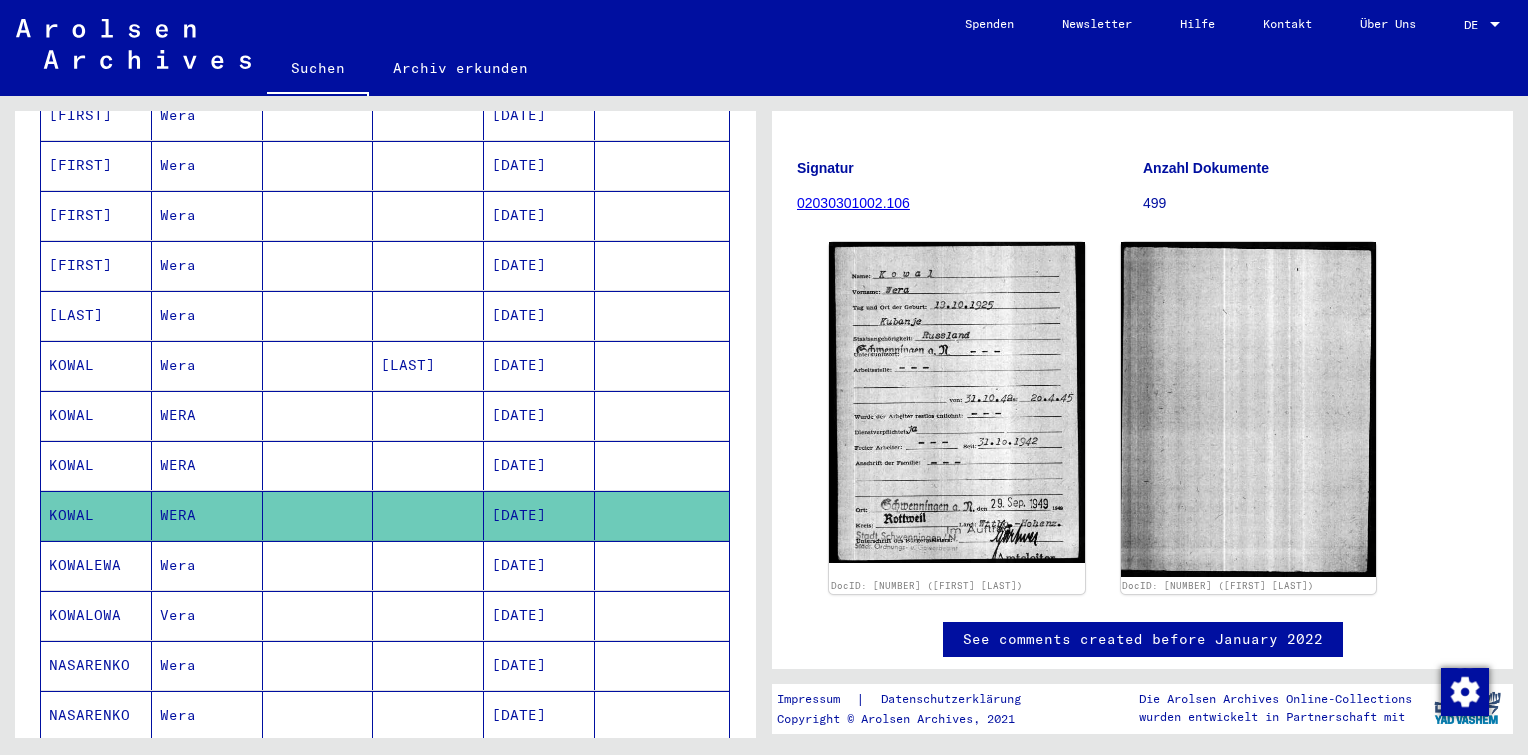 scroll, scrollTop: 207, scrollLeft: 0, axis: vertical 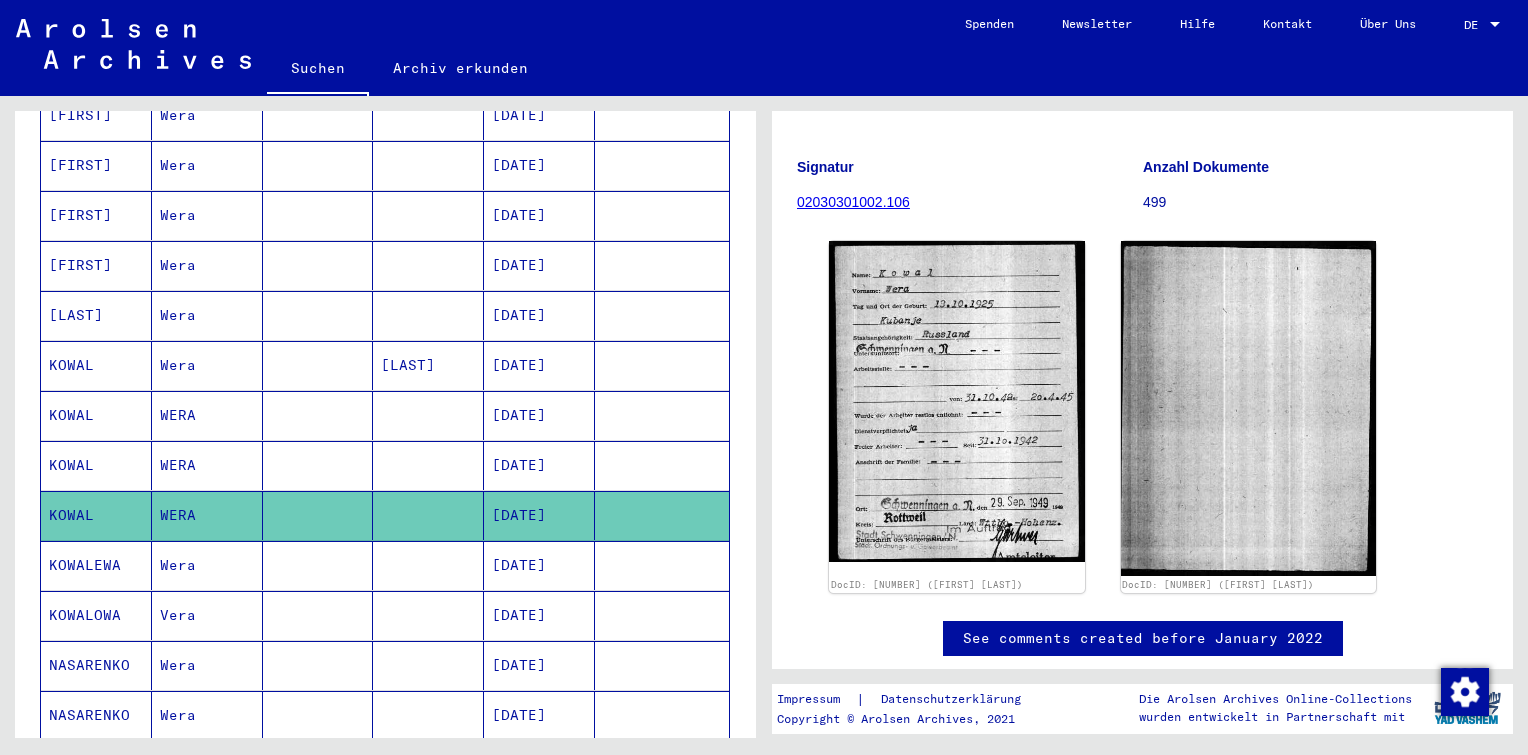 click at bounding box center (662, 615) 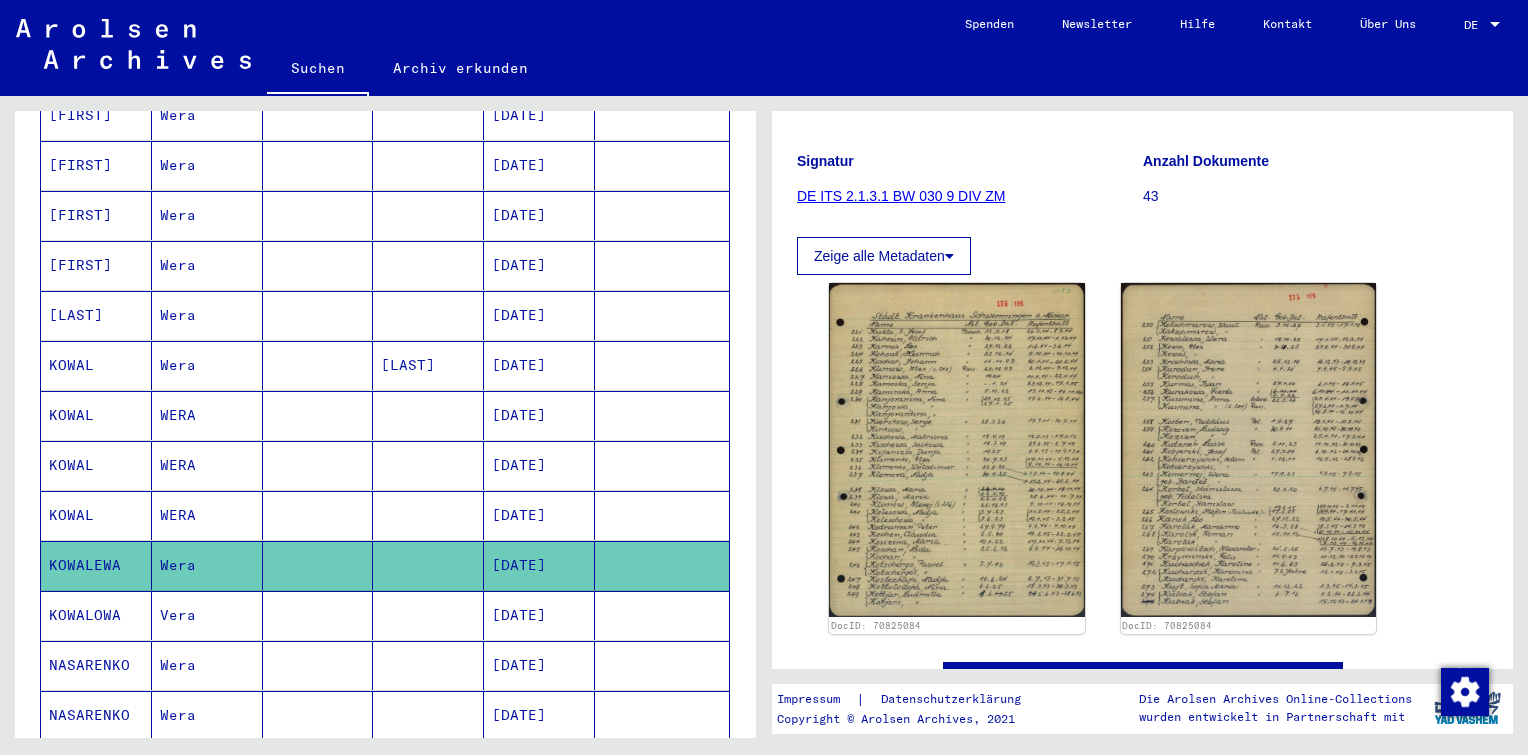 scroll, scrollTop: 235, scrollLeft: 0, axis: vertical 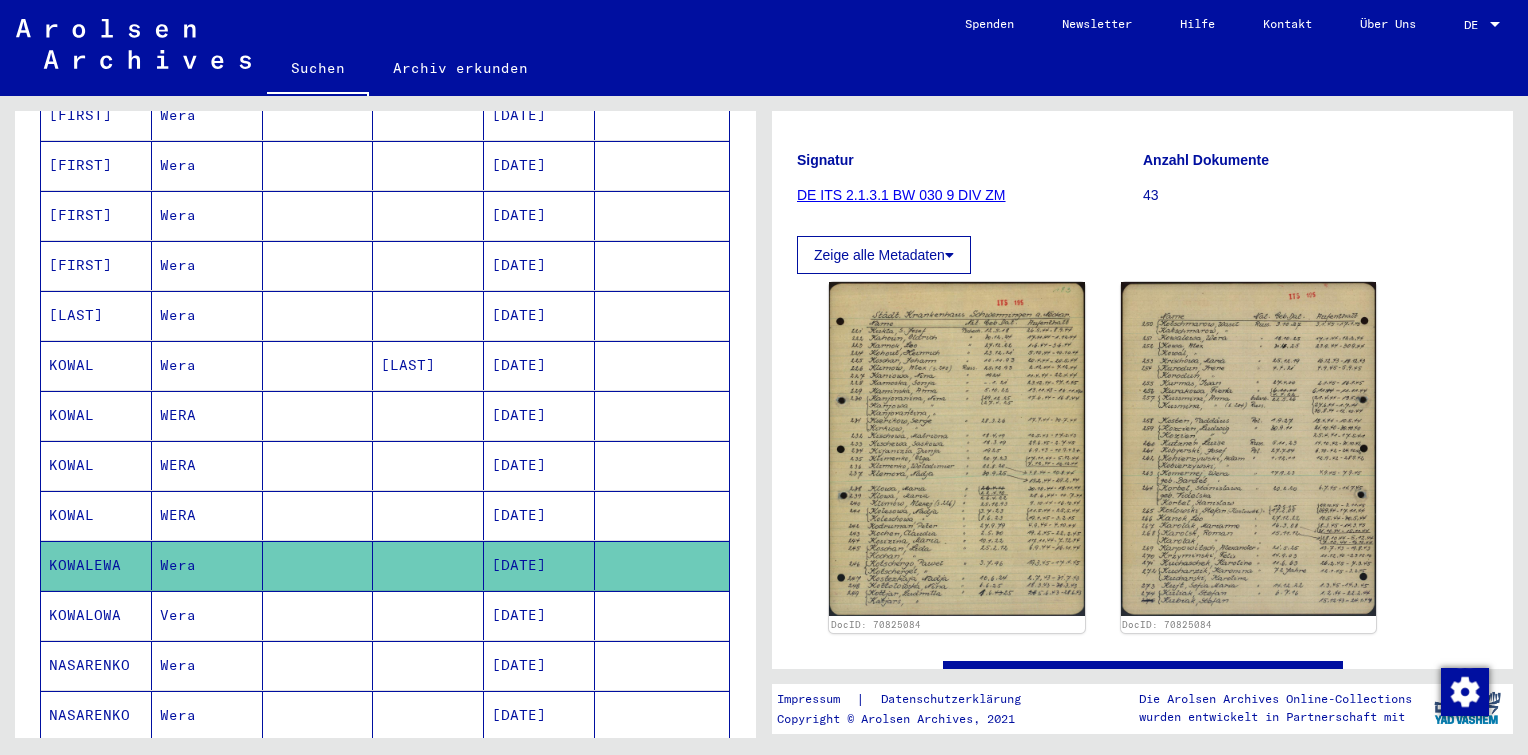 click at bounding box center (662, 665) 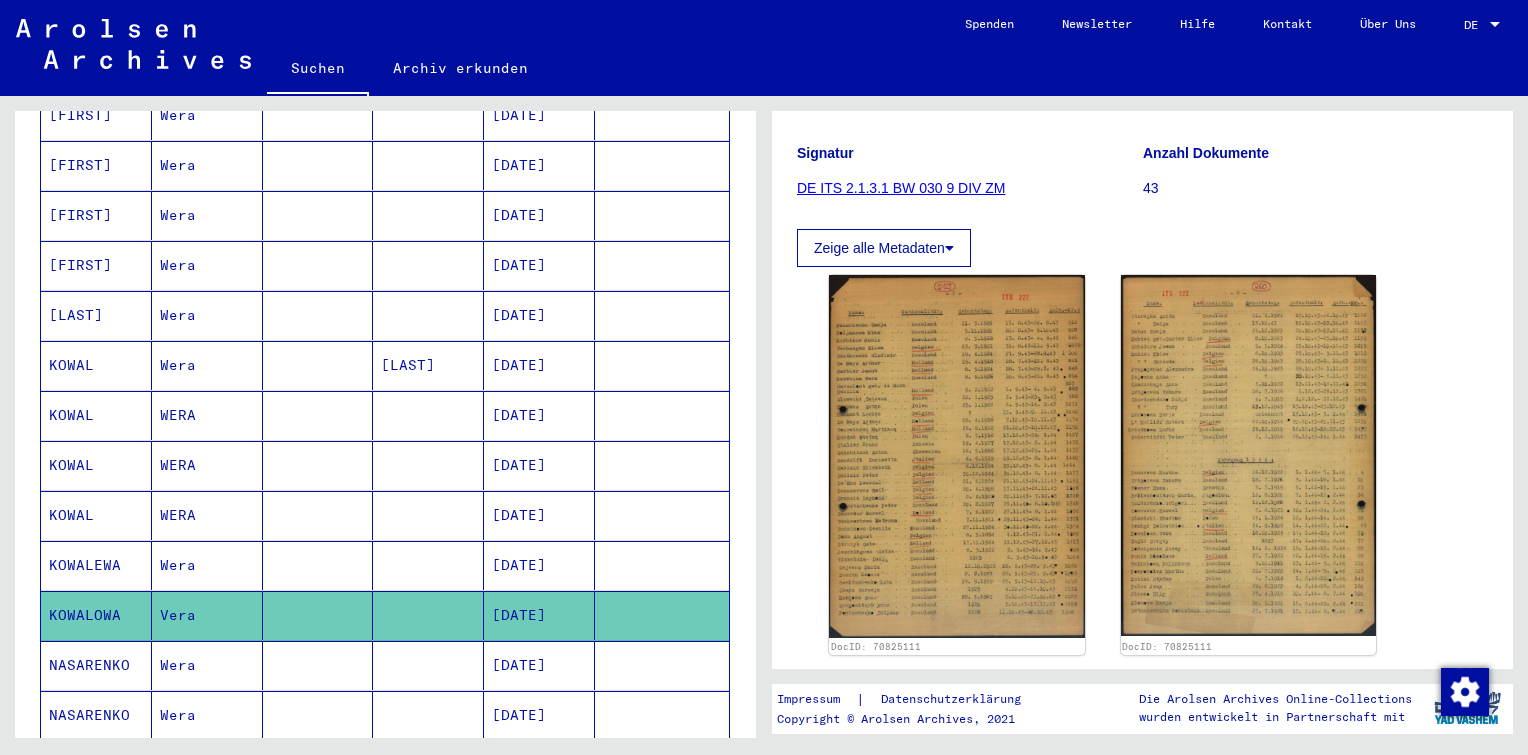 scroll, scrollTop: 280, scrollLeft: 0, axis: vertical 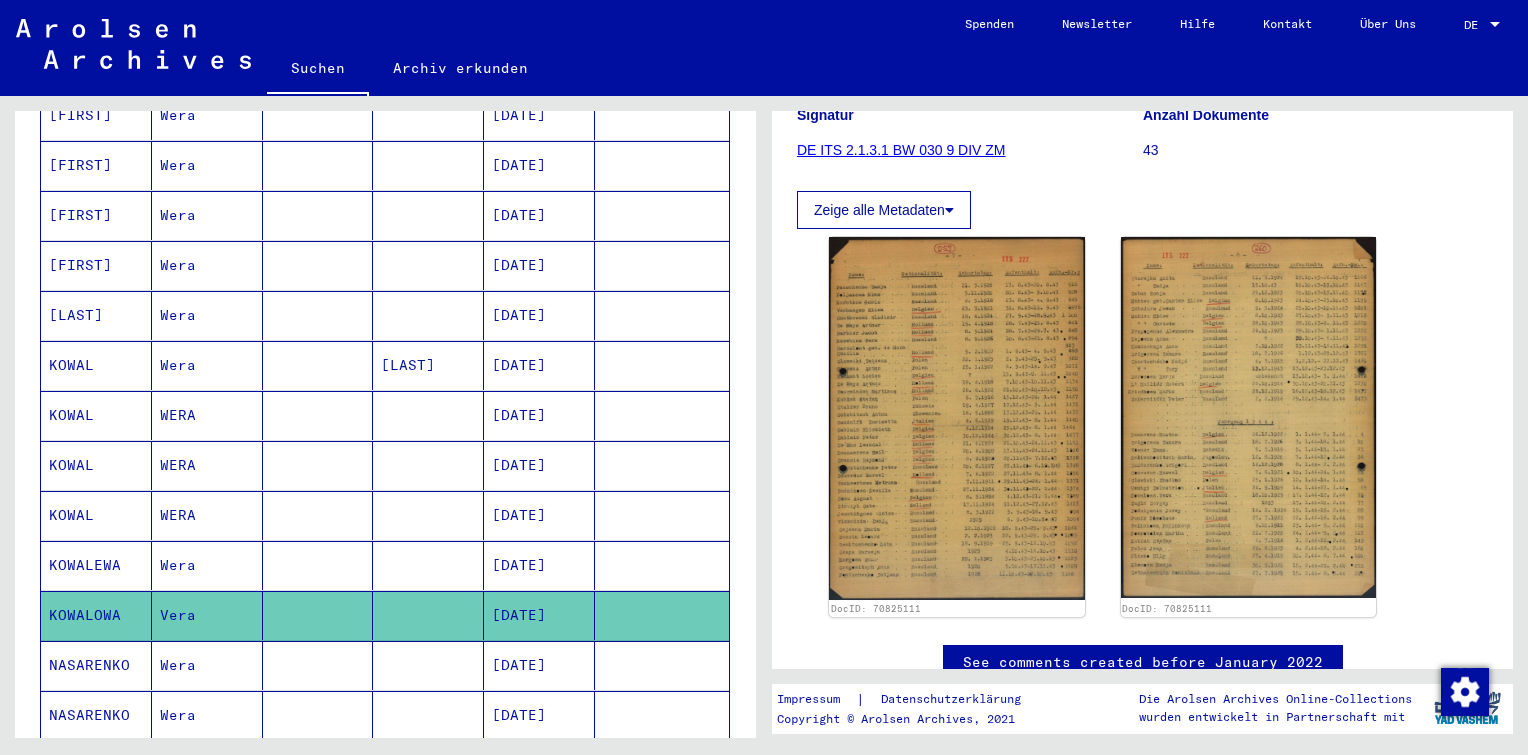 click on "[DATE]" at bounding box center [539, 715] 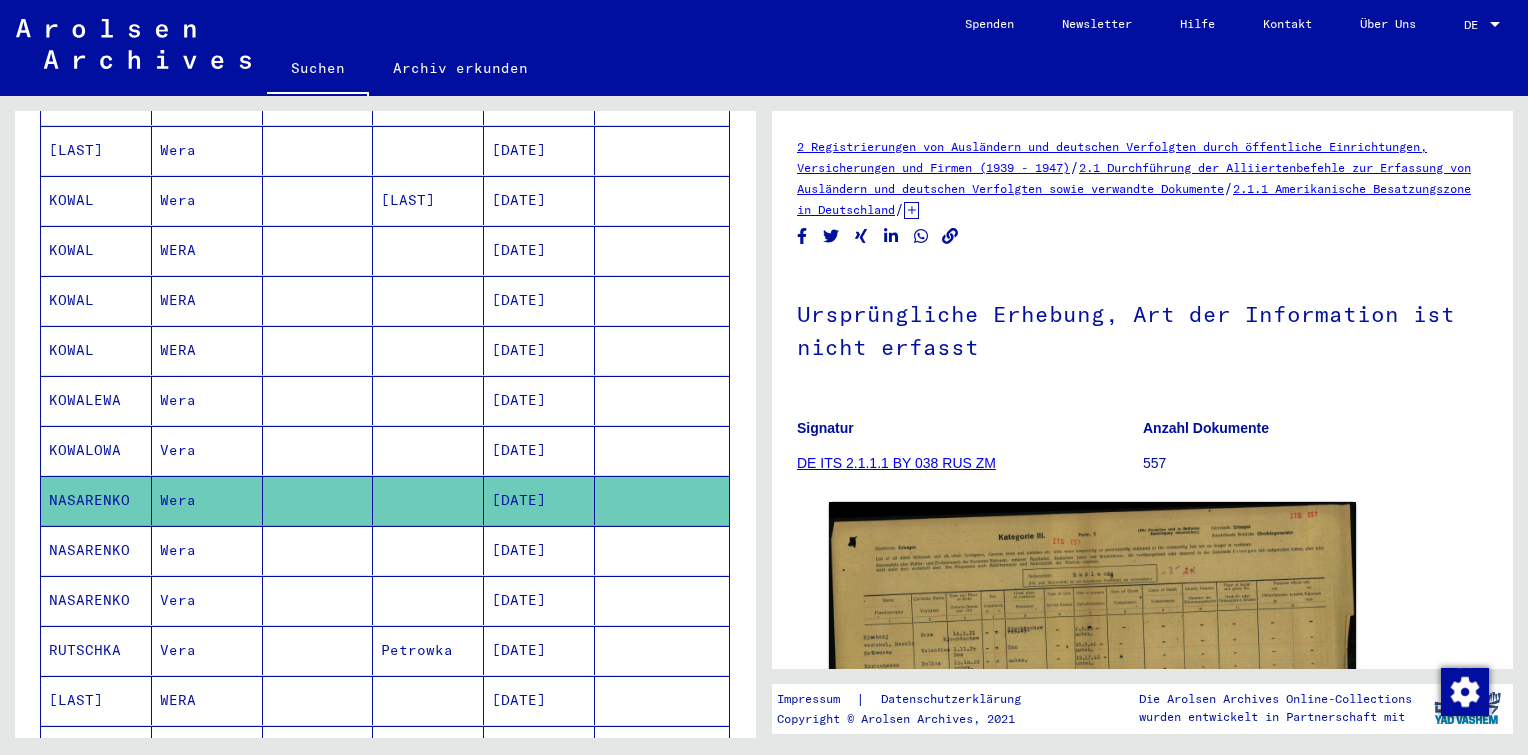 scroll, scrollTop: 651, scrollLeft: 0, axis: vertical 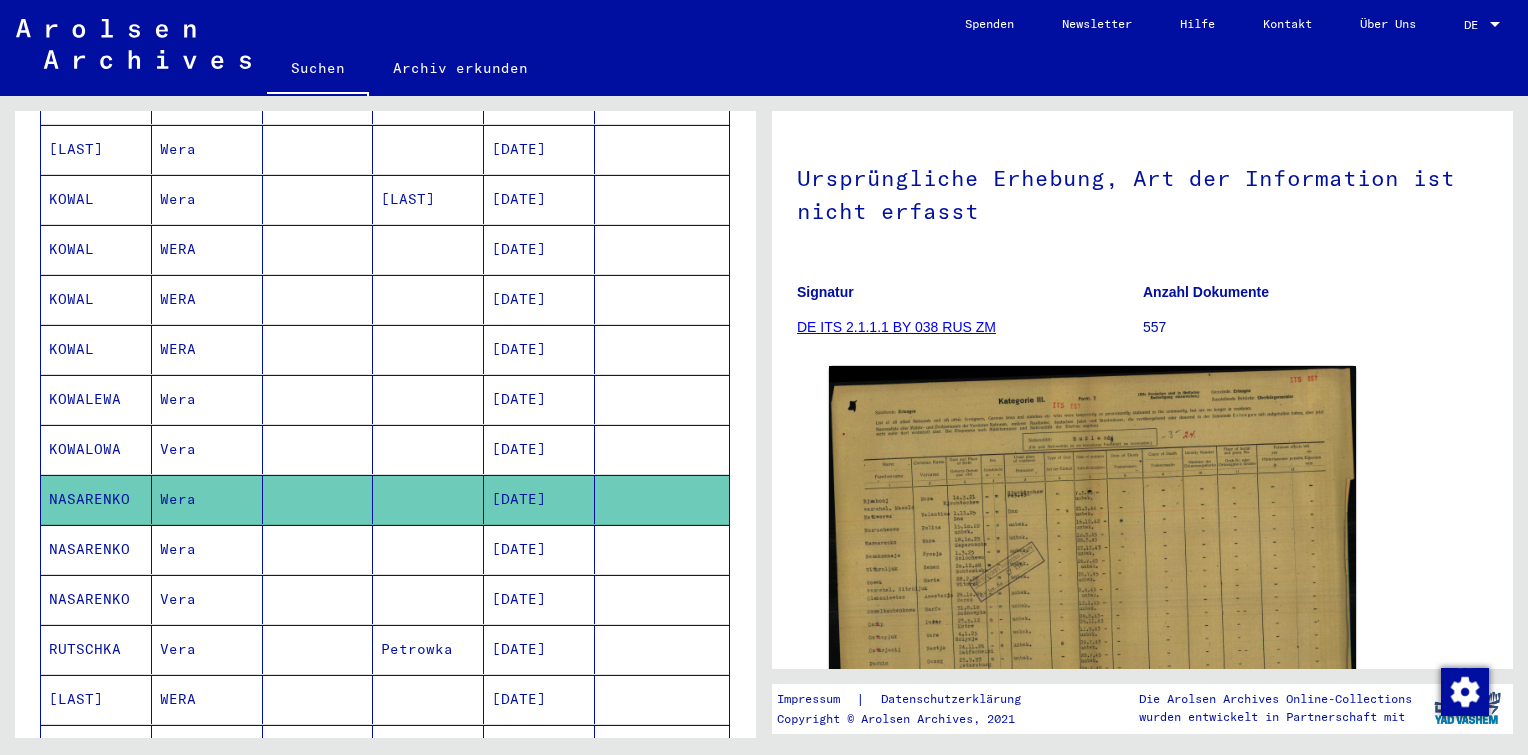 click on "[DATE]" at bounding box center (539, 599) 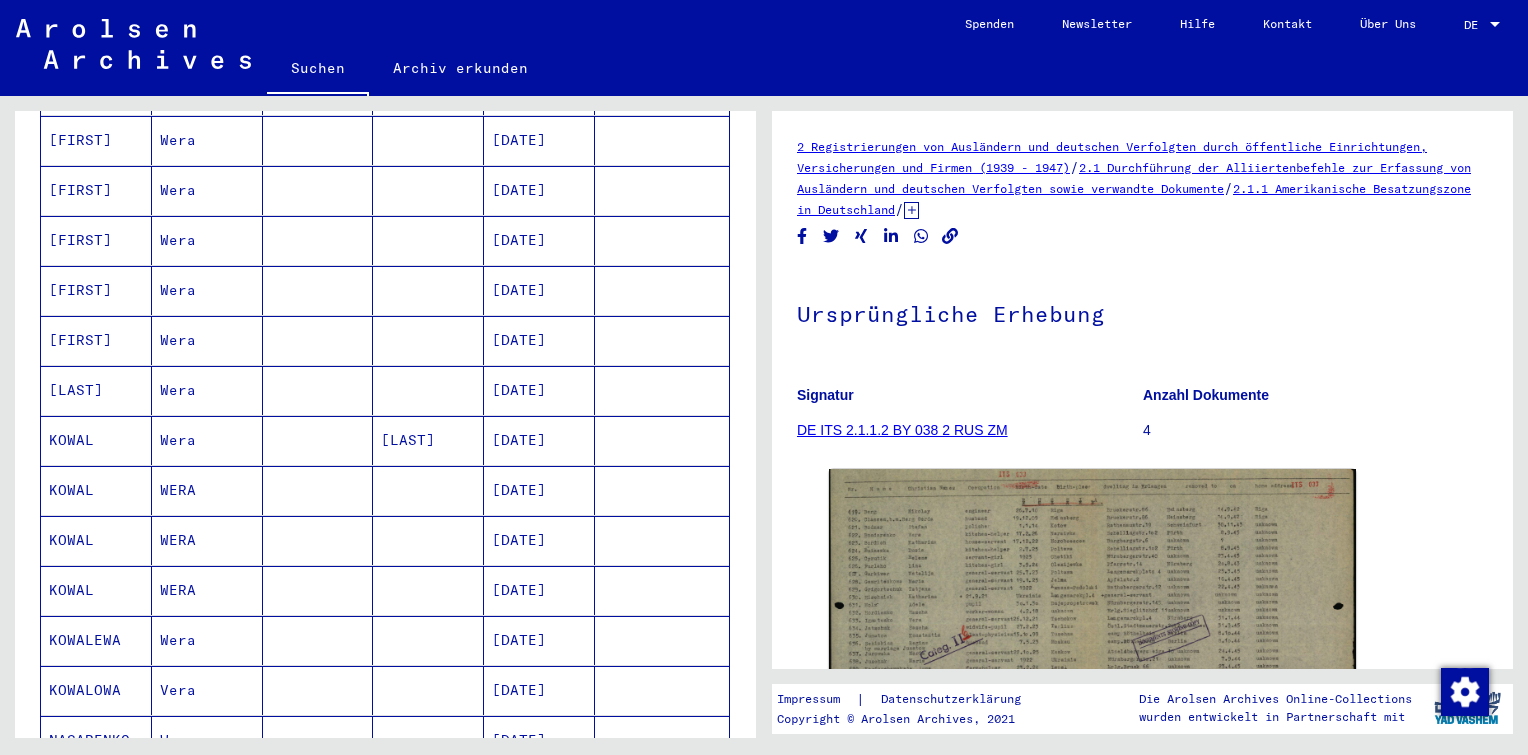 scroll, scrollTop: 0, scrollLeft: 0, axis: both 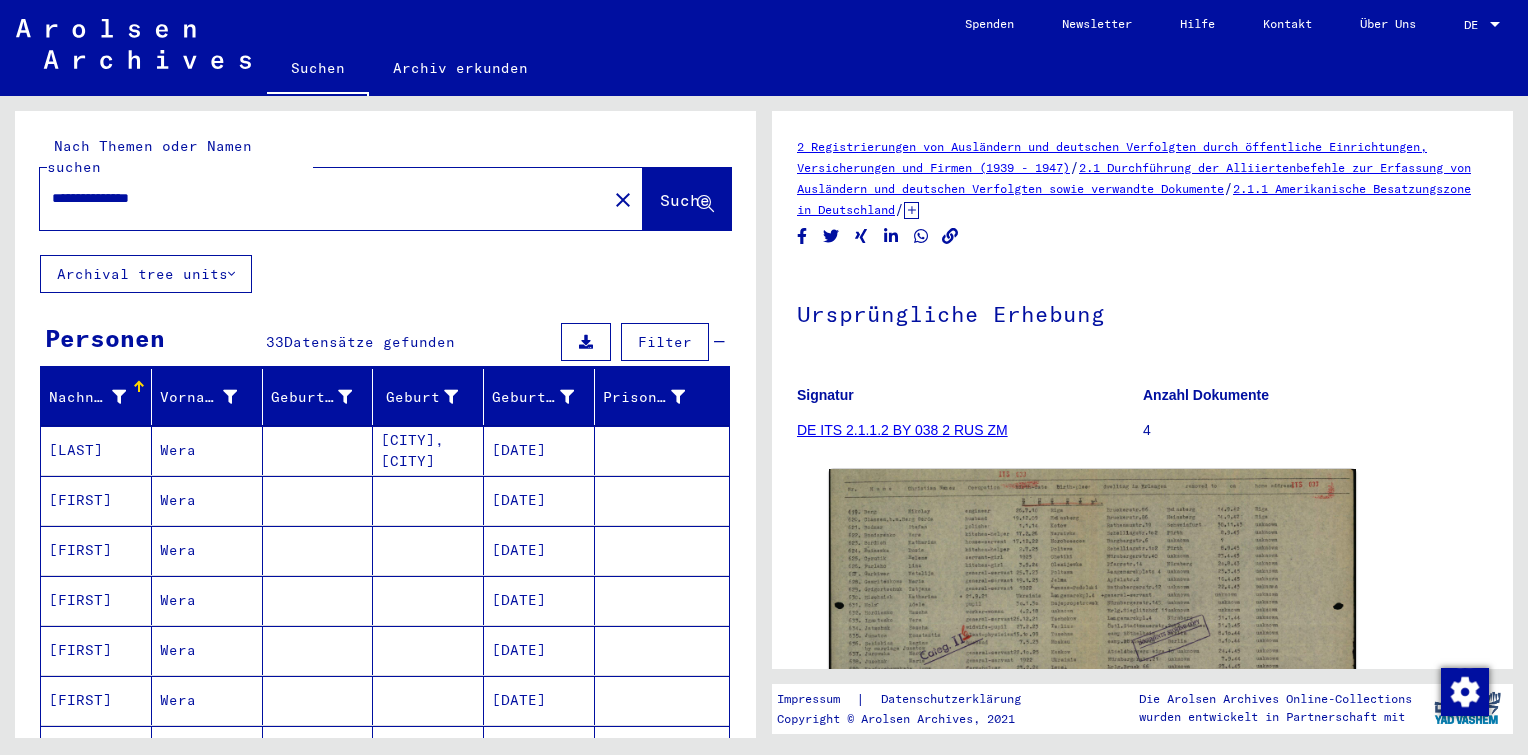 drag, startPoint x: 200, startPoint y: 173, endPoint x: -4, endPoint y: 151, distance: 205.18285 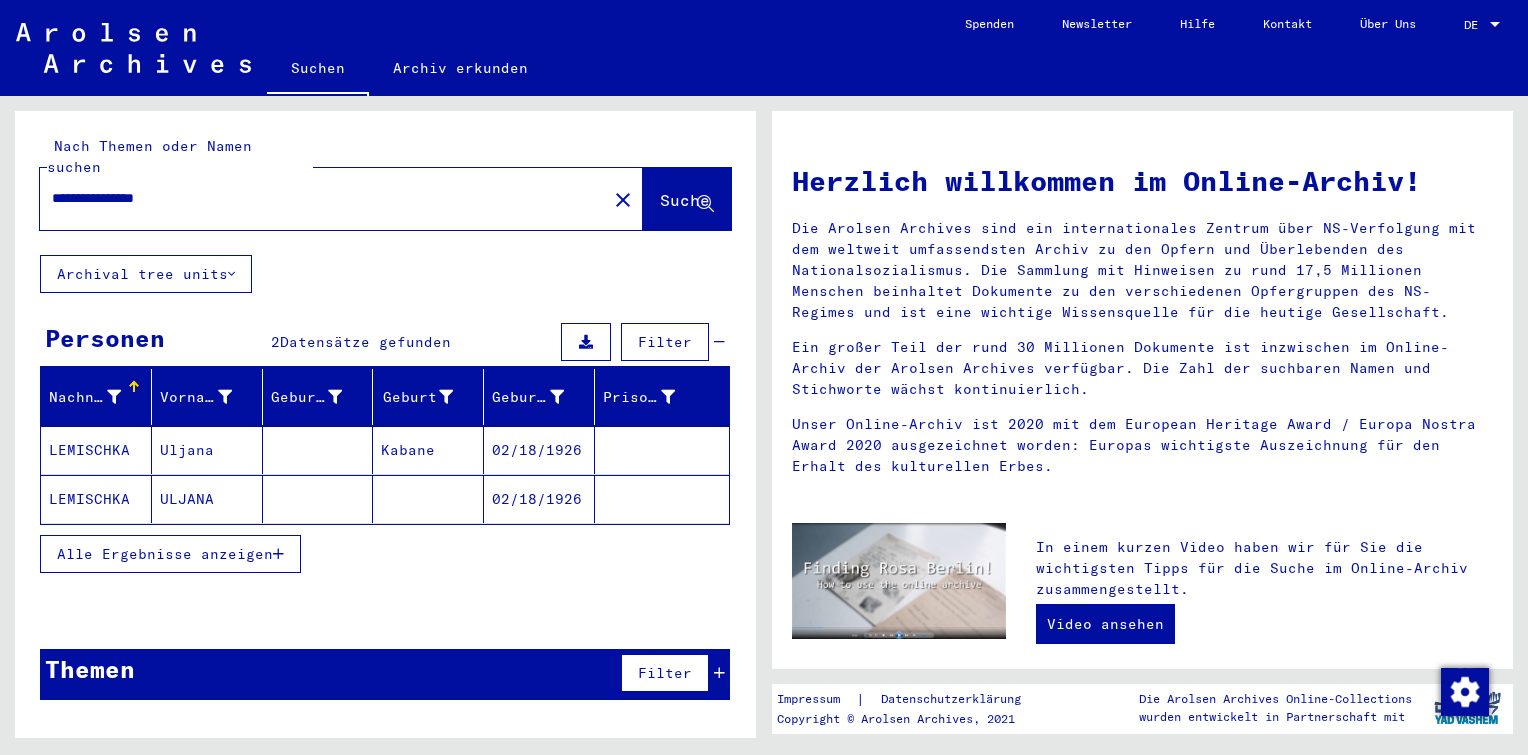 click on "Uljana" at bounding box center (207, 499) 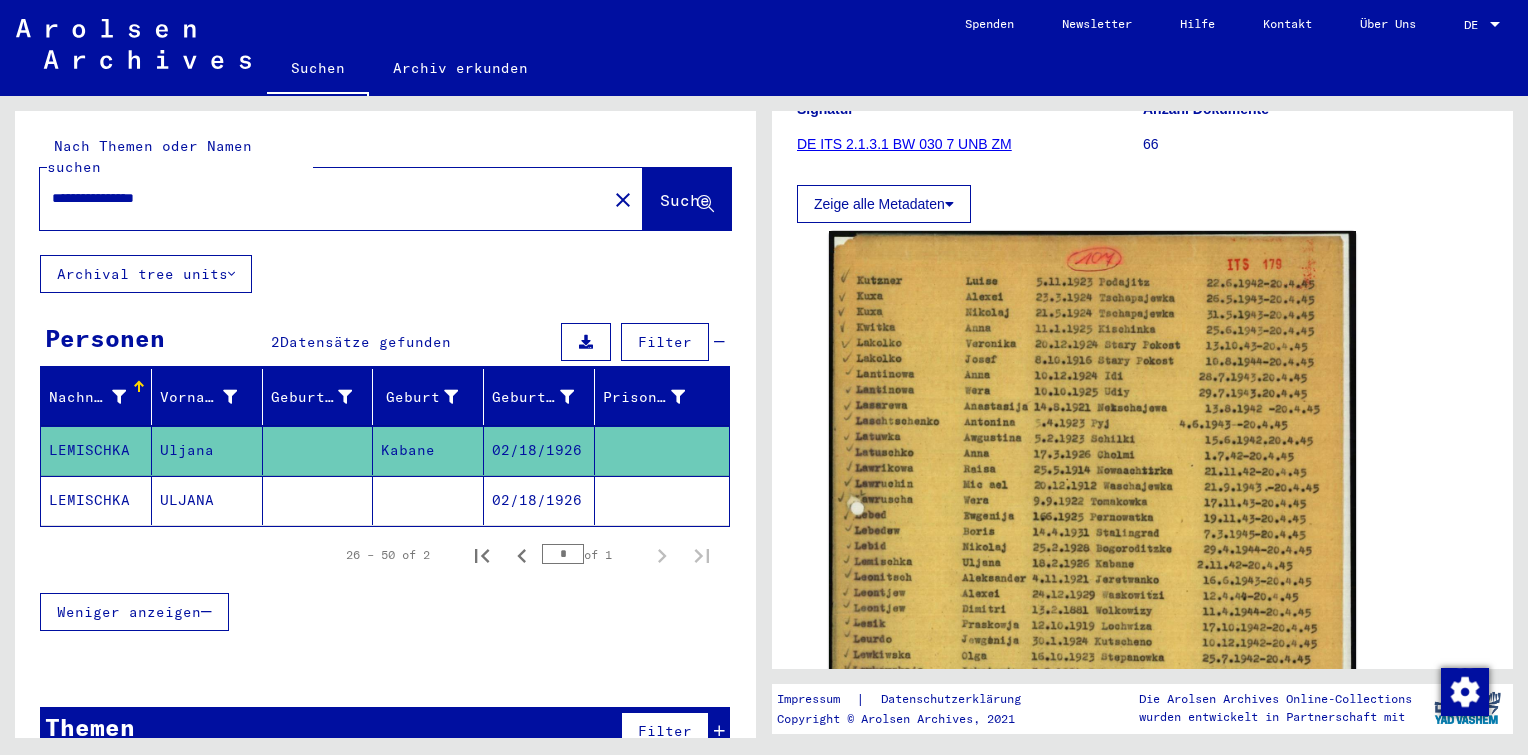scroll, scrollTop: 284, scrollLeft: 0, axis: vertical 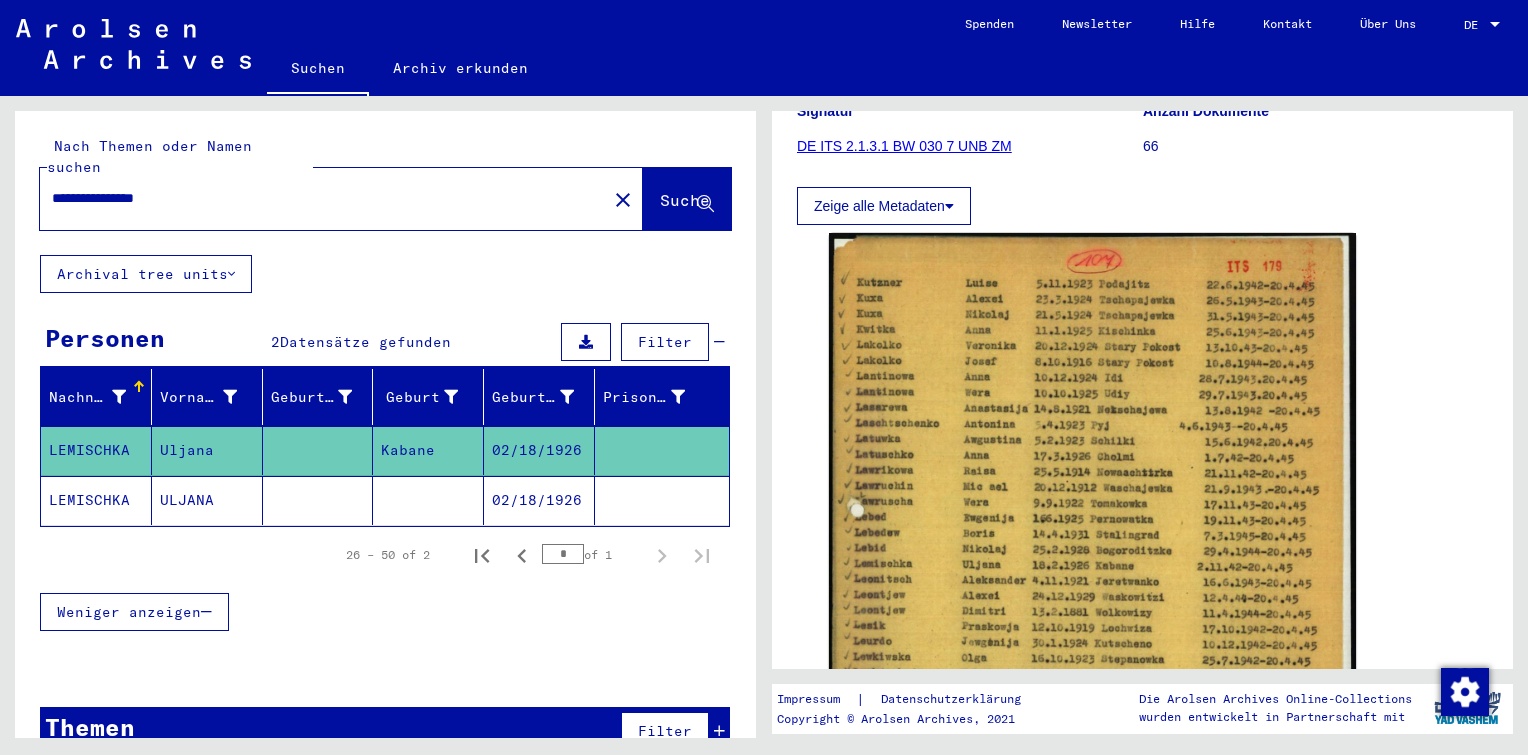 click on "02/18/1926" 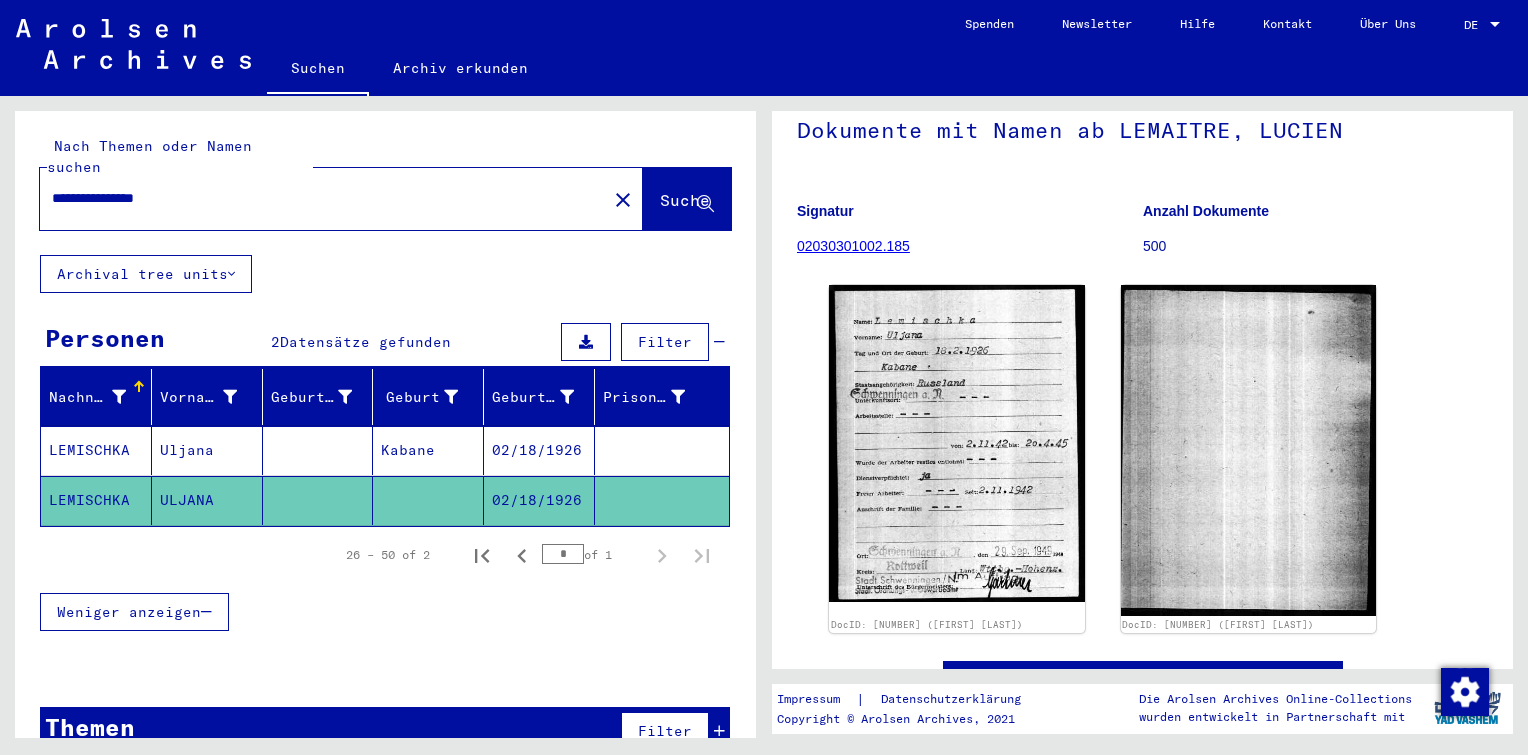 scroll, scrollTop: 164, scrollLeft: 0, axis: vertical 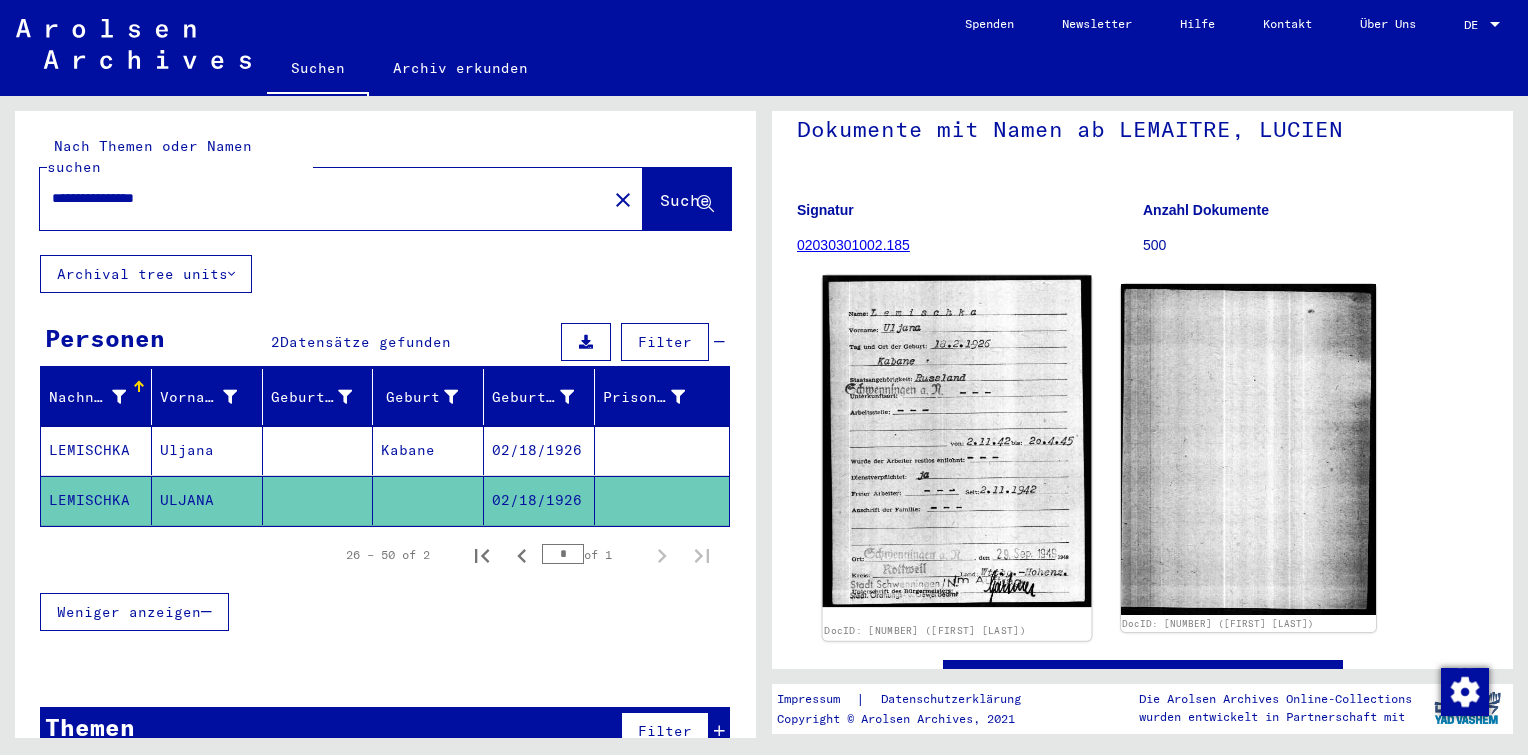 click 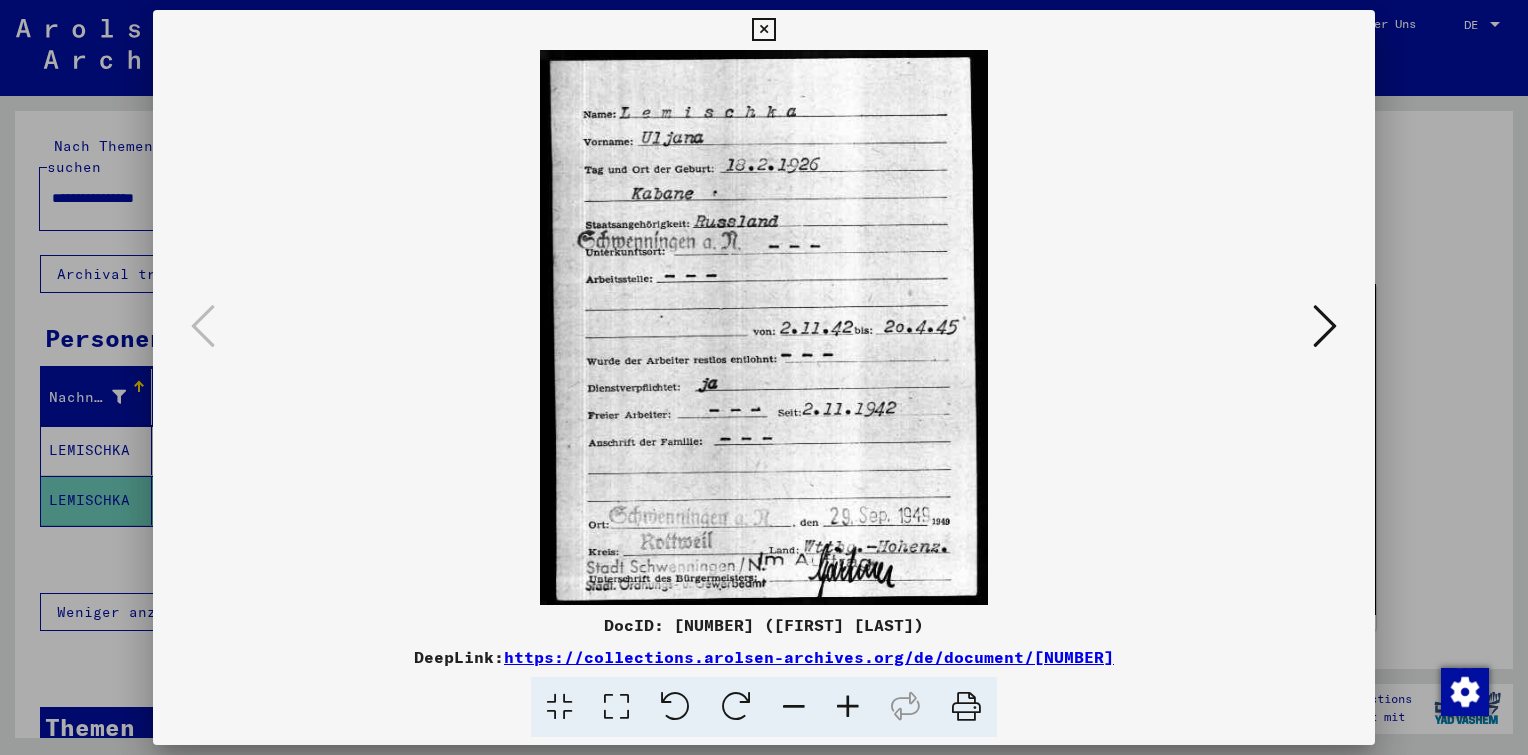 drag, startPoint x: 936, startPoint y: 628, endPoint x: 664, endPoint y: 632, distance: 272.02942 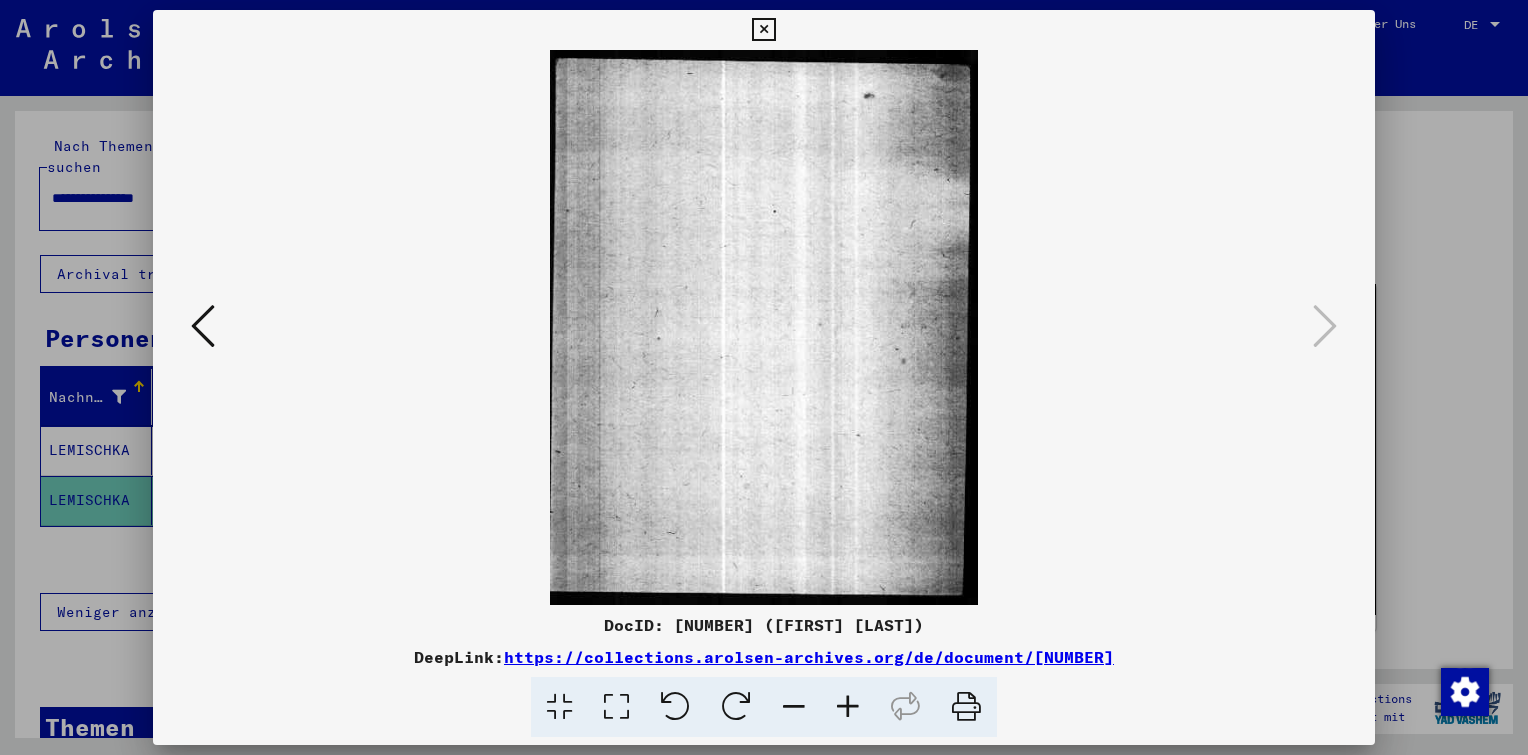 click at bounding box center [763, 30] 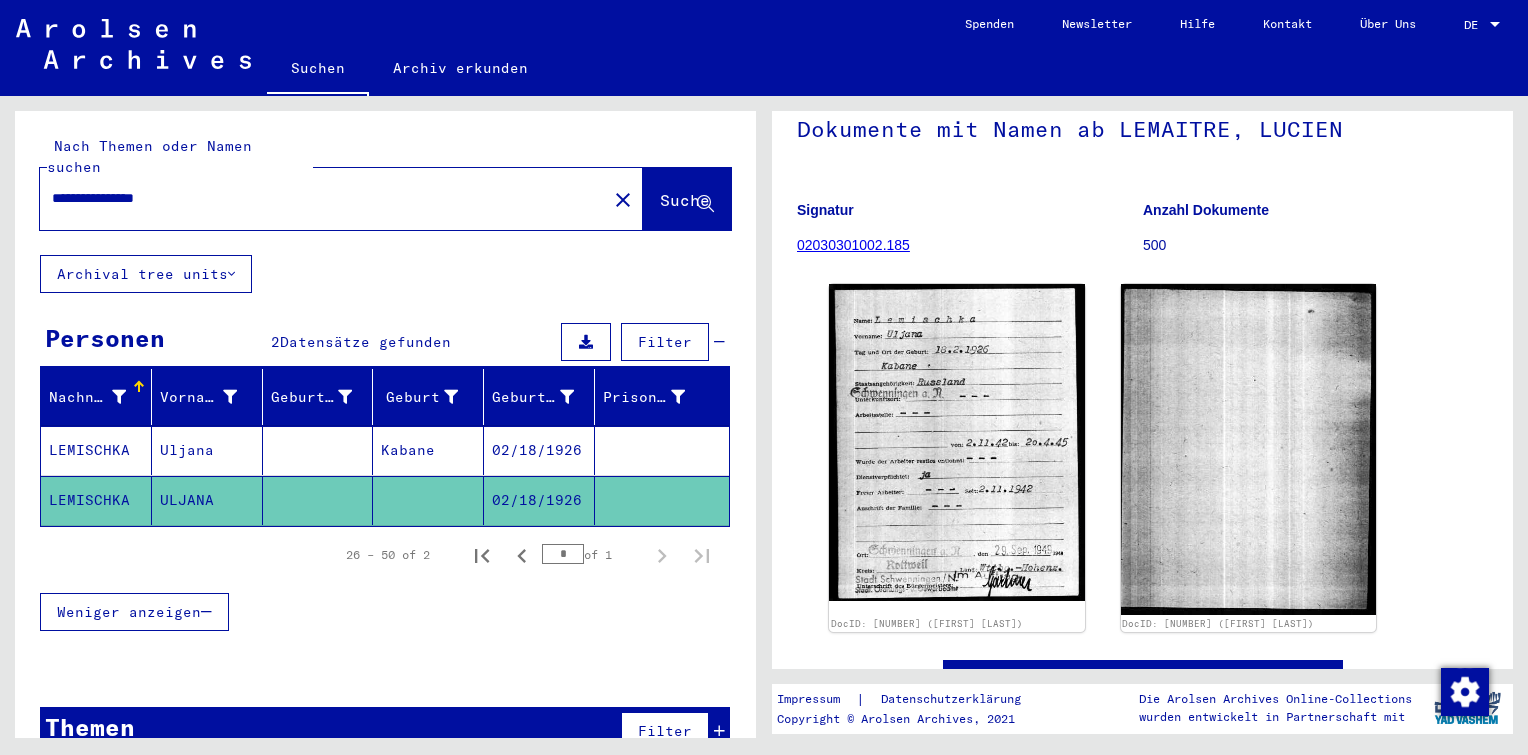 scroll, scrollTop: 15, scrollLeft: 0, axis: vertical 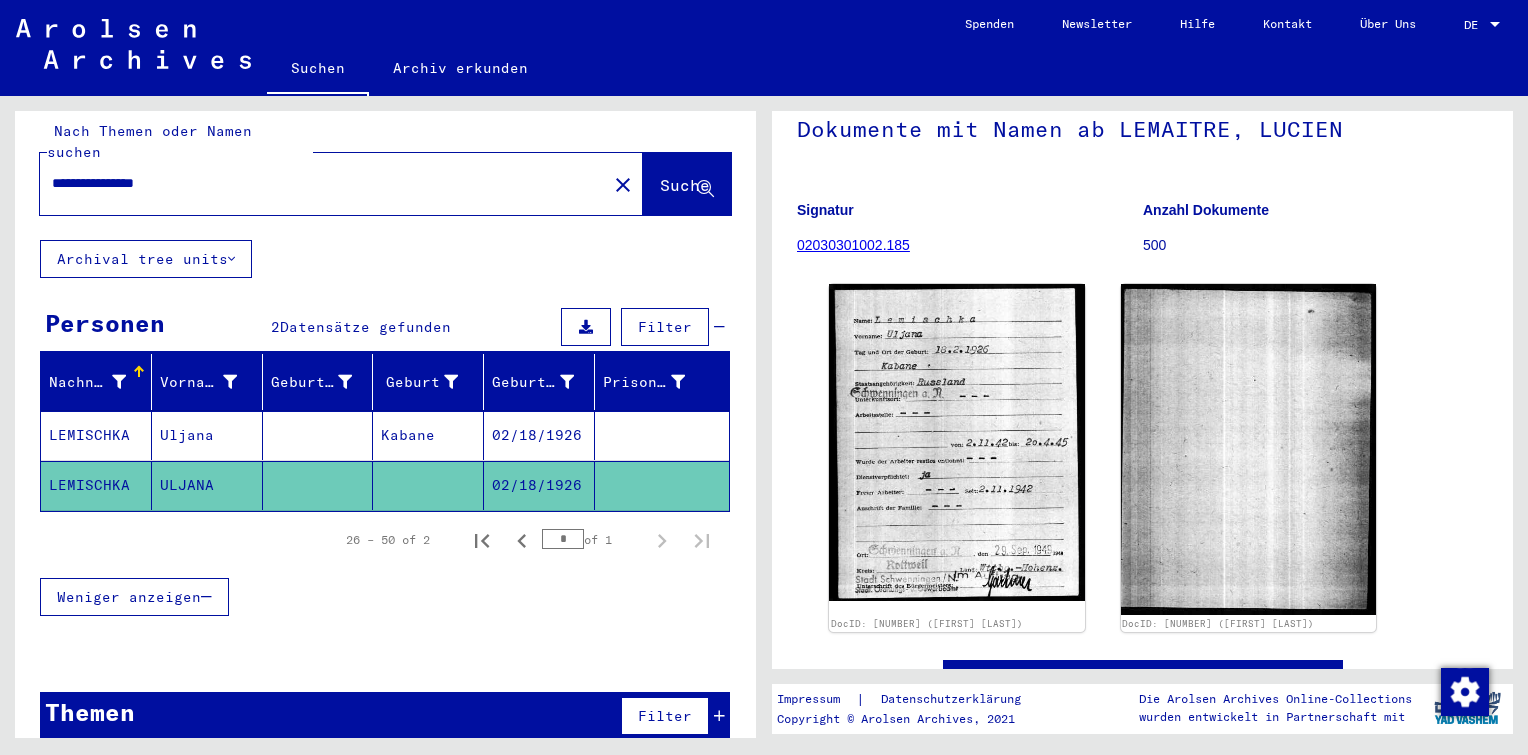 click on "Kabane" at bounding box center [428, 485] 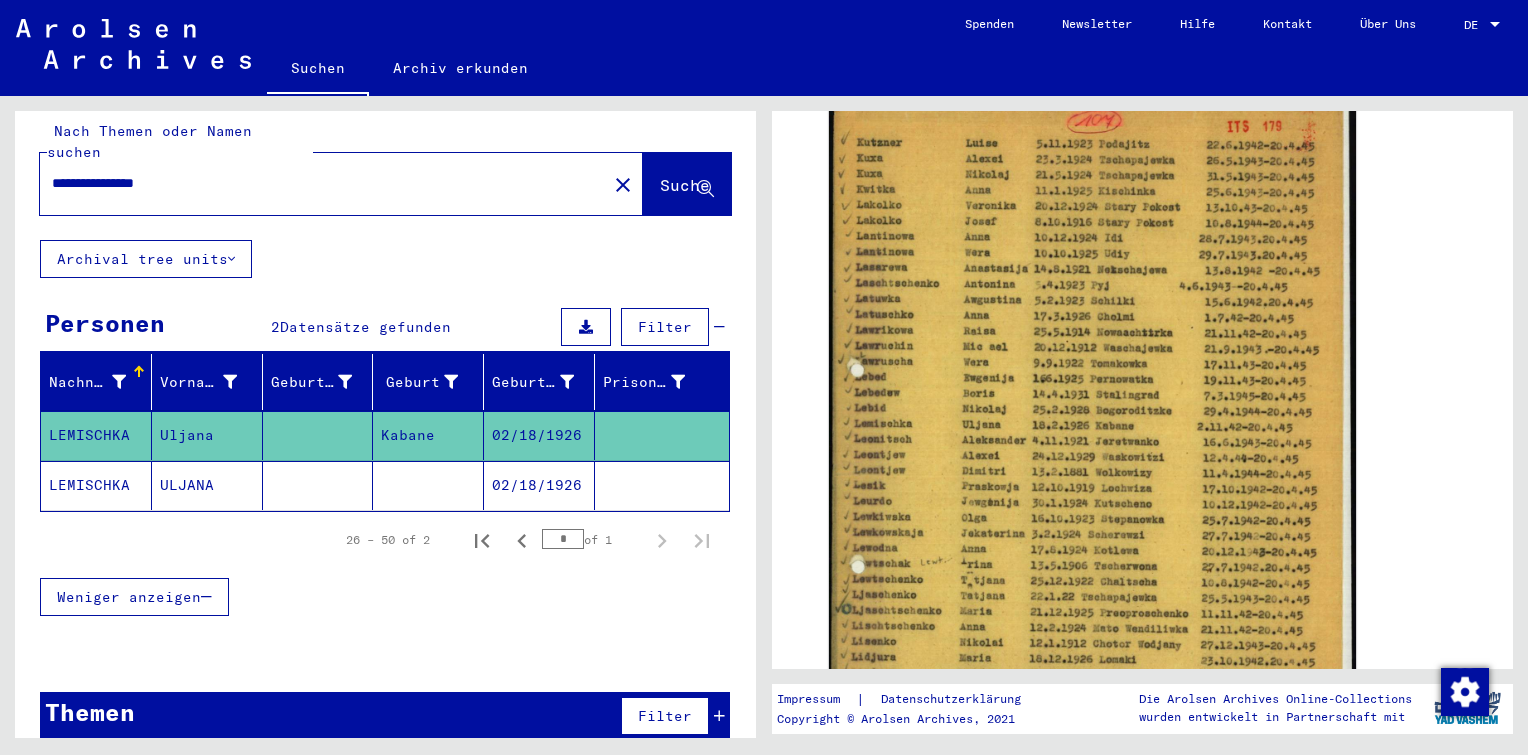 scroll, scrollTop: 600, scrollLeft: 0, axis: vertical 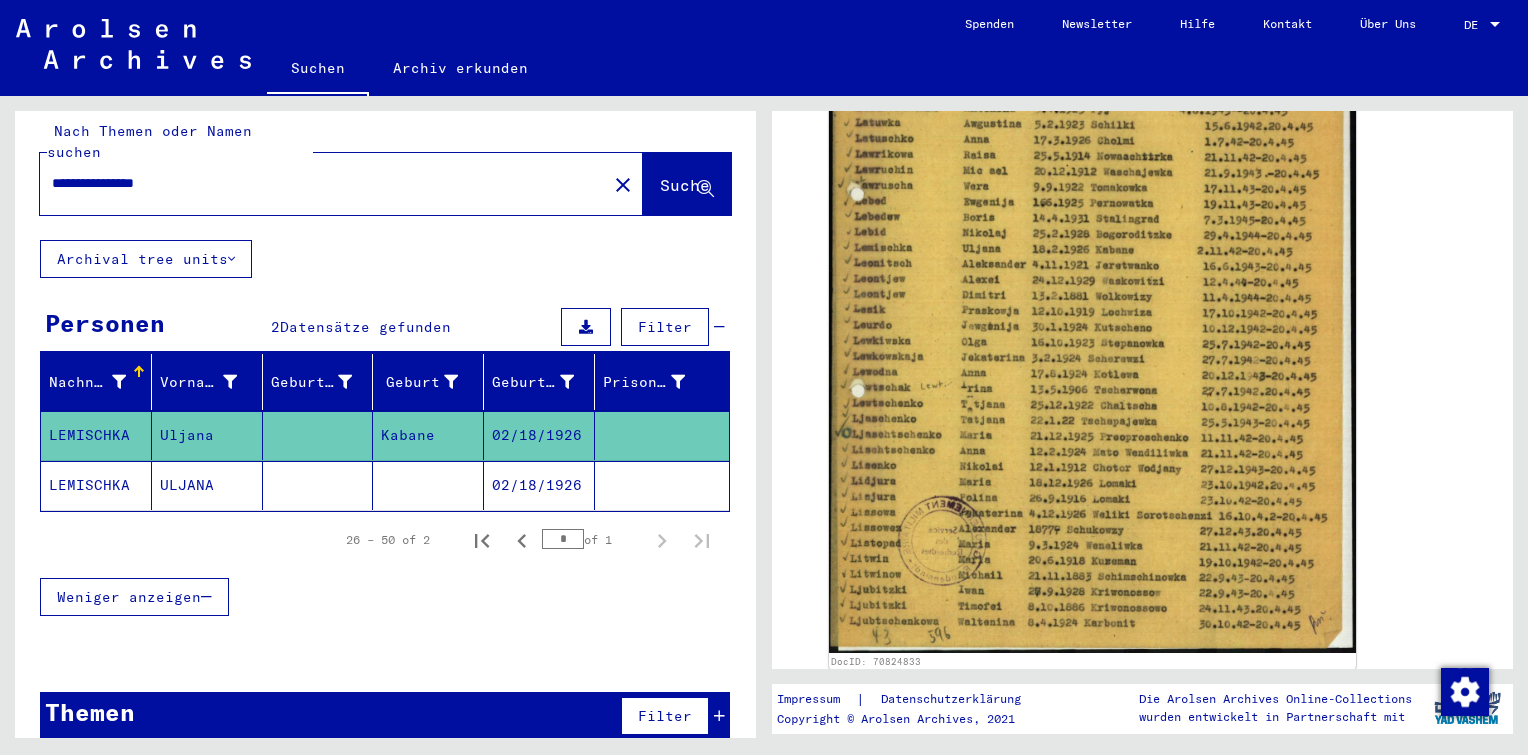 drag, startPoint x: 135, startPoint y: 167, endPoint x: 0, endPoint y: 165, distance: 135.01482 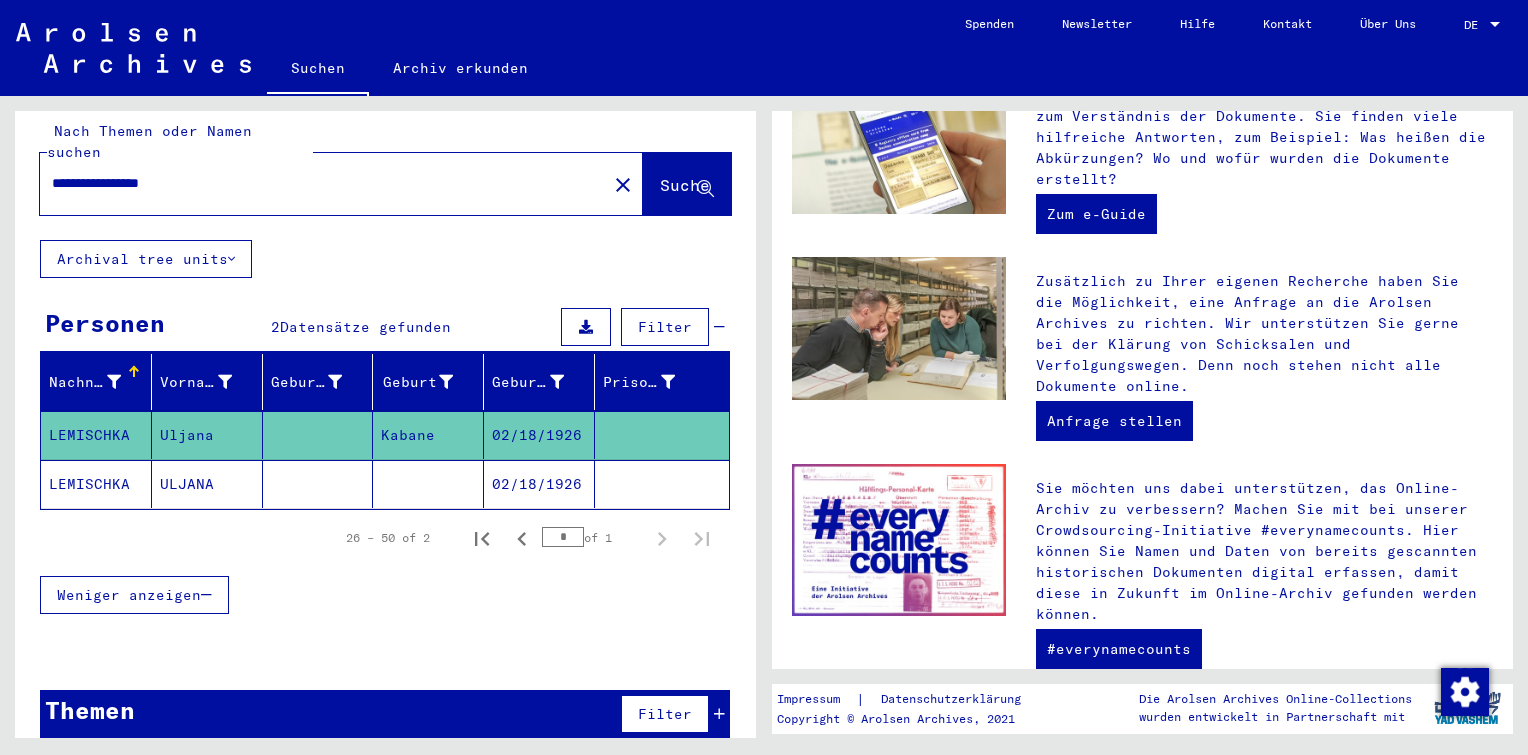 scroll, scrollTop: 0, scrollLeft: 0, axis: both 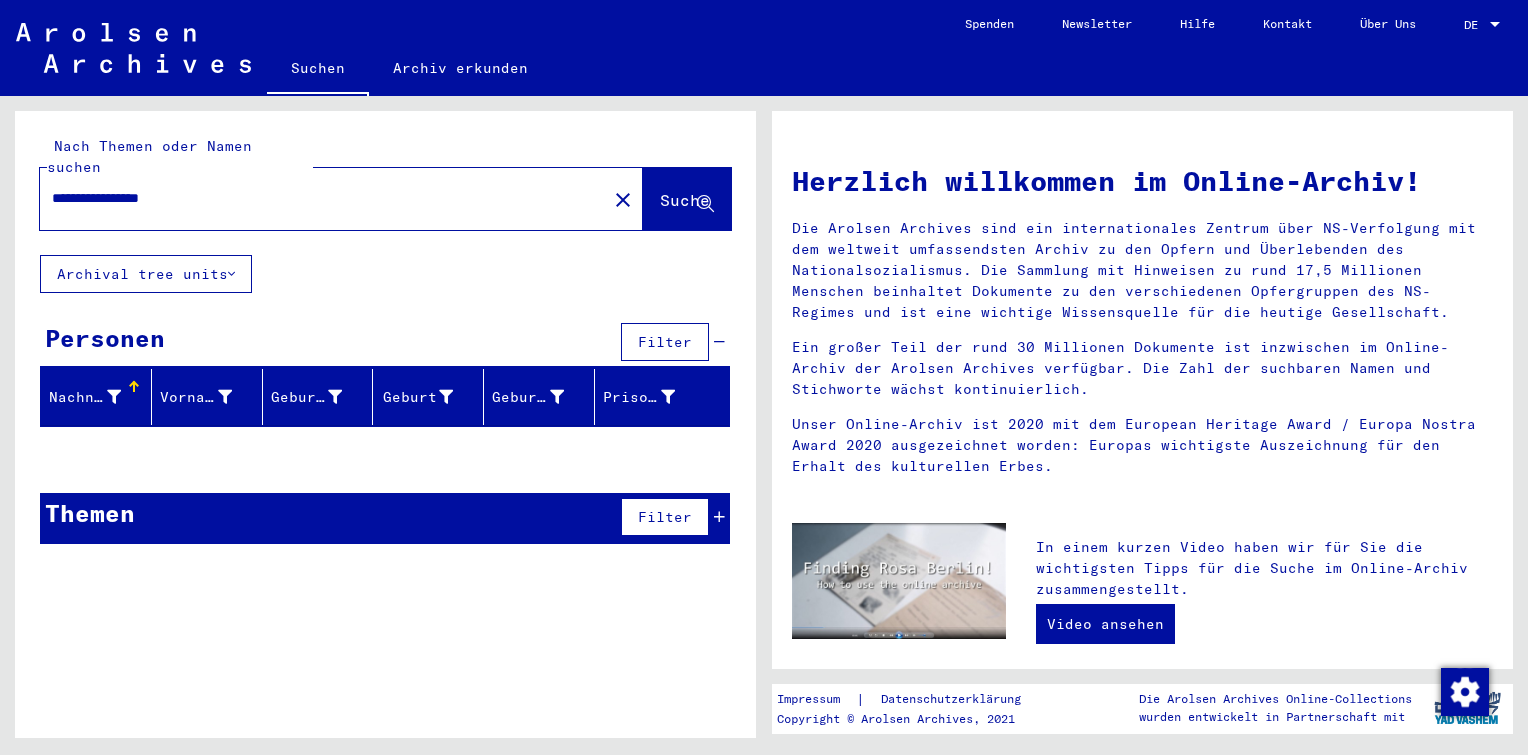 click on "**********" at bounding box center (317, 198) 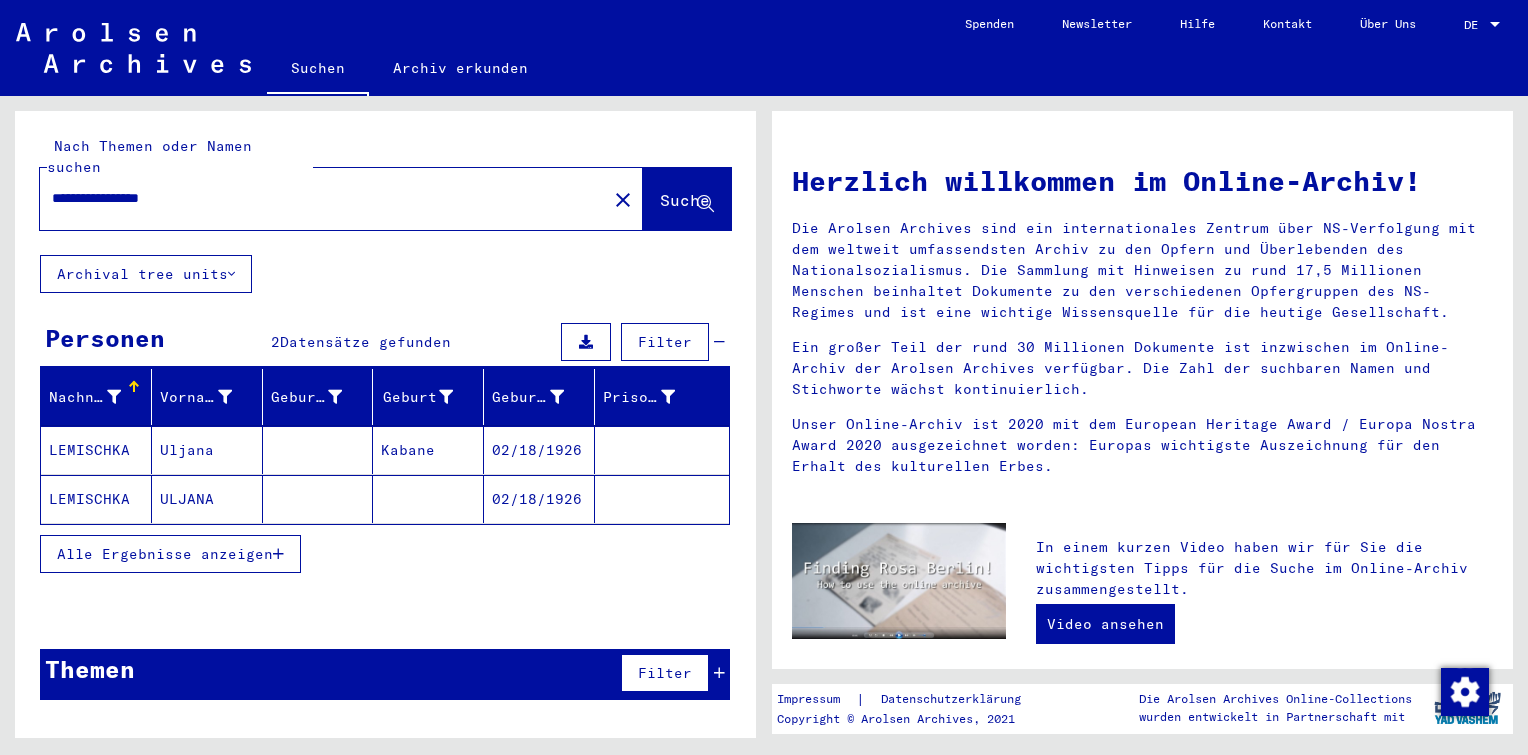 click on "ULJANA" 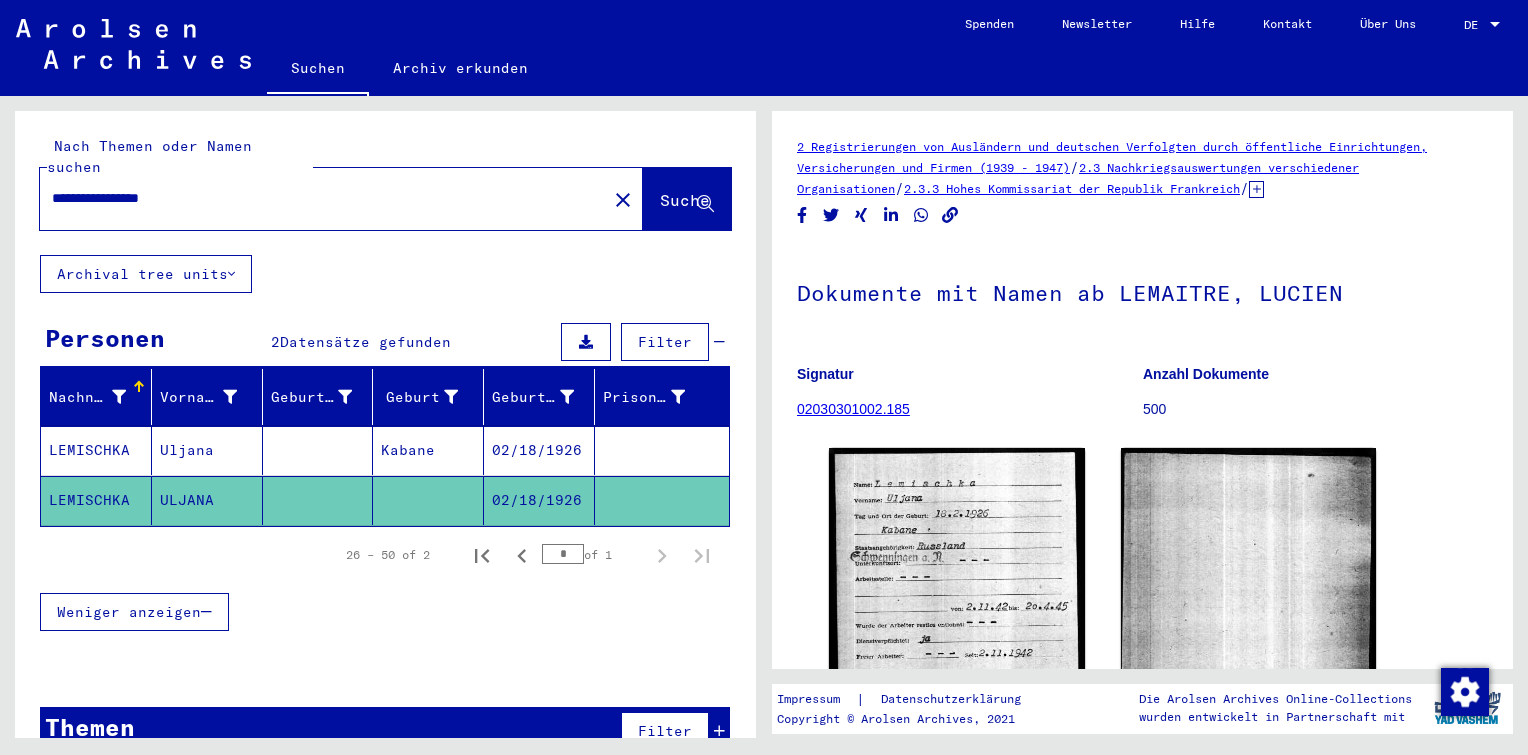 click at bounding box center [318, 500] 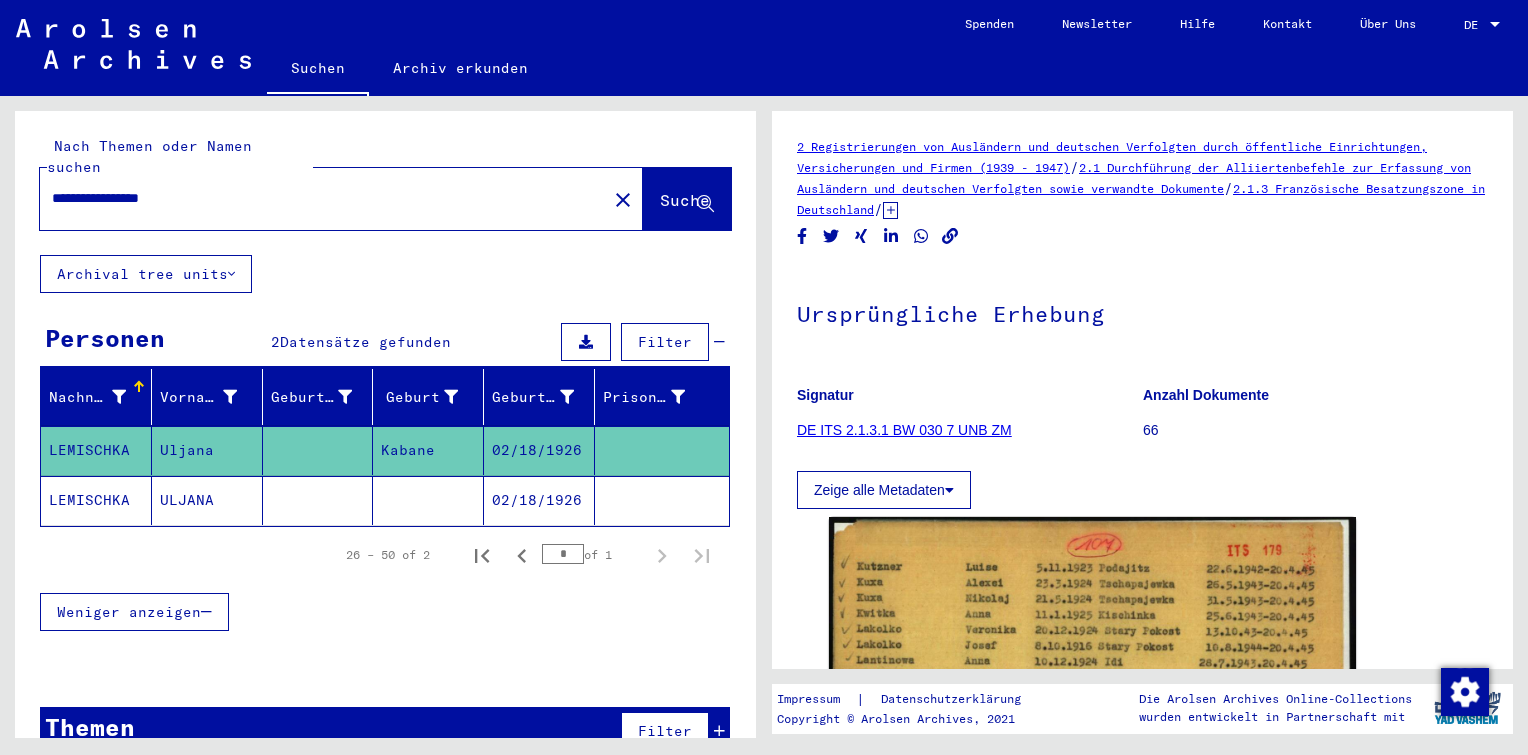 click 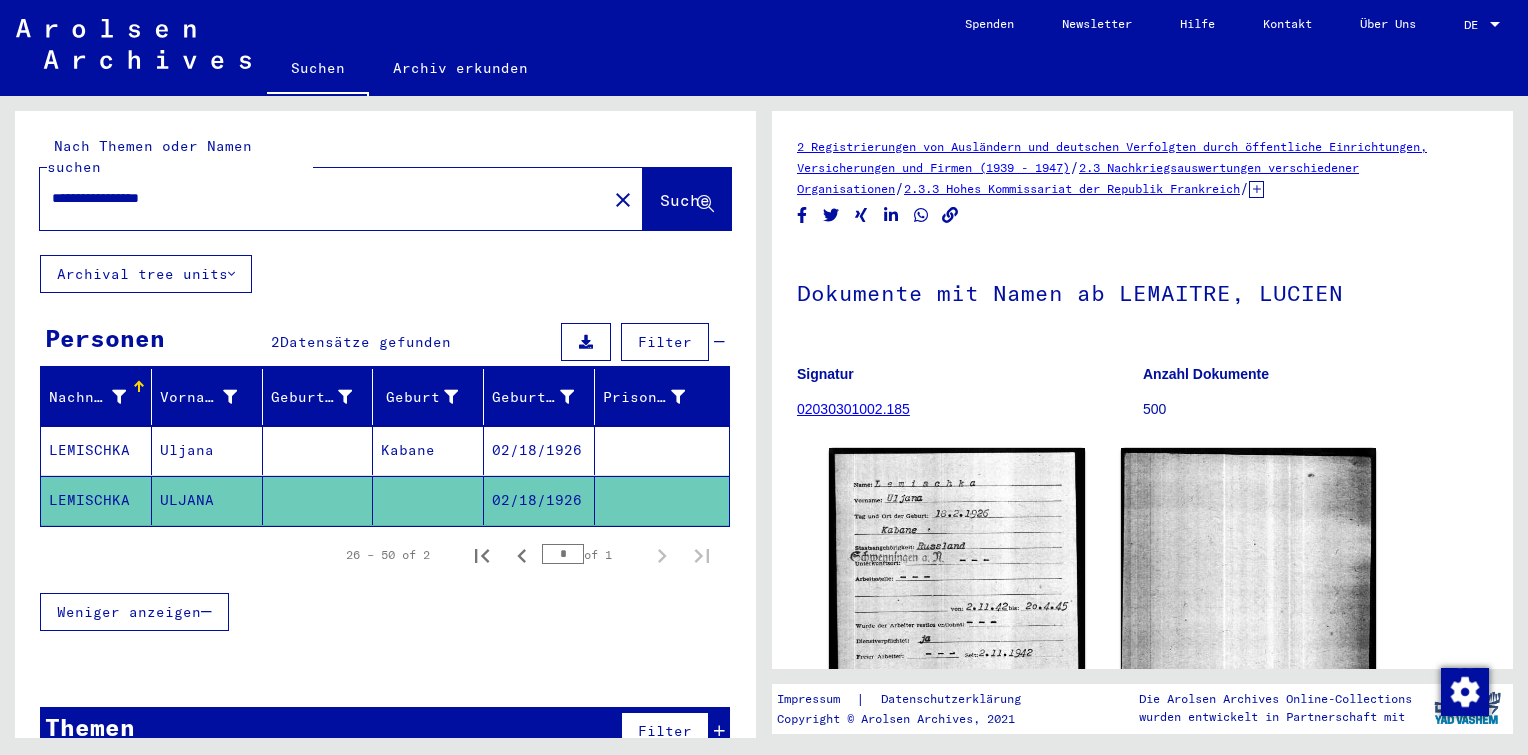drag, startPoint x: 228, startPoint y: 184, endPoint x: 0, endPoint y: 166, distance: 228.70943 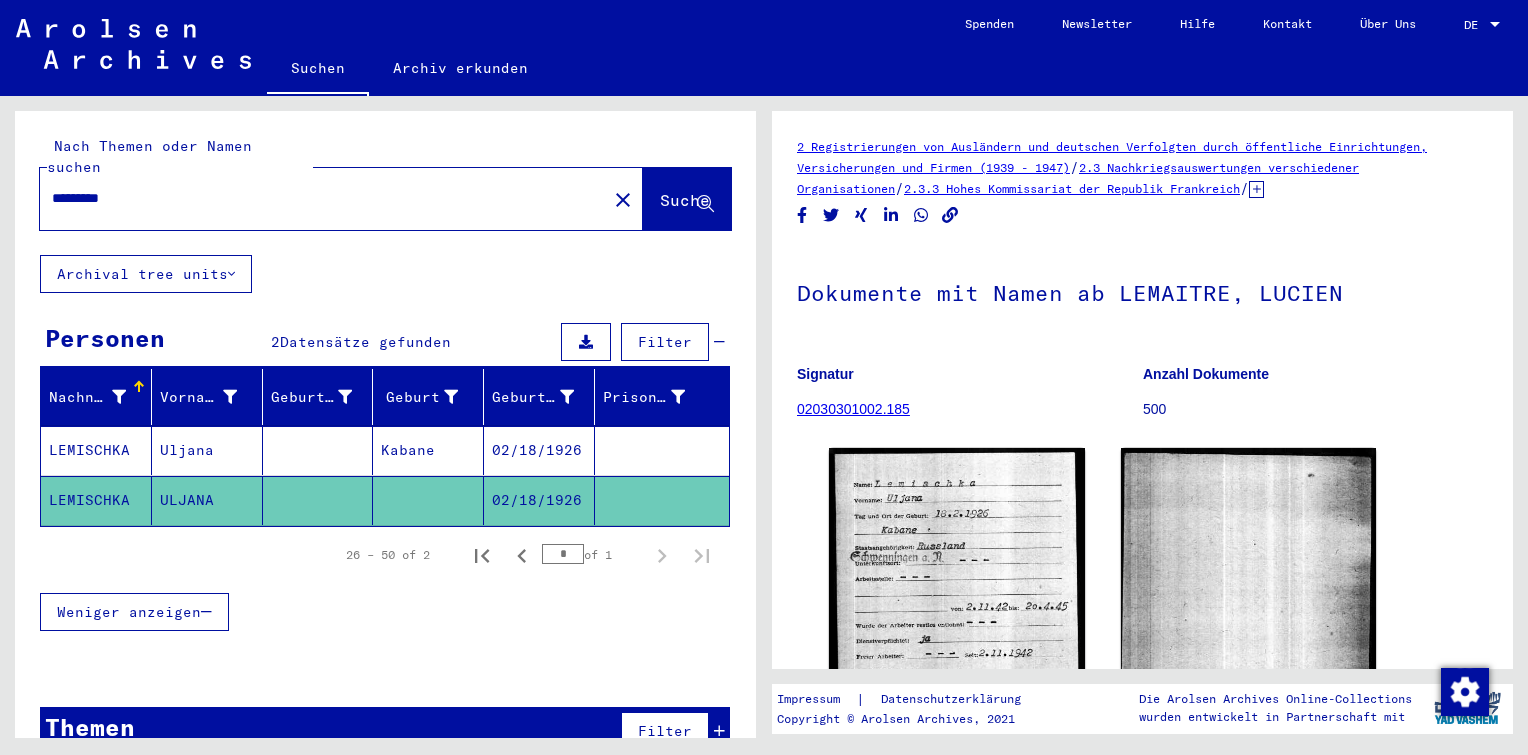 type on "*********" 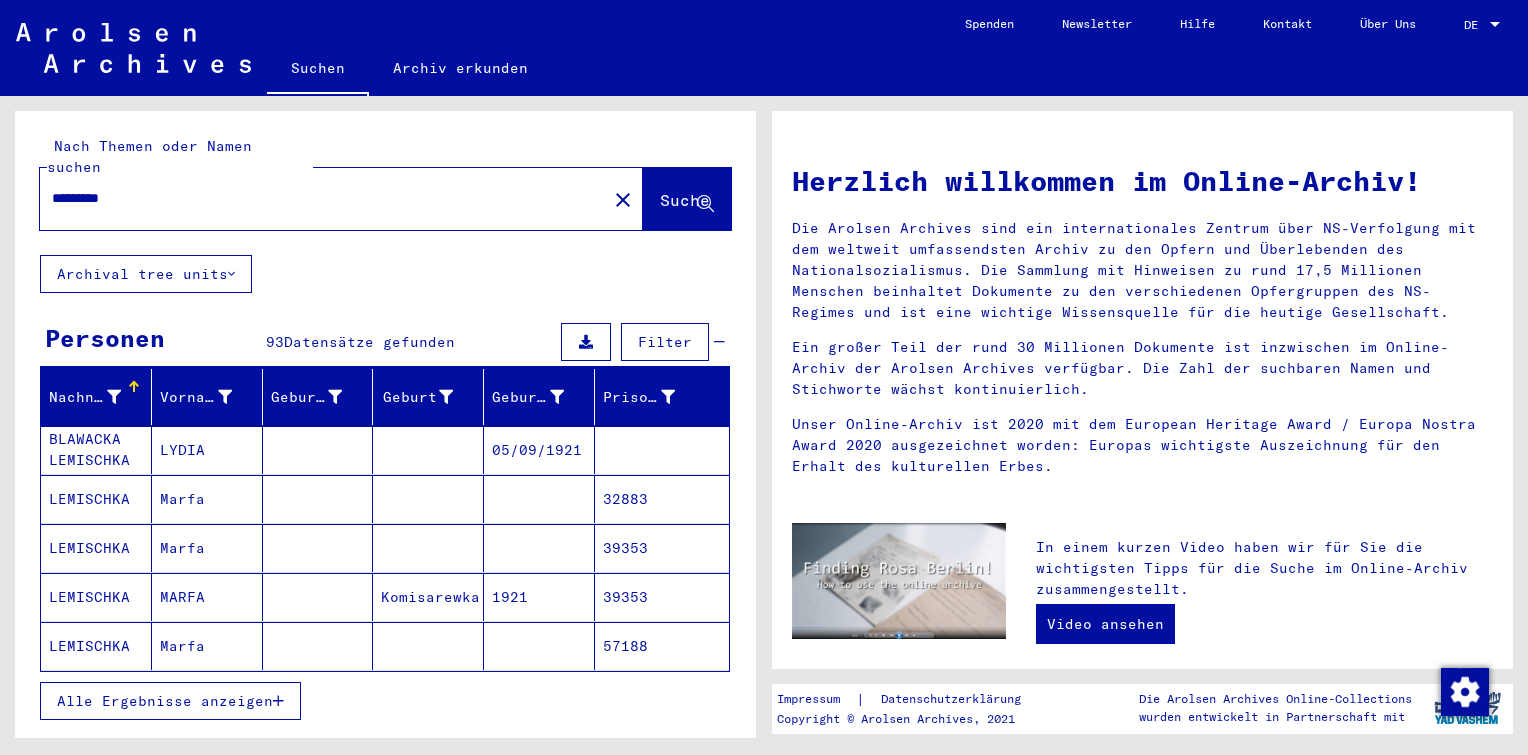 click on "Alle Ergebnisse anzeigen" at bounding box center [165, 701] 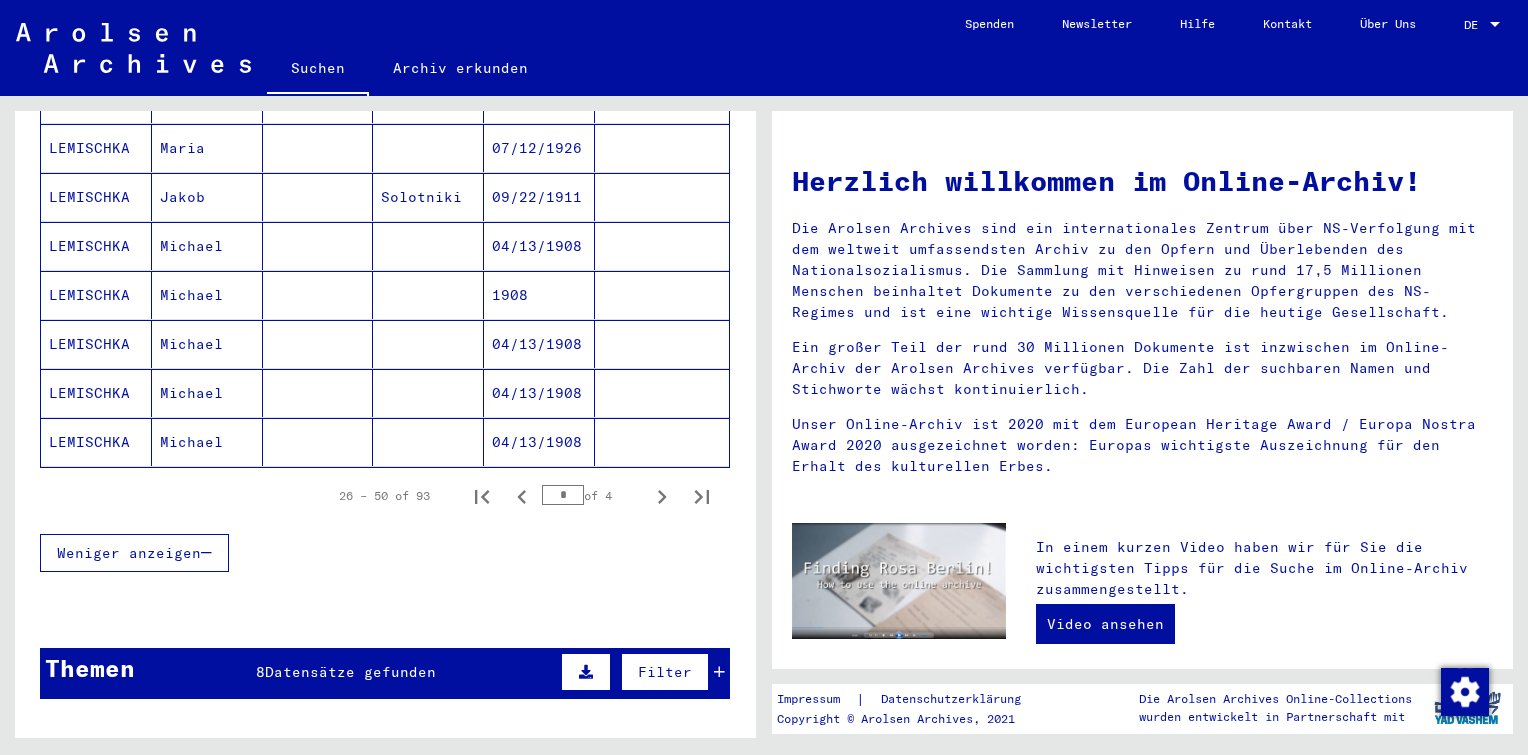scroll, scrollTop: 1192, scrollLeft: 0, axis: vertical 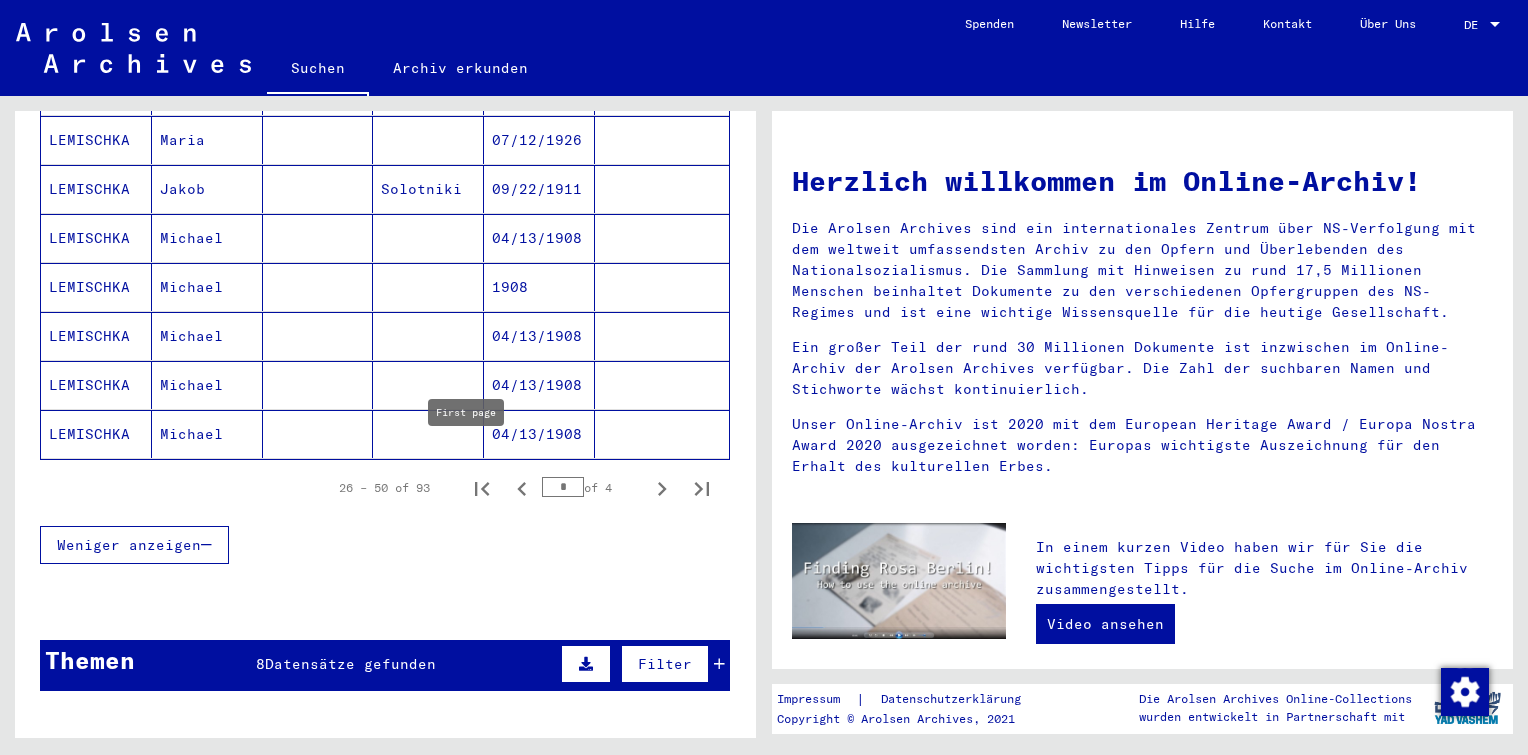 click 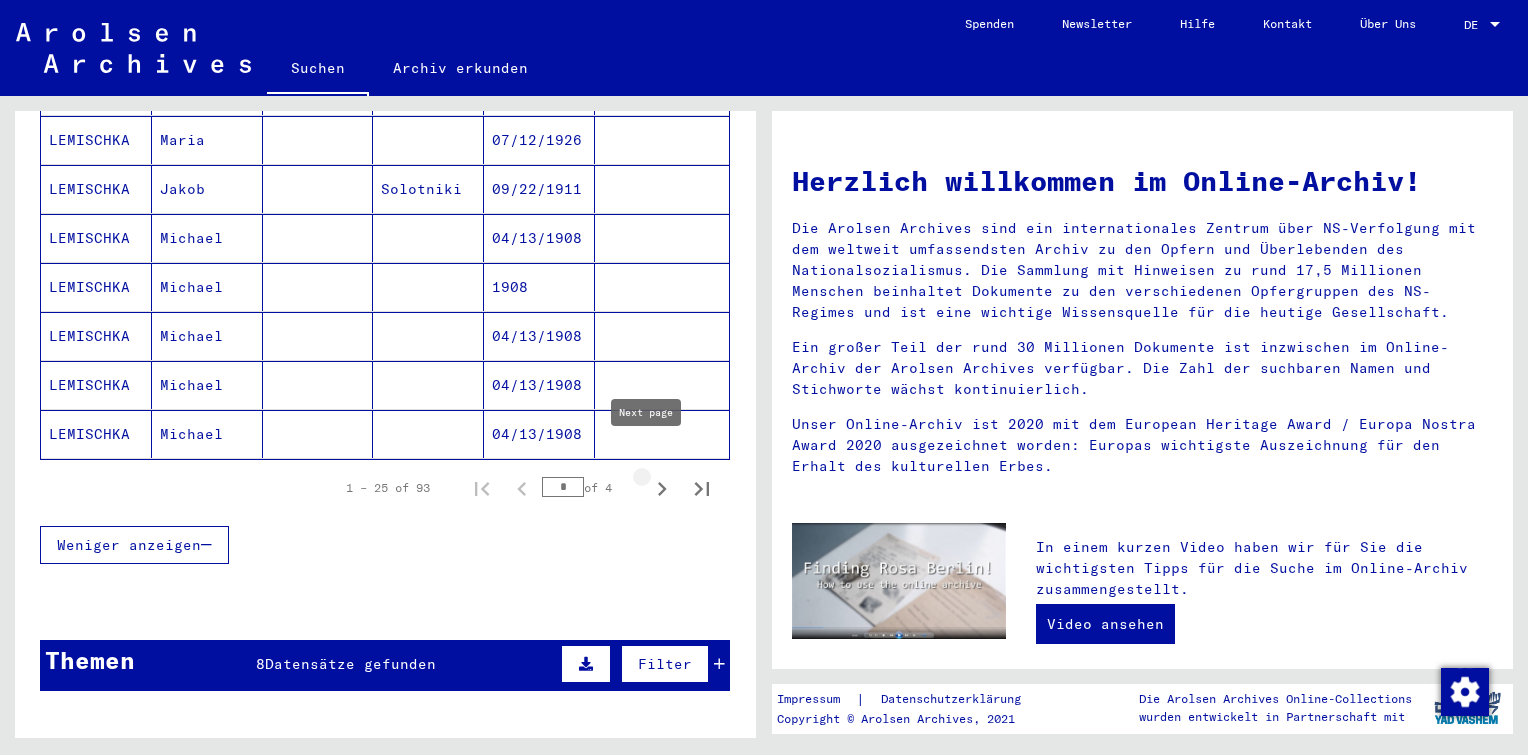 click 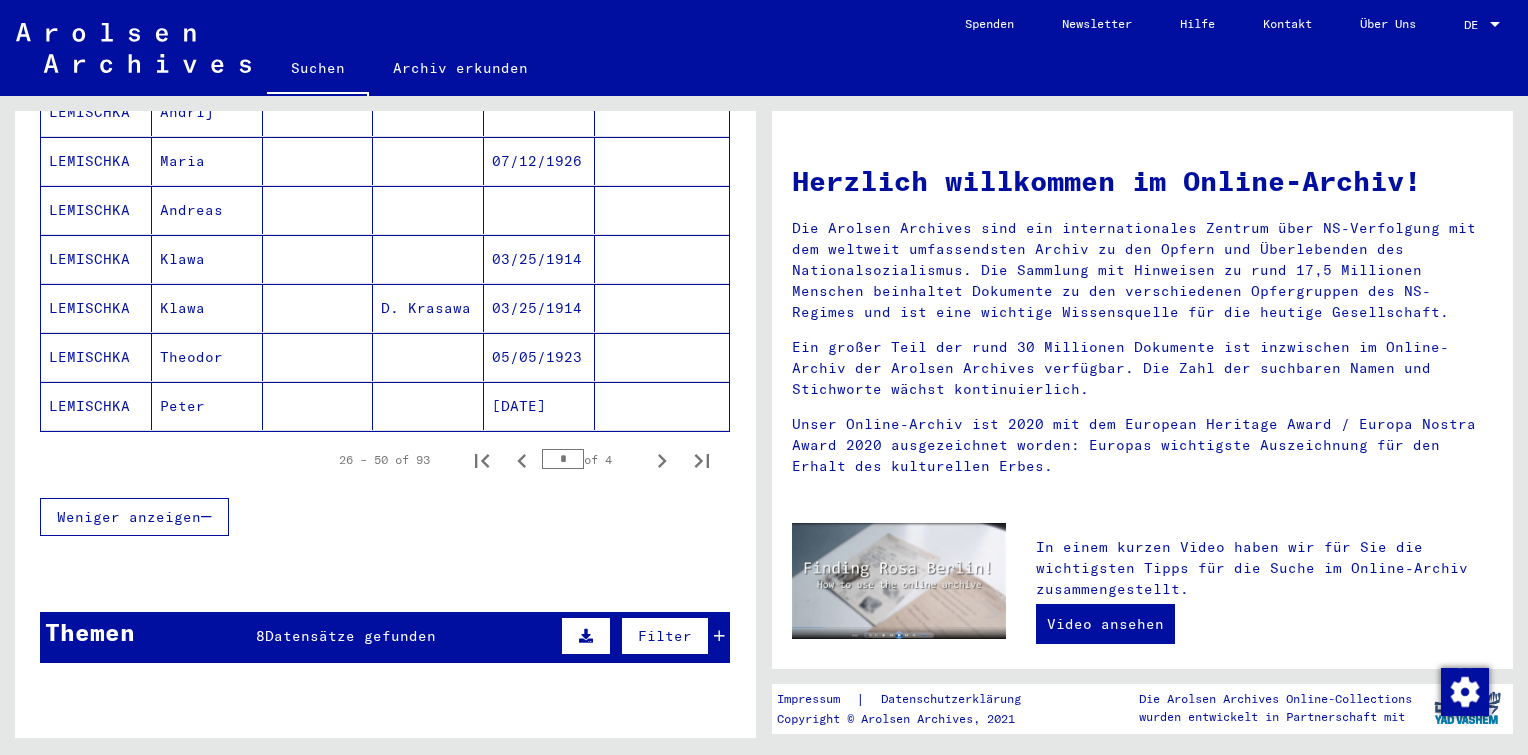 scroll, scrollTop: 1224, scrollLeft: 0, axis: vertical 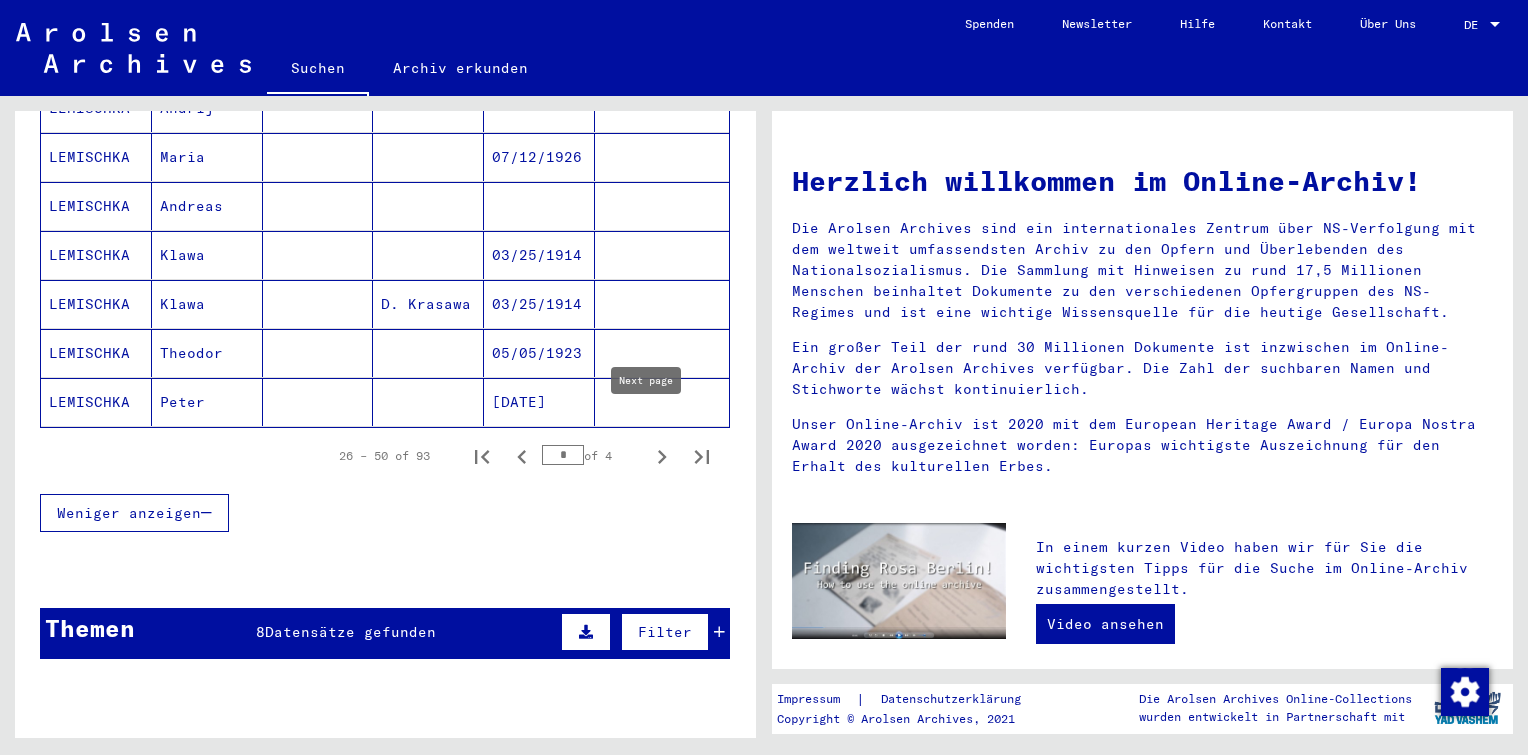 click 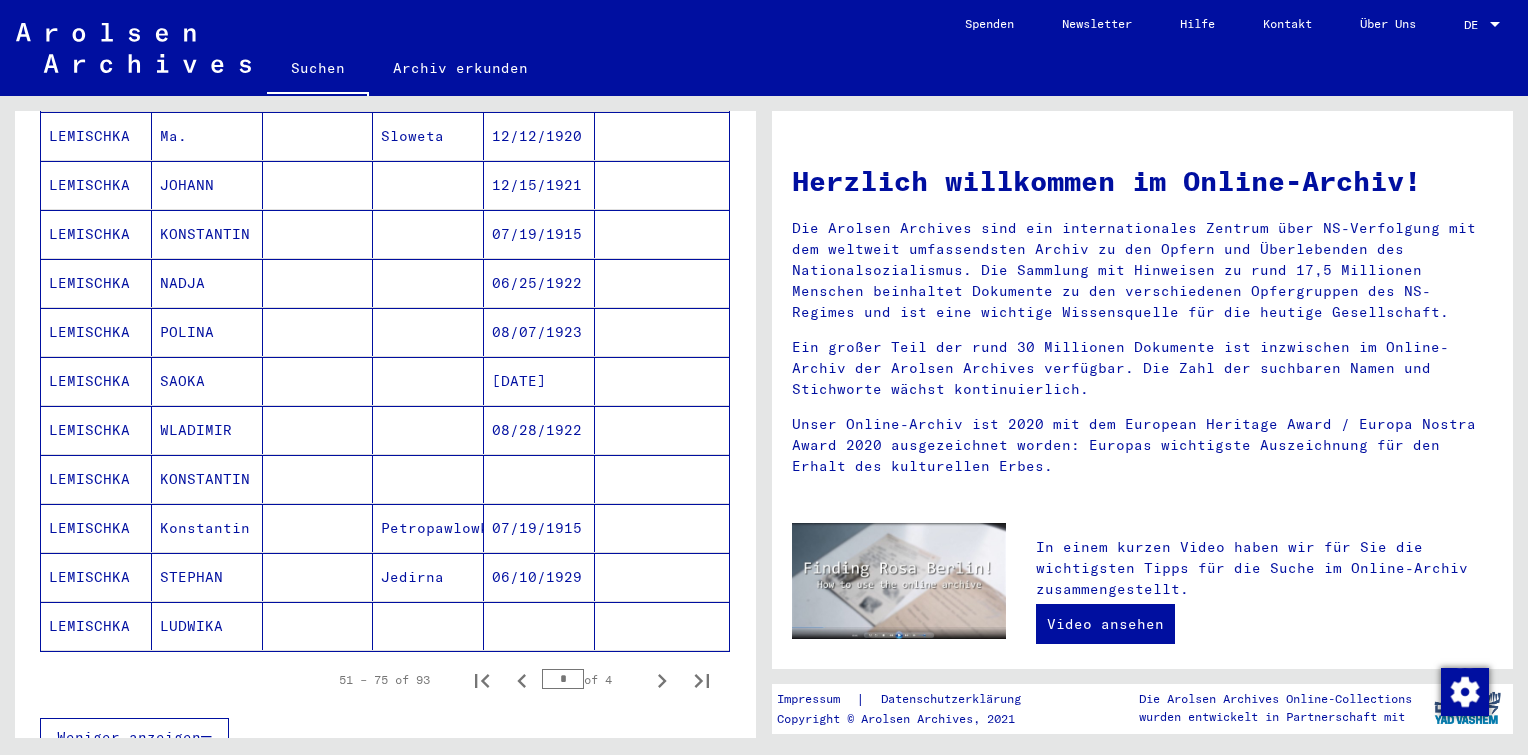 scroll, scrollTop: 1143, scrollLeft: 0, axis: vertical 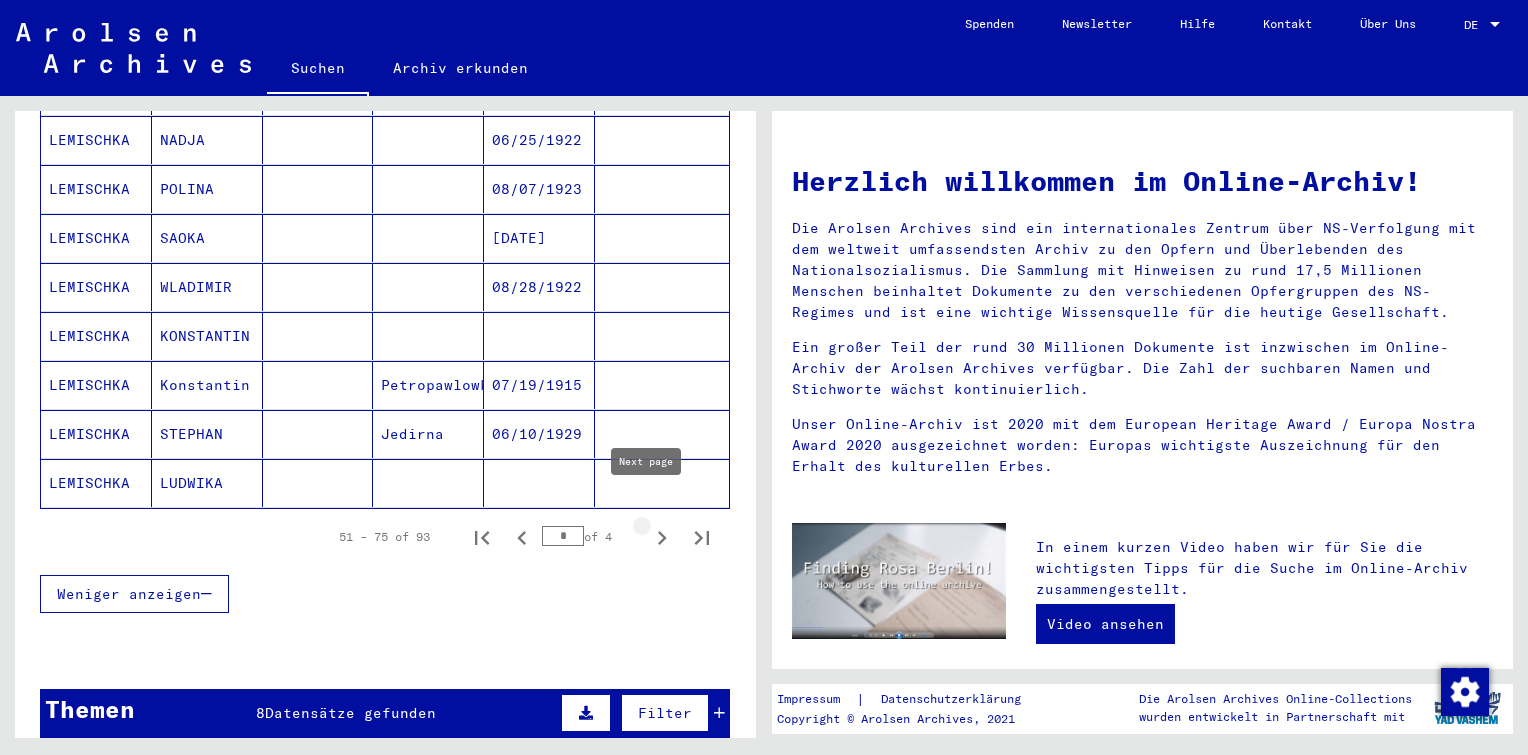 click 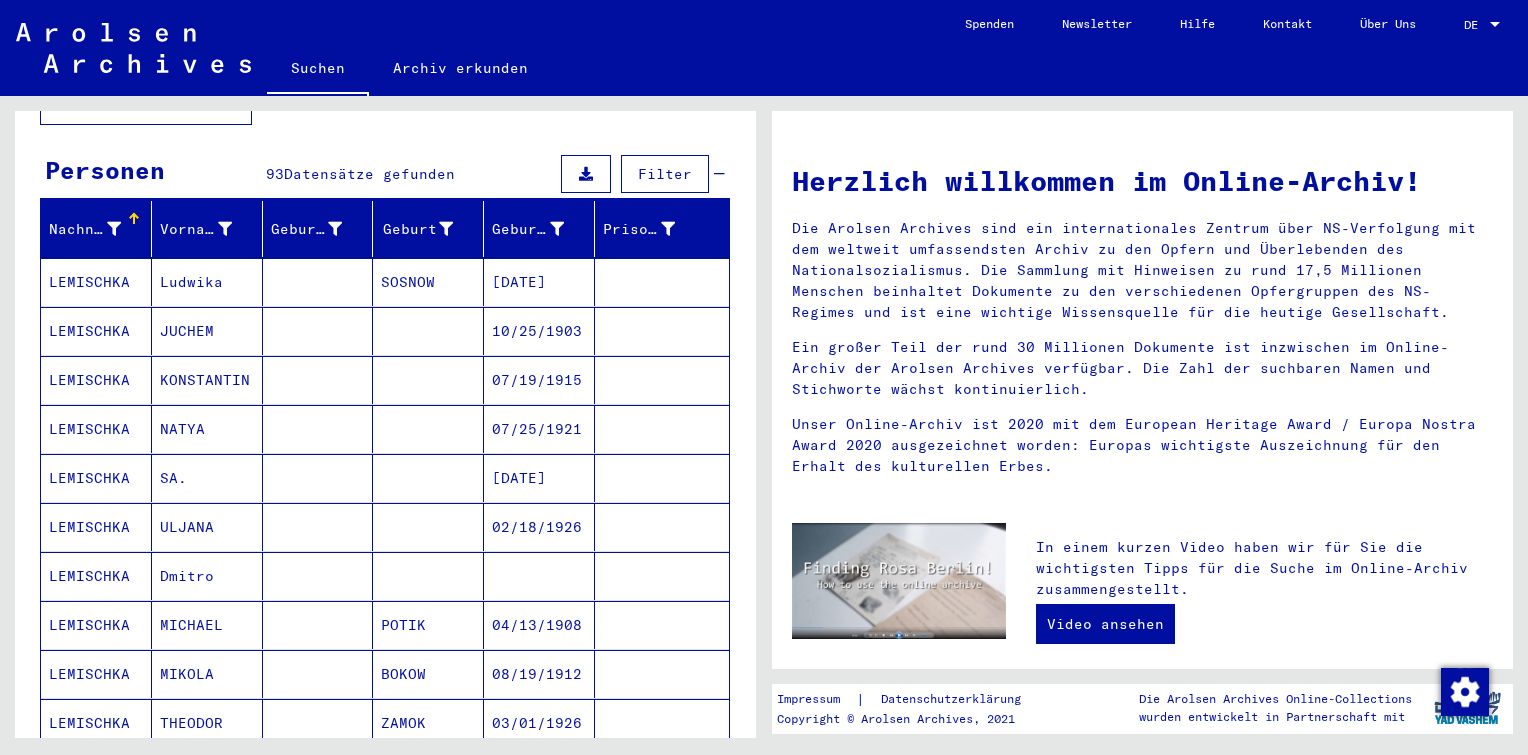 scroll, scrollTop: 170, scrollLeft: 0, axis: vertical 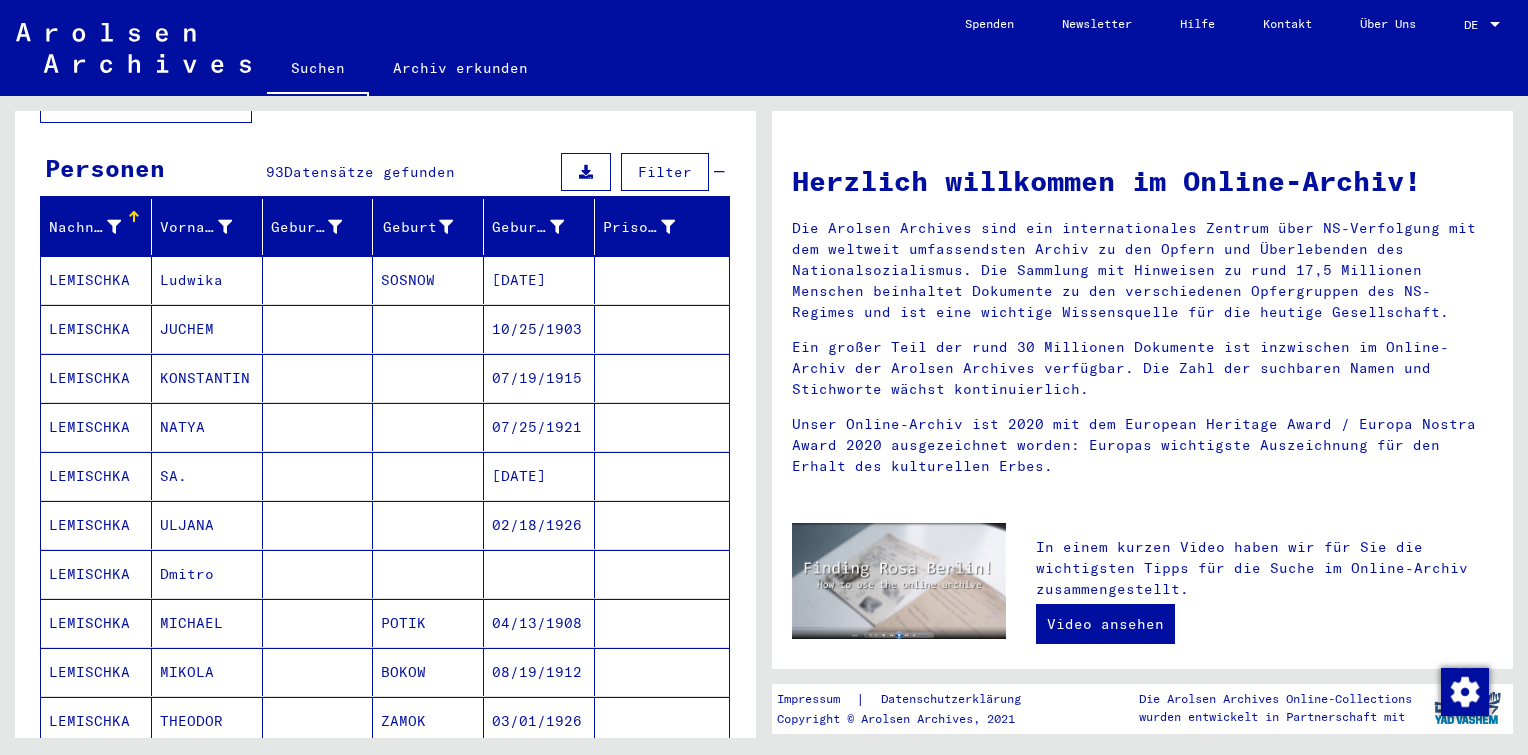 click at bounding box center [428, 574] 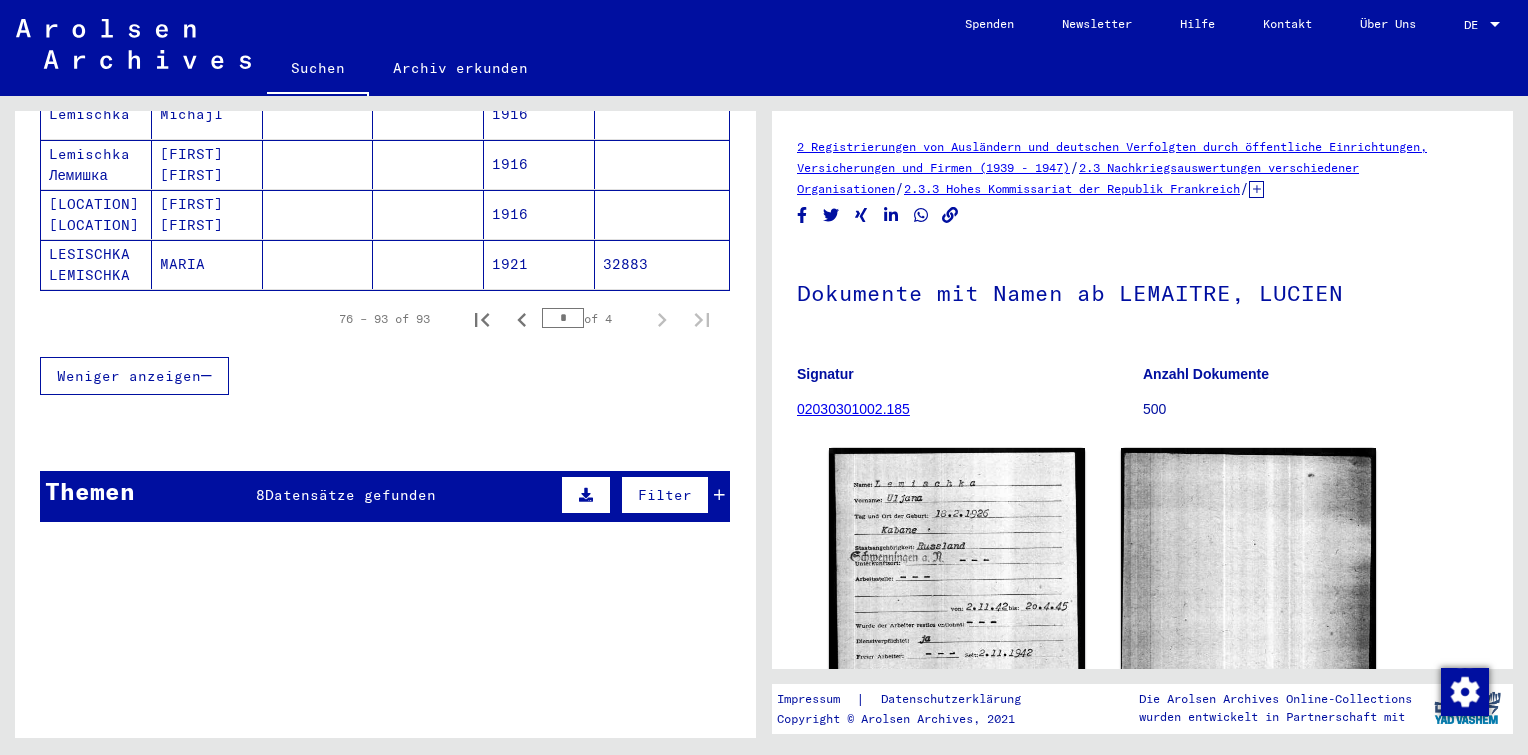 scroll, scrollTop: 1036, scrollLeft: 0, axis: vertical 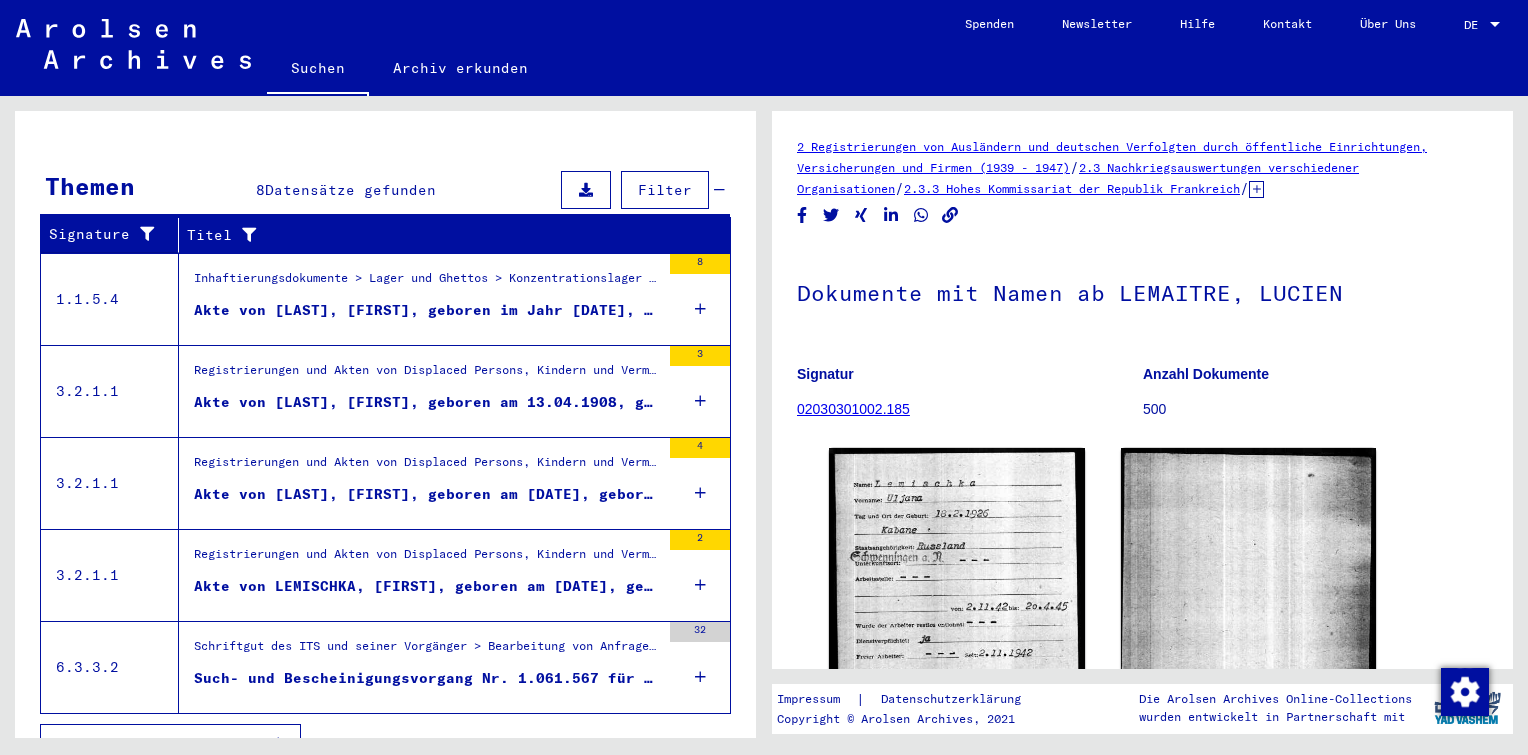 click on "Alle Ergebnisse anzeigen" at bounding box center (165, 743) 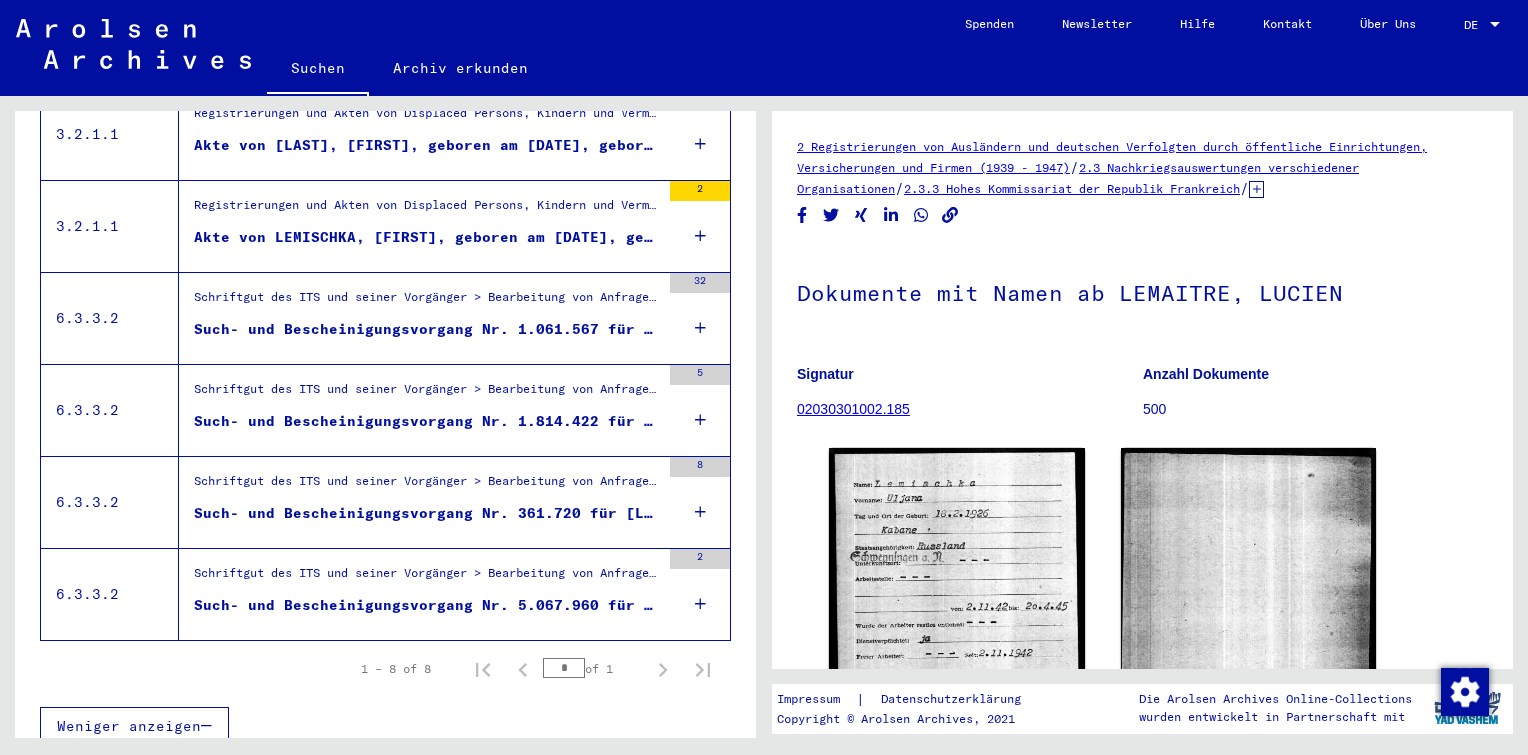 scroll, scrollTop: 621, scrollLeft: 0, axis: vertical 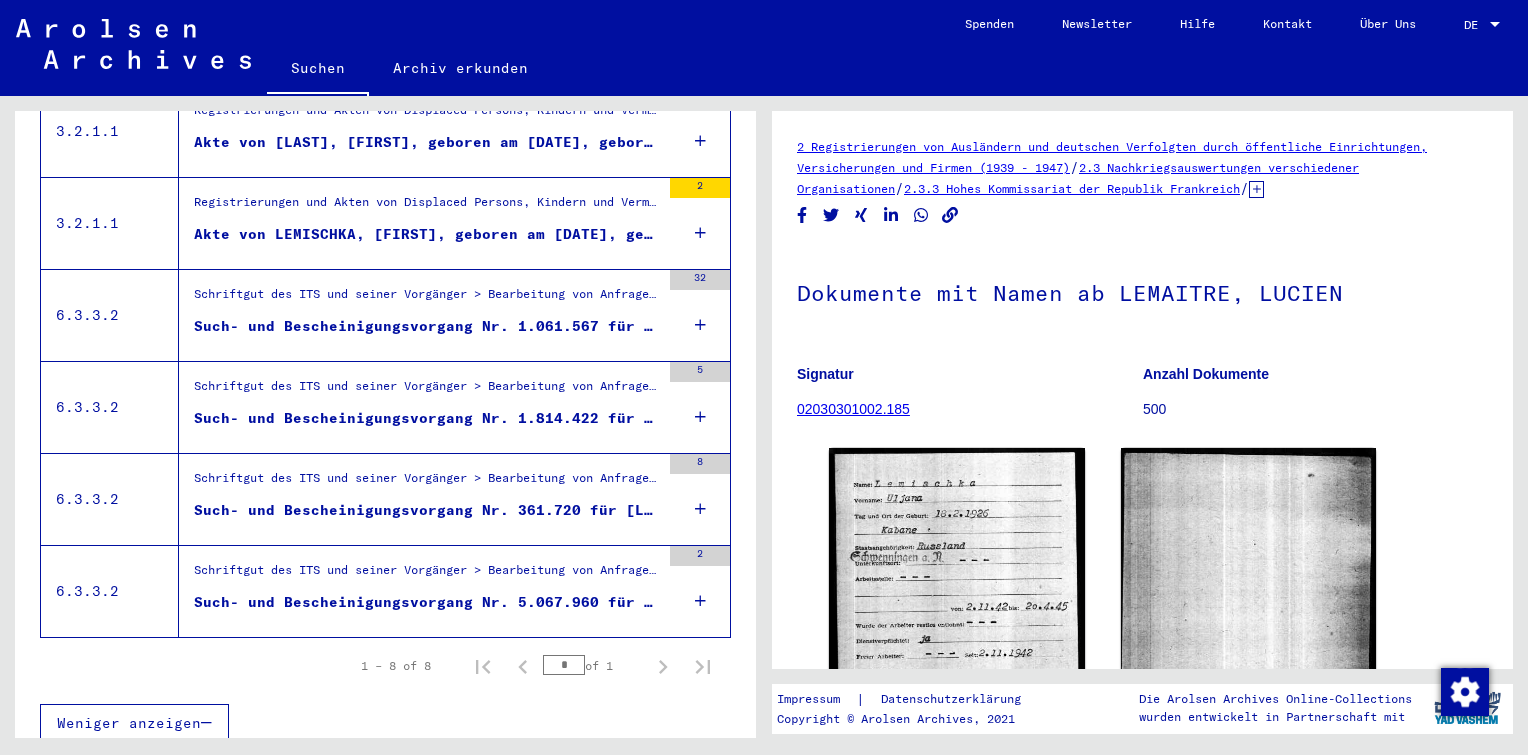 click at bounding box center (662, 629) 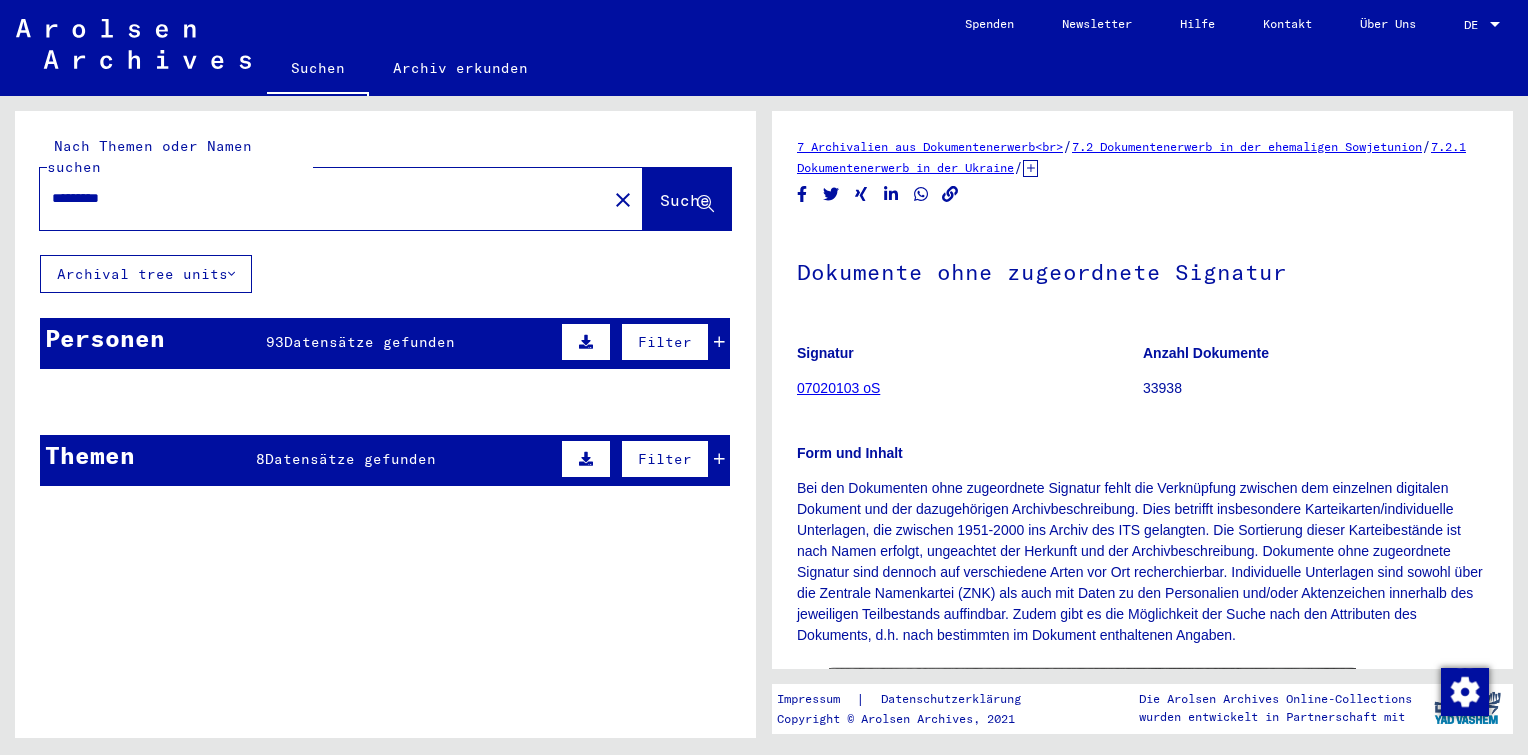 scroll, scrollTop: 0, scrollLeft: 0, axis: both 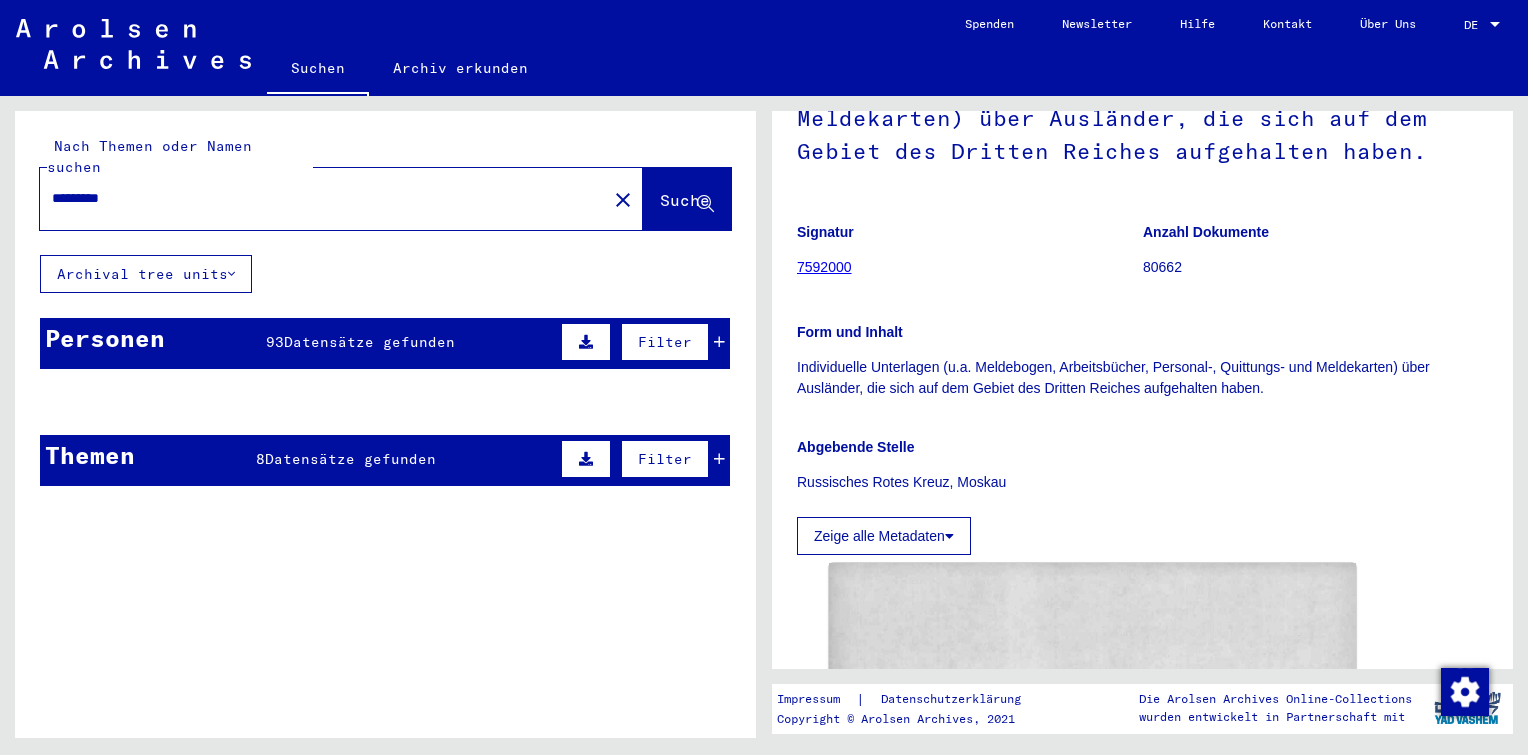 click on "*********" at bounding box center [323, 198] 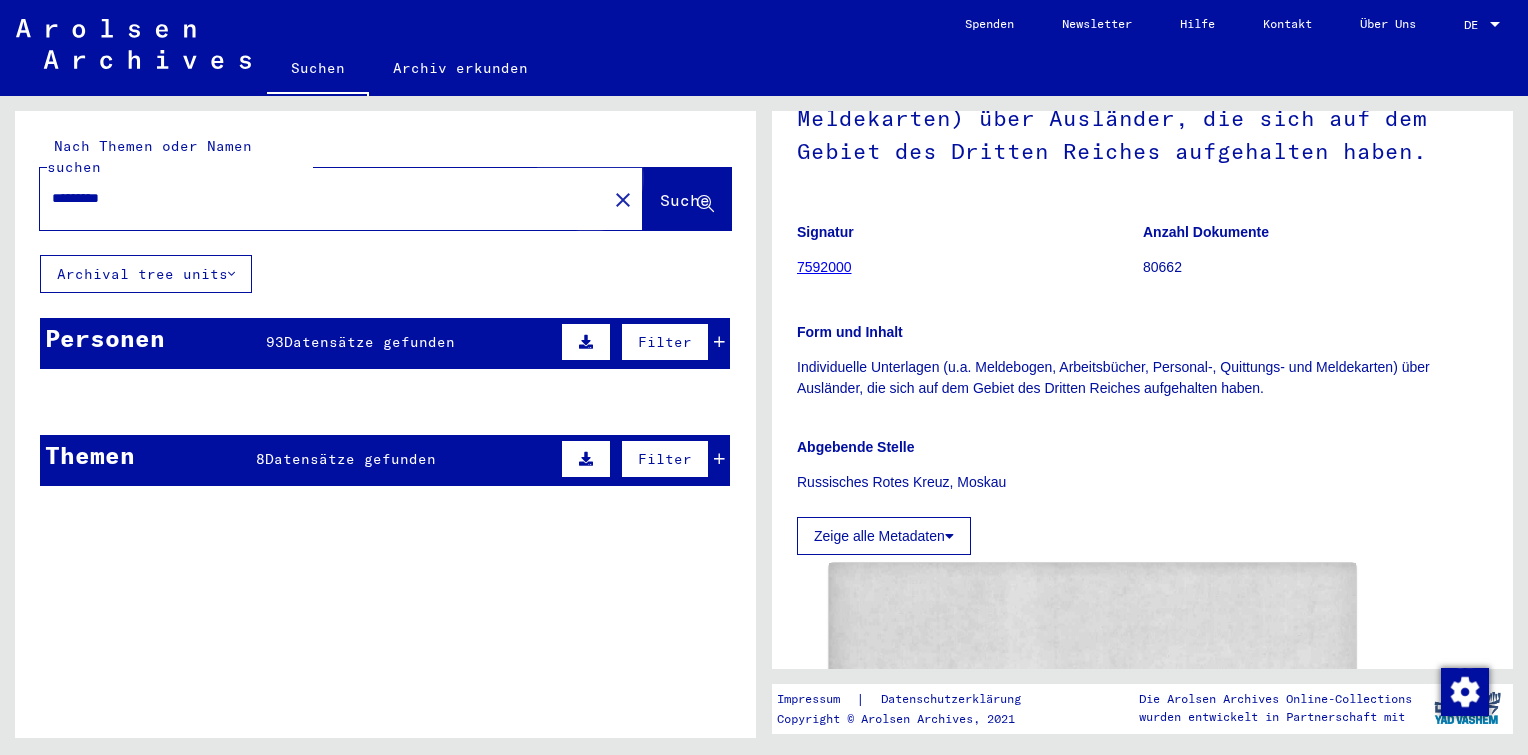 click on "Suche" 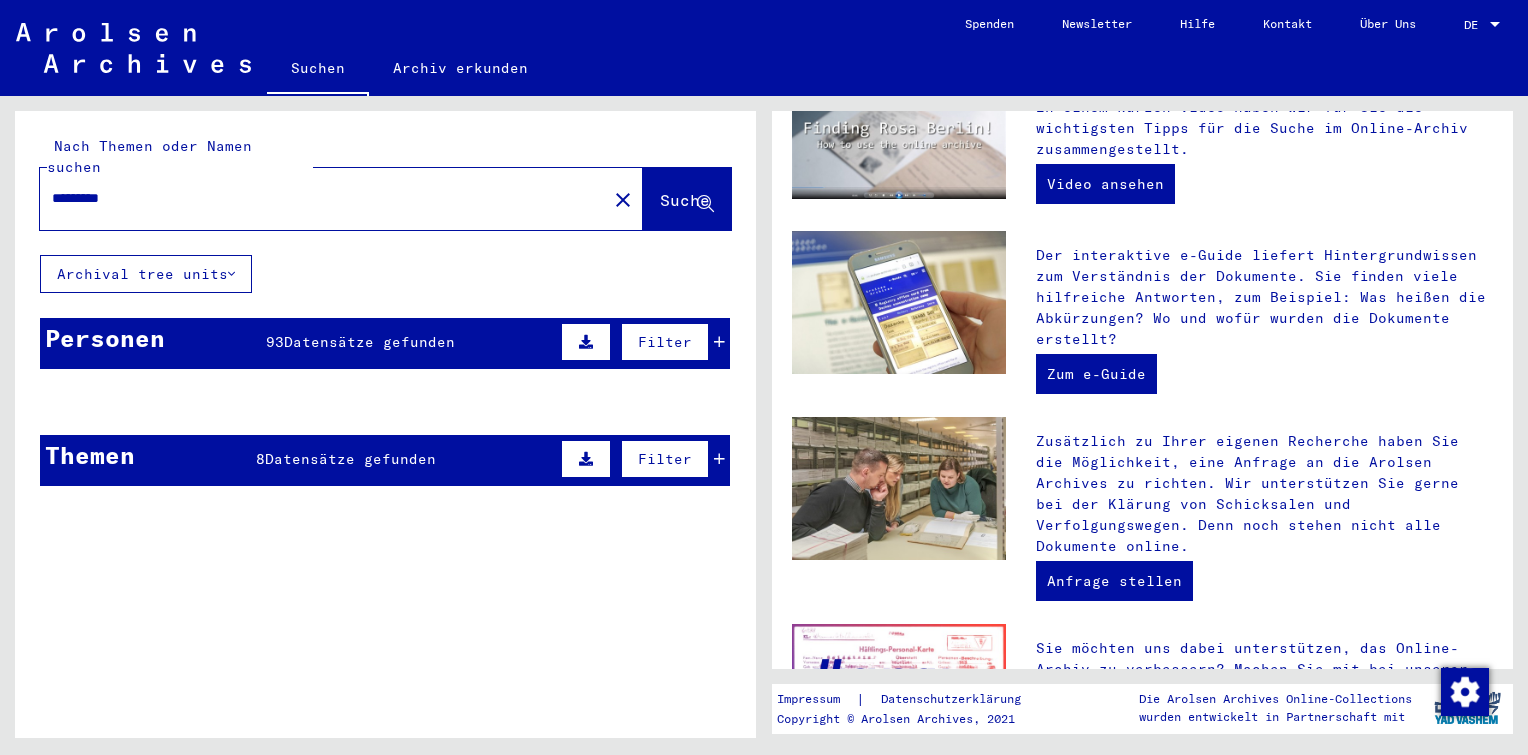 scroll, scrollTop: 672, scrollLeft: 0, axis: vertical 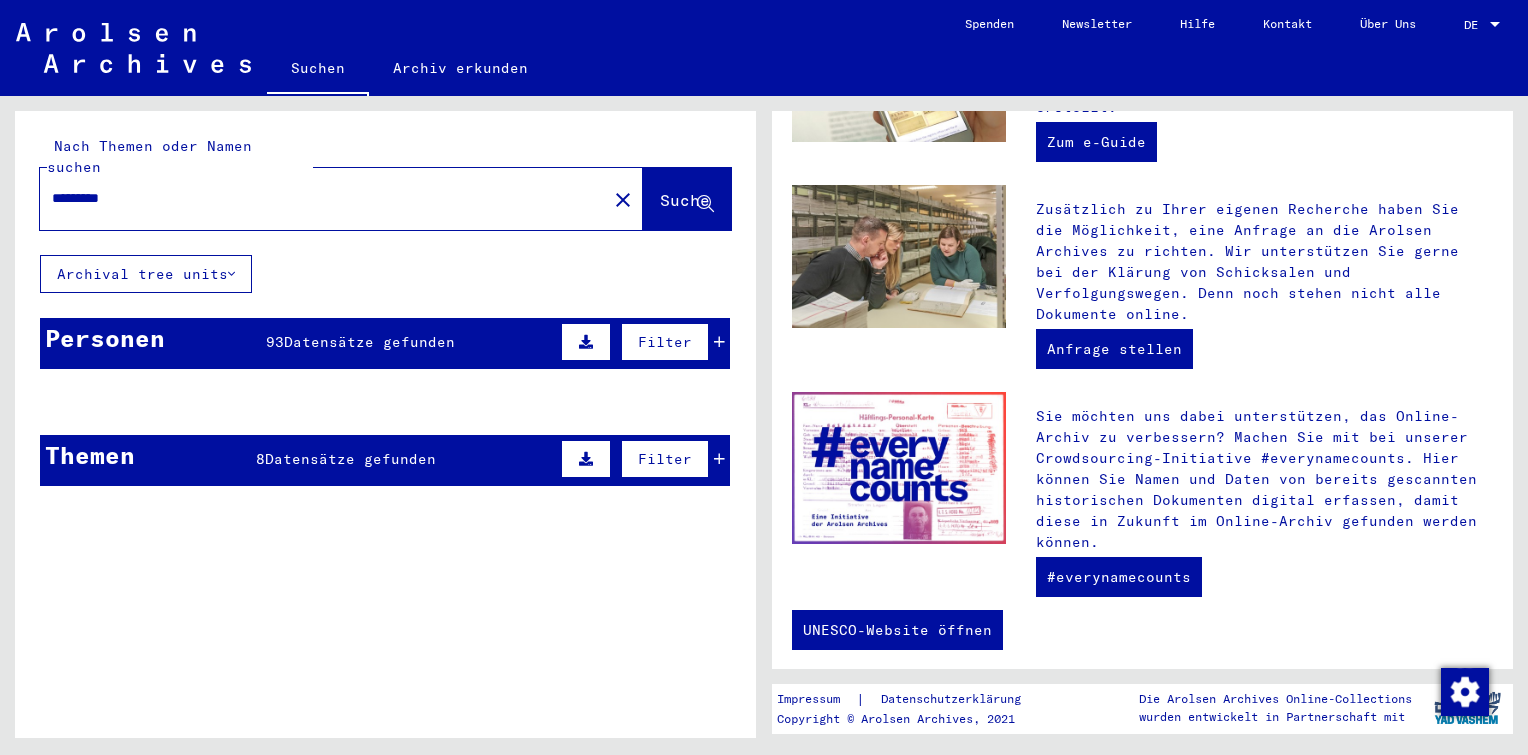click 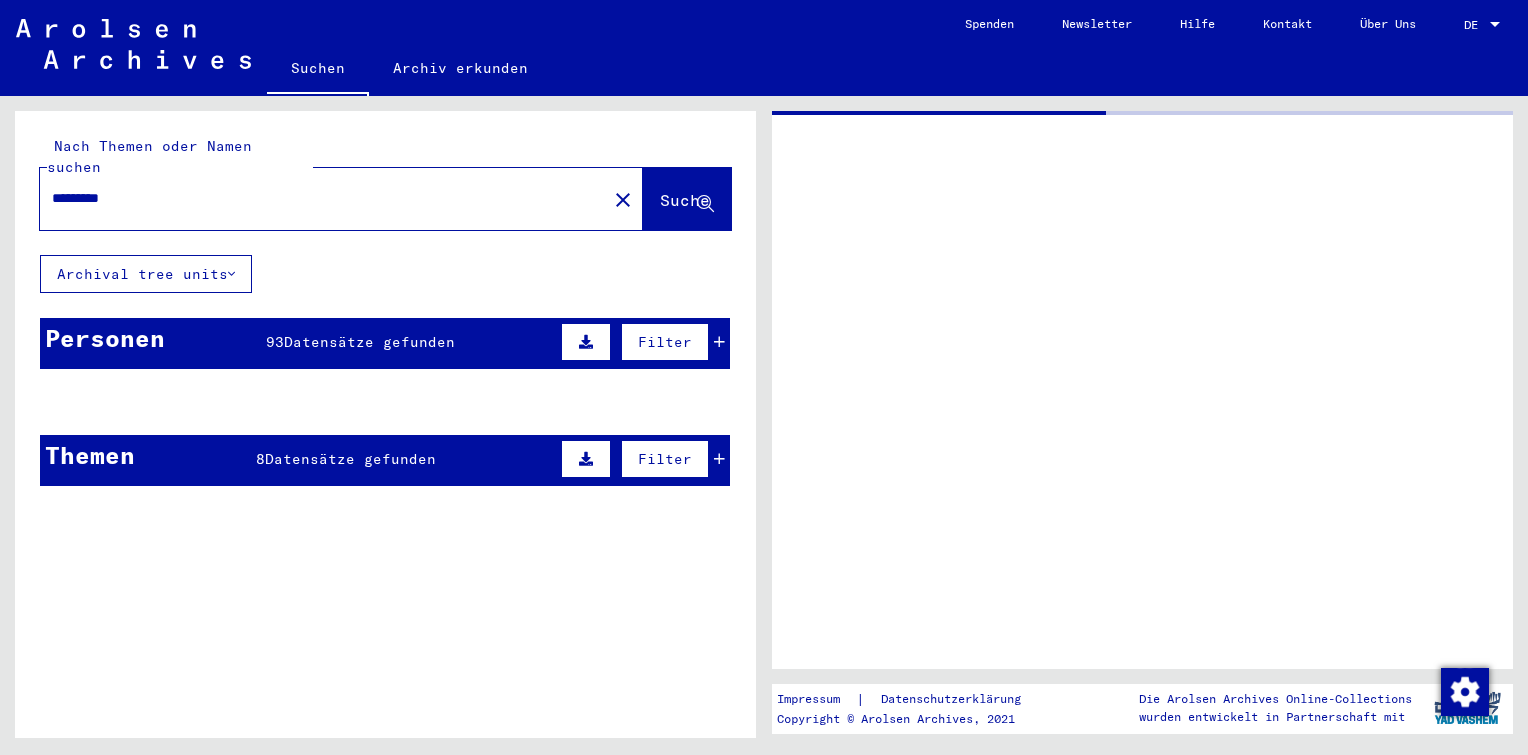 scroll, scrollTop: 0, scrollLeft: 0, axis: both 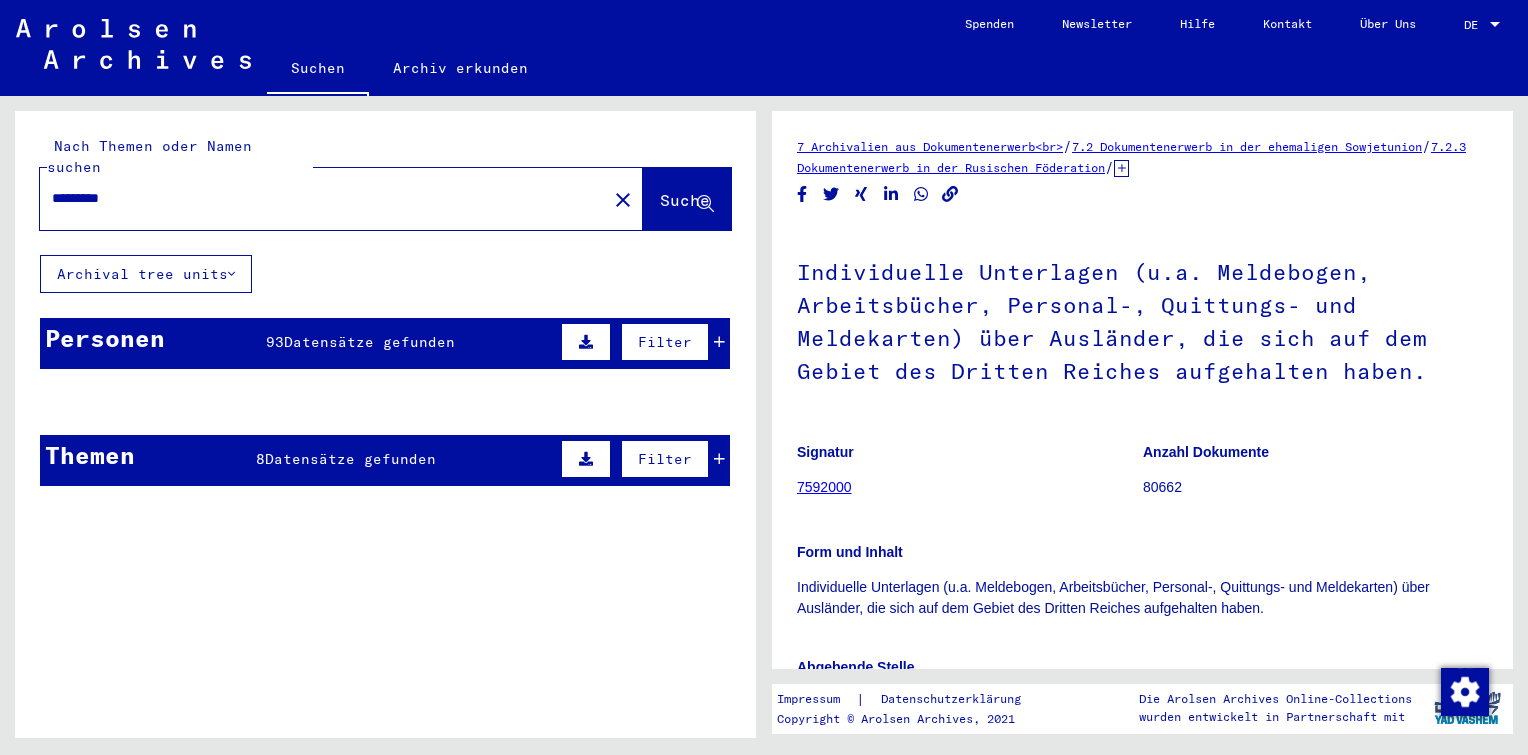 click 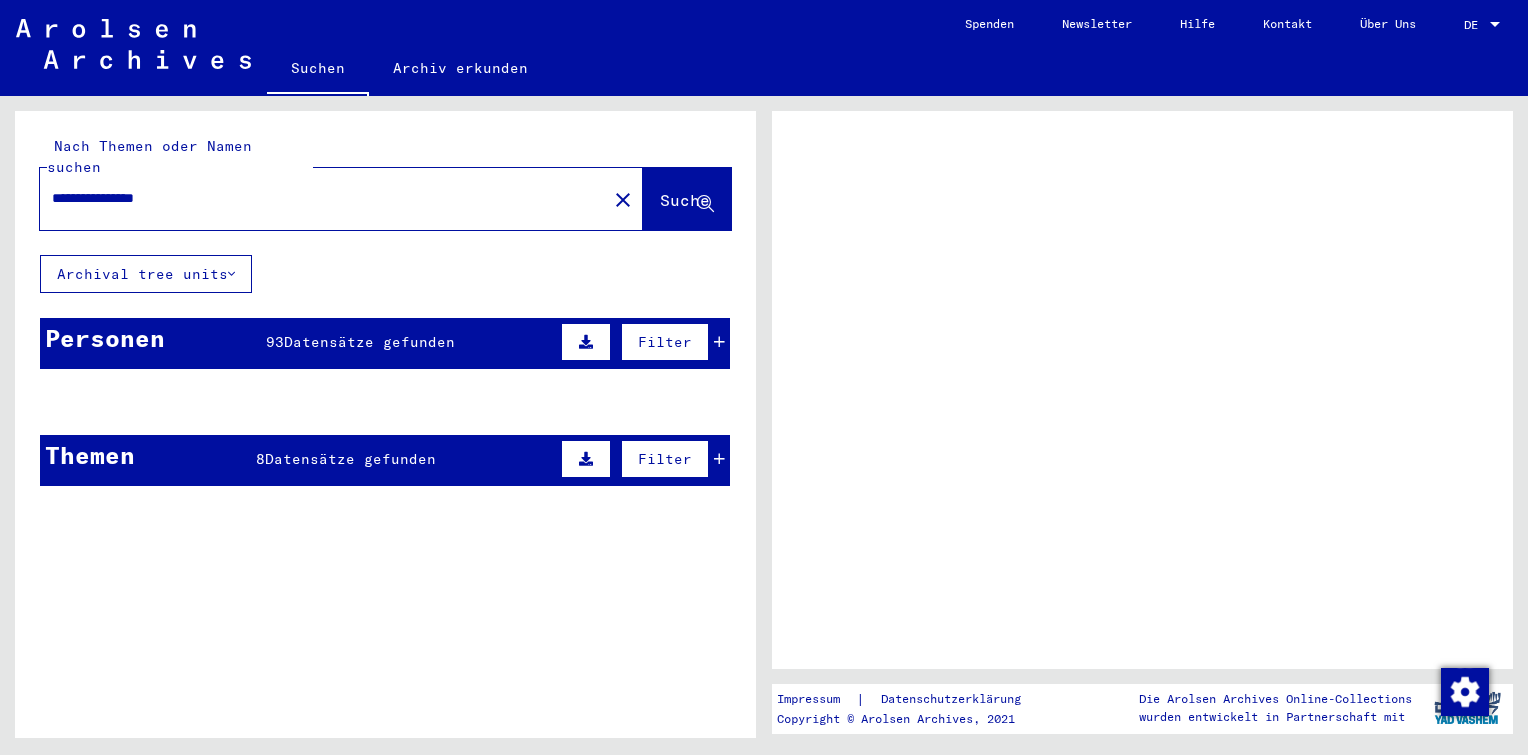 scroll, scrollTop: 0, scrollLeft: 0, axis: both 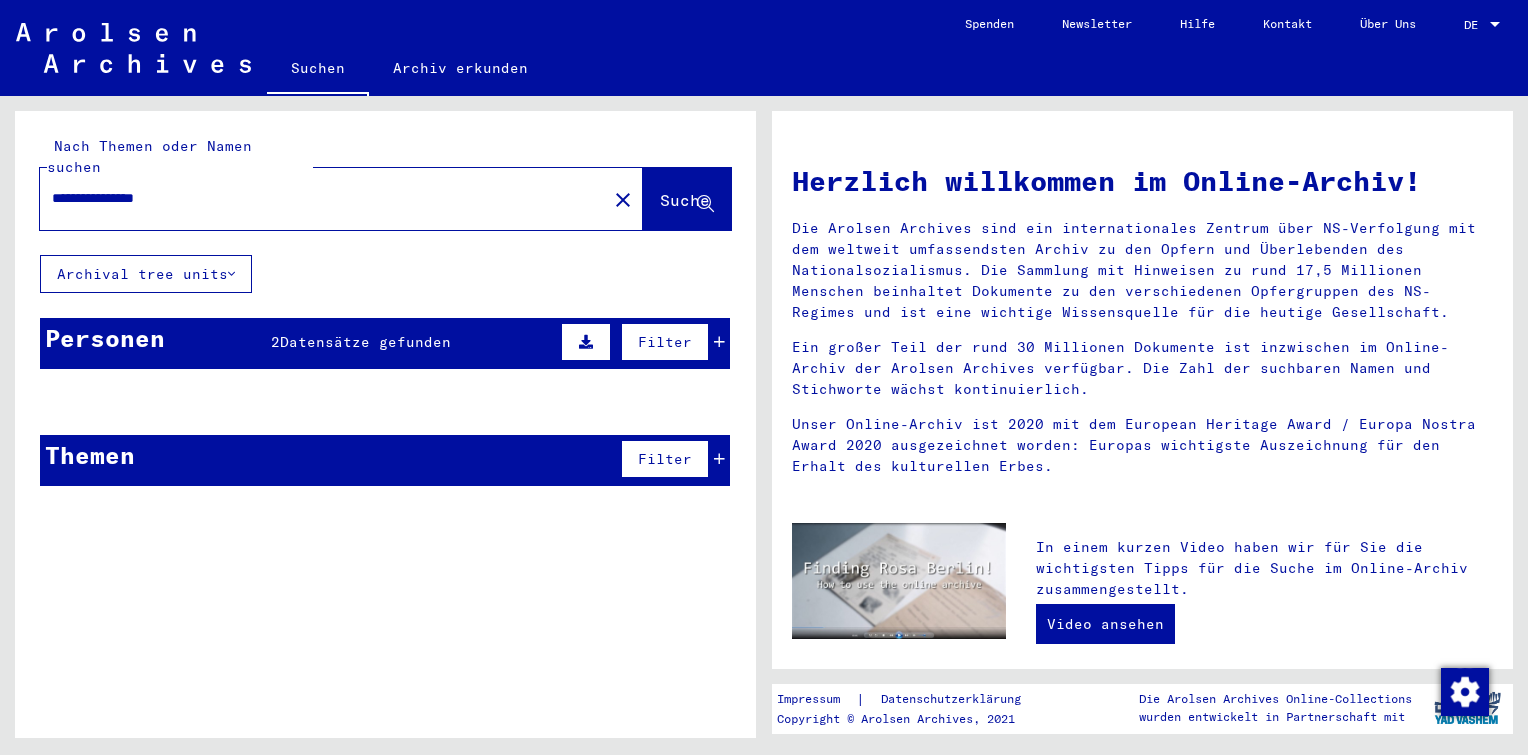 drag, startPoint x: 206, startPoint y: 180, endPoint x: 0, endPoint y: 164, distance: 206.62042 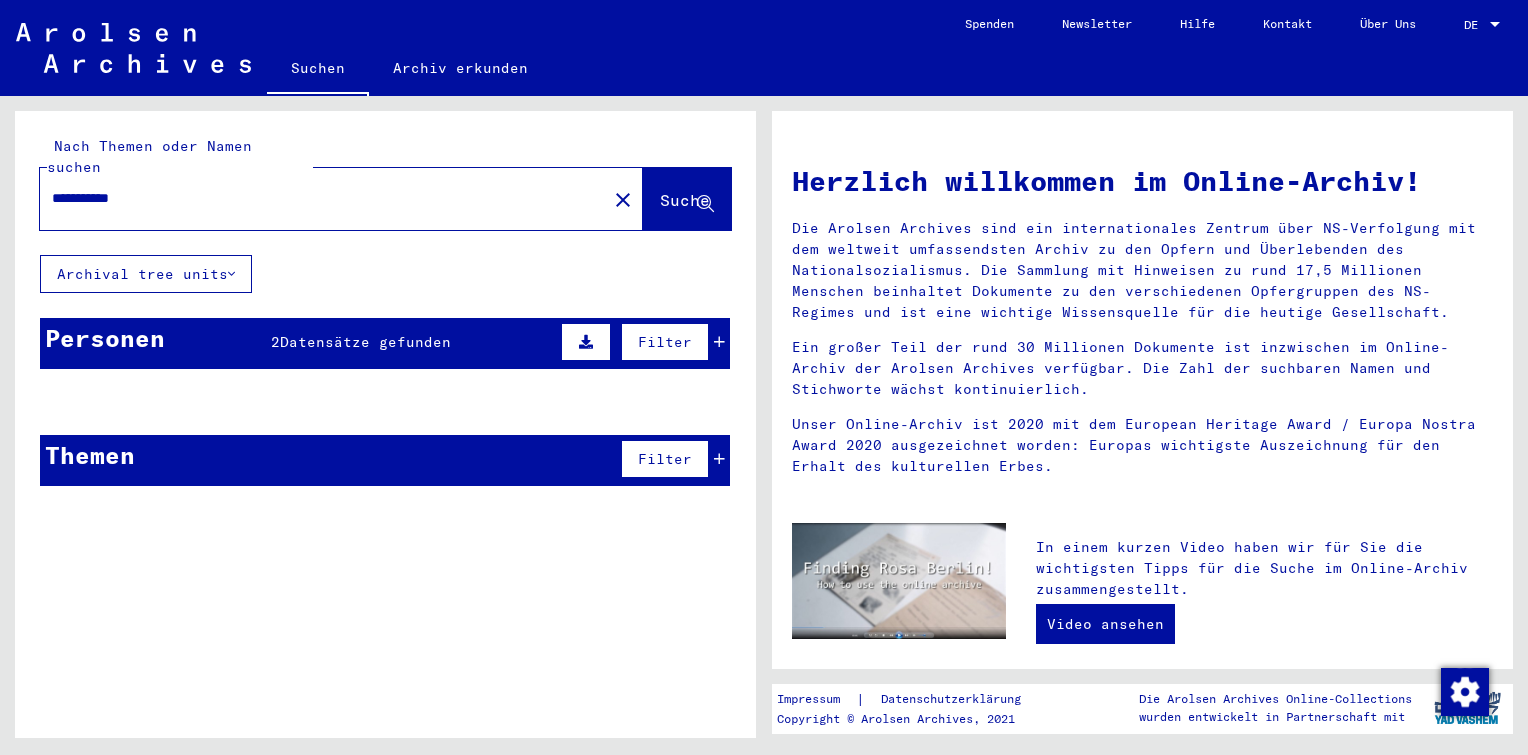 type on "**********" 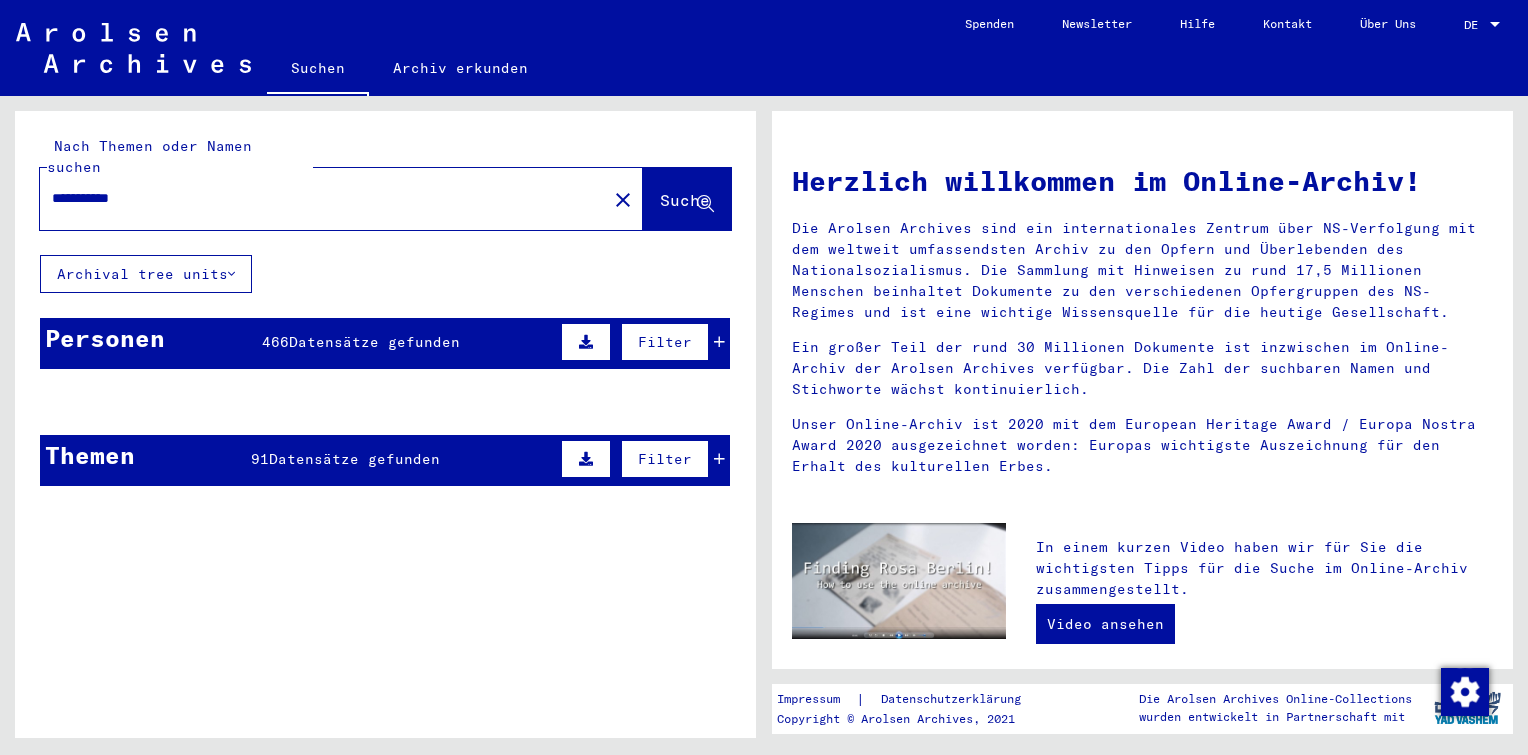 click on "Personen 466  Datensätze gefunden  Filter" at bounding box center (385, 343) 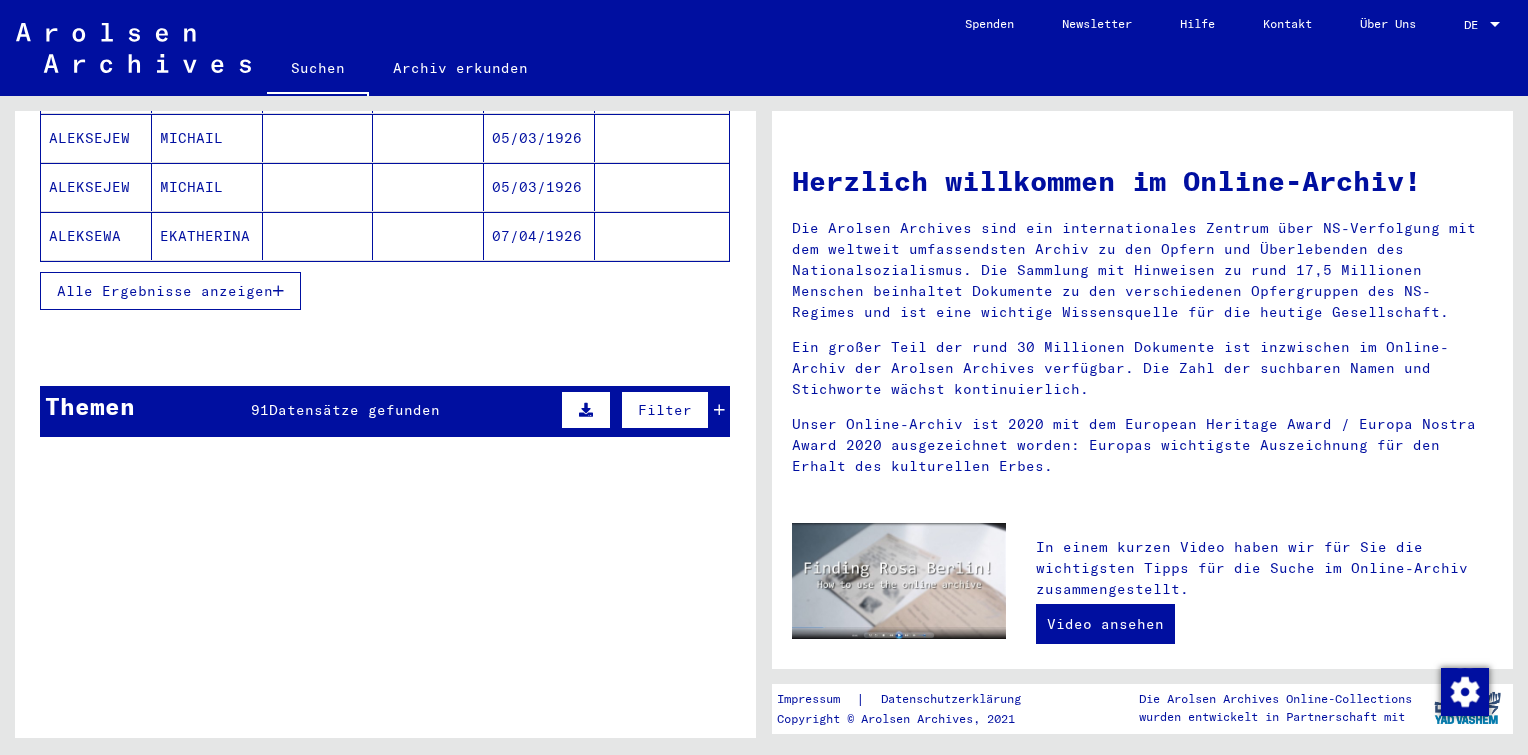 scroll, scrollTop: 407, scrollLeft: 0, axis: vertical 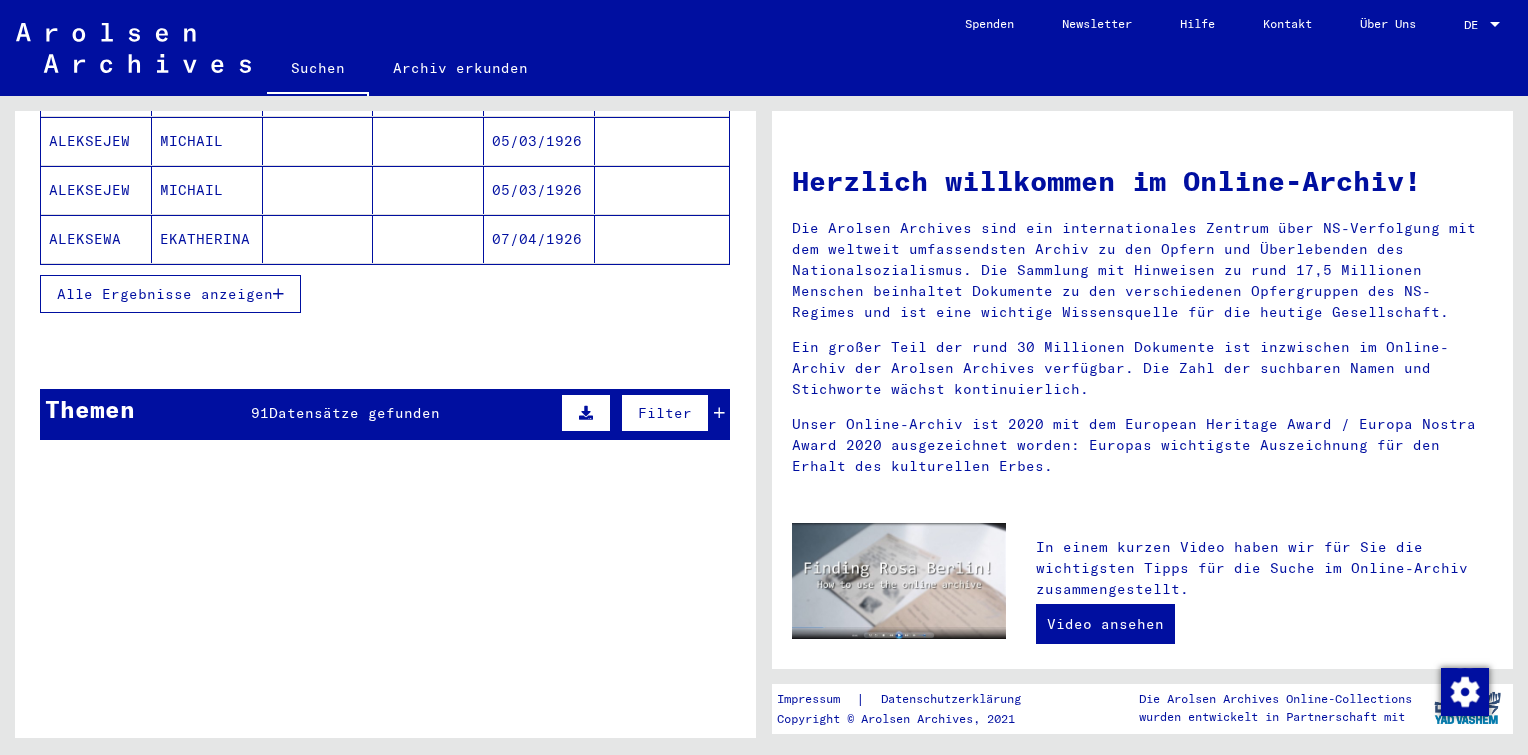 click on "Alle Ergebnisse anzeigen" at bounding box center (165, 294) 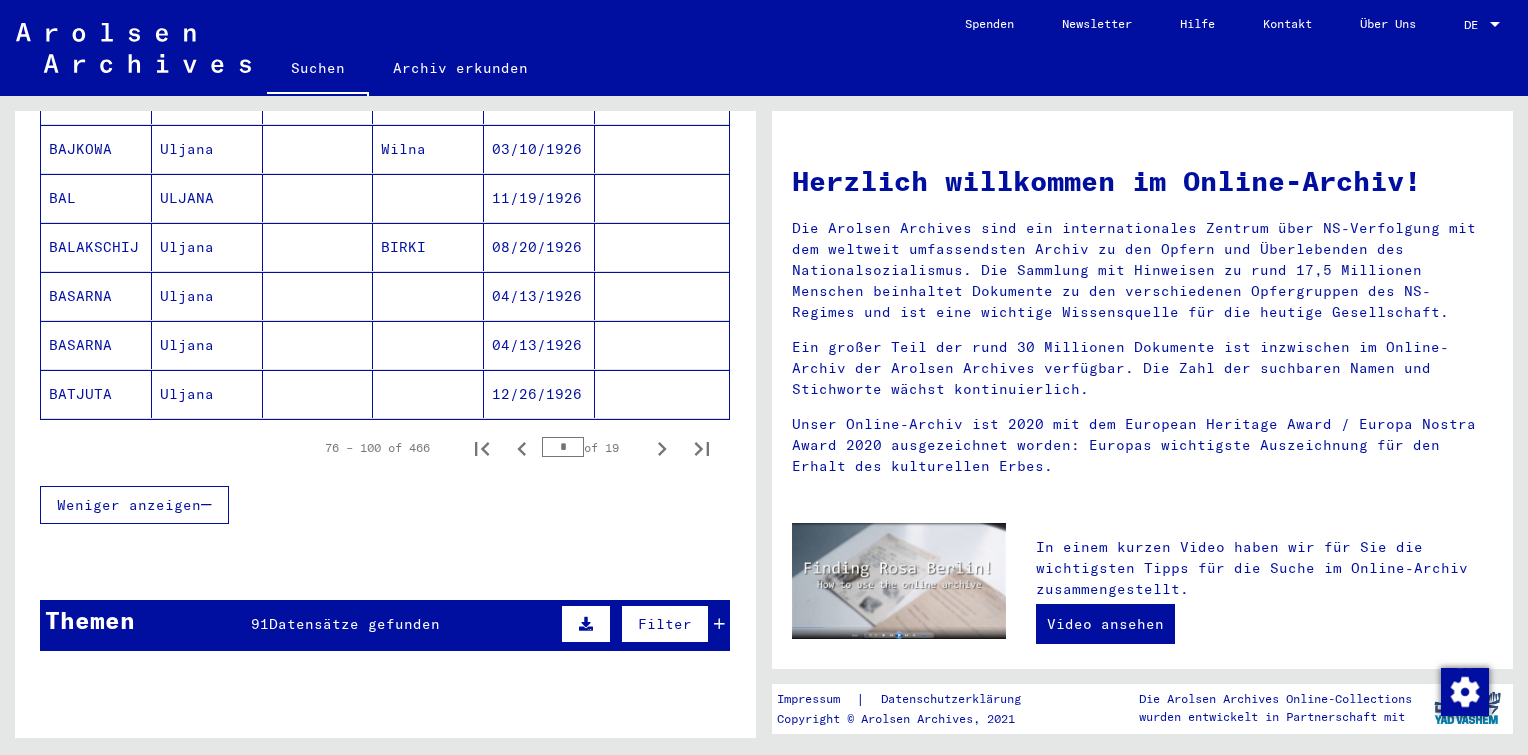 scroll, scrollTop: 1324, scrollLeft: 0, axis: vertical 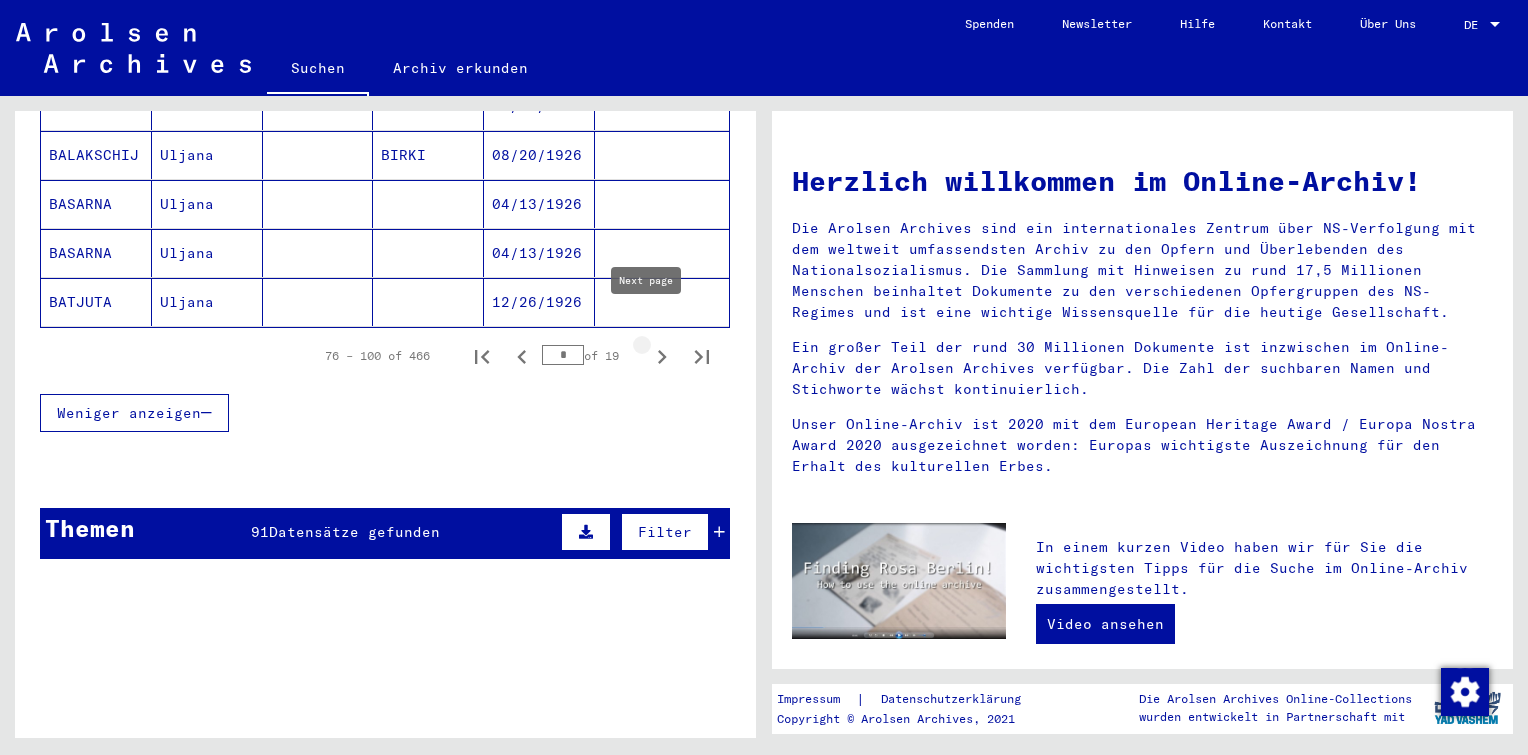 click 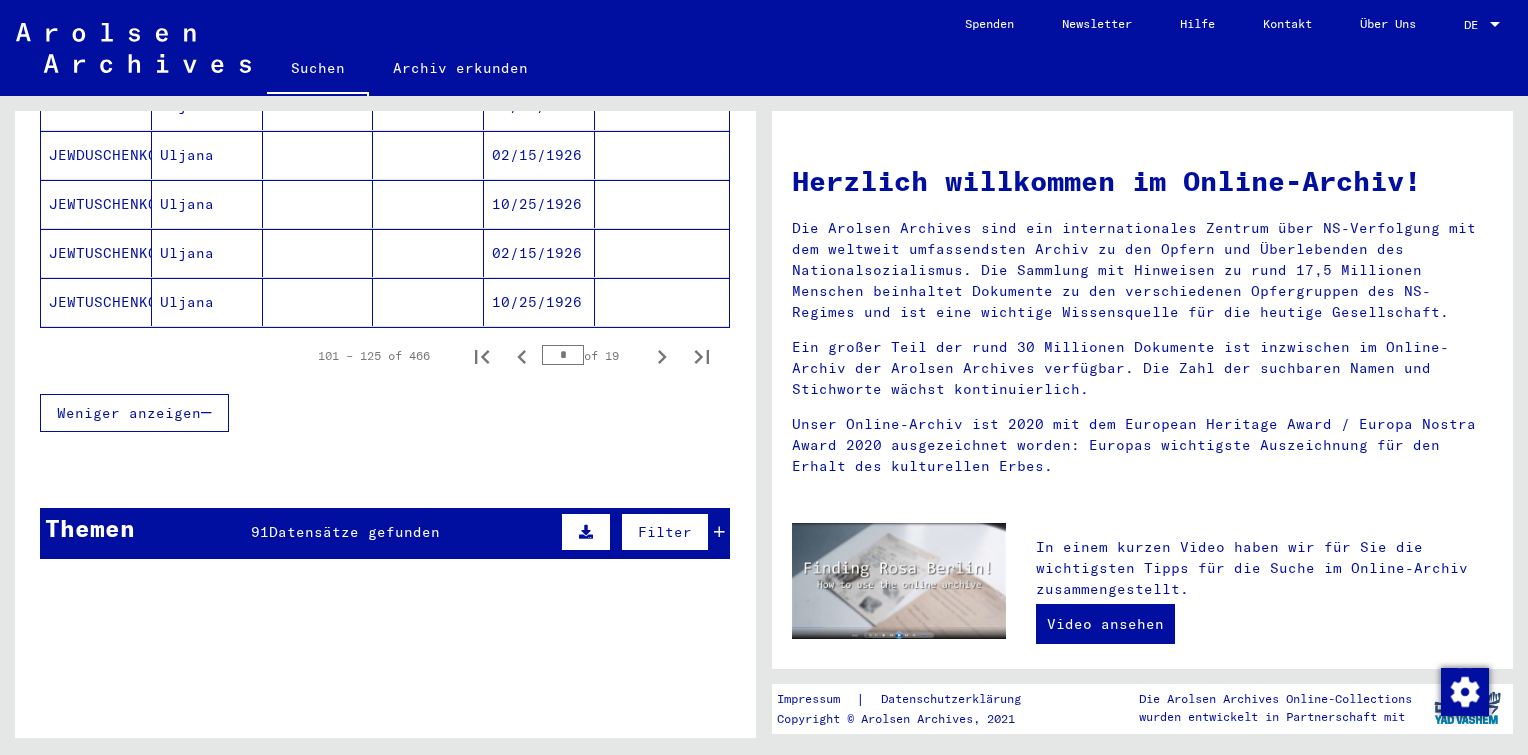 click 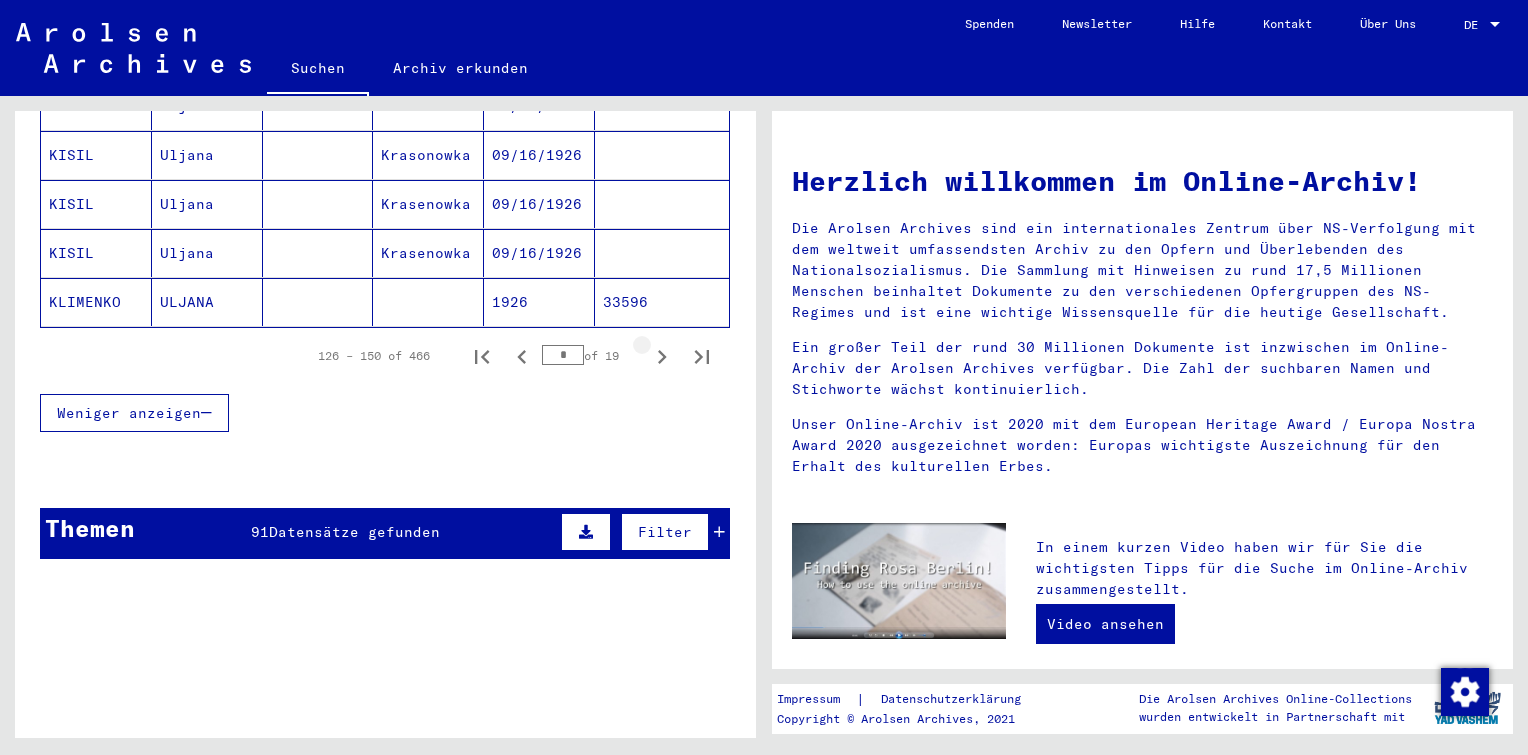 click 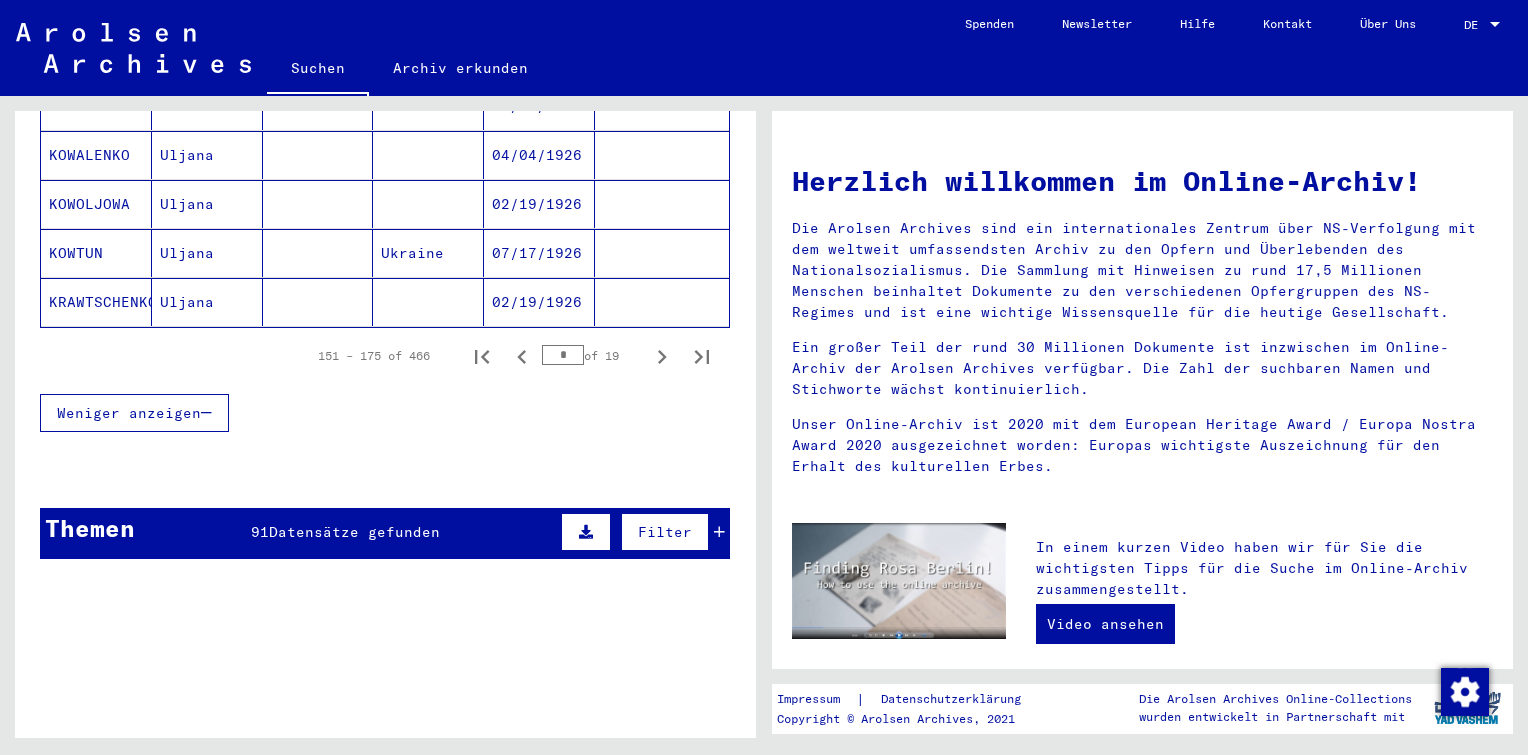 click 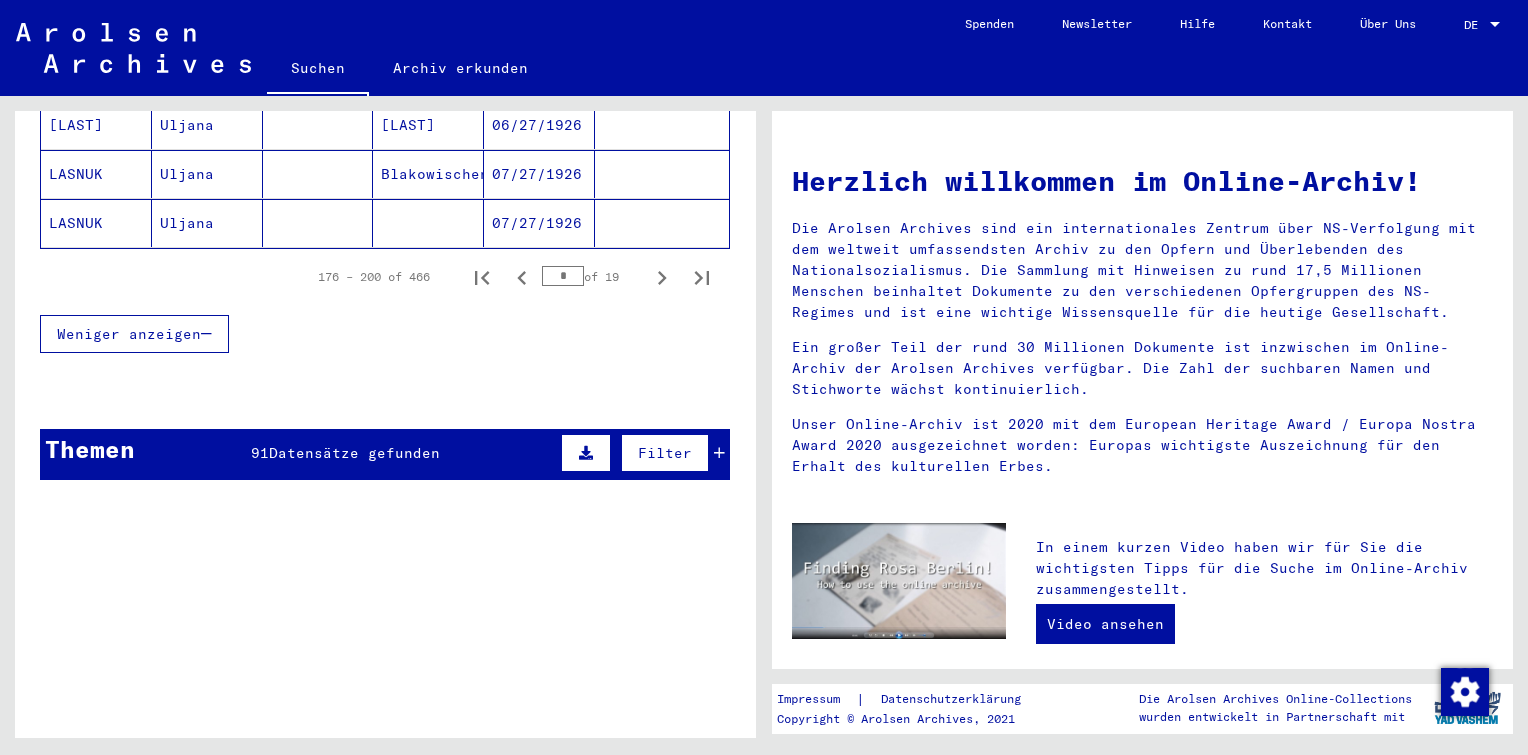 scroll, scrollTop: 1411, scrollLeft: 0, axis: vertical 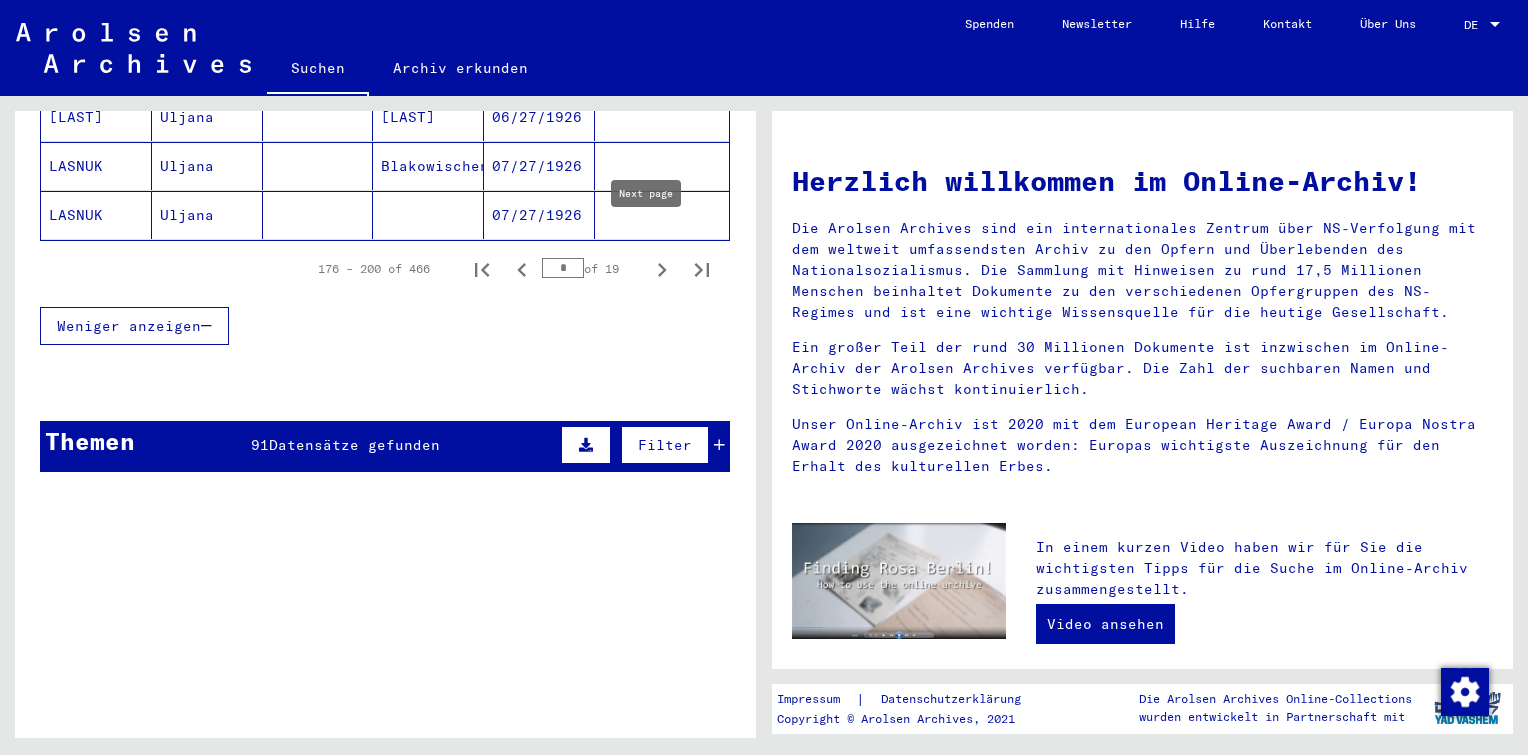 click 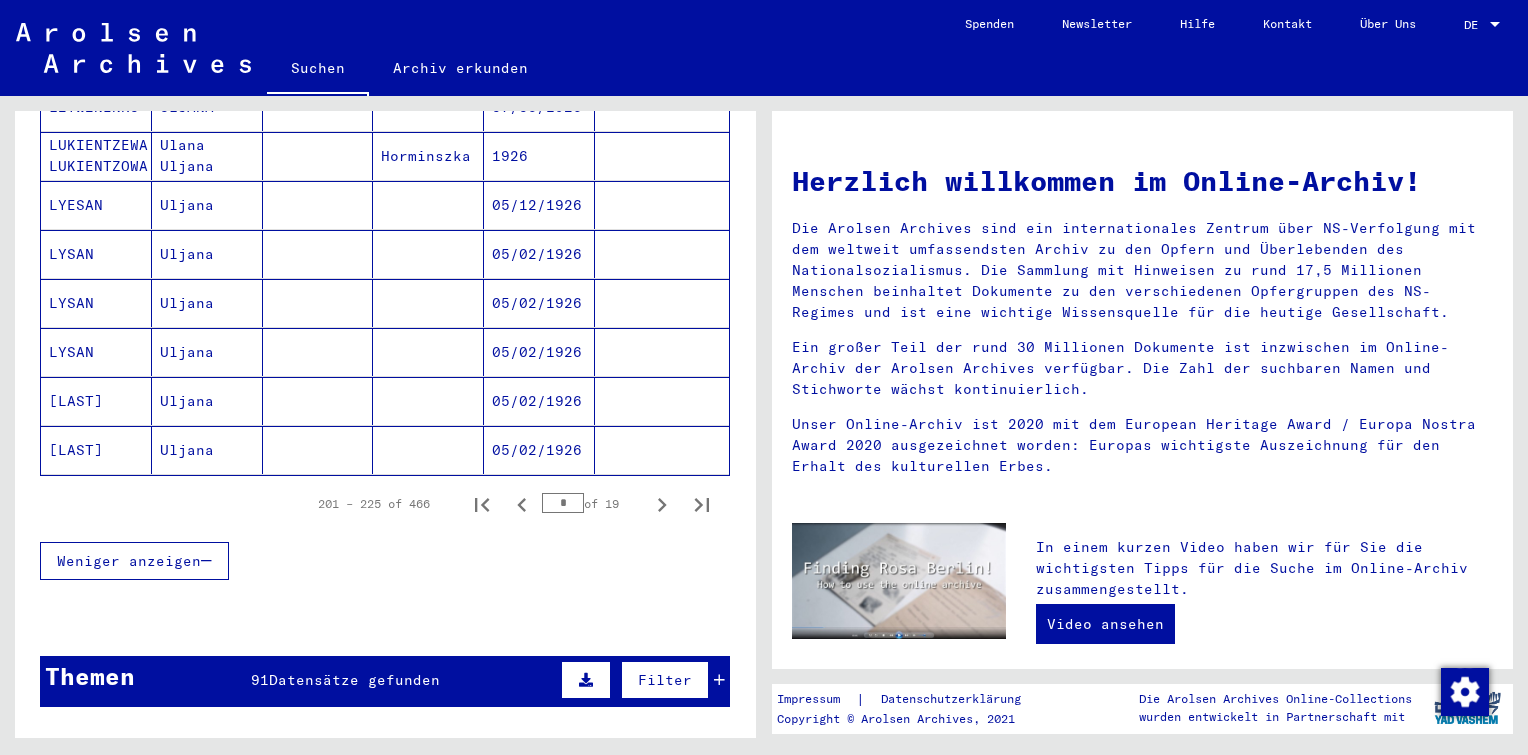 scroll, scrollTop: 1178, scrollLeft: 0, axis: vertical 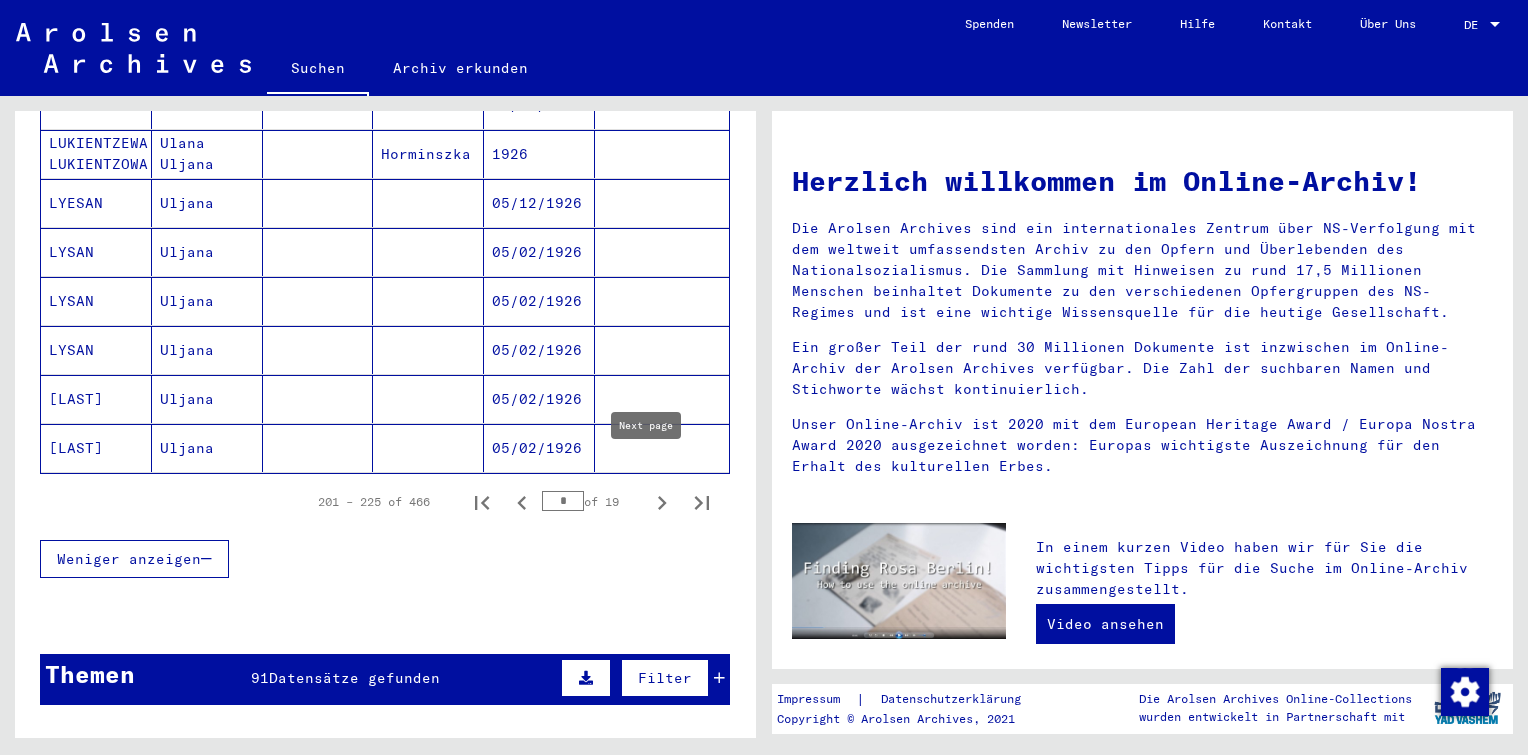 click at bounding box center [662, 502] 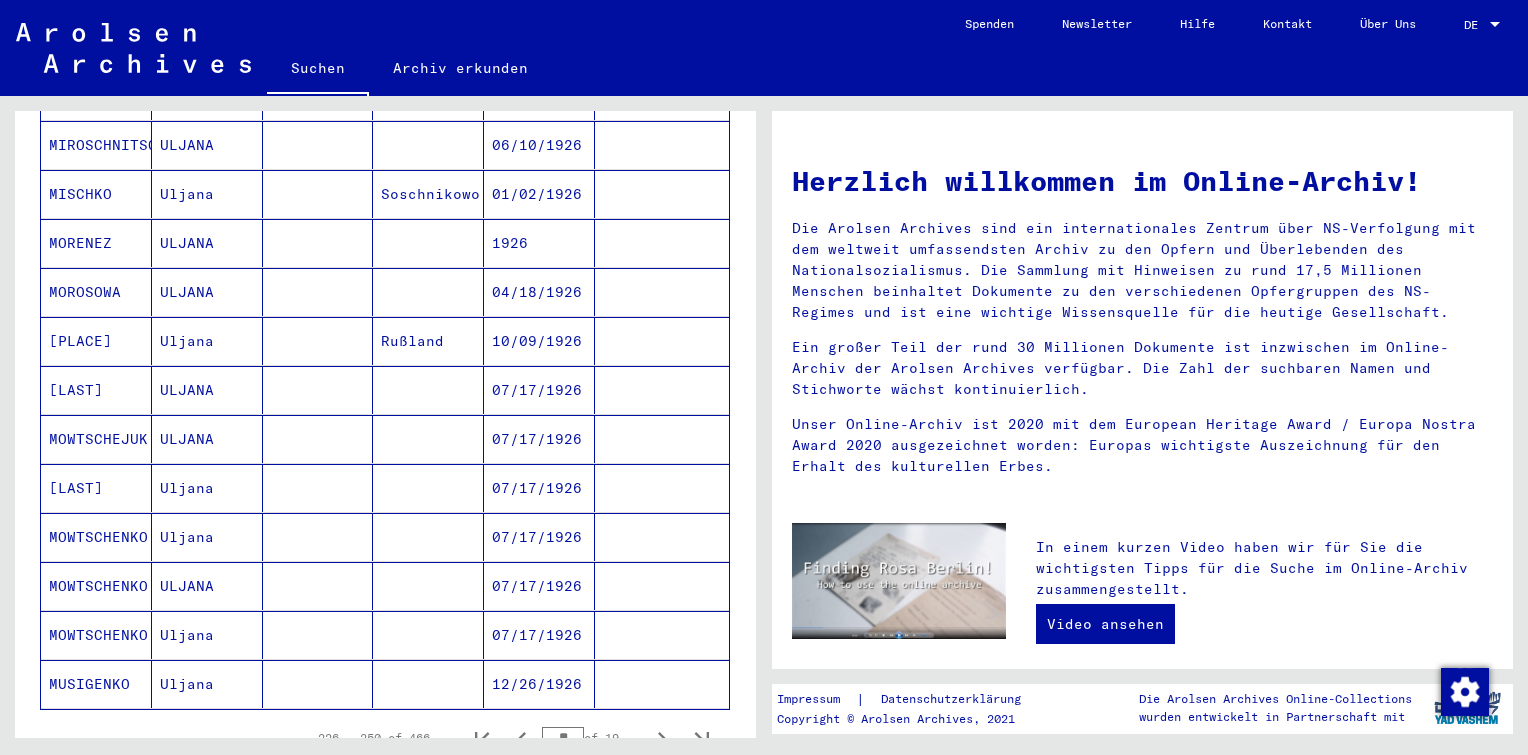 scroll, scrollTop: 1188, scrollLeft: 0, axis: vertical 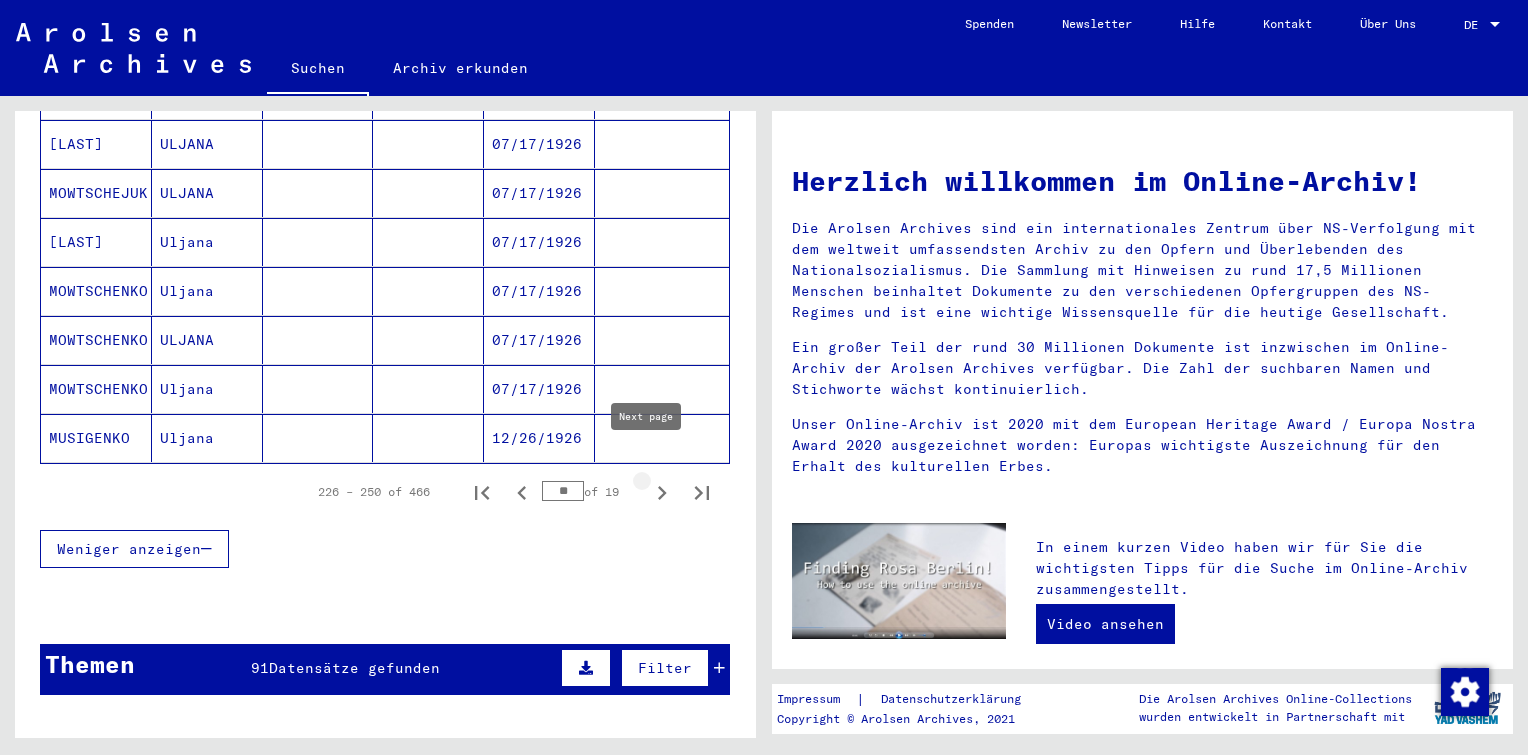 click 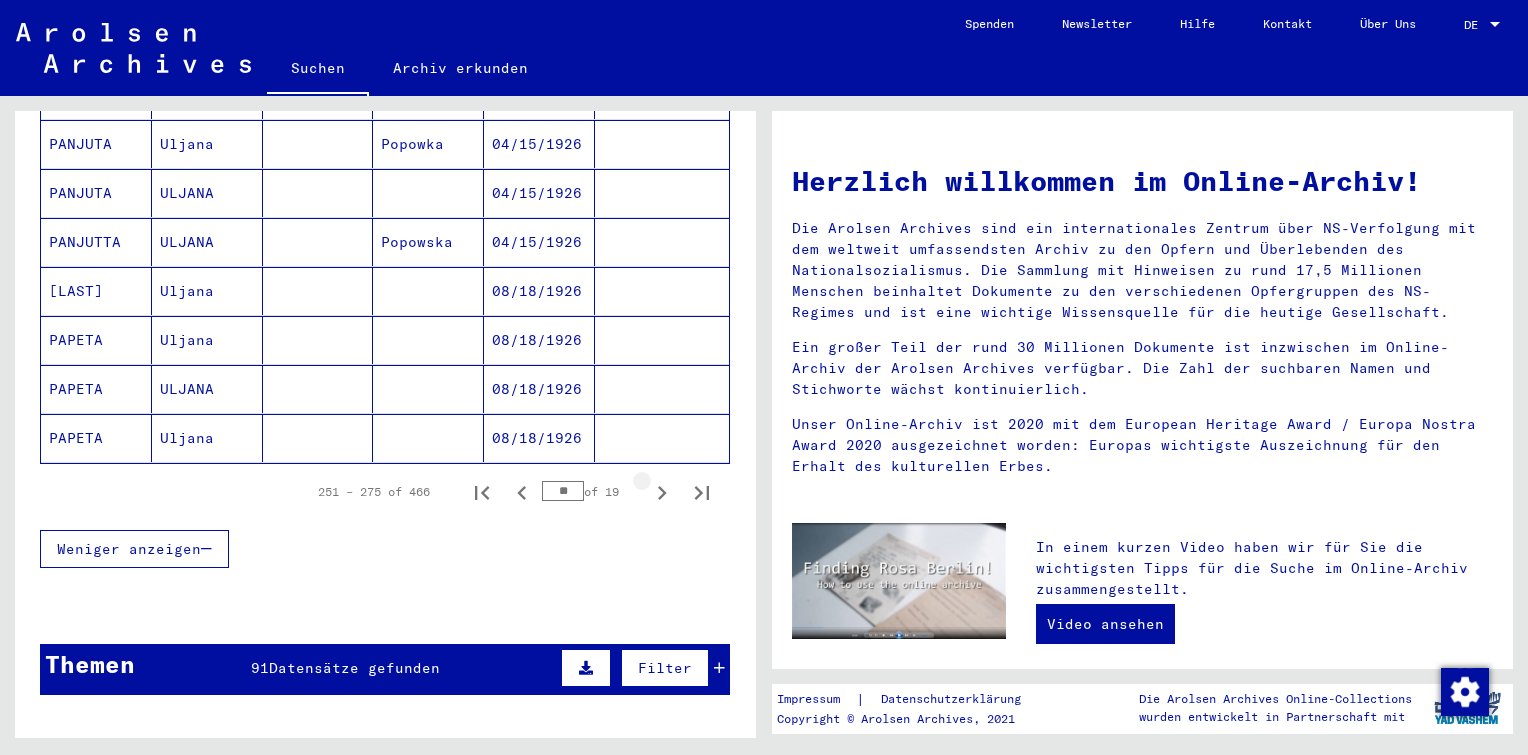 click 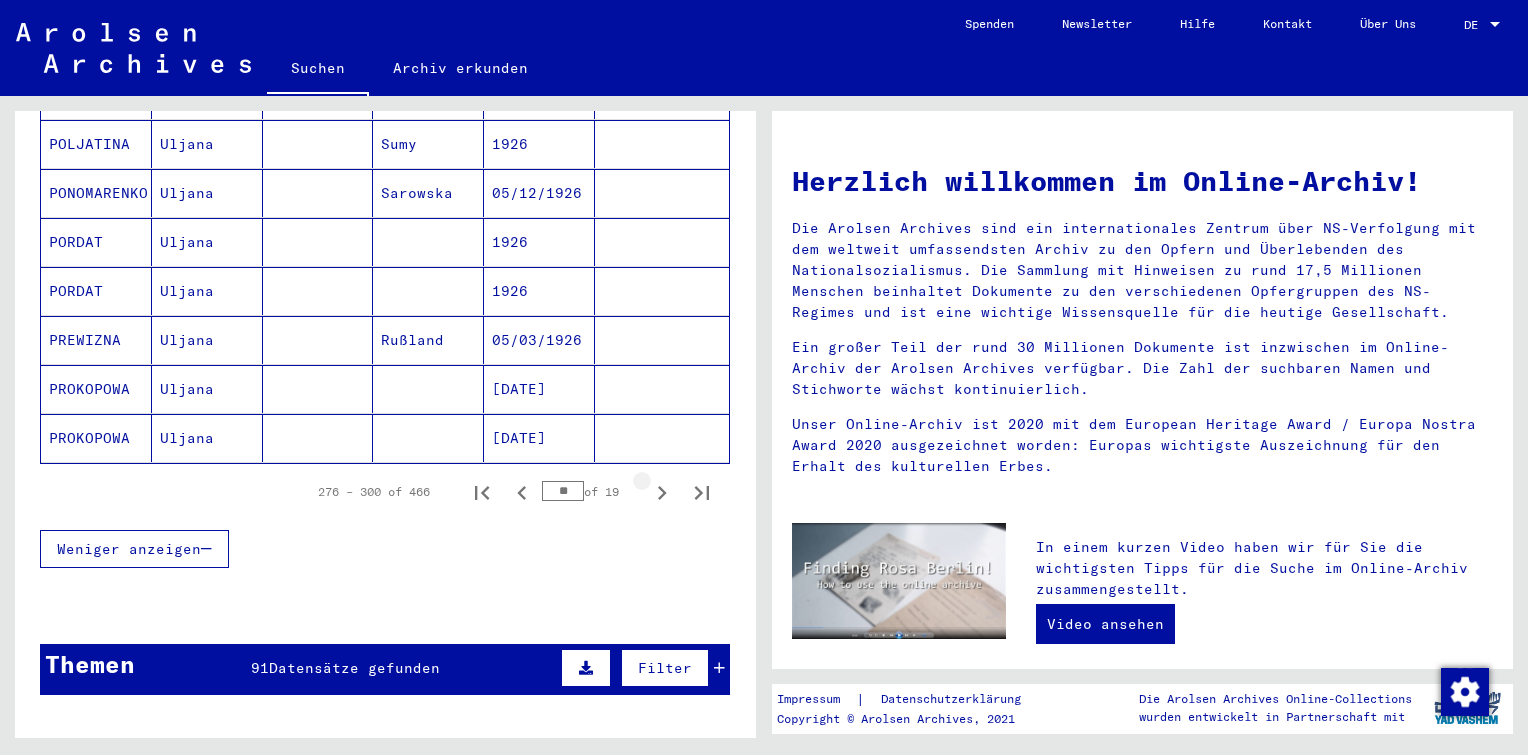 click 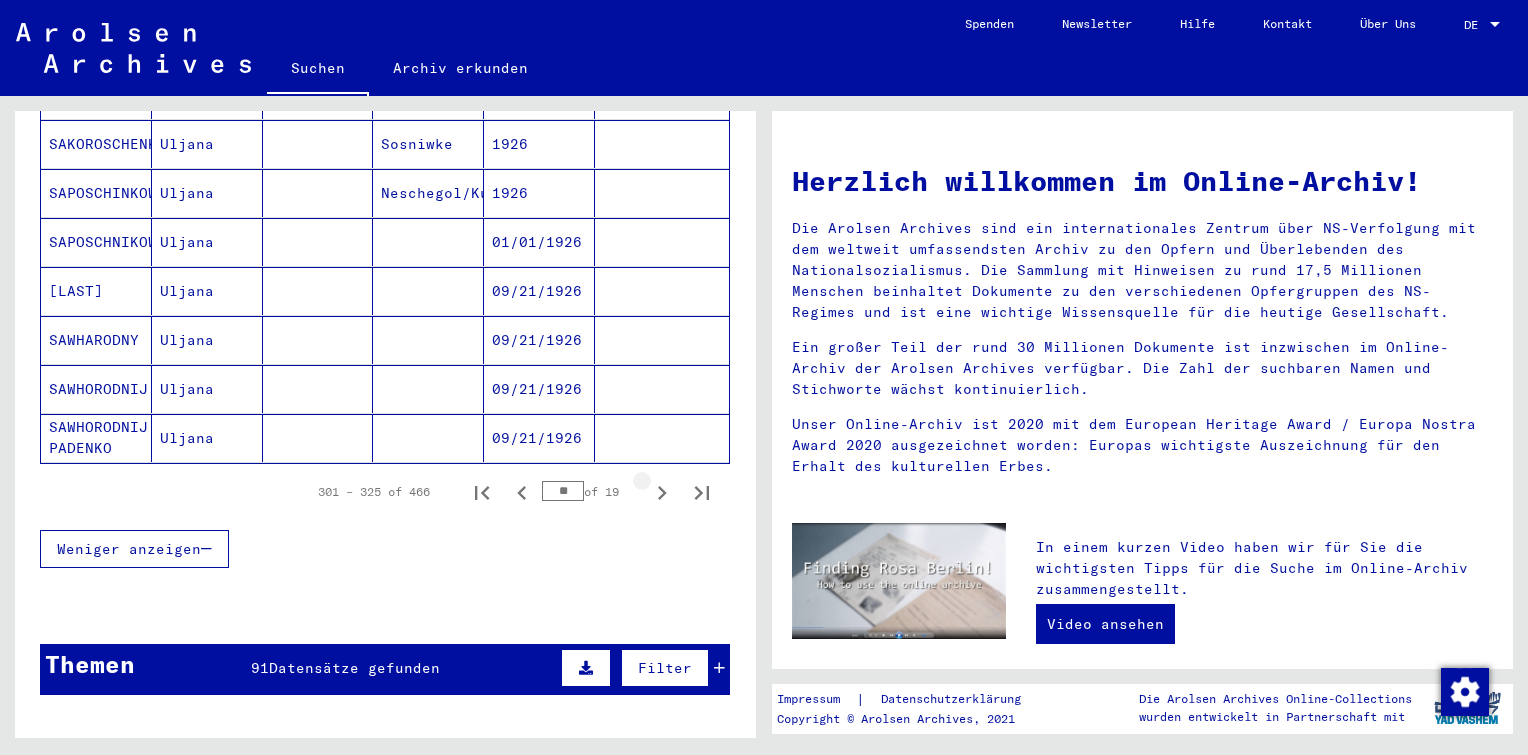 click 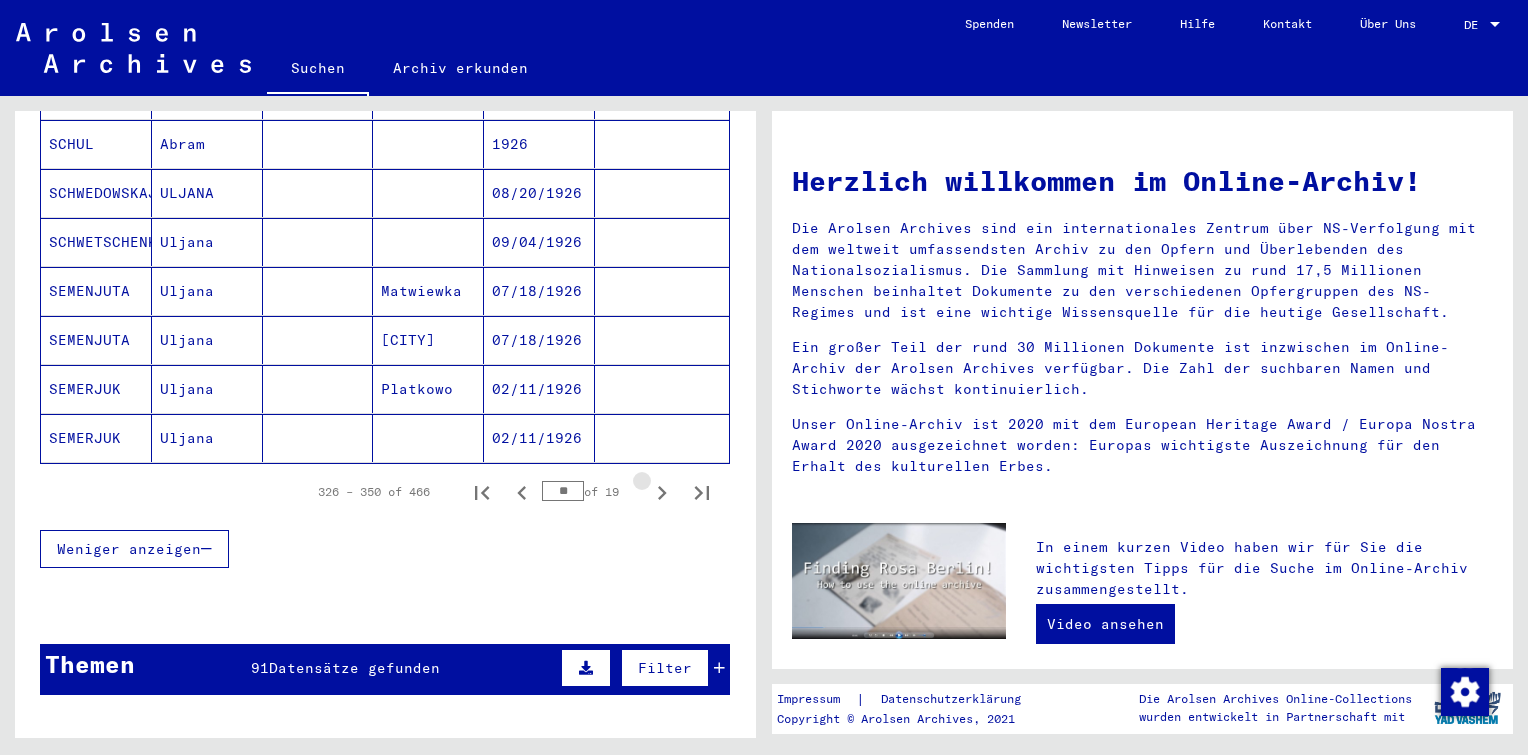 click 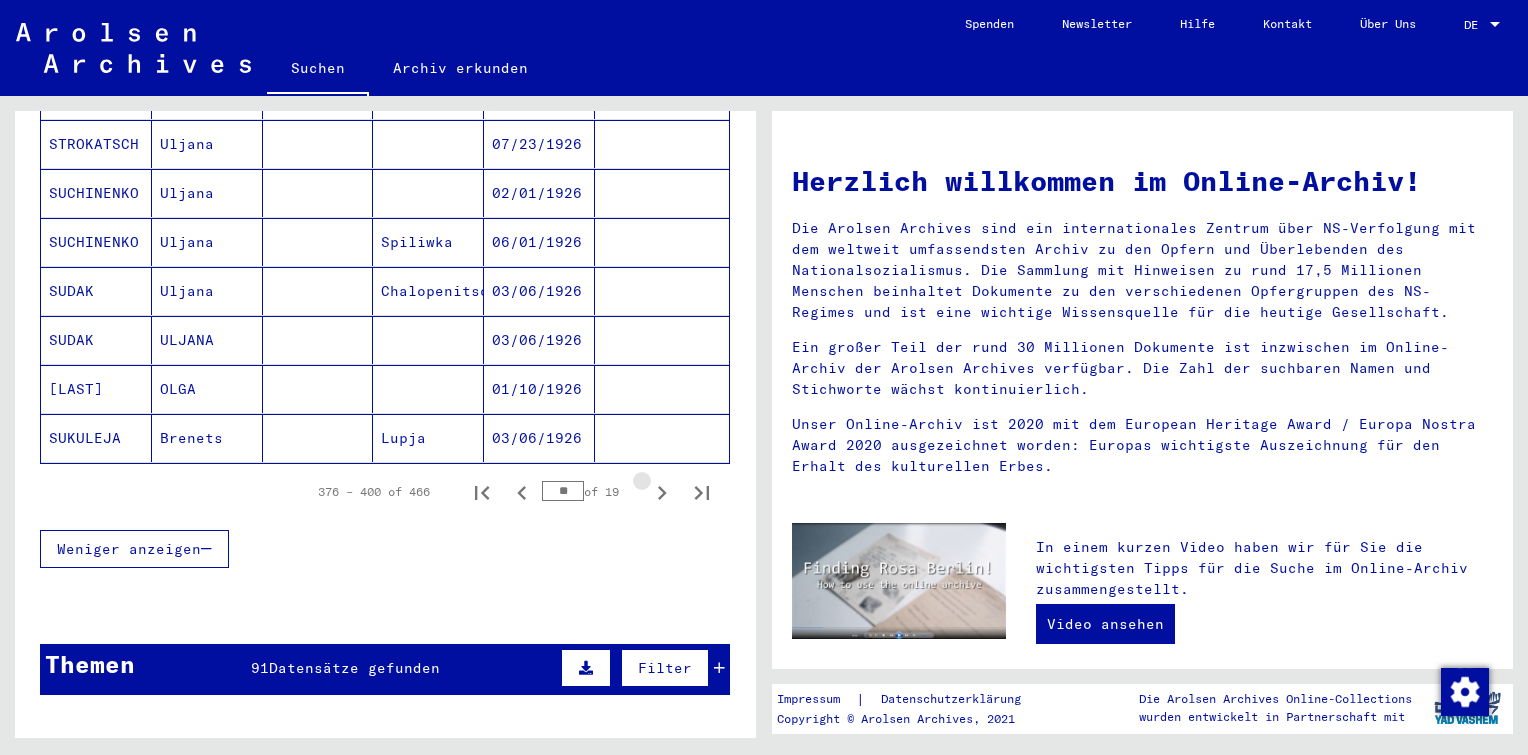 click 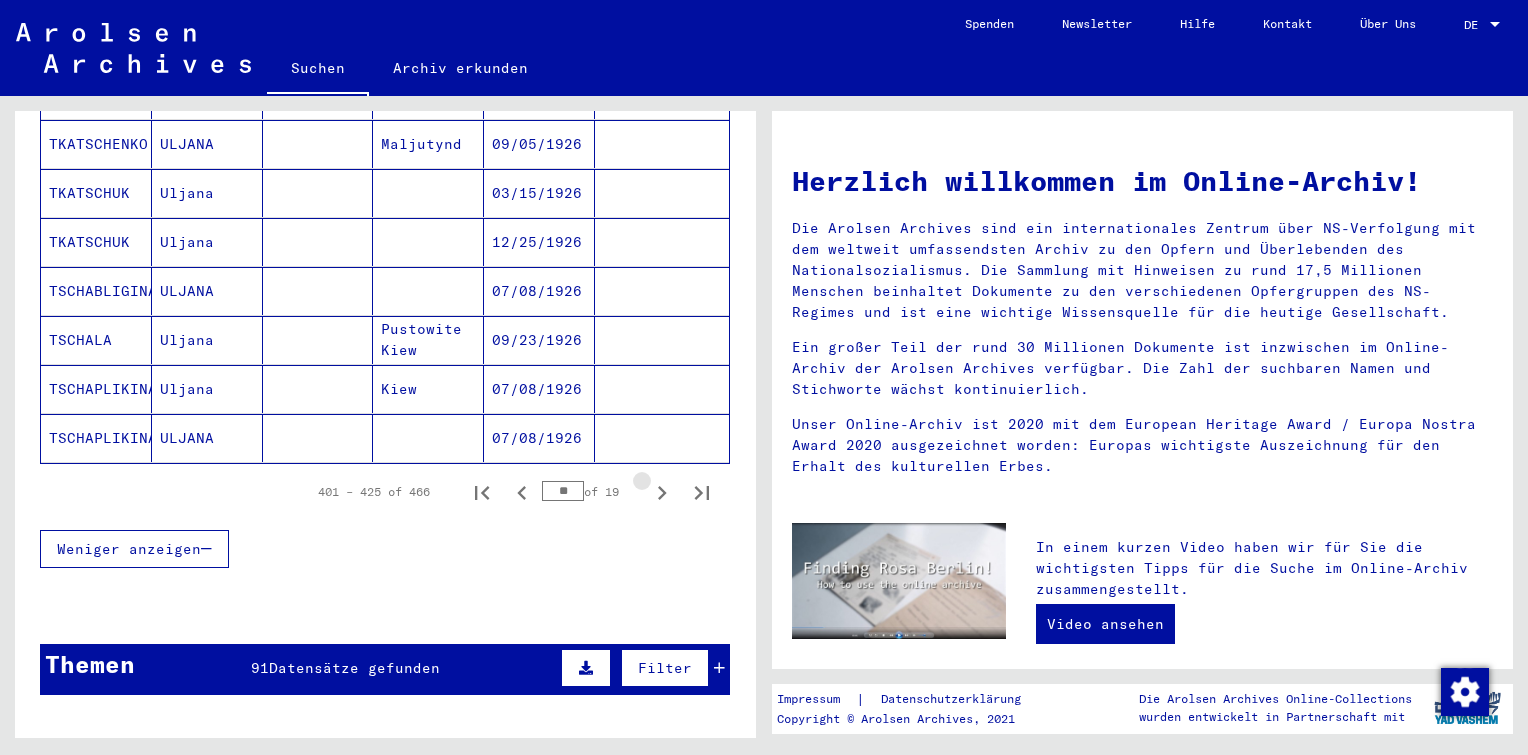 click 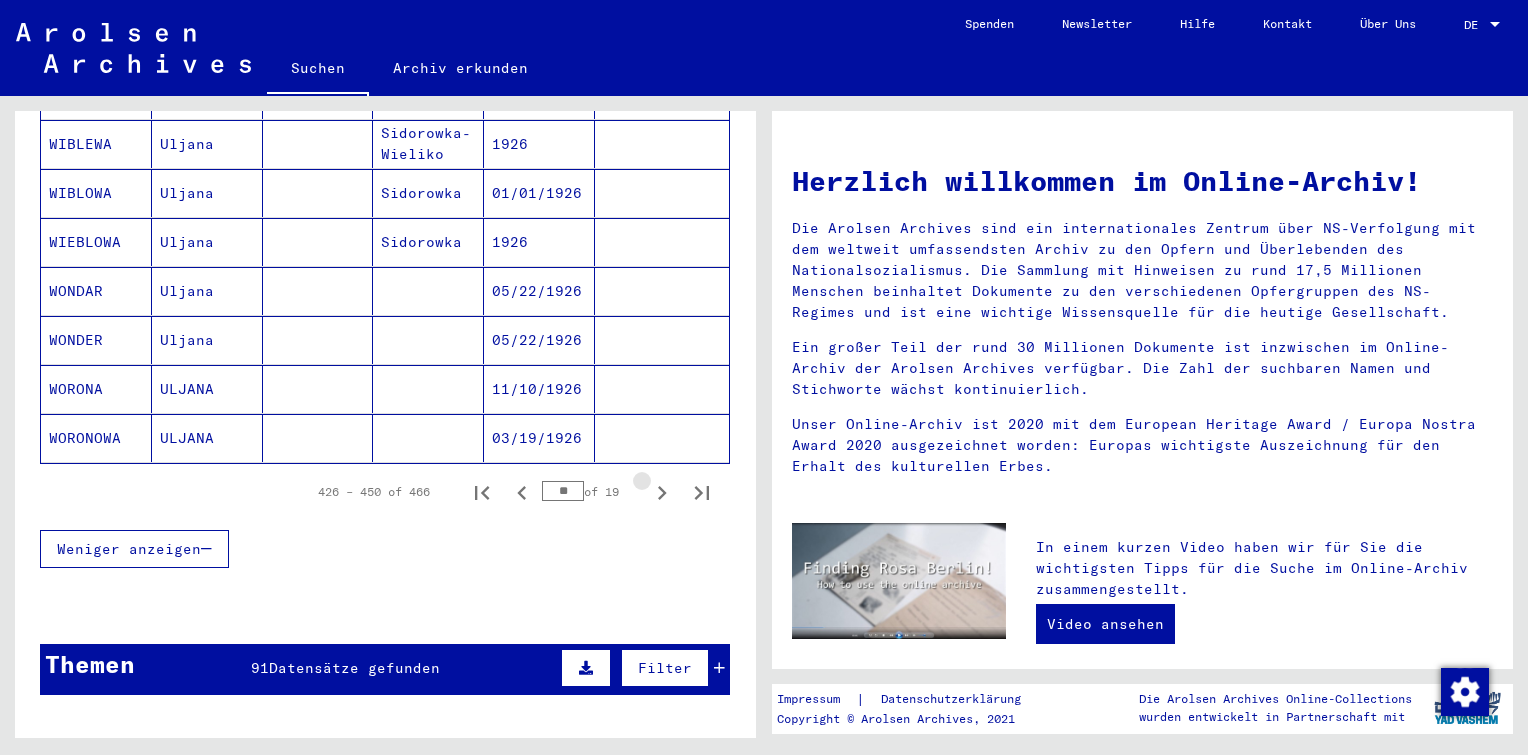 click 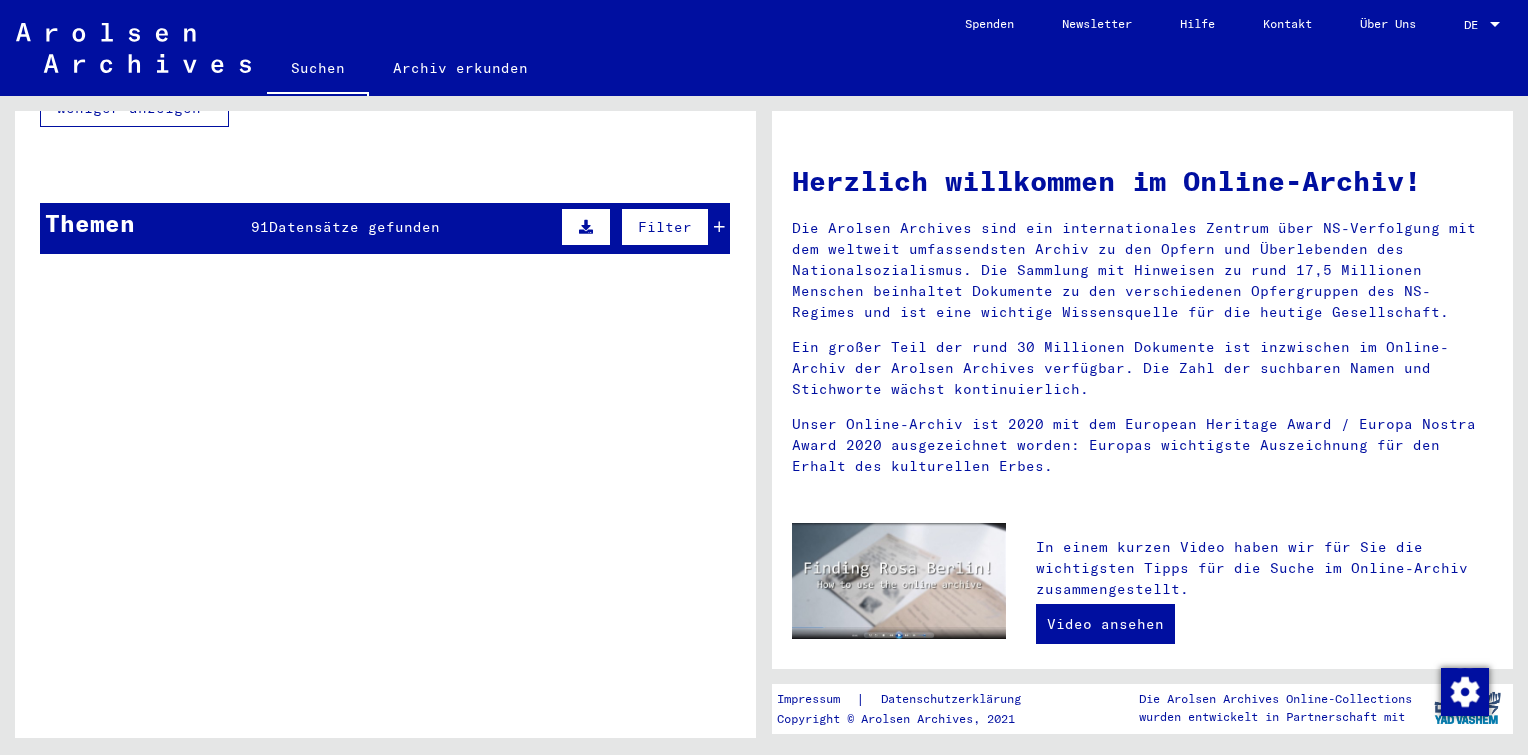 click on "Schriftgut des ITS und seiner Vorgänger > Bearbeitung von Anfragen > Fallbezogene Akten des ITS ab 1947 > T/D-Fallablage > Such- und Bescheinigungsvorgänge mit den (T/D-) Nummern von 1.000.000 bis 1.249.999 > Such- und Bescheinigungsvorgänge mit den (T/D-) Nummern von 1.154.500 bis 1.154.999" at bounding box center (427, 504) 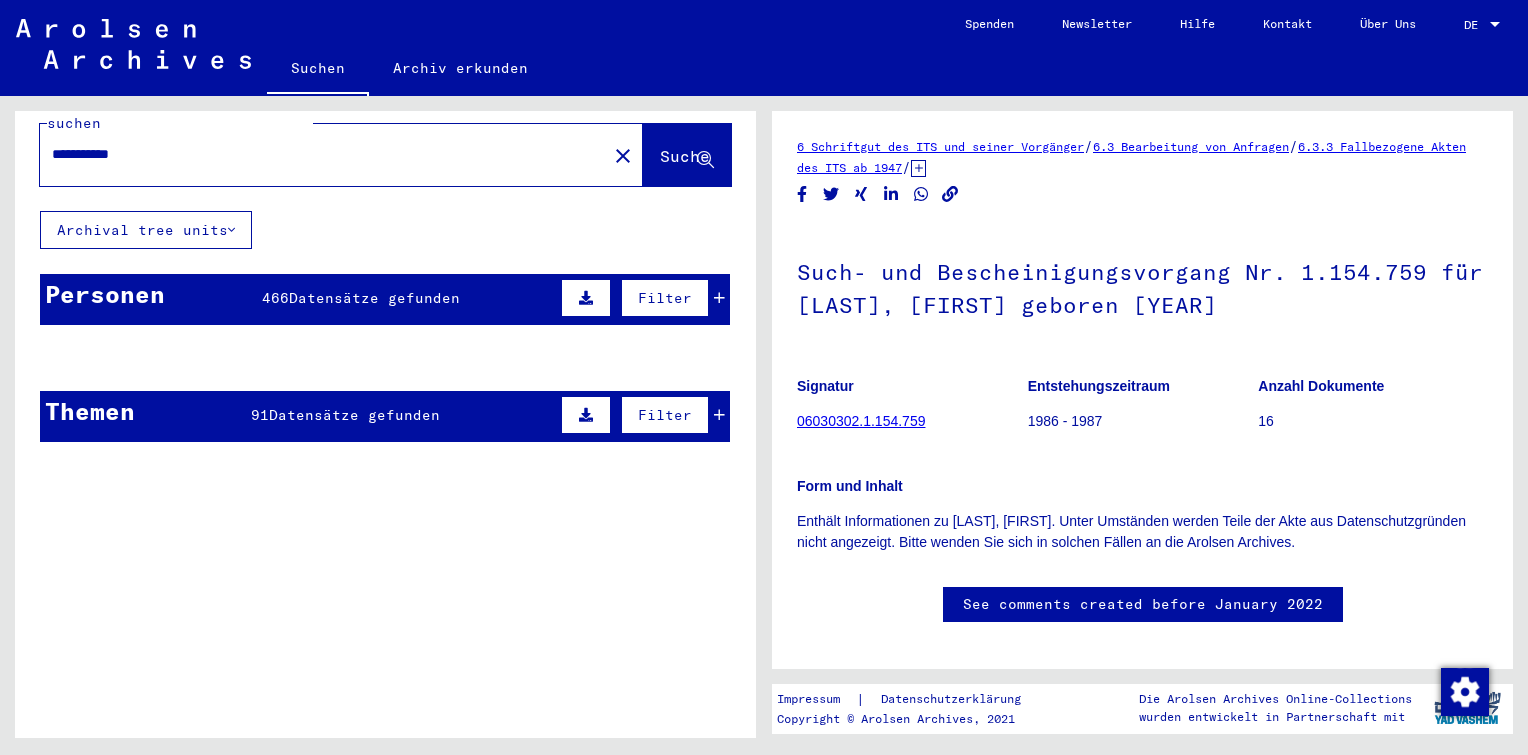 scroll, scrollTop: 0, scrollLeft: 0, axis: both 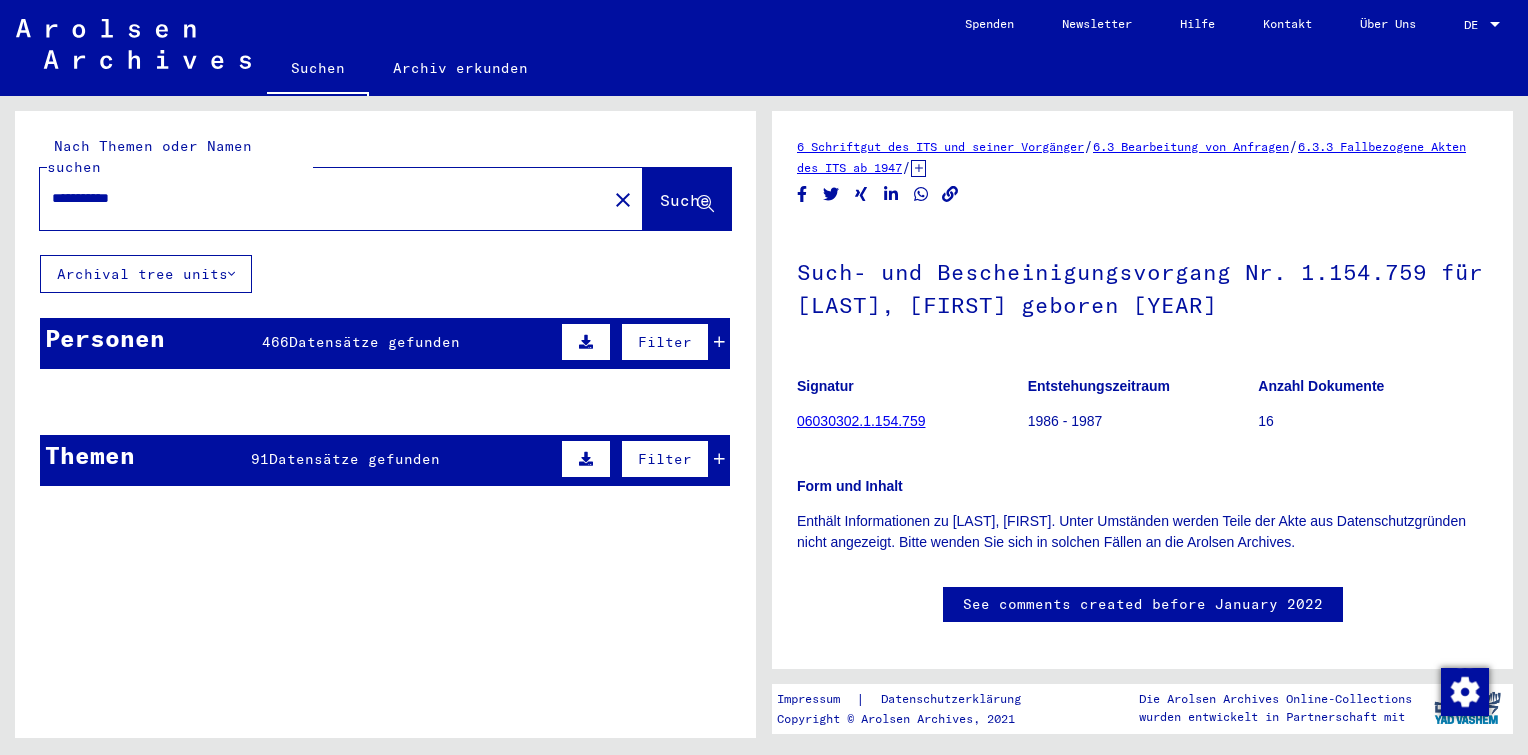 click on "Personen 466  Datensätze gefunden  Filter" at bounding box center [385, 343] 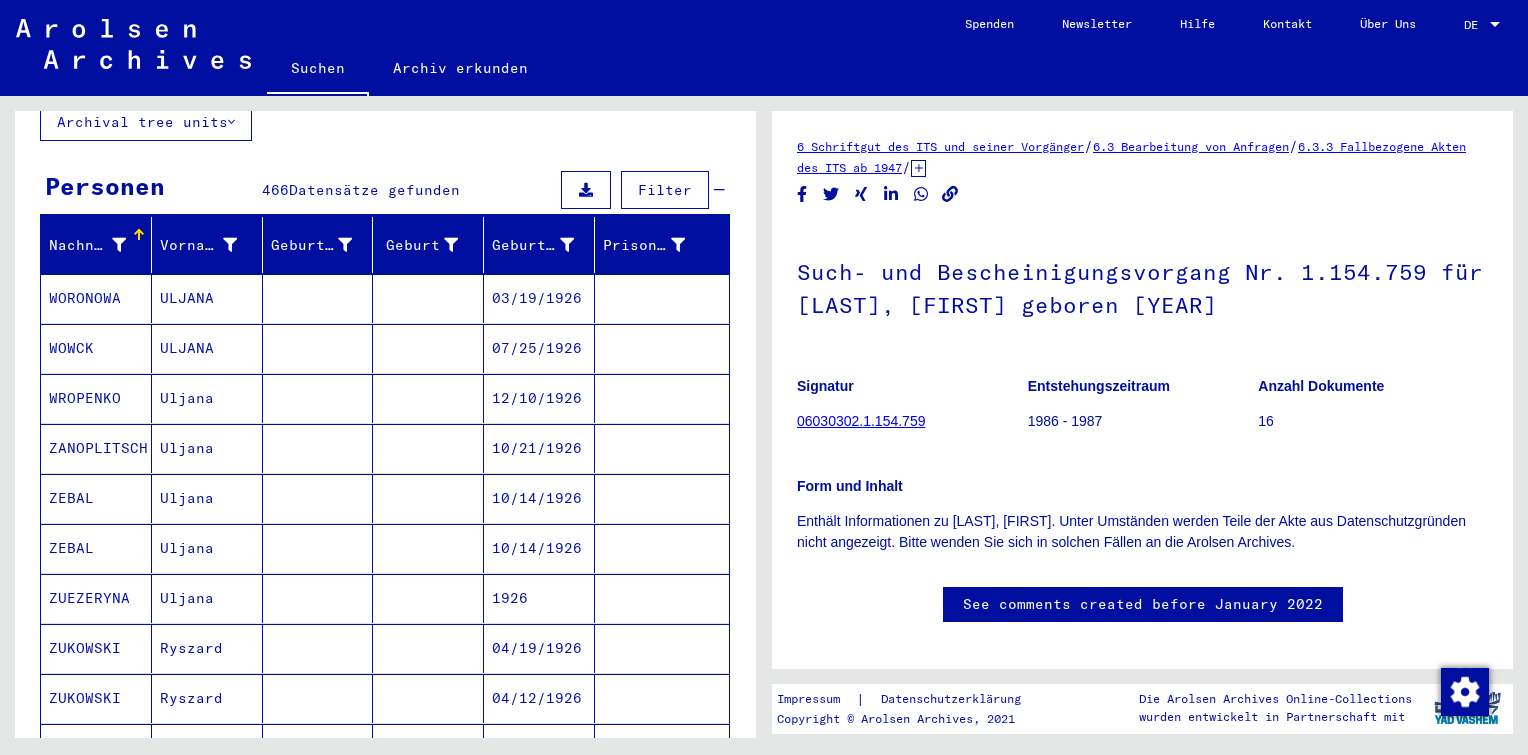 scroll, scrollTop: 0, scrollLeft: 0, axis: both 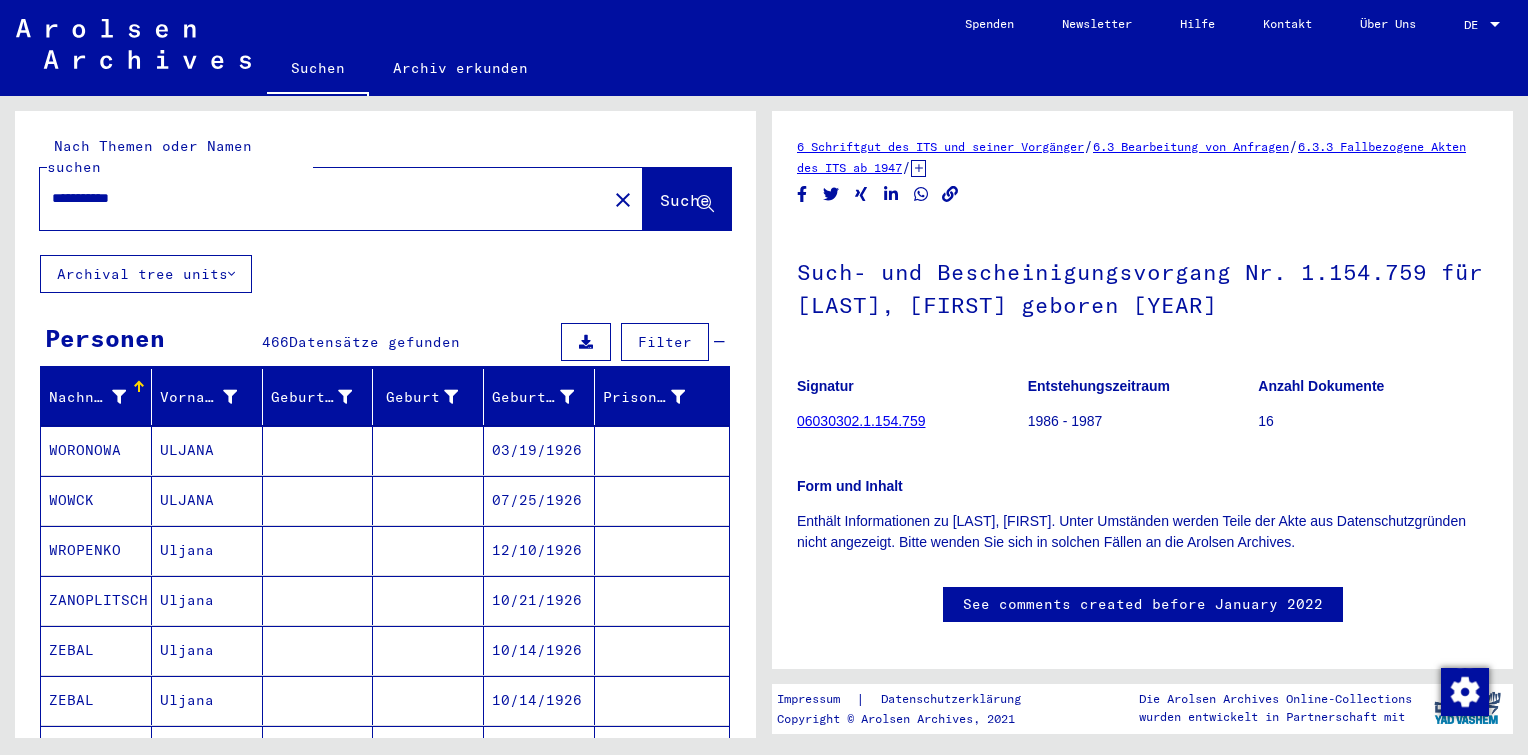drag, startPoint x: 162, startPoint y: 166, endPoint x: -4, endPoint y: 144, distance: 167.45149 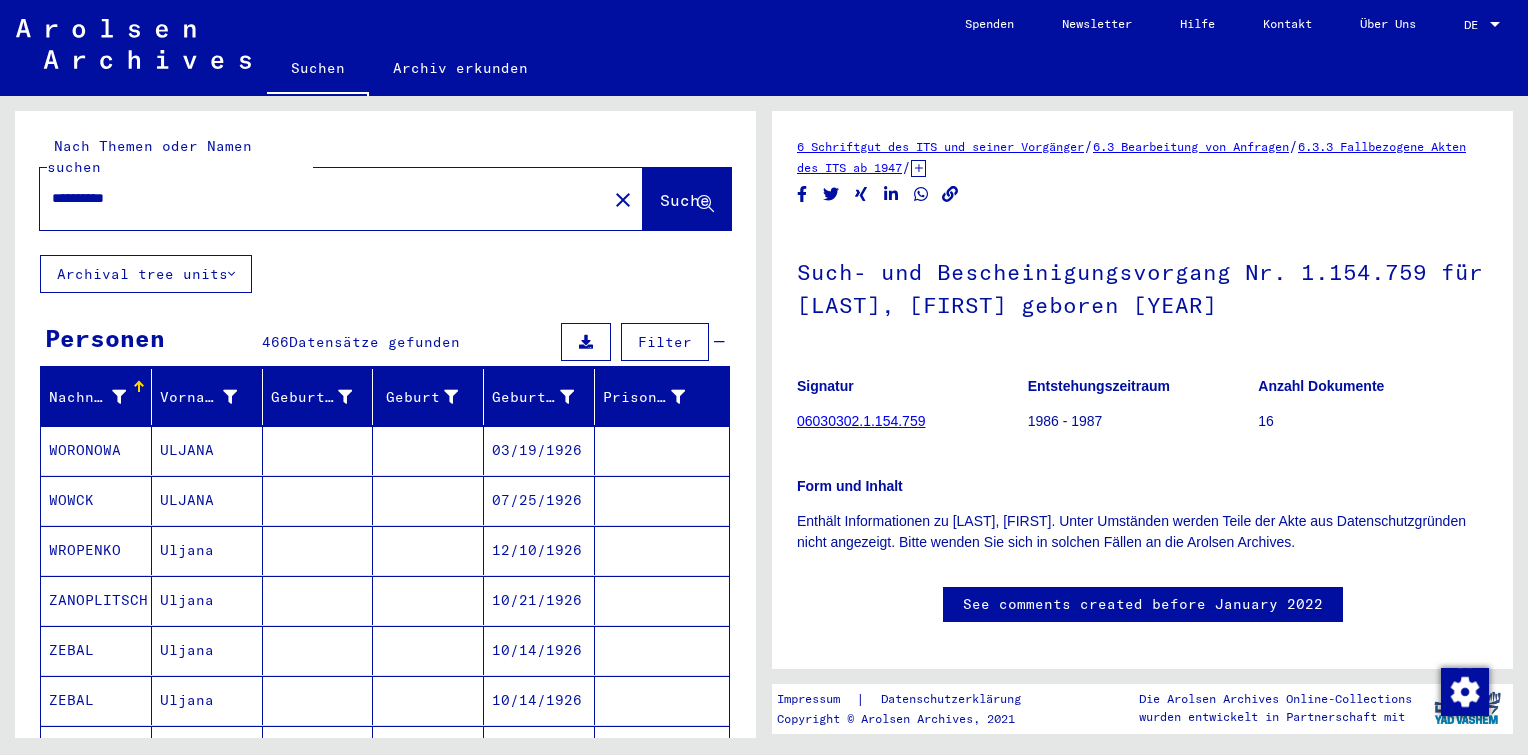 type on "**********" 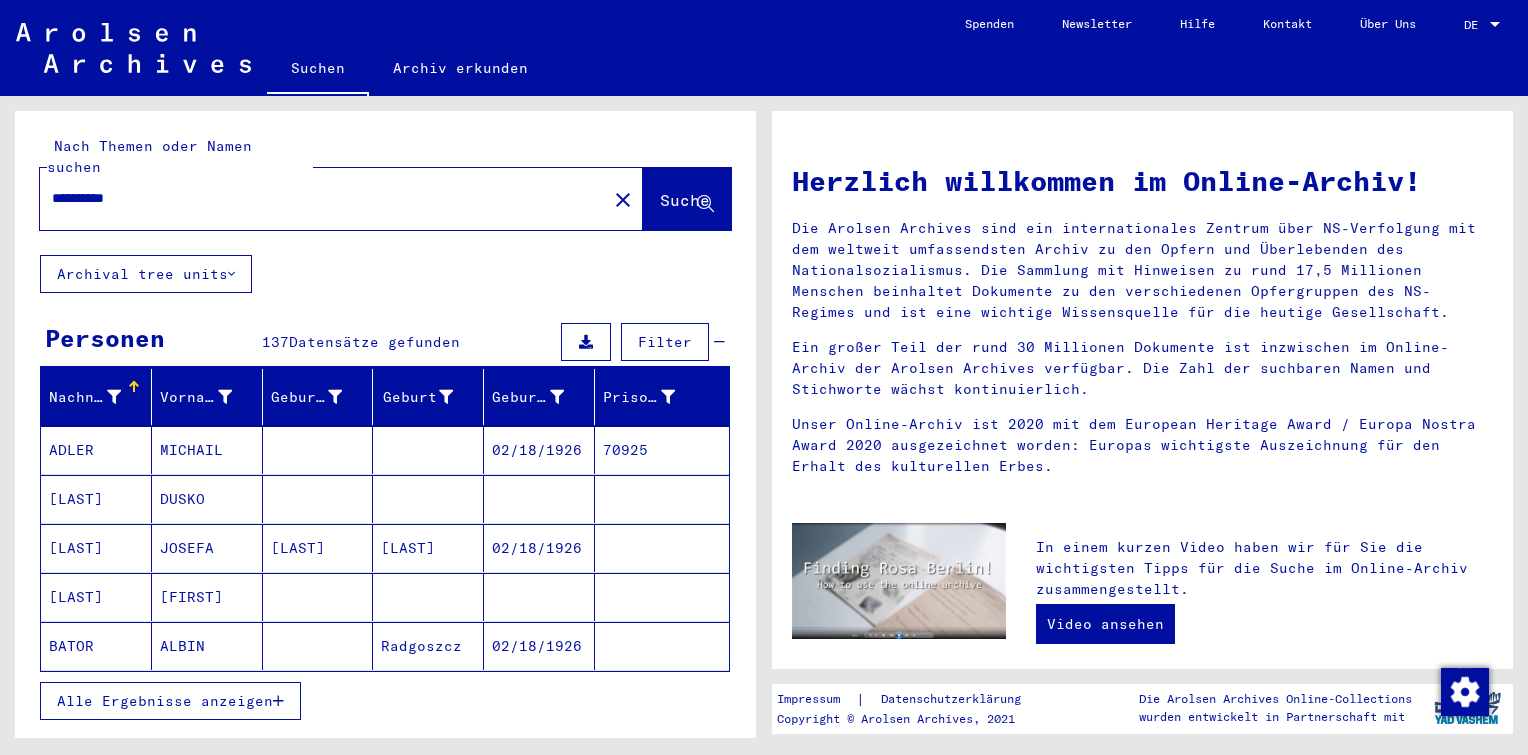 click on "Alle Ergebnisse anzeigen" at bounding box center [170, 701] 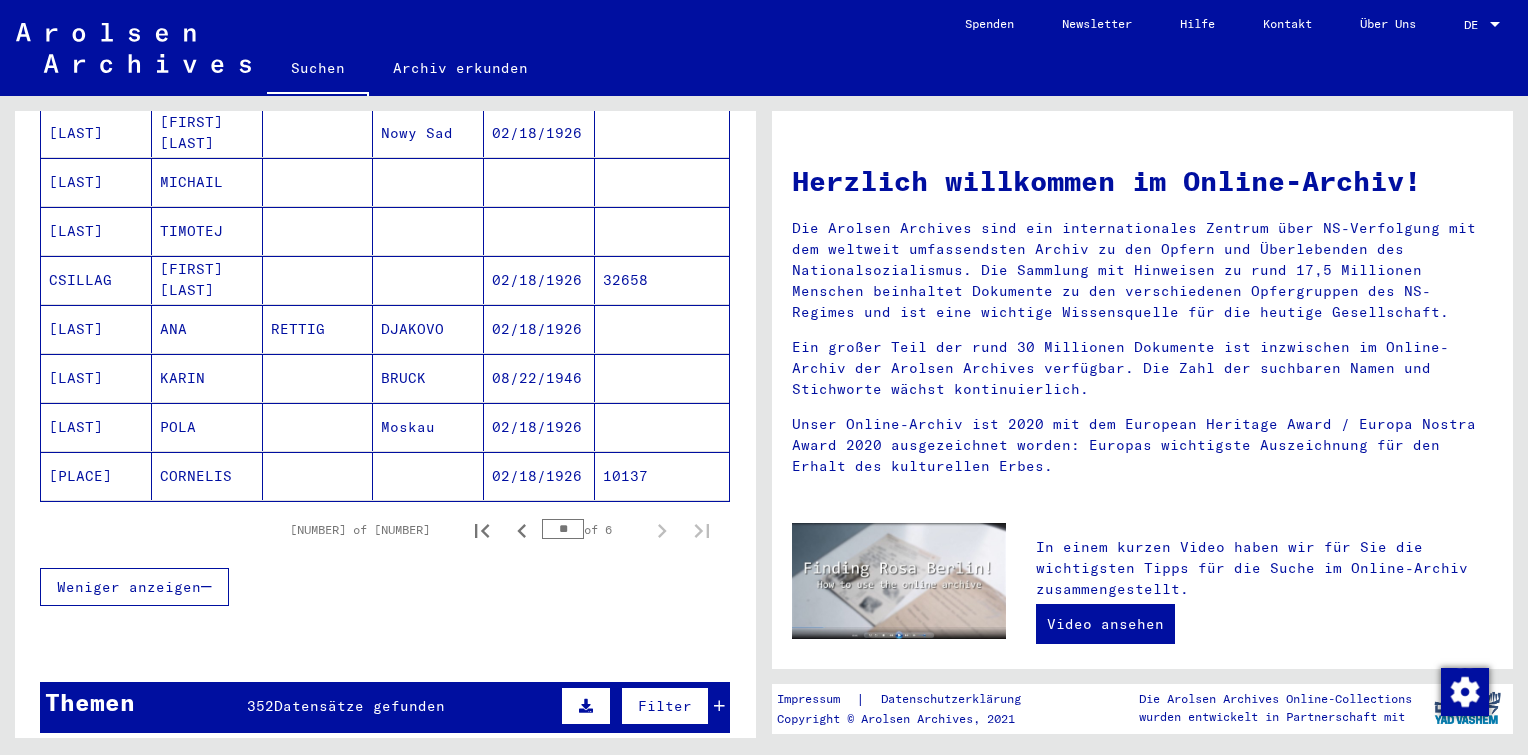 scroll, scrollTop: 1151, scrollLeft: 0, axis: vertical 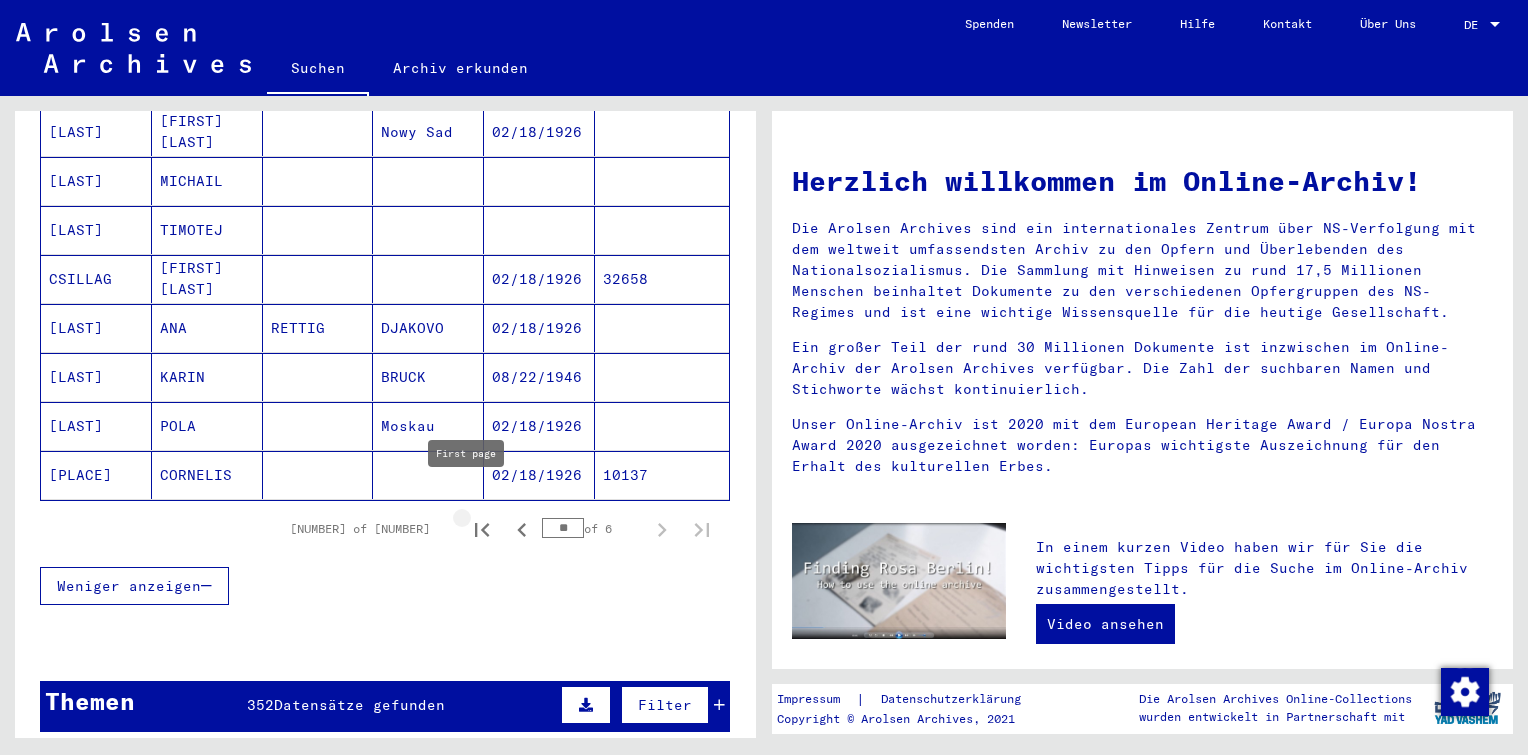 click 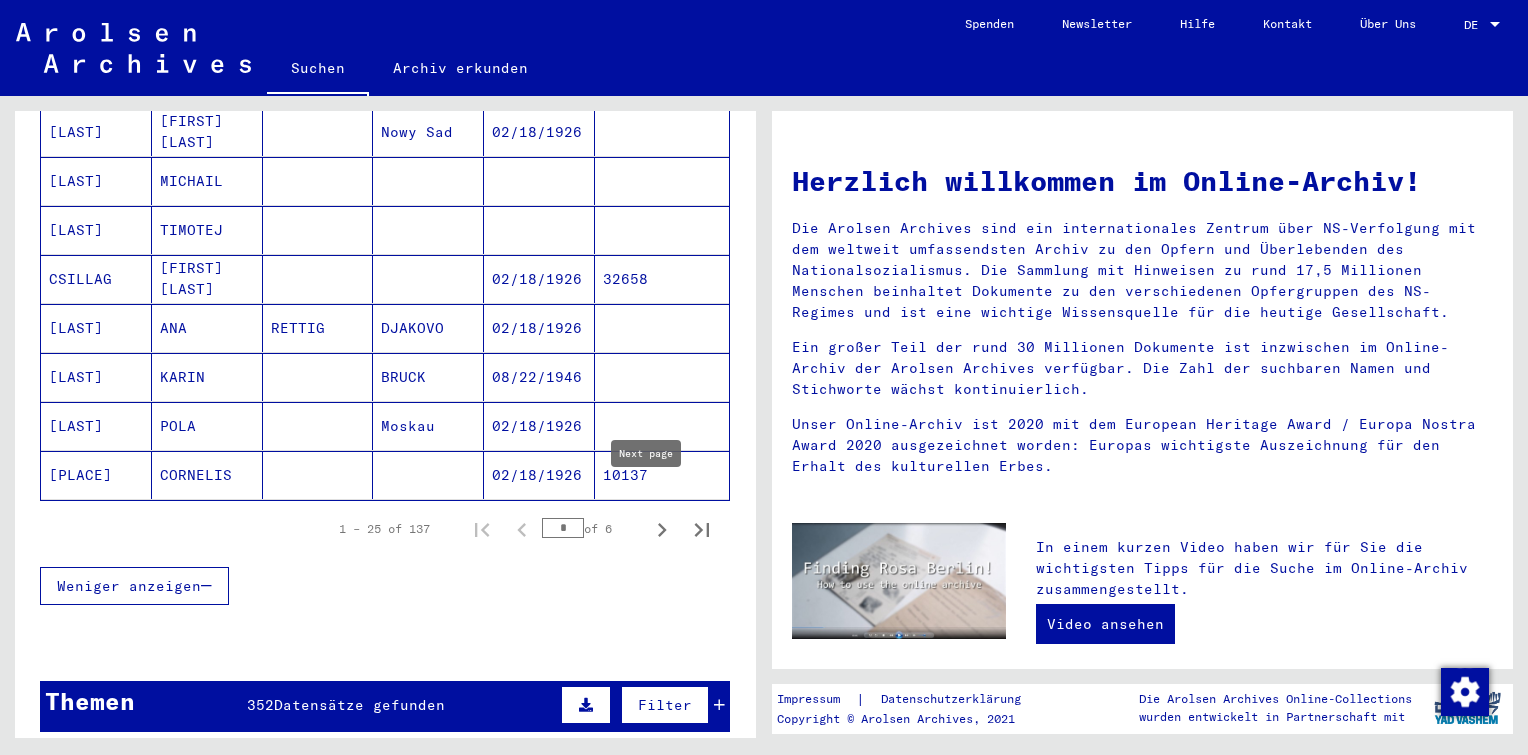 click 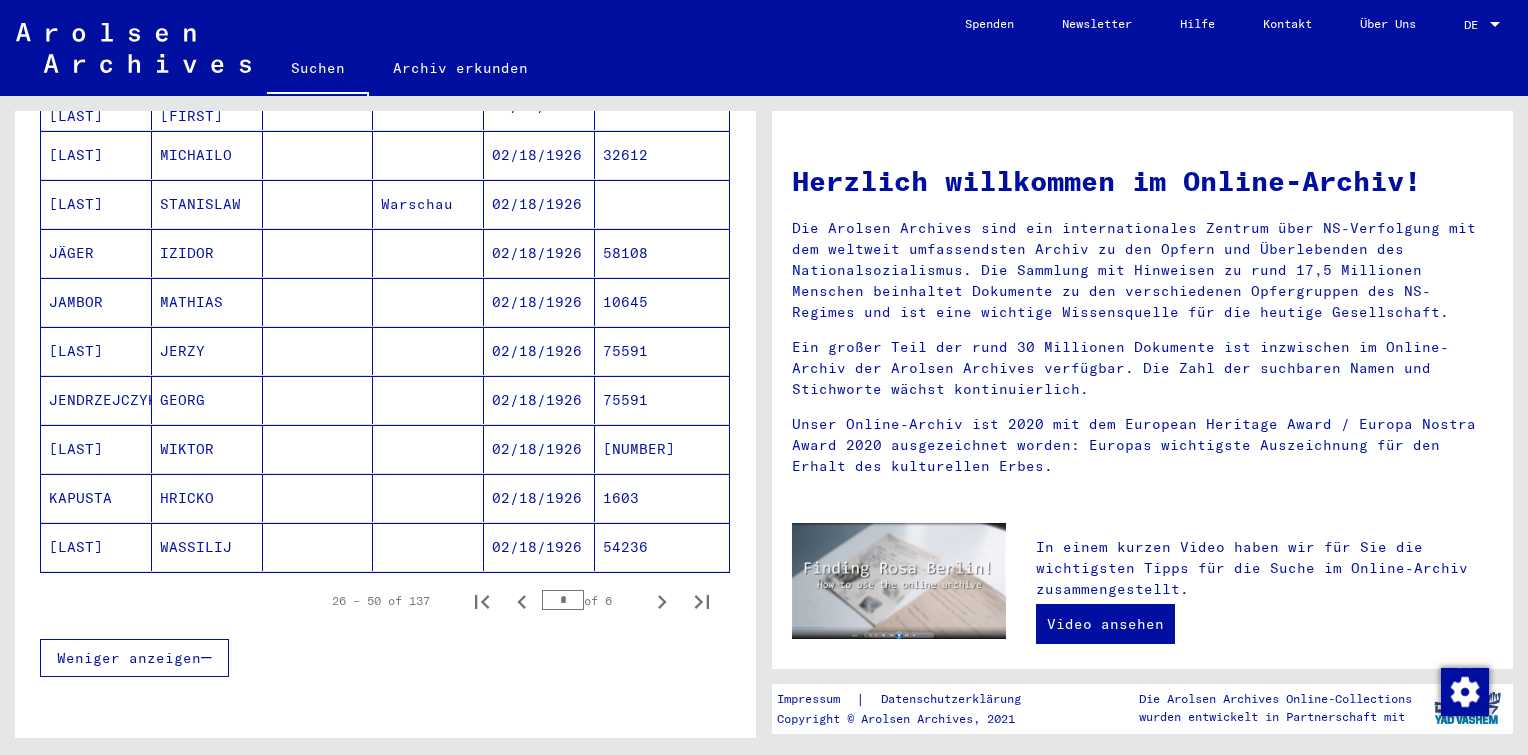 scroll, scrollTop: 1082, scrollLeft: 0, axis: vertical 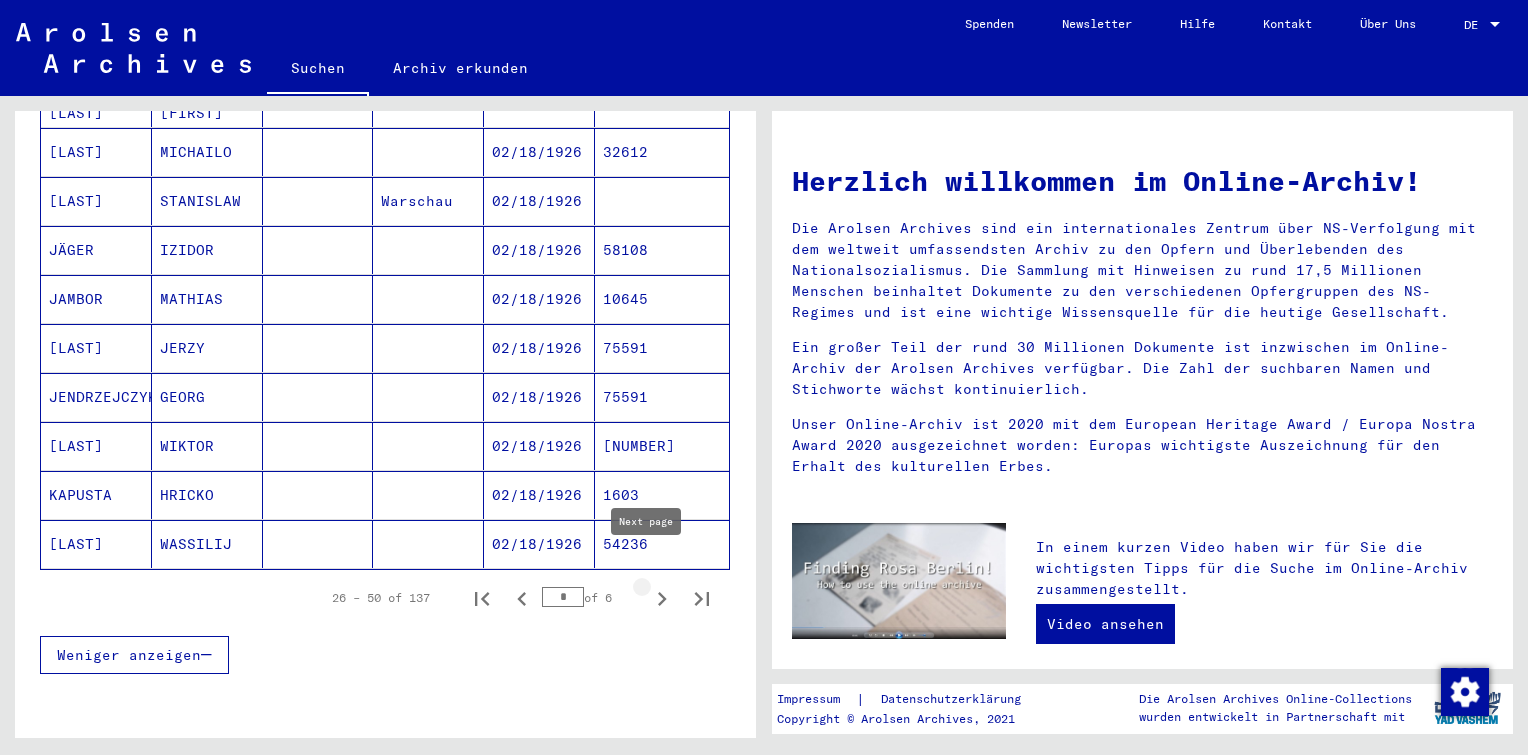 click 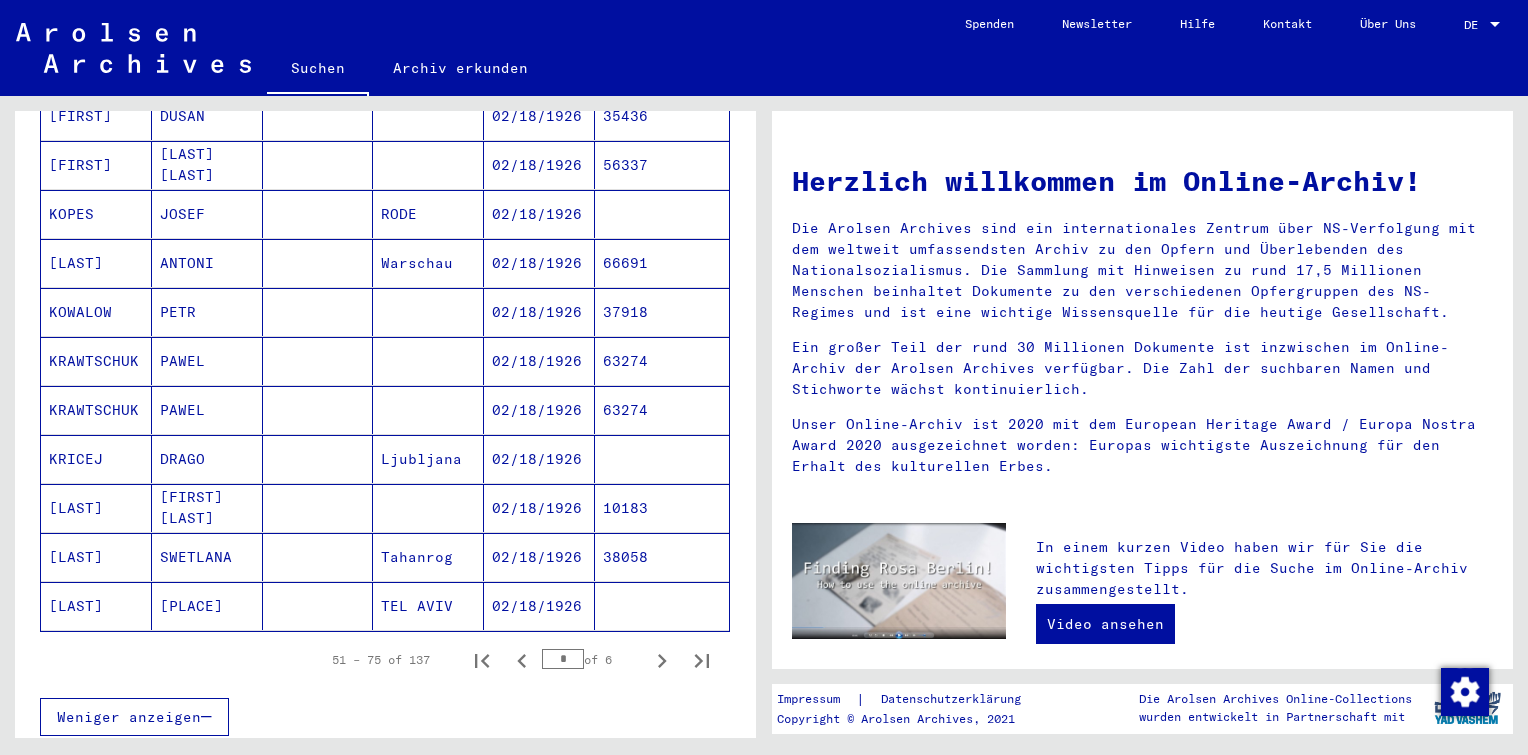 scroll, scrollTop: 1104, scrollLeft: 0, axis: vertical 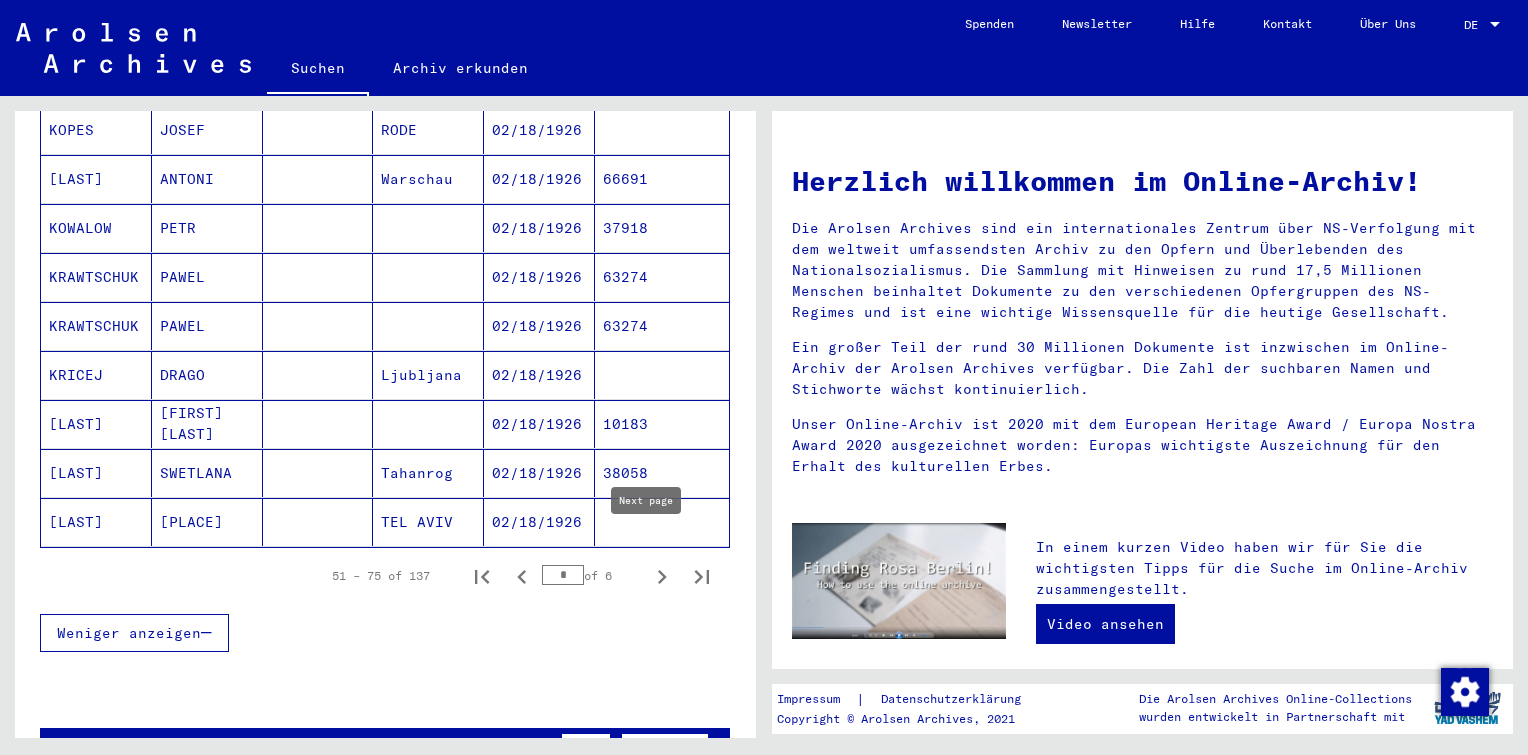 click 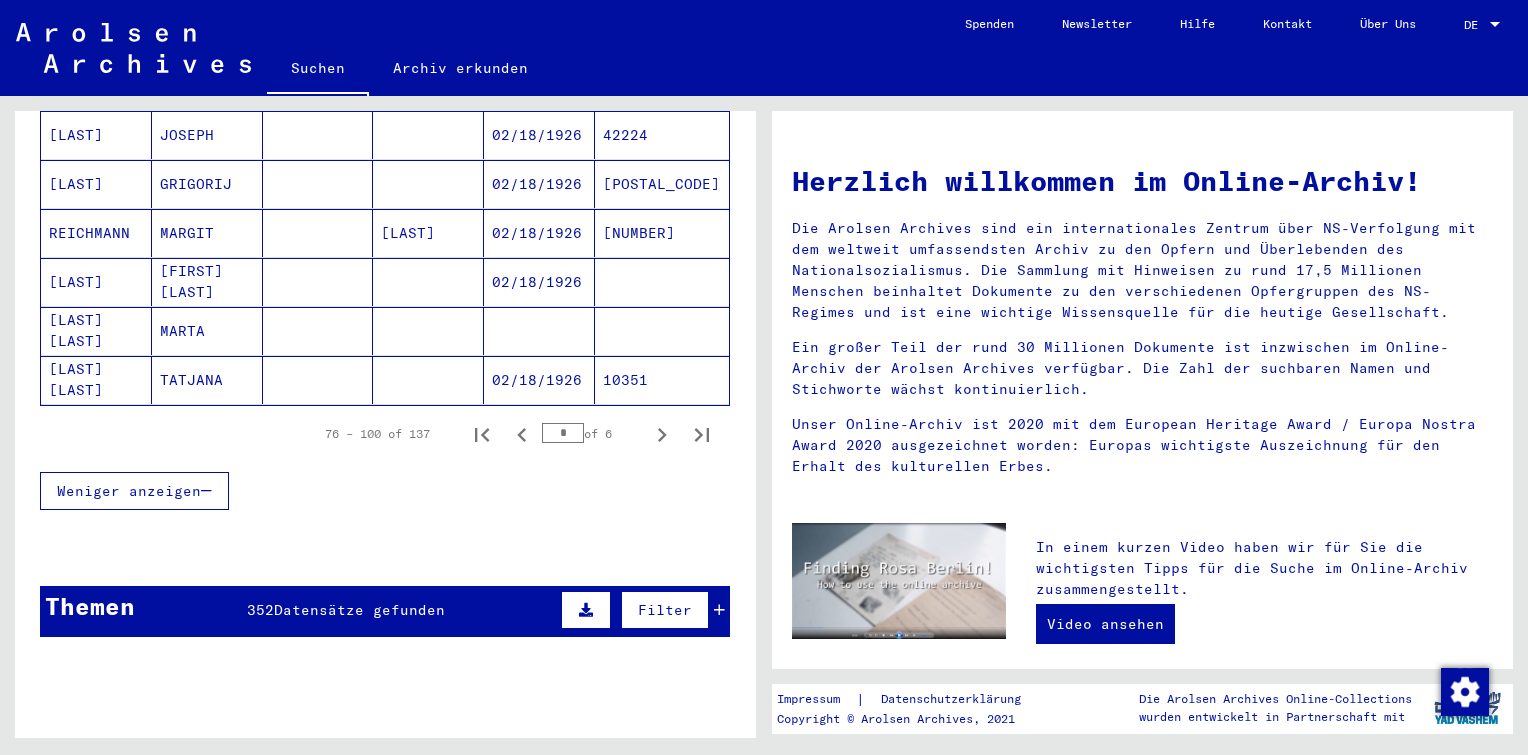 scroll, scrollTop: 1248, scrollLeft: 0, axis: vertical 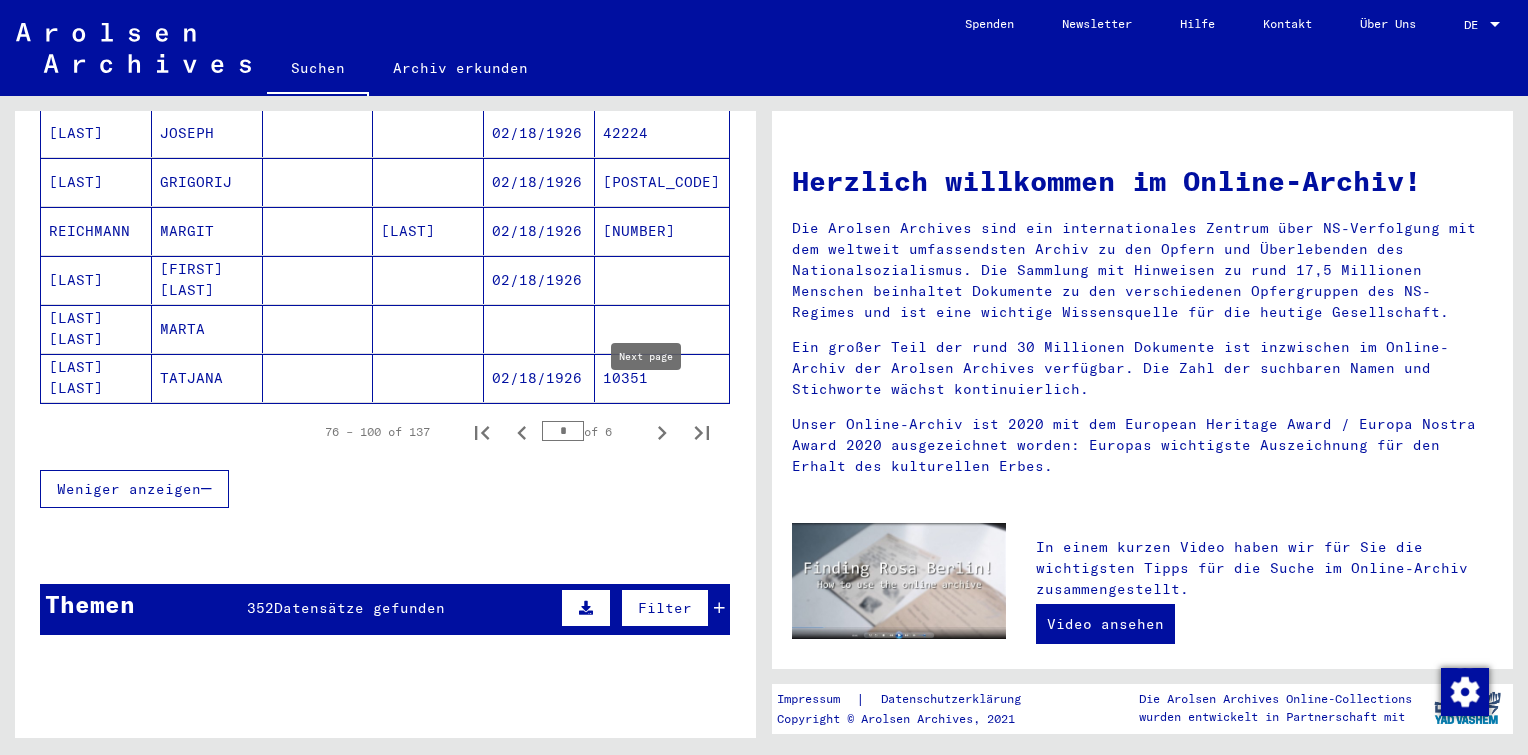 click 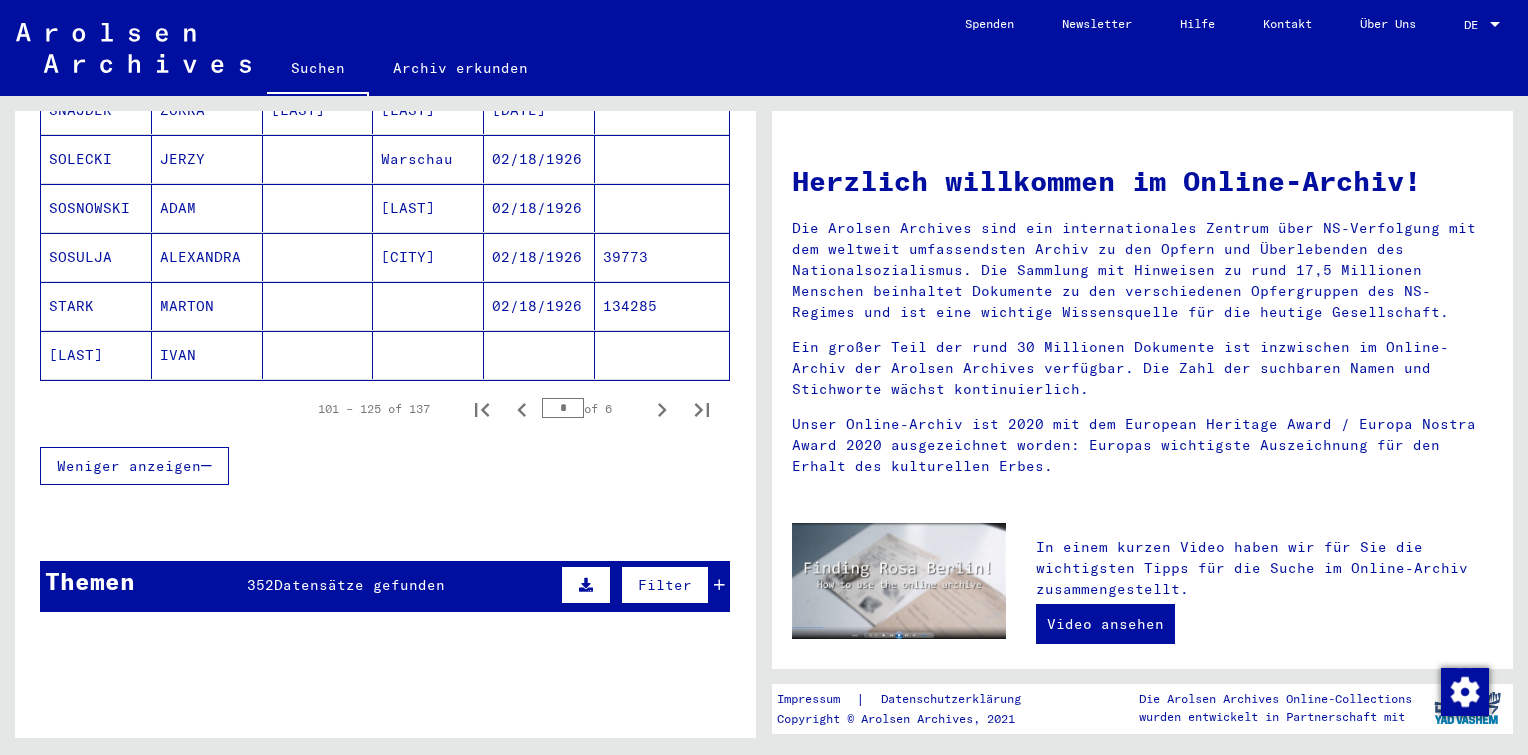 scroll, scrollTop: 1272, scrollLeft: 0, axis: vertical 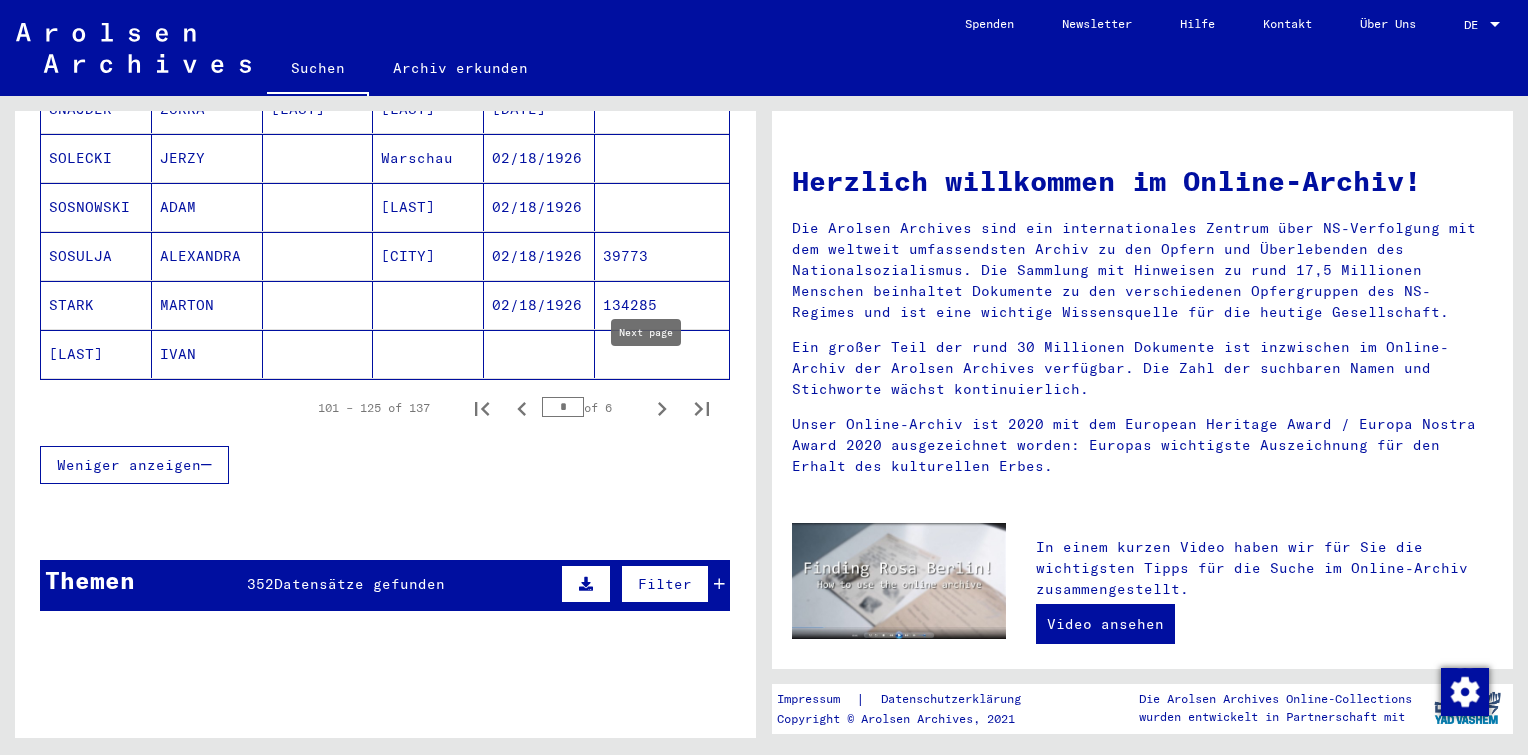 click 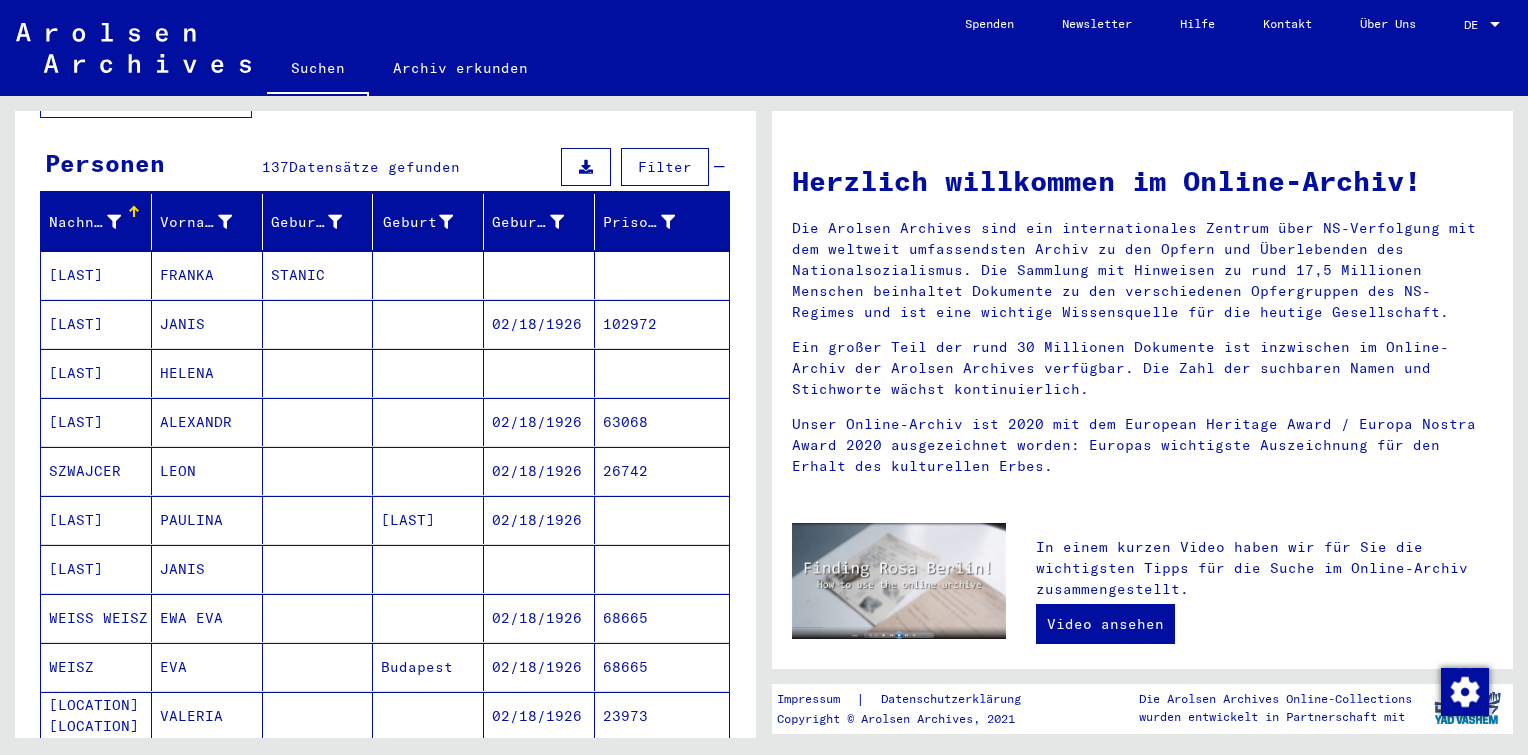 scroll, scrollTop: 0, scrollLeft: 0, axis: both 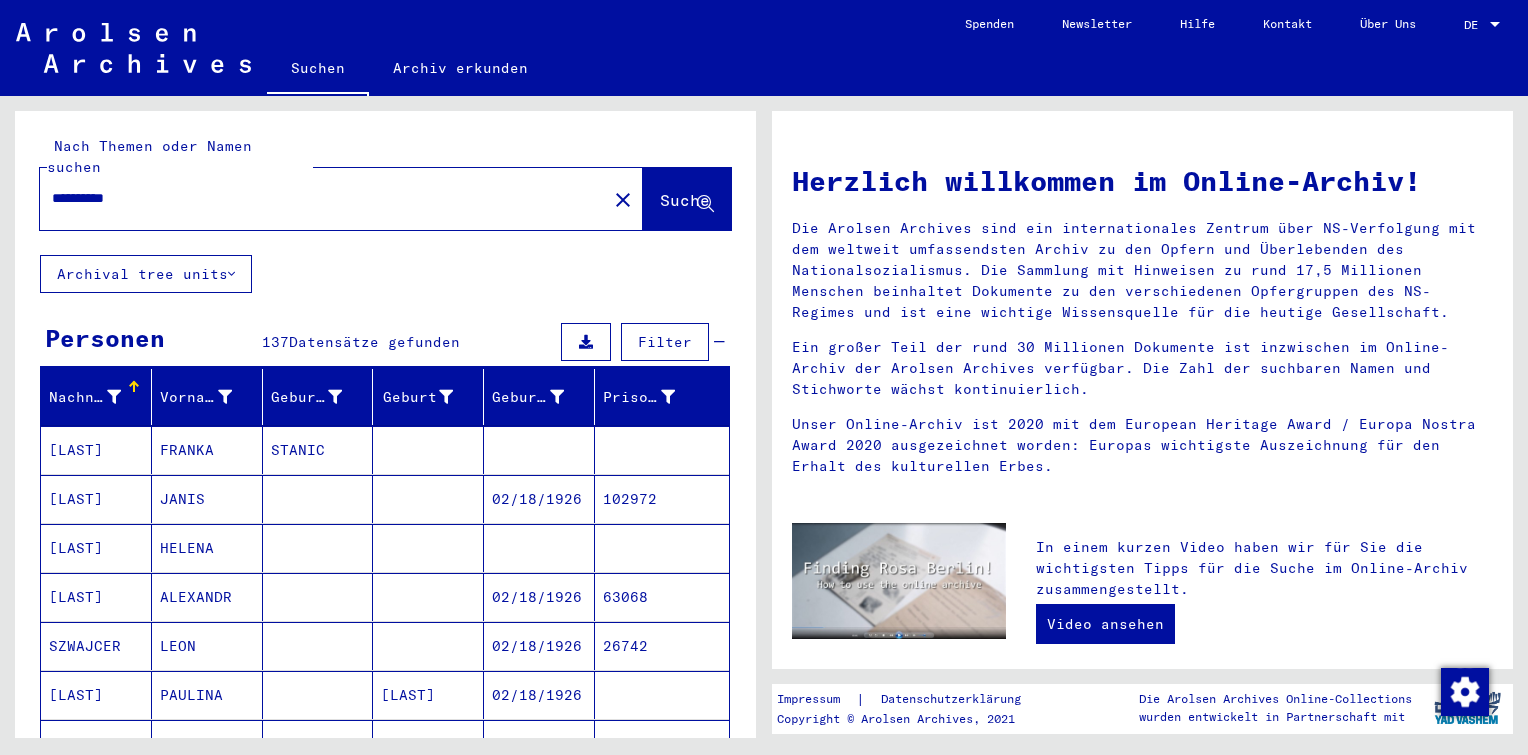 click on "**********" at bounding box center (317, 198) 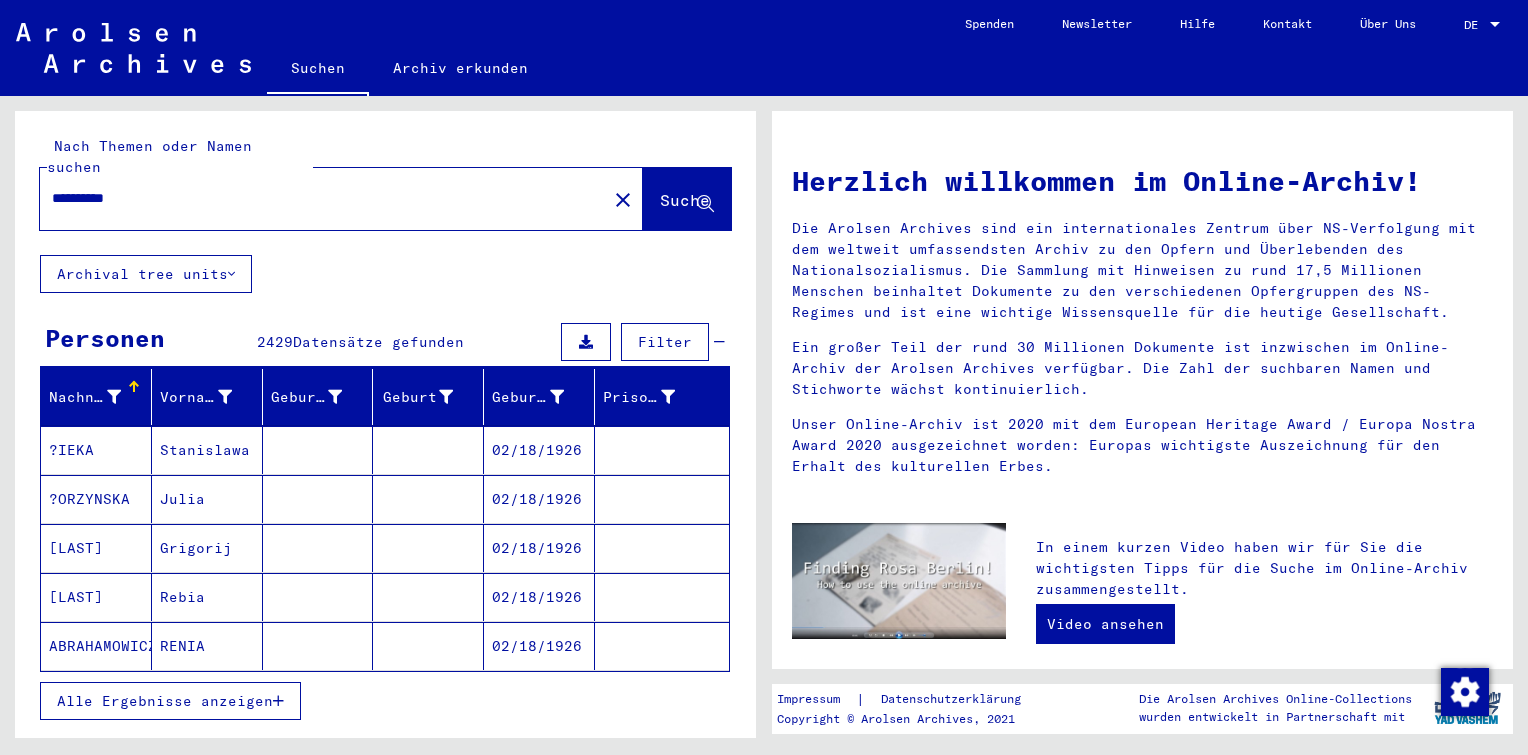 click on "Alle Ergebnisse anzeigen" at bounding box center (165, 701) 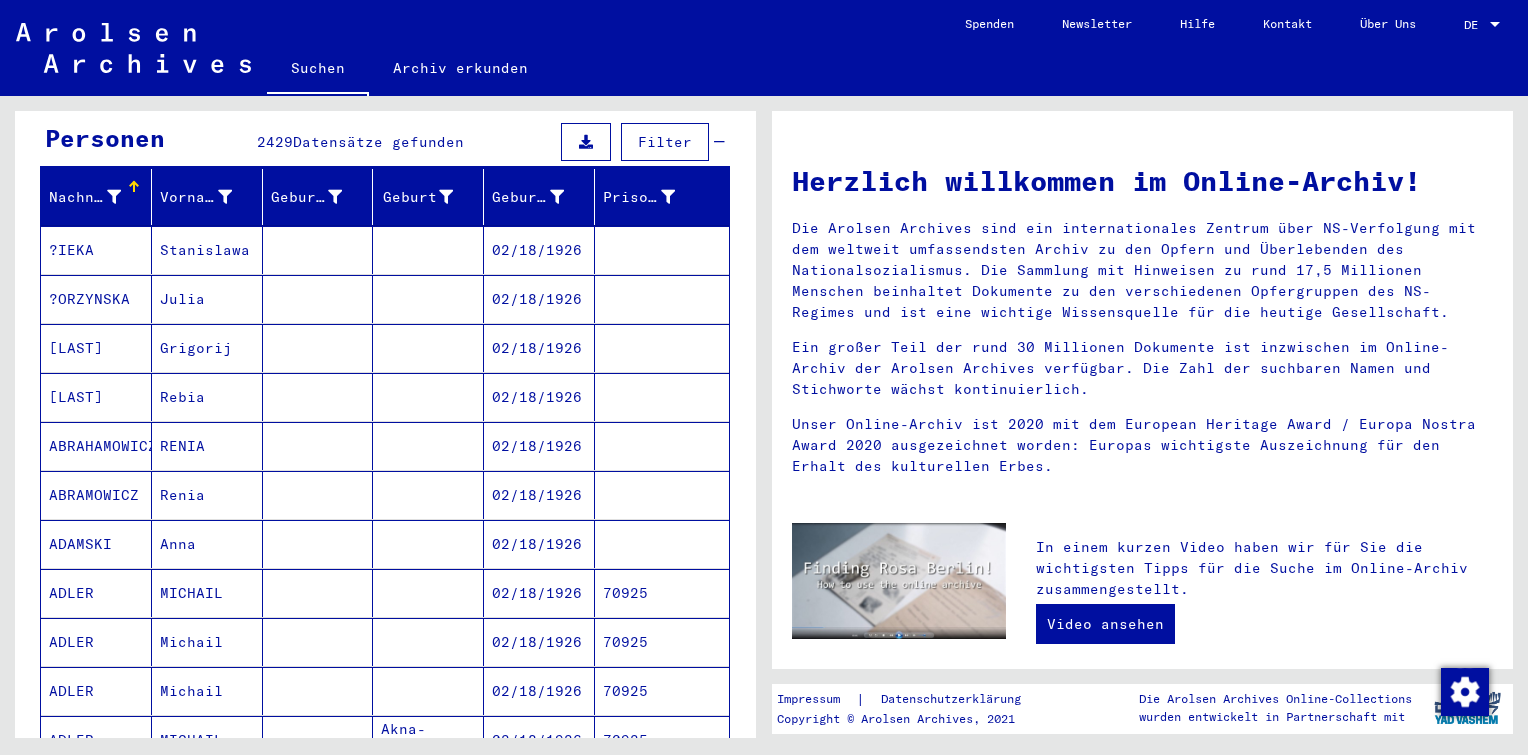 scroll, scrollTop: 188, scrollLeft: 0, axis: vertical 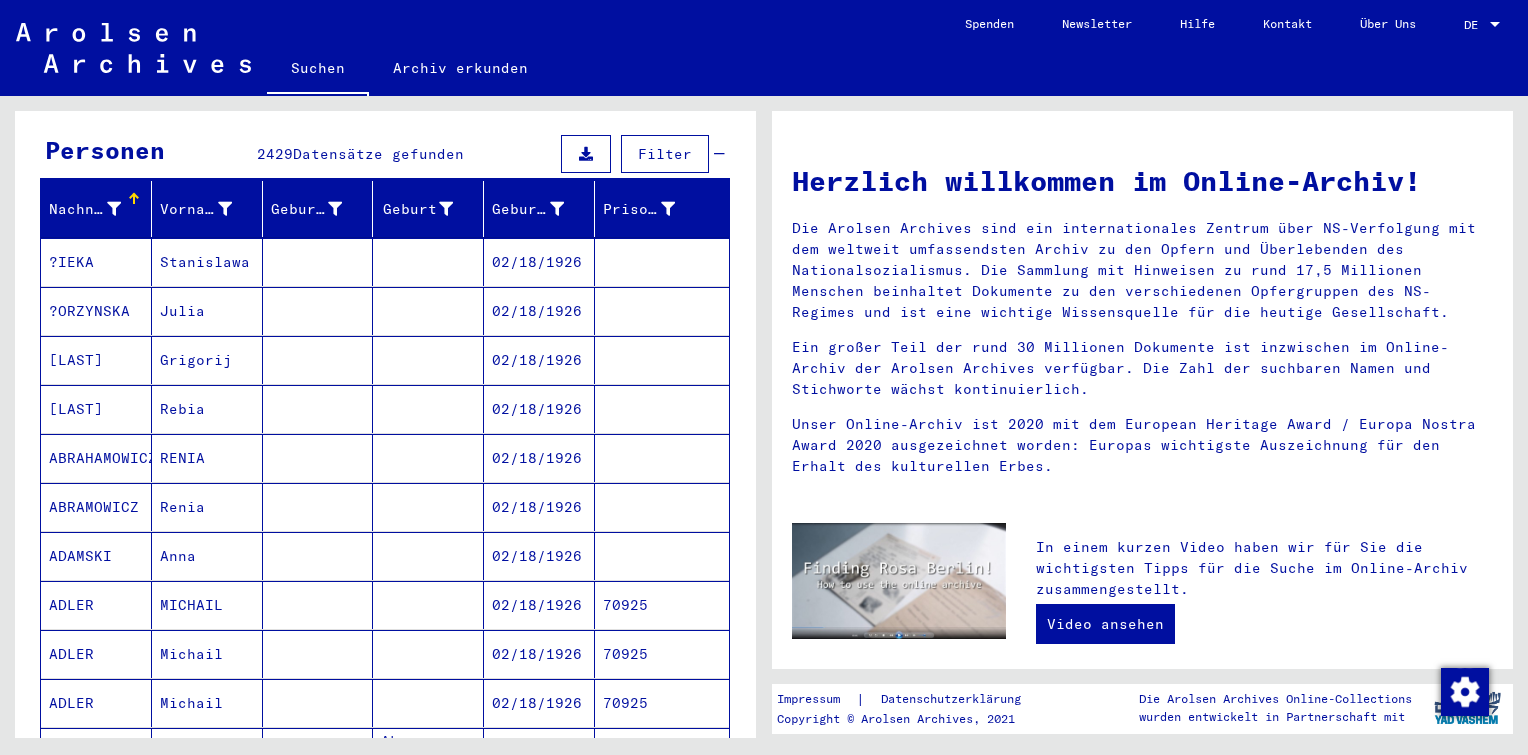 click at bounding box center [586, 154] 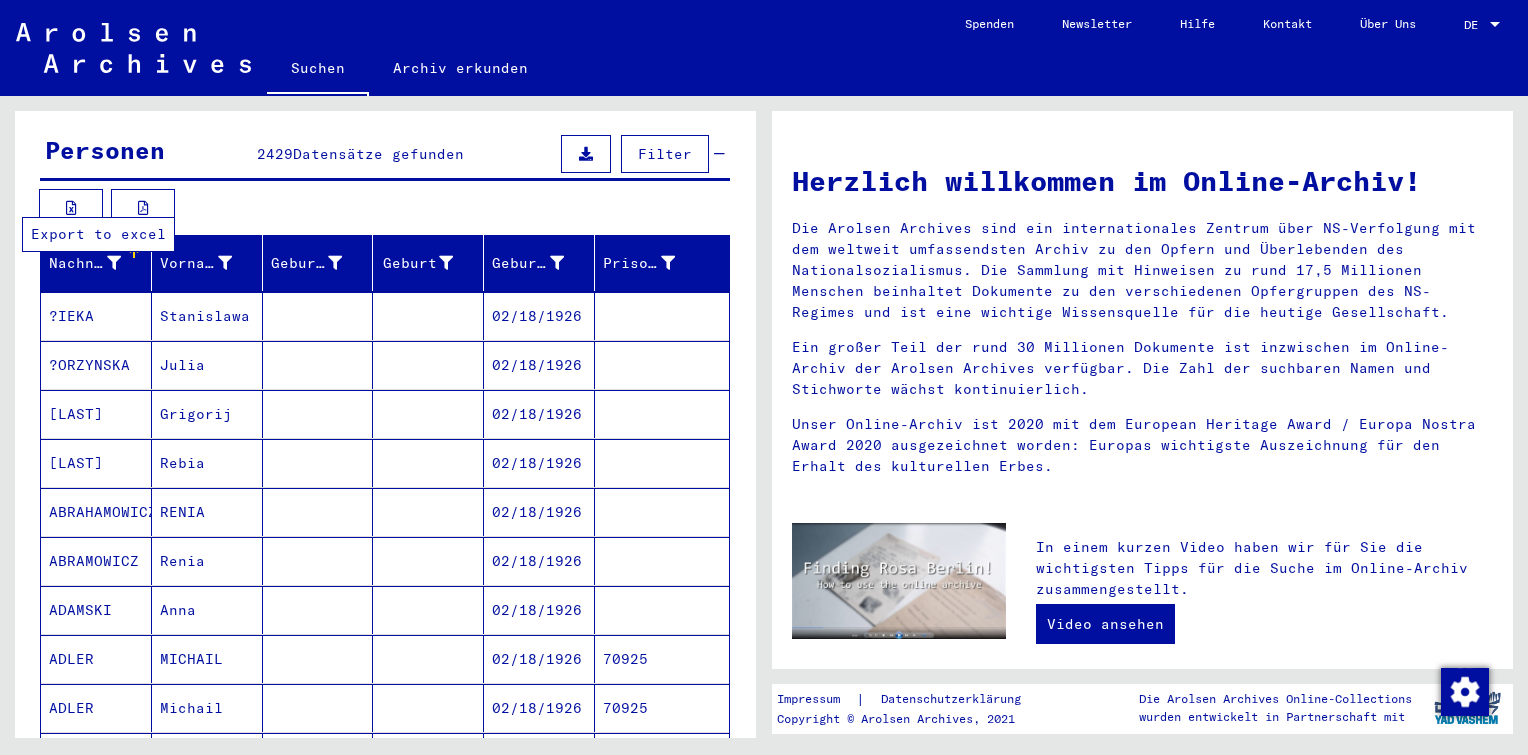 click at bounding box center (71, 208) 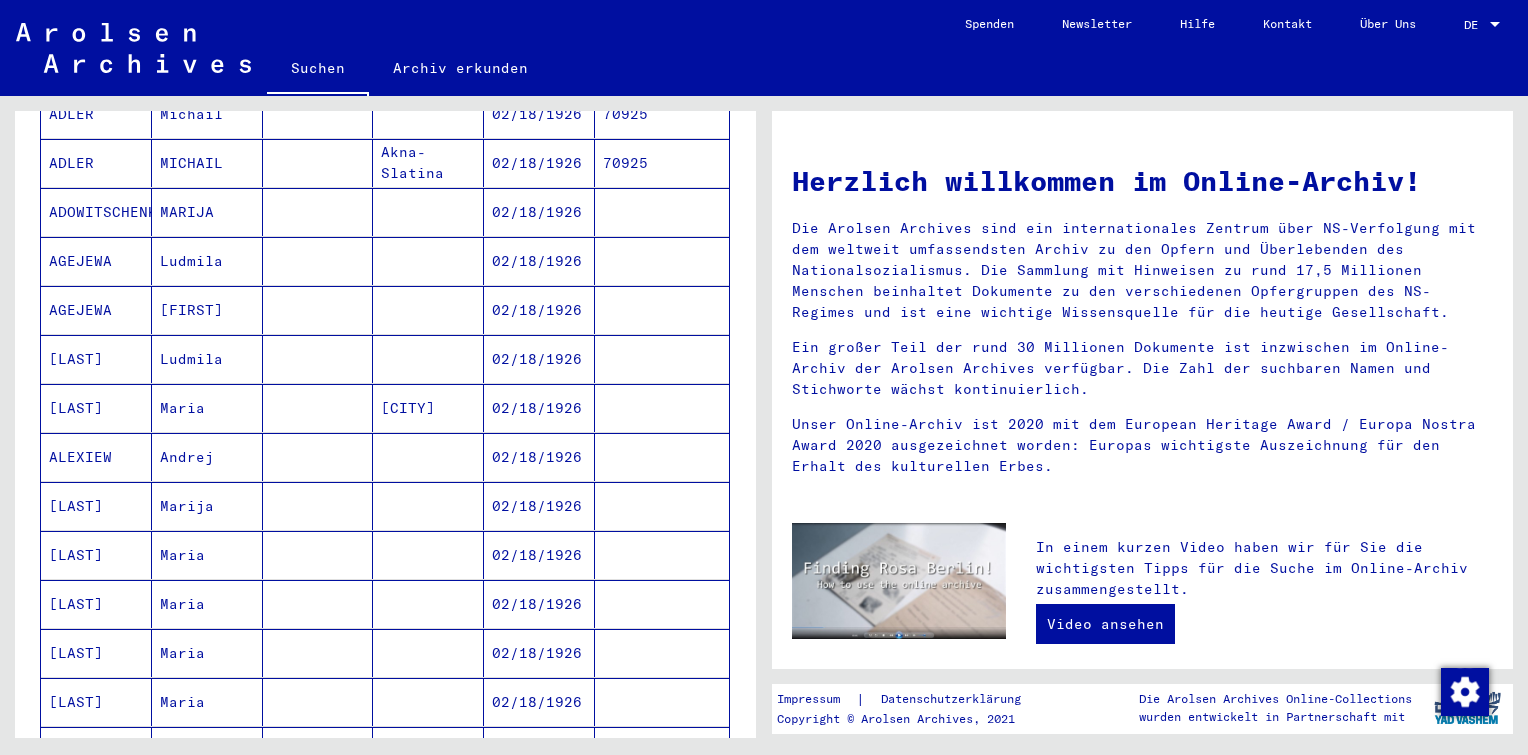 scroll, scrollTop: 832, scrollLeft: 0, axis: vertical 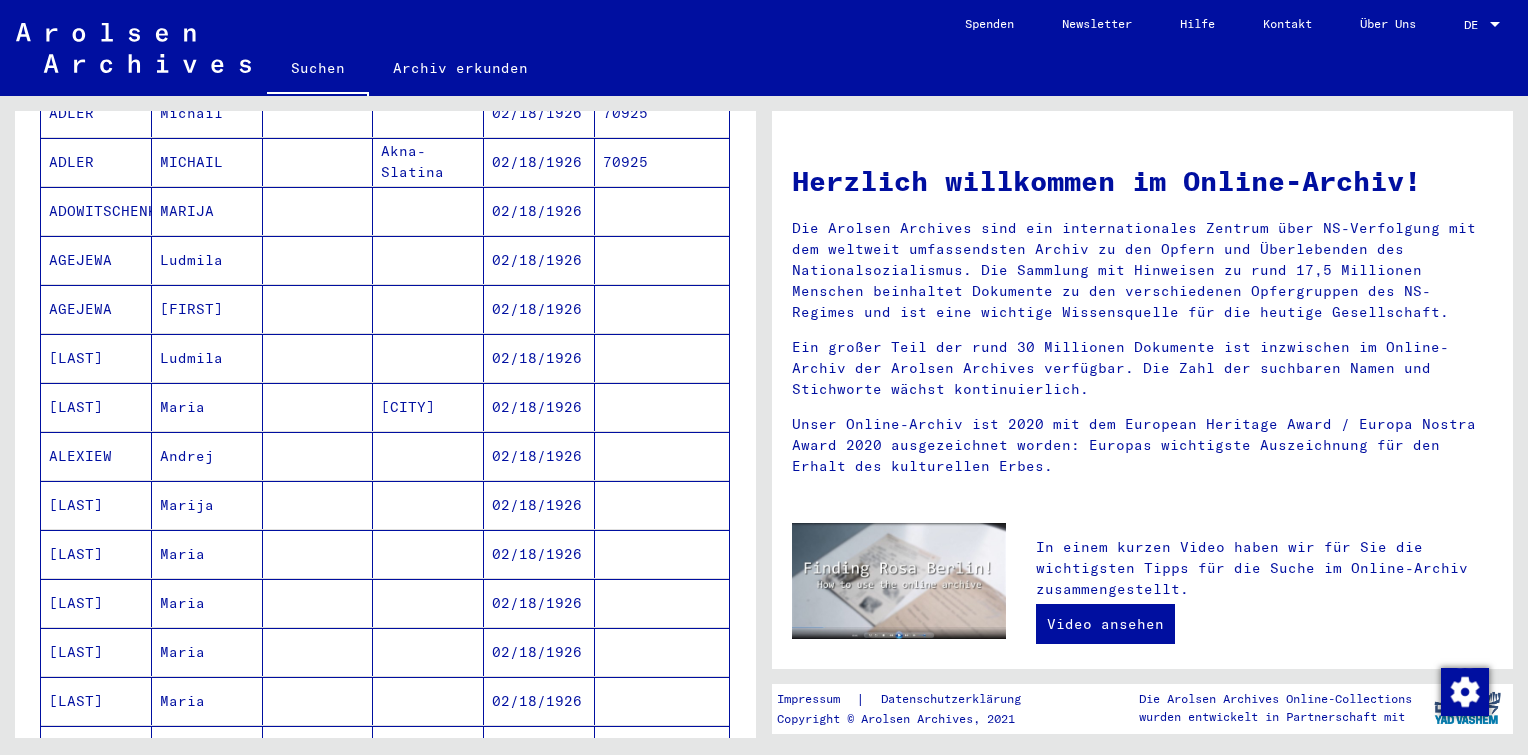 click on "Suche Archival tree units Personen 2429 Datensätze gefunden Filter Nachname Vorname Geburtsname Geburt Geburt‏ Geburtsdatum Prisoner # ?IEKA Stanislawa [DATE] ?ORZYNSKA Julia [DATE] AASYL Grigorij [DATE] ABIBULLAJEWA Rebia [DATE] ABRAHAMOWICZ RENIA [DATE] ABRAMOWICZ Renia [DATE] ADAMSKI Anna [DATE] ADLER MICHAIL [DATE] 70925 ADLER Michail [DATE] 70925 ADLER Michail [DATE] 70925 ADLER MICHAIL Akna-Slatina [DATE] 70925 ADOWITSCHENKO MARIJA [DATE] AGEJEWA Ludmila [DATE]" at bounding box center [764, 377] 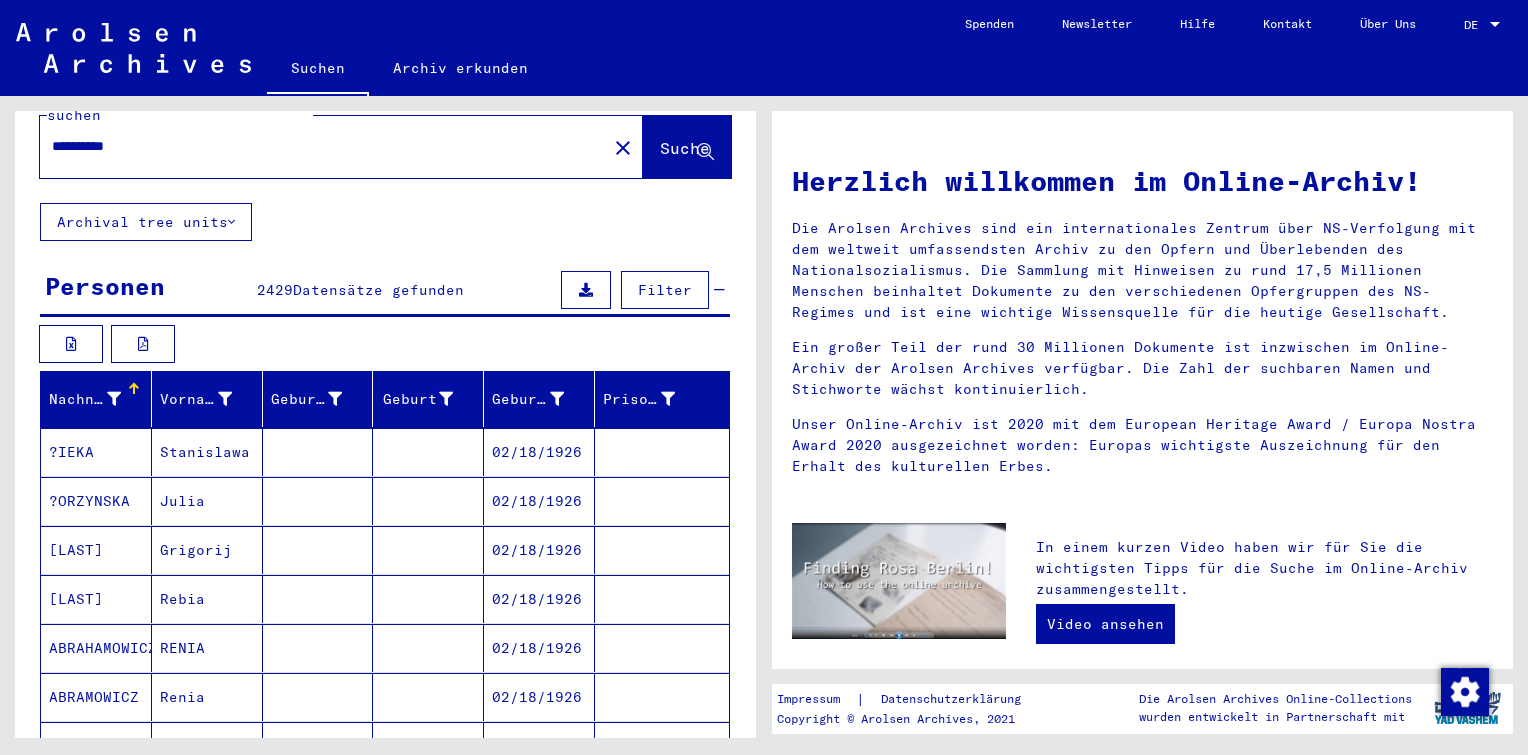 scroll, scrollTop: 52, scrollLeft: 0, axis: vertical 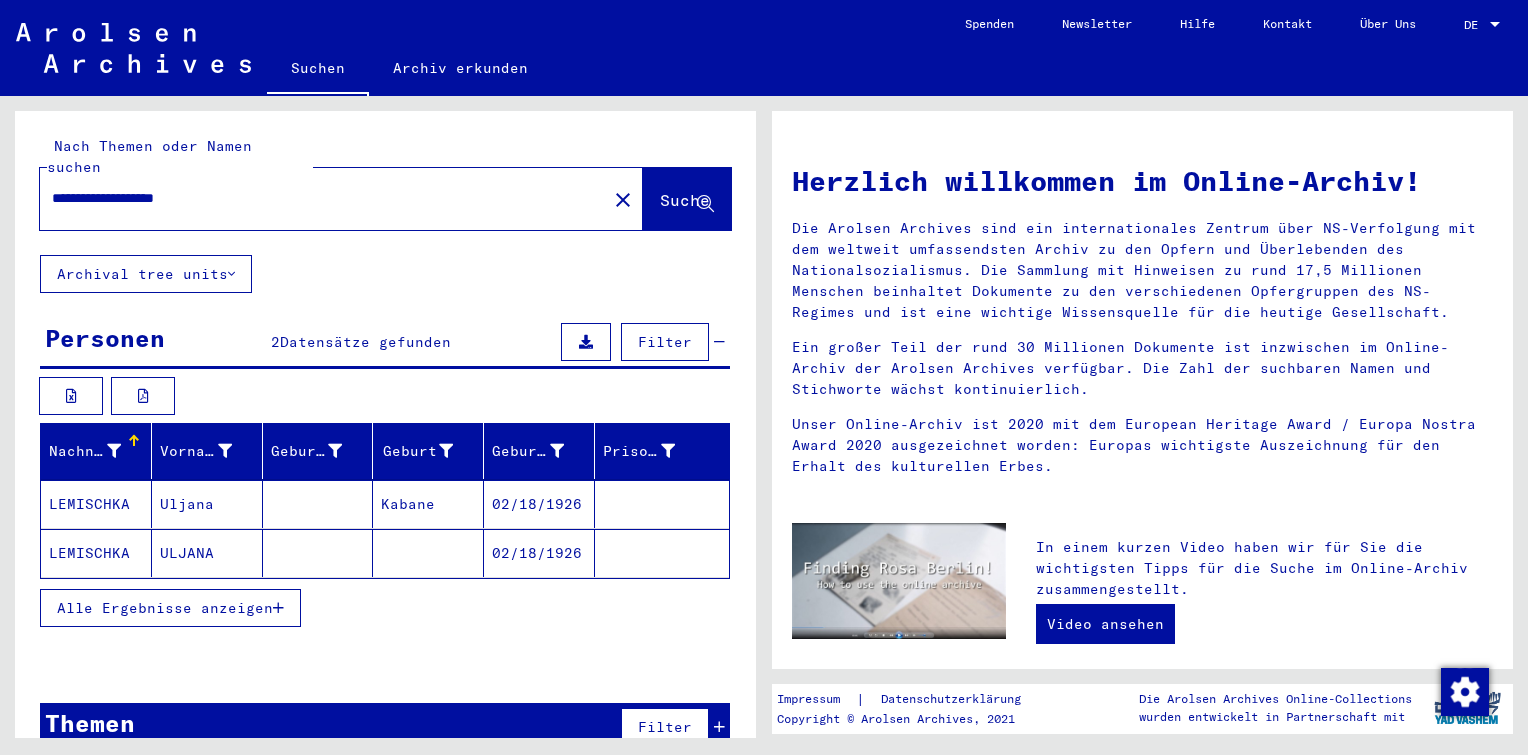 drag, startPoint x: 250, startPoint y: 180, endPoint x: 146, endPoint y: 181, distance: 104.00481 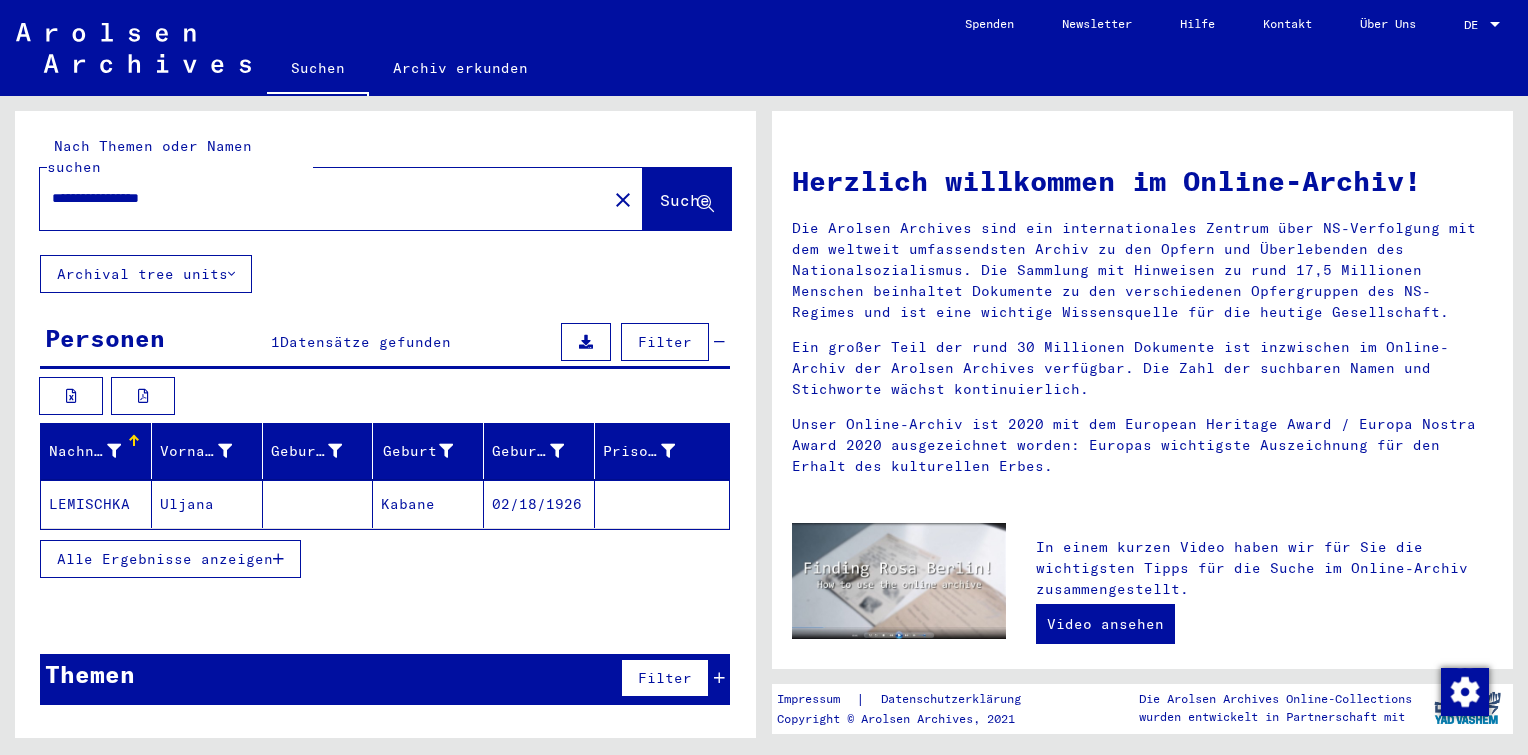 click 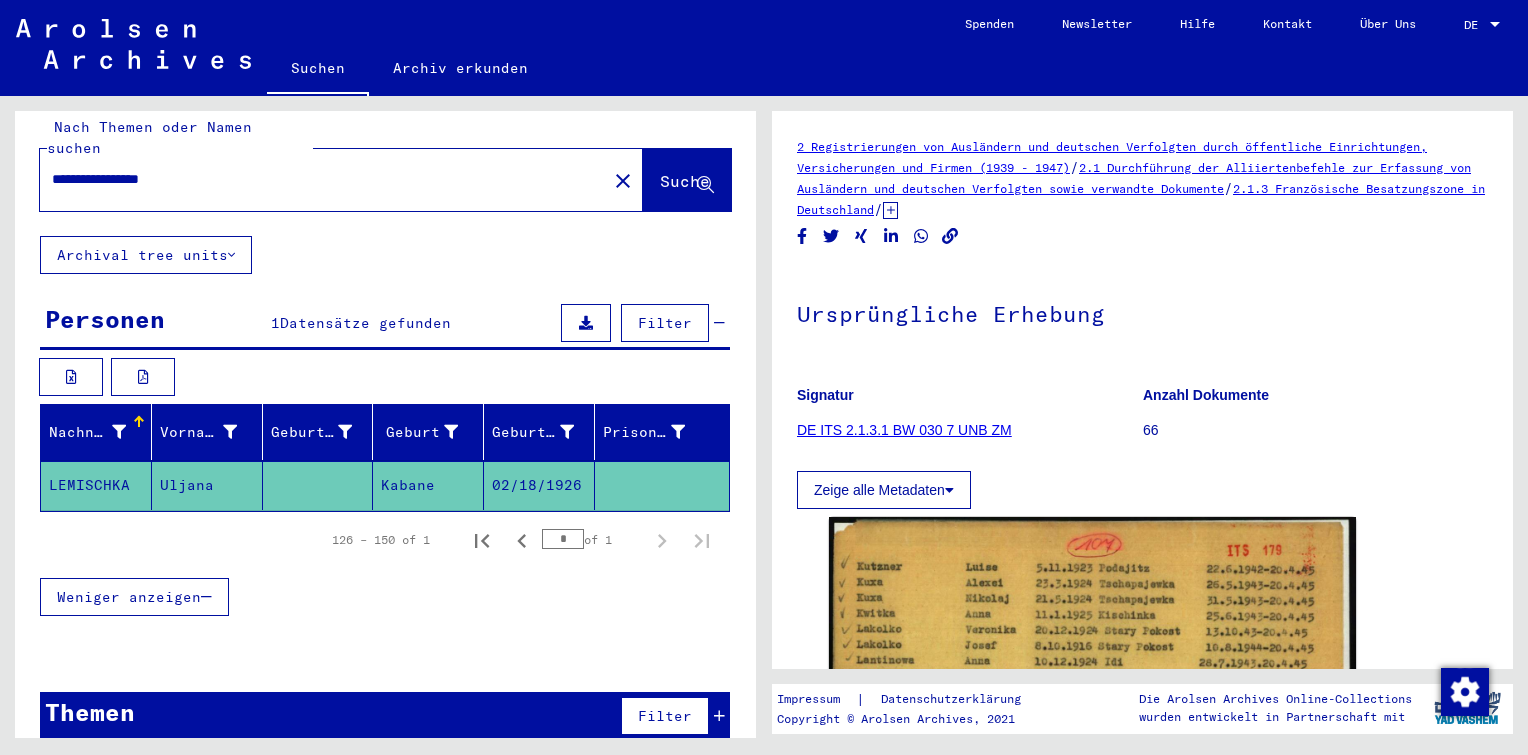 scroll, scrollTop: 18, scrollLeft: 0, axis: vertical 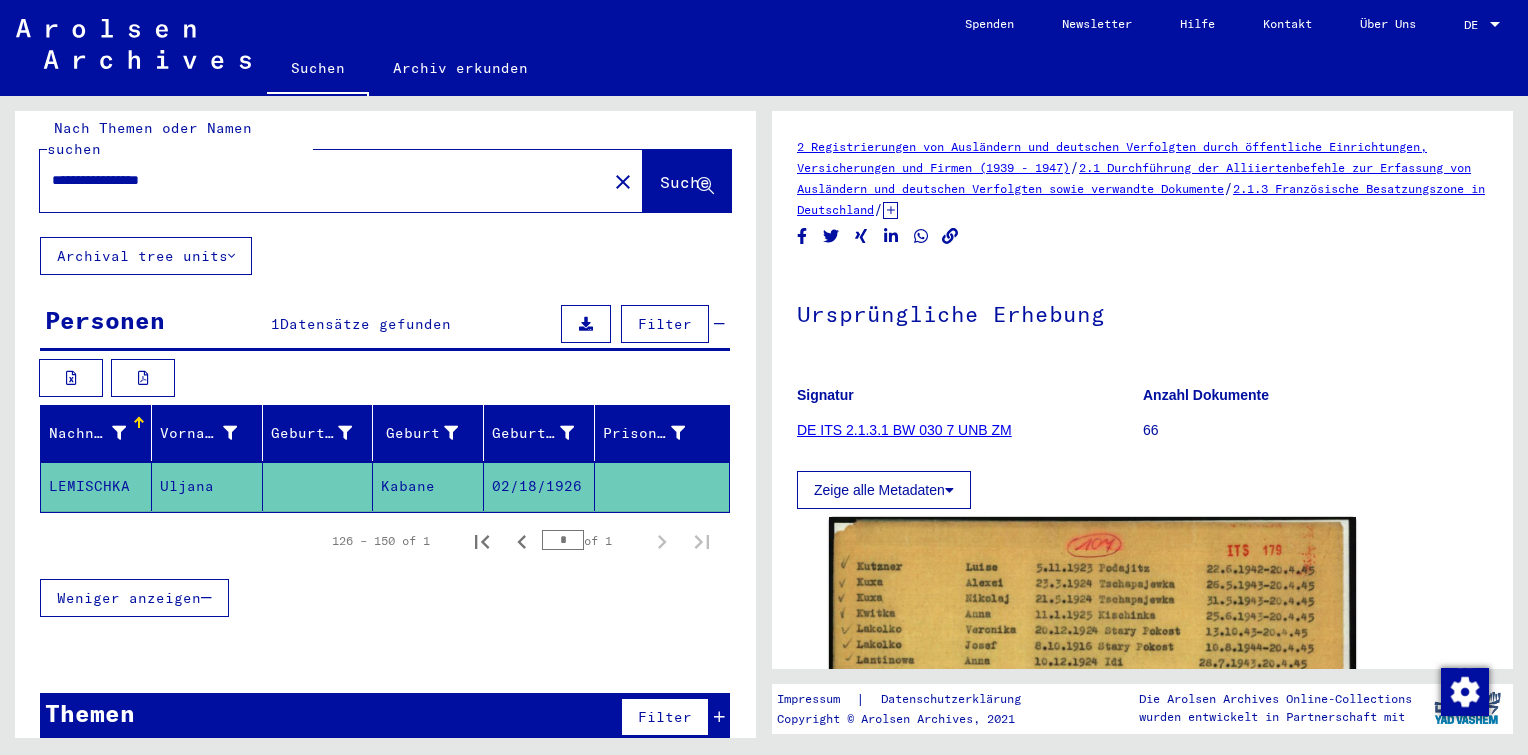 click on "**********" at bounding box center (323, 180) 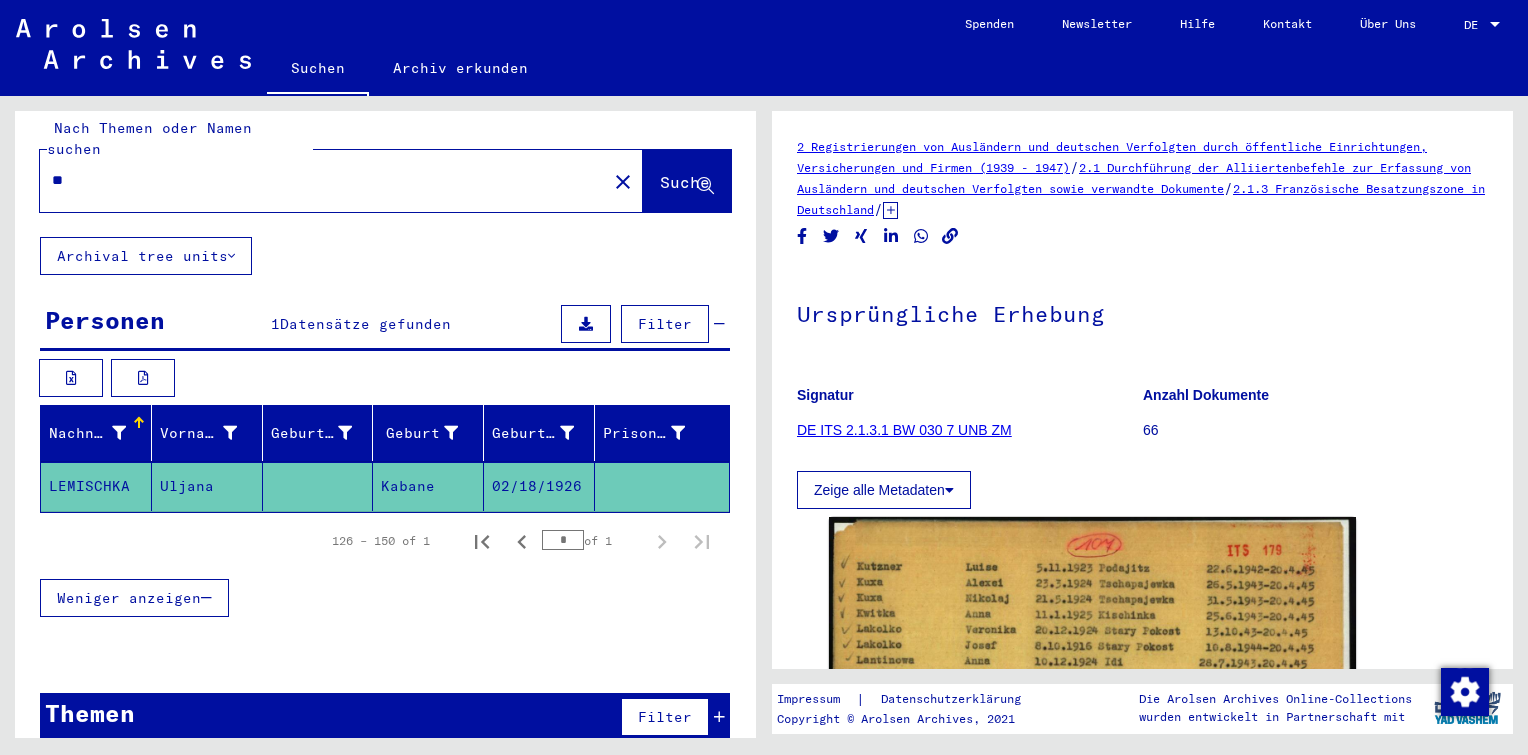 type on "*" 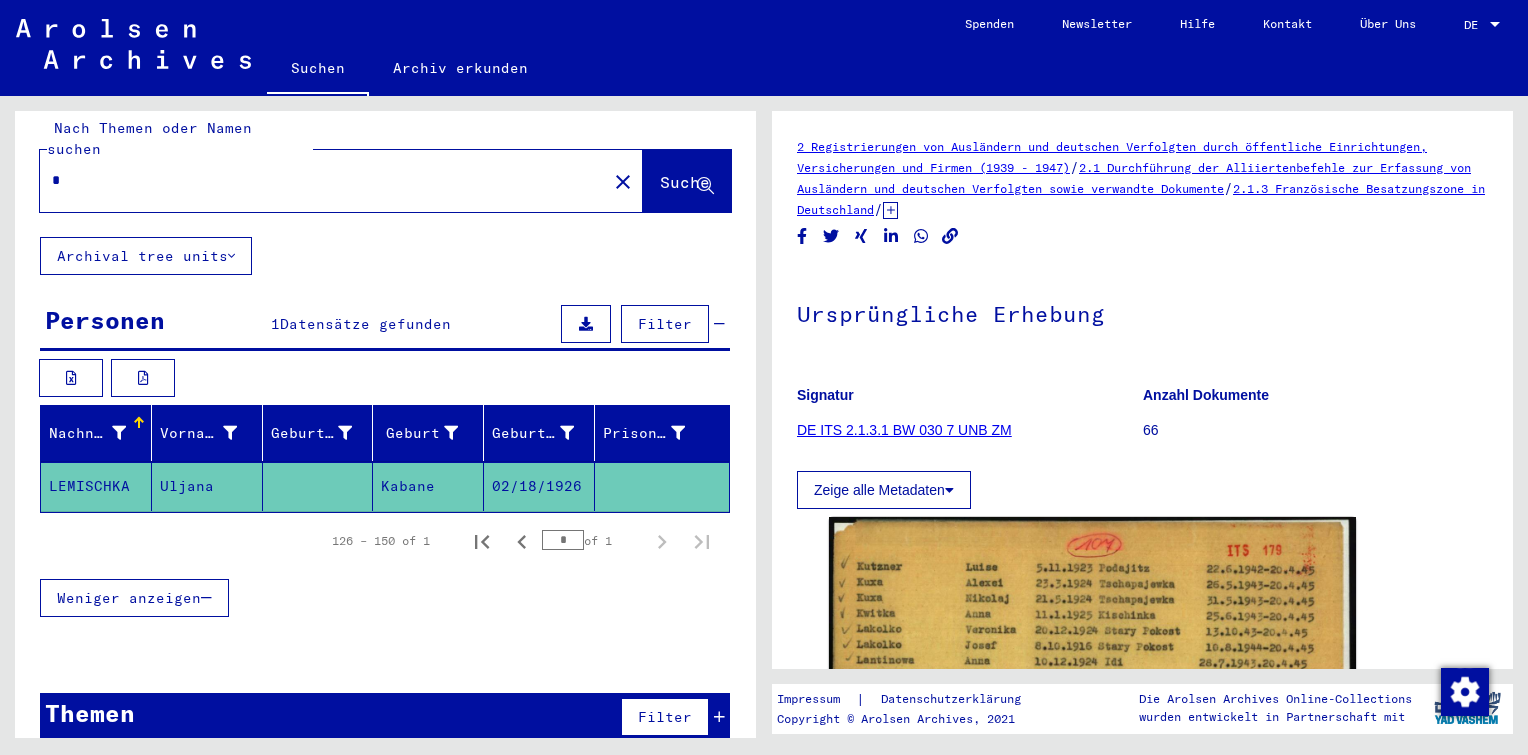 click on "*" at bounding box center (323, 180) 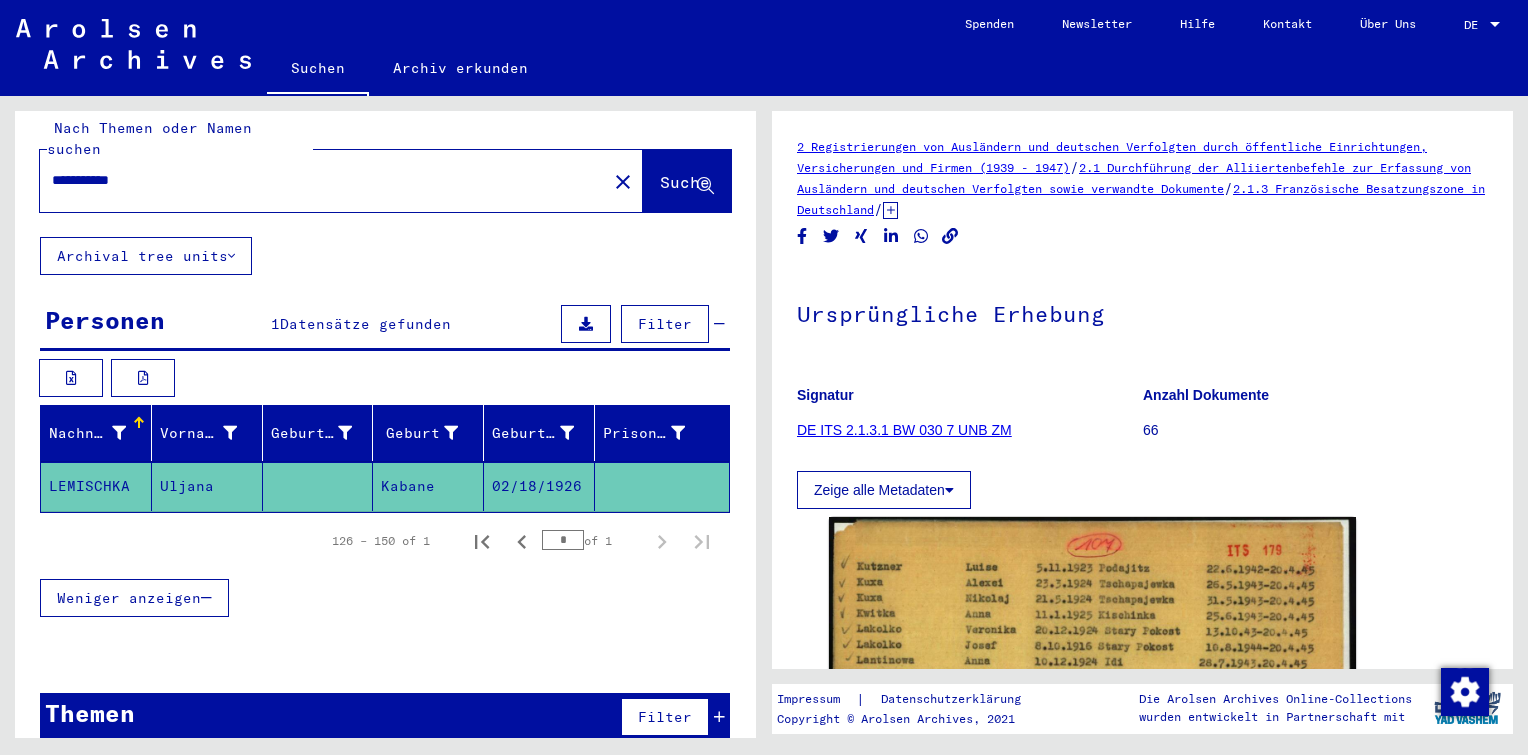 type on "**********" 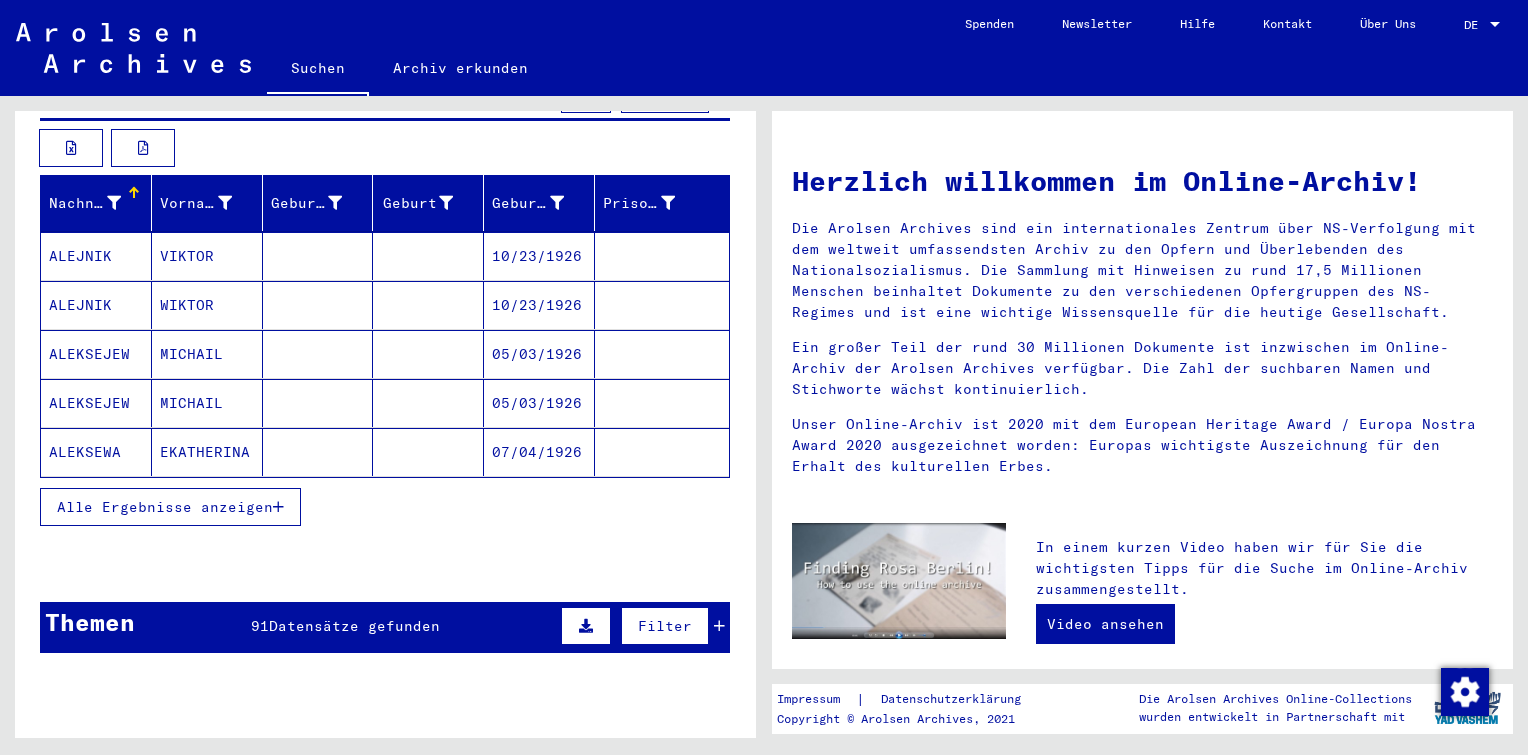 scroll, scrollTop: 266, scrollLeft: 0, axis: vertical 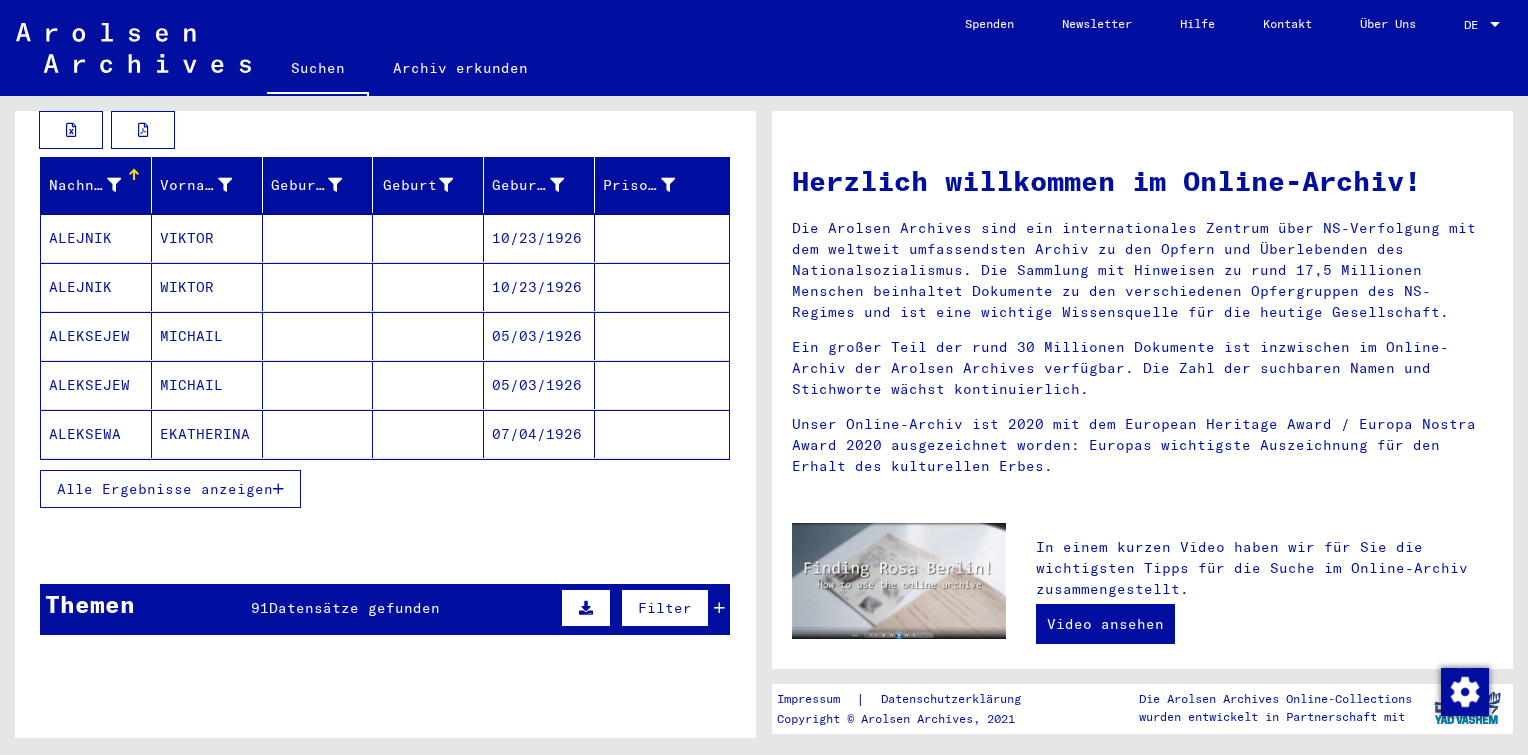 click on "Alle Ergebnisse anzeigen" at bounding box center (170, 489) 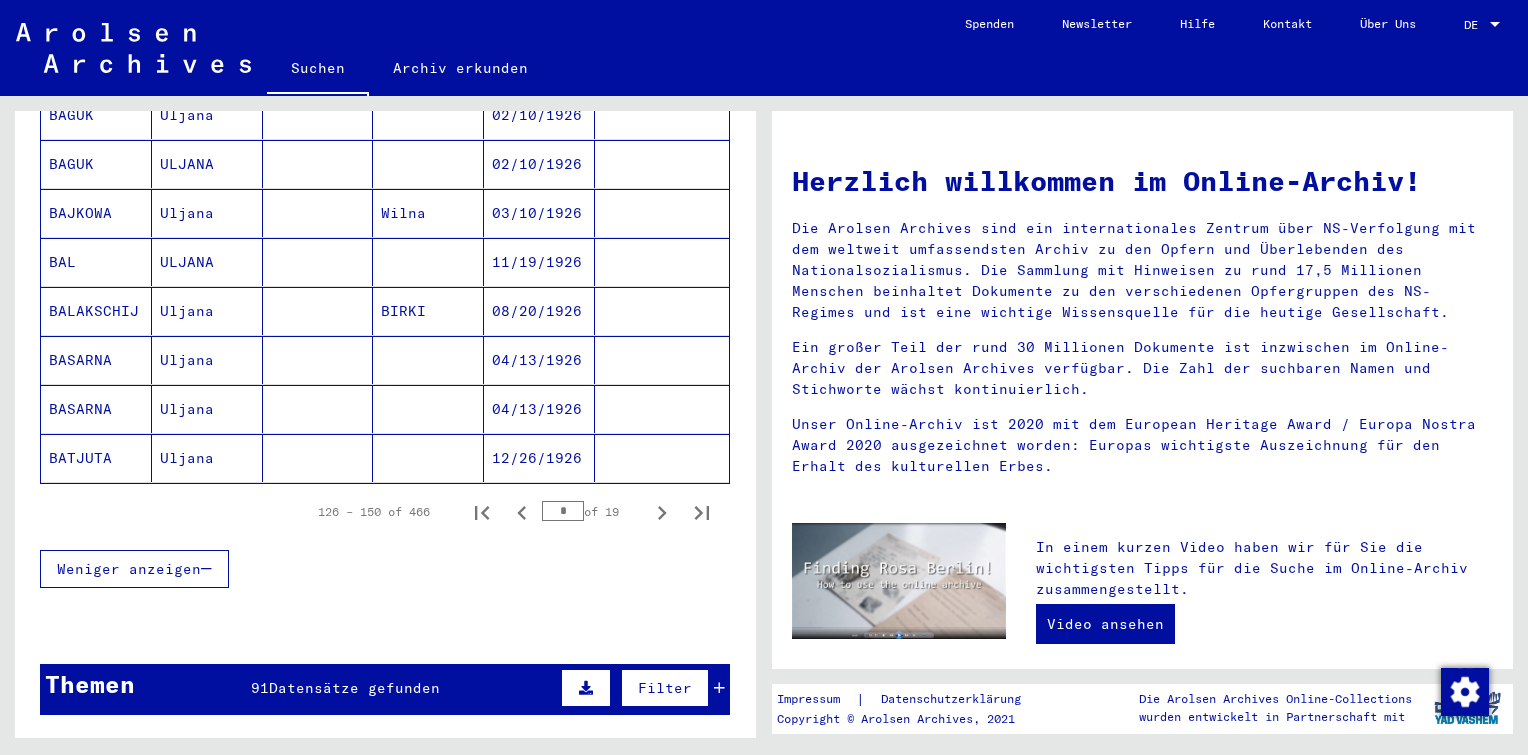 scroll, scrollTop: 1223, scrollLeft: 0, axis: vertical 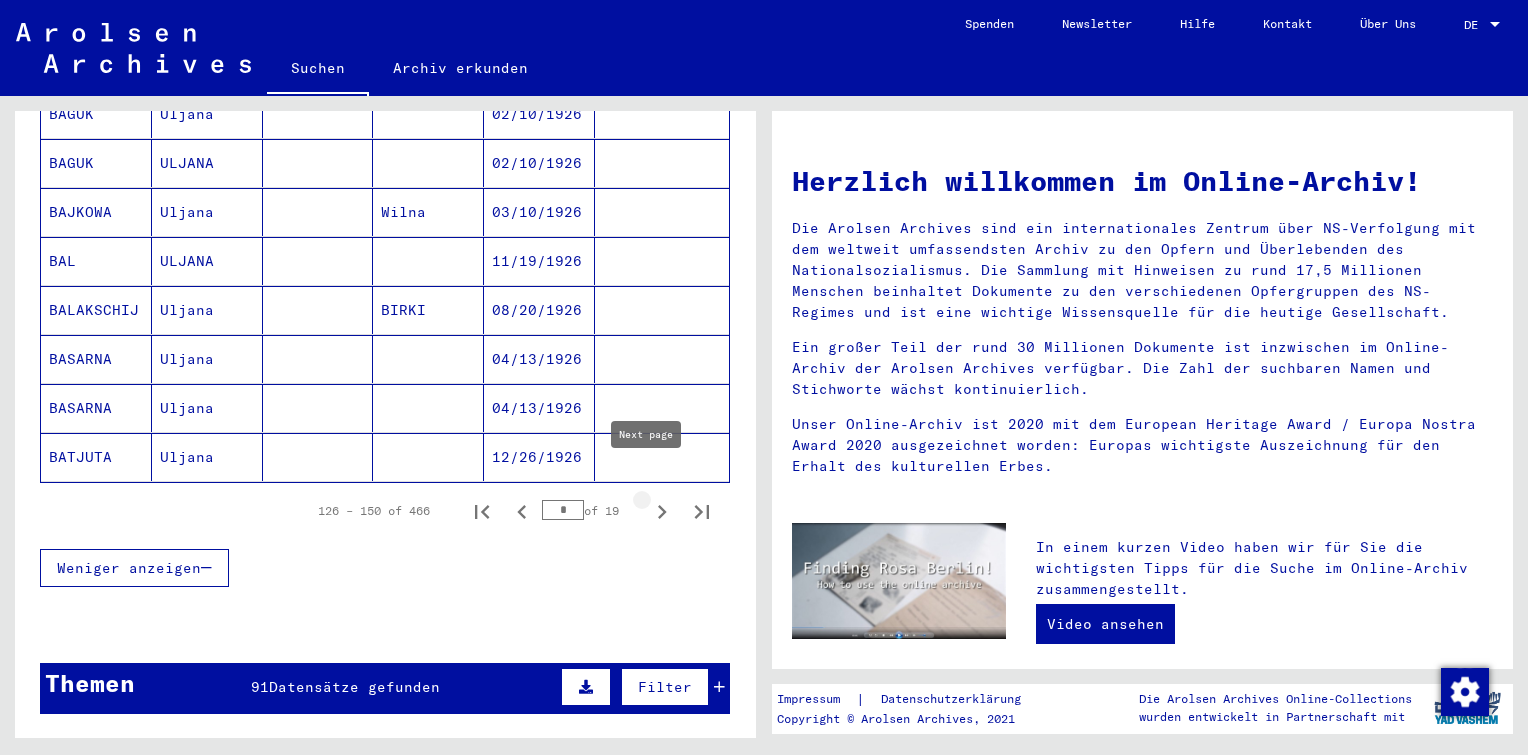 click 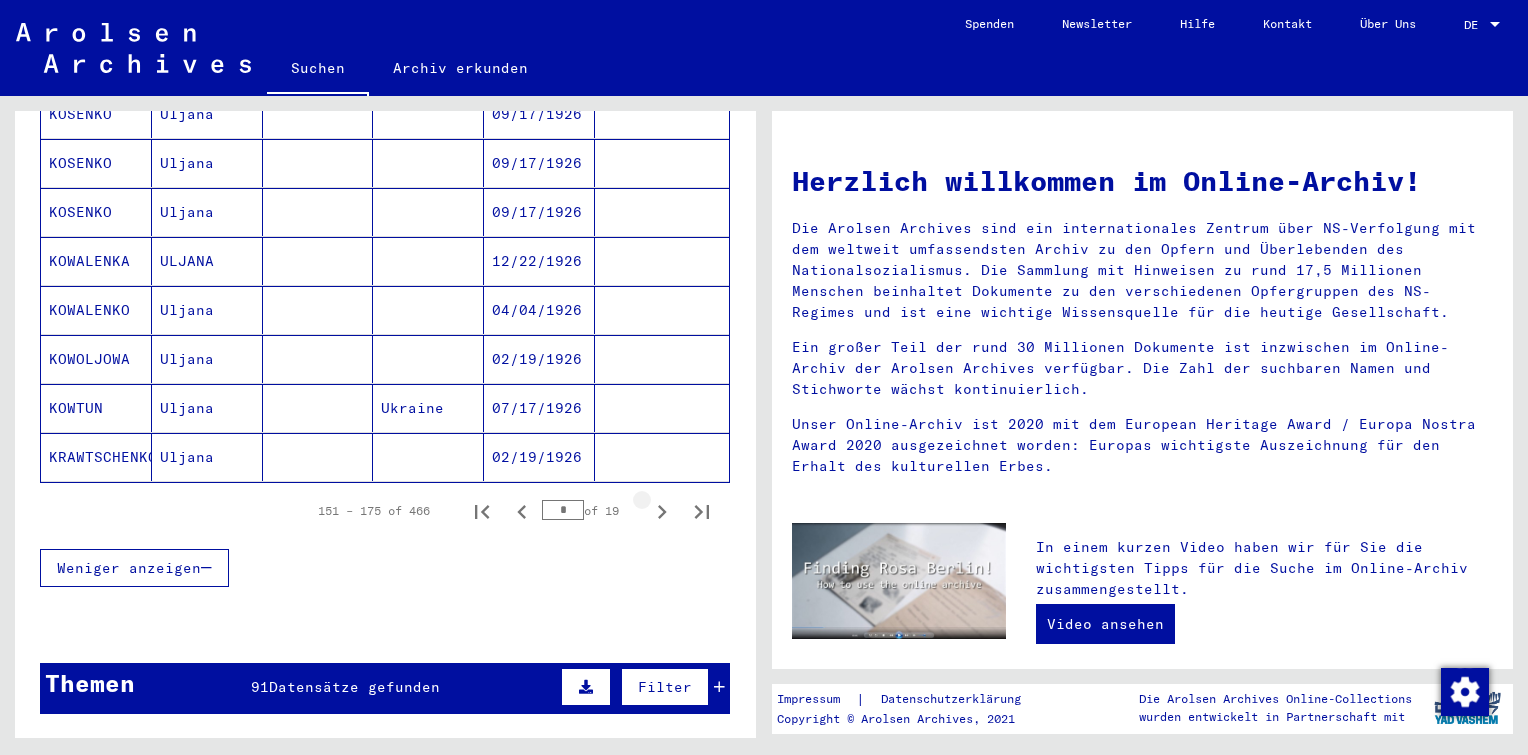 click 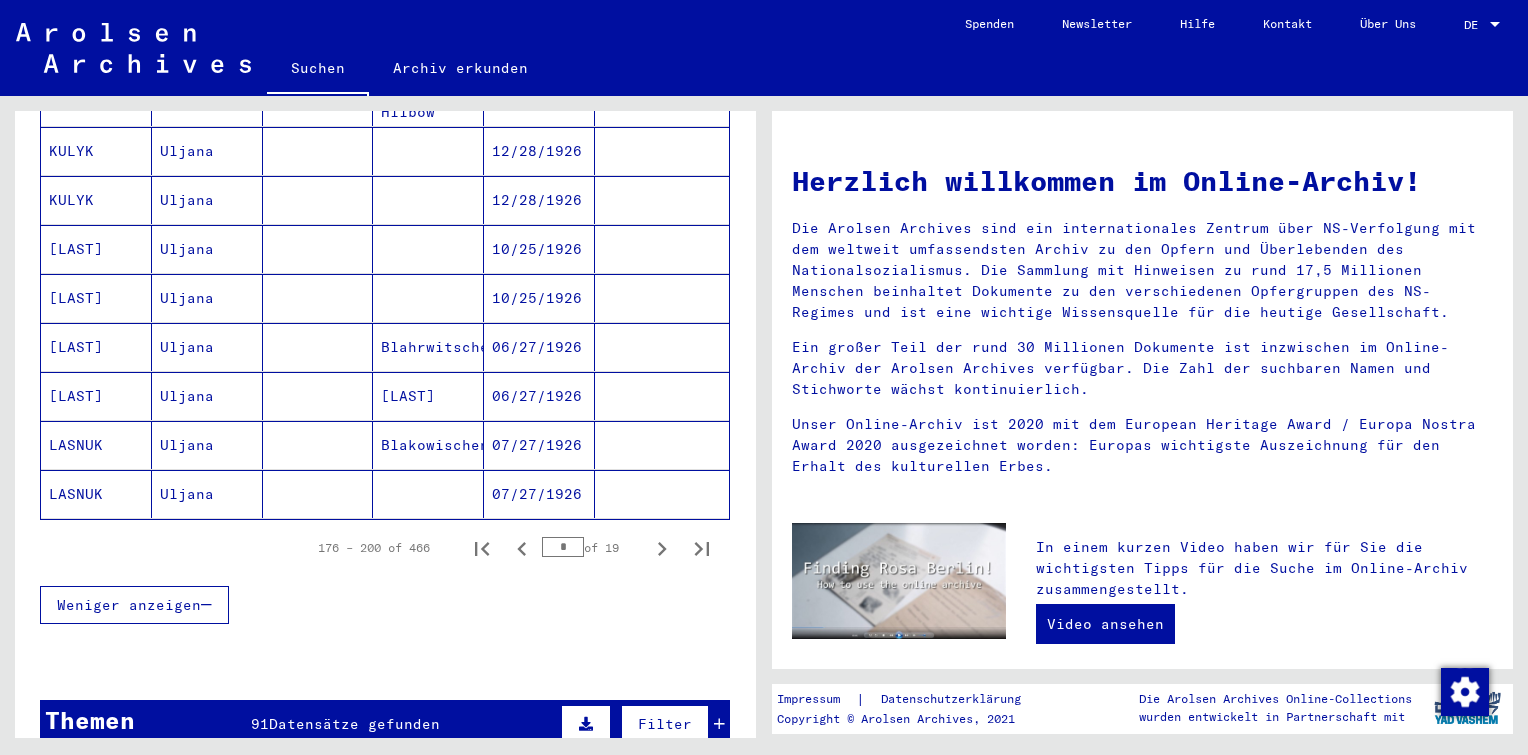scroll, scrollTop: 1291, scrollLeft: 0, axis: vertical 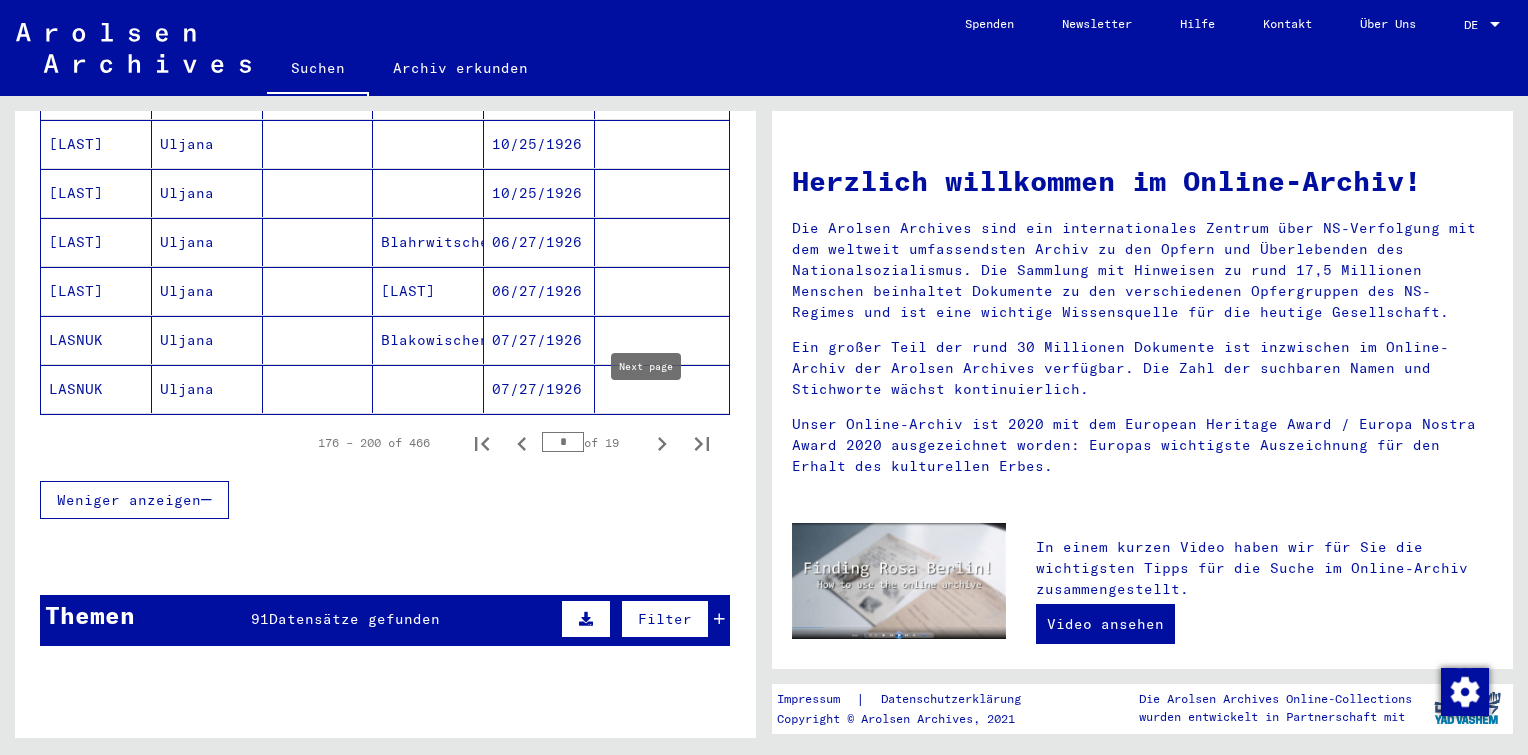 click 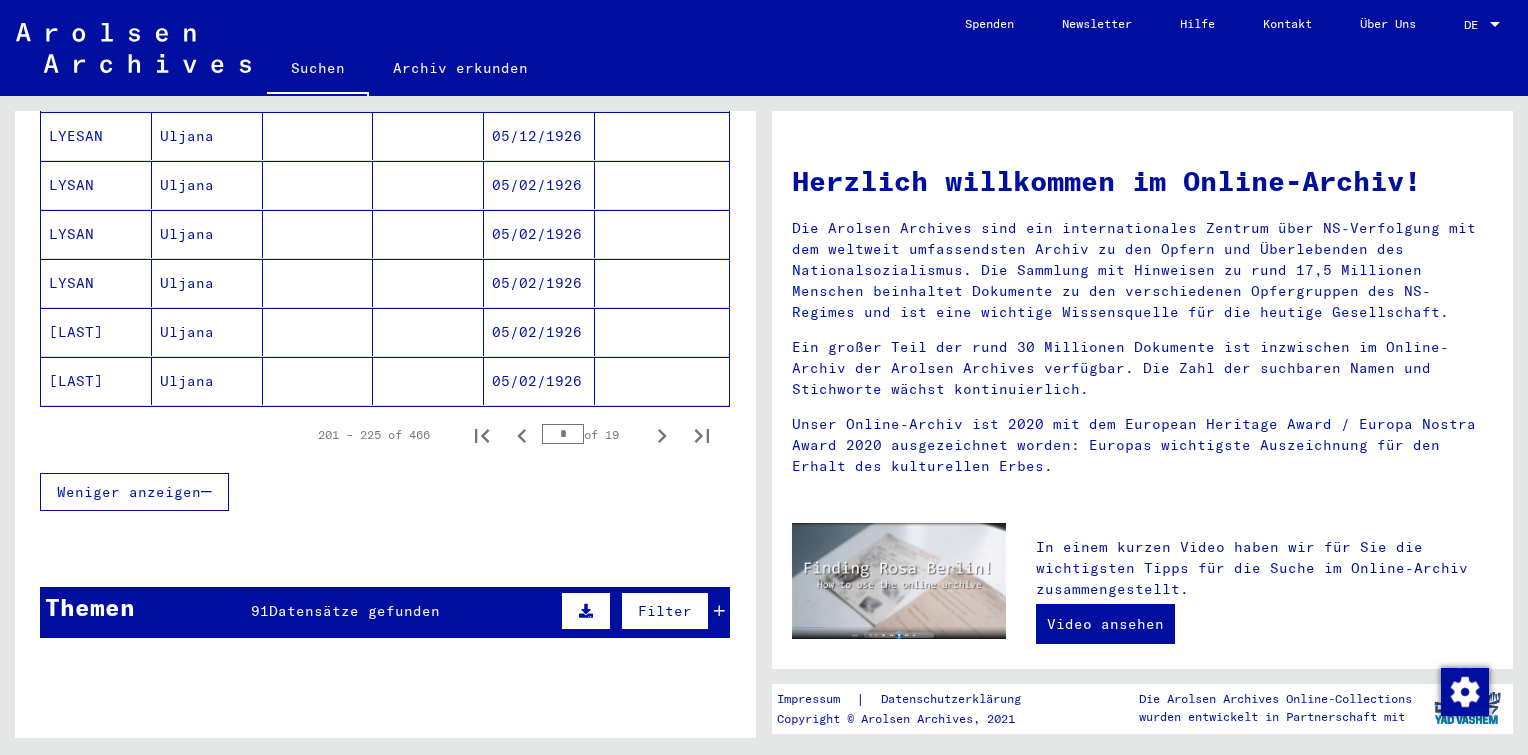 scroll, scrollTop: 1298, scrollLeft: 0, axis: vertical 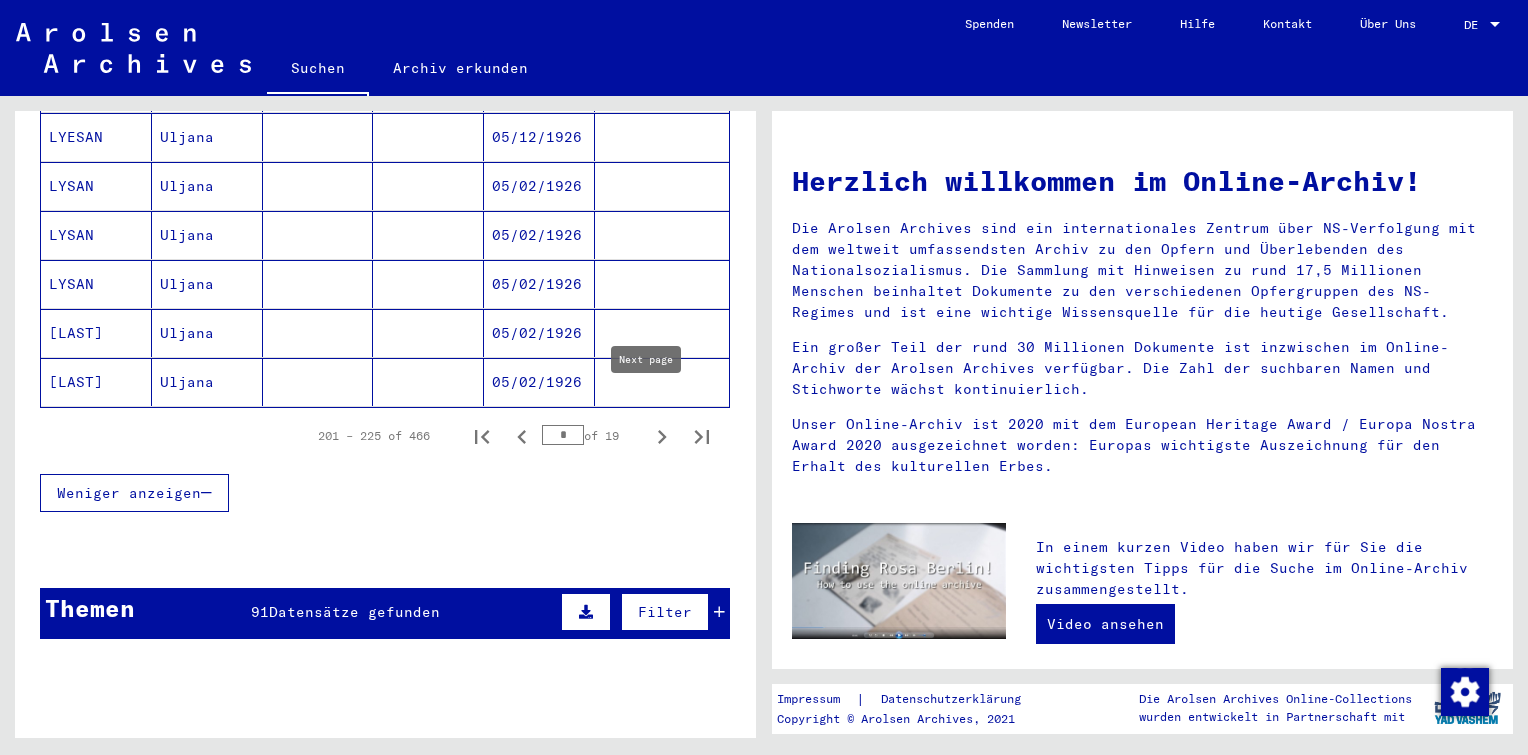 click 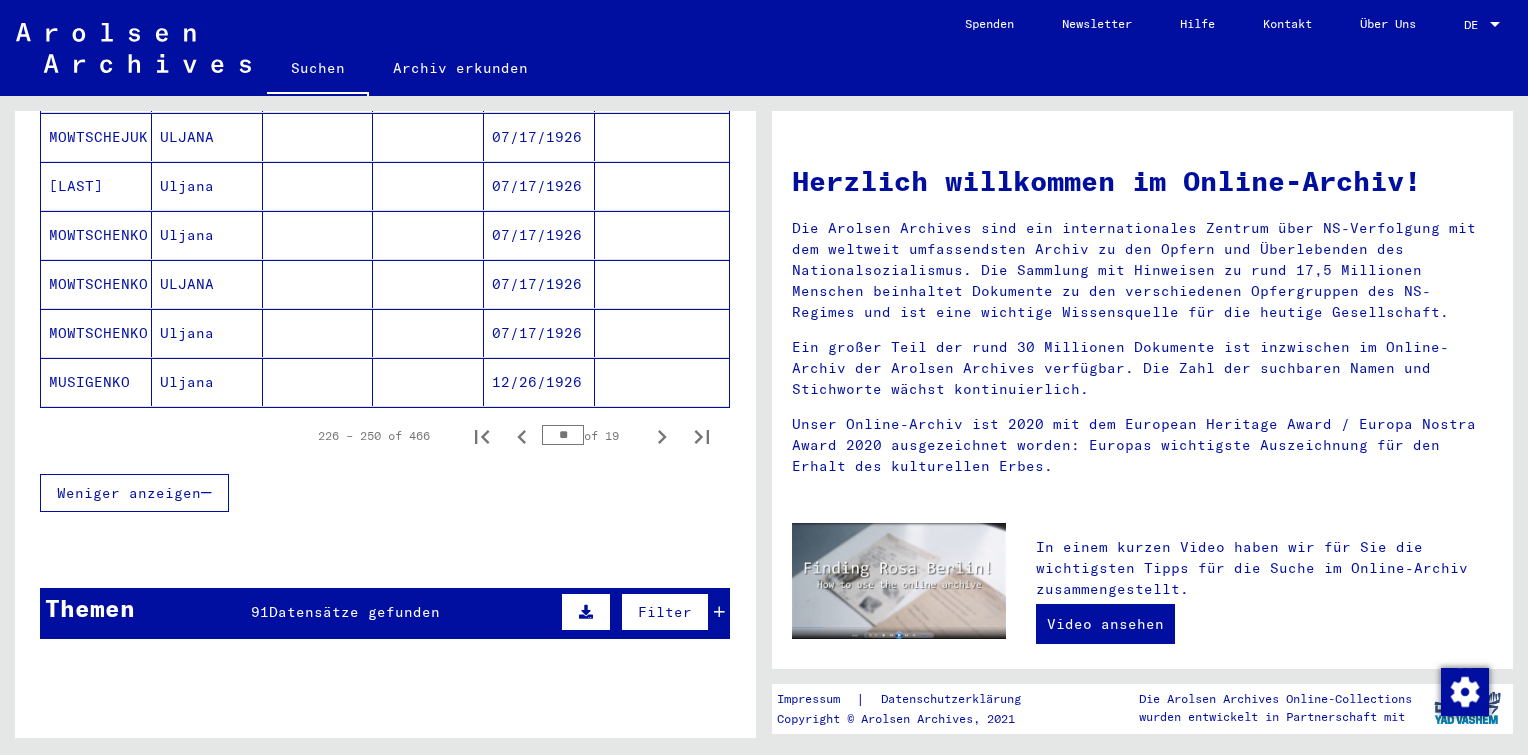 click 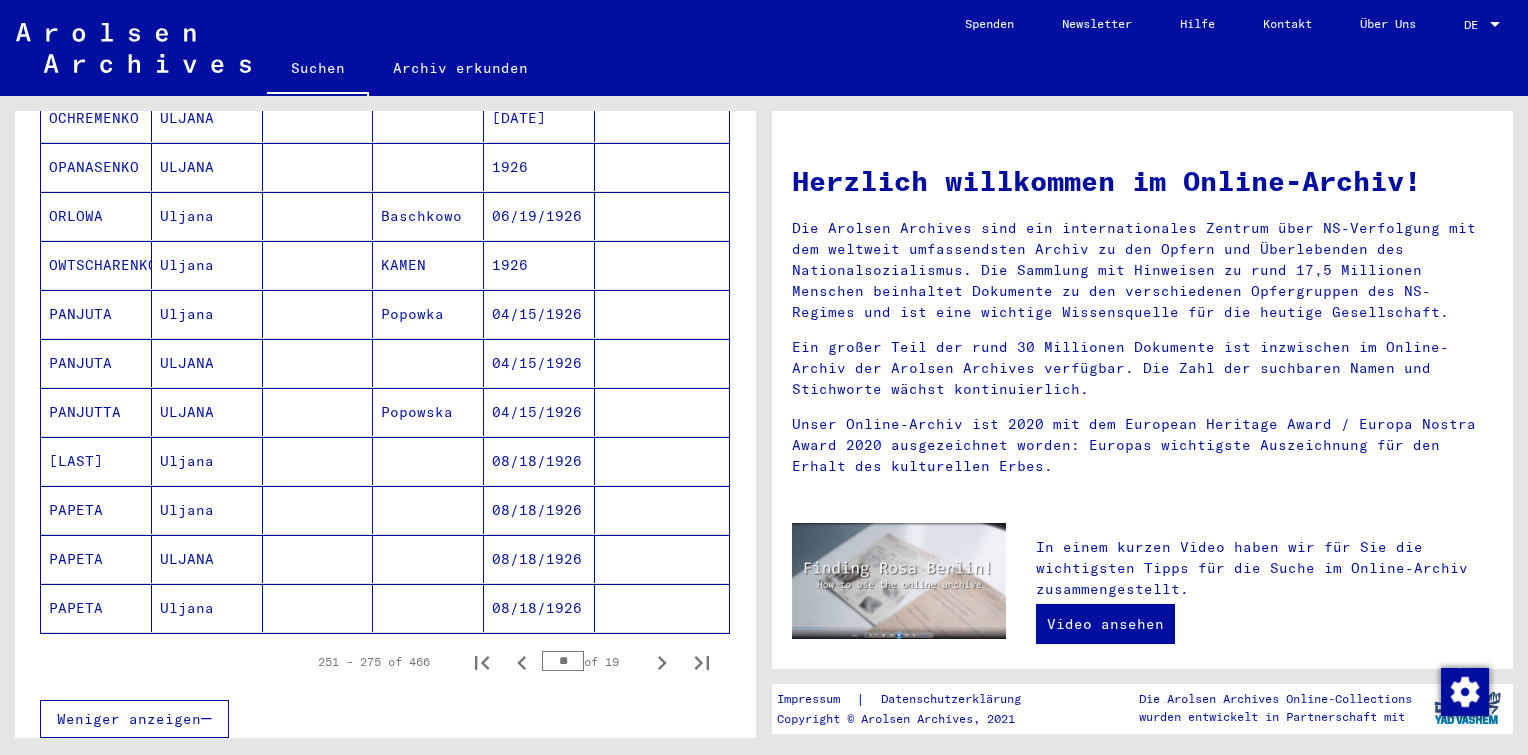 scroll, scrollTop: 1072, scrollLeft: 0, axis: vertical 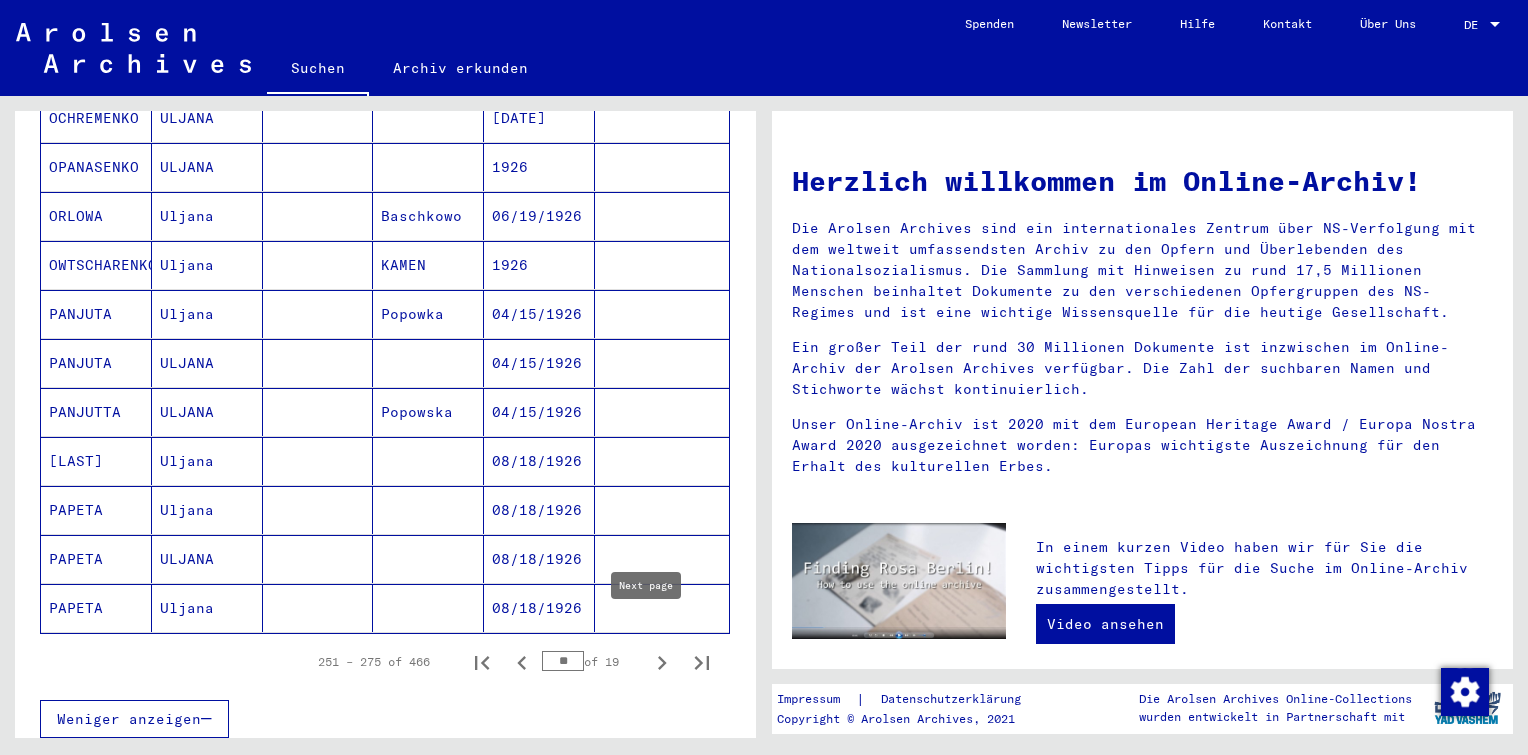 click 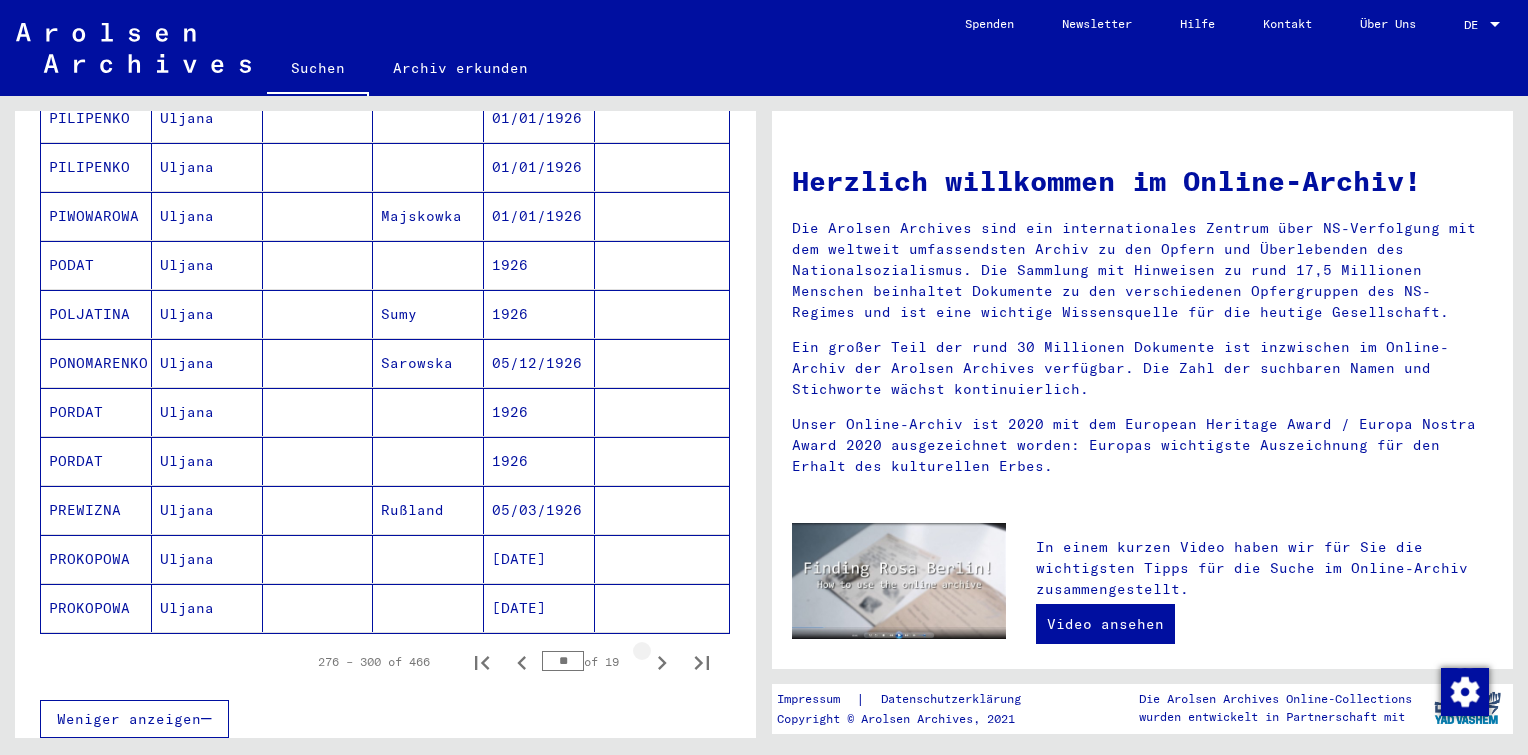 click 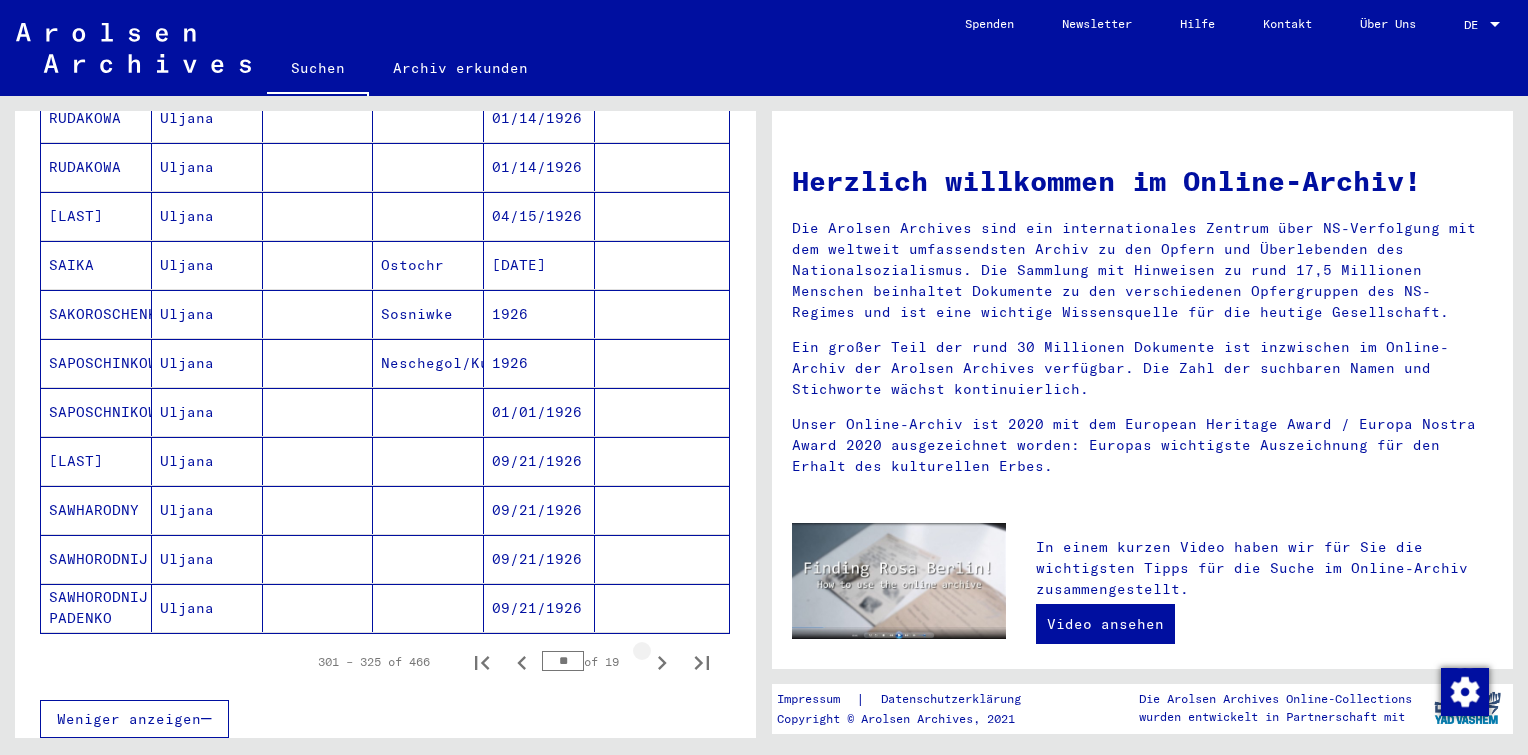 click 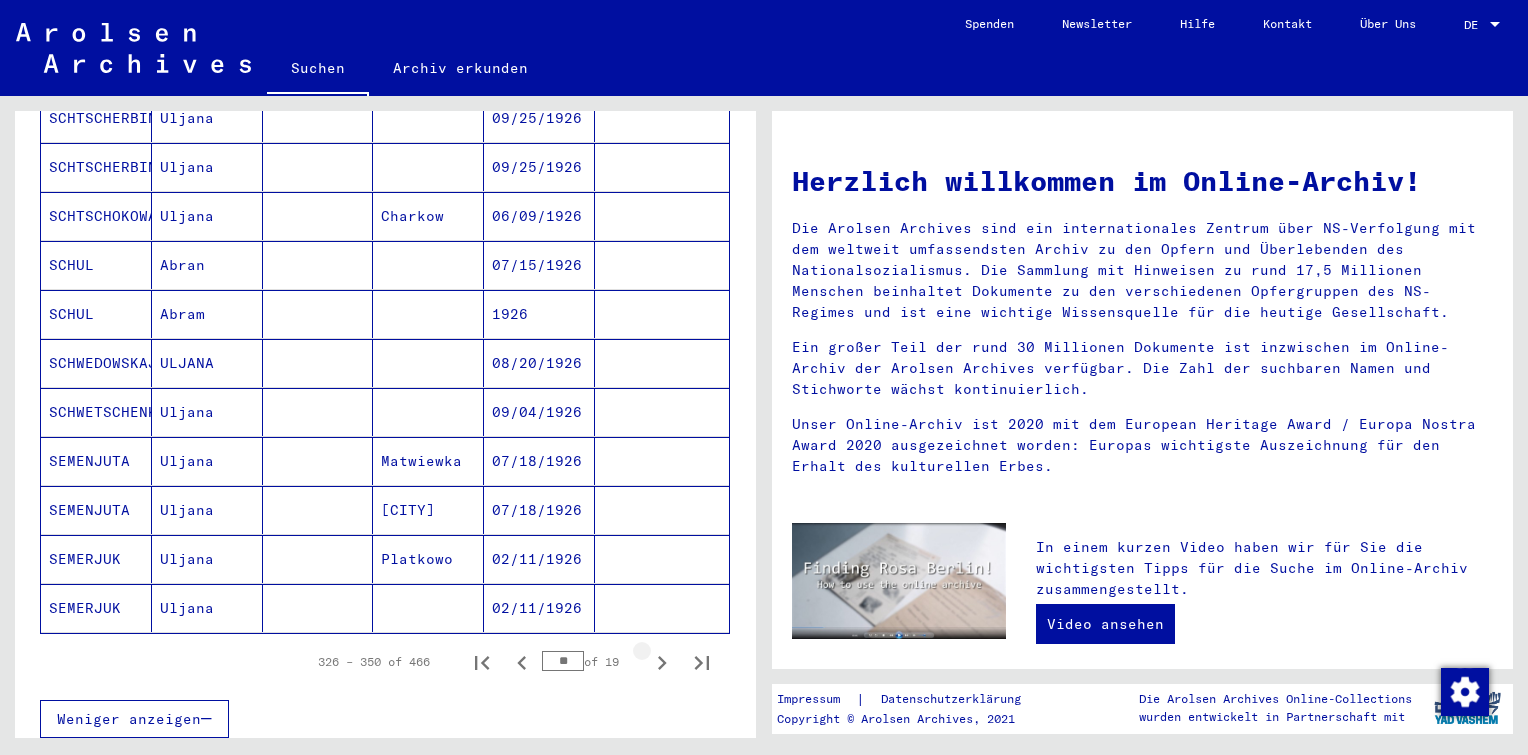click 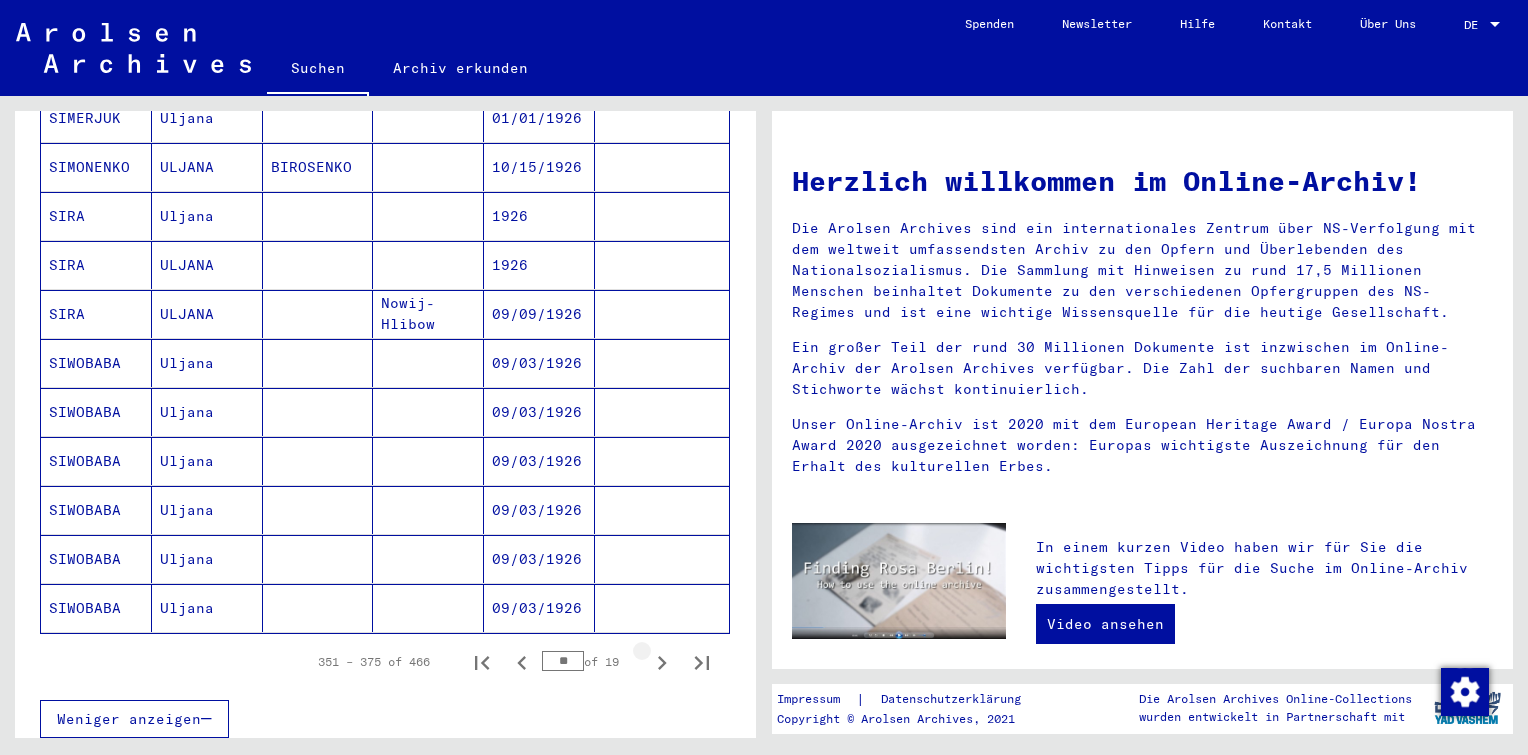 click 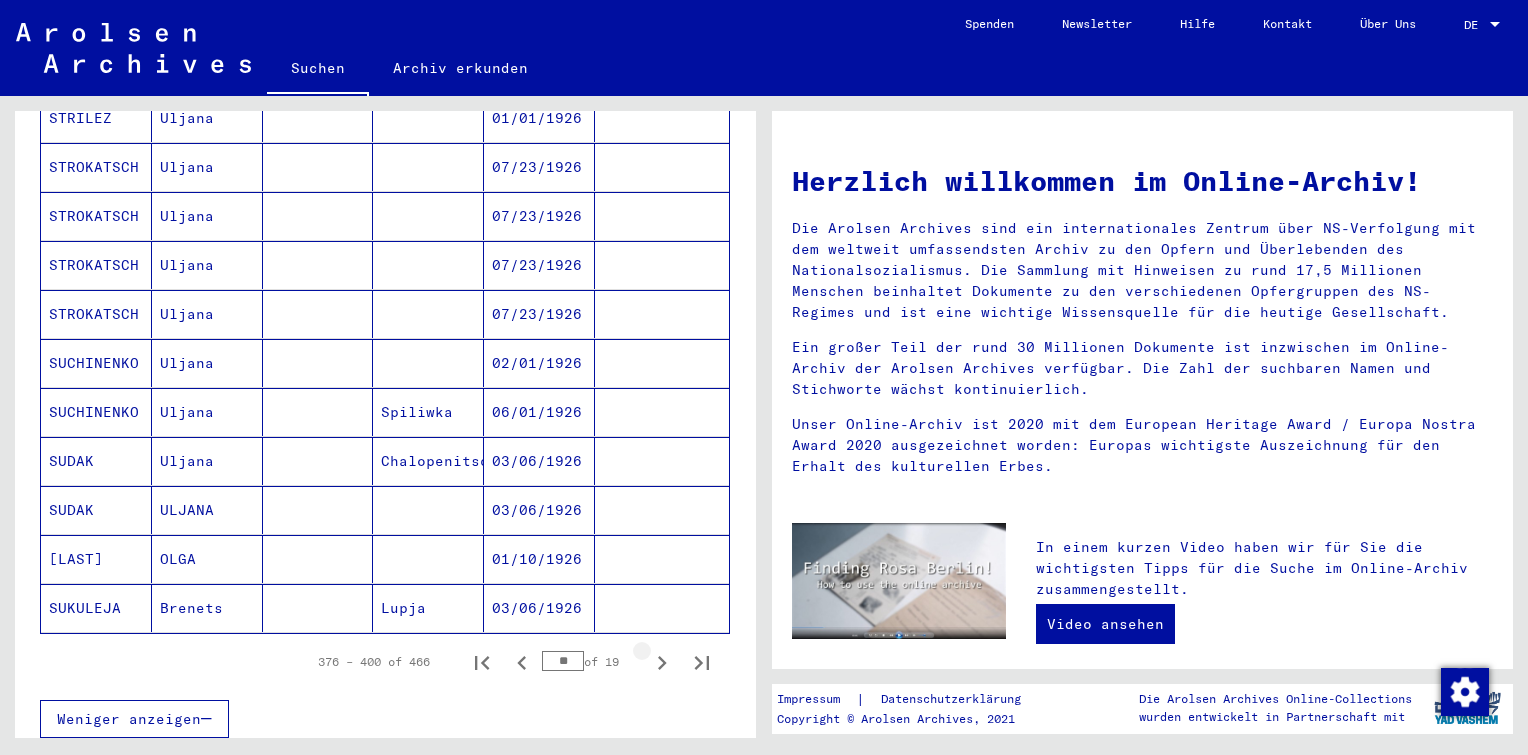 click 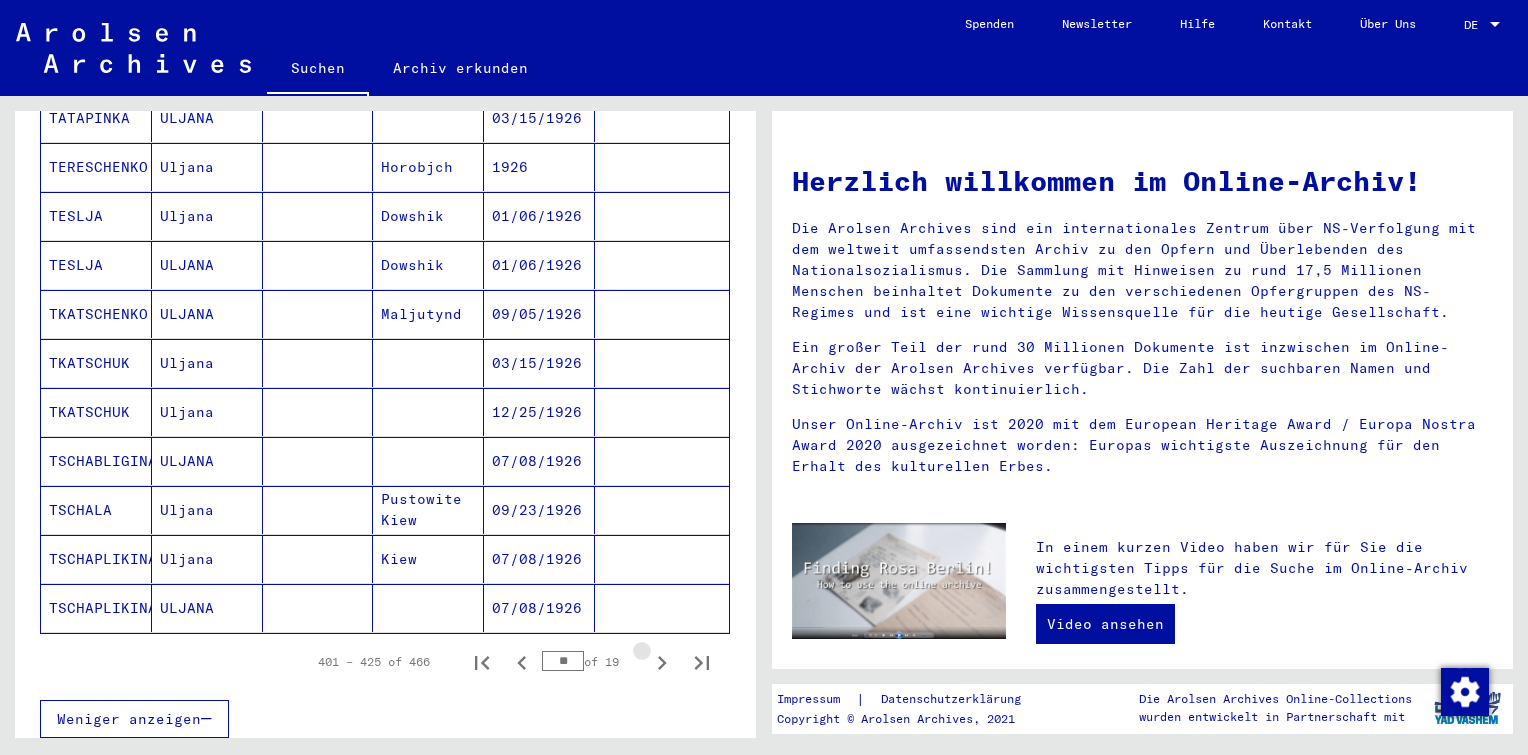 click 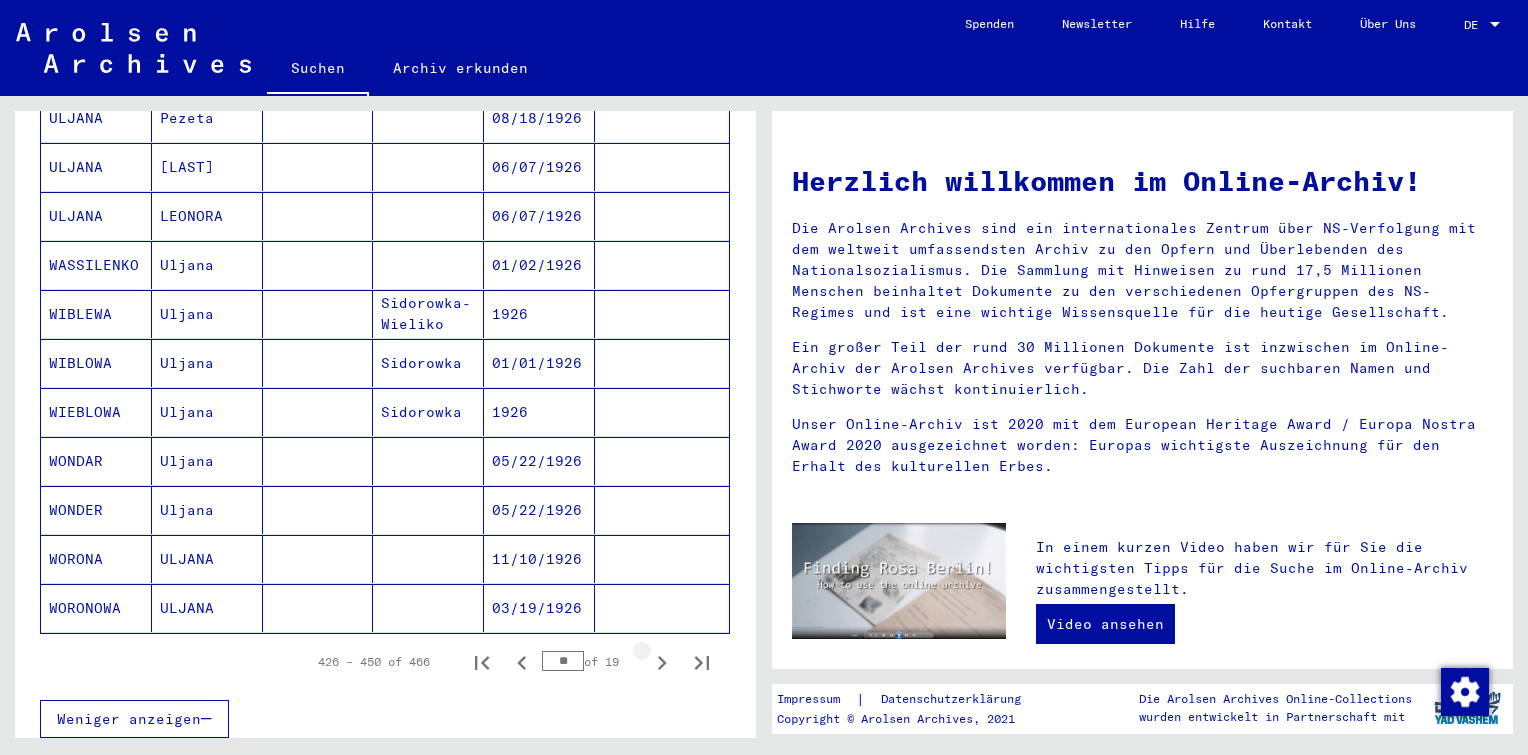click 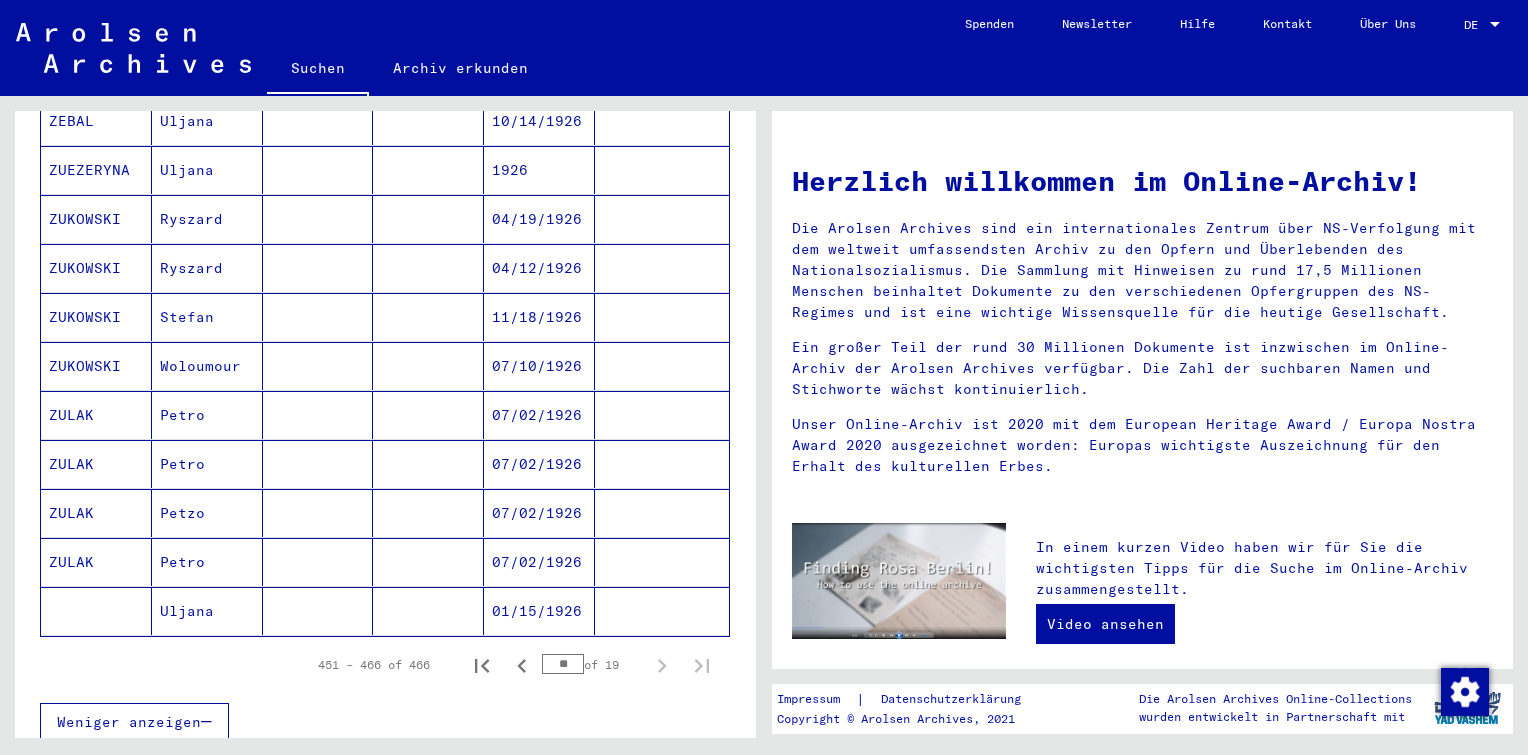 scroll, scrollTop: 628, scrollLeft: 0, axis: vertical 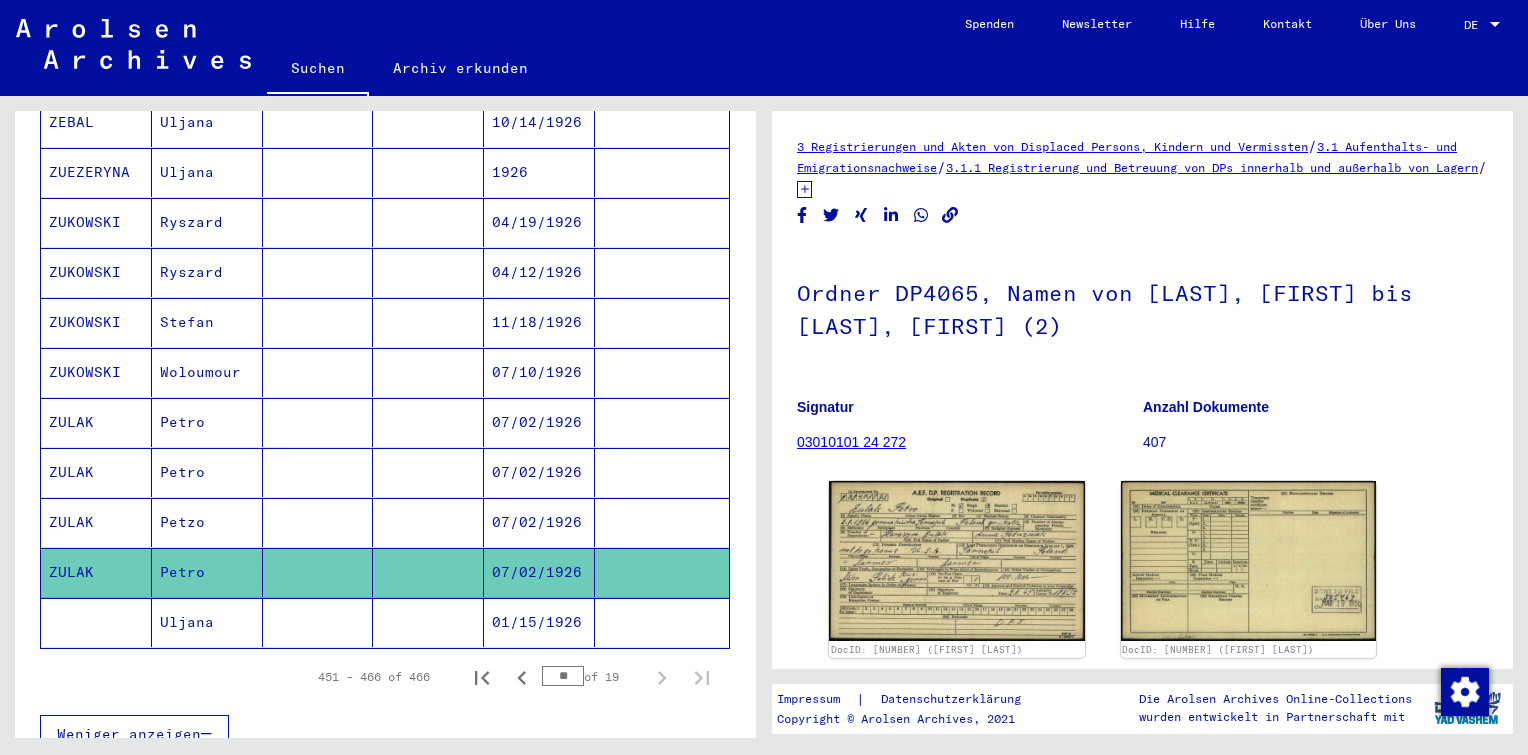 click on "07/02/1926" at bounding box center [539, 572] 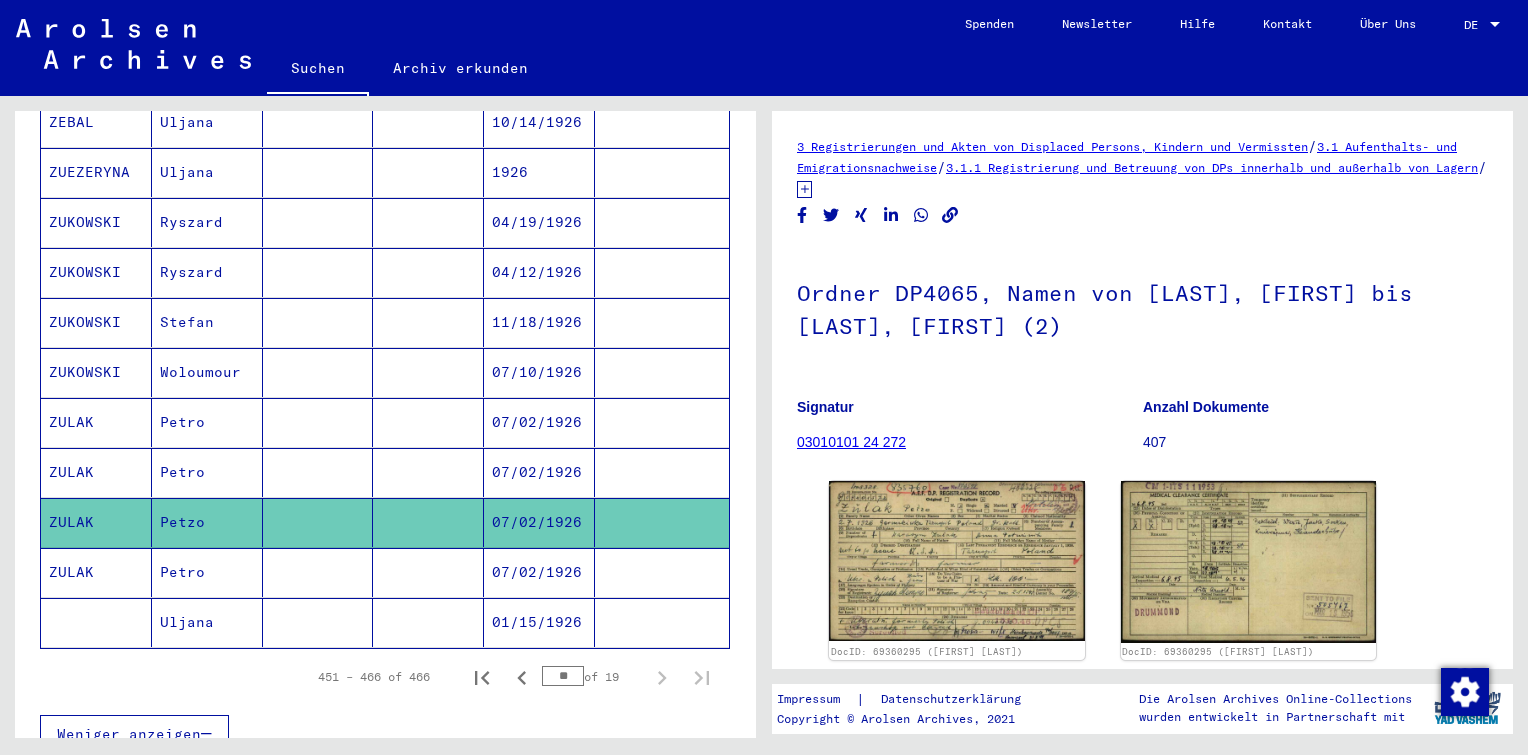 click on "07/10/1926" at bounding box center (539, 422) 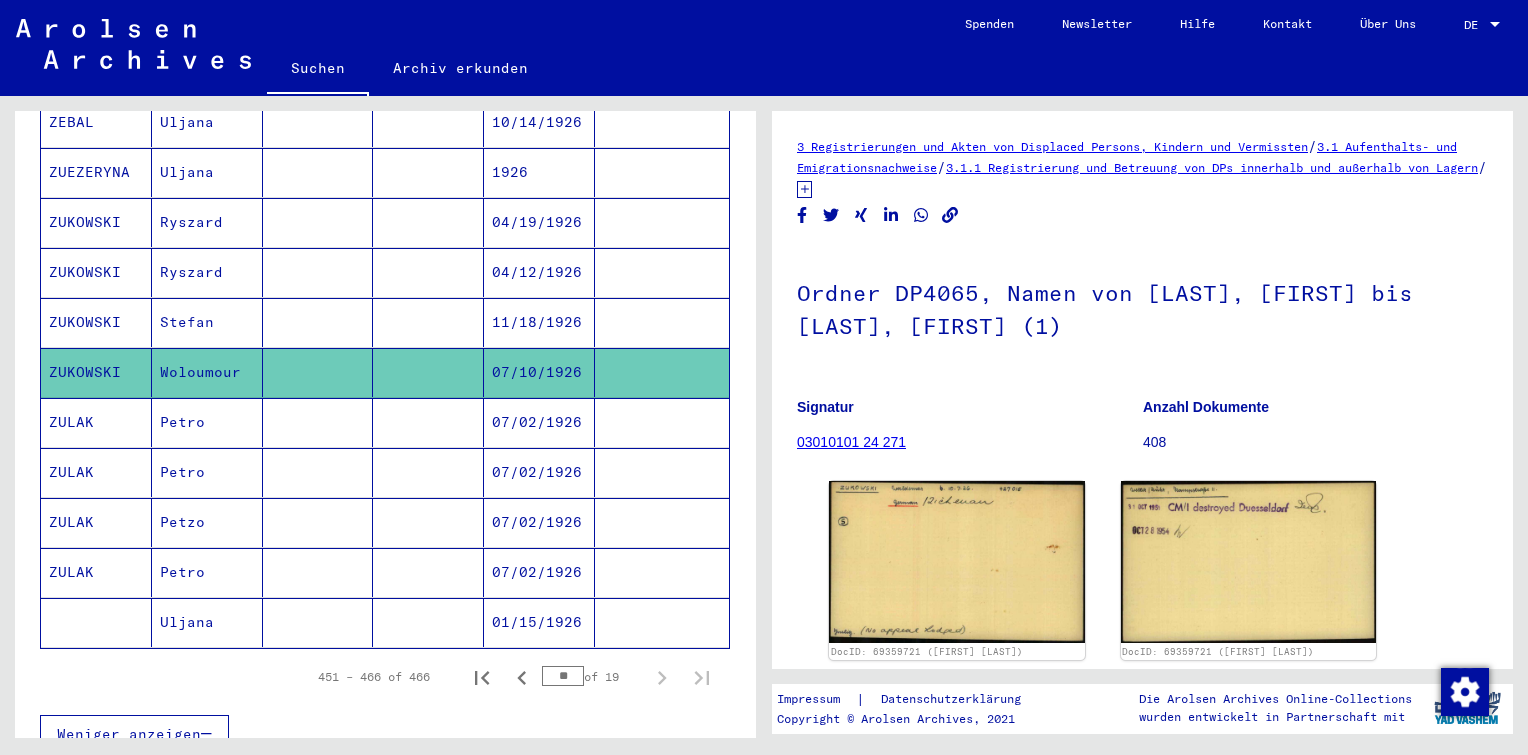 click on "07/02/1926" at bounding box center (539, 472) 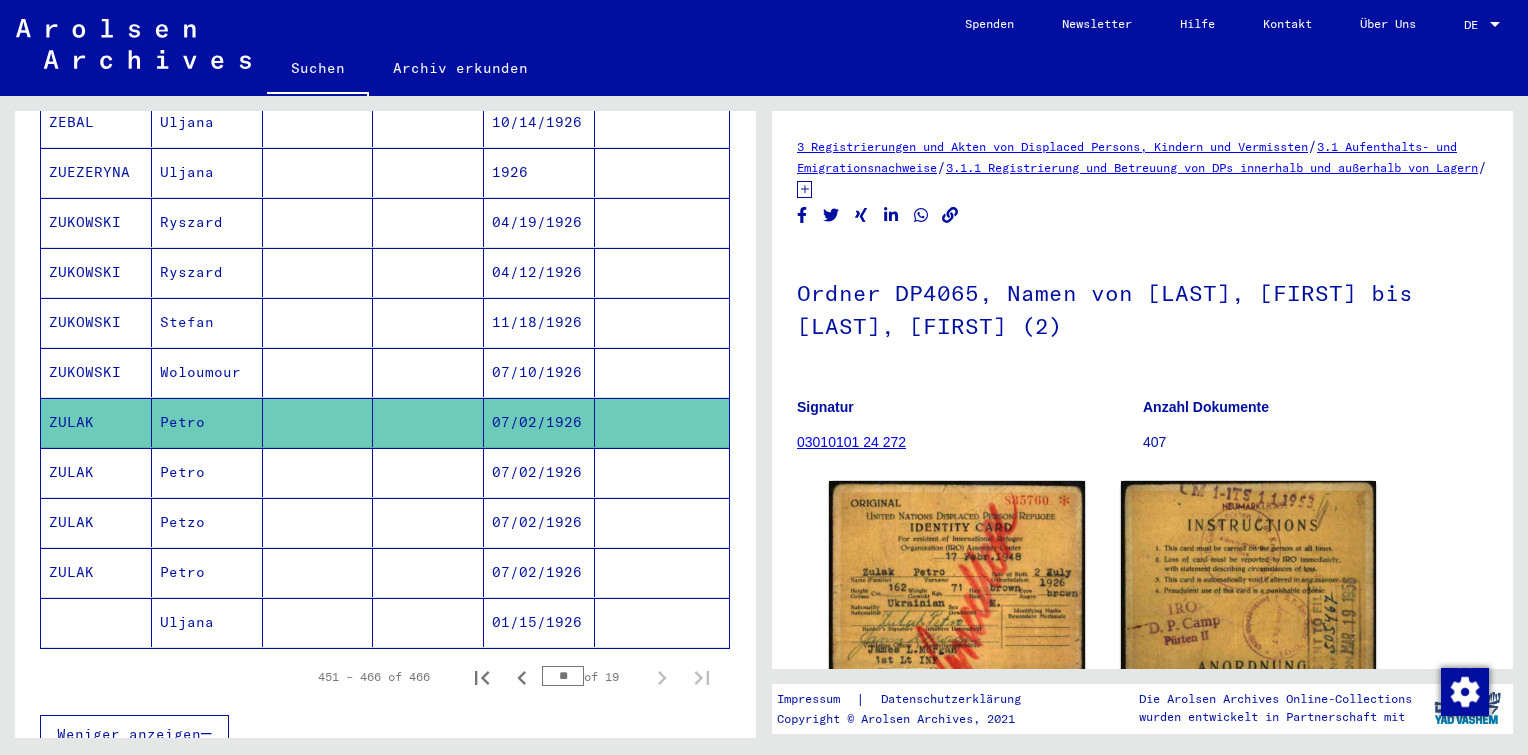 click on "07/02/1926" at bounding box center (539, 622) 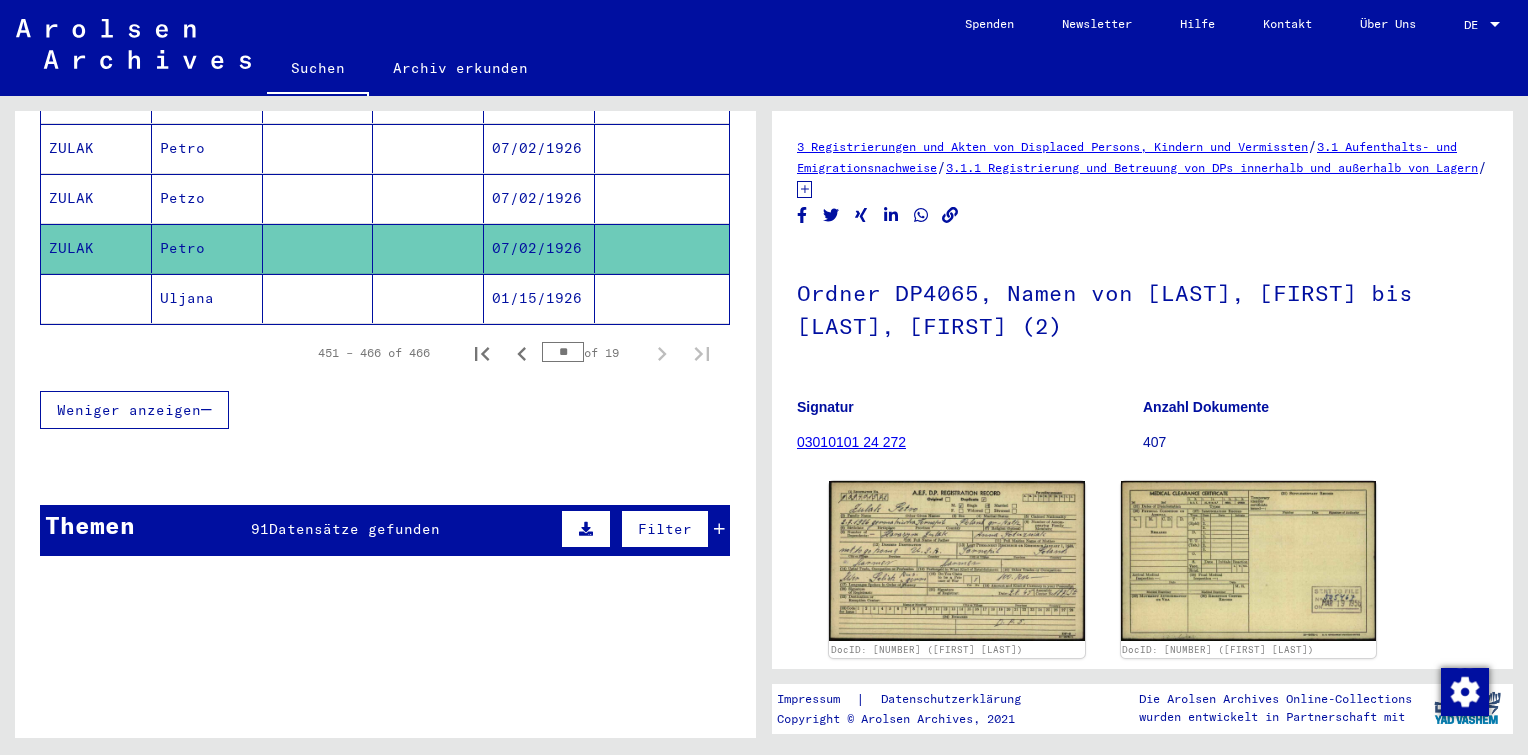 scroll, scrollTop: 958, scrollLeft: 0, axis: vertical 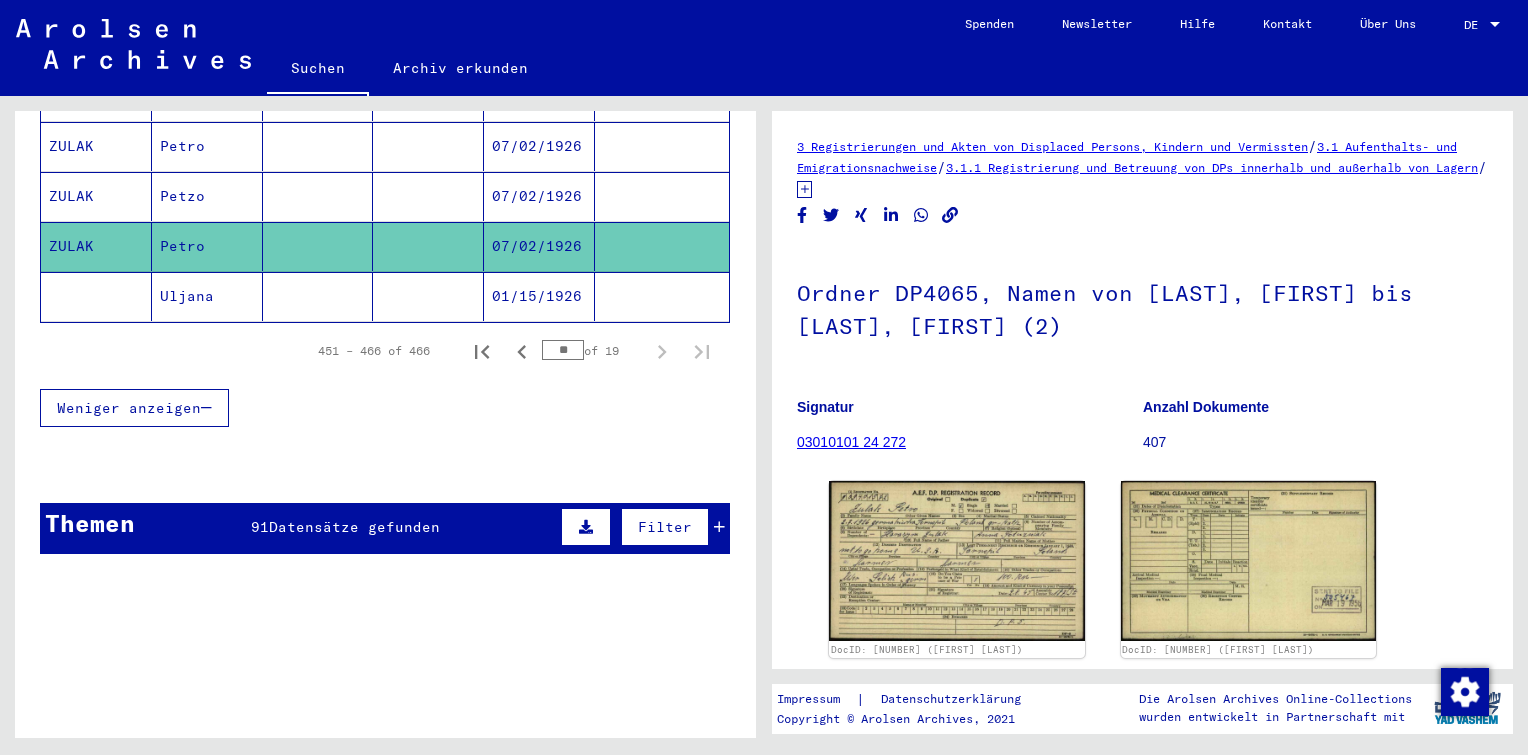 click on "Themen 91  Datensätze gefunden  Filter" at bounding box center (385, 528) 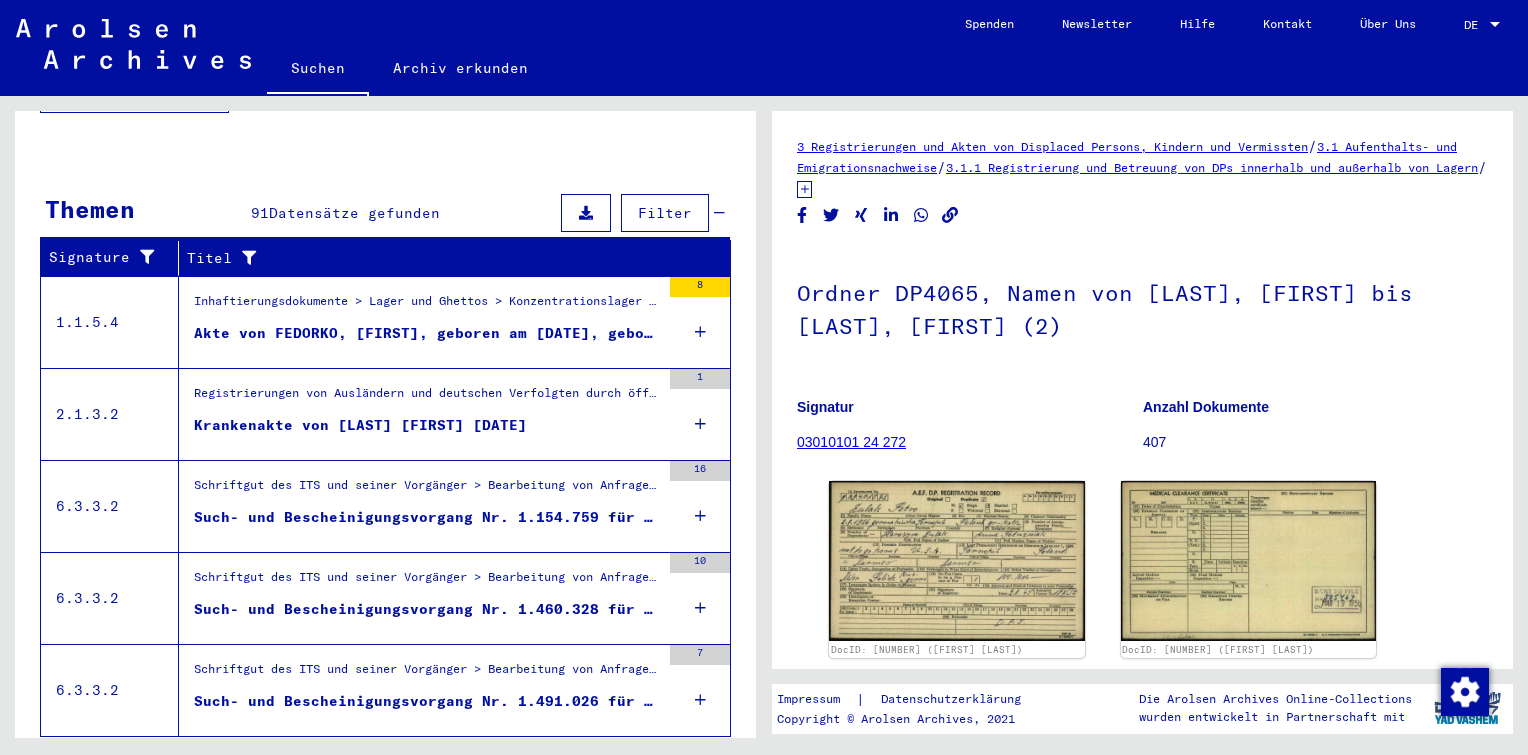 scroll, scrollTop: 1296, scrollLeft: 0, axis: vertical 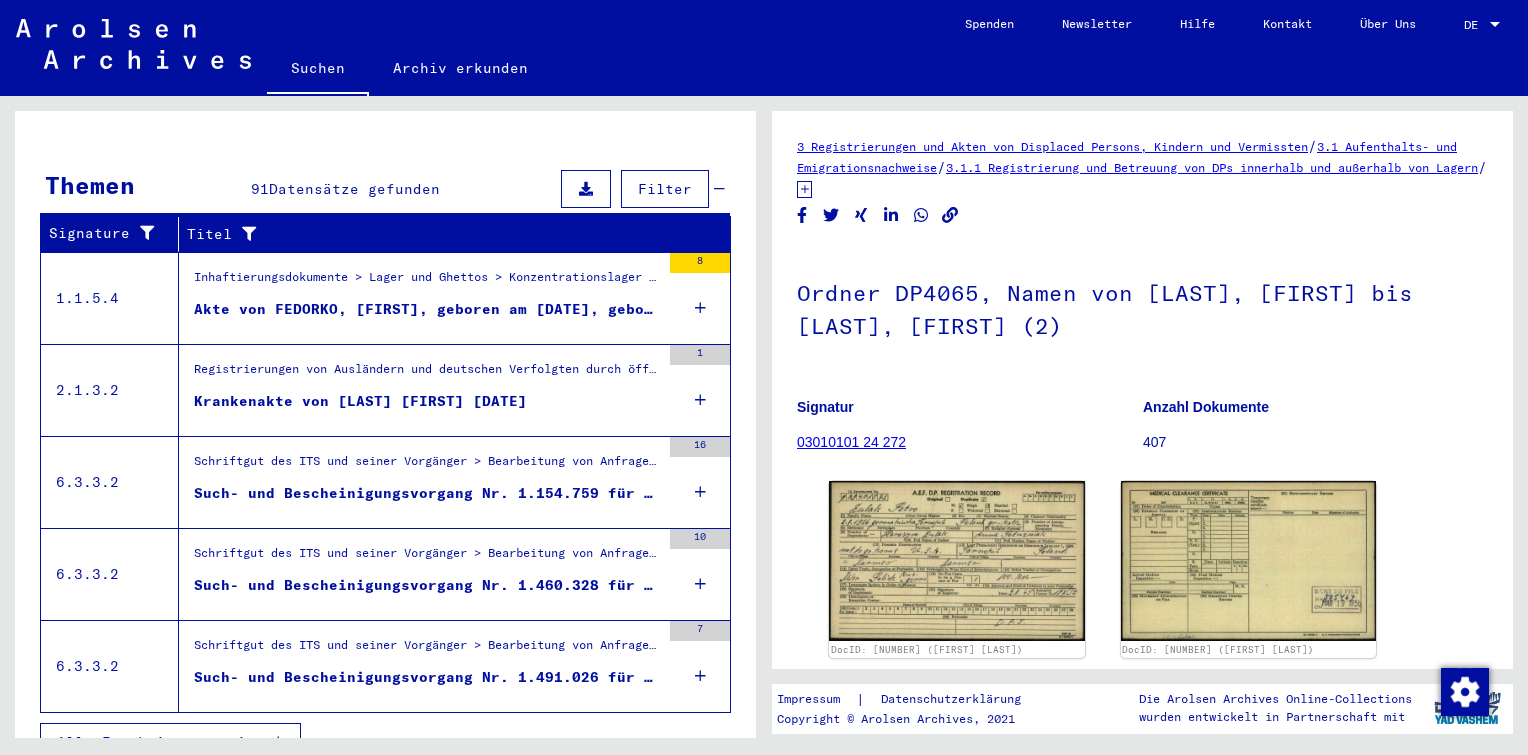 click on "Alle Ergebnisse anzeigen" at bounding box center (165, 742) 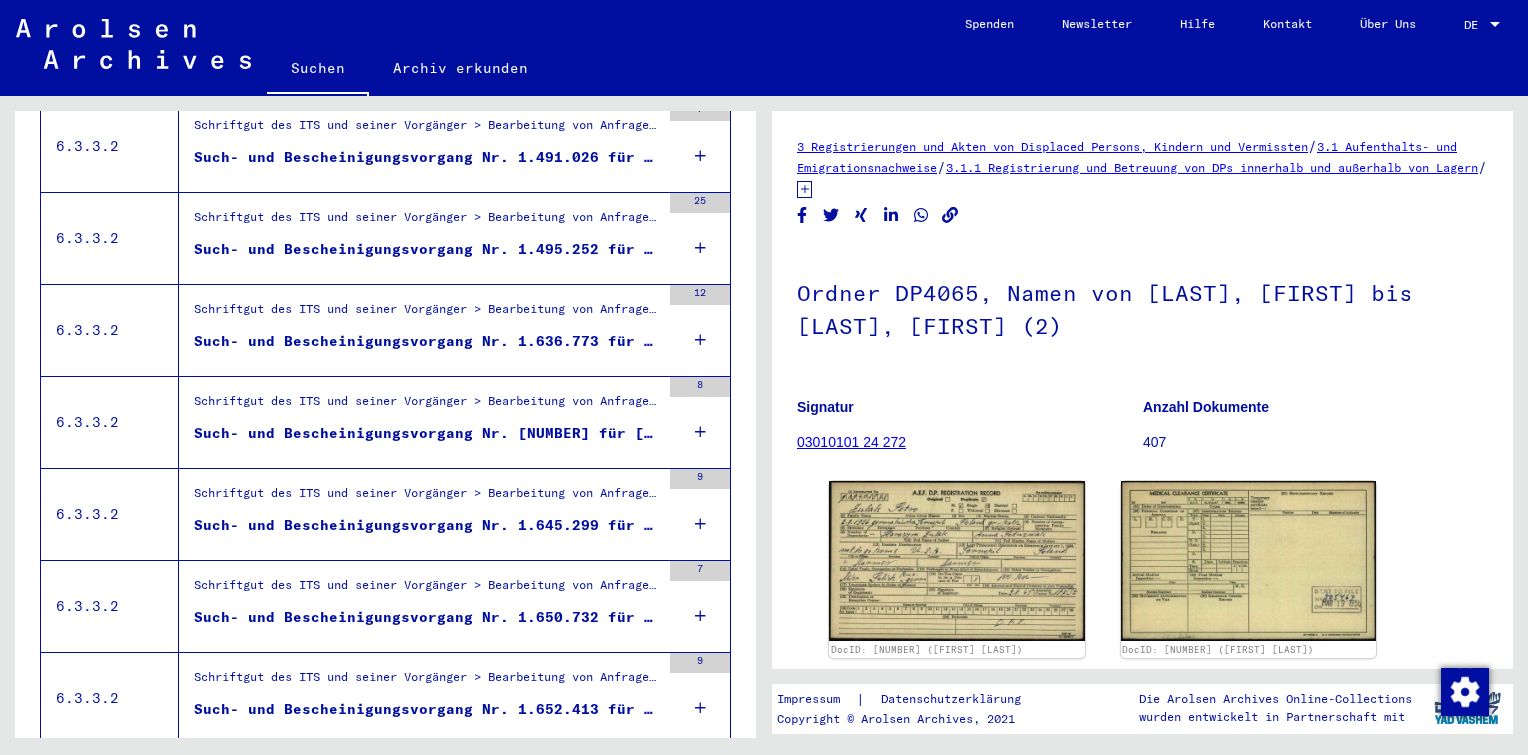 scroll, scrollTop: 843, scrollLeft: 0, axis: vertical 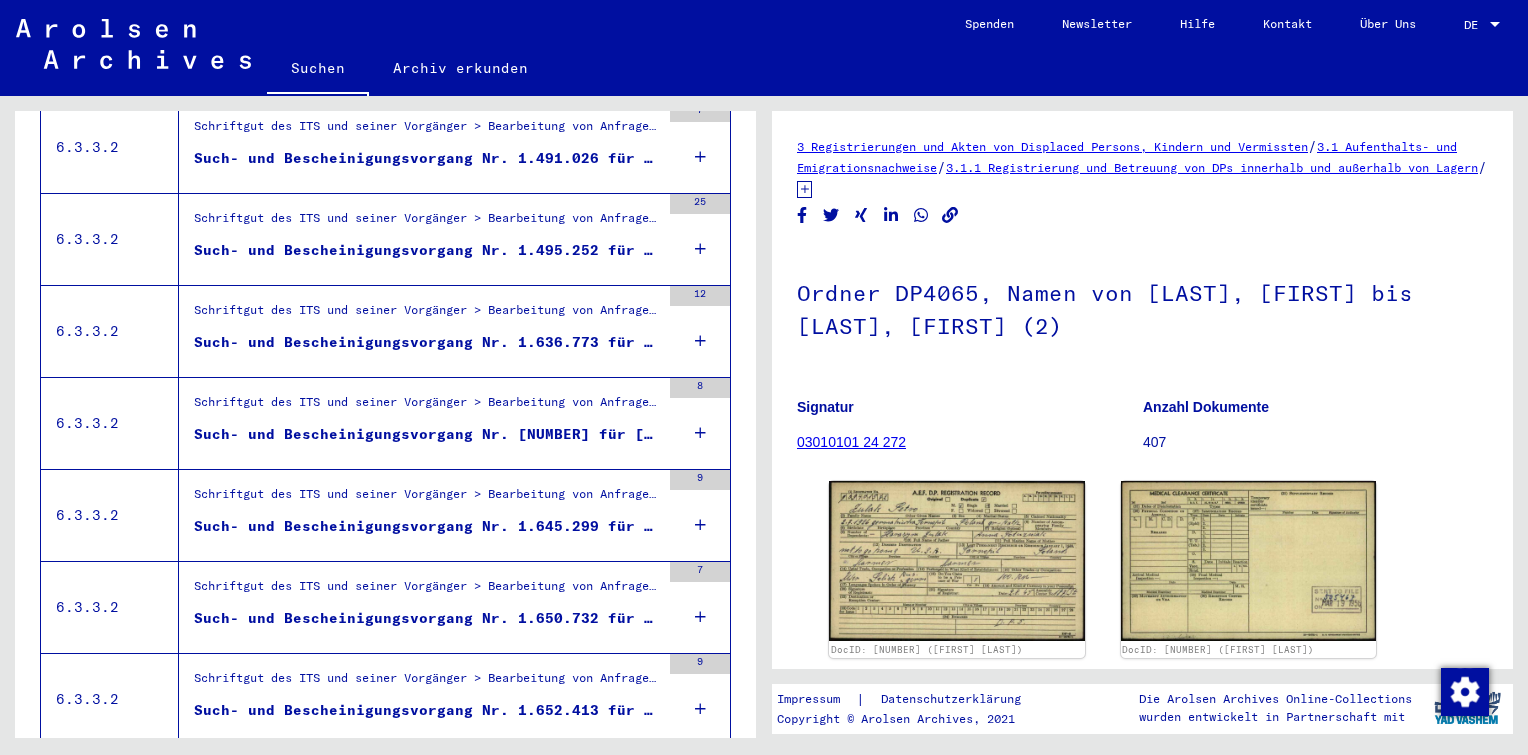 click at bounding box center (662, 311) 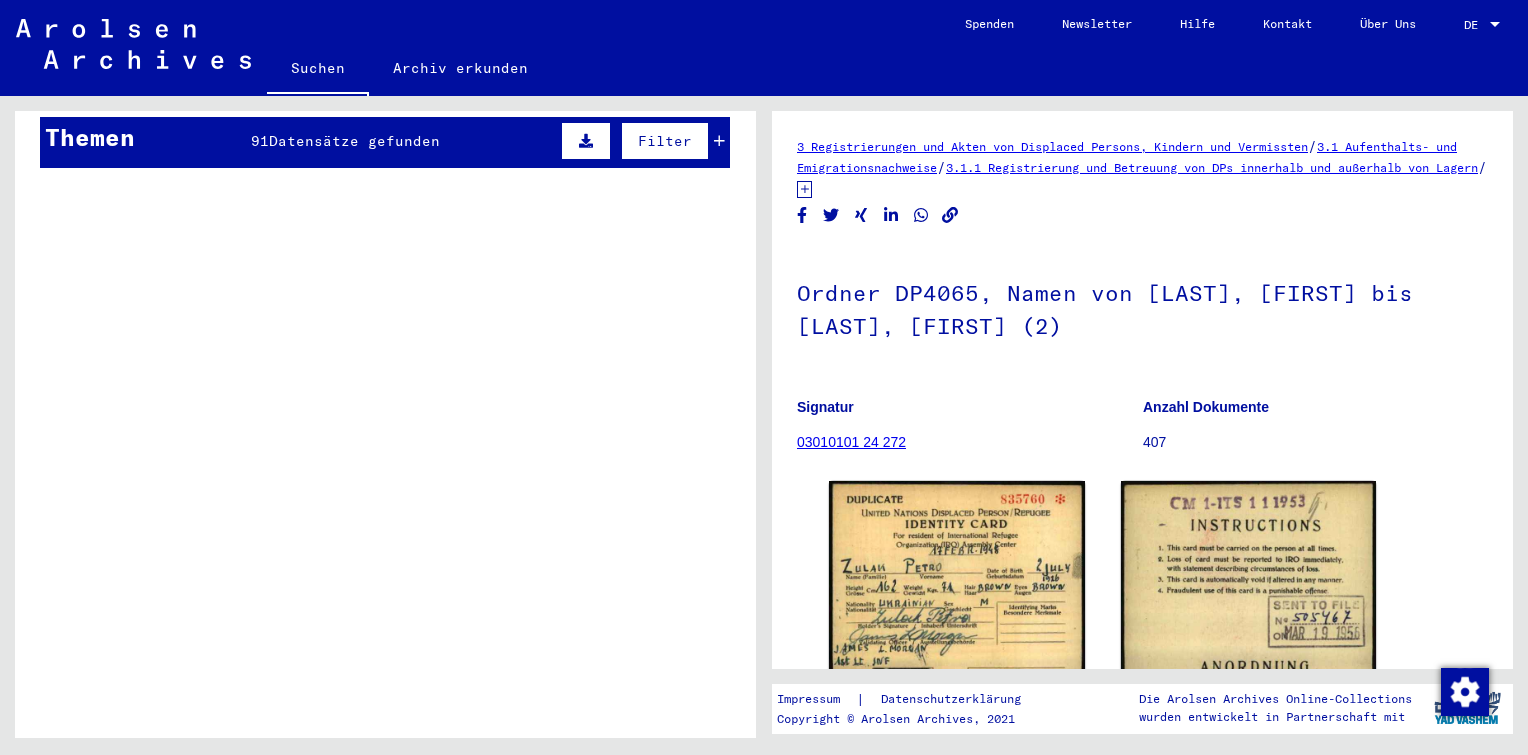 scroll, scrollTop: 72, scrollLeft: 0, axis: vertical 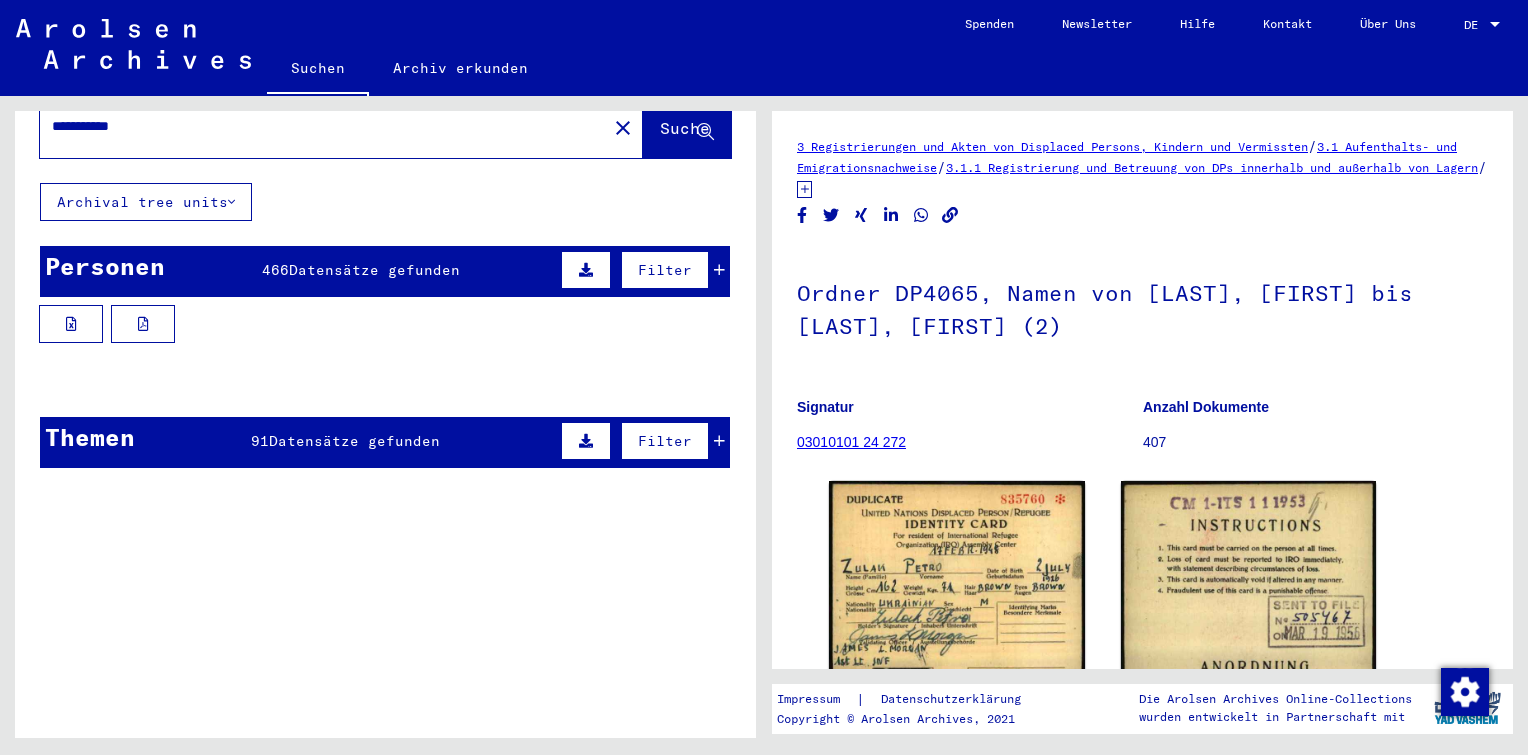 click at bounding box center [428, 482] 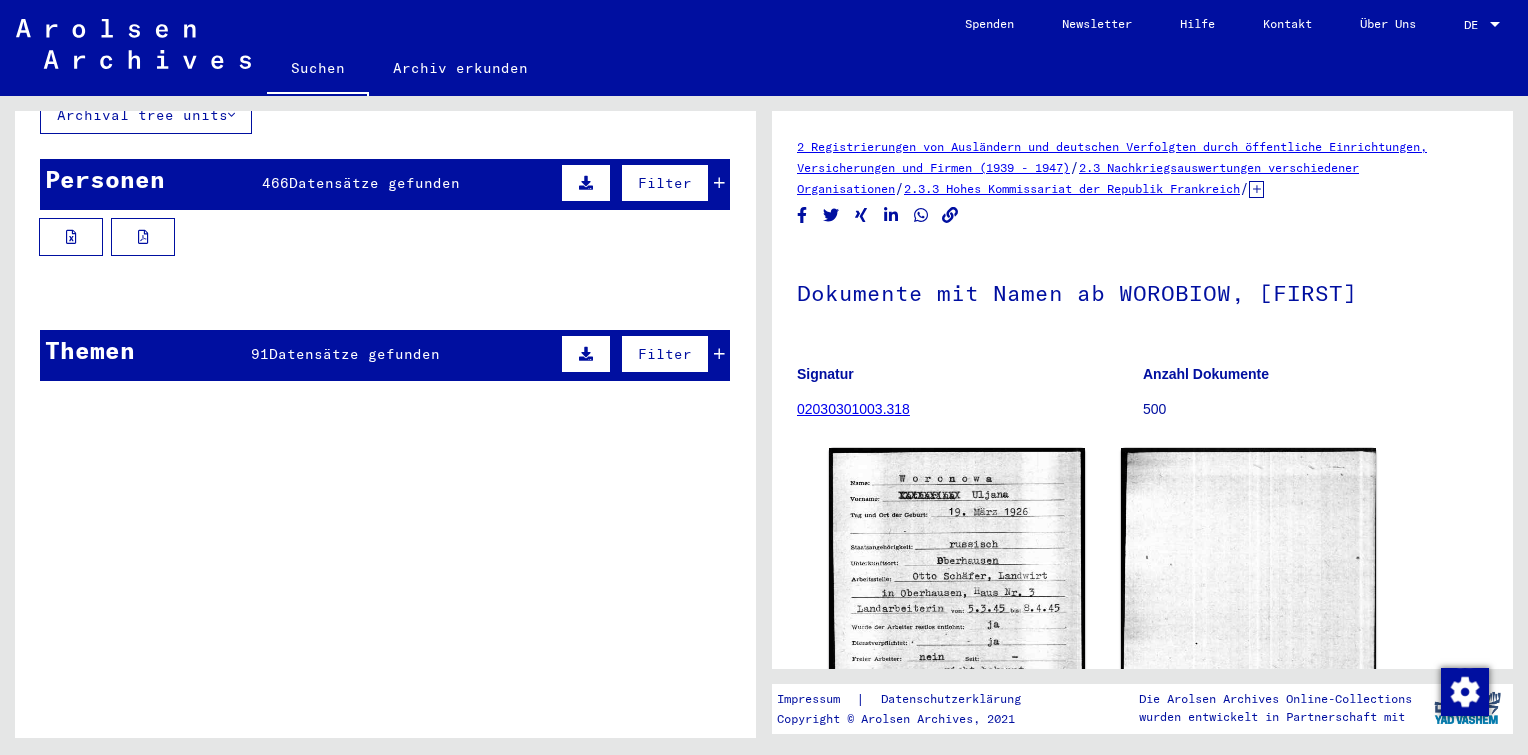 scroll, scrollTop: 160, scrollLeft: 0, axis: vertical 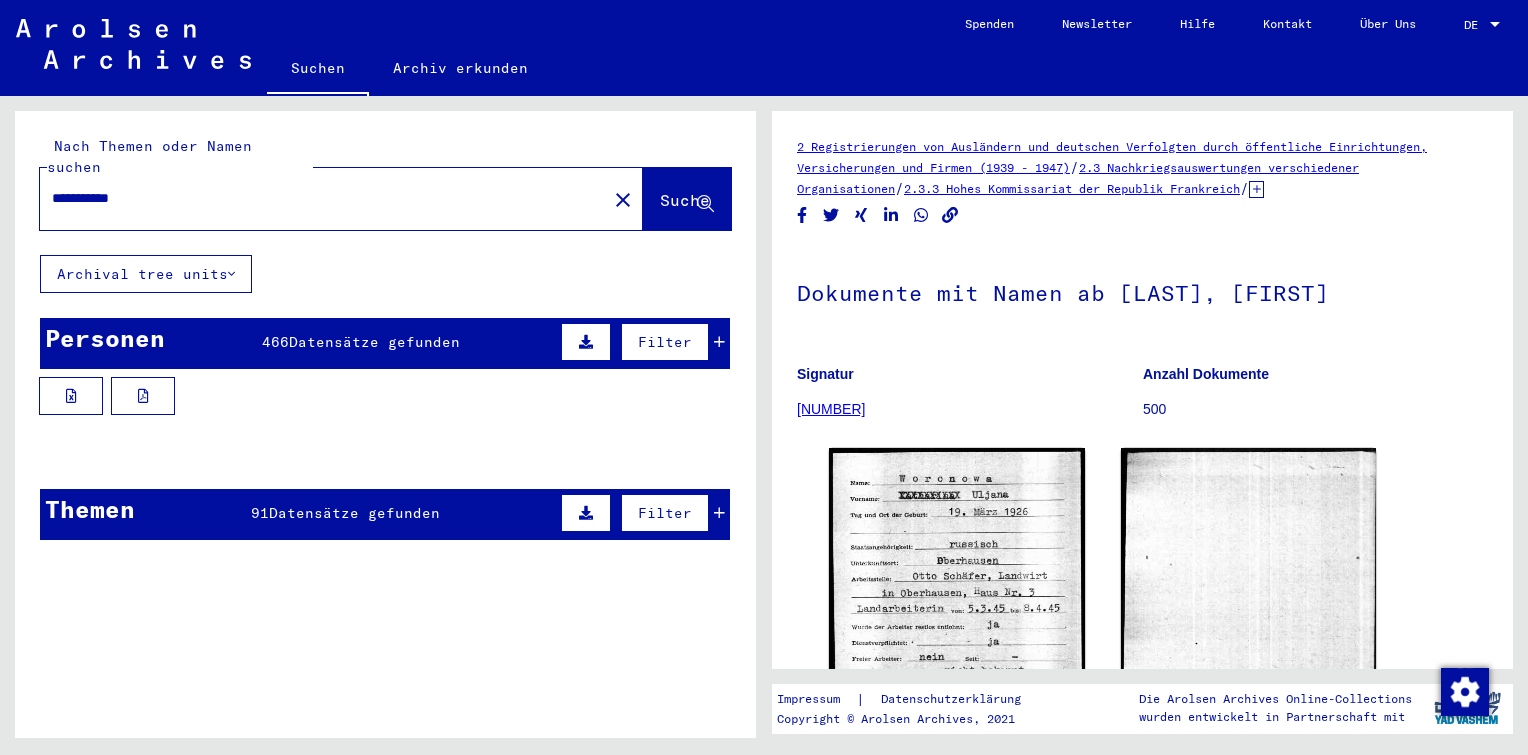 drag, startPoint x: 186, startPoint y: 188, endPoint x: 123, endPoint y: 188, distance: 63 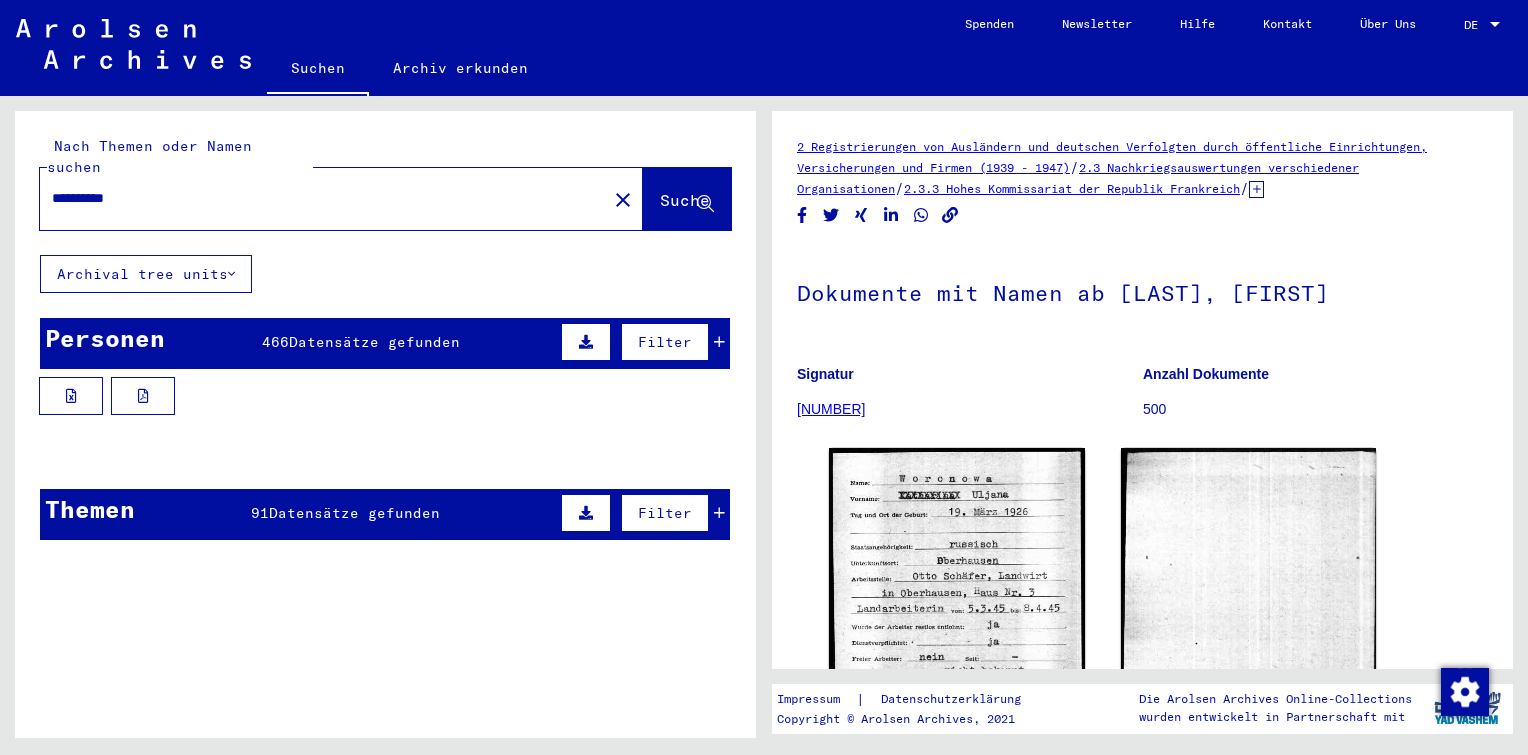 type on "**********" 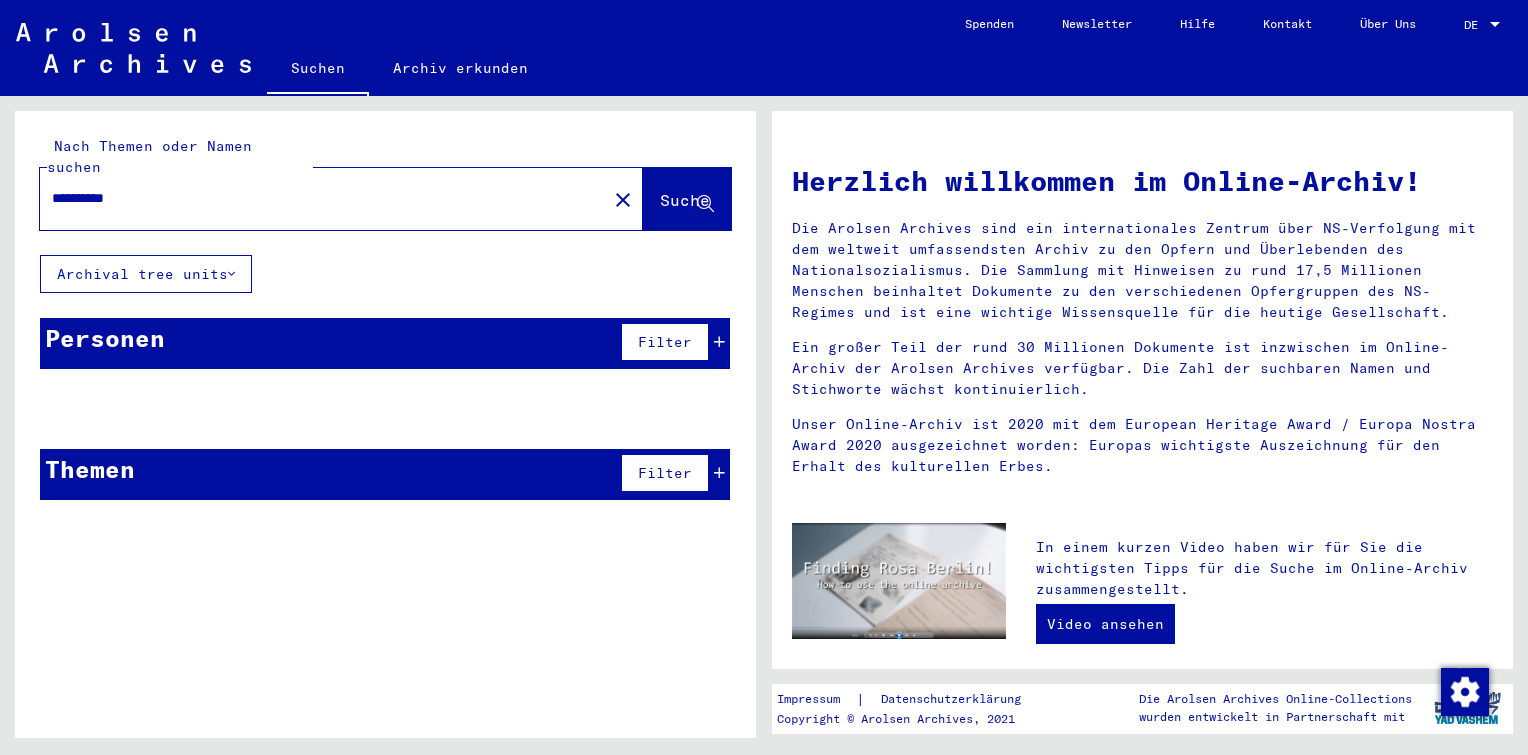 scroll, scrollTop: 0, scrollLeft: 0, axis: both 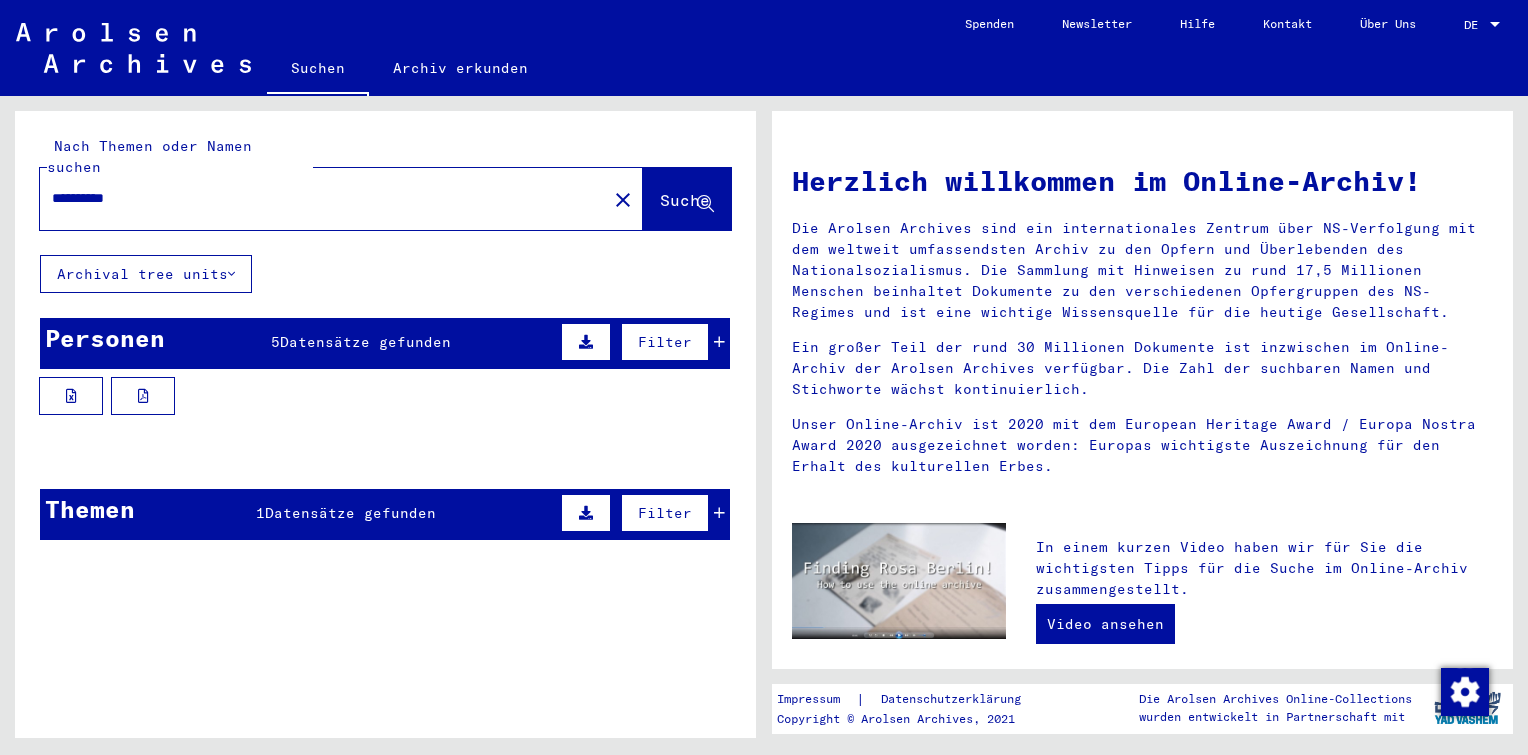 click on "Personen 5  Datensätze gefunden  Filter" at bounding box center [385, 343] 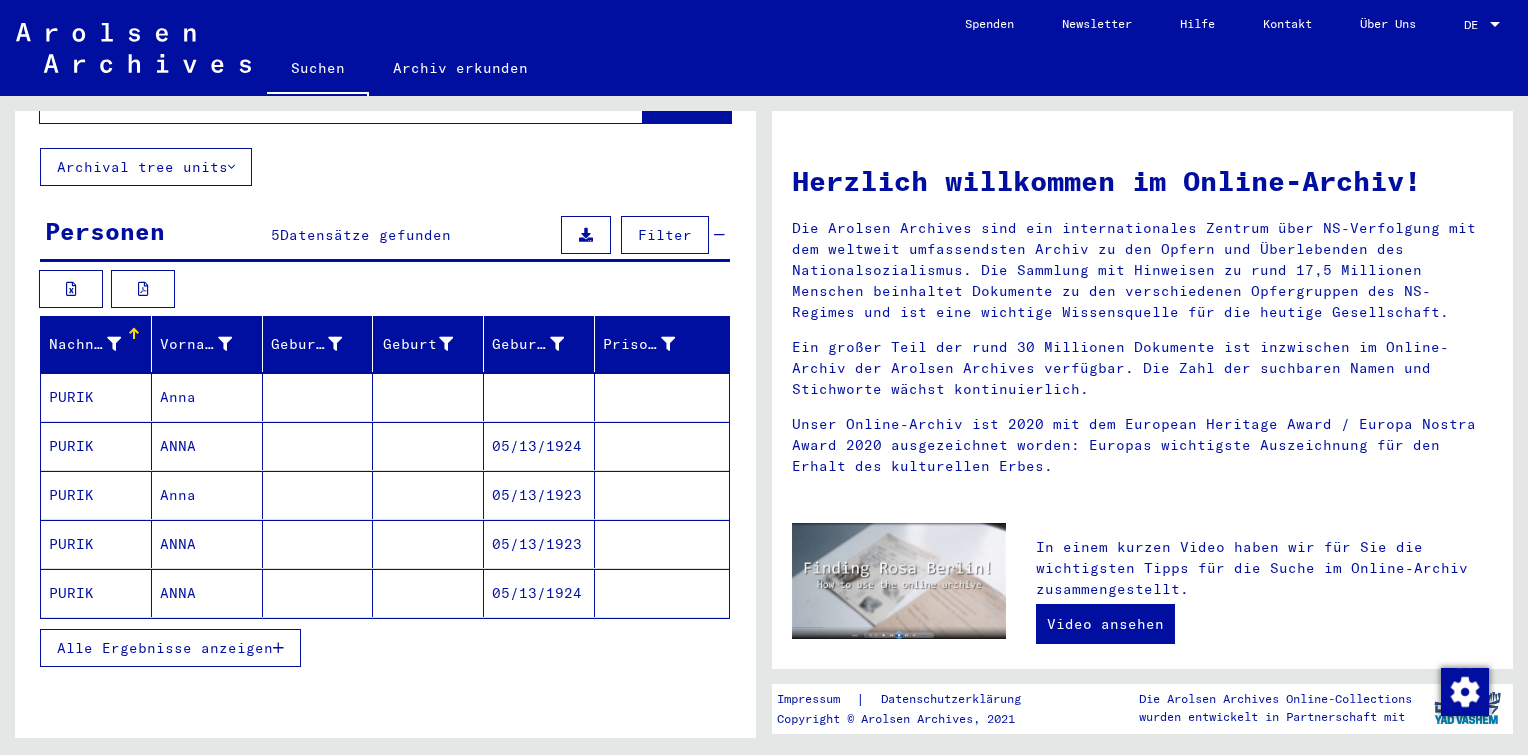 scroll, scrollTop: 108, scrollLeft: 0, axis: vertical 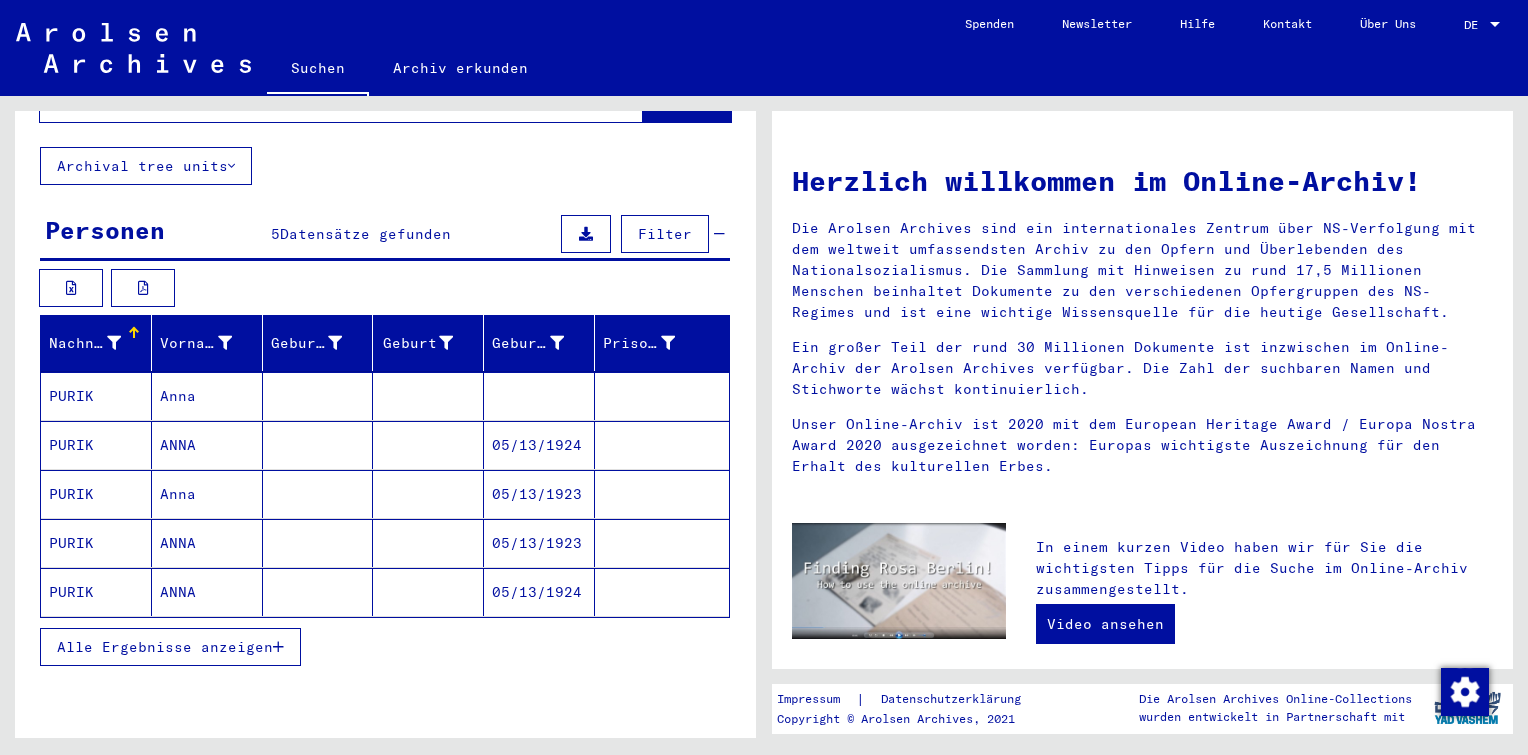 click at bounding box center [428, 445] 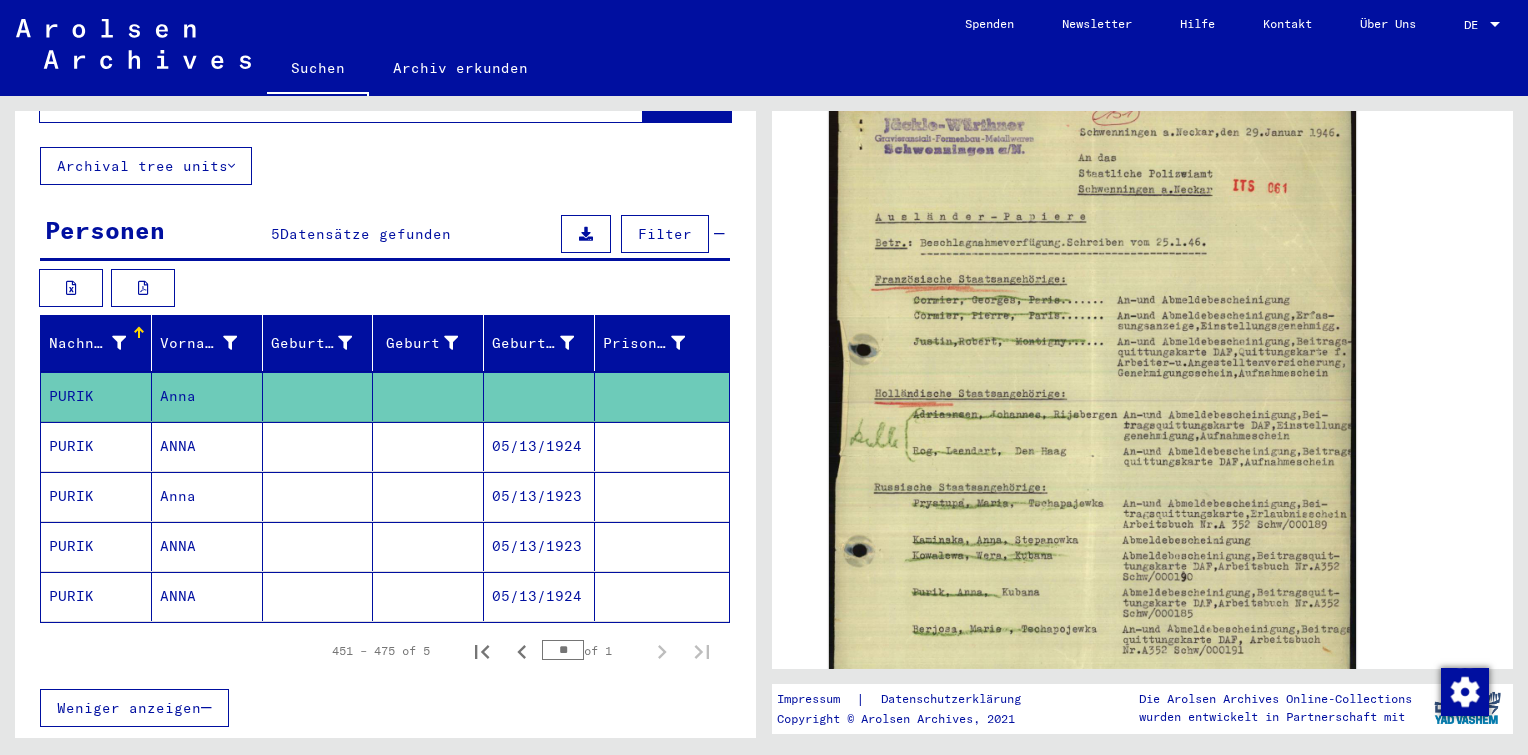 scroll, scrollTop: 428, scrollLeft: 0, axis: vertical 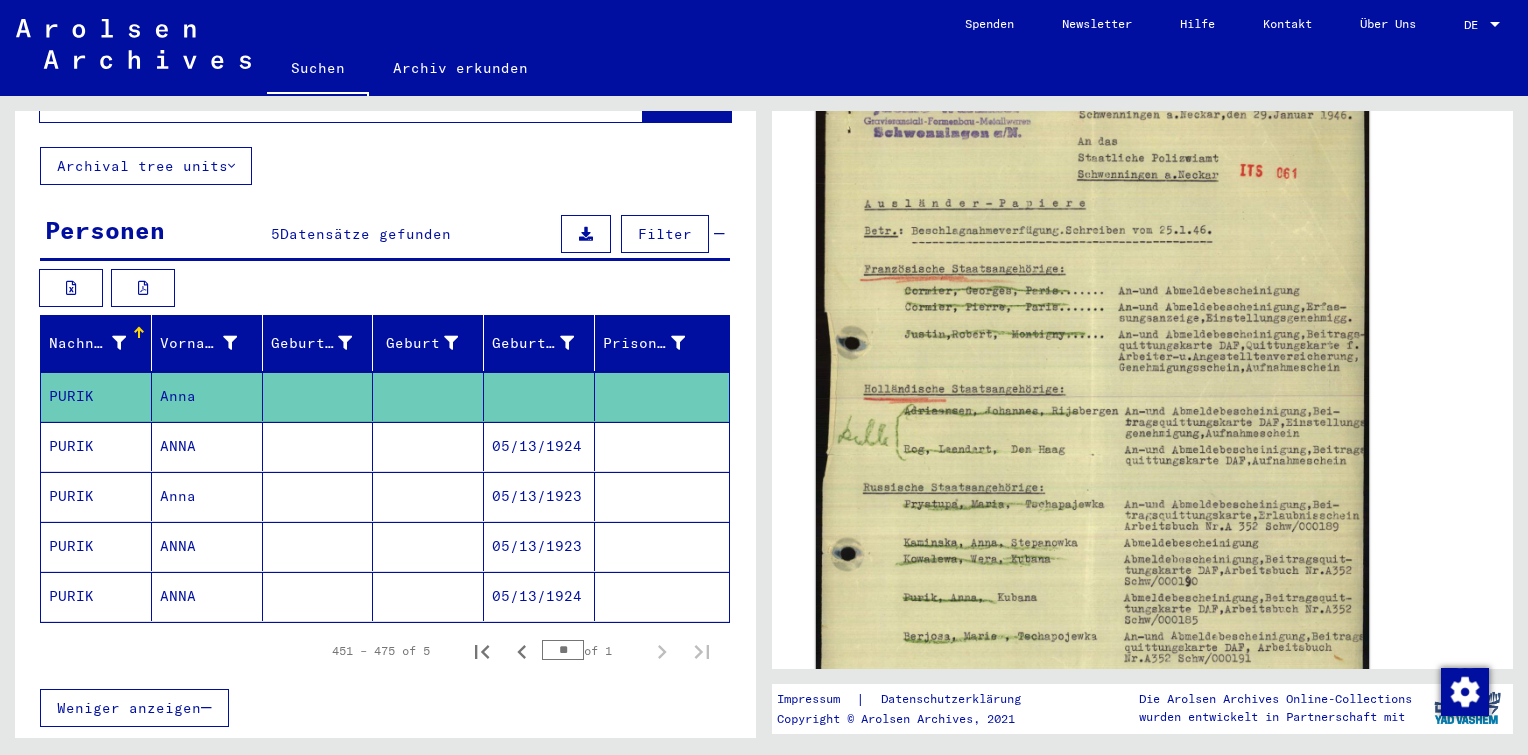 click 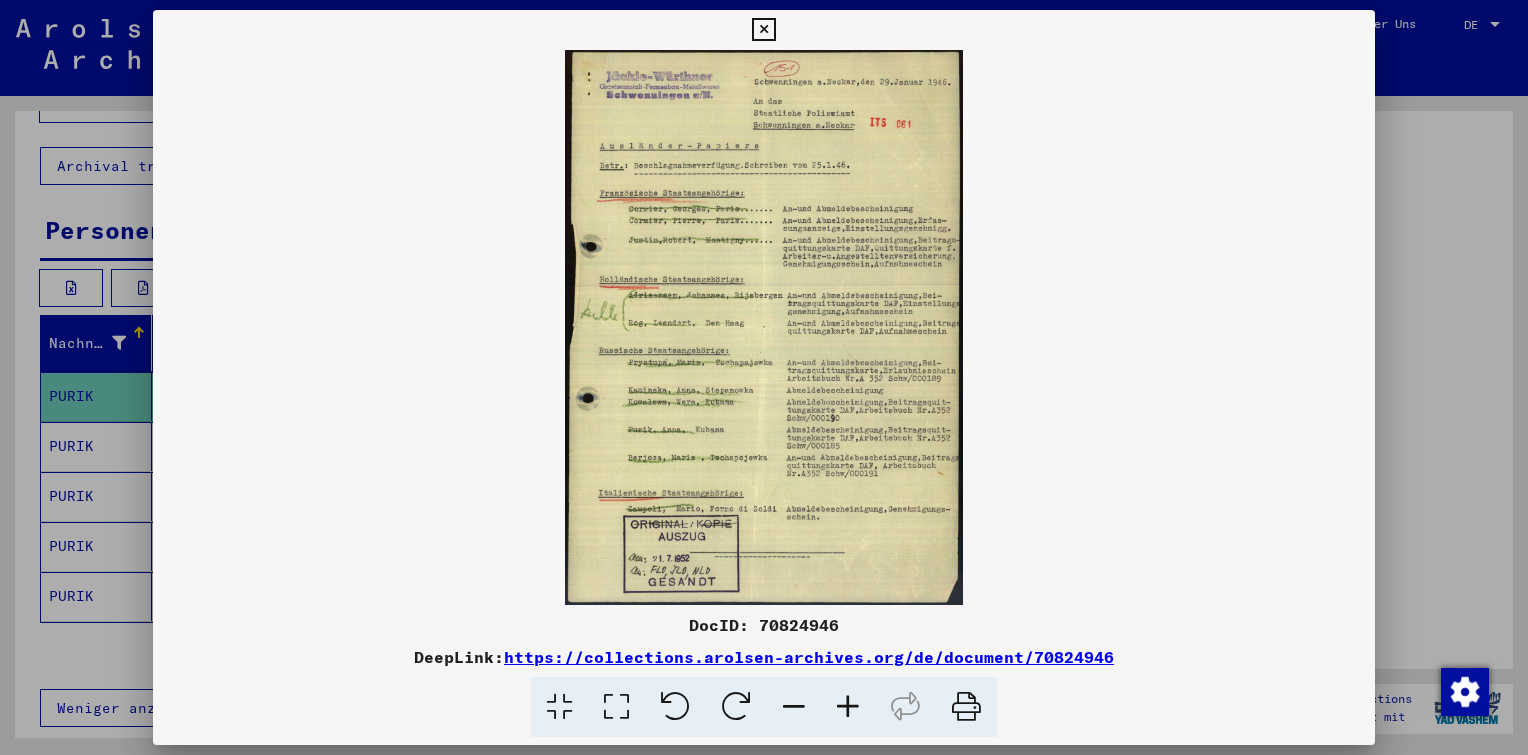 type 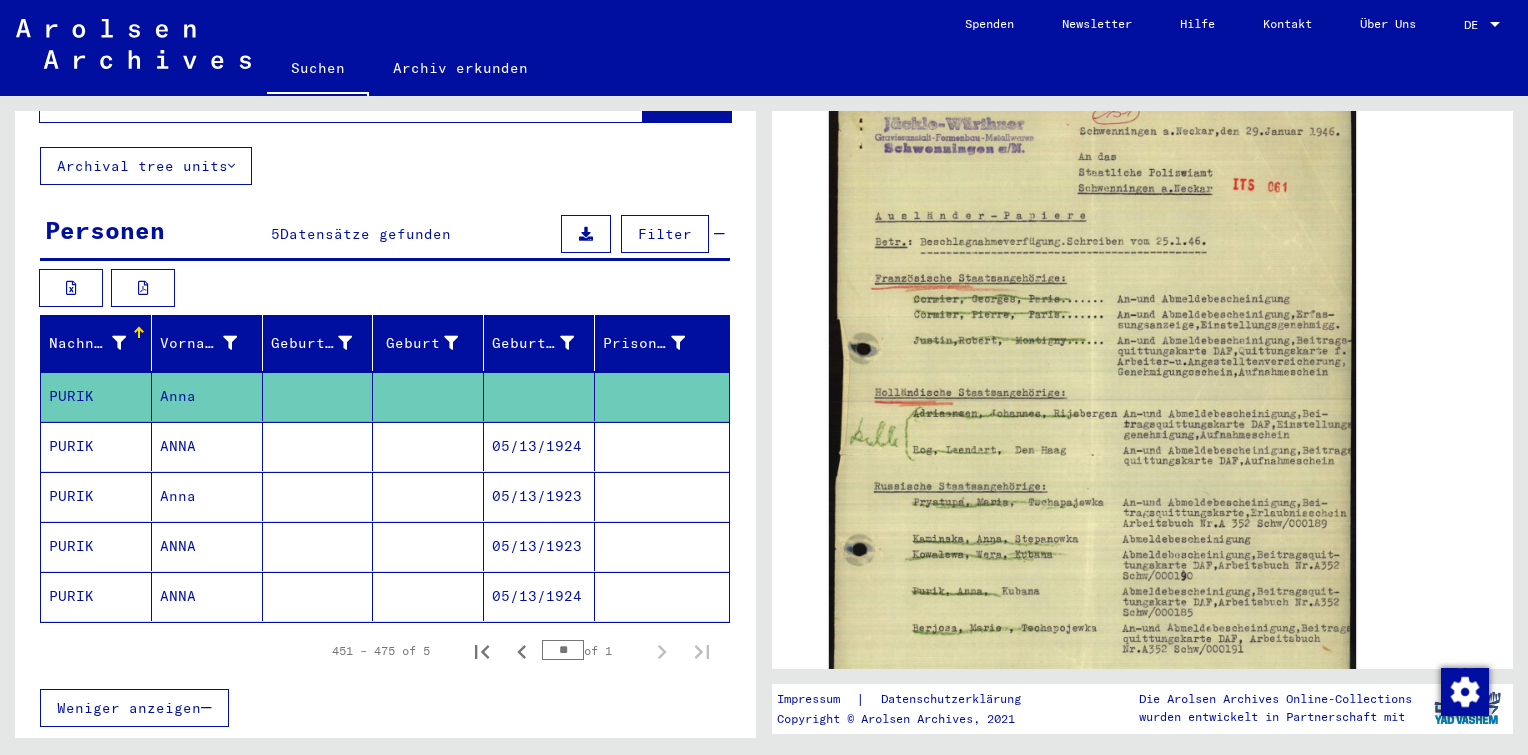 click at bounding box center [428, 496] 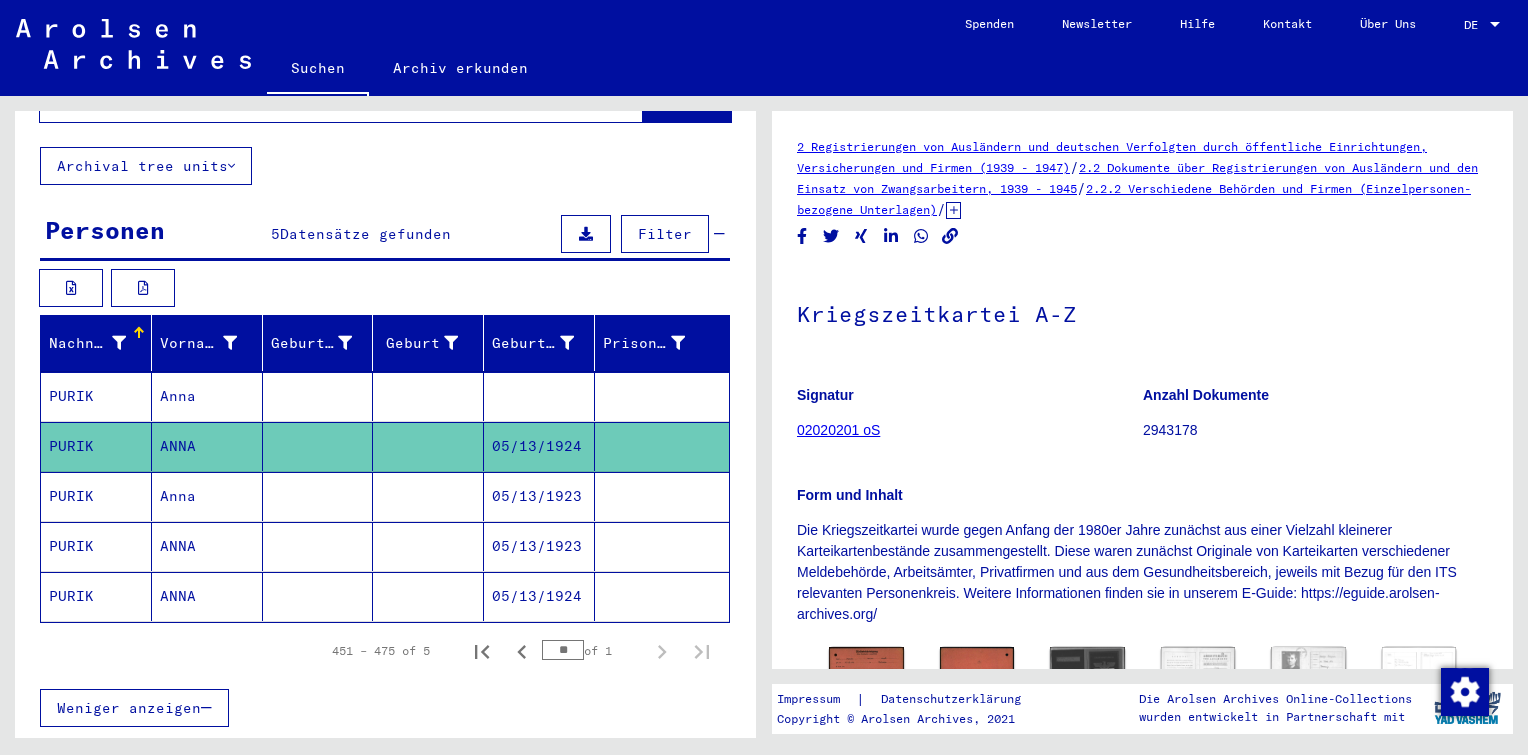 scroll, scrollTop: 276, scrollLeft: 0, axis: vertical 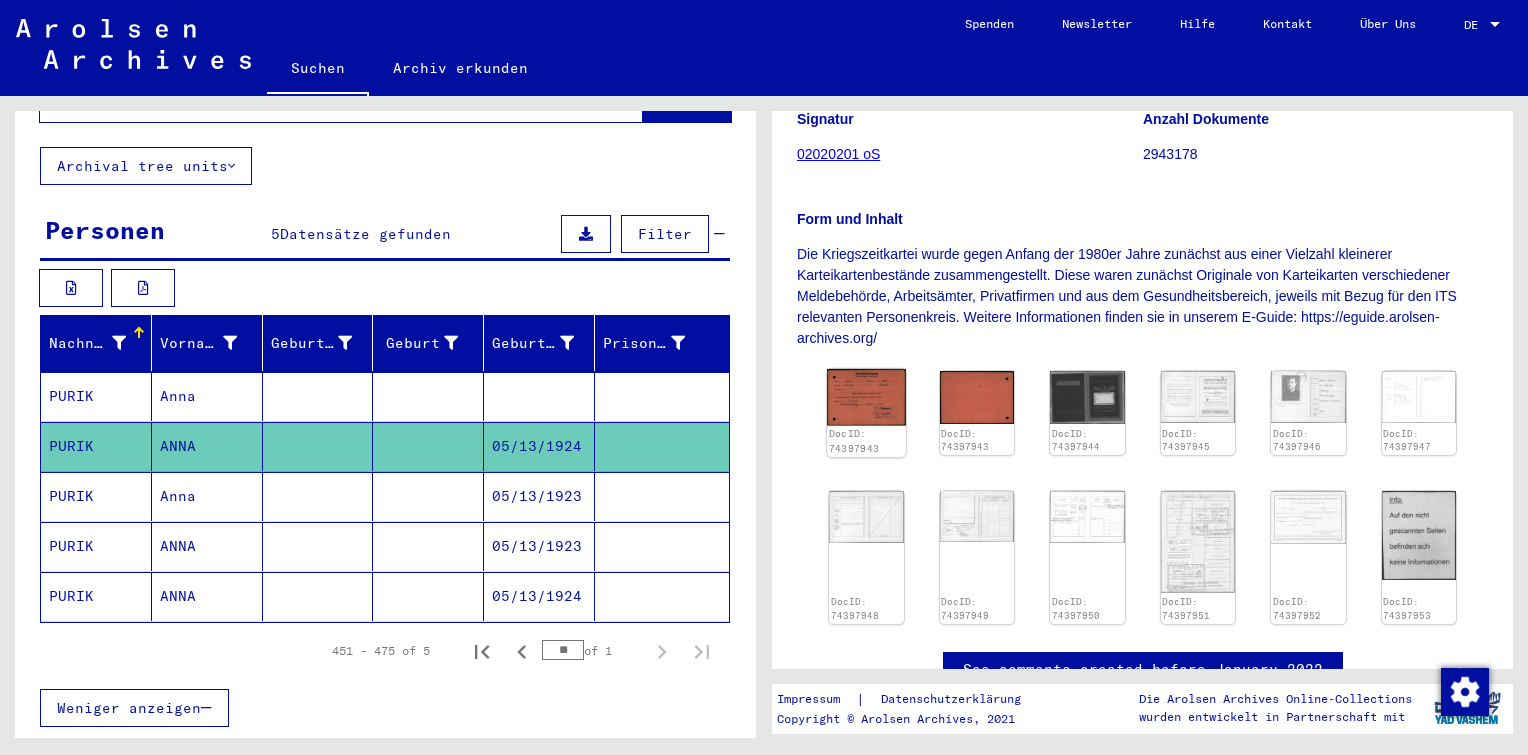 click 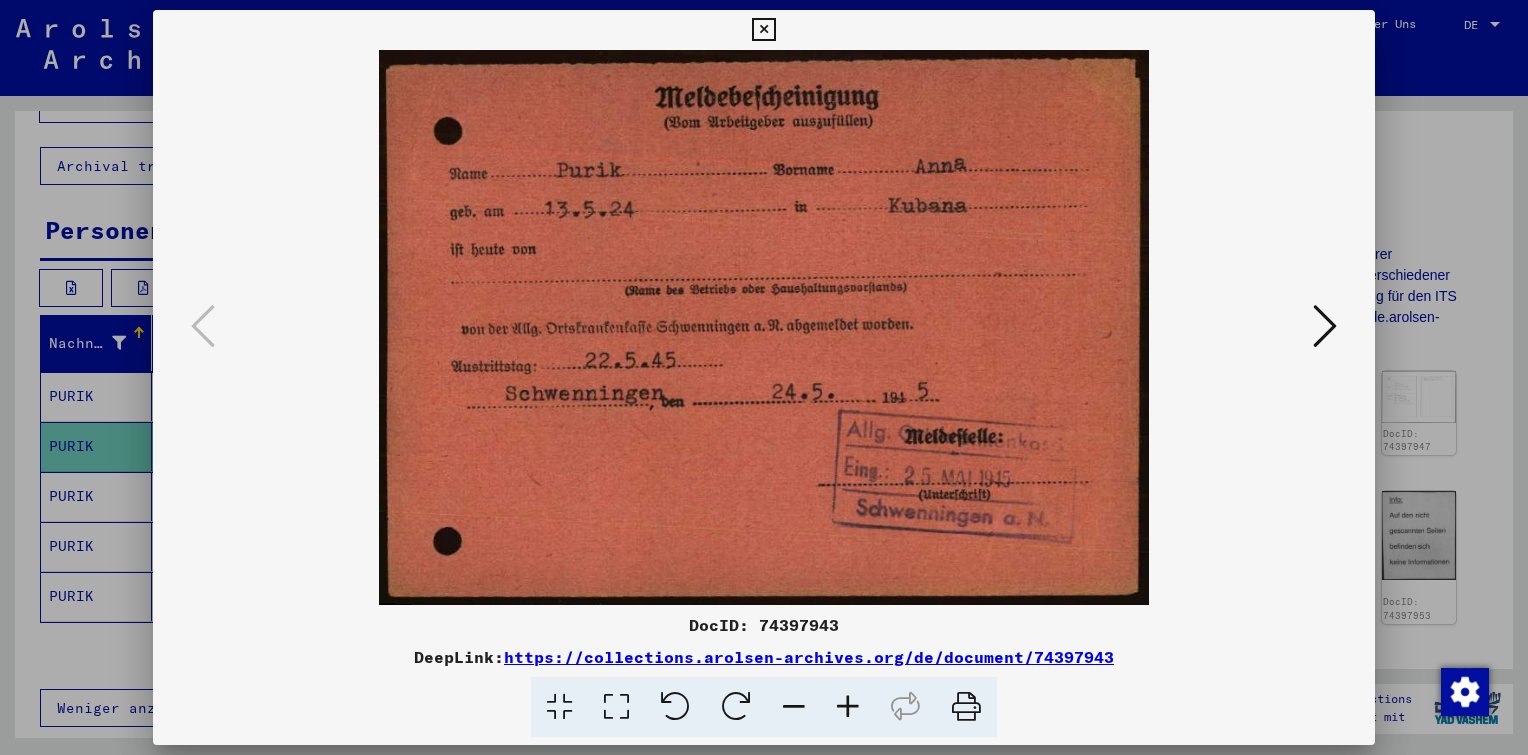 drag, startPoint x: 848, startPoint y: 622, endPoint x: 759, endPoint y: 626, distance: 89.08984 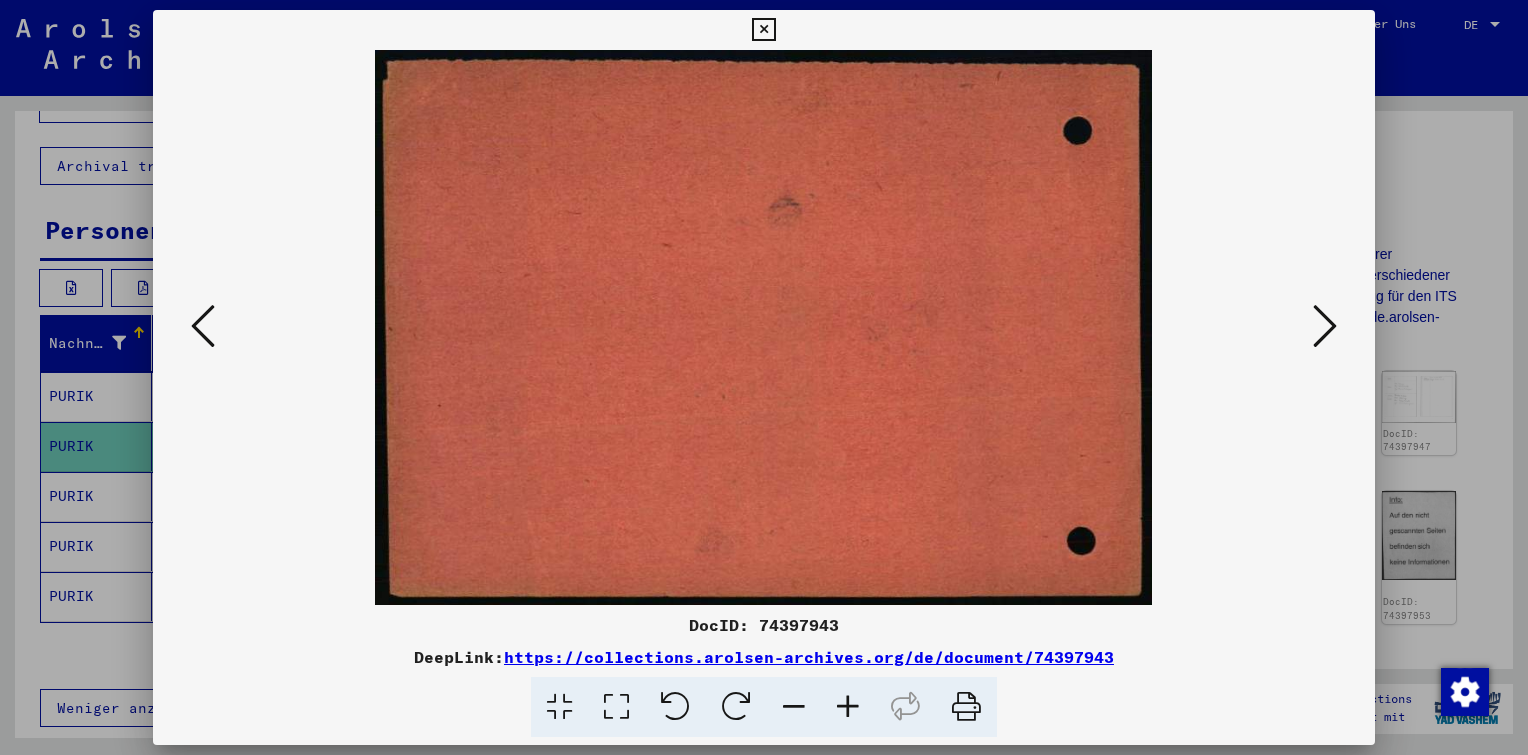 type 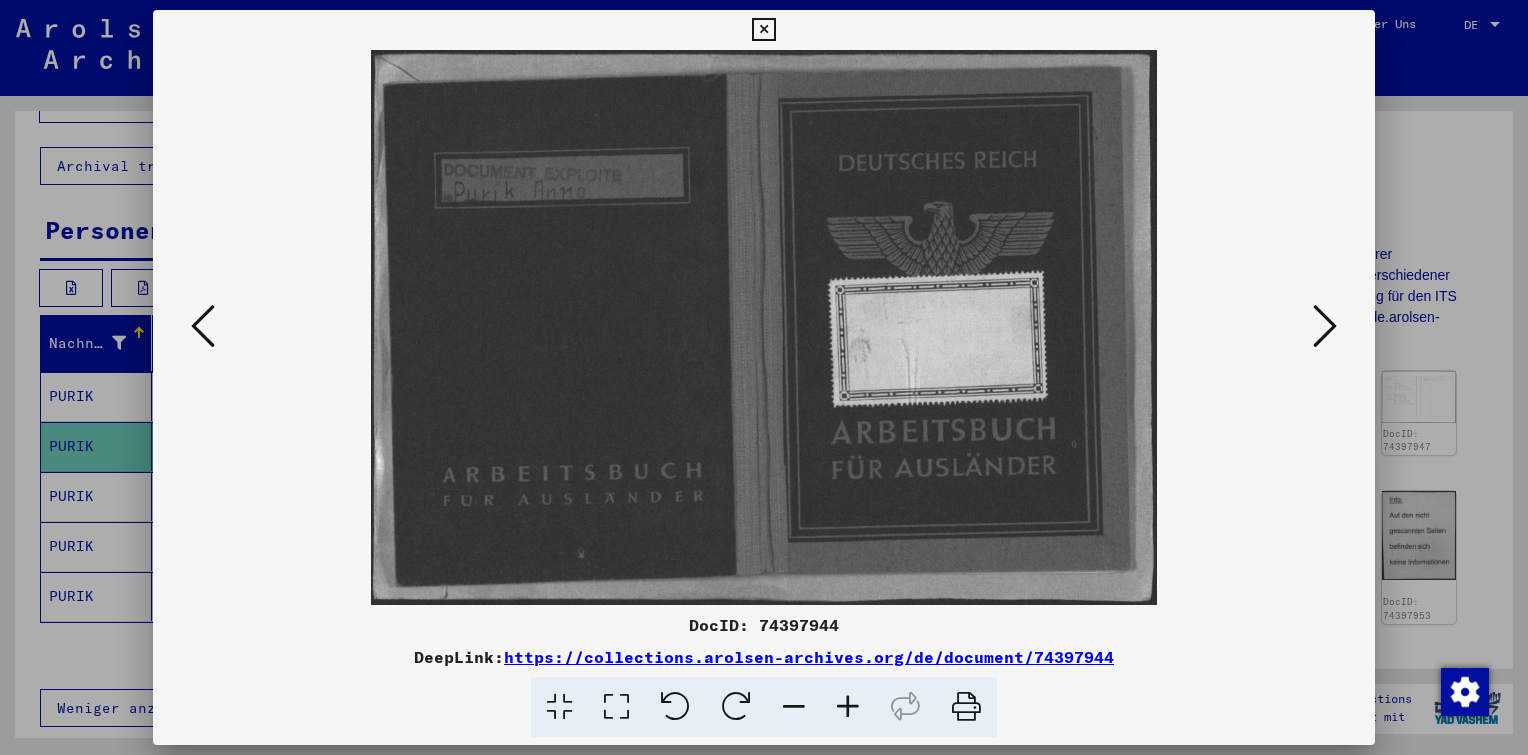 drag, startPoint x: 841, startPoint y: 617, endPoint x: 760, endPoint y: 618, distance: 81.00617 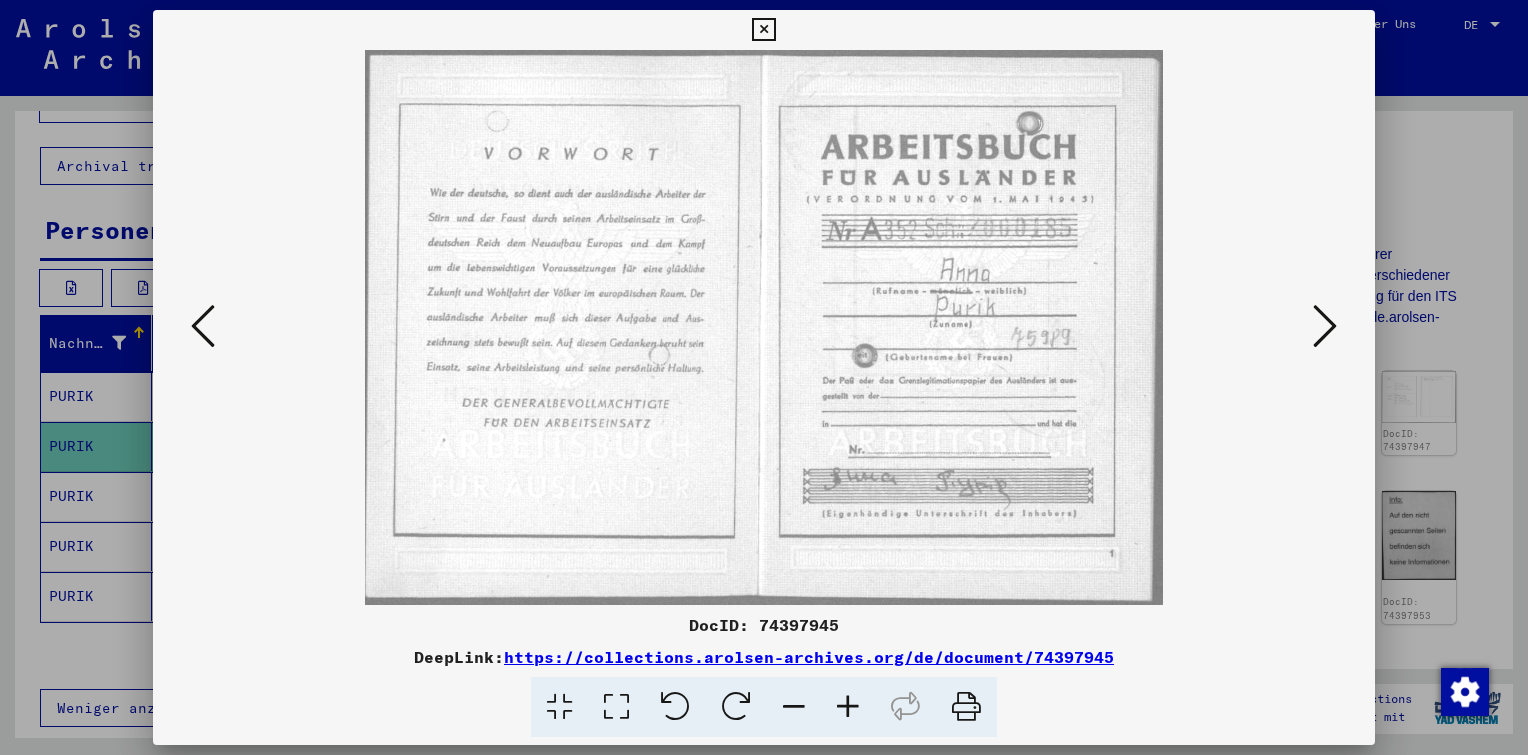 drag, startPoint x: 842, startPoint y: 631, endPoint x: 760, endPoint y: 625, distance: 82.219215 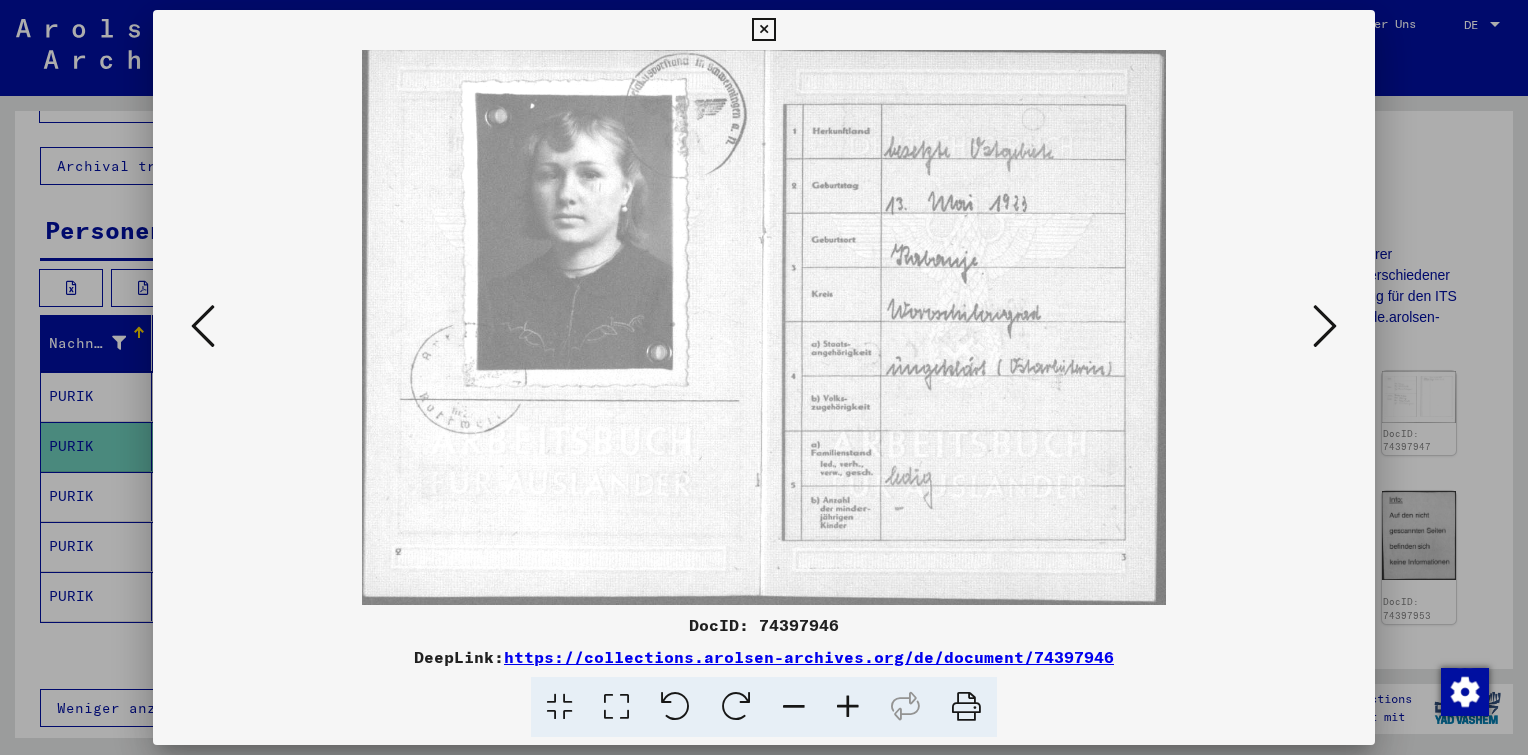 drag, startPoint x: 844, startPoint y: 628, endPoint x: 761, endPoint y: 624, distance: 83.09633 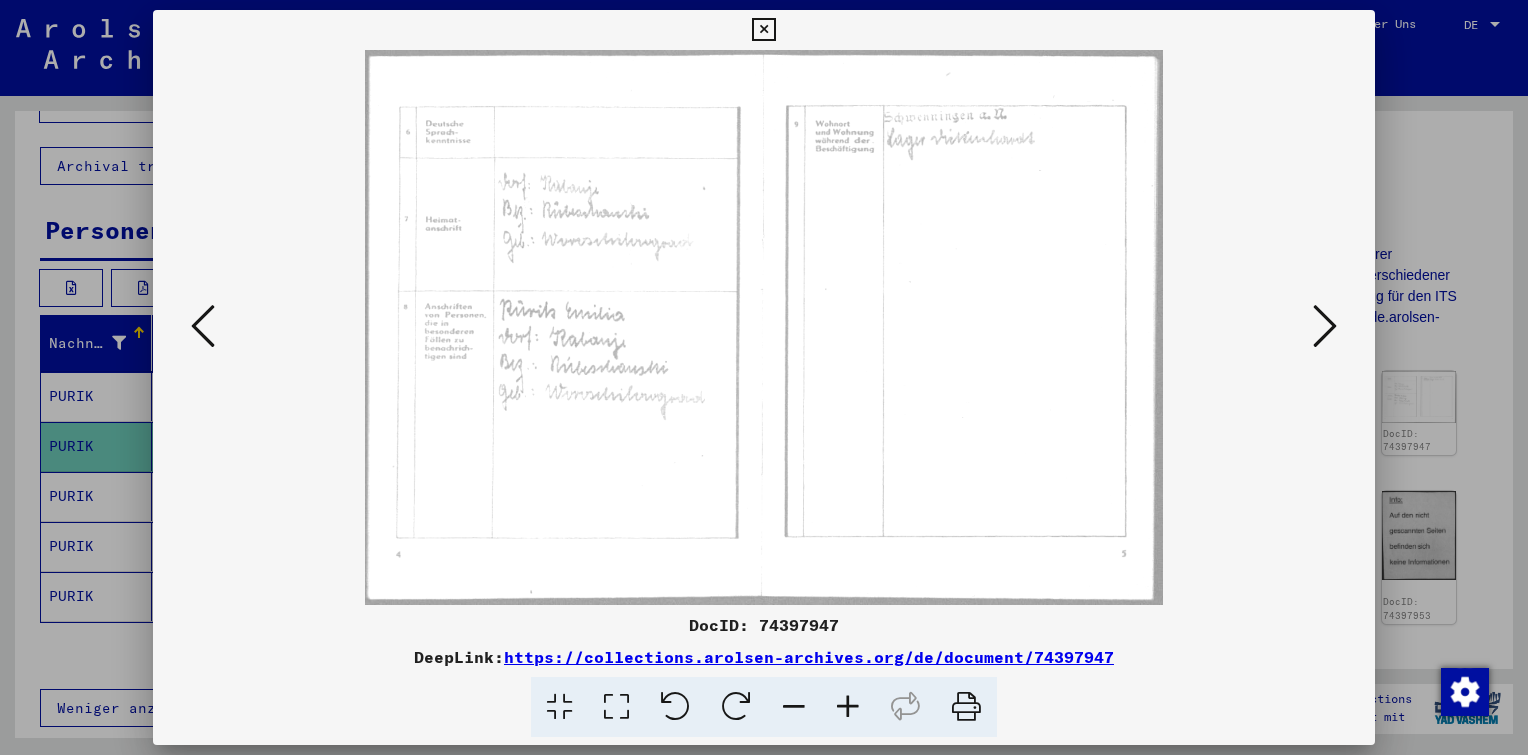 drag, startPoint x: 844, startPoint y: 632, endPoint x: 758, endPoint y: 620, distance: 86.833176 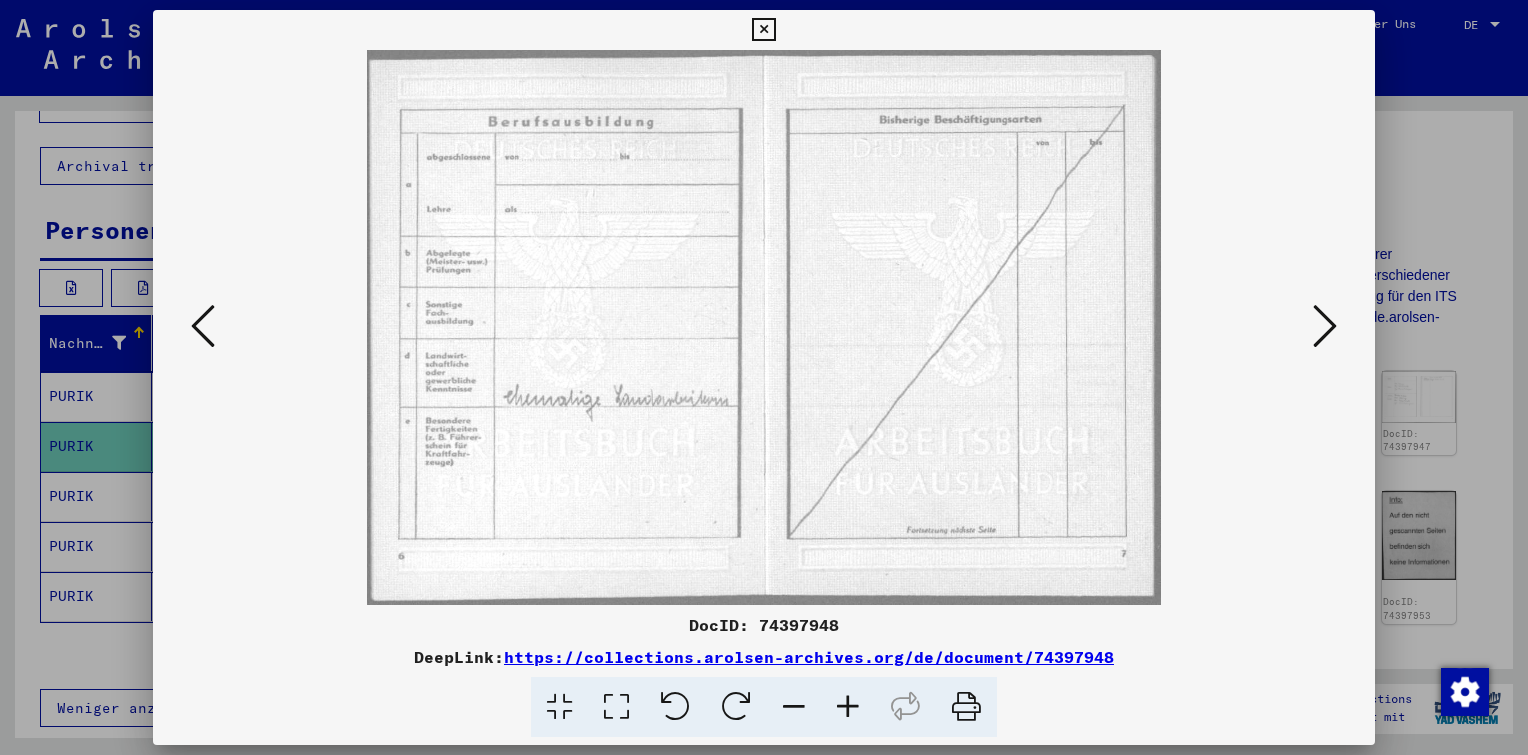 drag, startPoint x: 840, startPoint y: 627, endPoint x: 755, endPoint y: 616, distance: 85.70881 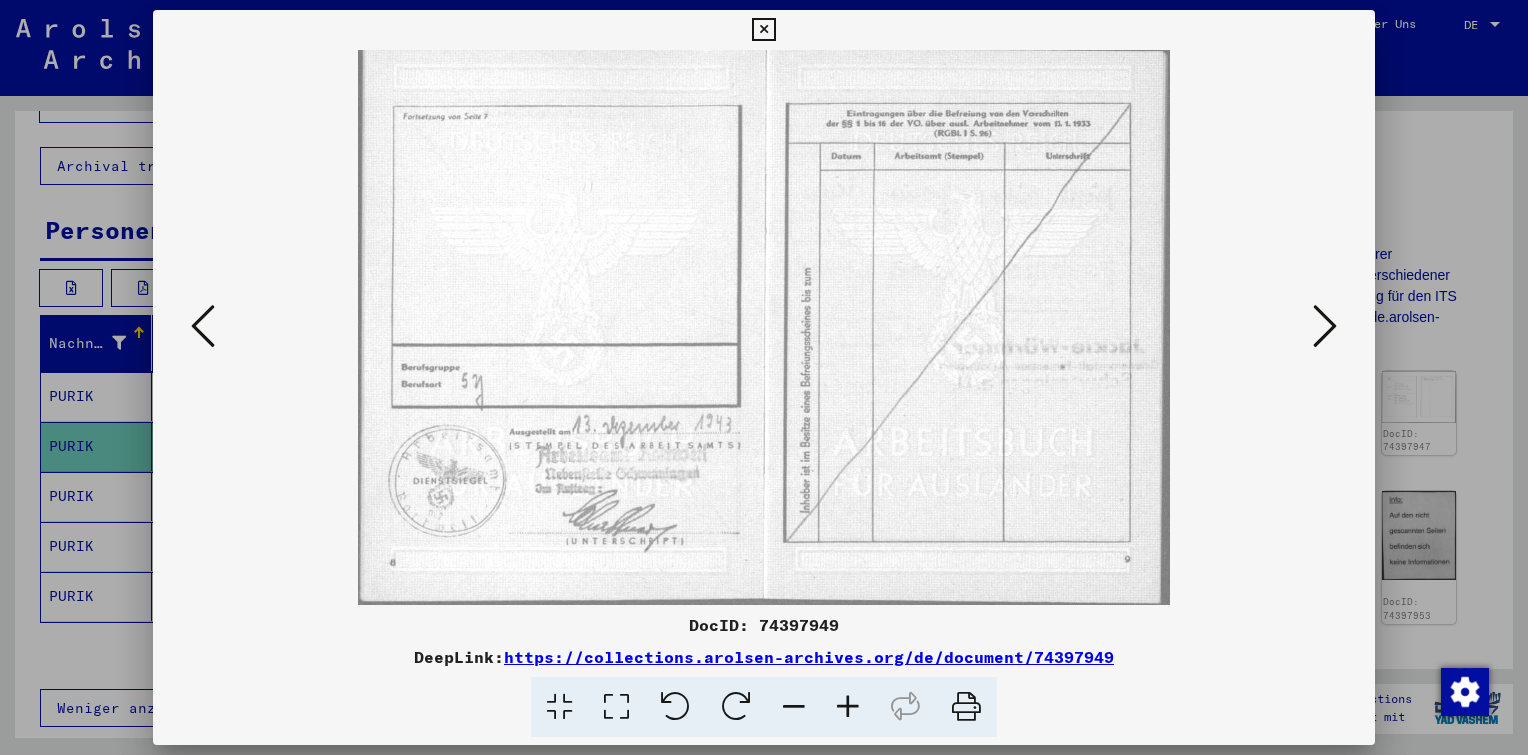 drag, startPoint x: 844, startPoint y: 629, endPoint x: 757, endPoint y: 633, distance: 87.0919 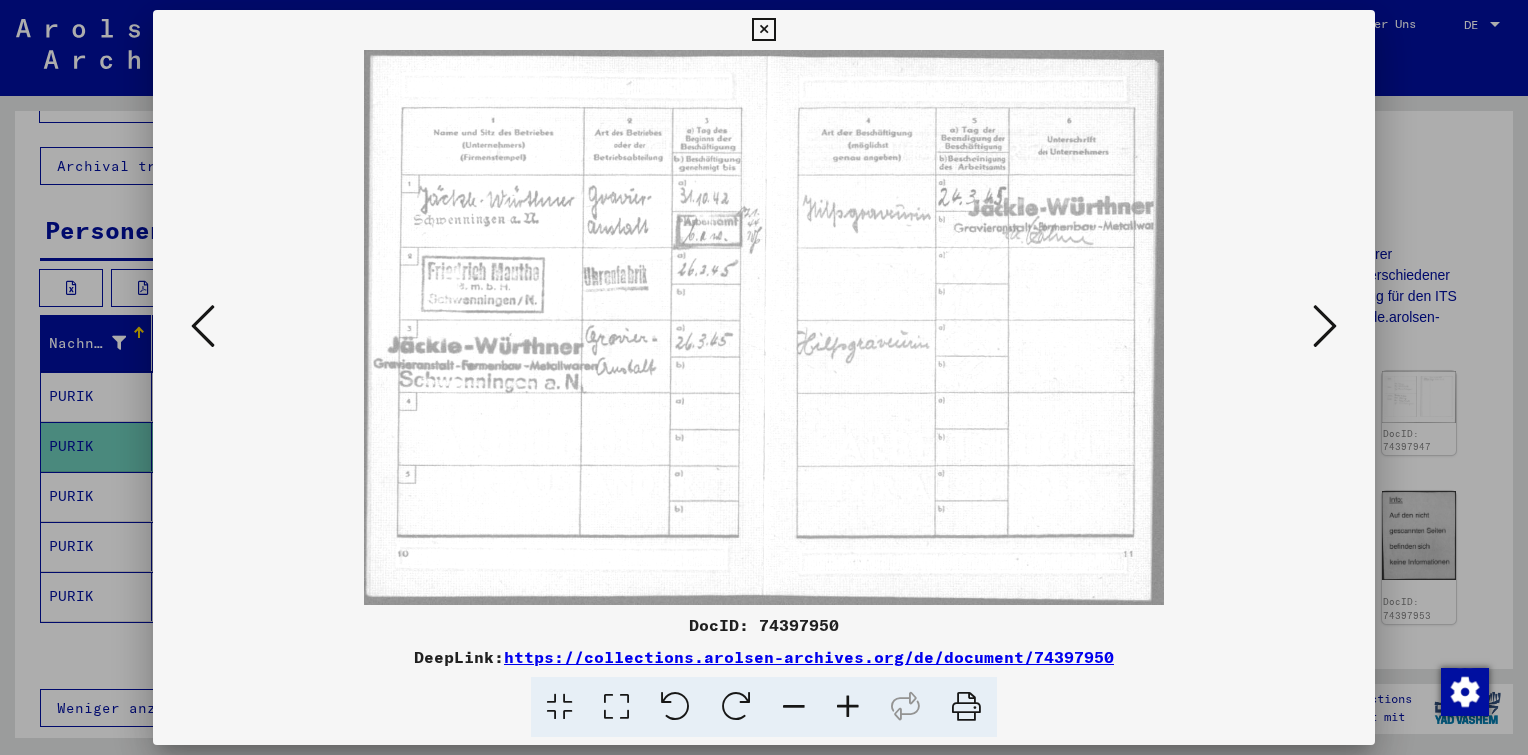 drag, startPoint x: 848, startPoint y: 622, endPoint x: 755, endPoint y: 632, distance: 93.53609 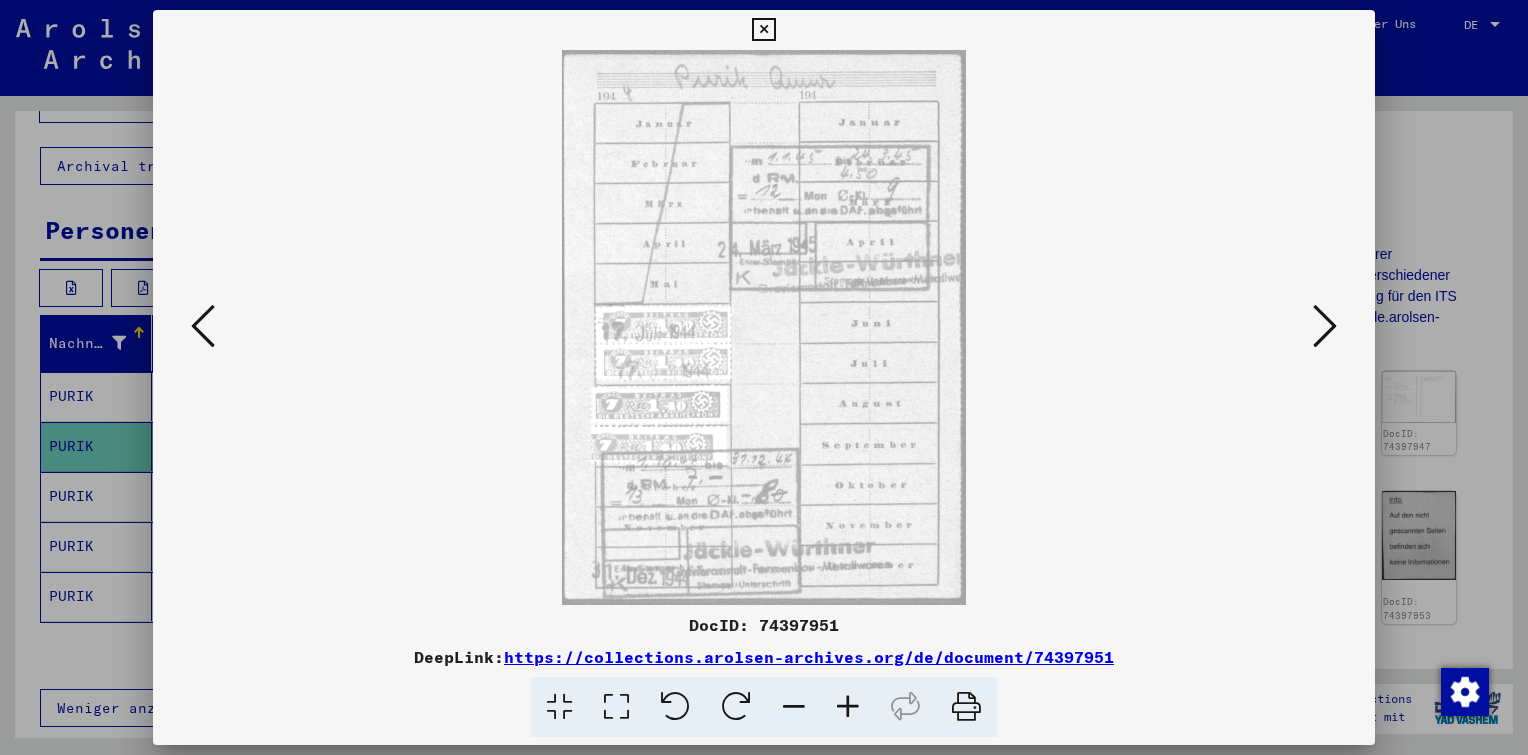 drag, startPoint x: 854, startPoint y: 631, endPoint x: 757, endPoint y: 631, distance: 97 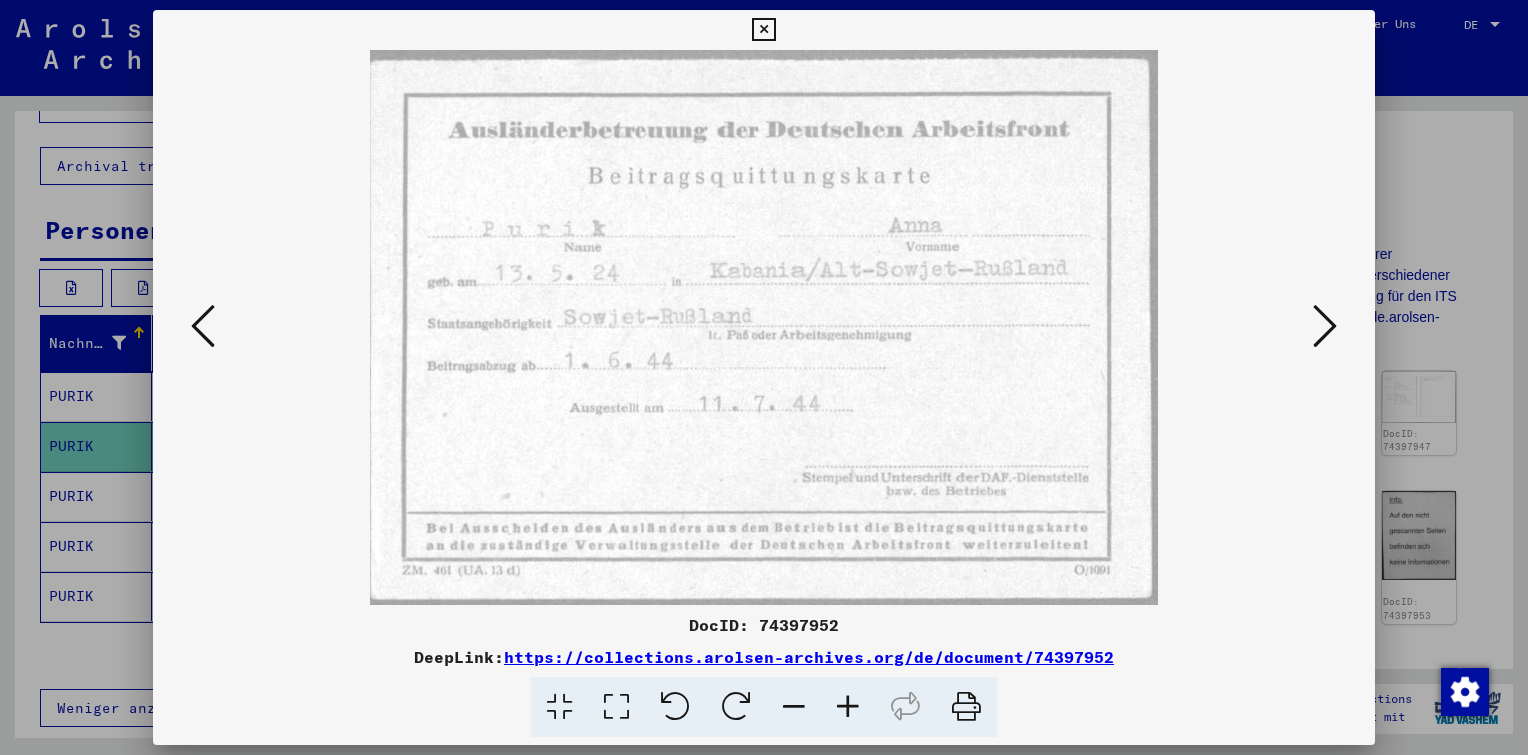drag, startPoint x: 842, startPoint y: 621, endPoint x: 755, endPoint y: 622, distance: 87.005745 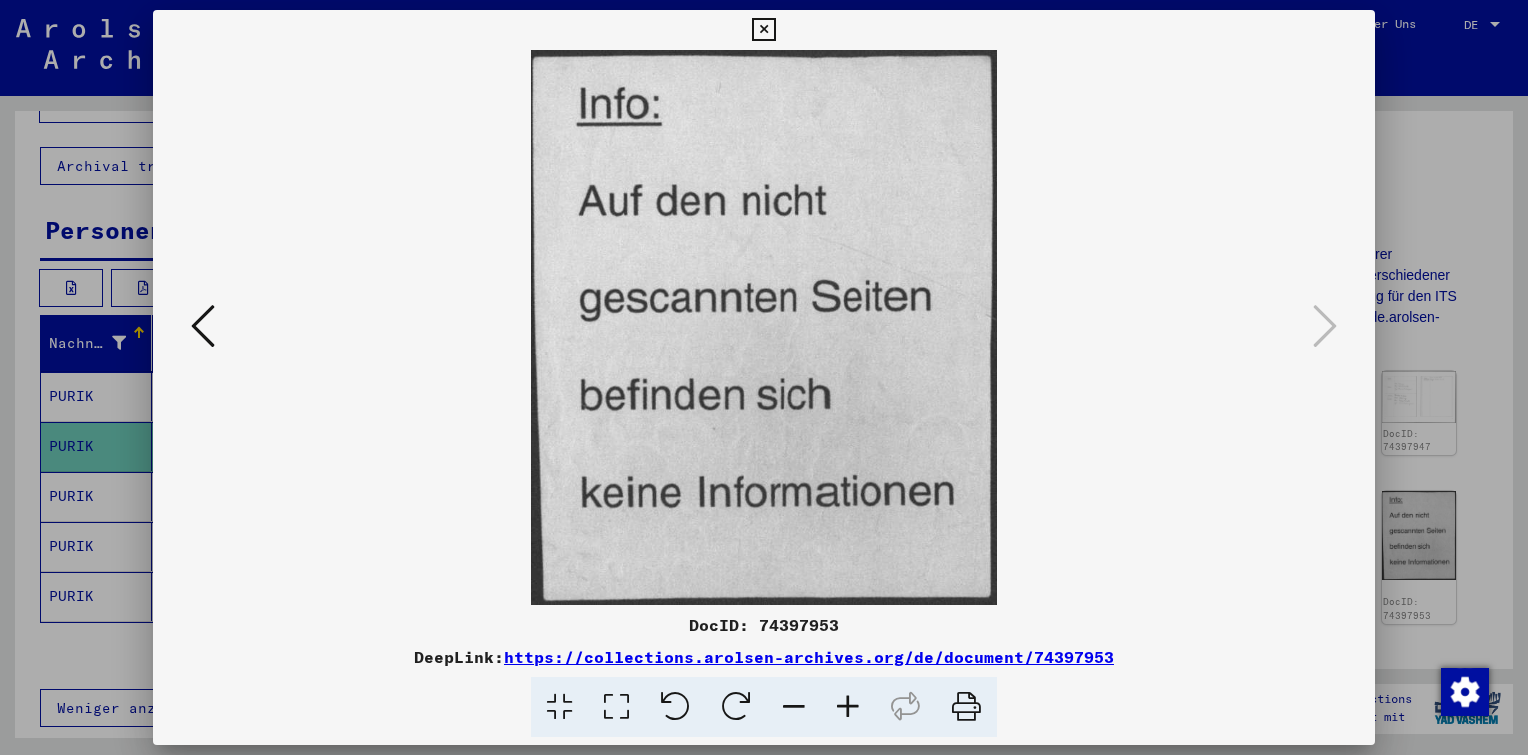 drag, startPoint x: 841, startPoint y: 625, endPoint x: 754, endPoint y: 614, distance: 87.69264 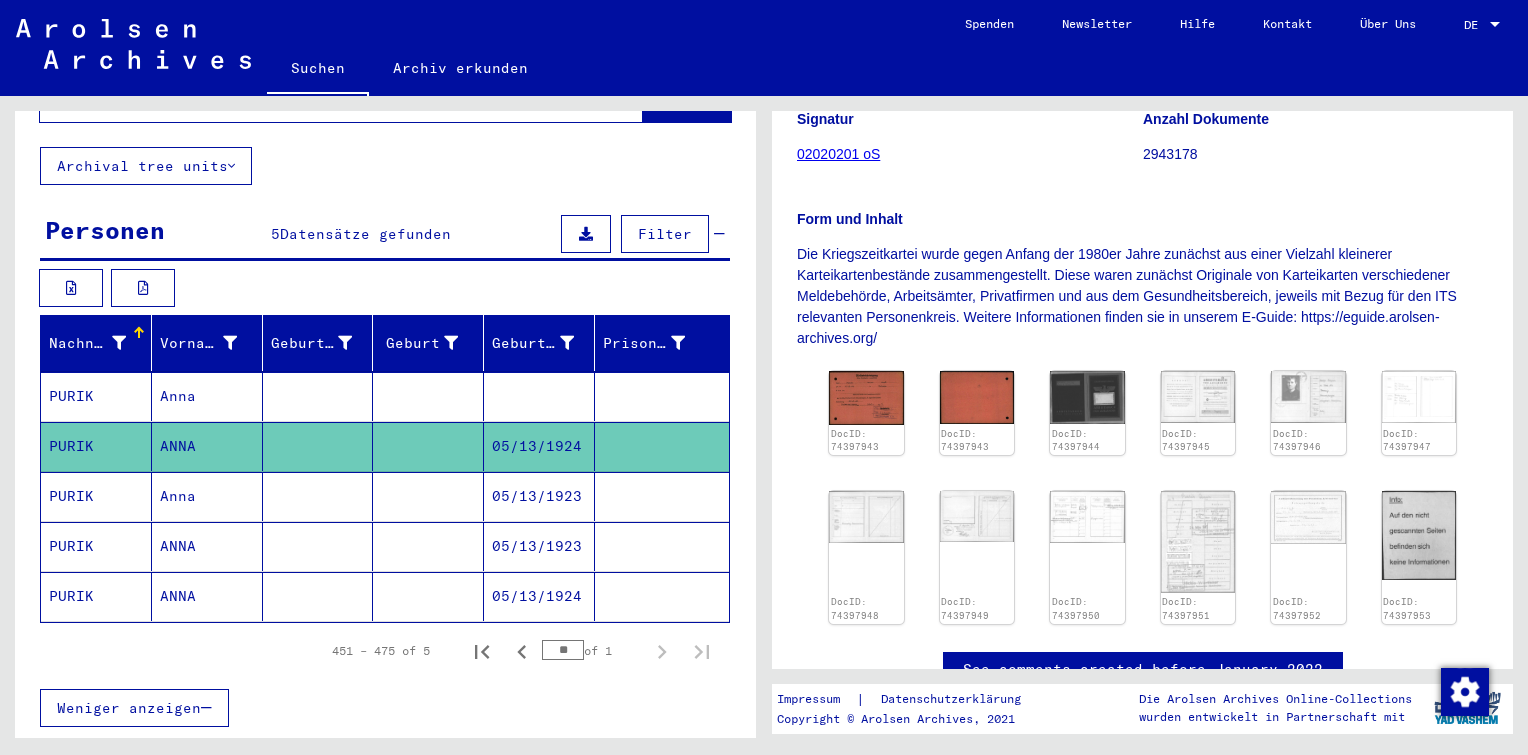 click on "05/13/1923" at bounding box center (539, 546) 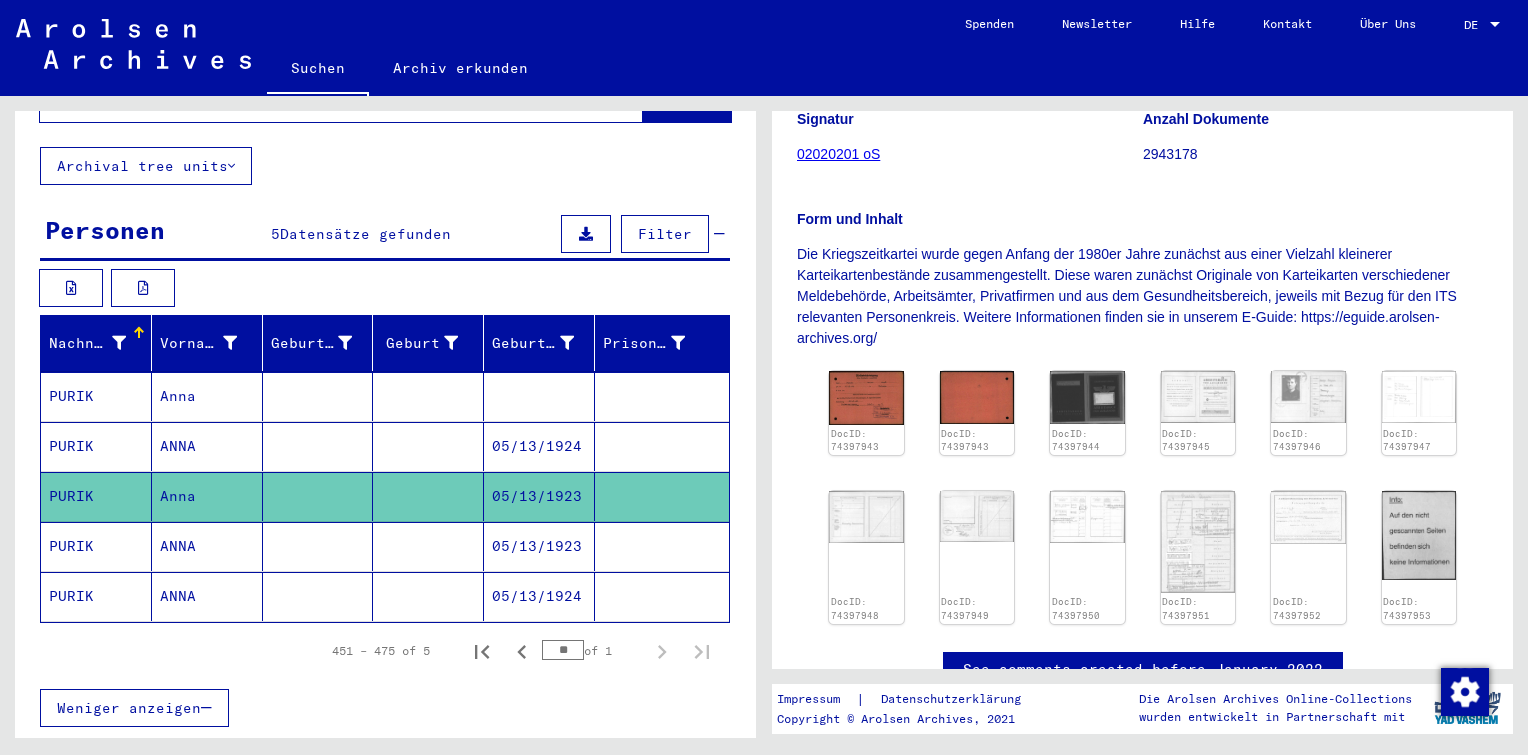 scroll, scrollTop: 386, scrollLeft: 0, axis: vertical 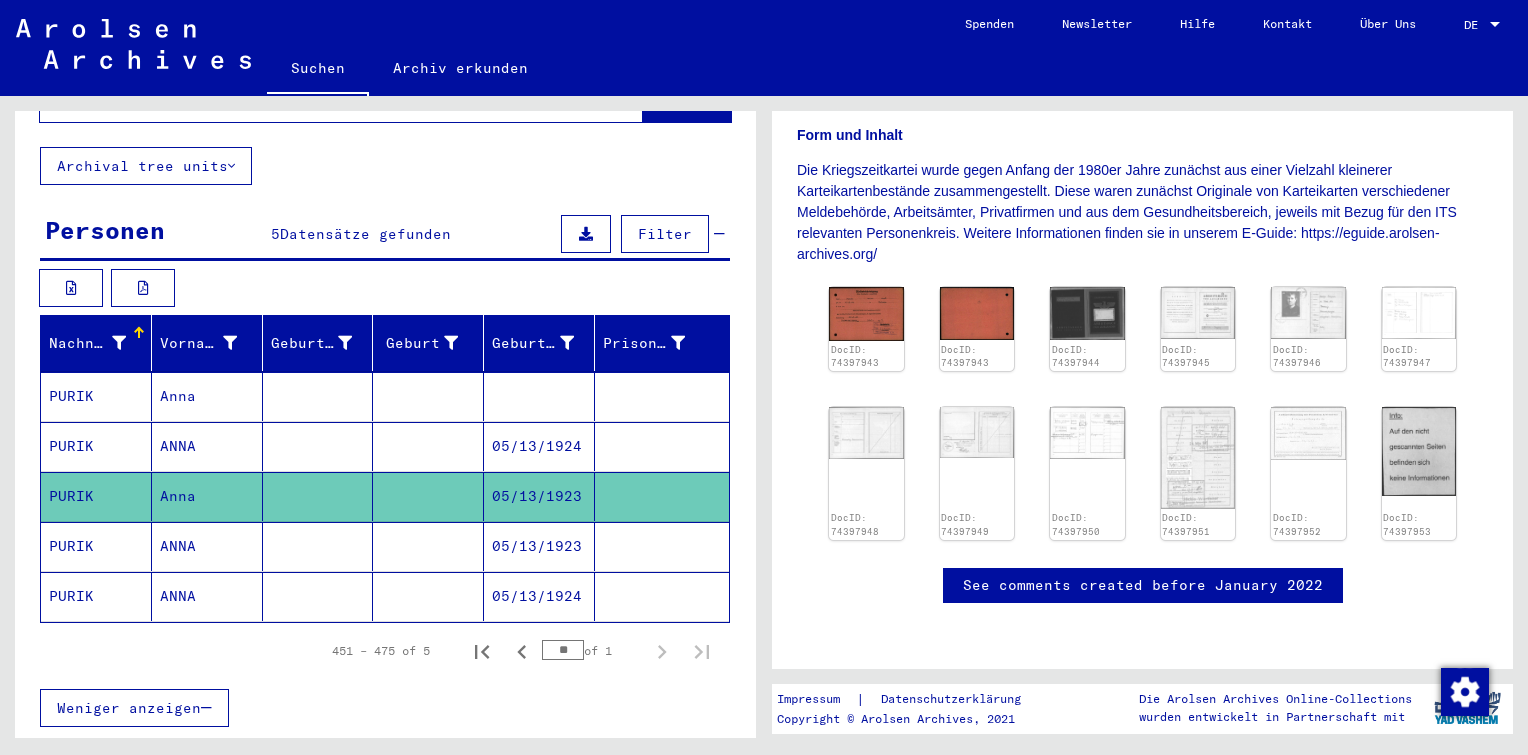 click on "05/13/1924" at bounding box center (539, 496) 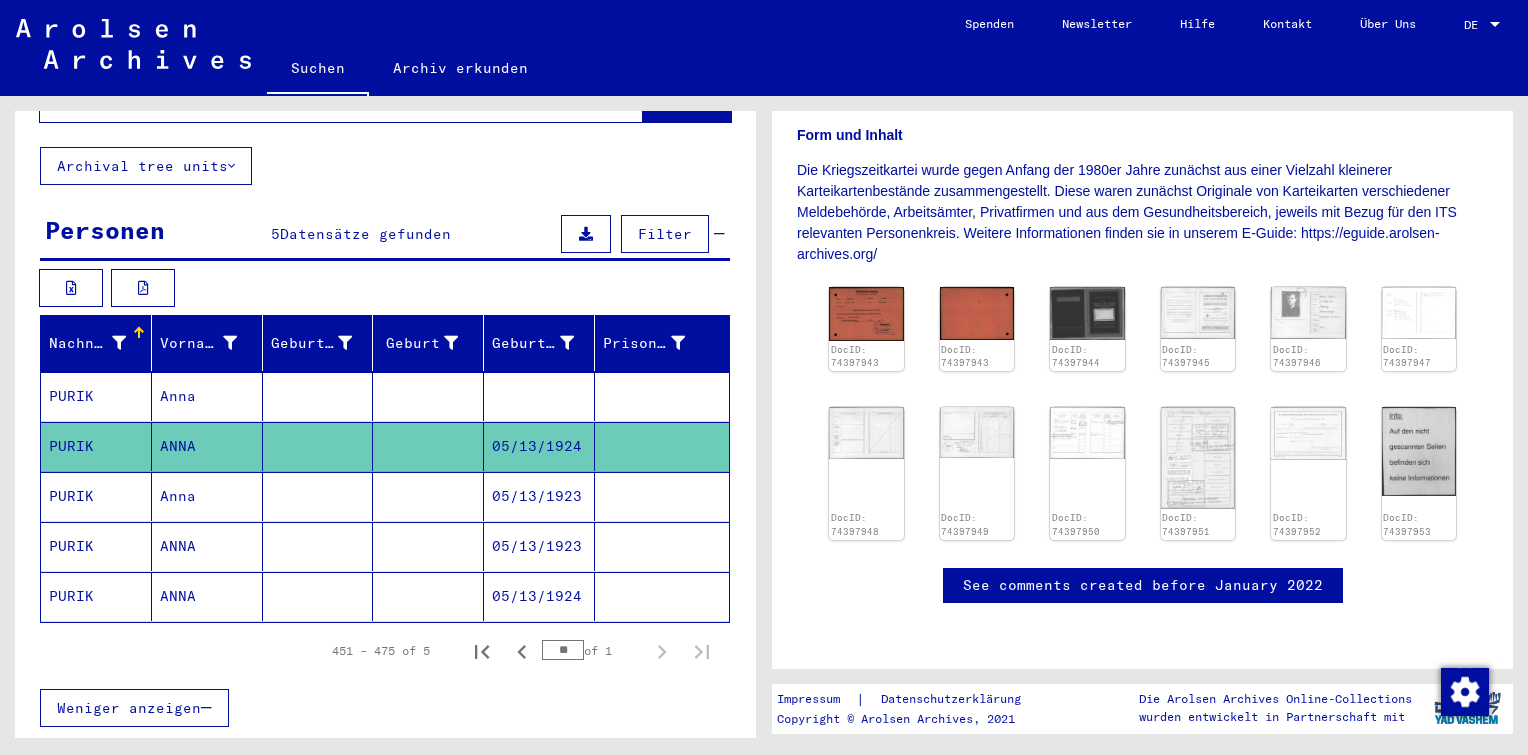 click on "05/13/1923" at bounding box center (539, 546) 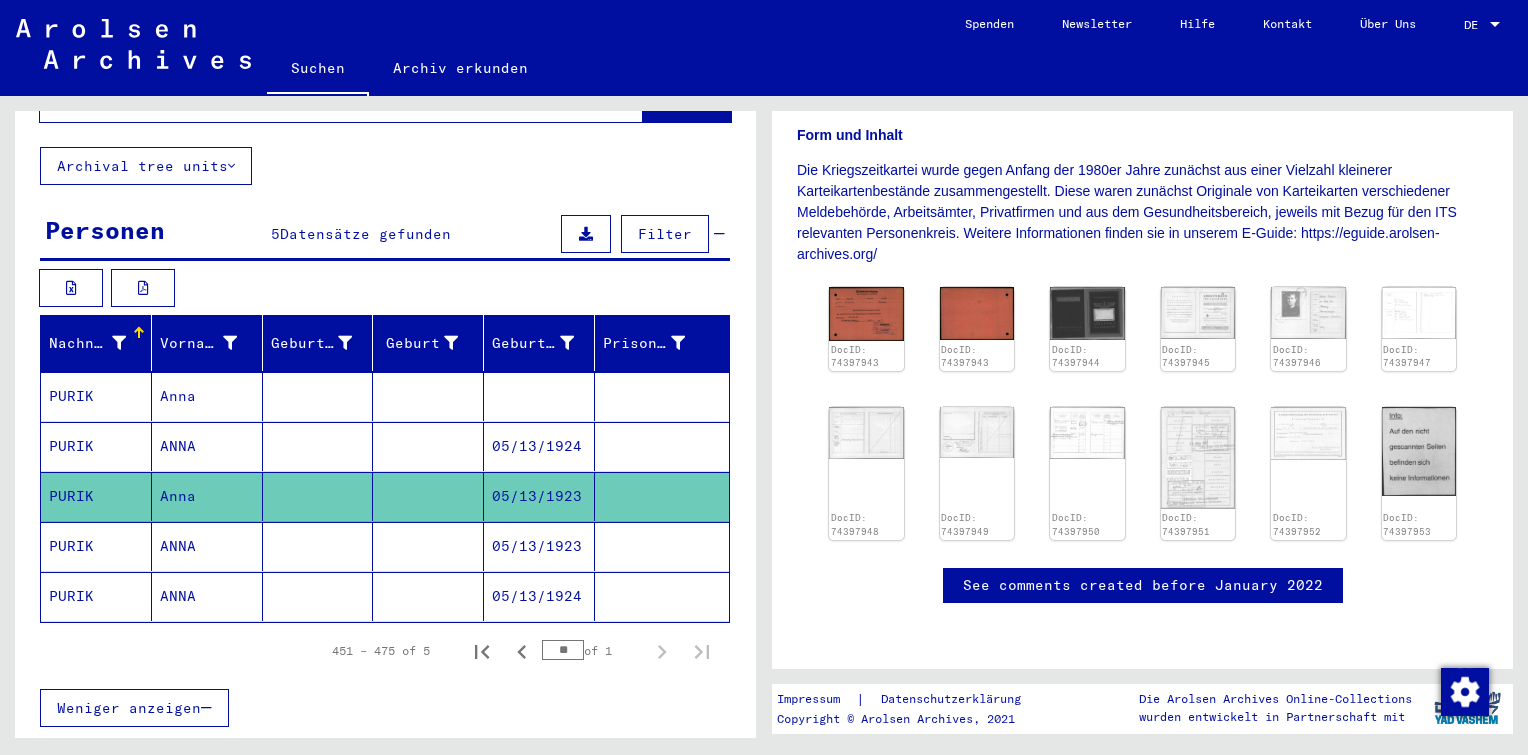 click on "05/13/1923" at bounding box center (539, 596) 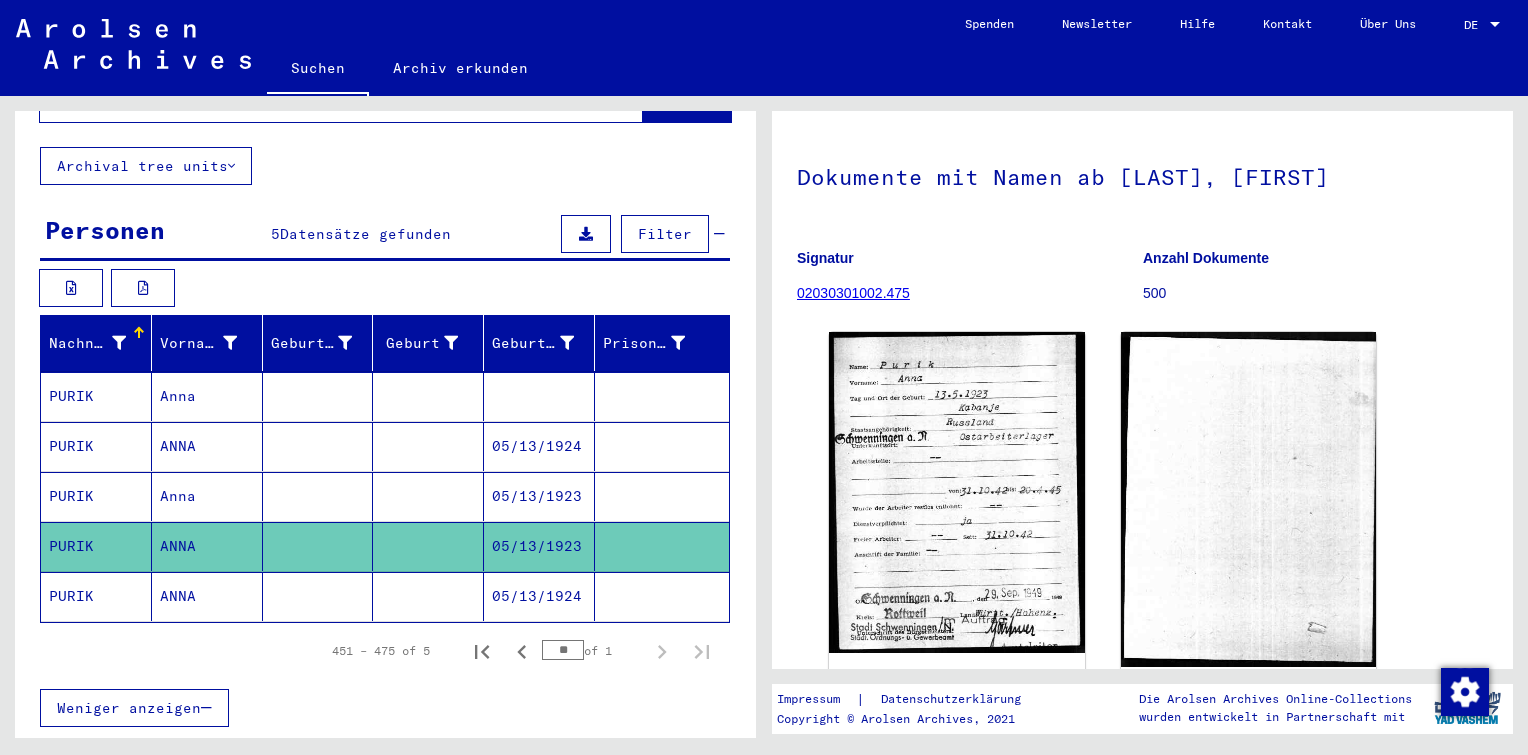 scroll, scrollTop: 116, scrollLeft: 0, axis: vertical 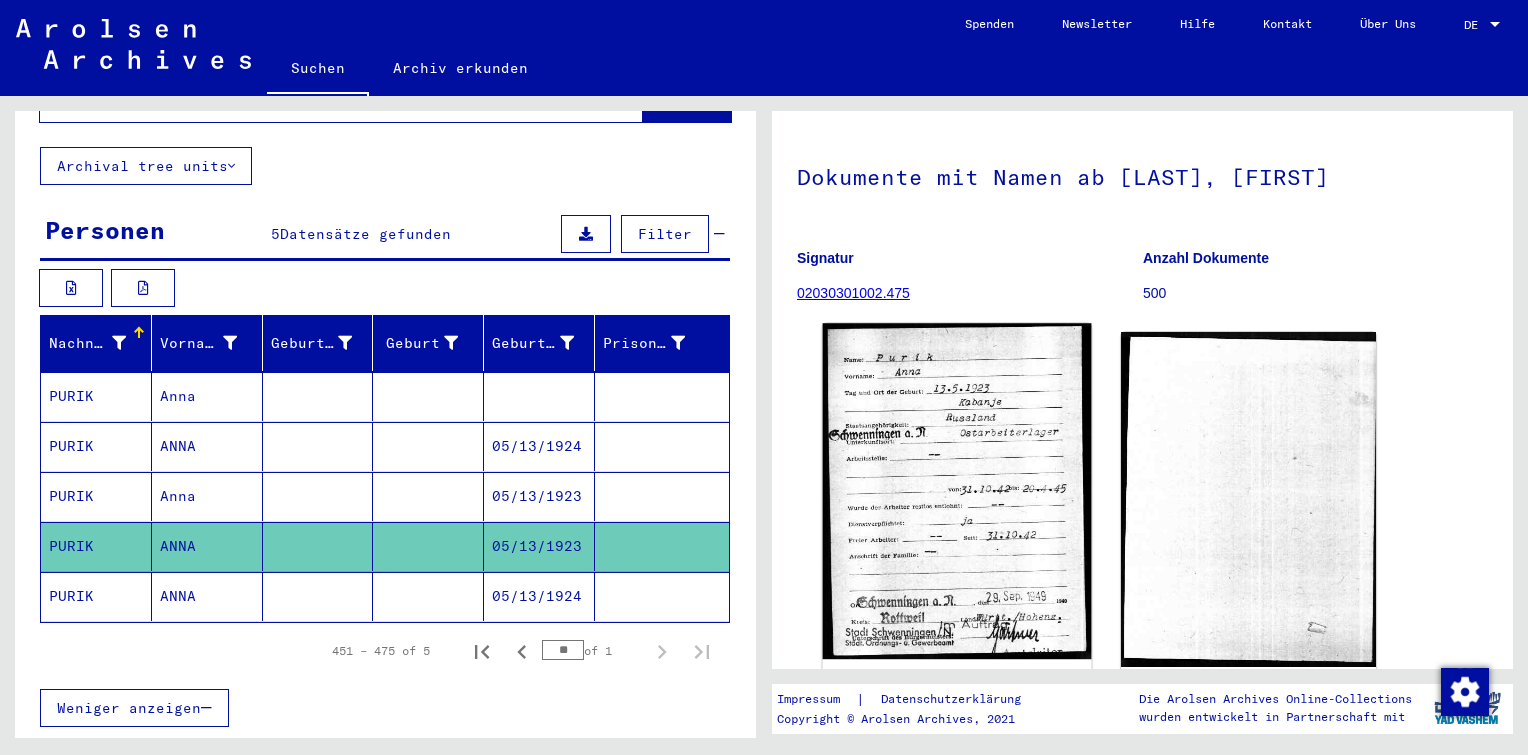 click 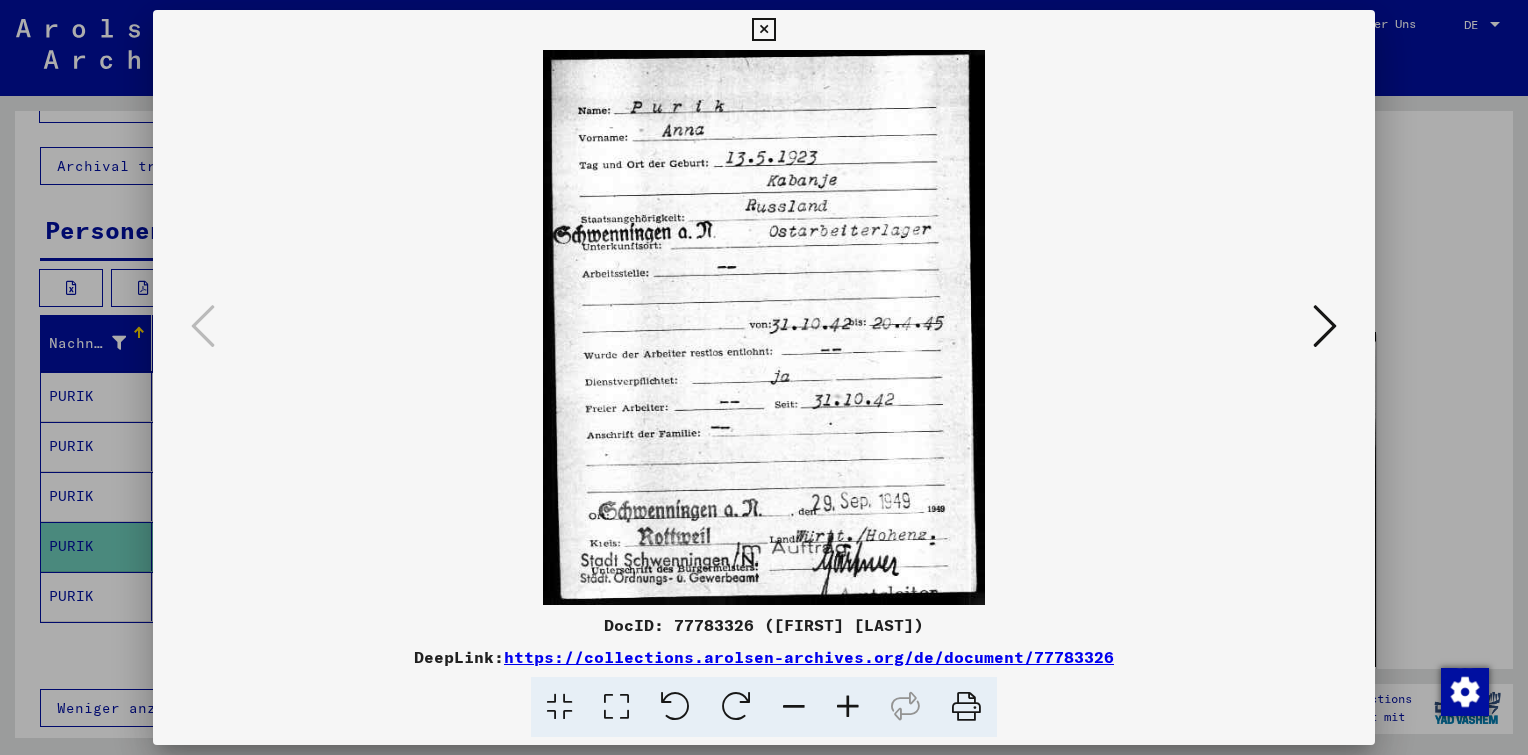 drag, startPoint x: 904, startPoint y: 624, endPoint x: 694, endPoint y: 614, distance: 210.23796 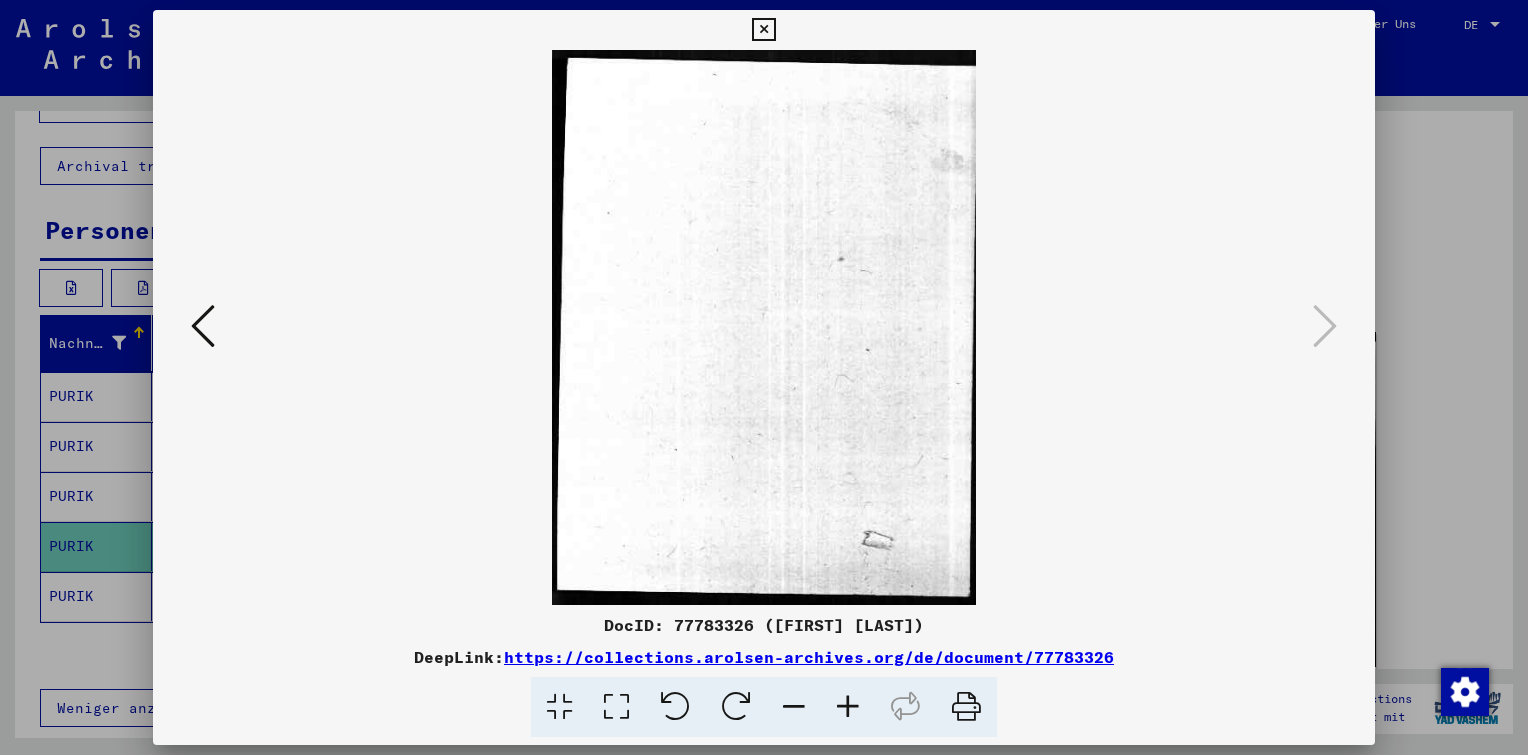 click at bounding box center (763, 30) 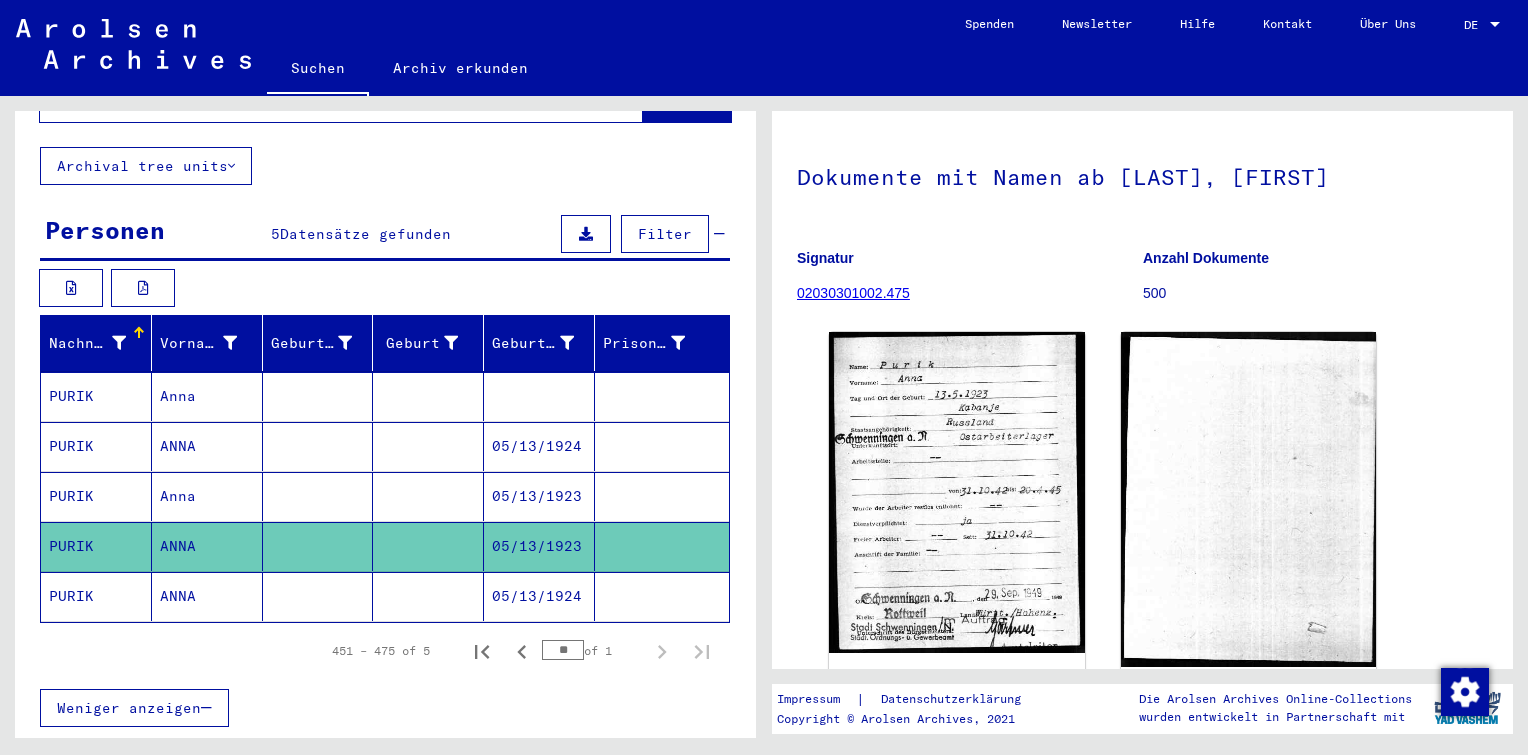 click on "05/13/1924" 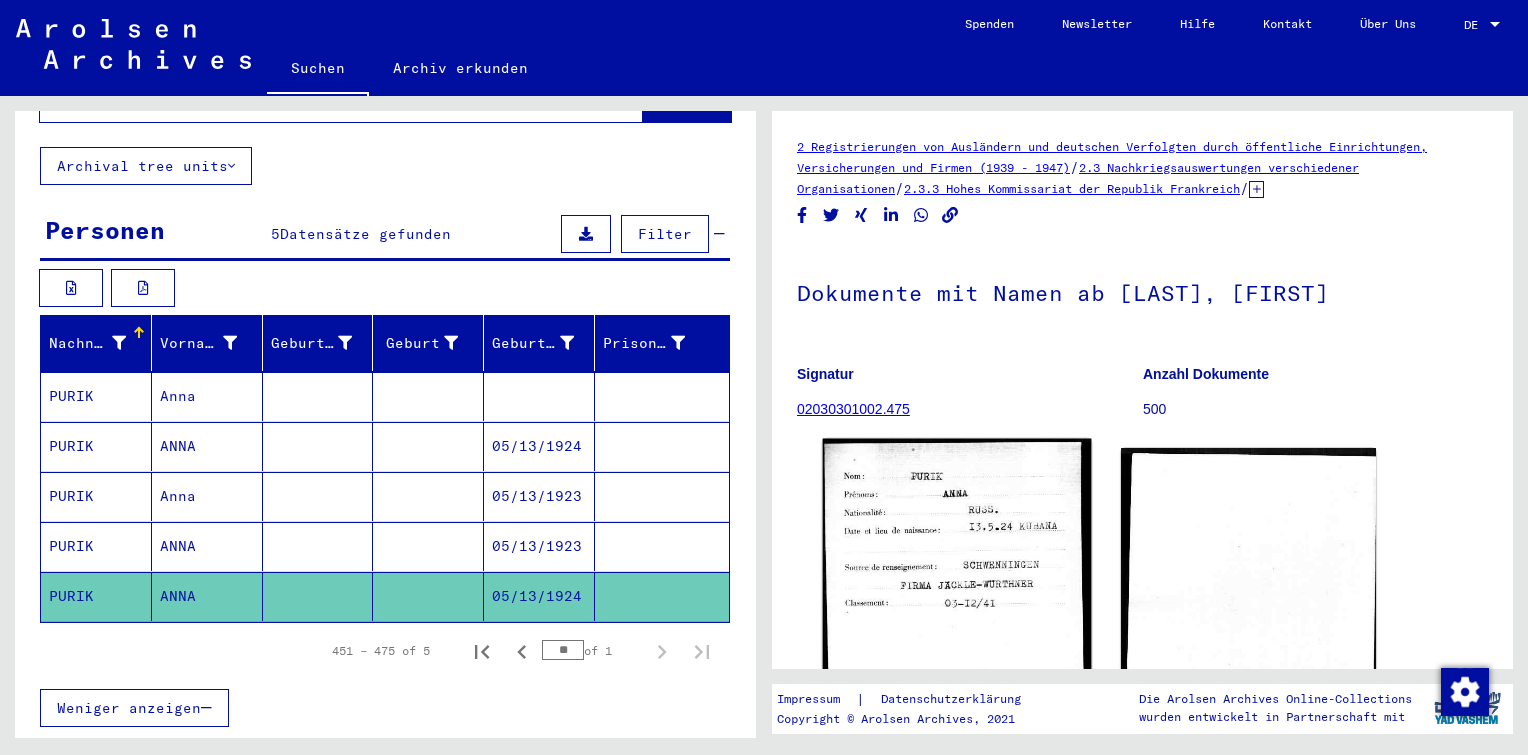 click 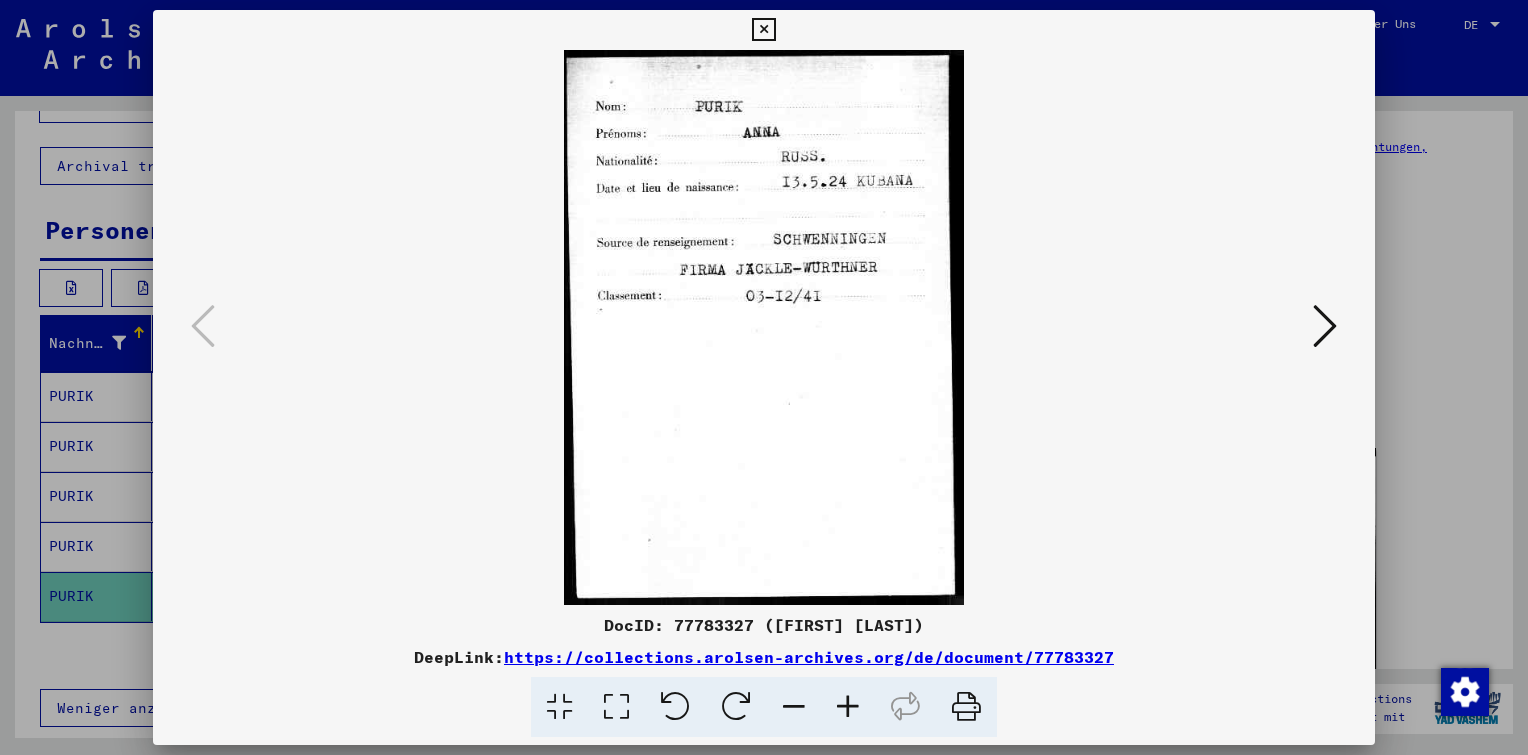 drag, startPoint x: 903, startPoint y: 626, endPoint x: 693, endPoint y: 613, distance: 210.402 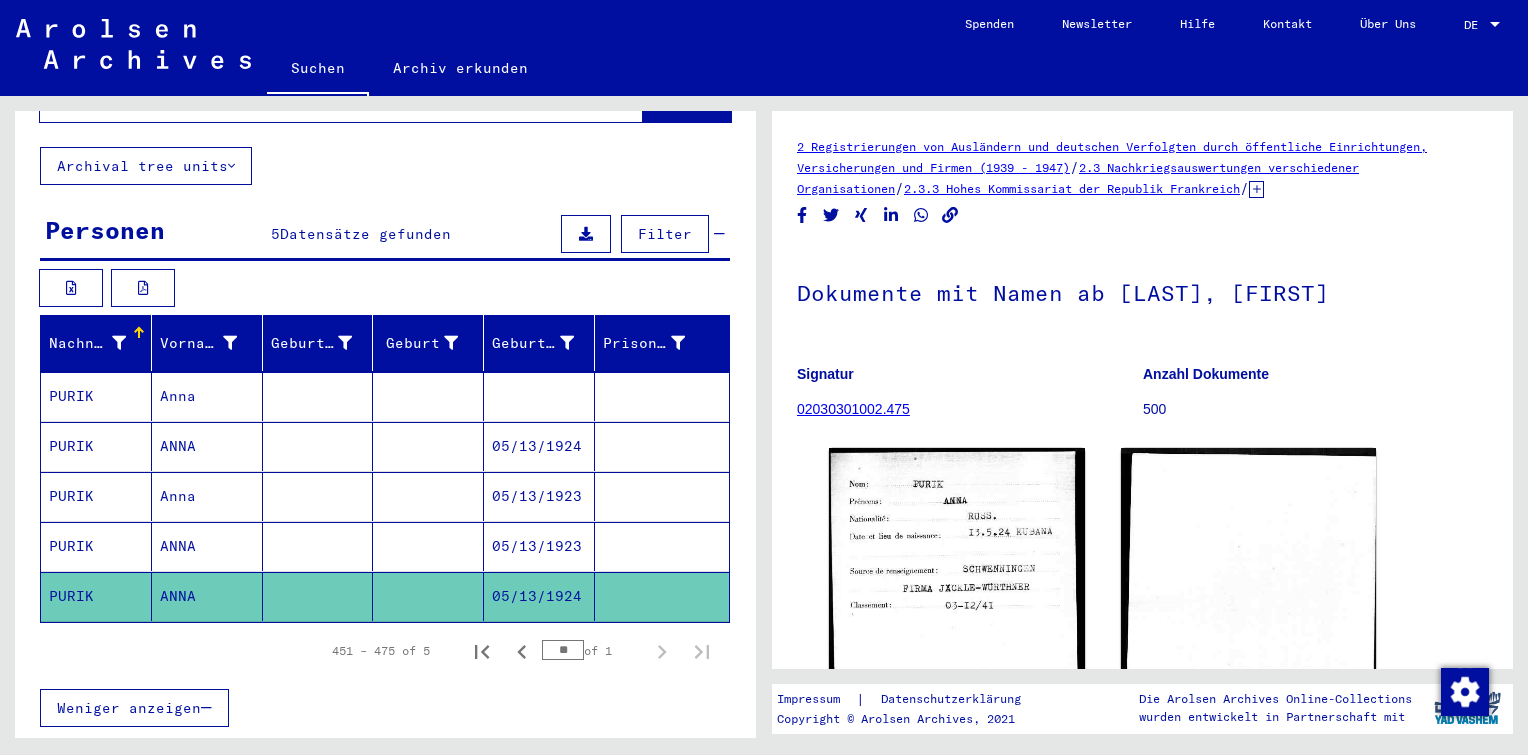 scroll, scrollTop: 367, scrollLeft: 0, axis: vertical 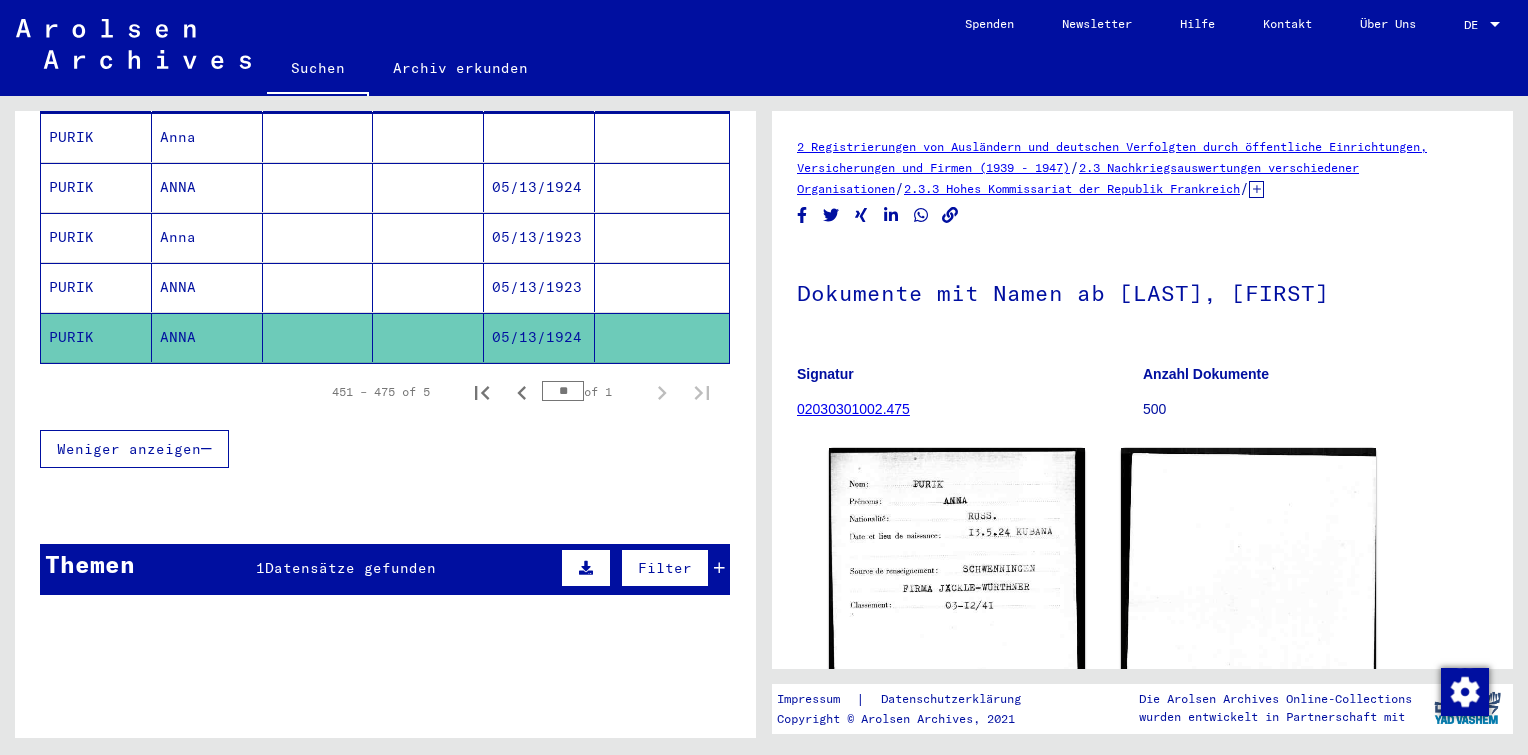 click on "Datensätze gefunden" at bounding box center [350, 568] 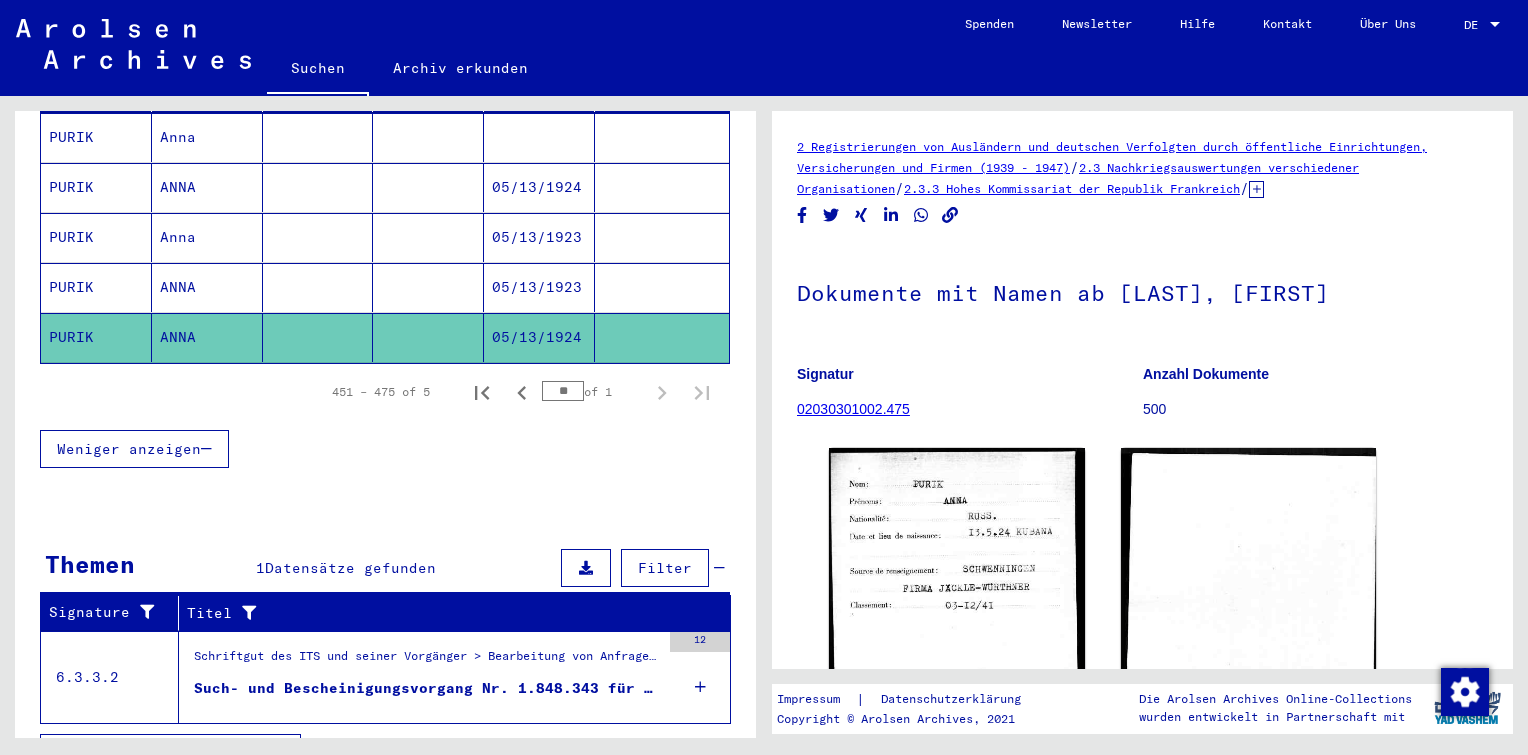scroll, scrollTop: 383, scrollLeft: 0, axis: vertical 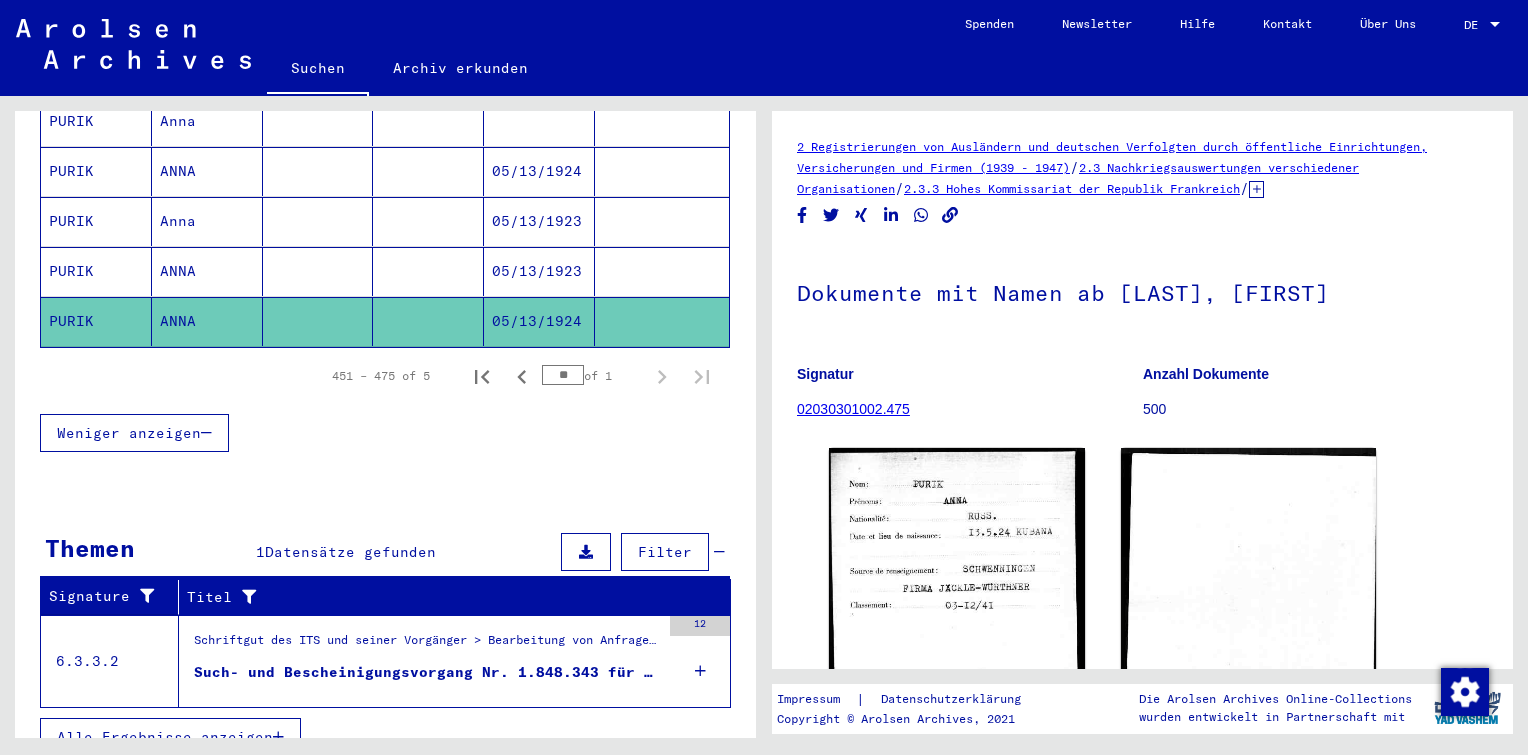 click at bounding box center [700, 671] 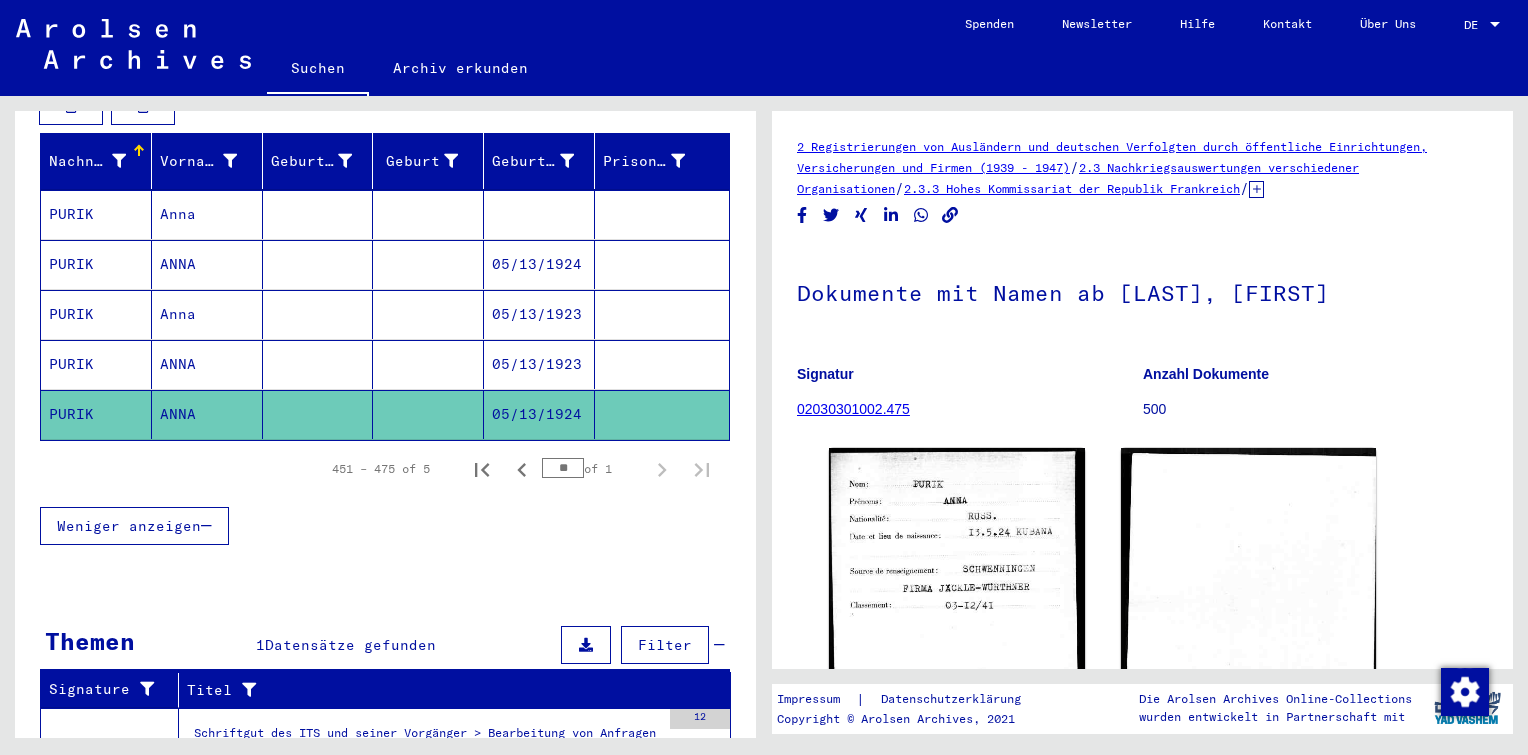 scroll, scrollTop: 443, scrollLeft: 0, axis: vertical 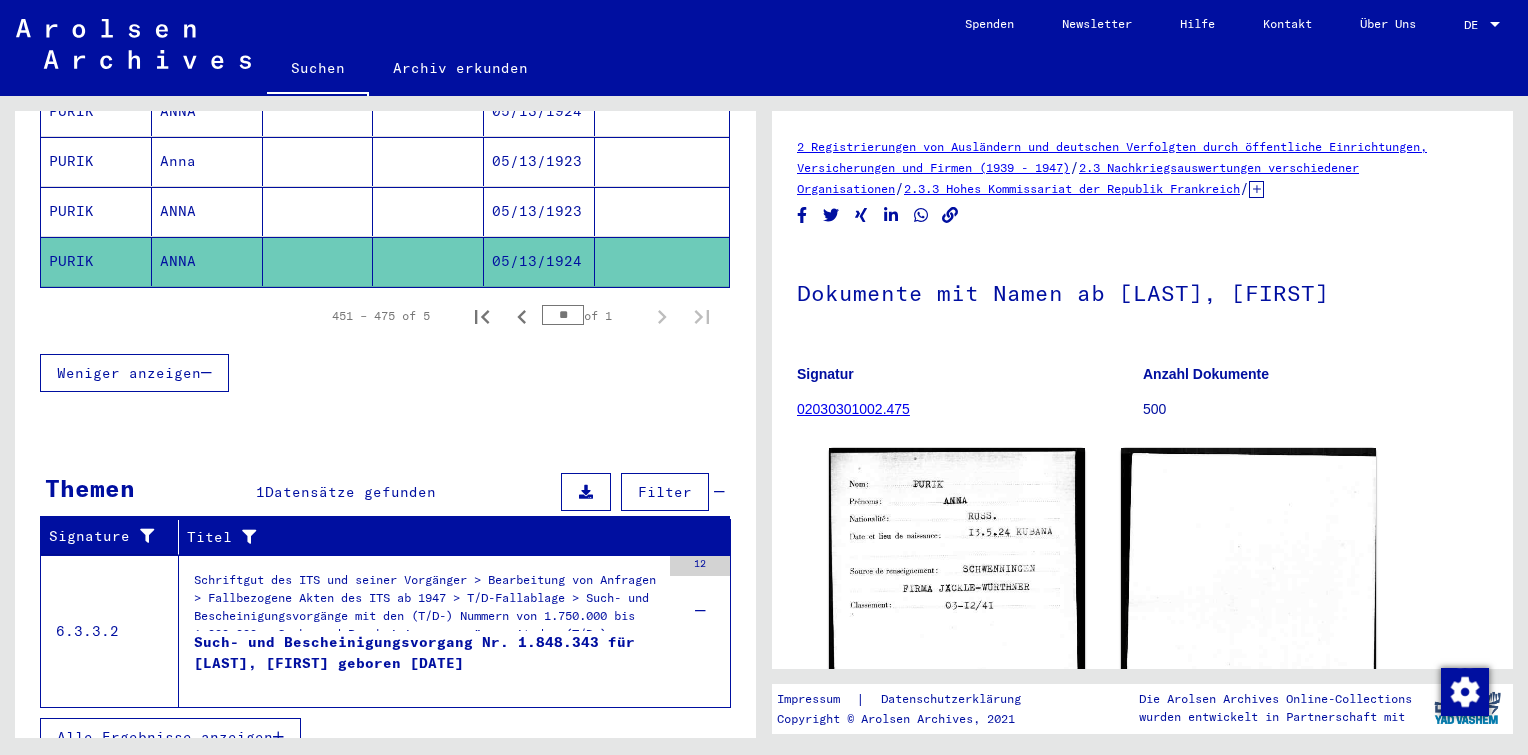 click on "Schriftgut des ITS und seiner Vorgänger > Bearbeitung von Anfragen > Fallbezogene Akten des ITS ab 1947 > T/D-Fallablage > Such- und Bescheinigungsvorgänge mit den (T/D-) Nummern von 1.750.000 bis 1.999.999 > Such- und Bescheinigungsvorgänge mit den (T/D-) Nummern von 1.848.000 bis 1.848.499" at bounding box center [427, 606] 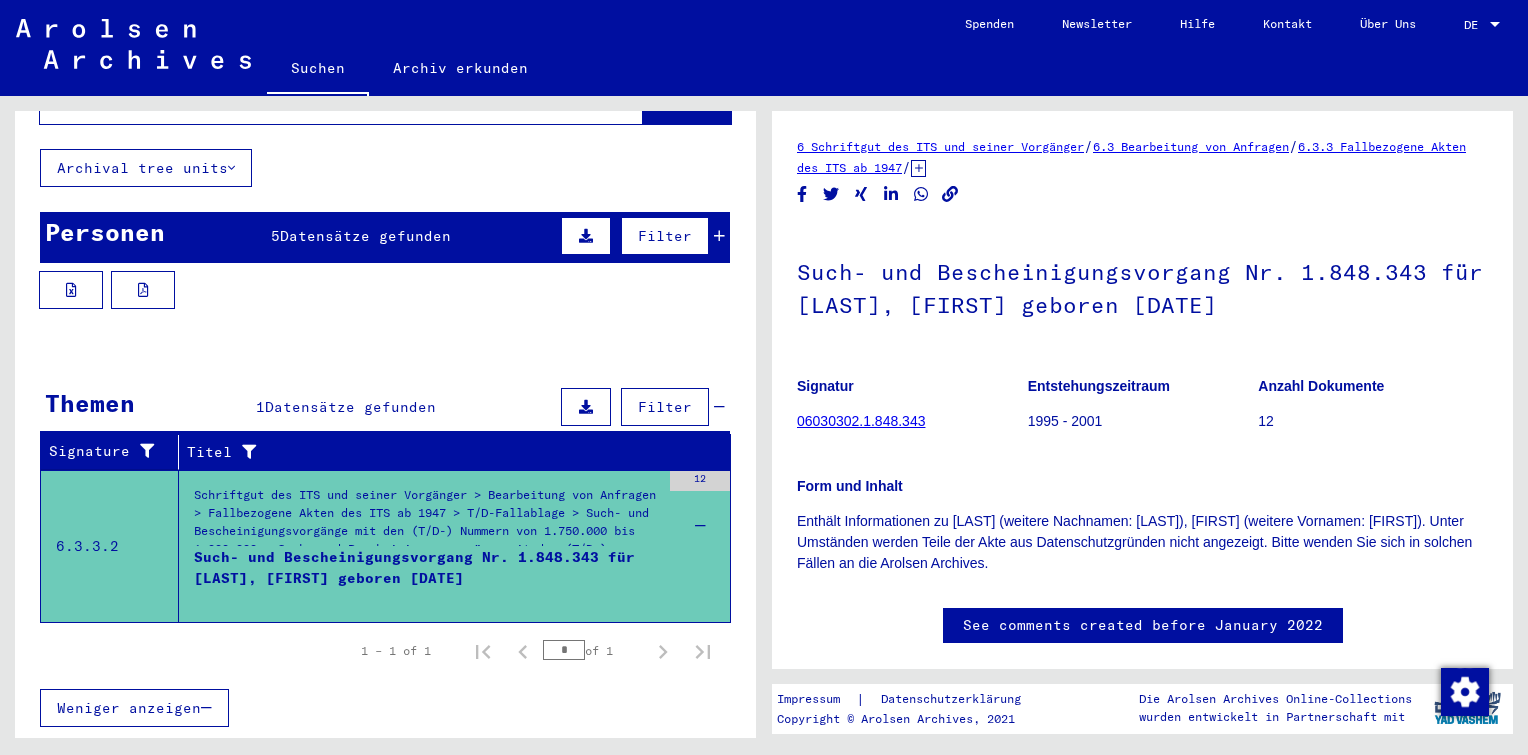 scroll, scrollTop: 80, scrollLeft: 0, axis: vertical 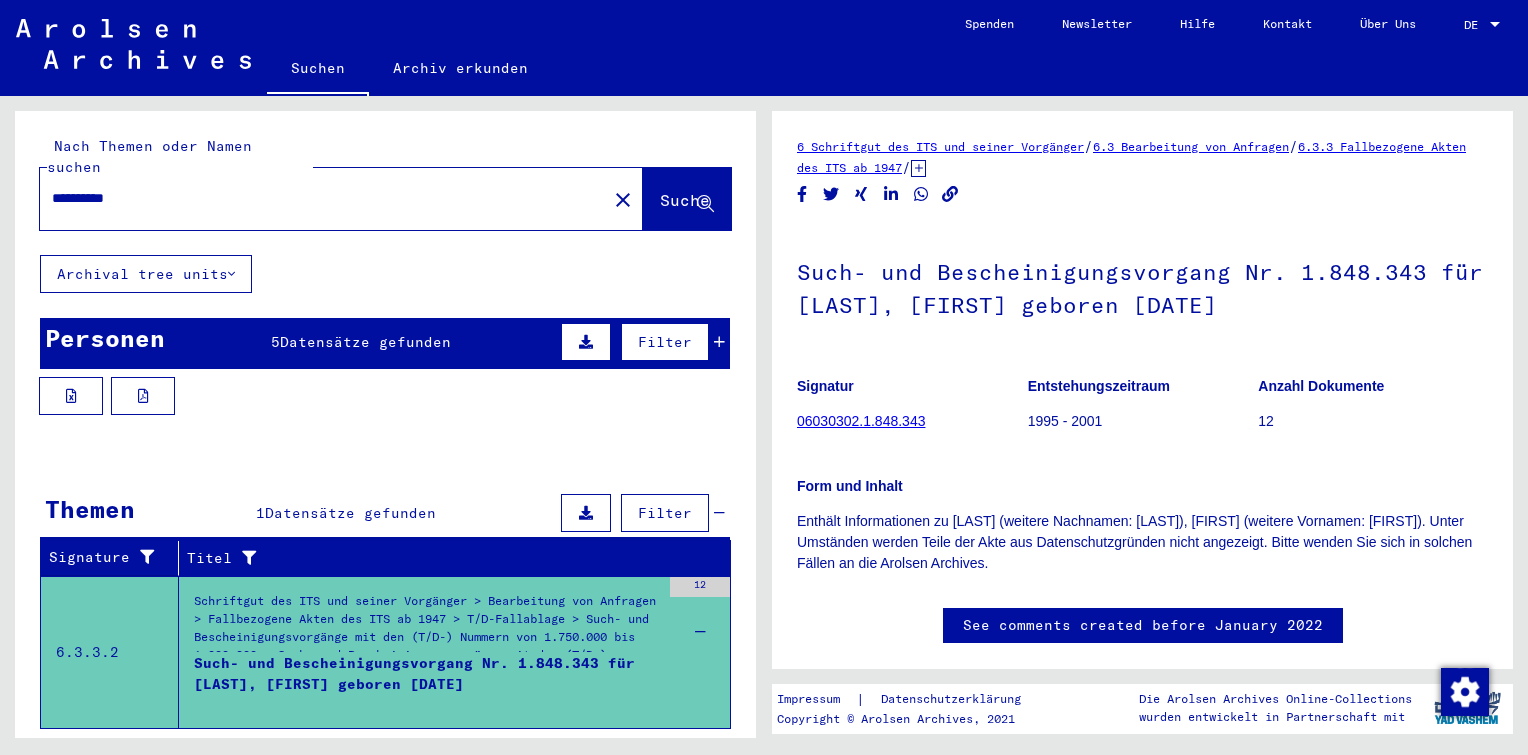 drag, startPoint x: 195, startPoint y: 184, endPoint x: -4, endPoint y: 173, distance: 199.30379 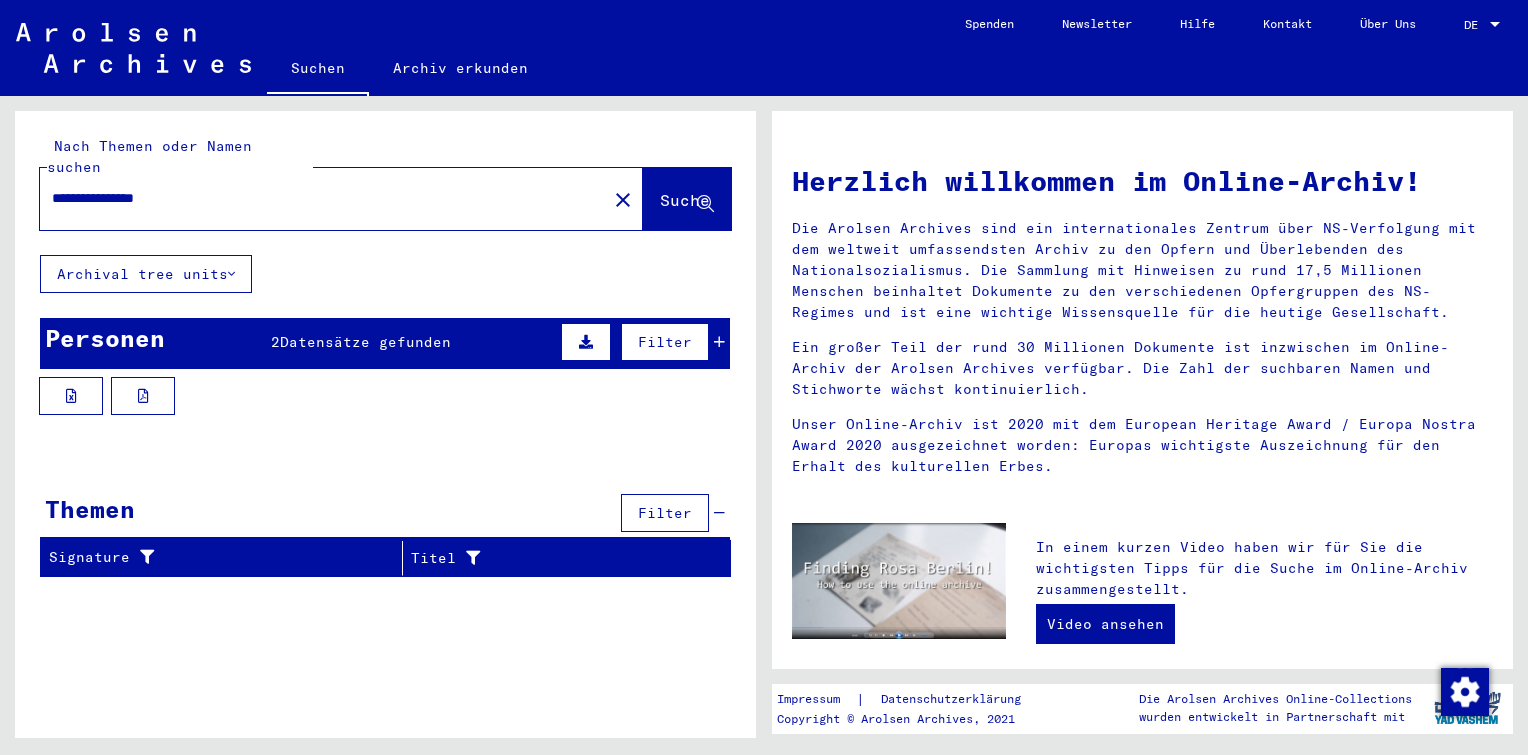 click on "Personen" at bounding box center [105, 338] 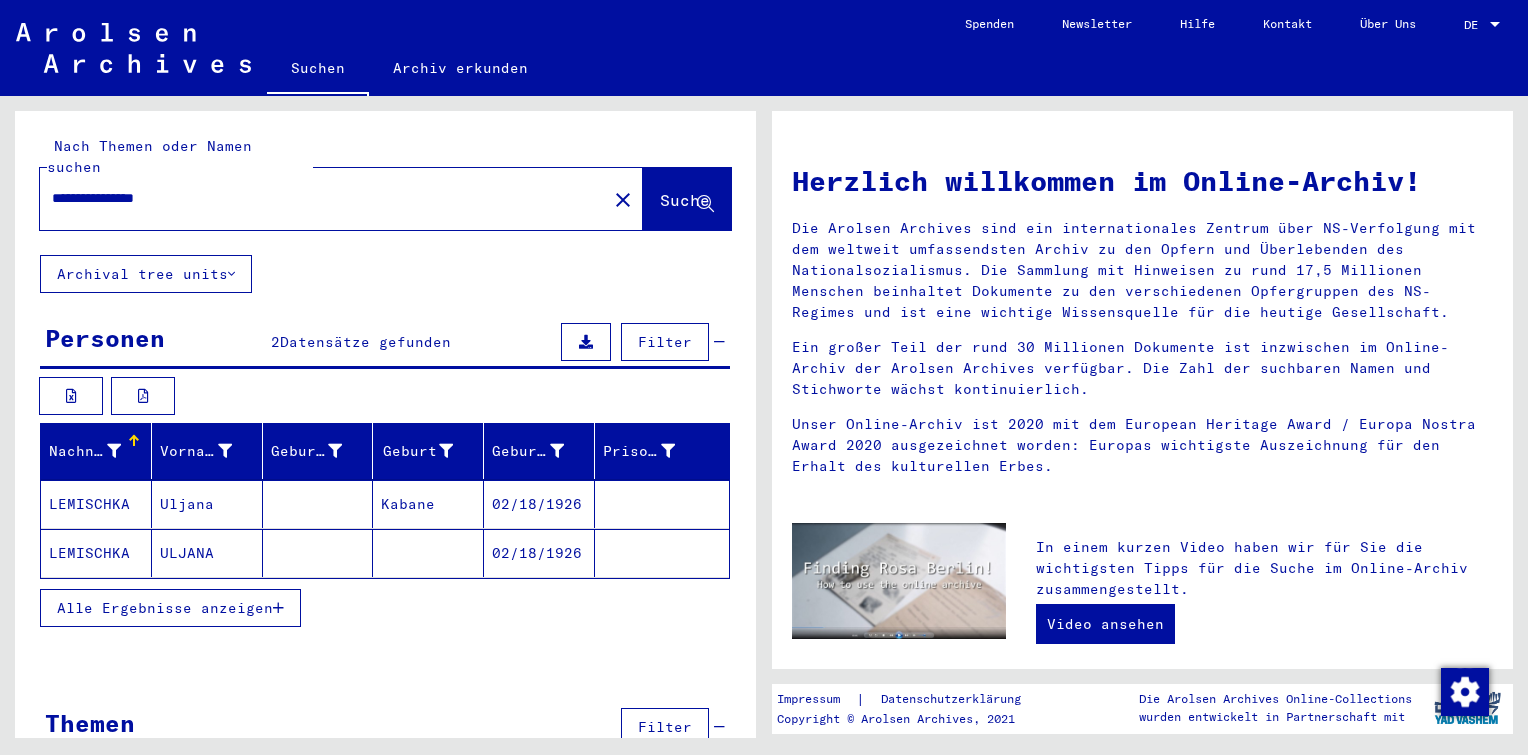 click on "**********" at bounding box center [317, 198] 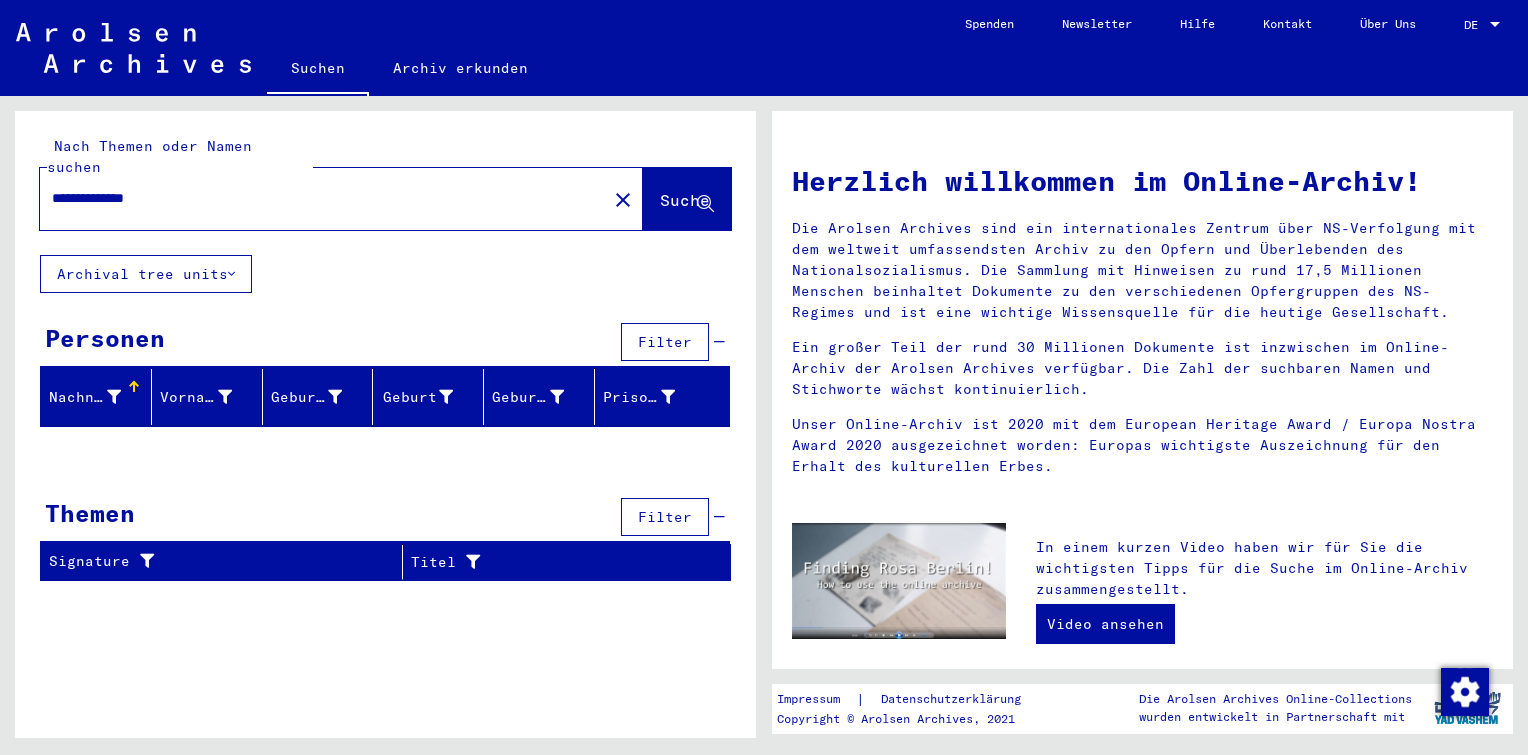 click on "**********" at bounding box center [317, 198] 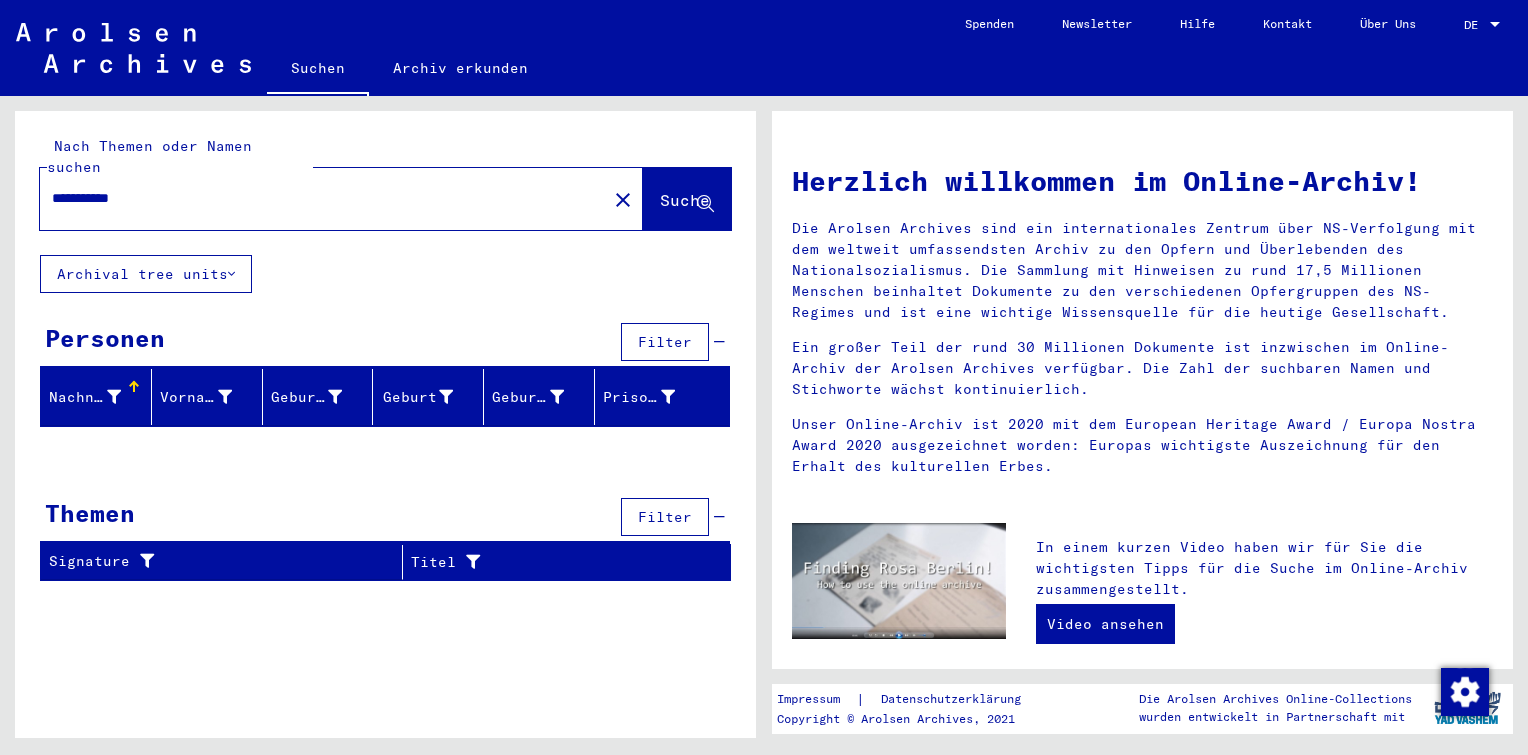 drag, startPoint x: 158, startPoint y: 184, endPoint x: 0, endPoint y: 192, distance: 158.20241 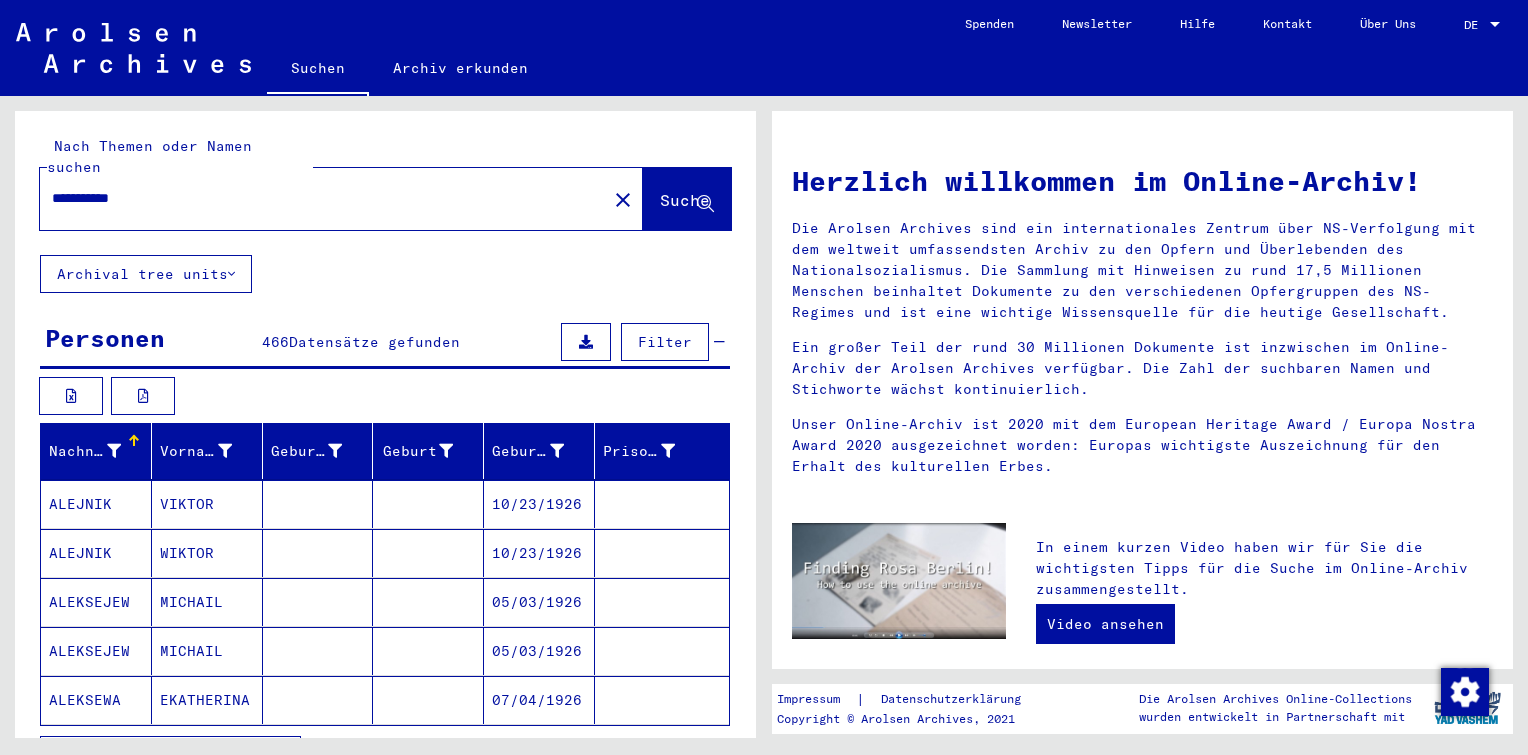 drag, startPoint x: 190, startPoint y: 176, endPoint x: -4, endPoint y: 175, distance: 194.00258 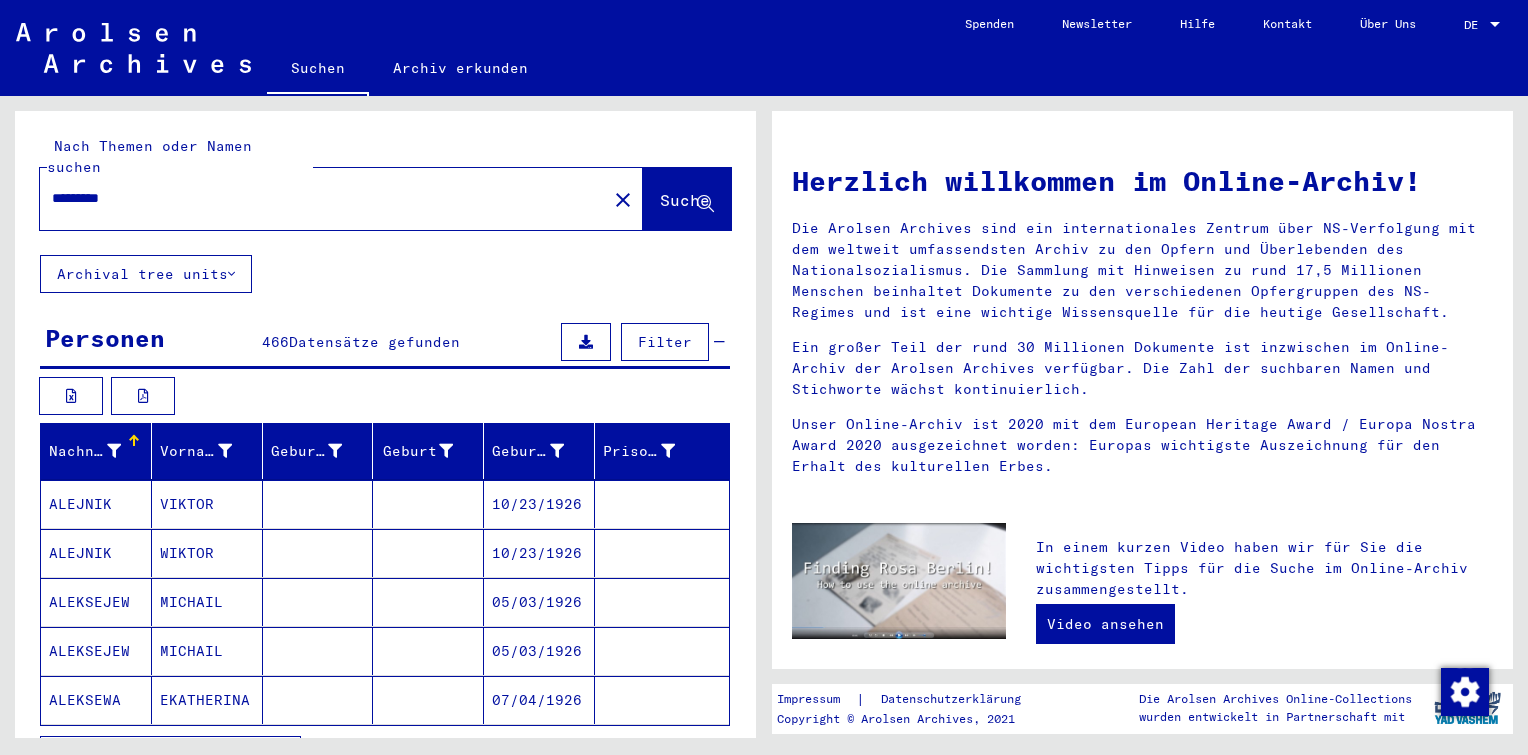 type on "*********" 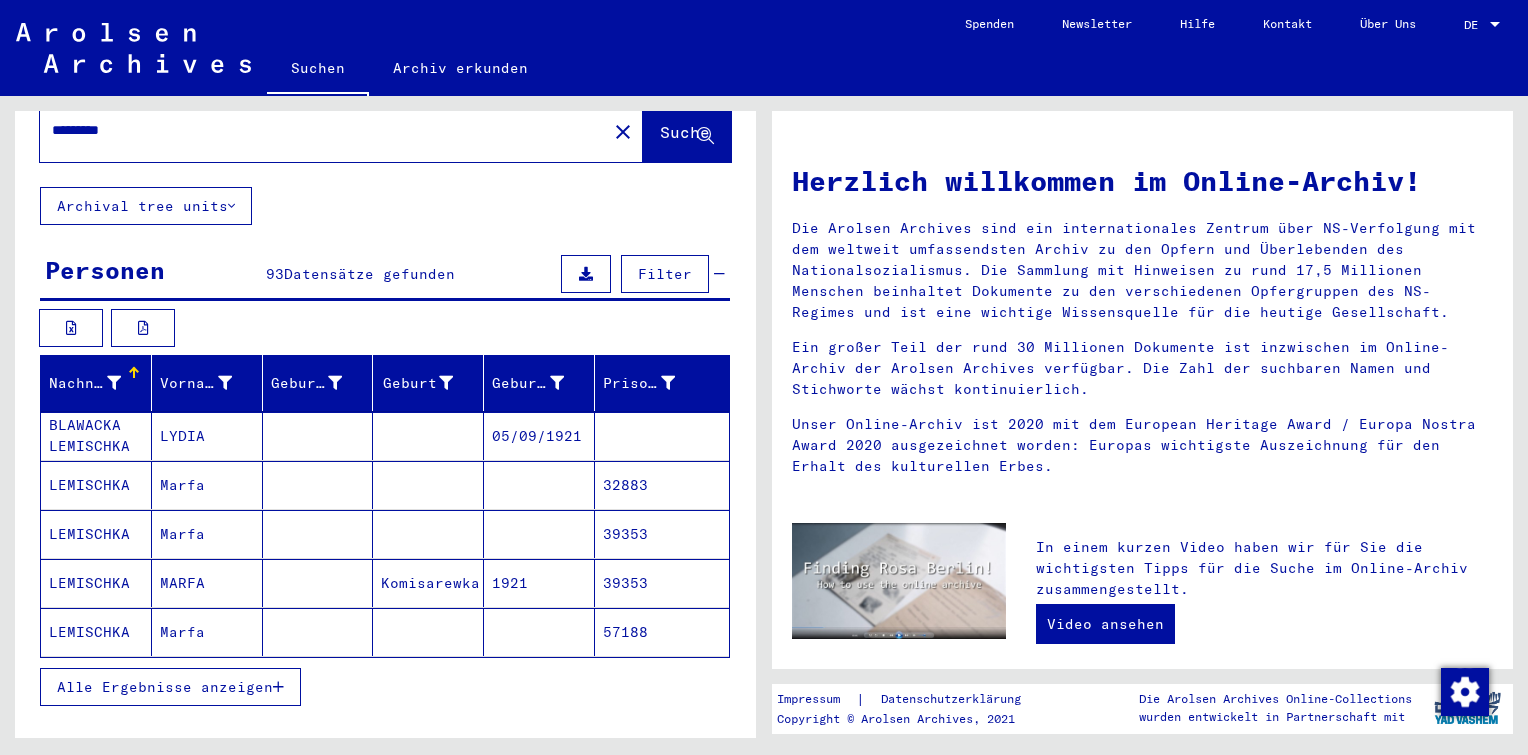 scroll, scrollTop: 76, scrollLeft: 0, axis: vertical 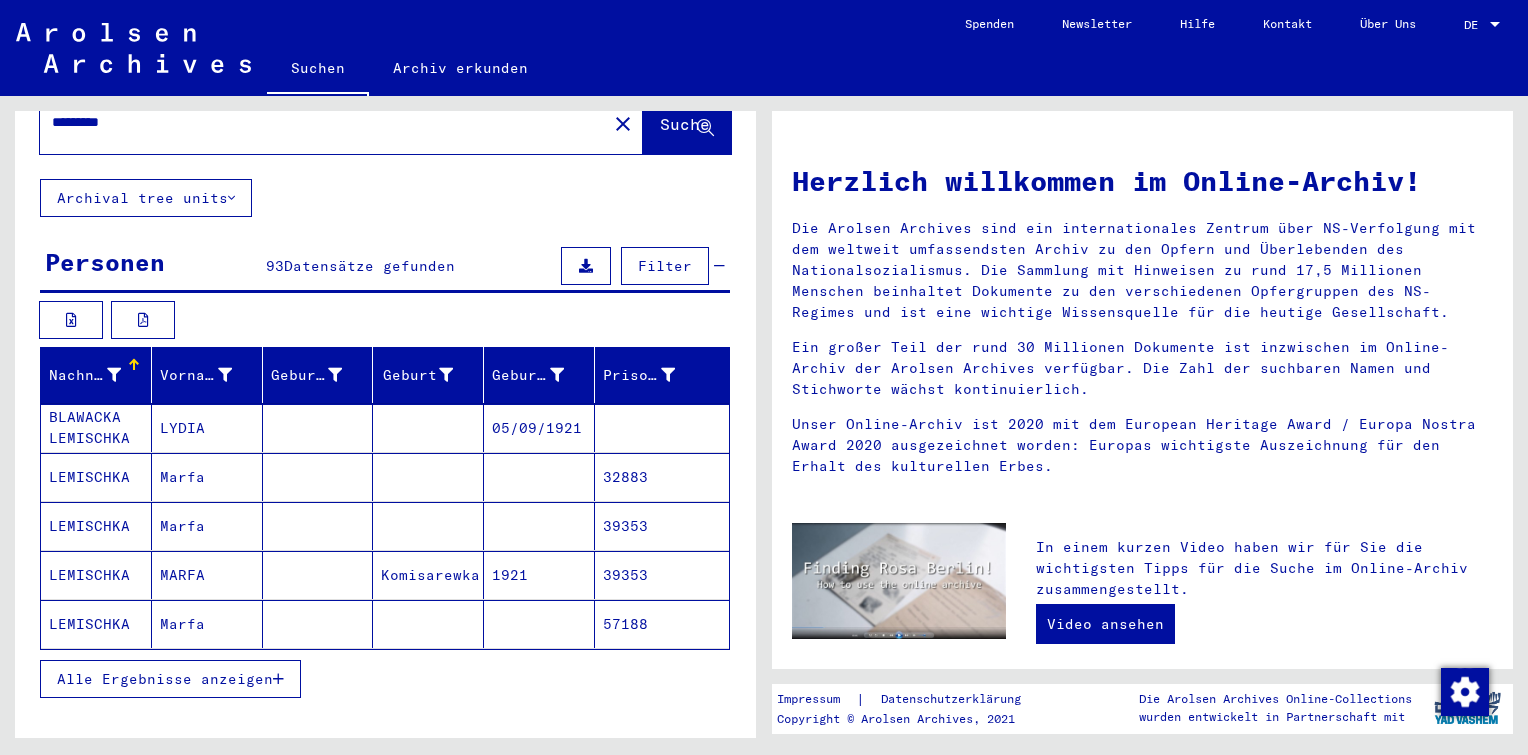 click on "LYDIA" at bounding box center [207, 477] 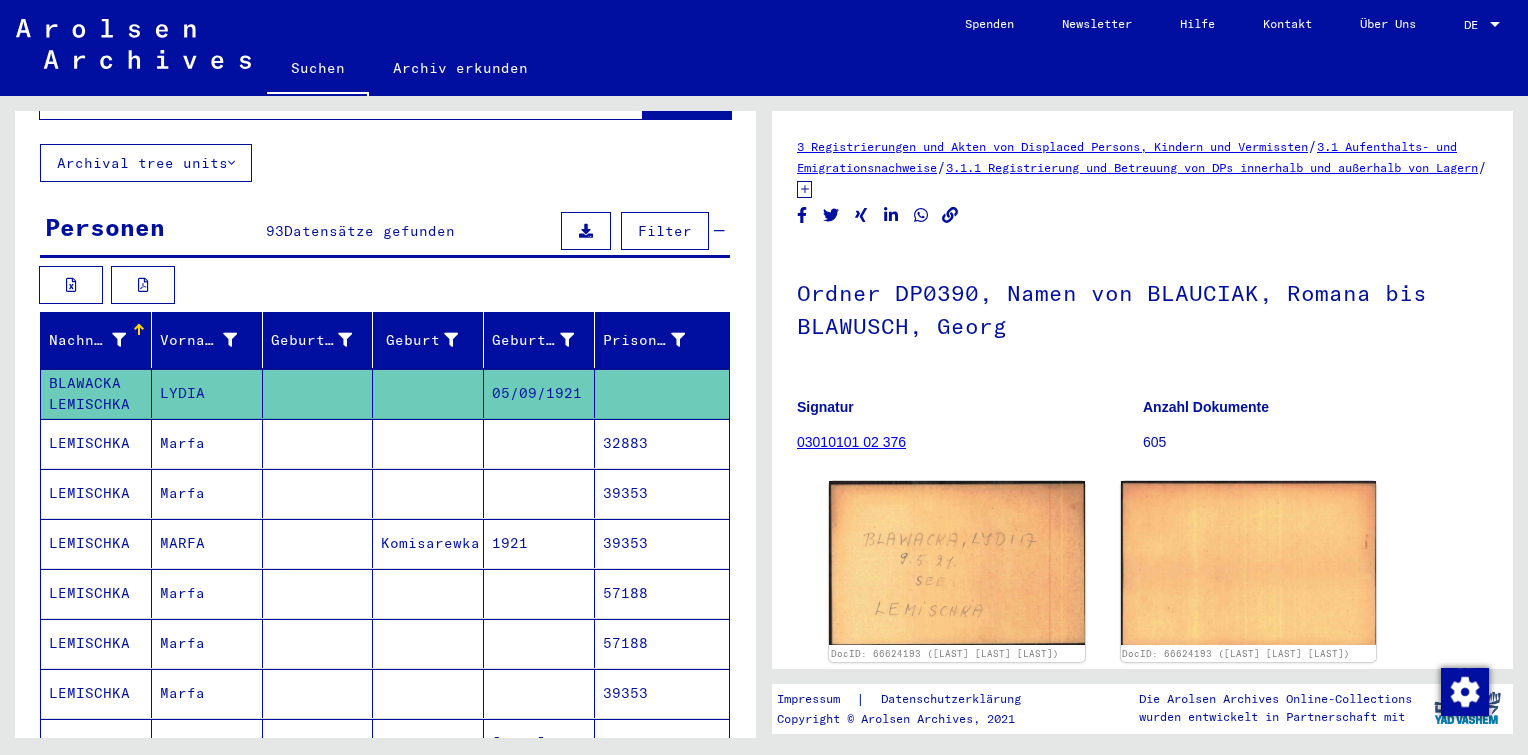 scroll, scrollTop: 112, scrollLeft: 0, axis: vertical 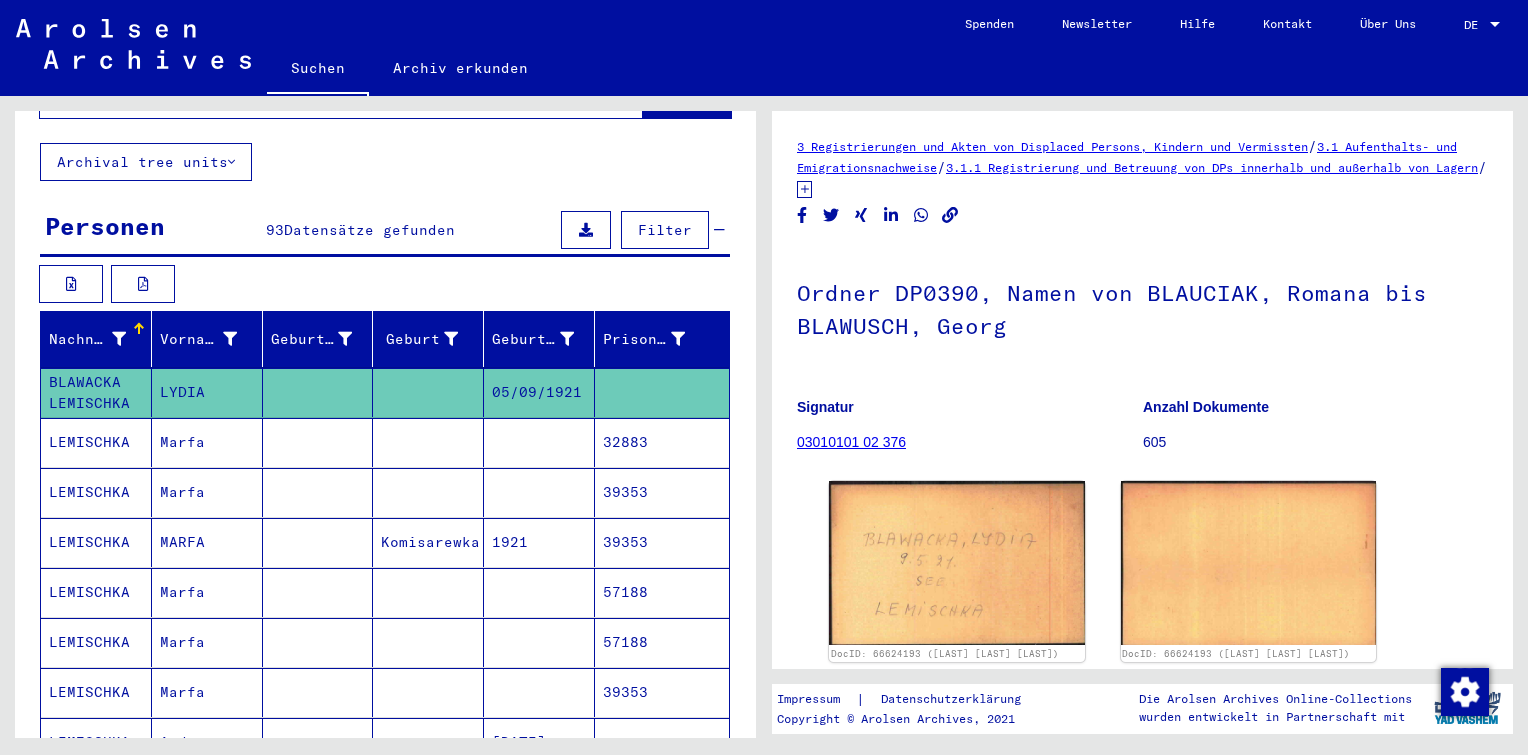 click on "Marfa" at bounding box center [207, 492] 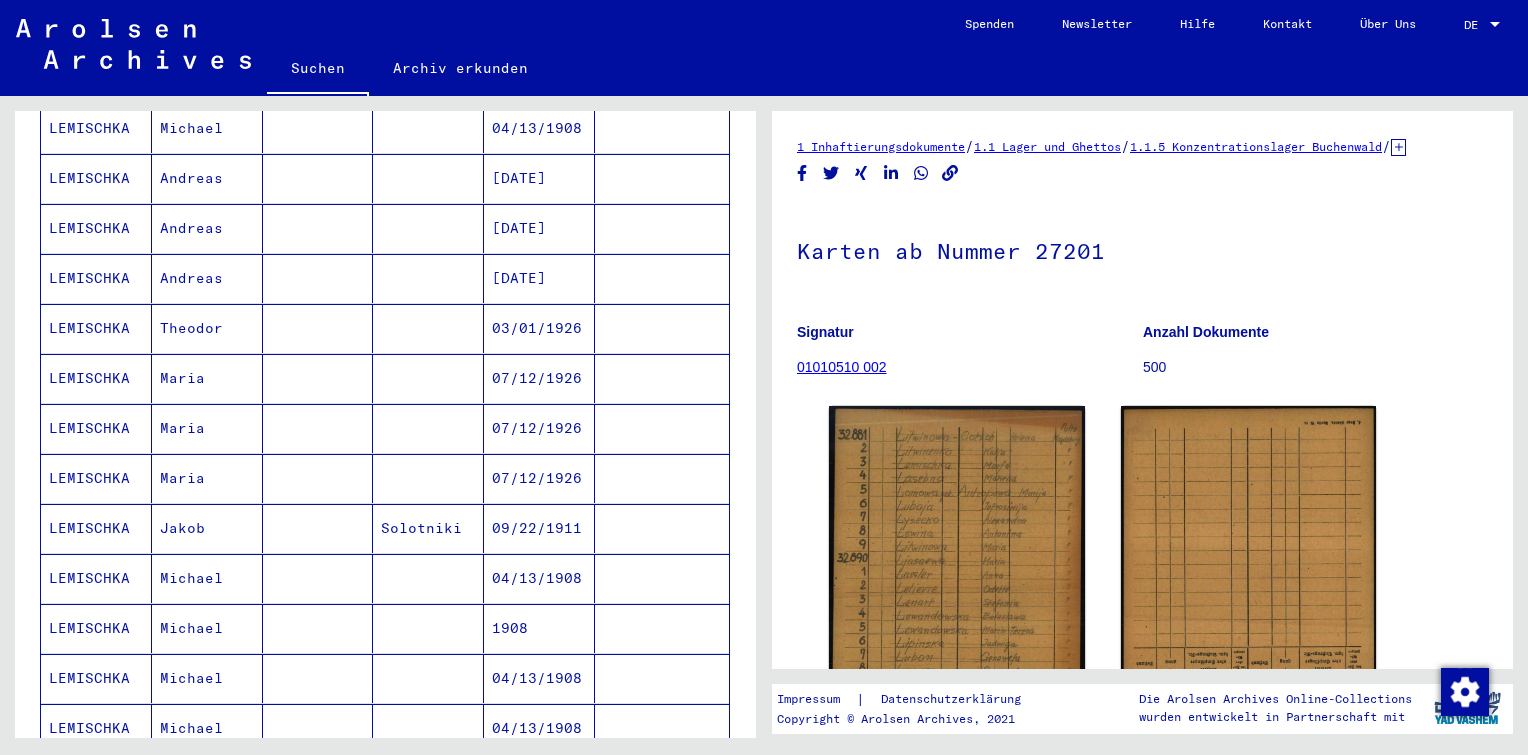scroll, scrollTop: 928, scrollLeft: 0, axis: vertical 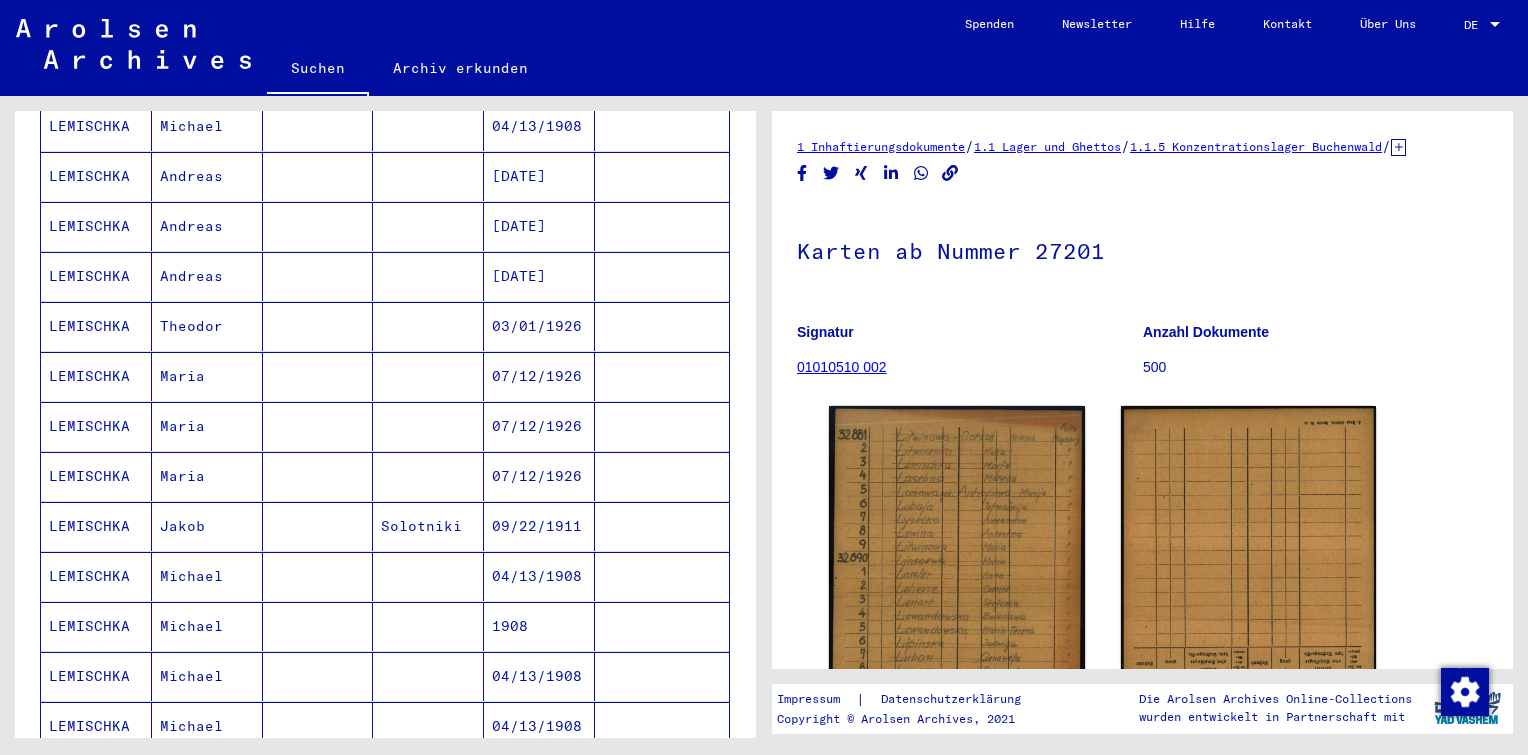 click at bounding box center (318, 526) 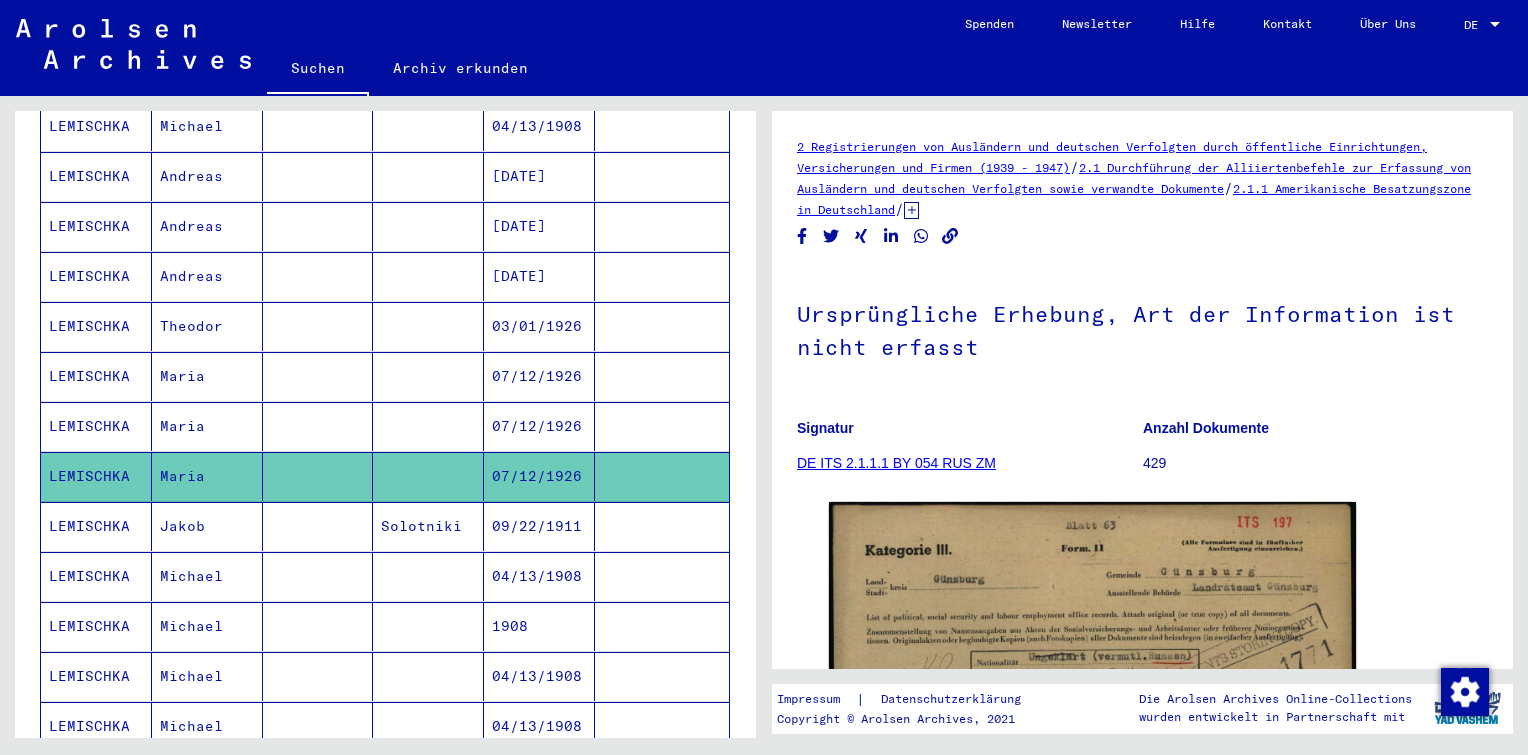 scroll, scrollTop: 210, scrollLeft: 0, axis: vertical 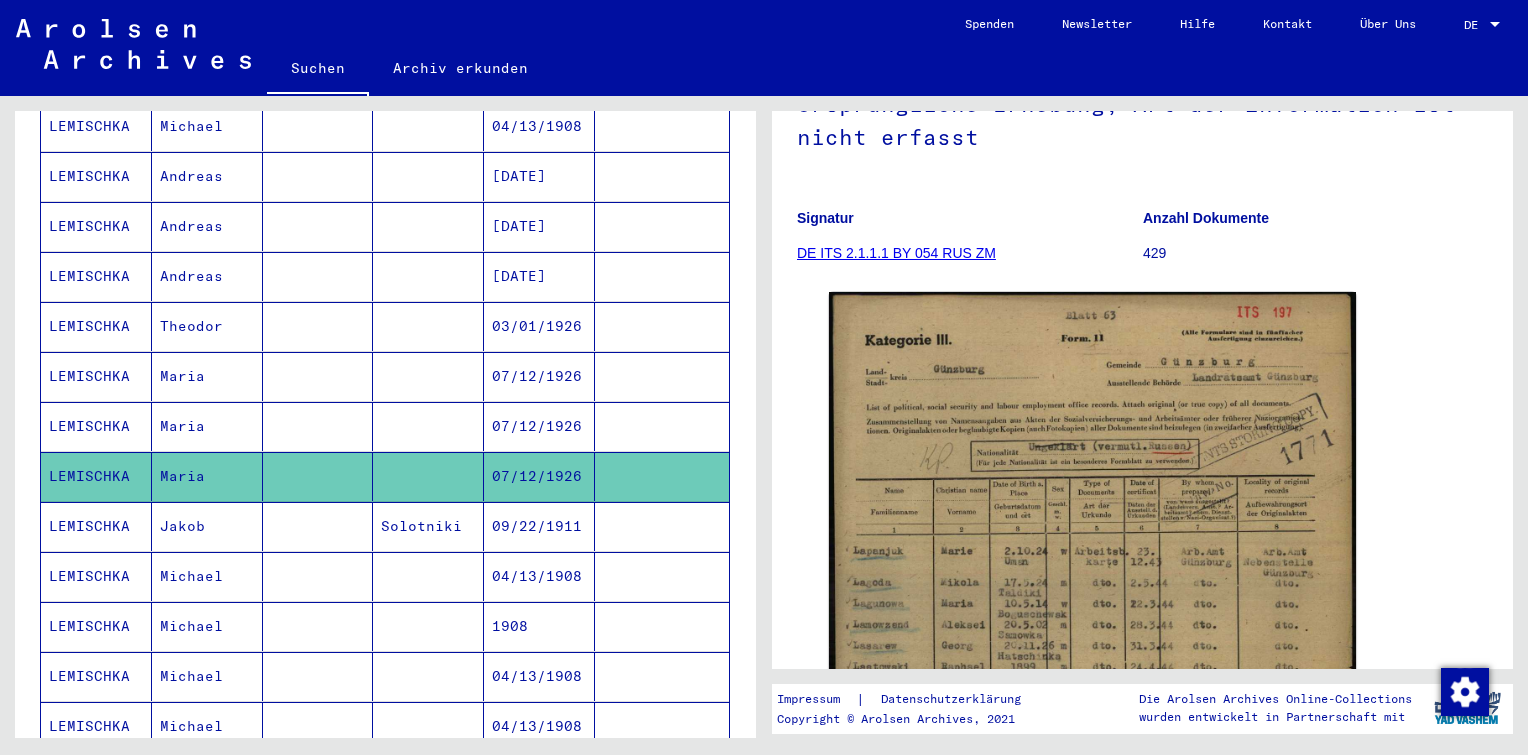 click on "09/22/1911" at bounding box center (539, 576) 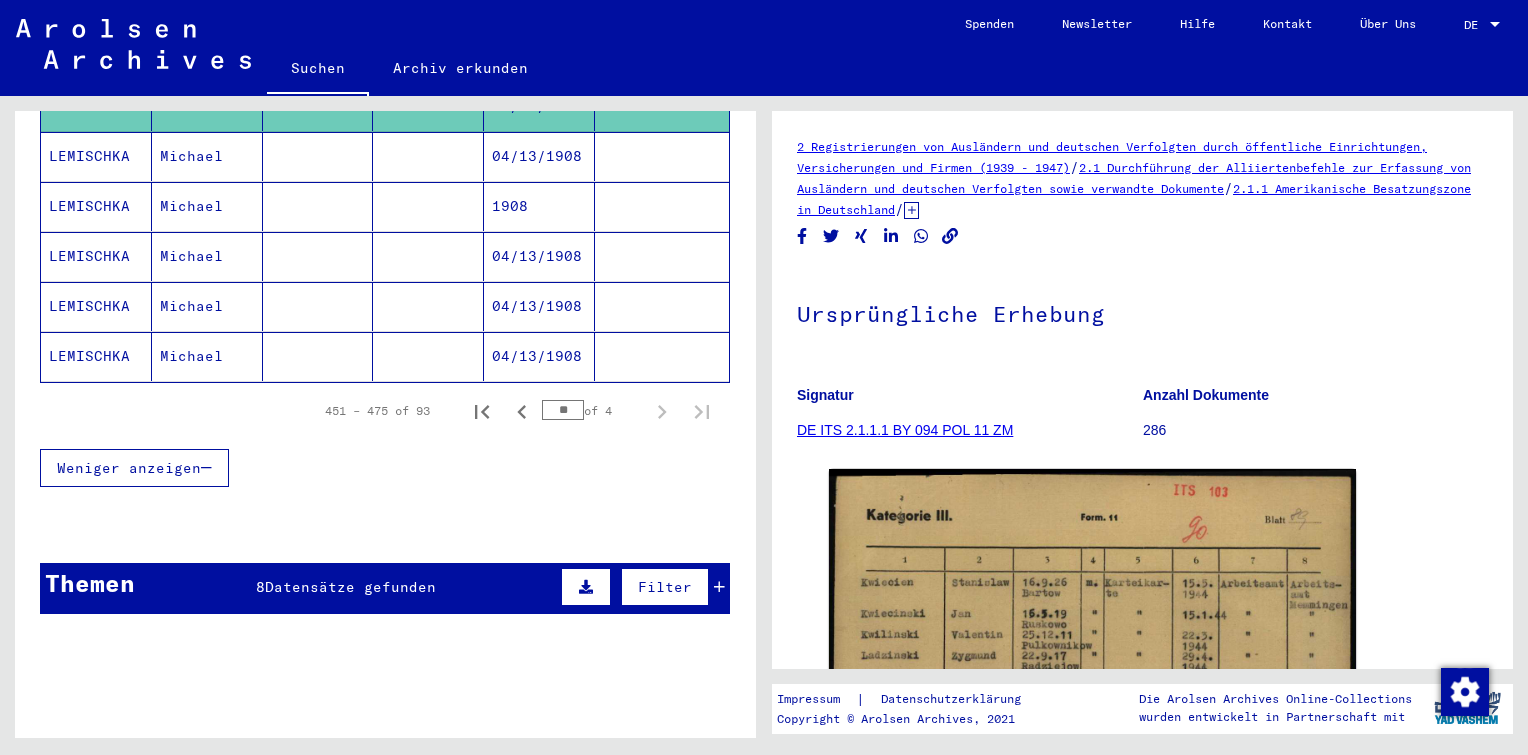 scroll, scrollTop: 1350, scrollLeft: 0, axis: vertical 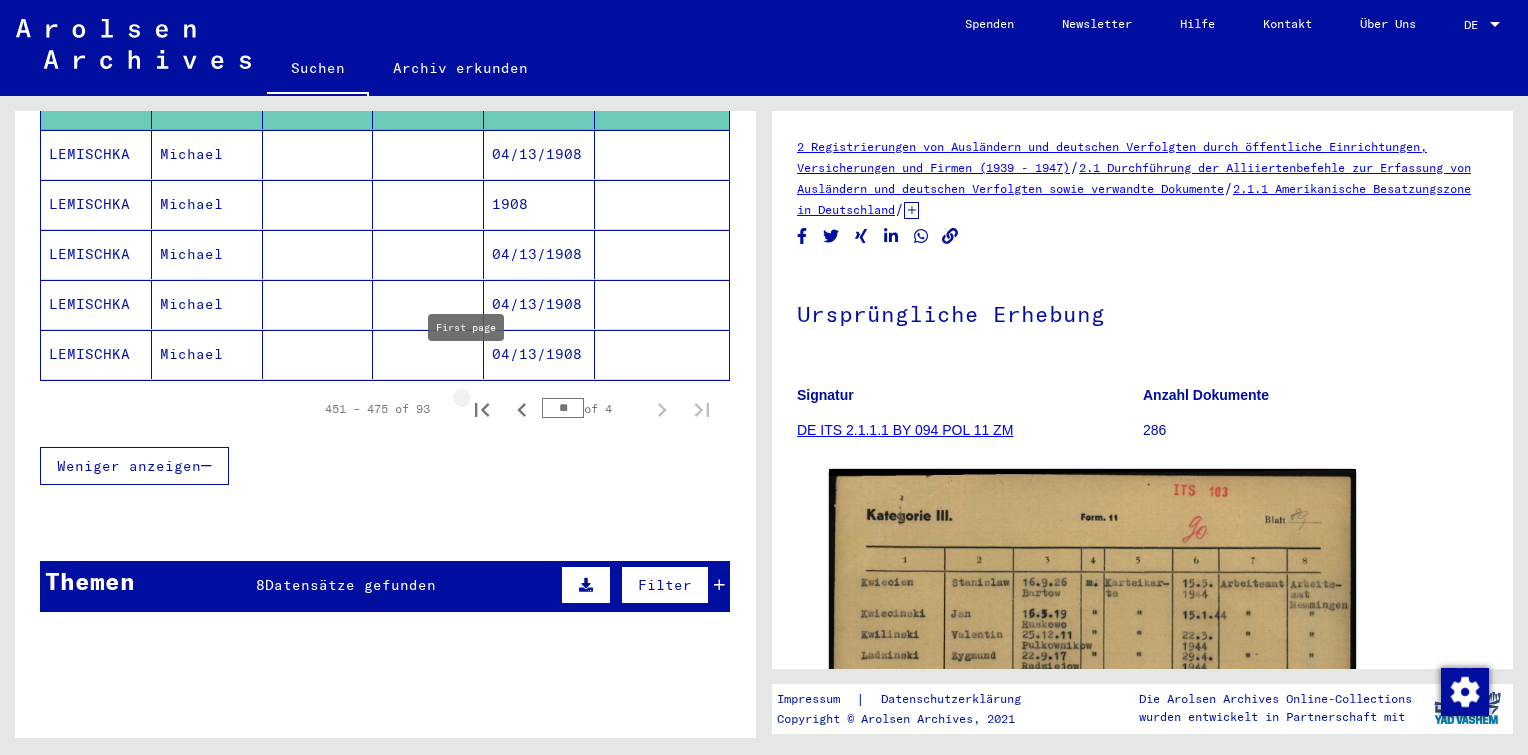 click 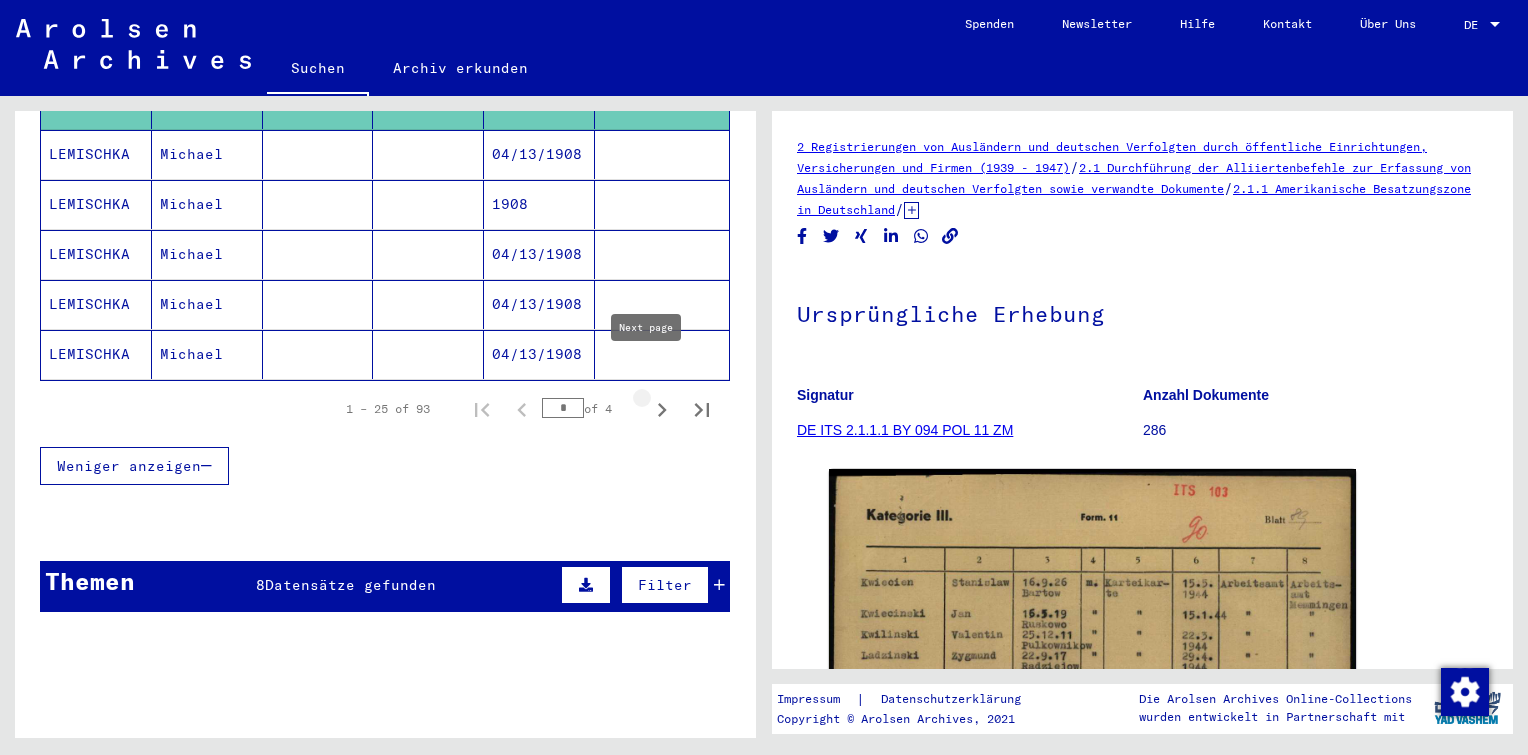 click 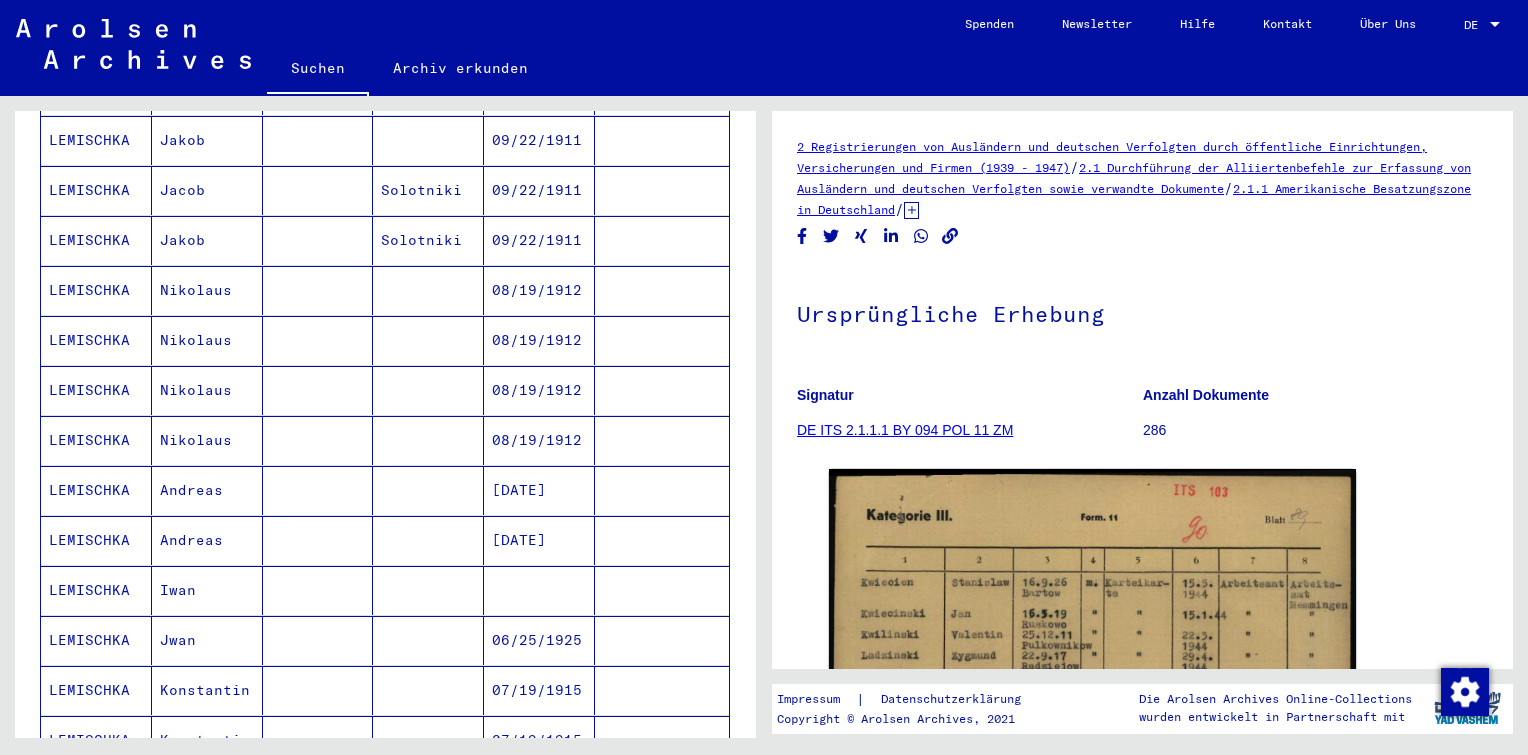 scroll, scrollTop: 475, scrollLeft: 0, axis: vertical 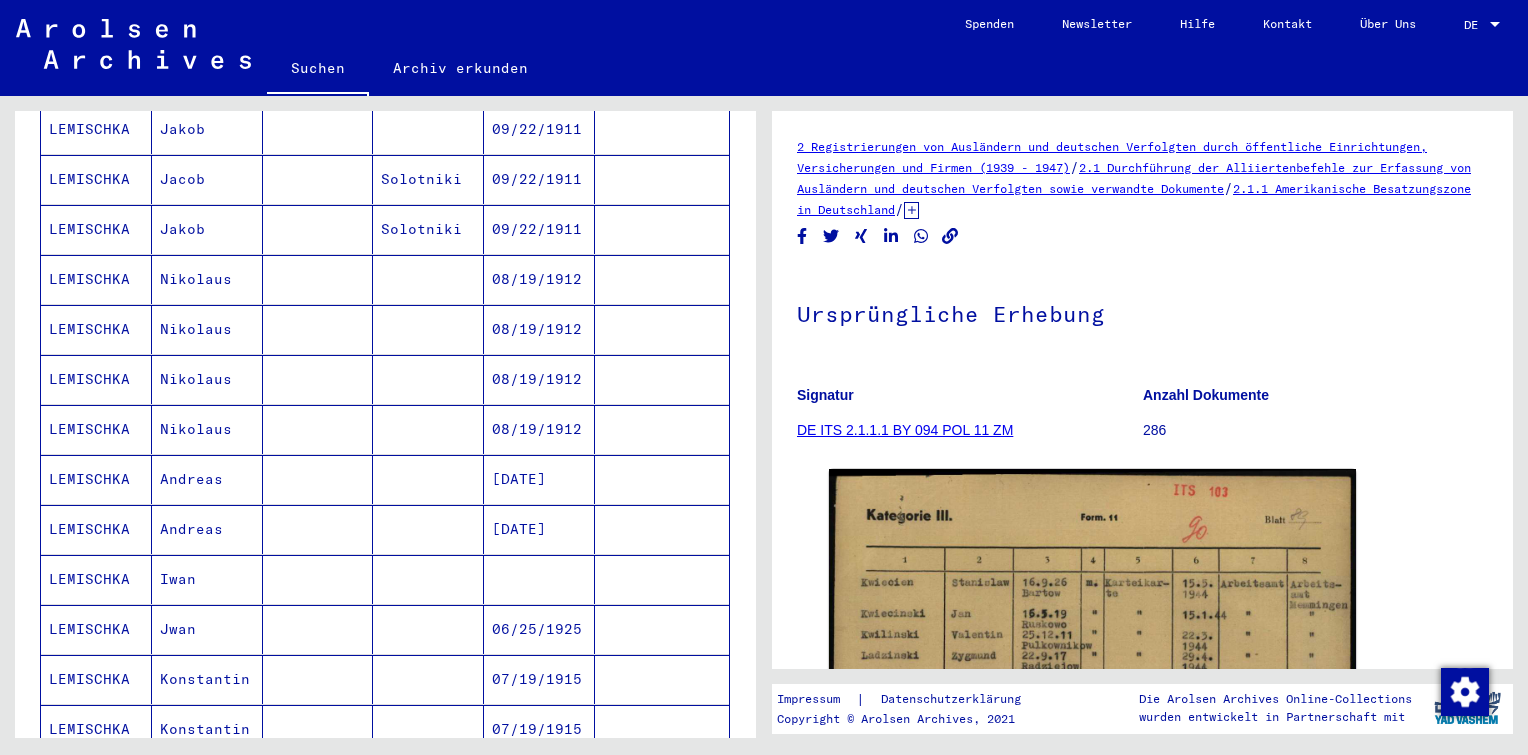 click at bounding box center [318, 429] 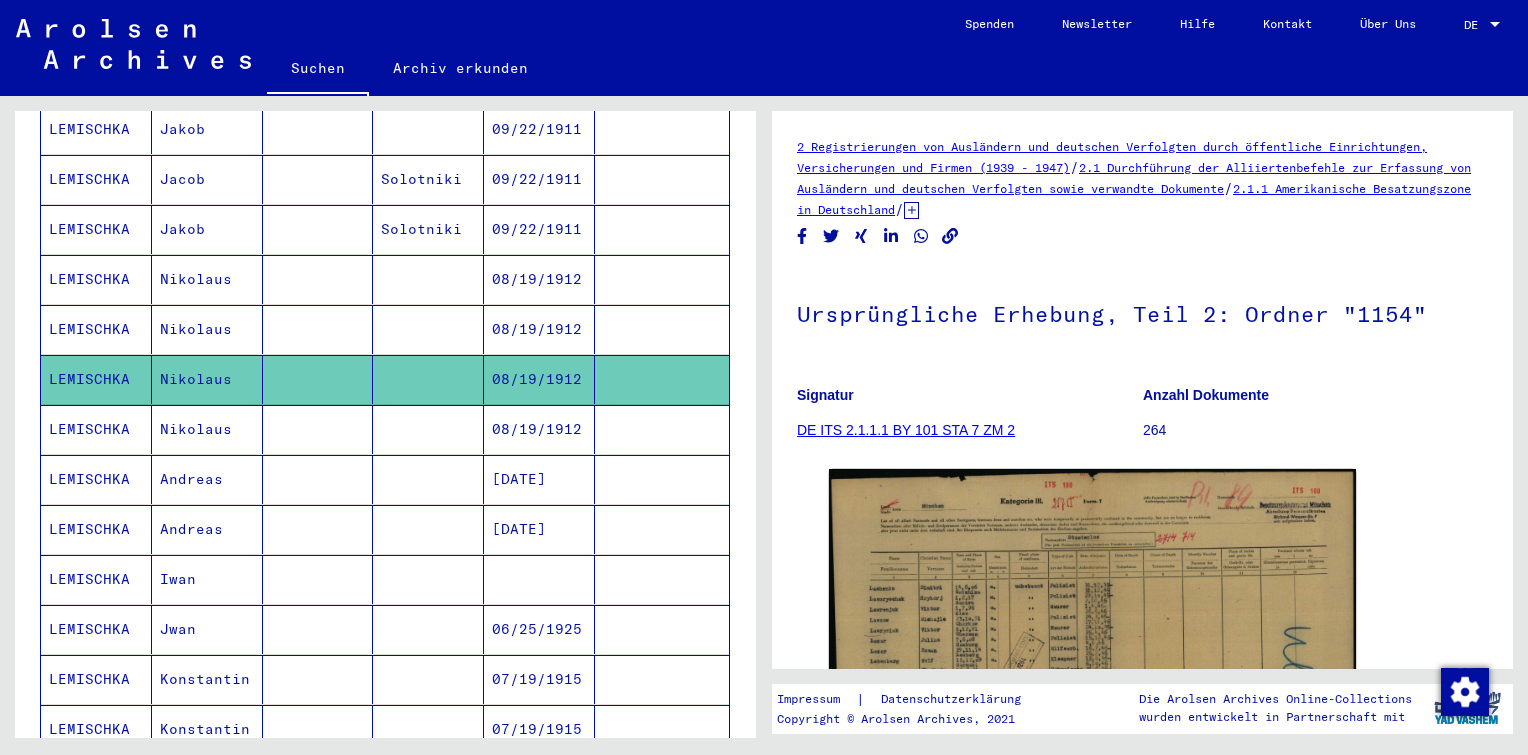 scroll, scrollTop: 224, scrollLeft: 0, axis: vertical 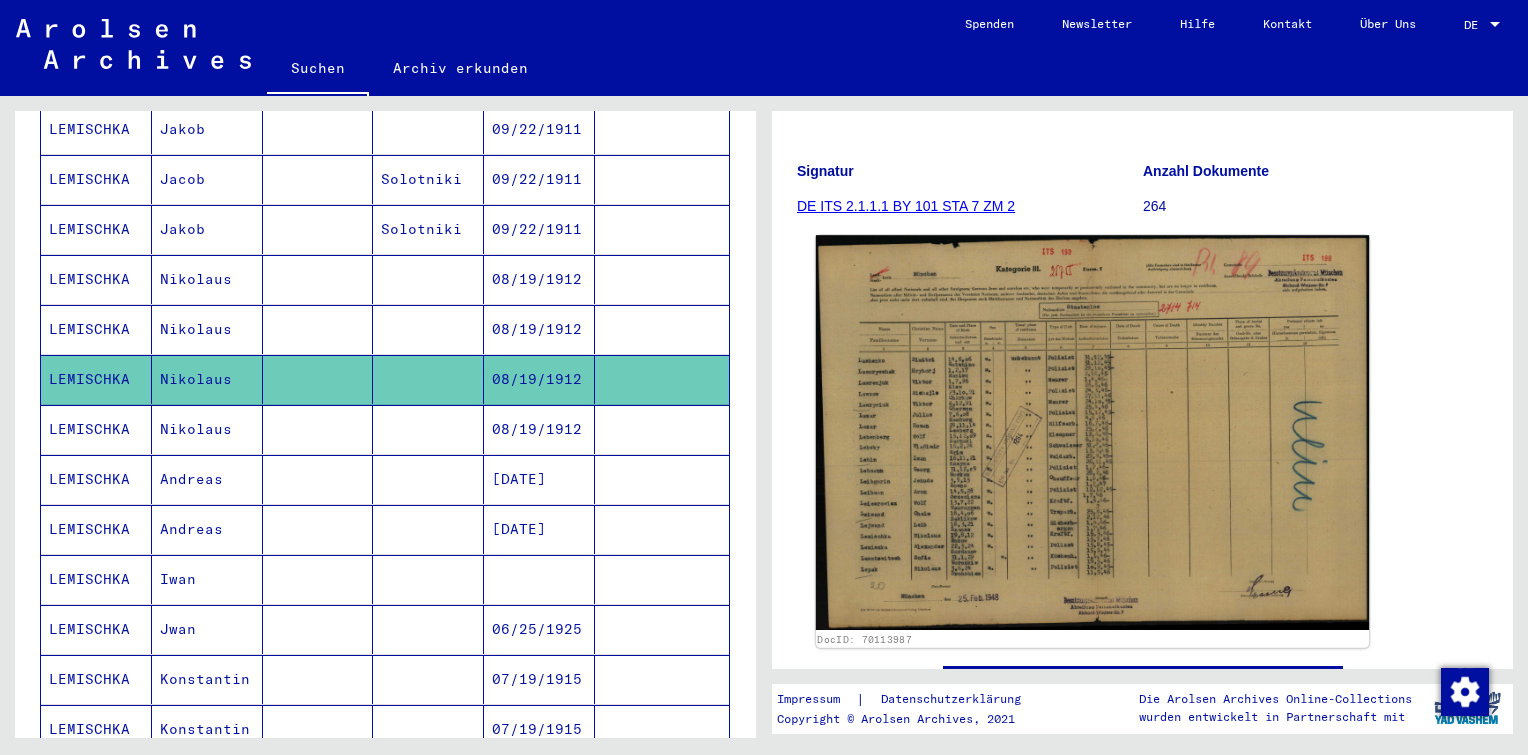 click 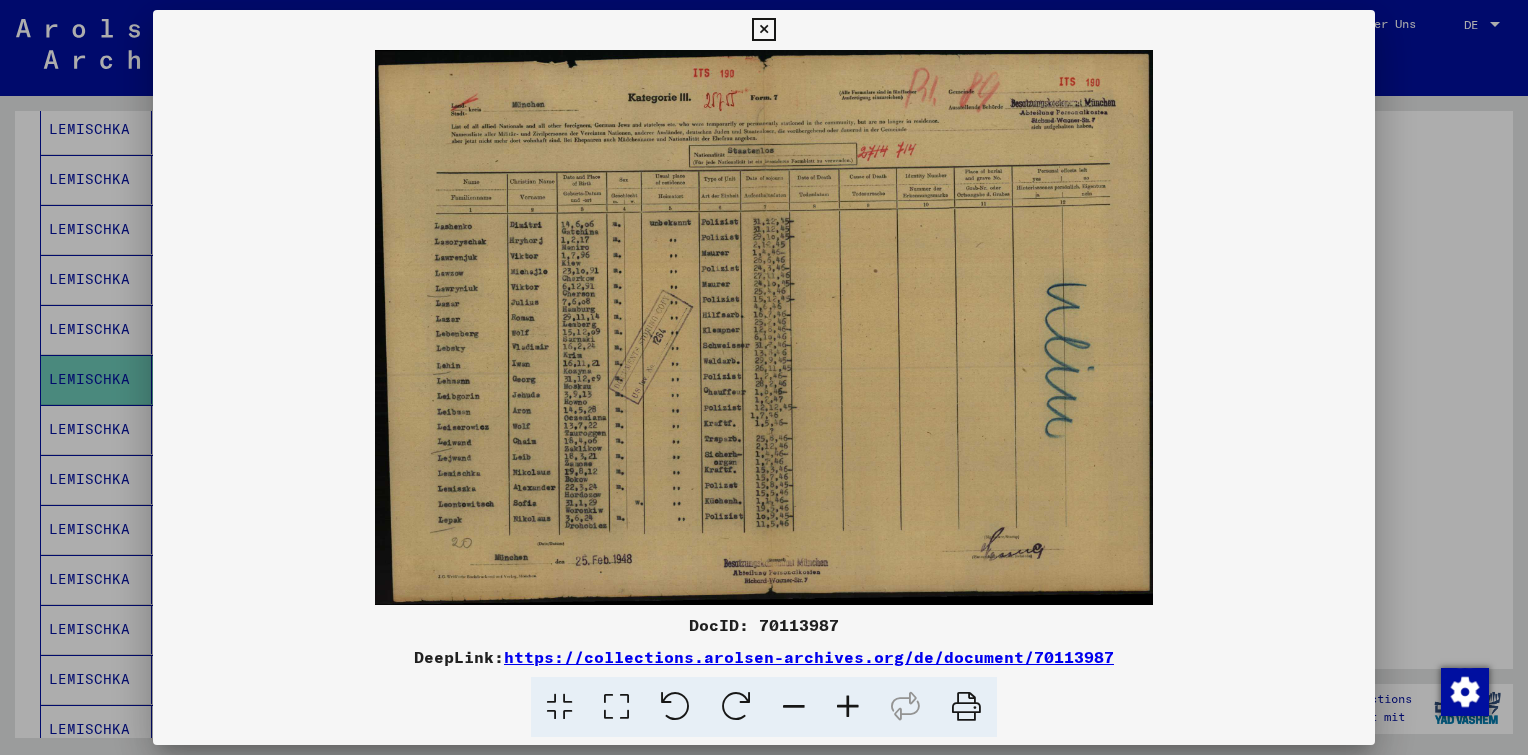 click at bounding box center [848, 707] 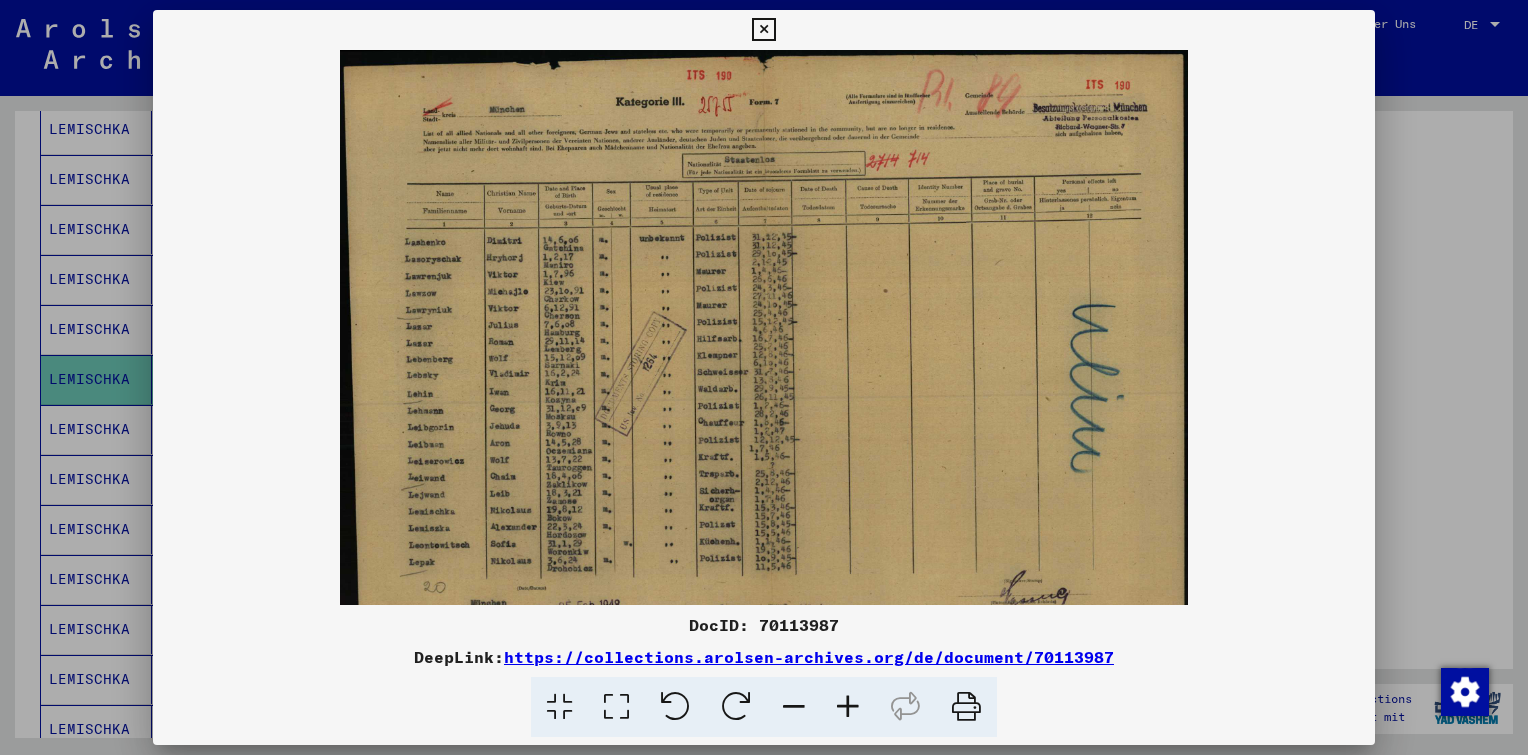 click at bounding box center (848, 707) 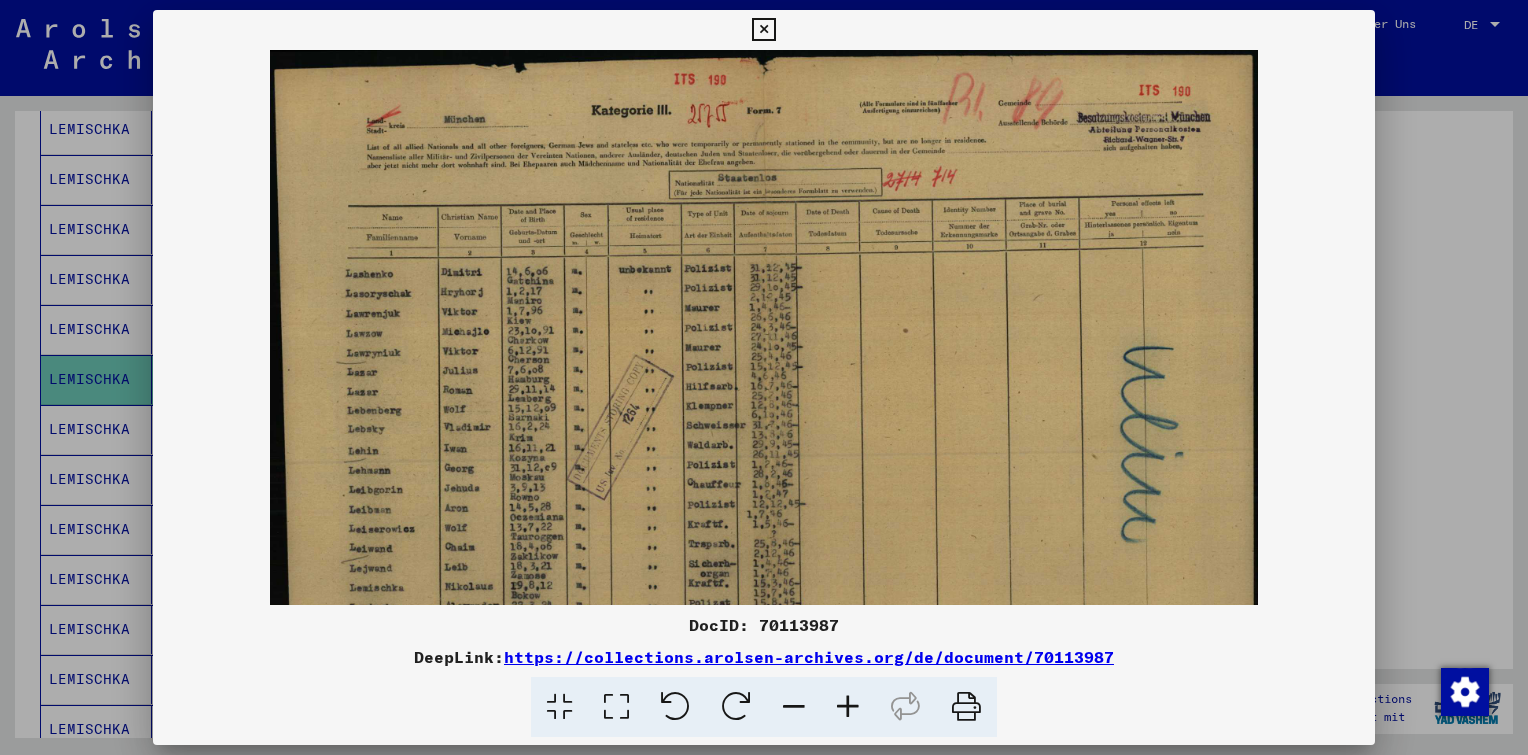 click at bounding box center (848, 707) 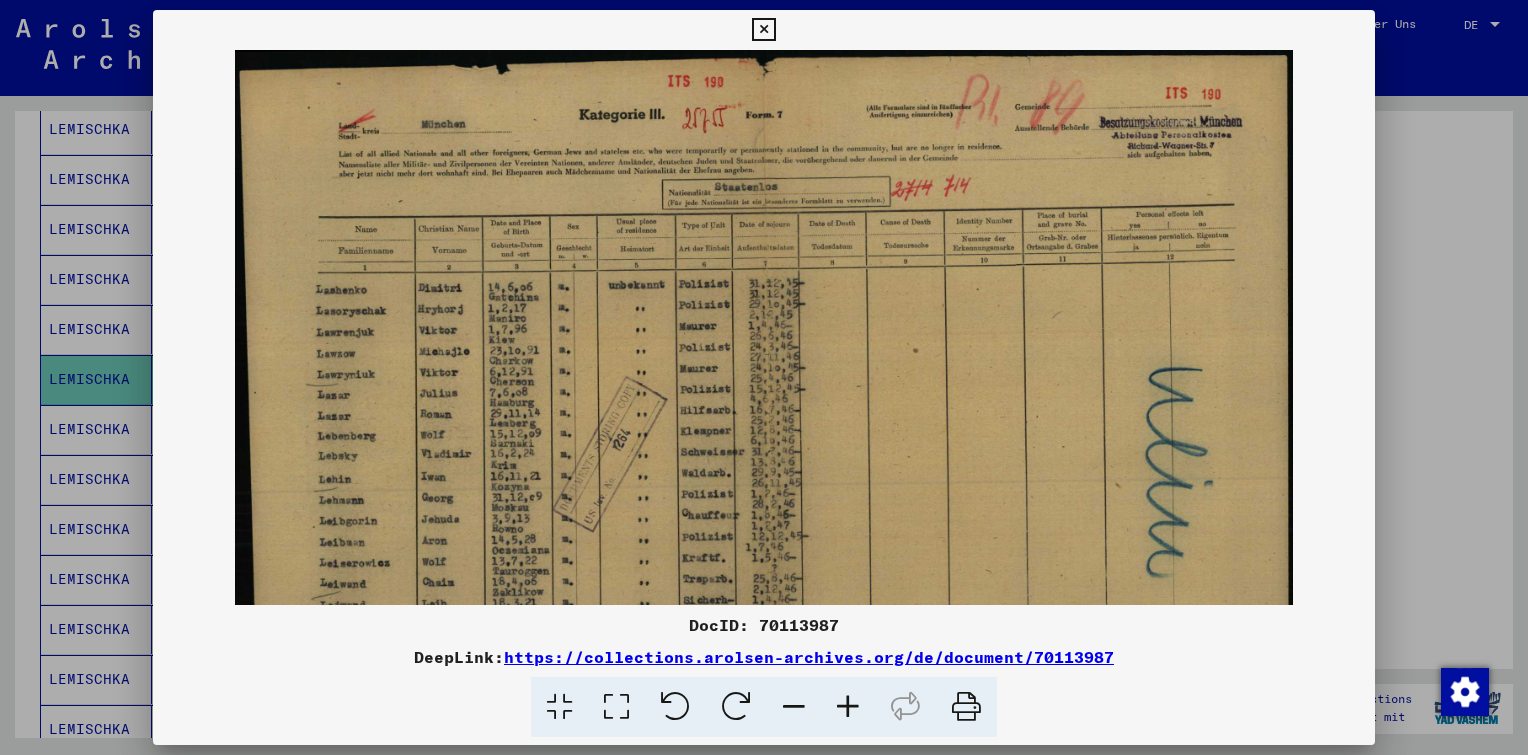 click at bounding box center [848, 707] 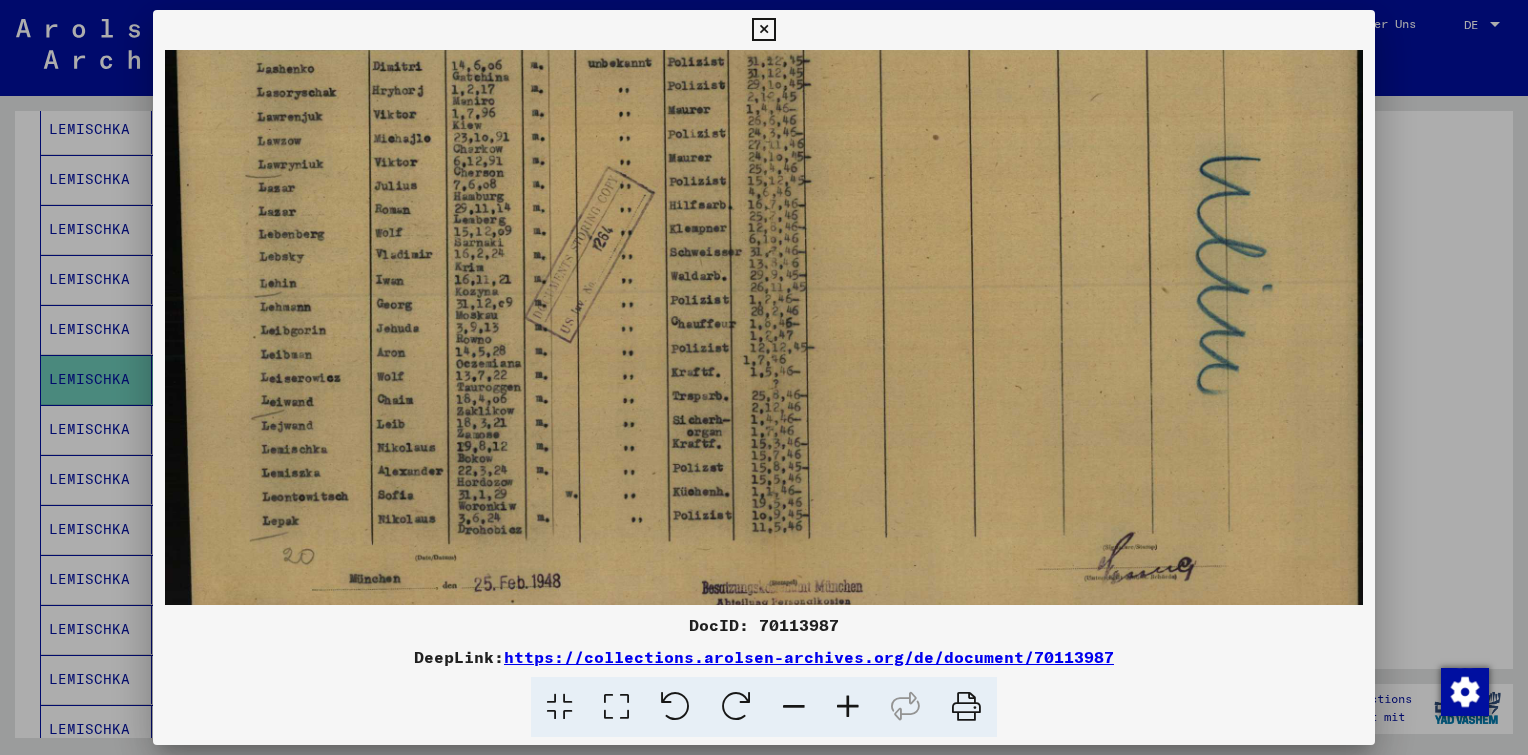 scroll, scrollTop: 255, scrollLeft: 0, axis: vertical 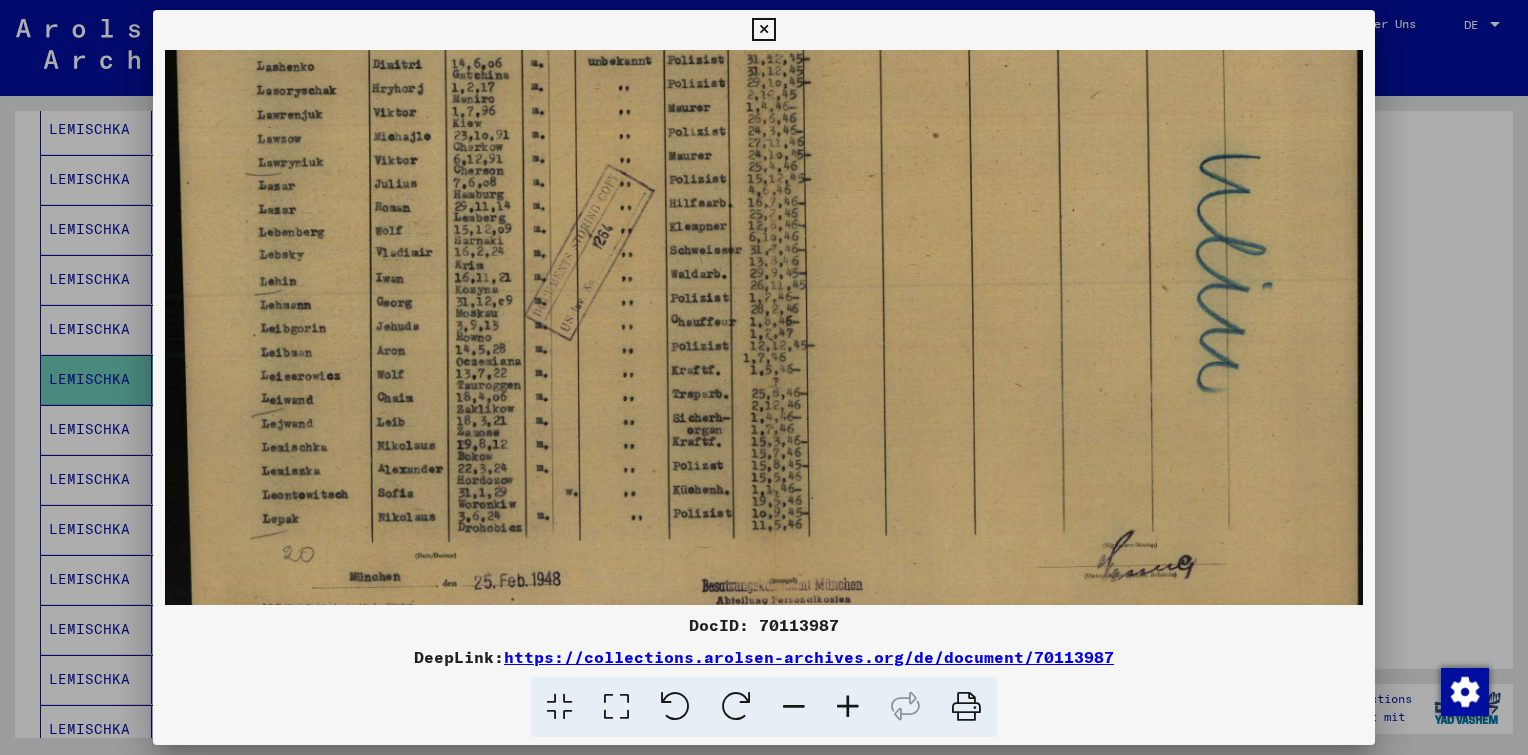 drag, startPoint x: 593, startPoint y: 440, endPoint x: 475, endPoint y: 187, distance: 279.16483 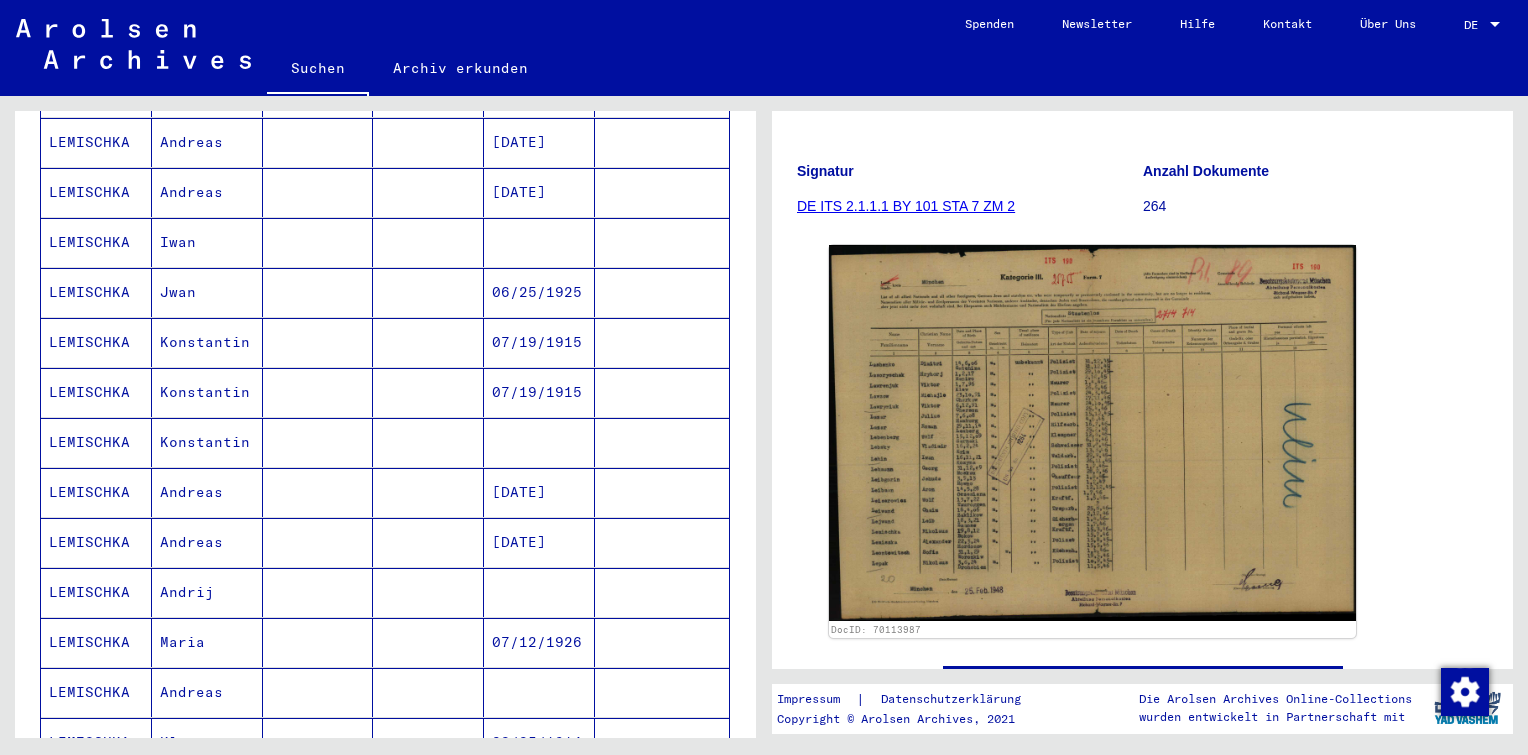 scroll, scrollTop: 1076, scrollLeft: 0, axis: vertical 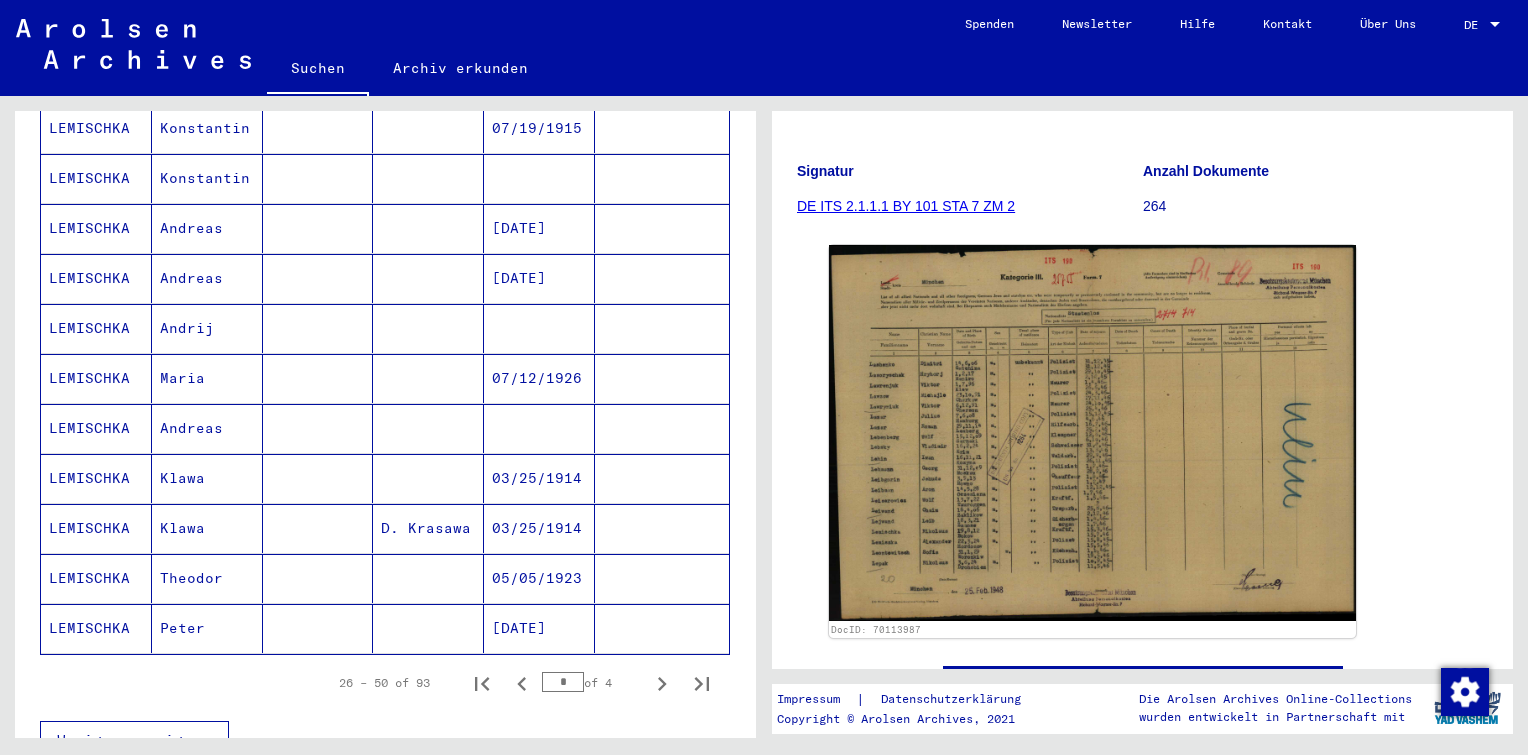 click at bounding box center (318, 428) 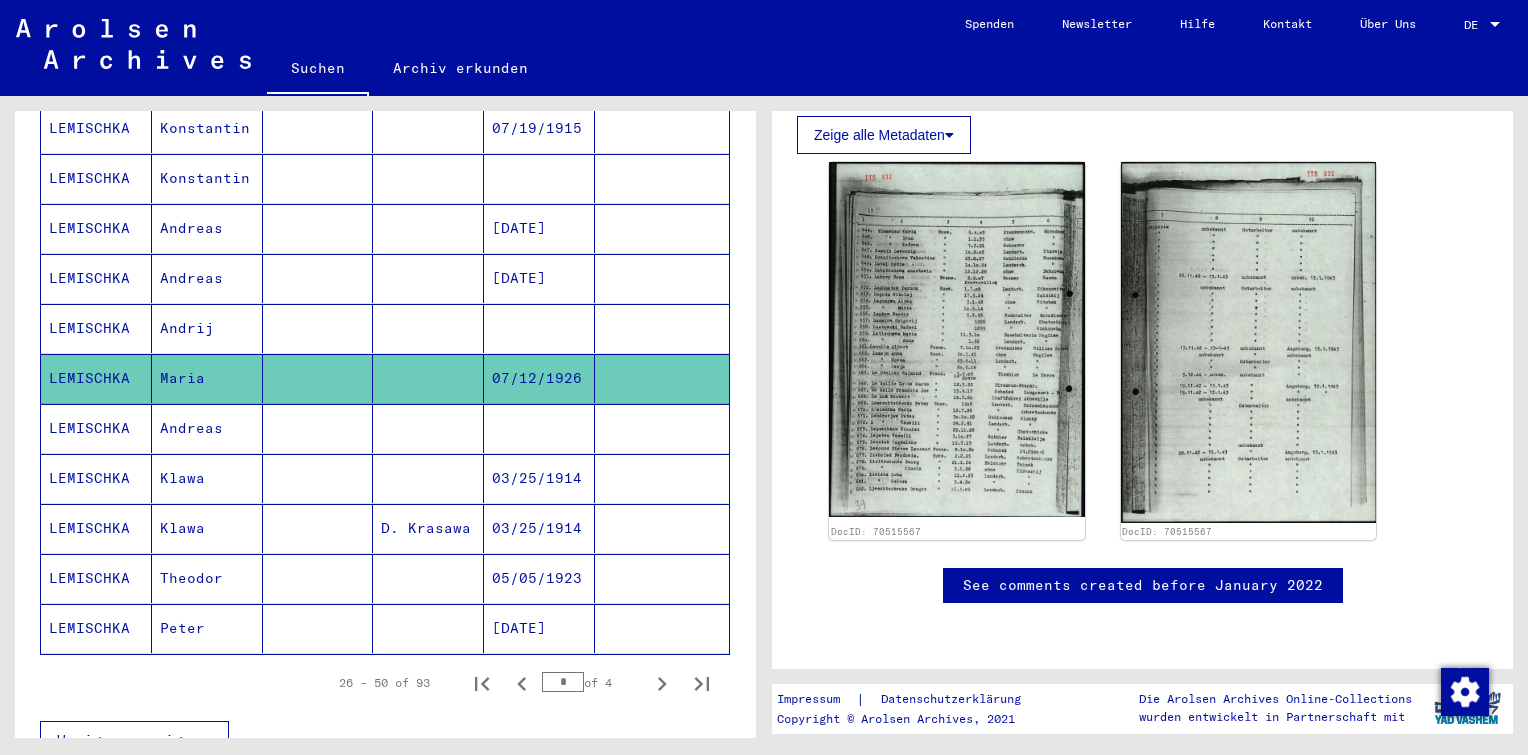 scroll, scrollTop: 748, scrollLeft: 0, axis: vertical 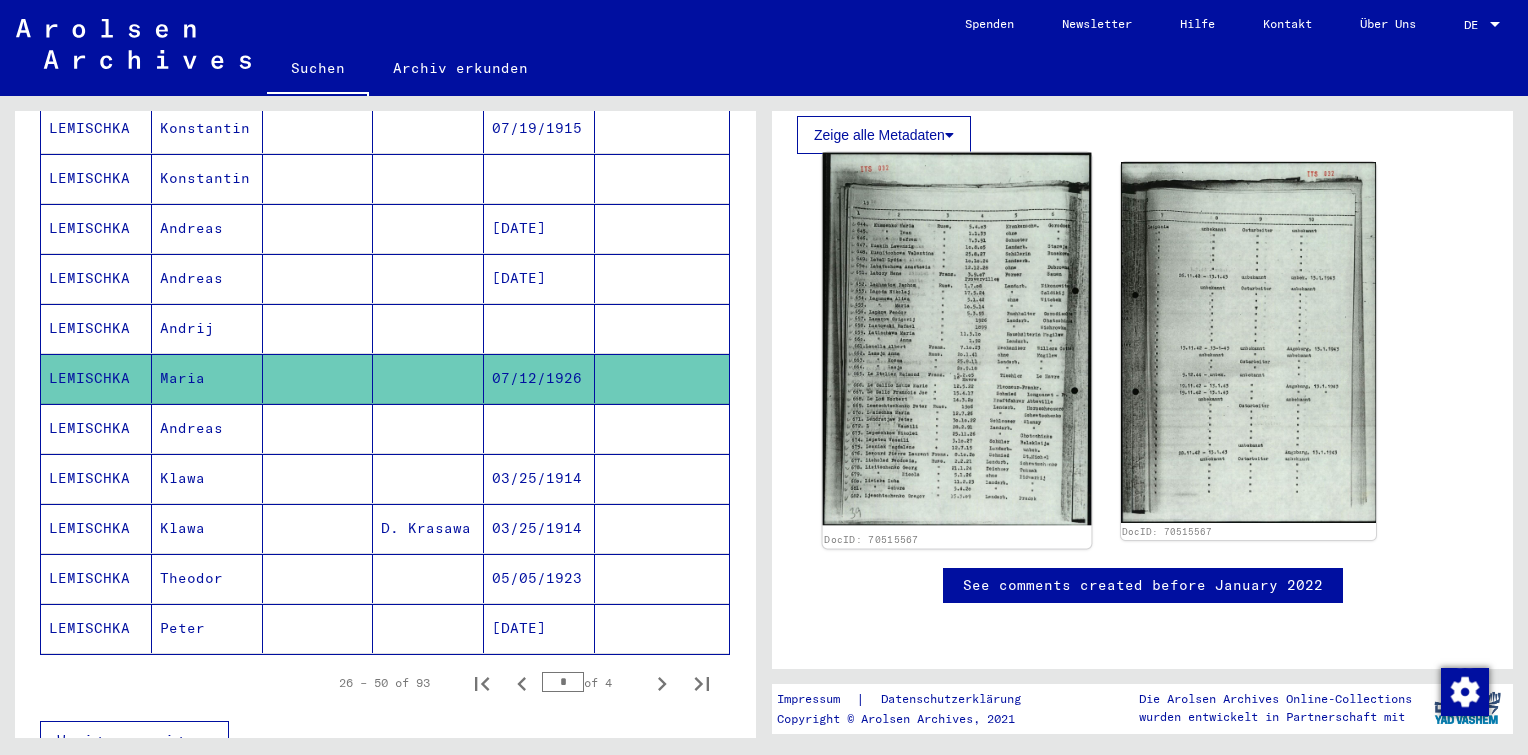 click 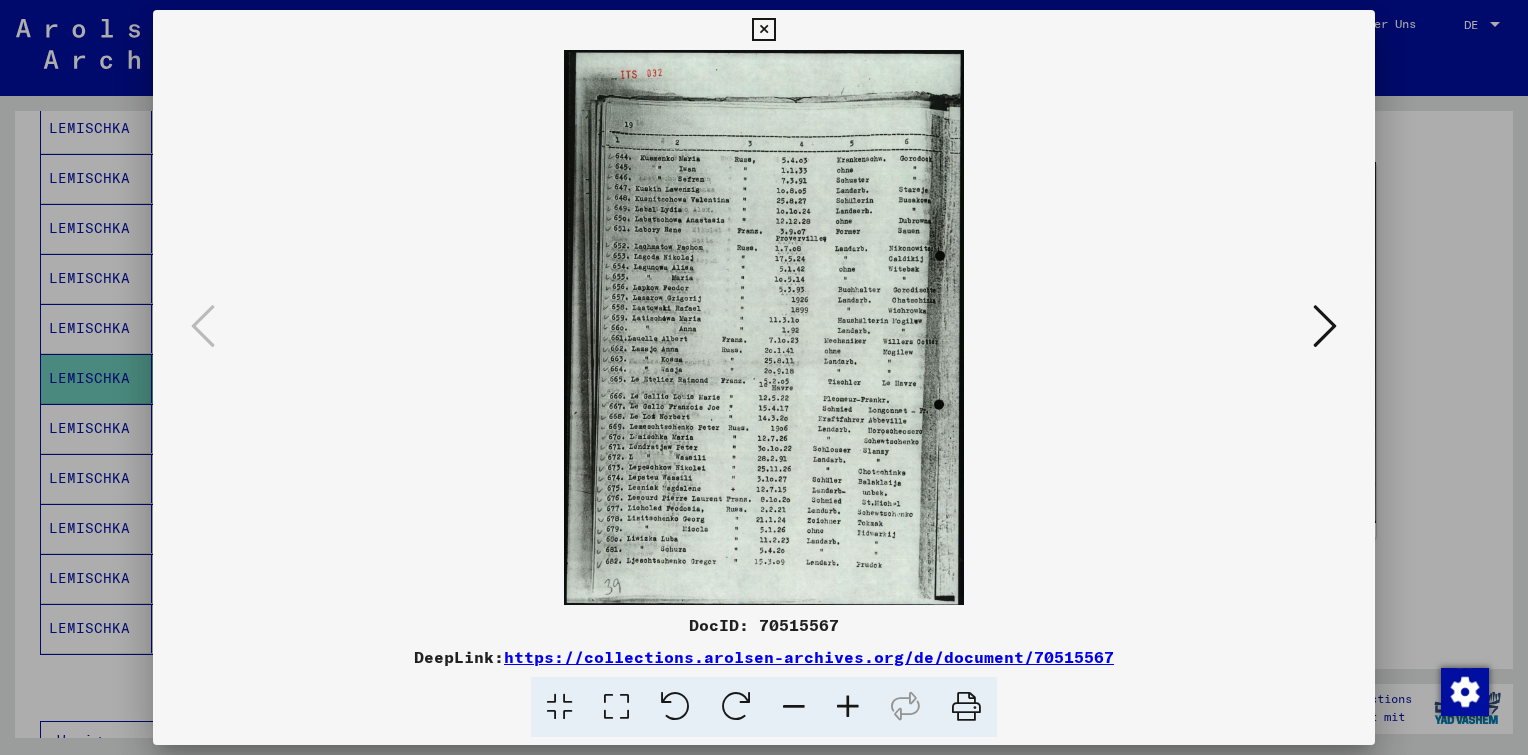 click at bounding box center [848, 707] 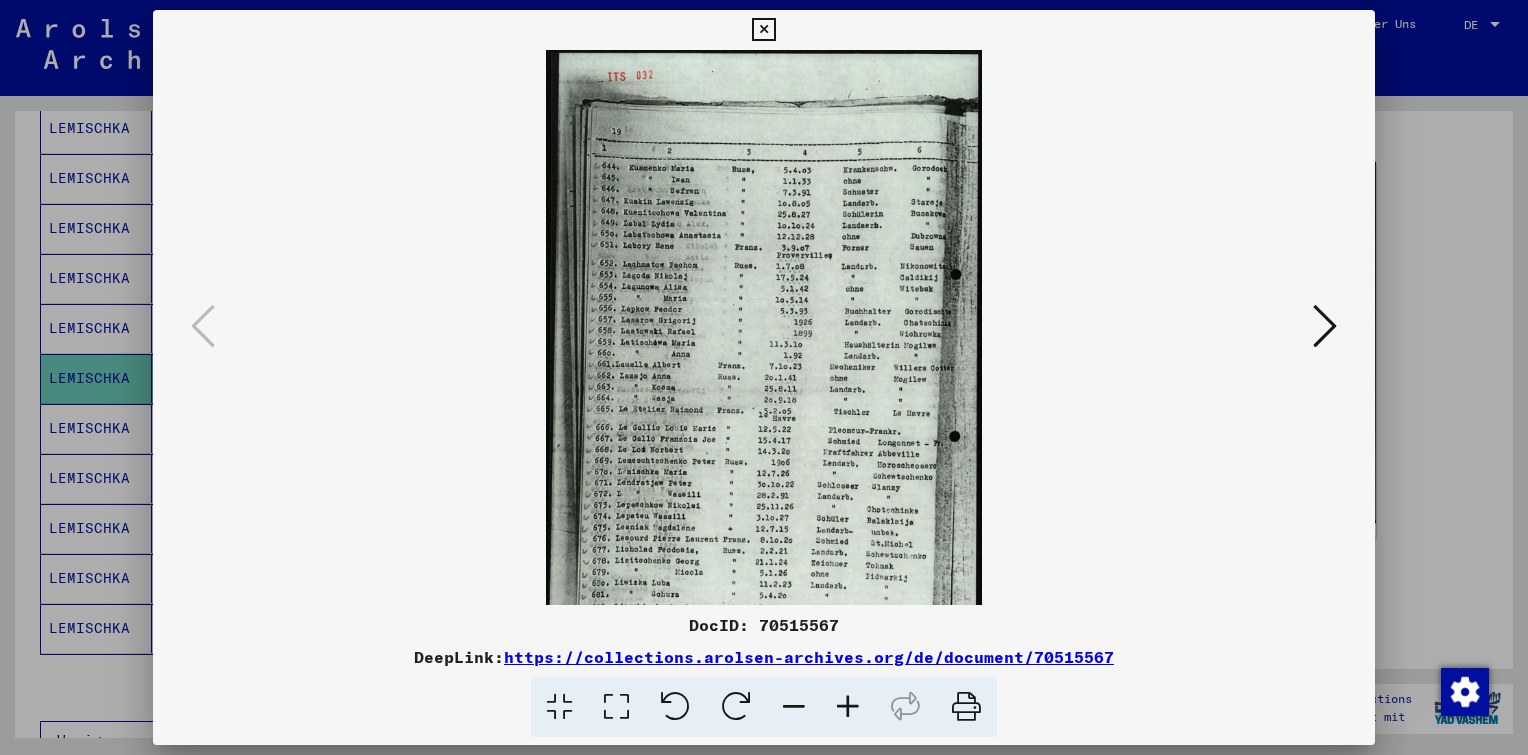 click at bounding box center (848, 707) 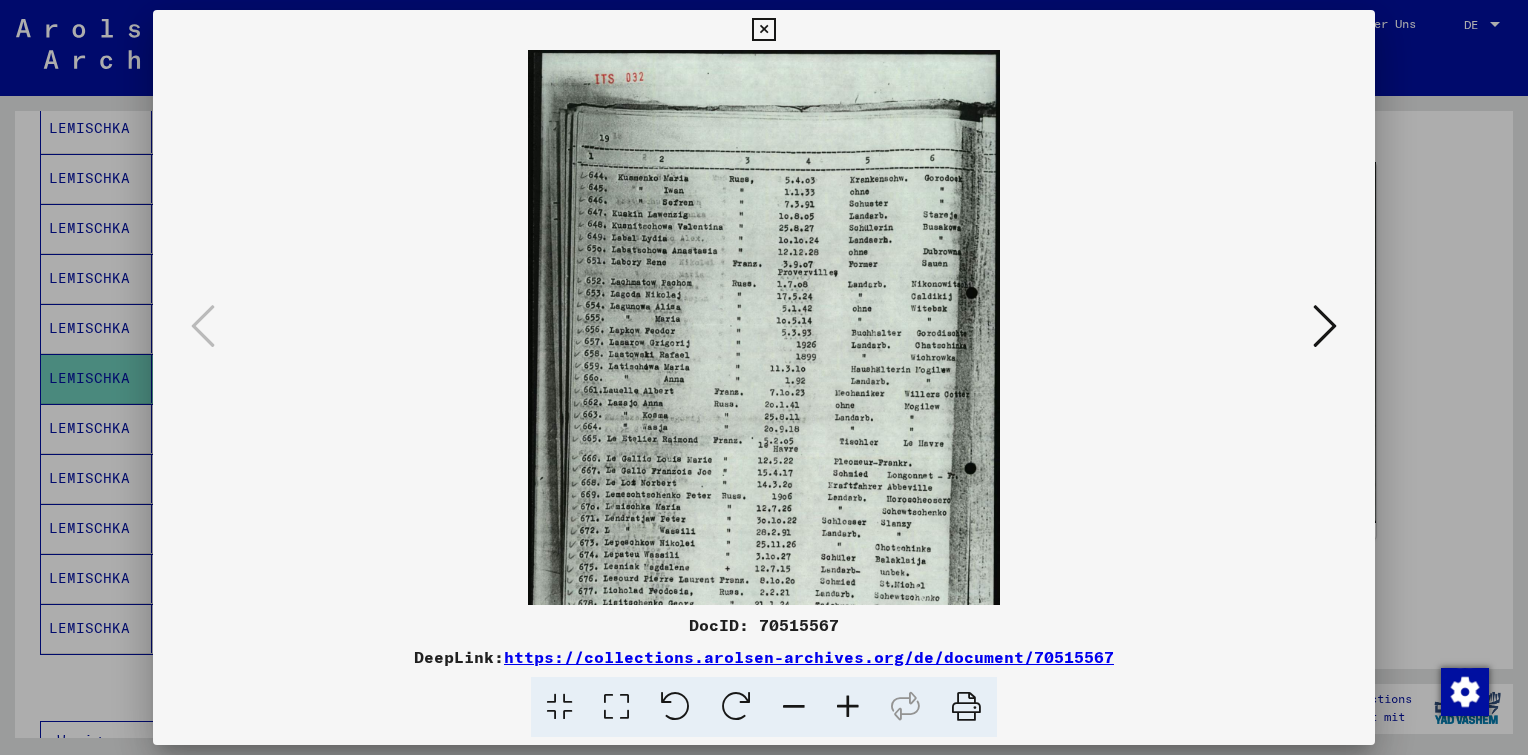click at bounding box center [848, 707] 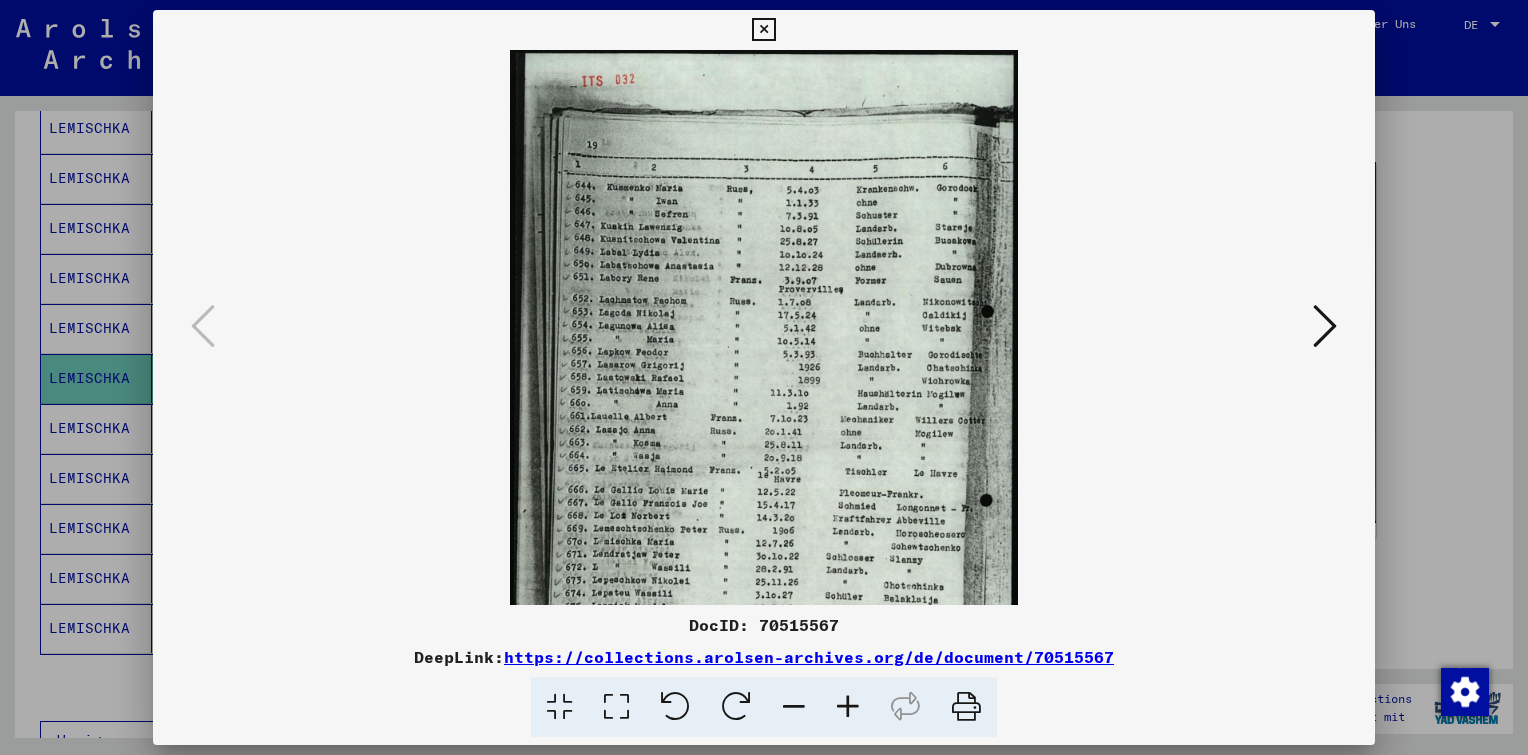 click at bounding box center (848, 707) 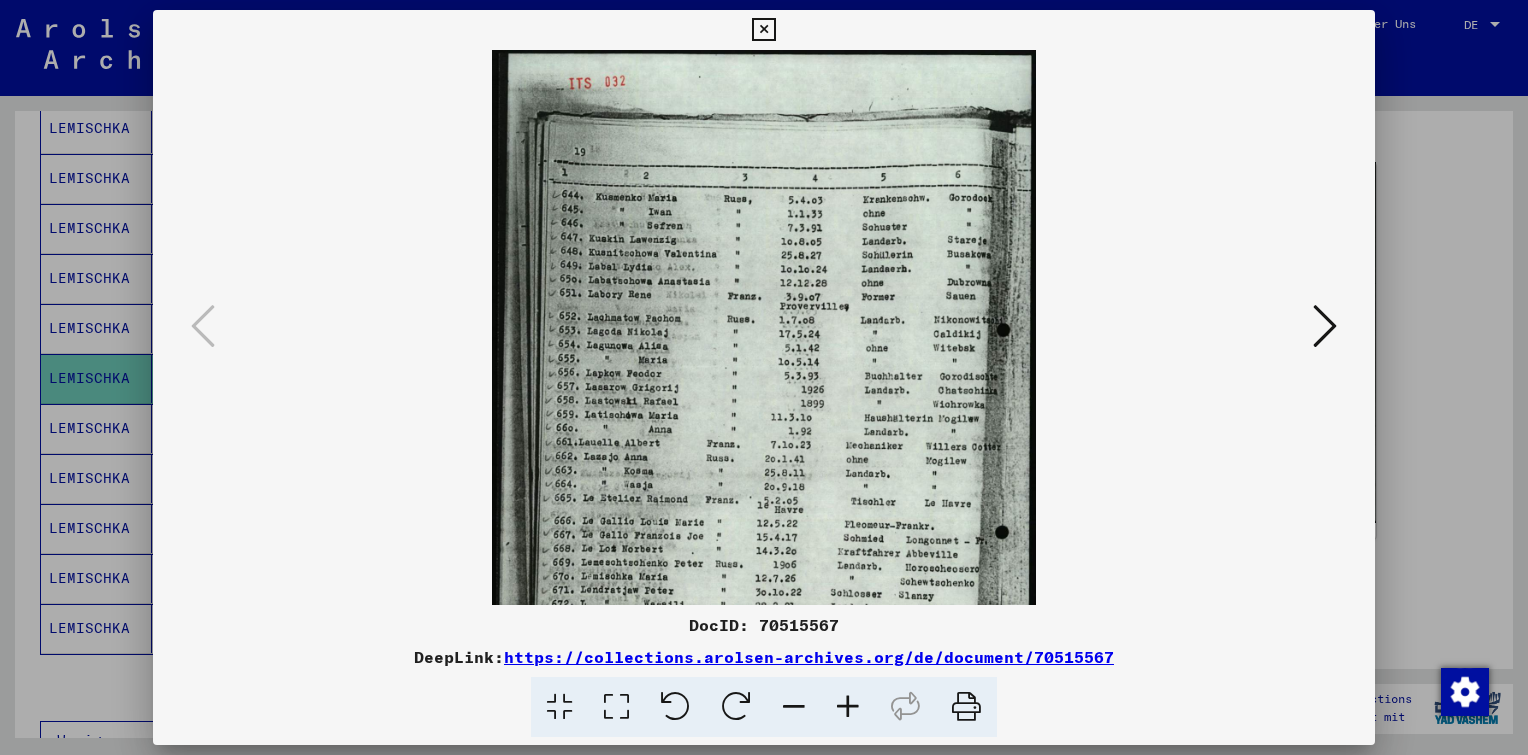 click at bounding box center [848, 707] 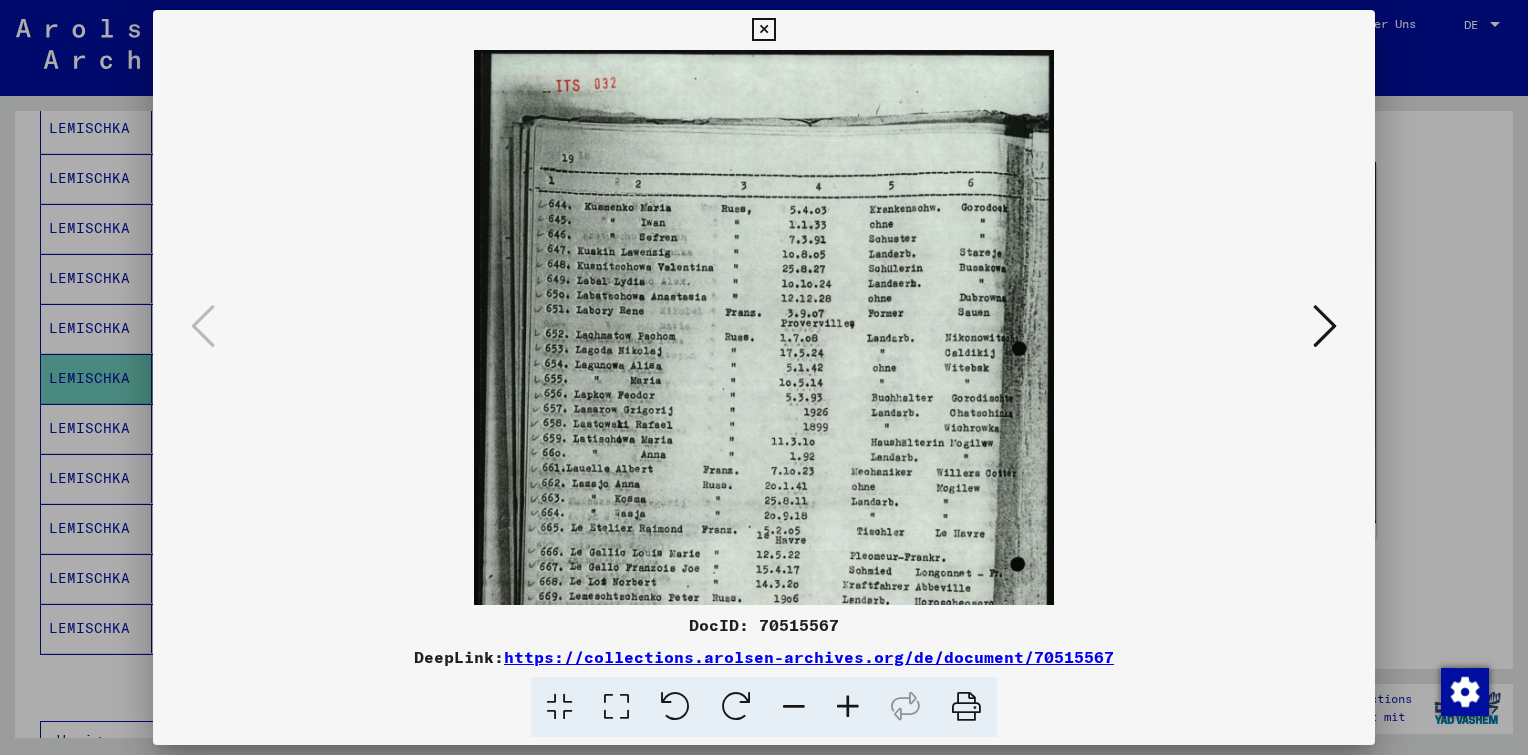 click at bounding box center [848, 707] 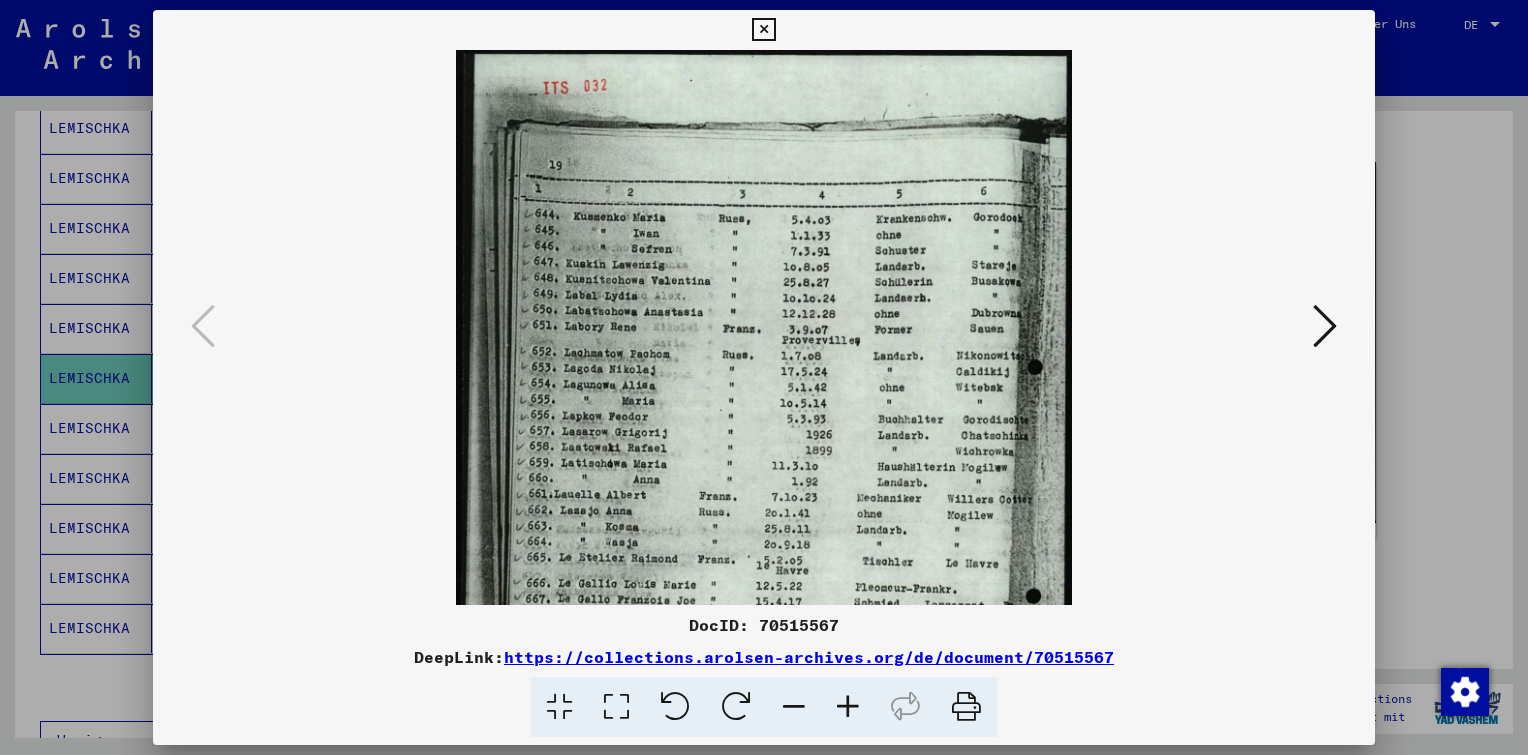 click at bounding box center [848, 707] 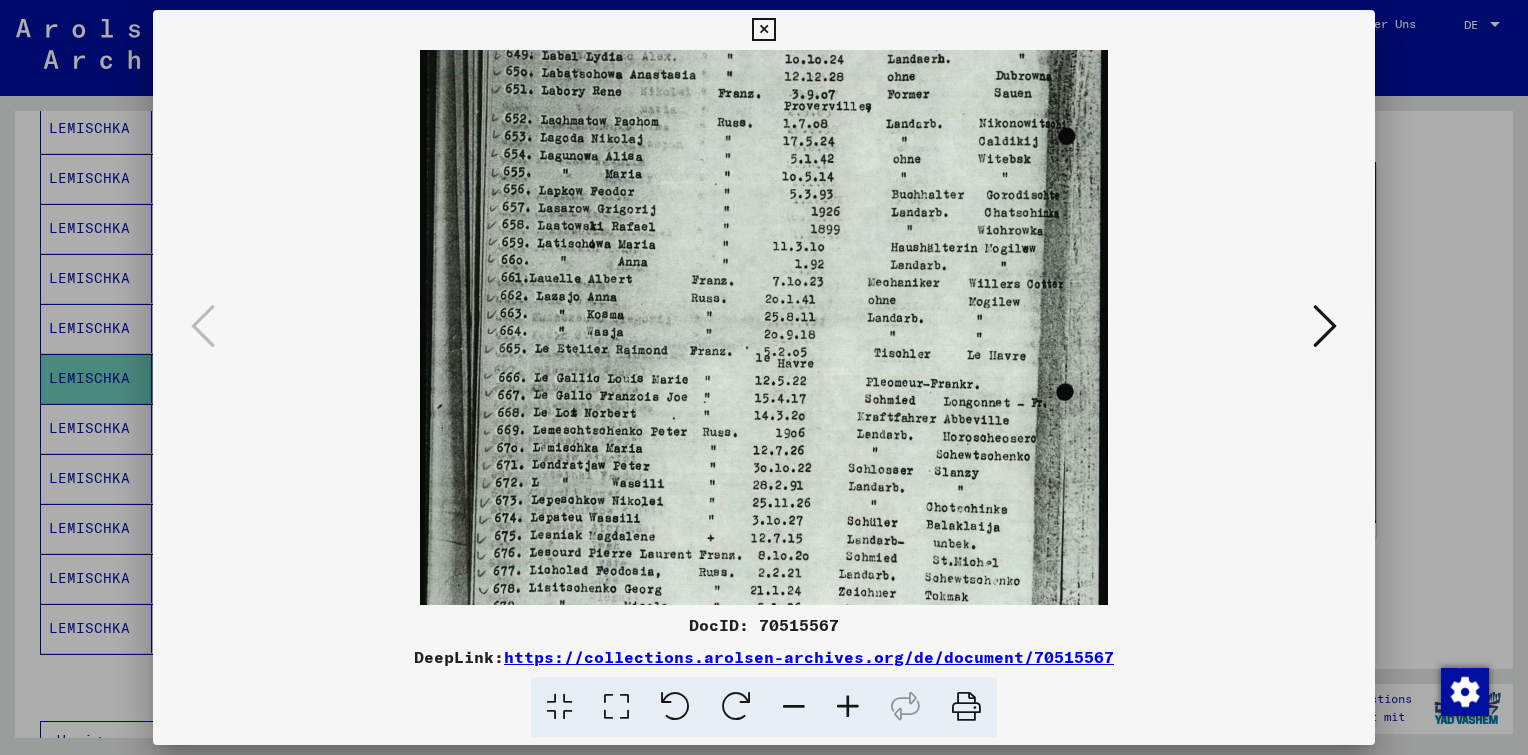 scroll, scrollTop: 266, scrollLeft: 0, axis: vertical 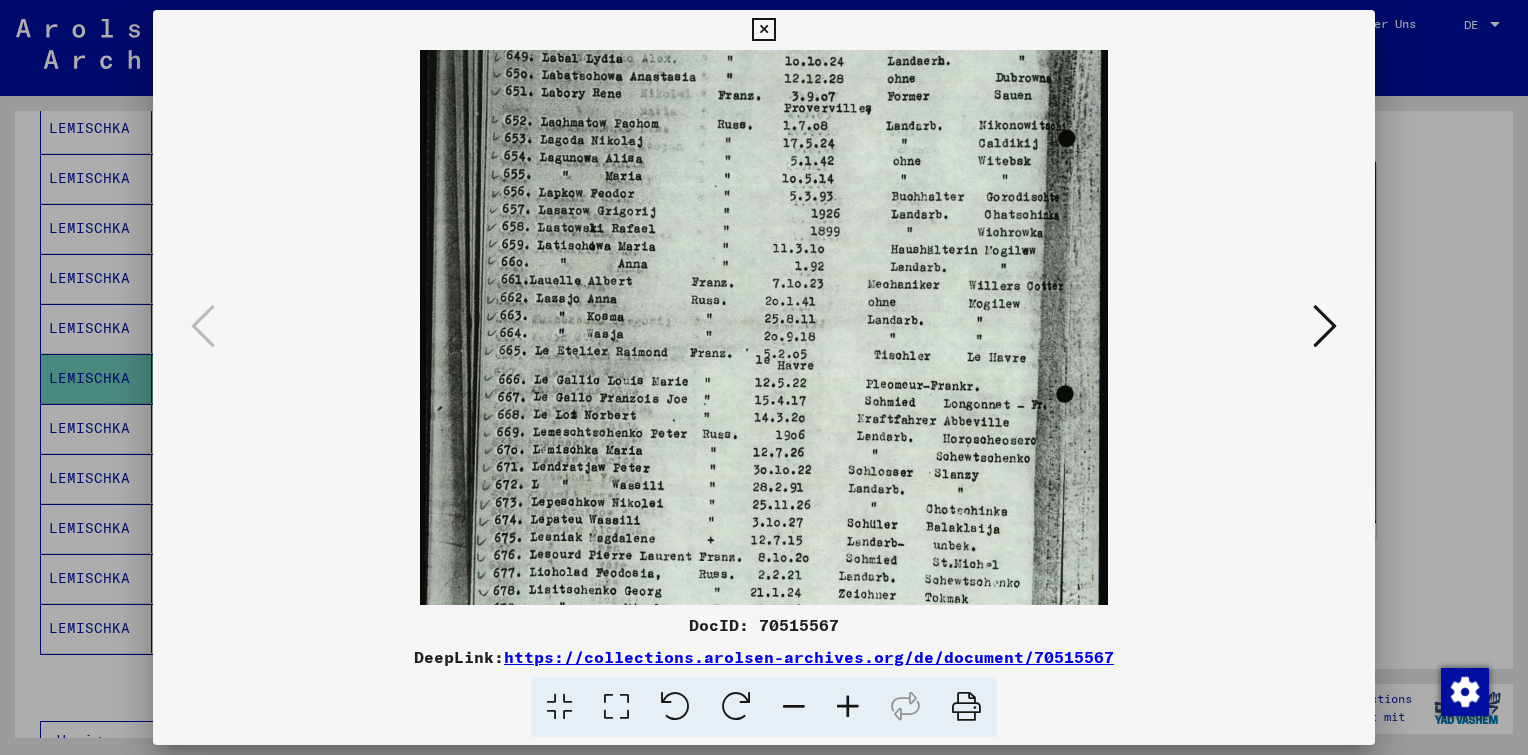 drag, startPoint x: 824, startPoint y: 469, endPoint x: 702, endPoint y: 210, distance: 286.2953 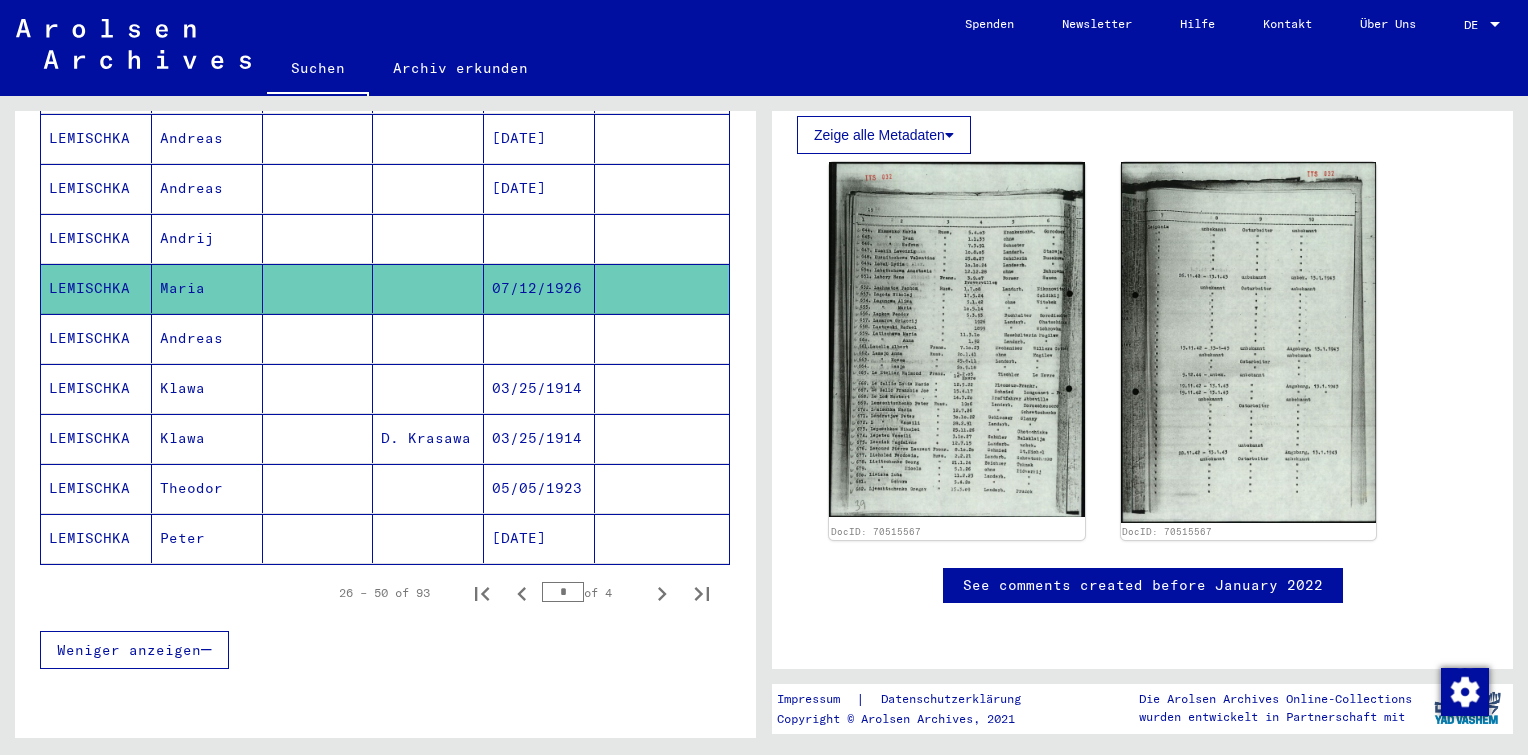 scroll, scrollTop: 1167, scrollLeft: 0, axis: vertical 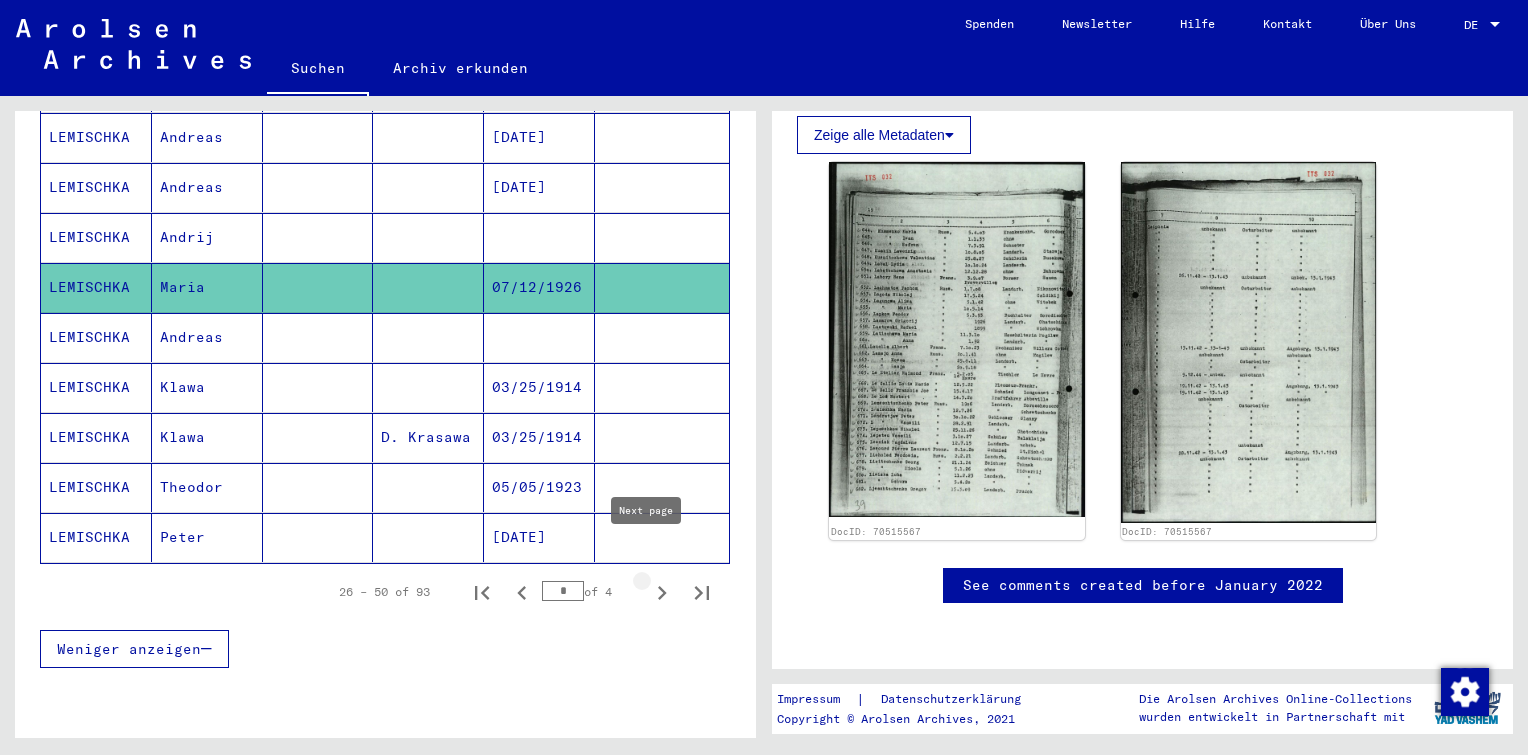 click 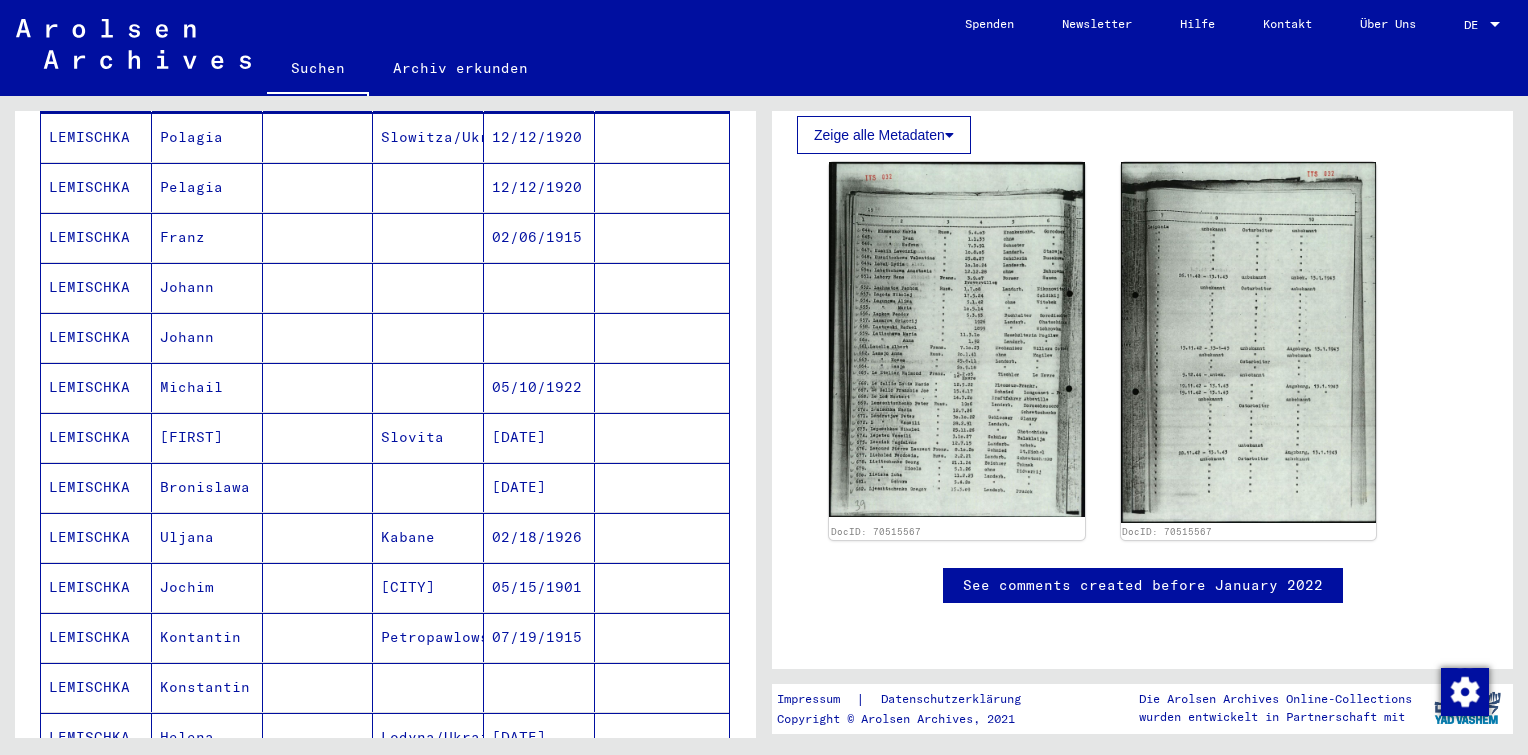scroll, scrollTop: 368, scrollLeft: 0, axis: vertical 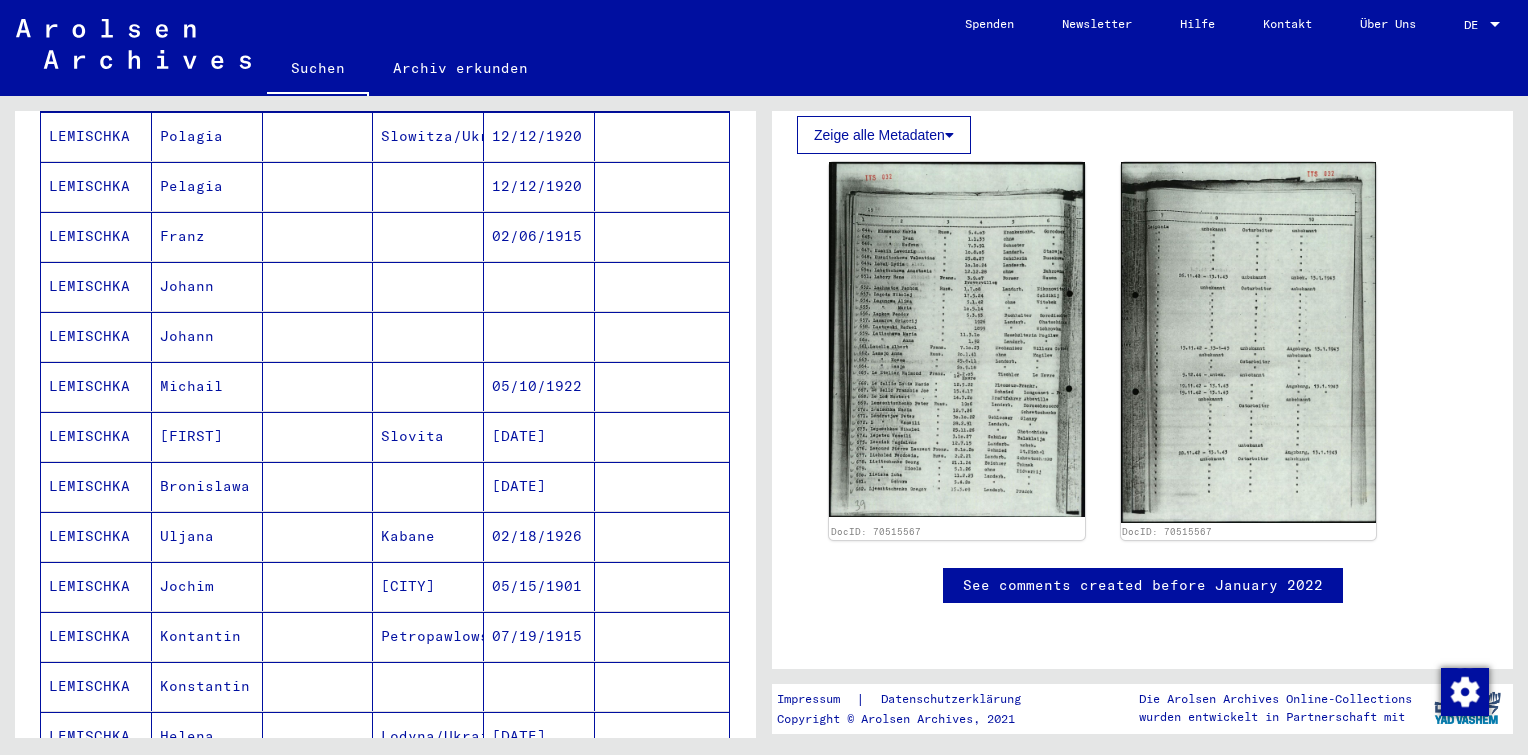 click on "Kabane" at bounding box center (428, 586) 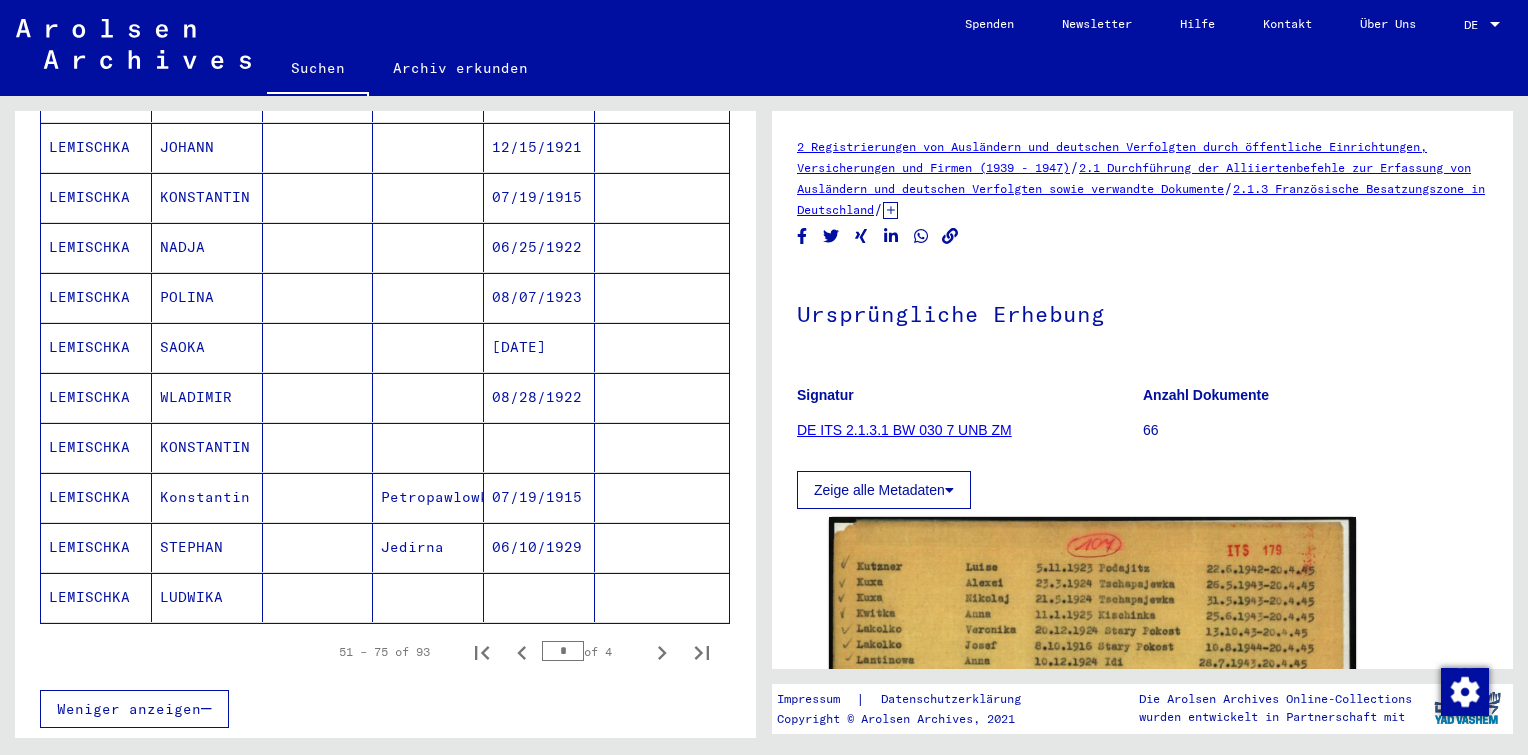 scroll, scrollTop: 1112, scrollLeft: 0, axis: vertical 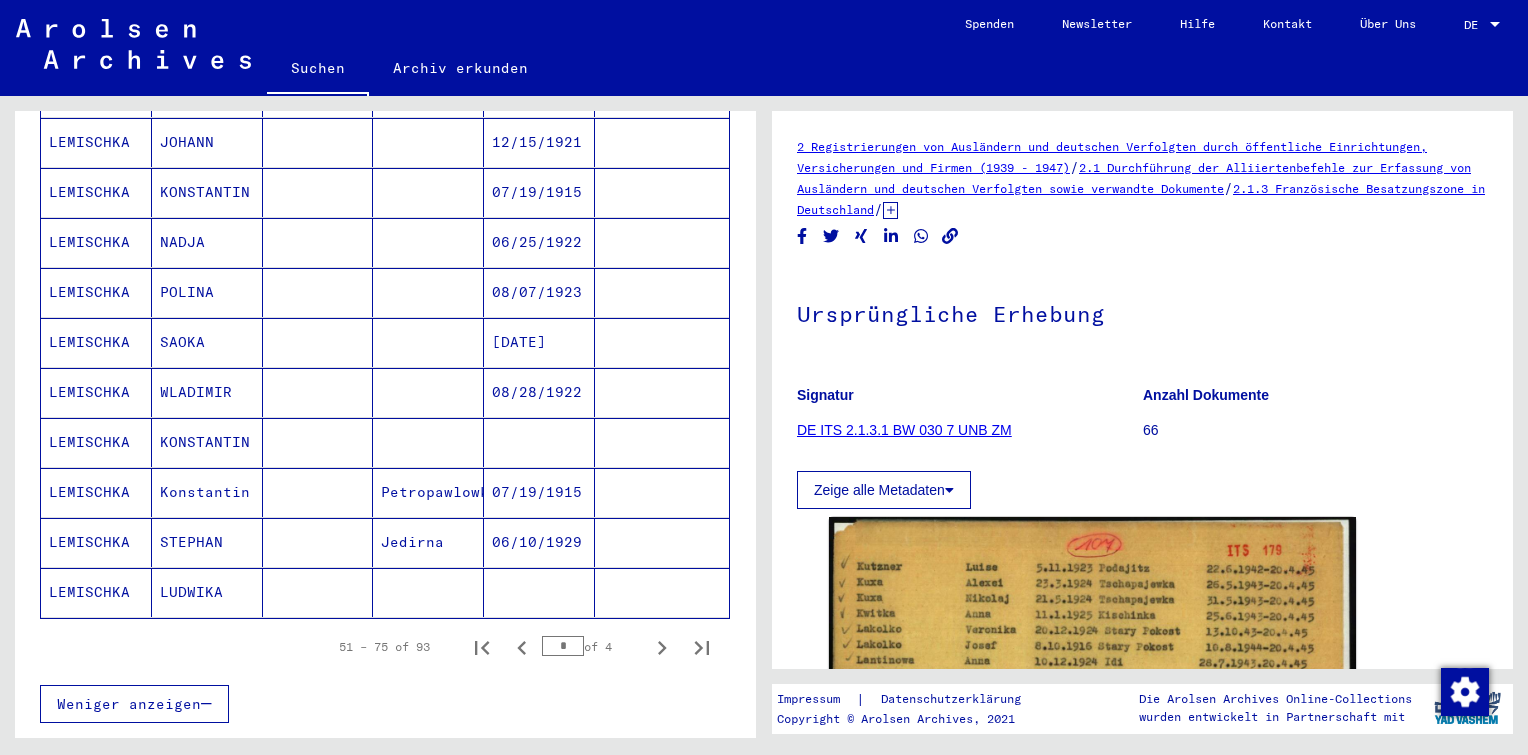 click 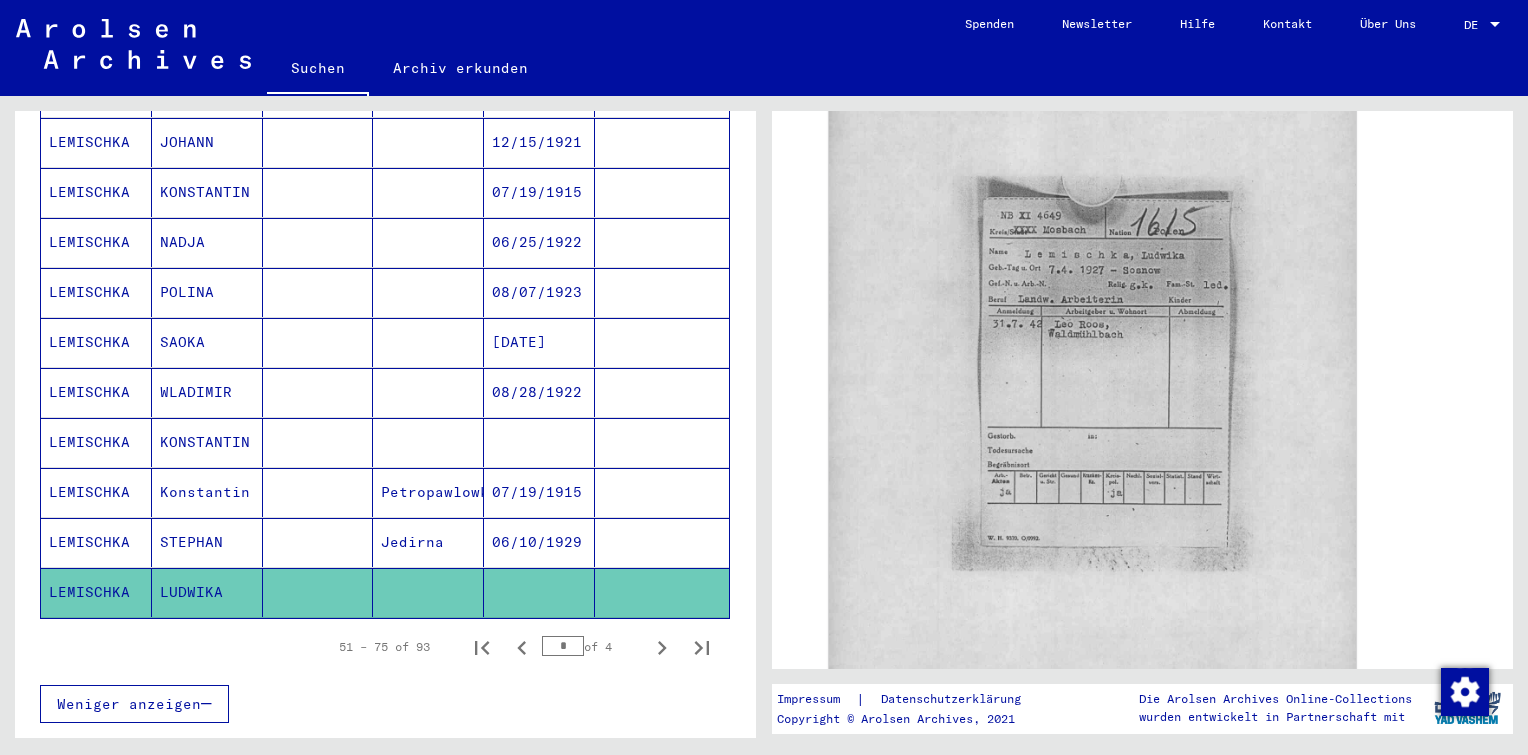 scroll, scrollTop: 755, scrollLeft: 0, axis: vertical 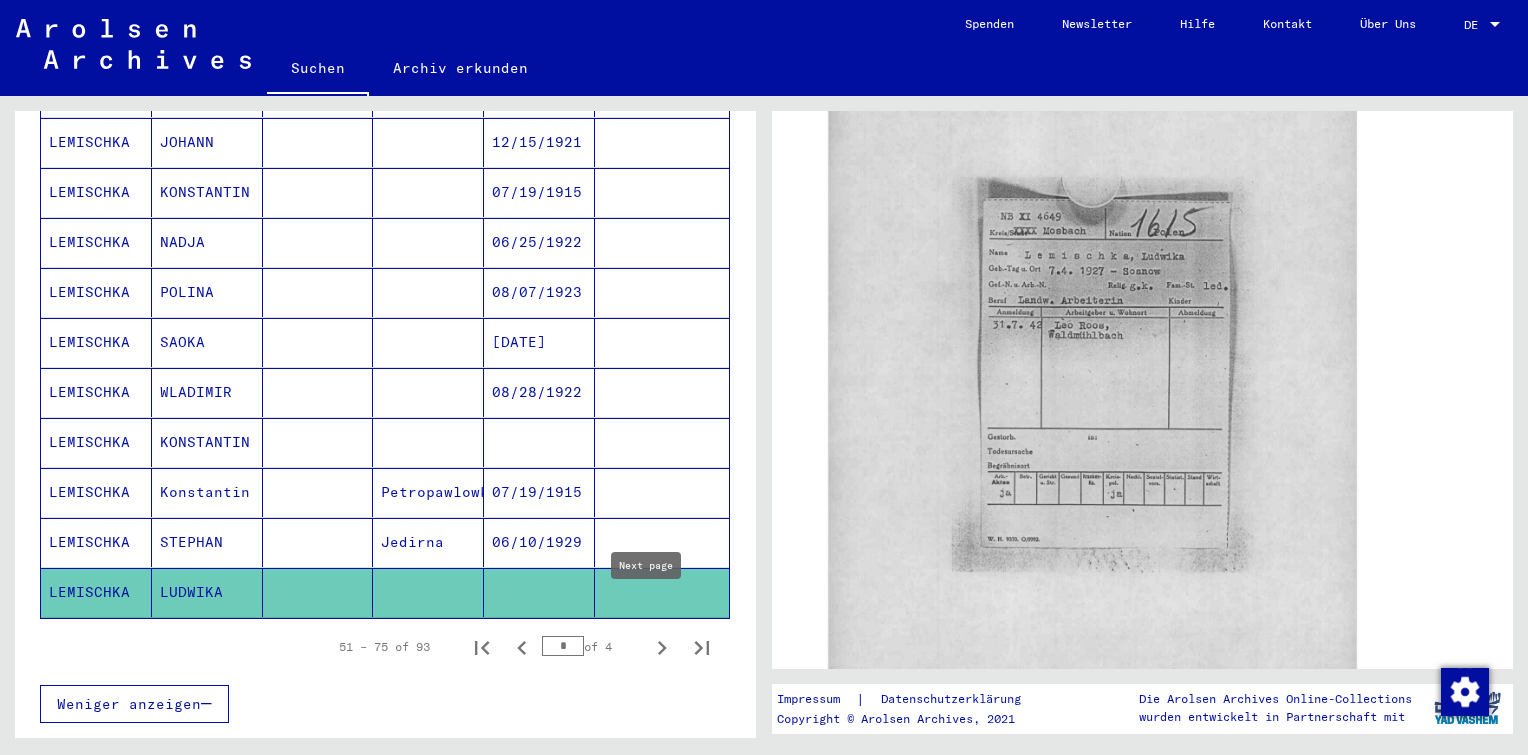 click 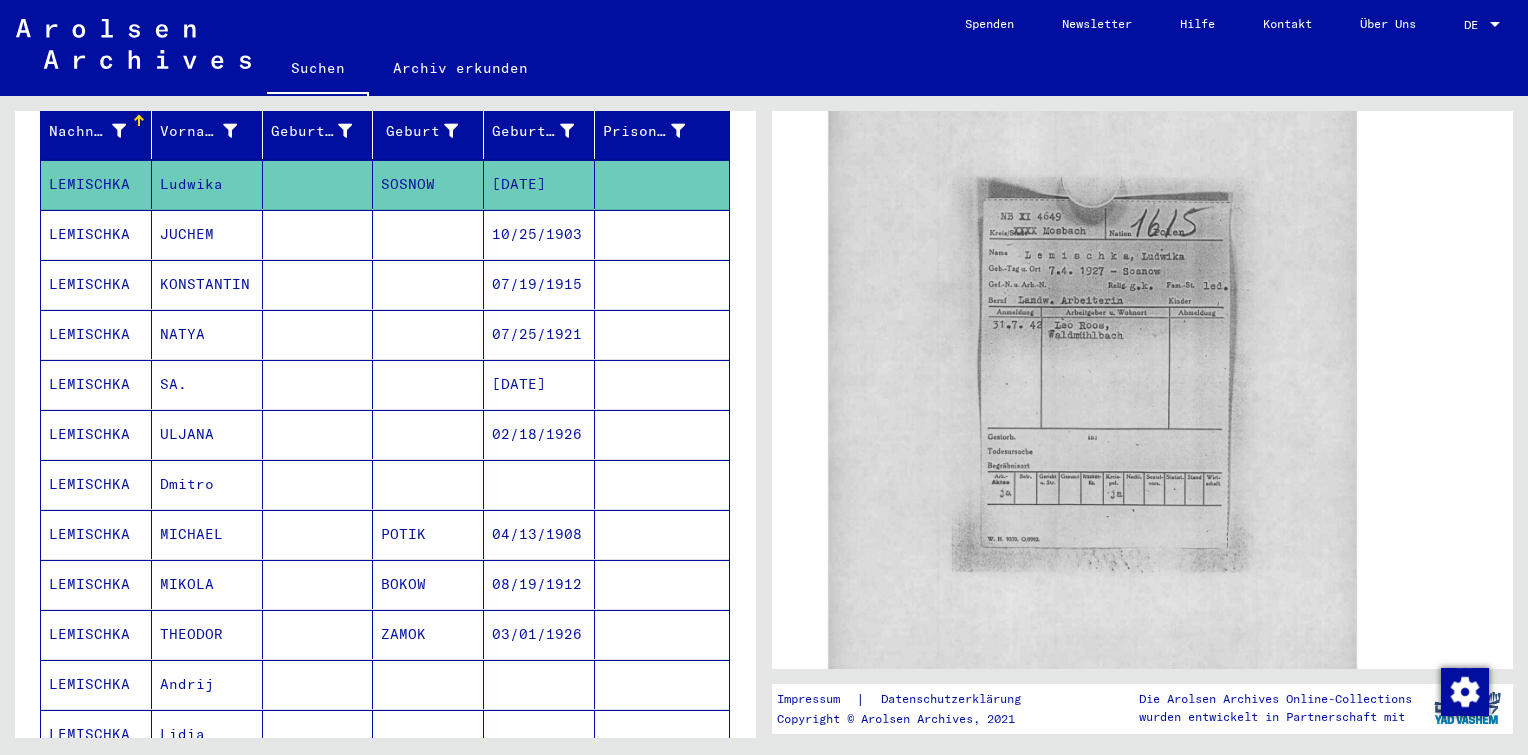 scroll, scrollTop: 322, scrollLeft: 0, axis: vertical 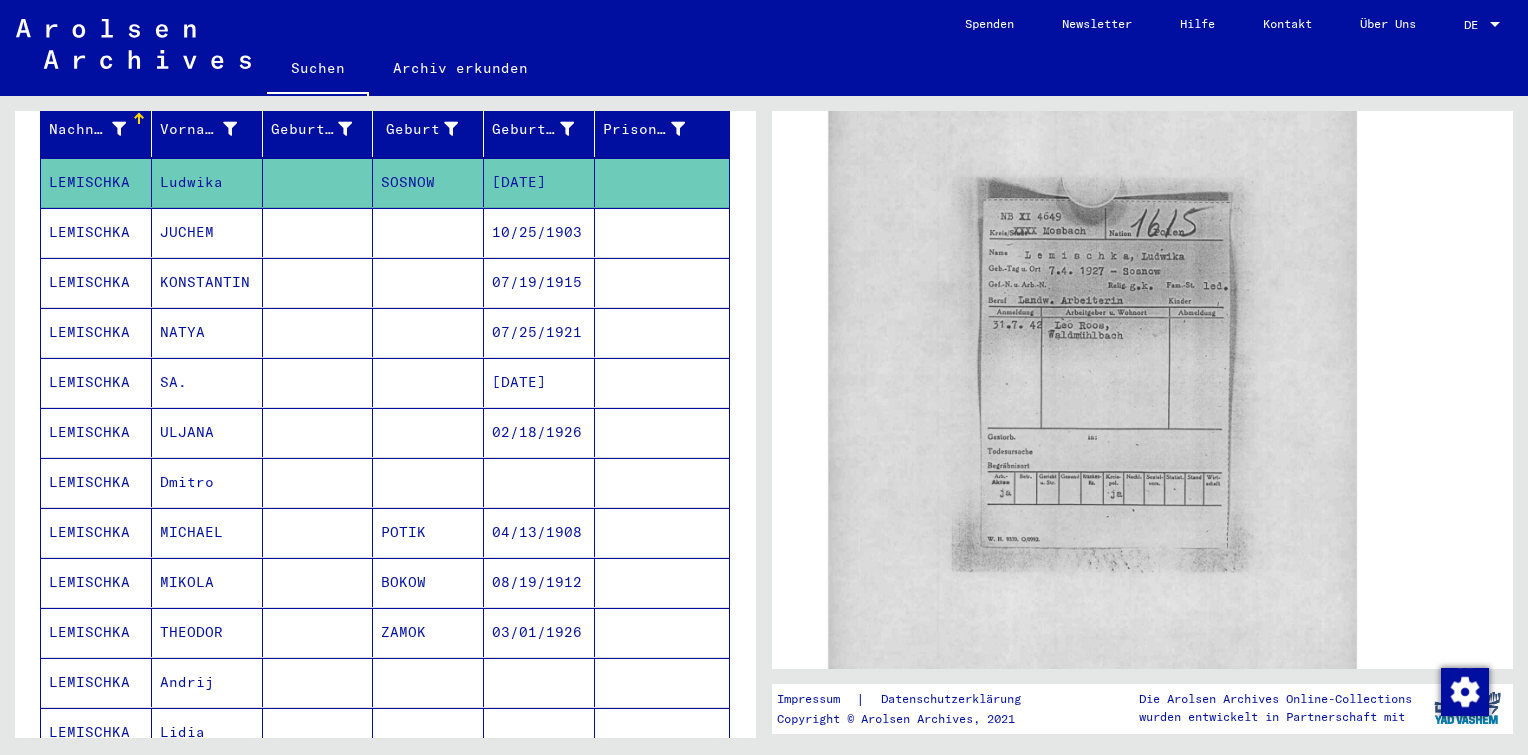 click on "02/18/1926" at bounding box center [539, 482] 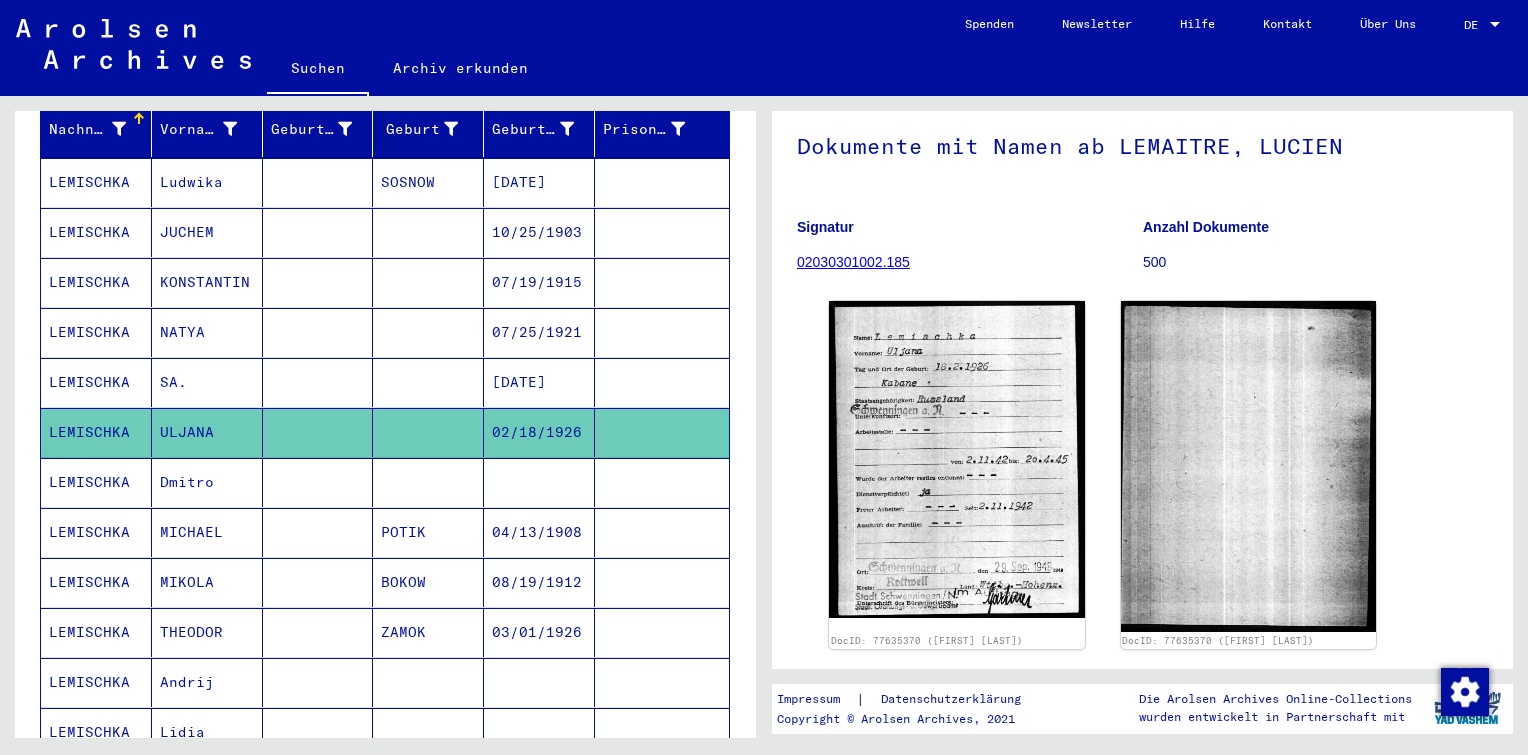 scroll, scrollTop: 148, scrollLeft: 0, axis: vertical 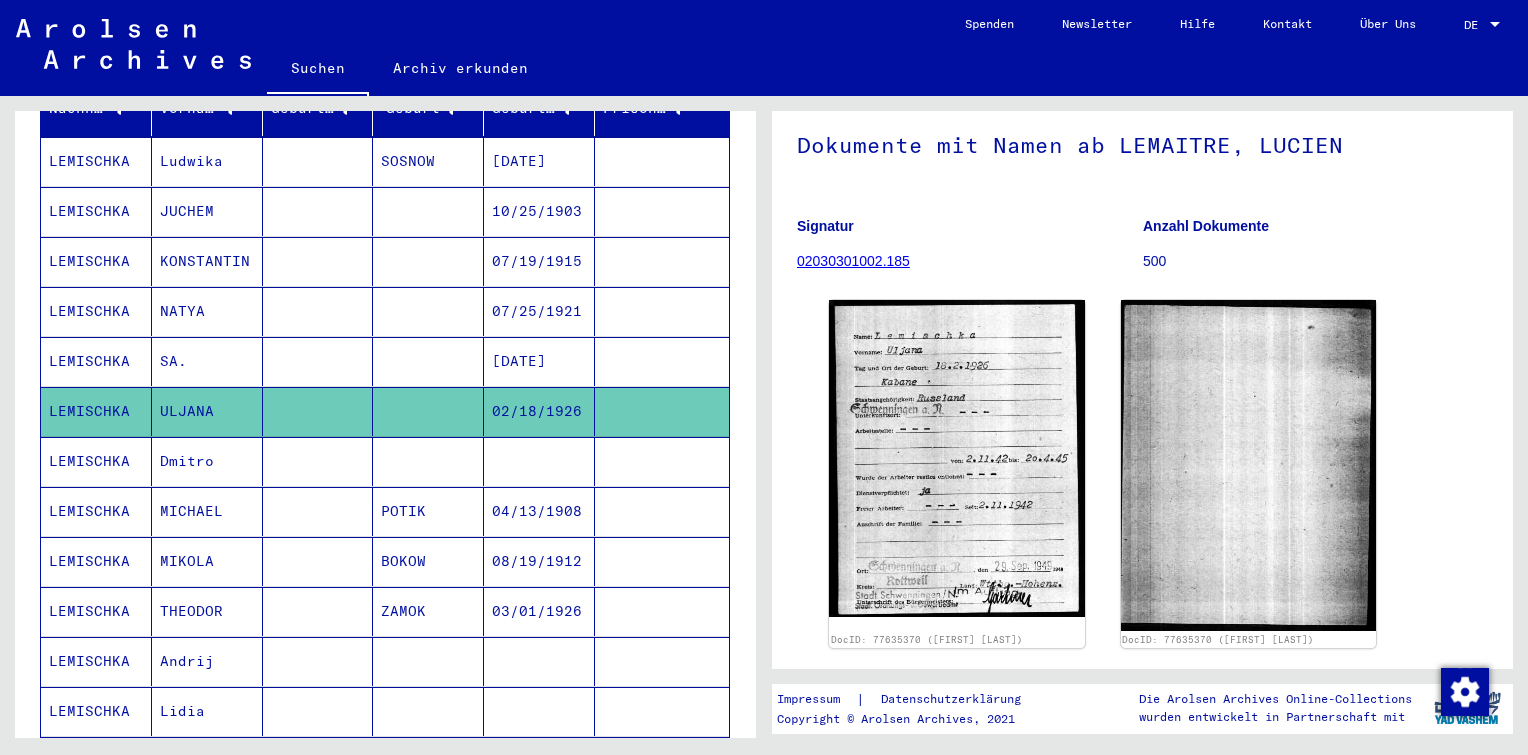 click at bounding box center (539, 511) 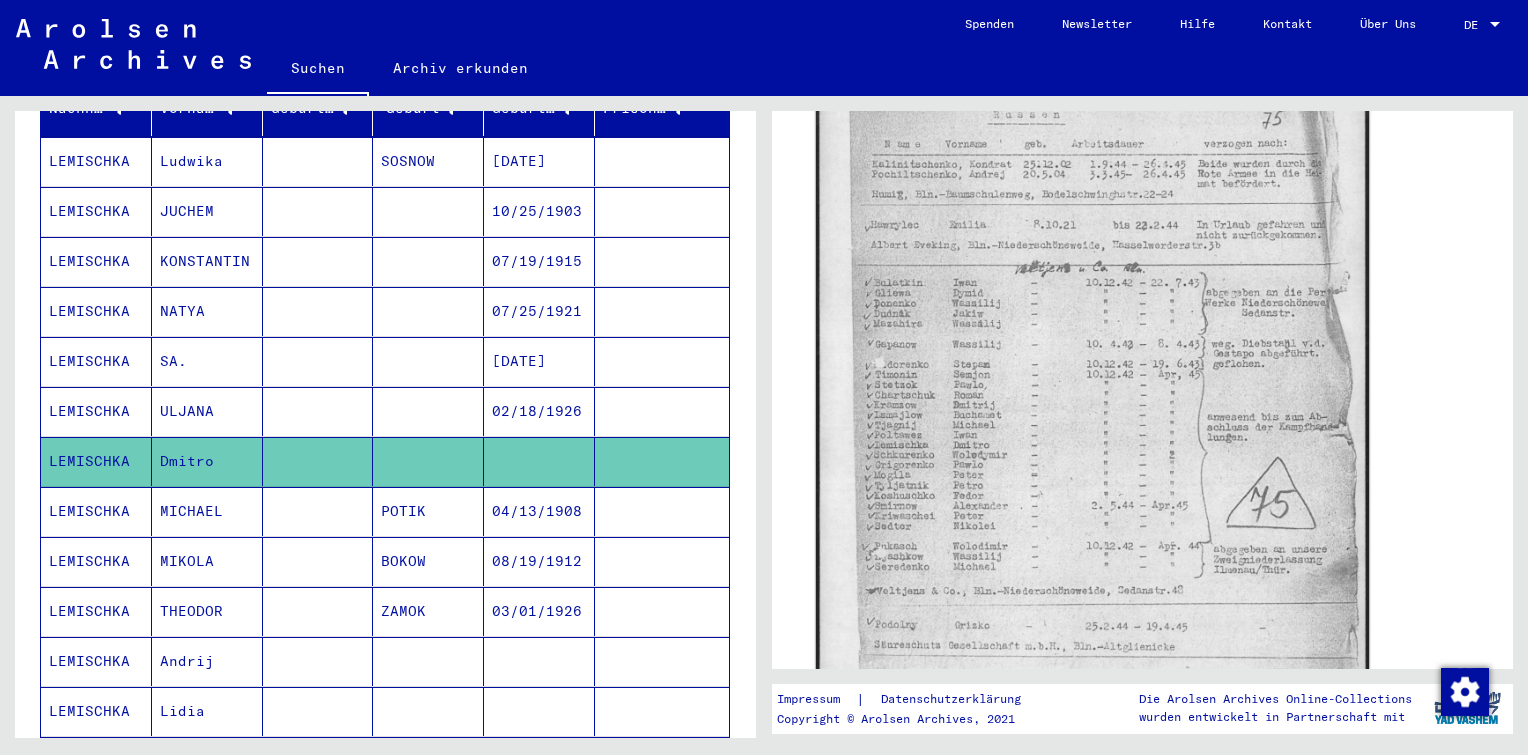 scroll, scrollTop: 411, scrollLeft: 0, axis: vertical 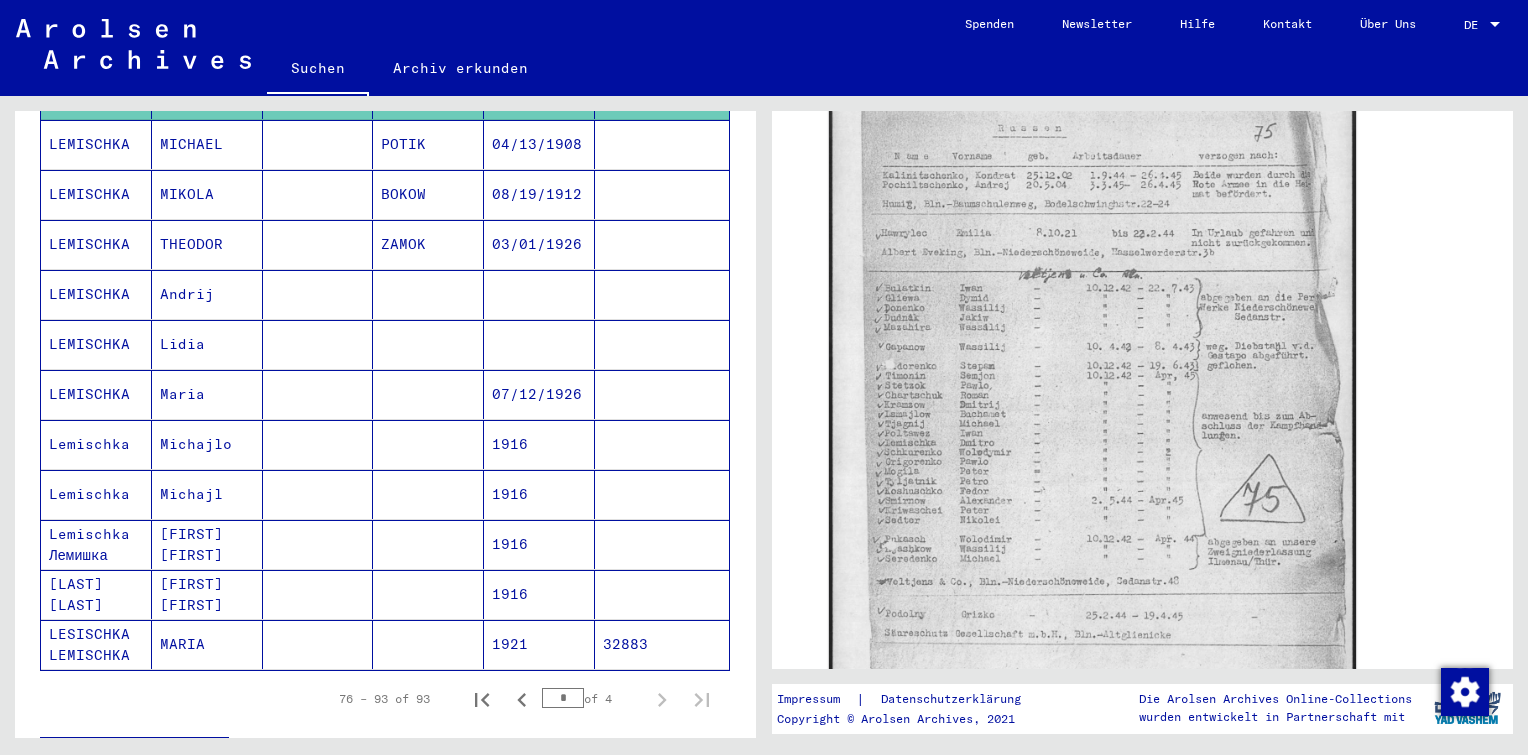 click at bounding box center (428, 394) 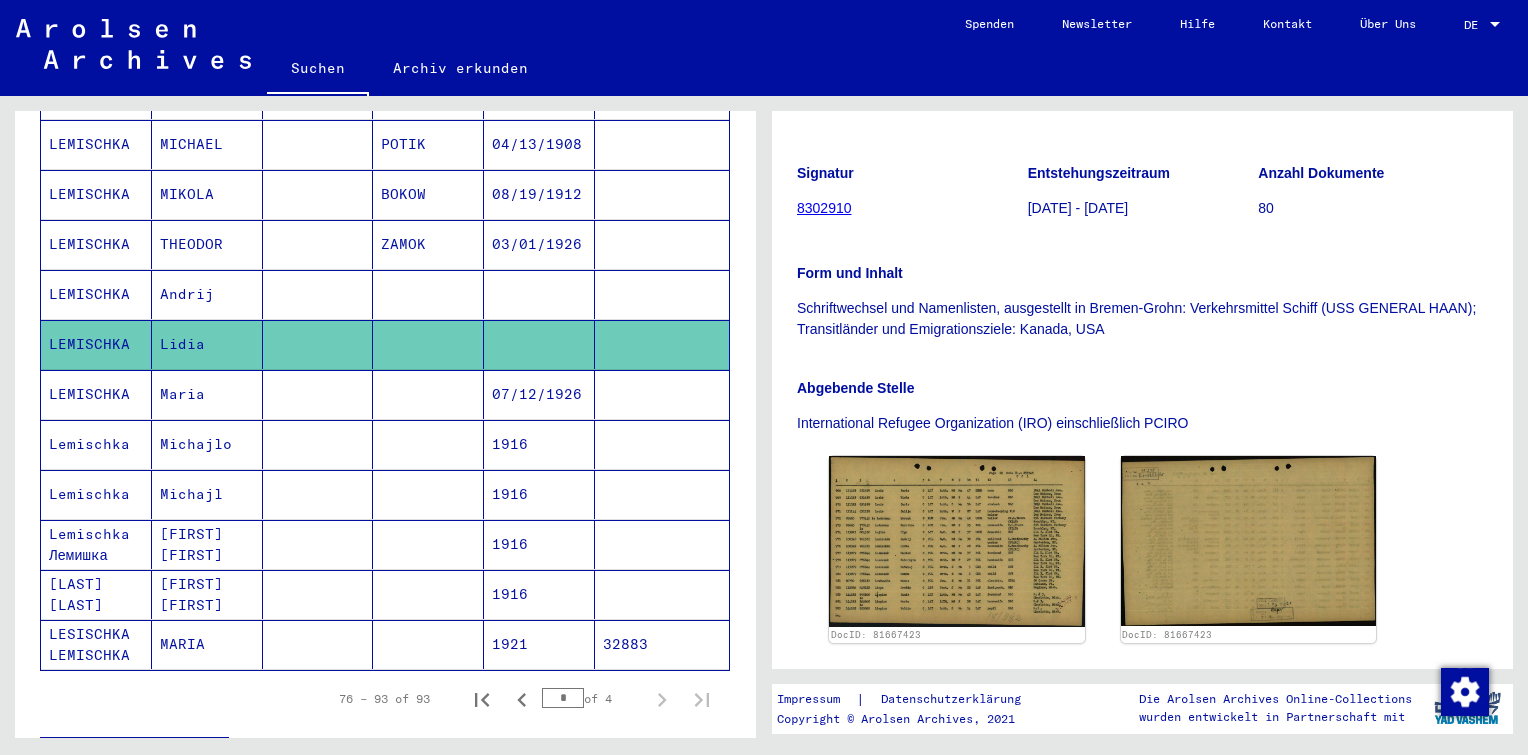 scroll, scrollTop: 288, scrollLeft: 0, axis: vertical 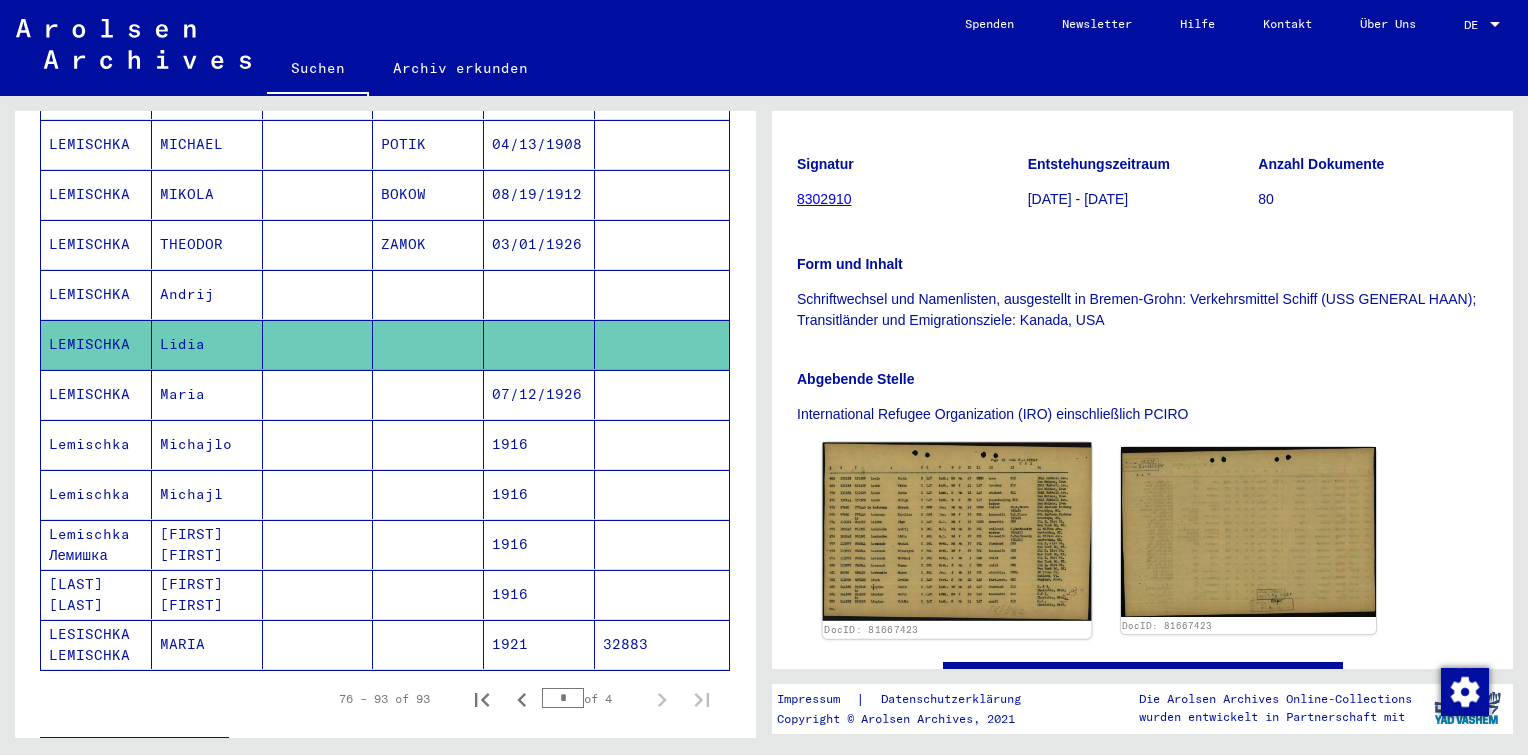 click 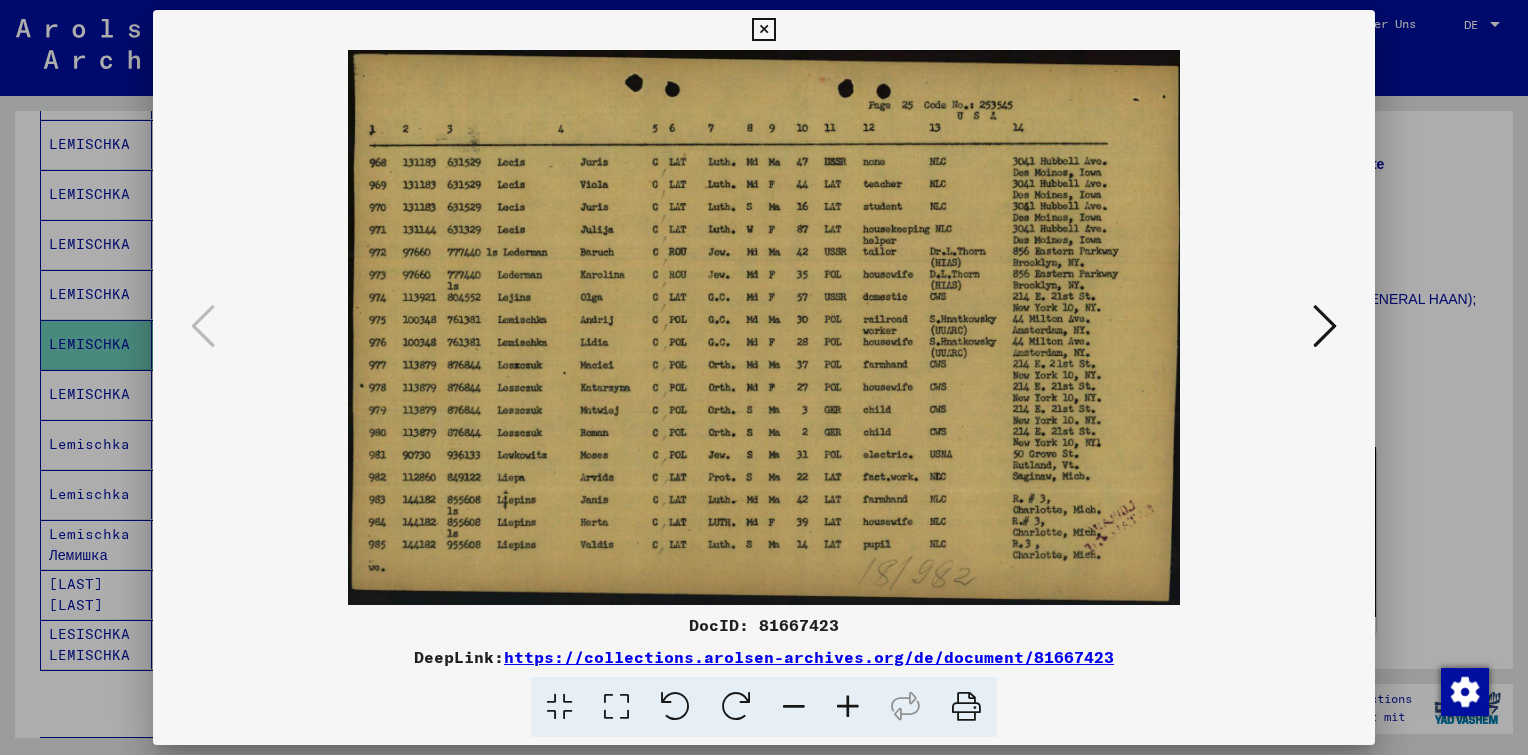 click at bounding box center (848, 707) 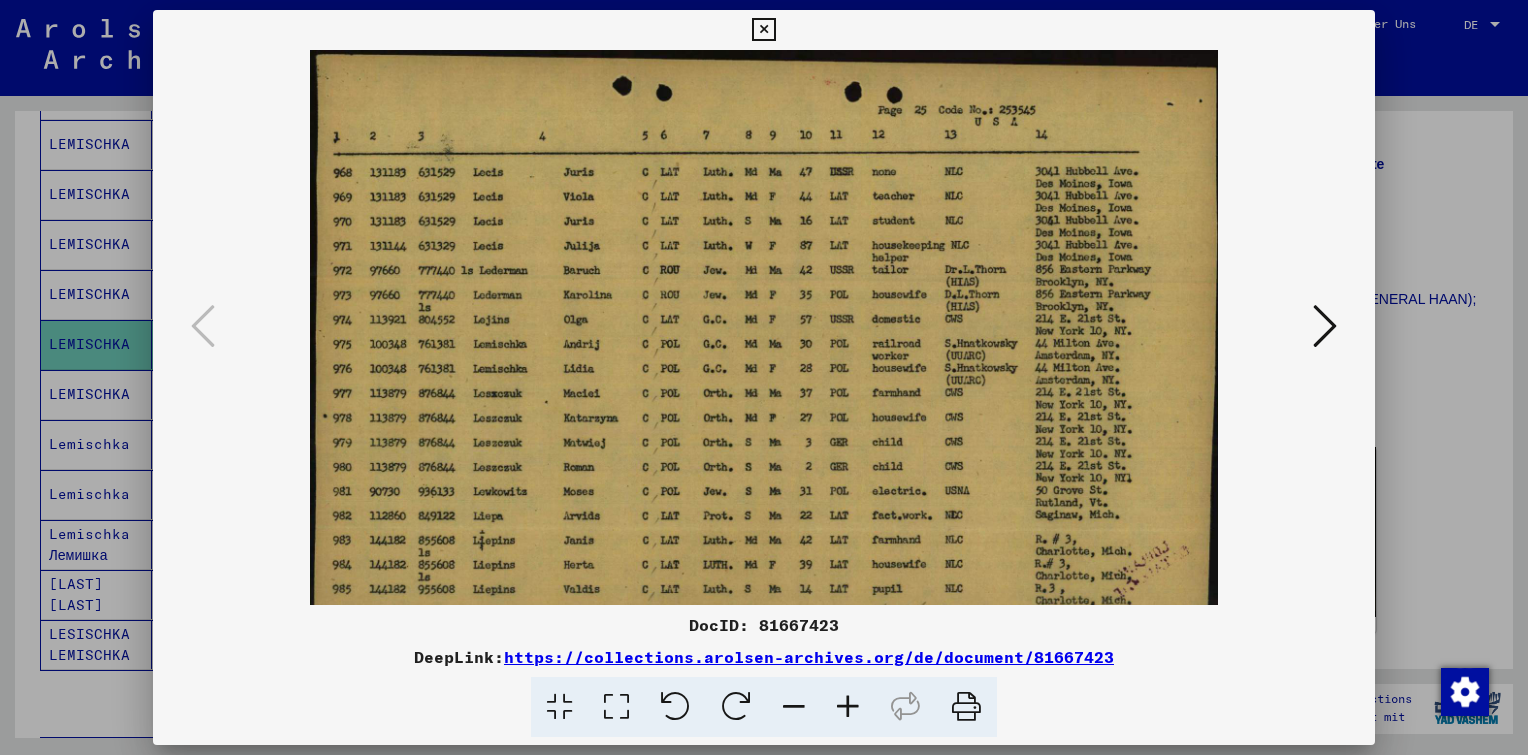 click at bounding box center (848, 707) 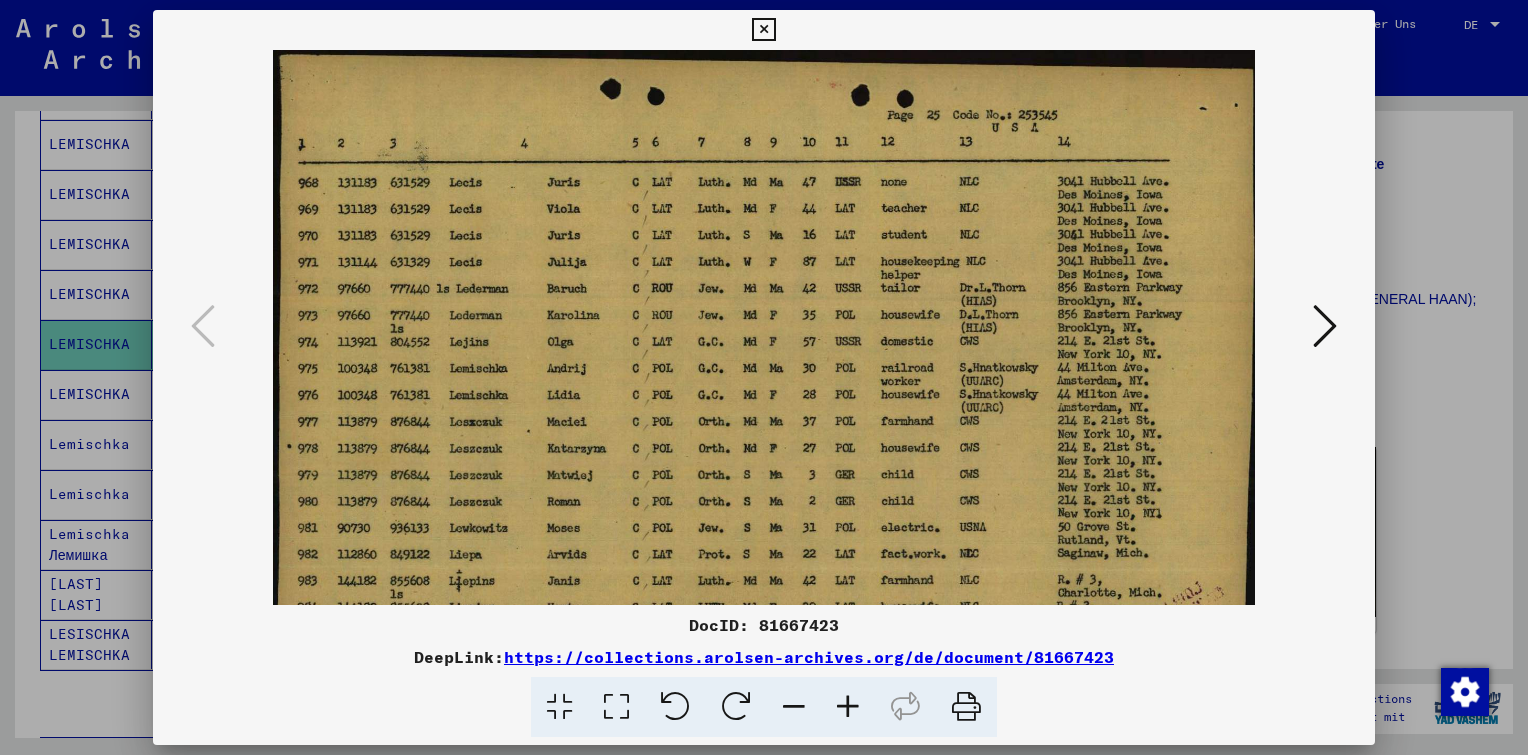 click at bounding box center [848, 707] 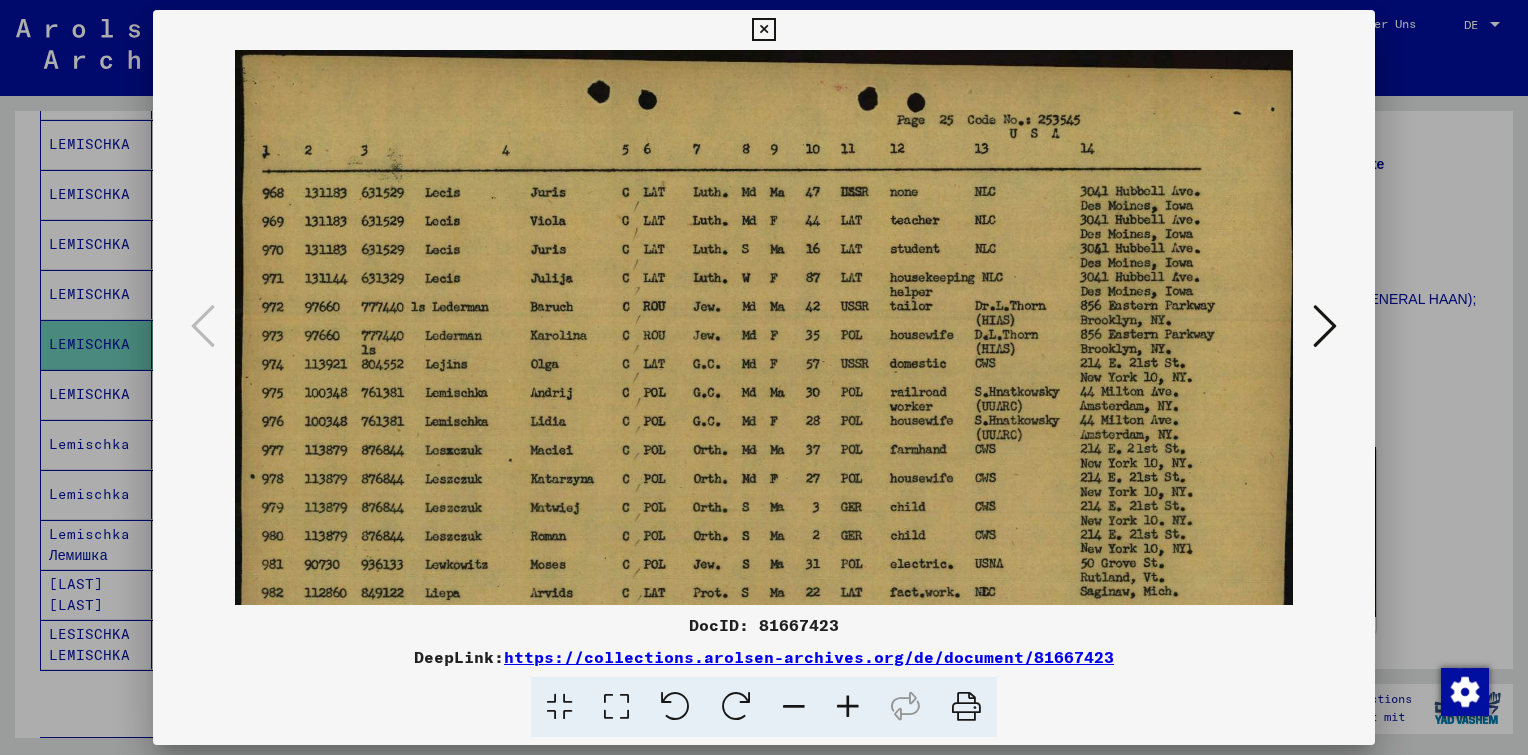 click at bounding box center [848, 707] 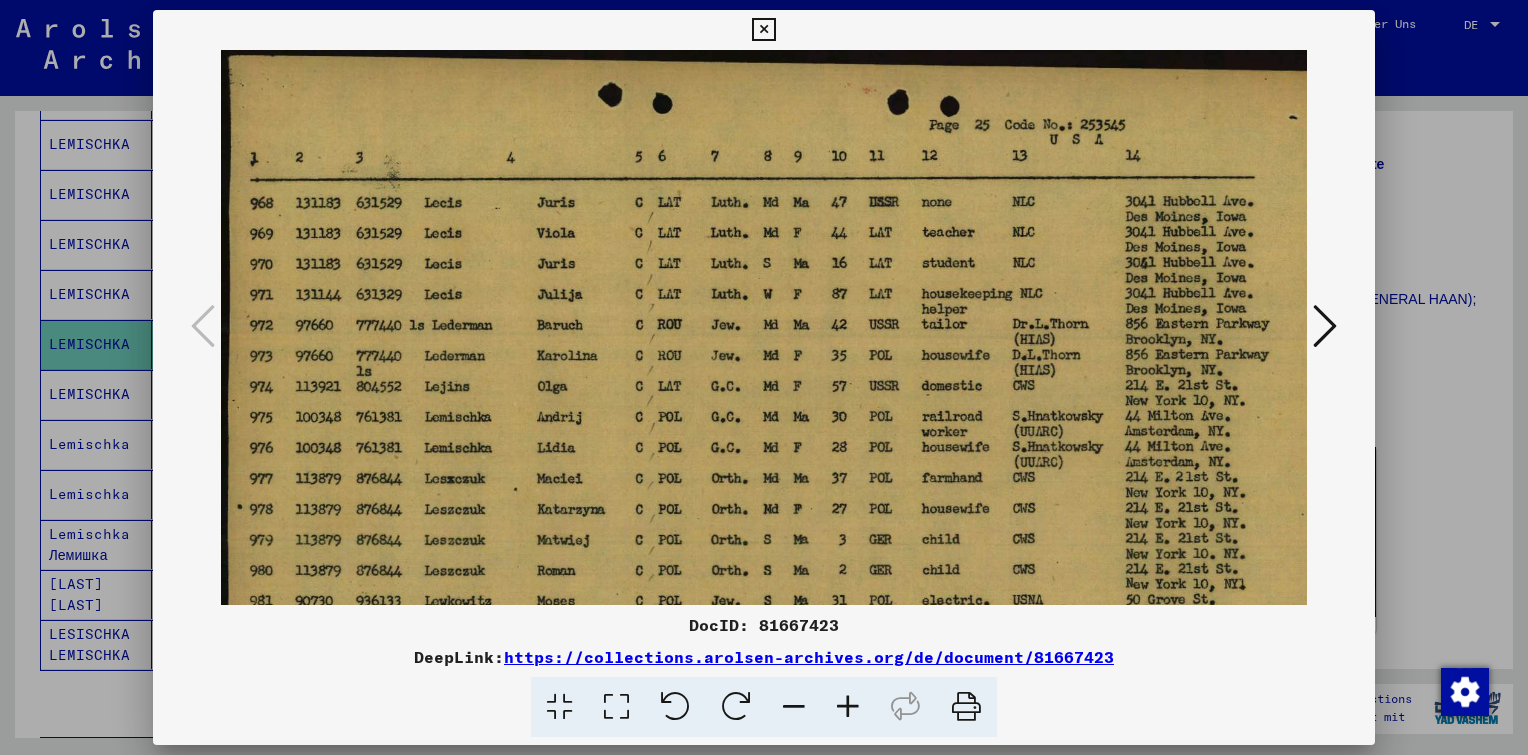 click at bounding box center [848, 707] 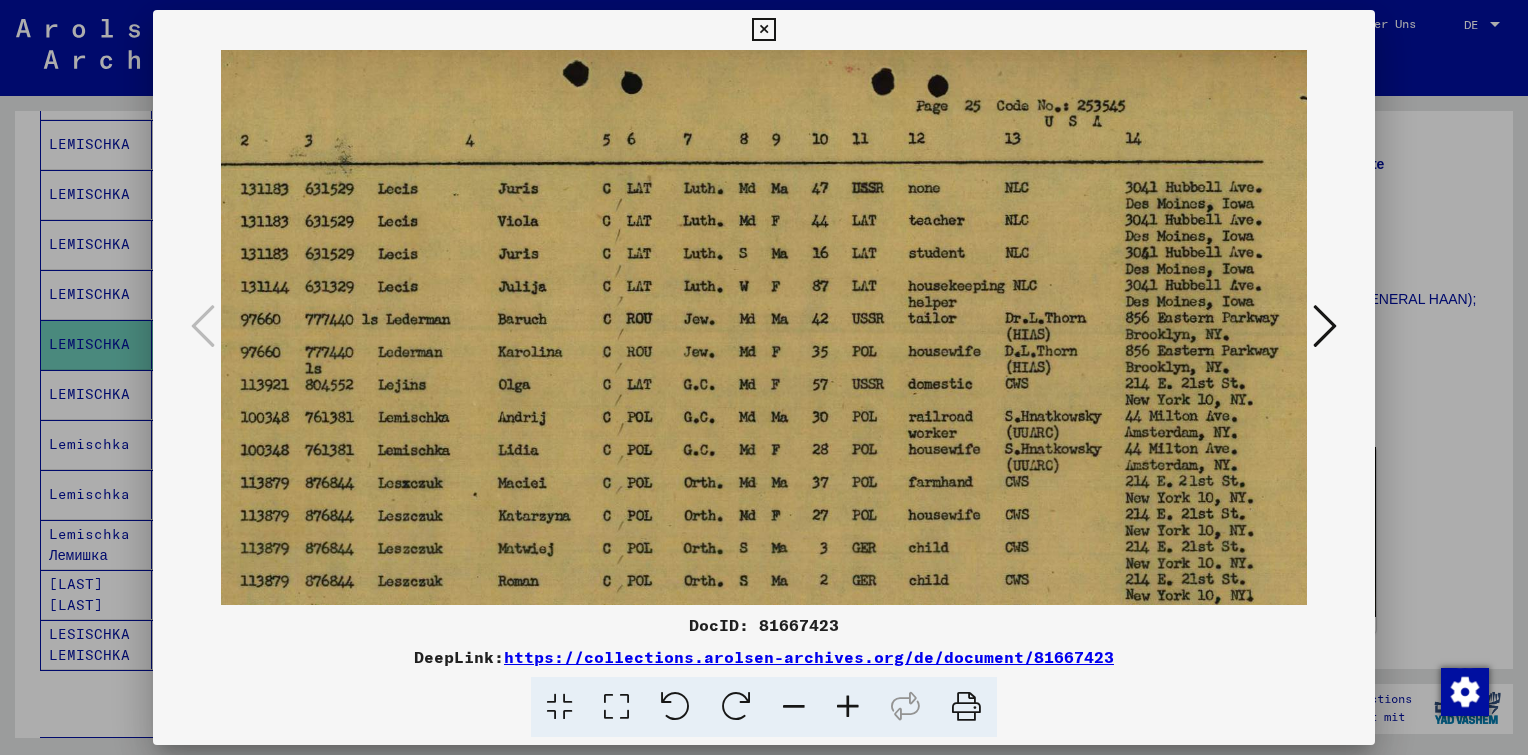 scroll, scrollTop: 25, scrollLeft: 57, axis: both 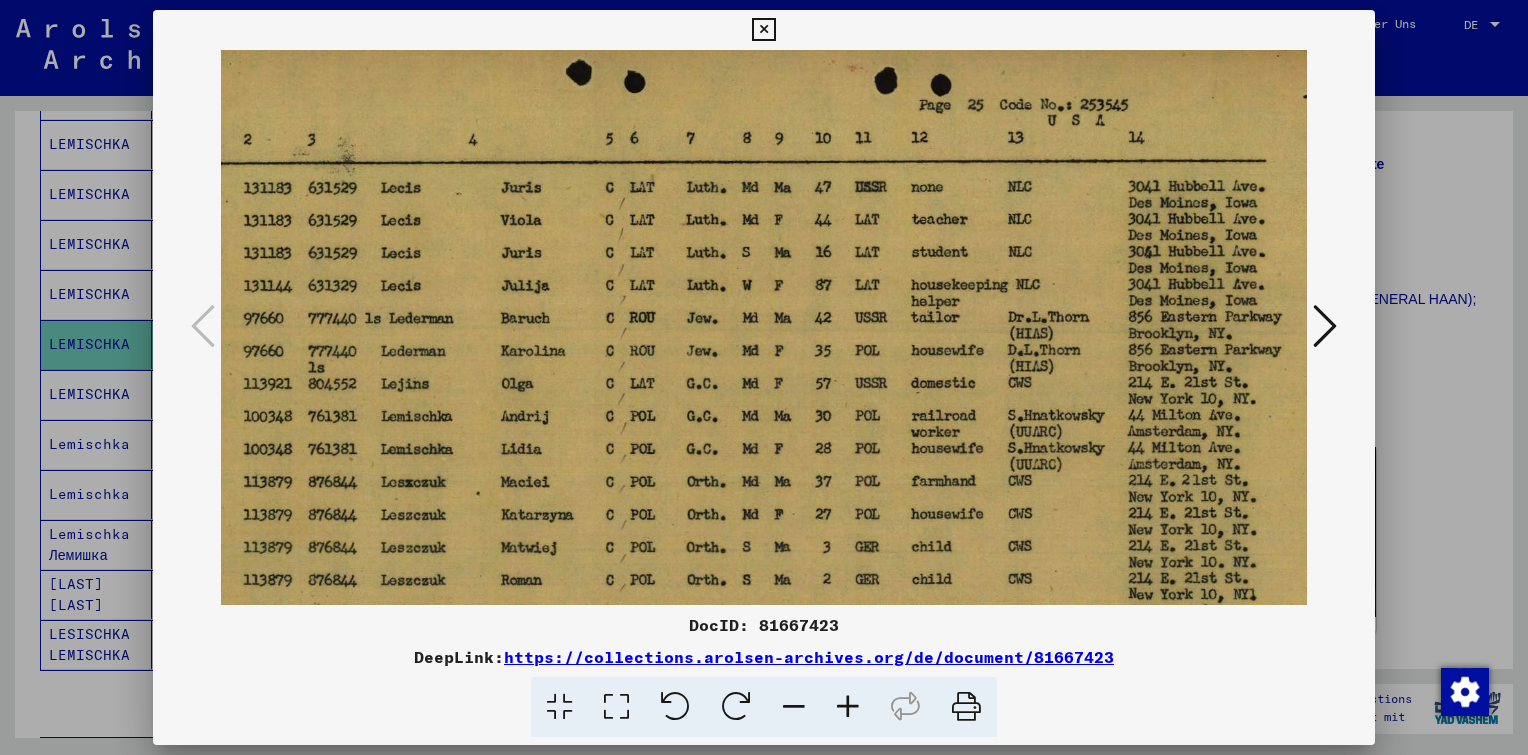 drag, startPoint x: 846, startPoint y: 474, endPoint x: 791, endPoint y: 452, distance: 59.236813 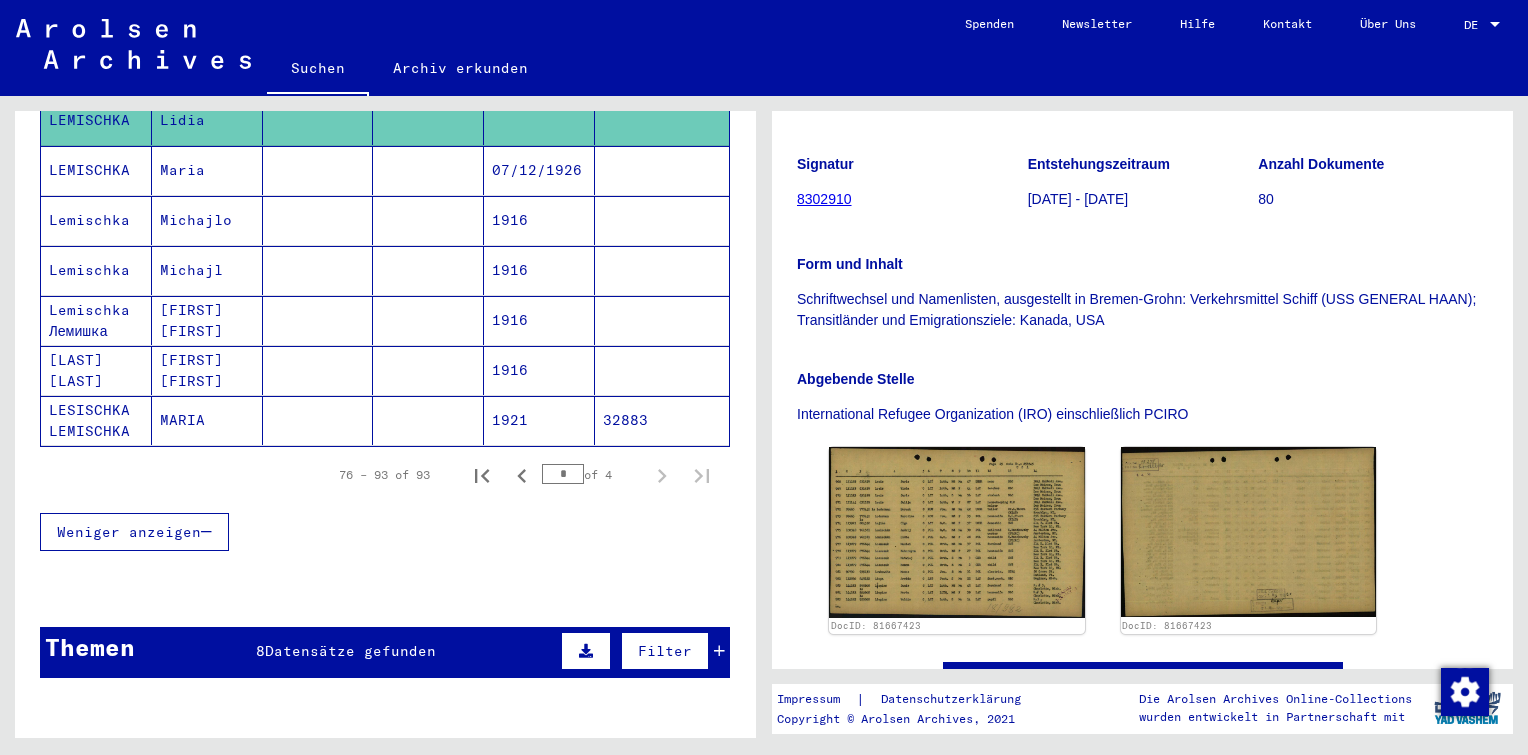 scroll, scrollTop: 934, scrollLeft: 0, axis: vertical 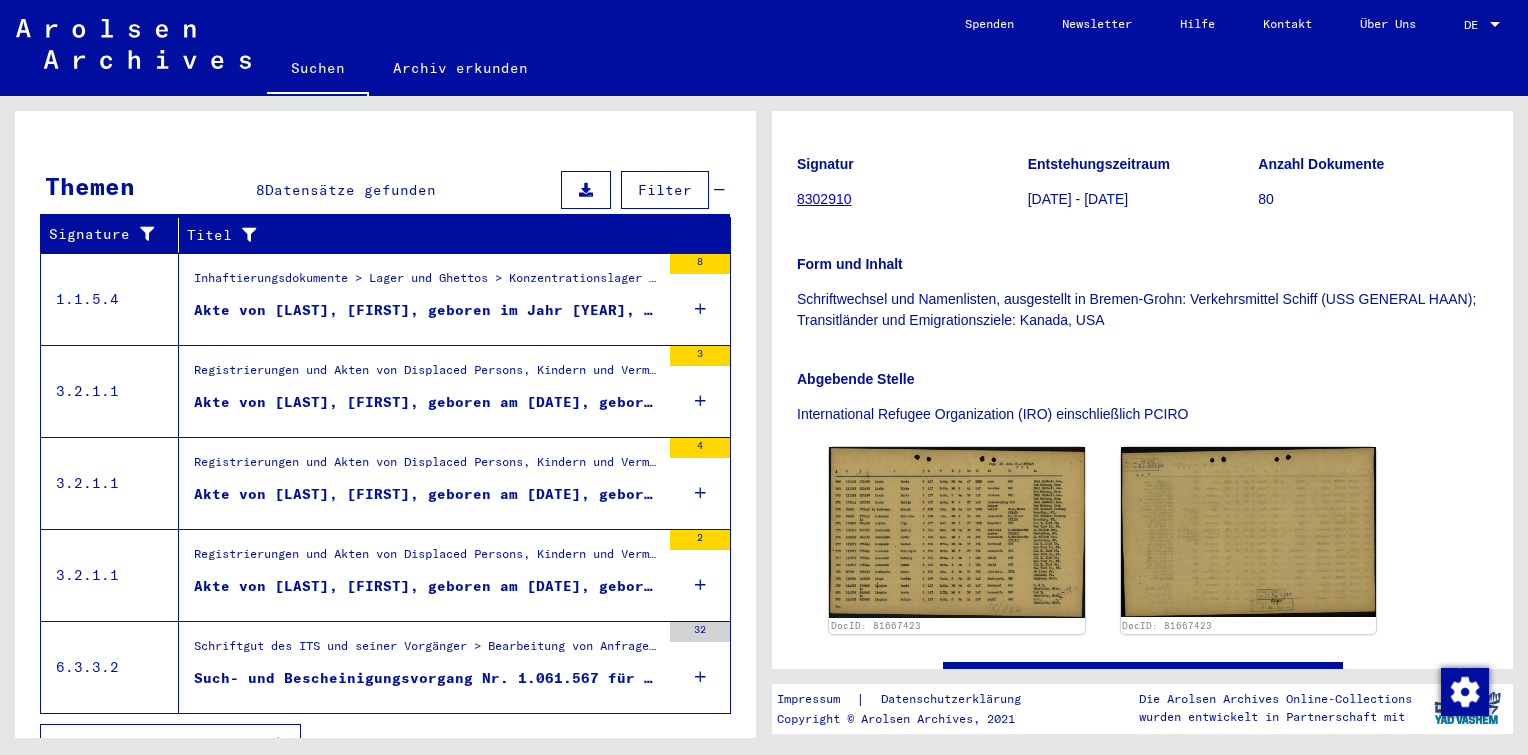 click on "Alle Ergebnisse anzeigen" at bounding box center [170, 743] 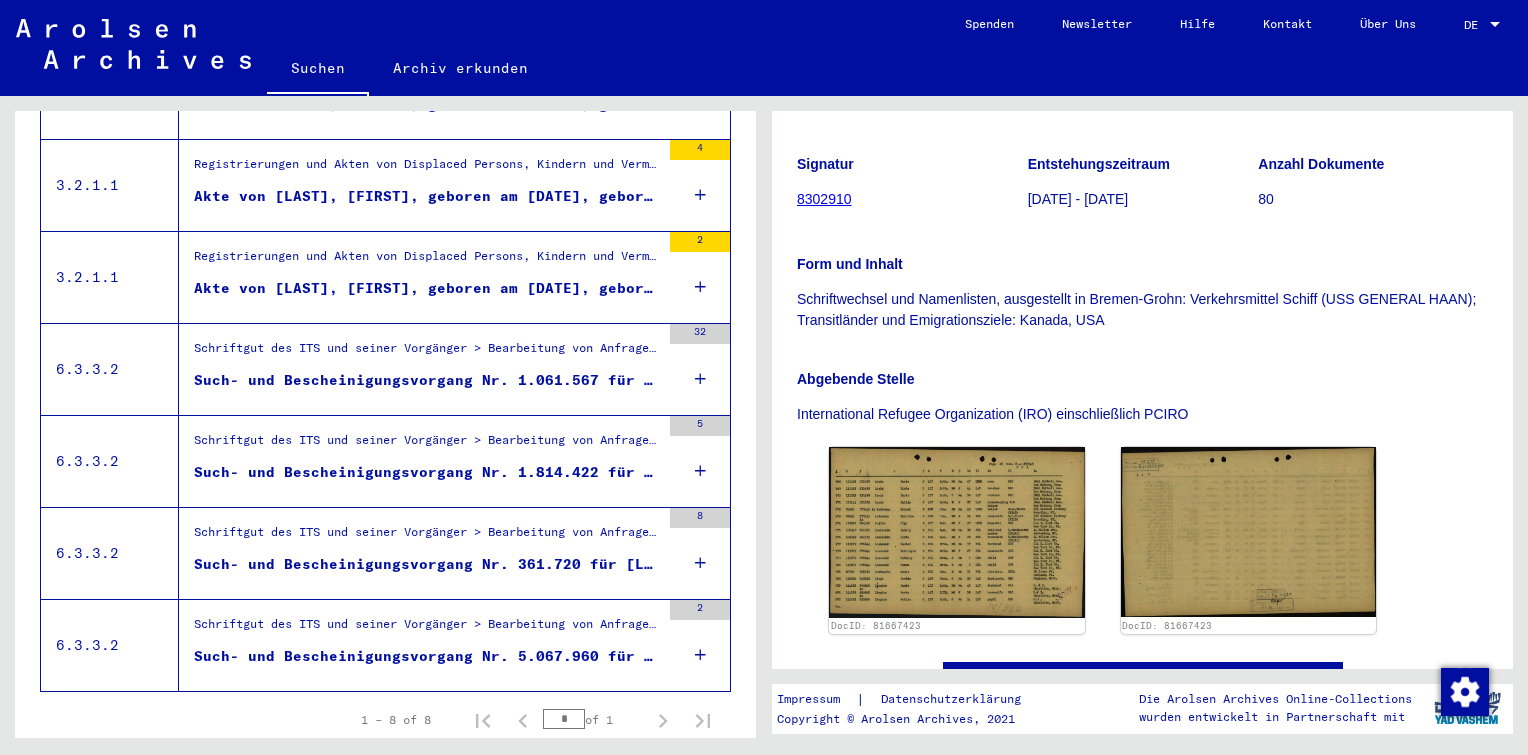 scroll, scrollTop: 636, scrollLeft: 0, axis: vertical 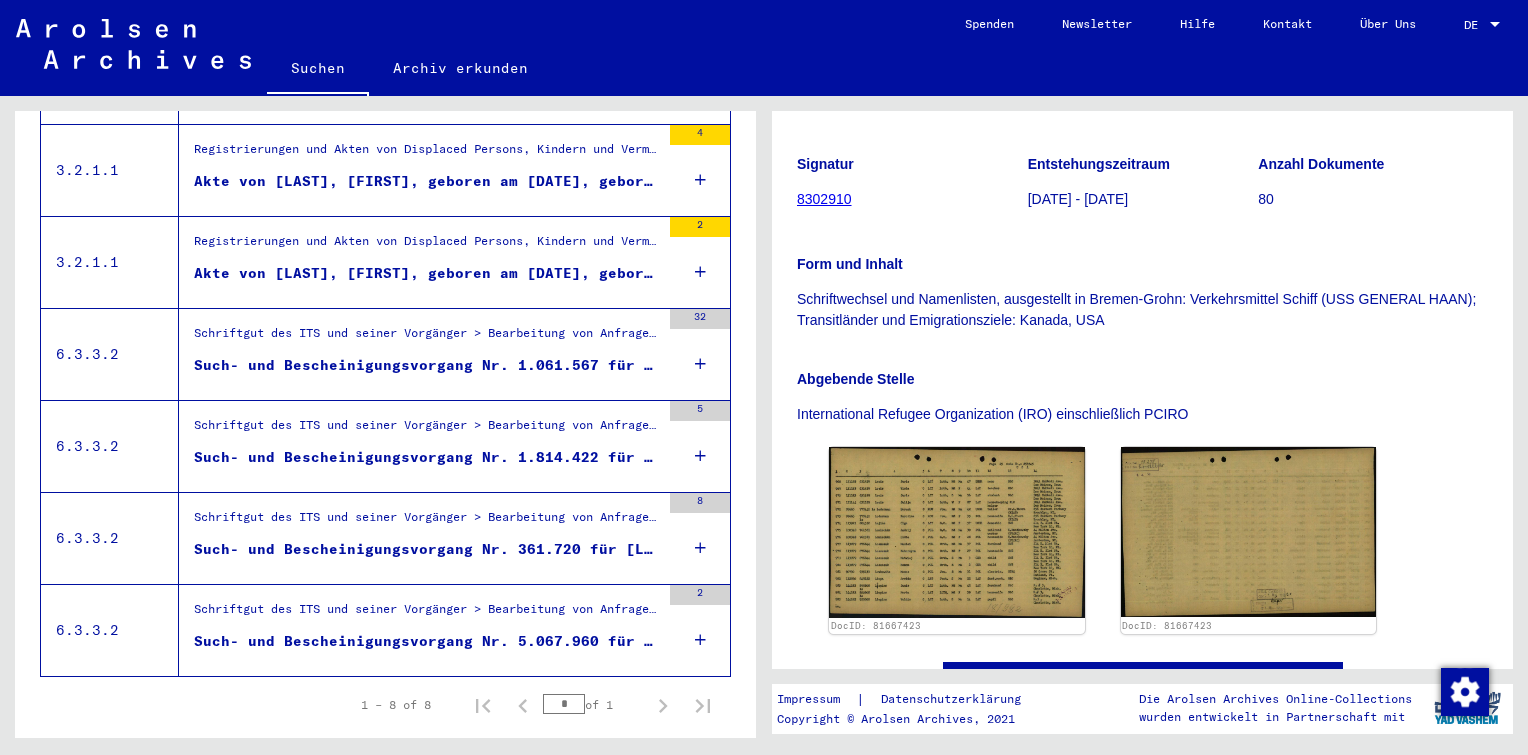 click at bounding box center (662, 418) 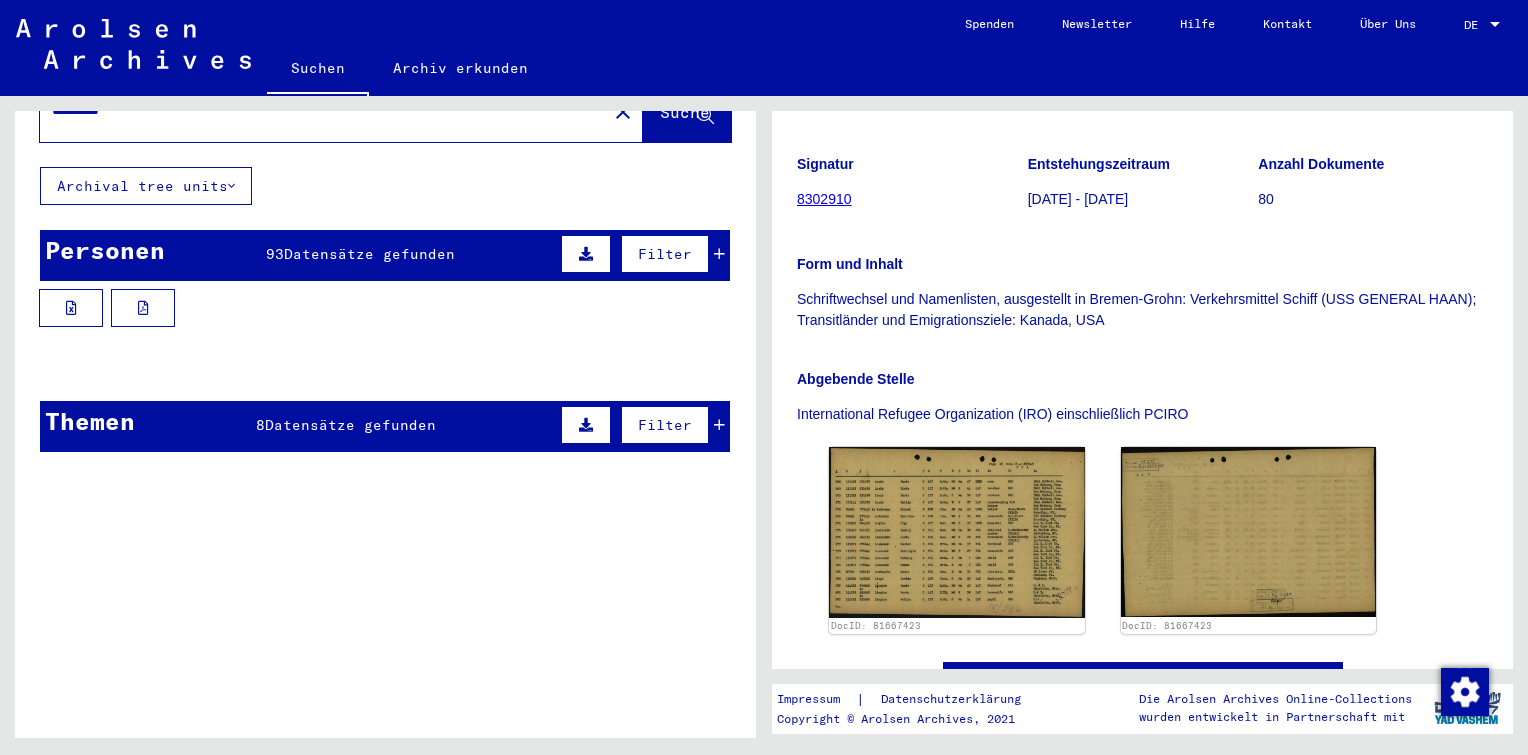 scroll, scrollTop: 11, scrollLeft: 0, axis: vertical 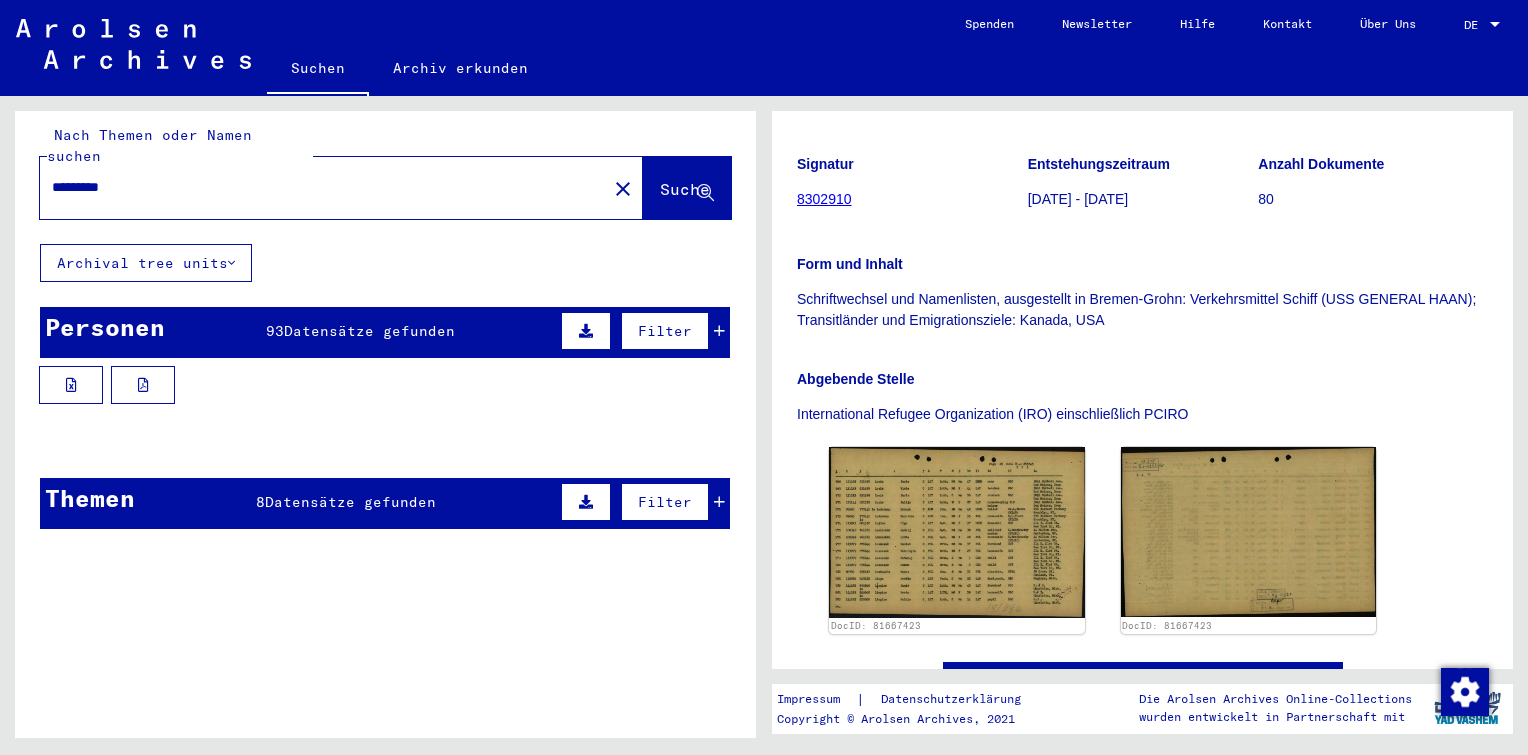 click on "[DATE]" at bounding box center [539, 543] 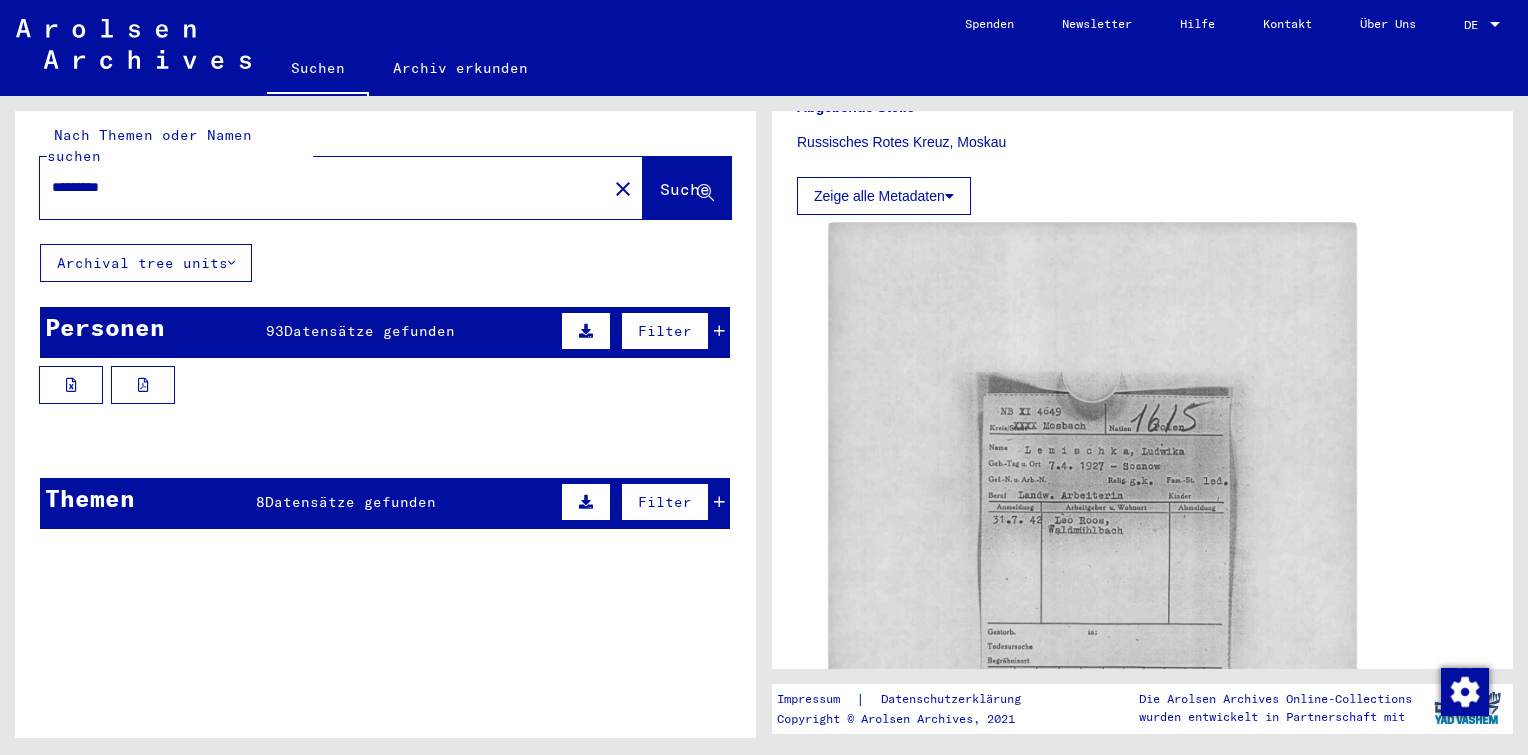 scroll, scrollTop: 1019, scrollLeft: 0, axis: vertical 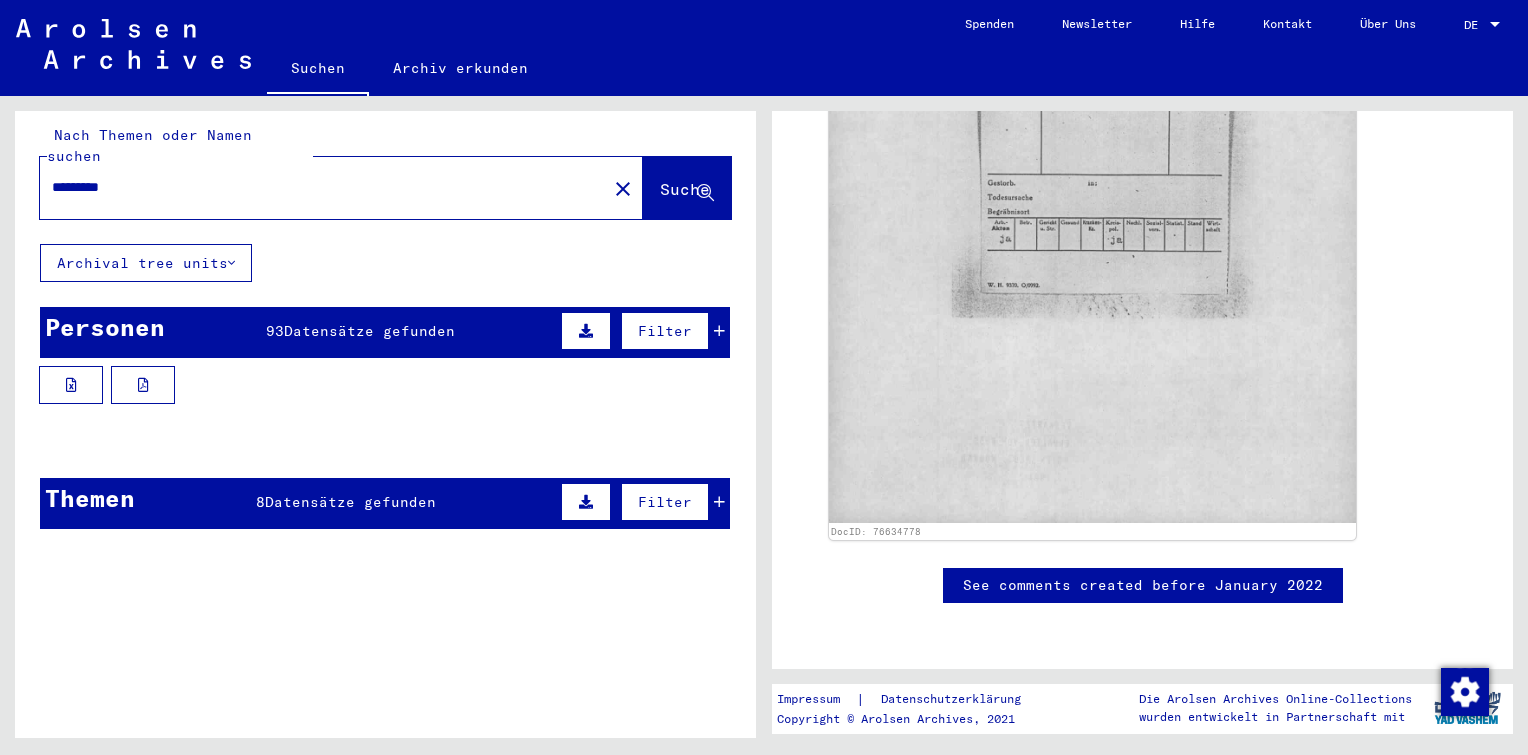 click 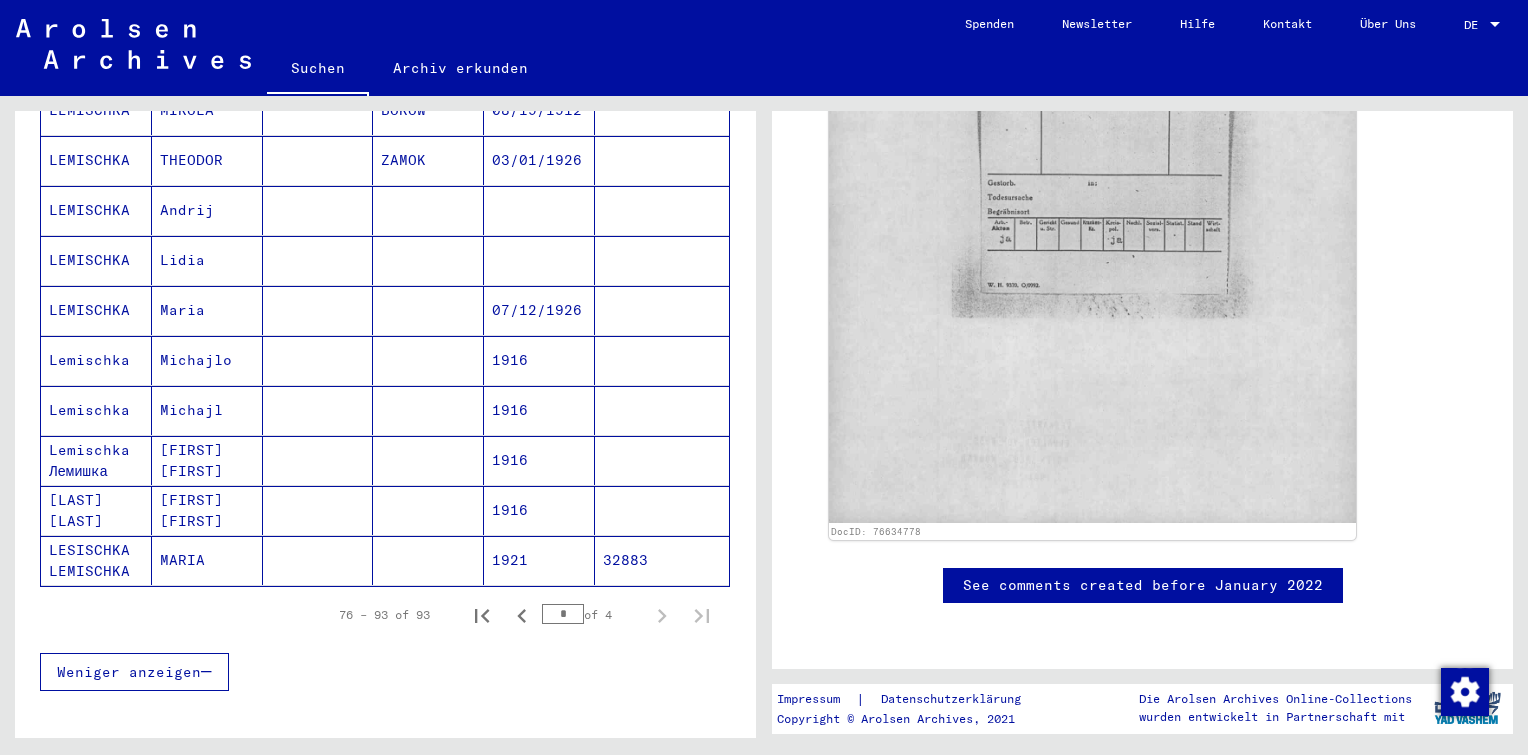 scroll, scrollTop: 973, scrollLeft: 0, axis: vertical 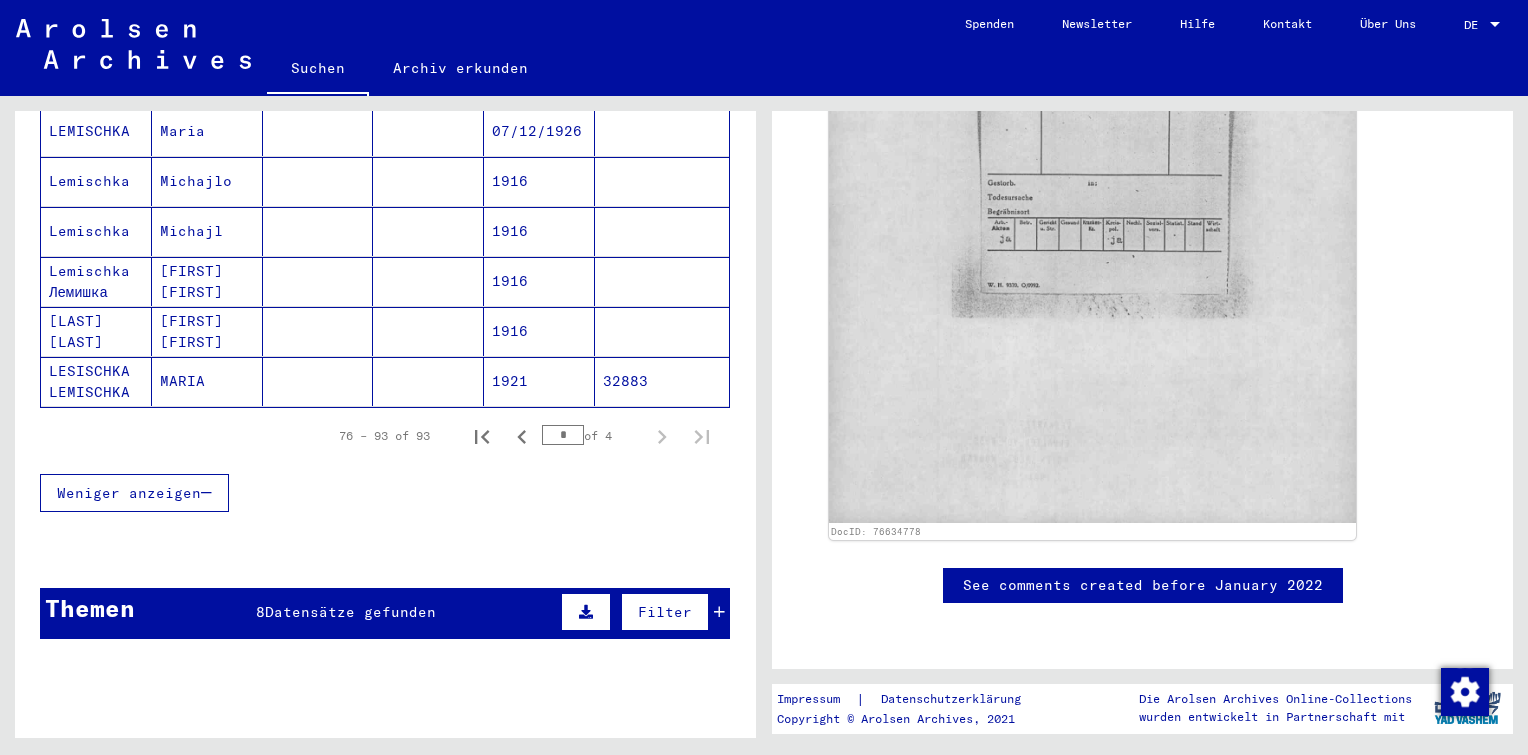 click on "Datensätze gefunden" at bounding box center [350, 612] 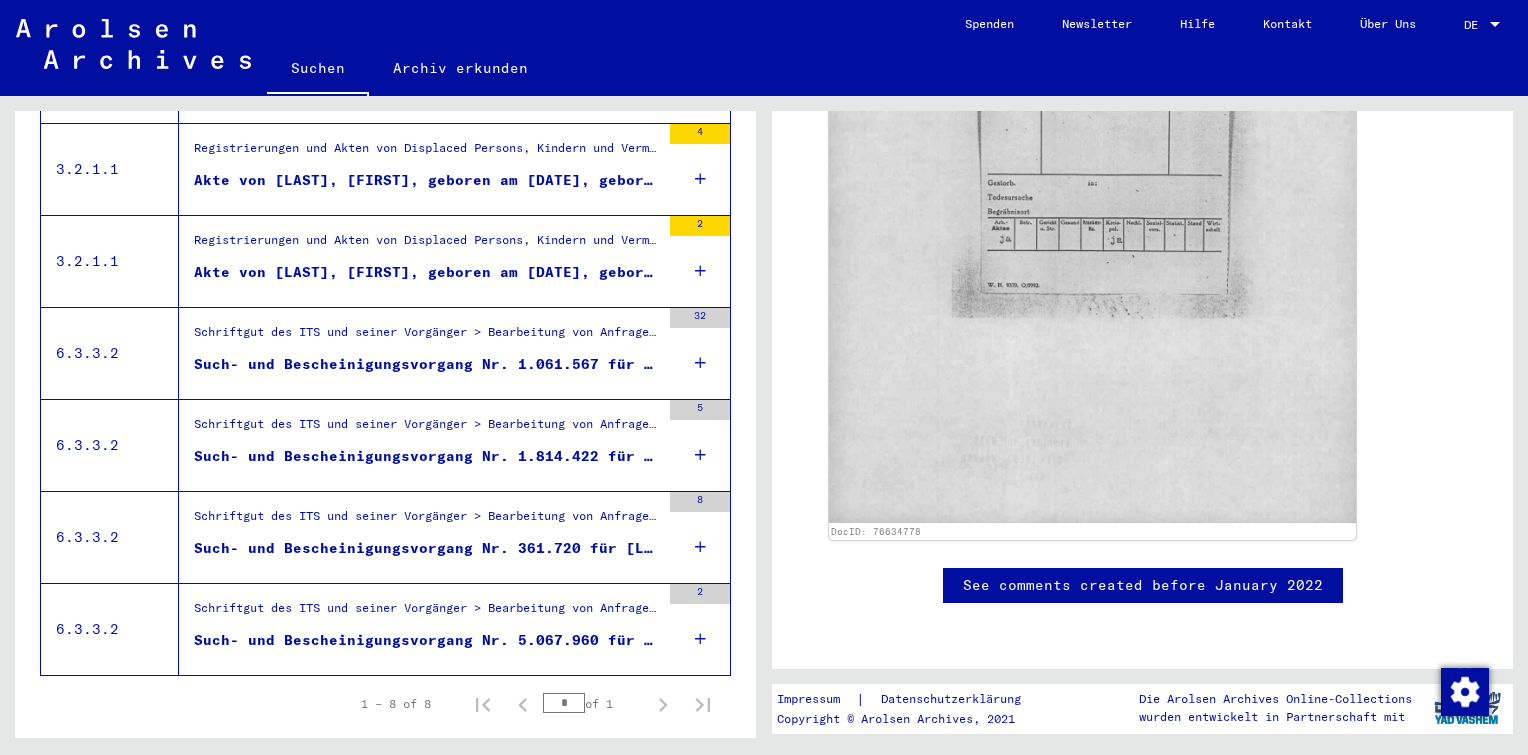 scroll, scrollTop: 1726, scrollLeft: 0, axis: vertical 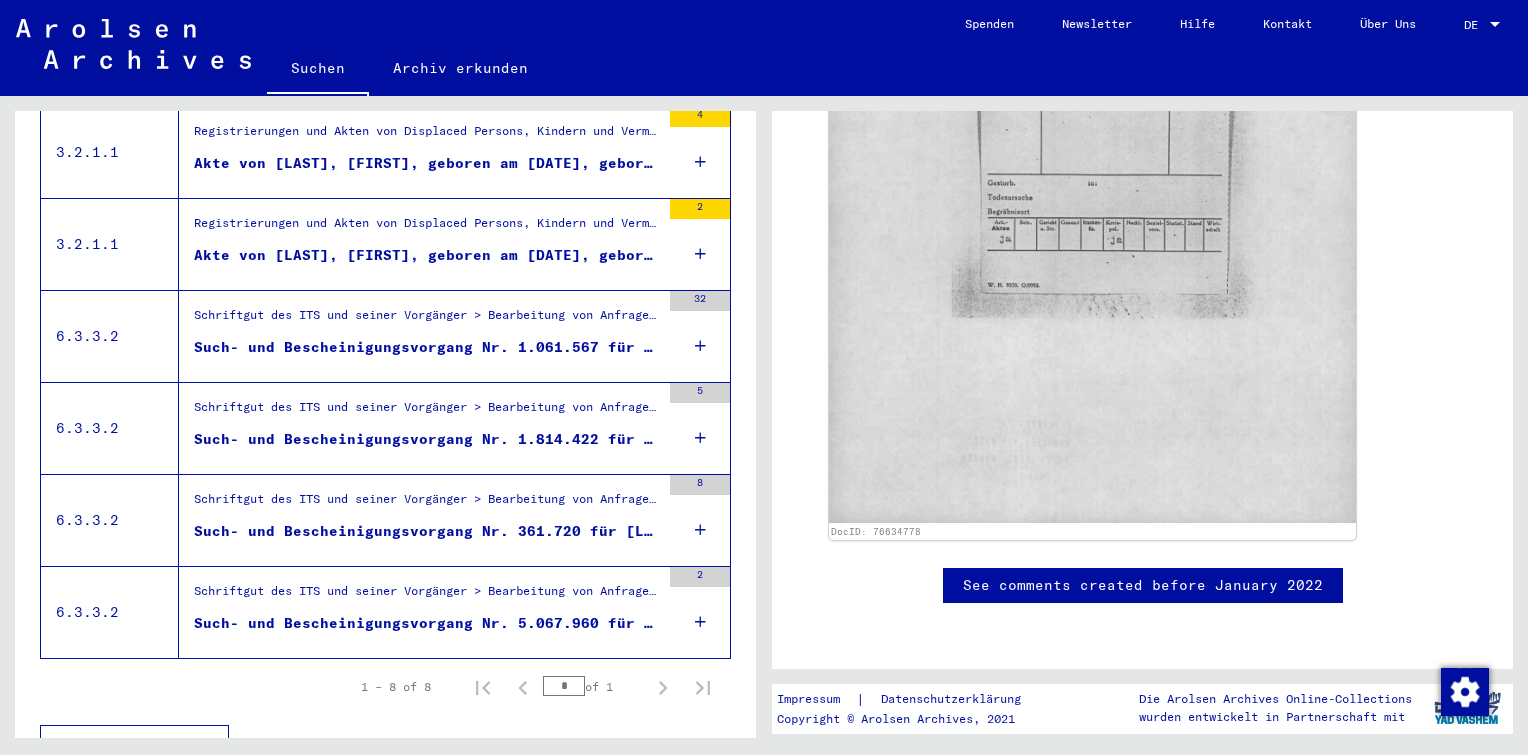 click at bounding box center (700, 622) 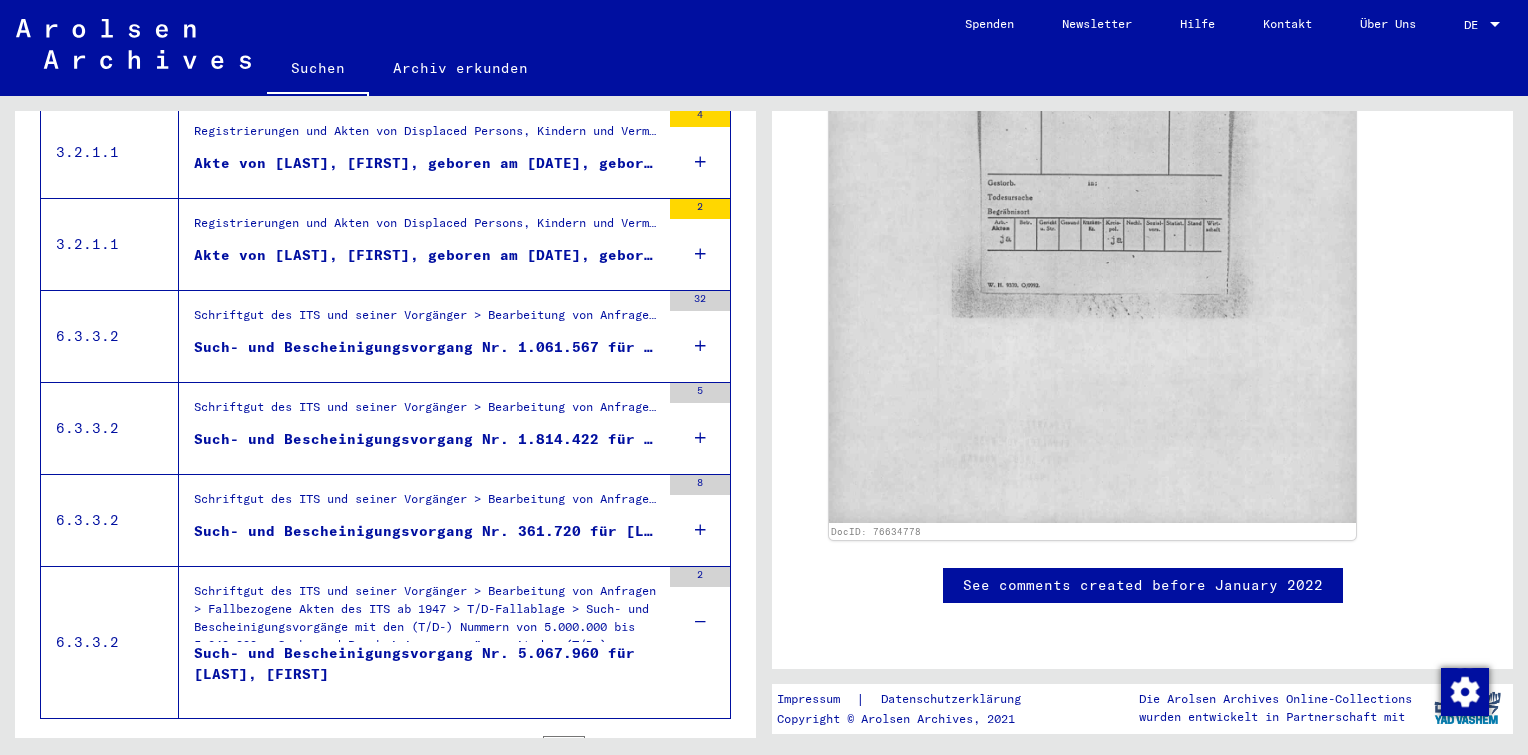 click at bounding box center (700, 530) 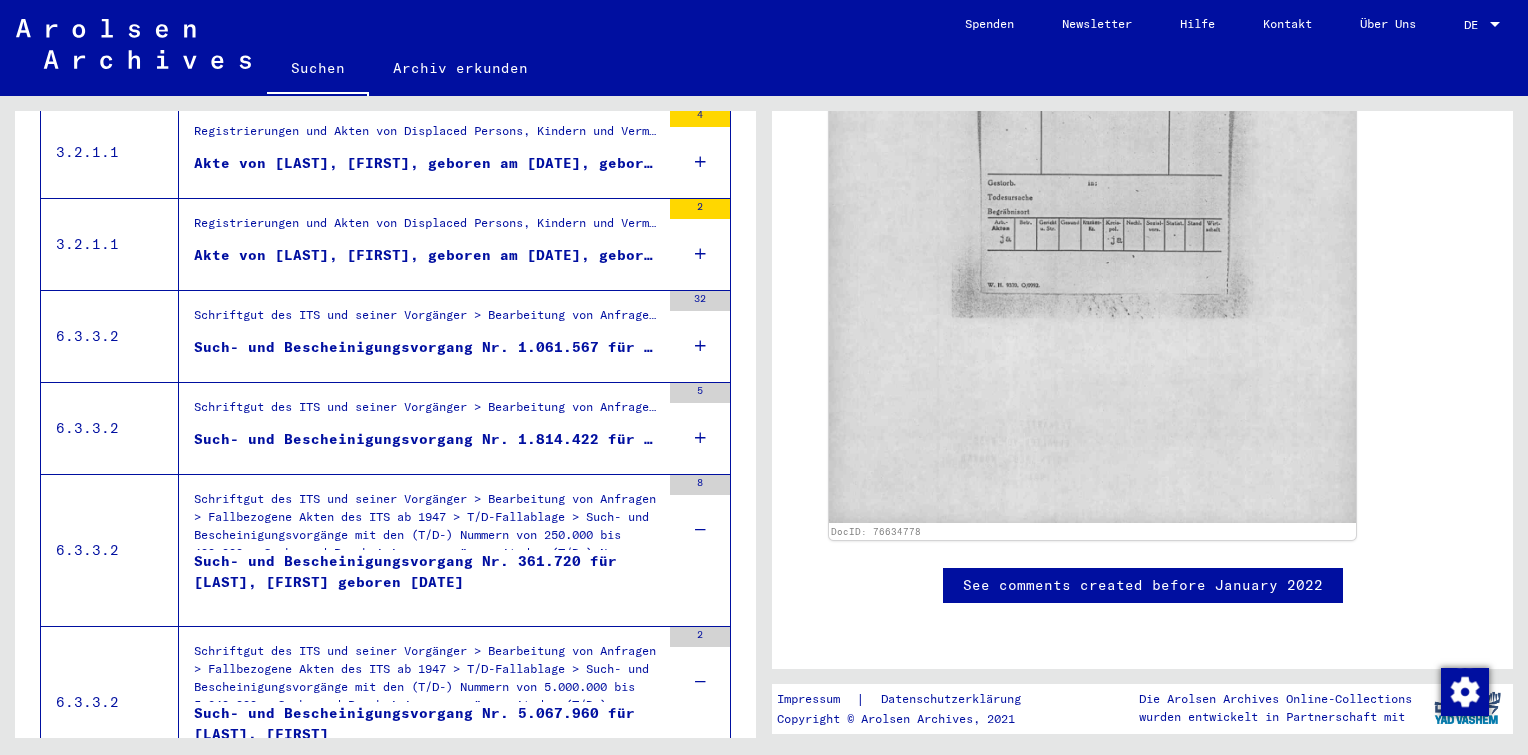 click at bounding box center (700, 438) 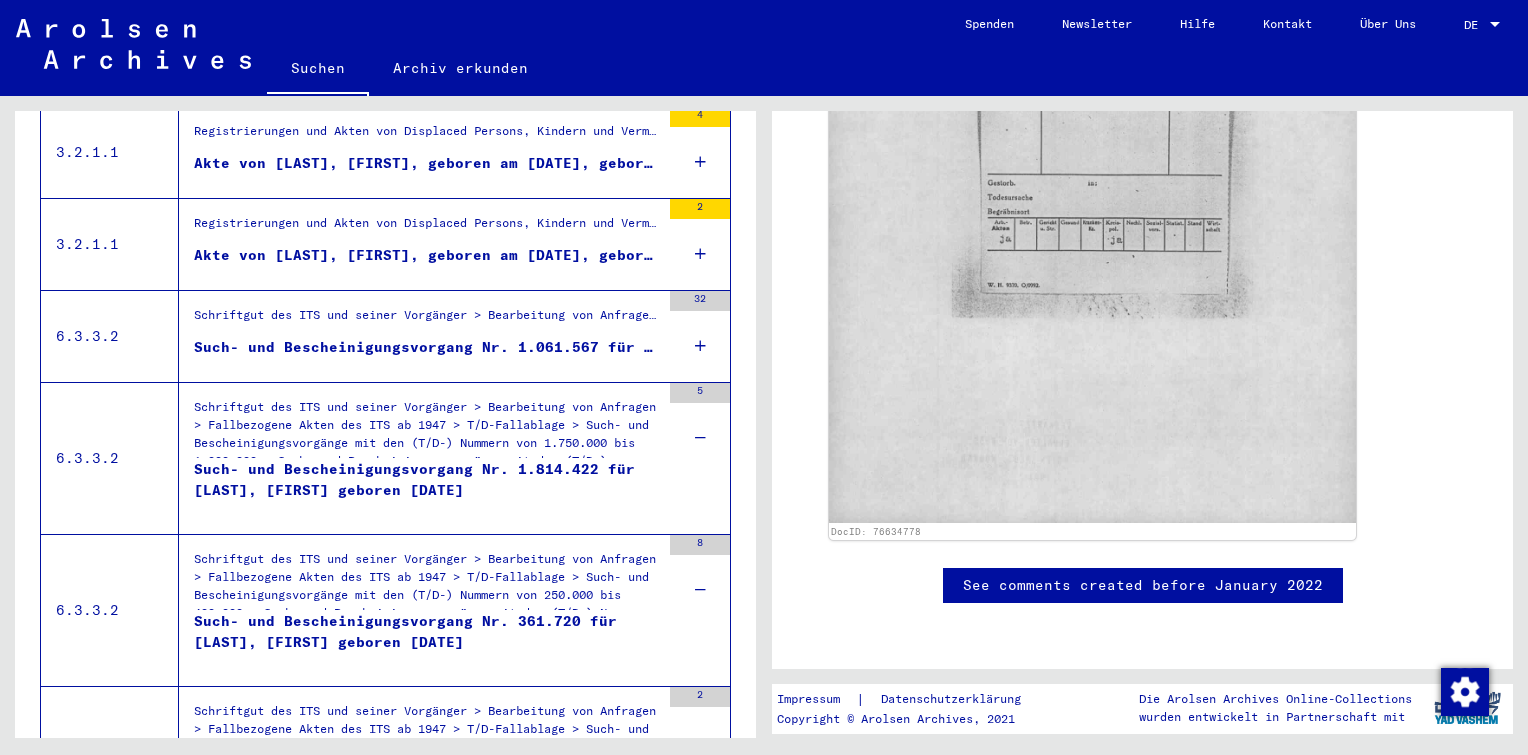 click at bounding box center [700, 346] 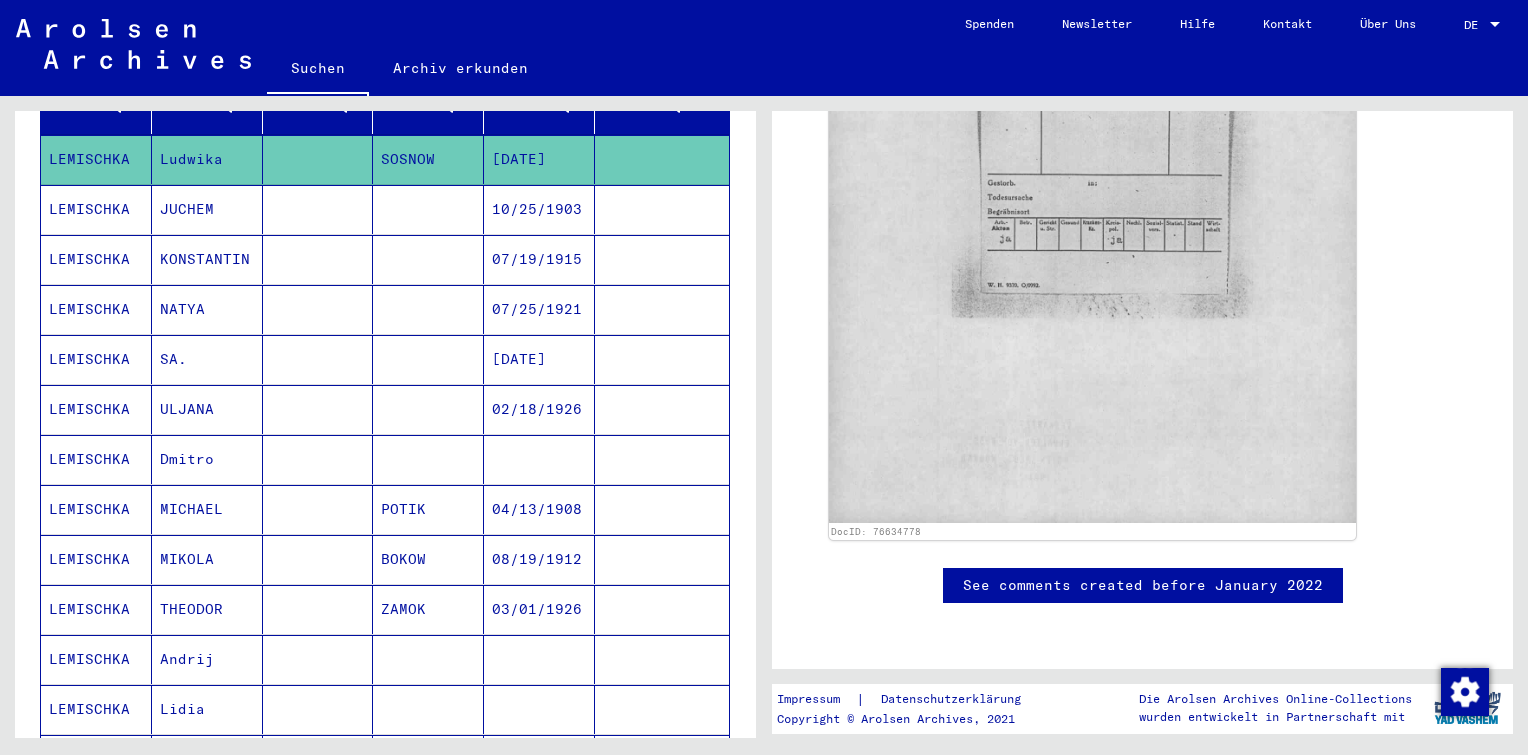 scroll, scrollTop: 0, scrollLeft: 0, axis: both 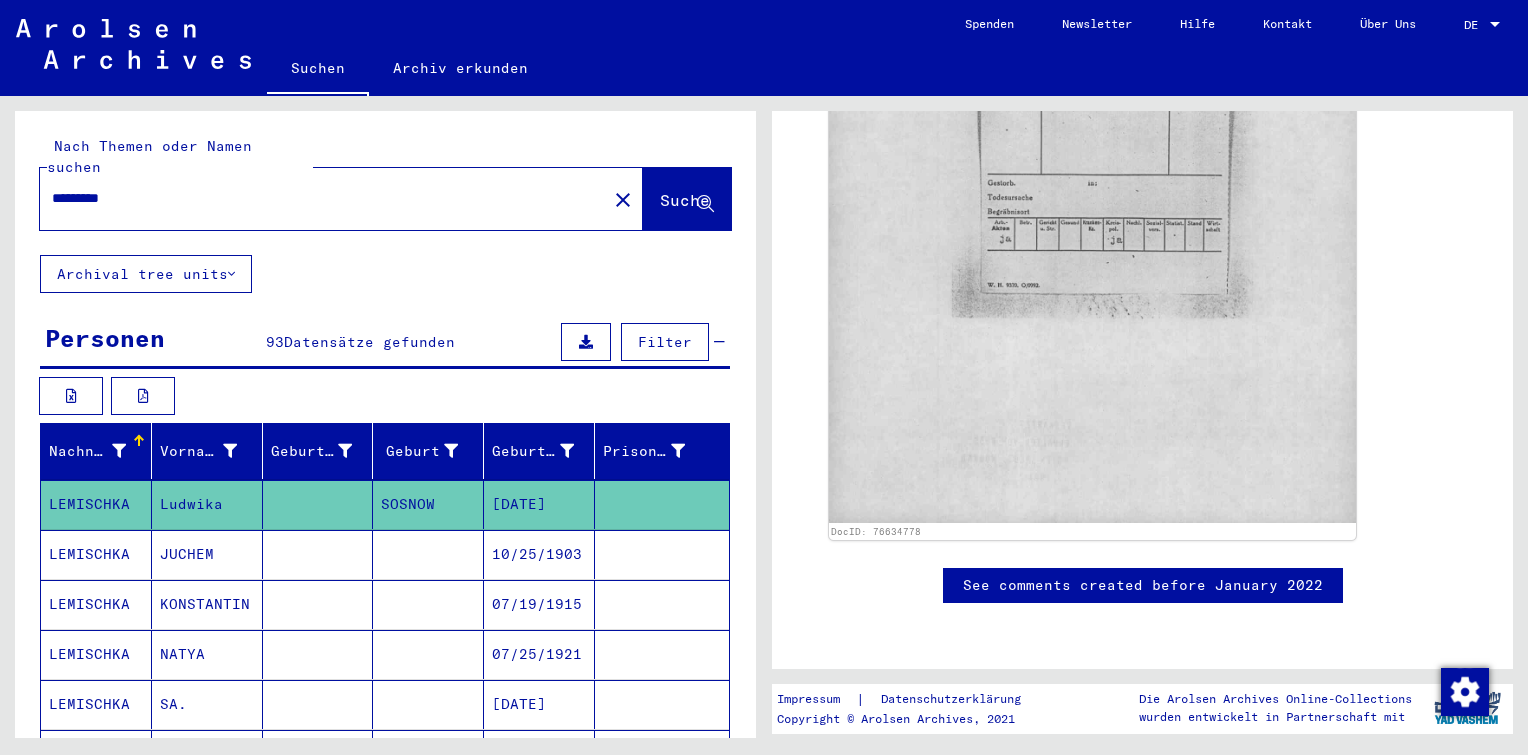 click on "*********" at bounding box center (323, 198) 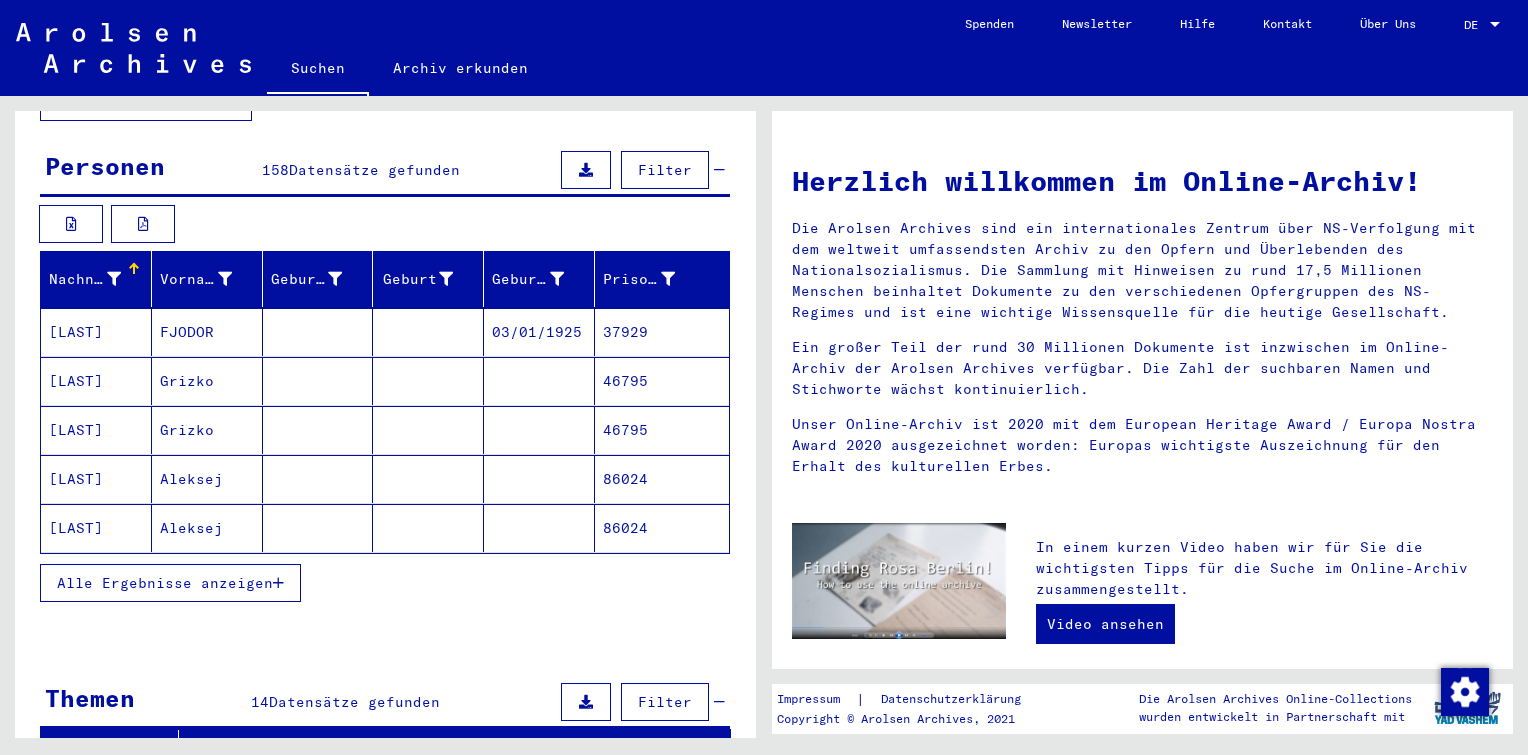 scroll, scrollTop: 172, scrollLeft: 0, axis: vertical 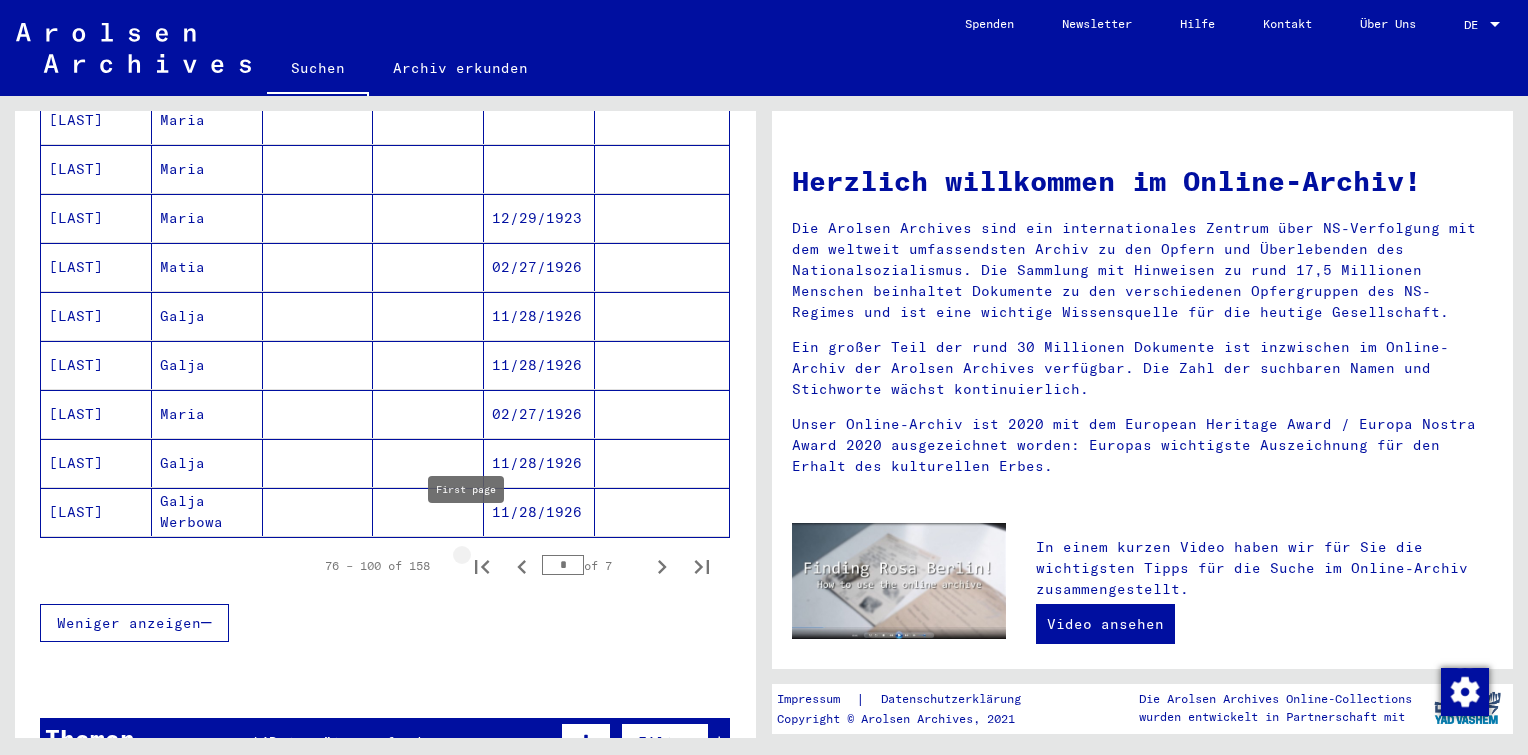 click 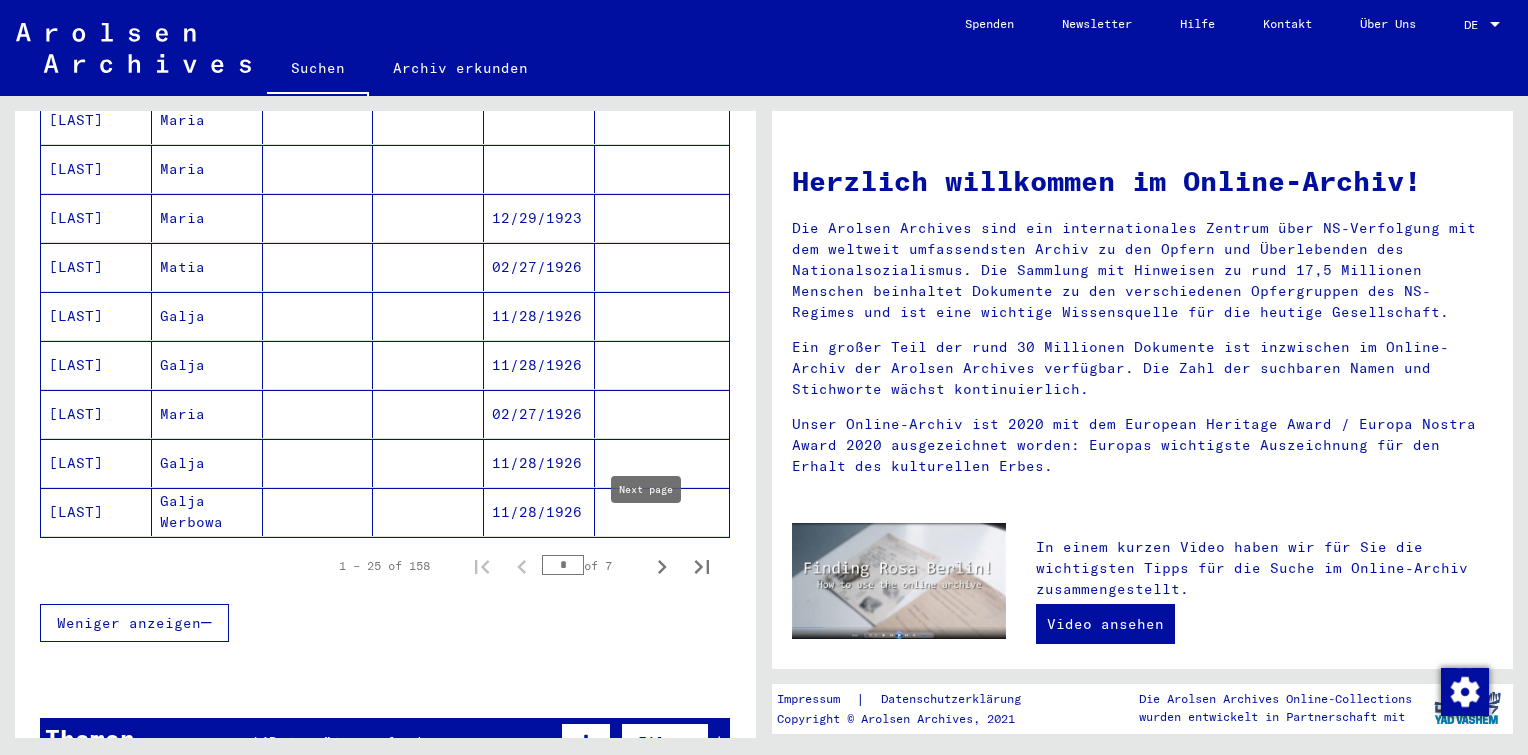click 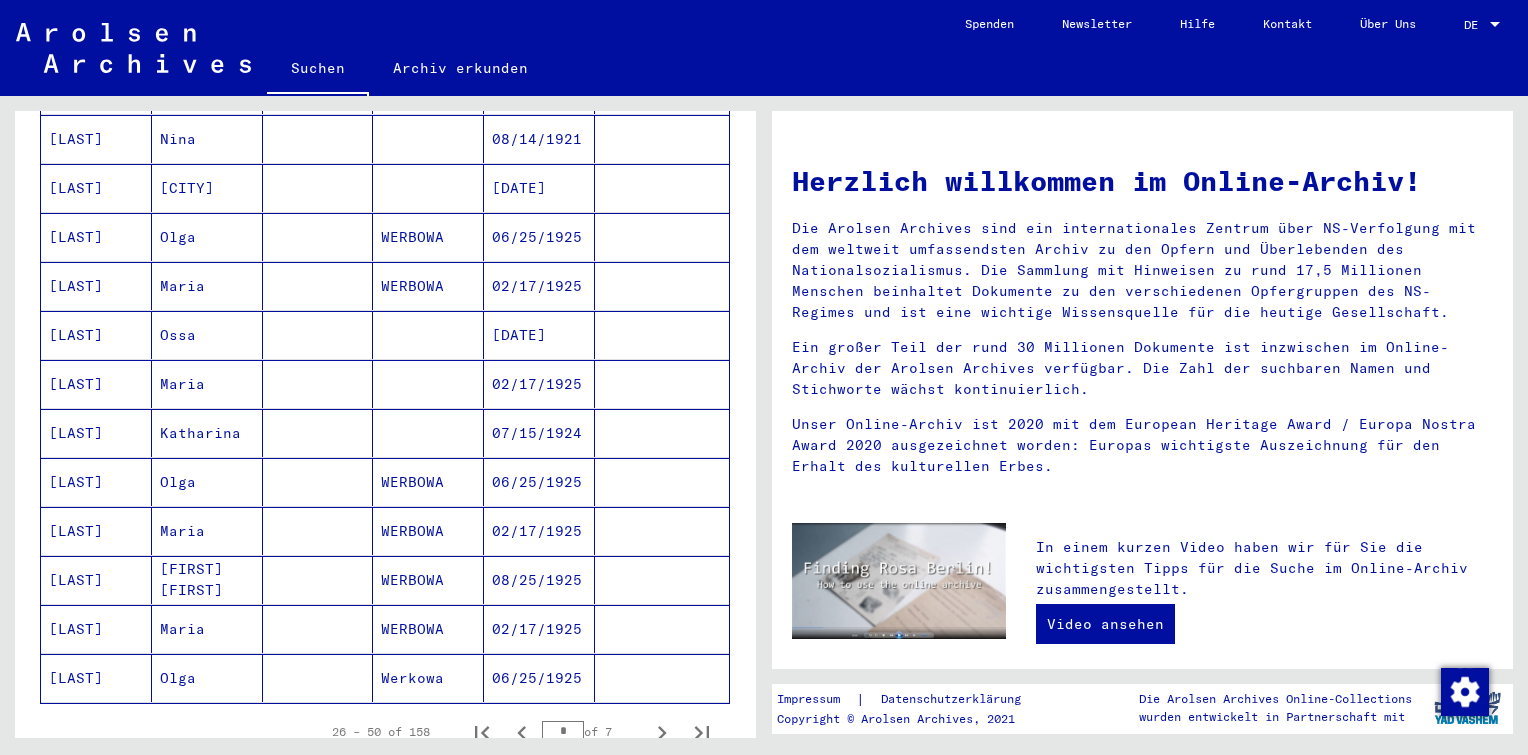 scroll, scrollTop: 1003, scrollLeft: 0, axis: vertical 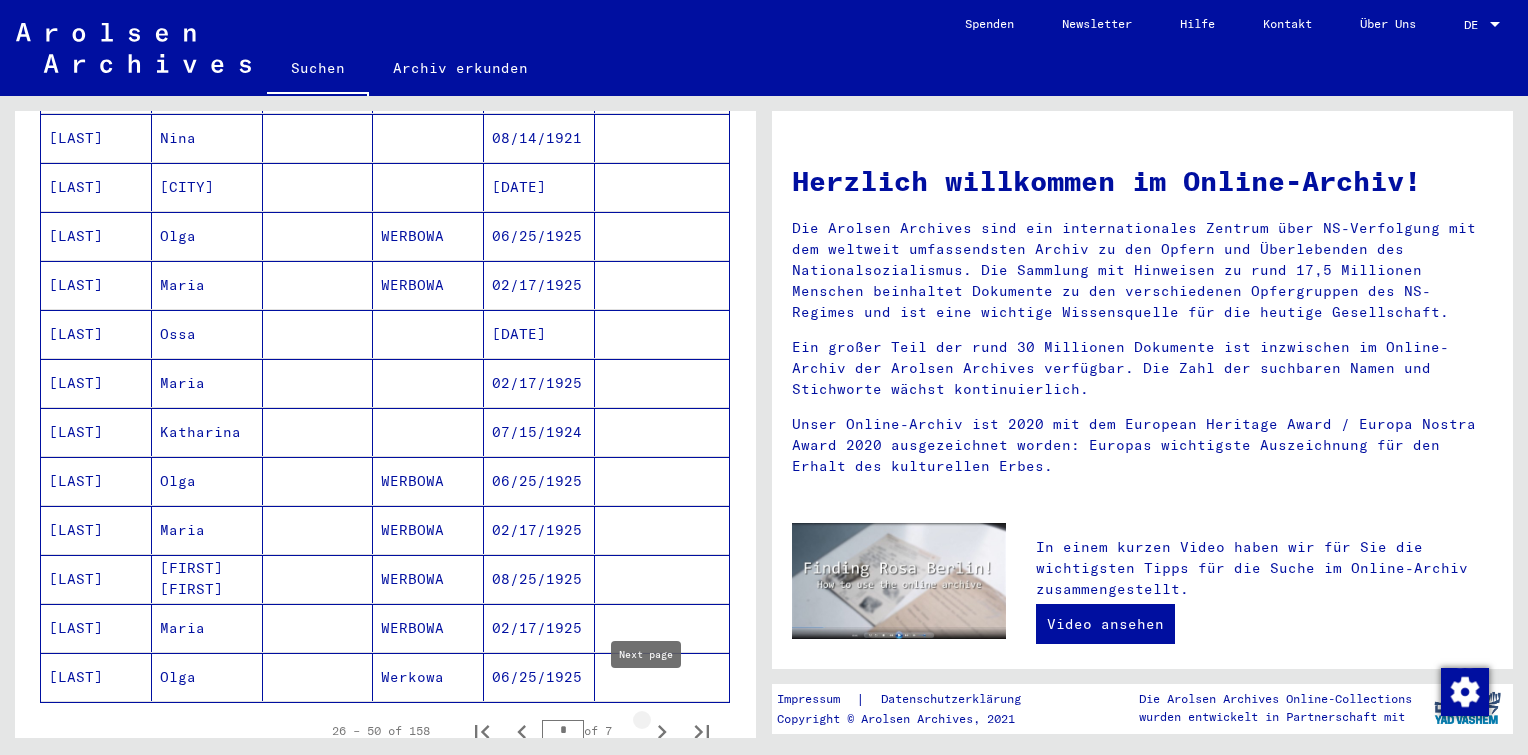 click 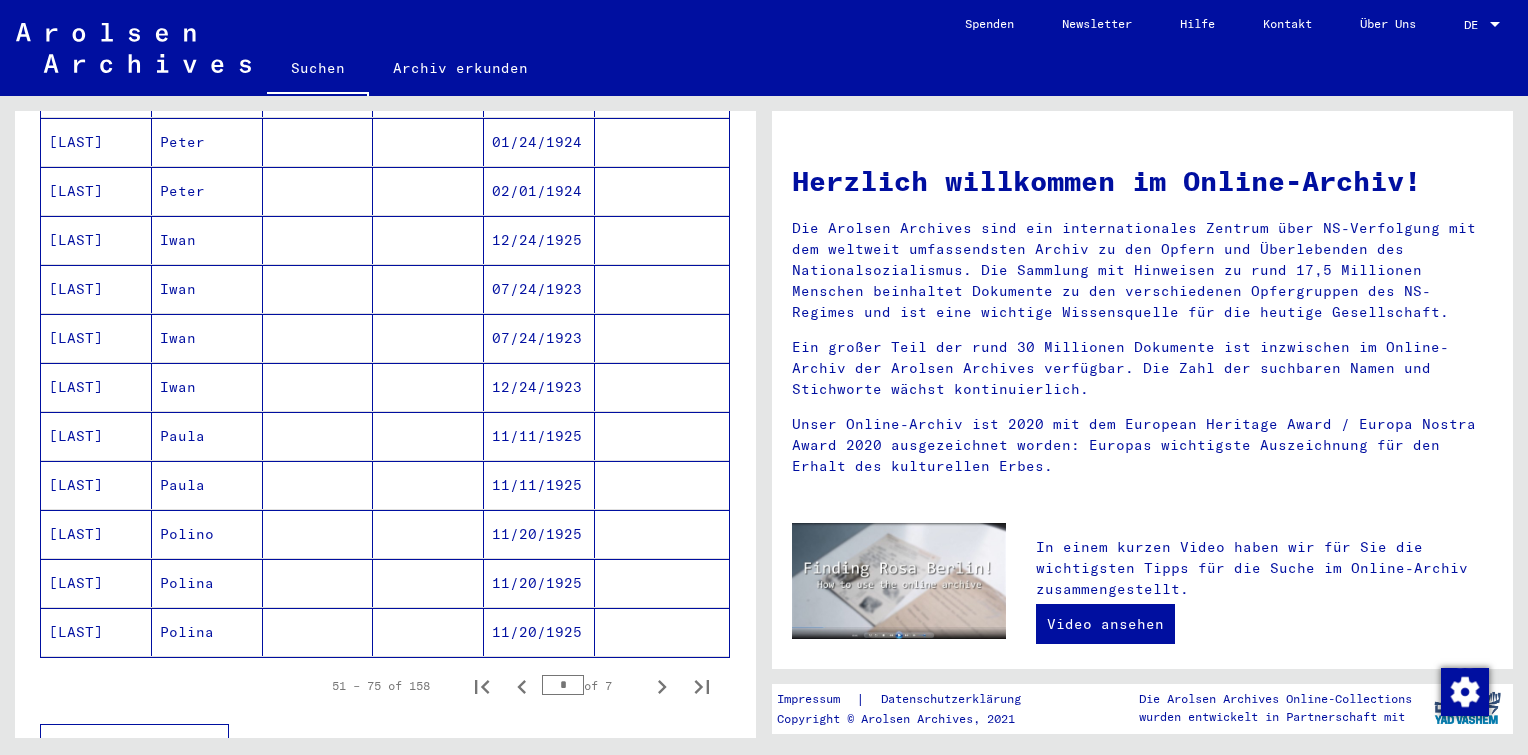 scroll, scrollTop: 1048, scrollLeft: 0, axis: vertical 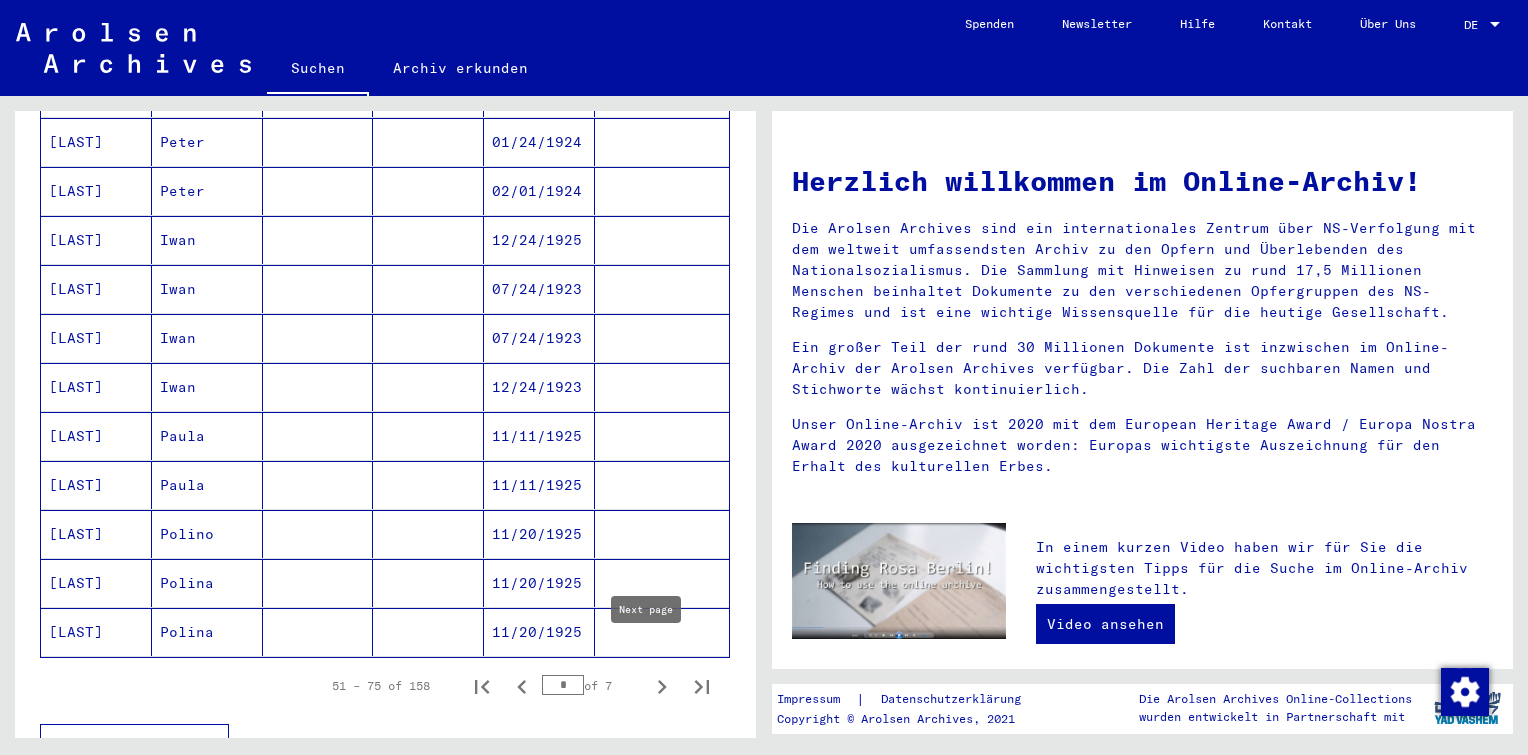 click 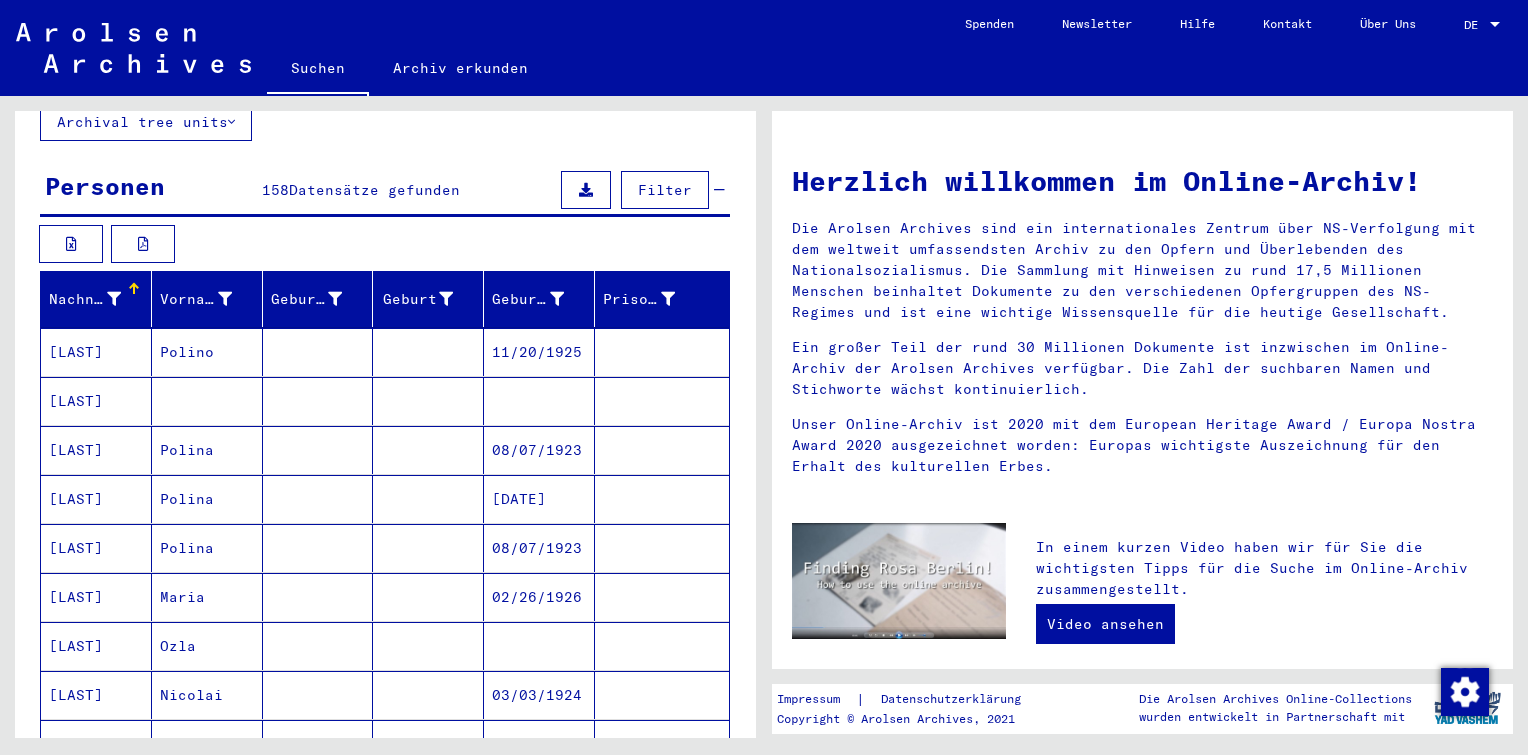 scroll, scrollTop: 104, scrollLeft: 0, axis: vertical 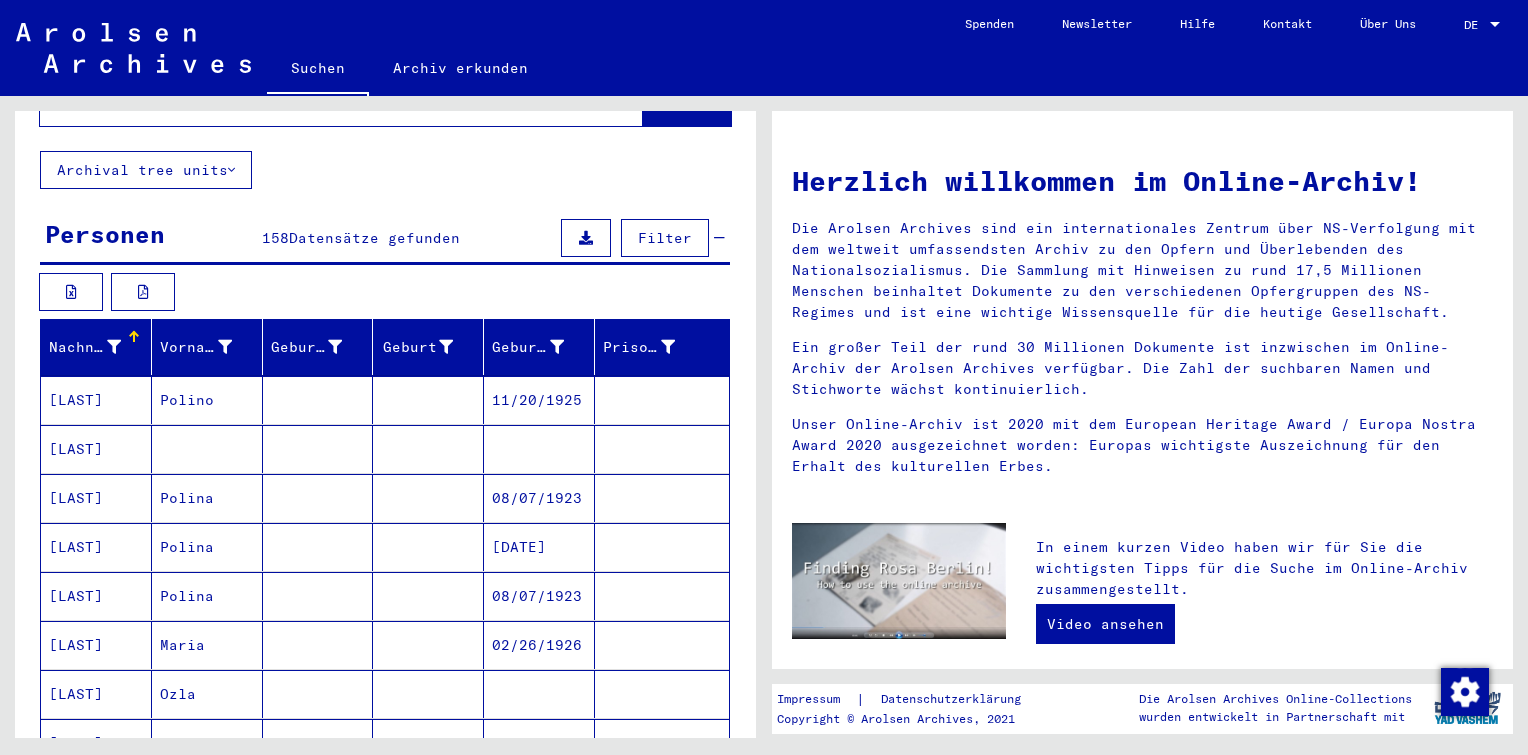 click at bounding box center (428, 498) 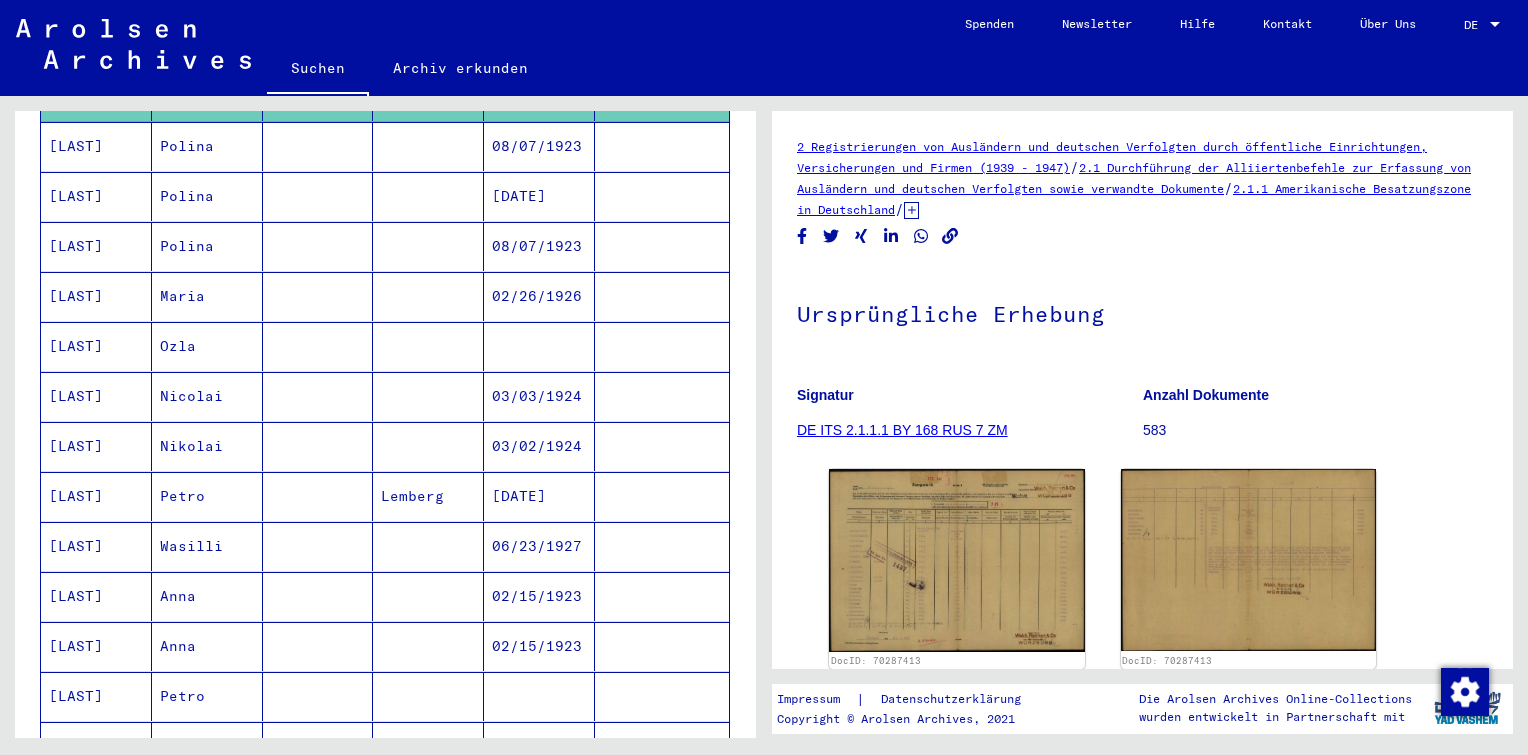 scroll, scrollTop: 459, scrollLeft: 0, axis: vertical 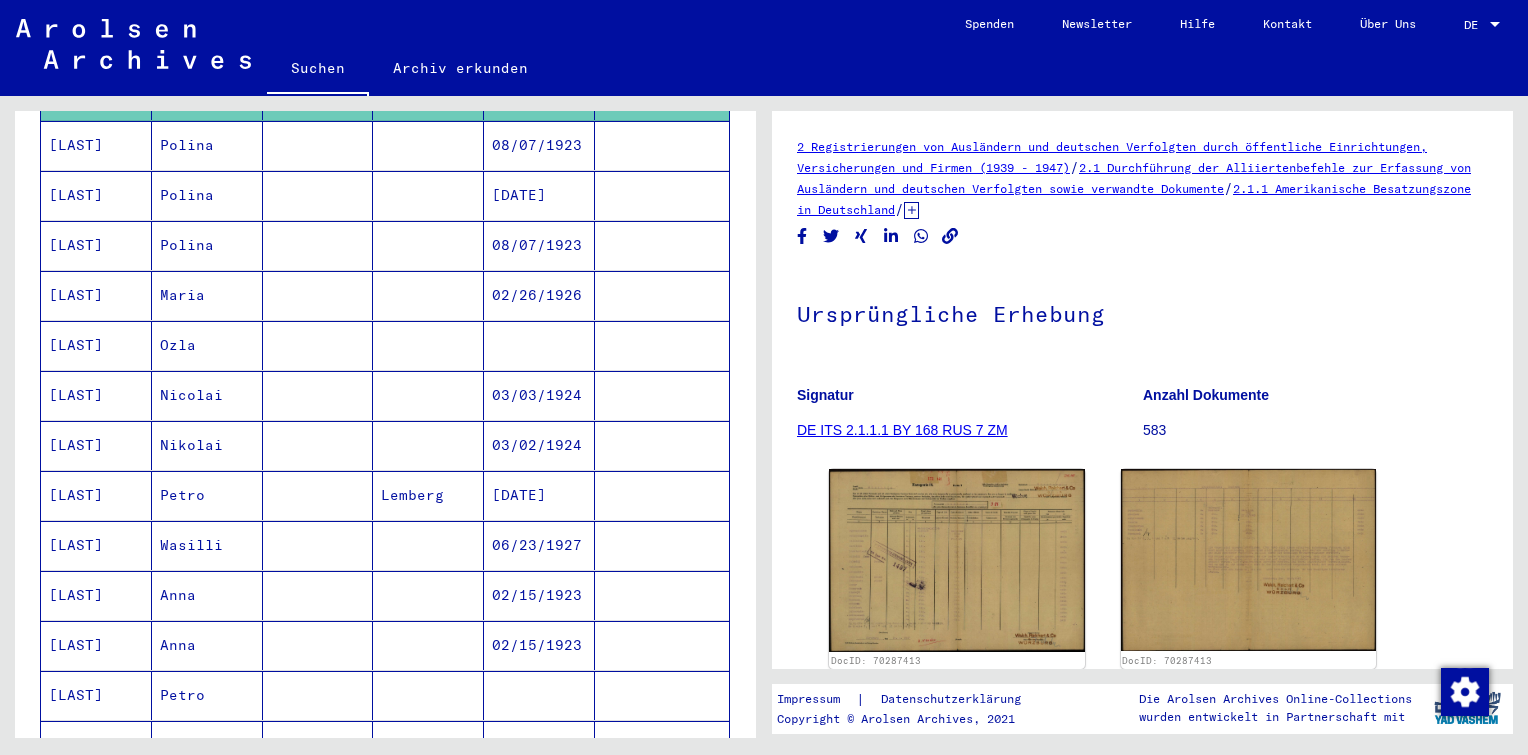 click on "02/26/1926" at bounding box center (539, 345) 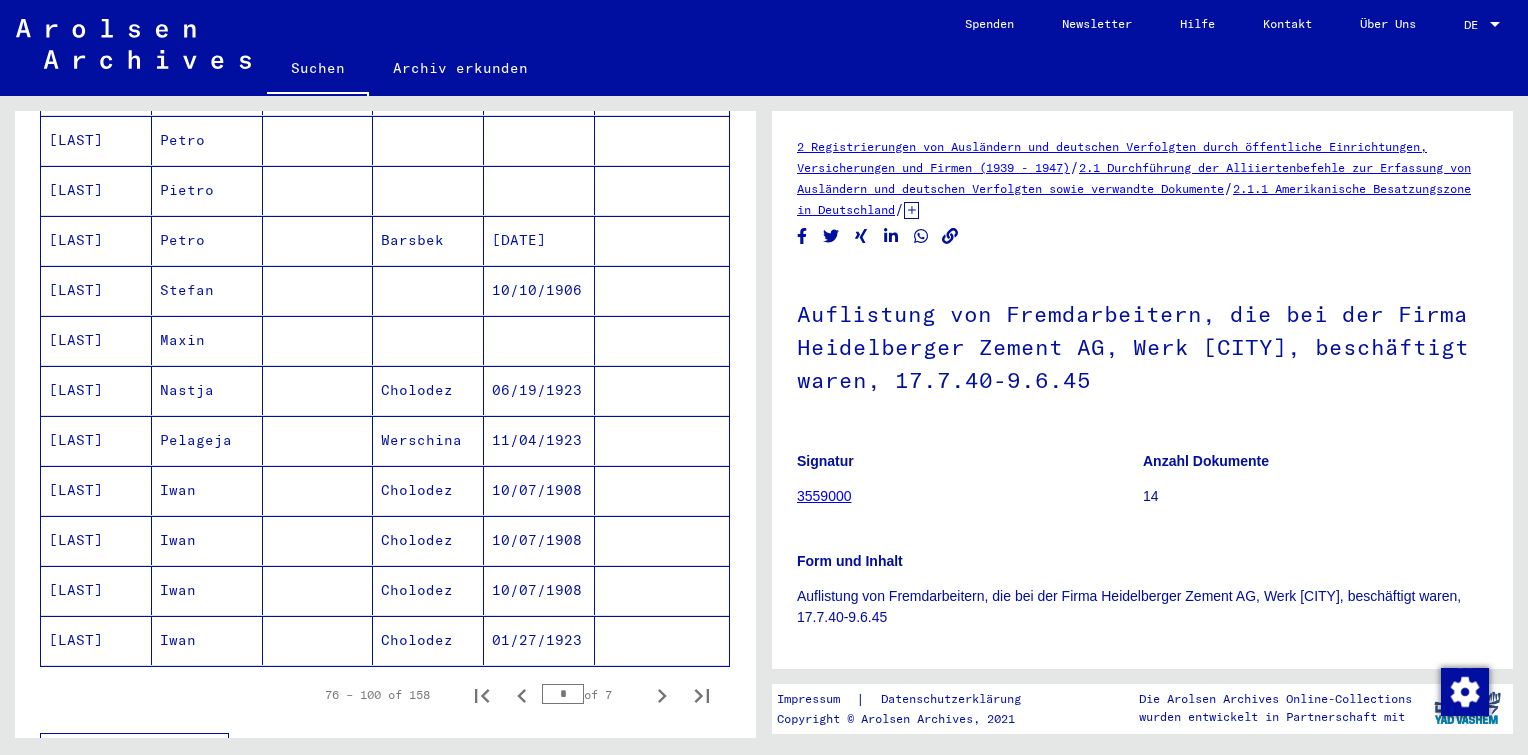 scroll, scrollTop: 1228, scrollLeft: 0, axis: vertical 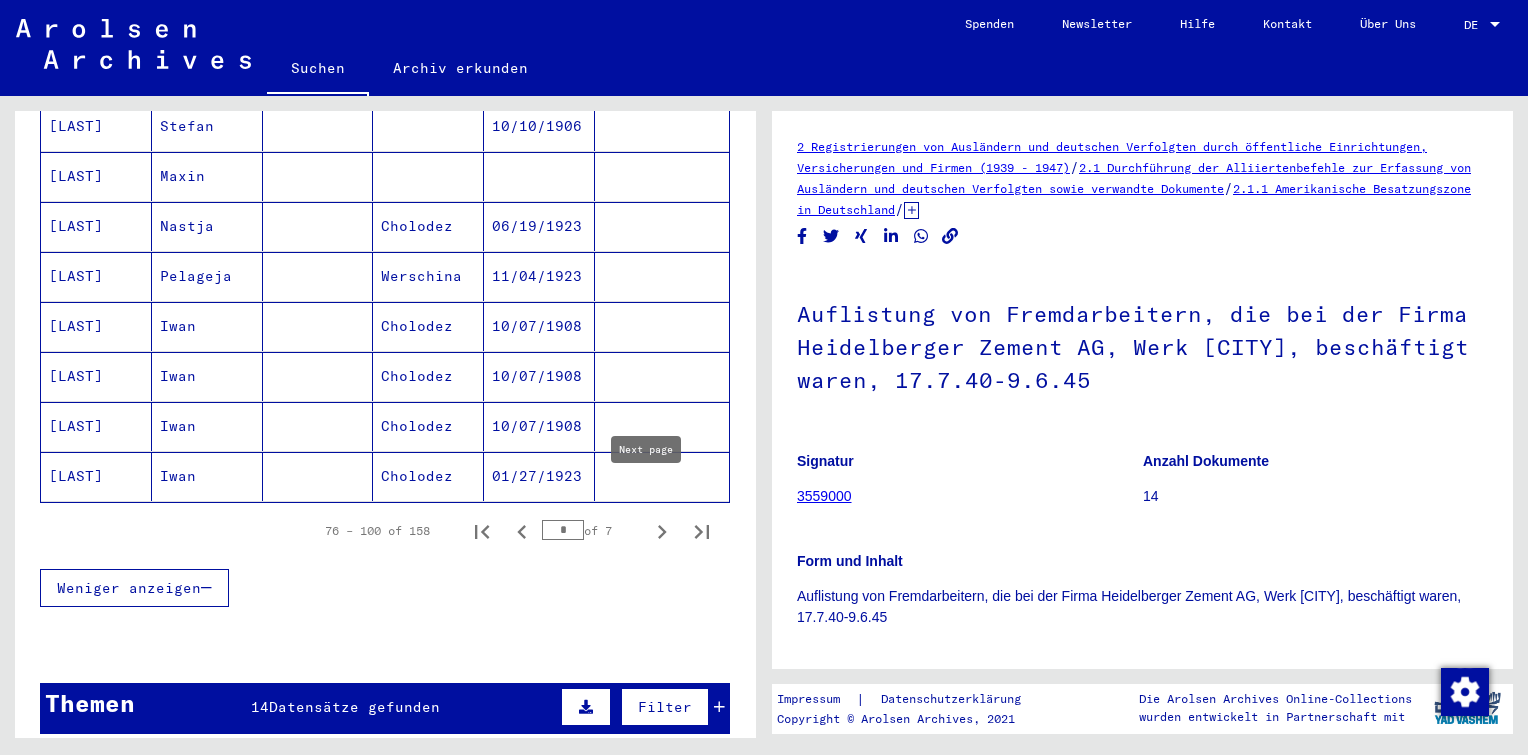 click 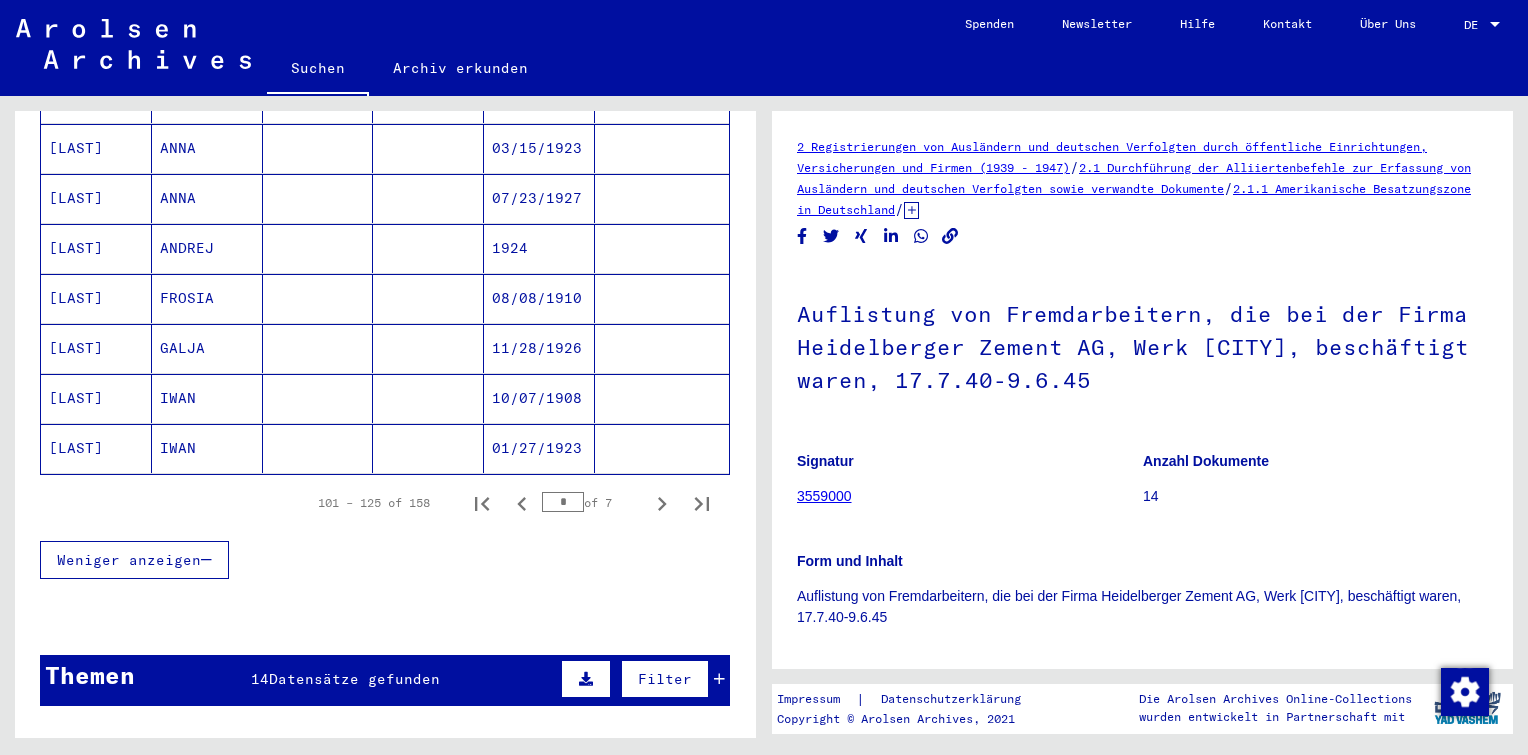 scroll, scrollTop: 1328, scrollLeft: 0, axis: vertical 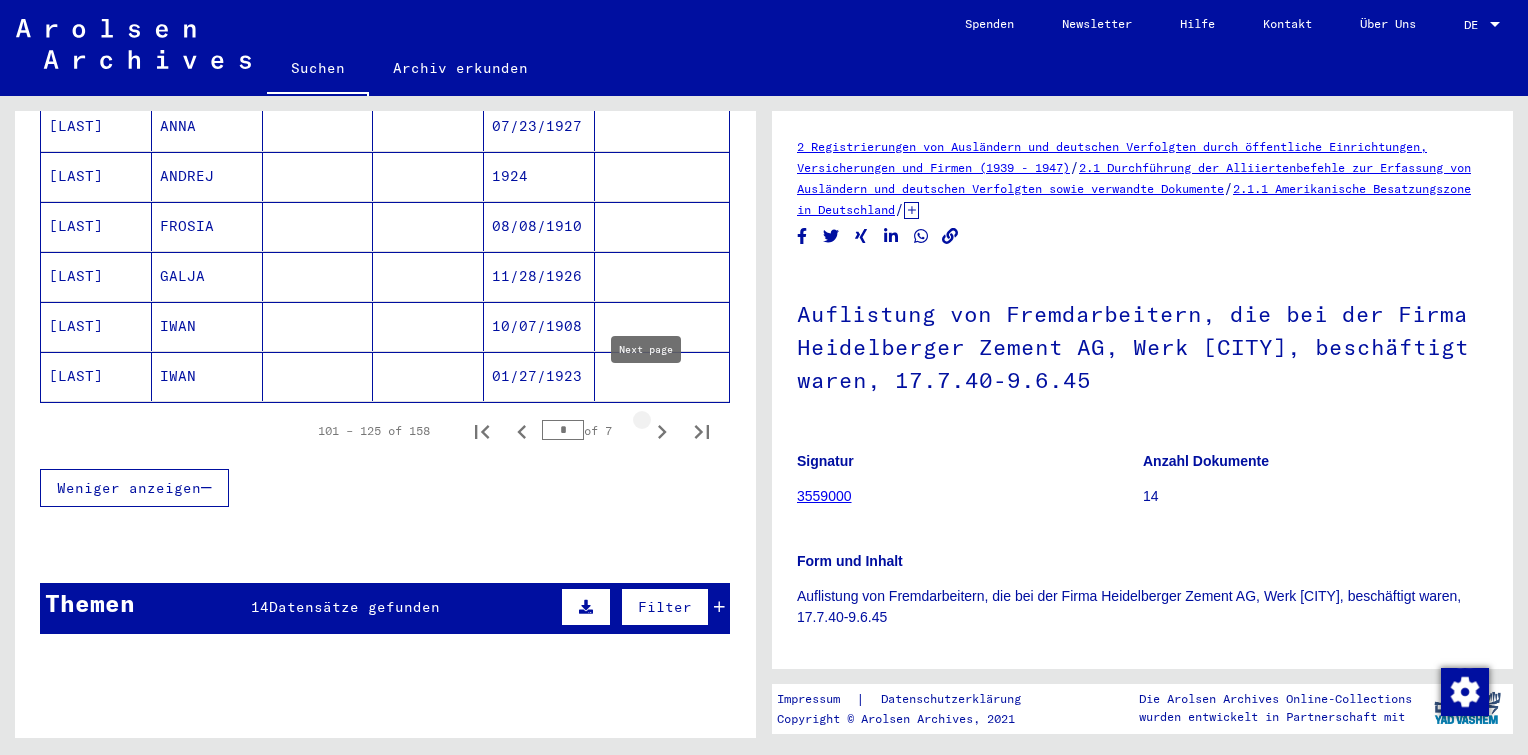 click 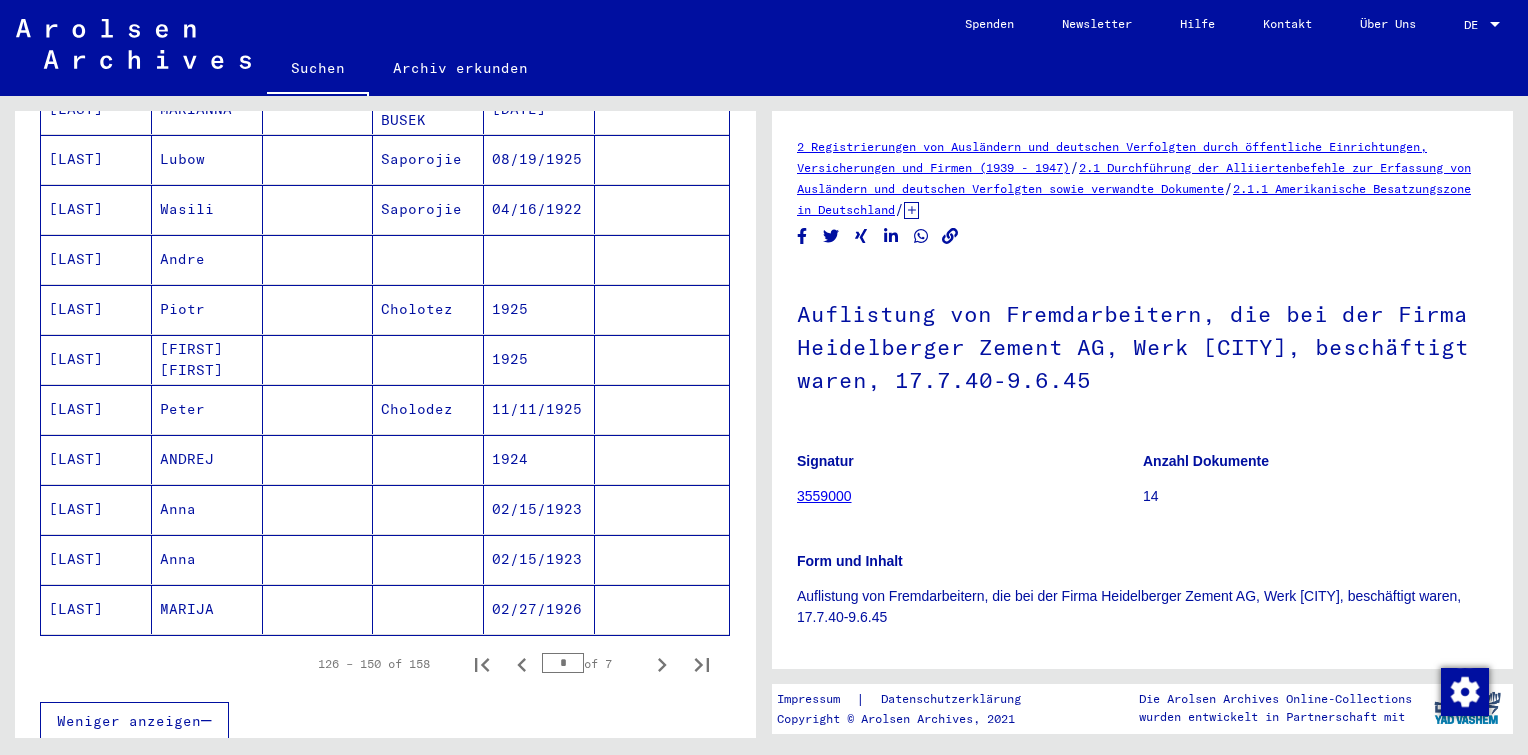 scroll, scrollTop: 1124, scrollLeft: 0, axis: vertical 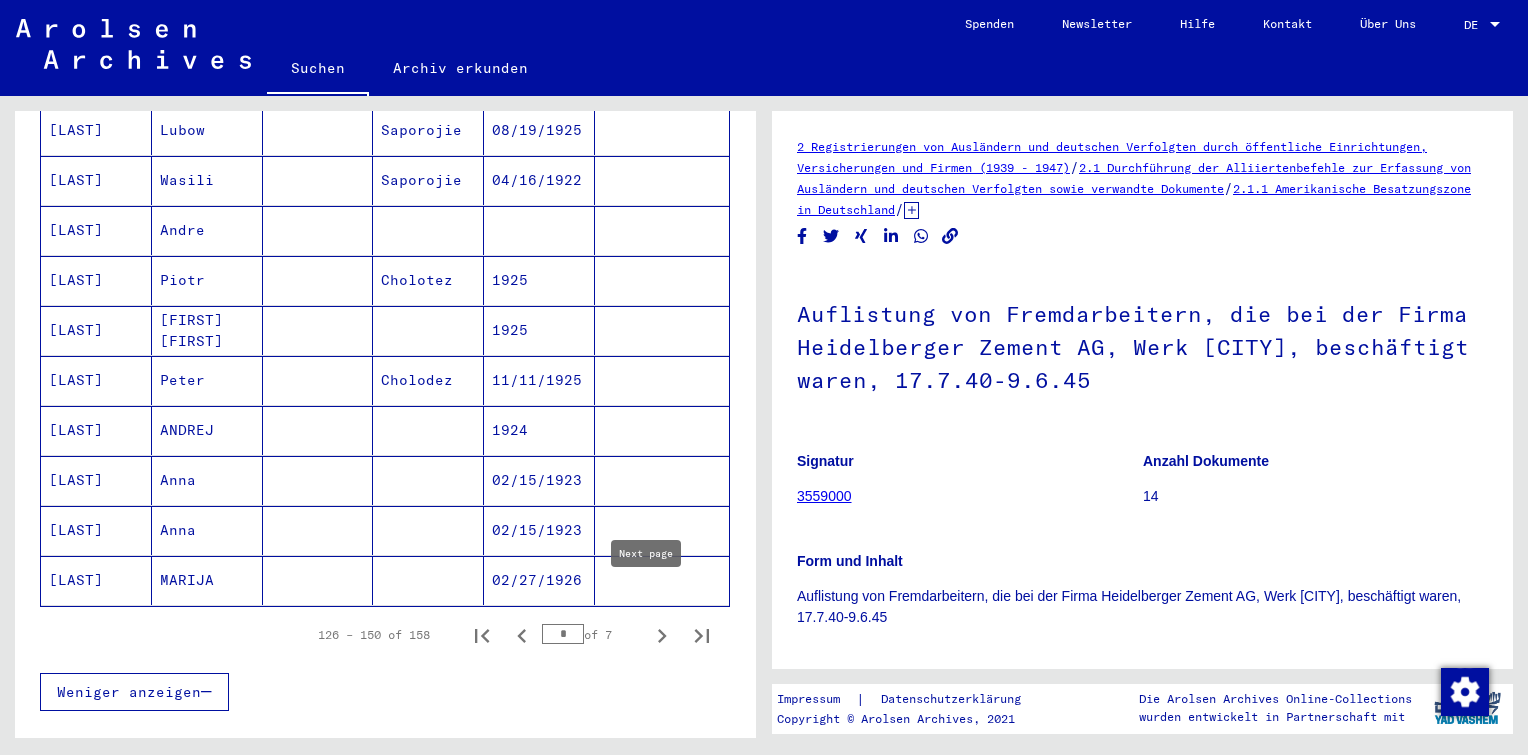 click 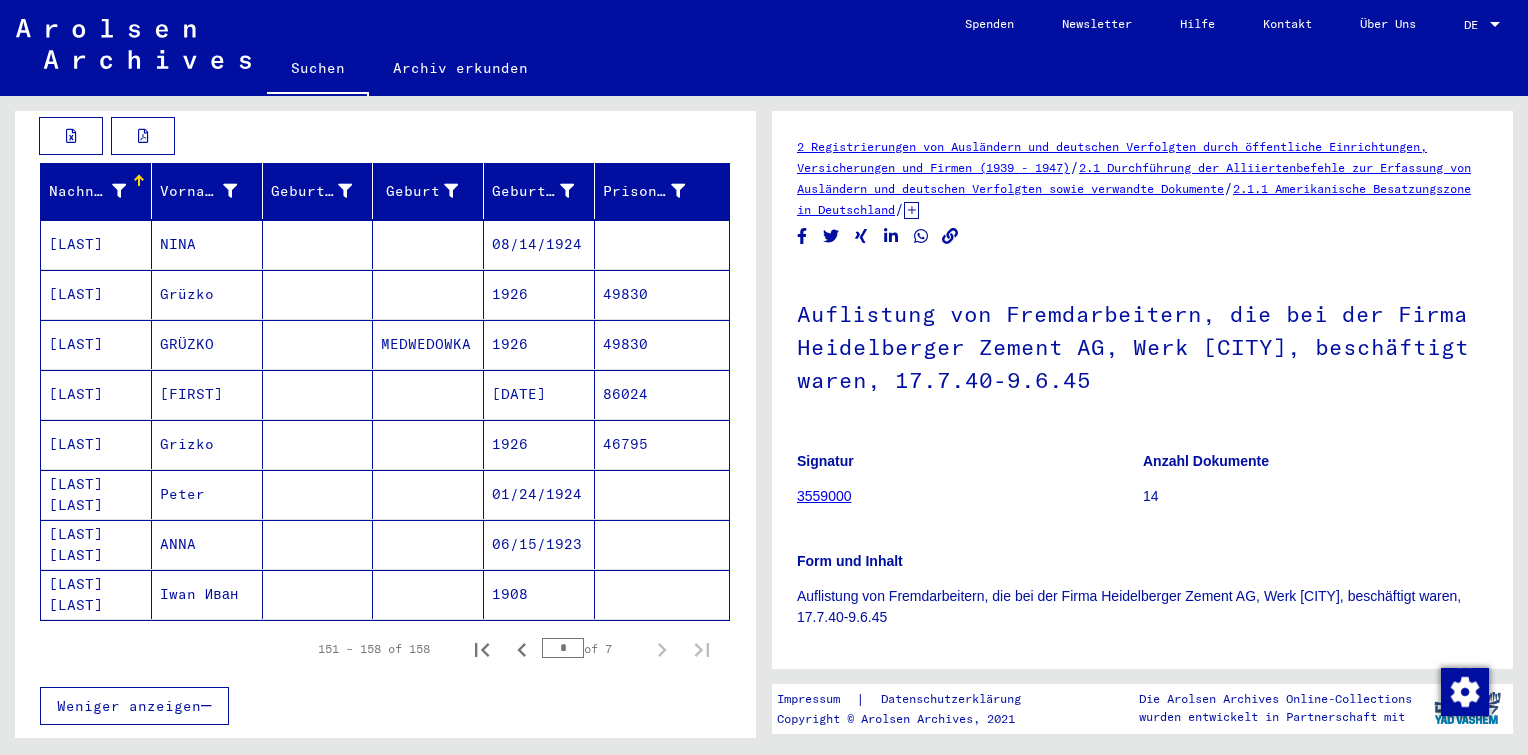 scroll, scrollTop: 259, scrollLeft: 0, axis: vertical 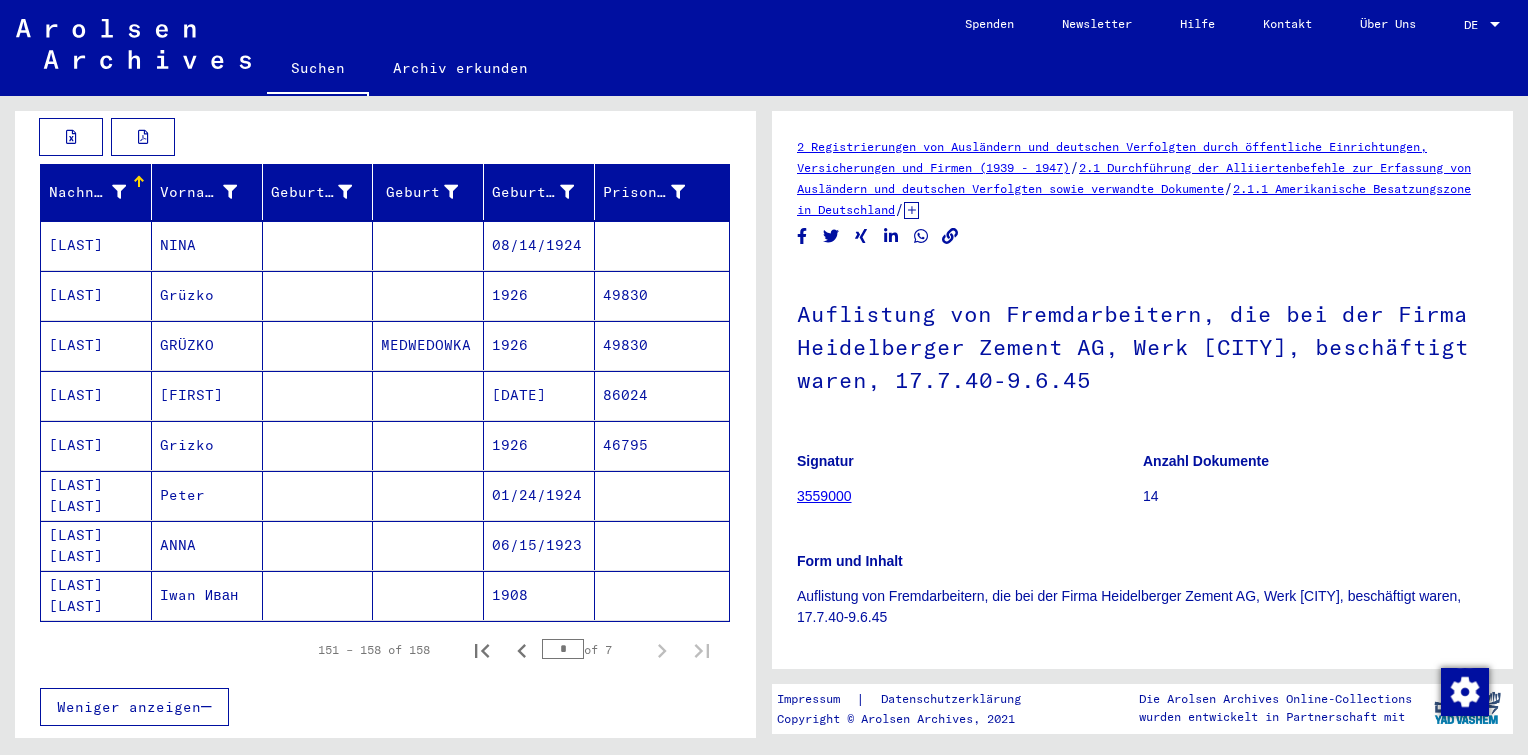 click on "GRÜZKO" at bounding box center [207, 395] 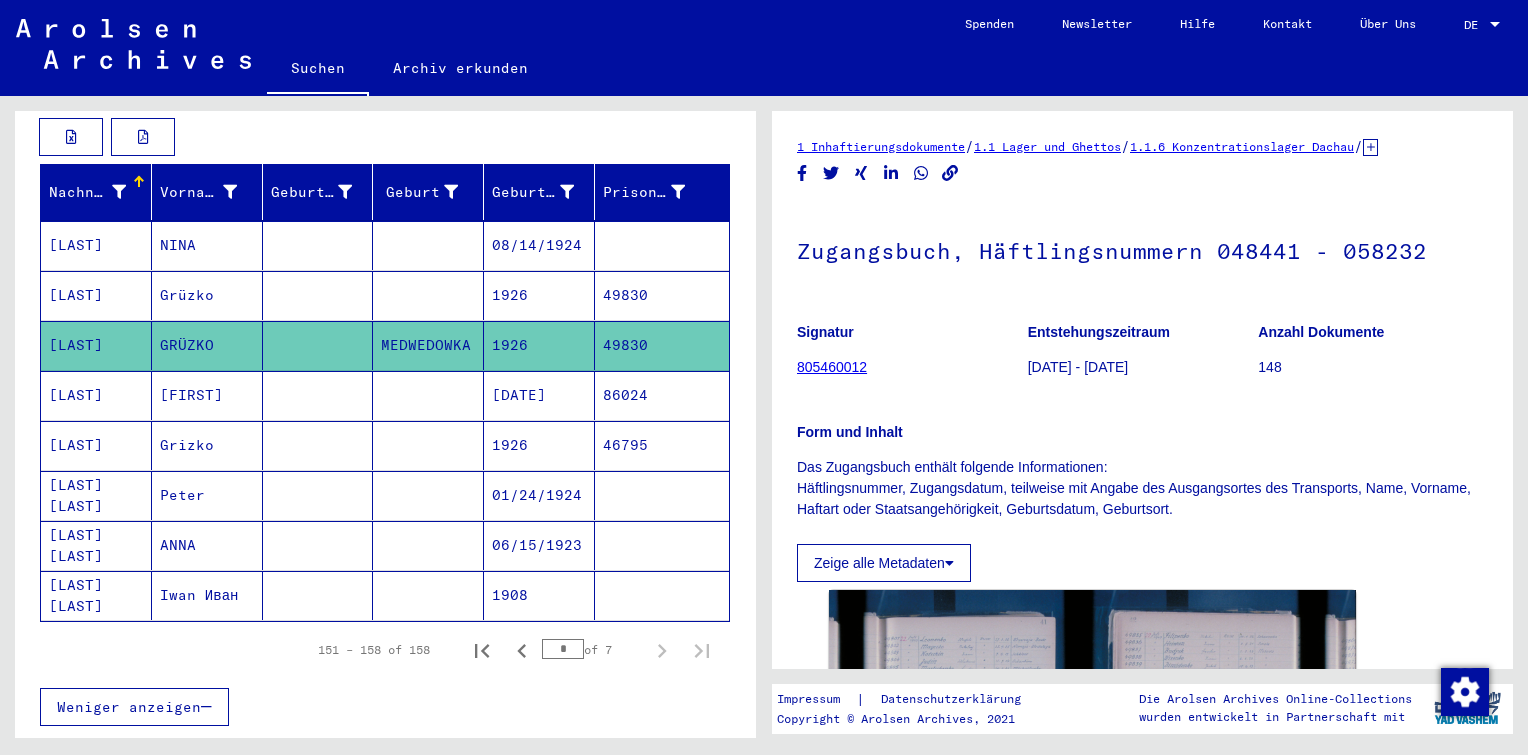 scroll, scrollTop: 0, scrollLeft: 0, axis: both 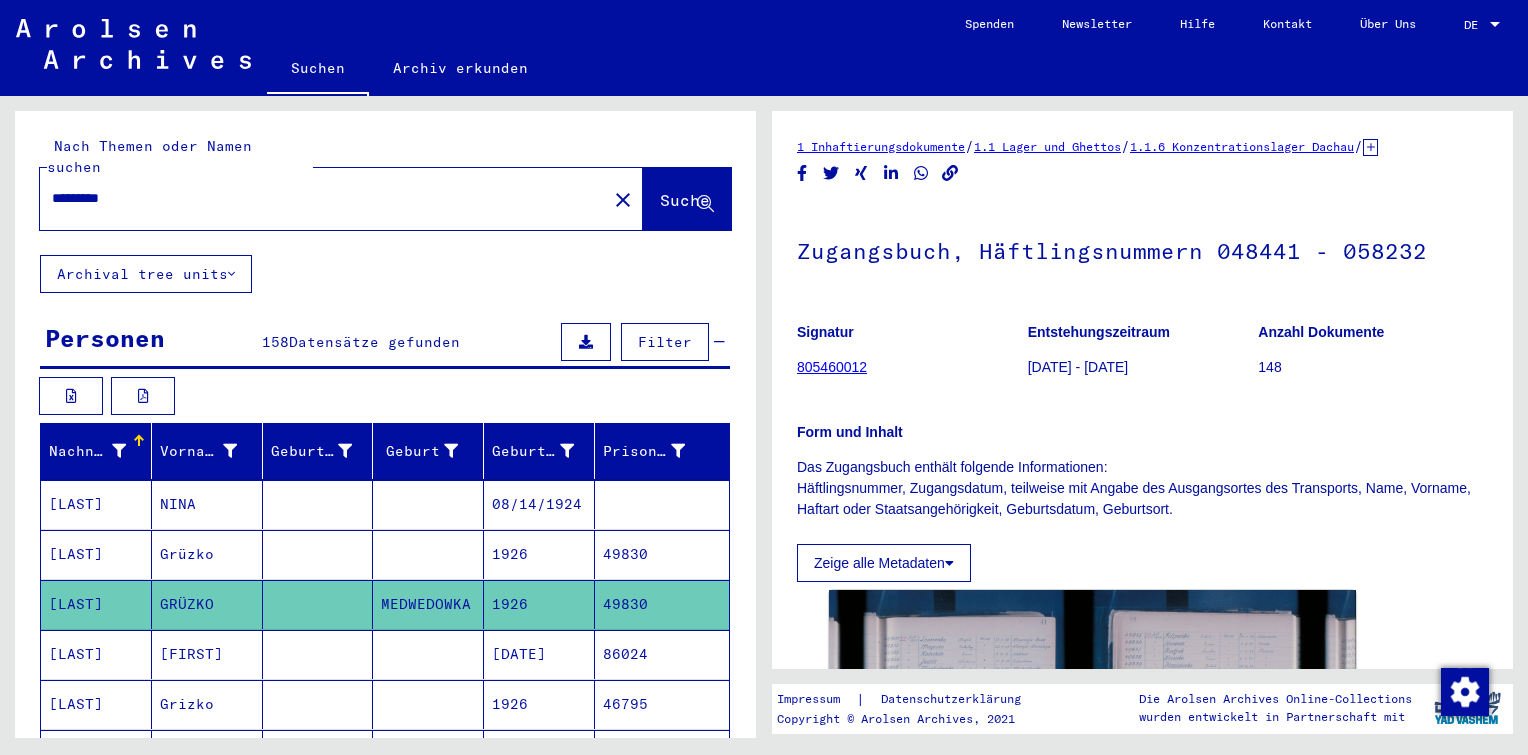 click on "*********" at bounding box center [323, 198] 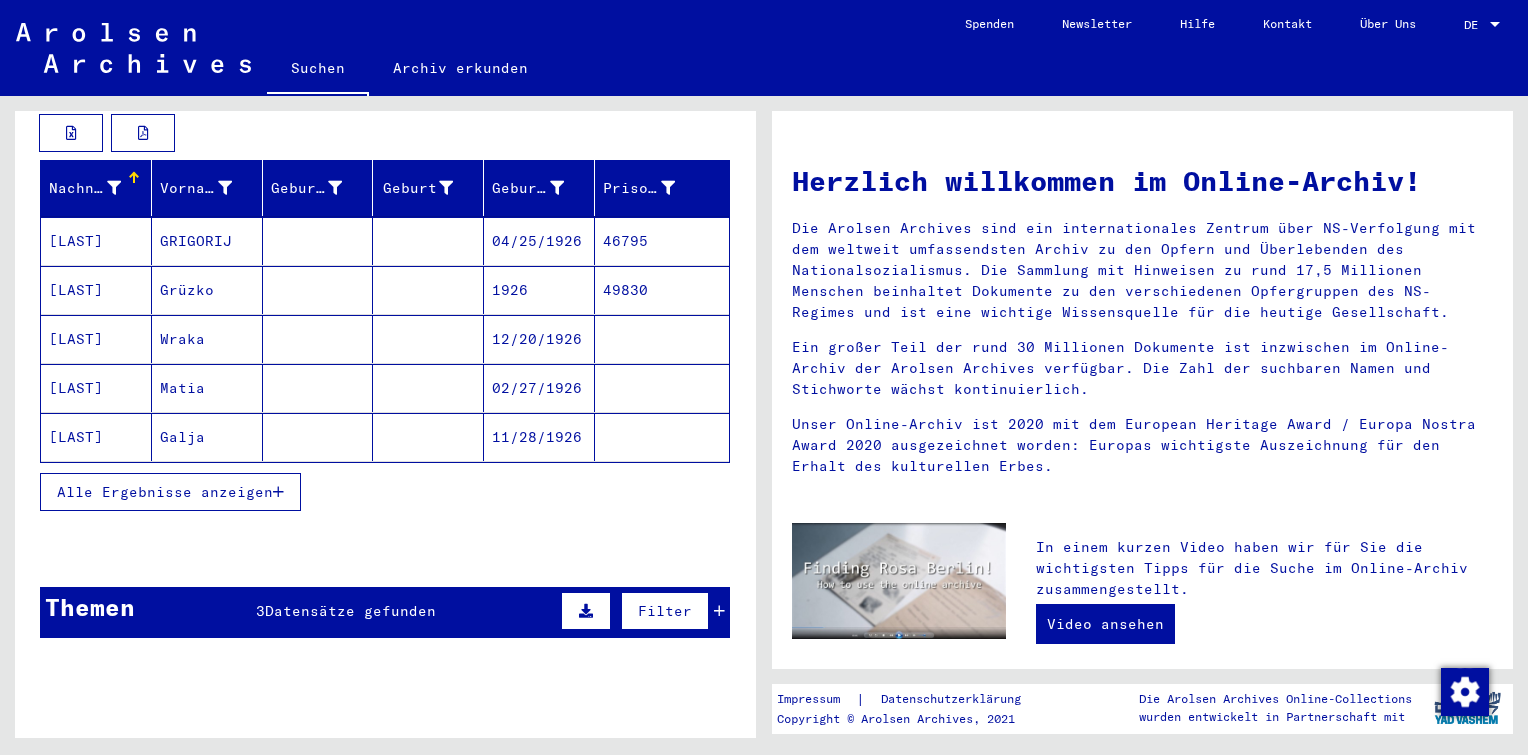 scroll, scrollTop: 272, scrollLeft: 0, axis: vertical 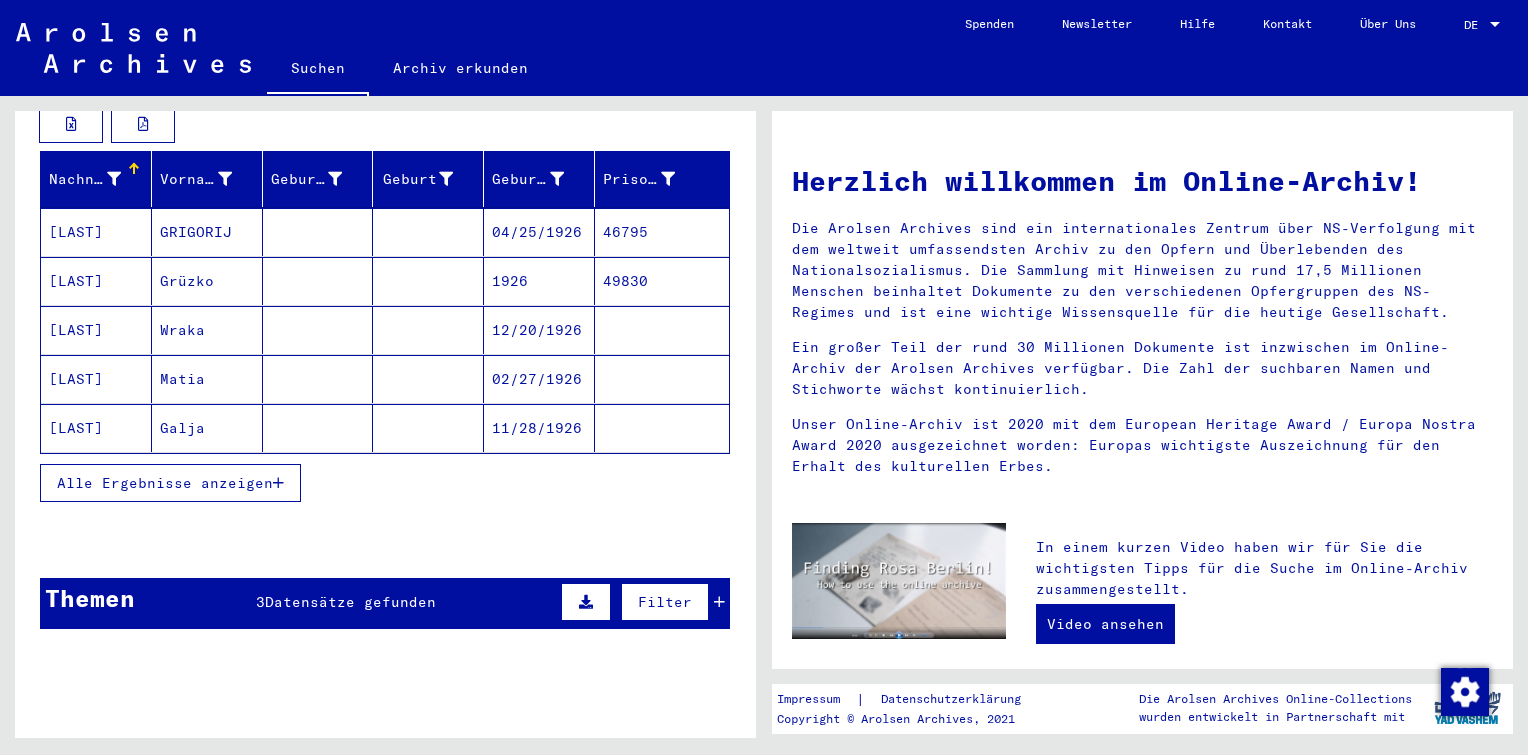 click on "Alle Ergebnisse anzeigen" at bounding box center [165, 483] 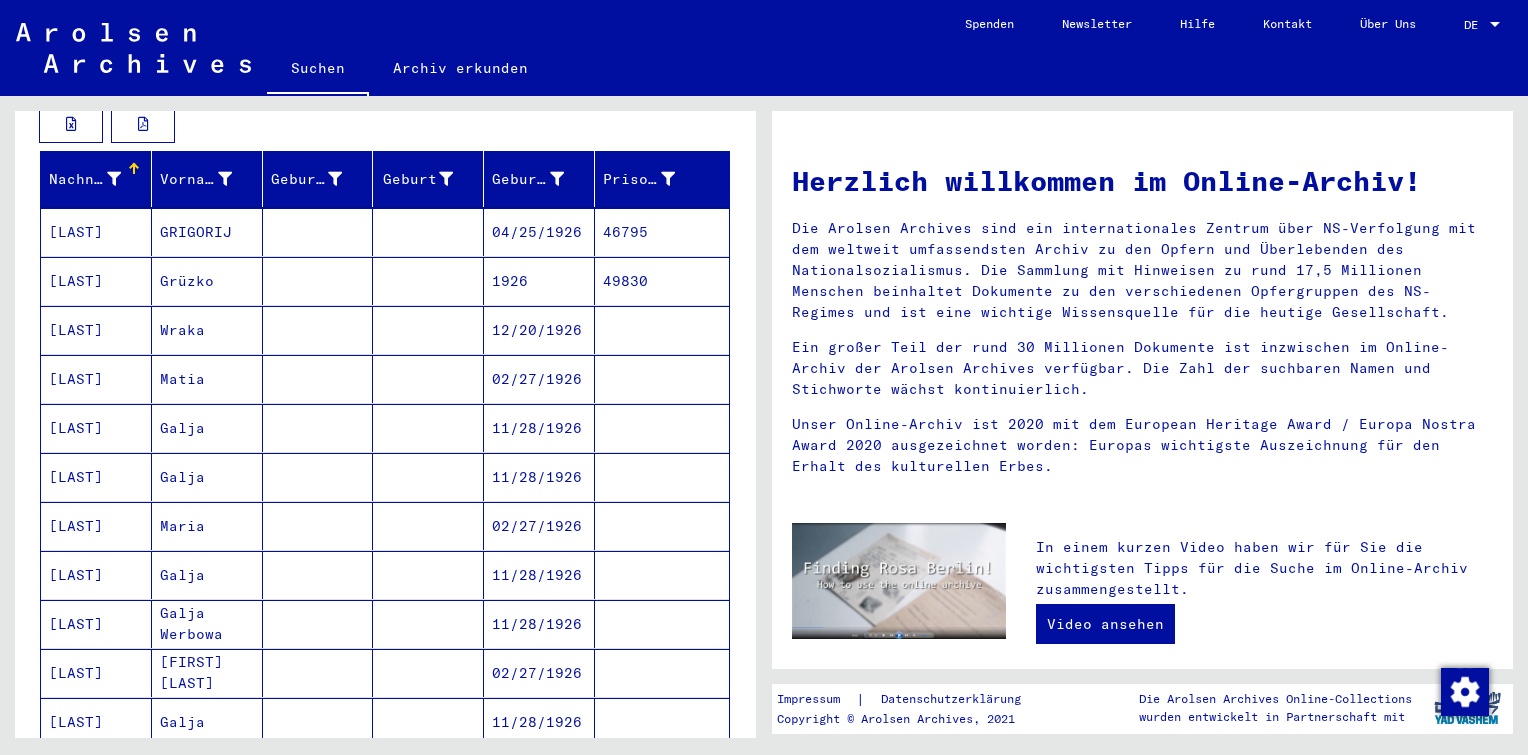 click at bounding box center (428, 428) 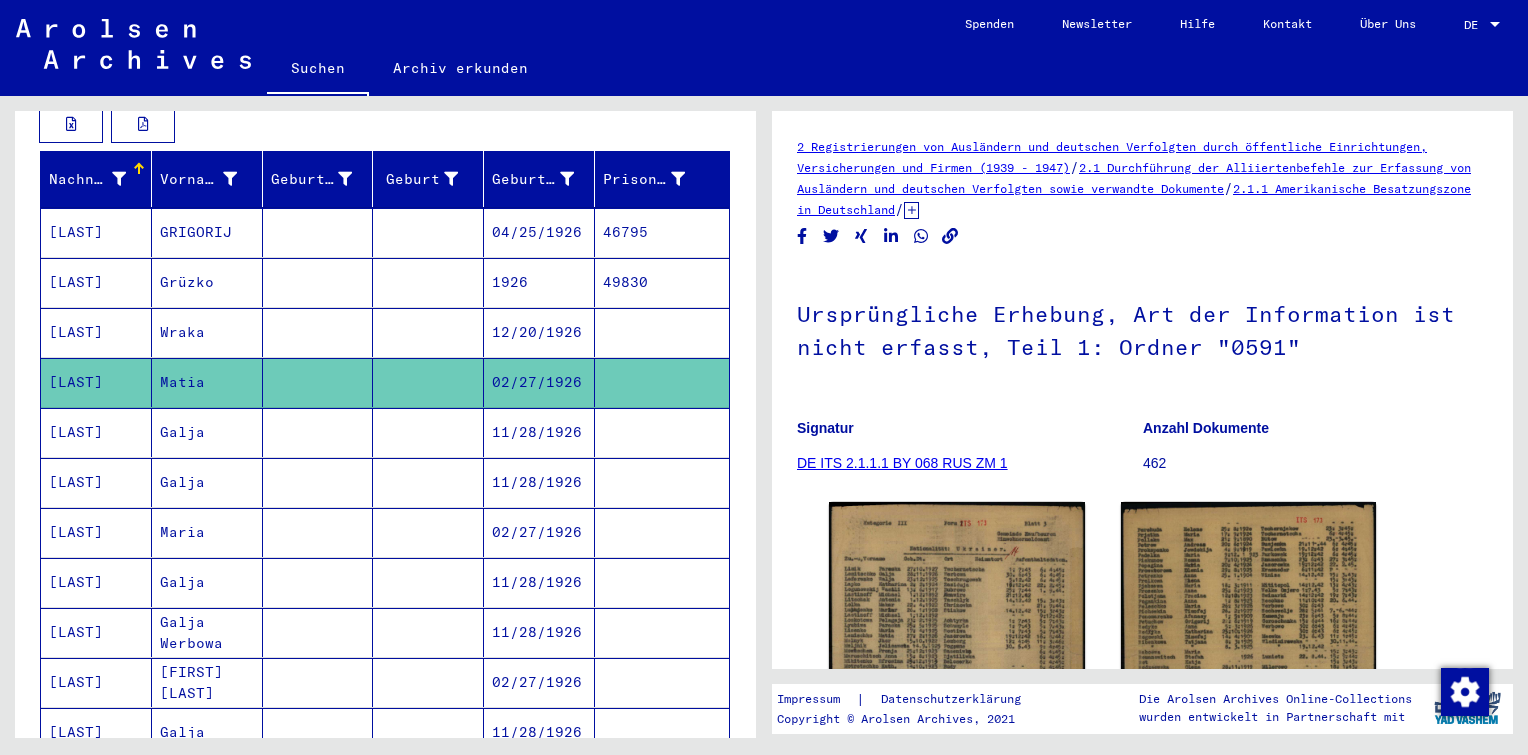 scroll, scrollTop: 144, scrollLeft: 0, axis: vertical 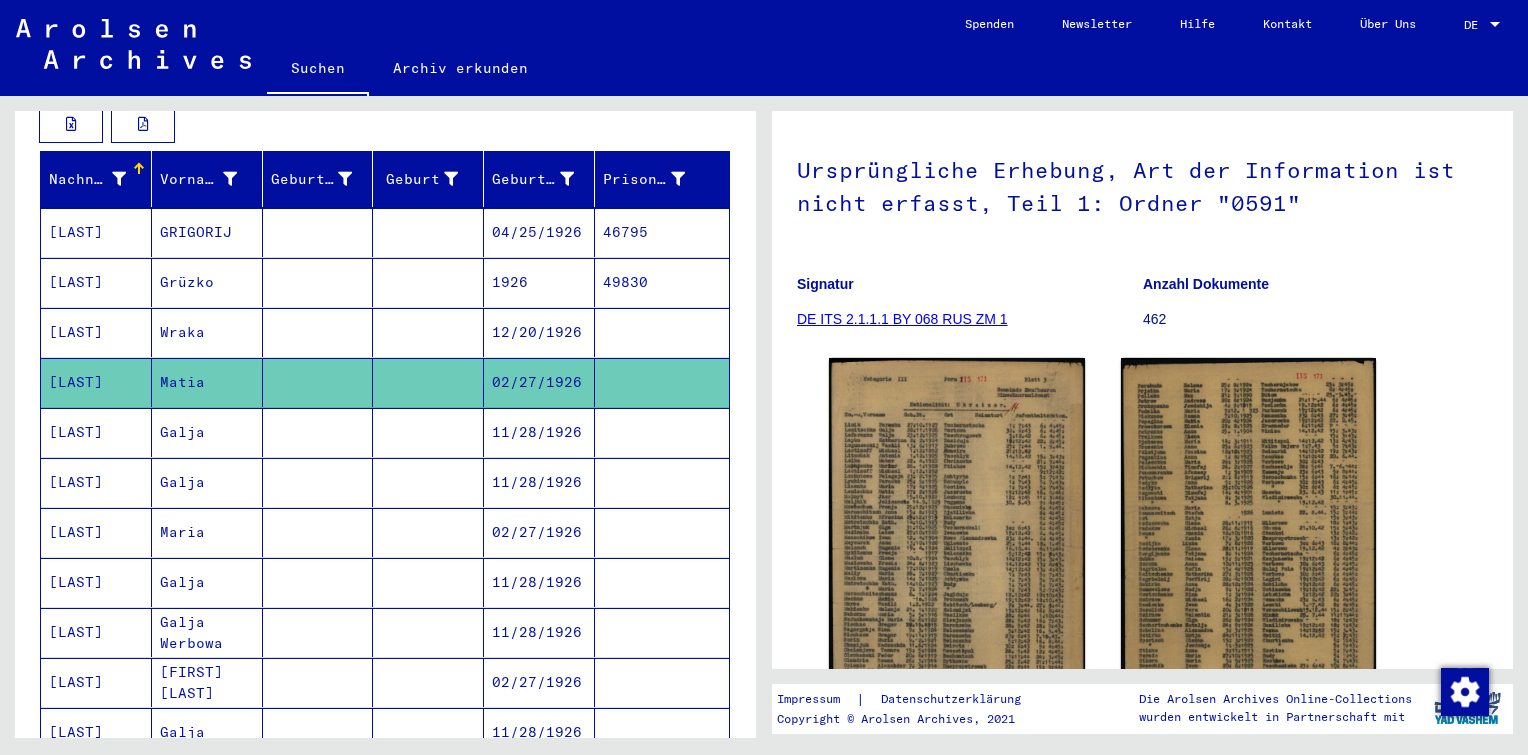 click on "11/28/1926" at bounding box center [539, 482] 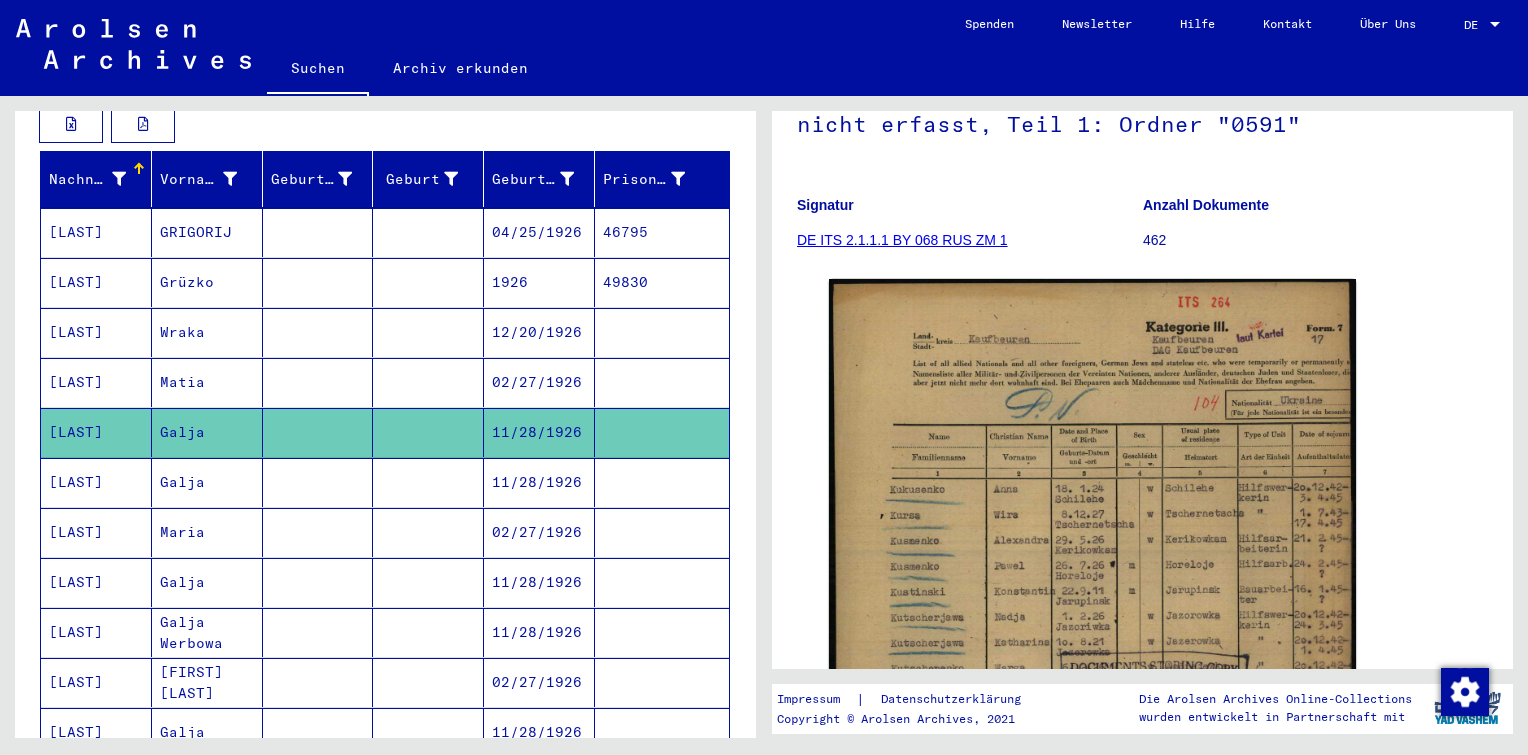 scroll, scrollTop: 224, scrollLeft: 0, axis: vertical 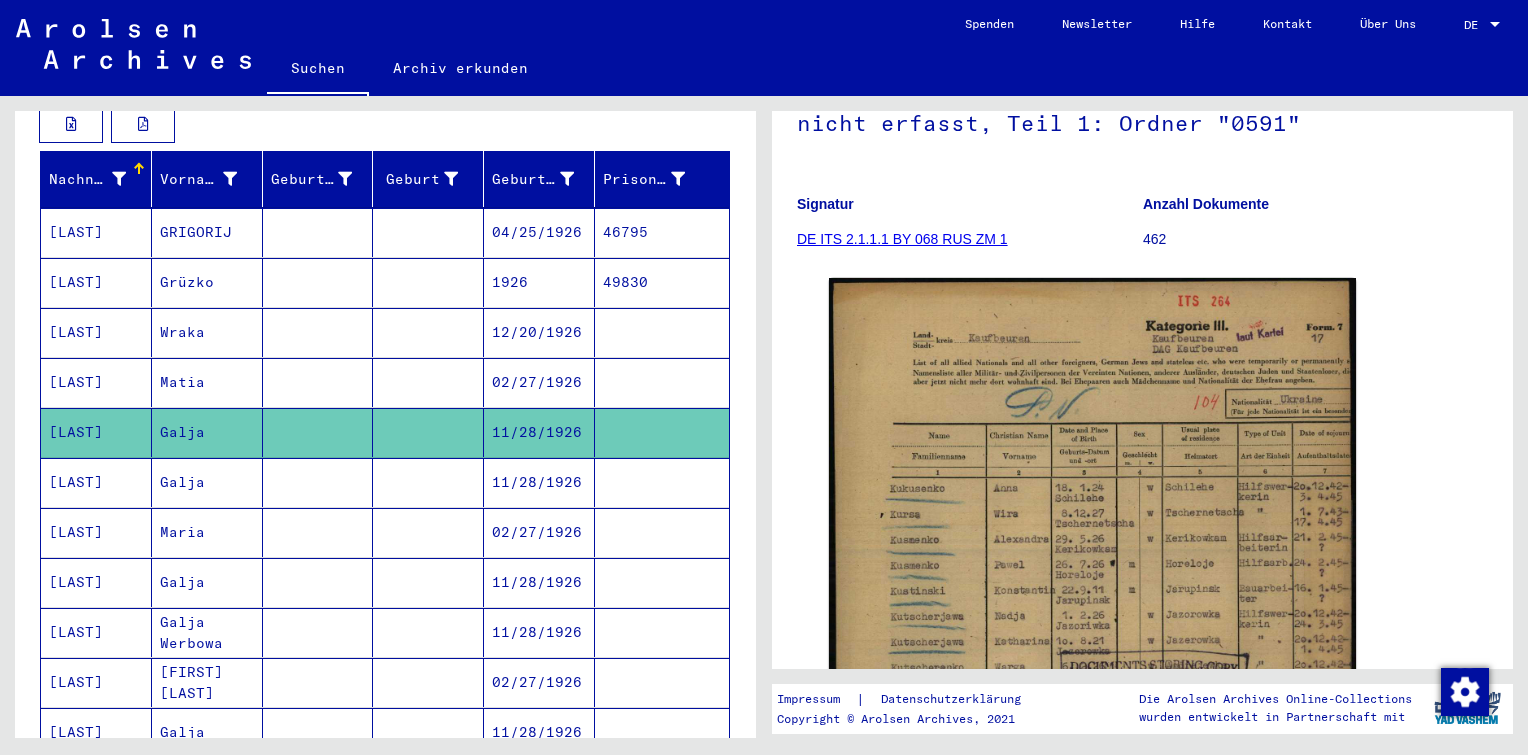 click at bounding box center (662, 532) 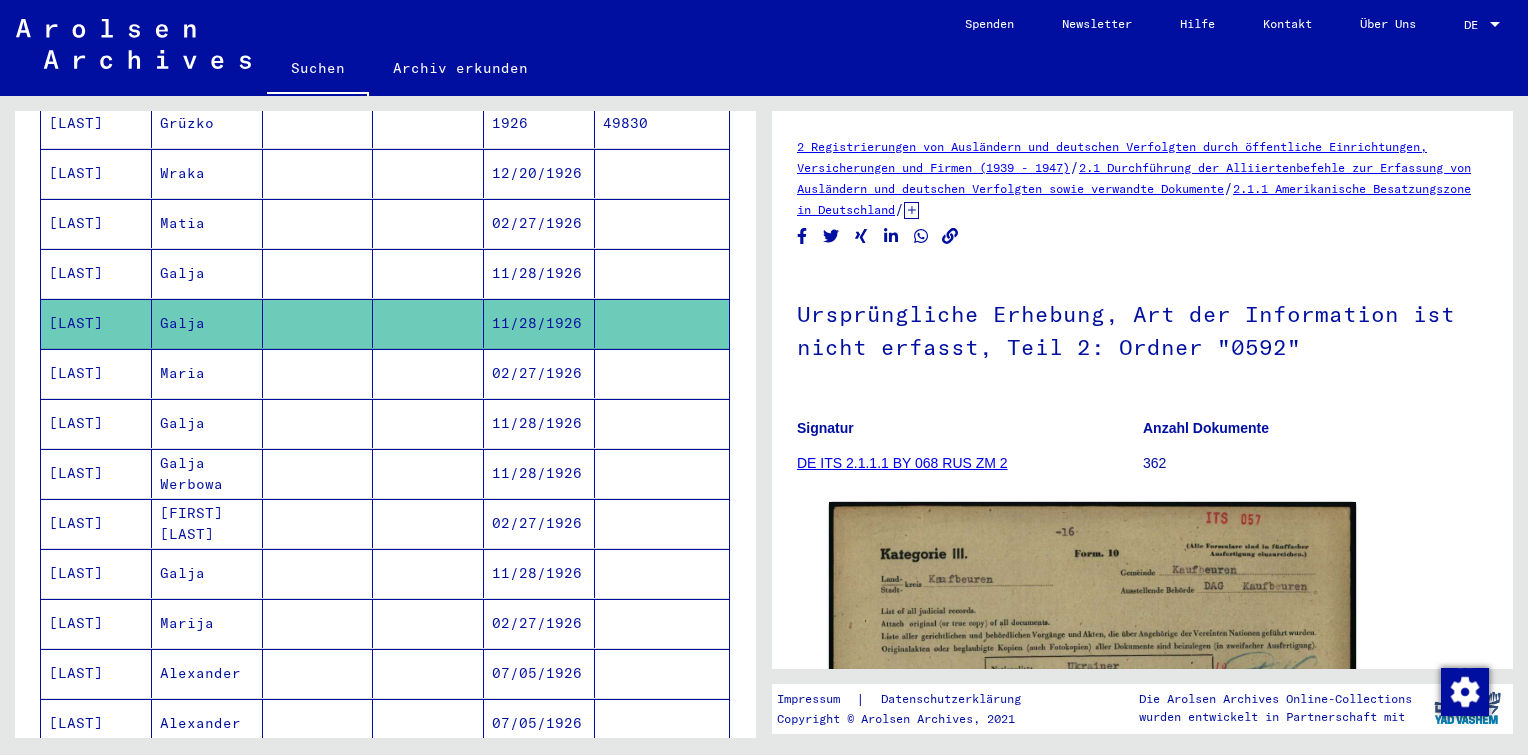 scroll, scrollTop: 554, scrollLeft: 0, axis: vertical 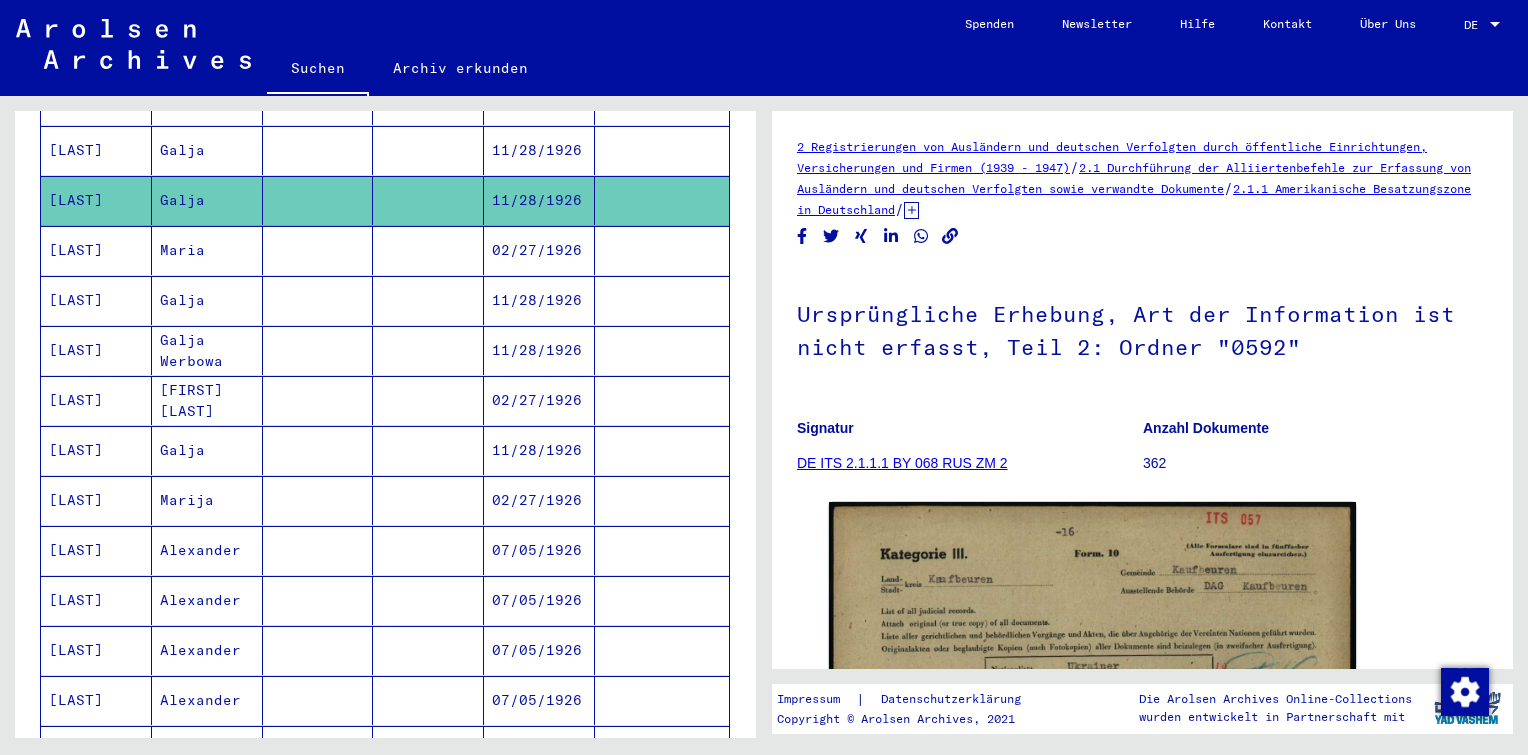 click on "11/28/1926" at bounding box center (539, 500) 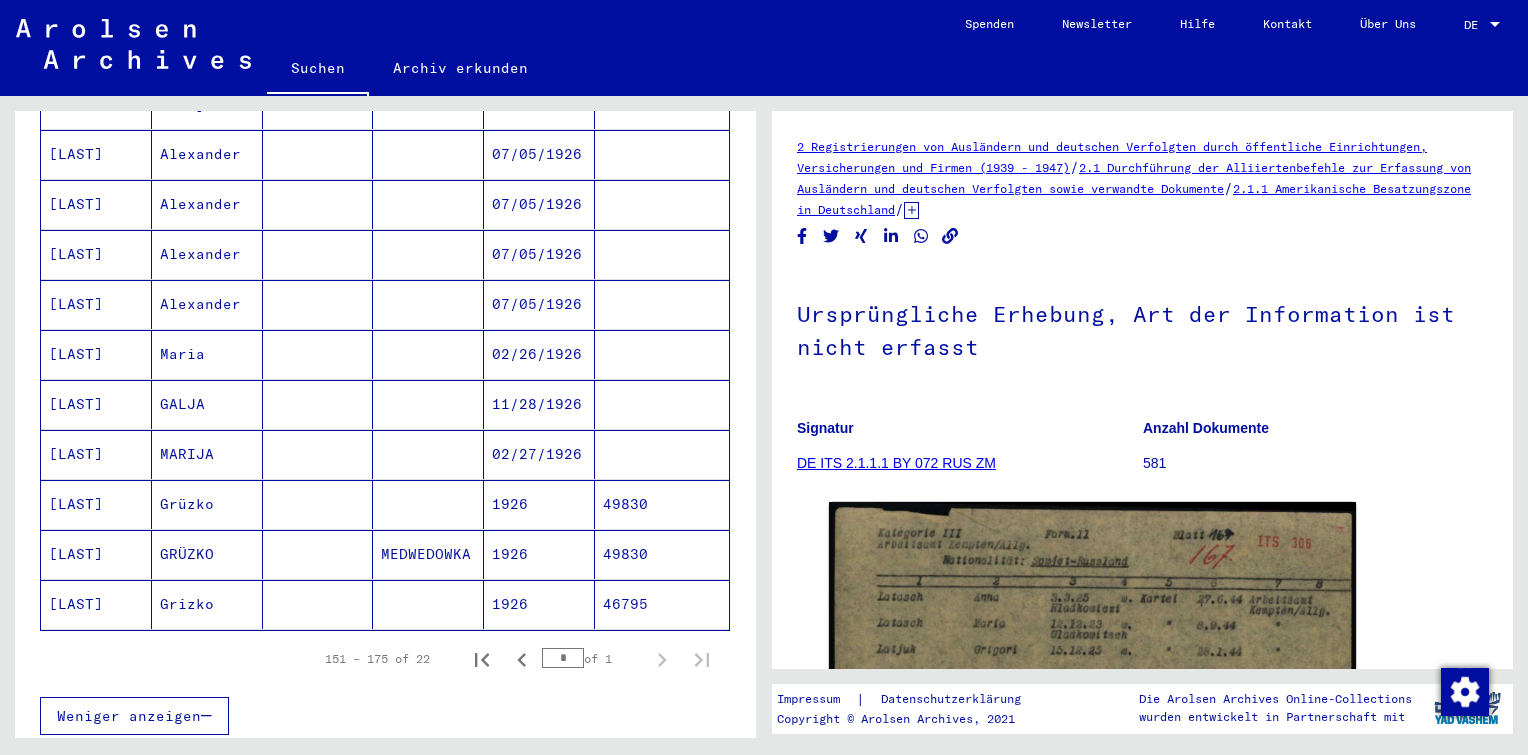 scroll, scrollTop: 955, scrollLeft: 0, axis: vertical 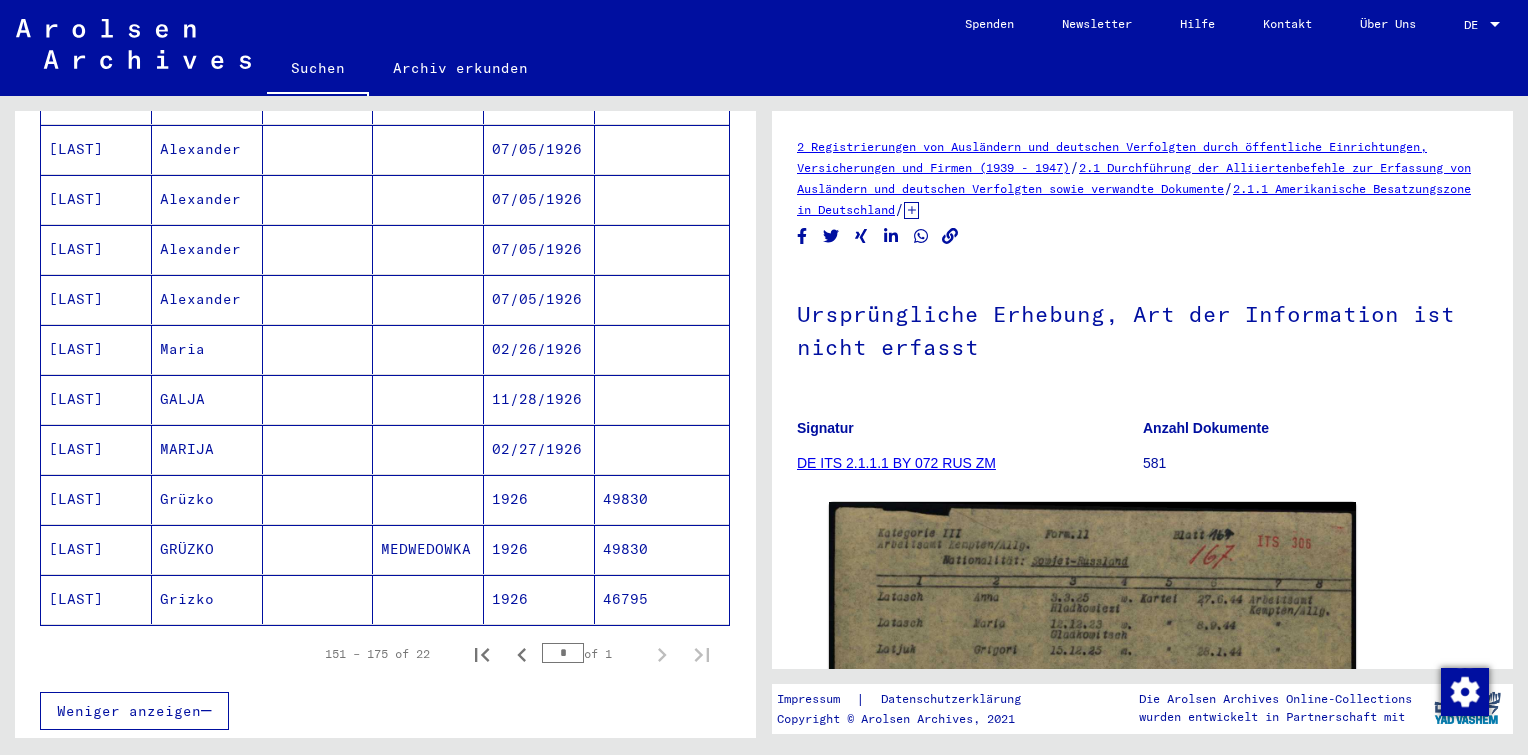 click on "1926" at bounding box center [539, 549] 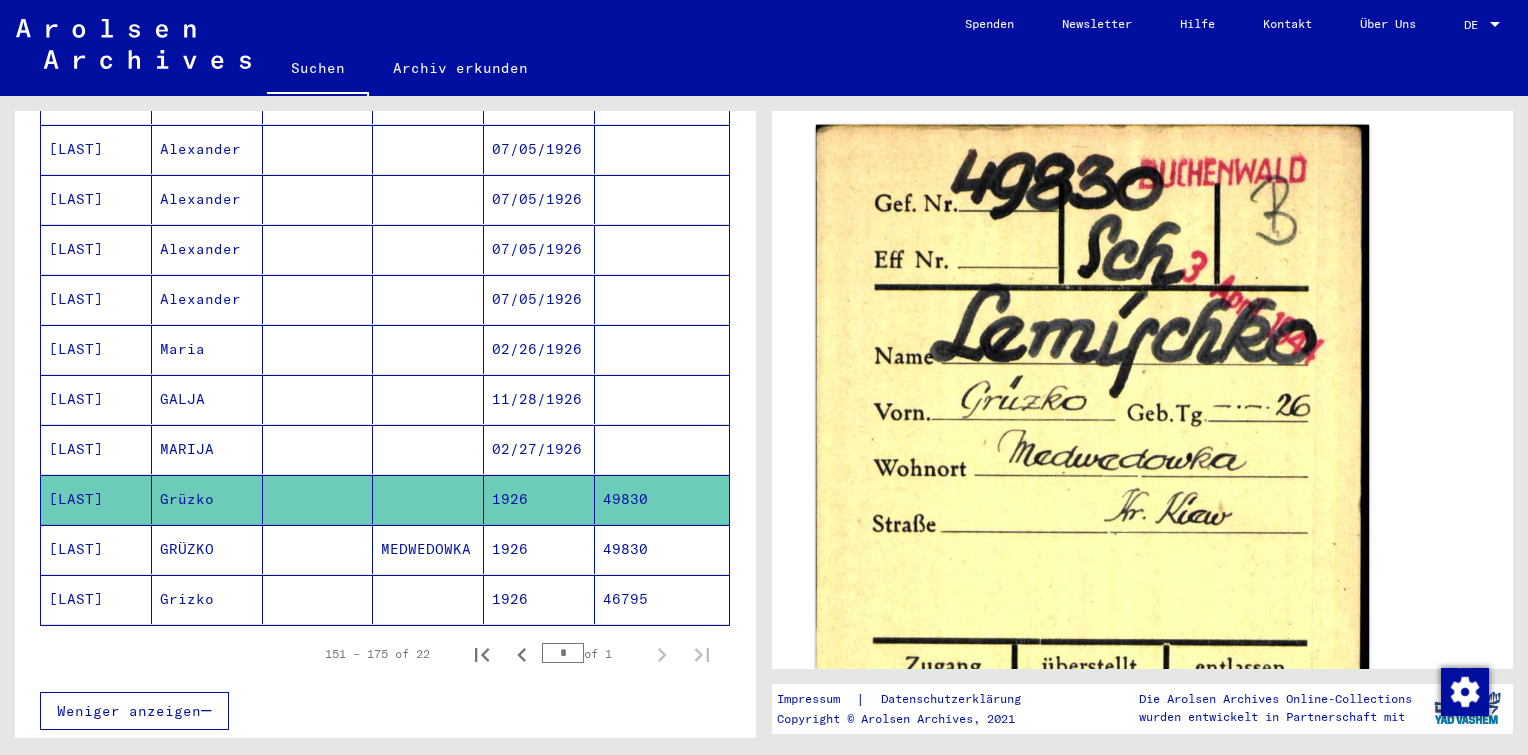 scroll, scrollTop: 267, scrollLeft: 0, axis: vertical 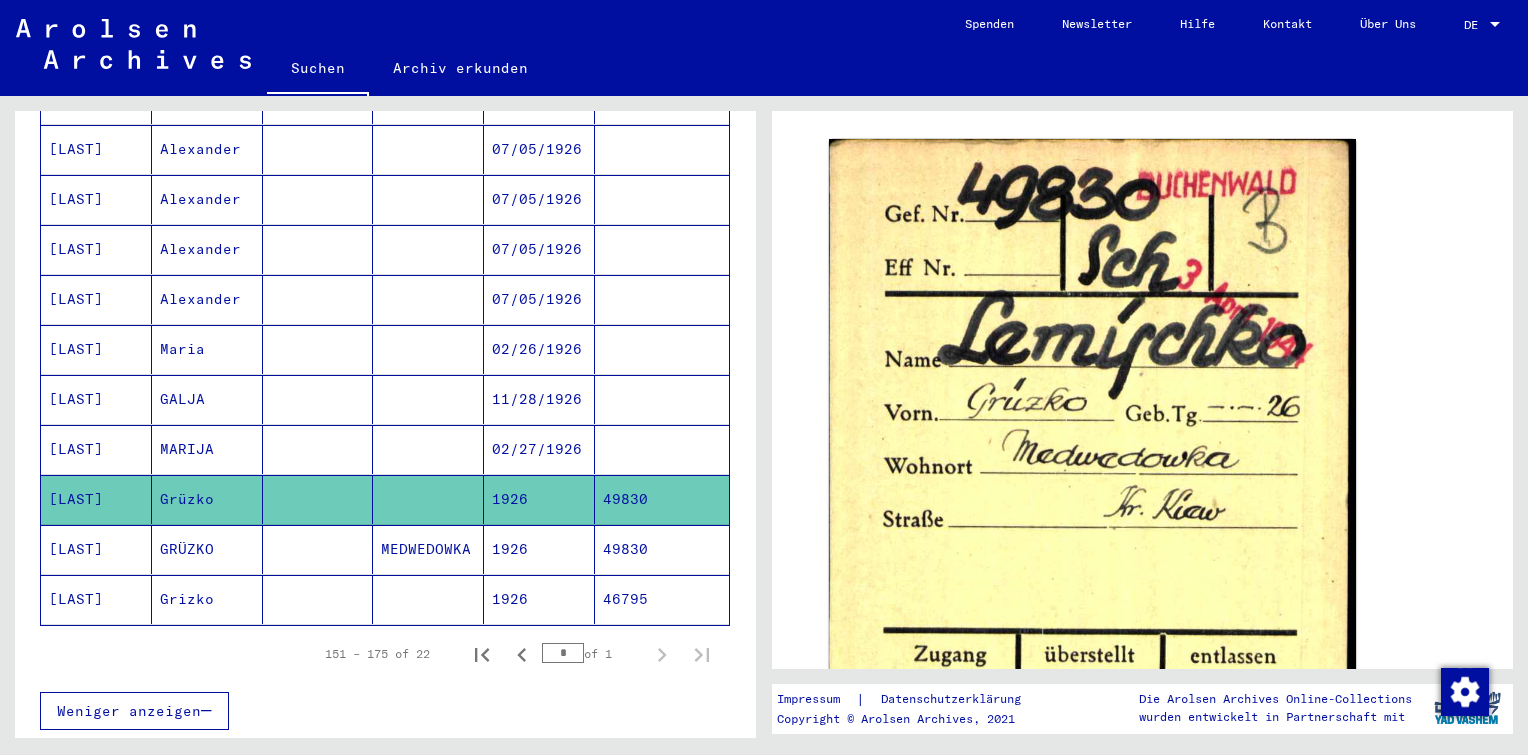 click on "49830" at bounding box center (662, 599) 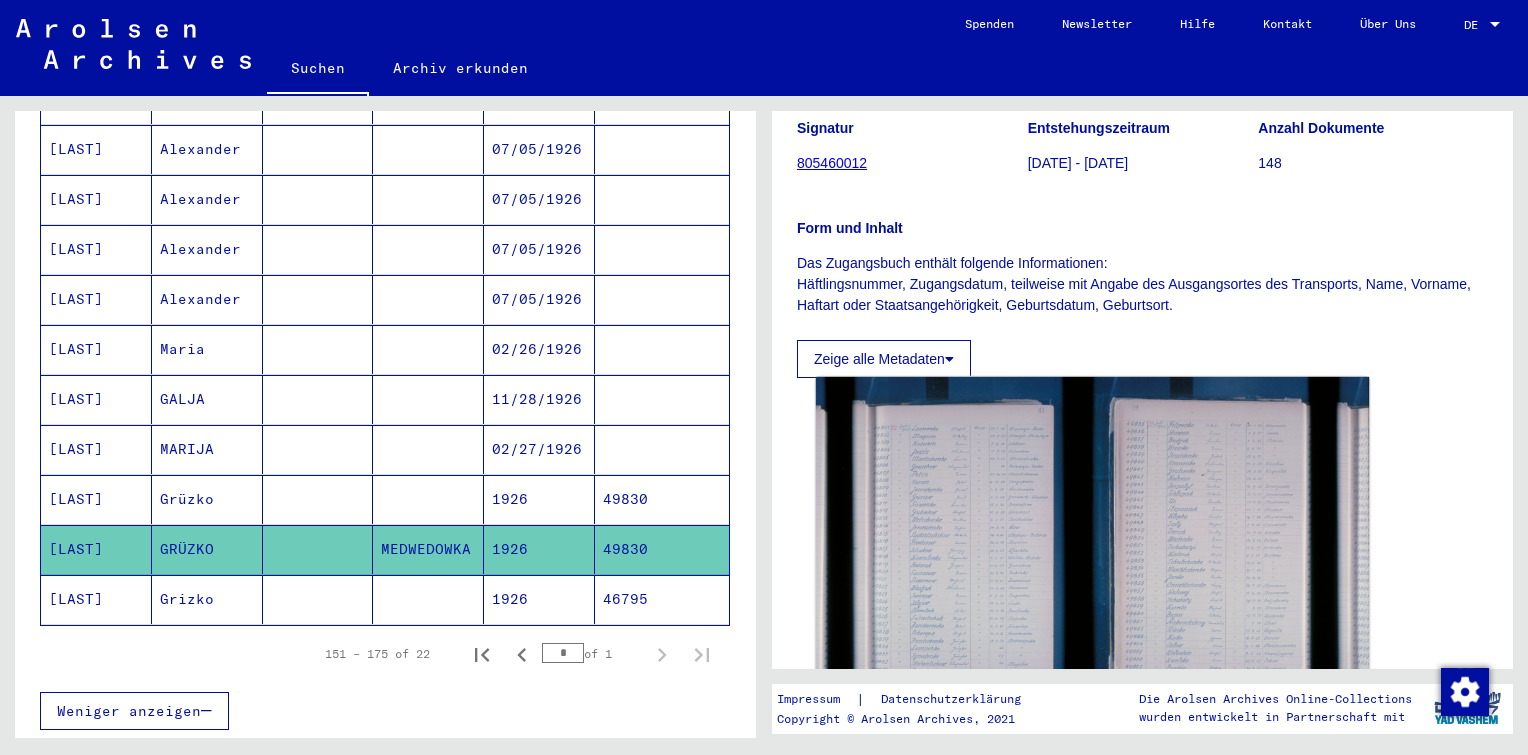 scroll, scrollTop: 208, scrollLeft: 0, axis: vertical 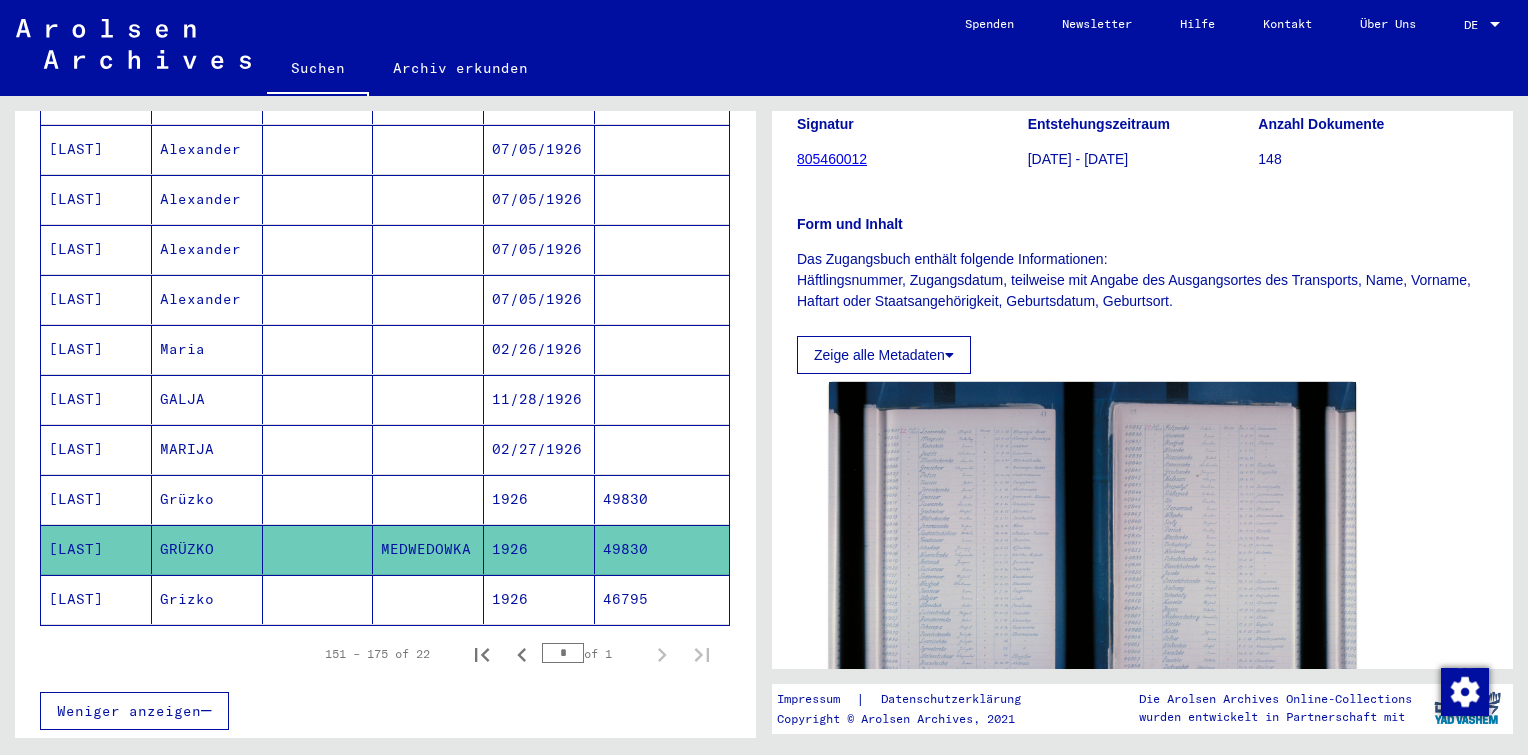 click on "46795" 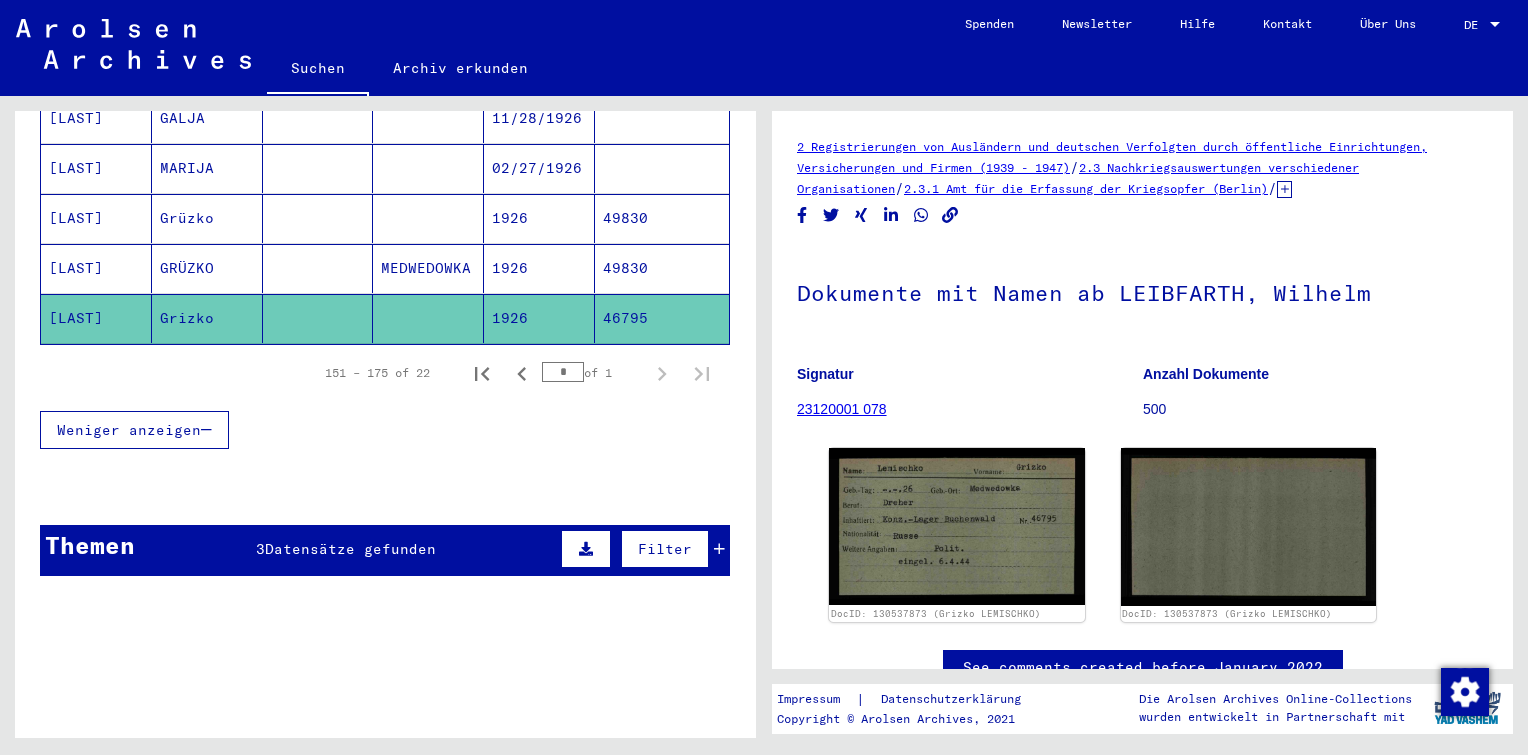 scroll, scrollTop: 1235, scrollLeft: 0, axis: vertical 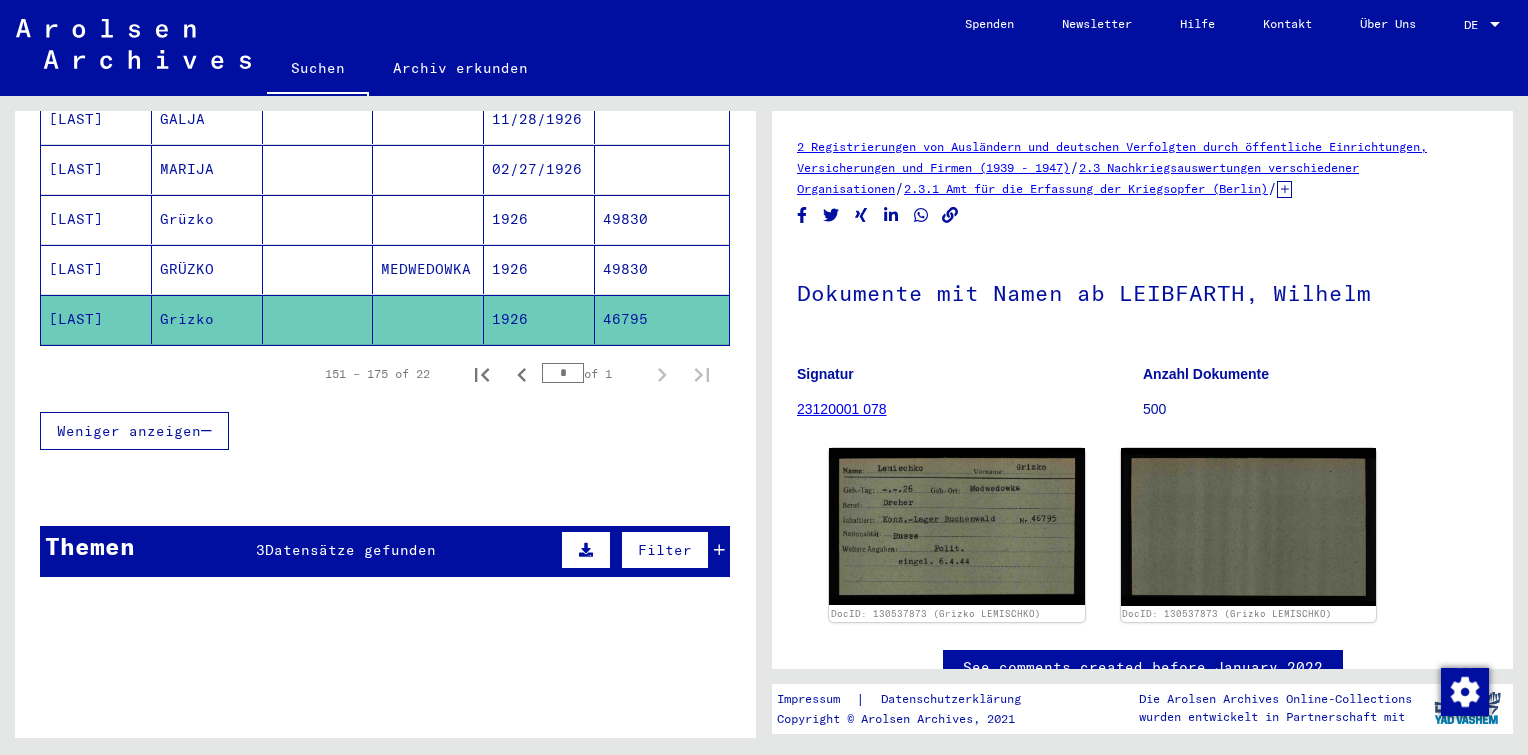 click on "Datensätze gefunden" at bounding box center [350, 550] 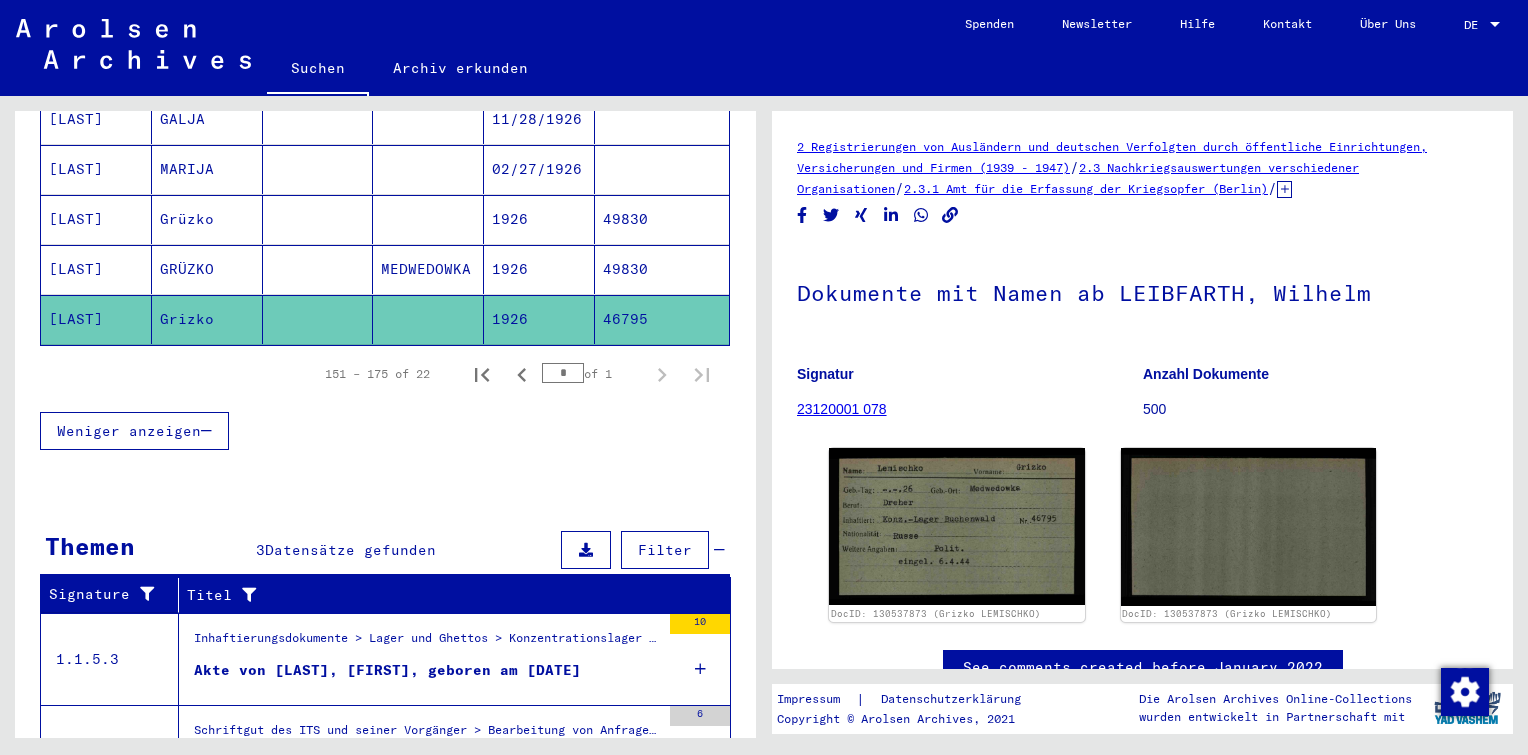 scroll, scrollTop: 1410, scrollLeft: 0, axis: vertical 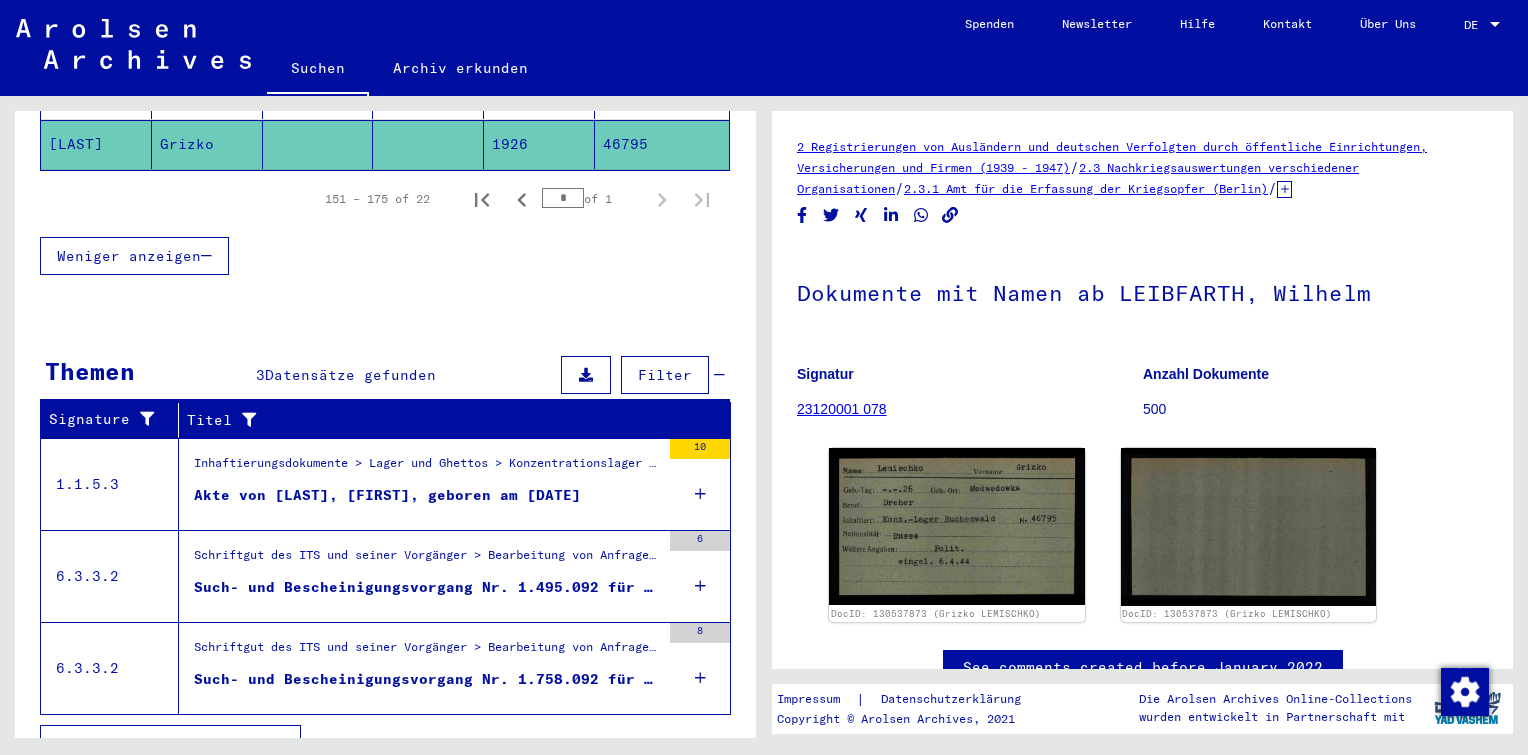 click at bounding box center [700, 586] 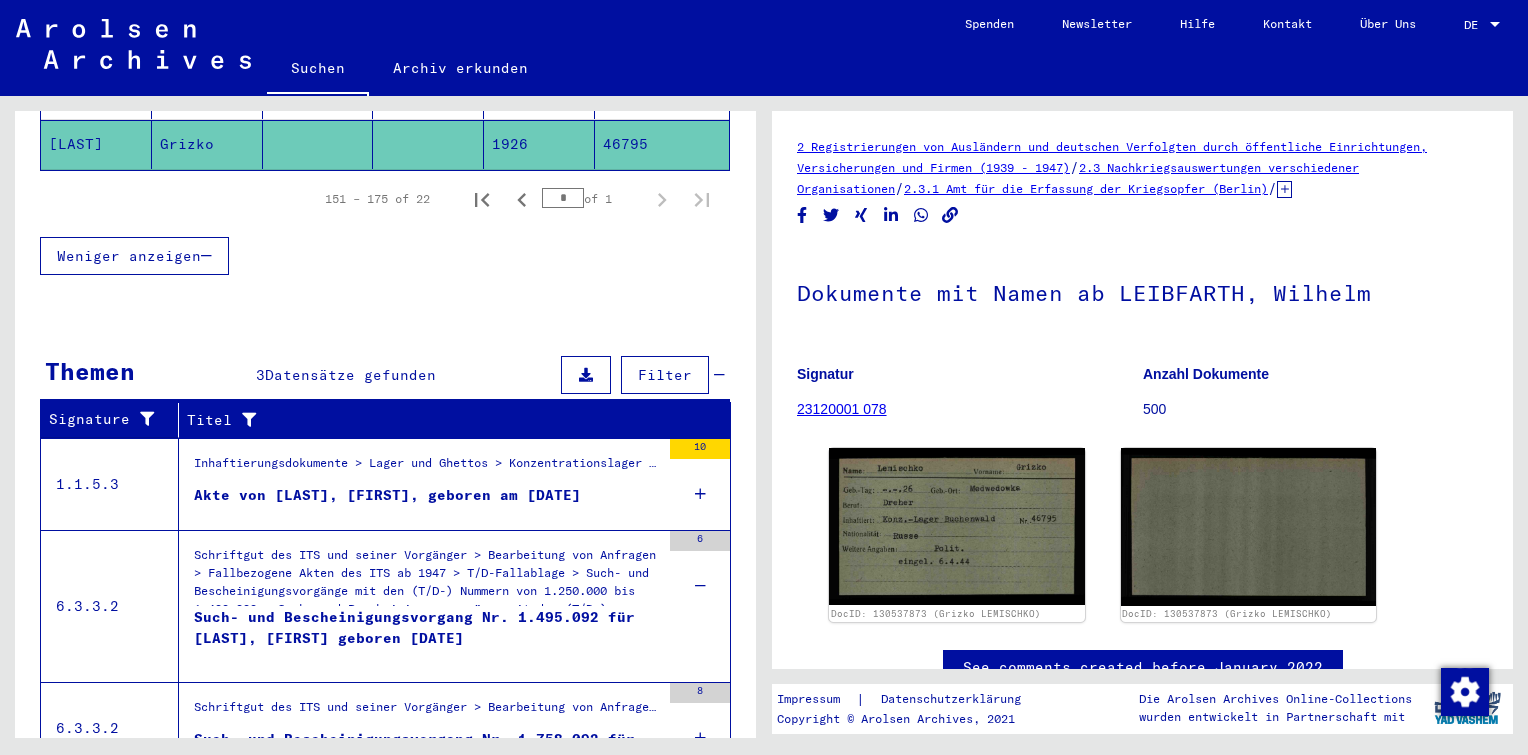 scroll, scrollTop: 1470, scrollLeft: 0, axis: vertical 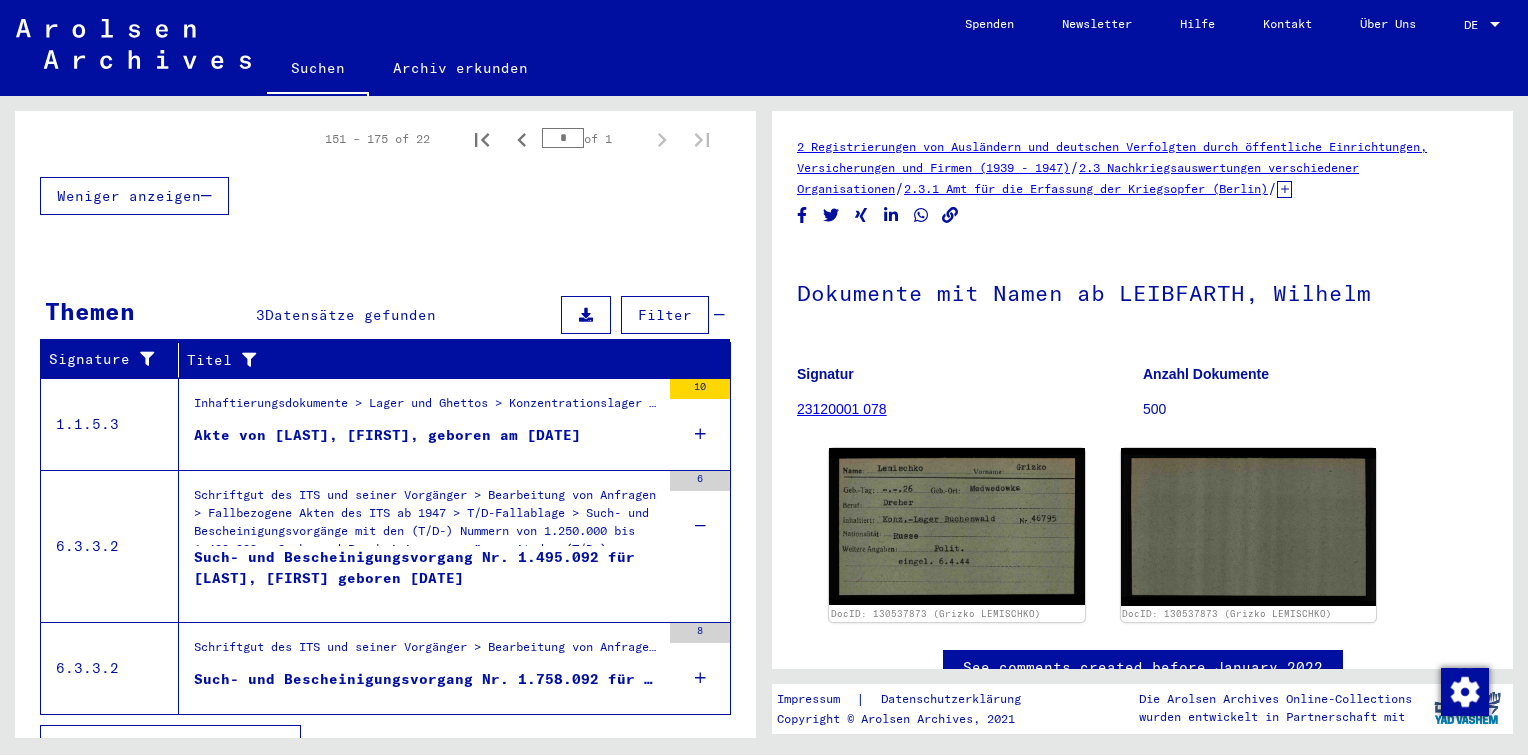click at bounding box center [700, 678] 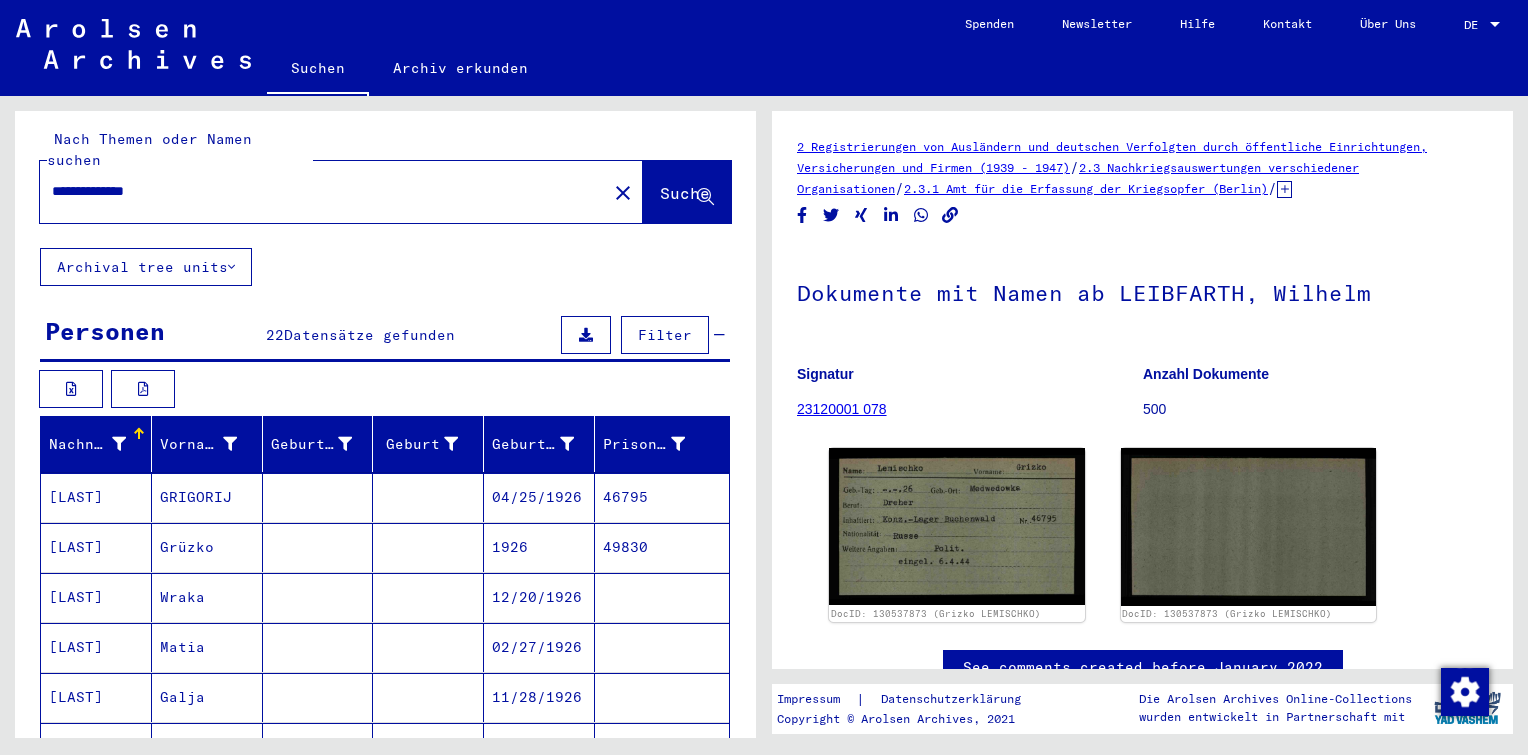 scroll, scrollTop: 0, scrollLeft: 0, axis: both 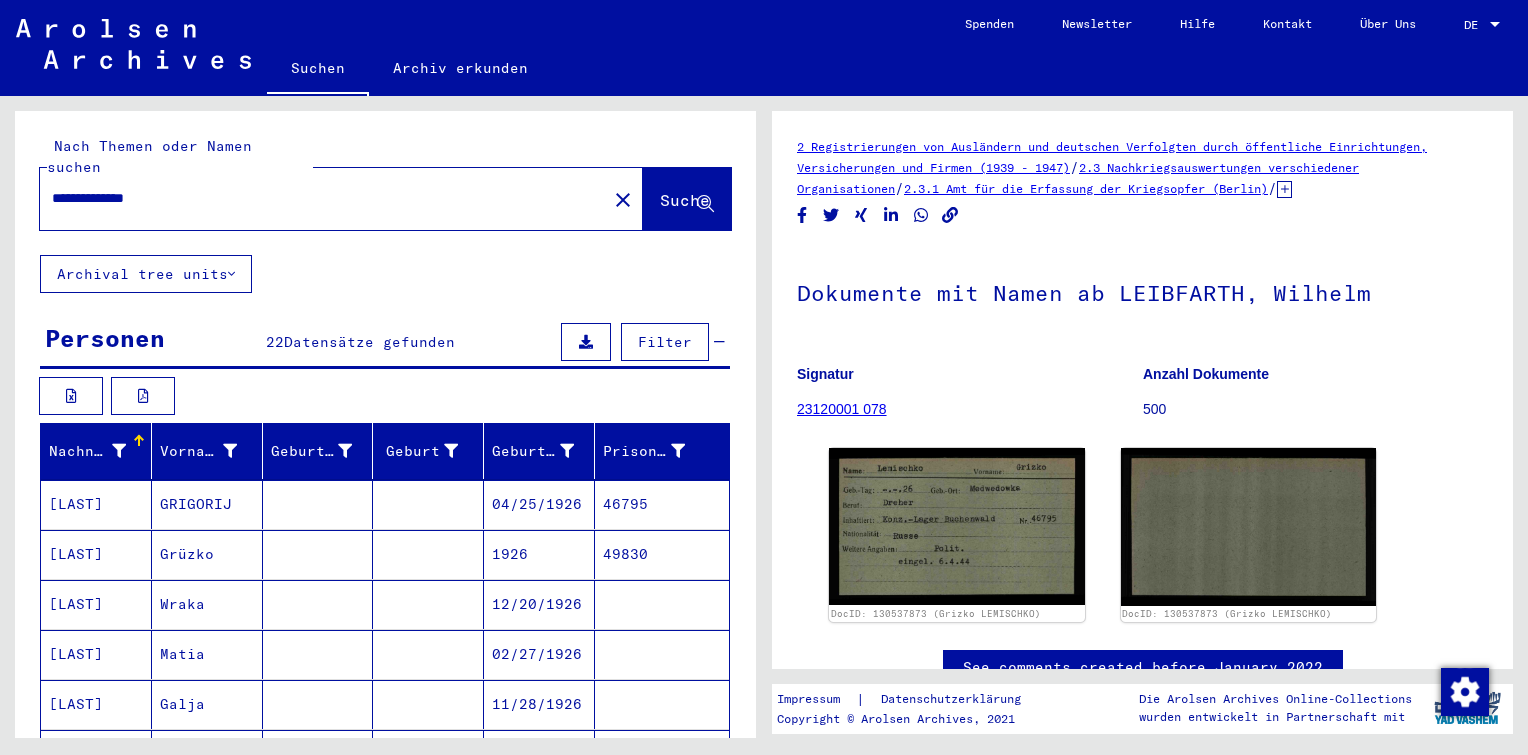 drag, startPoint x: 128, startPoint y: 170, endPoint x: 0, endPoint y: 143, distance: 130.81667 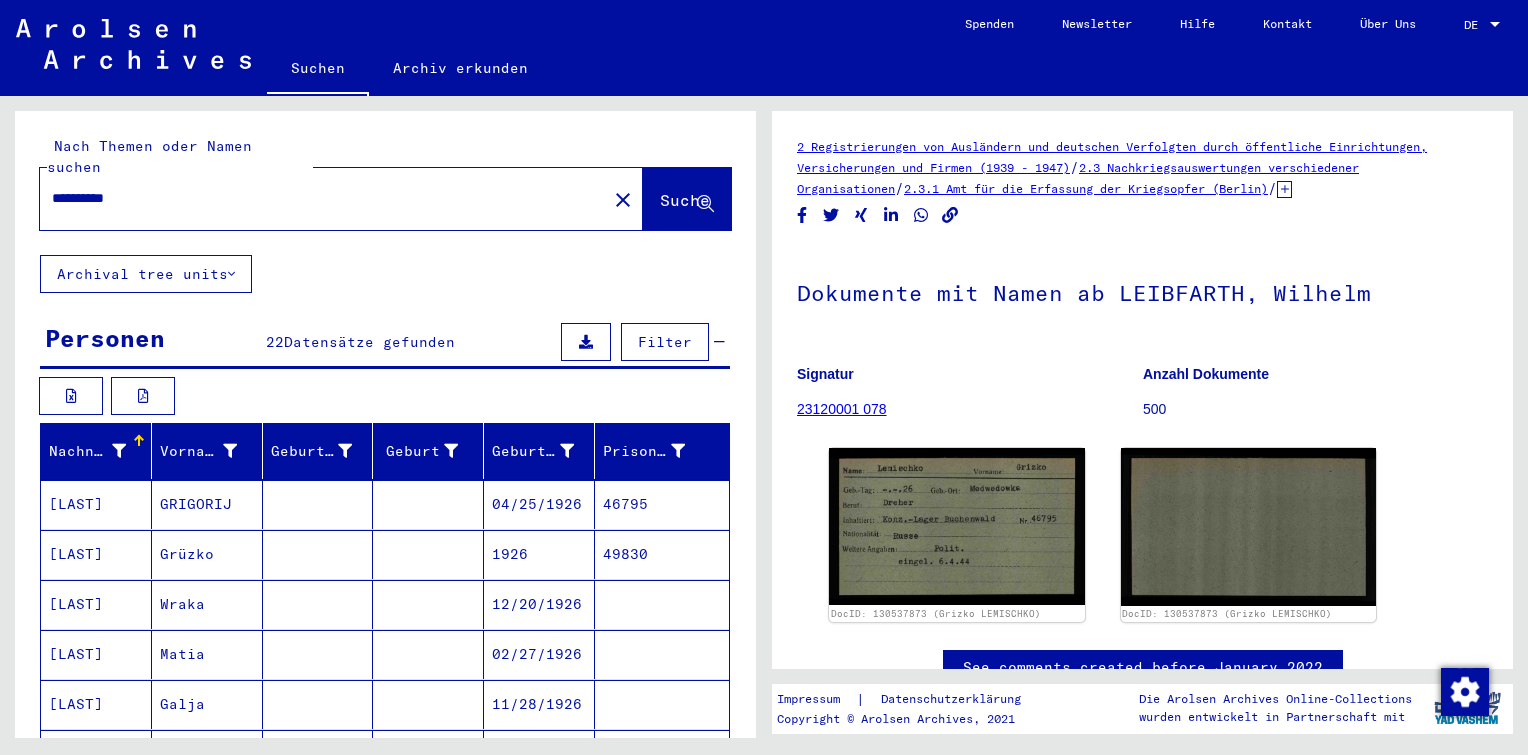 type on "**********" 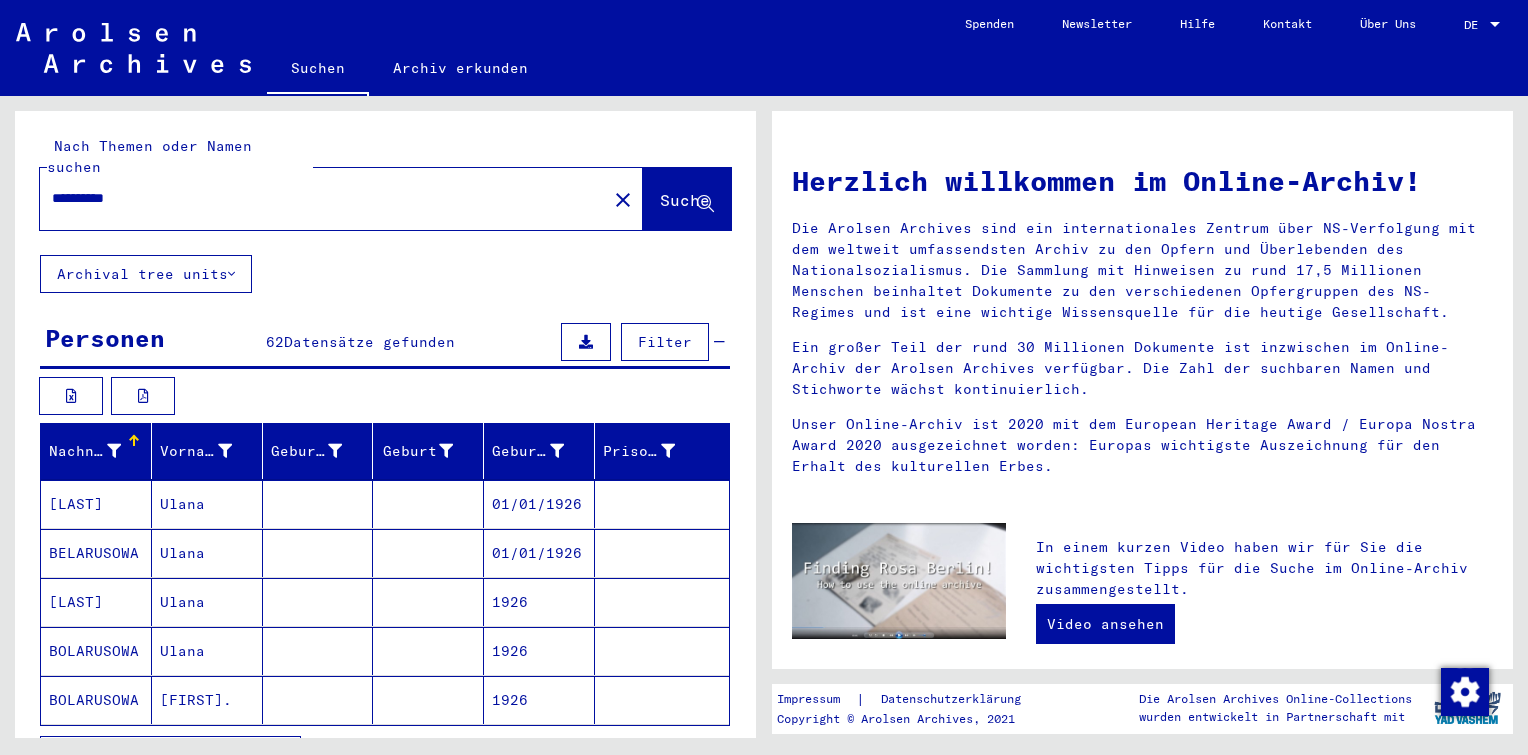 scroll, scrollTop: 110, scrollLeft: 0, axis: vertical 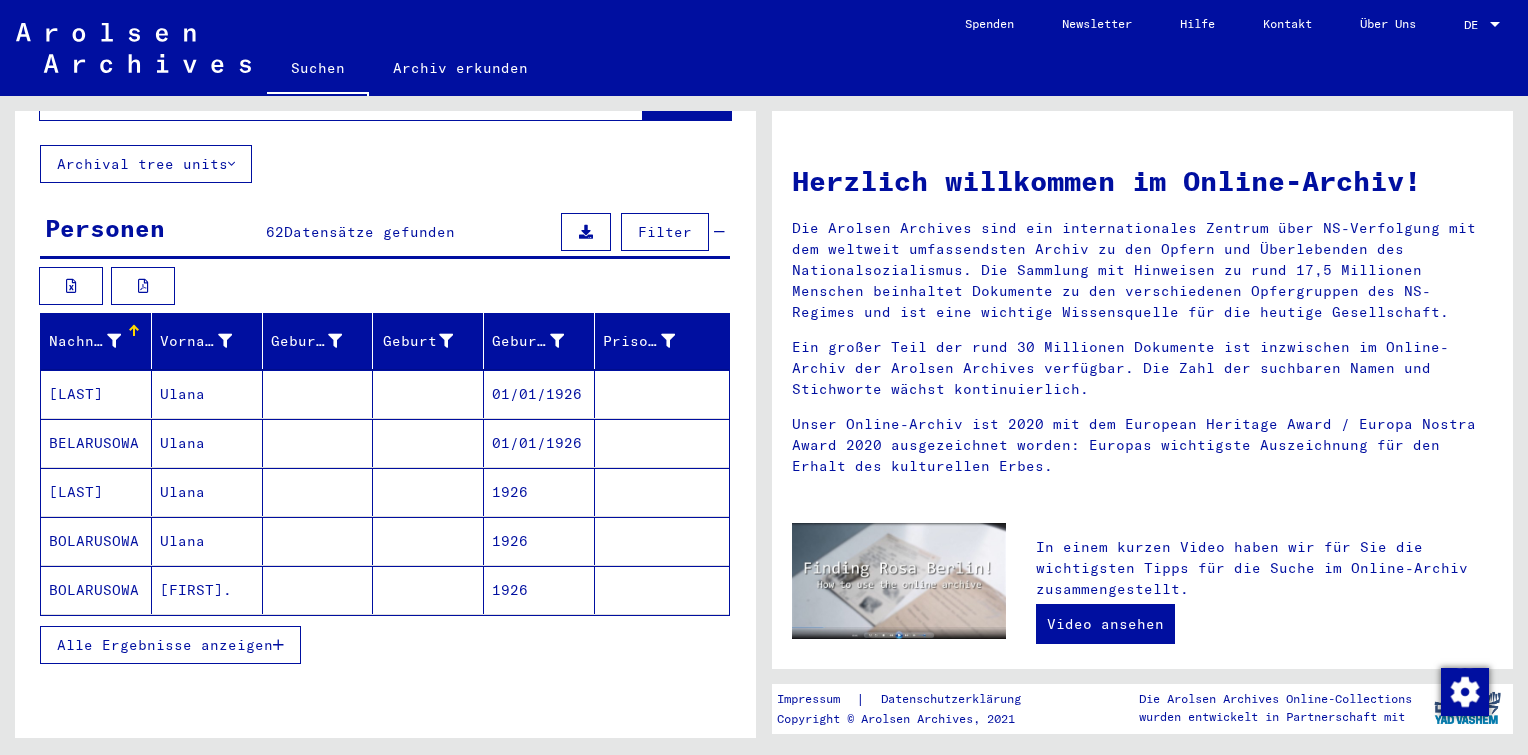 click on "Alle Ergebnisse anzeigen" at bounding box center [165, 645] 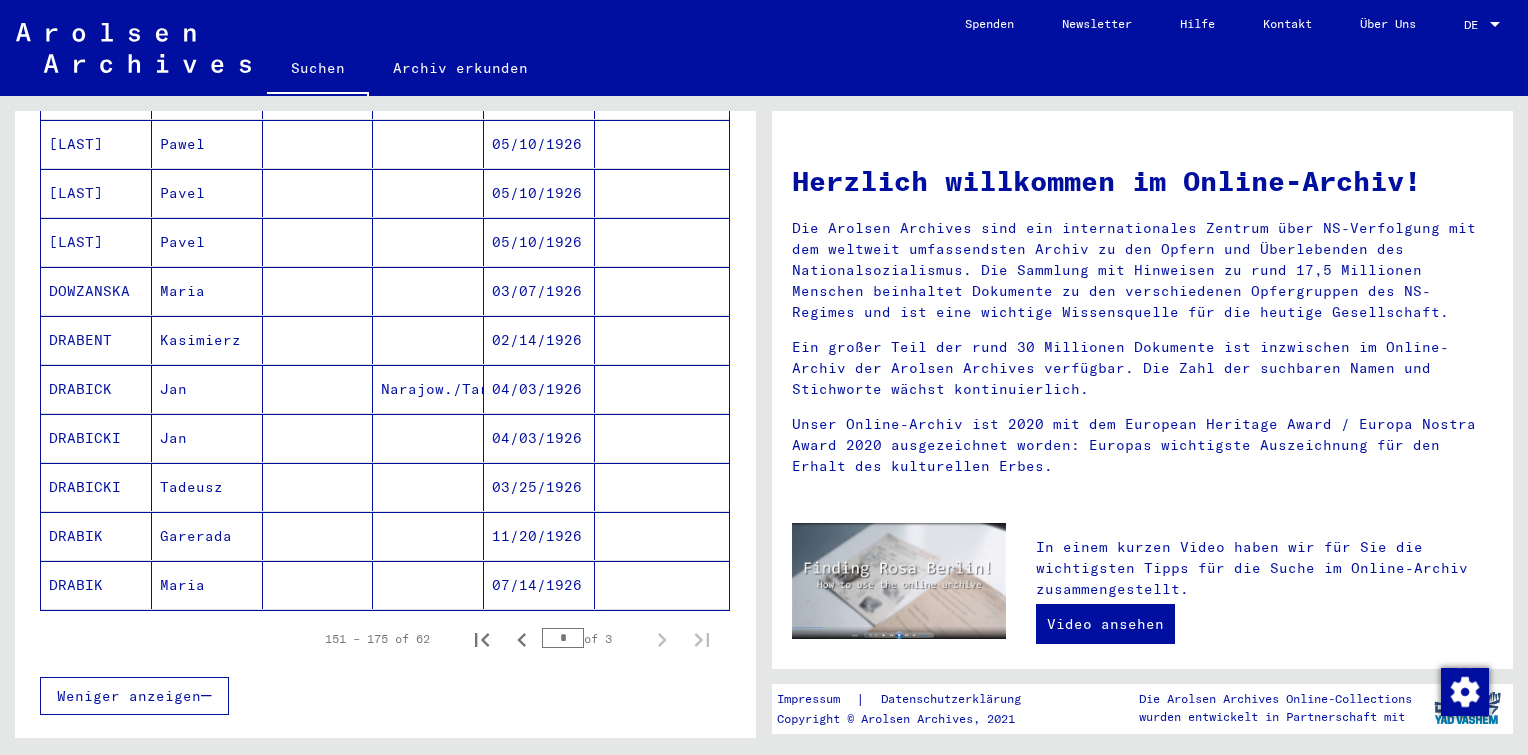 scroll, scrollTop: 1236, scrollLeft: 0, axis: vertical 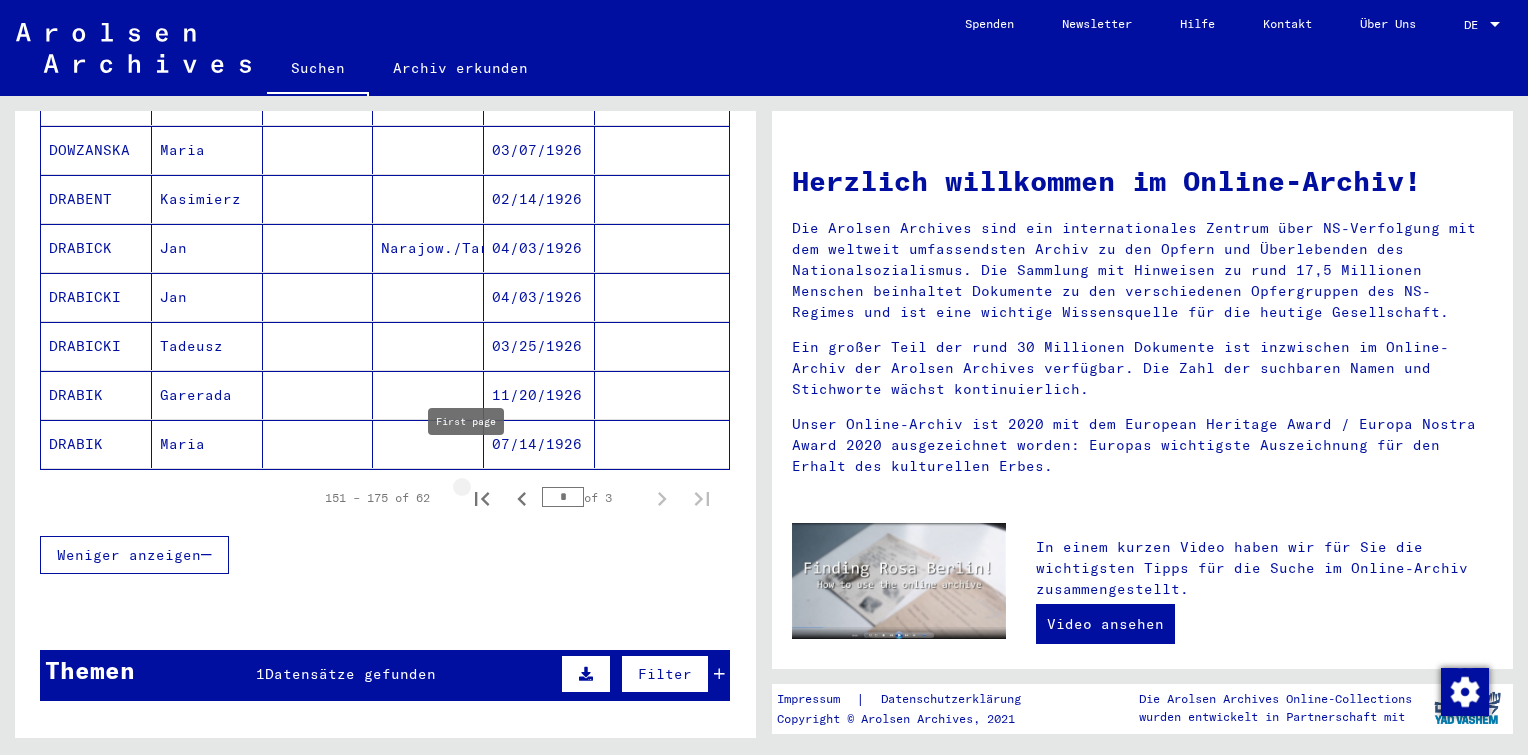click 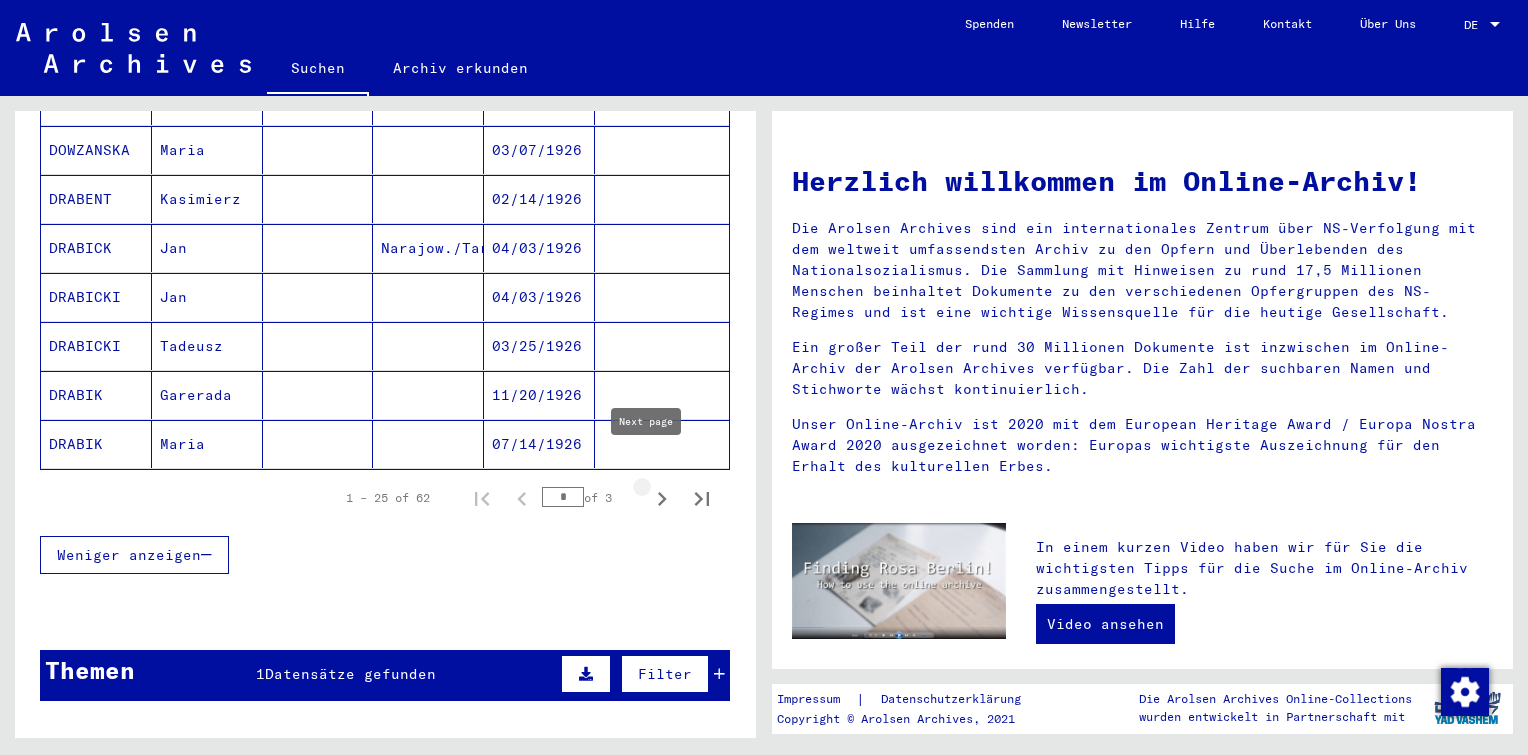 click 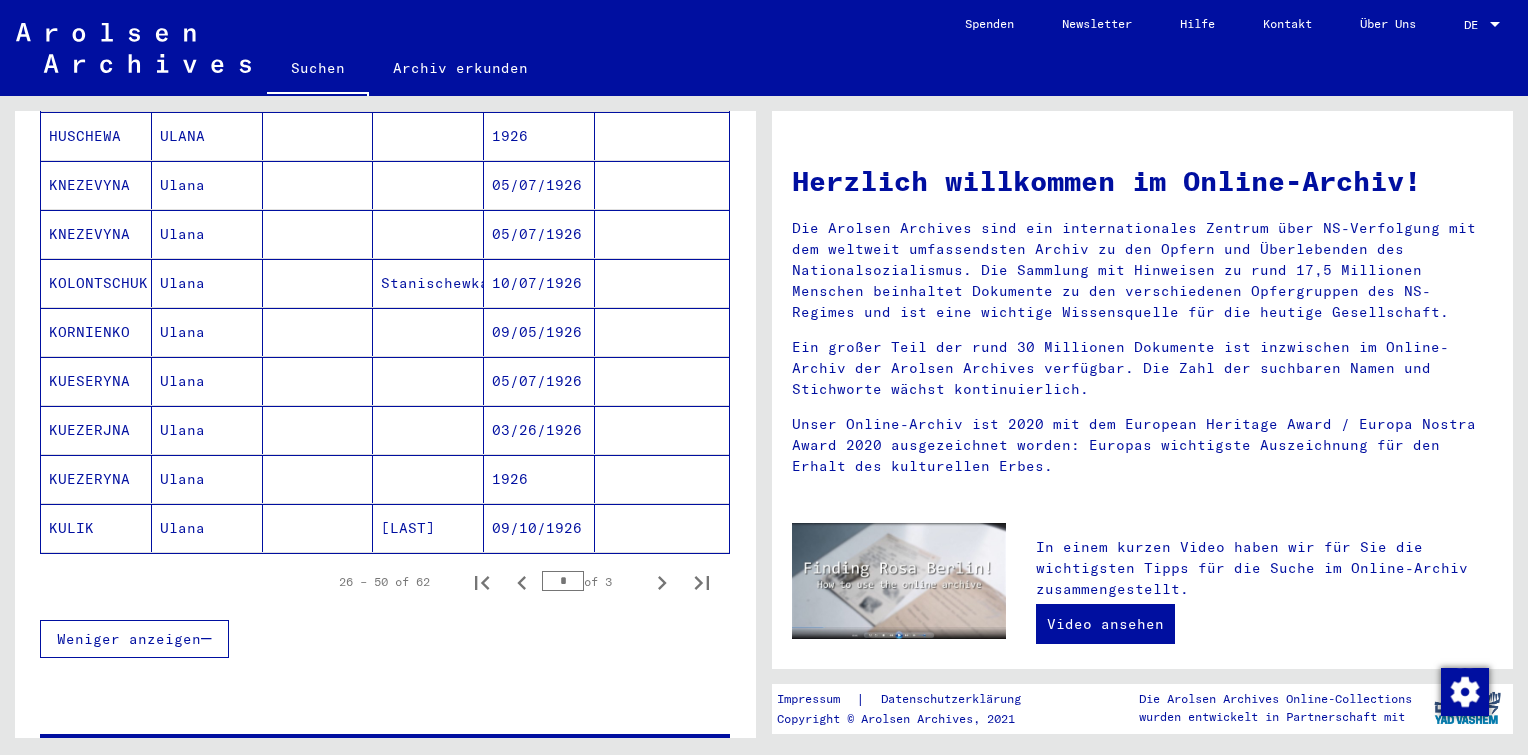 scroll, scrollTop: 1255, scrollLeft: 0, axis: vertical 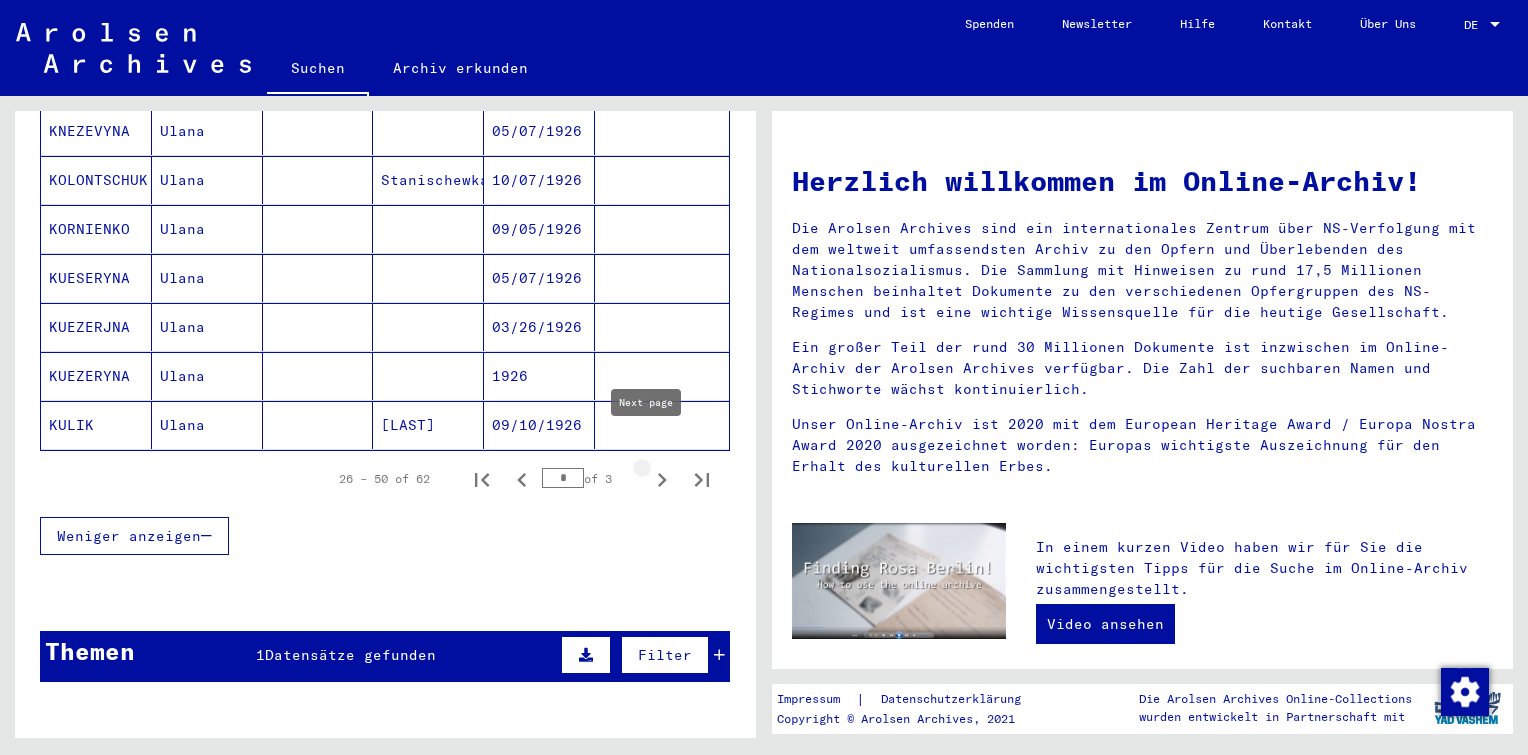 click 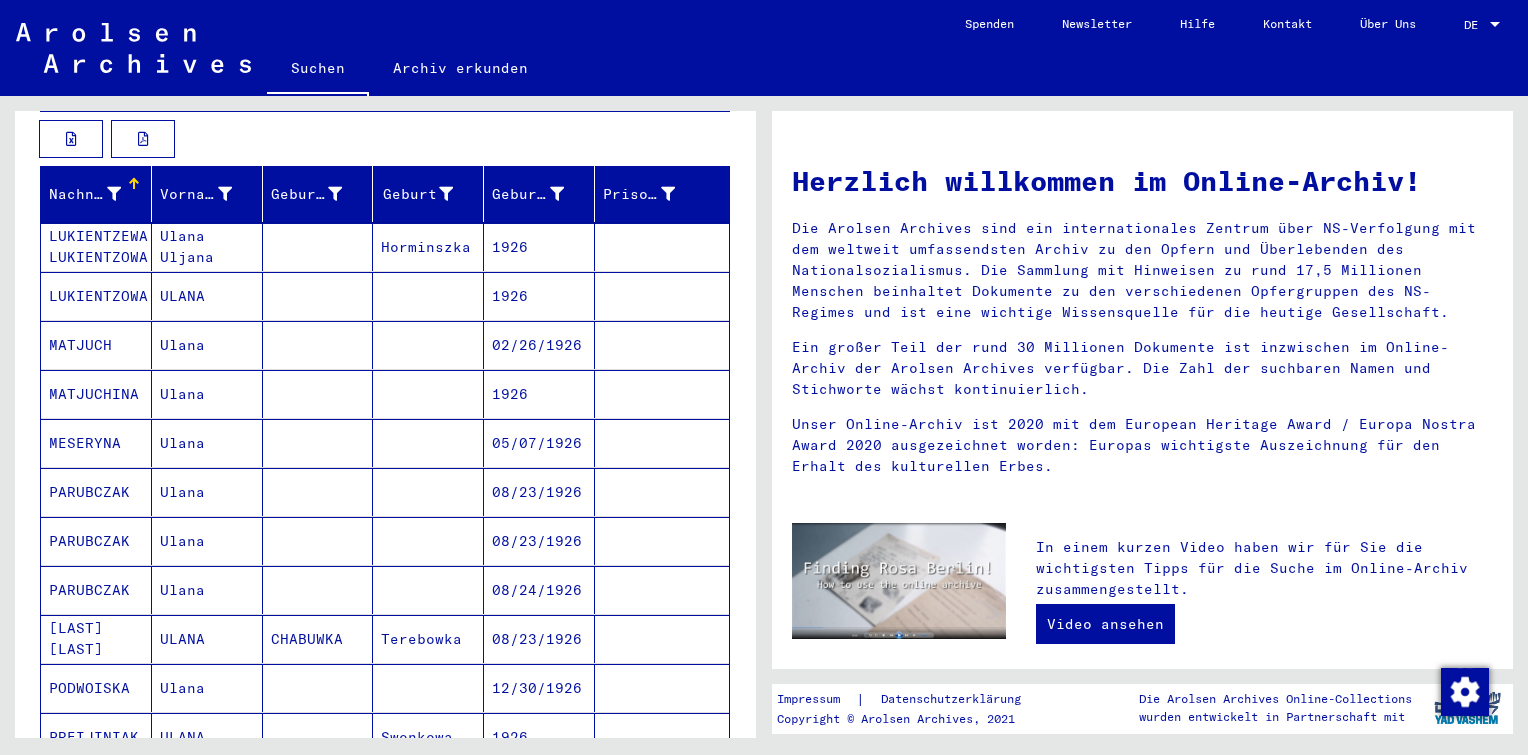 scroll, scrollTop: 112, scrollLeft: 0, axis: vertical 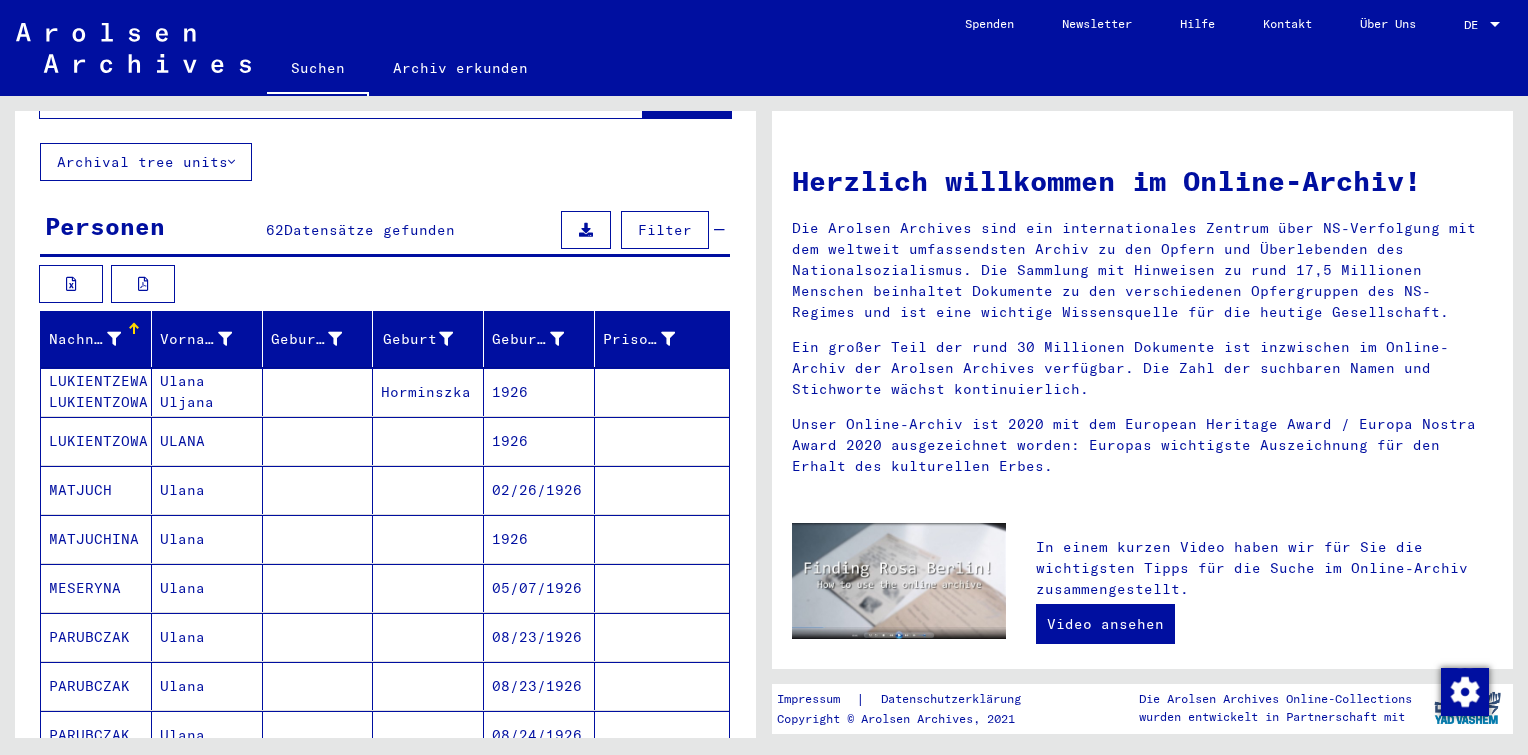 click at bounding box center [318, 490] 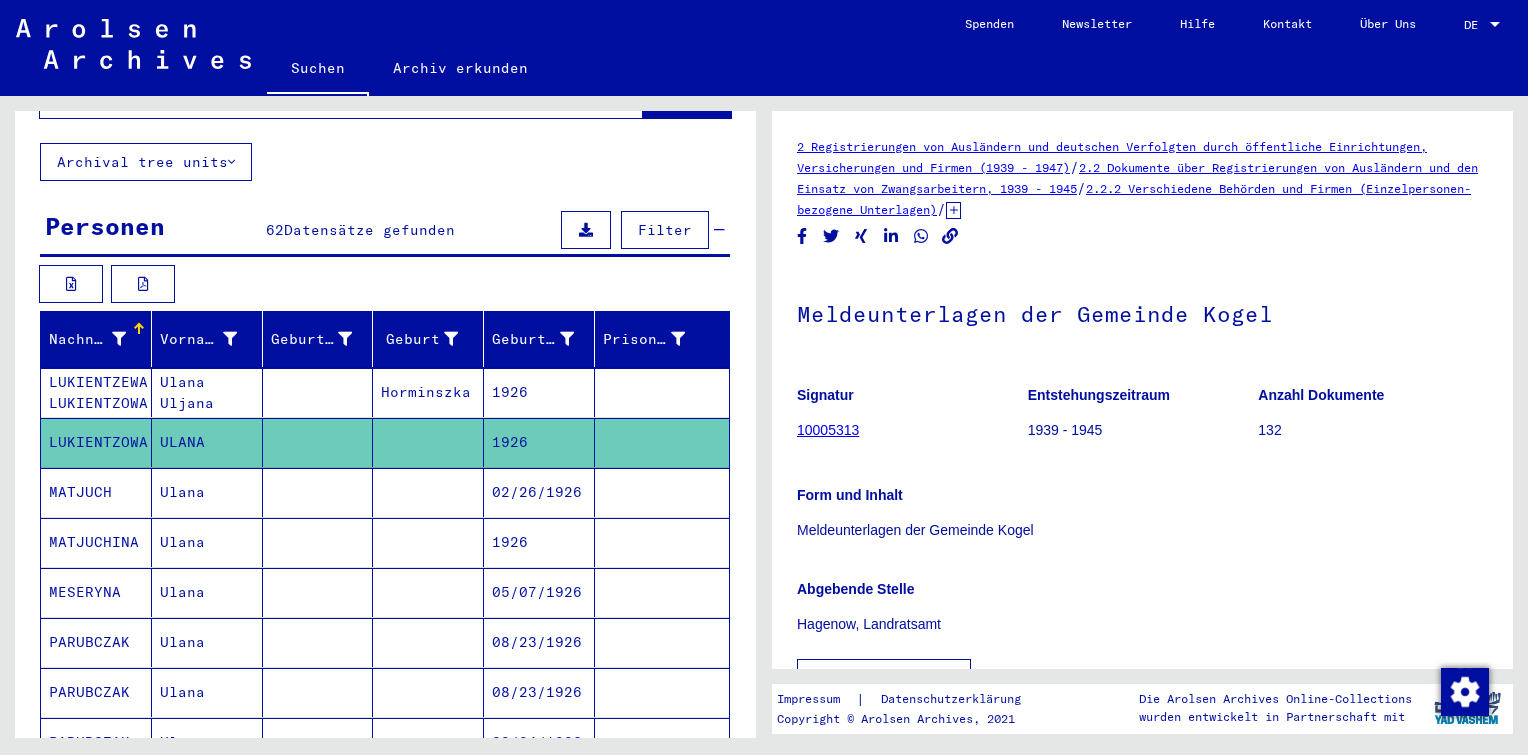 scroll, scrollTop: 312, scrollLeft: 0, axis: vertical 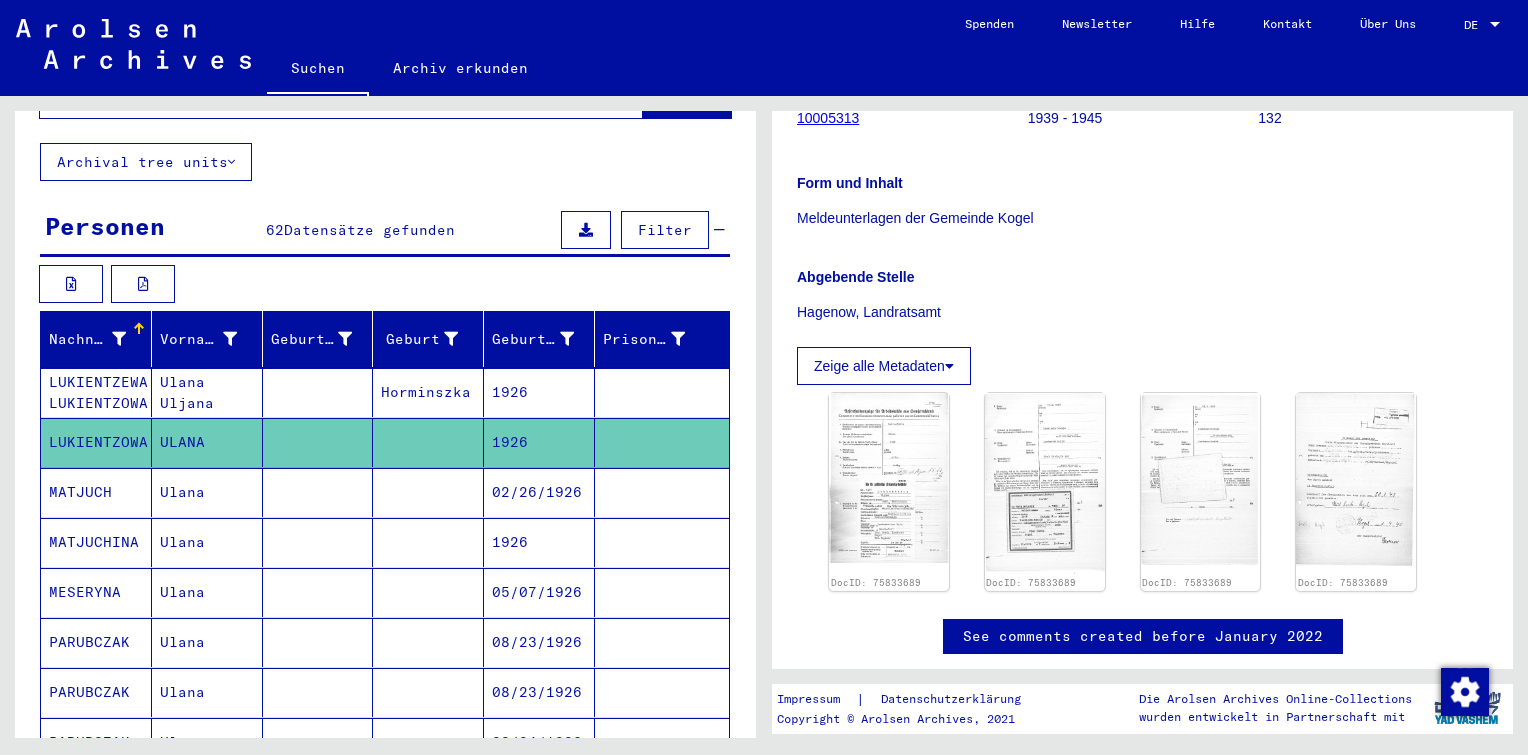 click on "1926" at bounding box center [539, 442] 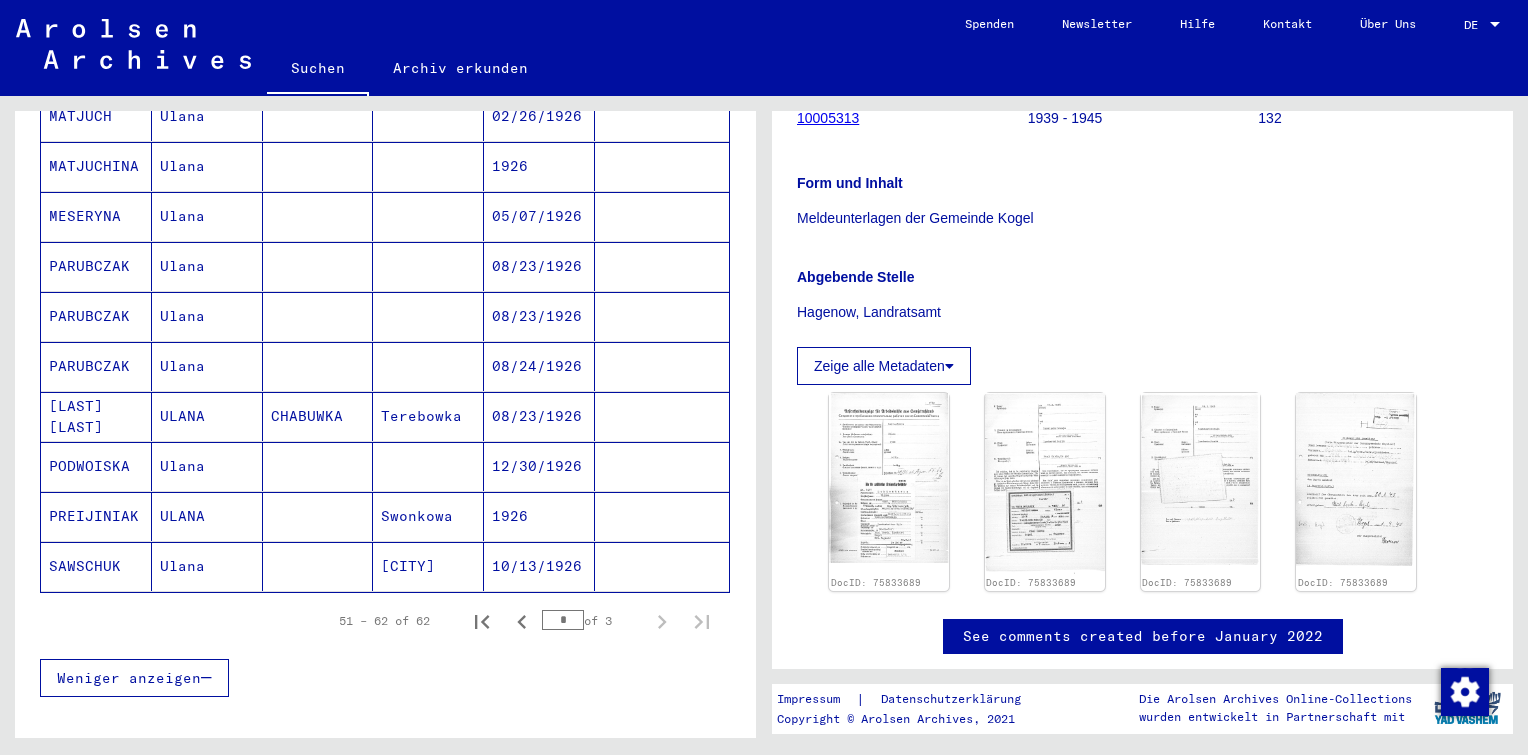 scroll, scrollTop: 714, scrollLeft: 0, axis: vertical 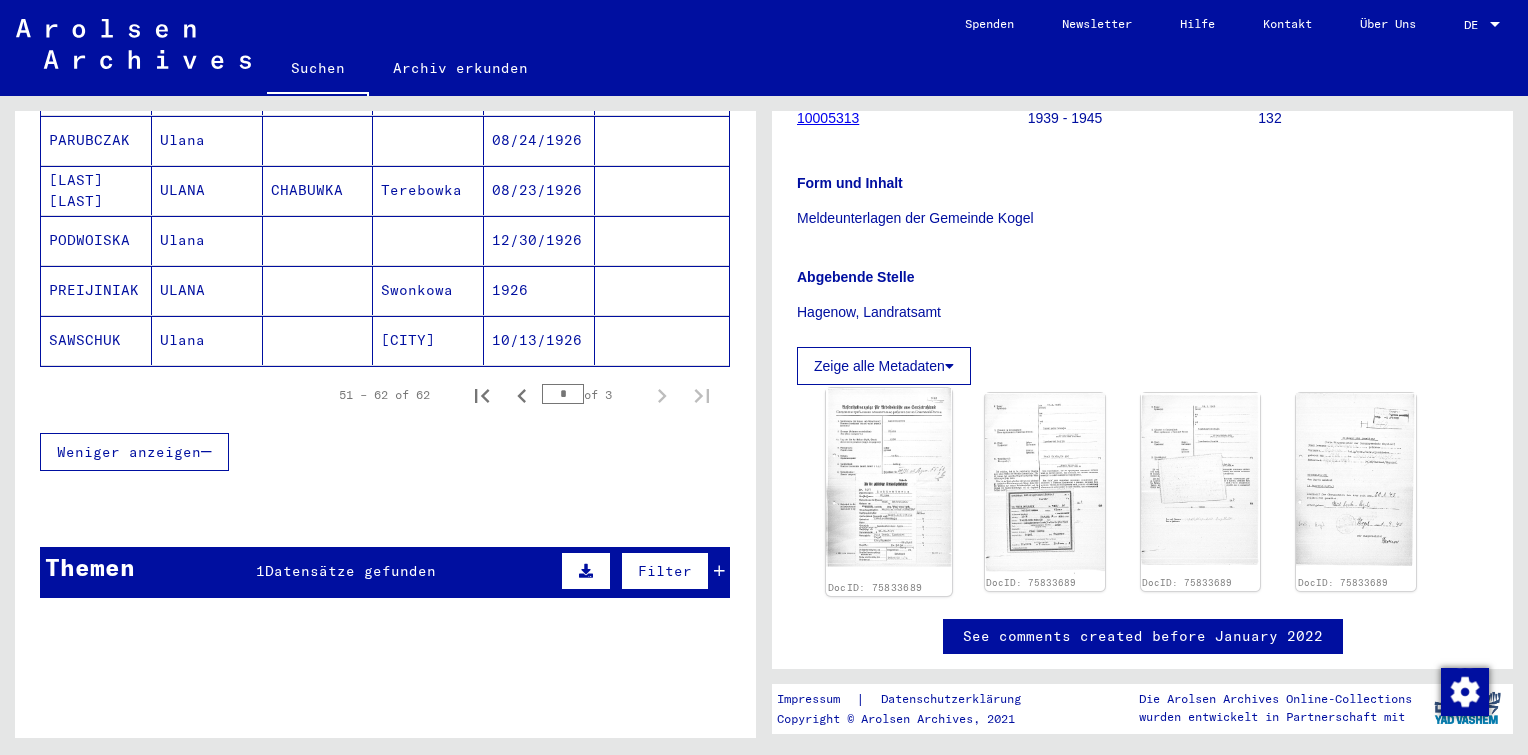 click 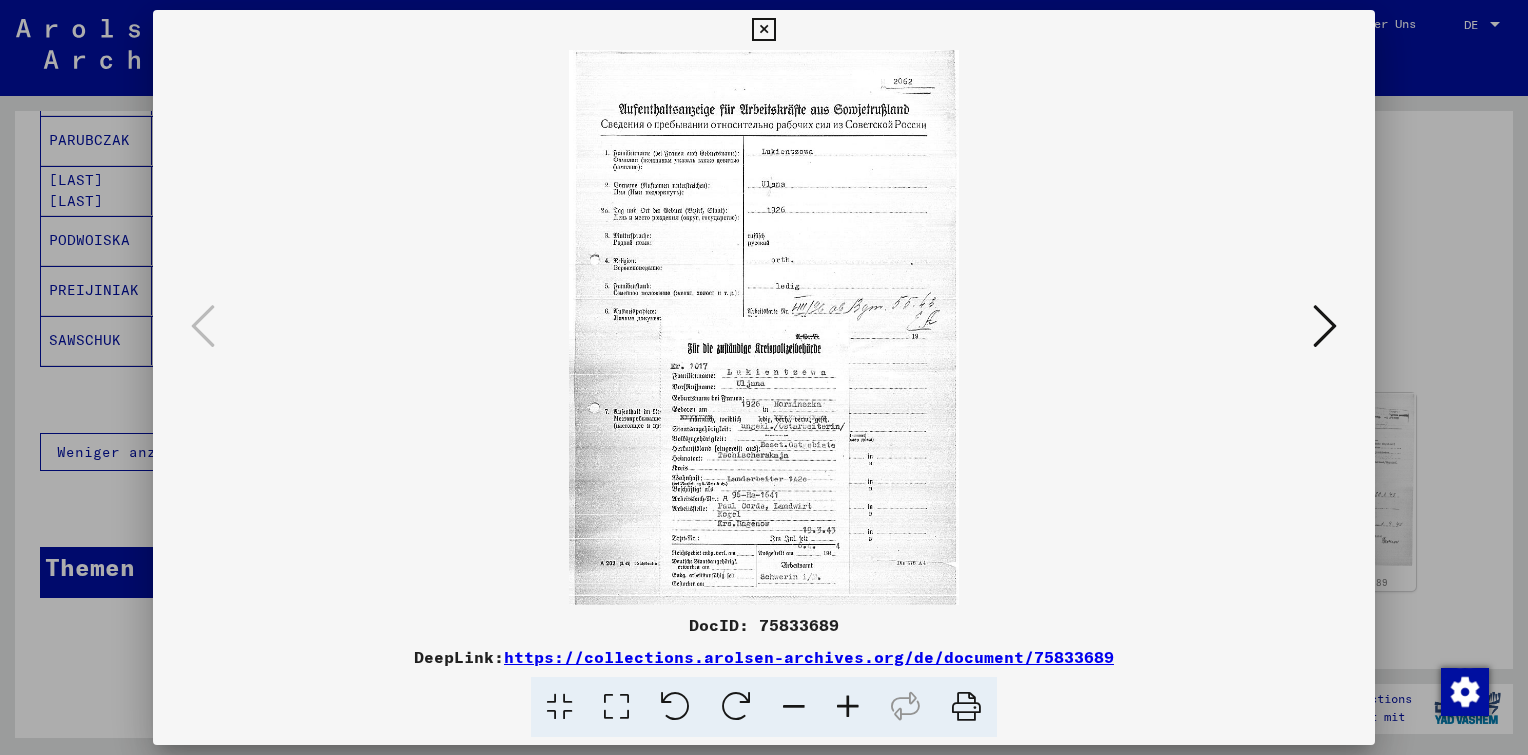 click at bounding box center (1325, 326) 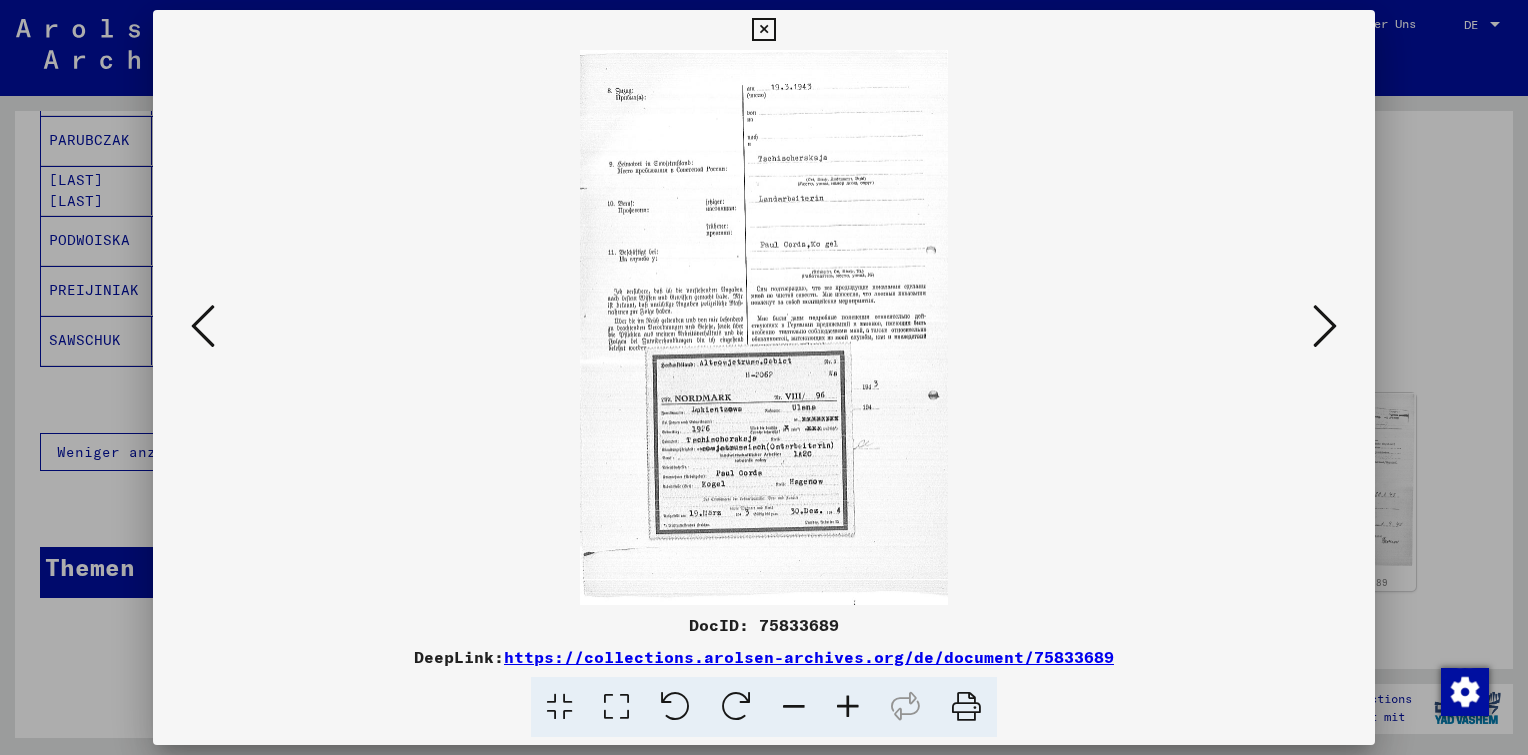 click at bounding box center [1325, 326] 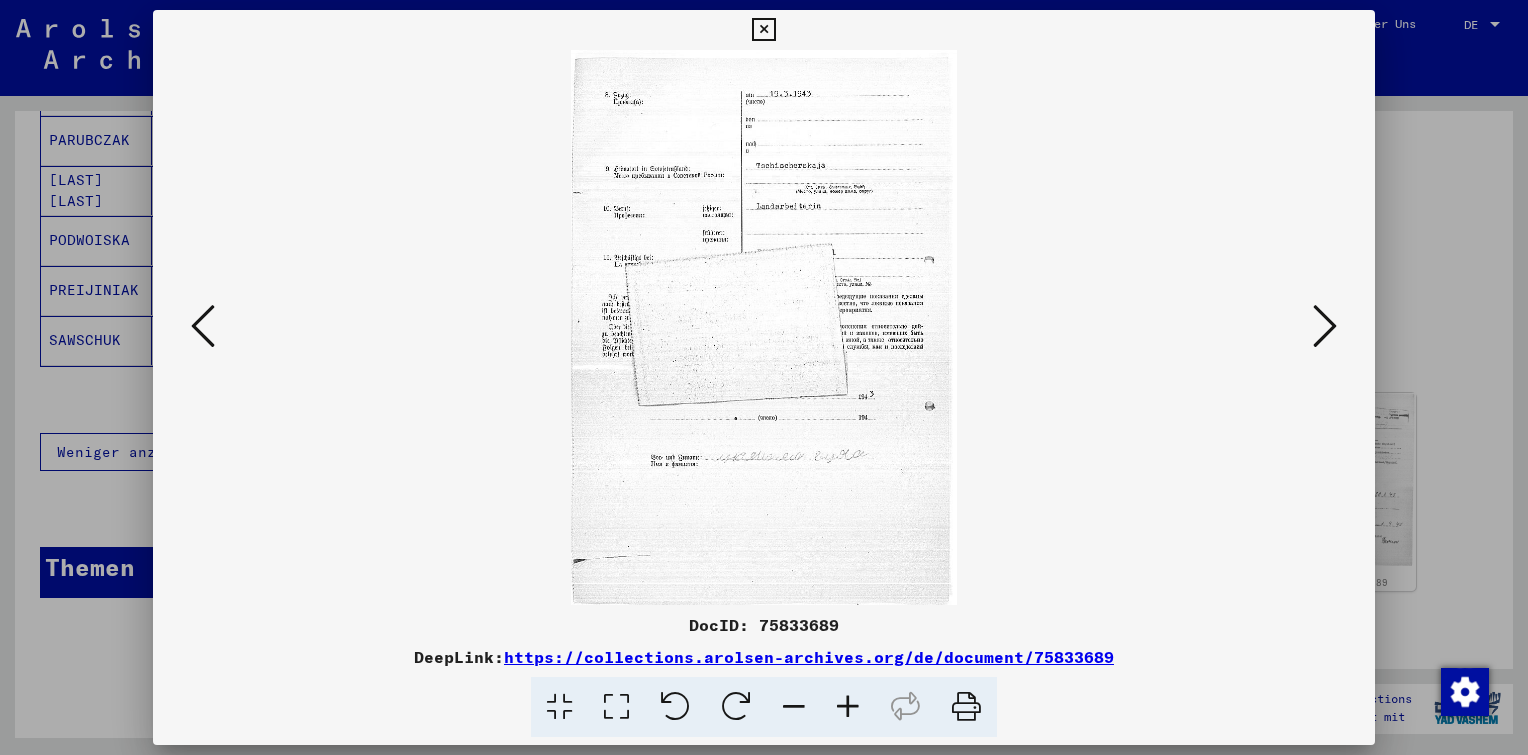click at bounding box center (1325, 326) 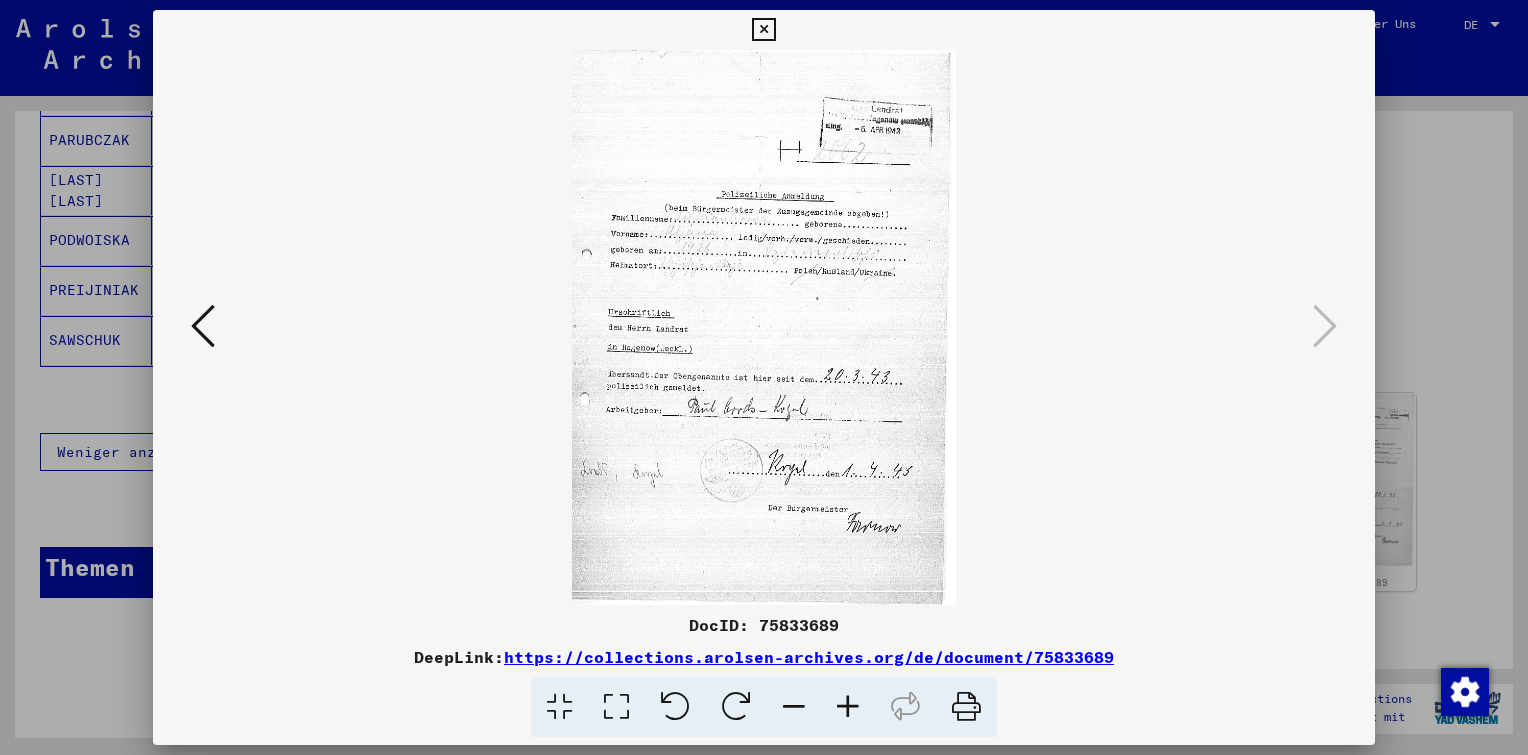click at bounding box center [763, 30] 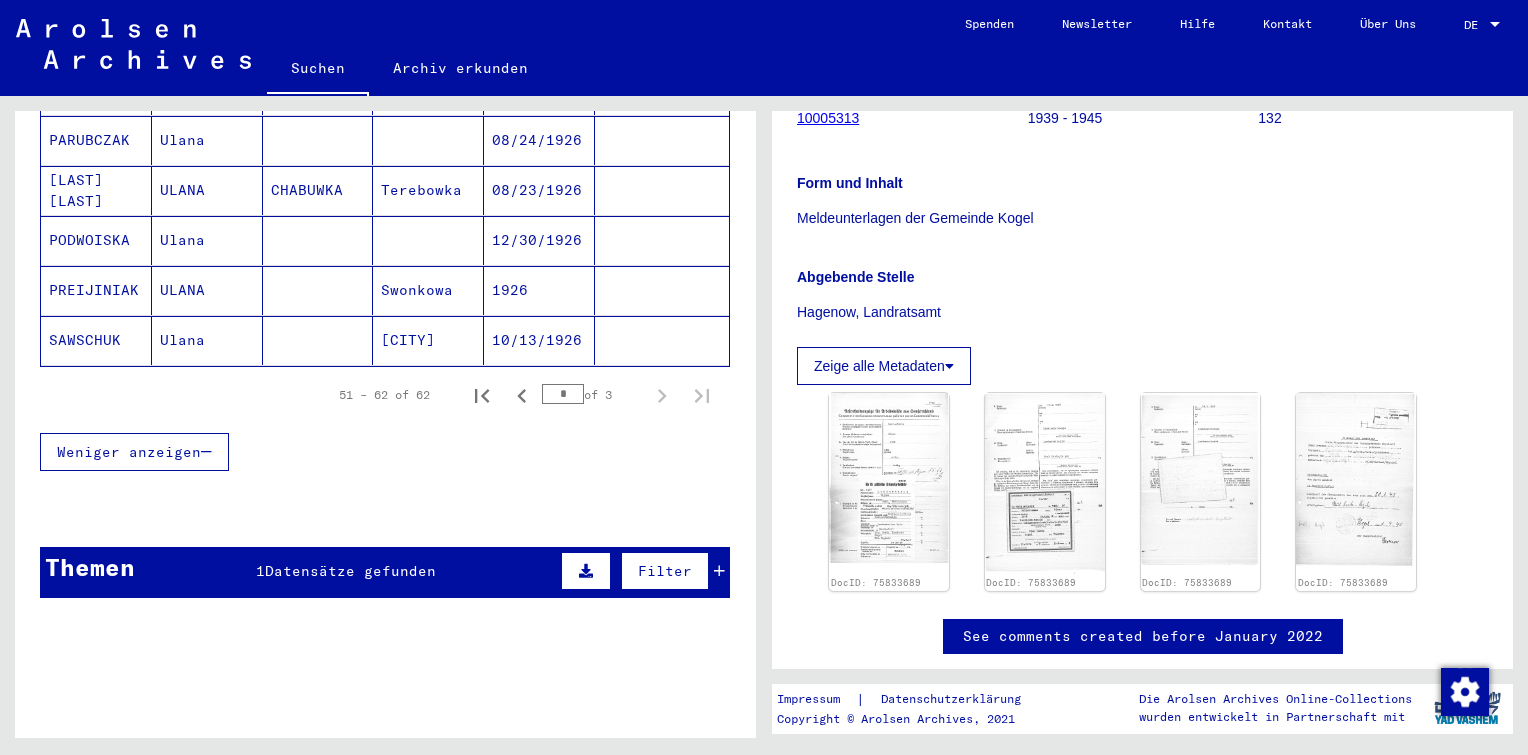 click on "Datensätze gefunden" at bounding box center (350, 571) 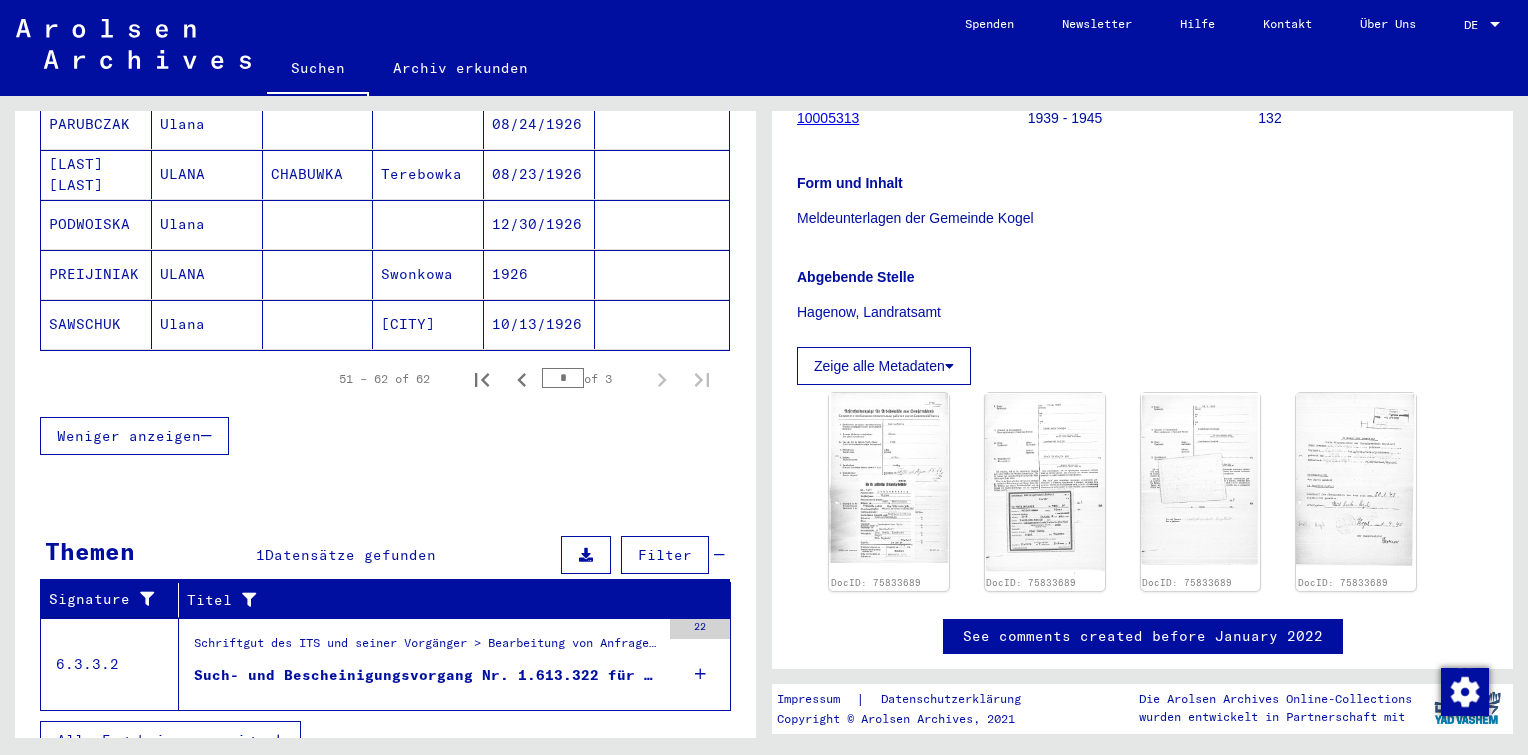 scroll, scrollTop: 729, scrollLeft: 0, axis: vertical 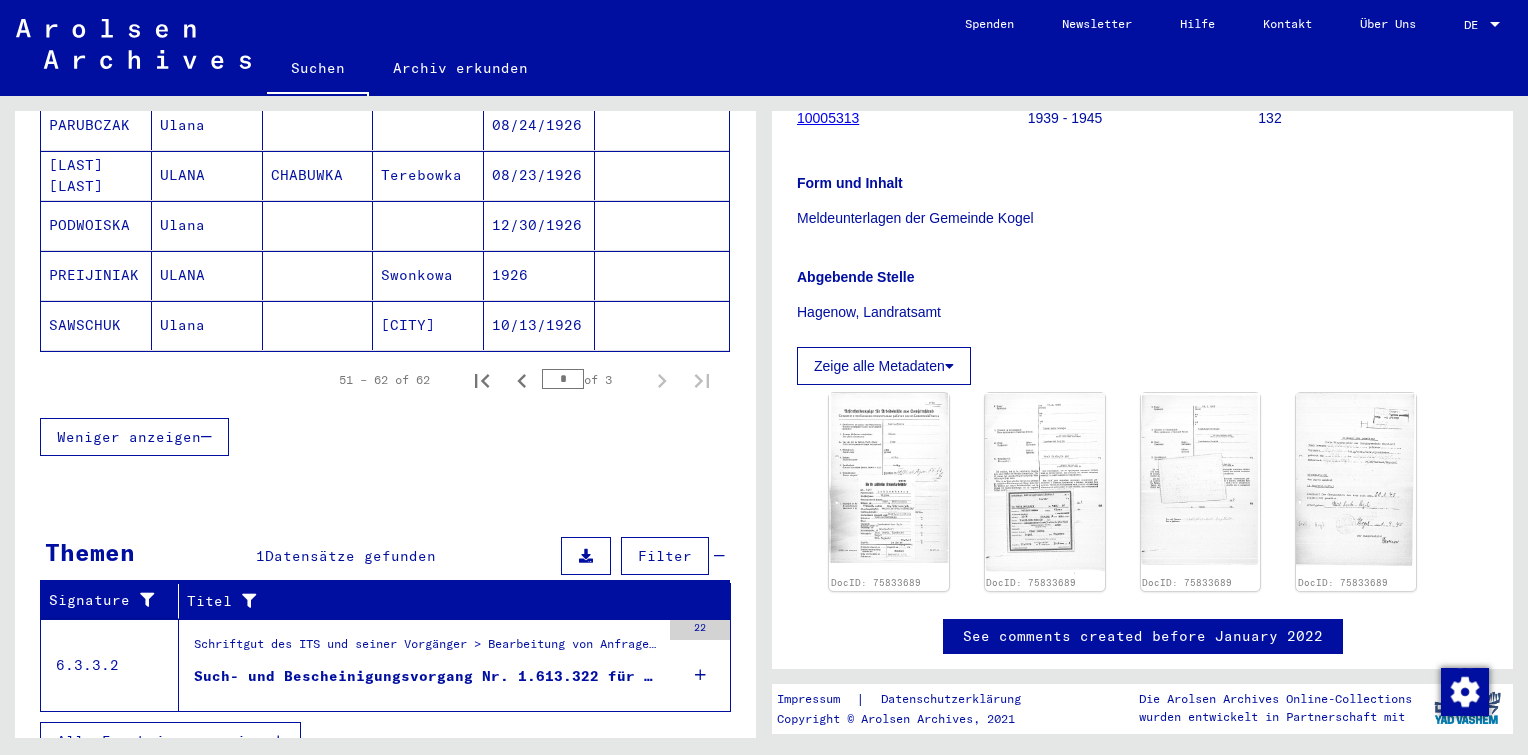 click at bounding box center (700, 675) 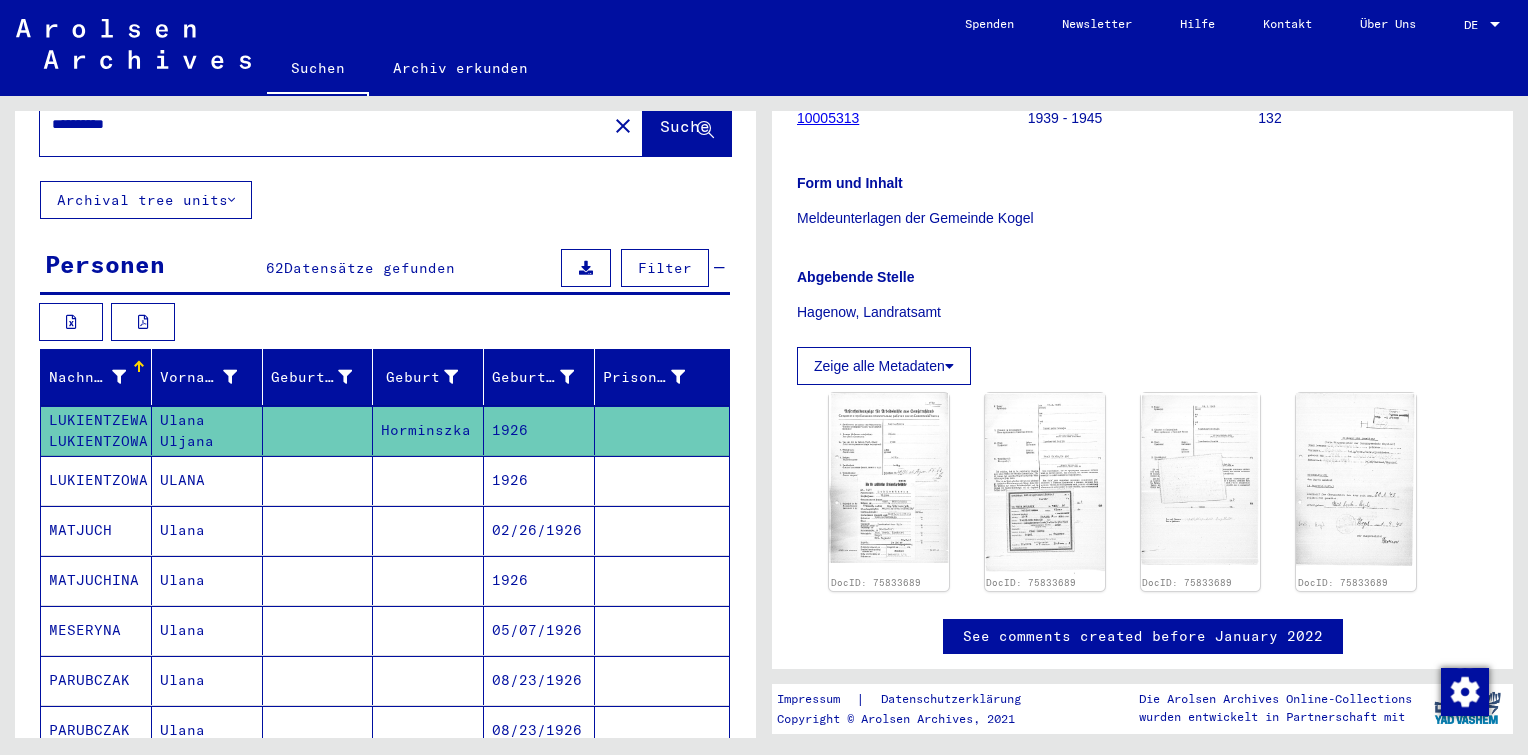 scroll, scrollTop: 0, scrollLeft: 0, axis: both 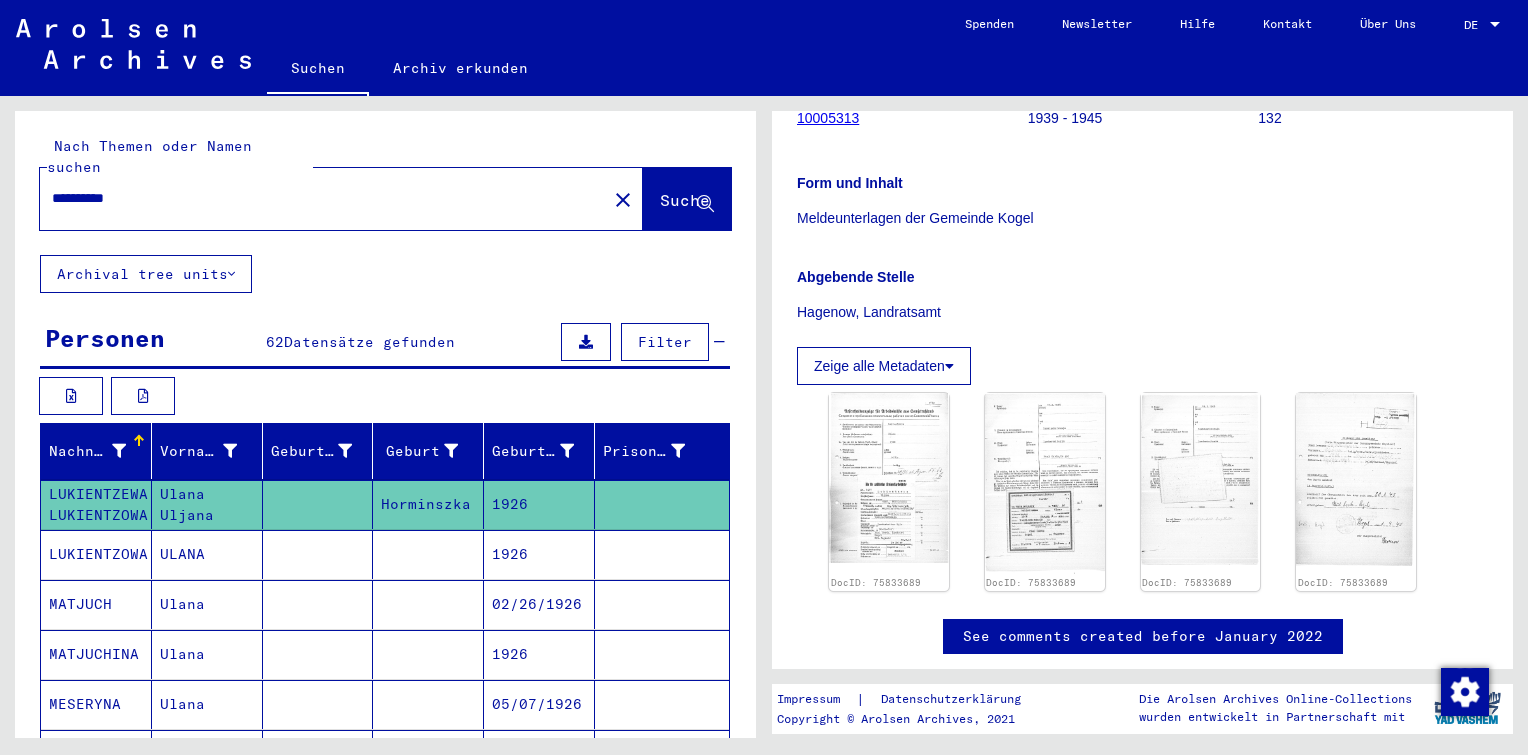 drag, startPoint x: 156, startPoint y: 178, endPoint x: 0, endPoint y: 180, distance: 156.01282 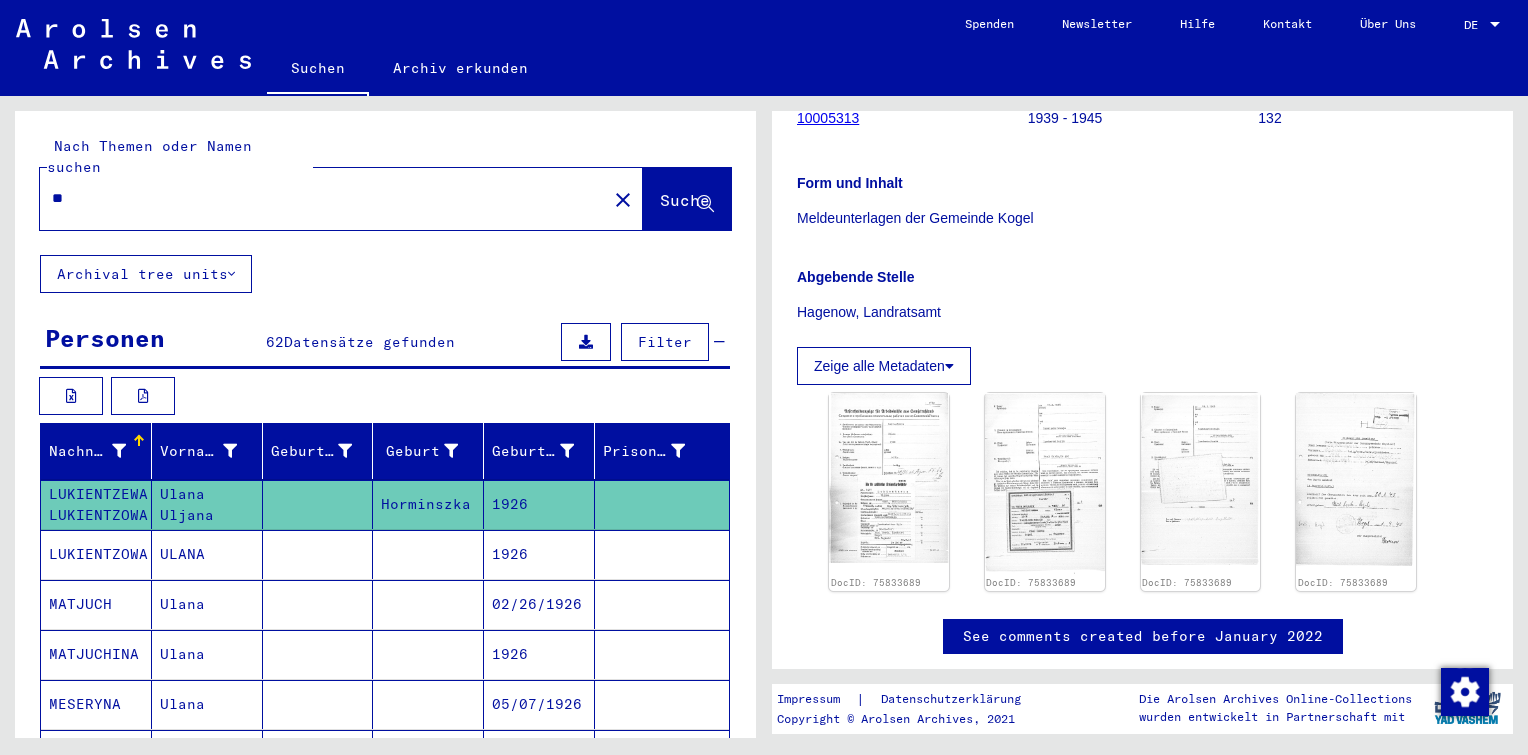 type on "*" 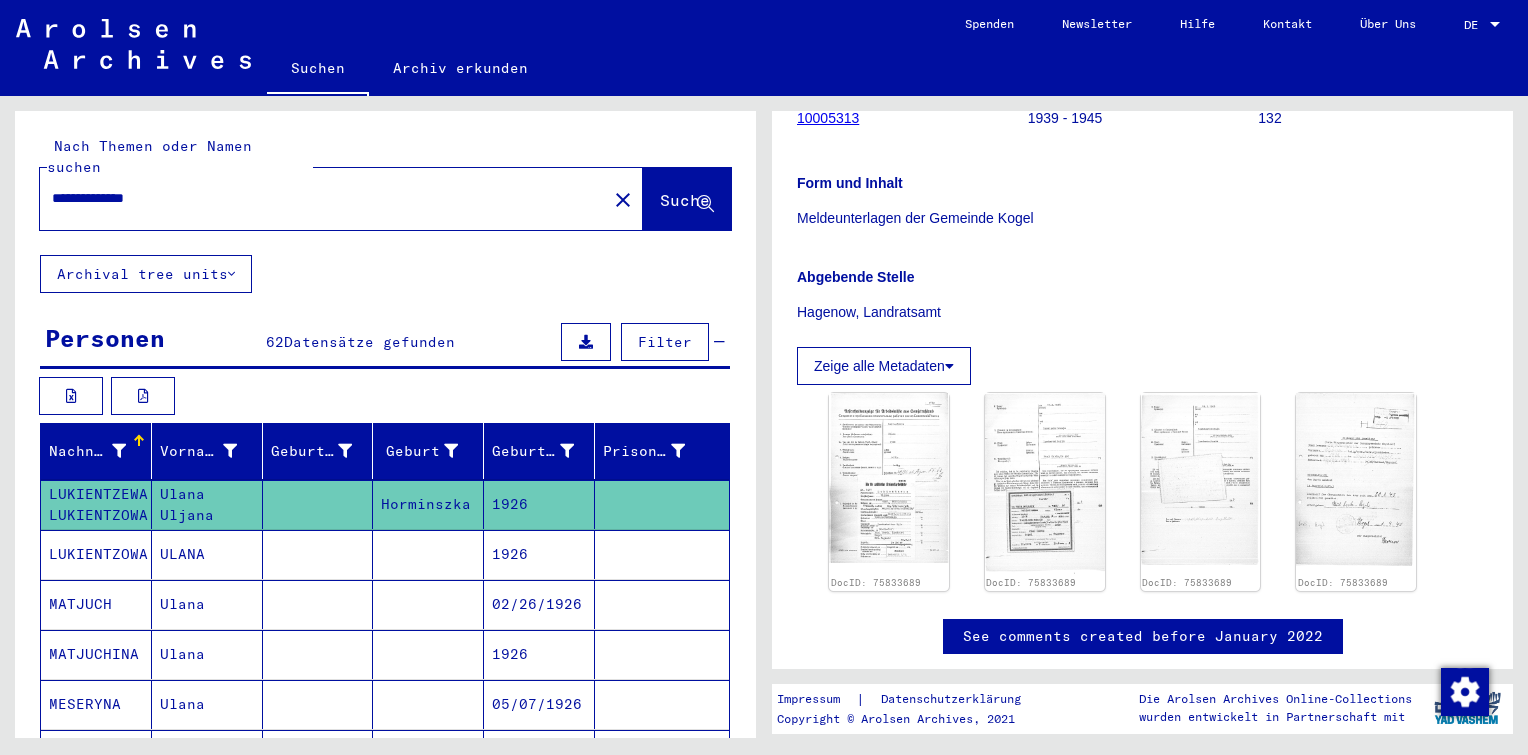 scroll, scrollTop: 0, scrollLeft: 0, axis: both 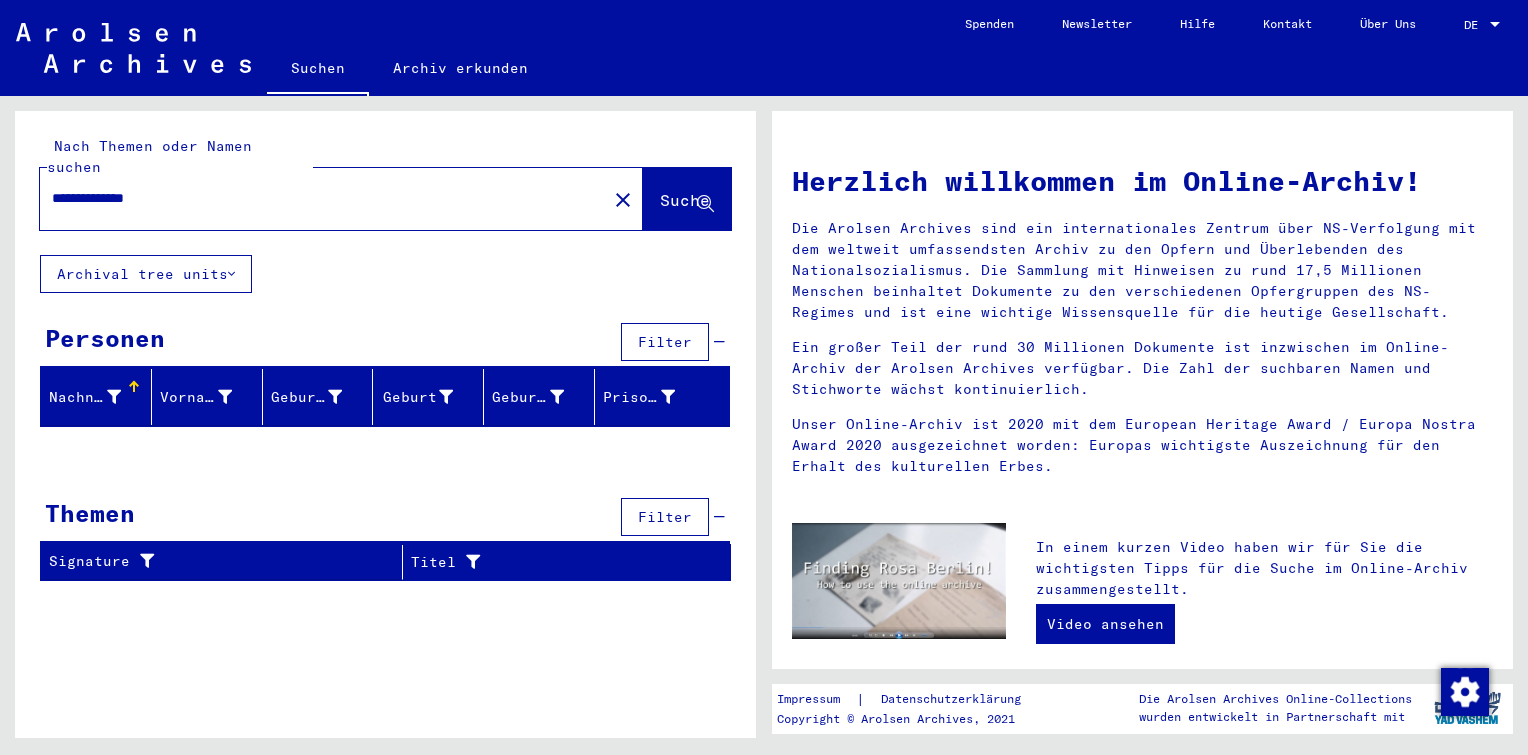 click on "**********" 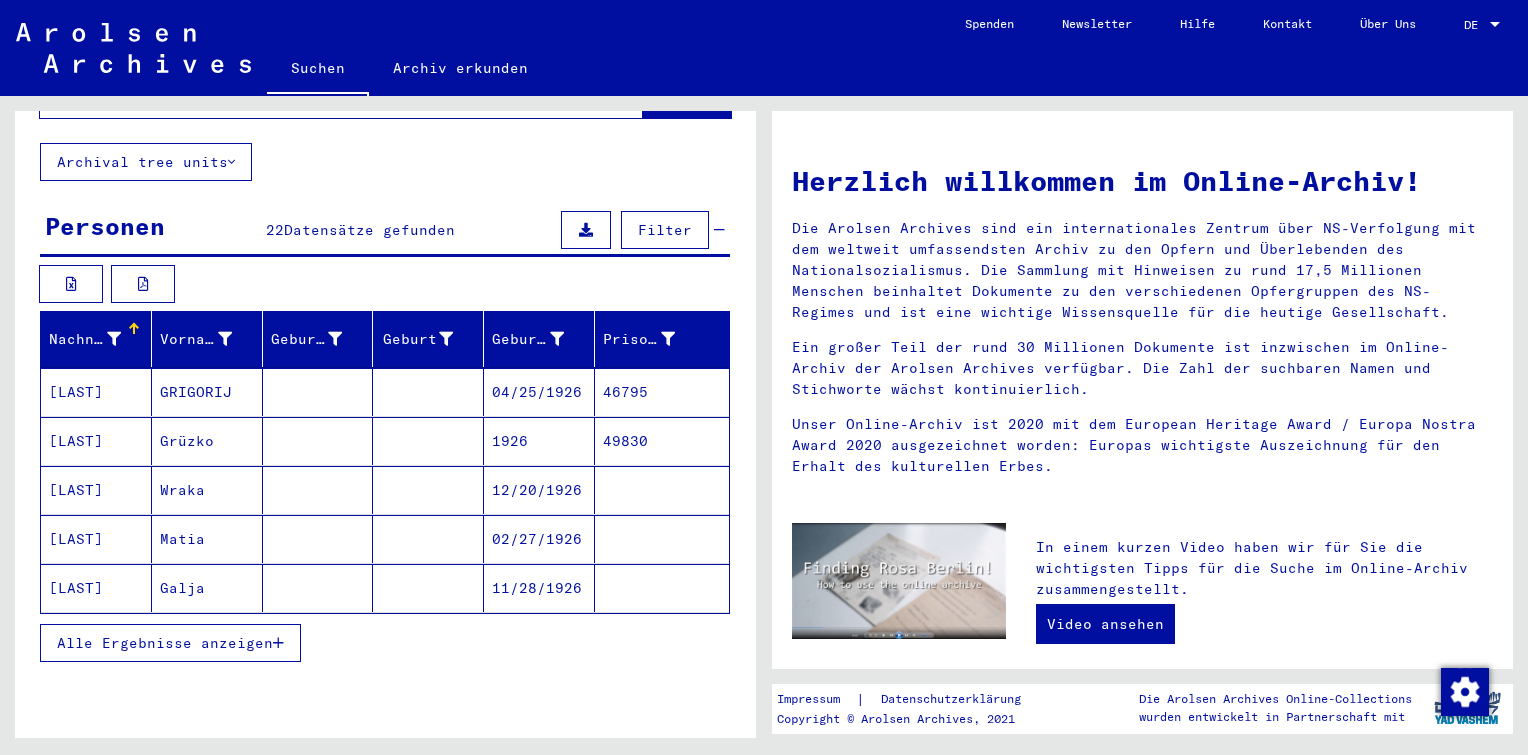 scroll, scrollTop: 0, scrollLeft: 0, axis: both 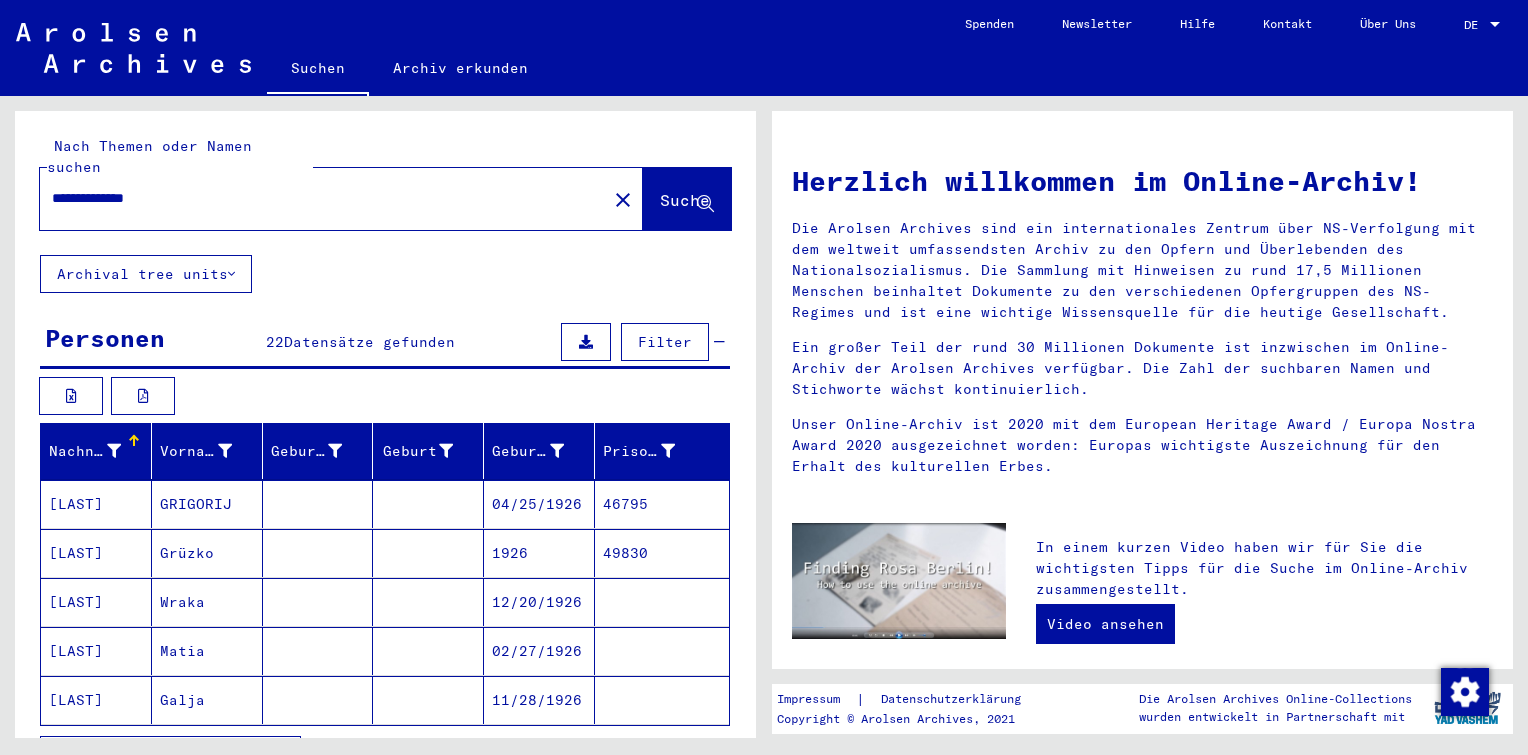 click on "**********" at bounding box center (317, 198) 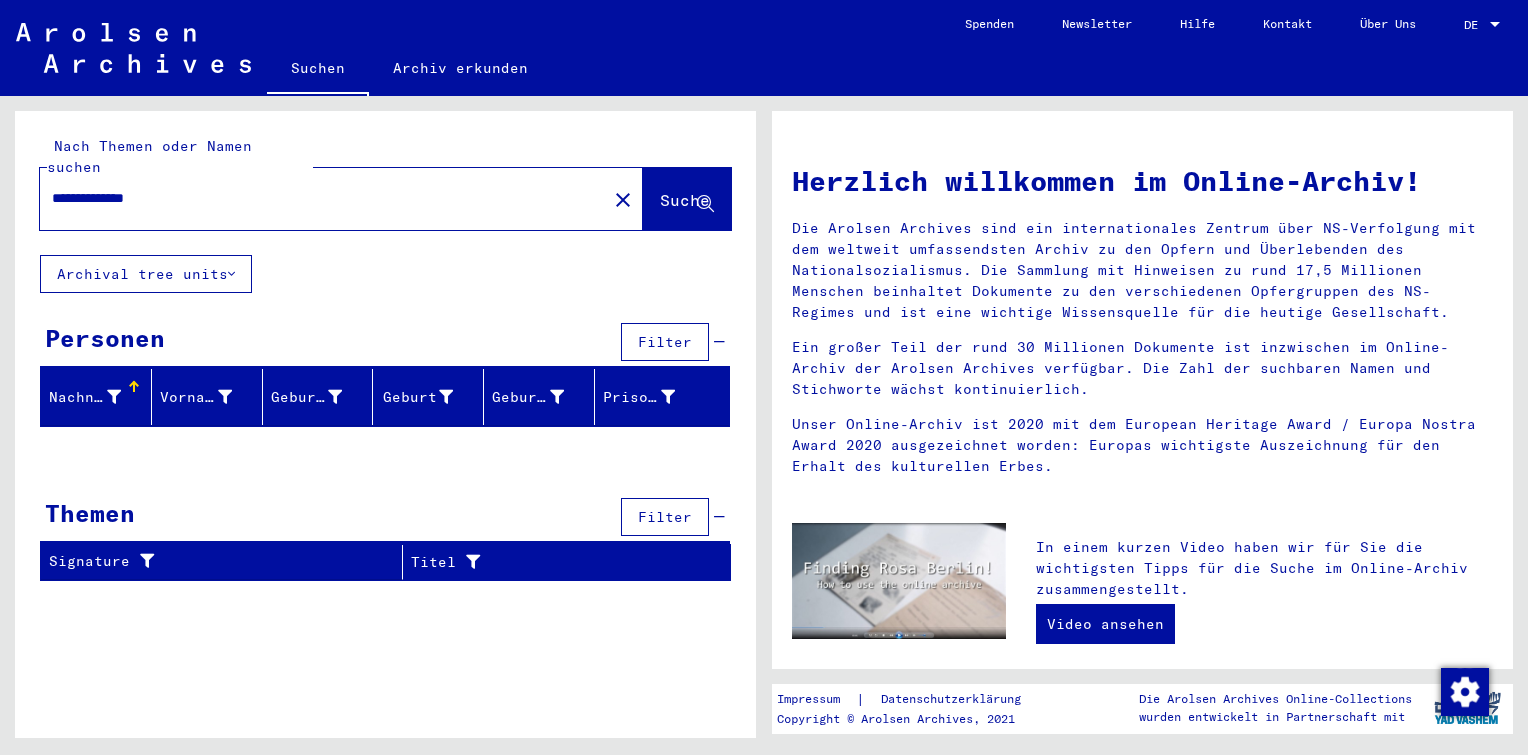 drag, startPoint x: 184, startPoint y: 172, endPoint x: 161, endPoint y: 164, distance: 24.351591 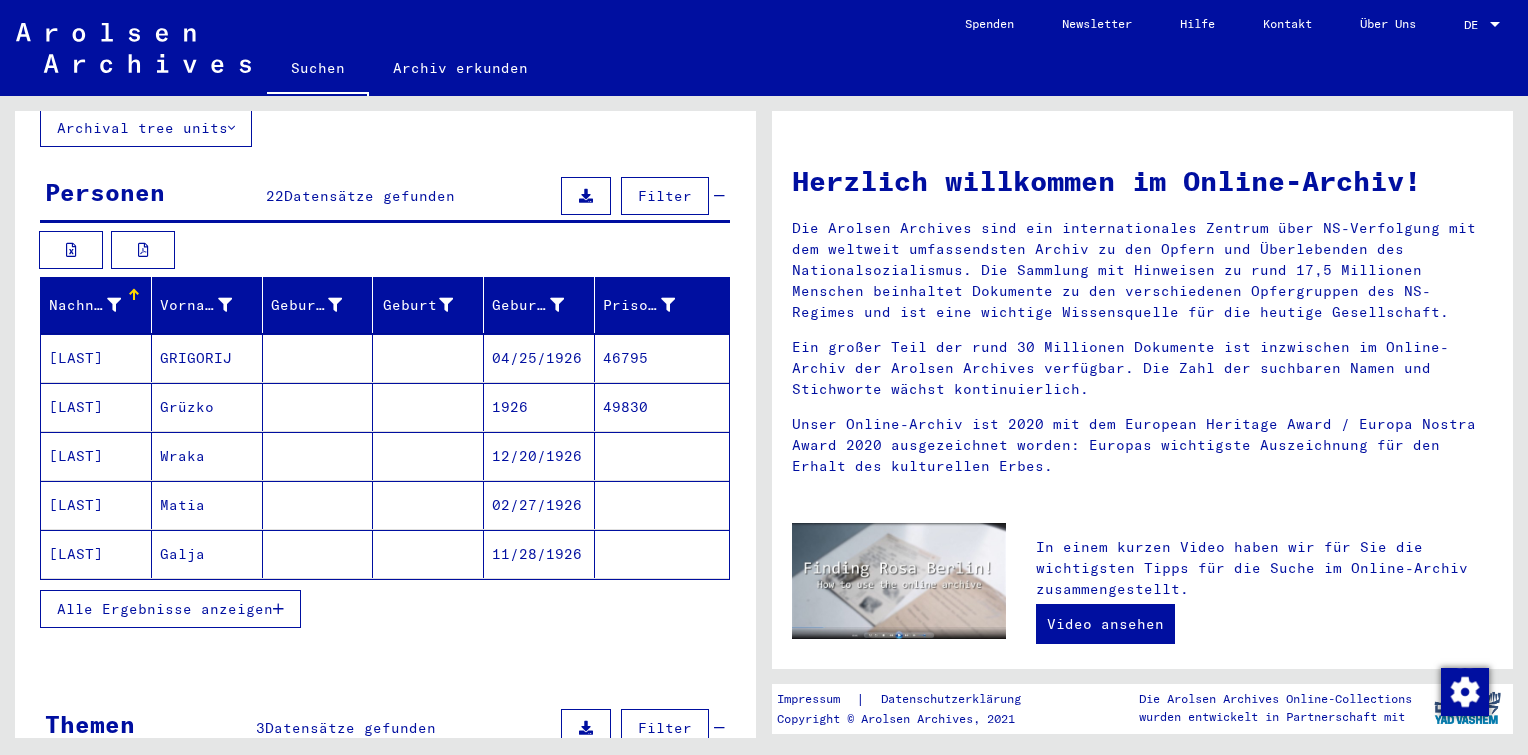 scroll, scrollTop: 148, scrollLeft: 0, axis: vertical 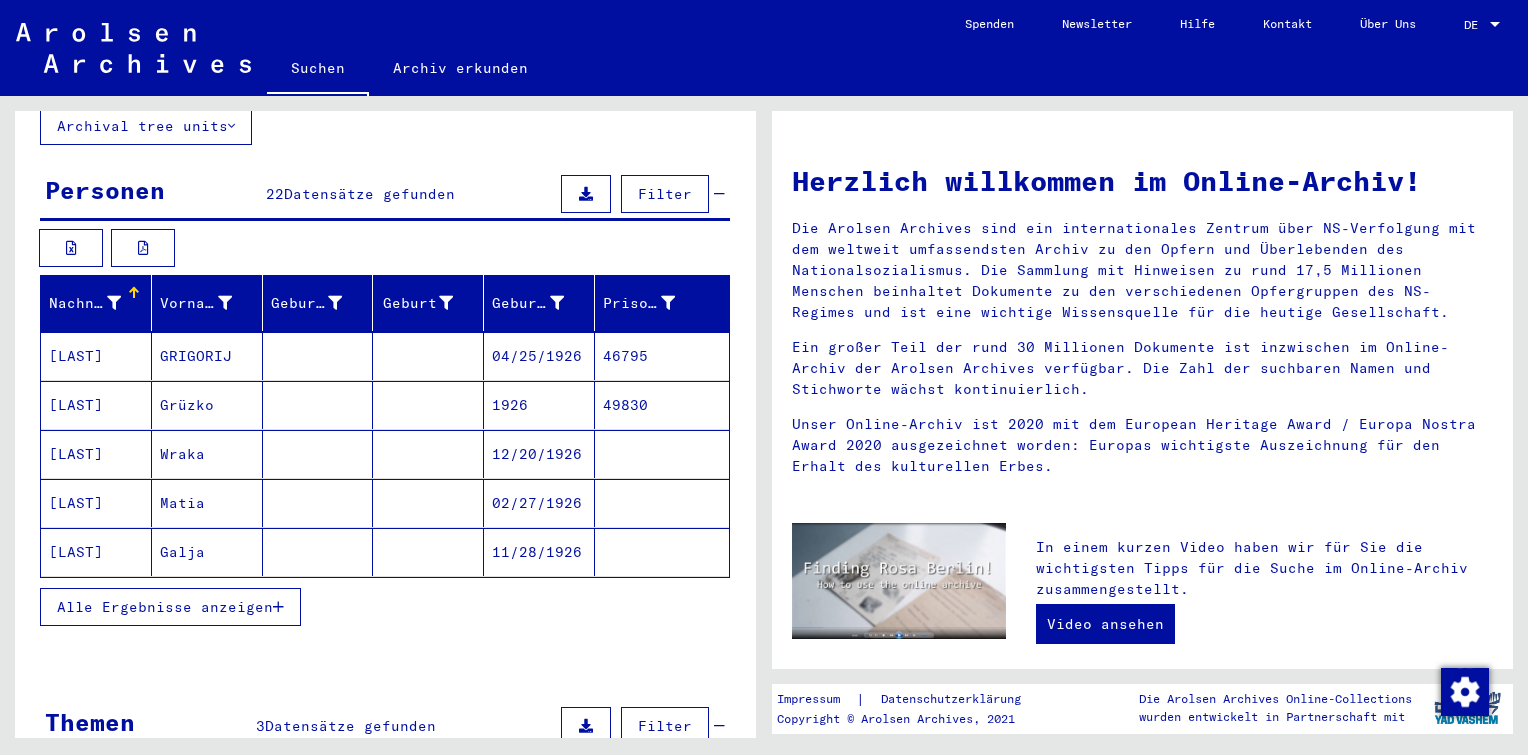click at bounding box center [318, 552] 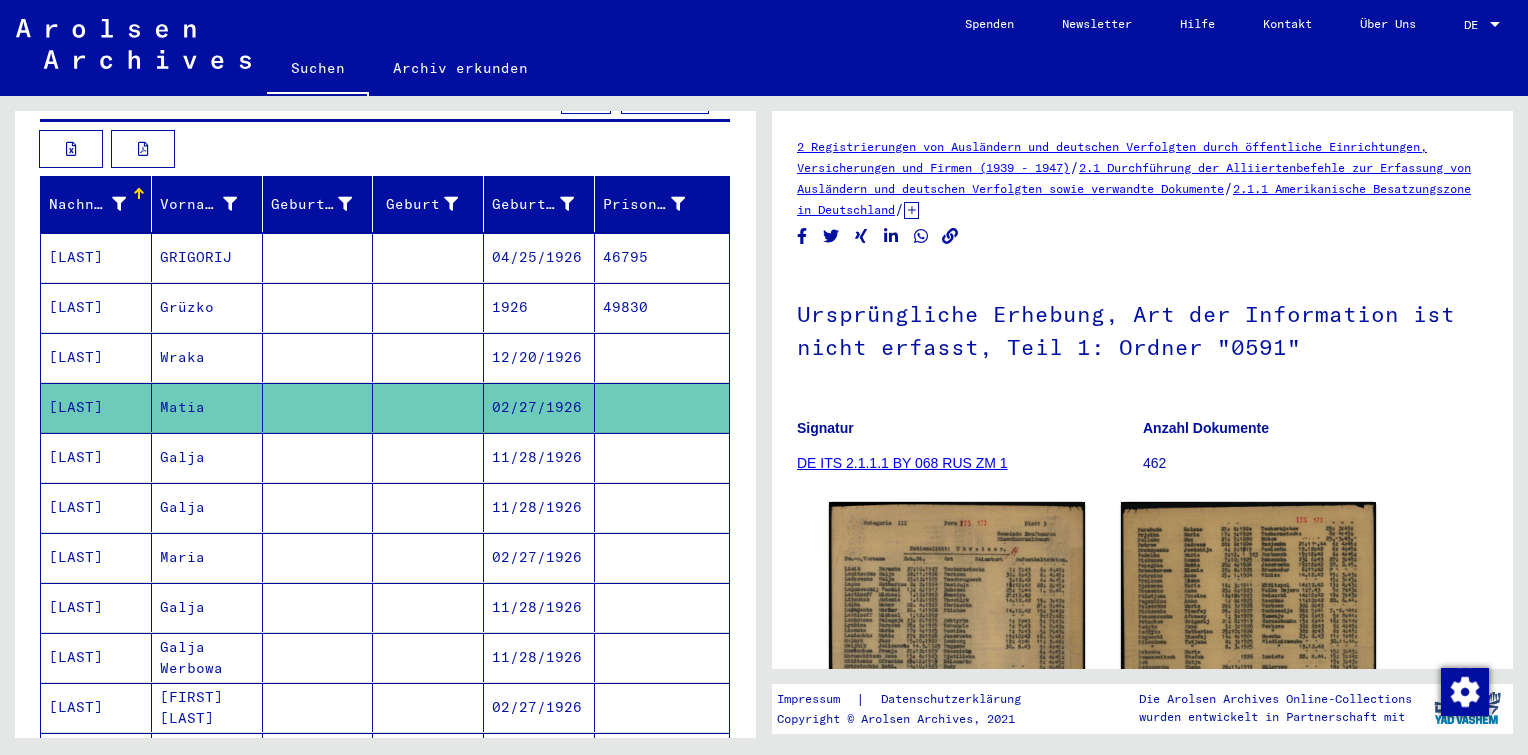 scroll, scrollTop: 250, scrollLeft: 0, axis: vertical 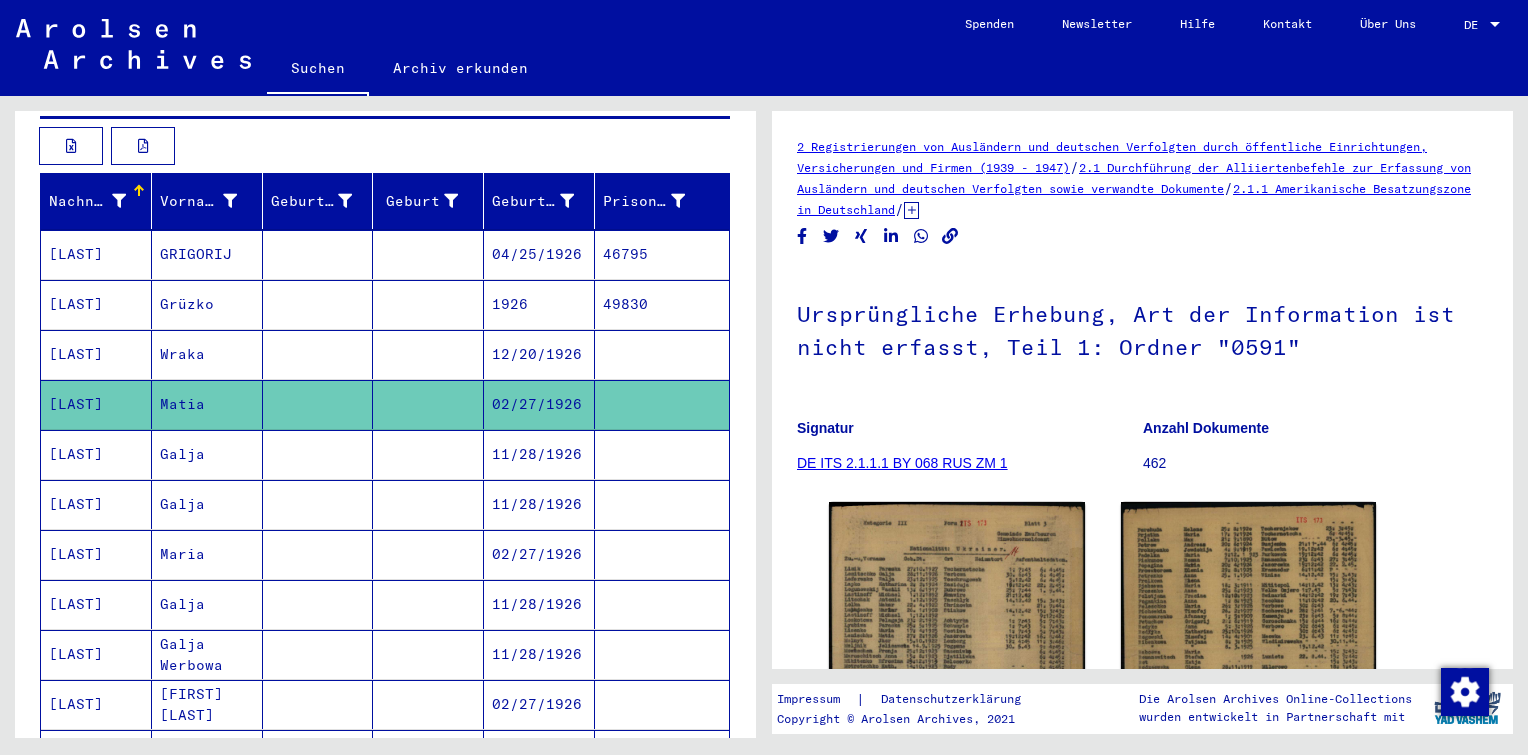 click at bounding box center (428, 504) 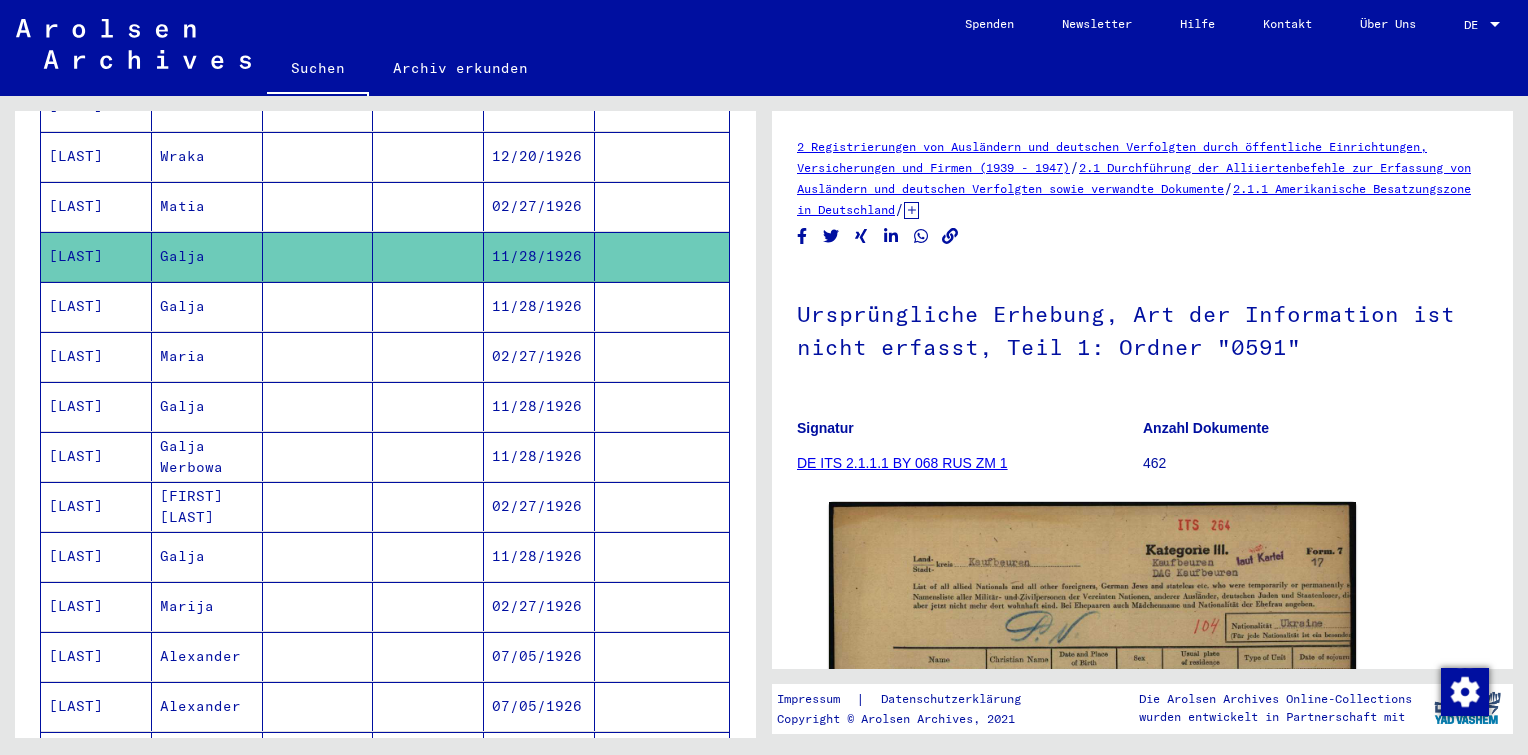 scroll, scrollTop: 454, scrollLeft: 0, axis: vertical 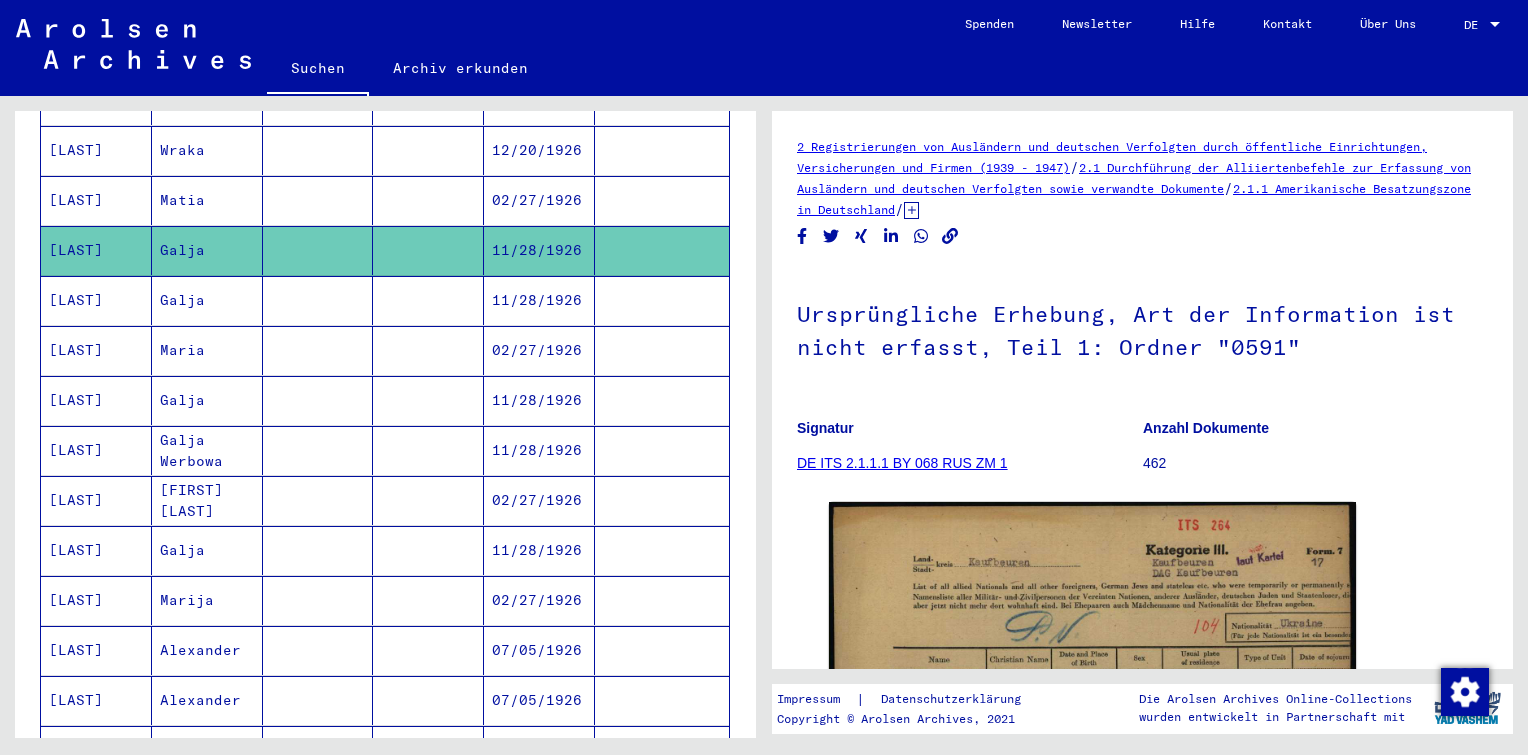 click on "11/28/1926" at bounding box center [539, 600] 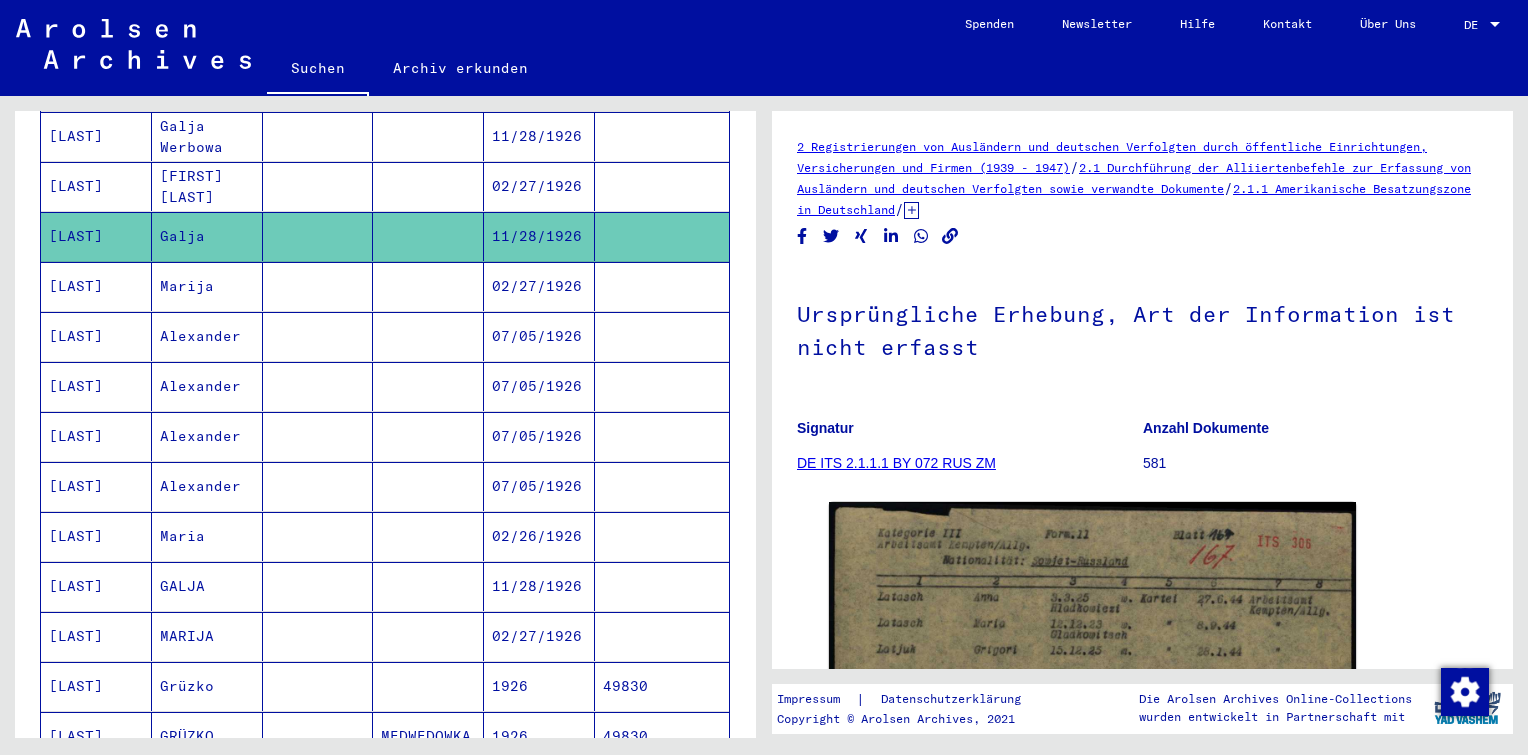 scroll, scrollTop: 790, scrollLeft: 0, axis: vertical 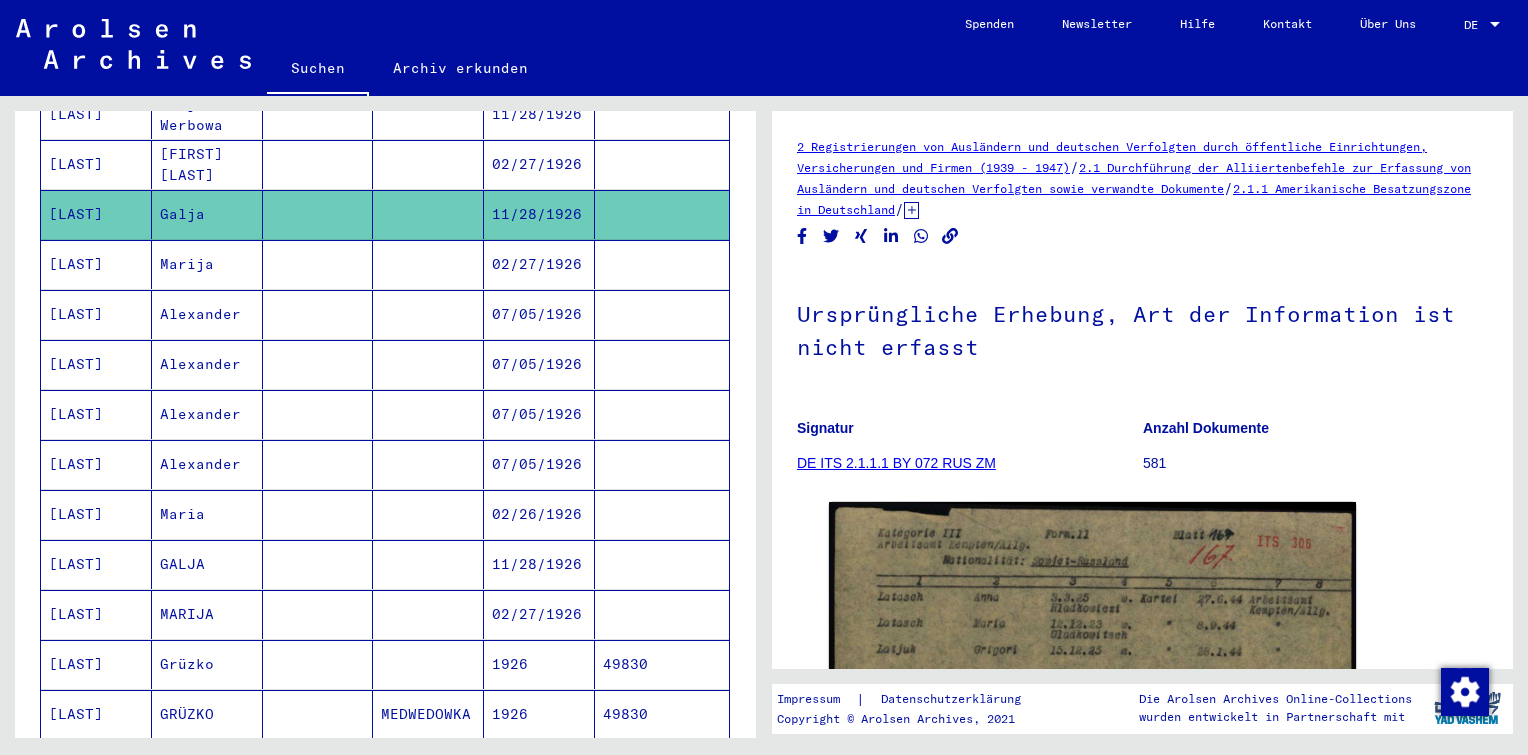 click on "11/28/1926" at bounding box center (539, 614) 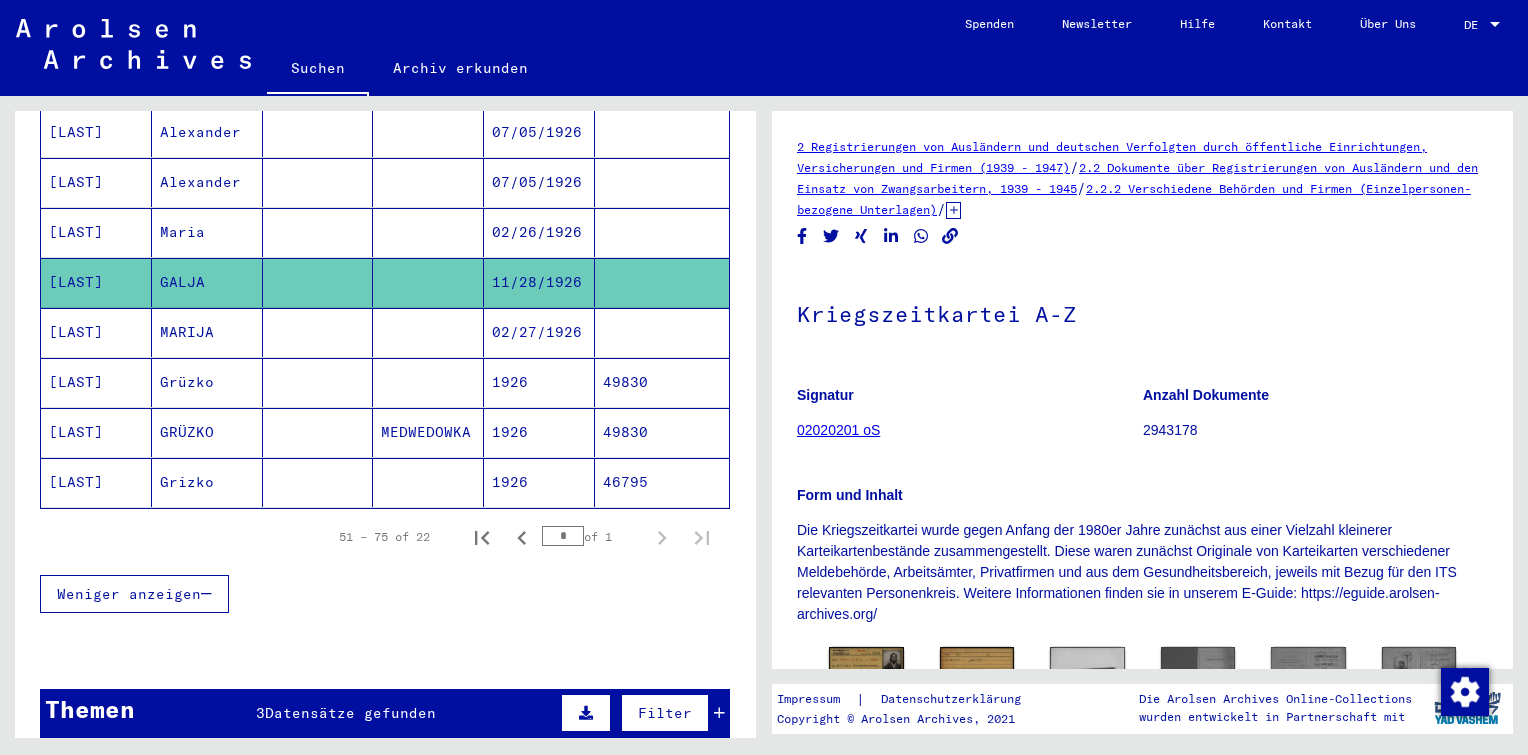 scroll, scrollTop: 1072, scrollLeft: 0, axis: vertical 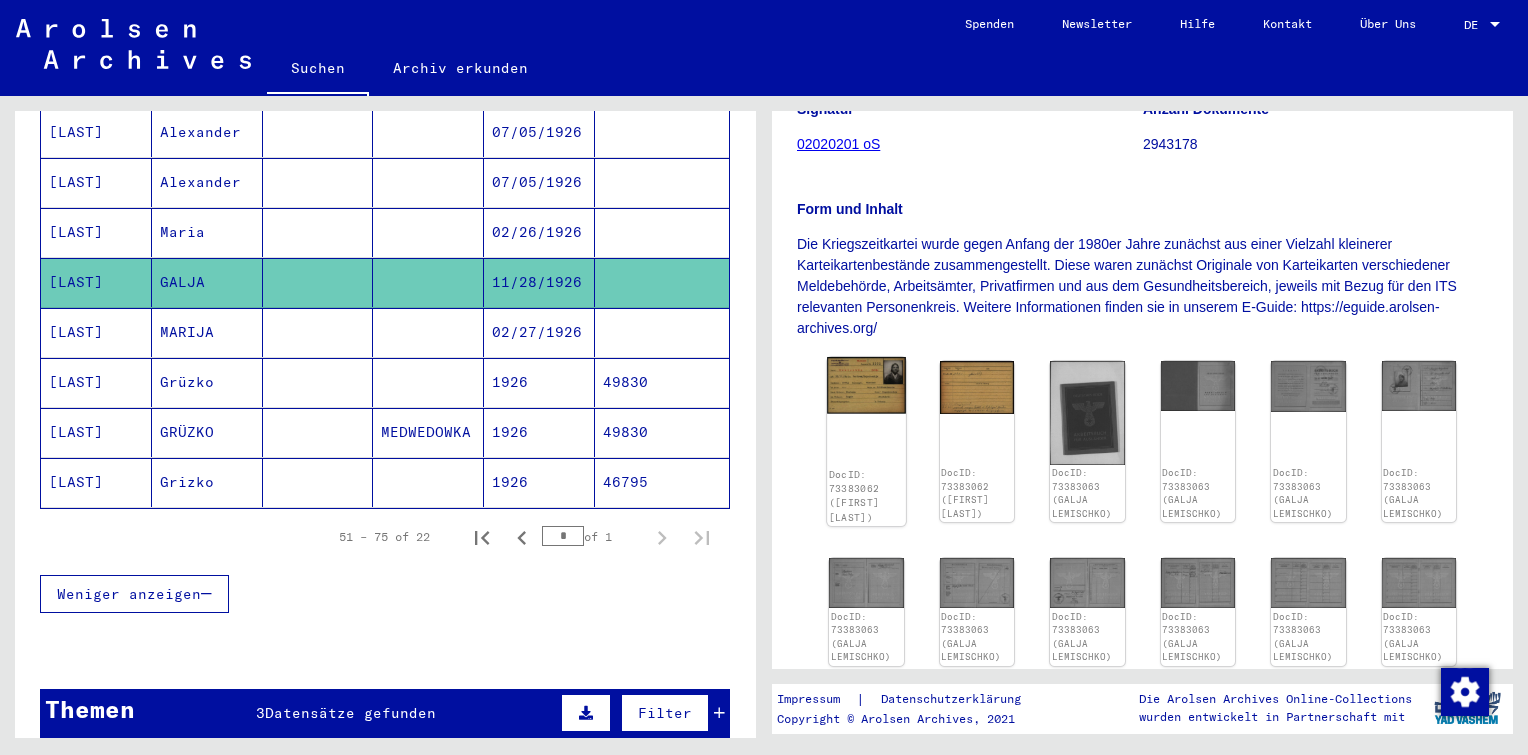 click 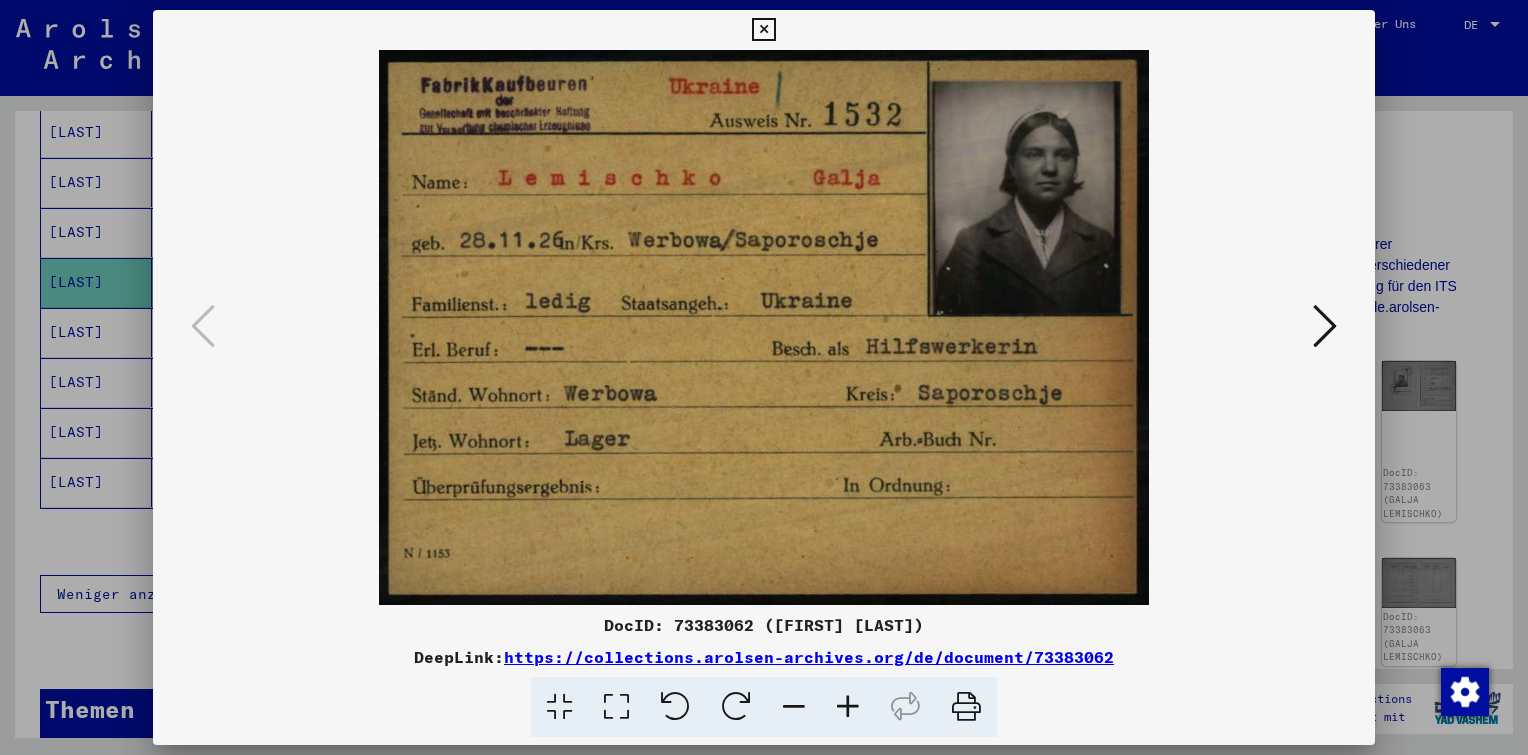click at bounding box center (1325, 326) 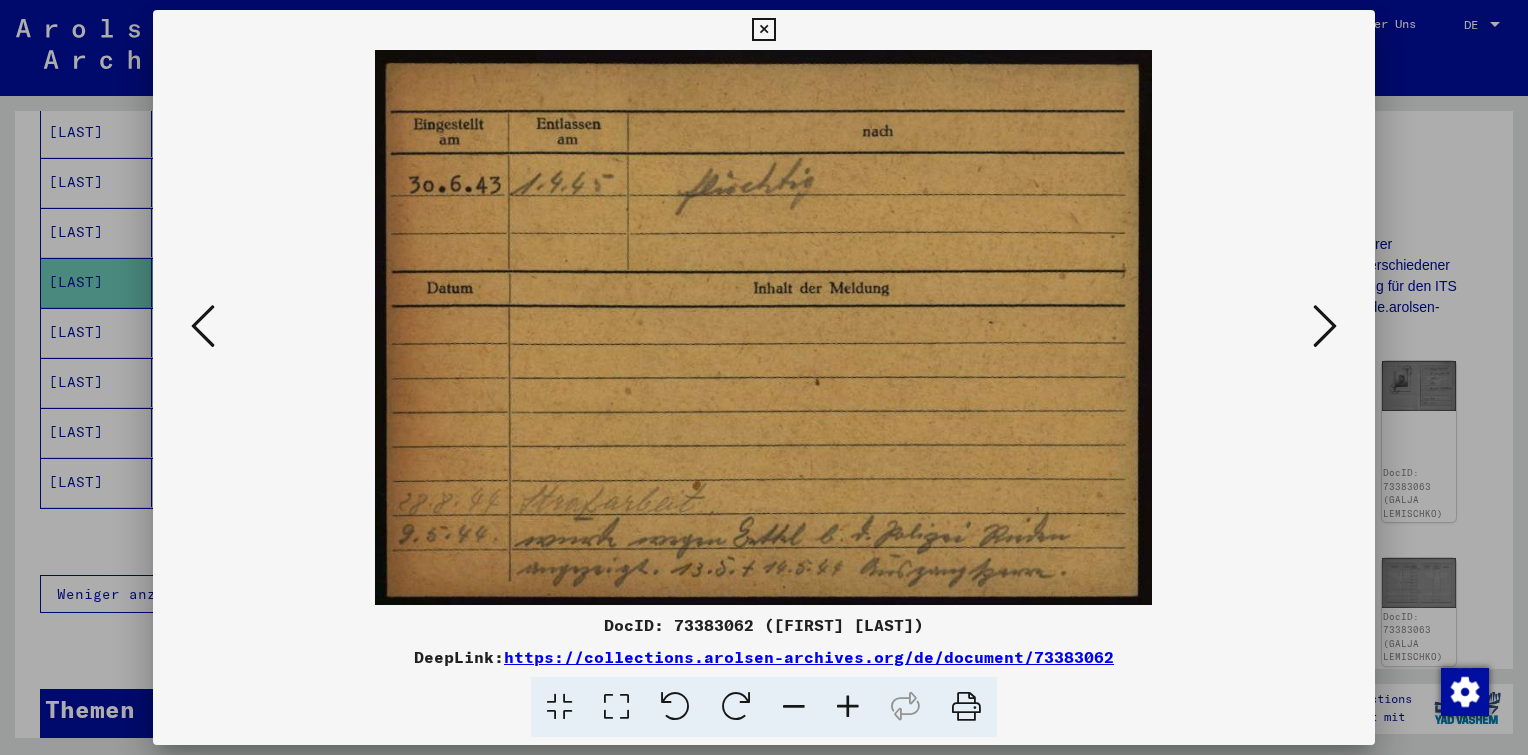 click at bounding box center (1325, 326) 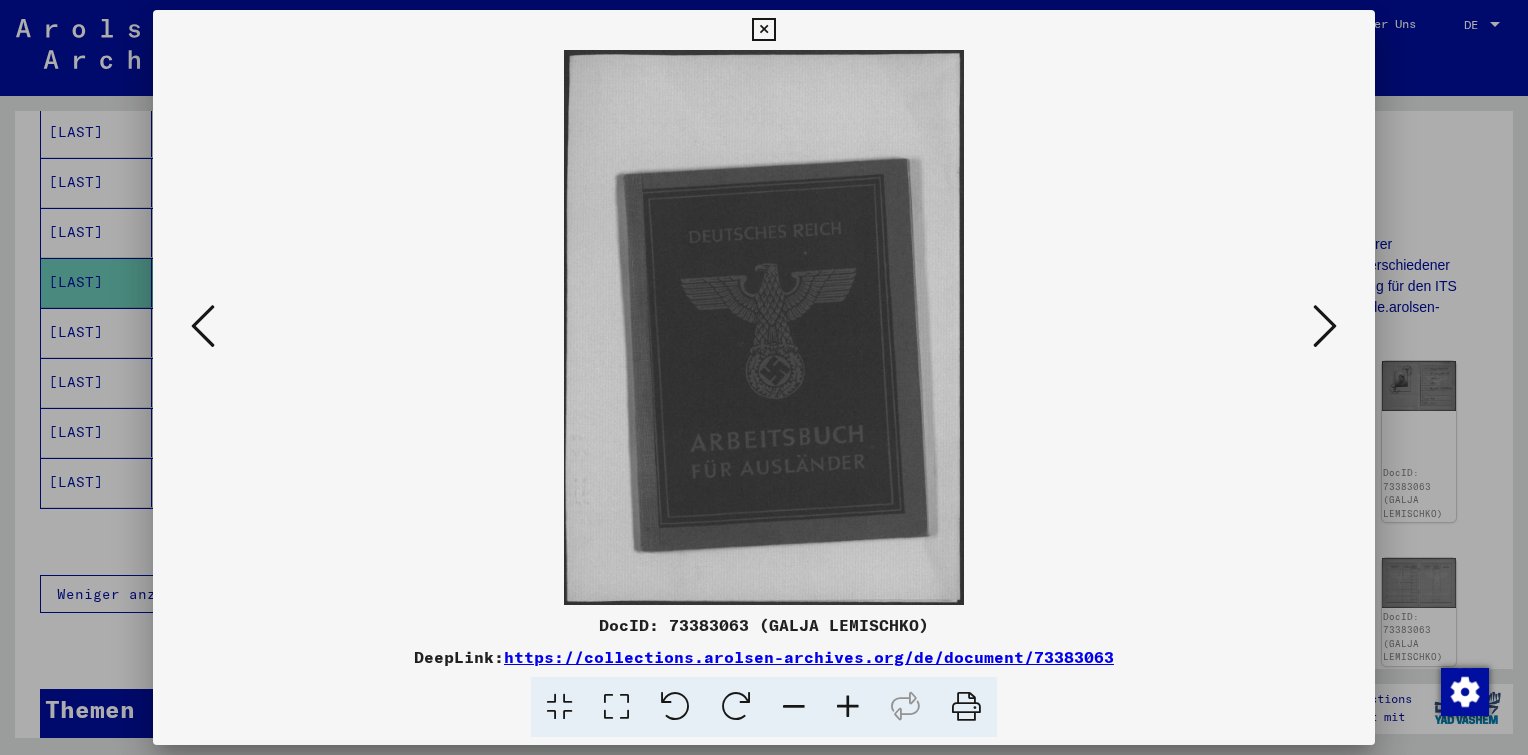 click at bounding box center (1325, 326) 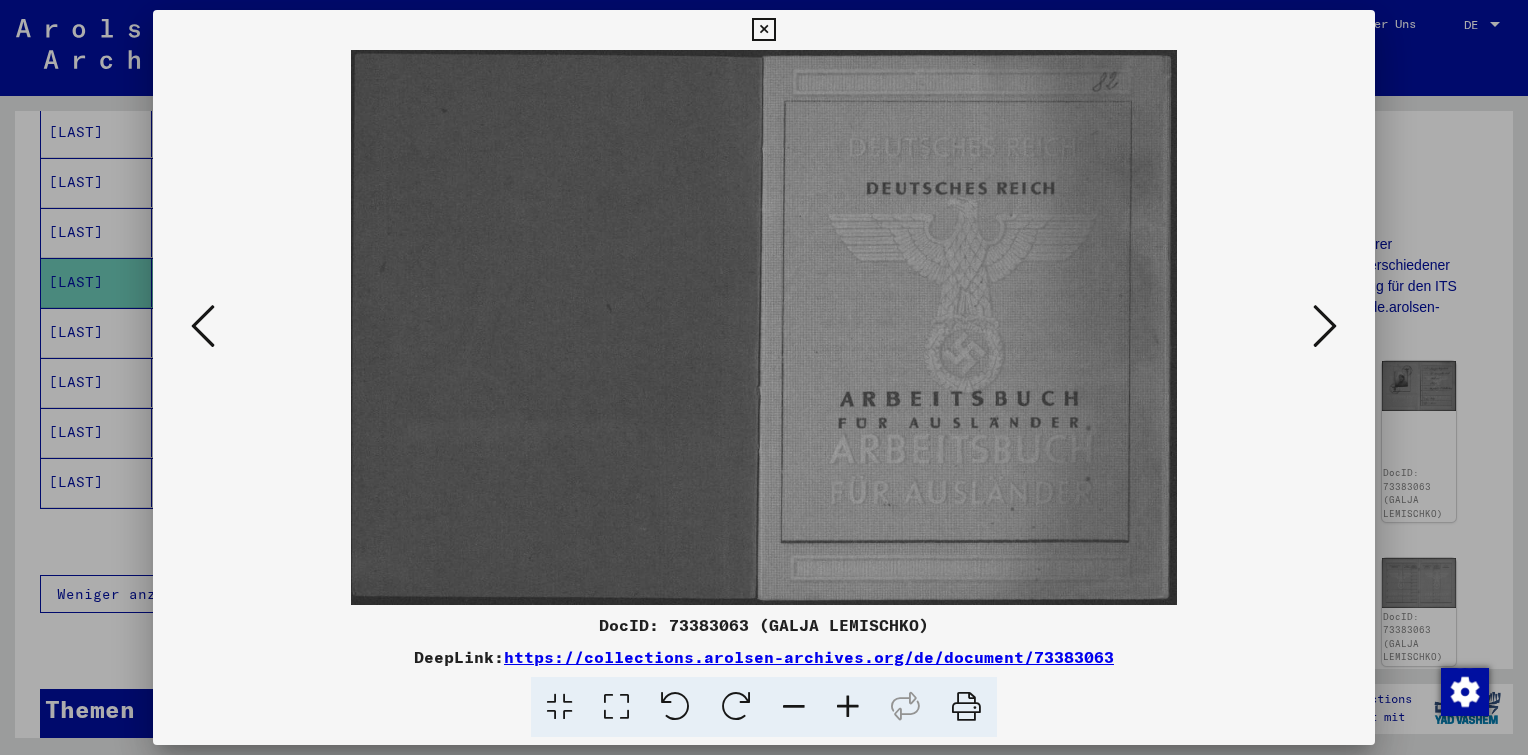 click at bounding box center (1325, 326) 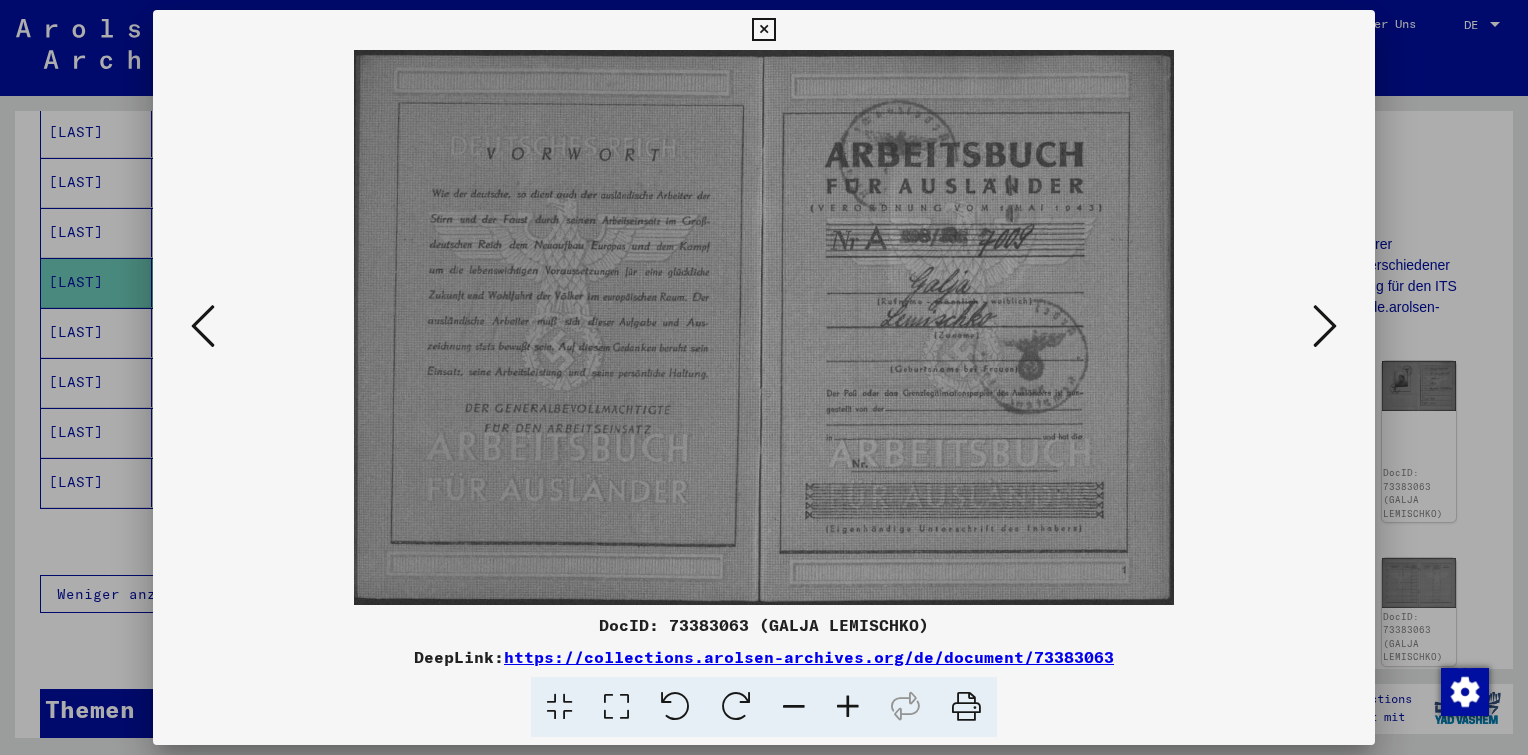 click at bounding box center [1325, 326] 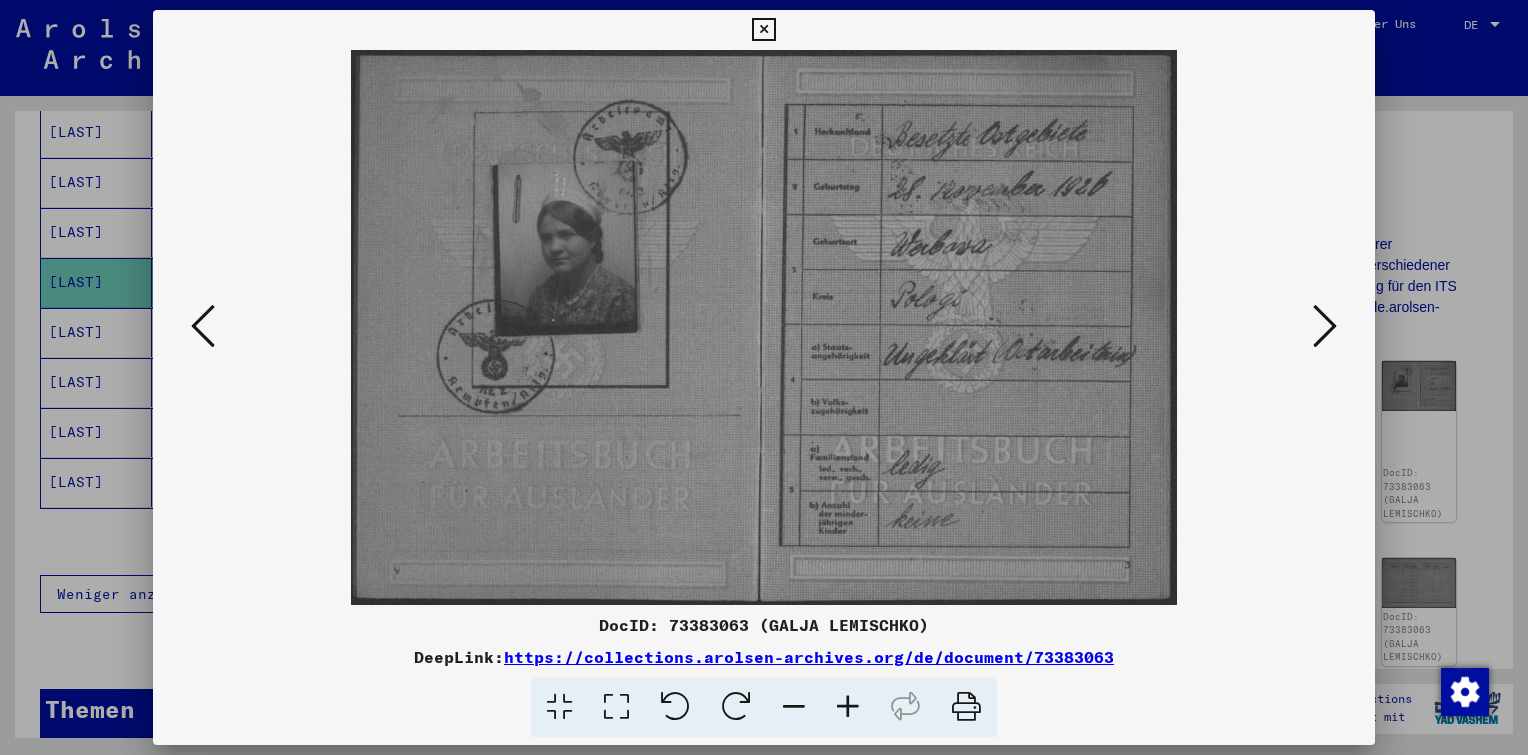 click at bounding box center [1325, 326] 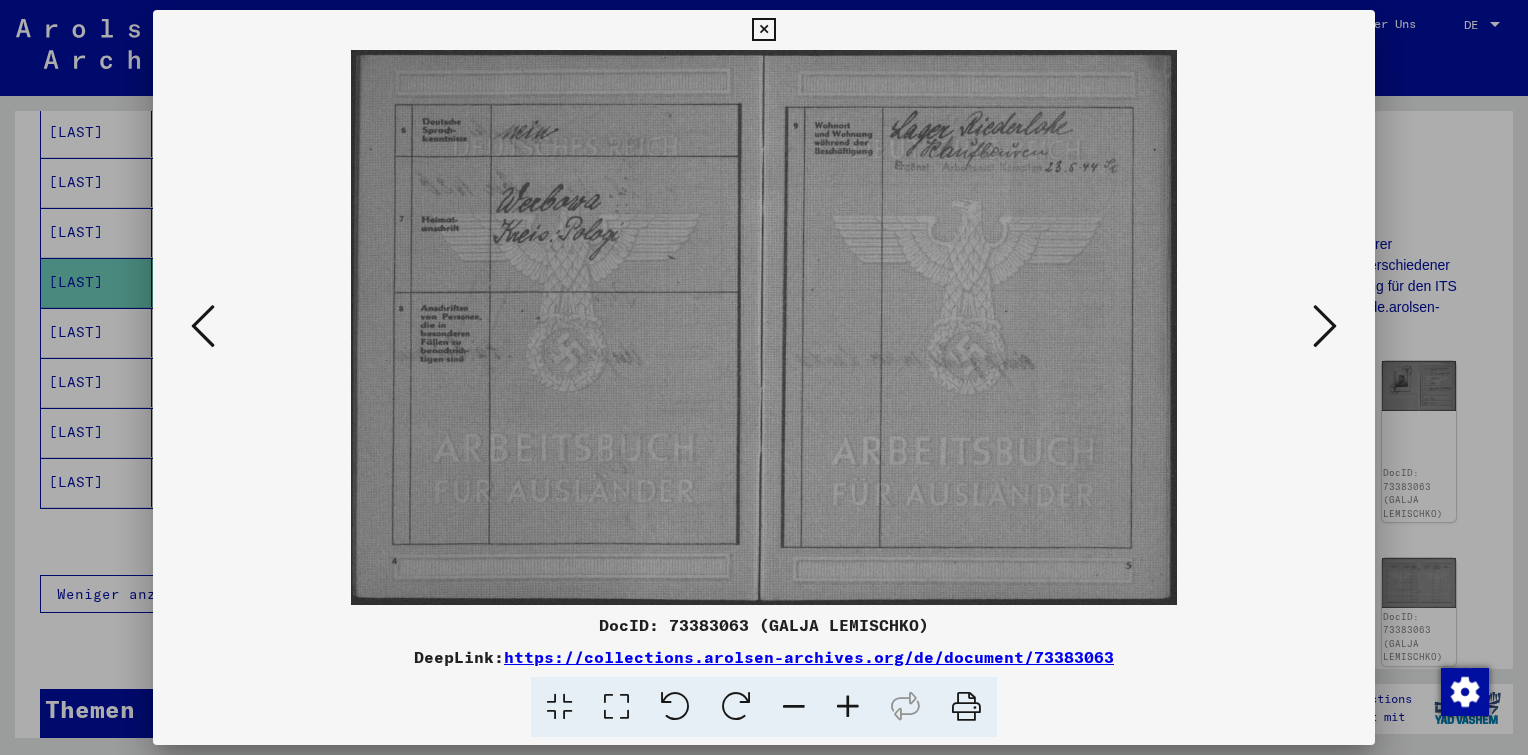 click at bounding box center [1325, 326] 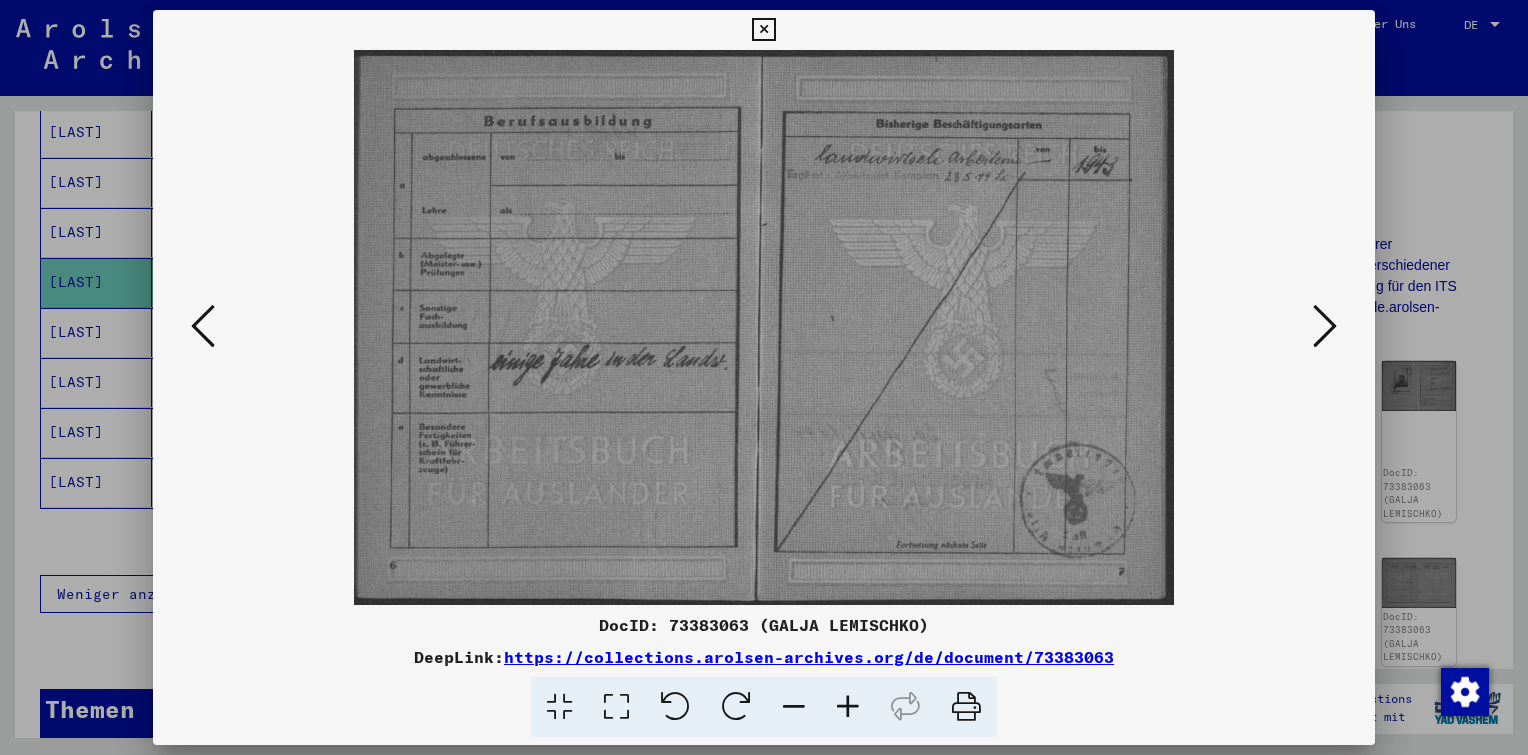 click at bounding box center [1325, 326] 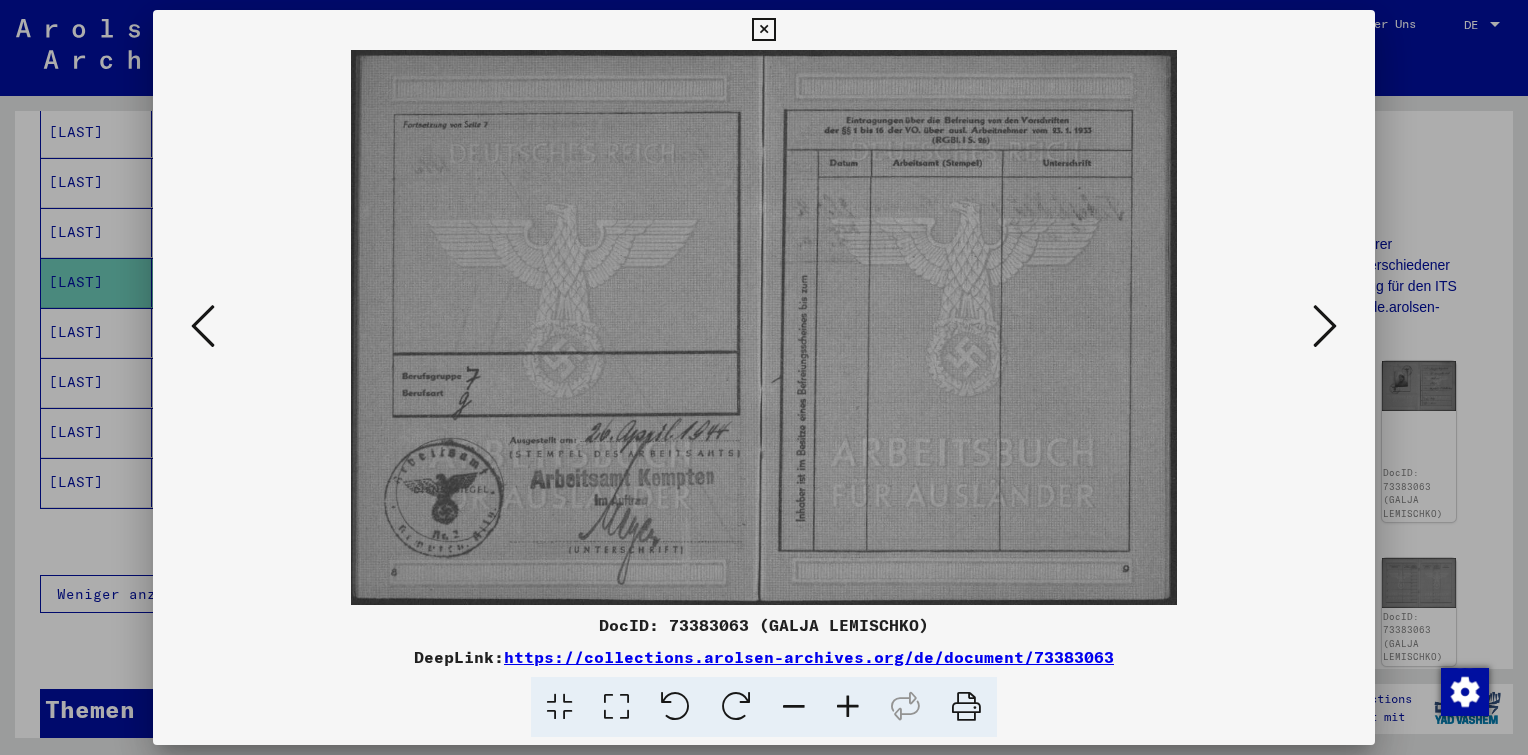 click at bounding box center (1325, 326) 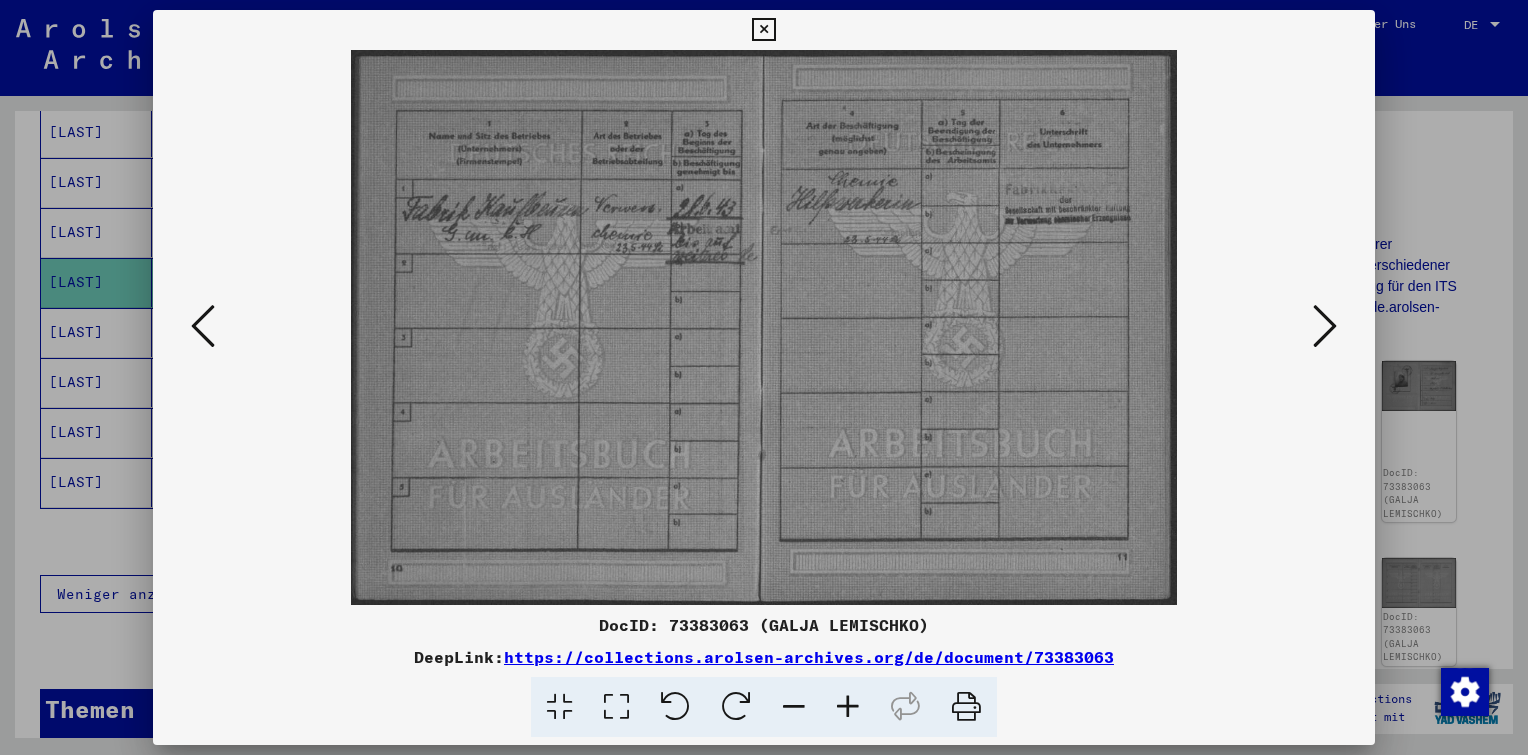 click at bounding box center (1325, 326) 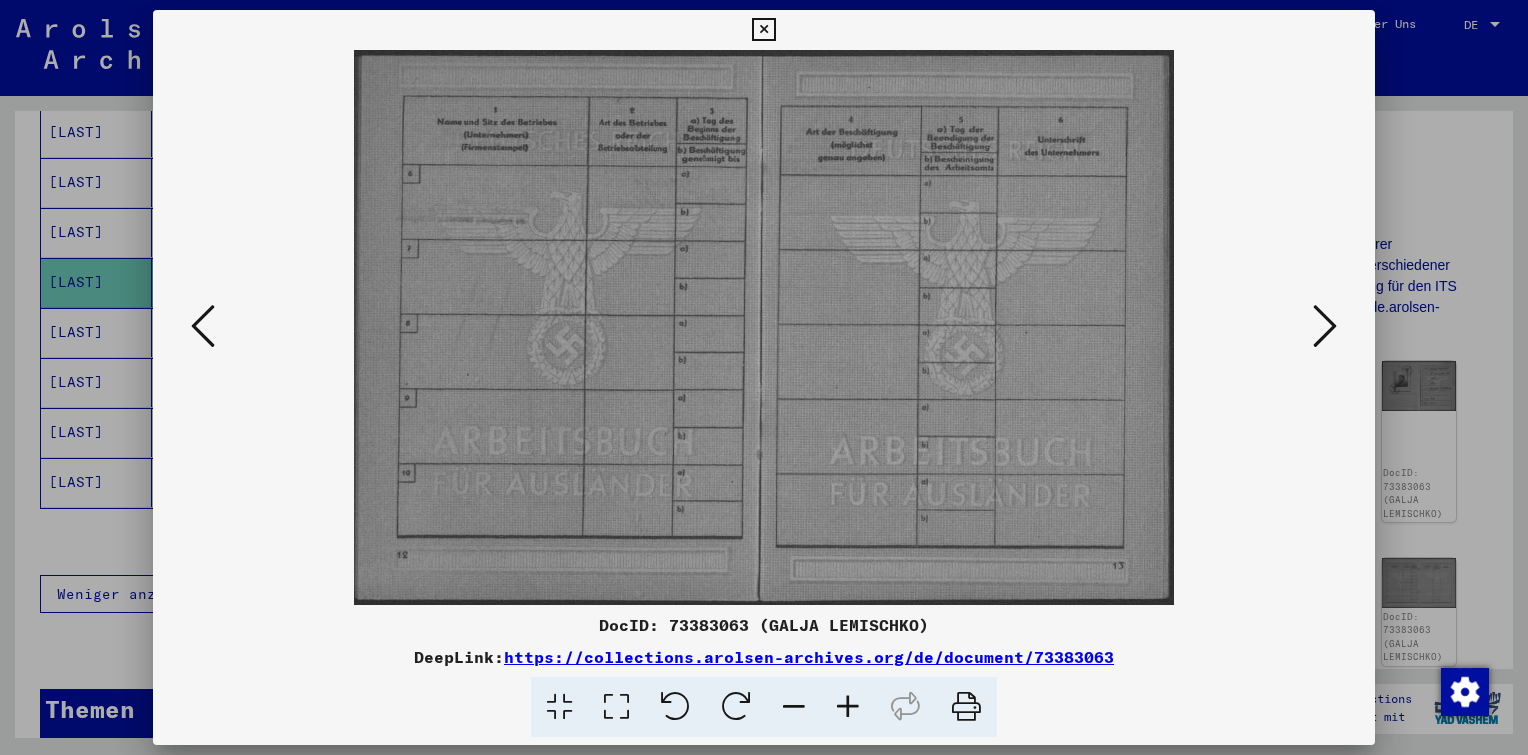 click at bounding box center [203, 326] 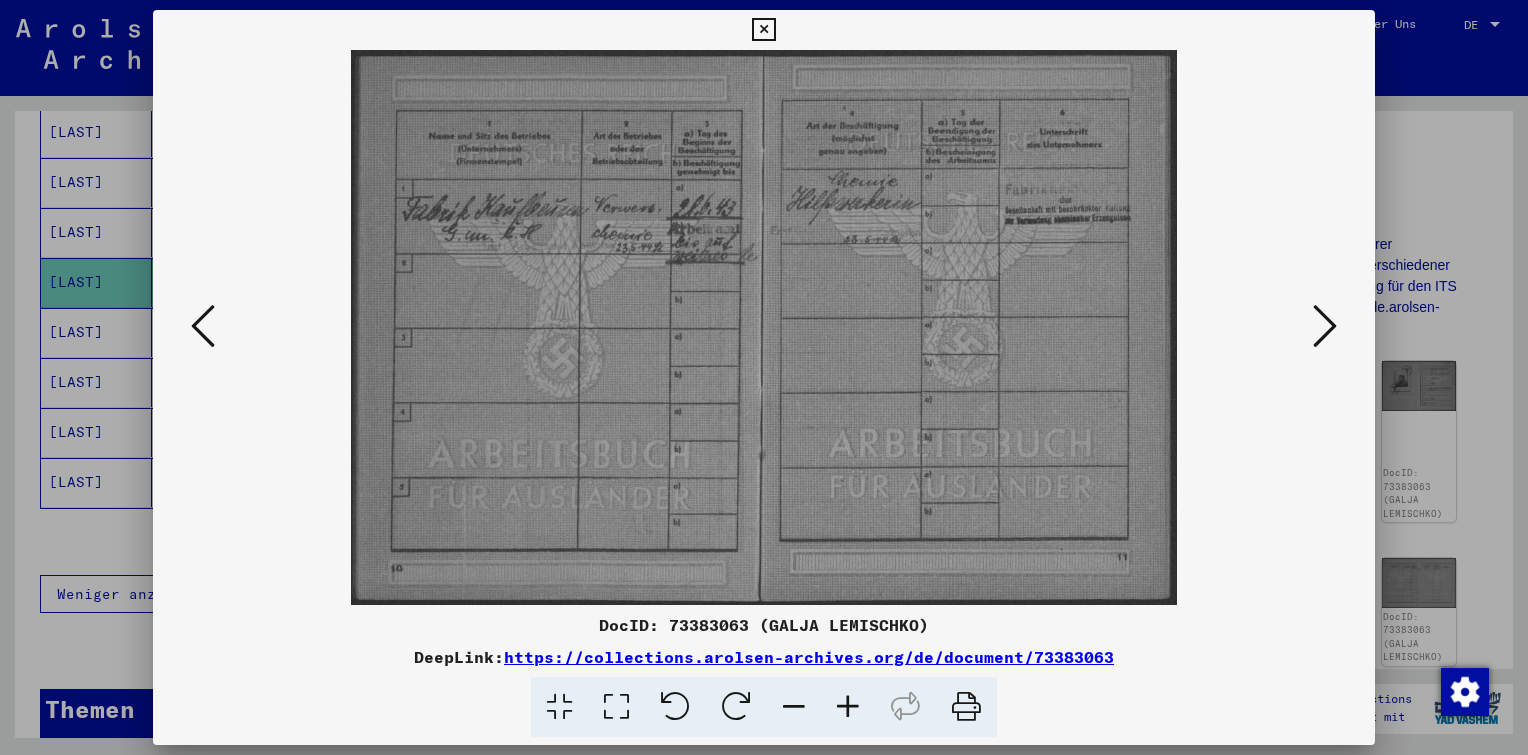 drag, startPoint x: 212, startPoint y: 317, endPoint x: 269, endPoint y: 123, distance: 202.2004 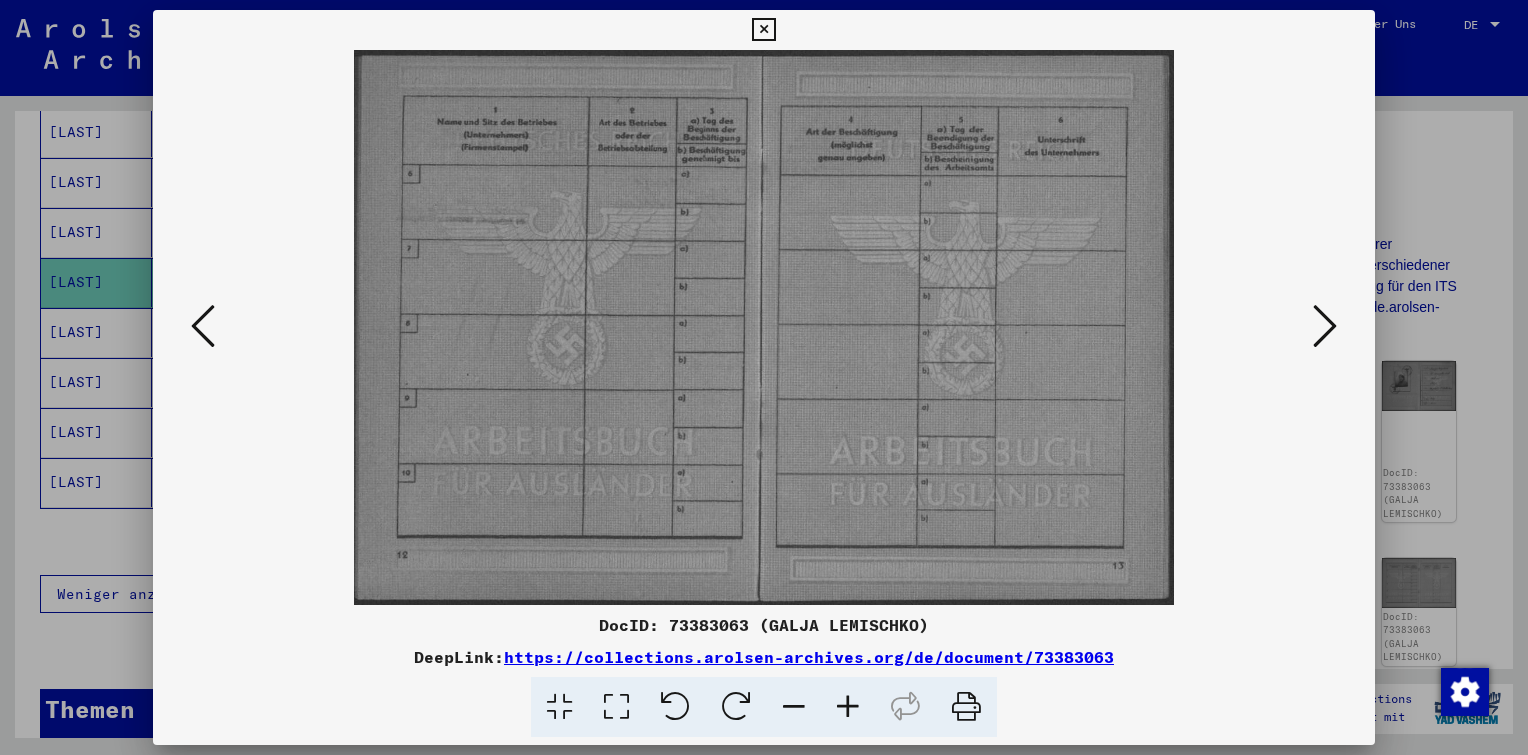 click at bounding box center [1325, 326] 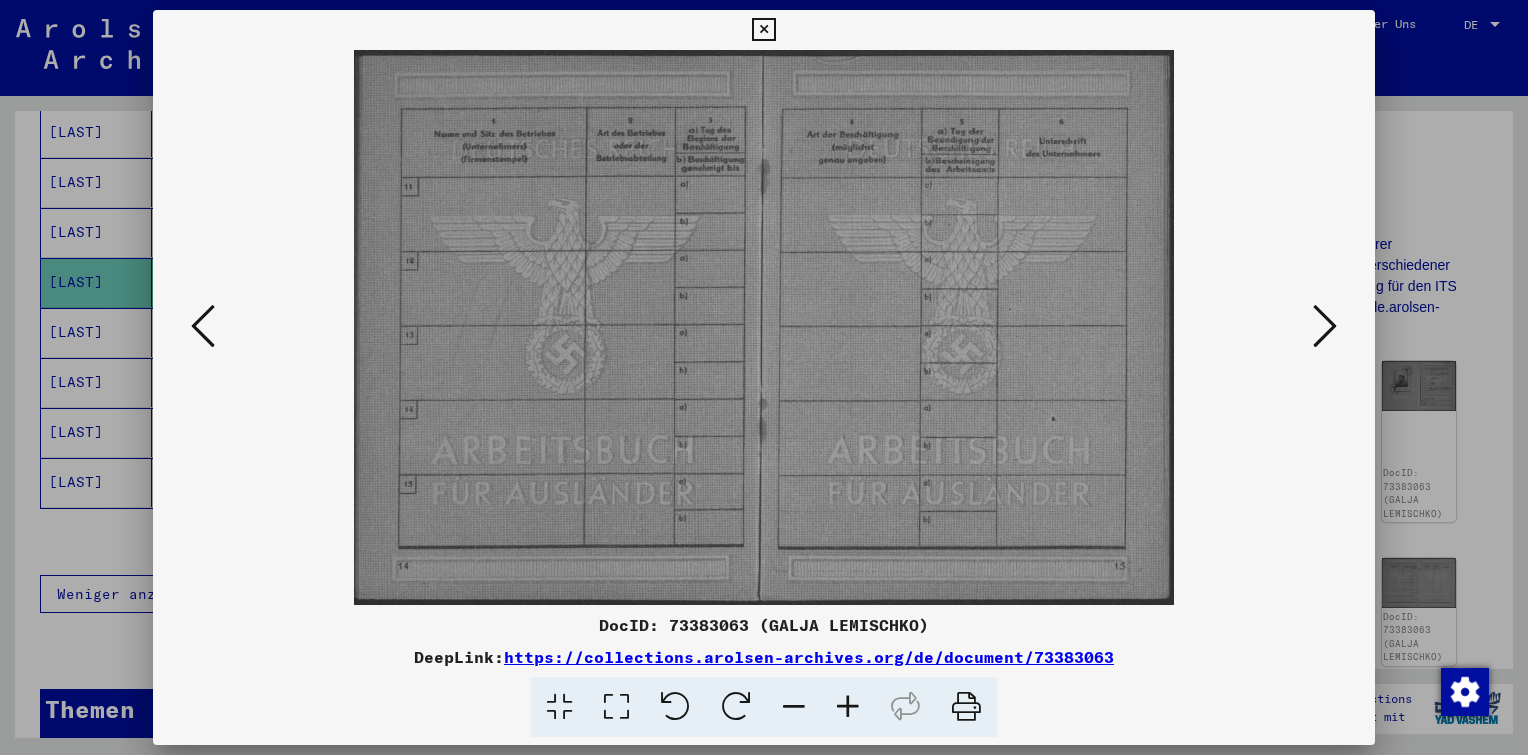 click at bounding box center (1325, 326) 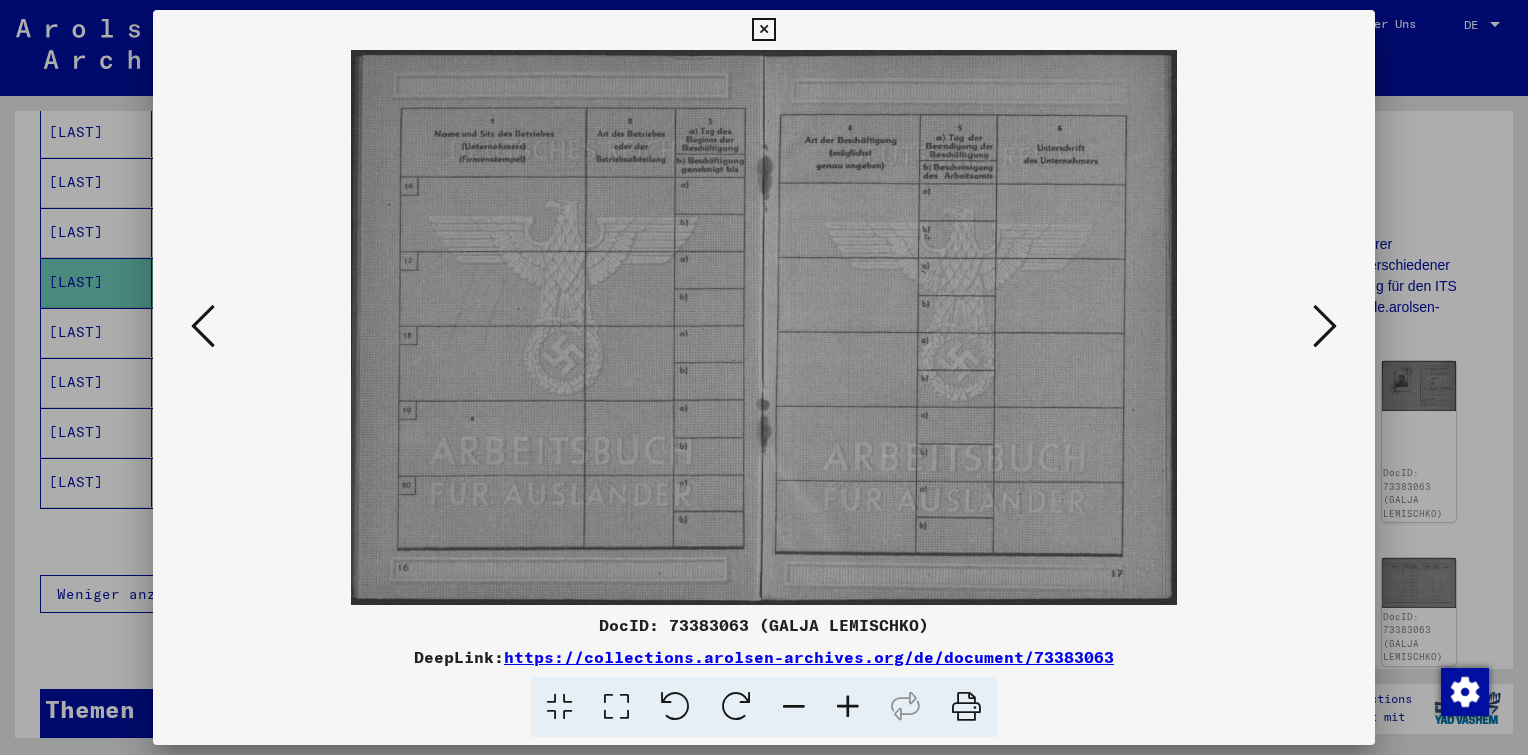 click at bounding box center [1325, 326] 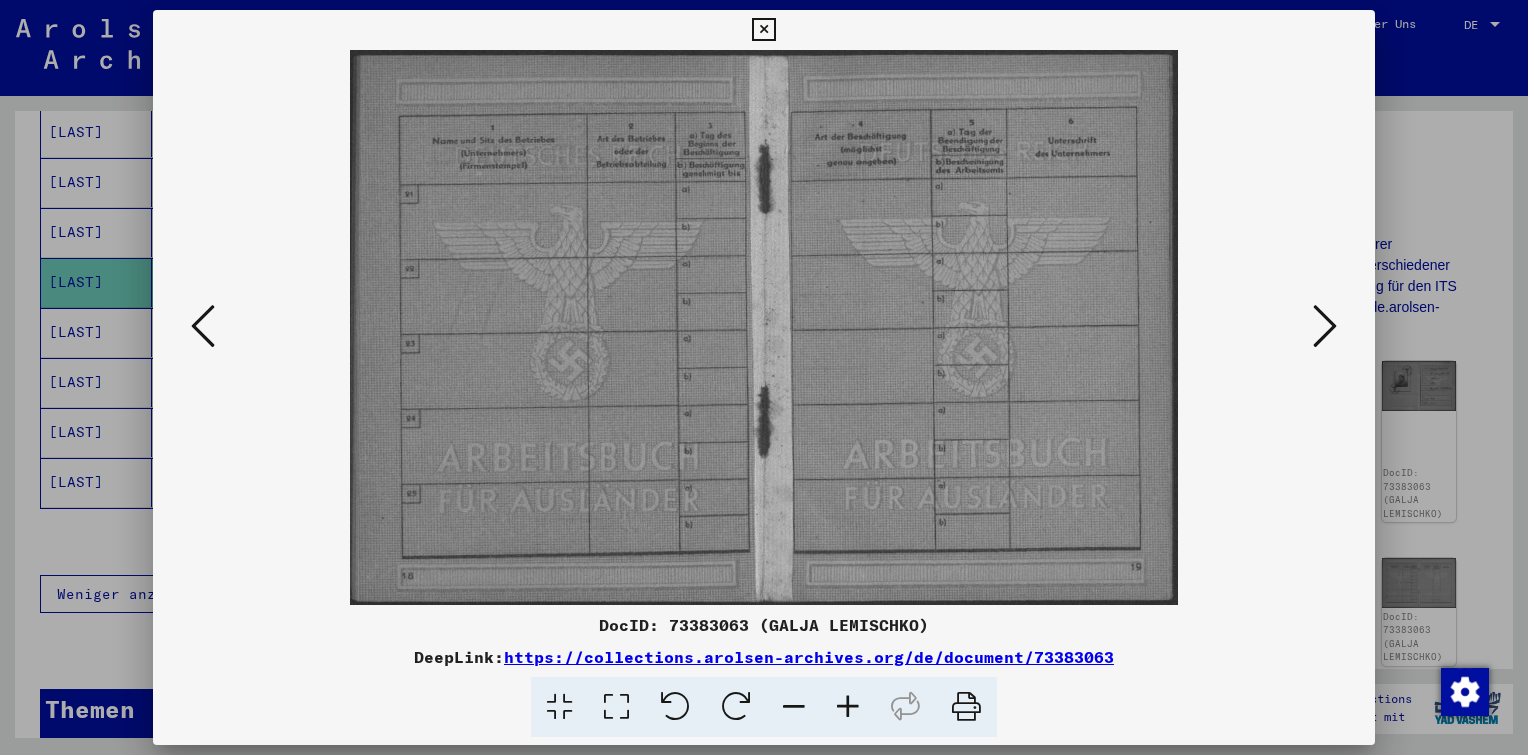 click at bounding box center (763, 30) 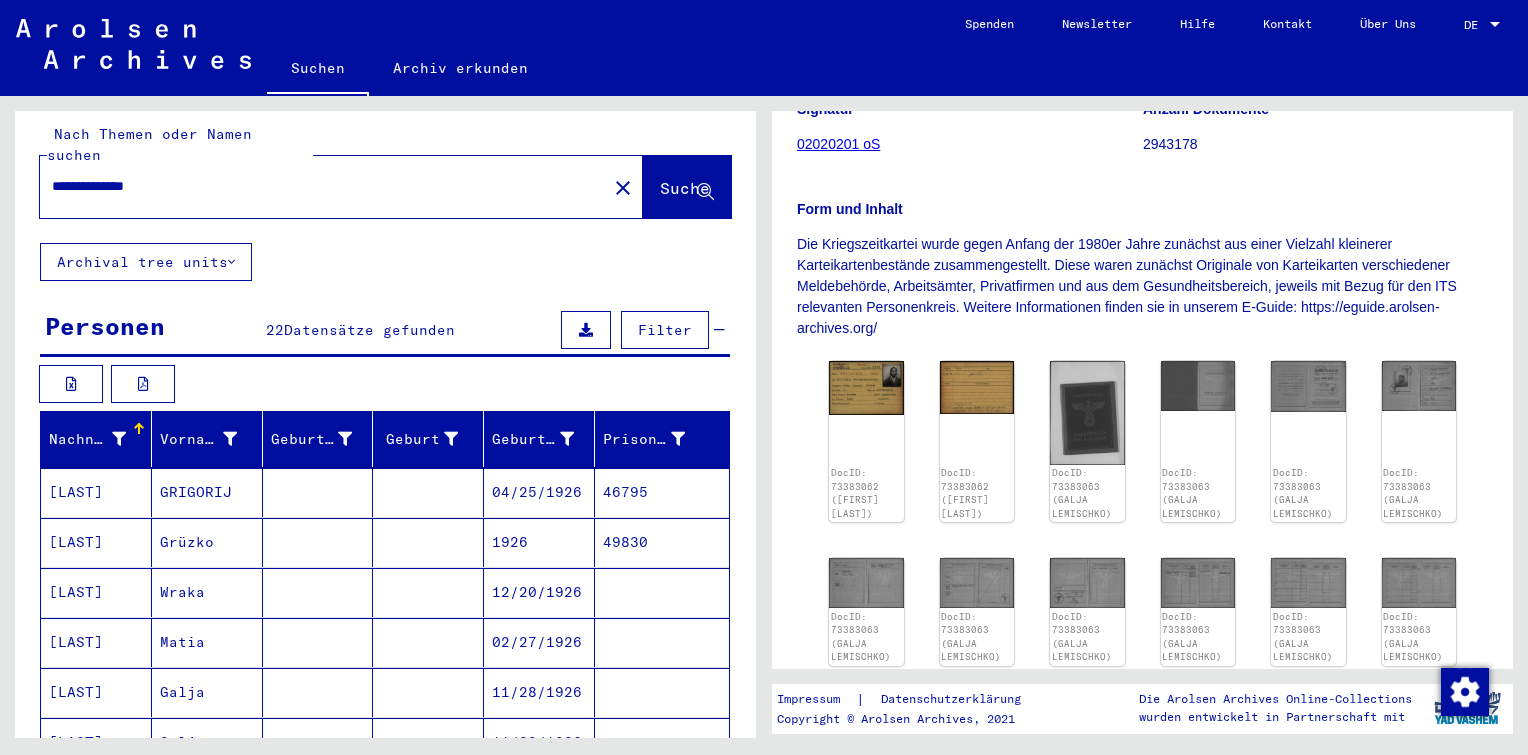 scroll, scrollTop: 0, scrollLeft: 0, axis: both 